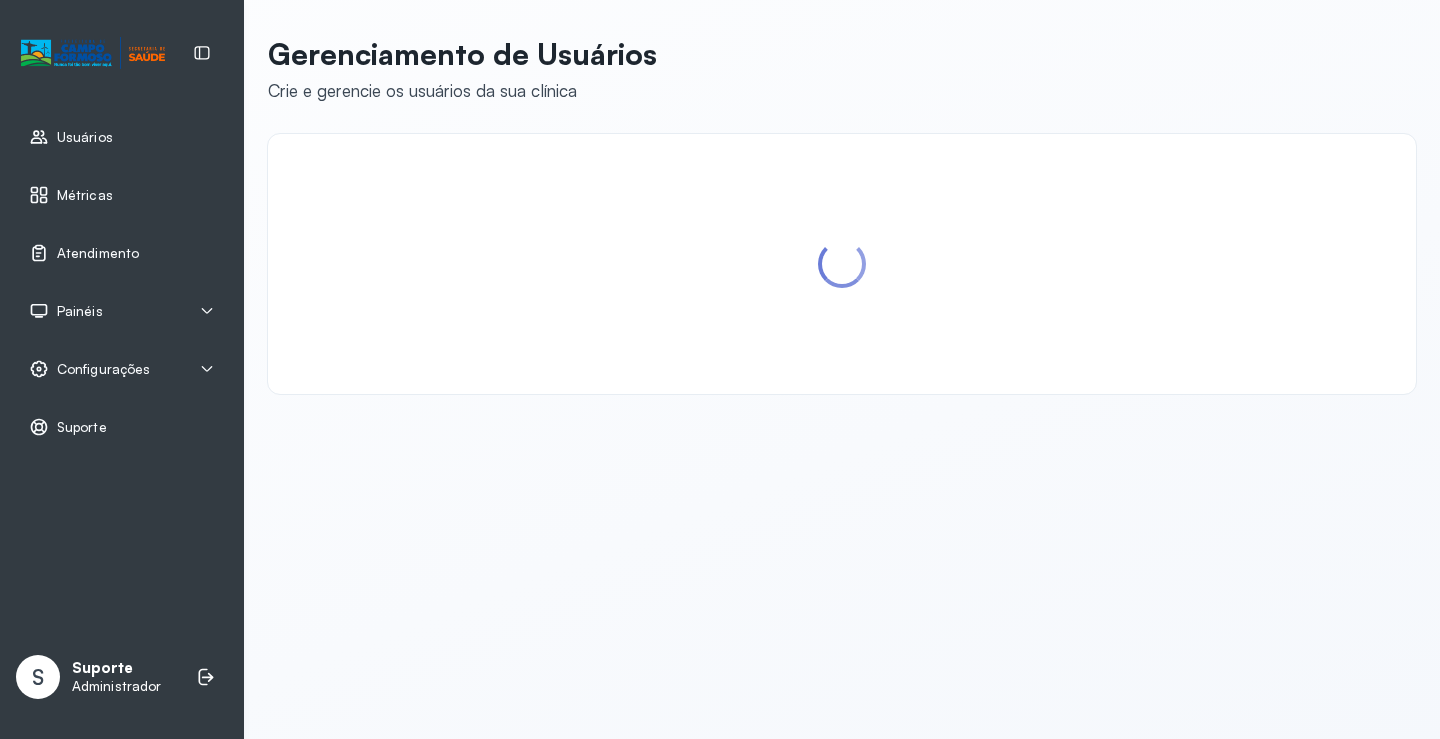 scroll, scrollTop: 0, scrollLeft: 0, axis: both 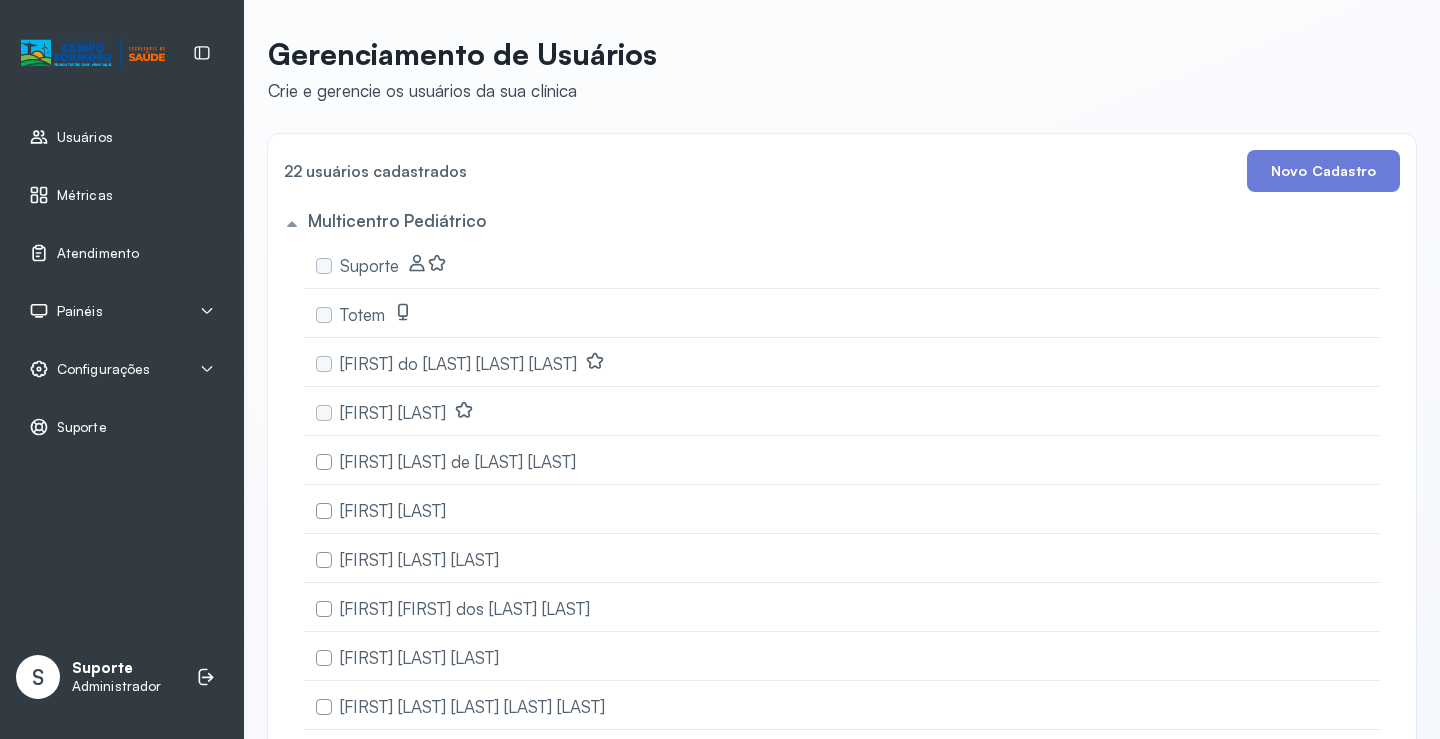 click on "Painéis" at bounding box center [122, 311] 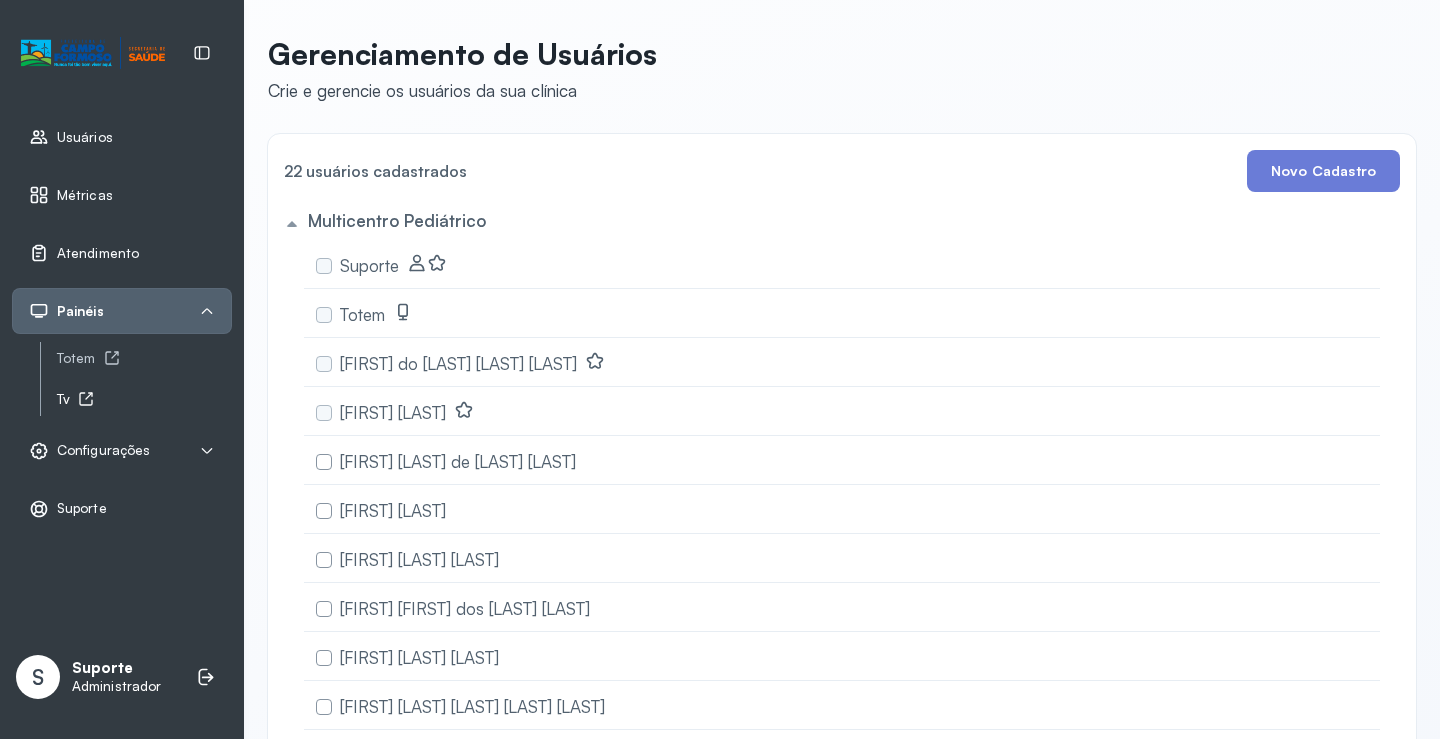 click on "Tv" at bounding box center [144, 399] 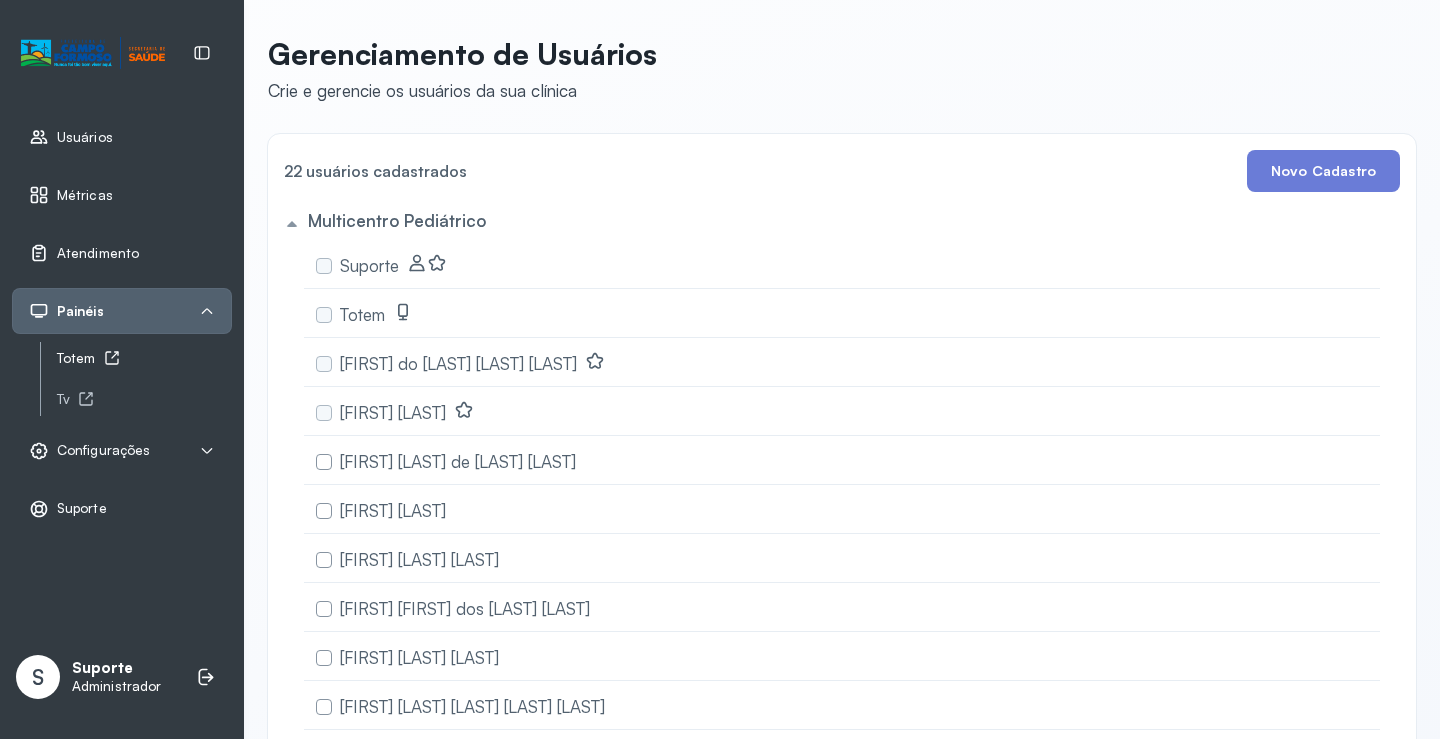 click on "Totem" 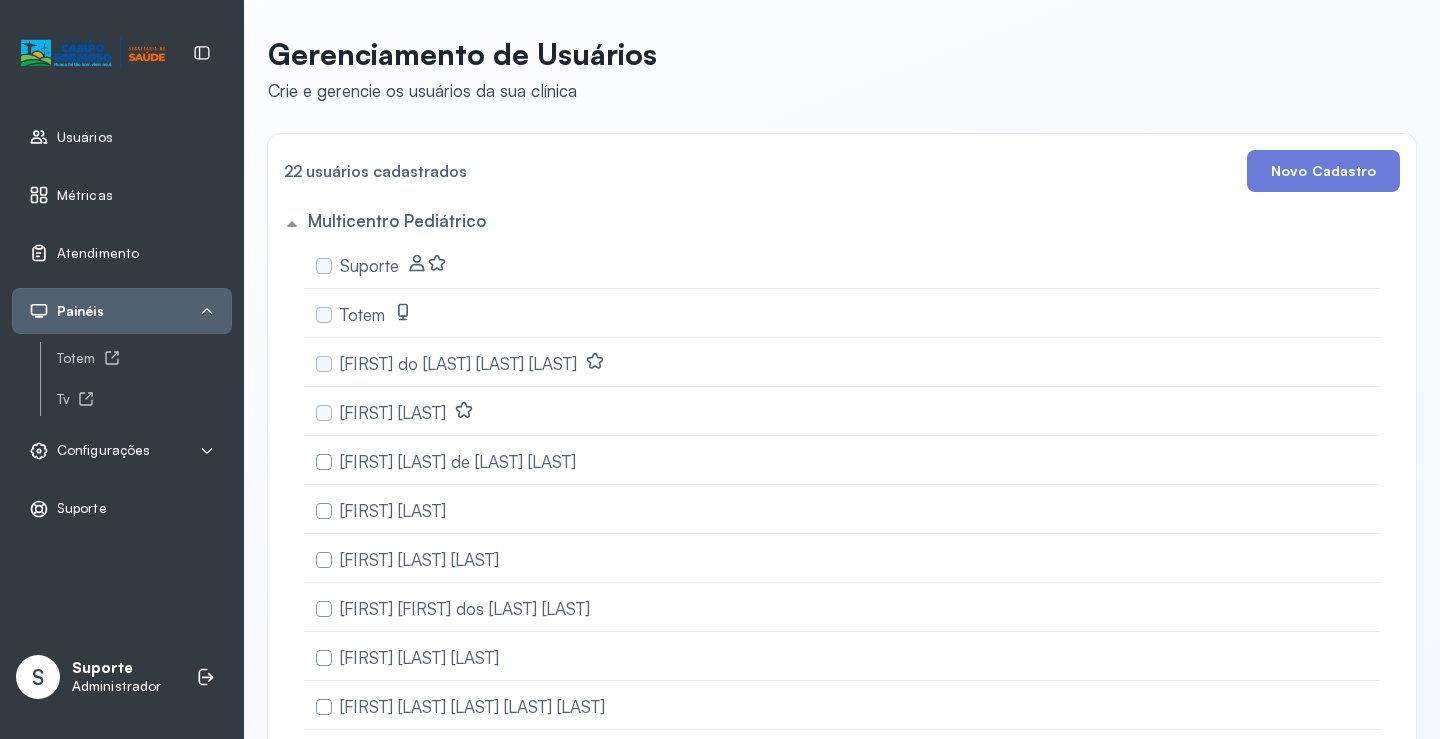click on "Atendimento" at bounding box center (98, 253) 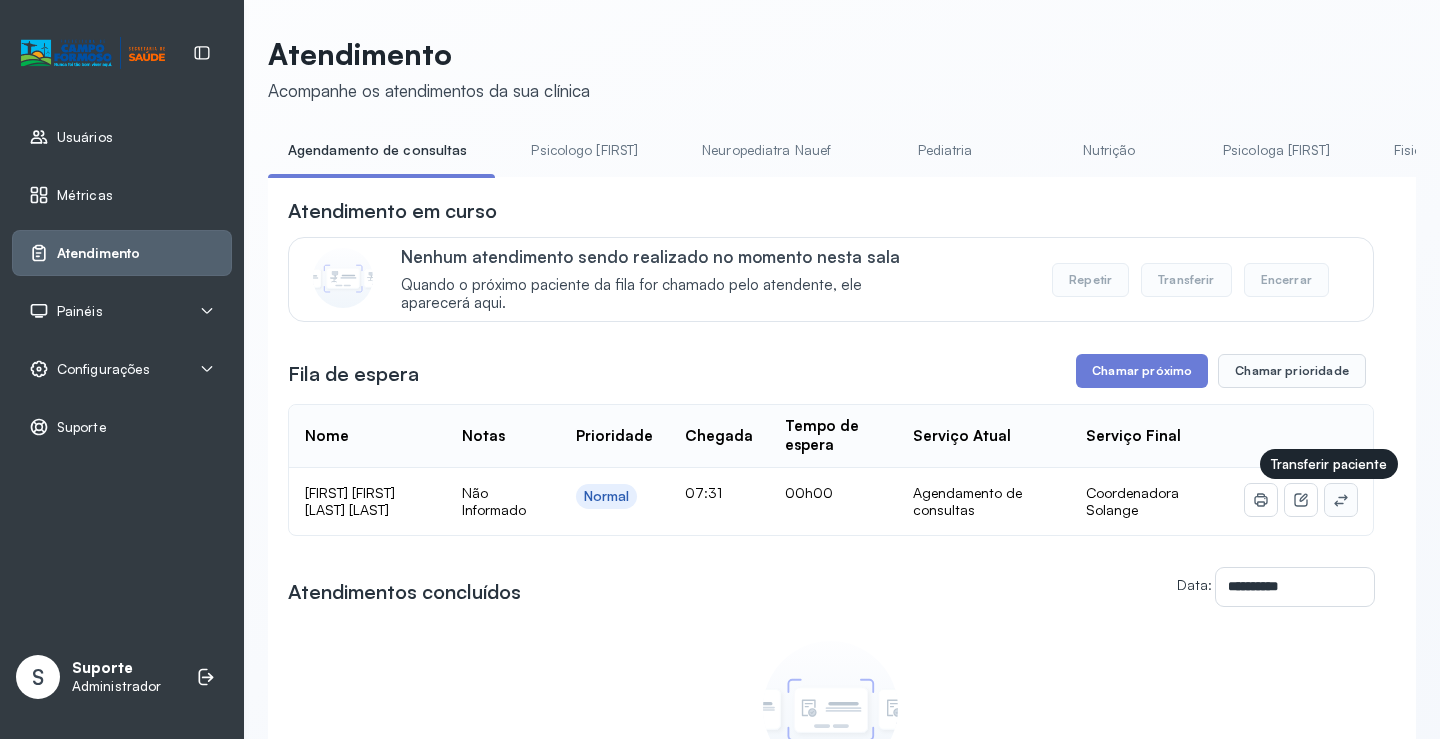 click 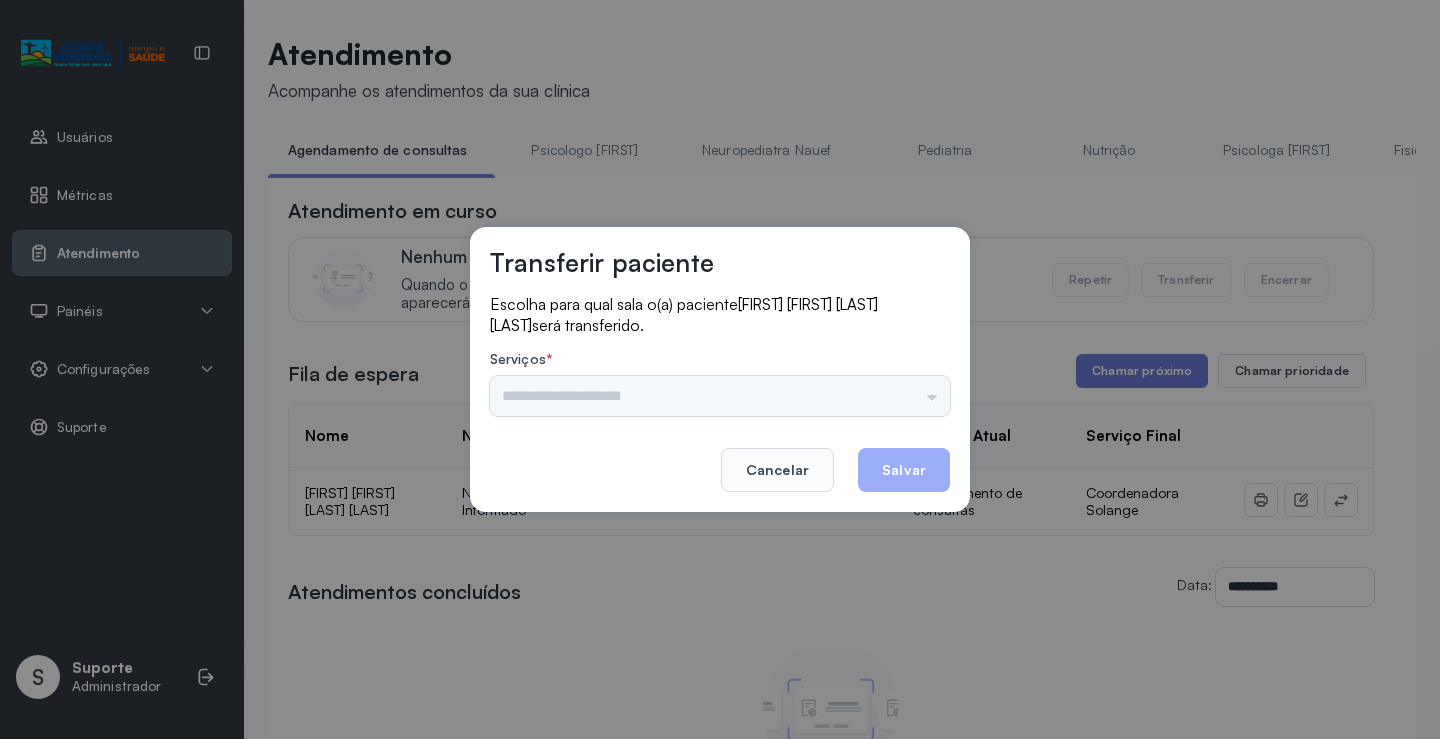 click on "Nenhuma opção encontrada" at bounding box center [720, 396] 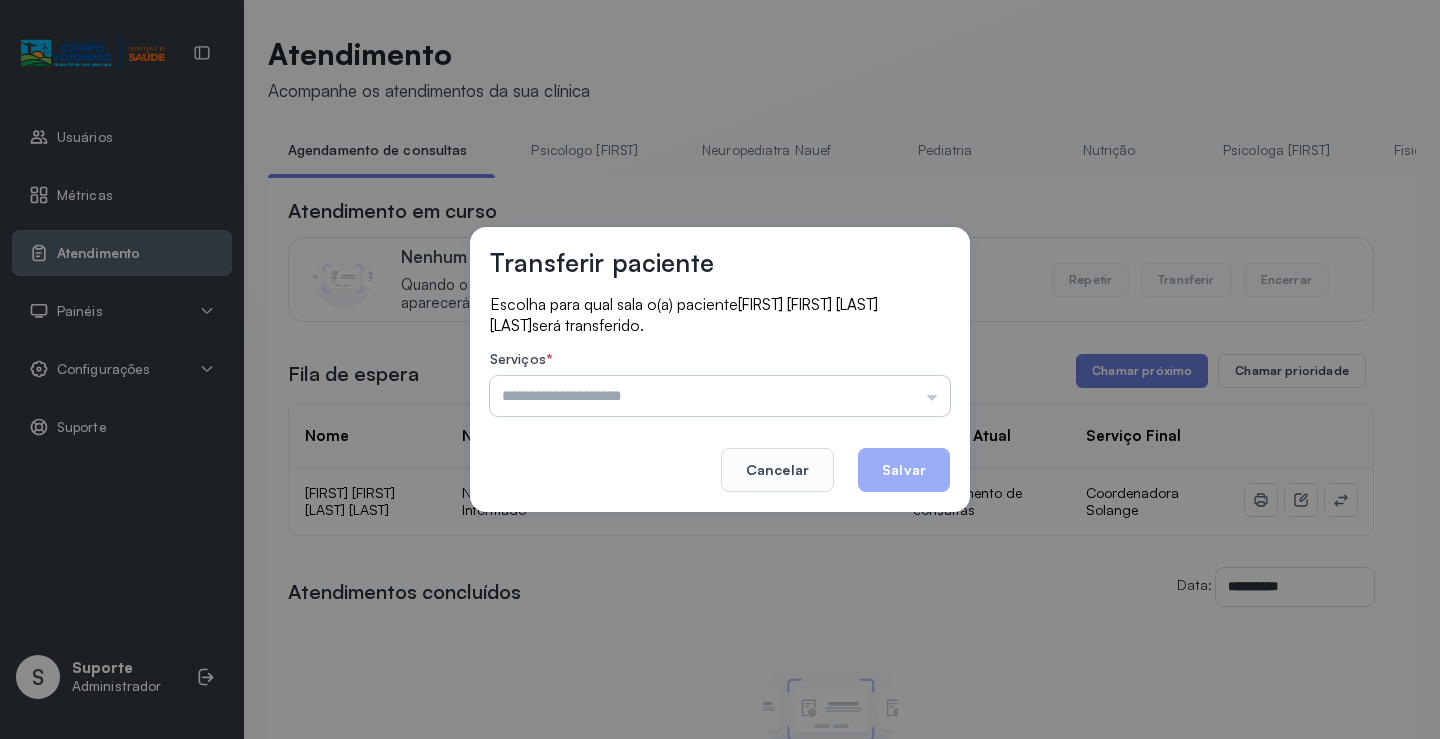 click at bounding box center (720, 396) 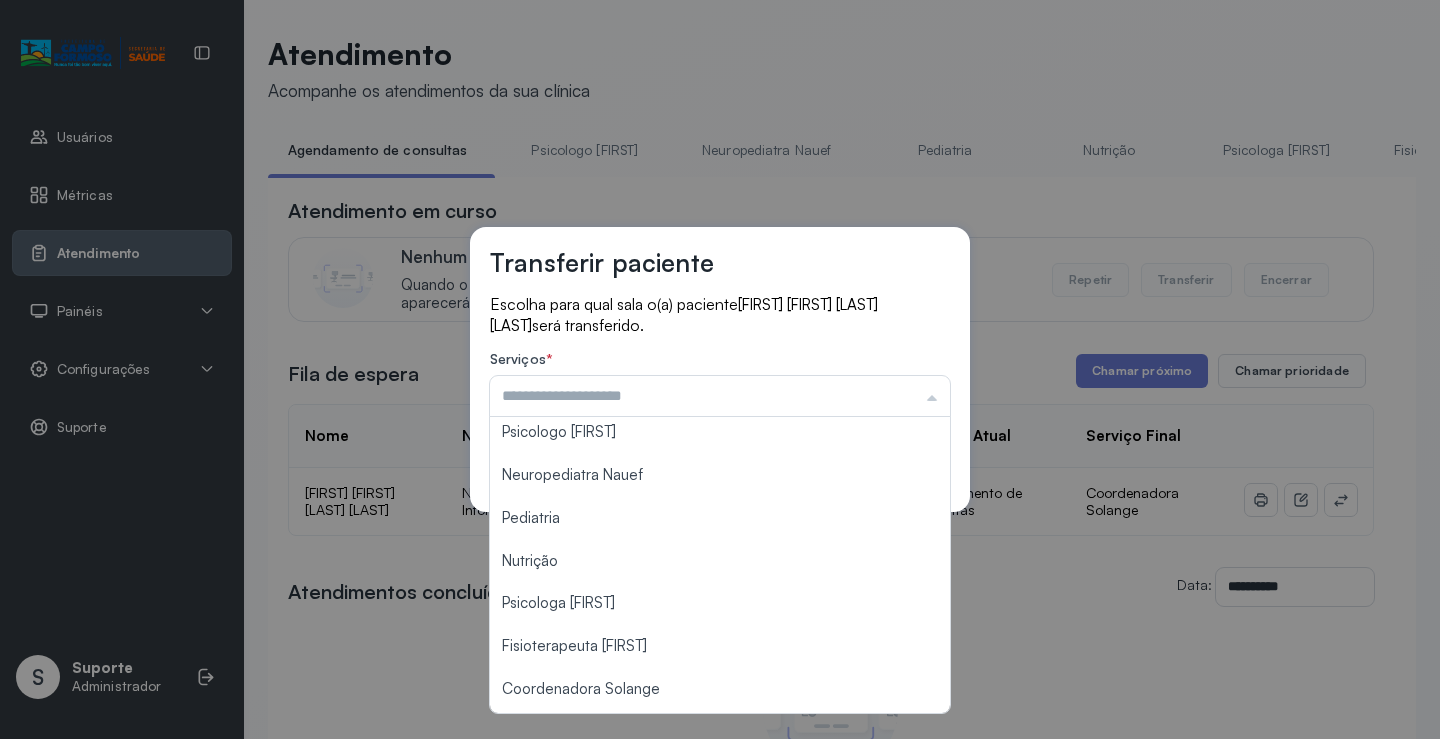 scroll, scrollTop: 0, scrollLeft: 0, axis: both 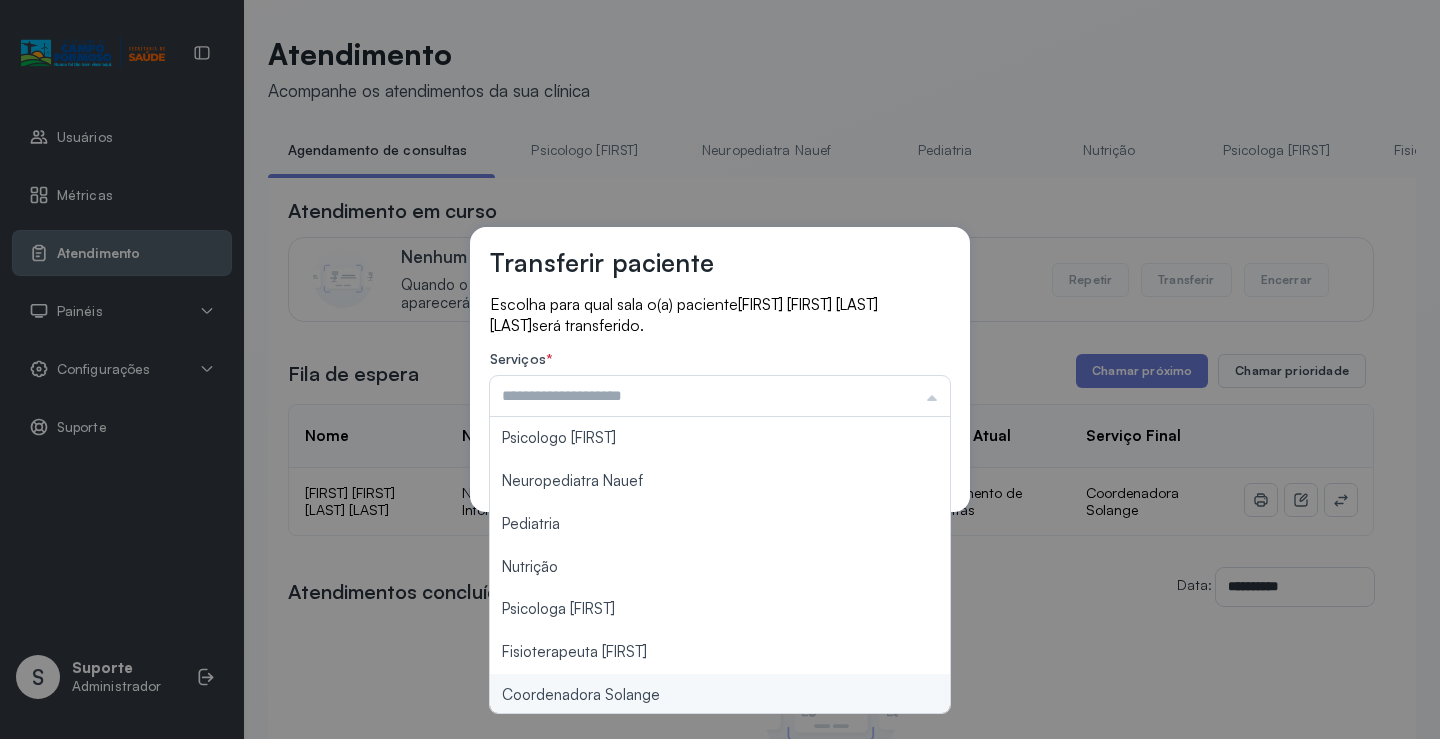 type on "**********" 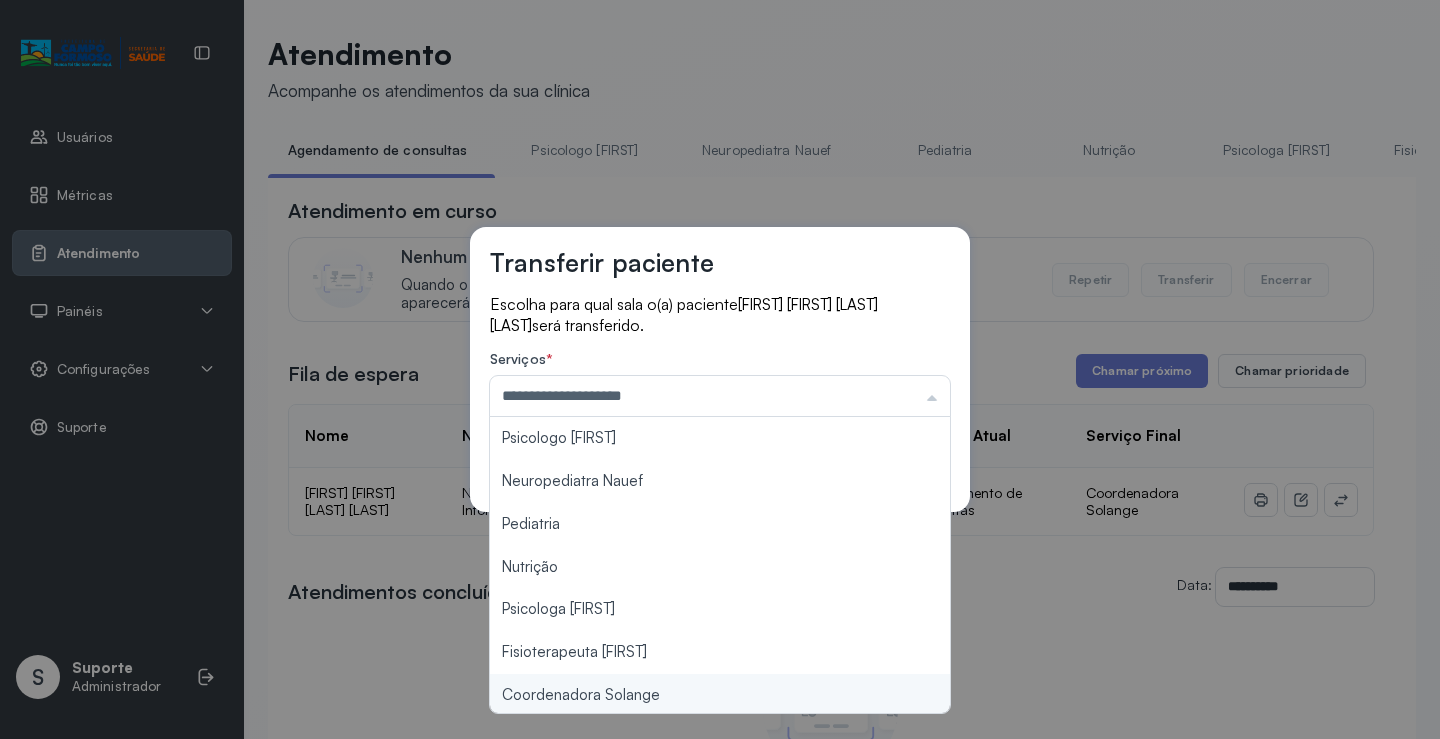 click on "**********" at bounding box center (720, 369) 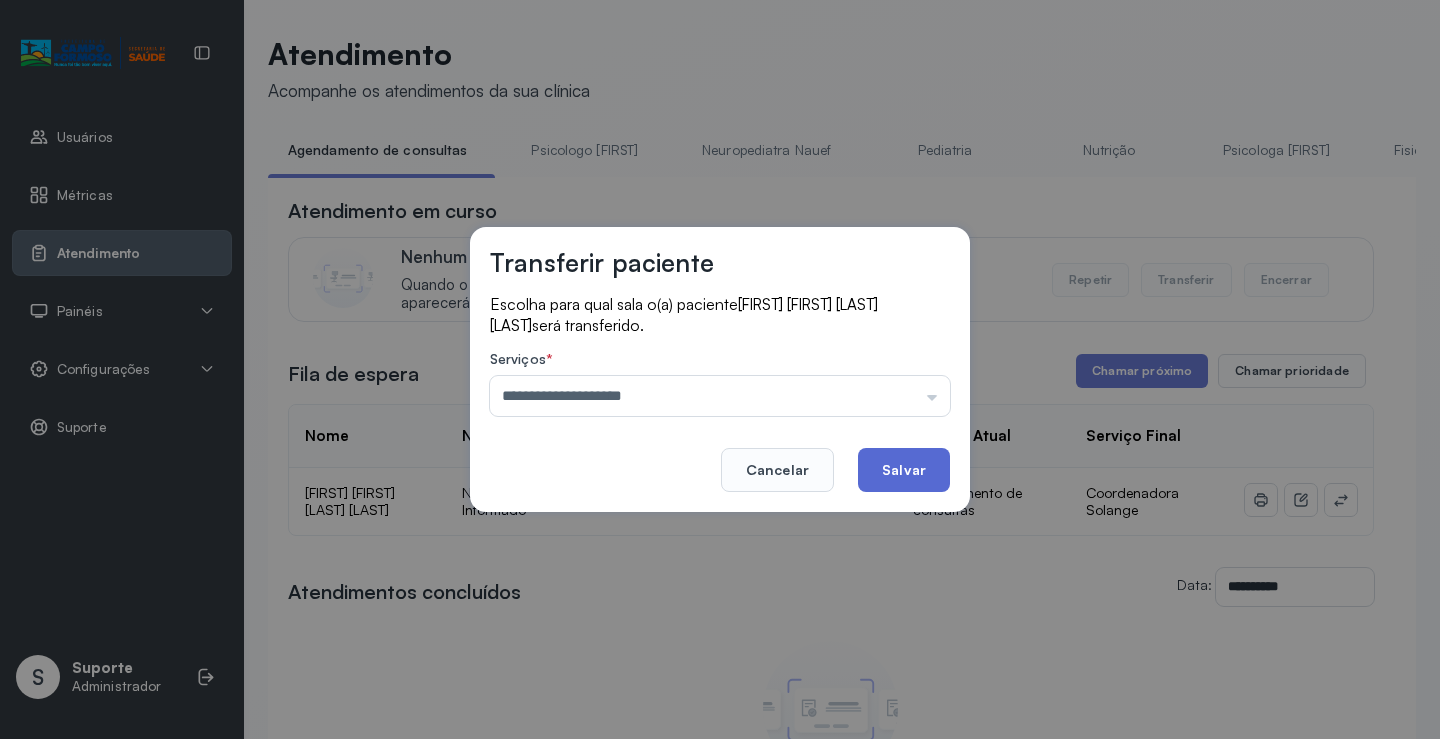 click on "Salvar" 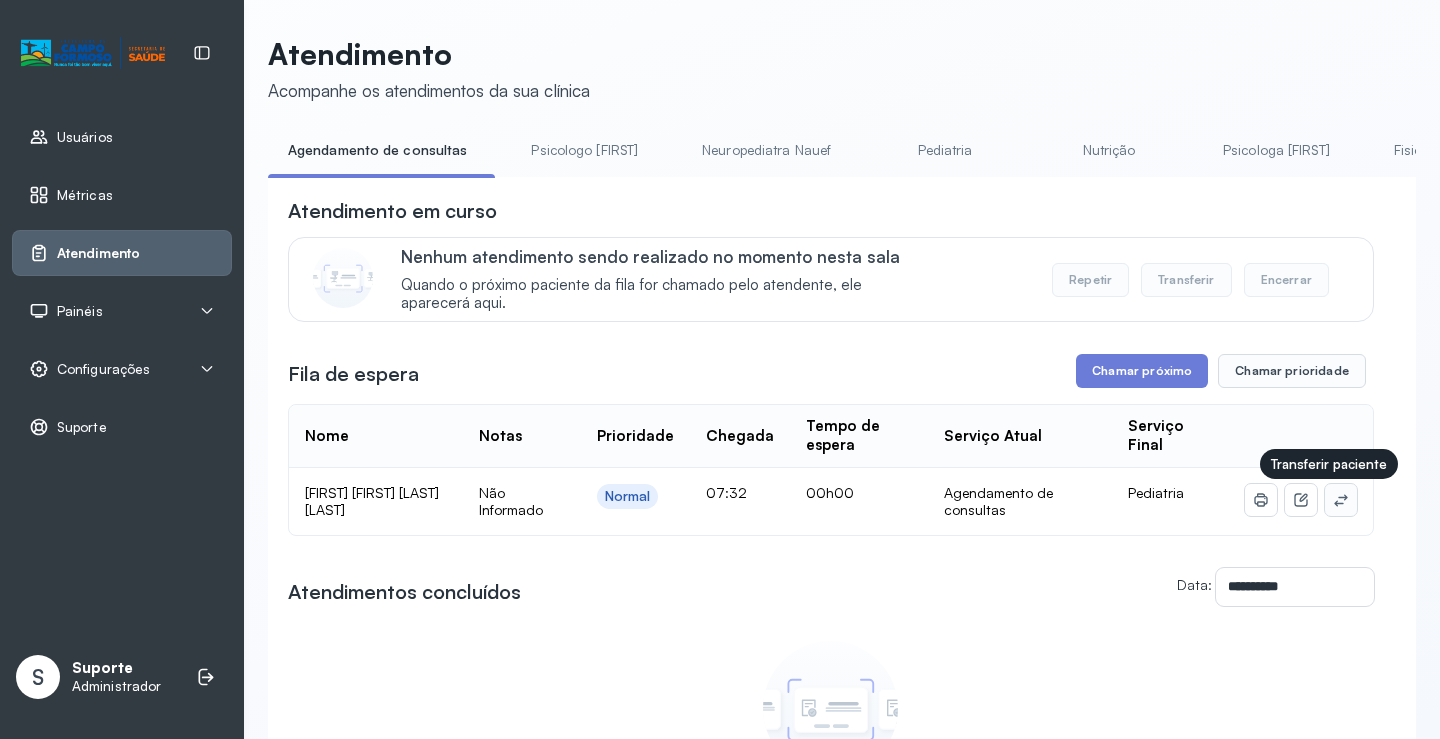 click 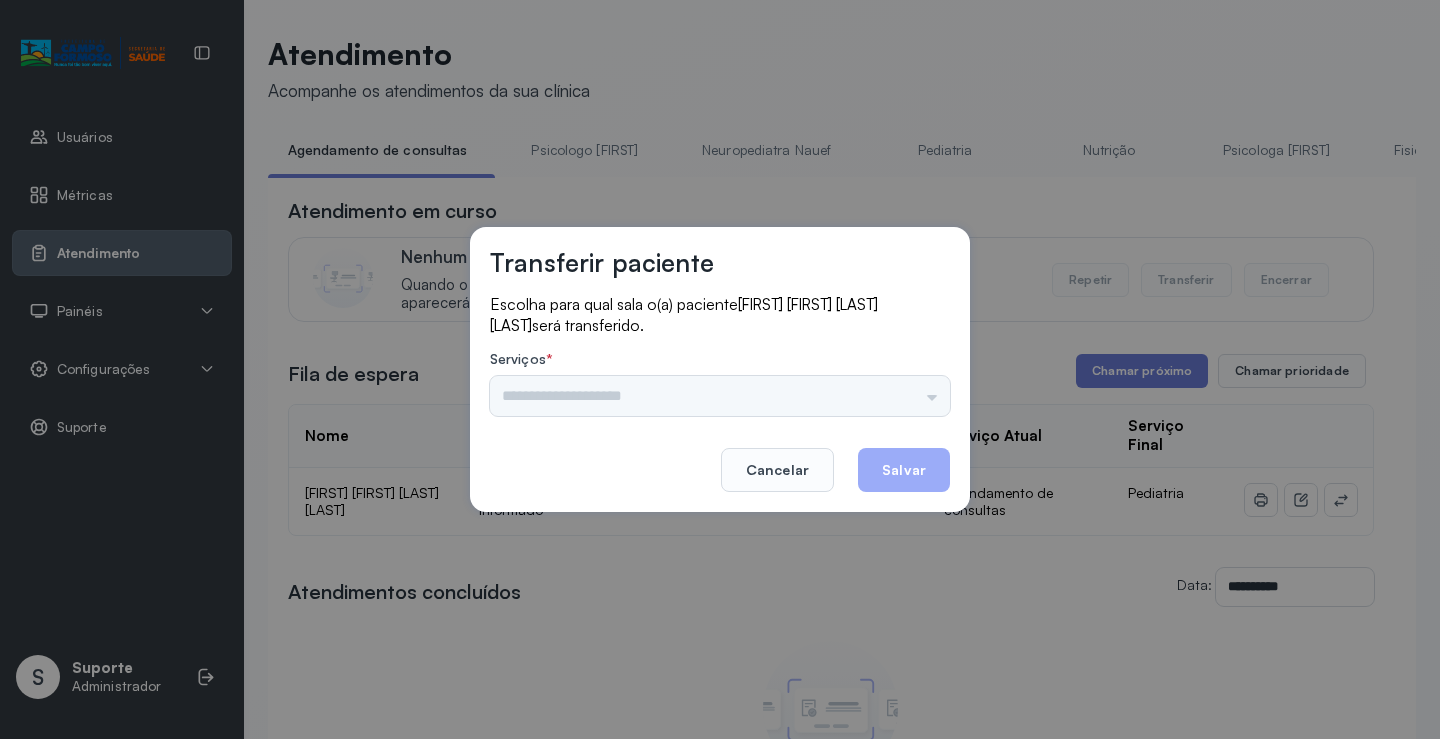 click on "Psicologo Pedro Neuropediatra Nauef Pediatria Nutrição Psicologa Alana Fisioterapeuta Janusia Coordenadora Solange Consultório 2 Assistente Social Triagem Psiquiatra Fisioterapeuta Francyne Fisioterapeuta Morgana Neuropediatra João" at bounding box center (720, 396) 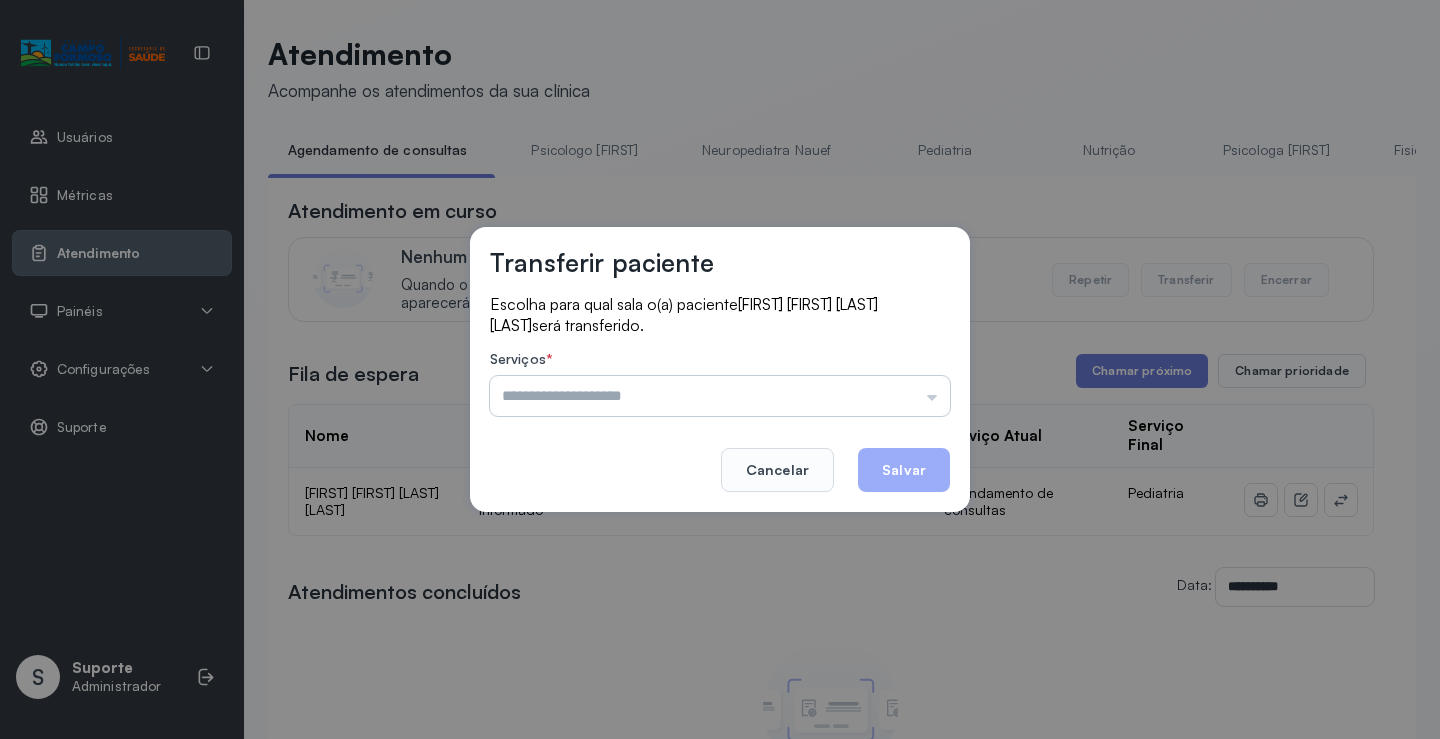 click at bounding box center (720, 396) 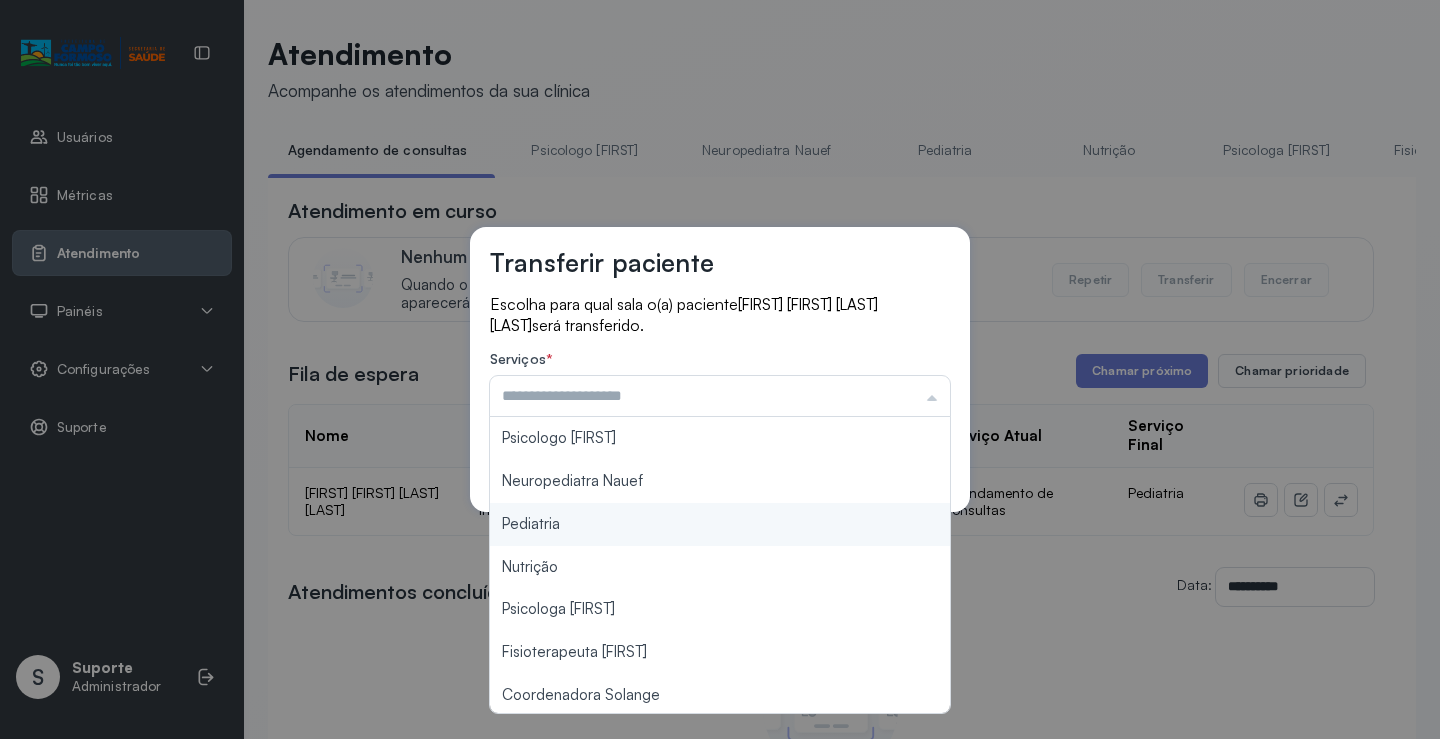 scroll, scrollTop: 303, scrollLeft: 0, axis: vertical 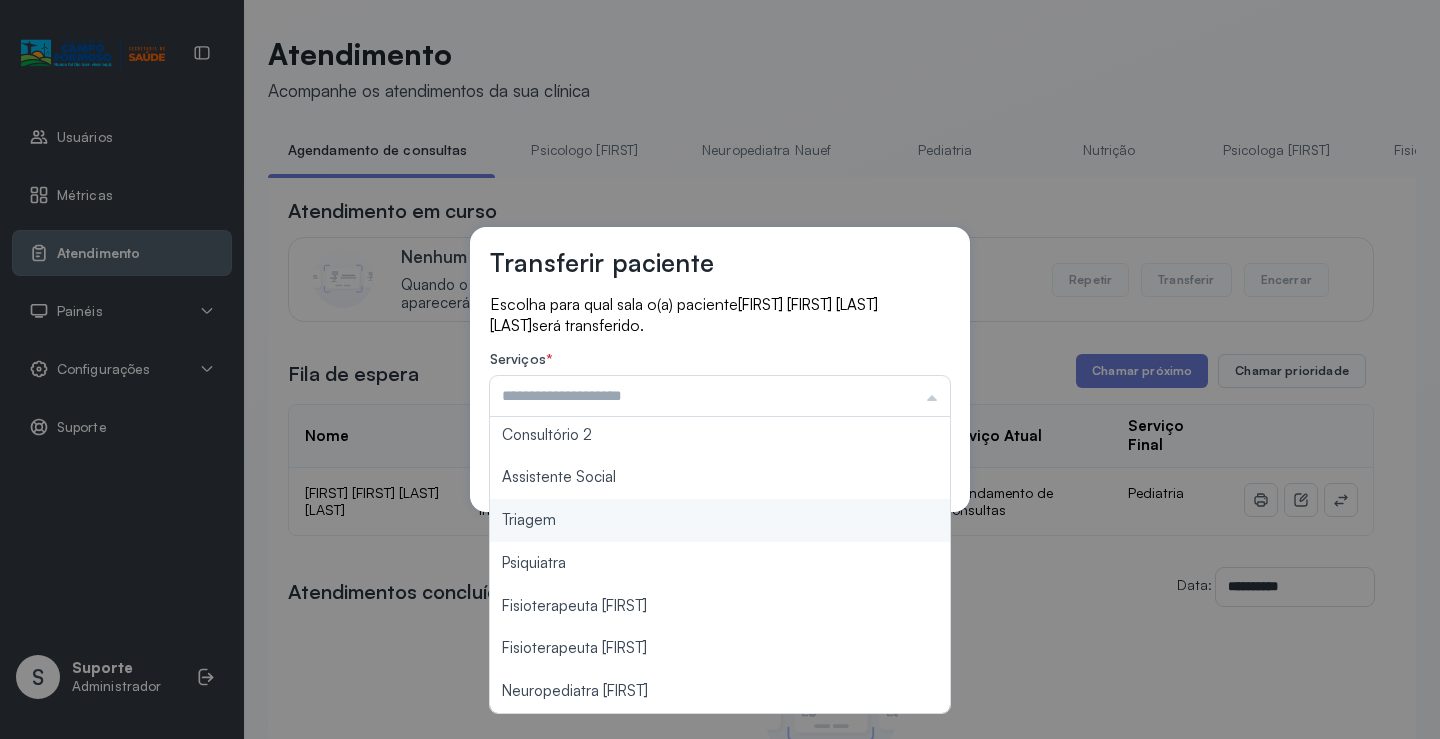 type on "*******" 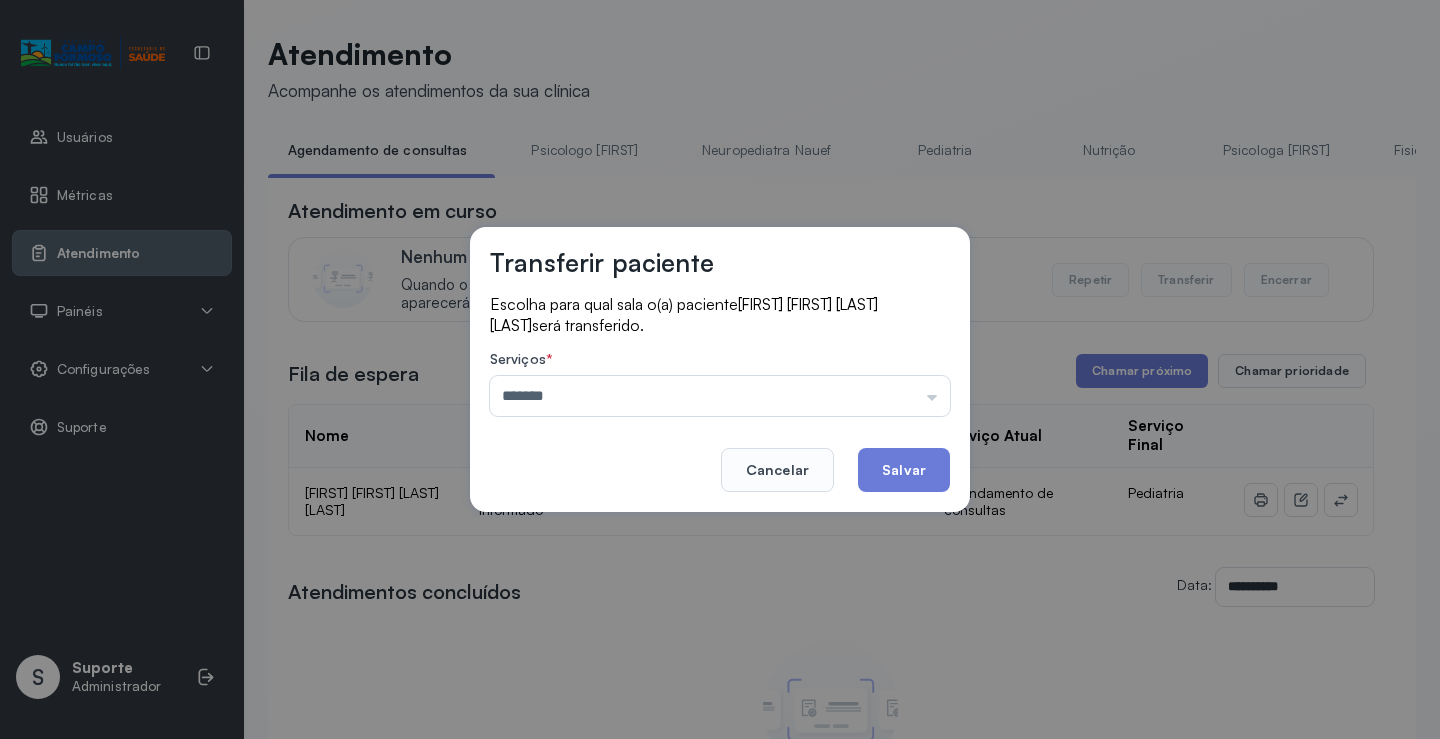drag, startPoint x: 639, startPoint y: 525, endPoint x: 851, endPoint y: 488, distance: 215.20456 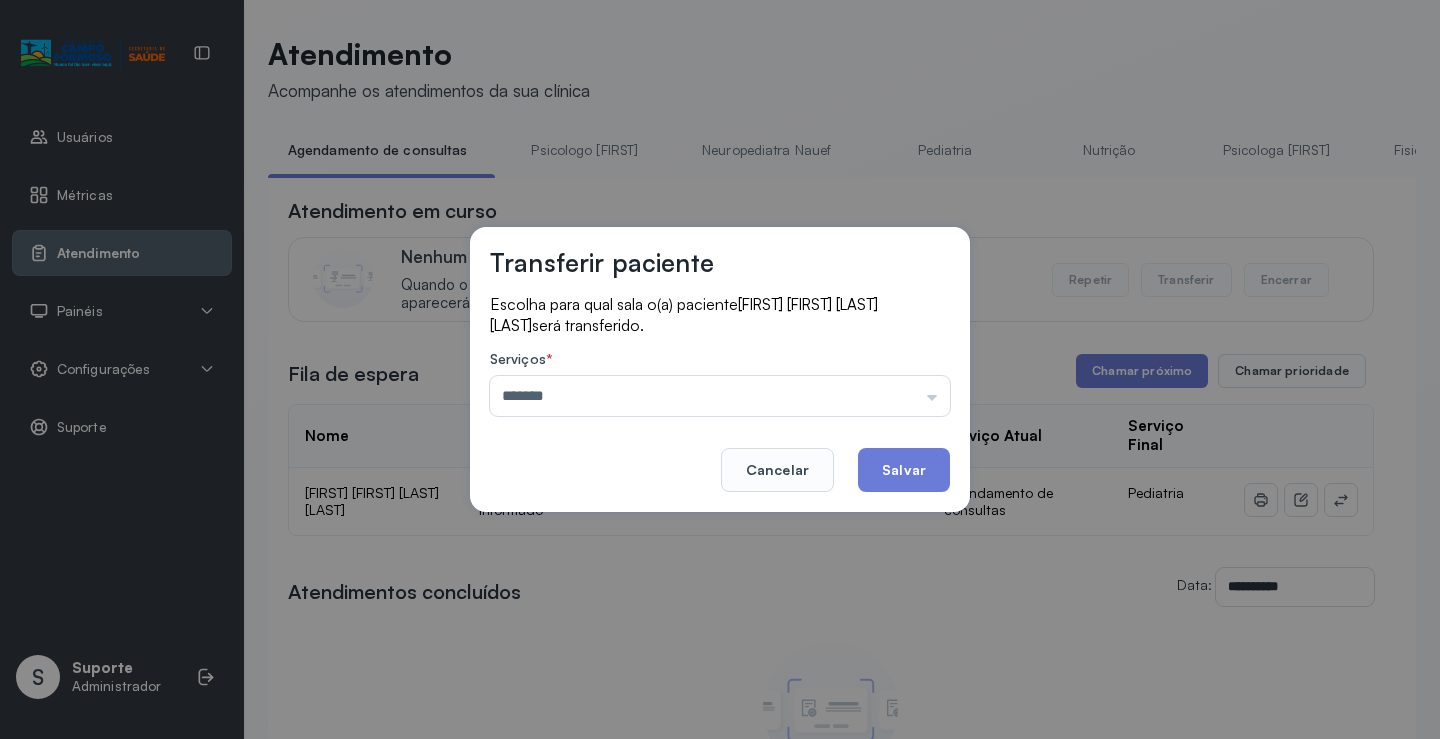 click on "Transferir paciente Escolha para qual sala o(a) paciente  LUCAS GABRIEL BISPO DOS SANTOS  será transferido.  Serviços  *  ******* Psicologo Pedro Neuropediatra Nauef Pediatria Nutrição Psicologa Alana Fisioterapeuta Janusia Coordenadora Solange Consultório 2 Assistente Social Triagem Psiquiatra Fisioterapeuta Francyne Fisioterapeuta Morgana Neuropediatra João Cancelar Salvar" at bounding box center (720, 369) 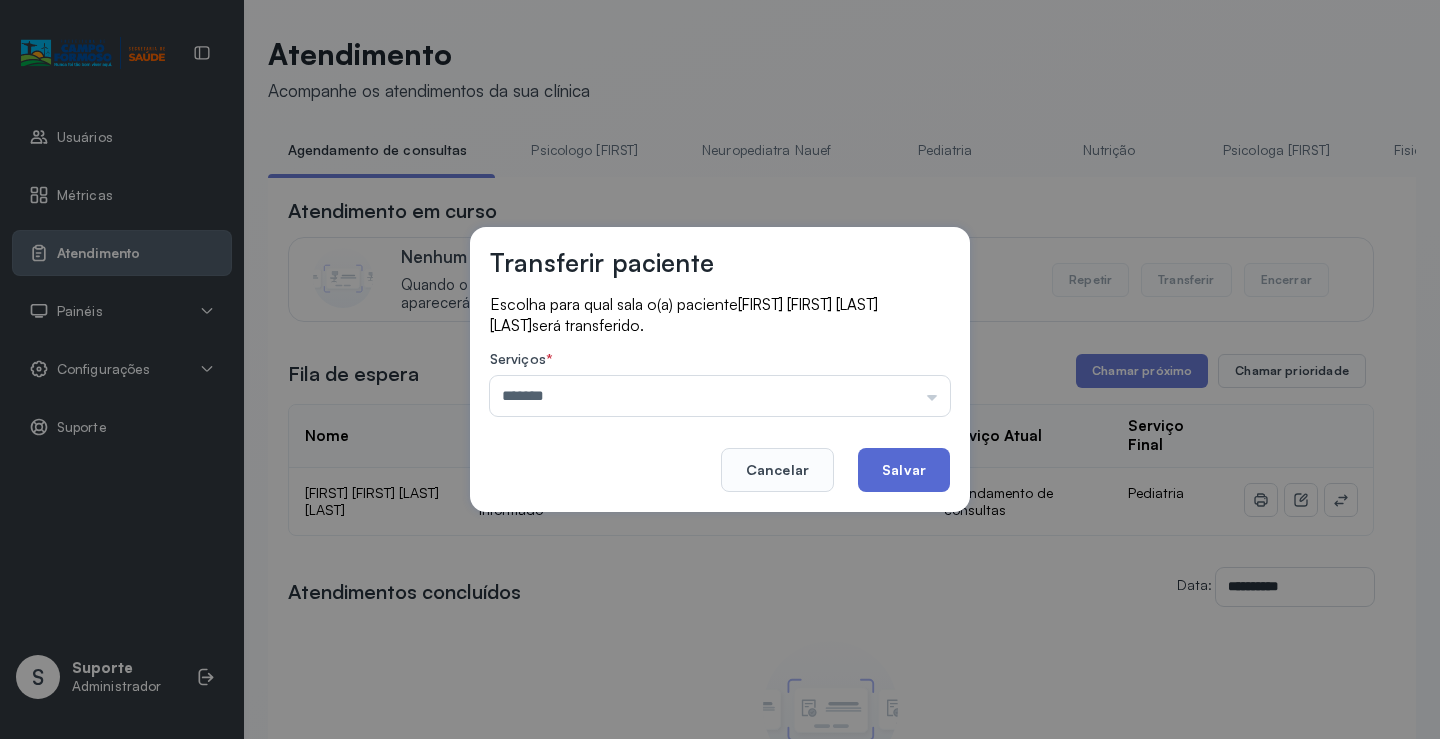 click on "Salvar" 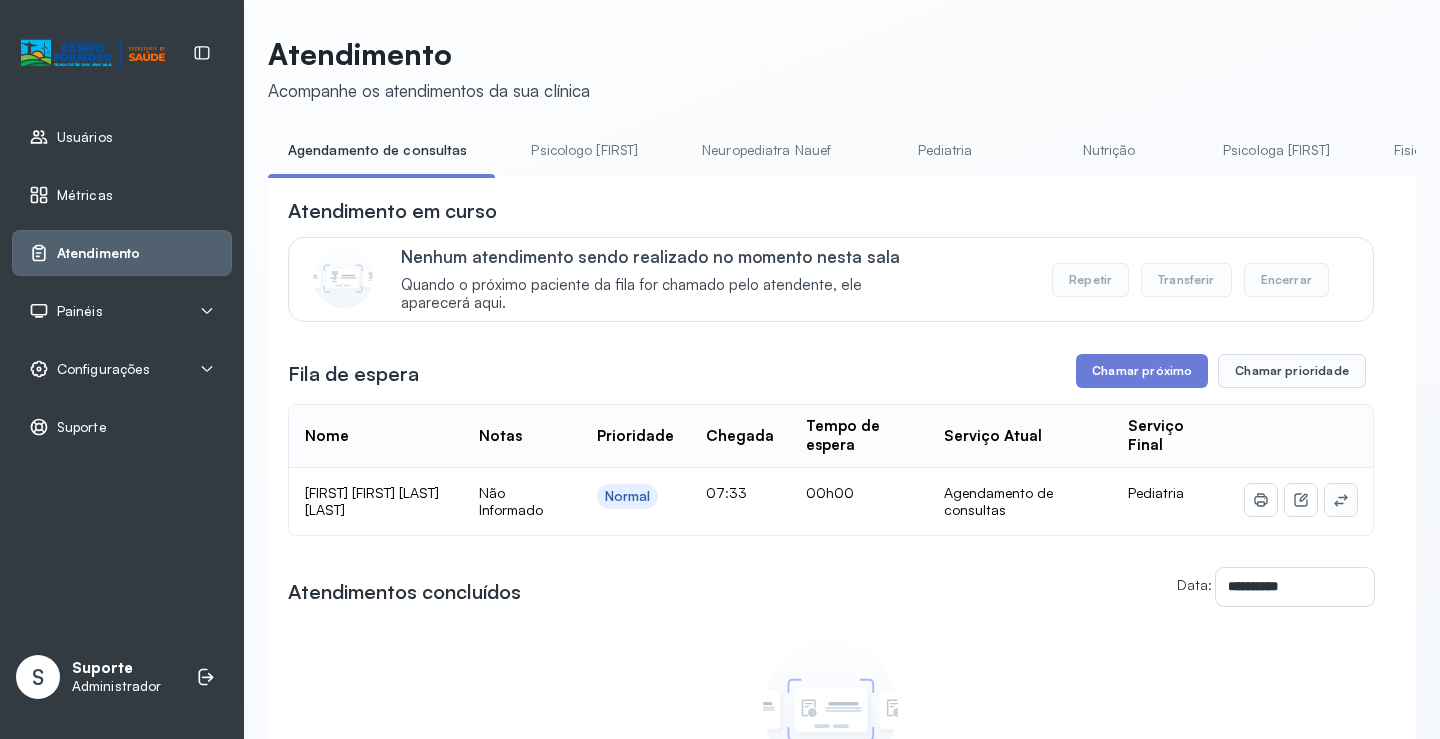 click 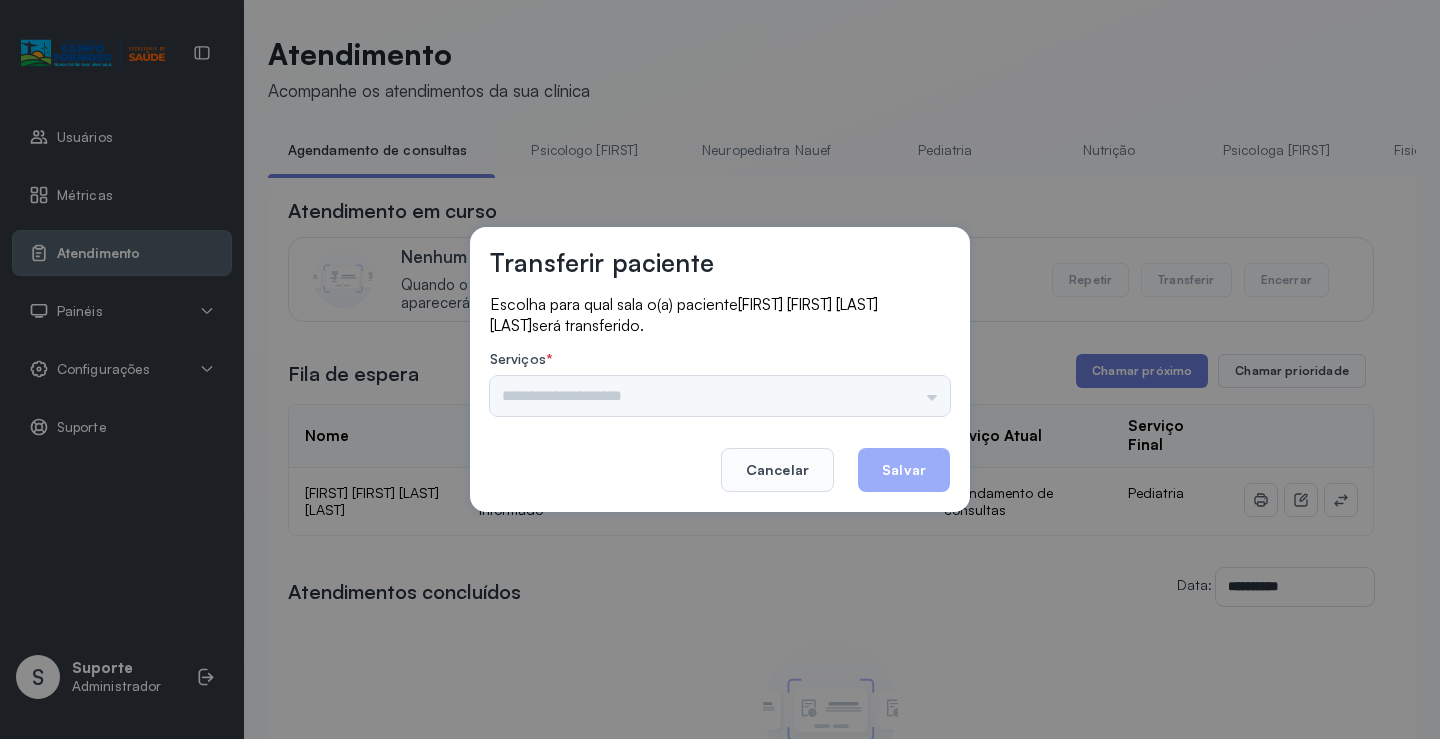 drag, startPoint x: 898, startPoint y: 397, endPoint x: 924, endPoint y: 389, distance: 27.202942 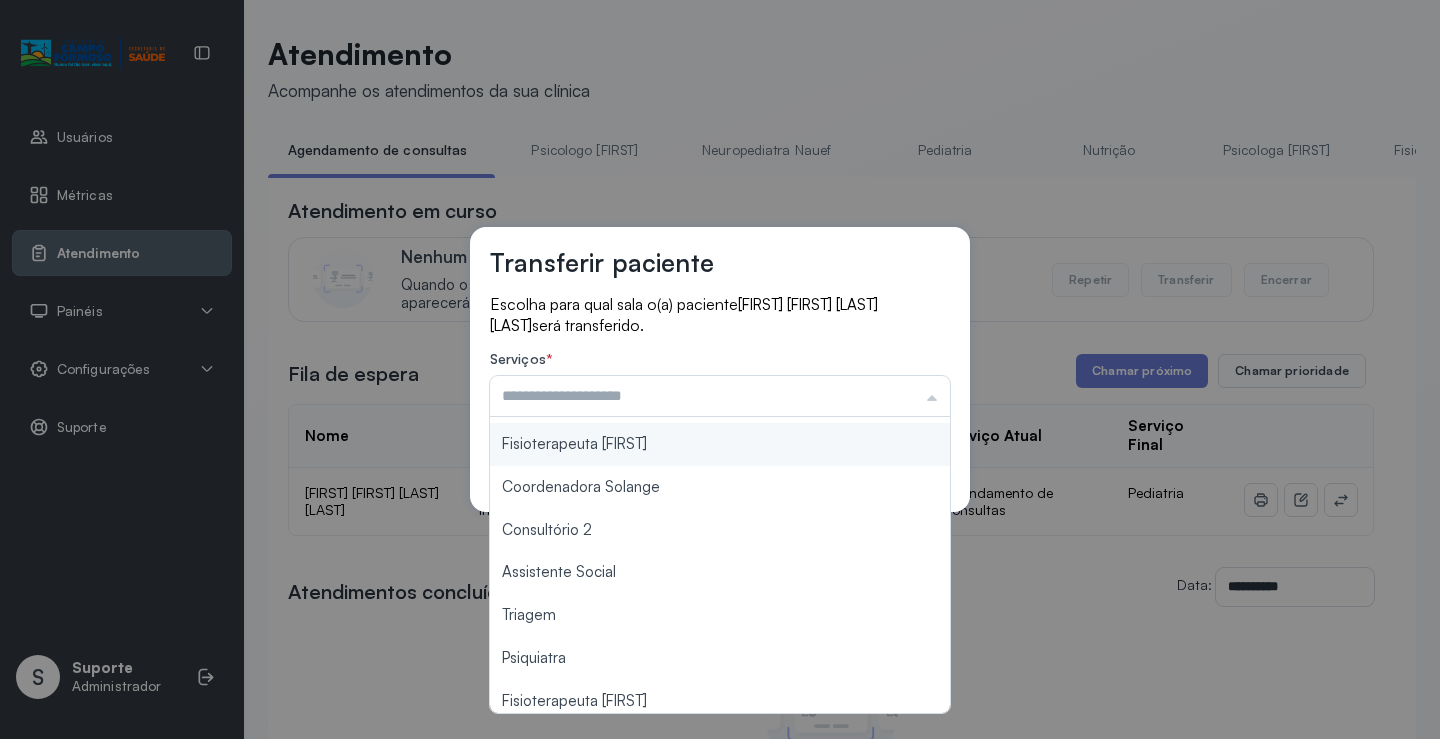 scroll, scrollTop: 303, scrollLeft: 0, axis: vertical 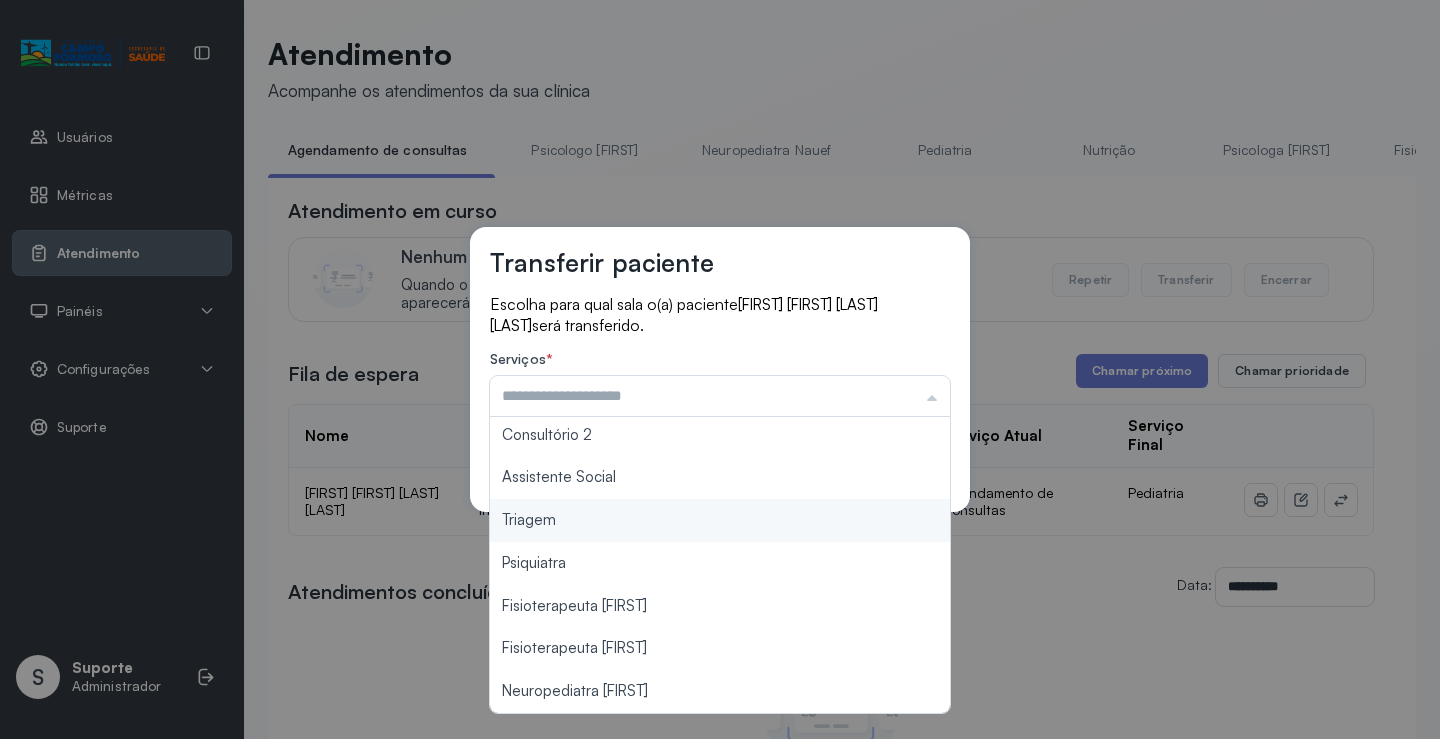 type on "*******" 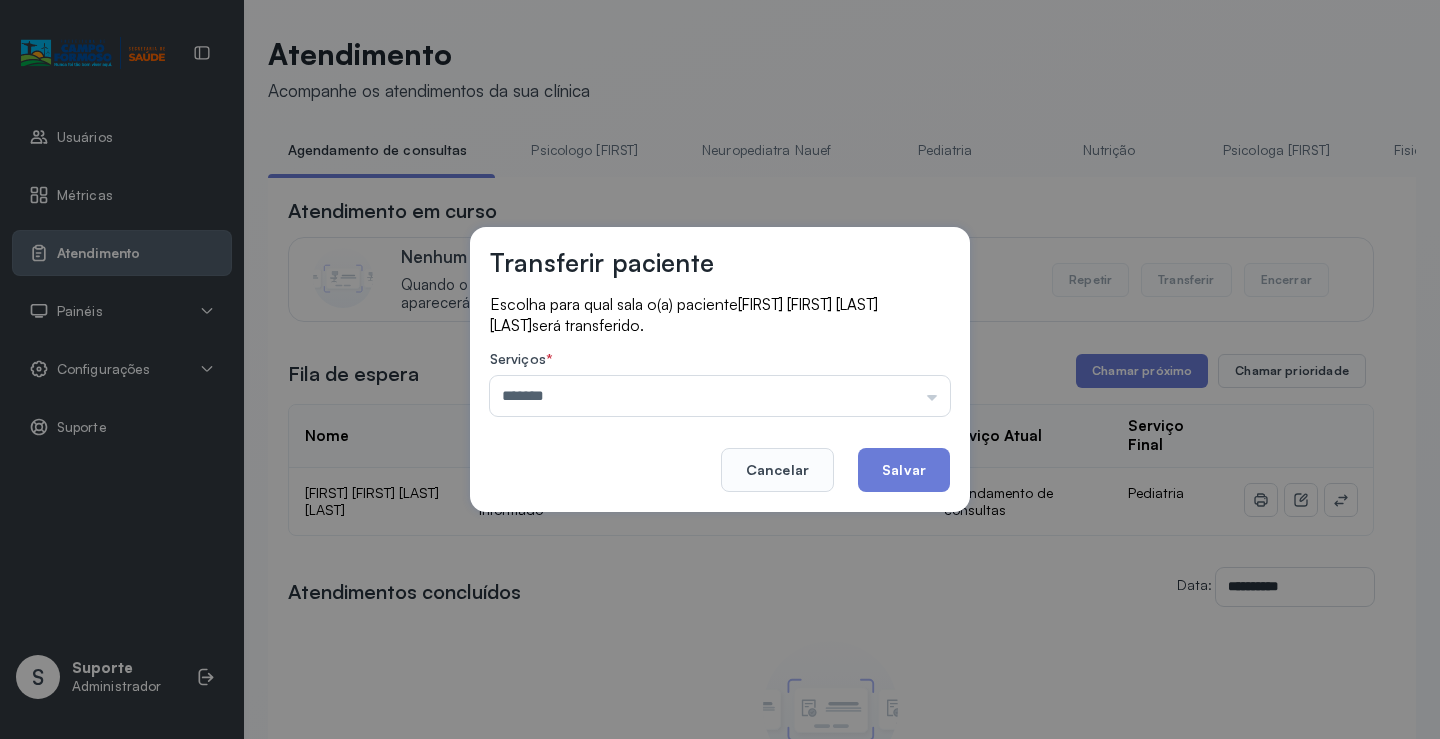 drag, startPoint x: 686, startPoint y: 524, endPoint x: 902, endPoint y: 487, distance: 219.14607 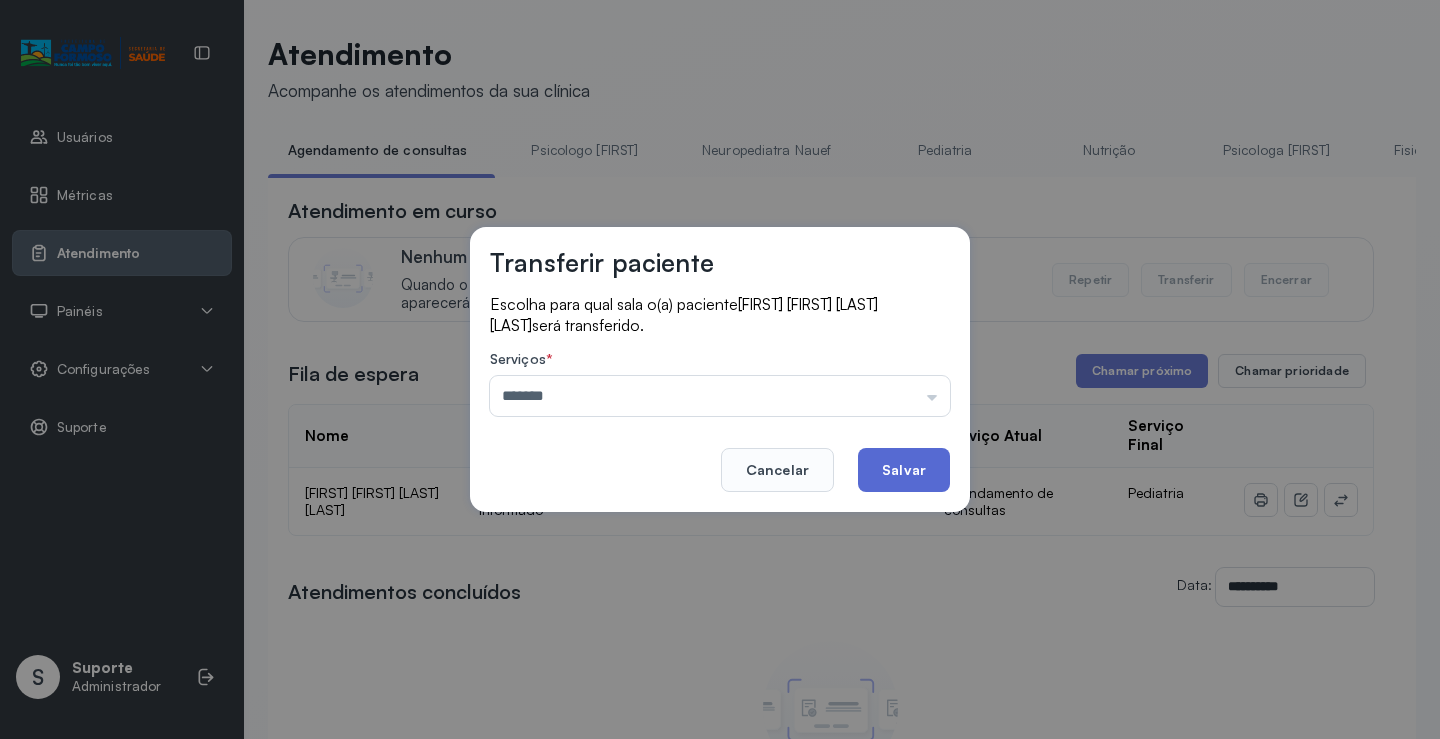 click on "Salvar" 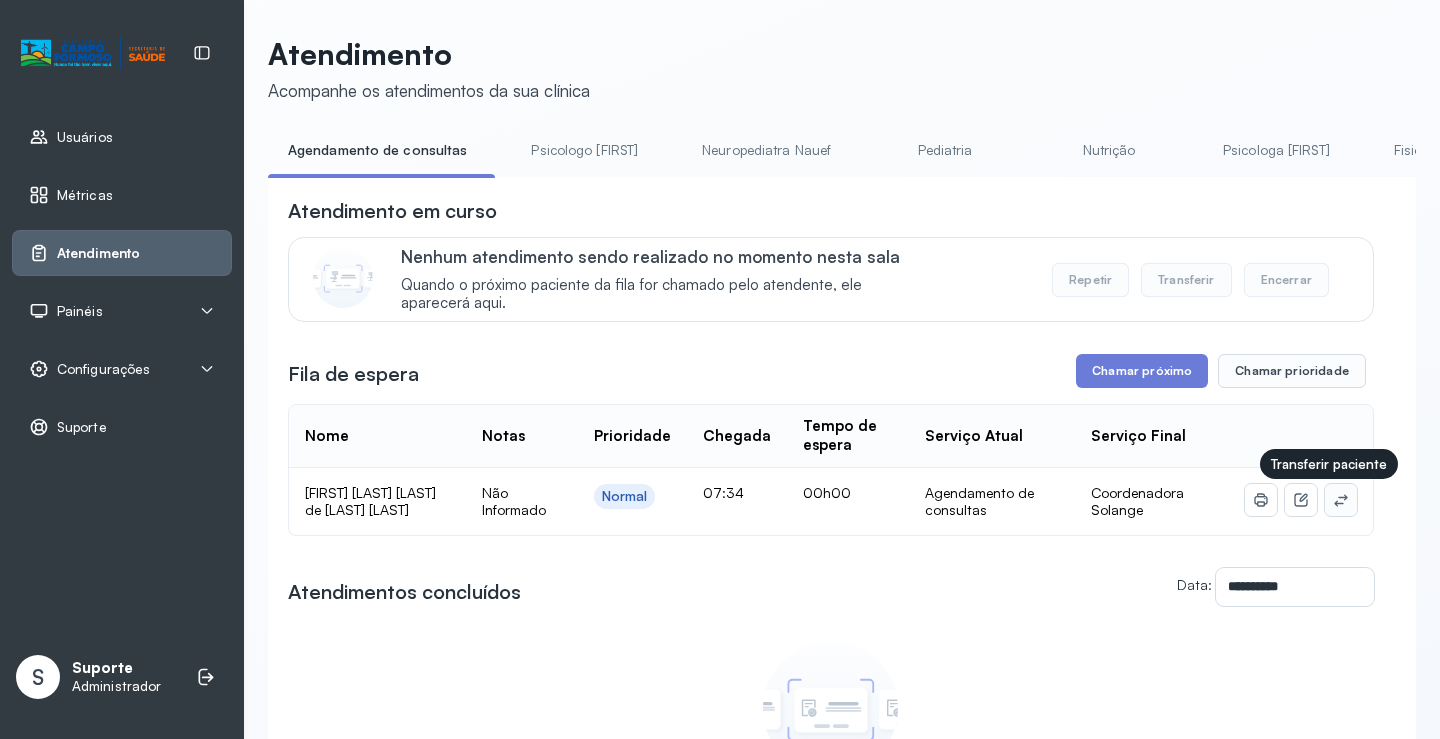 click 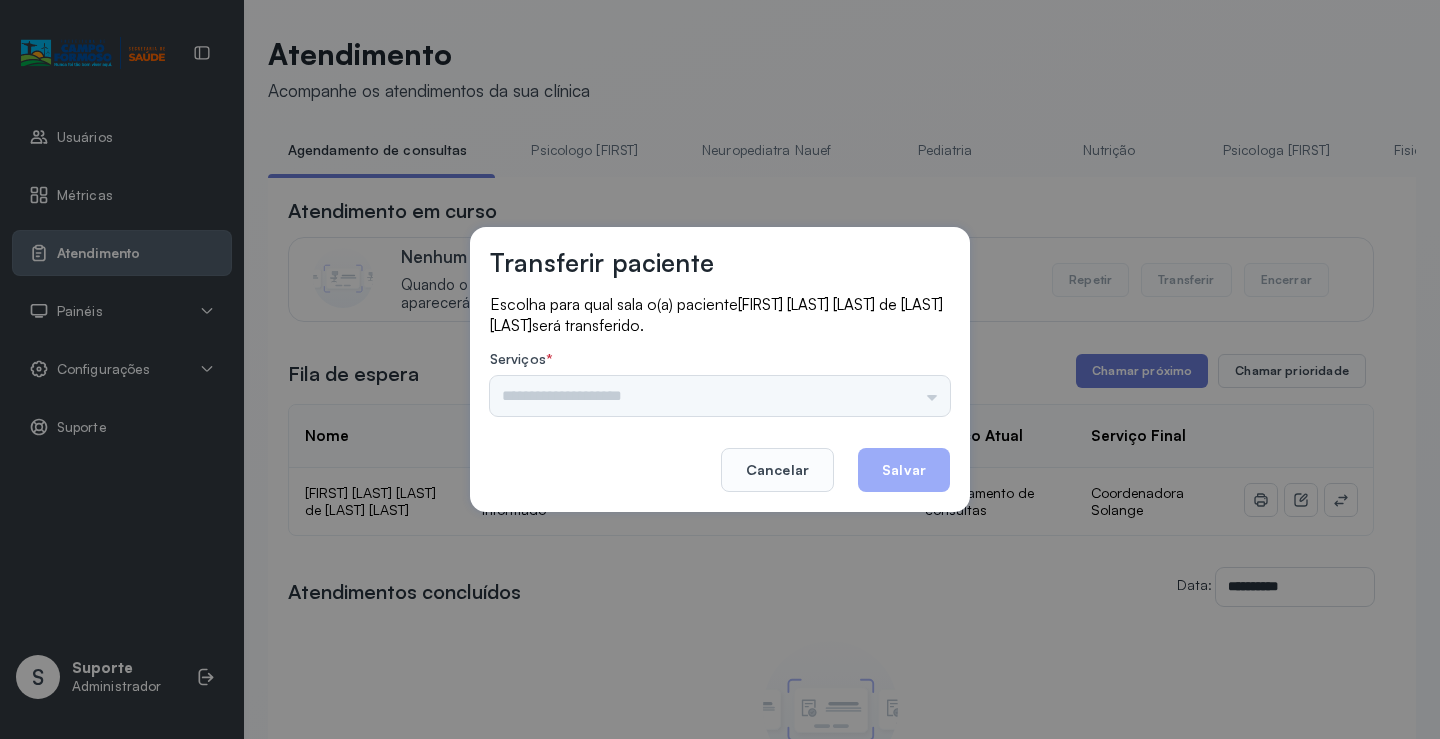 drag, startPoint x: 881, startPoint y: 413, endPoint x: 928, endPoint y: 389, distance: 52.773098 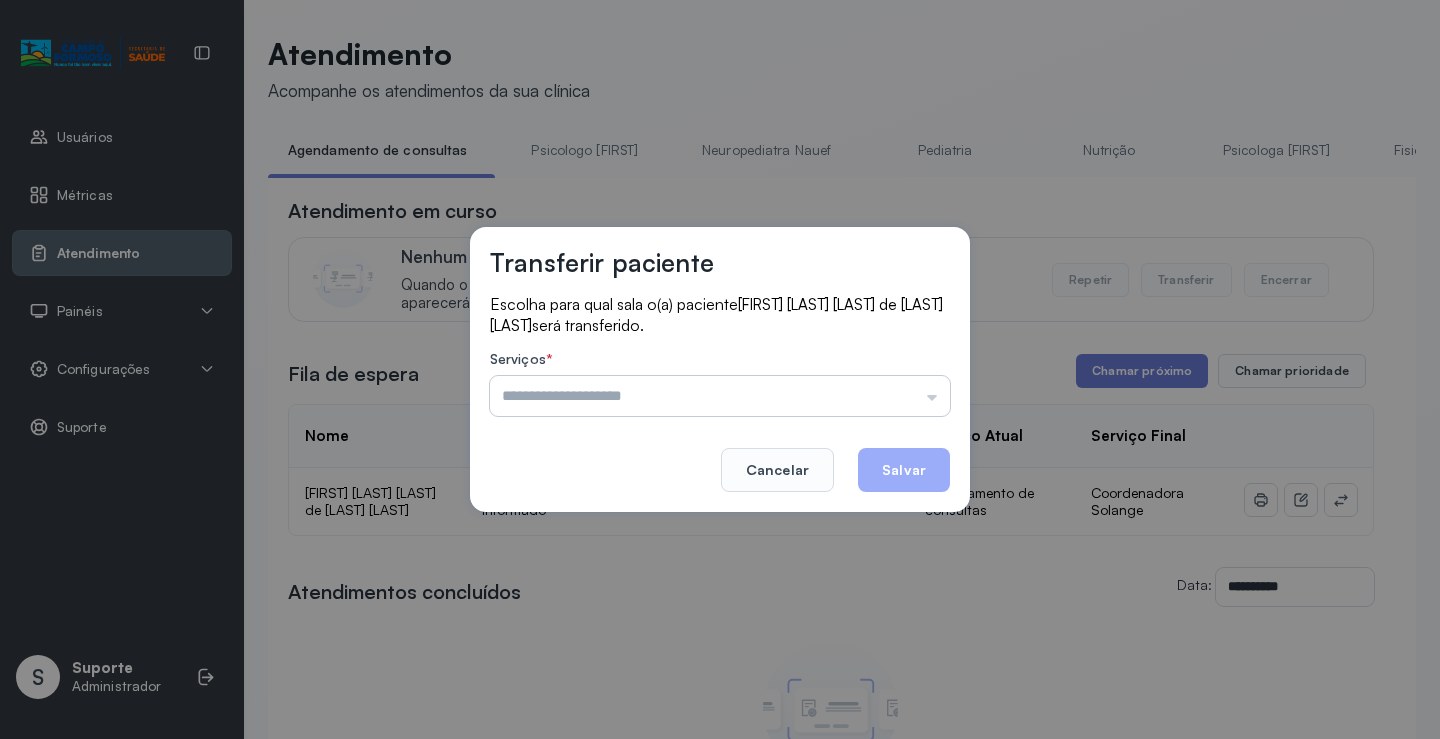 click at bounding box center (720, 396) 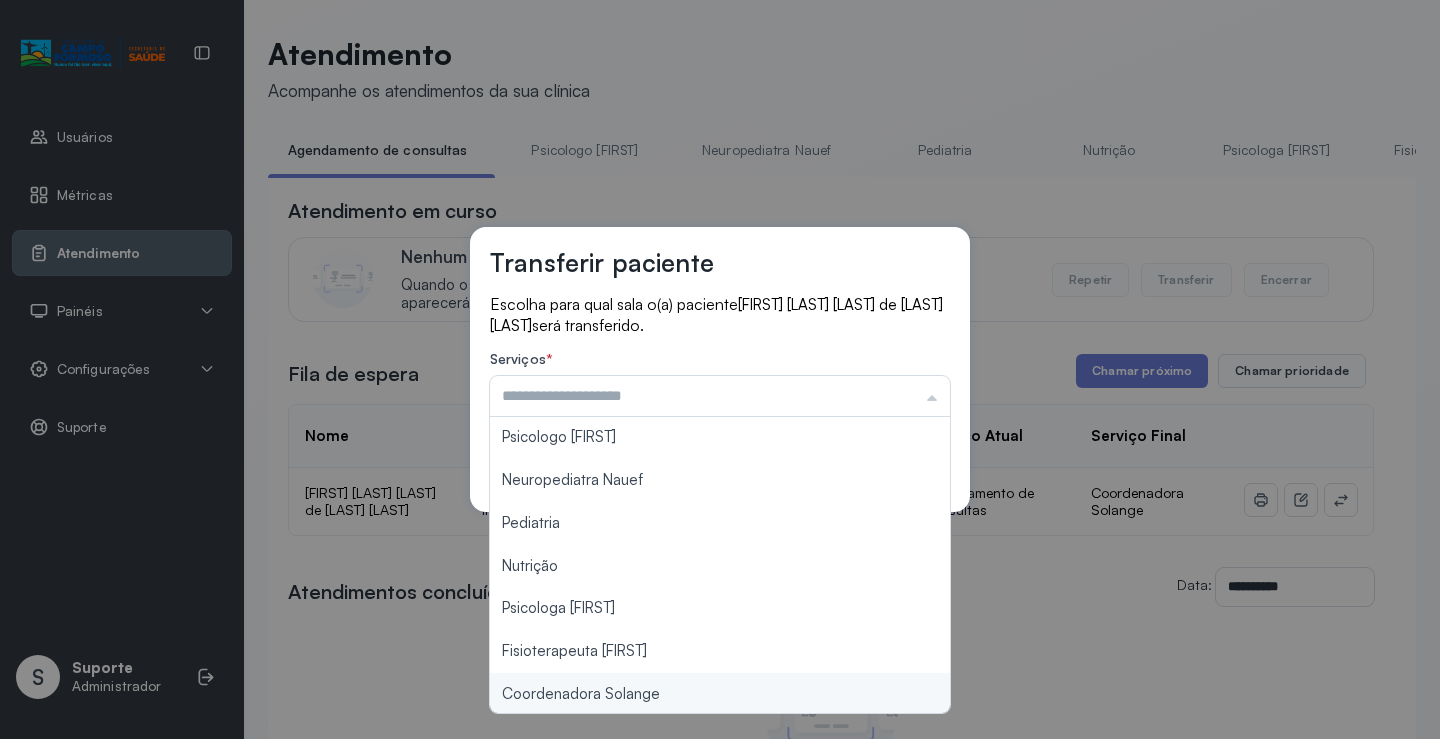 scroll, scrollTop: 0, scrollLeft: 0, axis: both 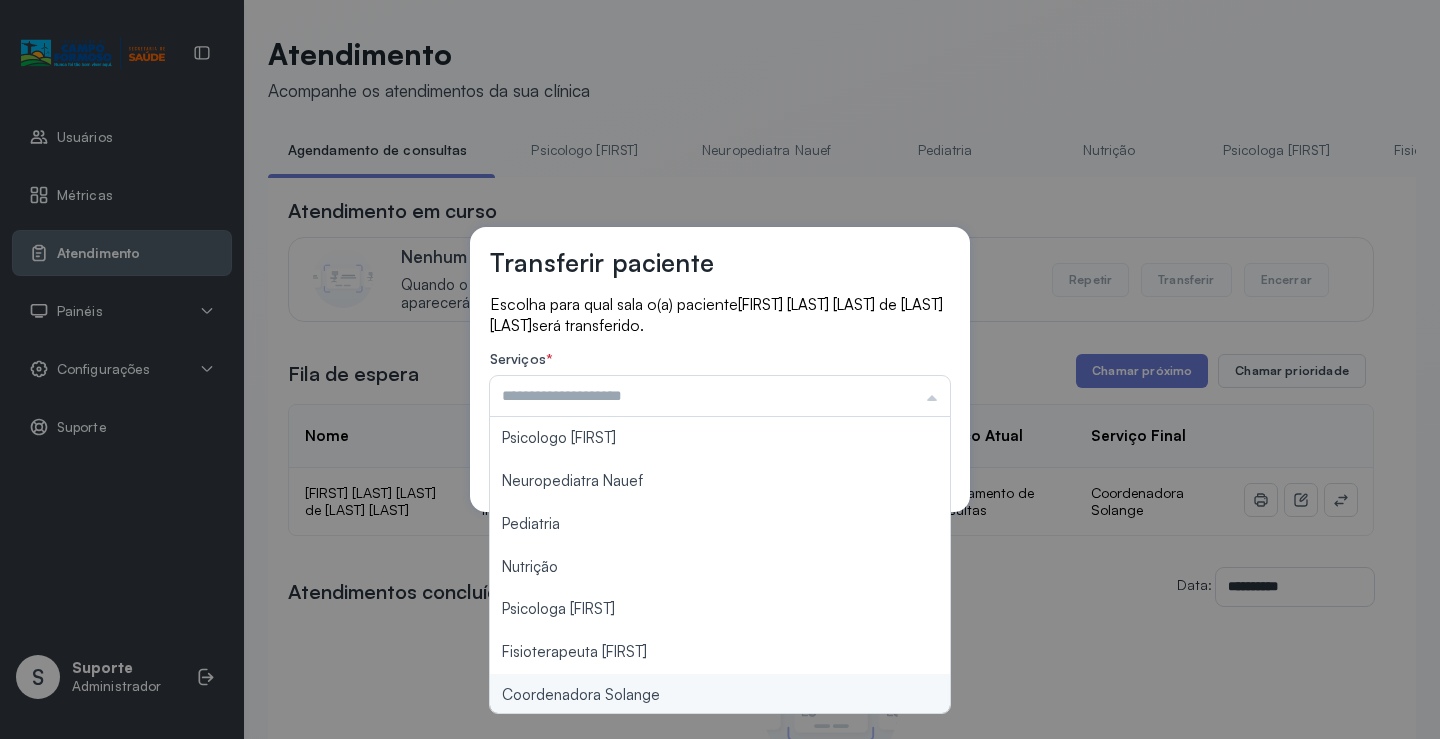 type on "**********" 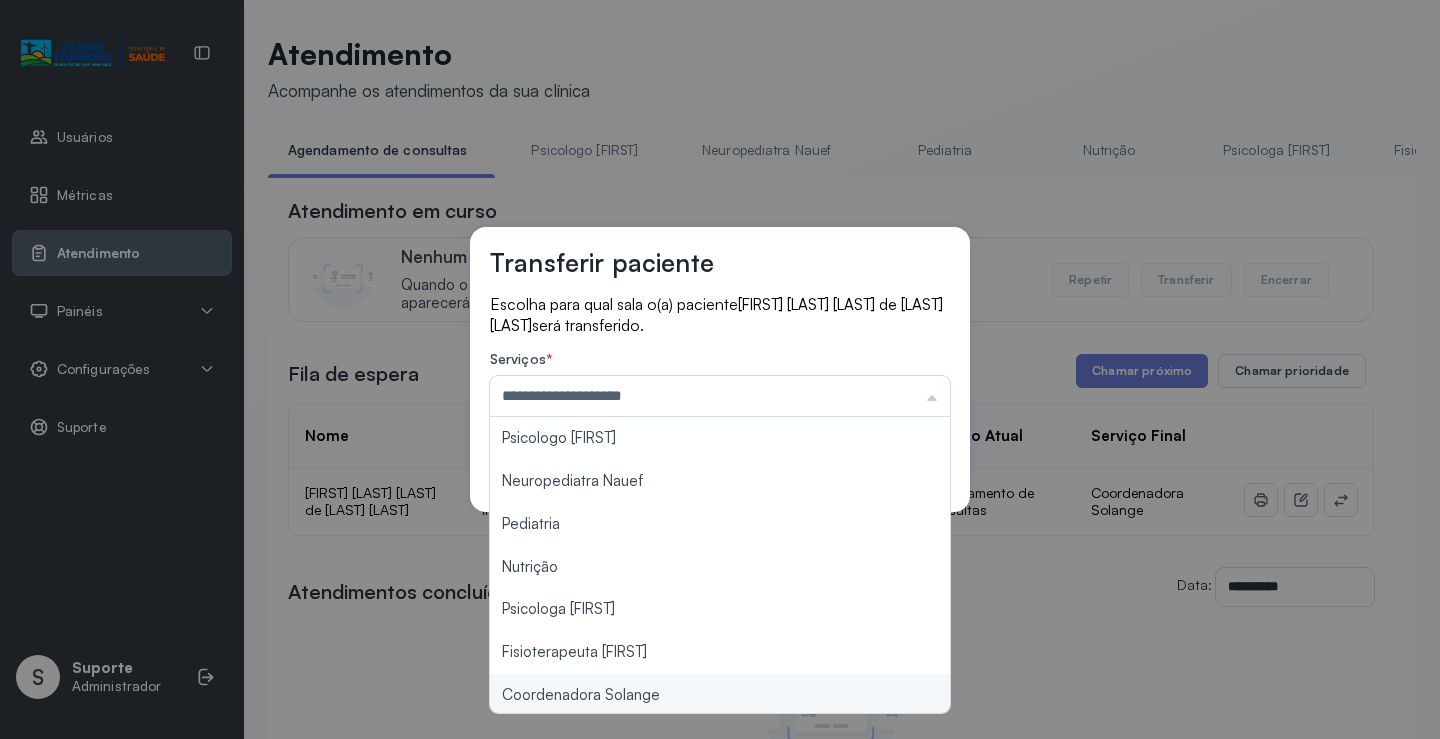 drag, startPoint x: 643, startPoint y: 701, endPoint x: 798, endPoint y: 584, distance: 194.20093 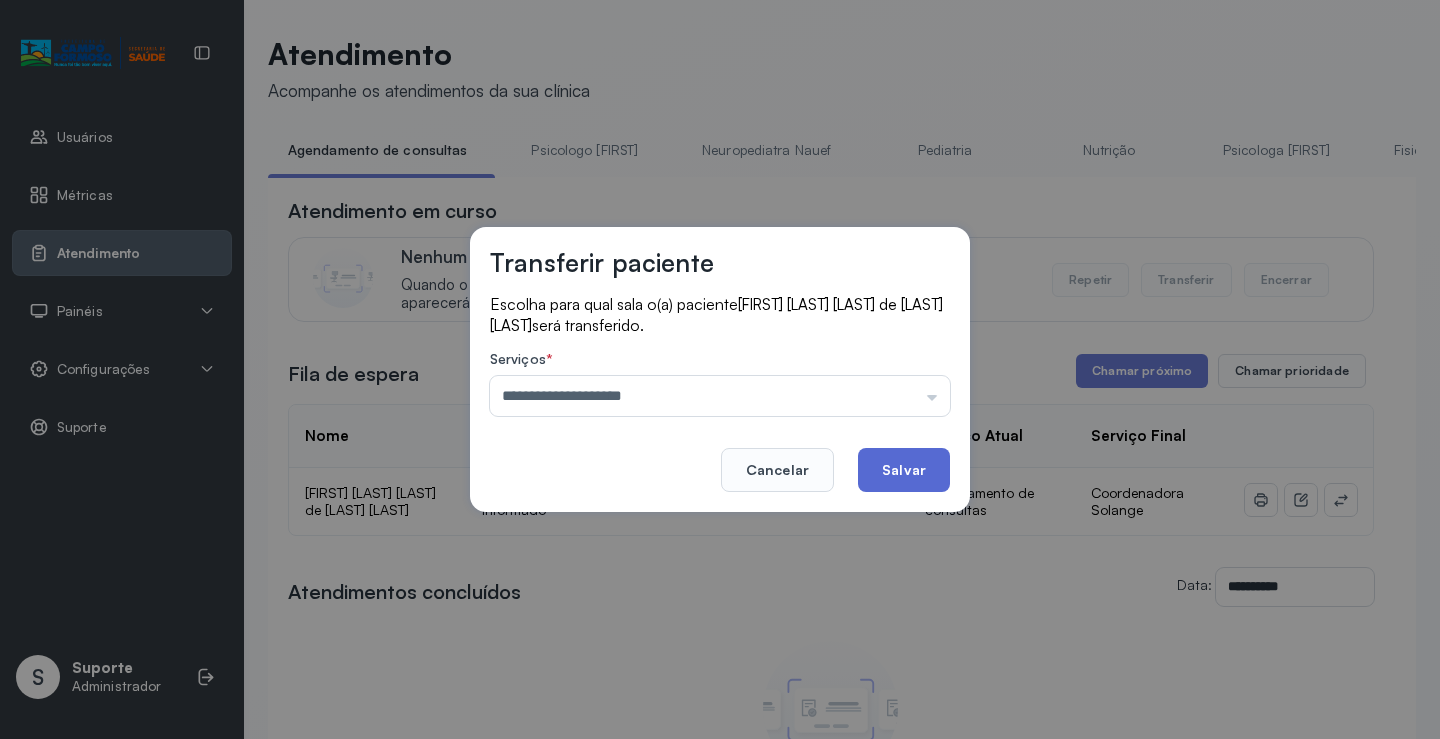 click on "Salvar" 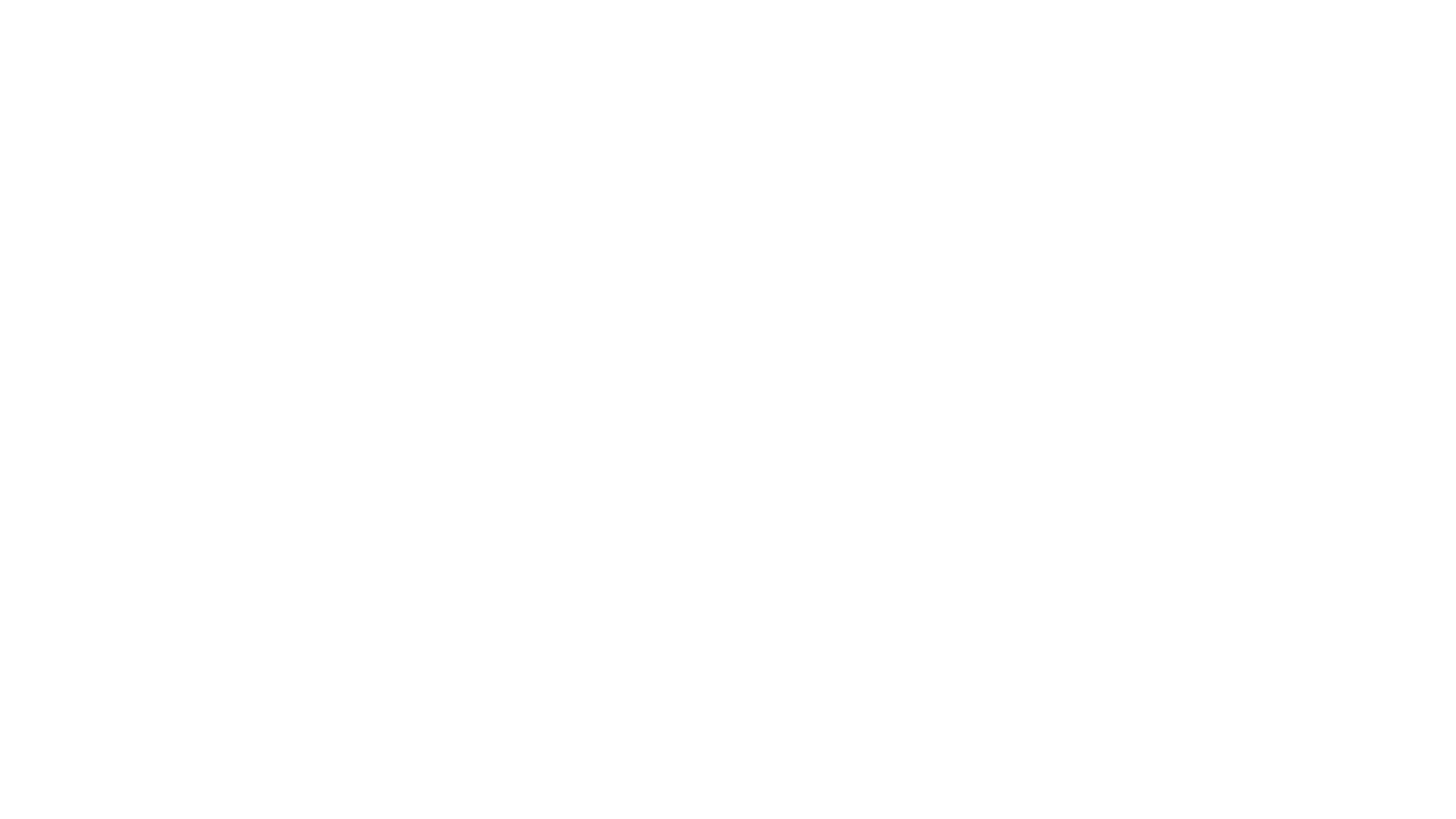 scroll, scrollTop: 0, scrollLeft: 0, axis: both 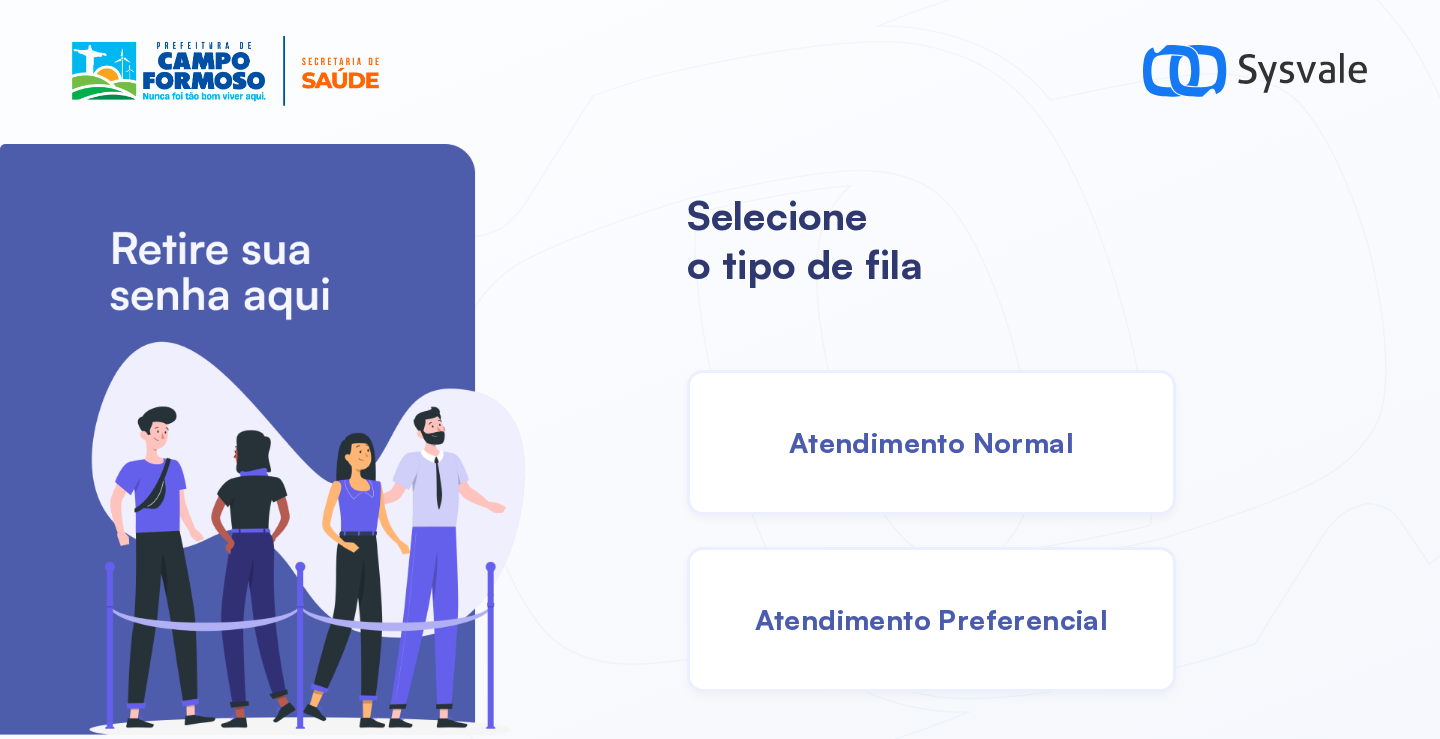 click on "Atendimento Normal" at bounding box center (931, 442) 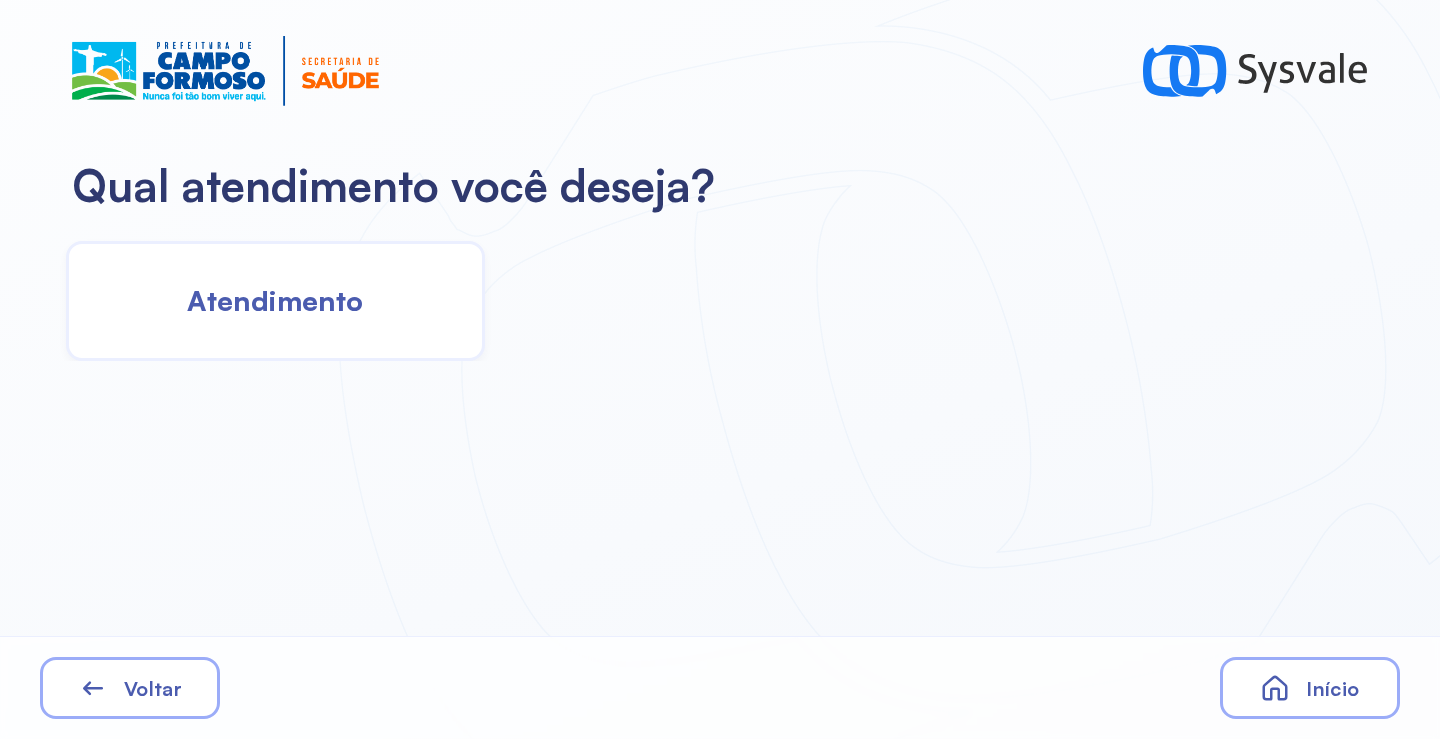 click on "Atendimento" 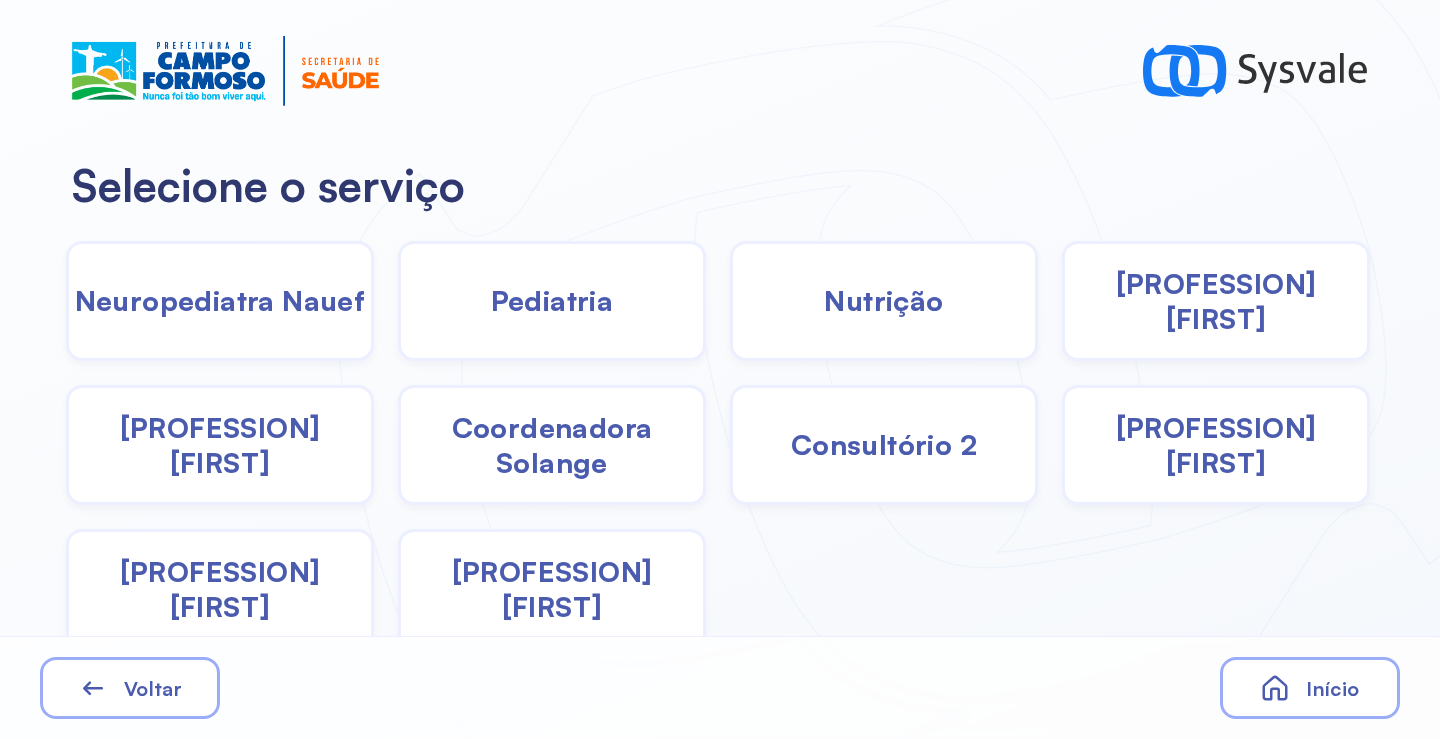 drag, startPoint x: 520, startPoint y: 458, endPoint x: 509, endPoint y: 455, distance: 11.401754 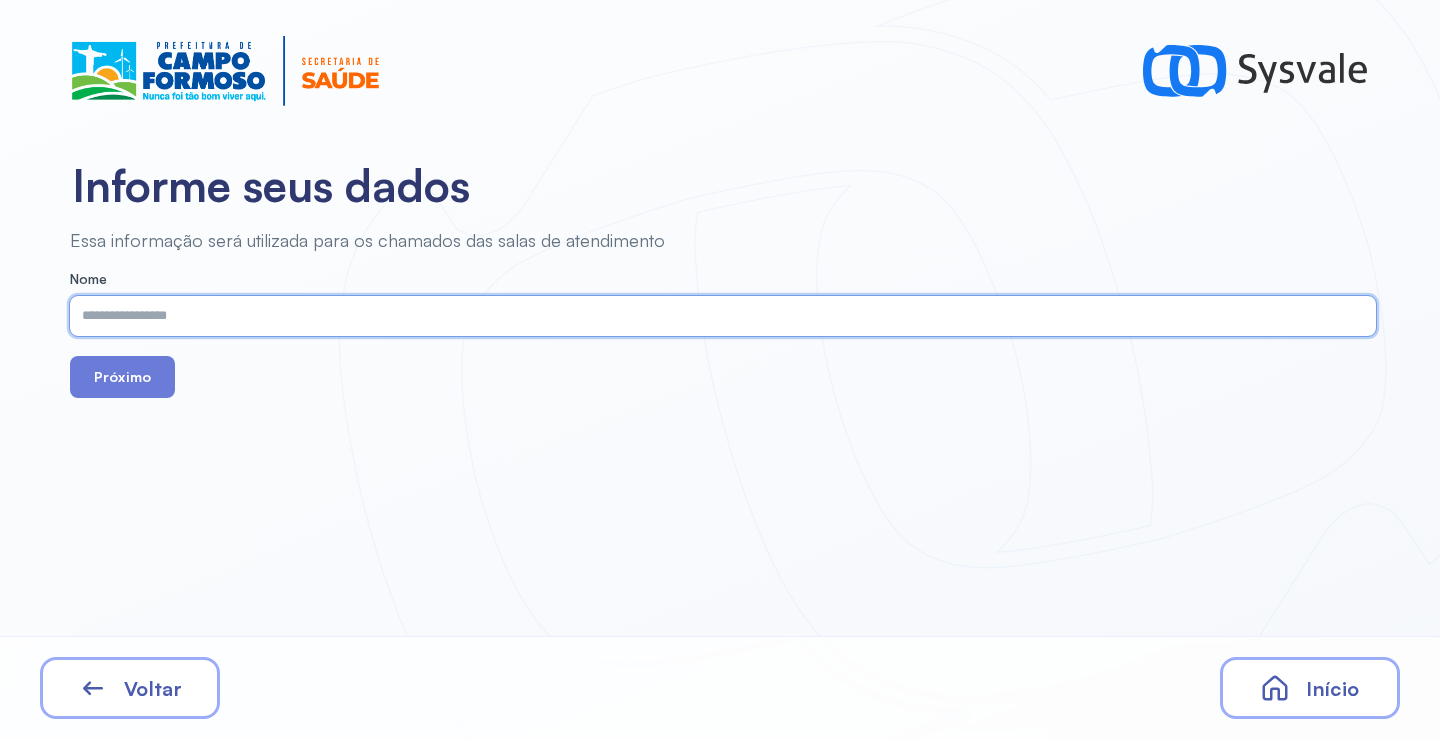 paste on "**********" 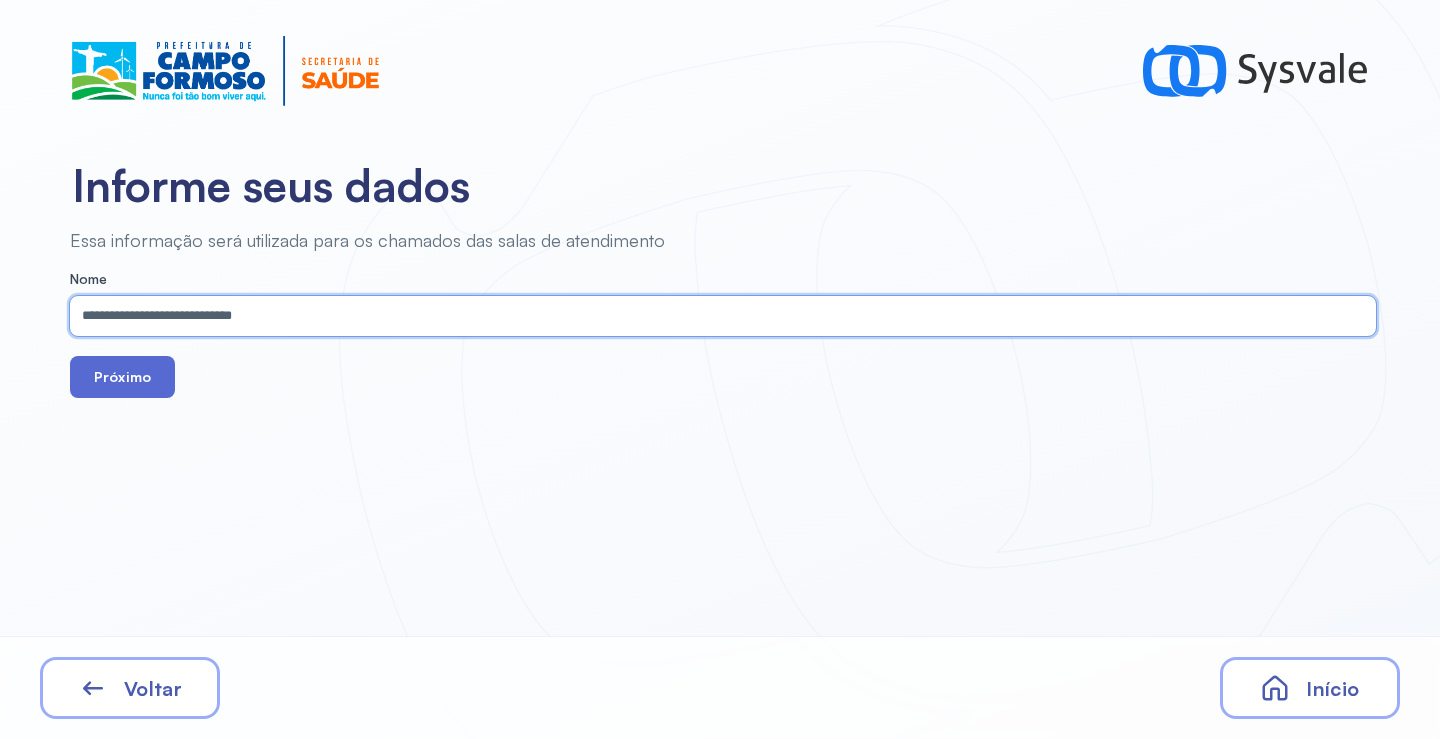 type on "**********" 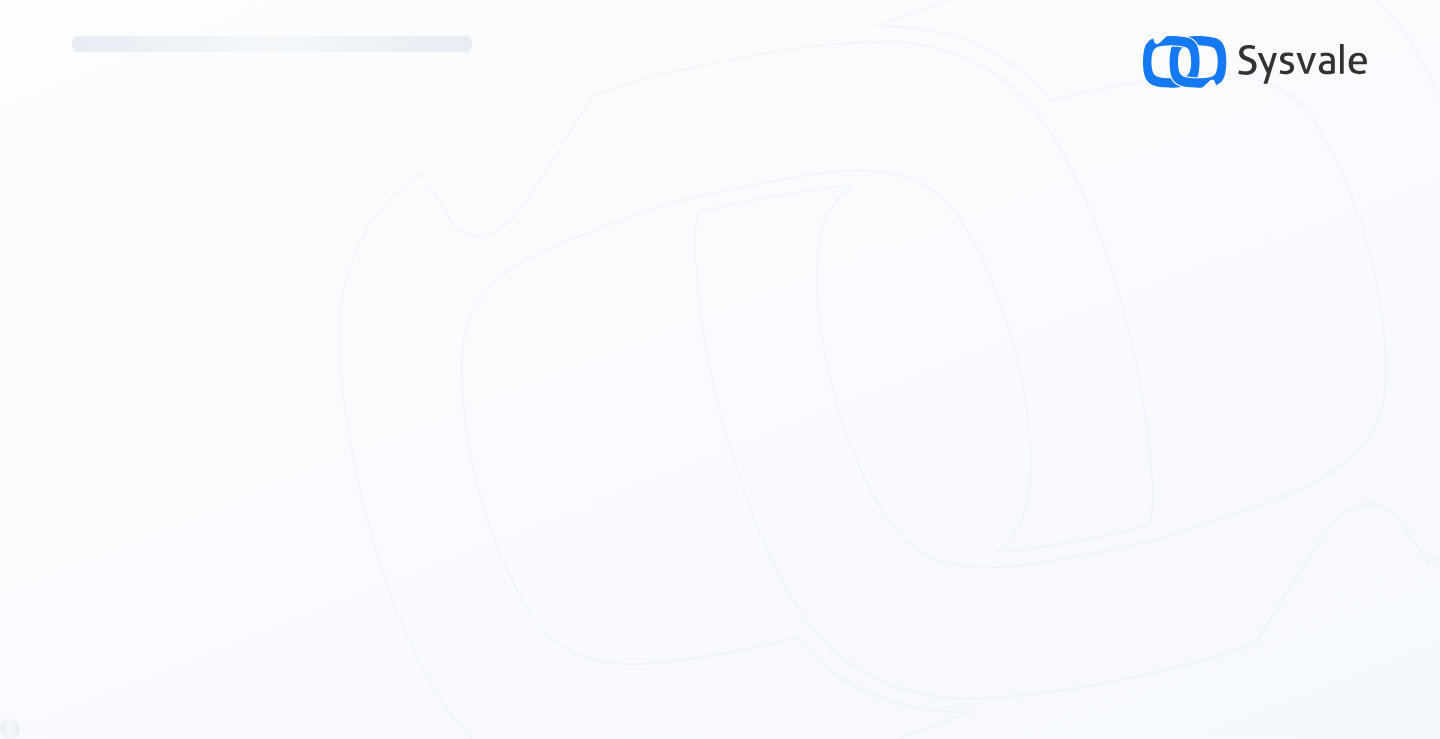 scroll, scrollTop: 0, scrollLeft: 0, axis: both 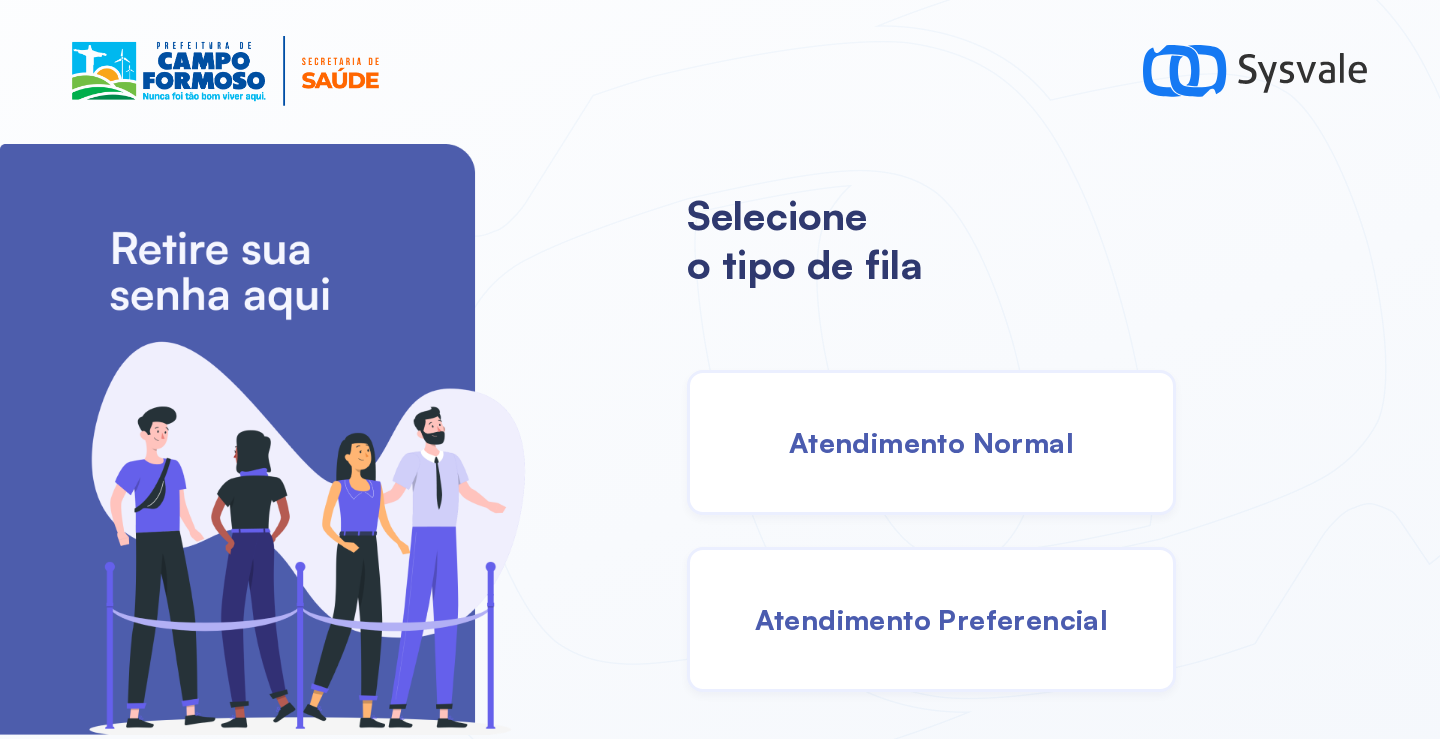 drag, startPoint x: 886, startPoint y: 485, endPoint x: 883, endPoint y: 475, distance: 10.440307 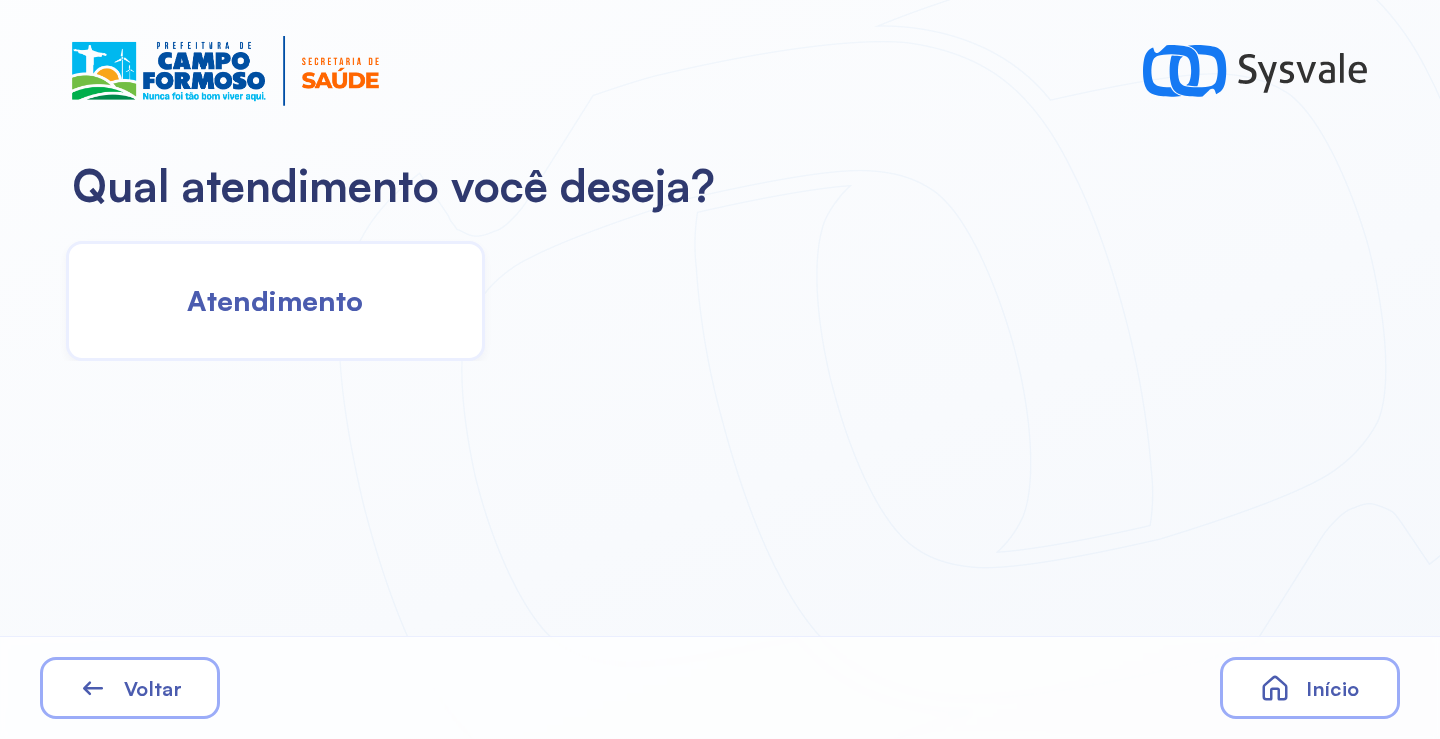 click on "Atendimento" 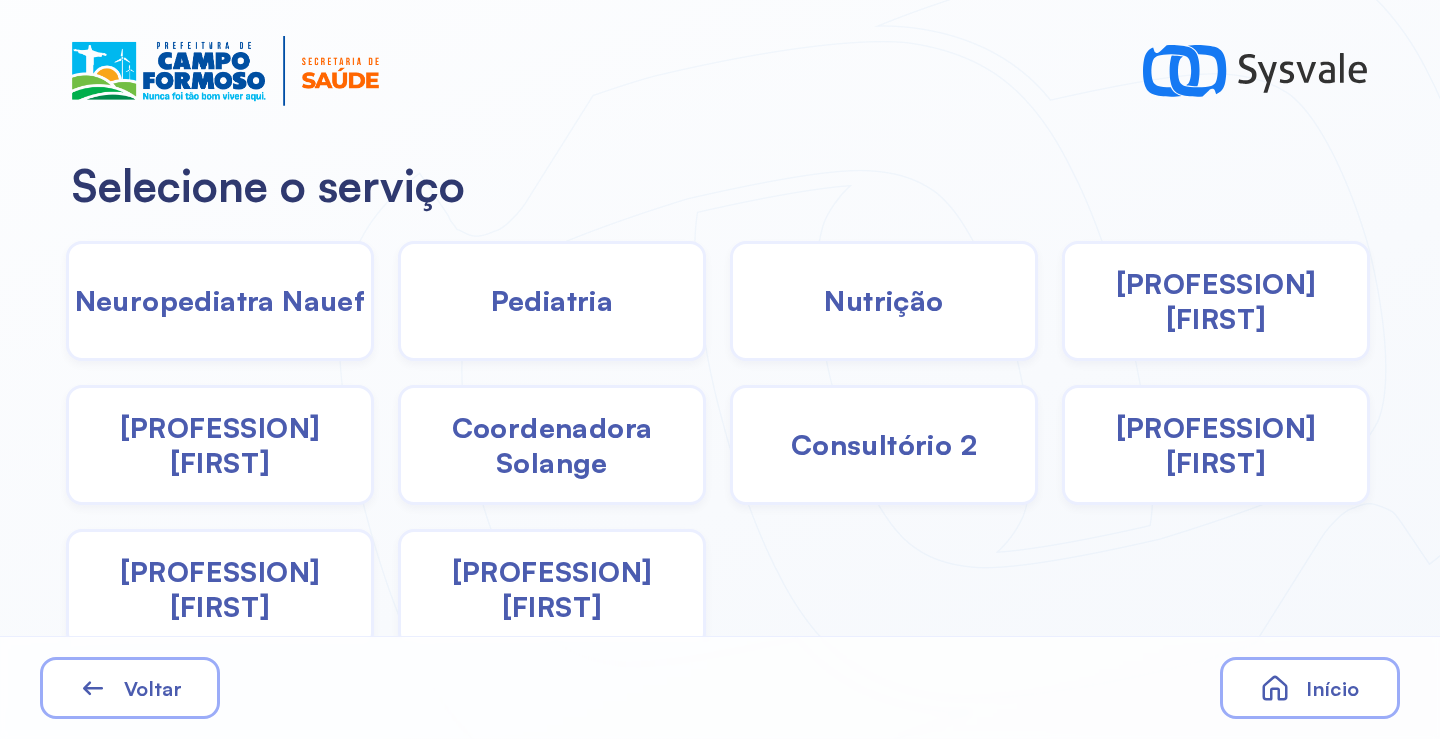 click on "Pediatria" at bounding box center [552, 300] 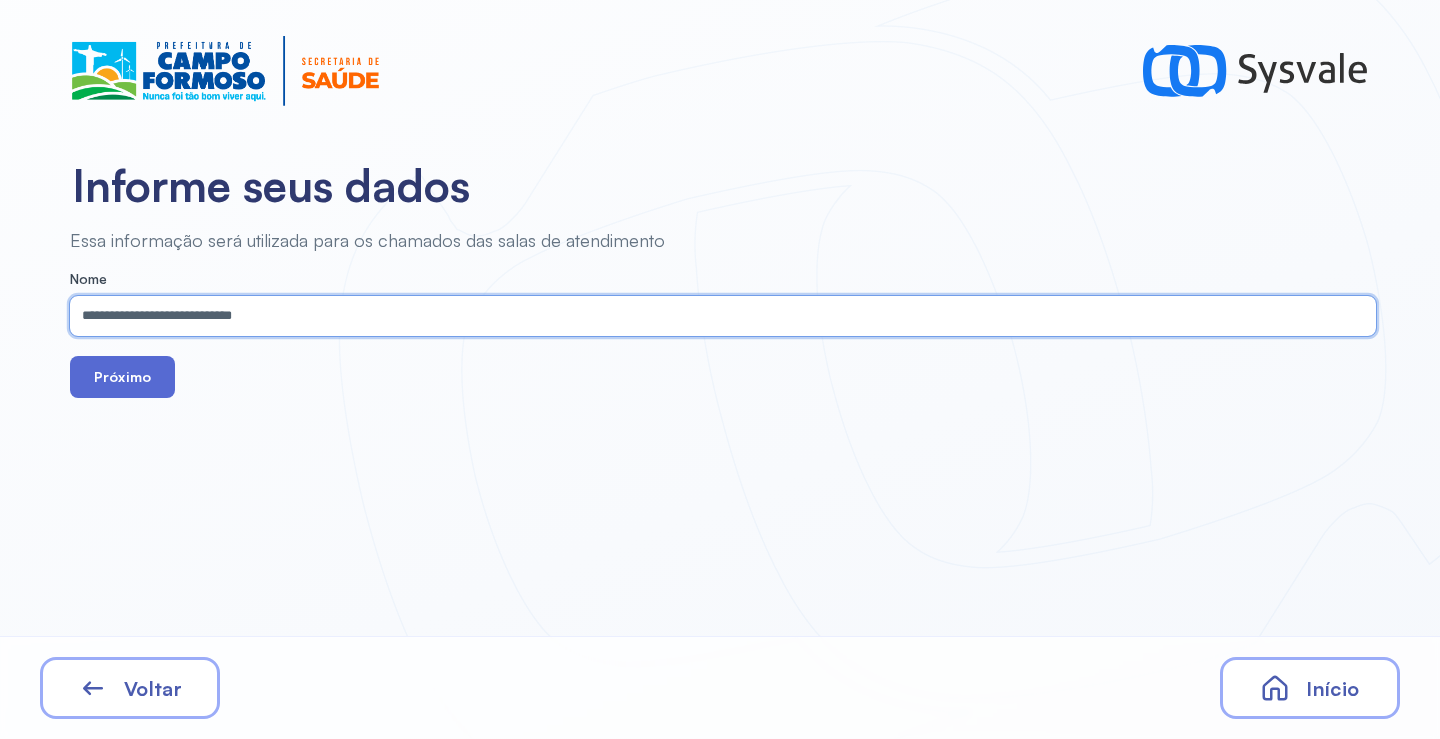 type on "**********" 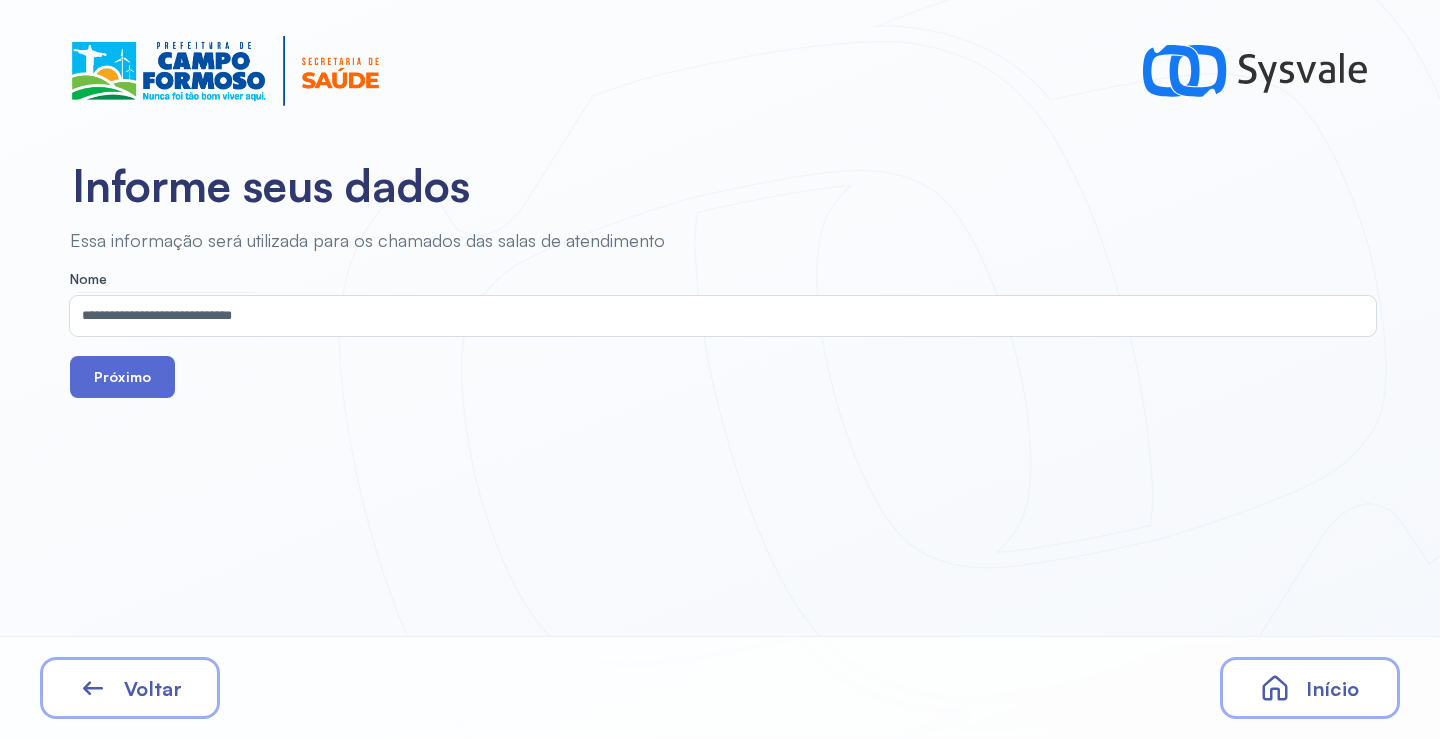 click on "Próximo" at bounding box center (122, 377) 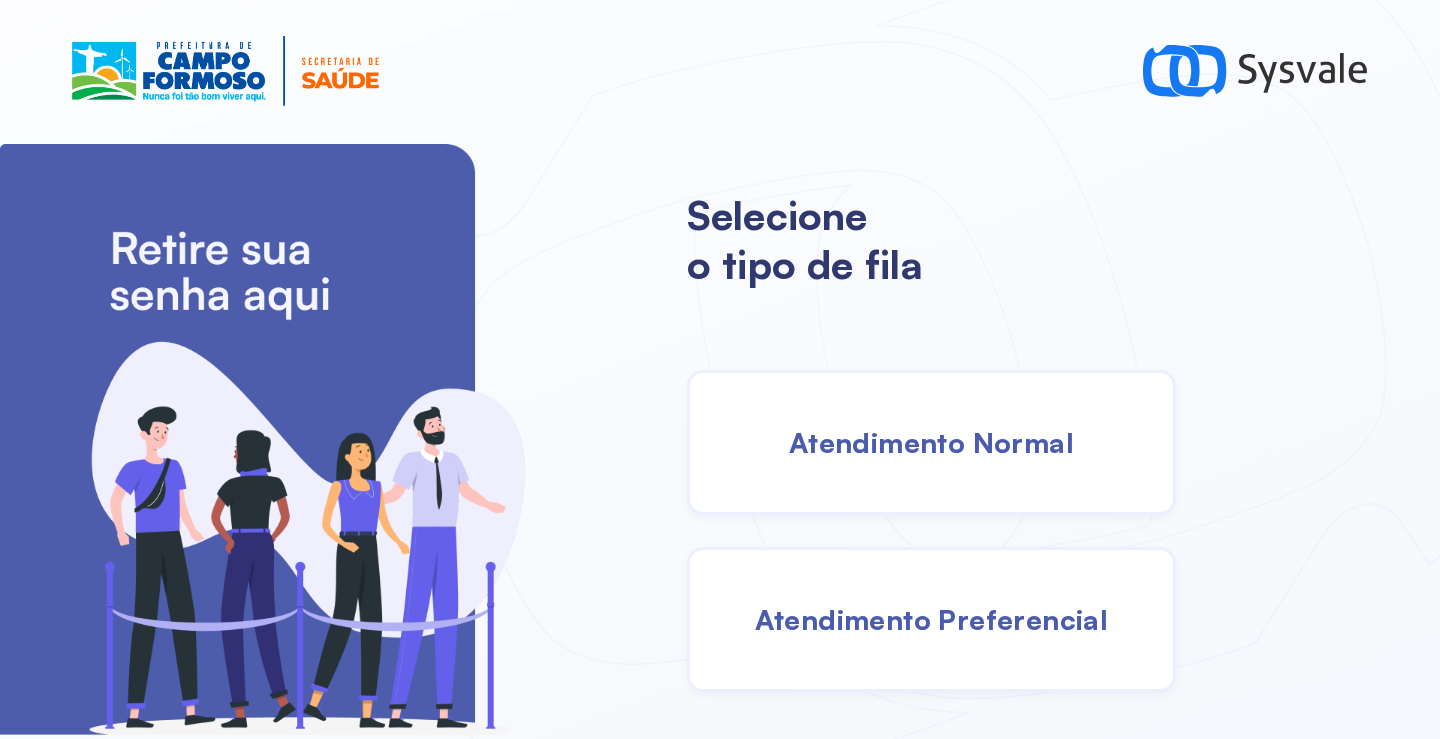scroll, scrollTop: 0, scrollLeft: 0, axis: both 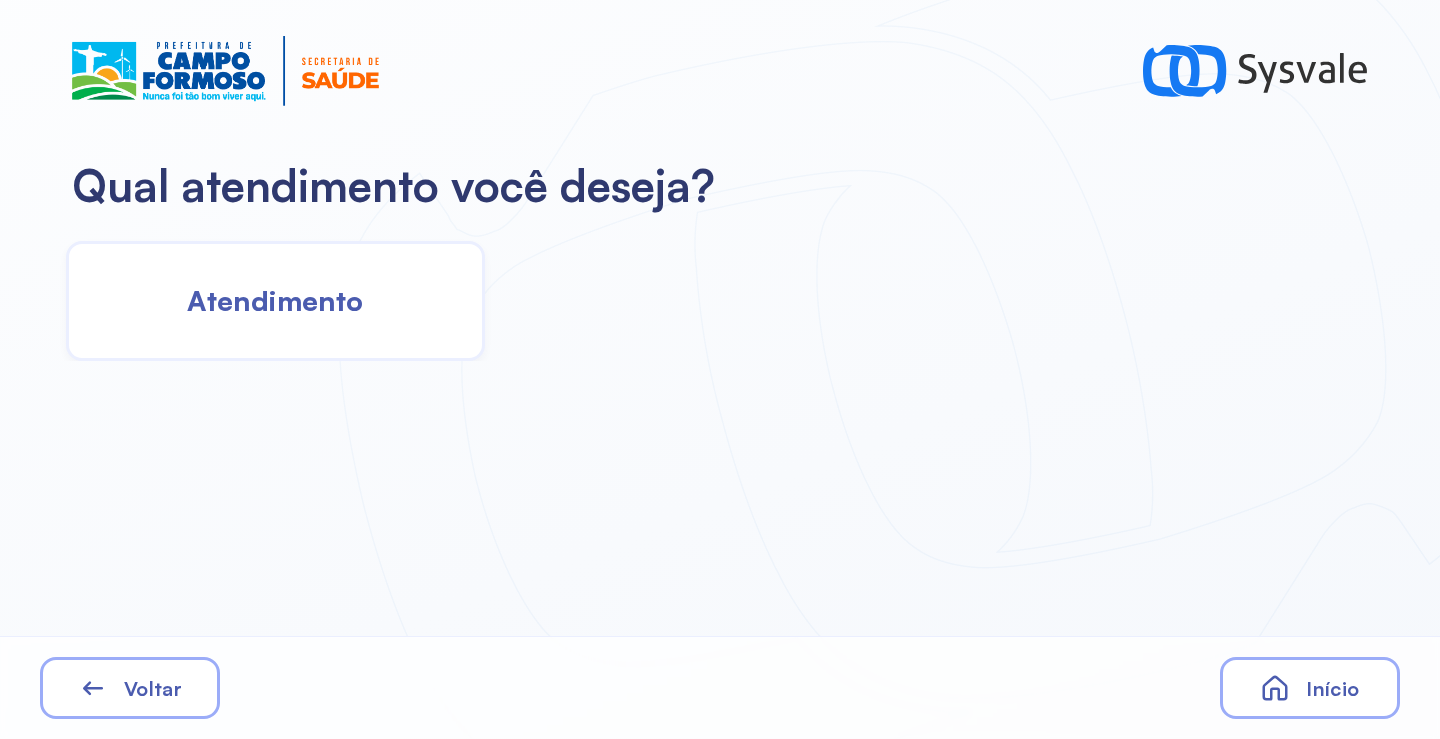 click on "Atendimento" at bounding box center (275, 300) 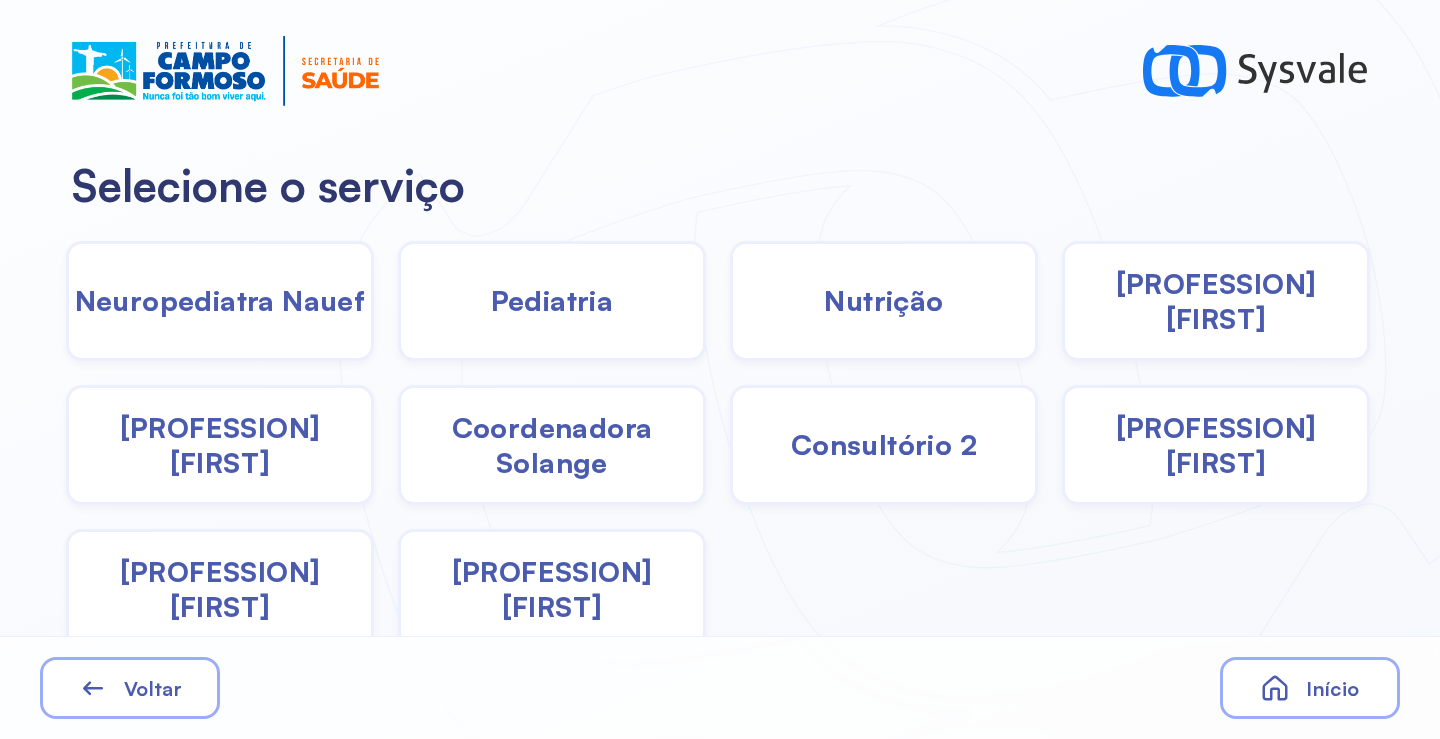 click on "Pediatria" 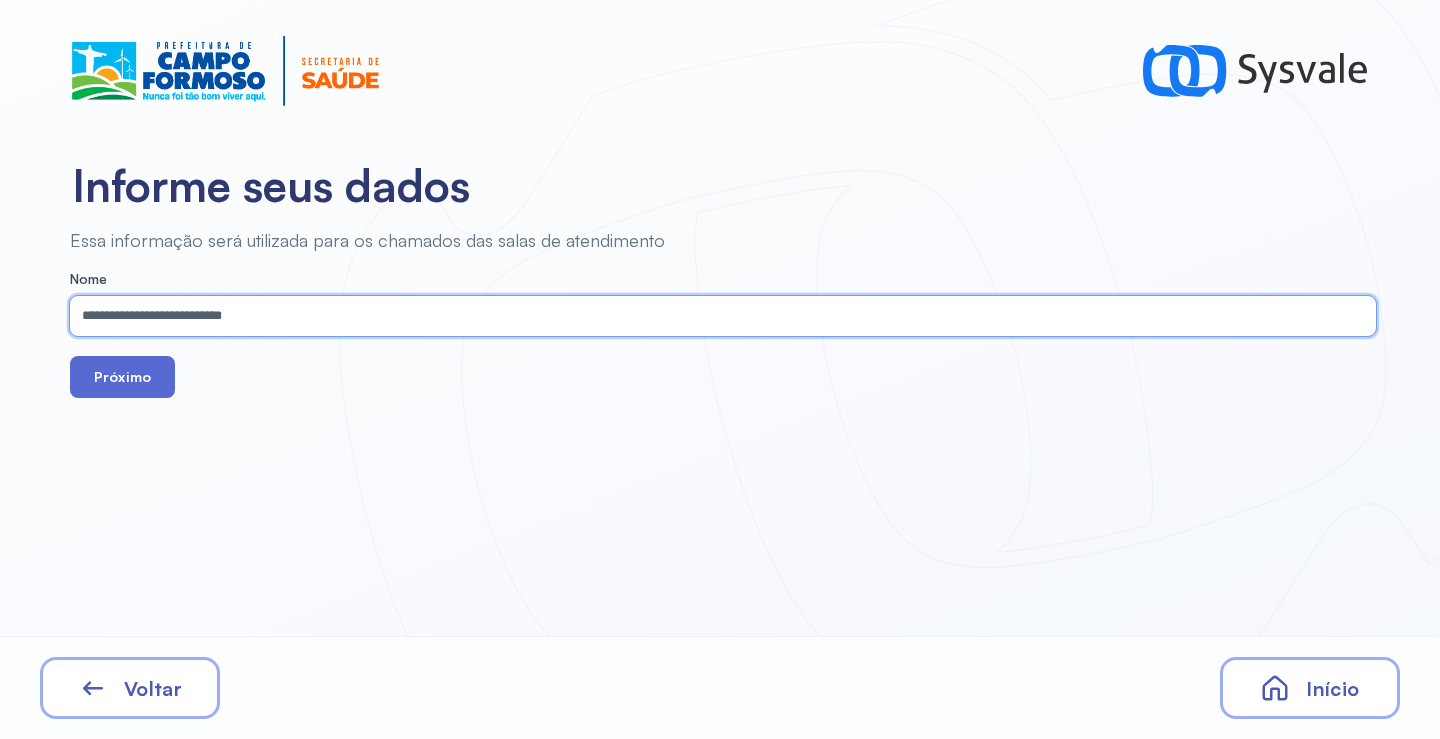 type on "**********" 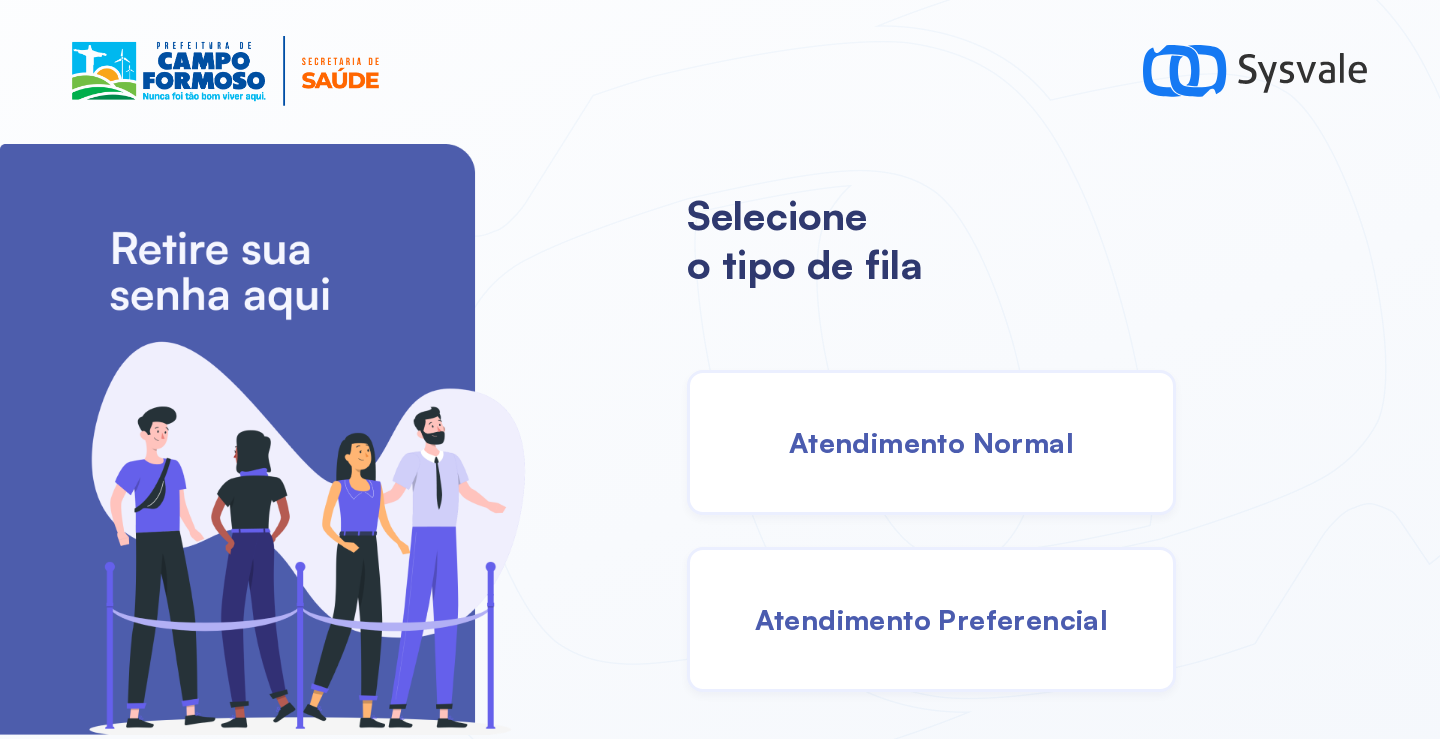 scroll, scrollTop: 0, scrollLeft: 0, axis: both 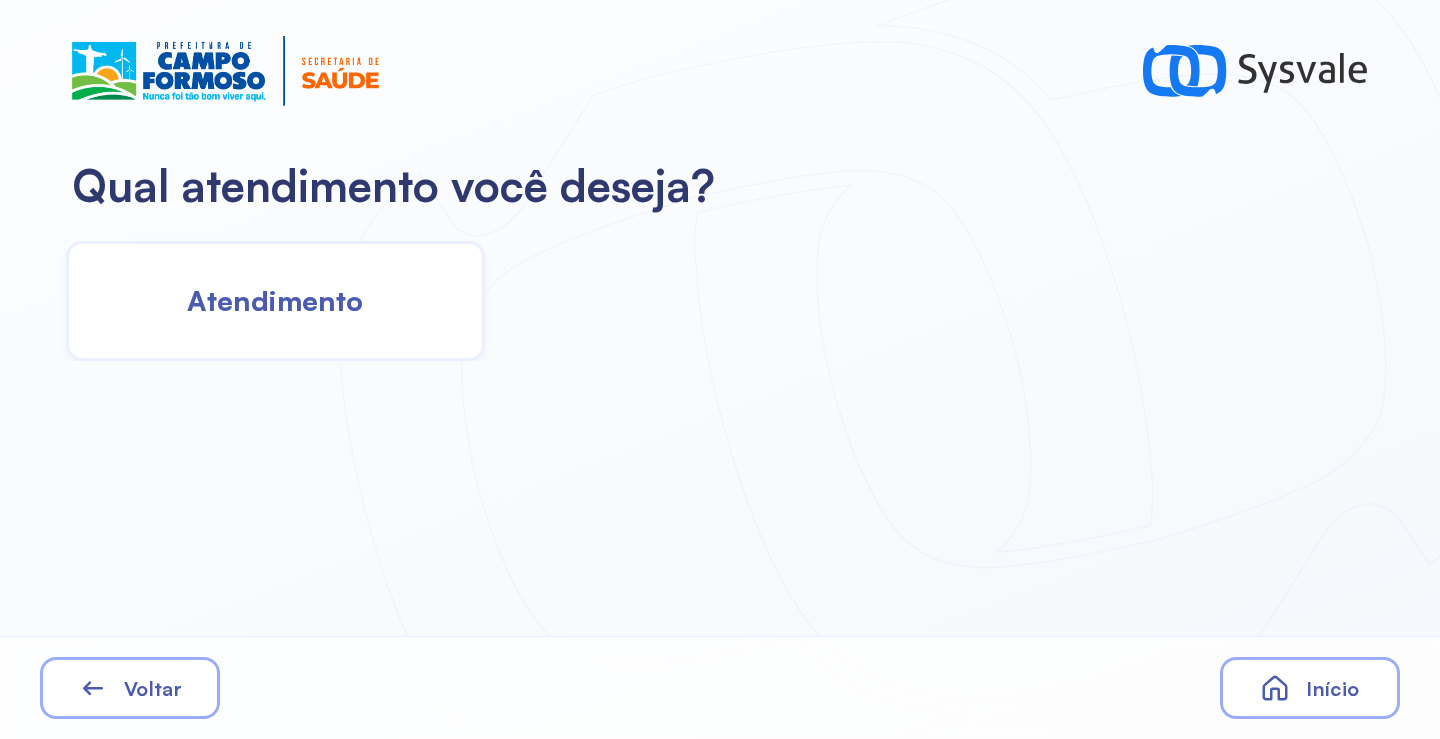 click on "Atendimento" at bounding box center [275, 300] 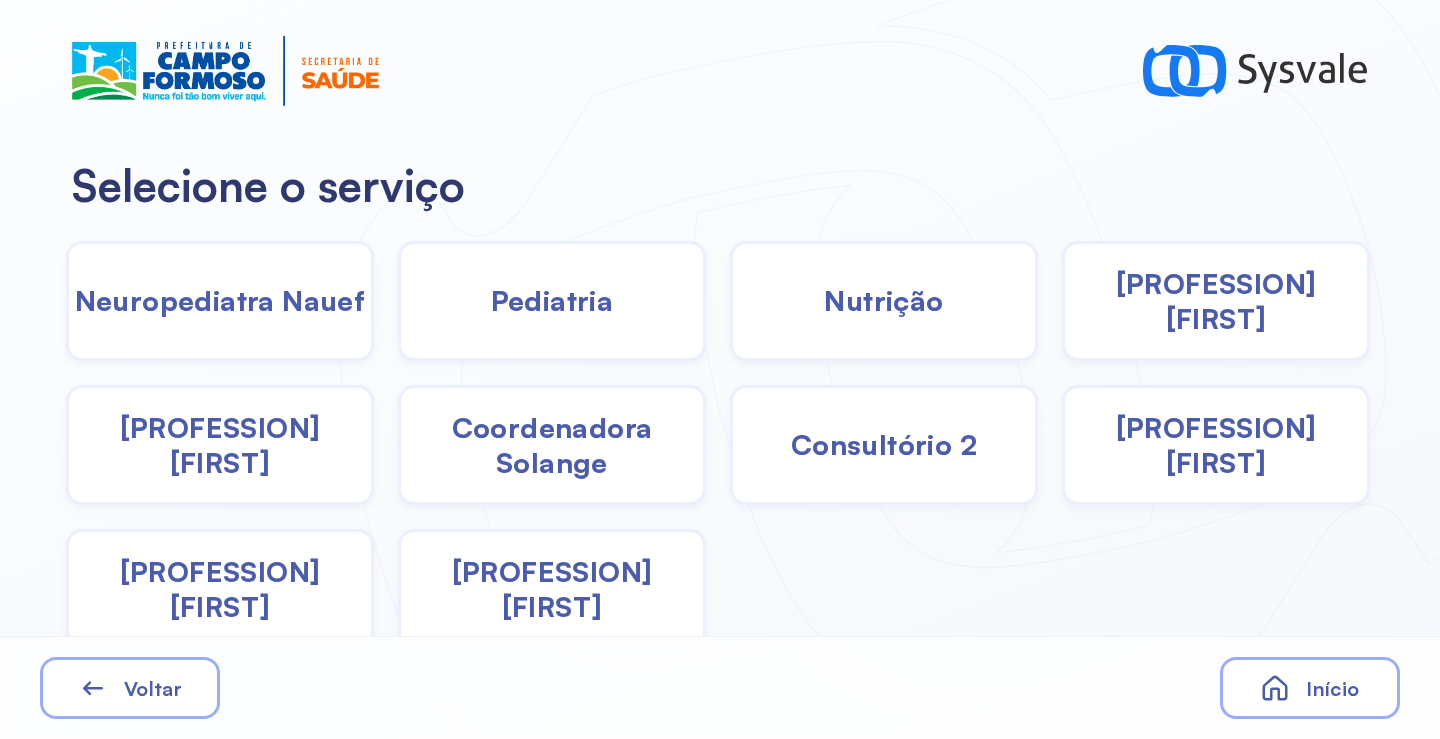 drag, startPoint x: 542, startPoint y: 470, endPoint x: 516, endPoint y: 460, distance: 27.856777 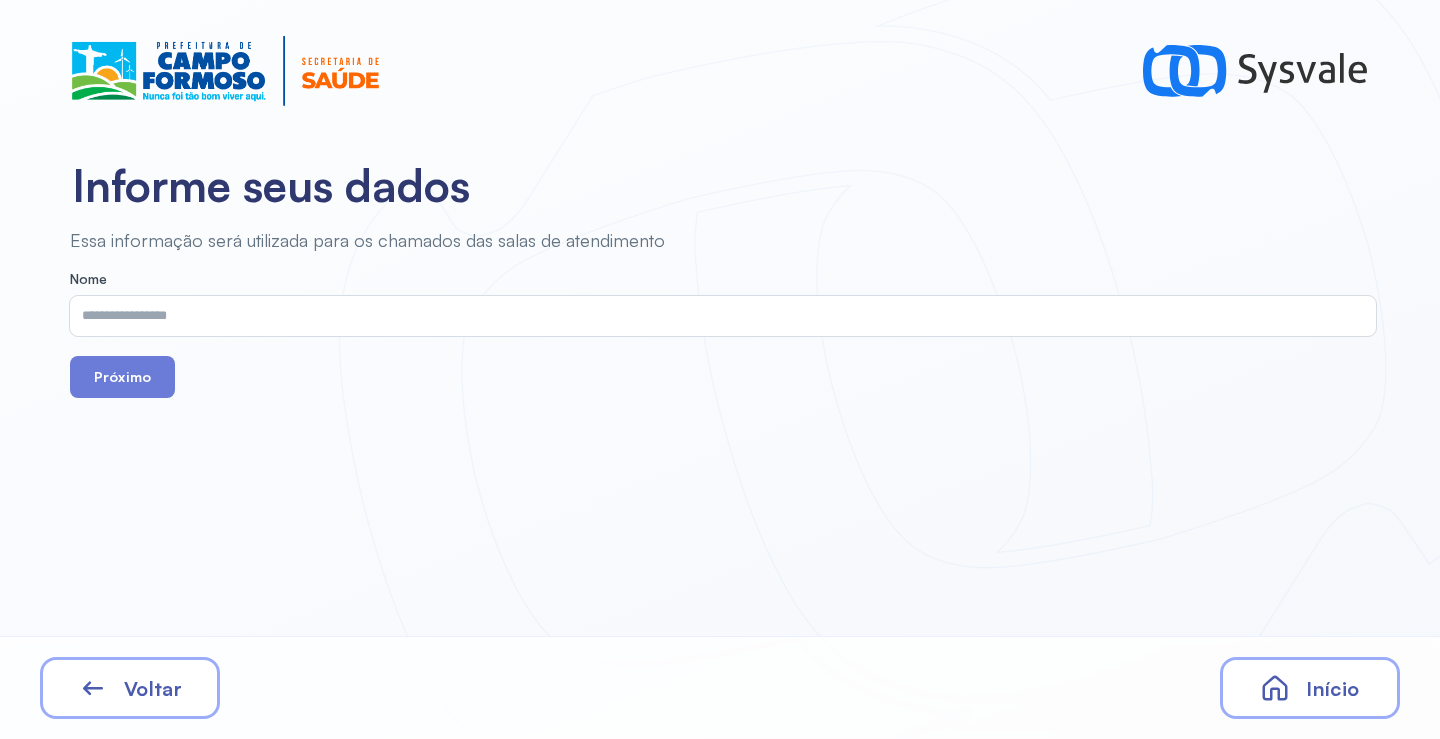 drag, startPoint x: 291, startPoint y: 279, endPoint x: 295, endPoint y: 308, distance: 29.274563 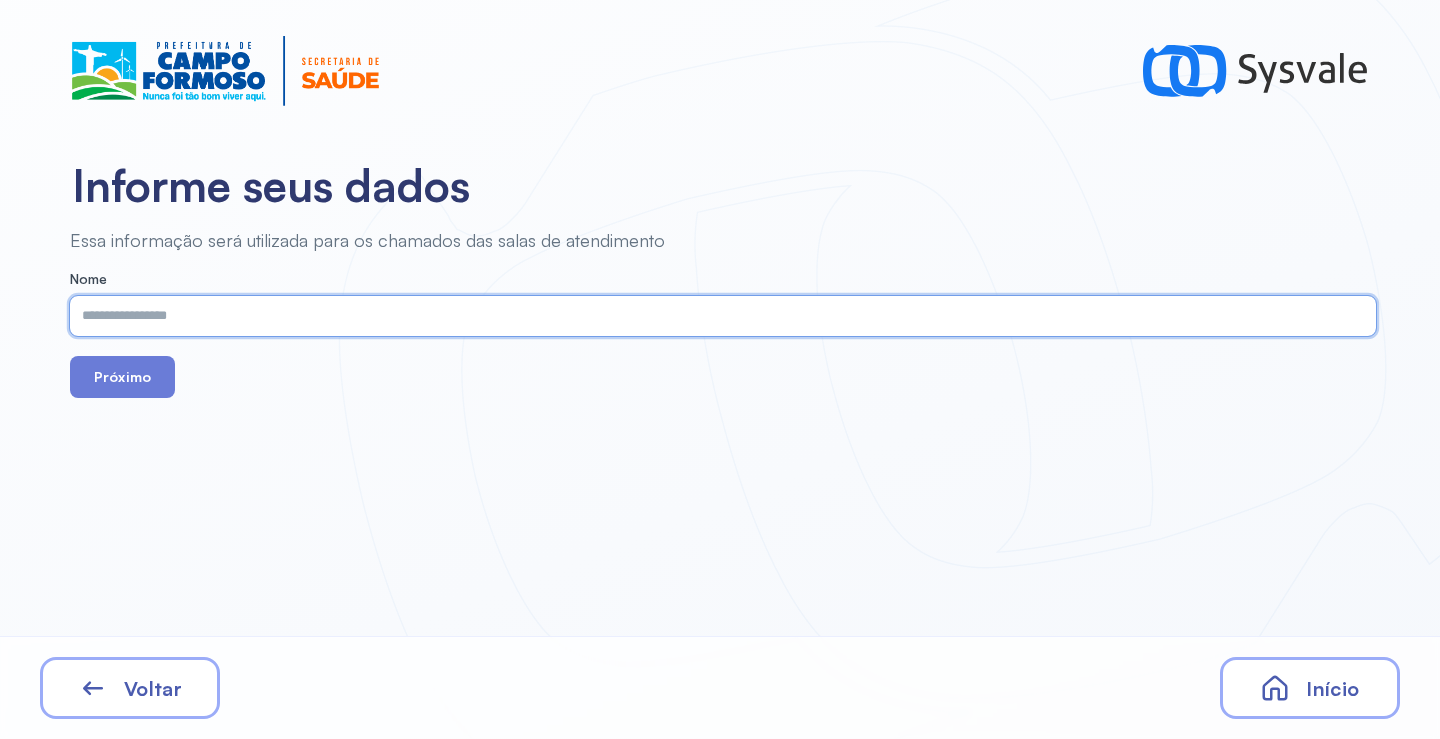 drag, startPoint x: 295, startPoint y: 308, endPoint x: 265, endPoint y: 326, distance: 34.98571 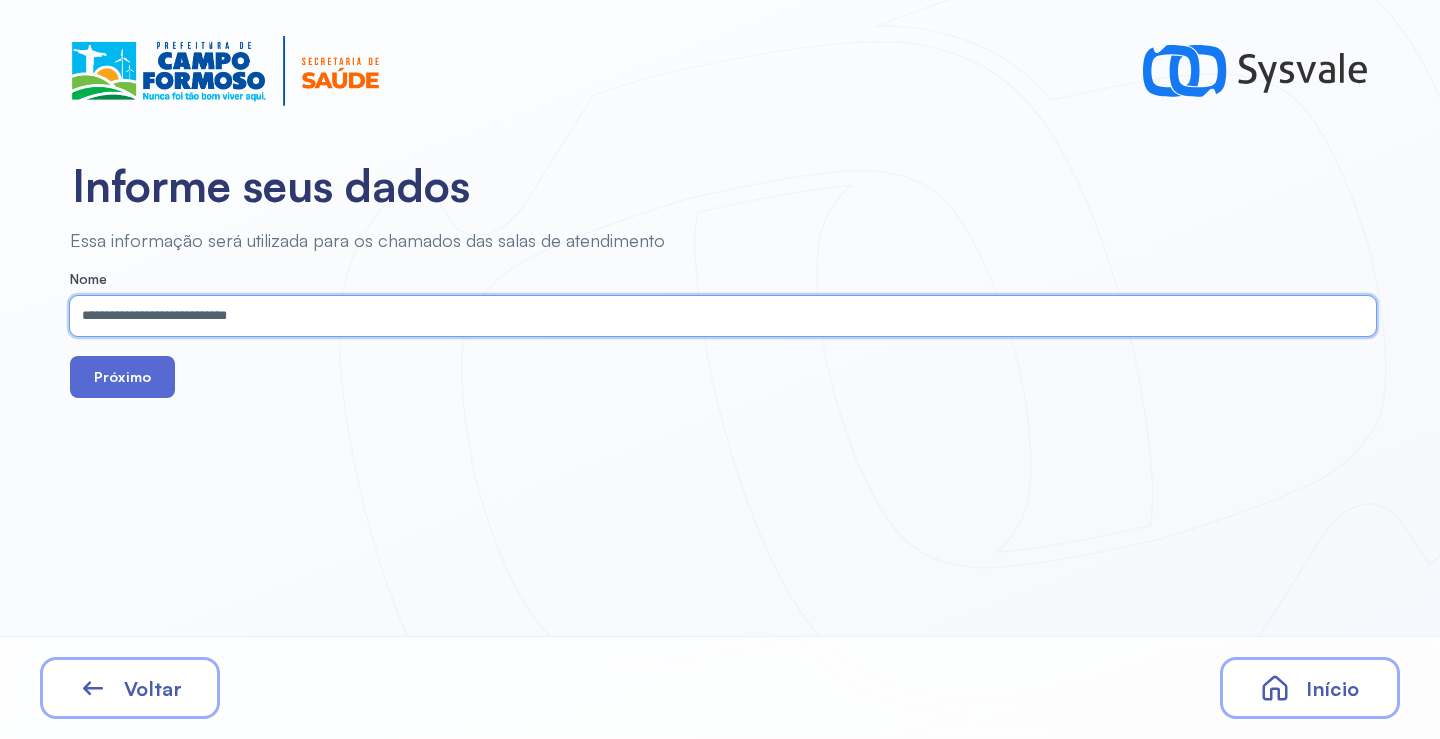 type on "**********" 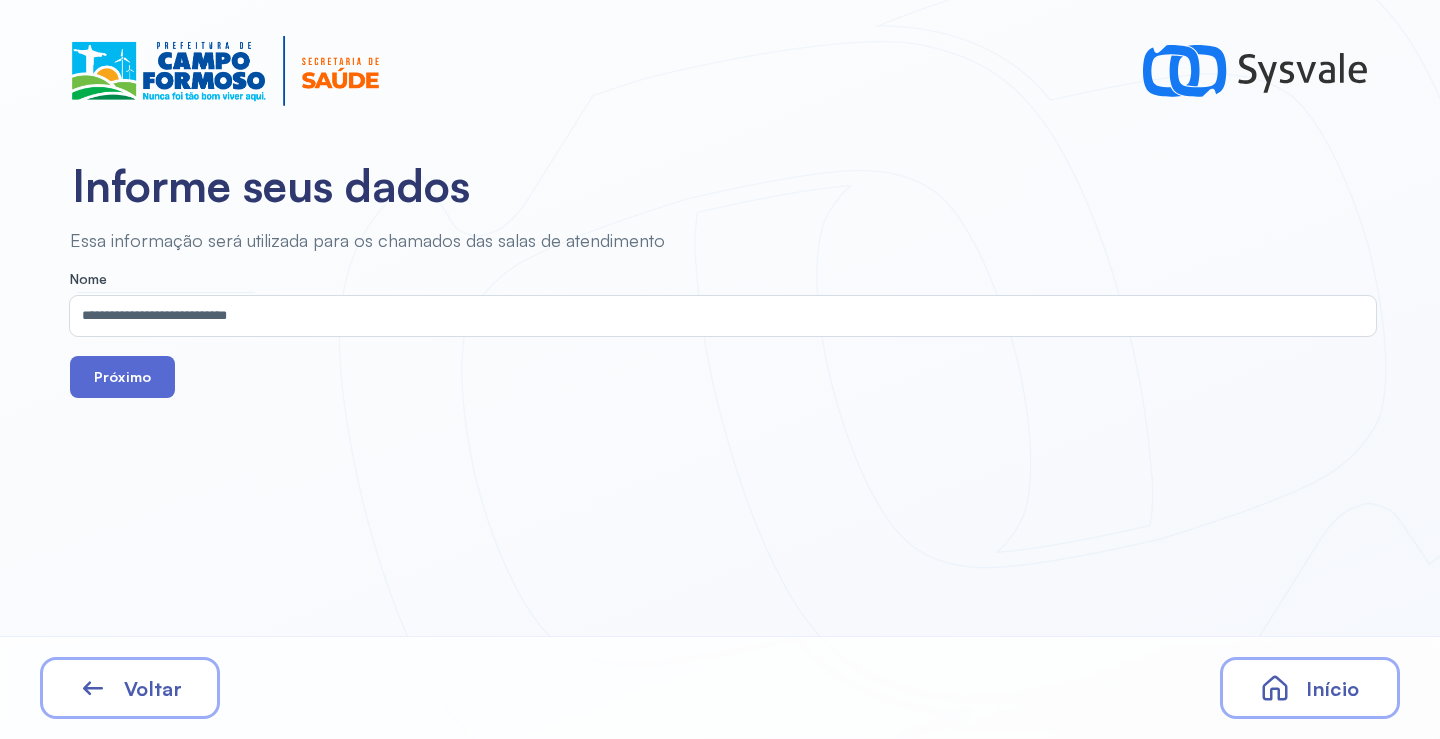 drag, startPoint x: 143, startPoint y: 394, endPoint x: 166, endPoint y: 386, distance: 24.351591 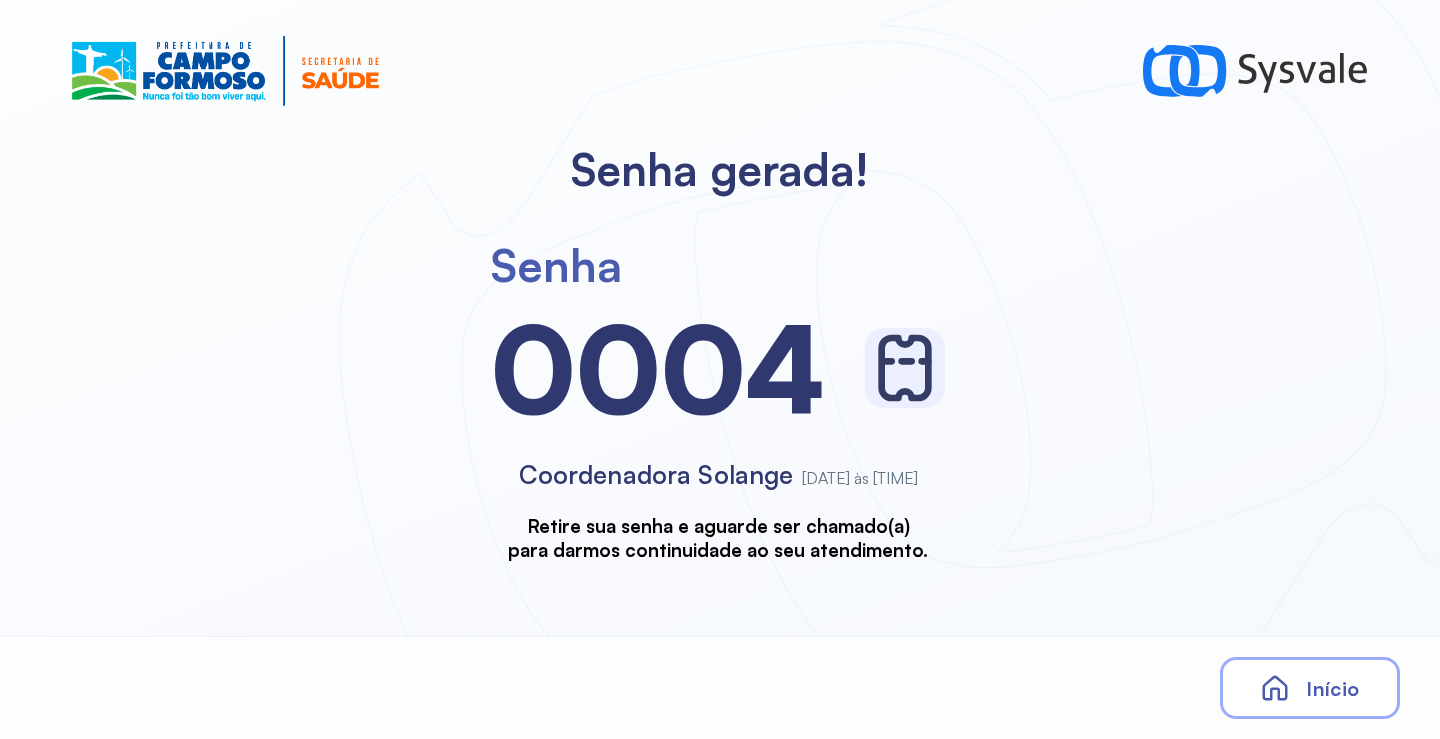scroll, scrollTop: 0, scrollLeft: 0, axis: both 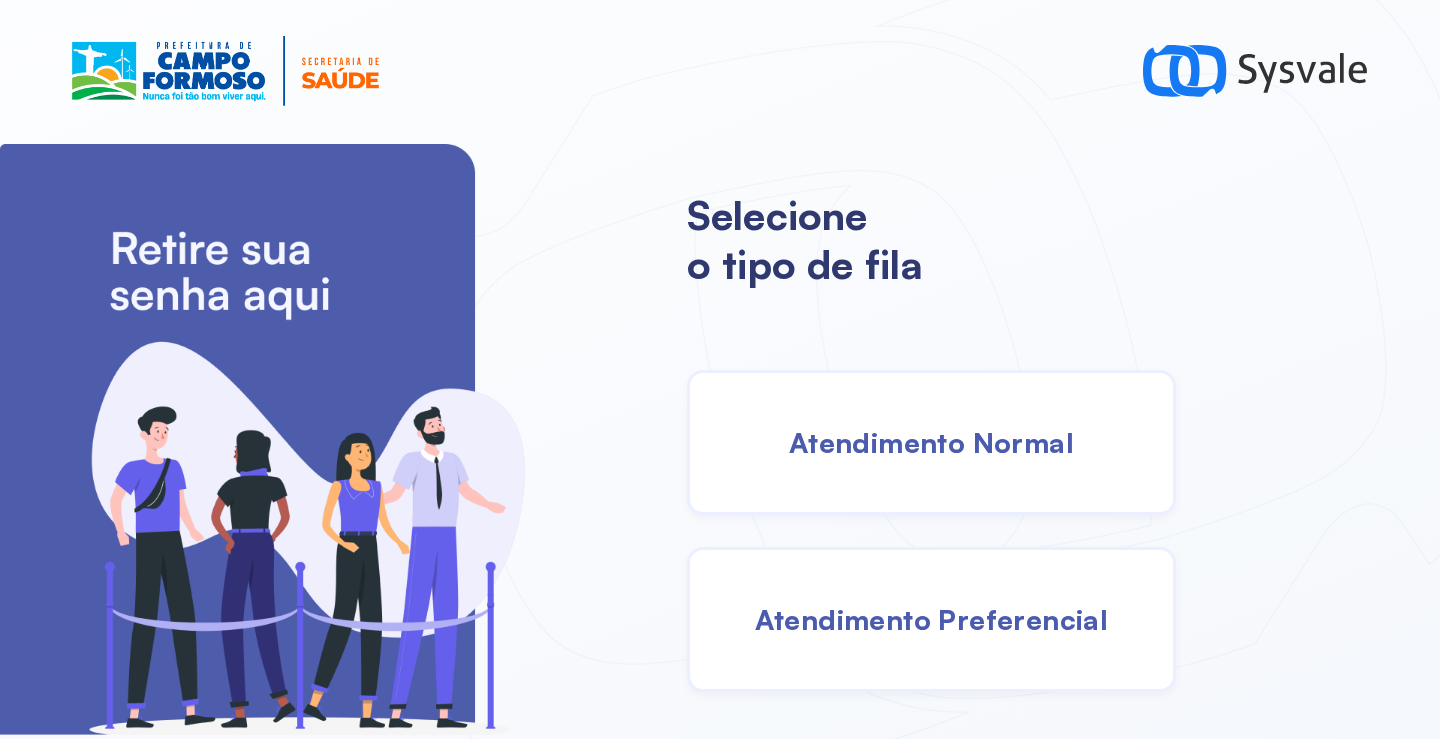 click on "Atendimento Normal" at bounding box center (931, 442) 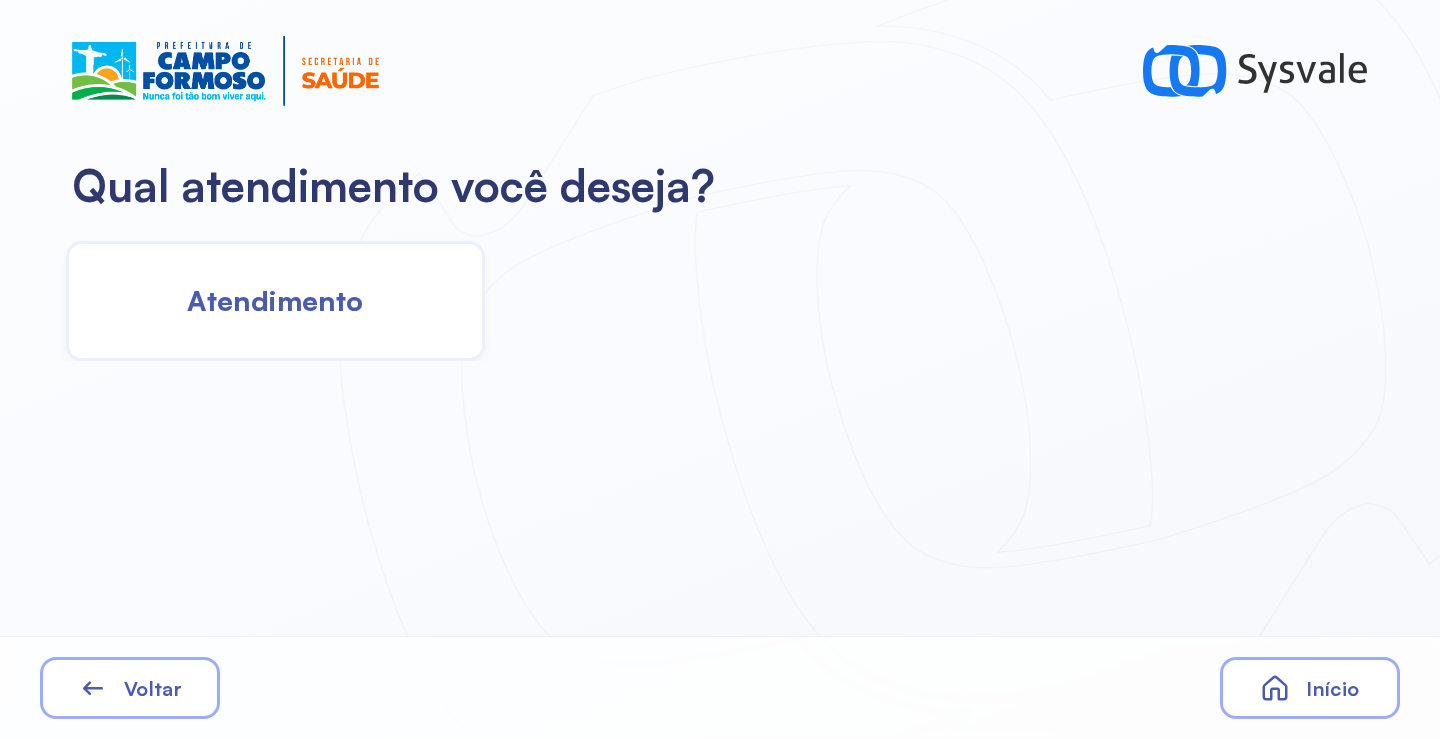 click on "Atendimento" 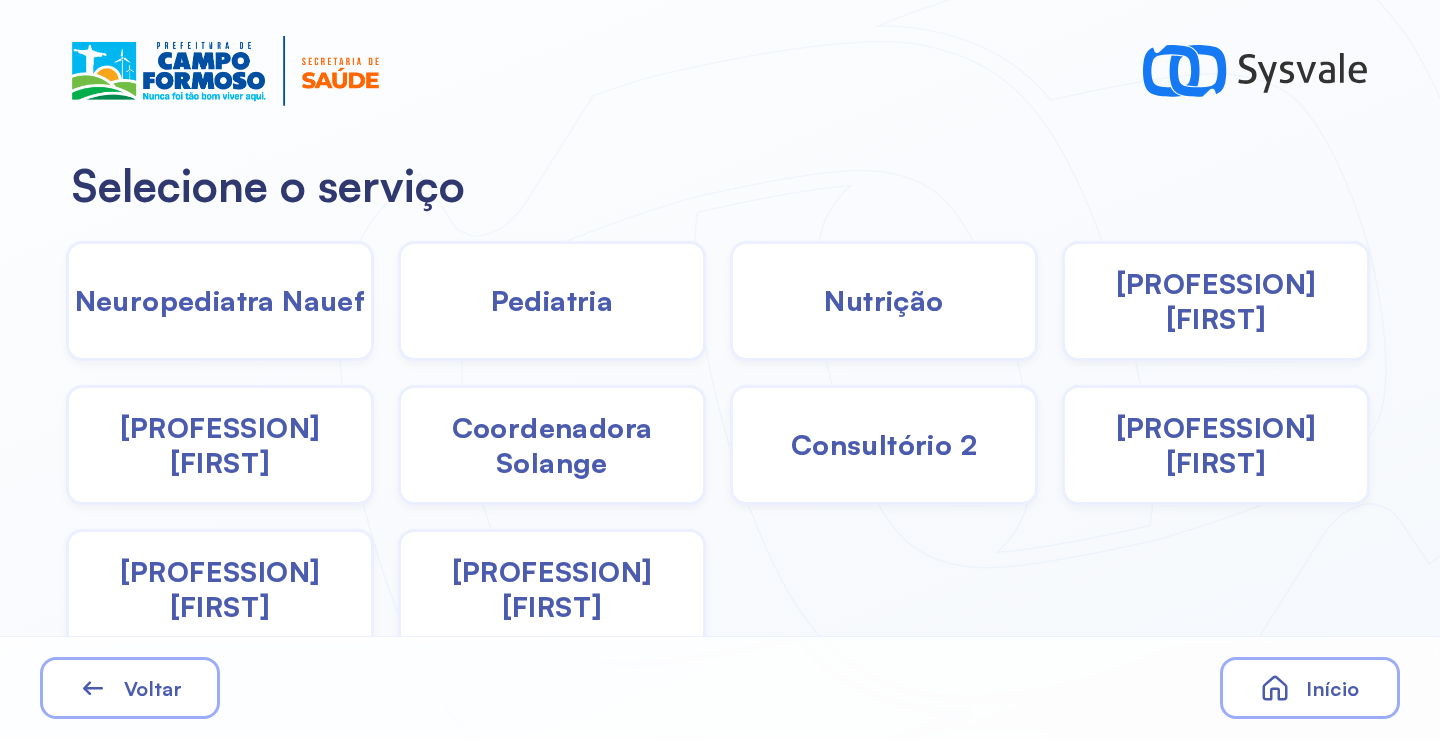 click on "Coordenadora Solange" at bounding box center (552, 445) 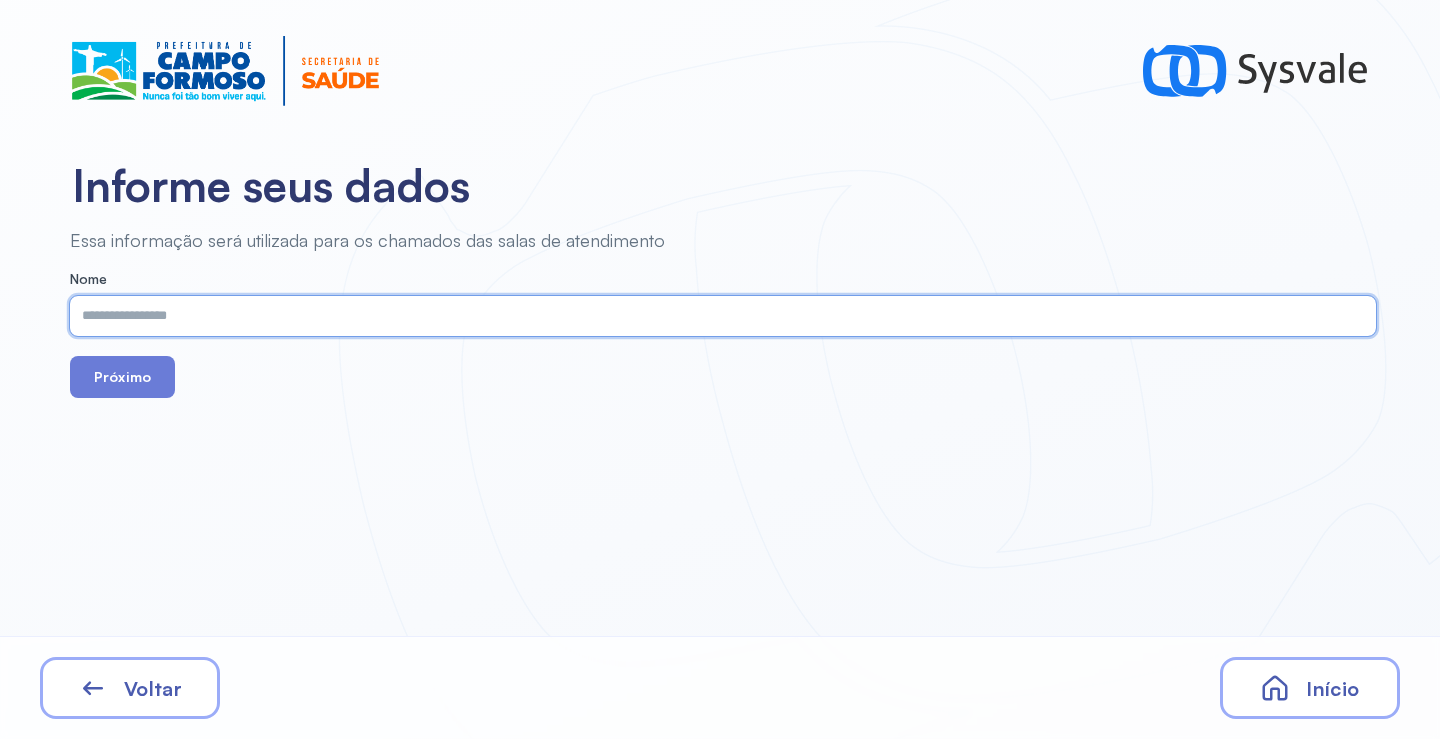 paste on "**********" 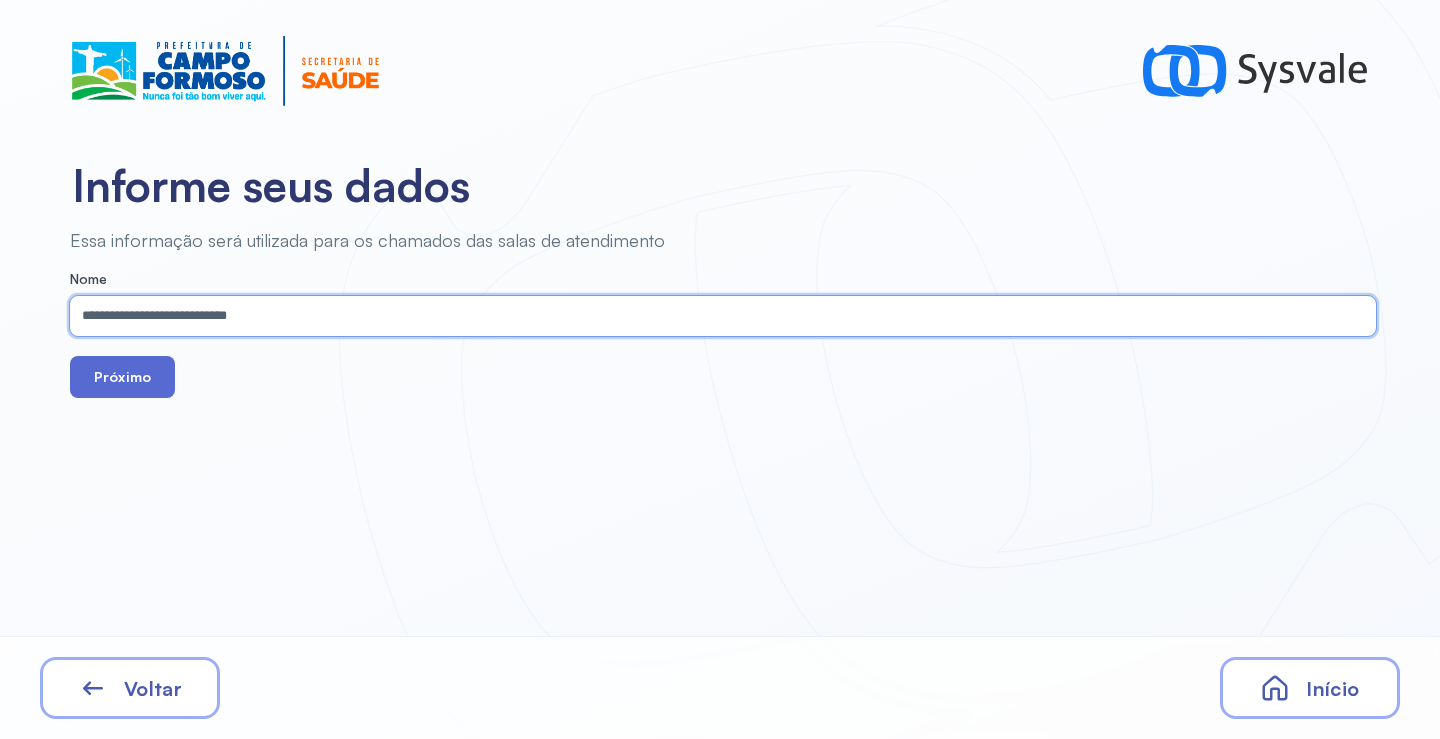type on "**********" 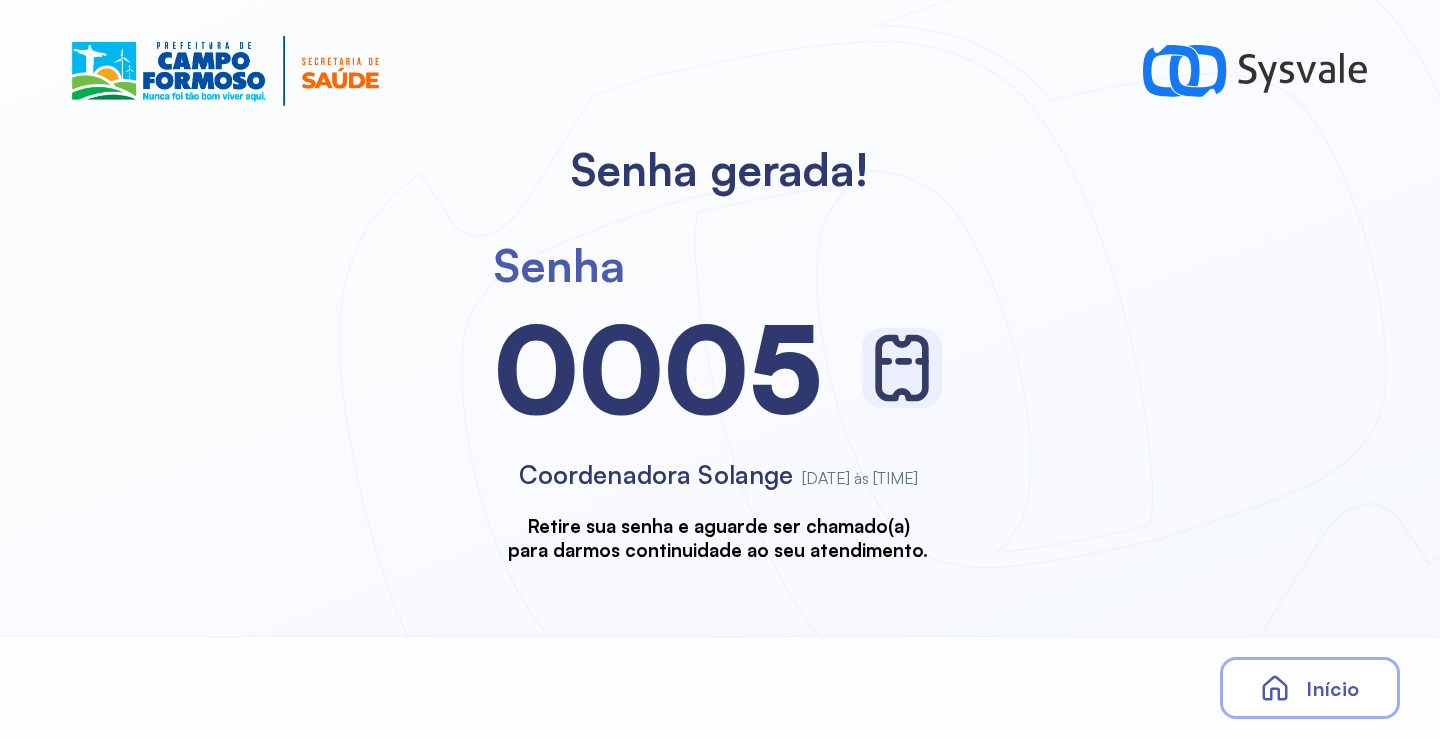 scroll, scrollTop: 0, scrollLeft: 0, axis: both 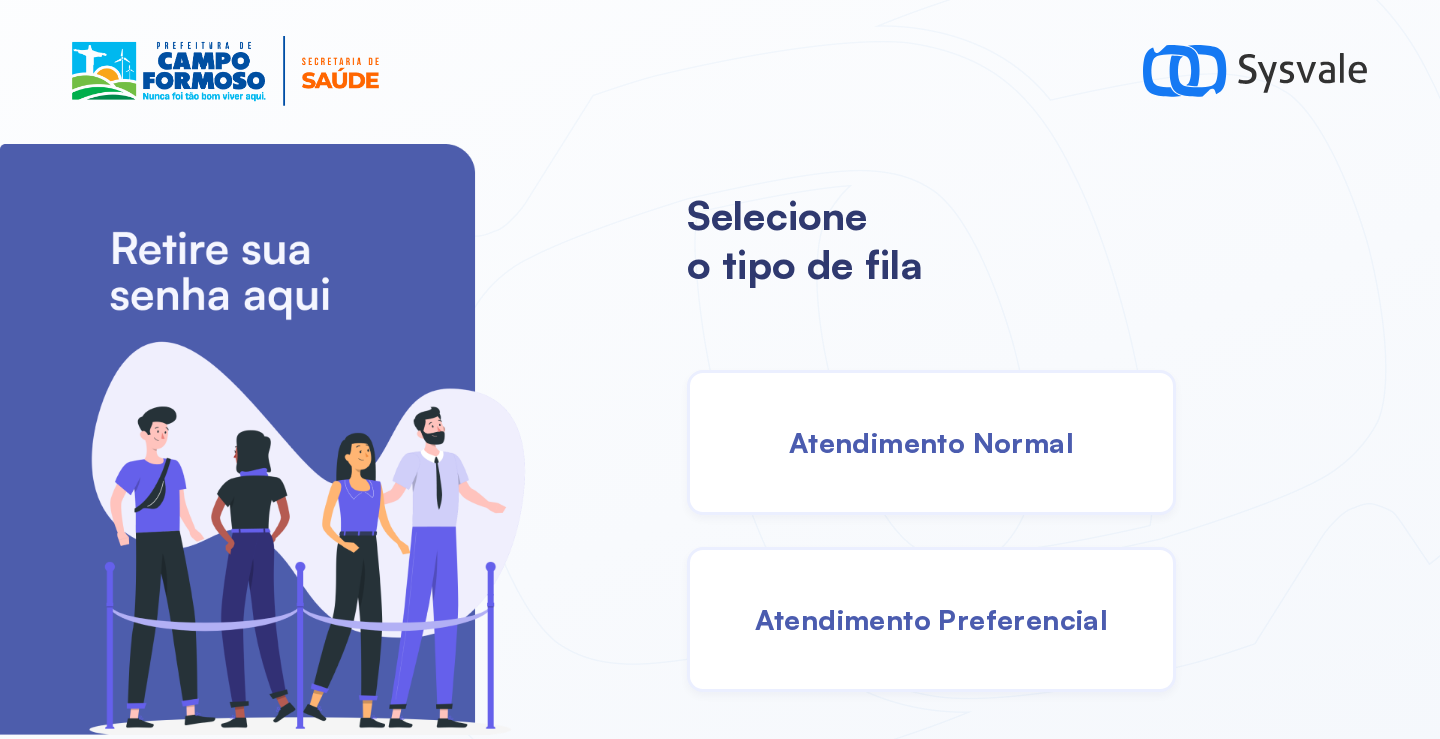 drag, startPoint x: 892, startPoint y: 433, endPoint x: 881, endPoint y: 433, distance: 11 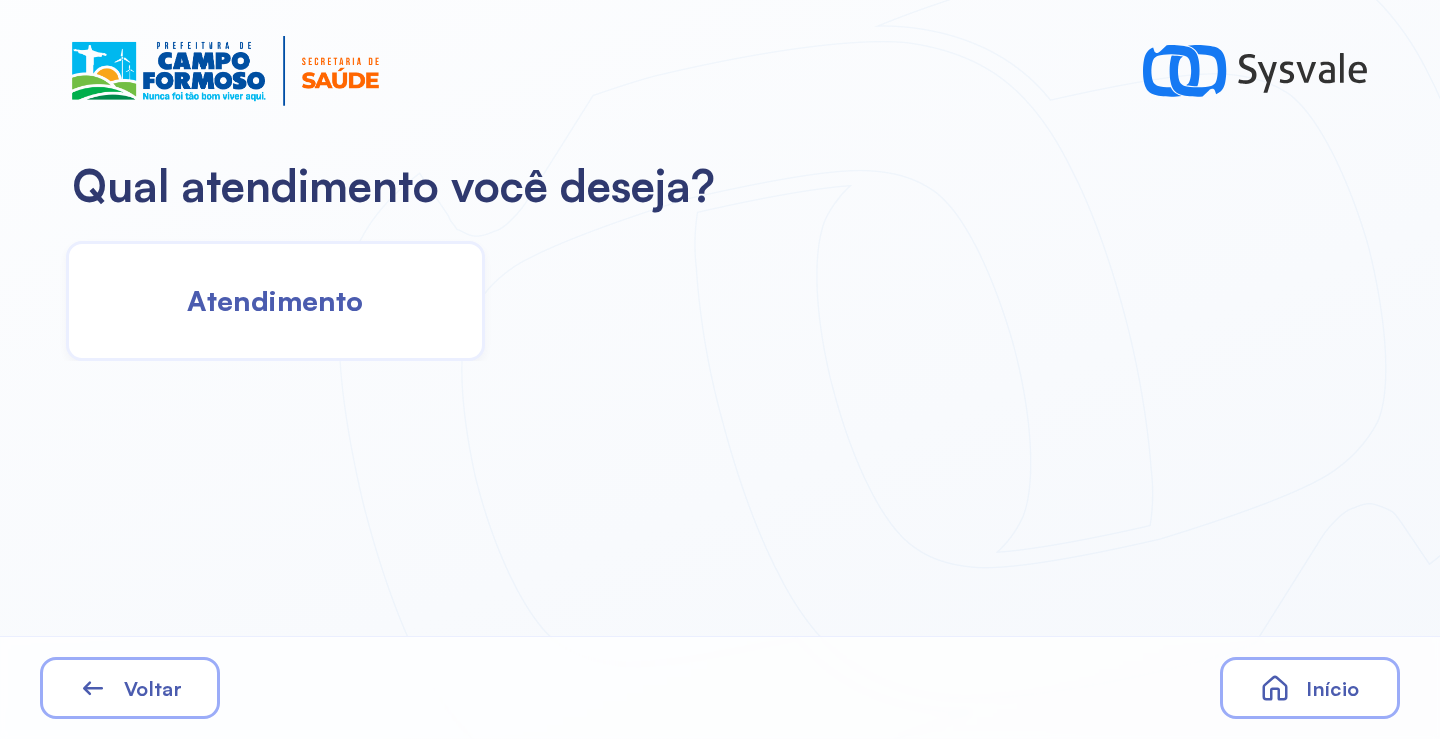 click on "Atendimento" at bounding box center (275, 300) 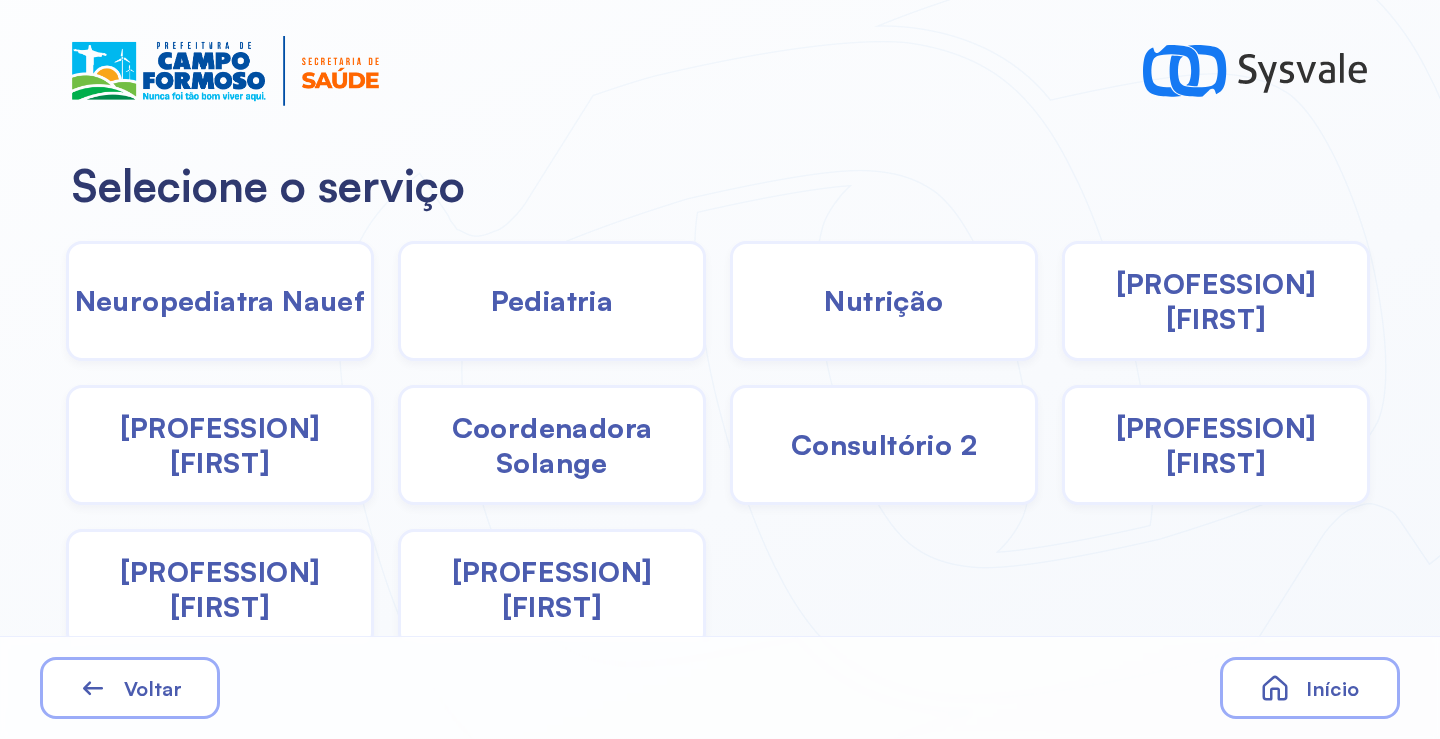 drag, startPoint x: 924, startPoint y: 325, endPoint x: 900, endPoint y: 325, distance: 24 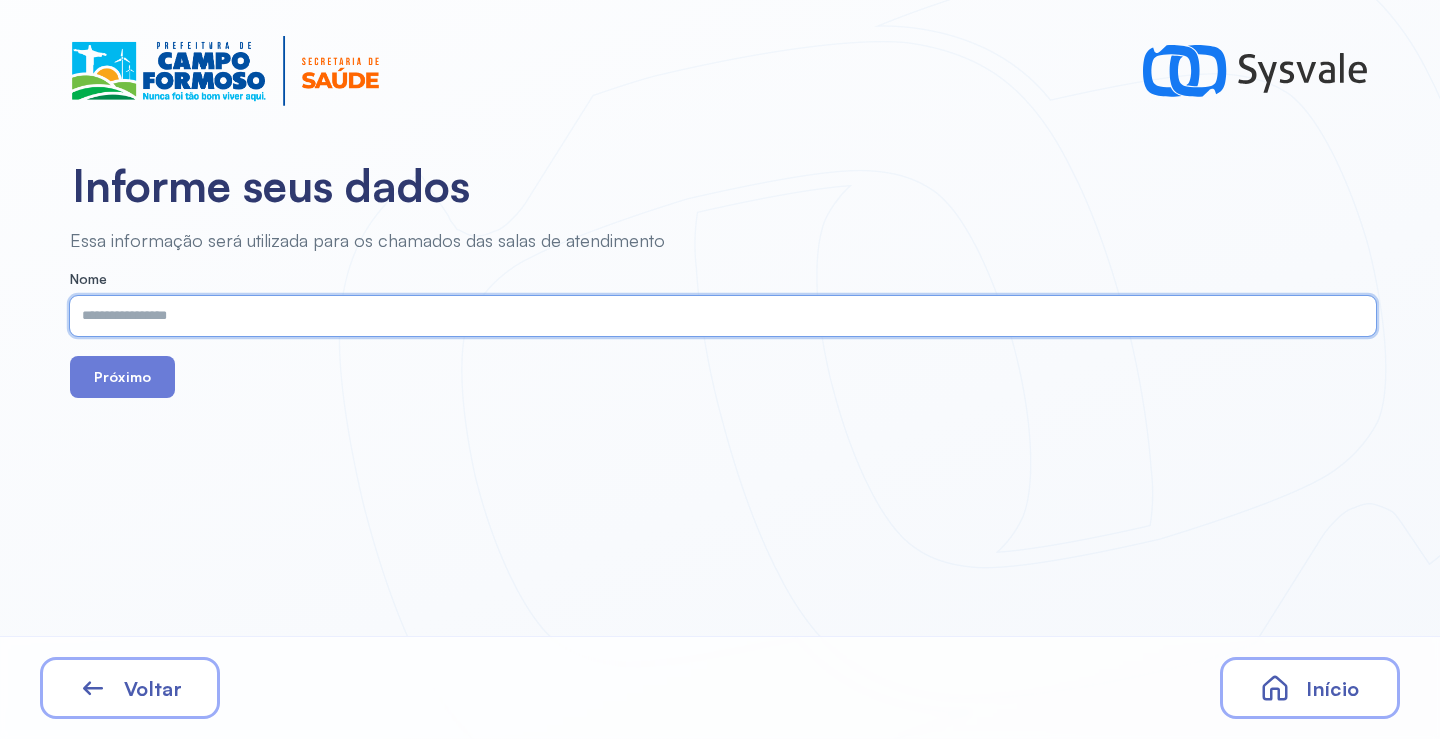 paste on "**********" 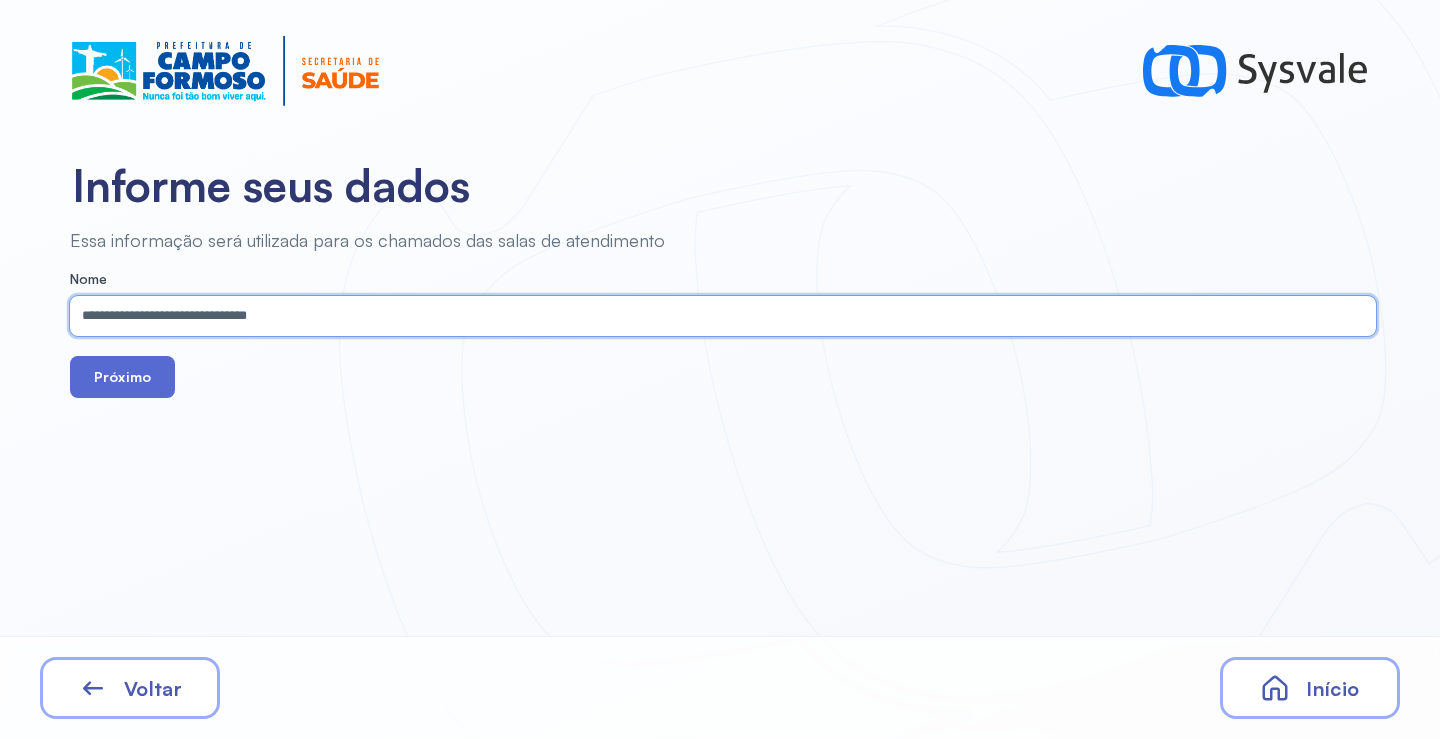 type on "**********" 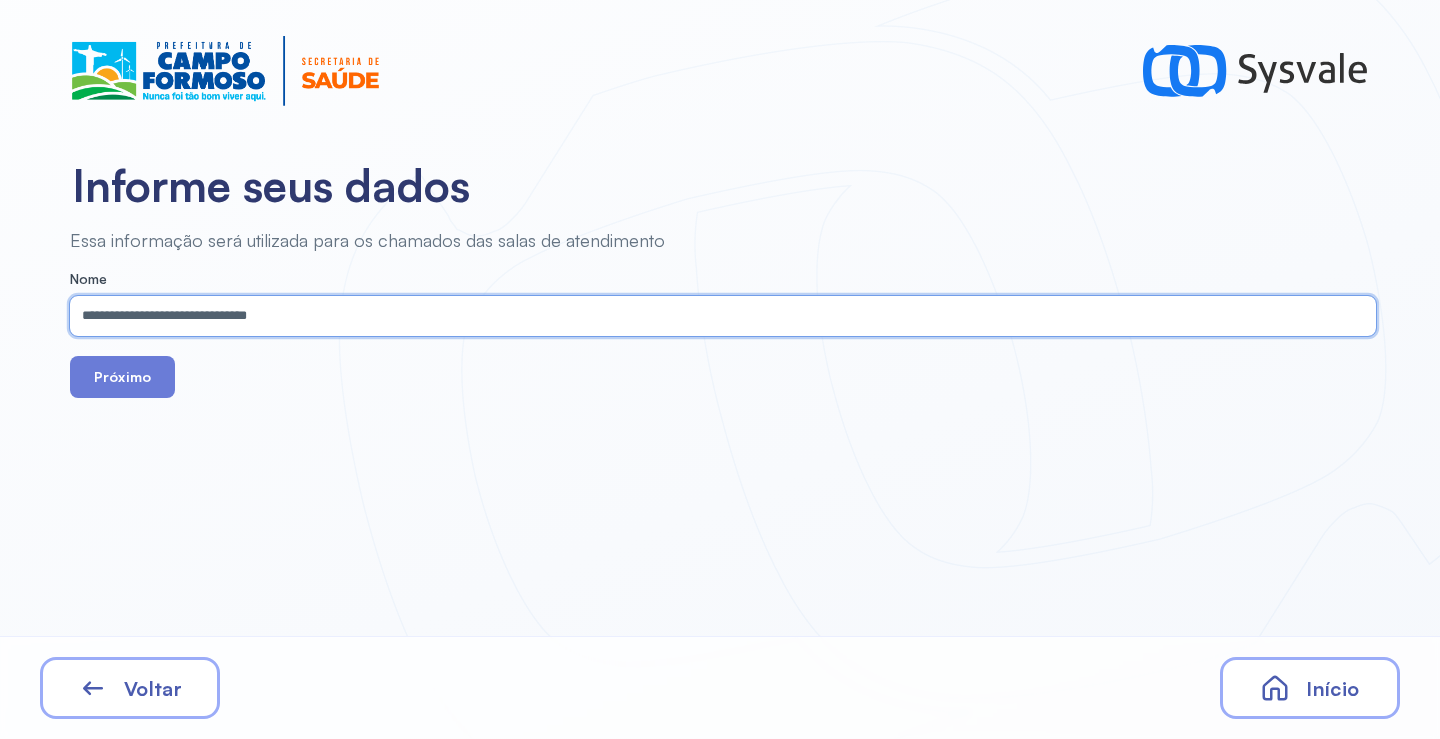 drag, startPoint x: 141, startPoint y: 386, endPoint x: 223, endPoint y: 249, distance: 159.66527 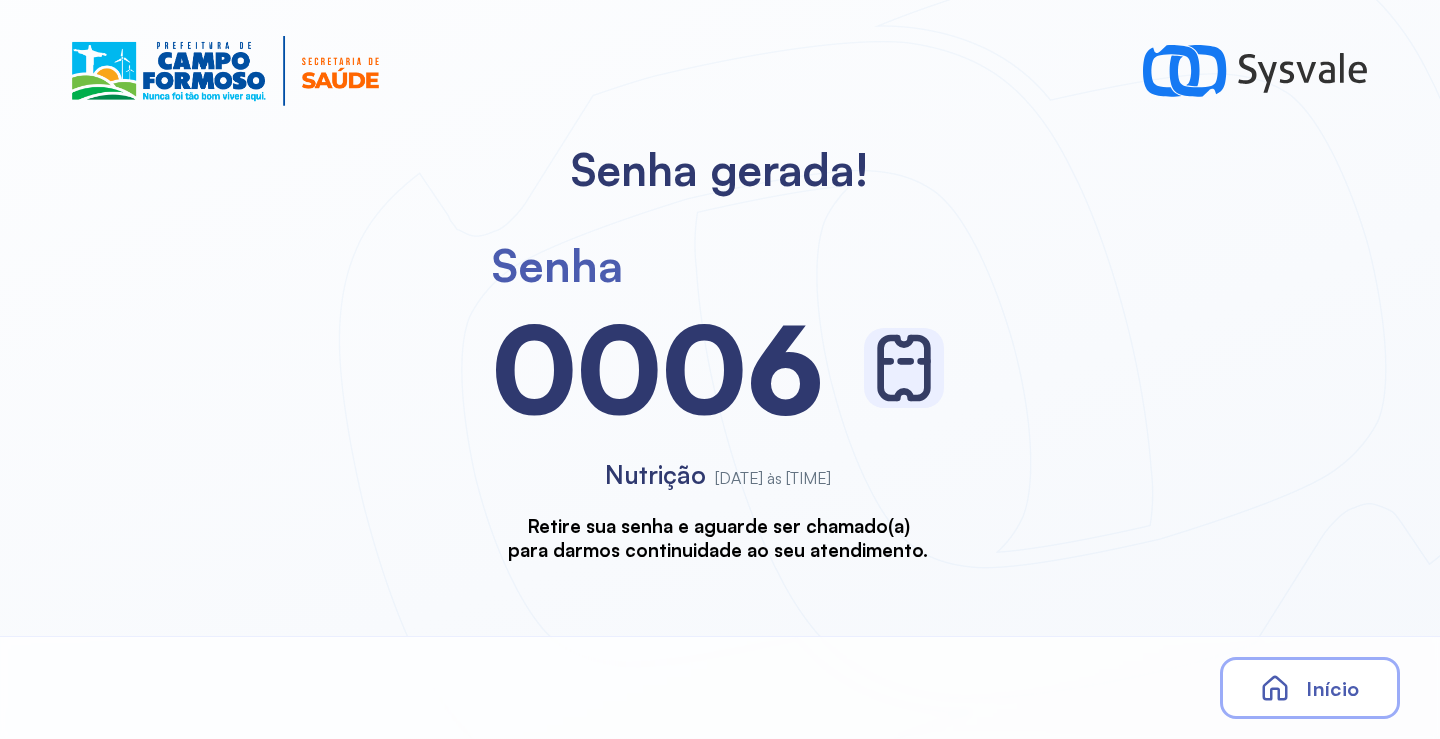 scroll, scrollTop: 0, scrollLeft: 0, axis: both 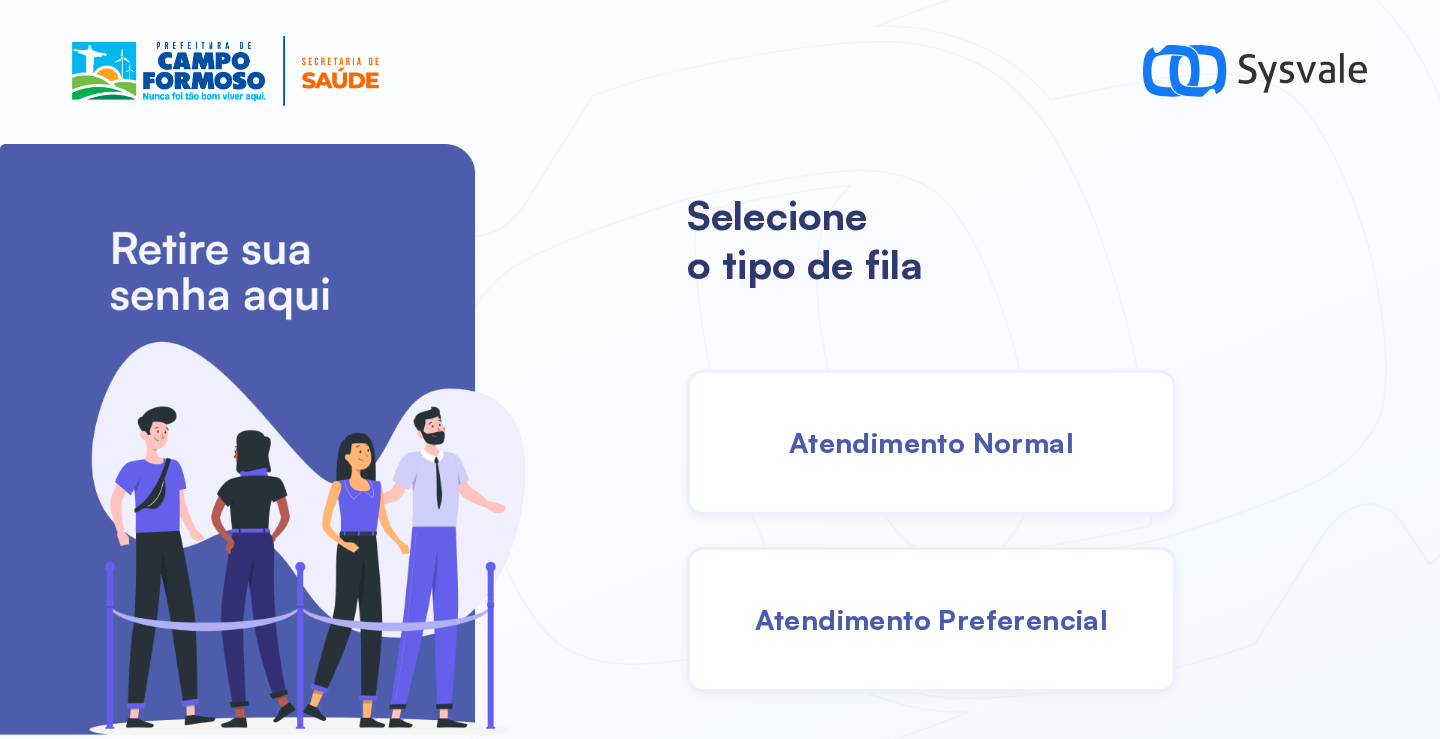 drag, startPoint x: 962, startPoint y: 438, endPoint x: 895, endPoint y: 436, distance: 67.02985 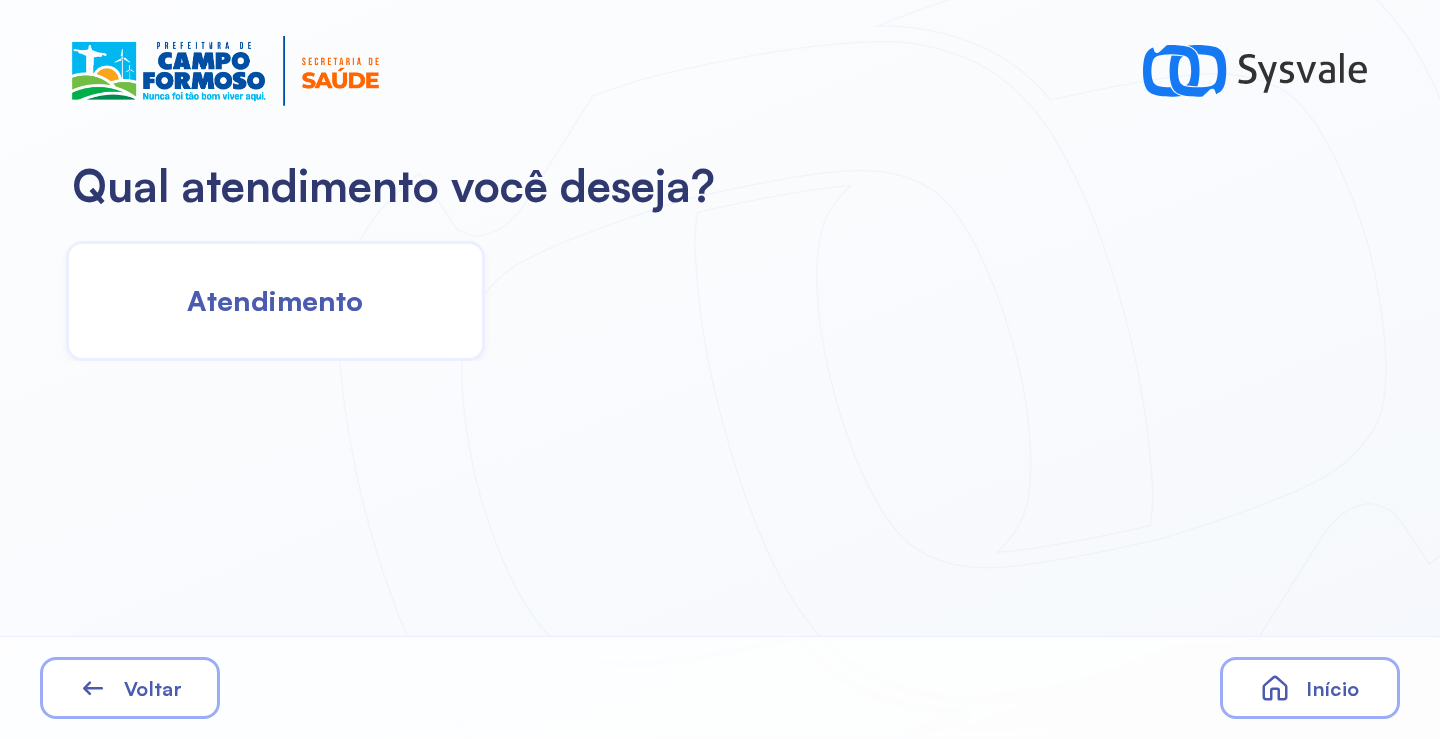 click on "Atendimento" at bounding box center (275, 300) 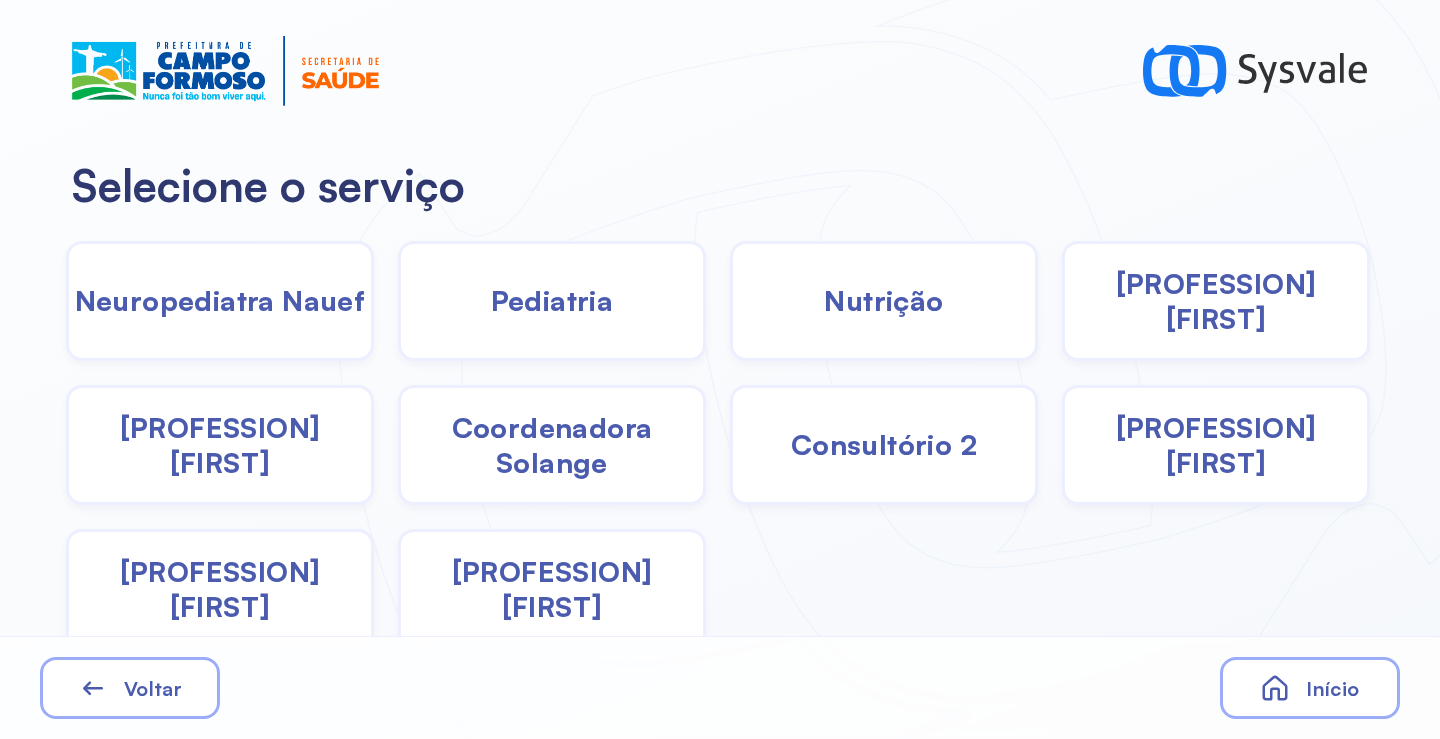 click on "Pediatria" 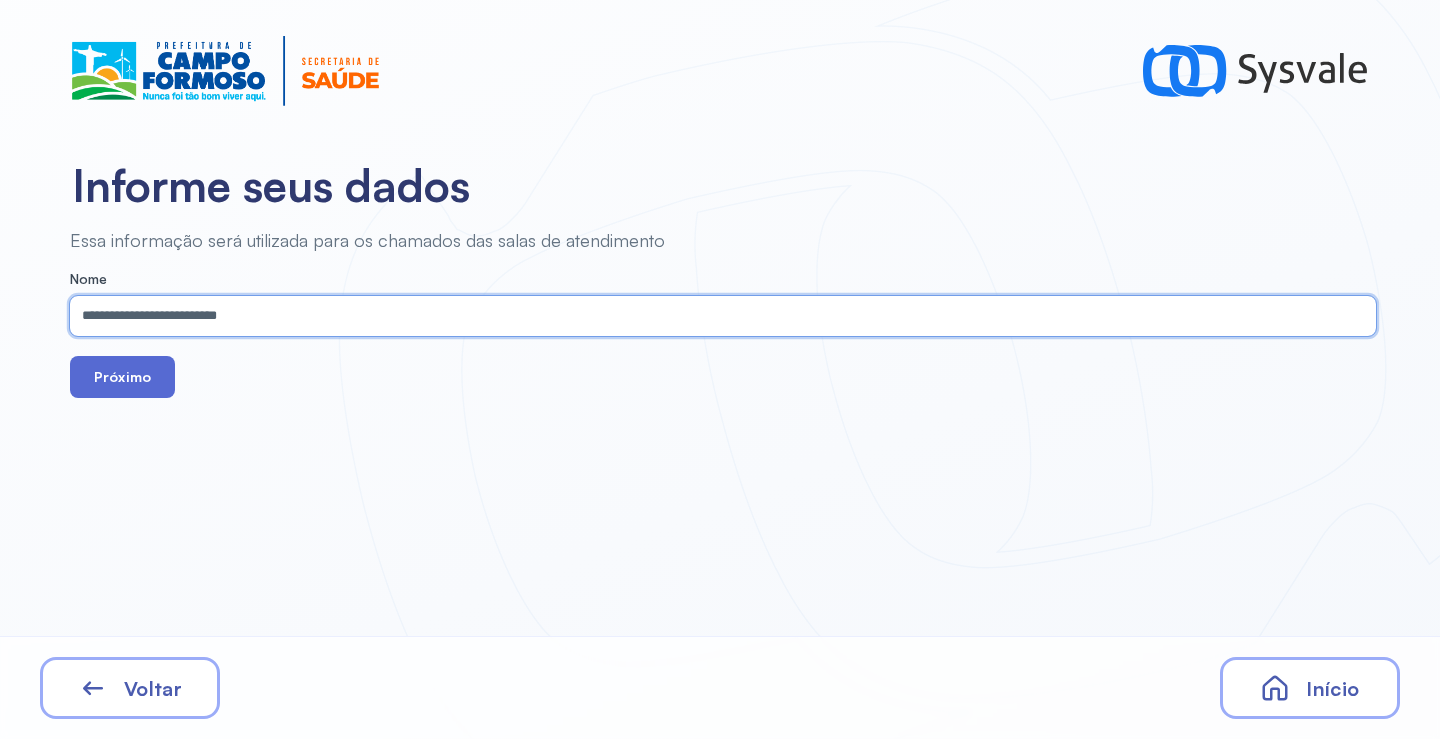 type on "**********" 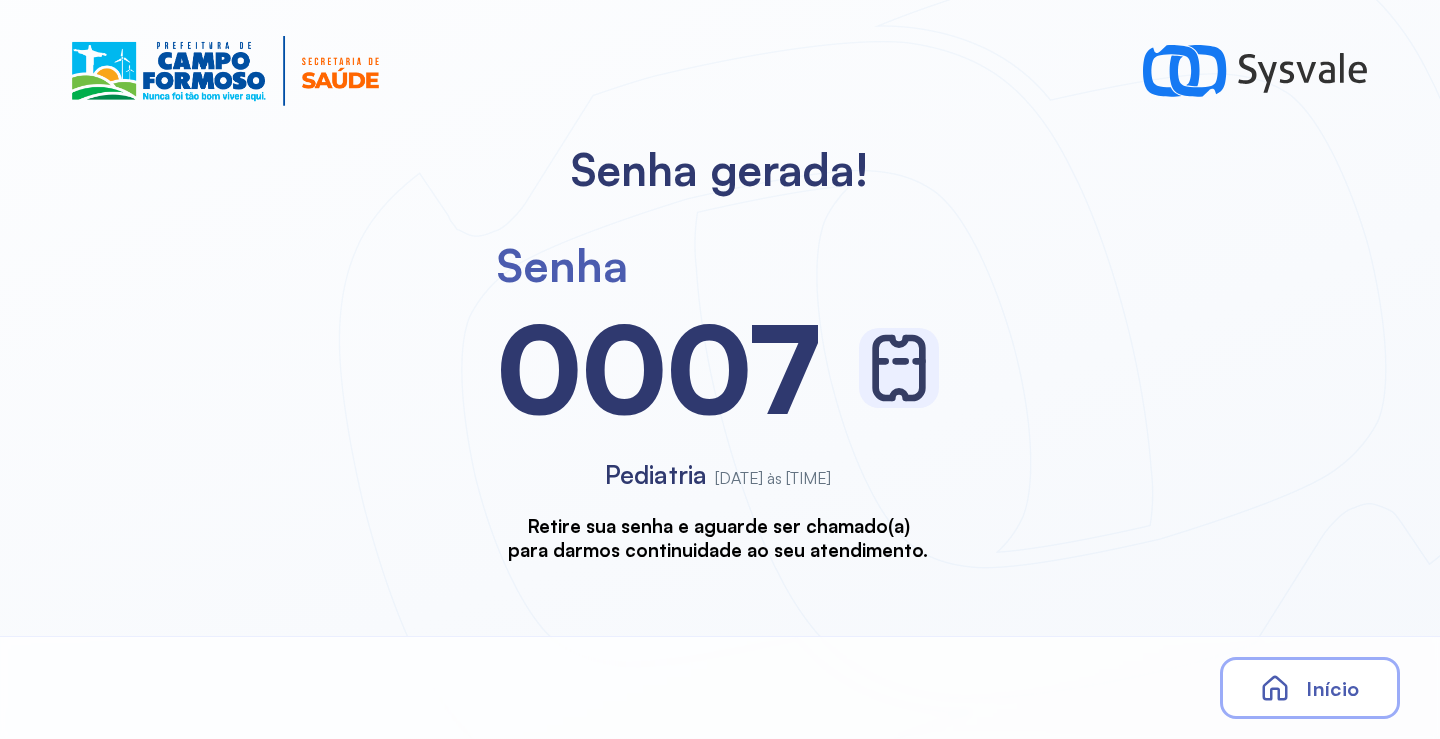 scroll, scrollTop: 0, scrollLeft: 0, axis: both 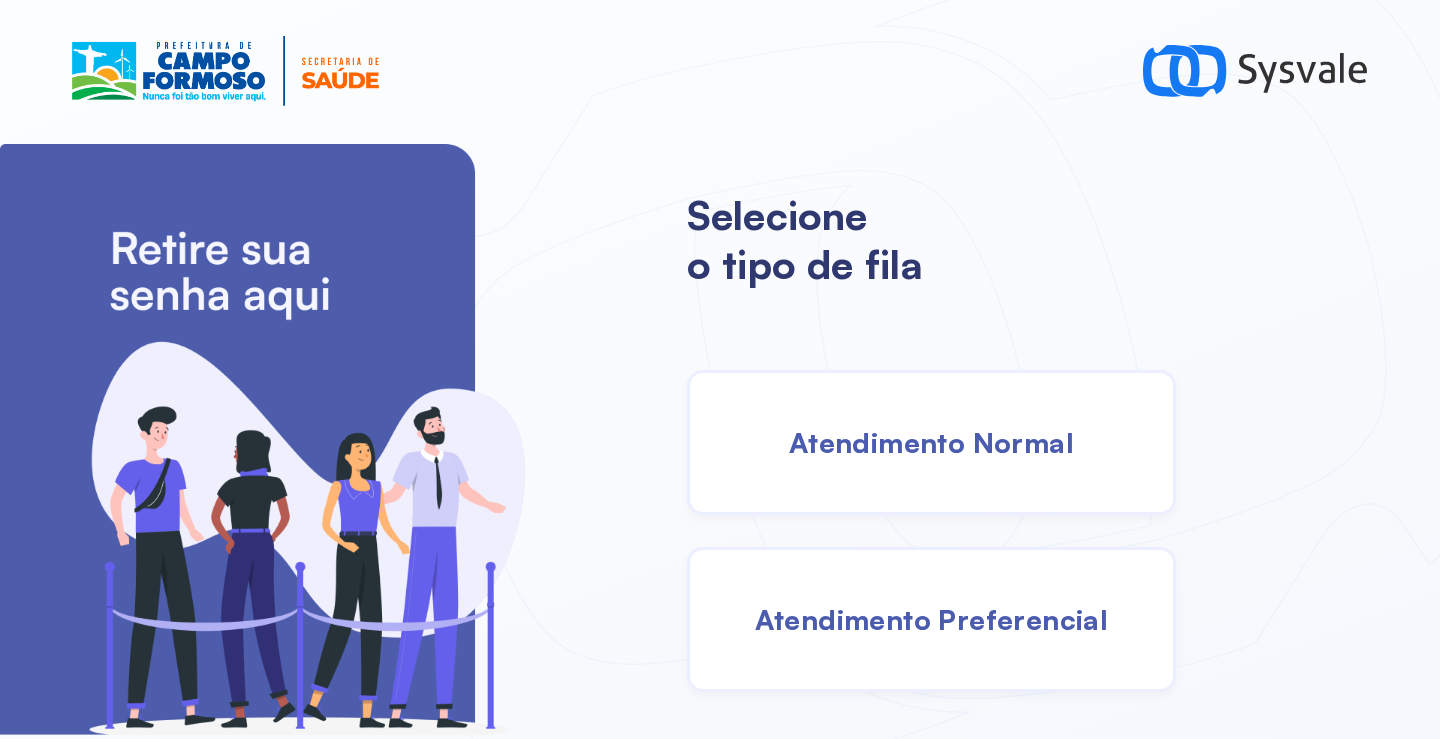 click on "Atendimento Normal" at bounding box center [931, 442] 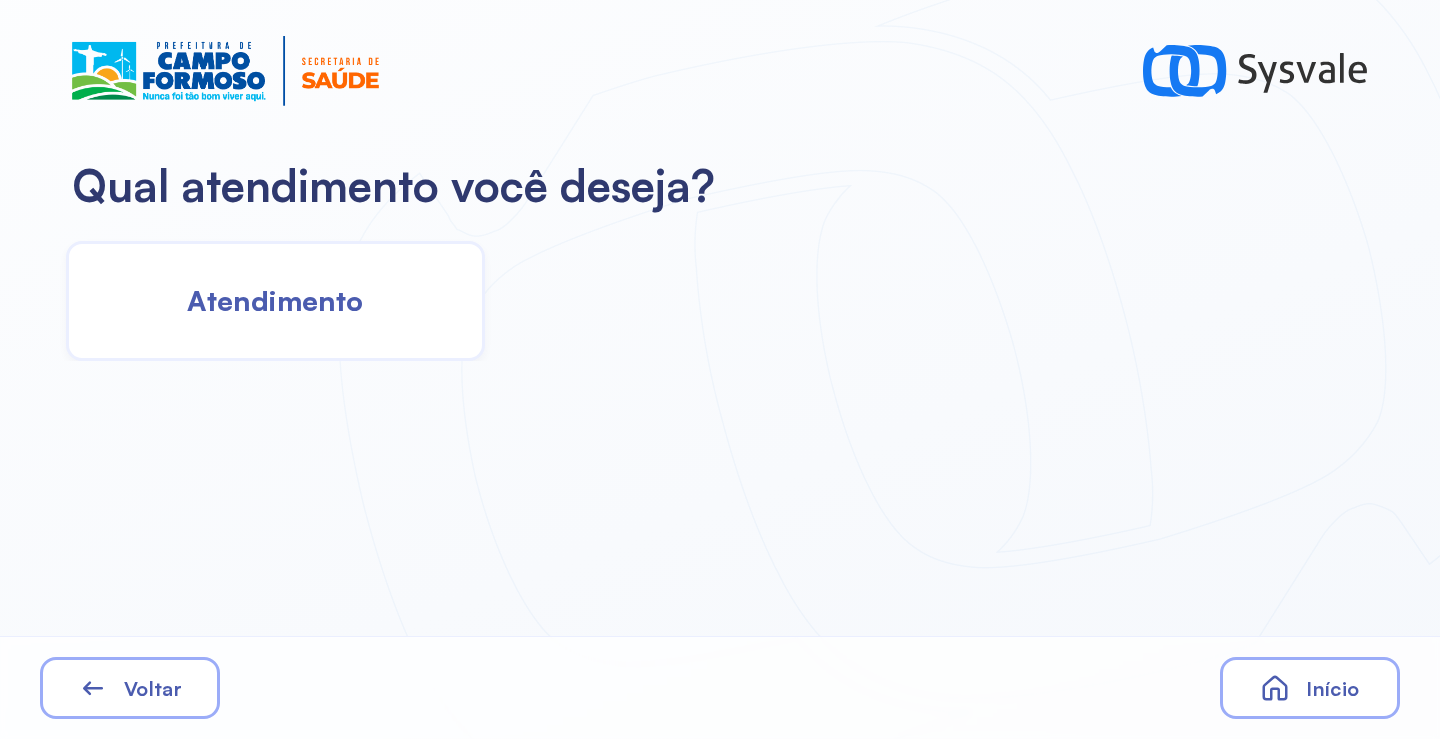 click on "Atendimento" at bounding box center (275, 300) 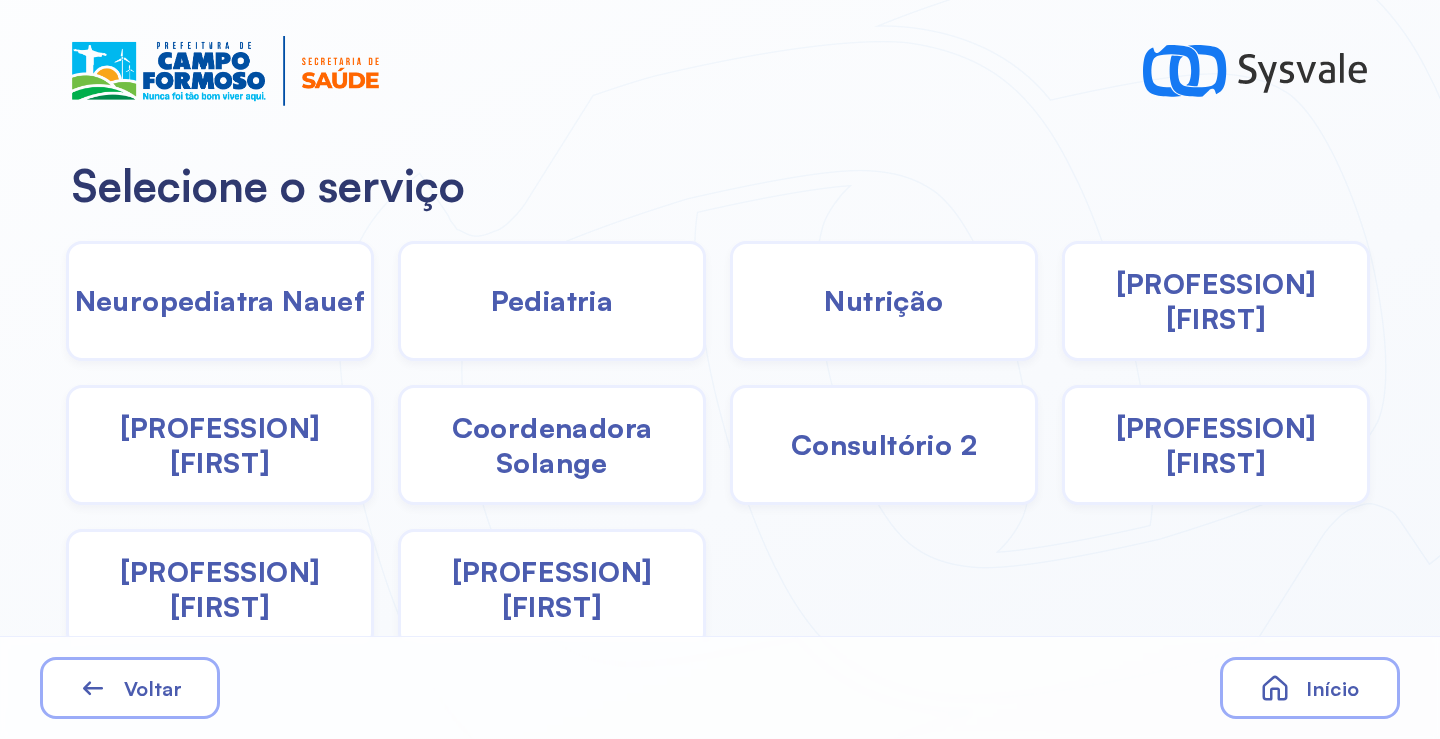 drag, startPoint x: 594, startPoint y: 457, endPoint x: 570, endPoint y: 447, distance: 26 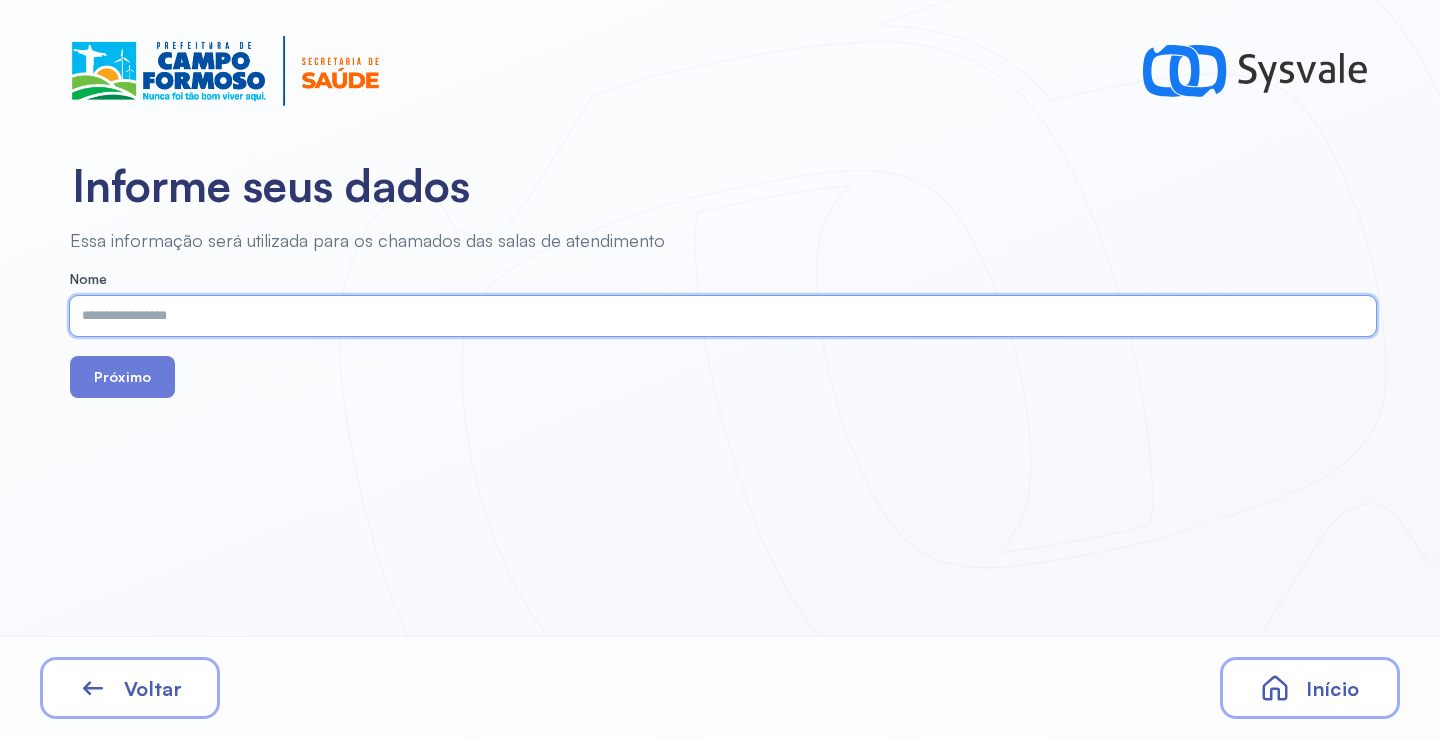 drag, startPoint x: 340, startPoint y: 291, endPoint x: 271, endPoint y: 319, distance: 74.46476 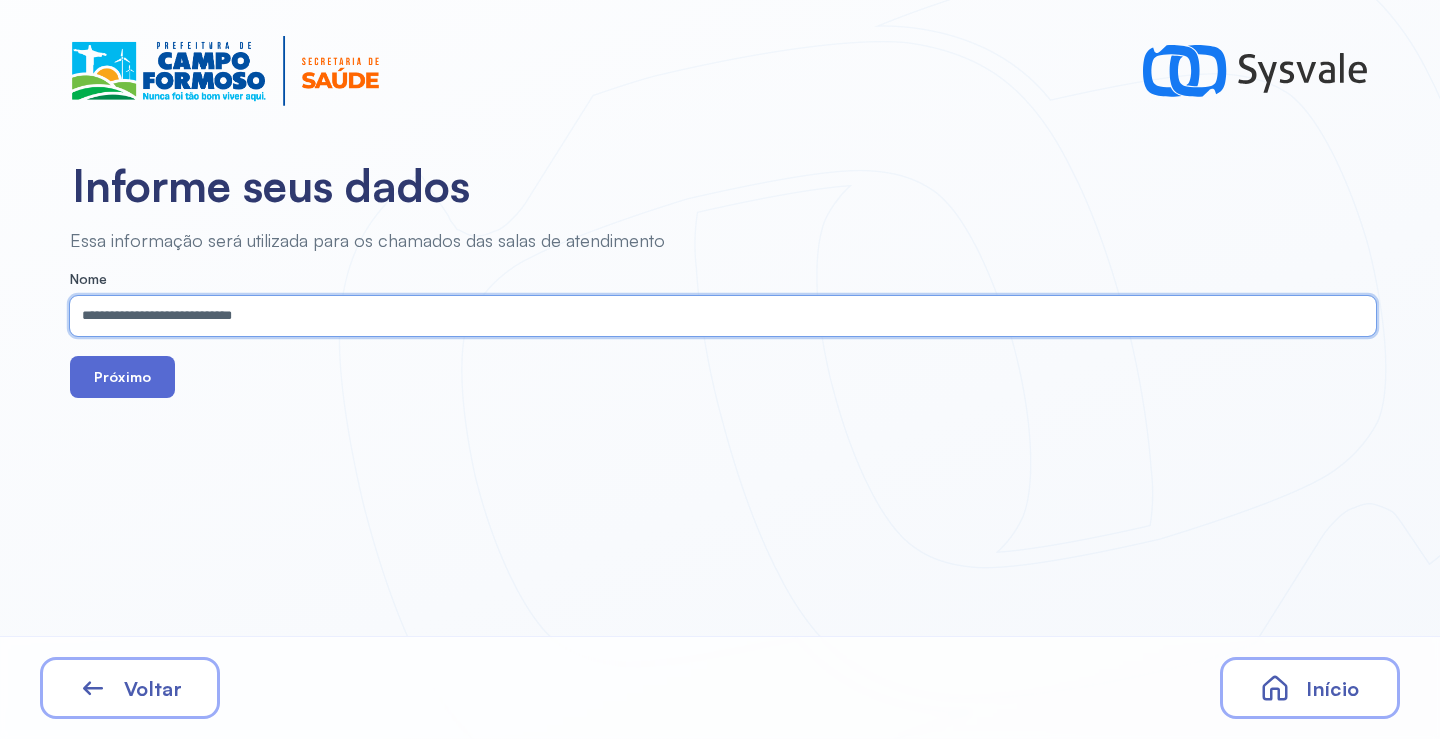 type on "**********" 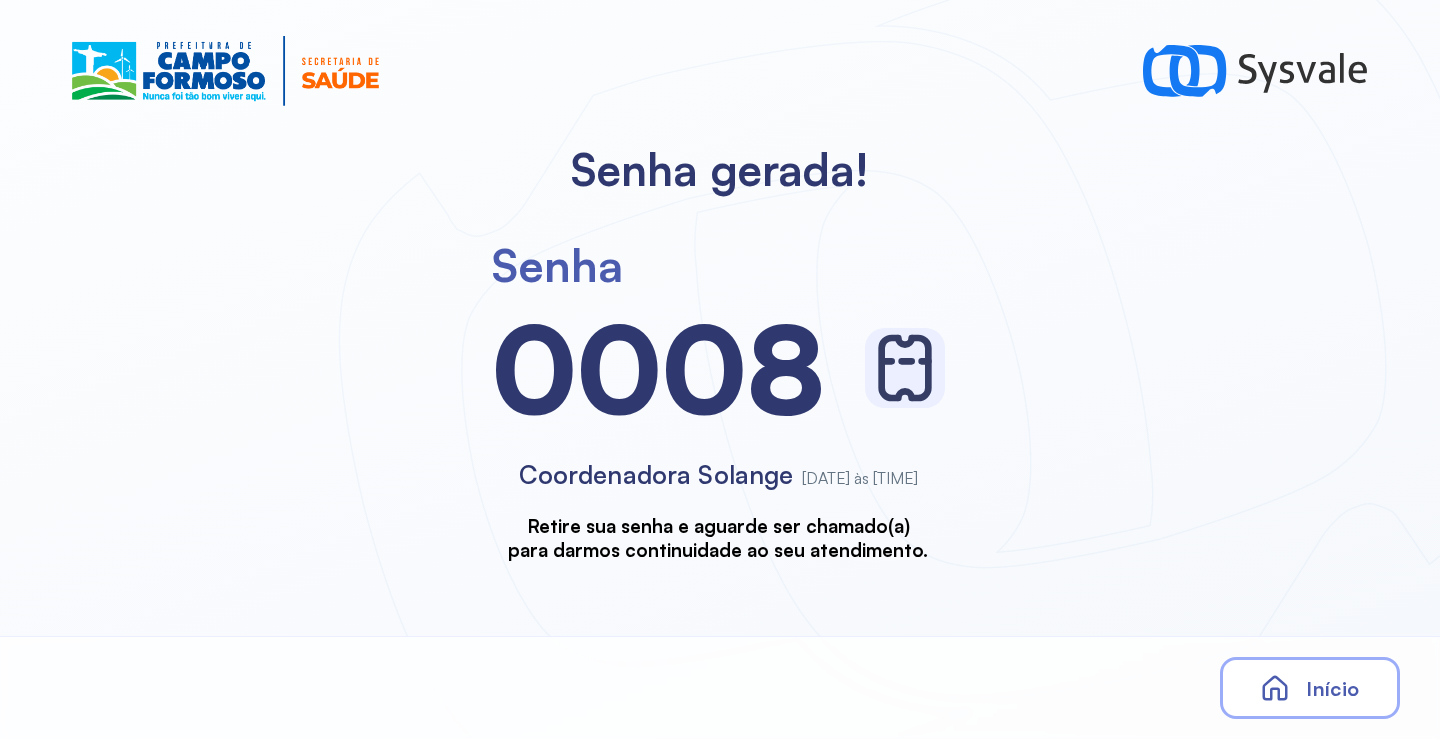 scroll, scrollTop: 0, scrollLeft: 0, axis: both 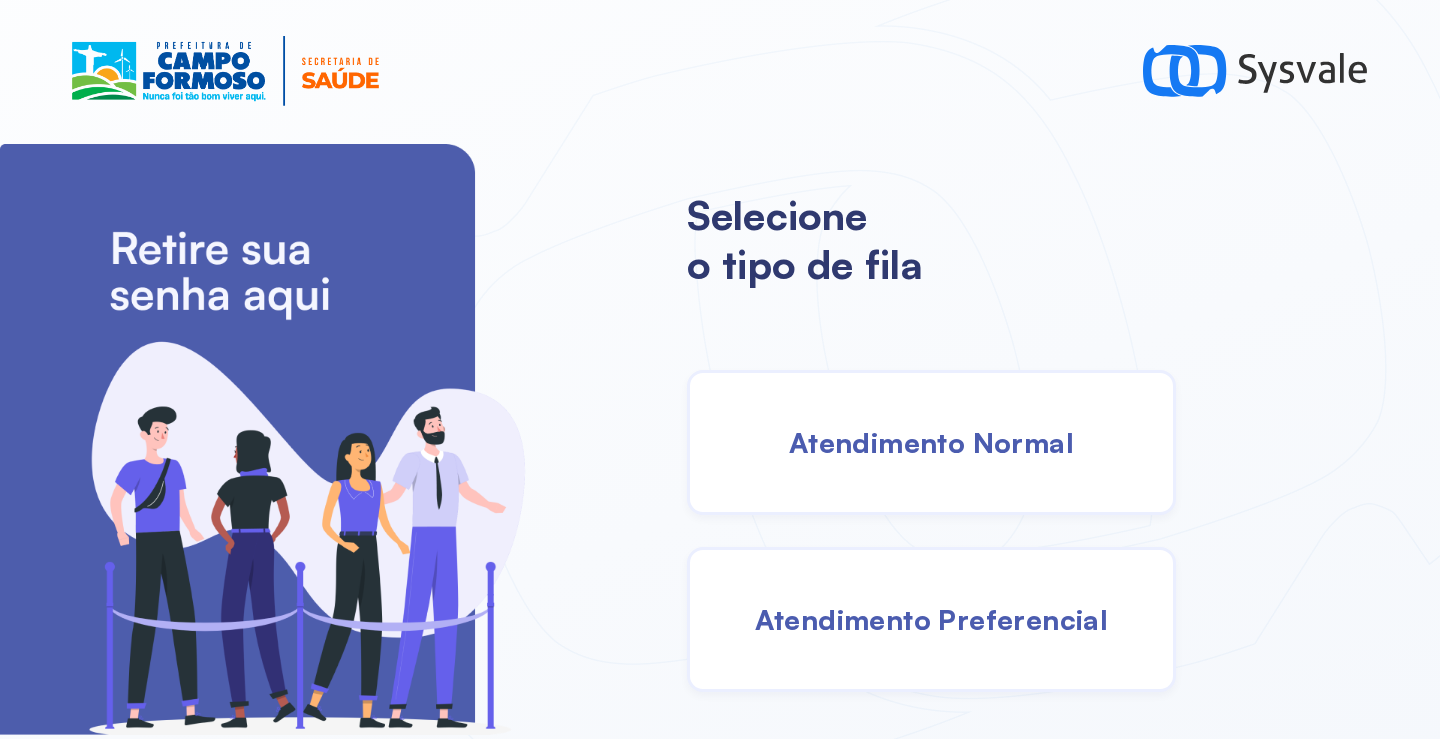 drag, startPoint x: 945, startPoint y: 458, endPoint x: 922, endPoint y: 457, distance: 23.021729 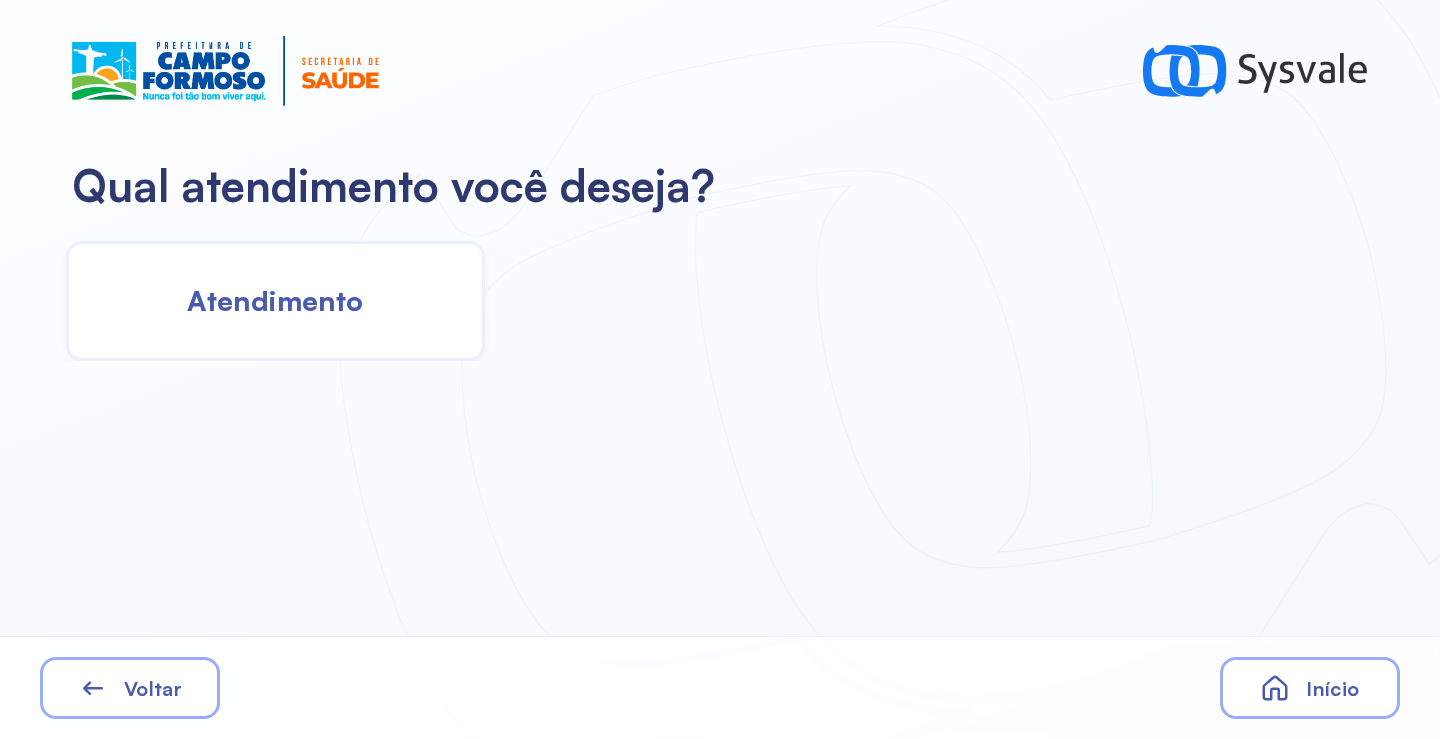 click on "Atendimento" at bounding box center [275, 300] 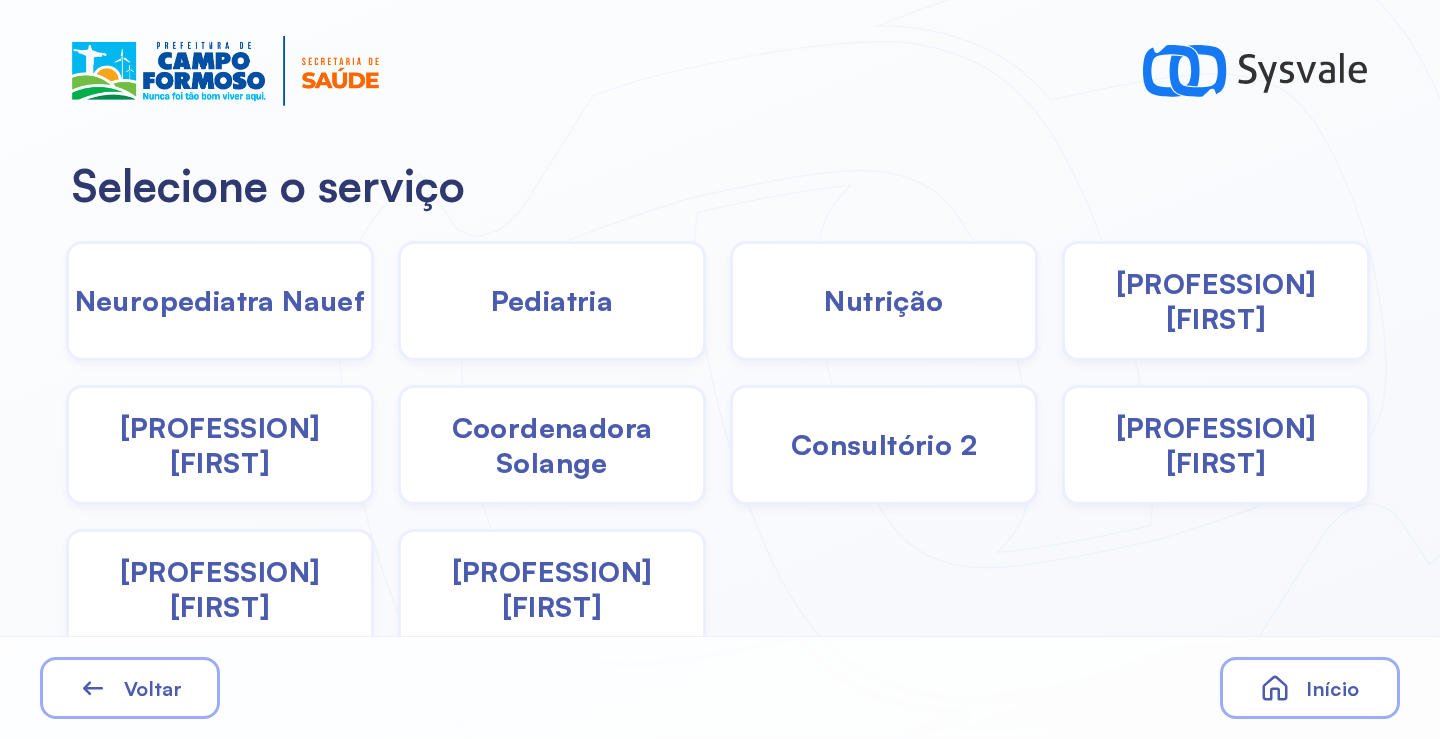 click on "Coordenadora Solange" at bounding box center [552, 445] 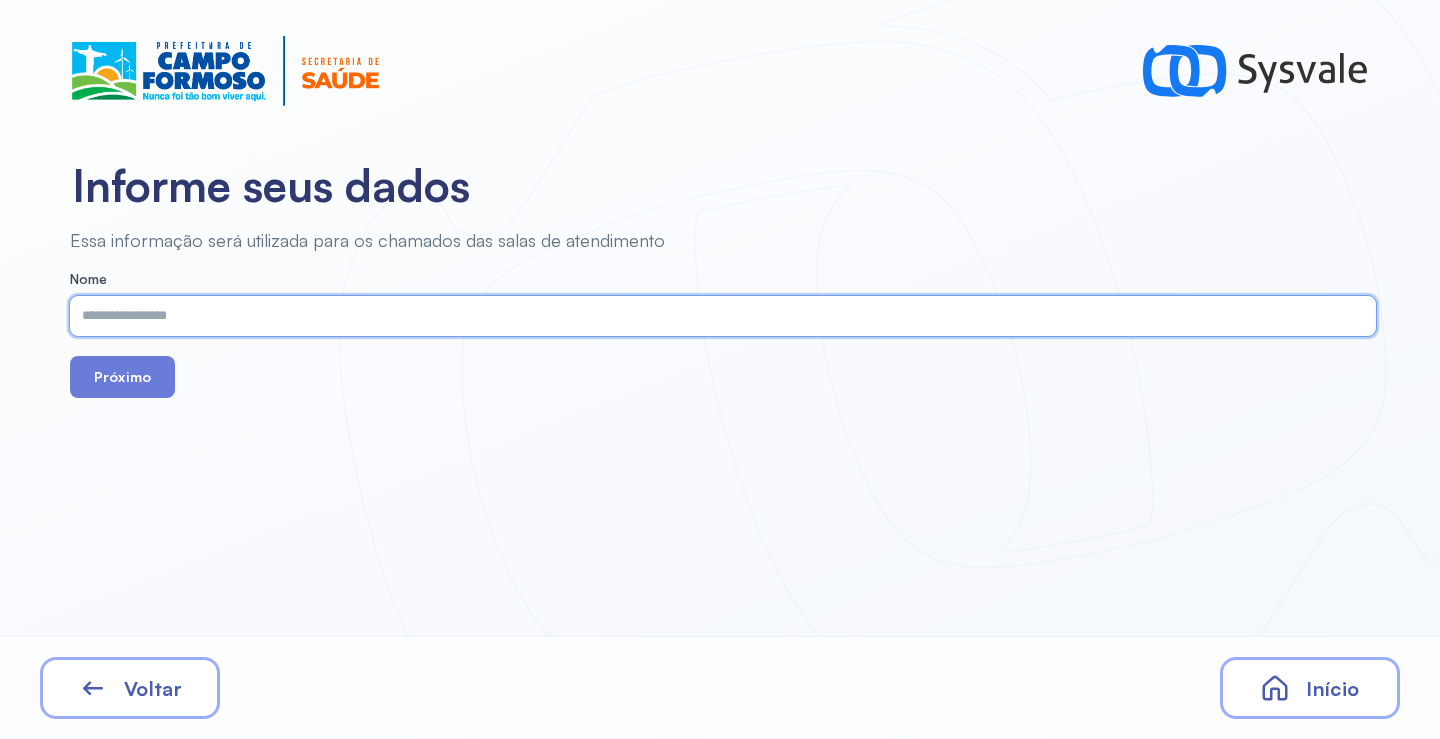 paste on "**********" 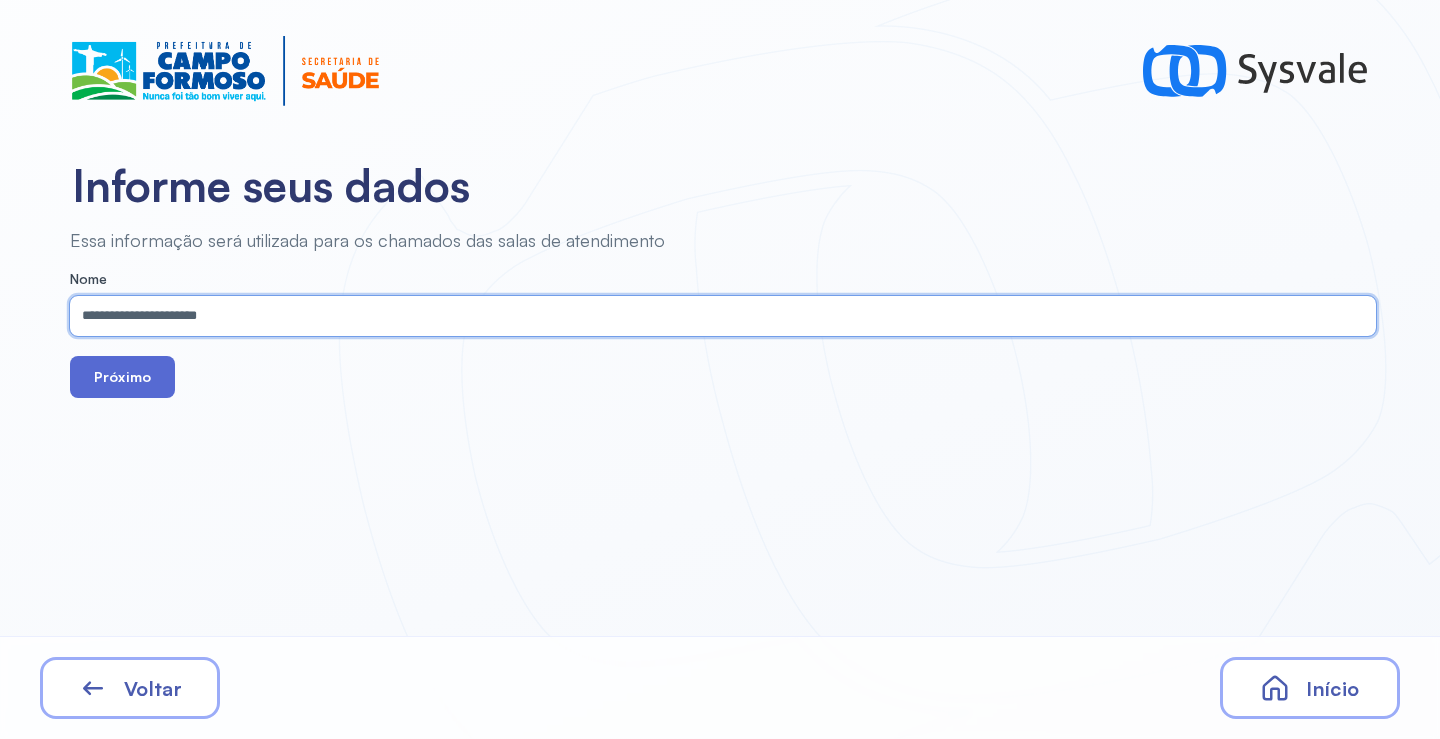 type on "**********" 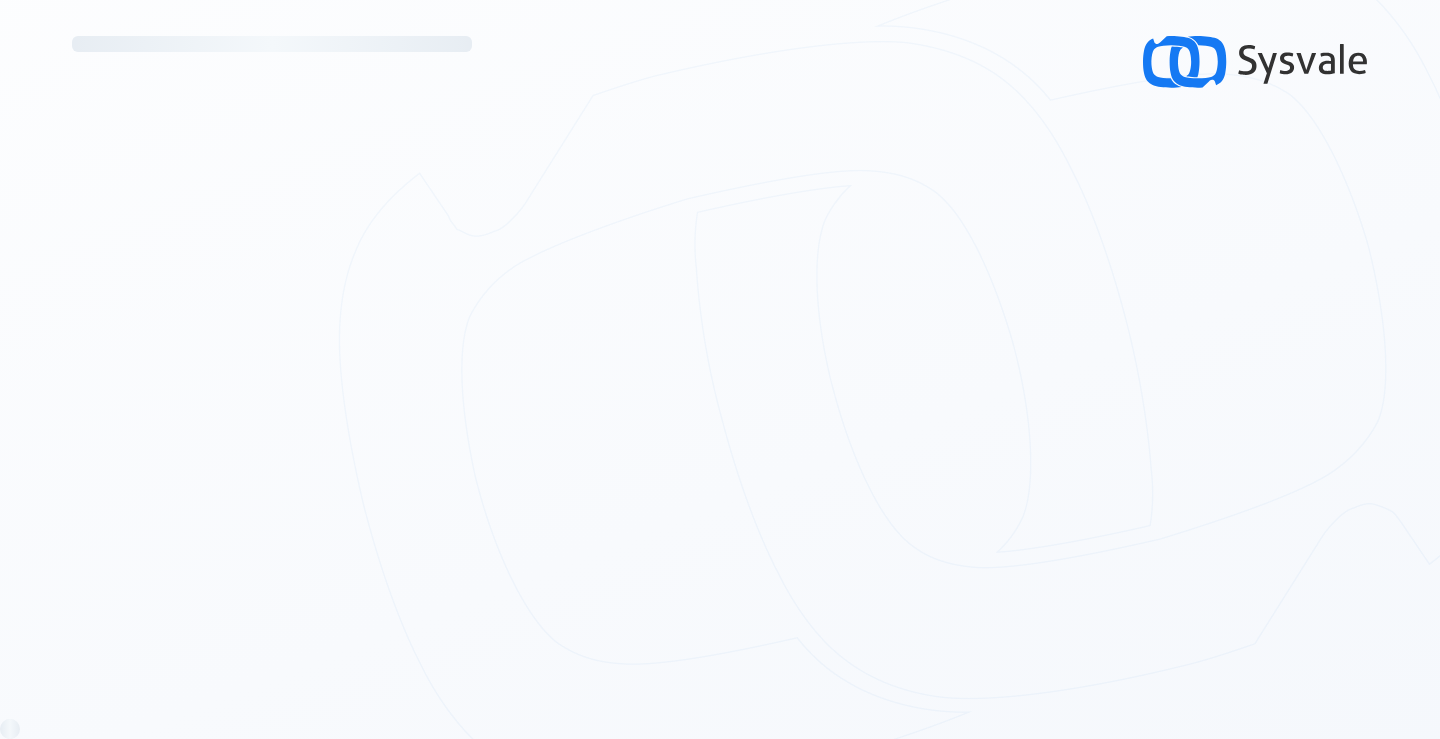 scroll, scrollTop: 0, scrollLeft: 0, axis: both 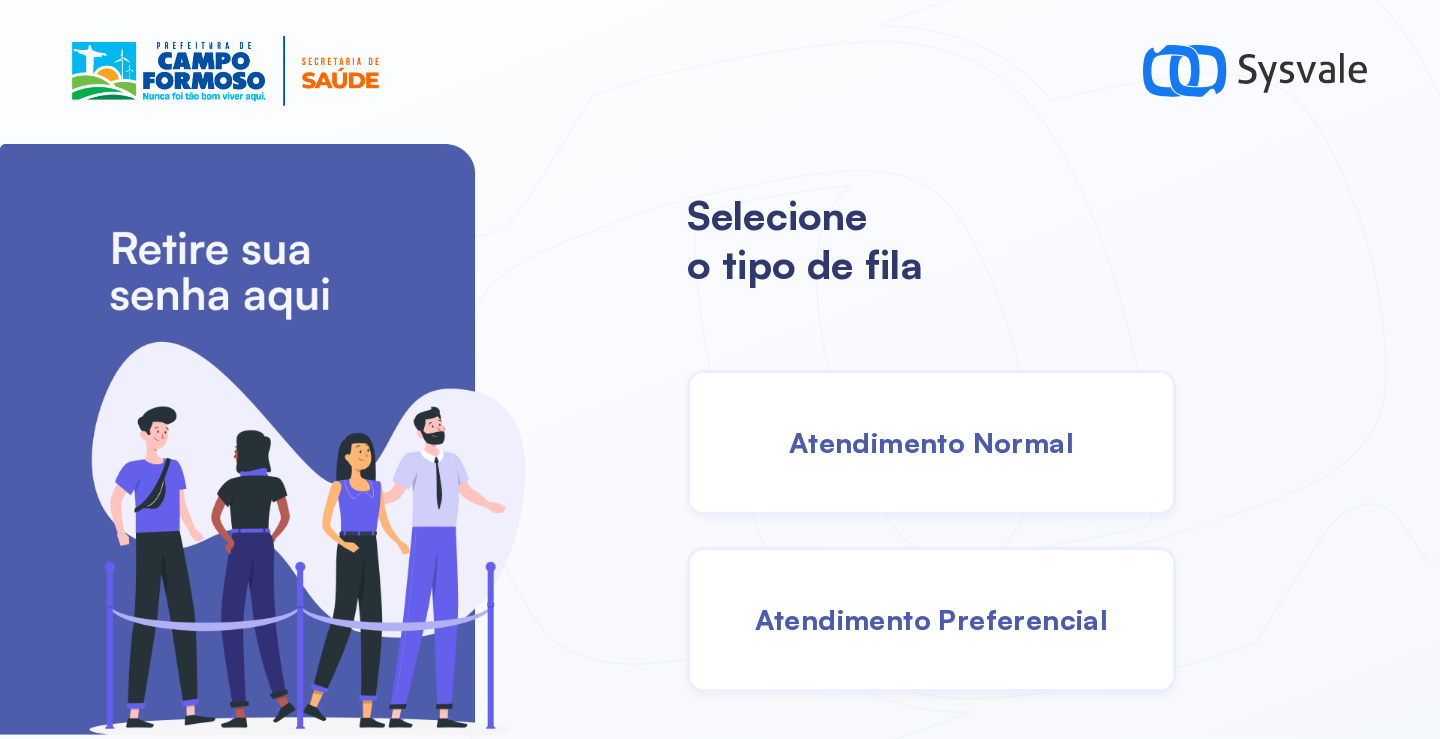 click on "Atendimento Normal" at bounding box center [931, 442] 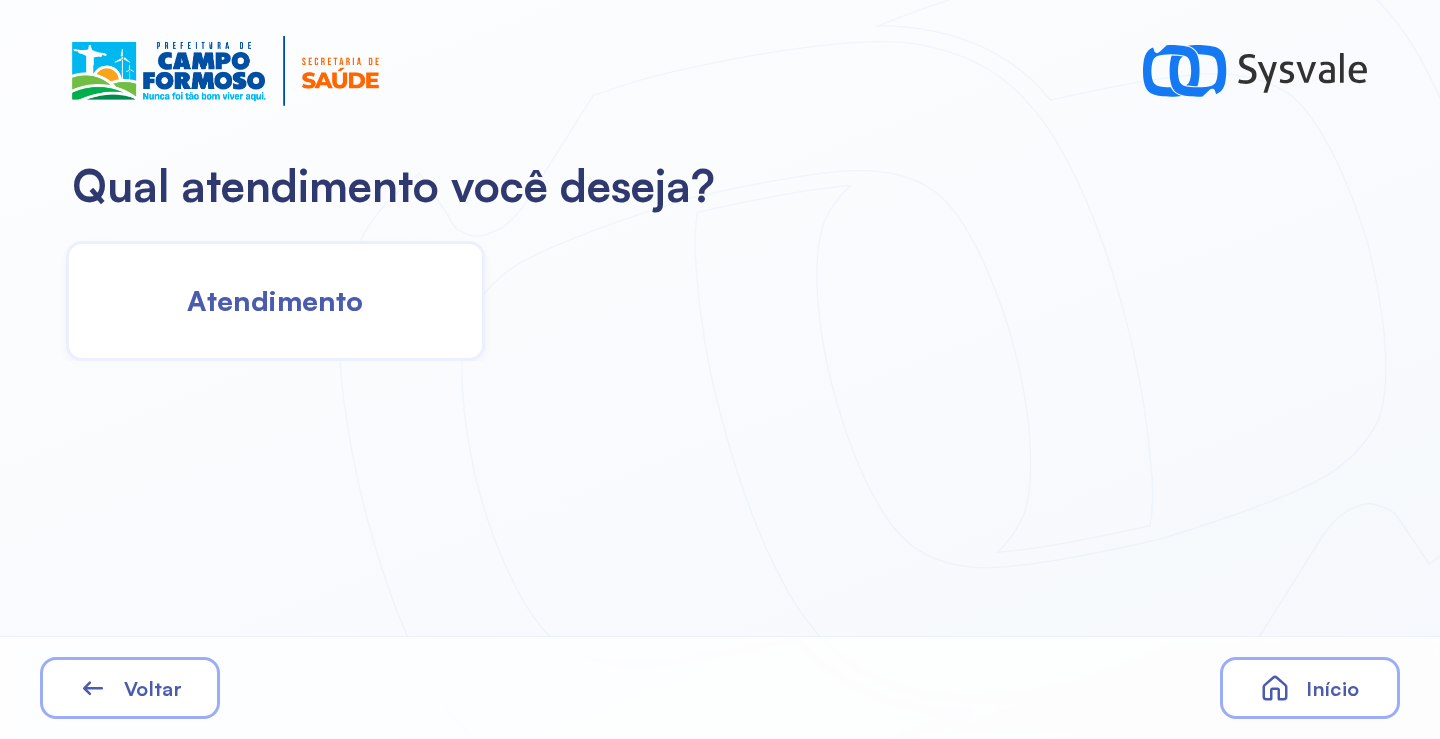 click on "Atendimento" 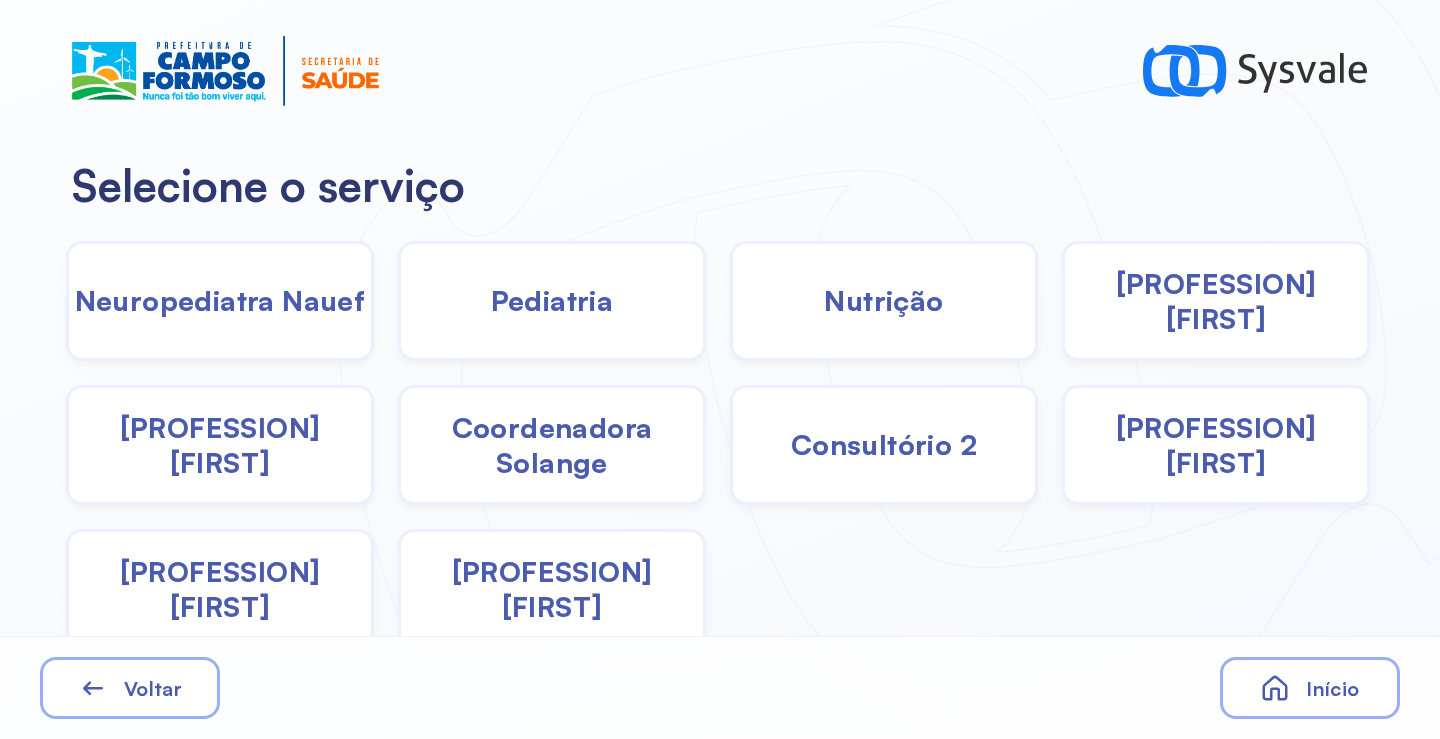 drag, startPoint x: 599, startPoint y: 467, endPoint x: 561, endPoint y: 455, distance: 39.849716 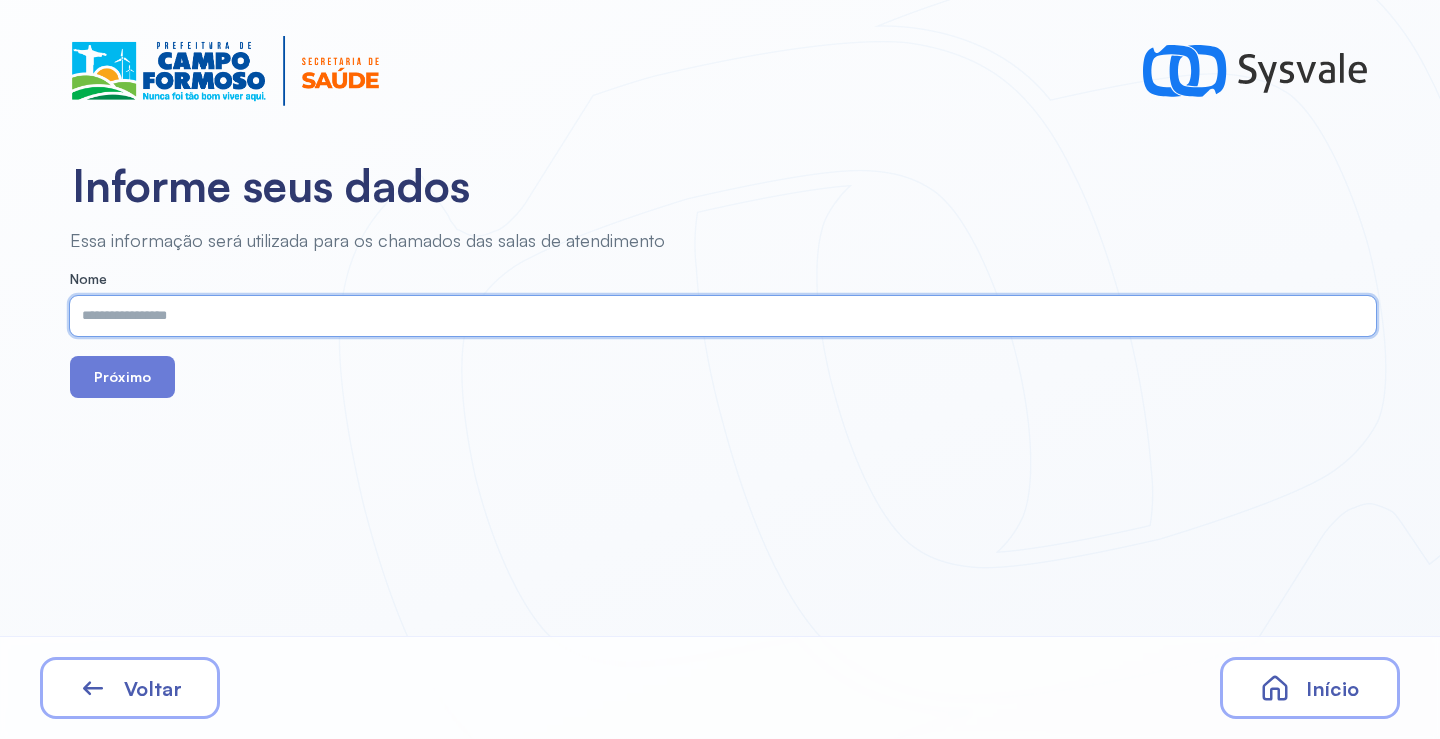 paste on "**********" 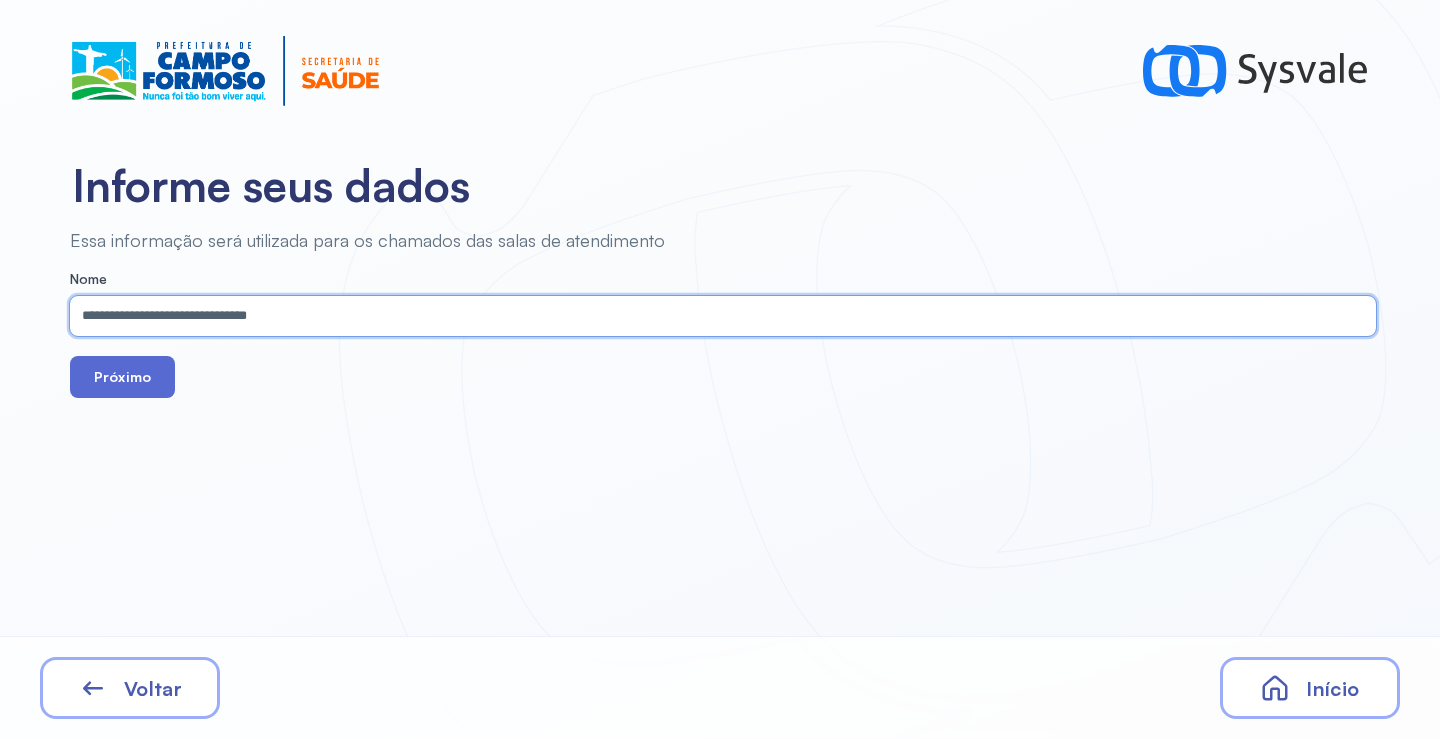 type on "**********" 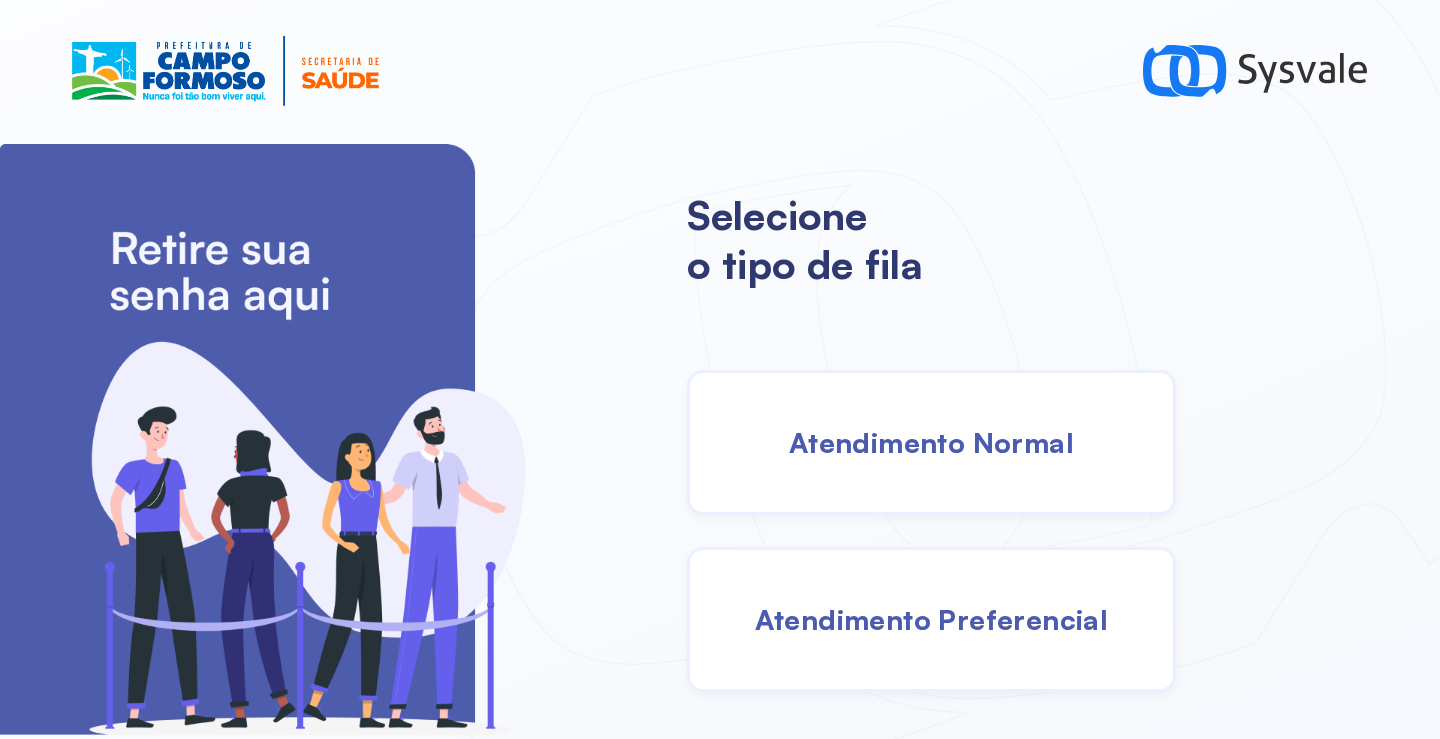 click on "Atendimento Normal" at bounding box center (931, 442) 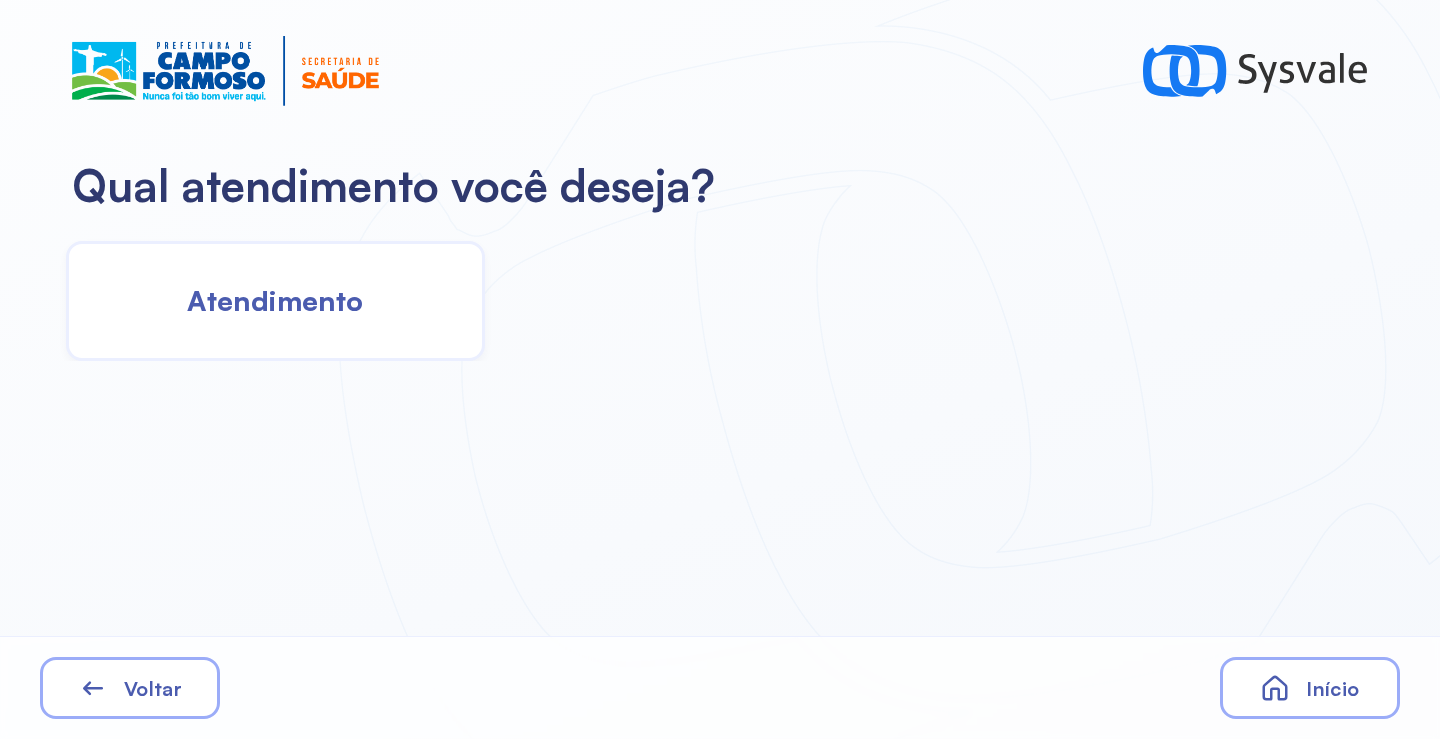 click on "Atendimento" at bounding box center [275, 300] 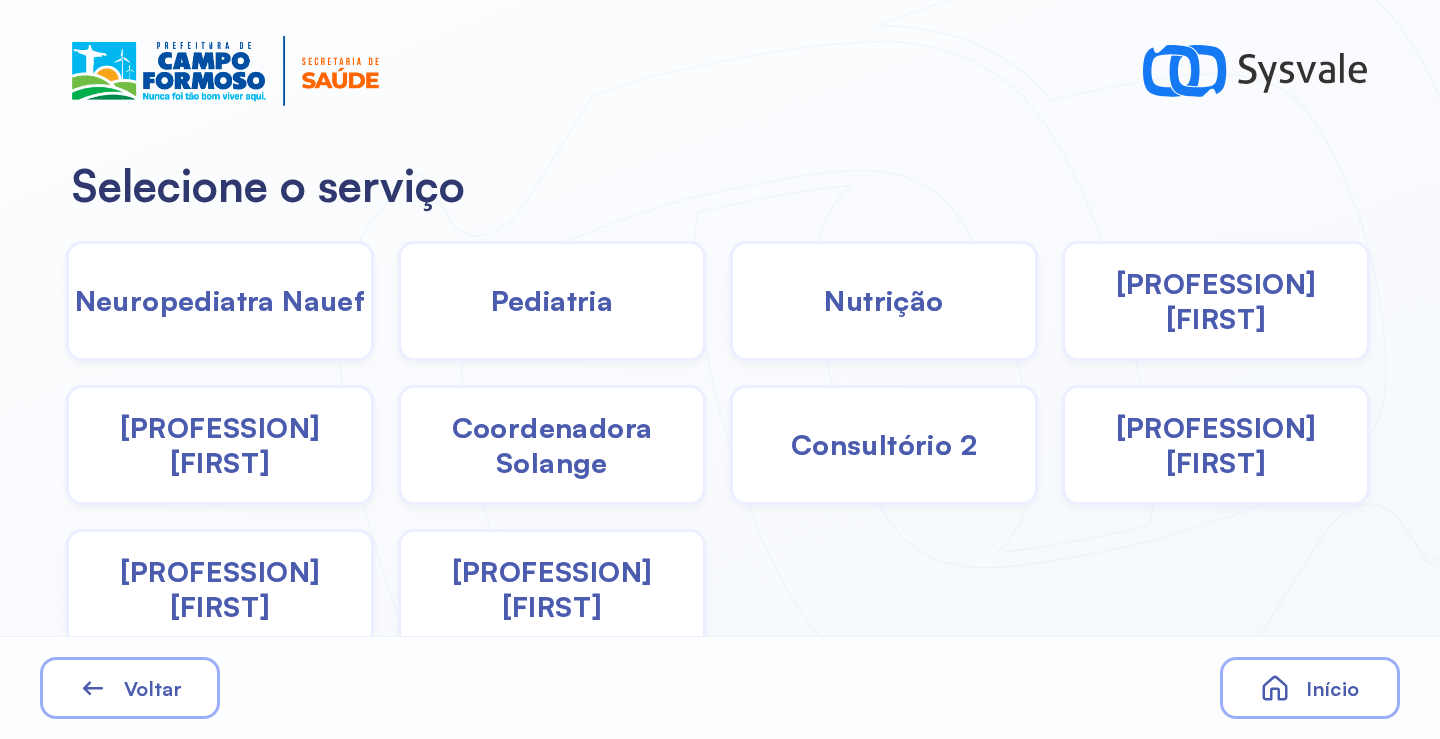click on "Pediatria" 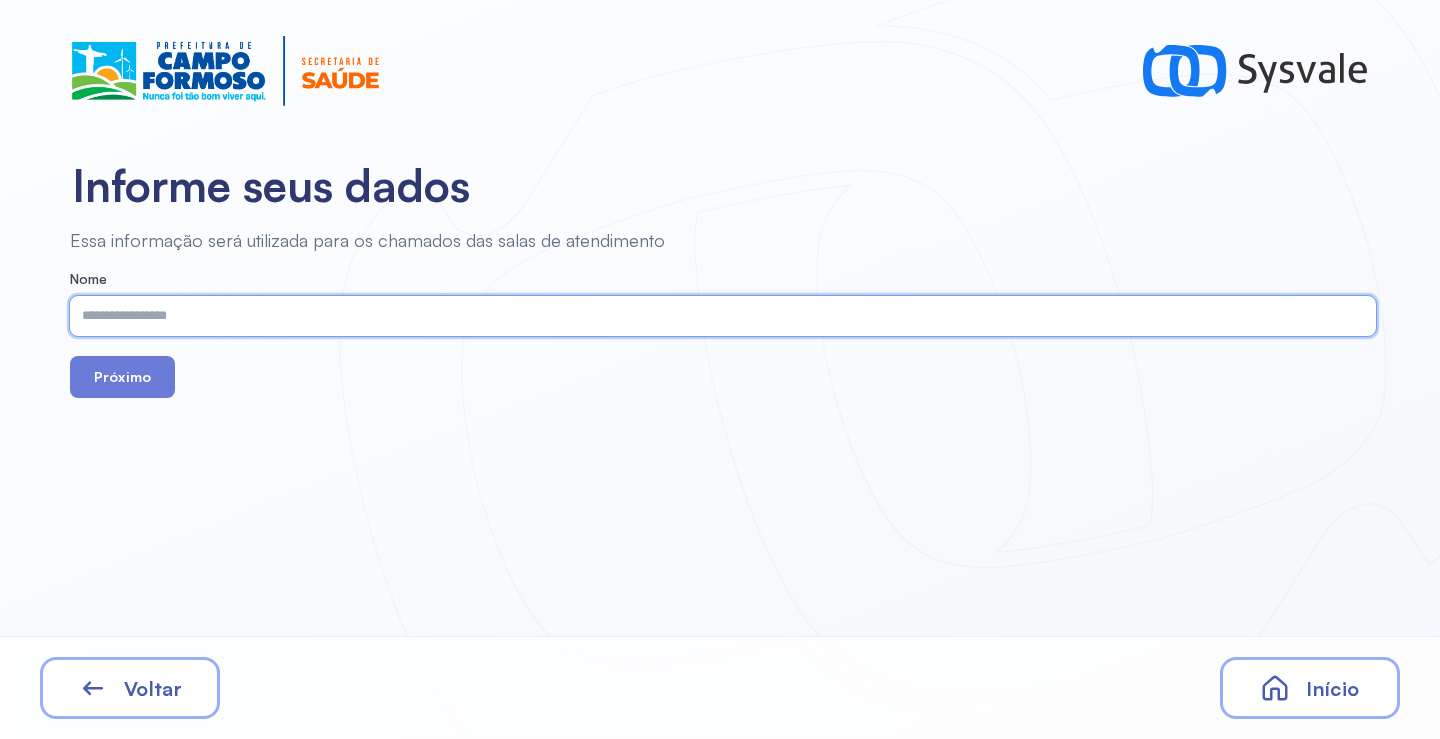 paste on "**********" 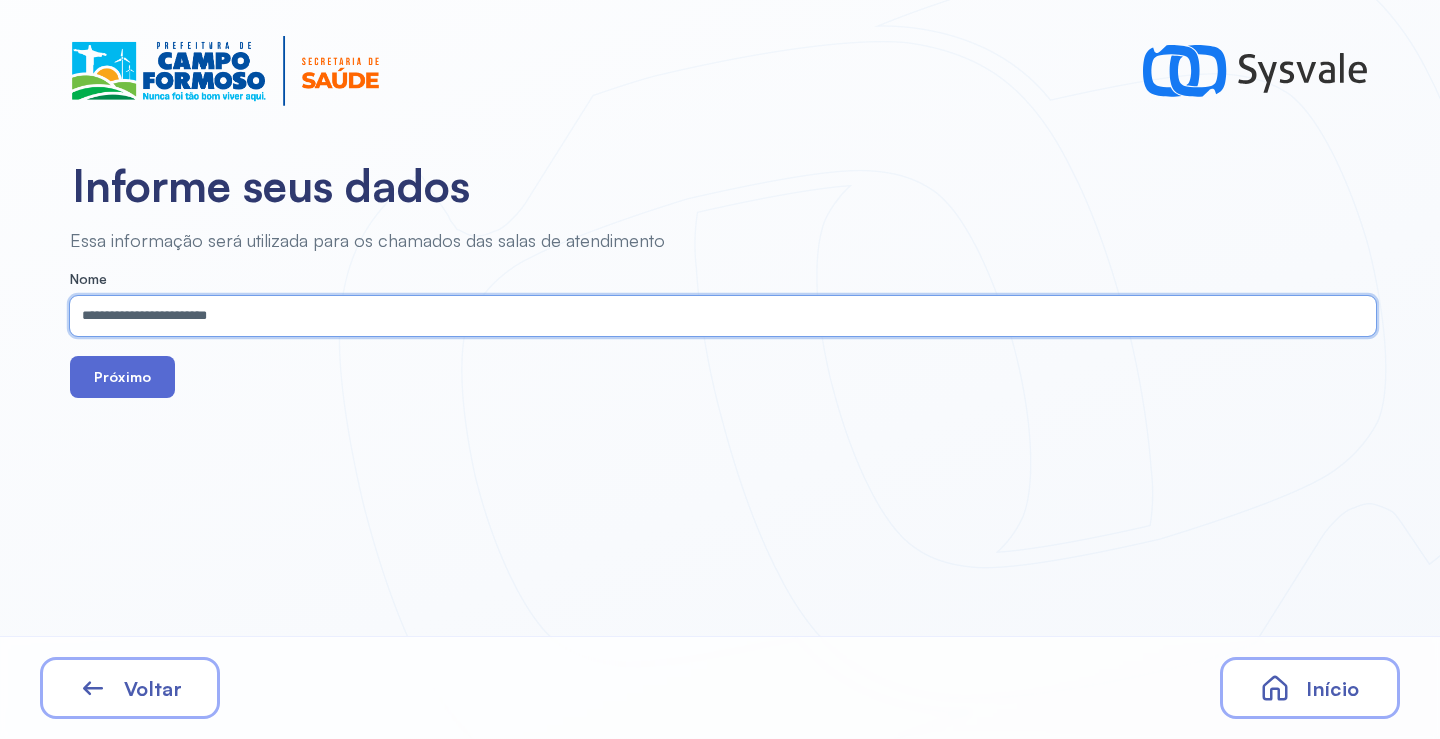 type on "**********" 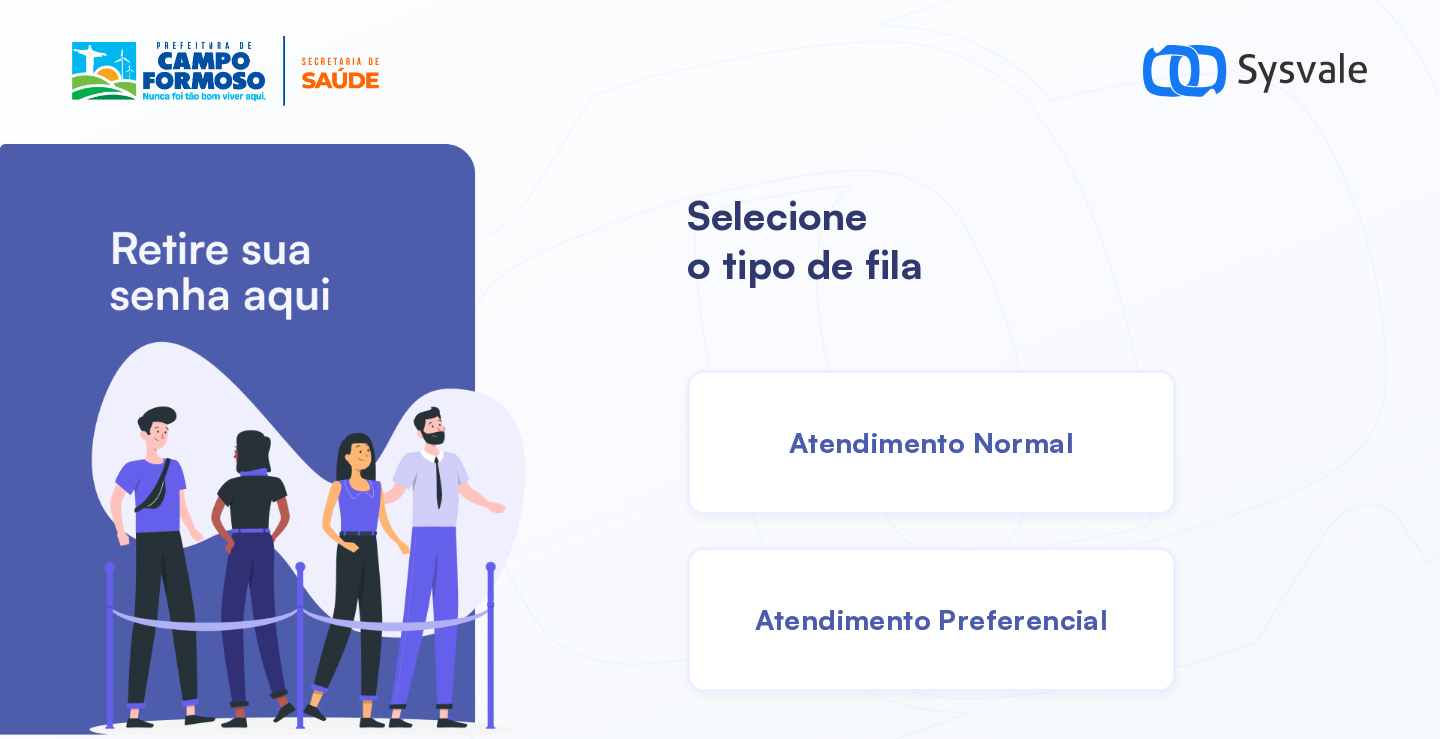 drag, startPoint x: 910, startPoint y: 461, endPoint x: 875, endPoint y: 451, distance: 36.40055 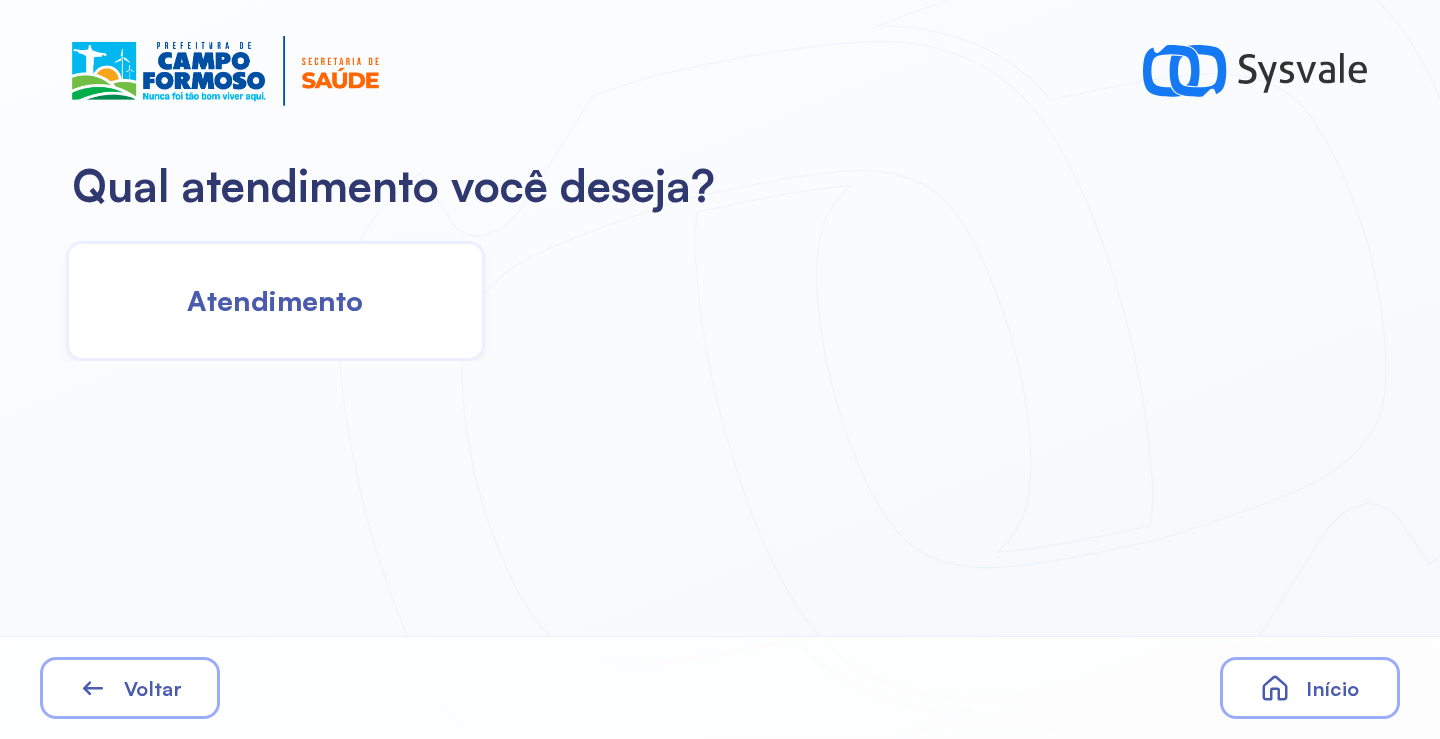 click on "Atendimento" 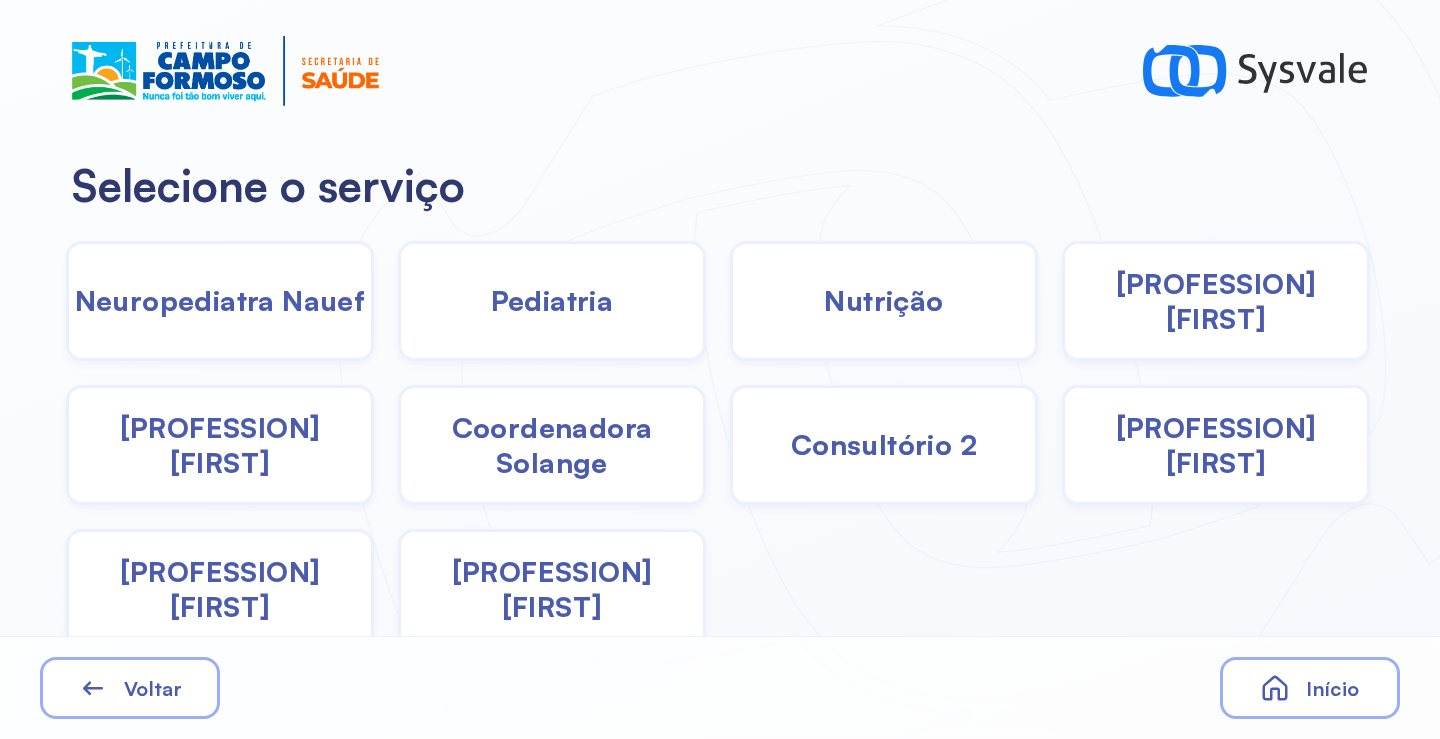 click on "Pediatria" at bounding box center [552, 300] 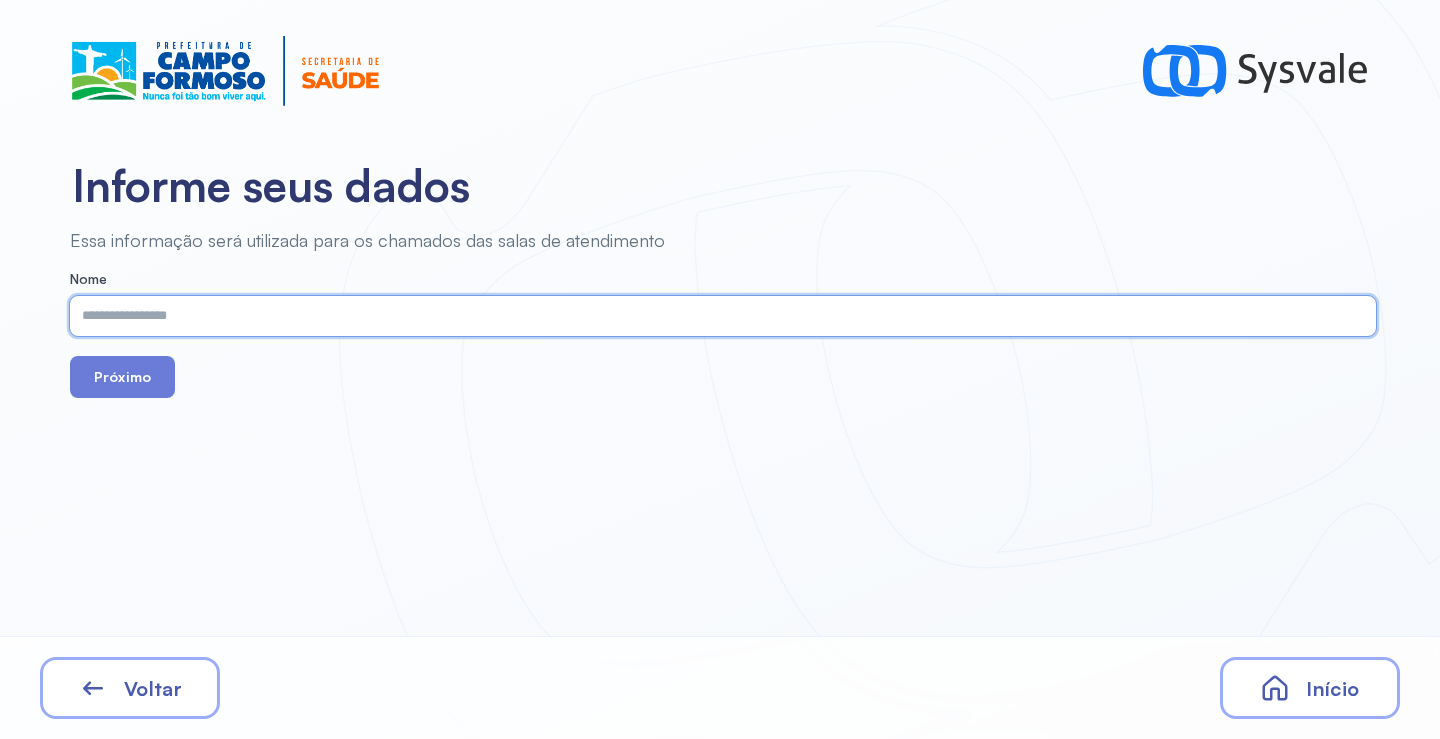 paste on "**********" 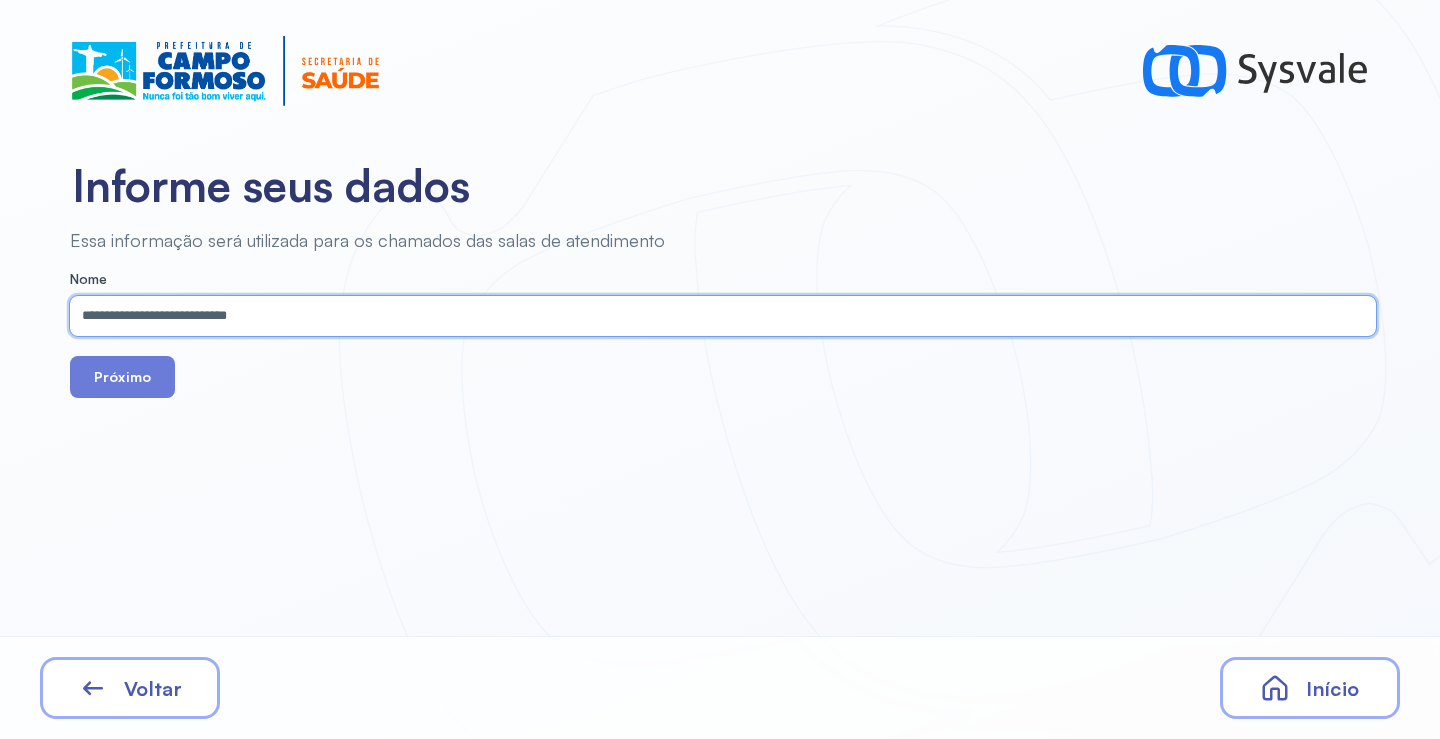 type on "**********" 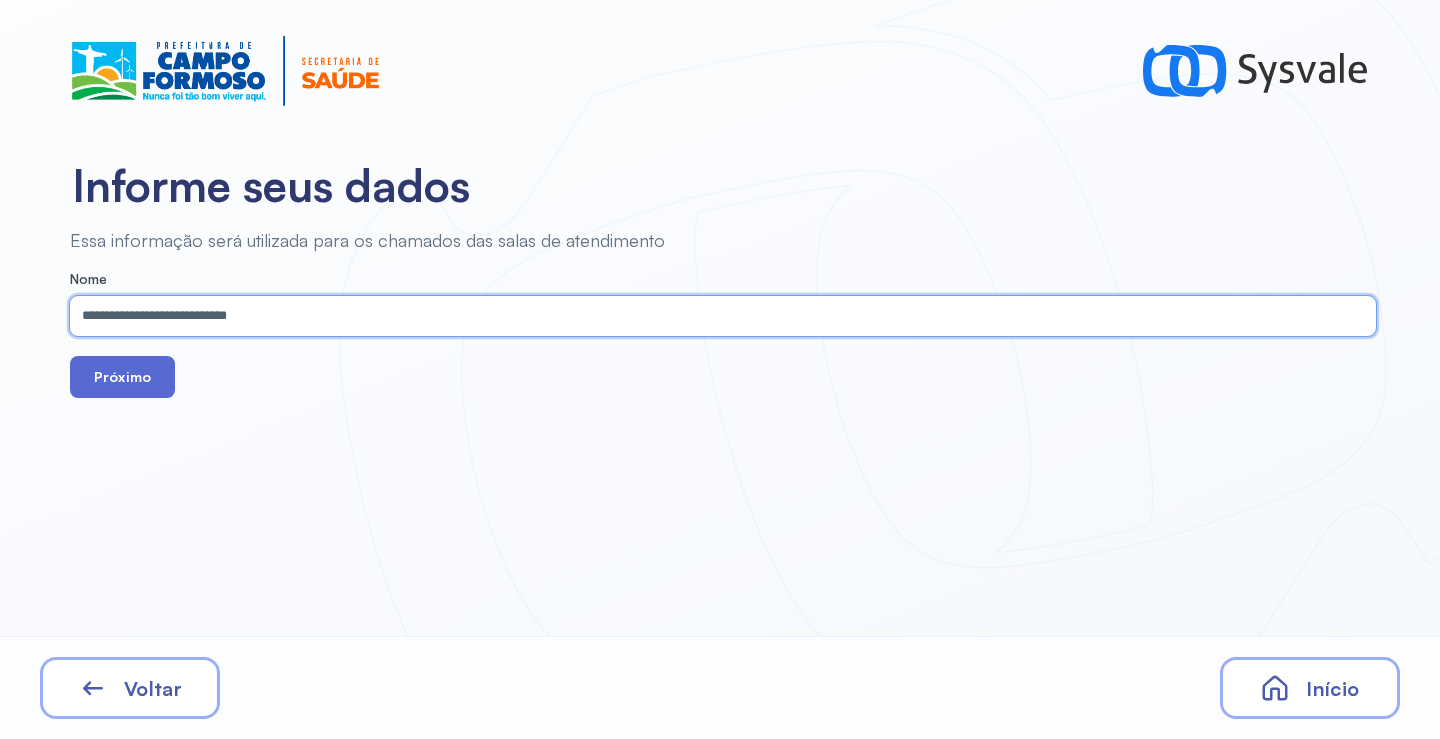 click on "Próximo" at bounding box center (122, 377) 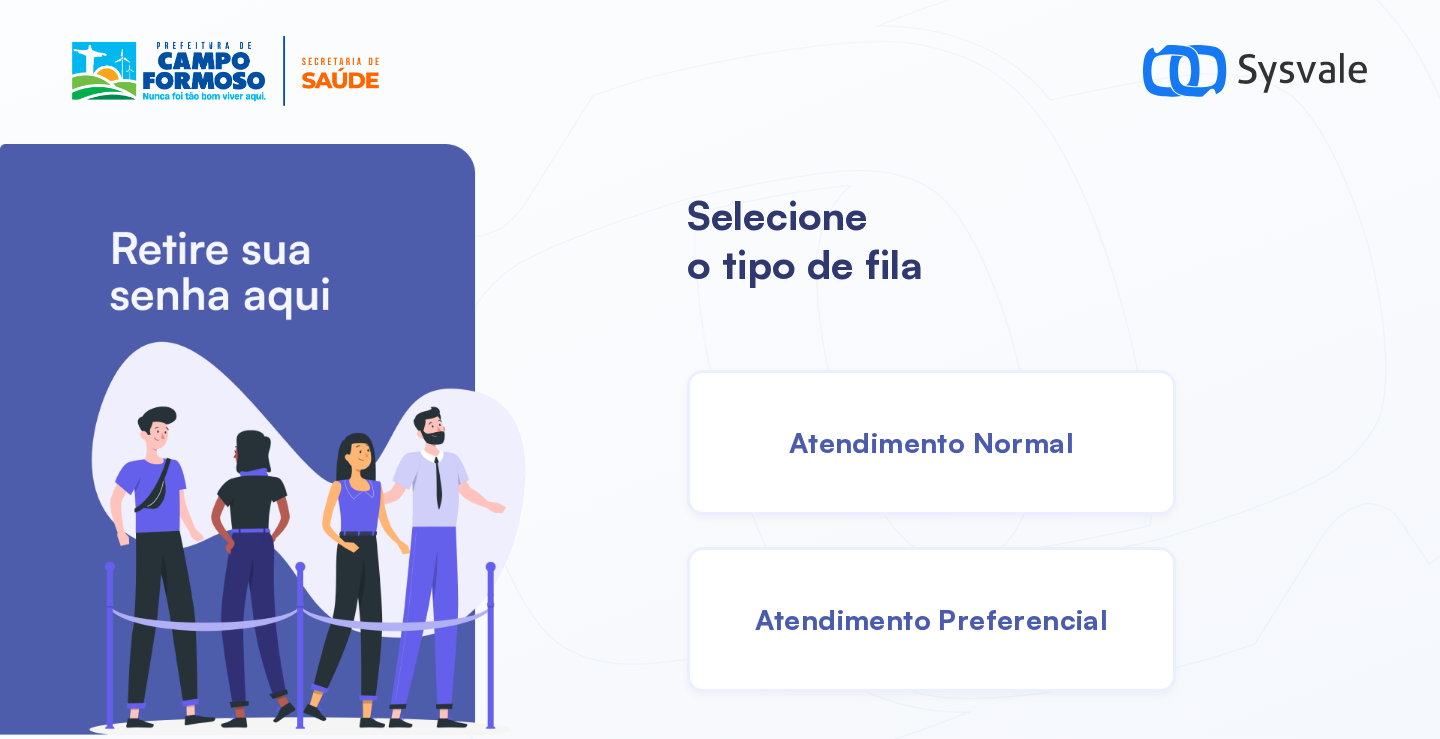 click on "Atendimento Normal" at bounding box center [931, 442] 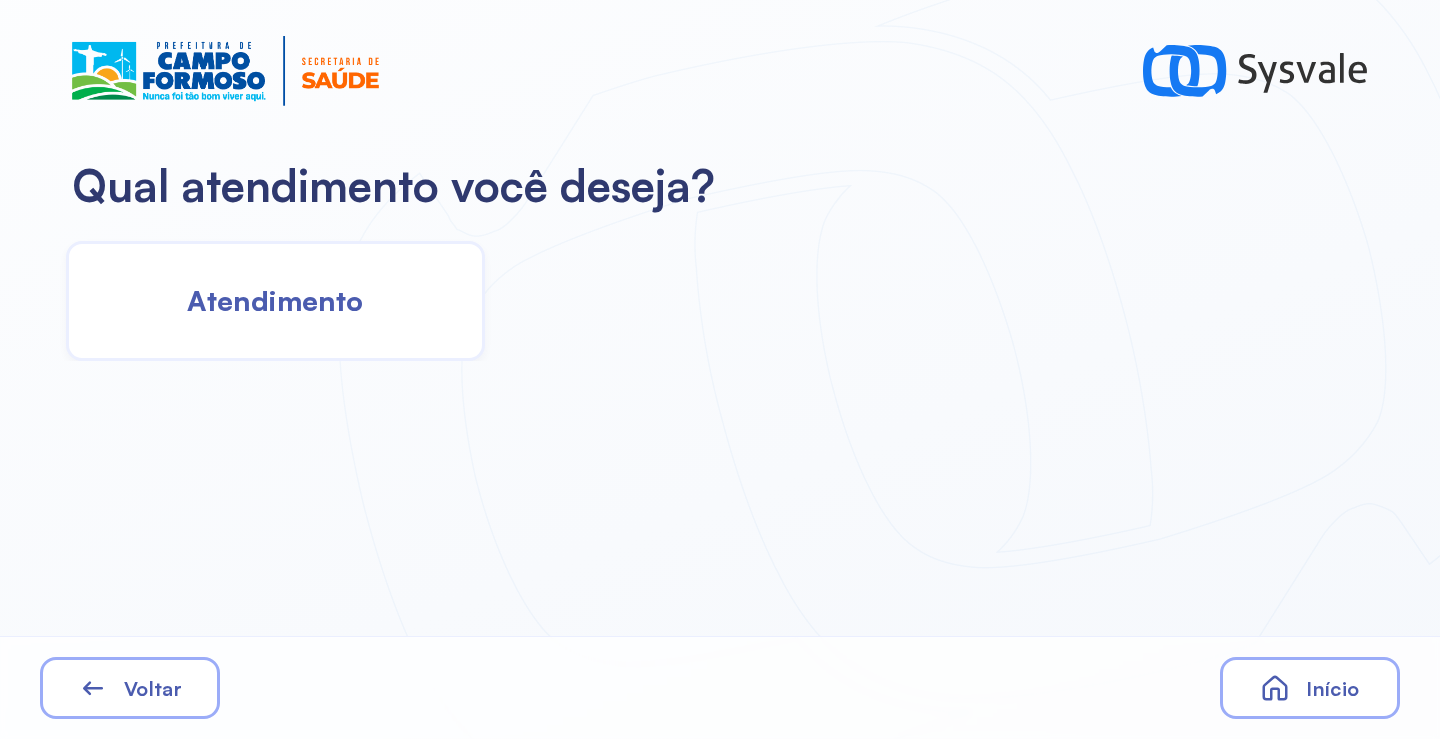 click on "Atendimento" at bounding box center [275, 300] 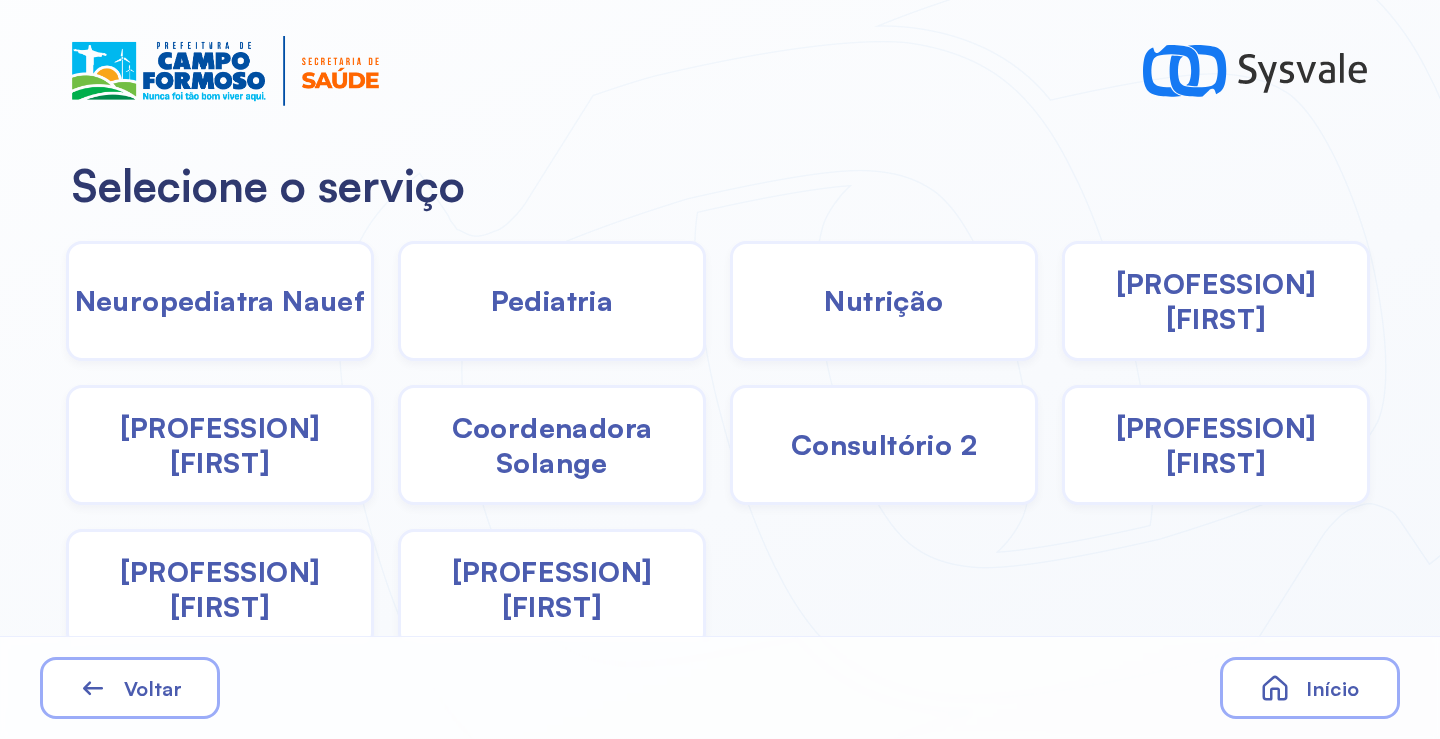 drag, startPoint x: 547, startPoint y: 351, endPoint x: 536, endPoint y: 340, distance: 15.556349 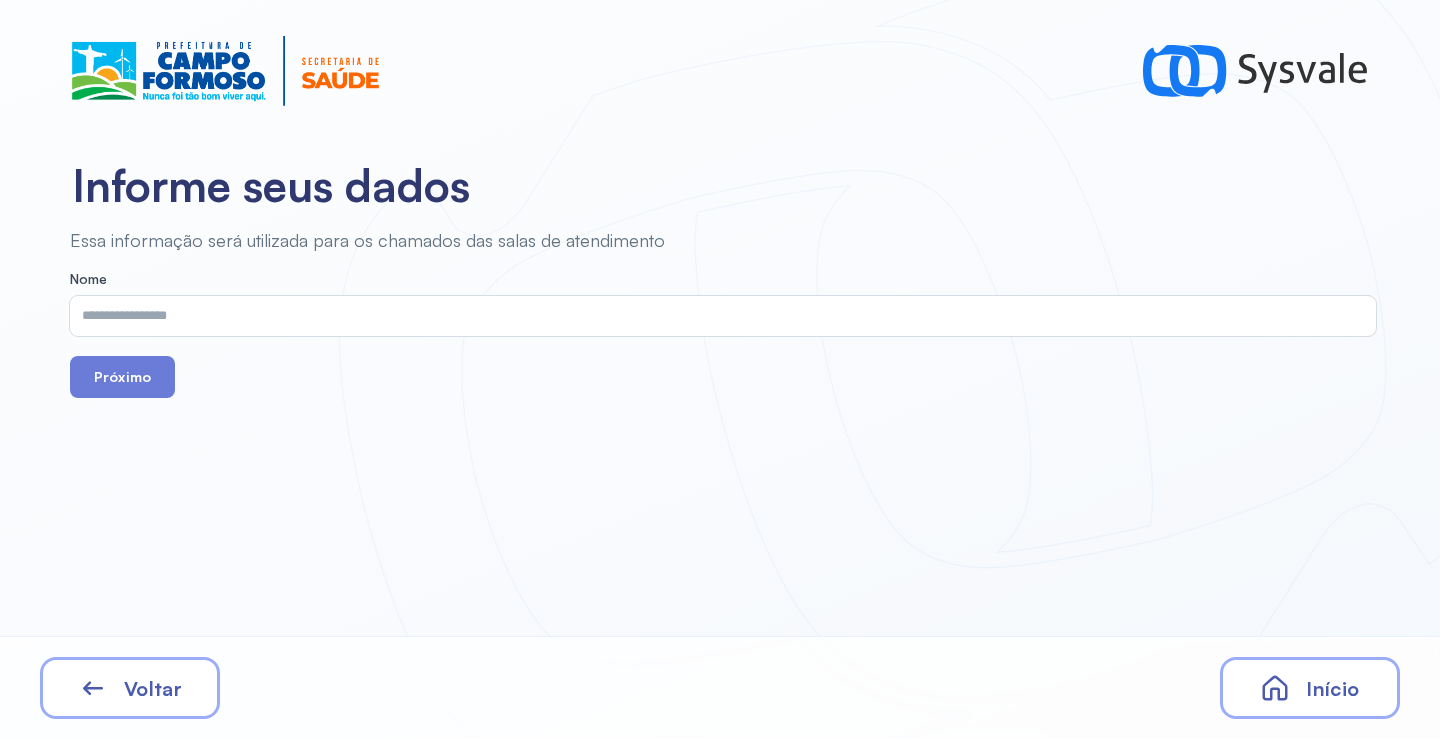 drag, startPoint x: 511, startPoint y: 317, endPoint x: 488, endPoint y: 317, distance: 23 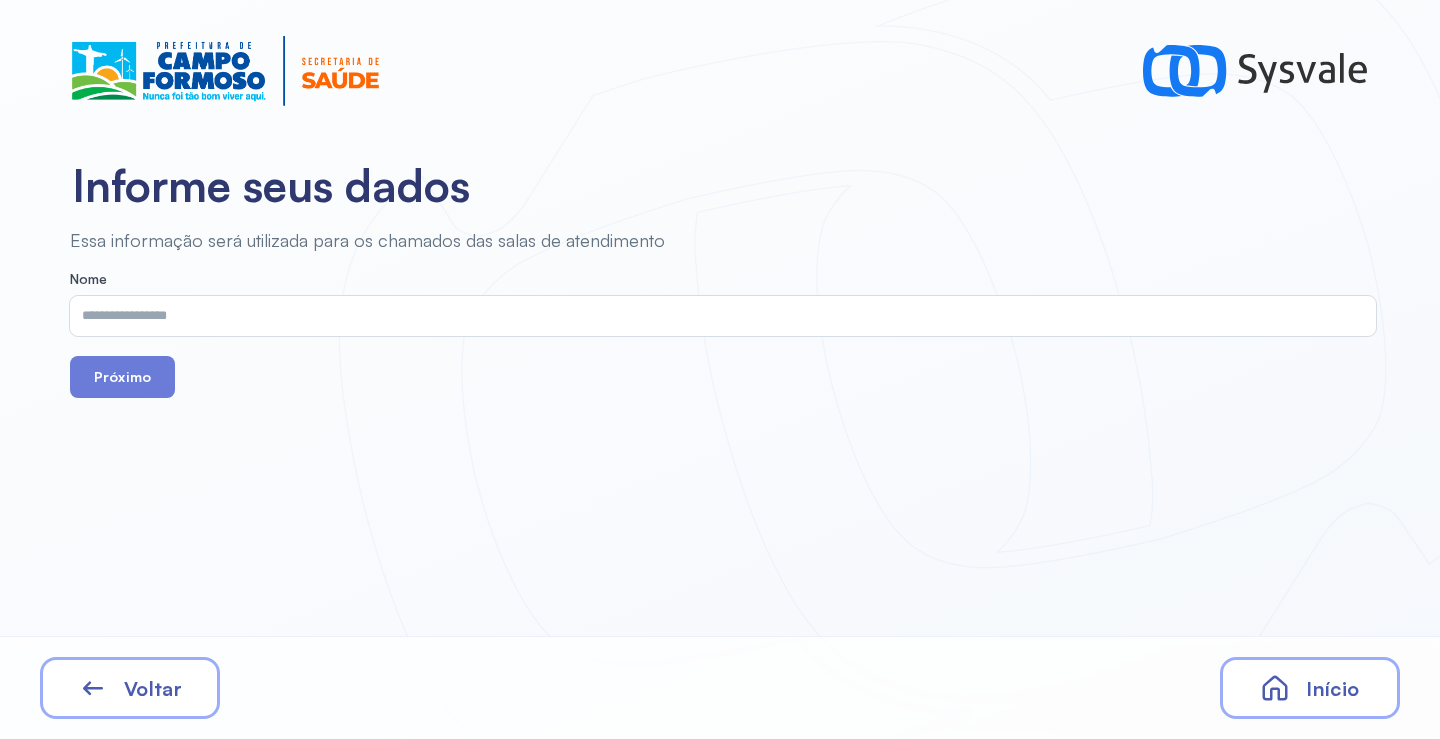 click at bounding box center (719, 316) 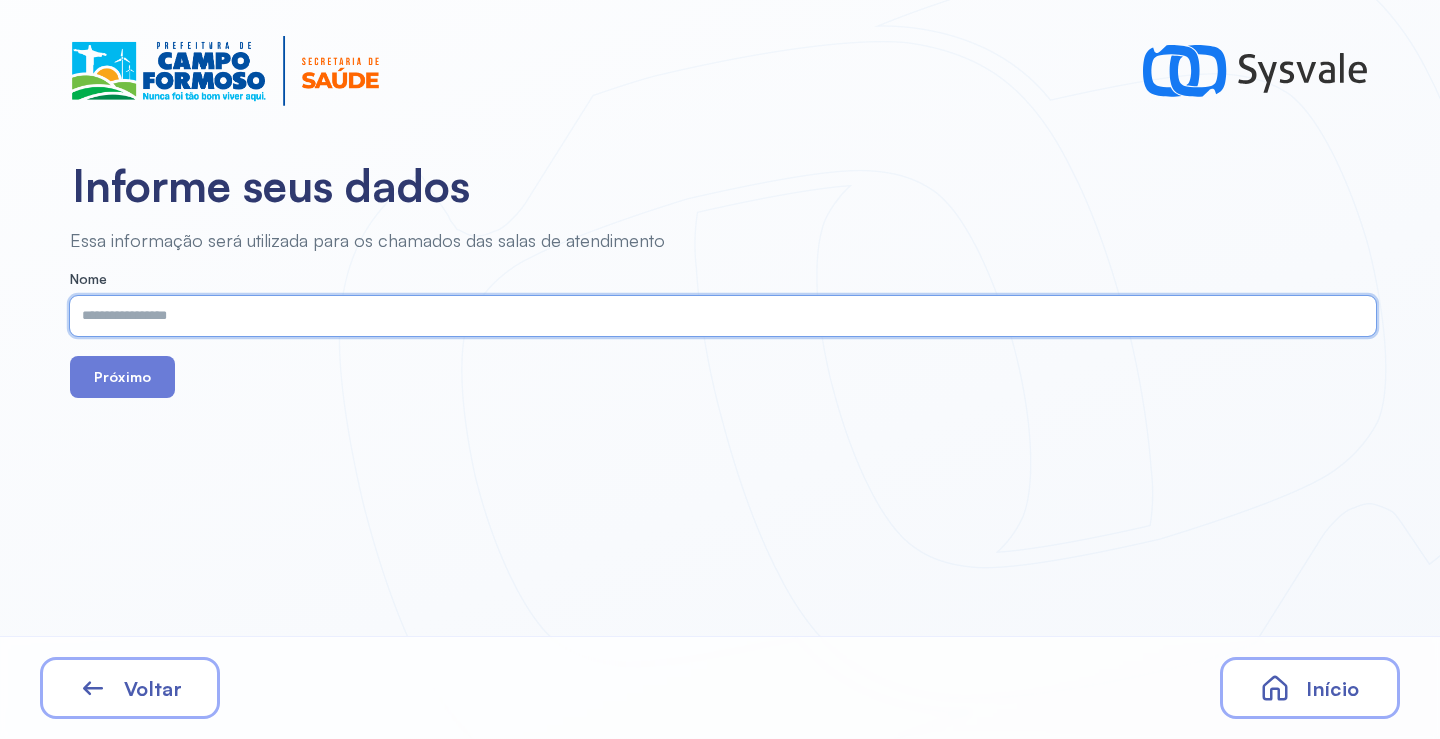 paste on "**********" 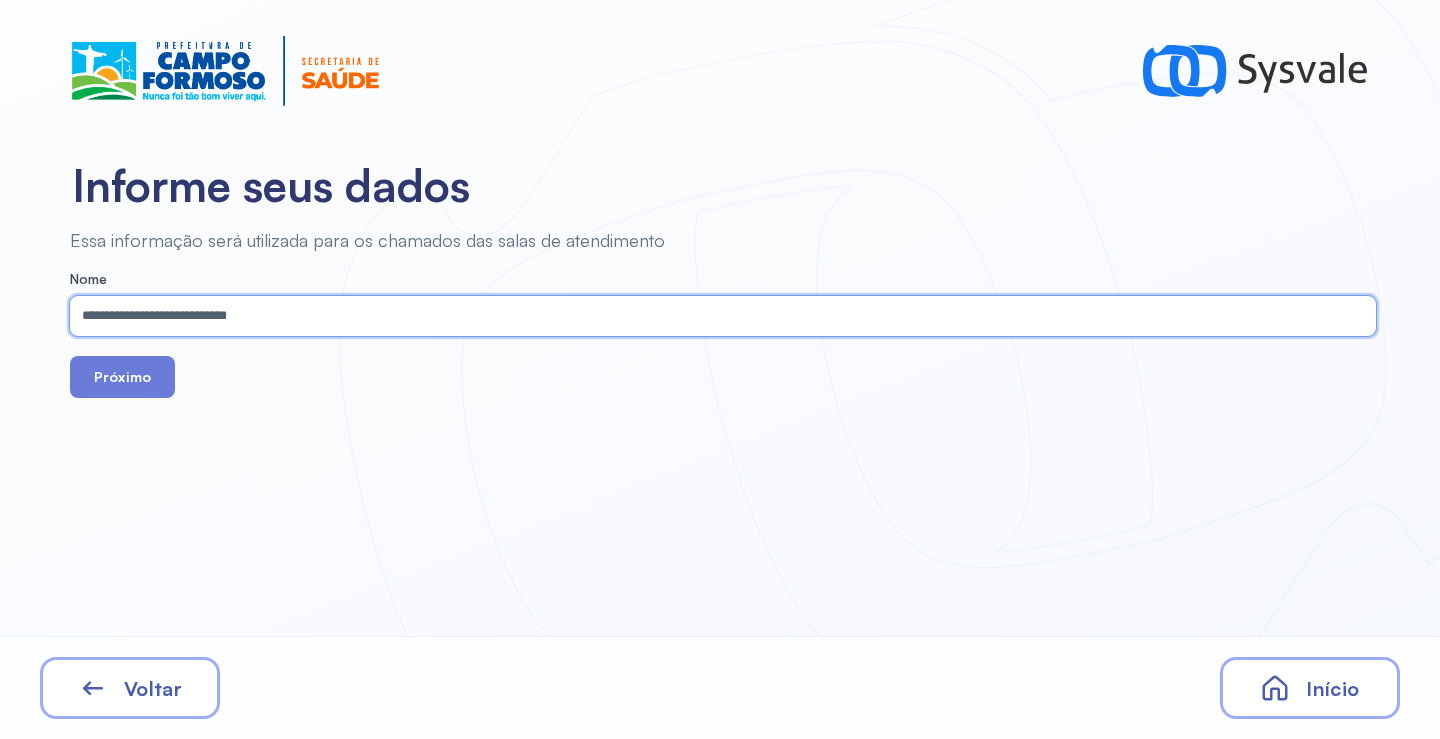 click on "**********" at bounding box center (719, 316) 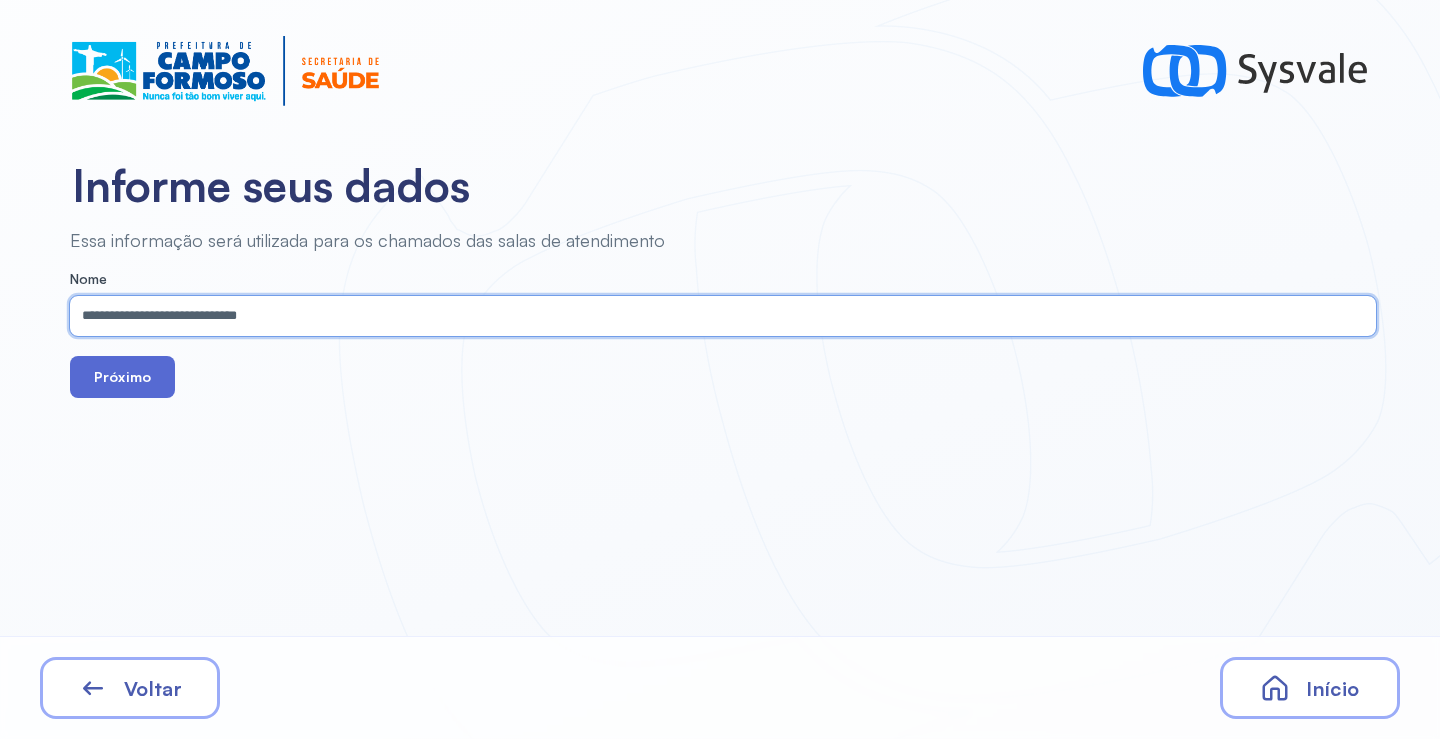 type on "**********" 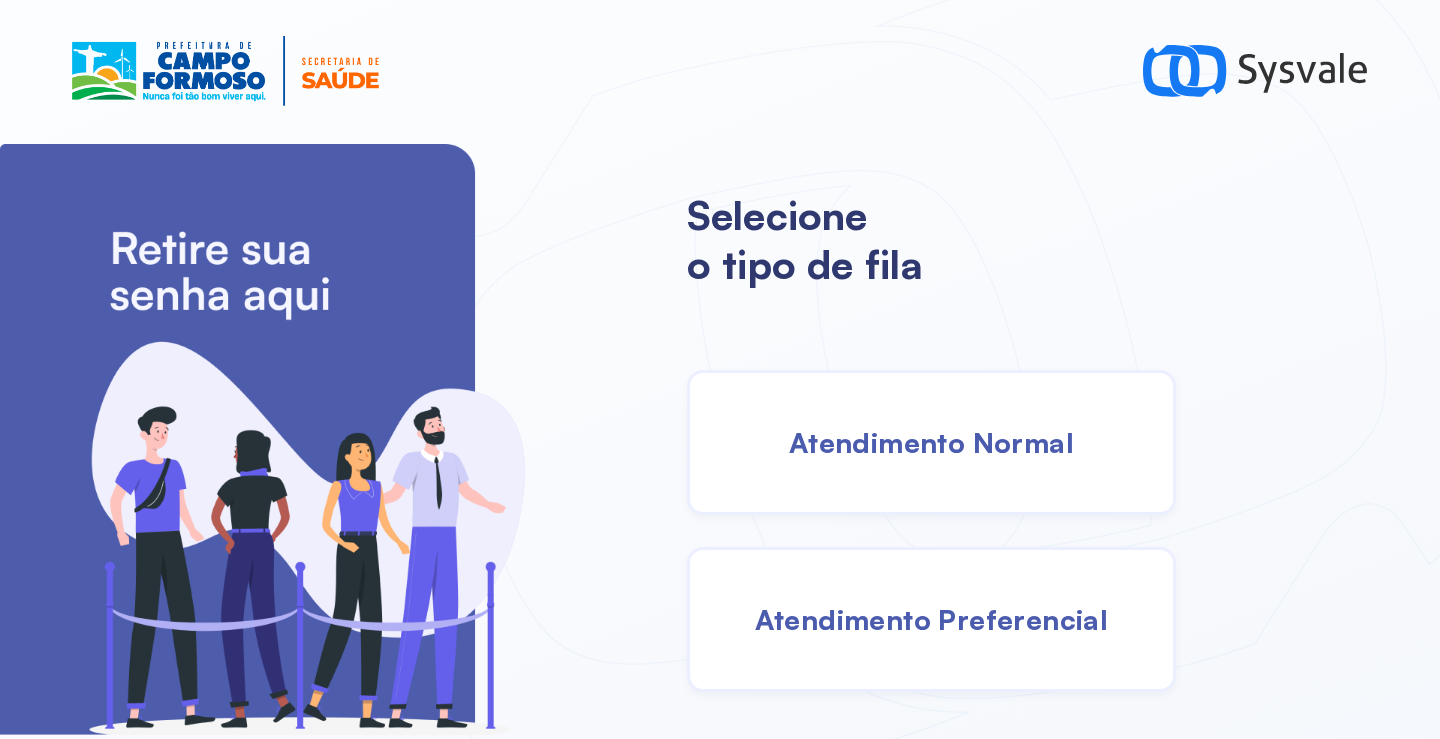 click on "Atendimento Normal" at bounding box center [931, 442] 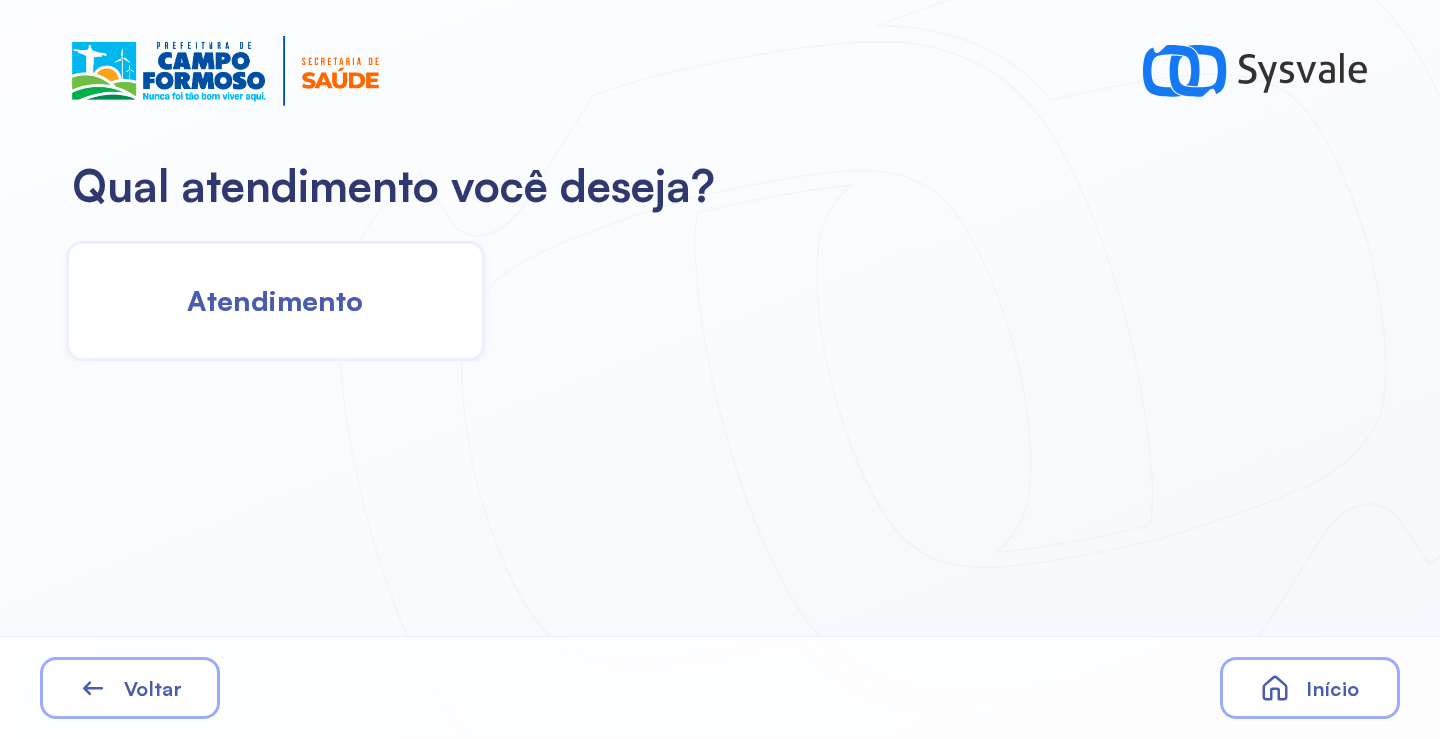 click on "Atendimento" at bounding box center (275, 300) 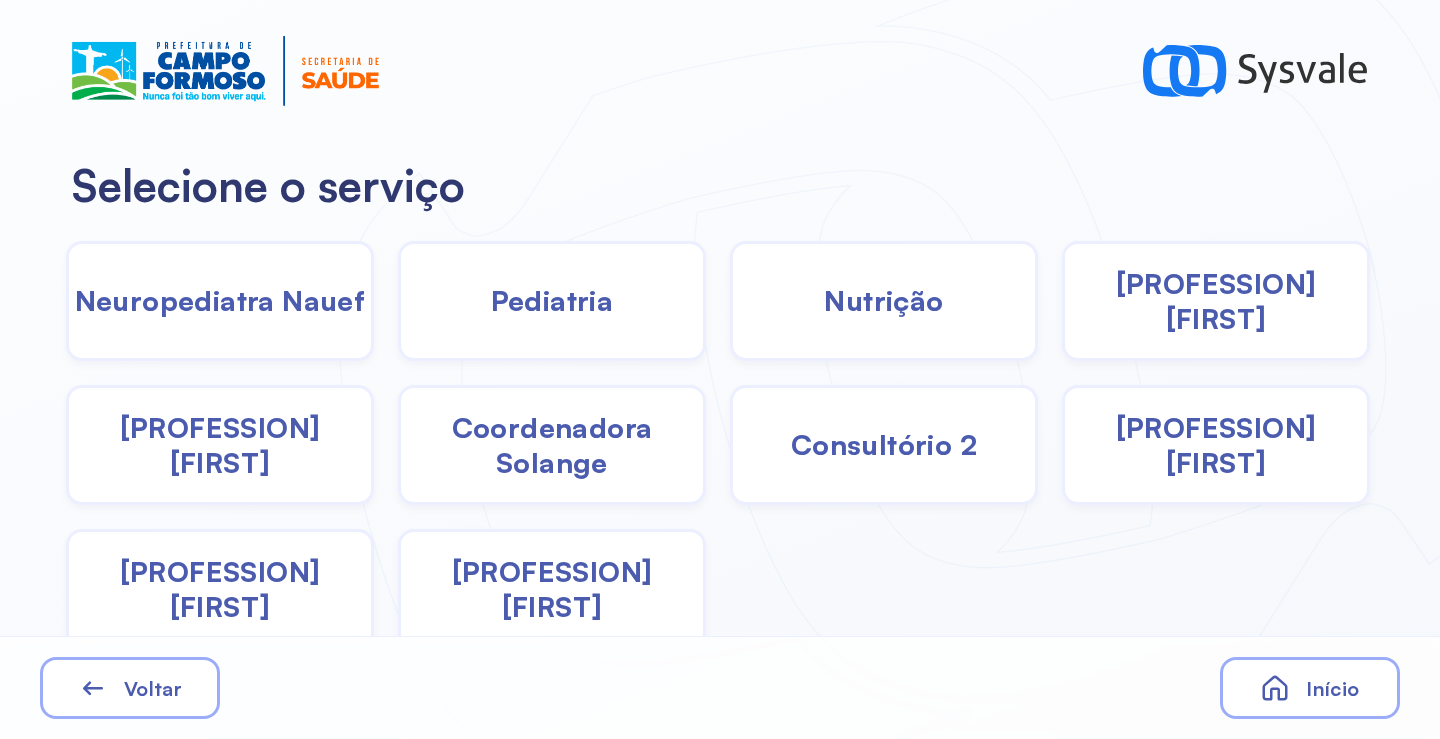 click on "Coordenadora Solange" at bounding box center [552, 445] 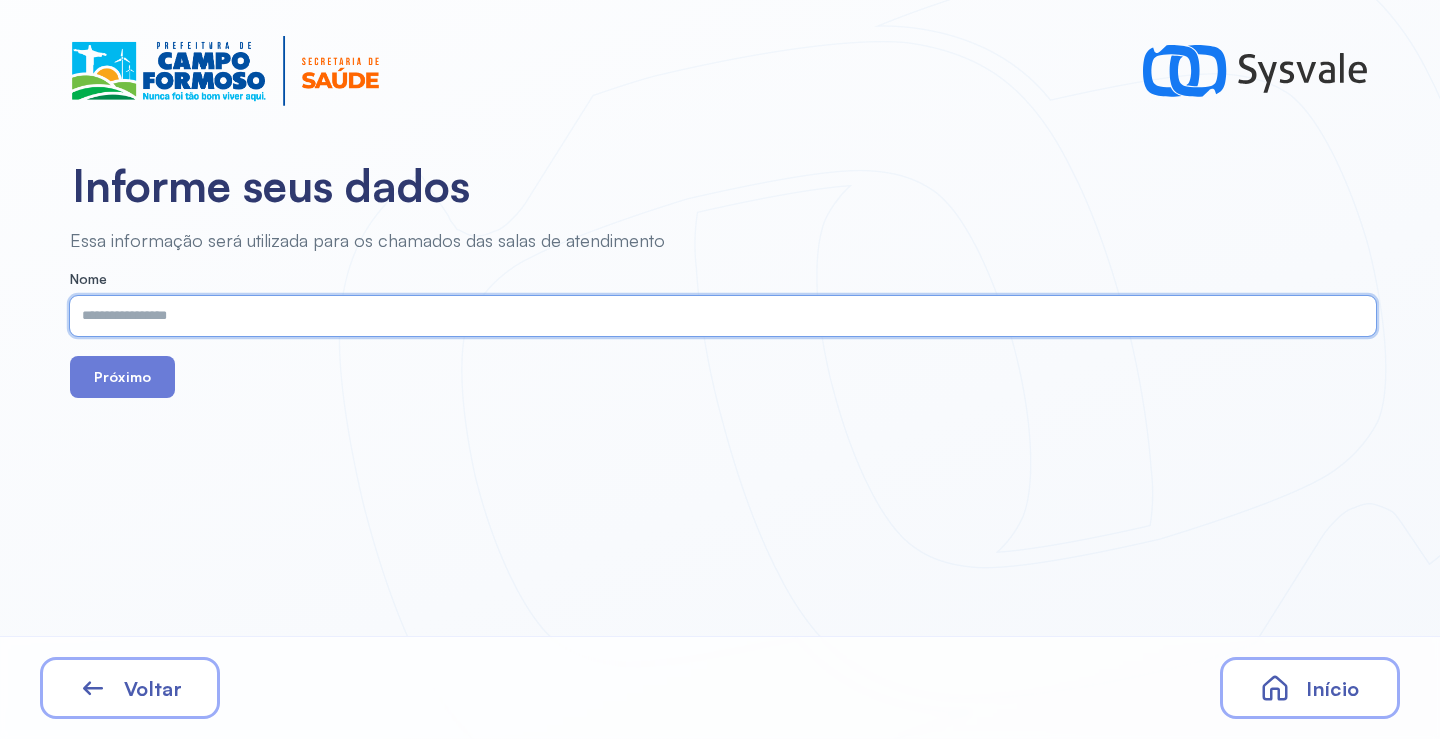paste on "**********" 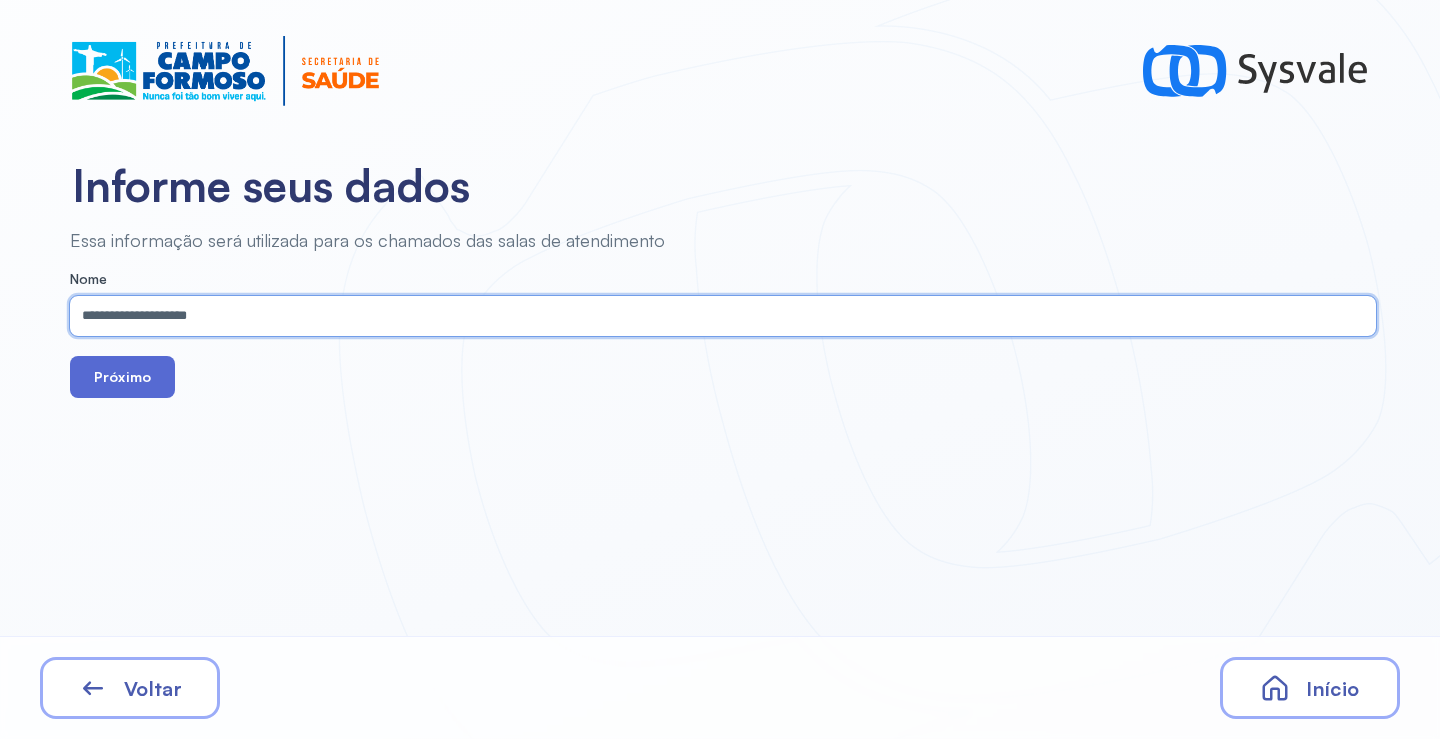 type on "**********" 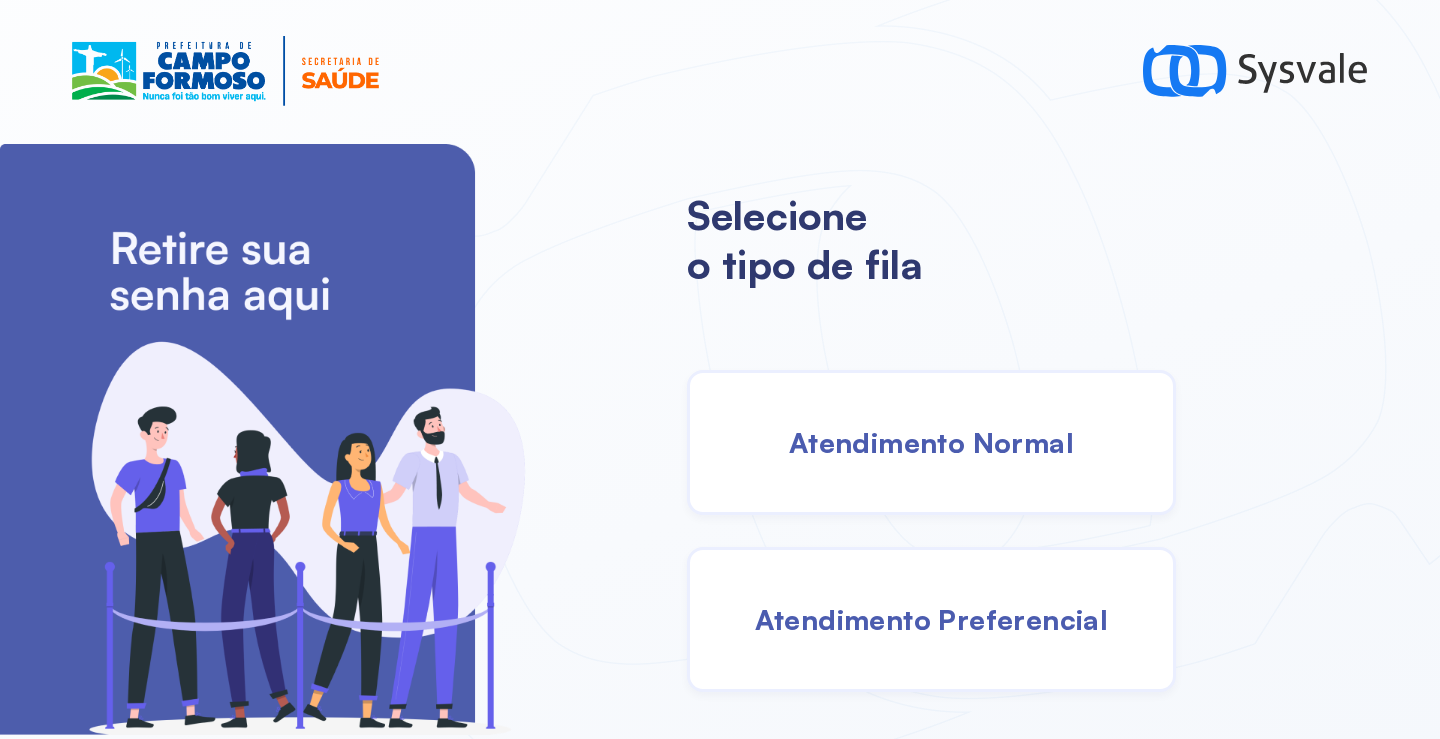 click on "Atendimento Normal" at bounding box center [931, 442] 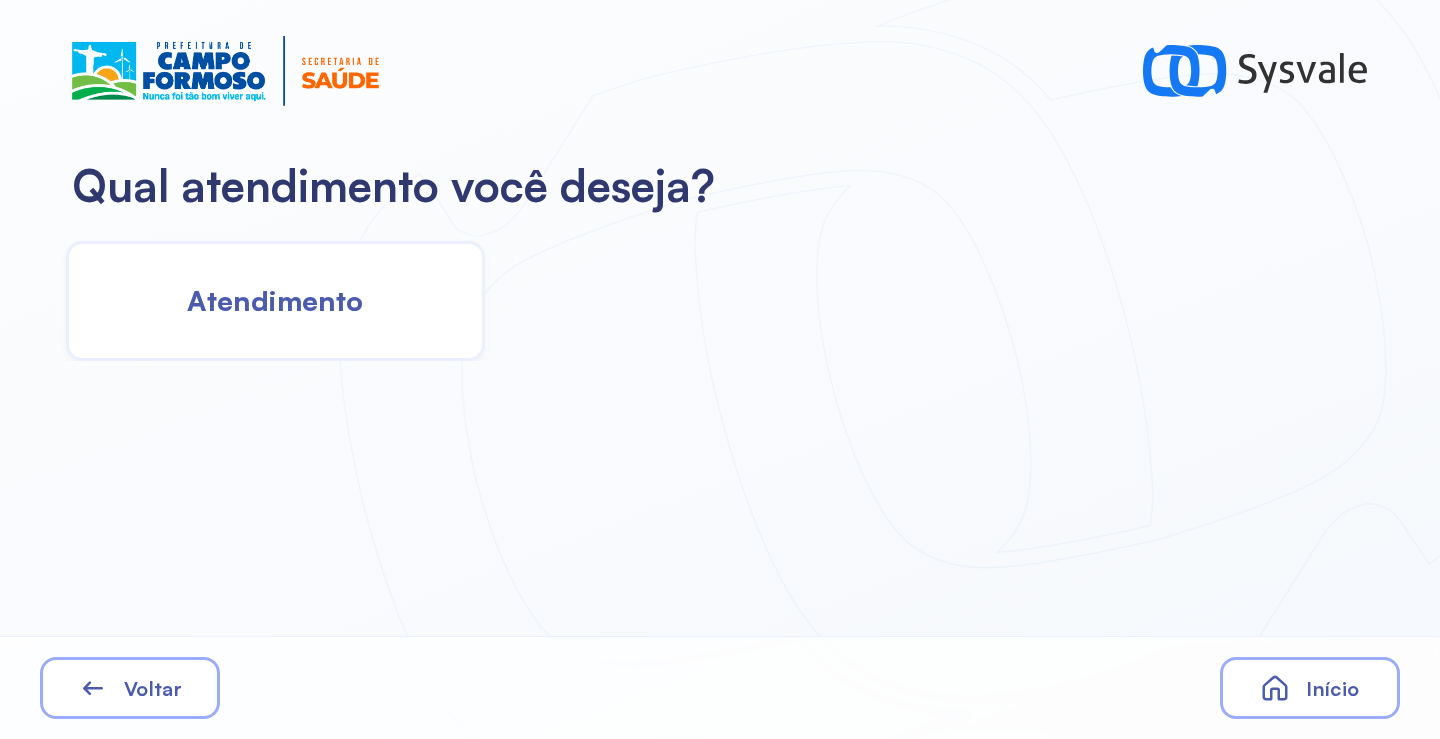 click on "Atendimento" 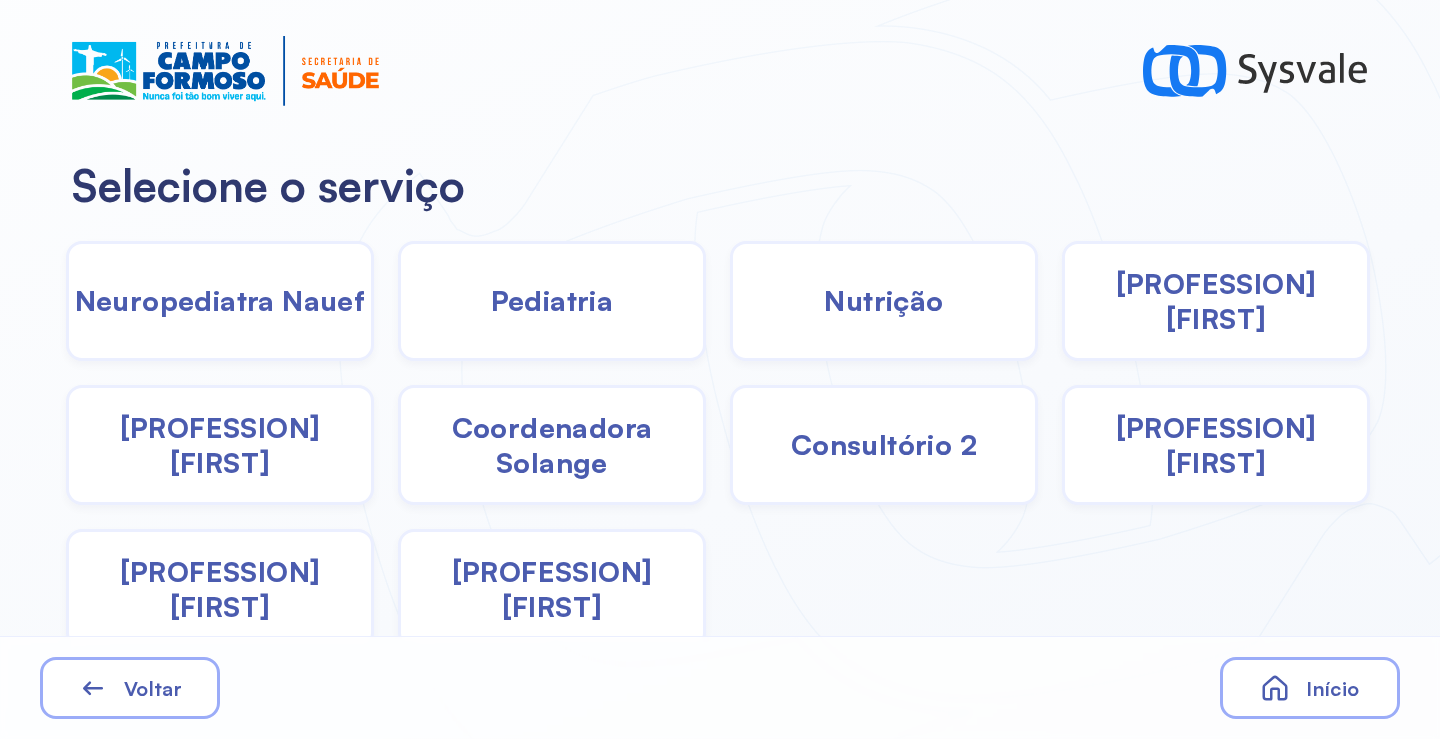 click on "Pediatria" at bounding box center (552, 300) 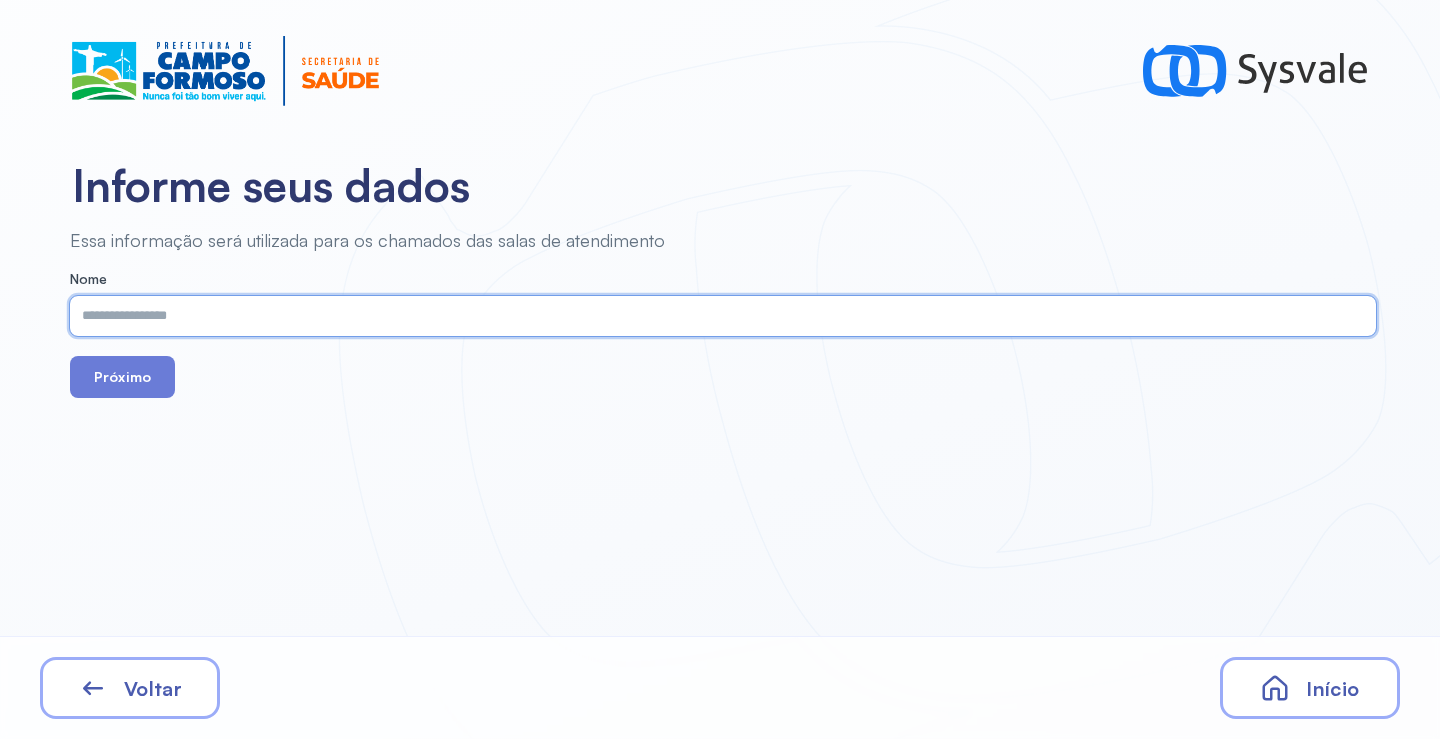 paste on "**********" 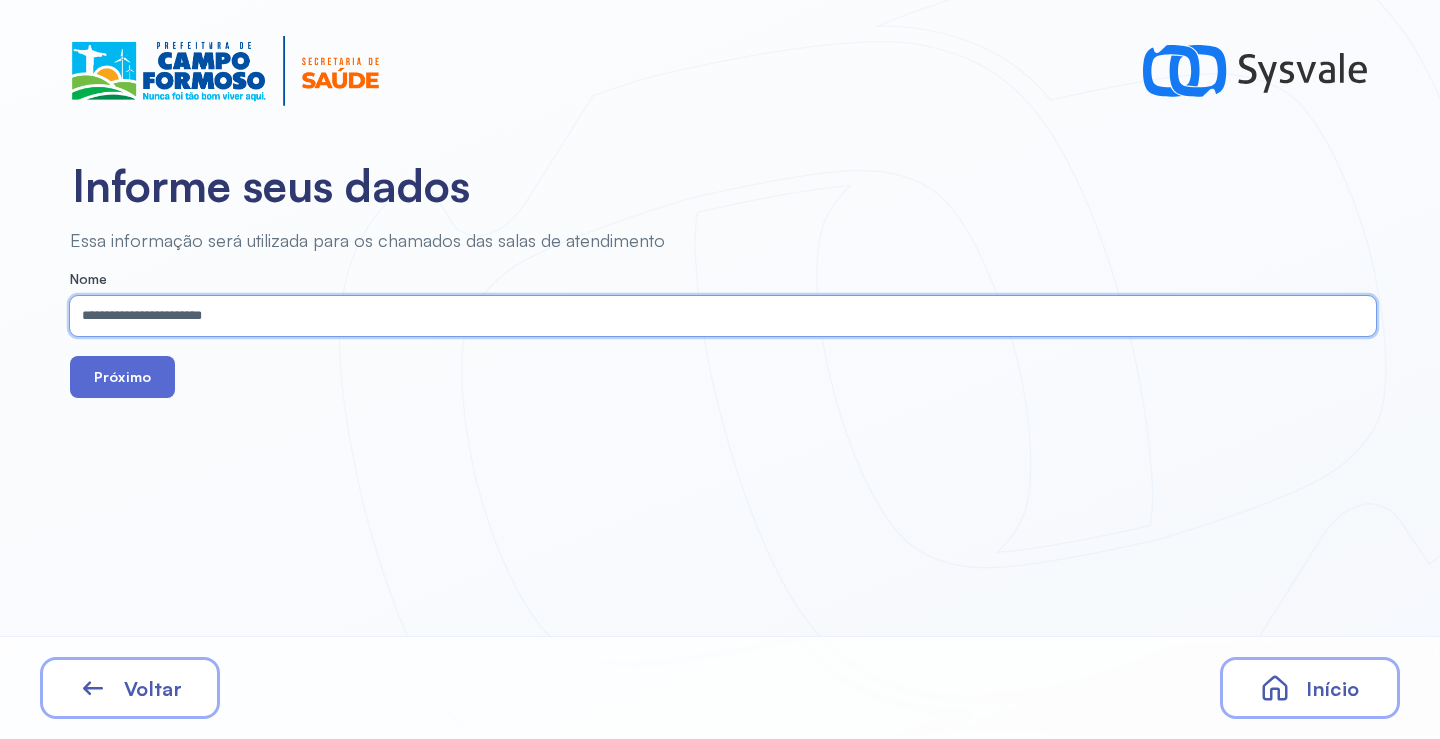 type on "**********" 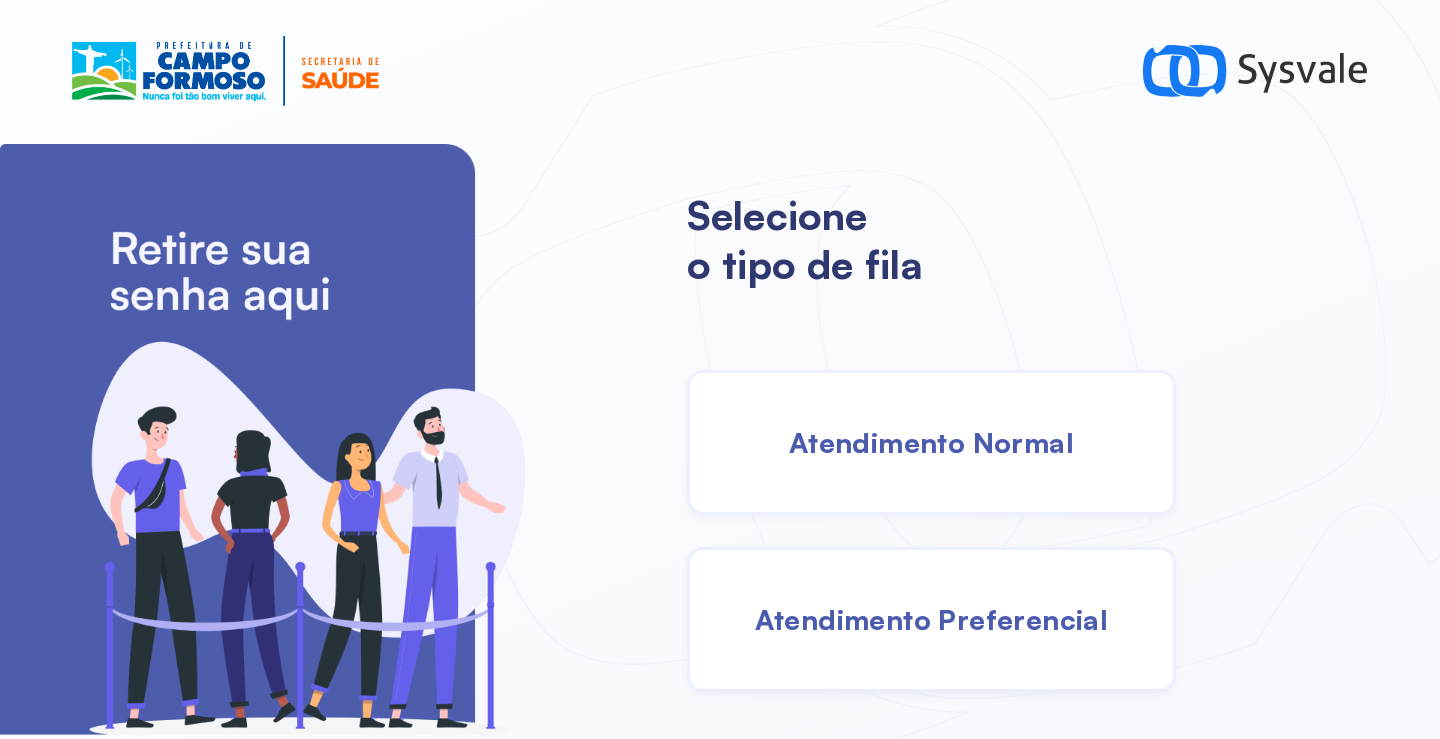 click on "Atendimento Normal" at bounding box center [931, 442] 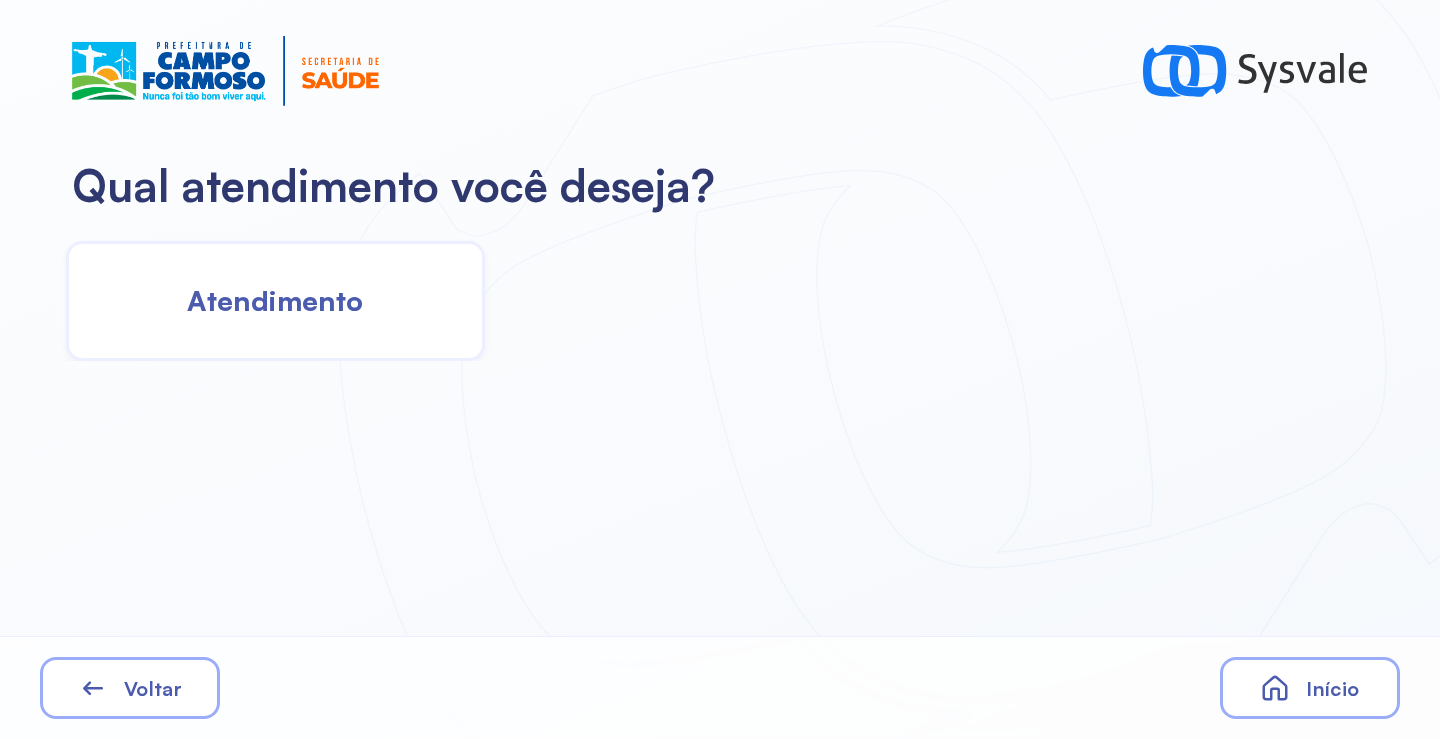 click on "Atendimento" 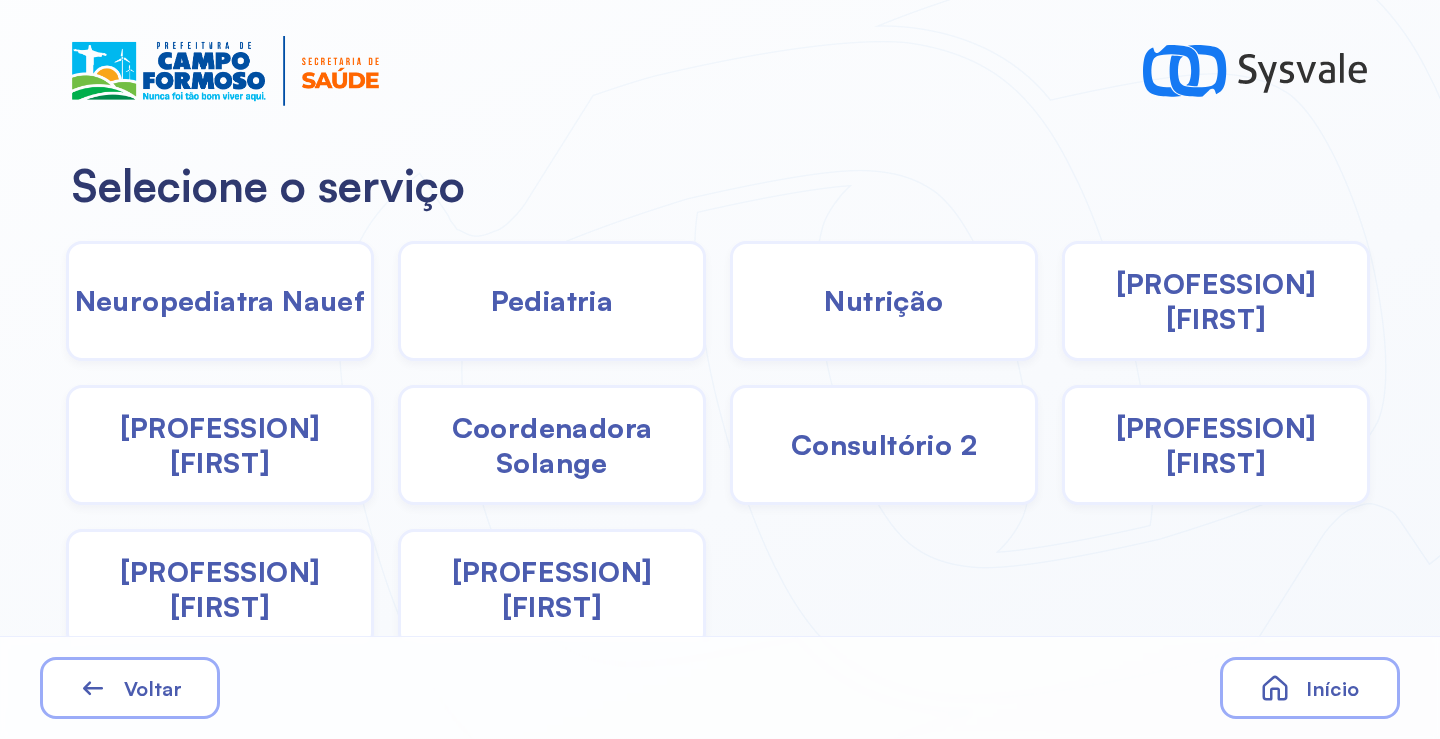 click on "Pediatria" 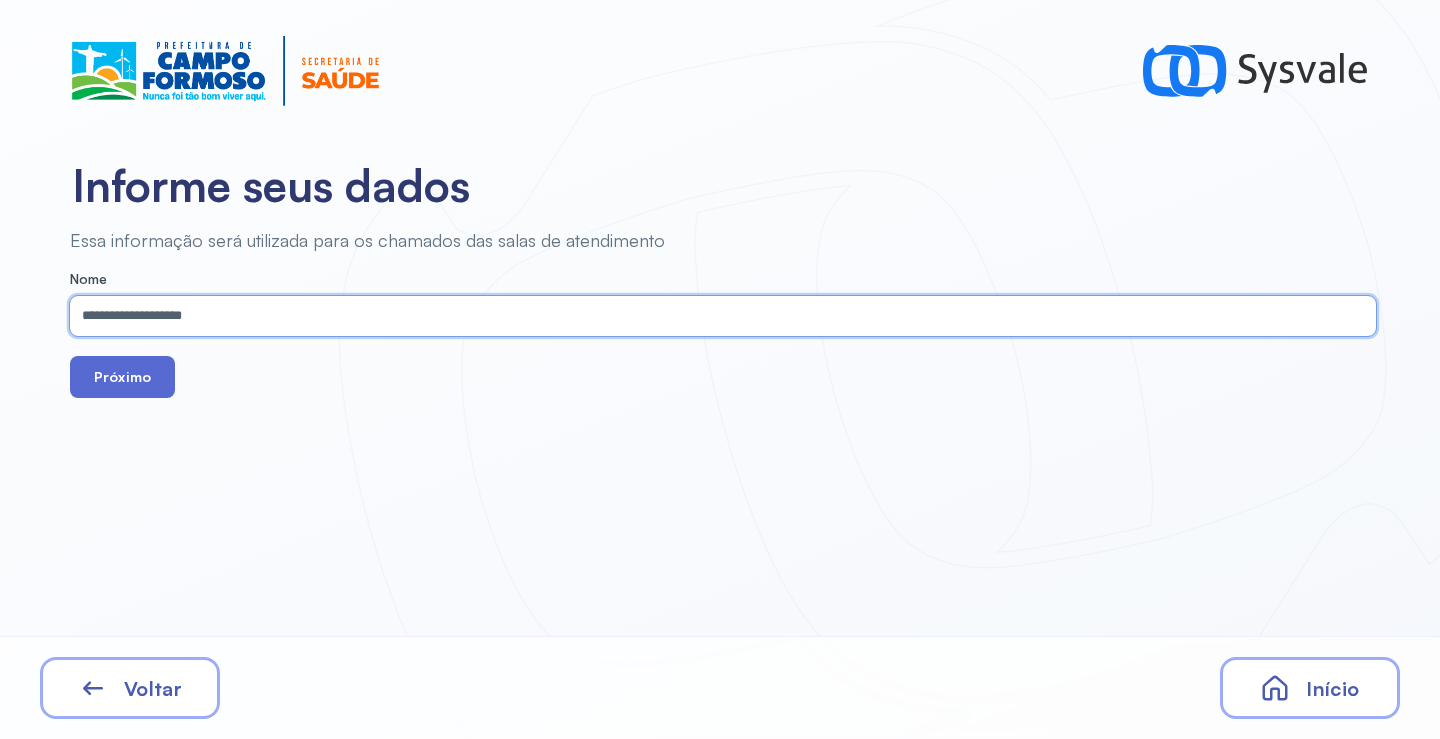 type on "**********" 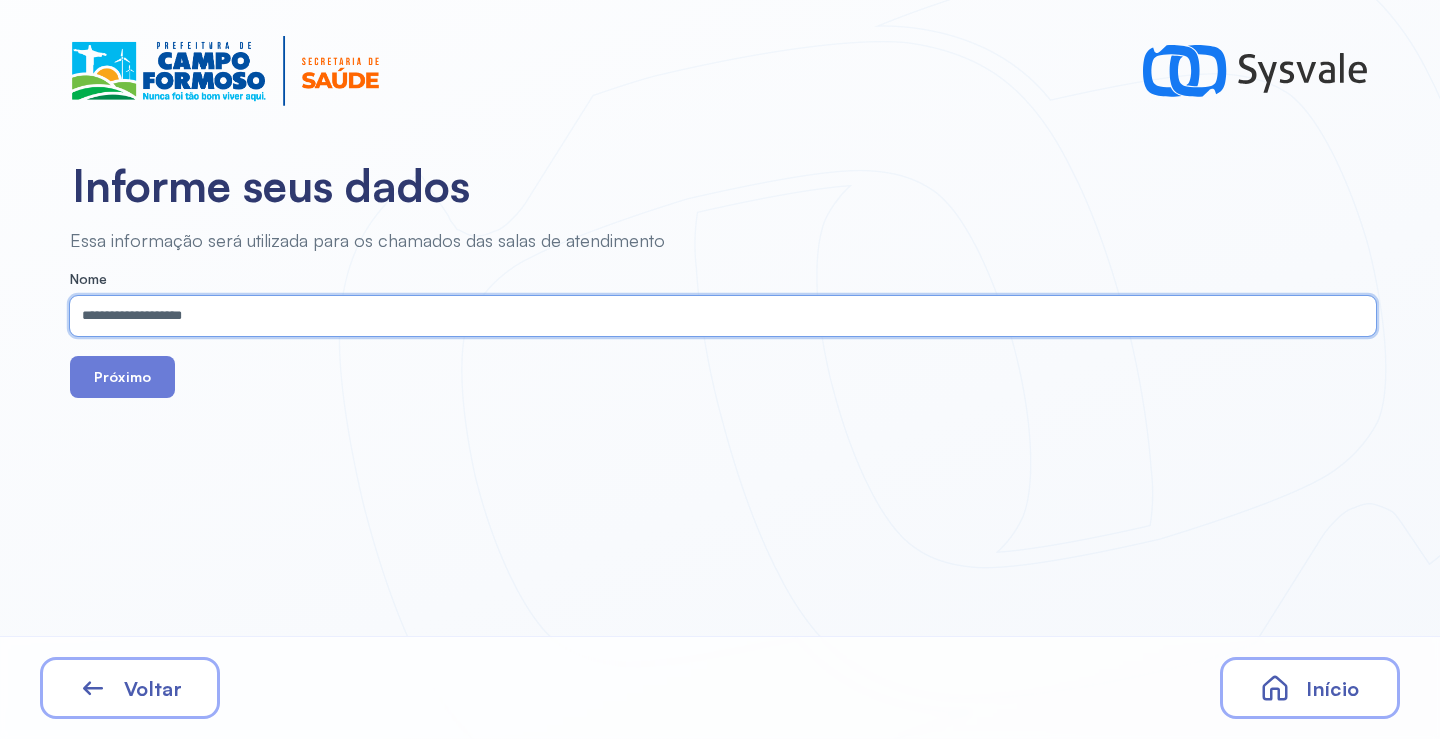 drag, startPoint x: 153, startPoint y: 379, endPoint x: 229, endPoint y: 57, distance: 330.84738 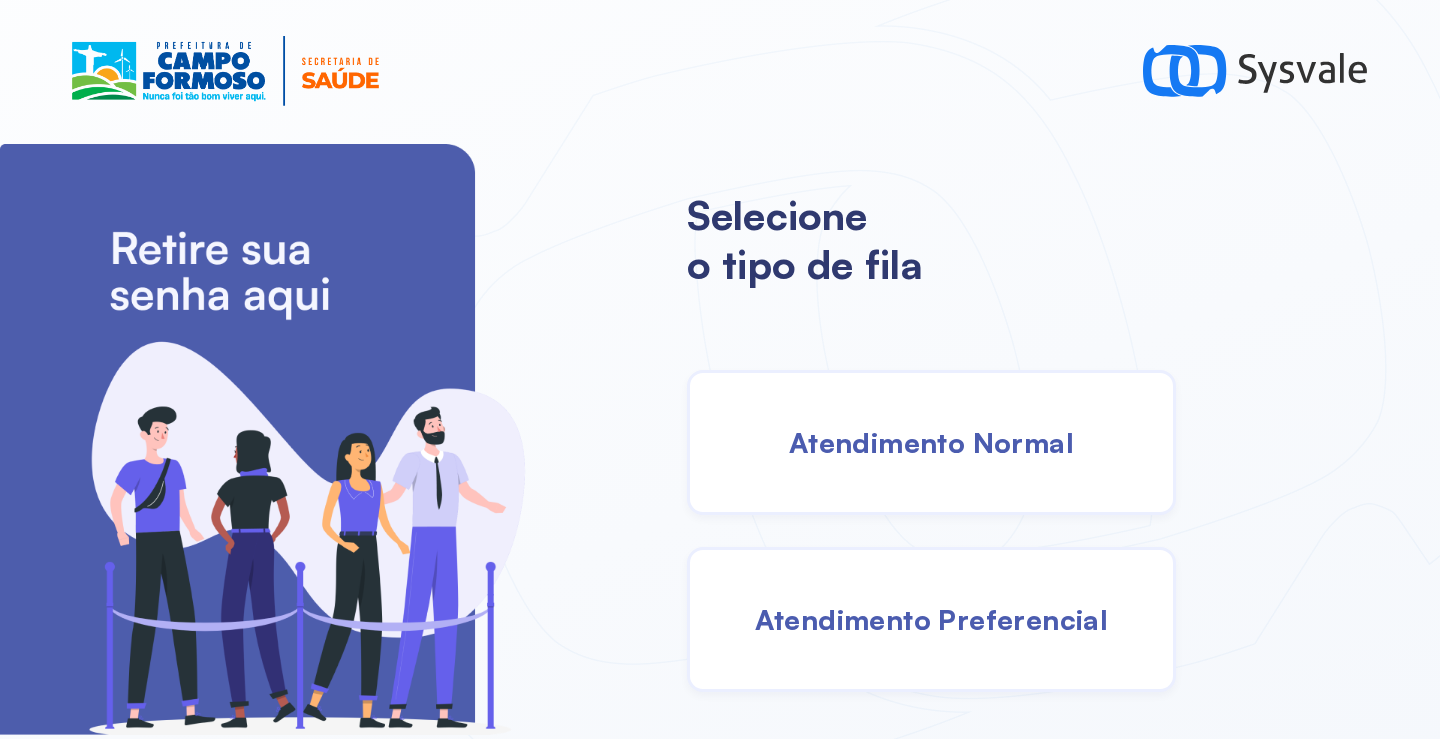 click on "Atendimento Normal" at bounding box center [931, 442] 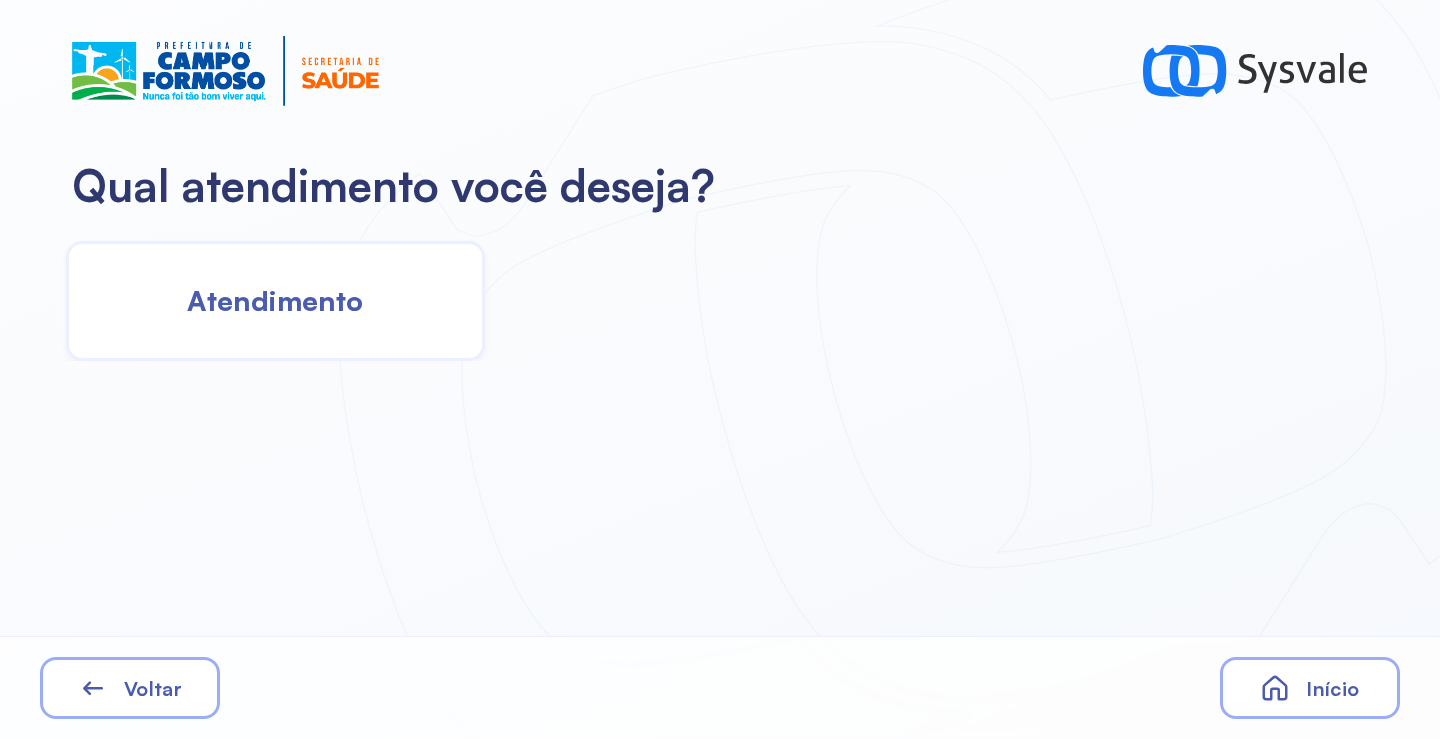 click on "Atendimento" at bounding box center [275, 300] 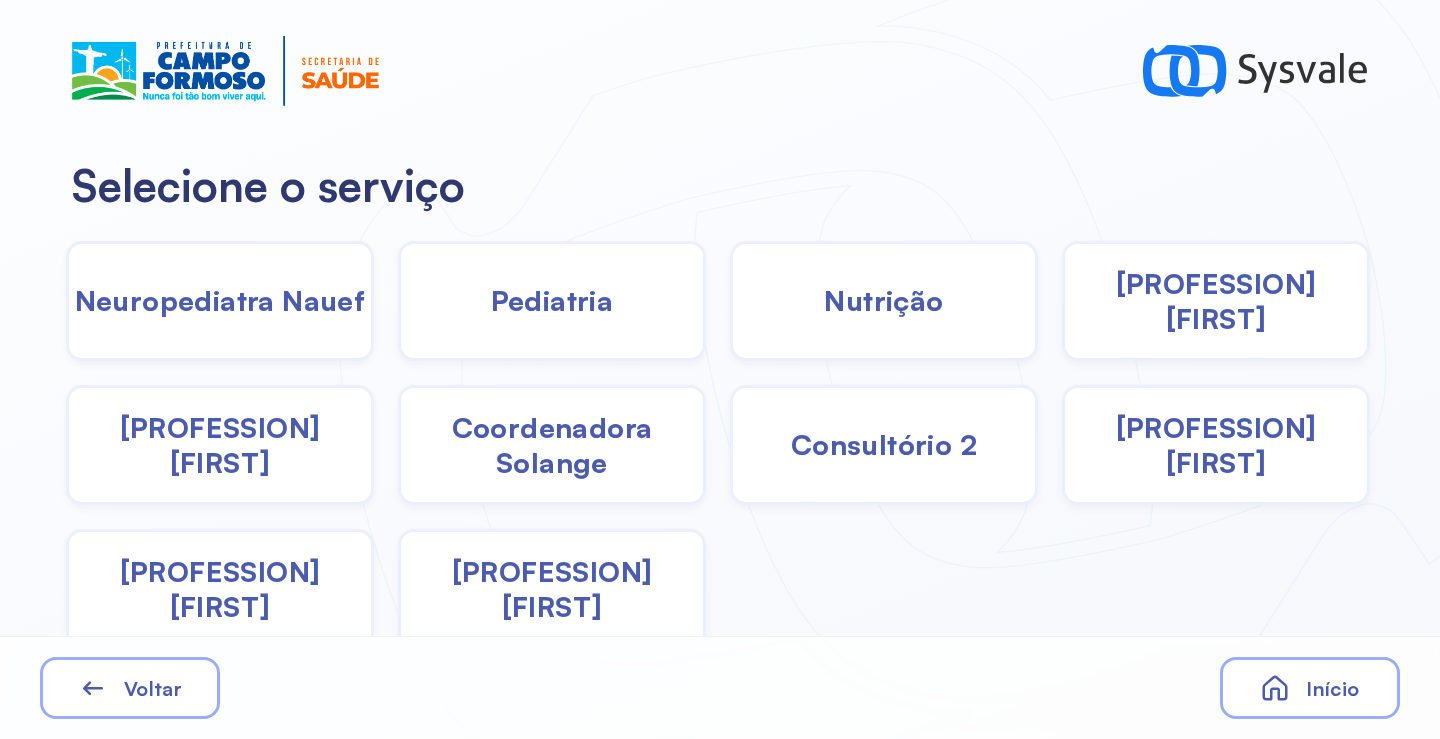 click on "Pediatria" 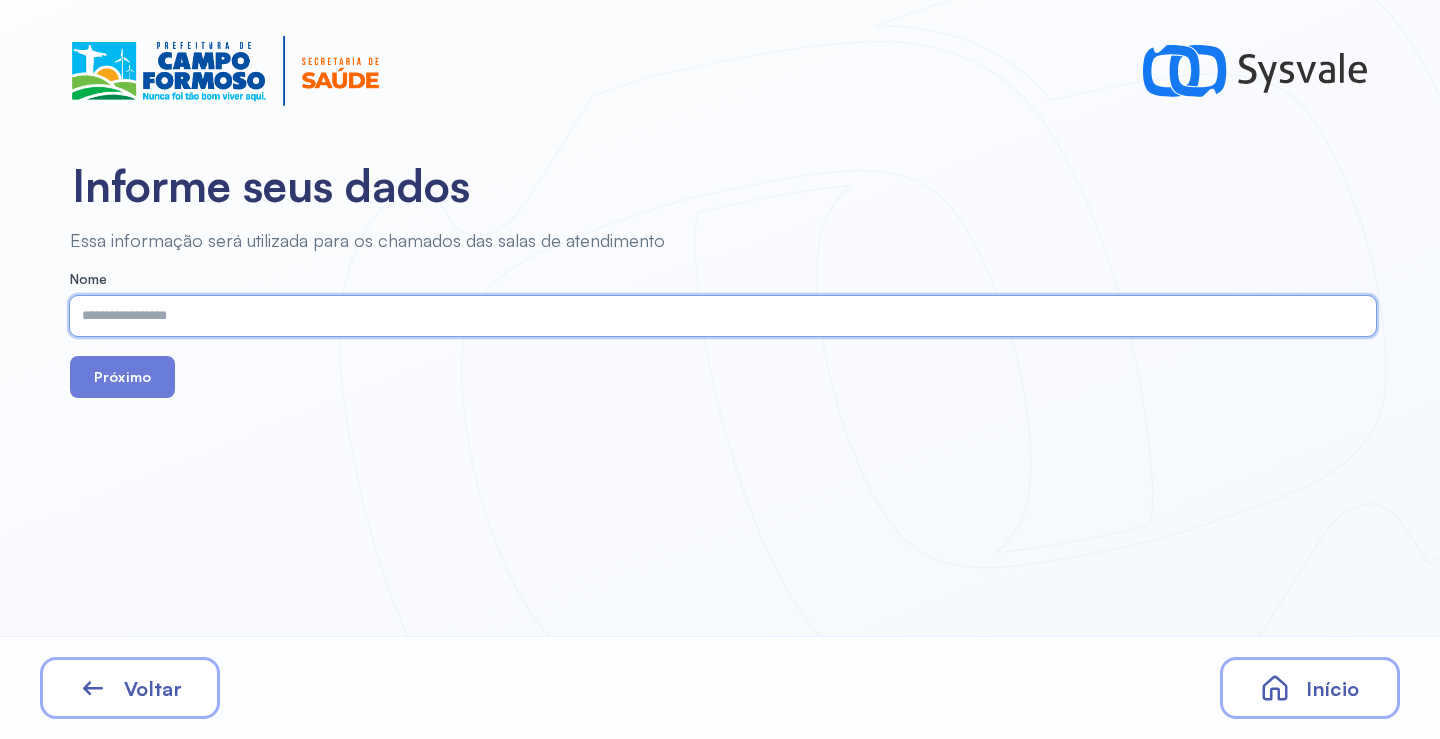 paste on "**********" 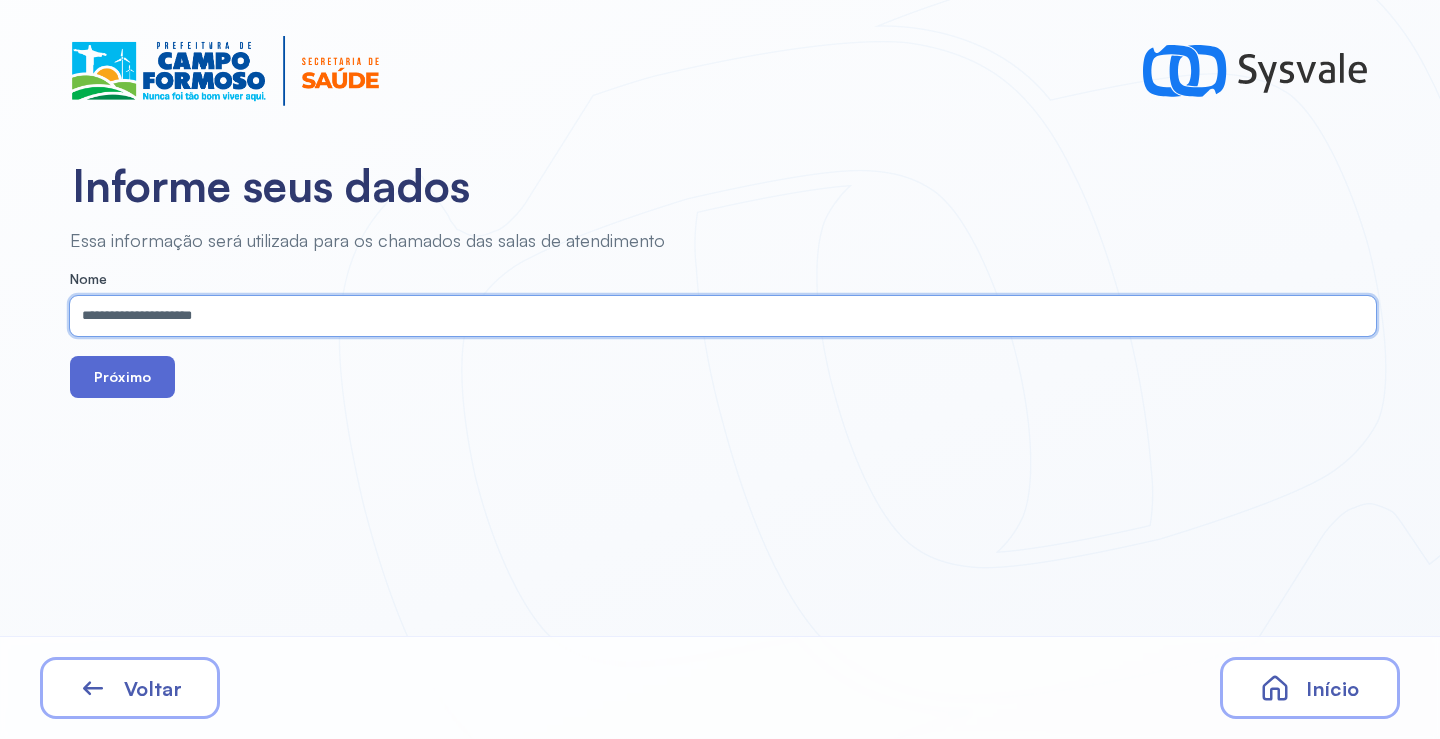 type on "**********" 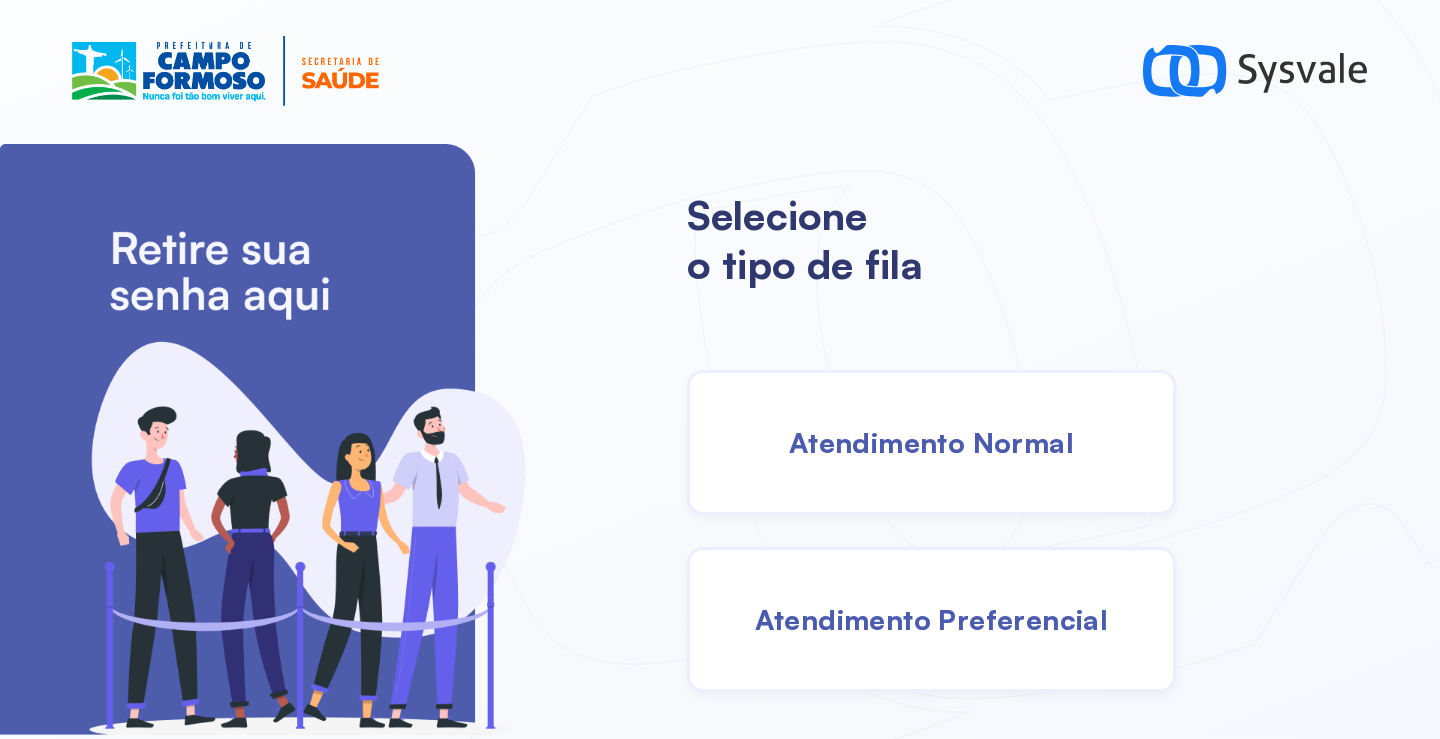 click on "Atendimento Normal" at bounding box center [931, 442] 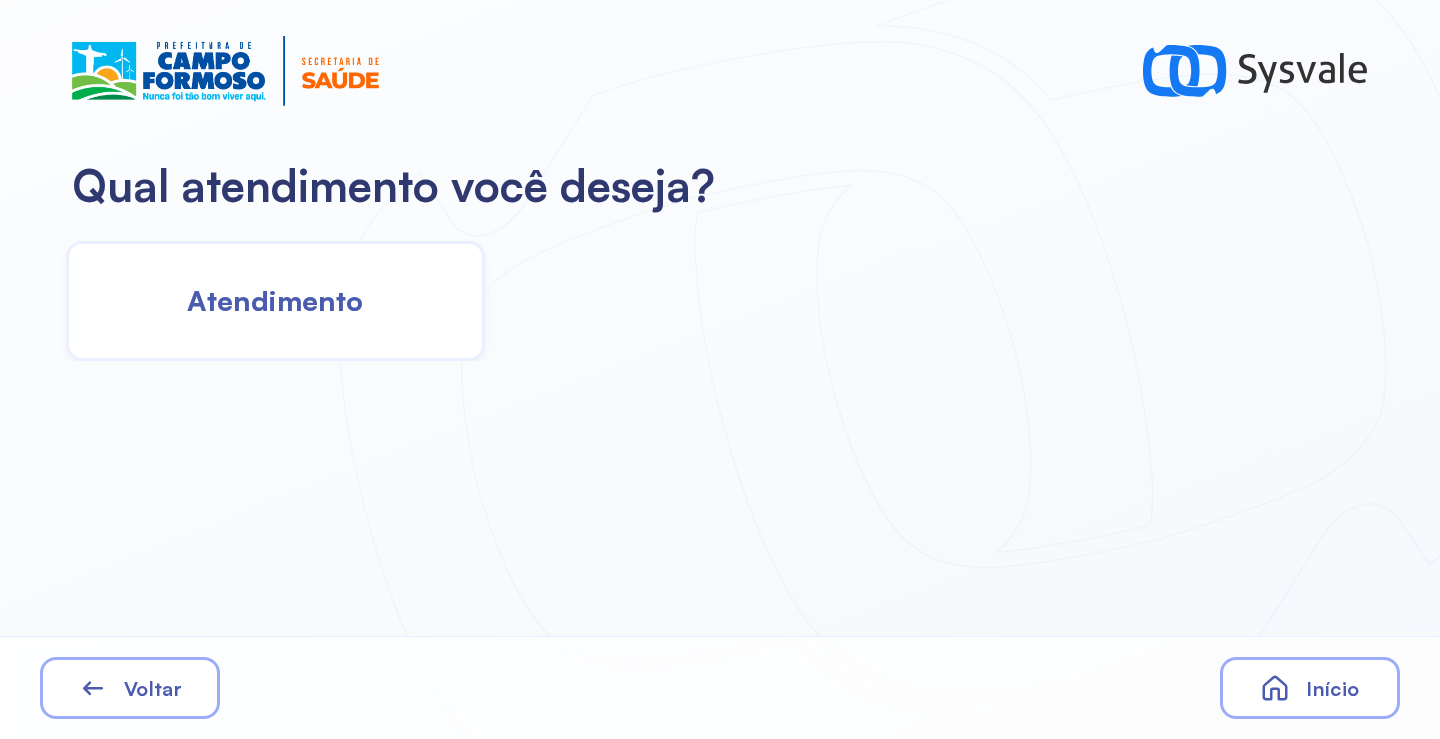 click on "Atendimento" 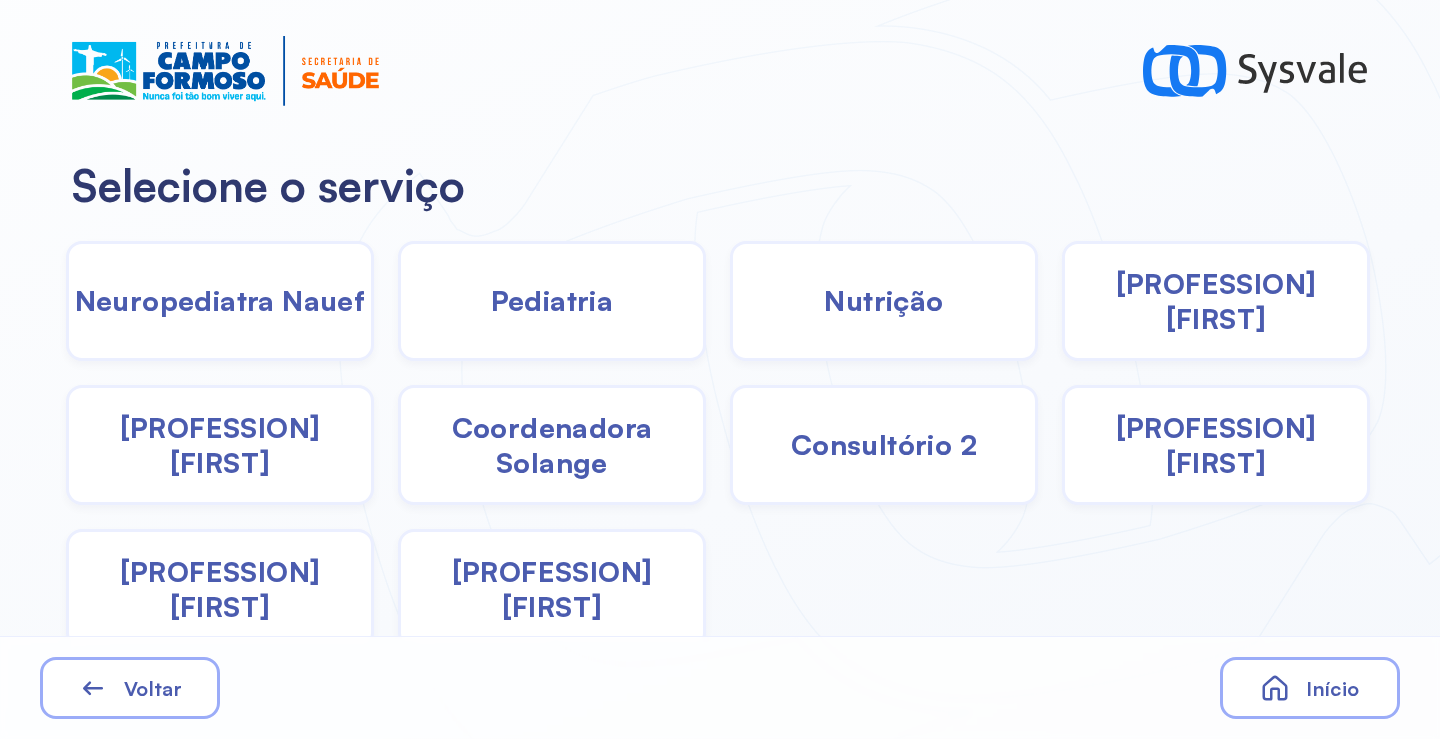 click on "Nutrição" at bounding box center (883, 300) 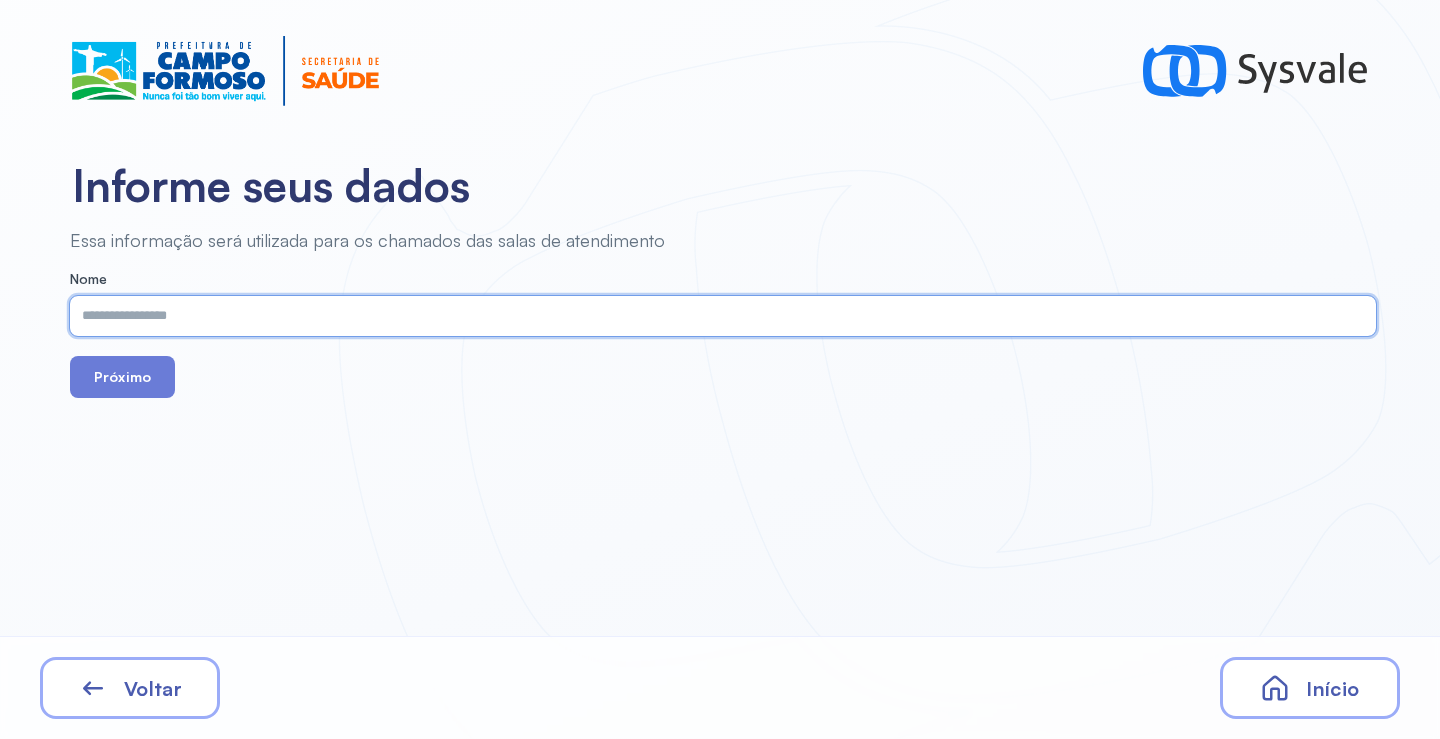 paste on "**********" 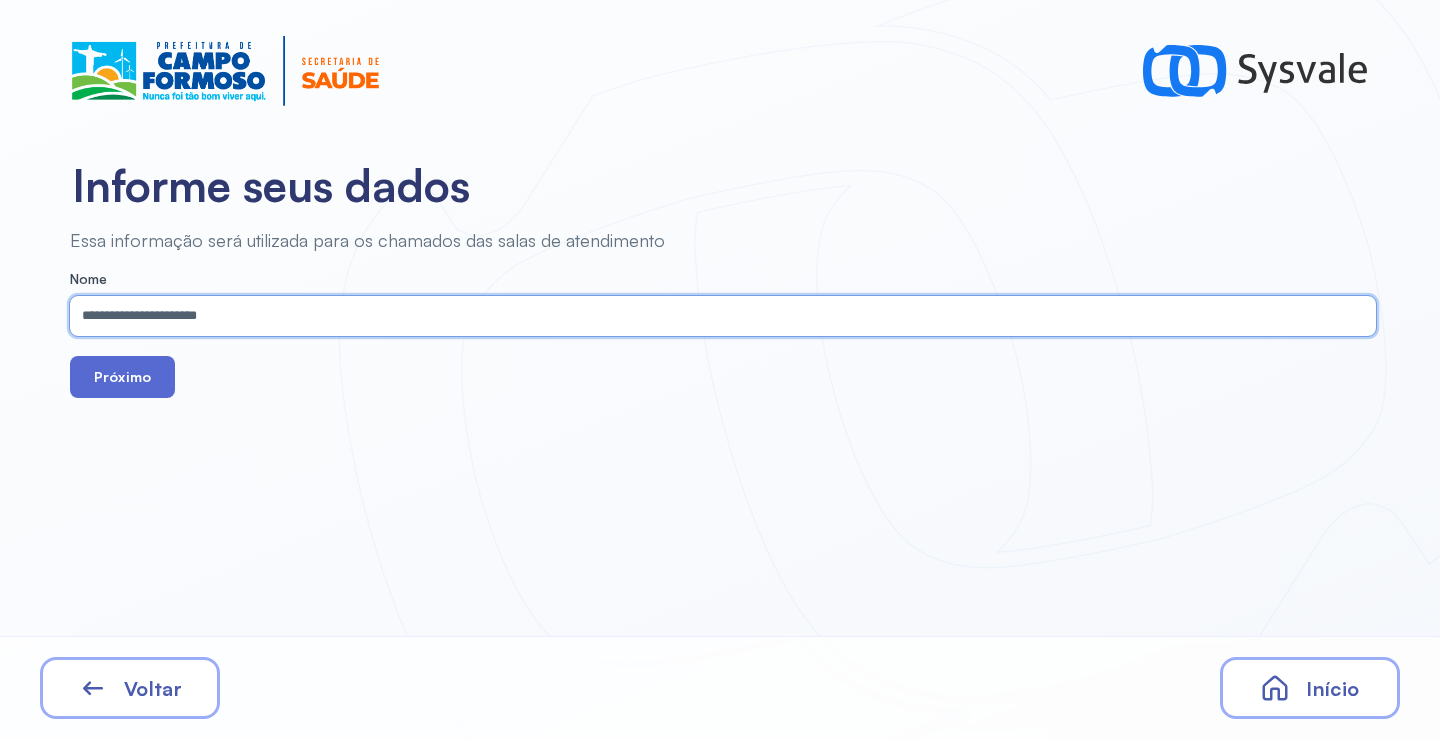 type on "**********" 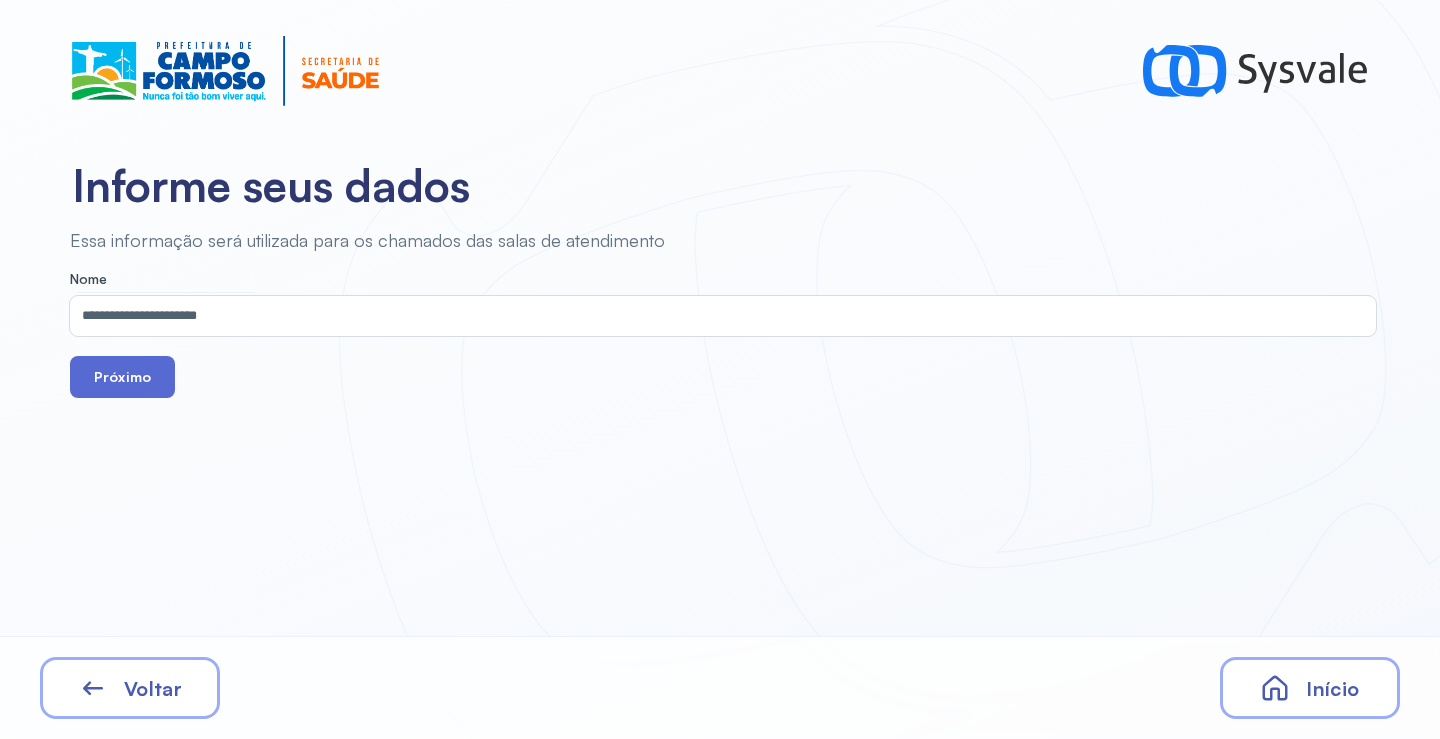 click on "Próximo" at bounding box center (122, 377) 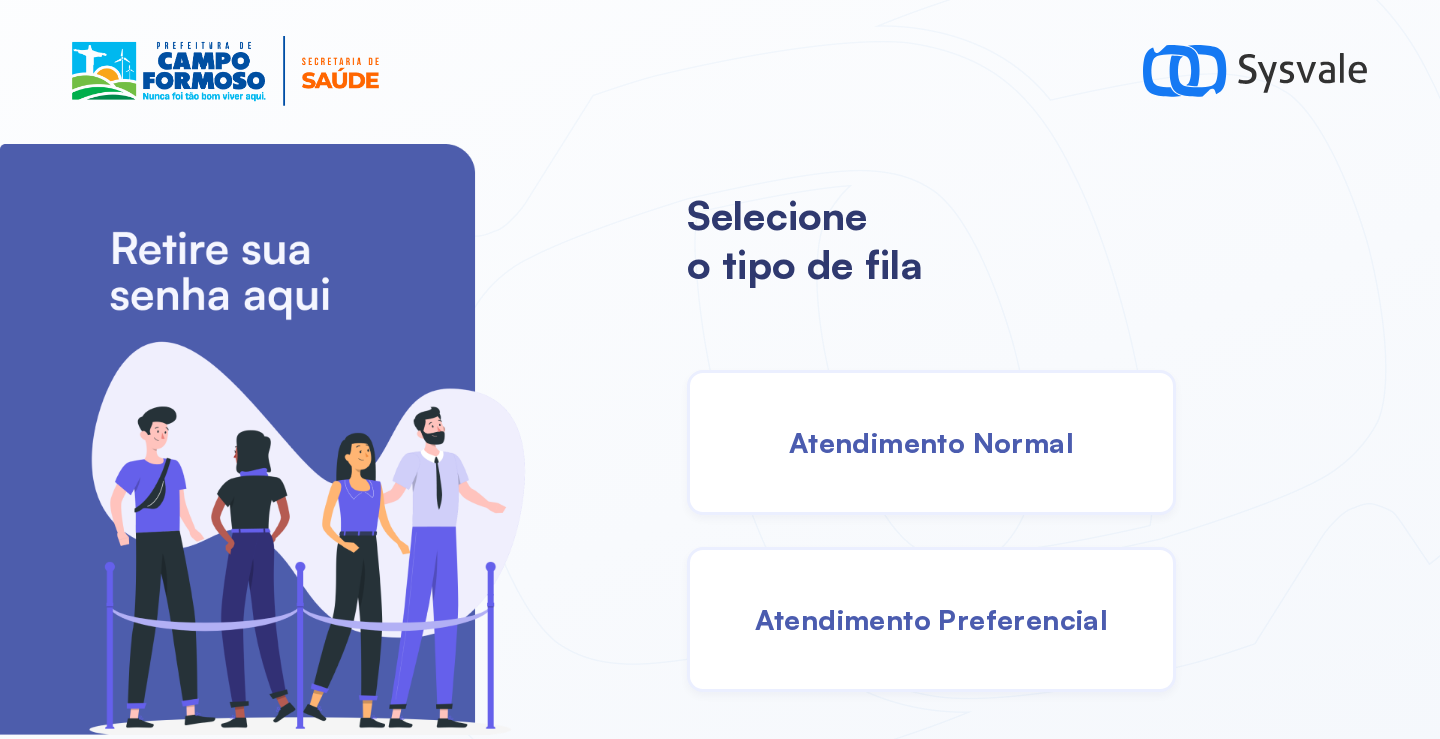 click on "Atendimento Normal" at bounding box center (931, 442) 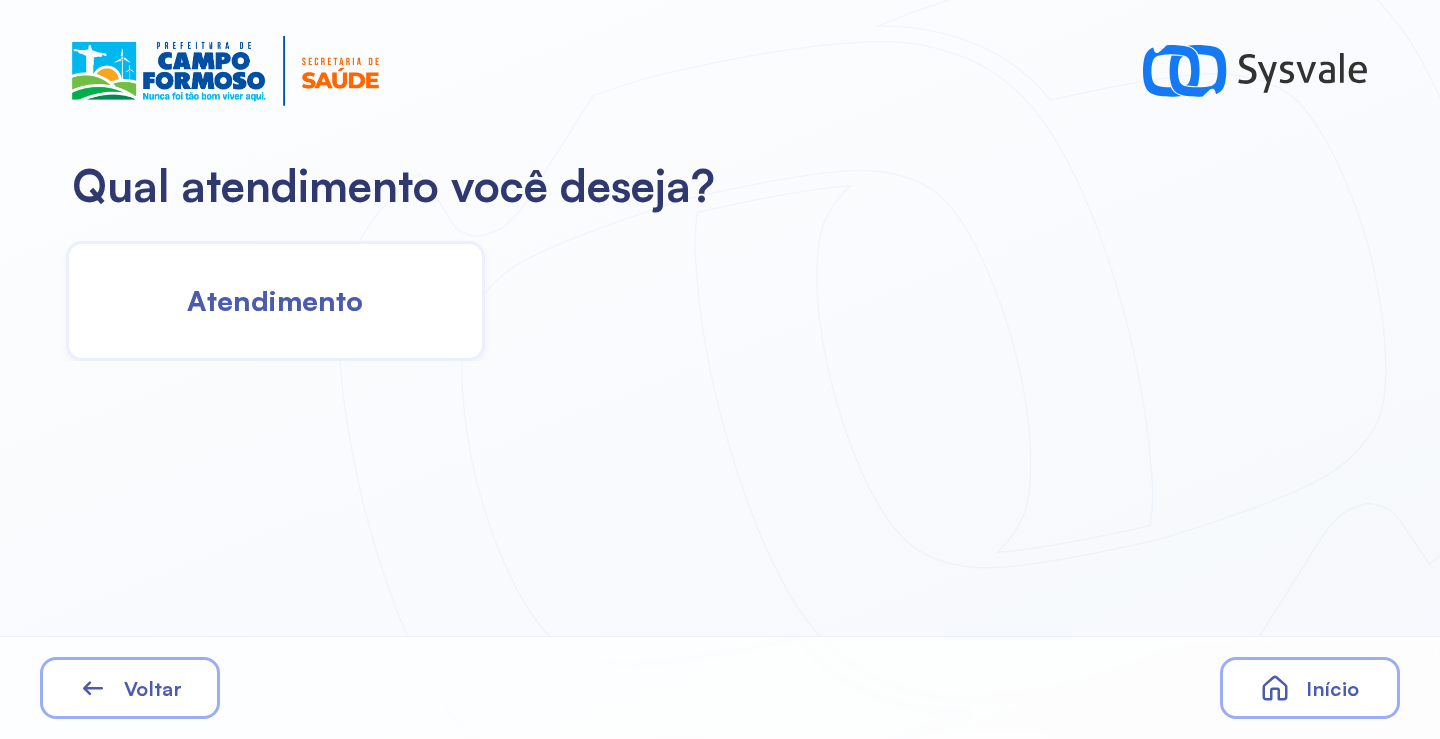 drag, startPoint x: 384, startPoint y: 367, endPoint x: 338, endPoint y: 301, distance: 80.44874 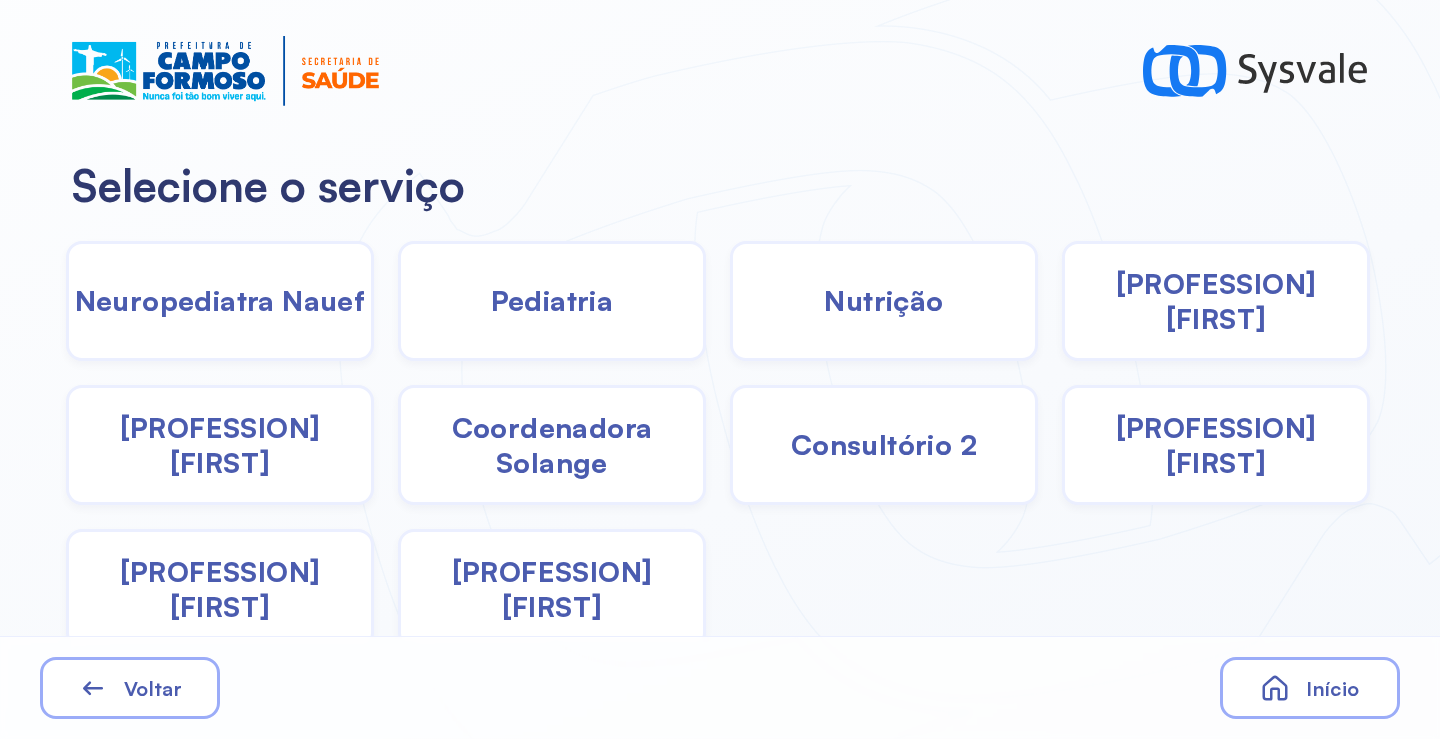 click on "Coordenadora Solange" at bounding box center [552, 445] 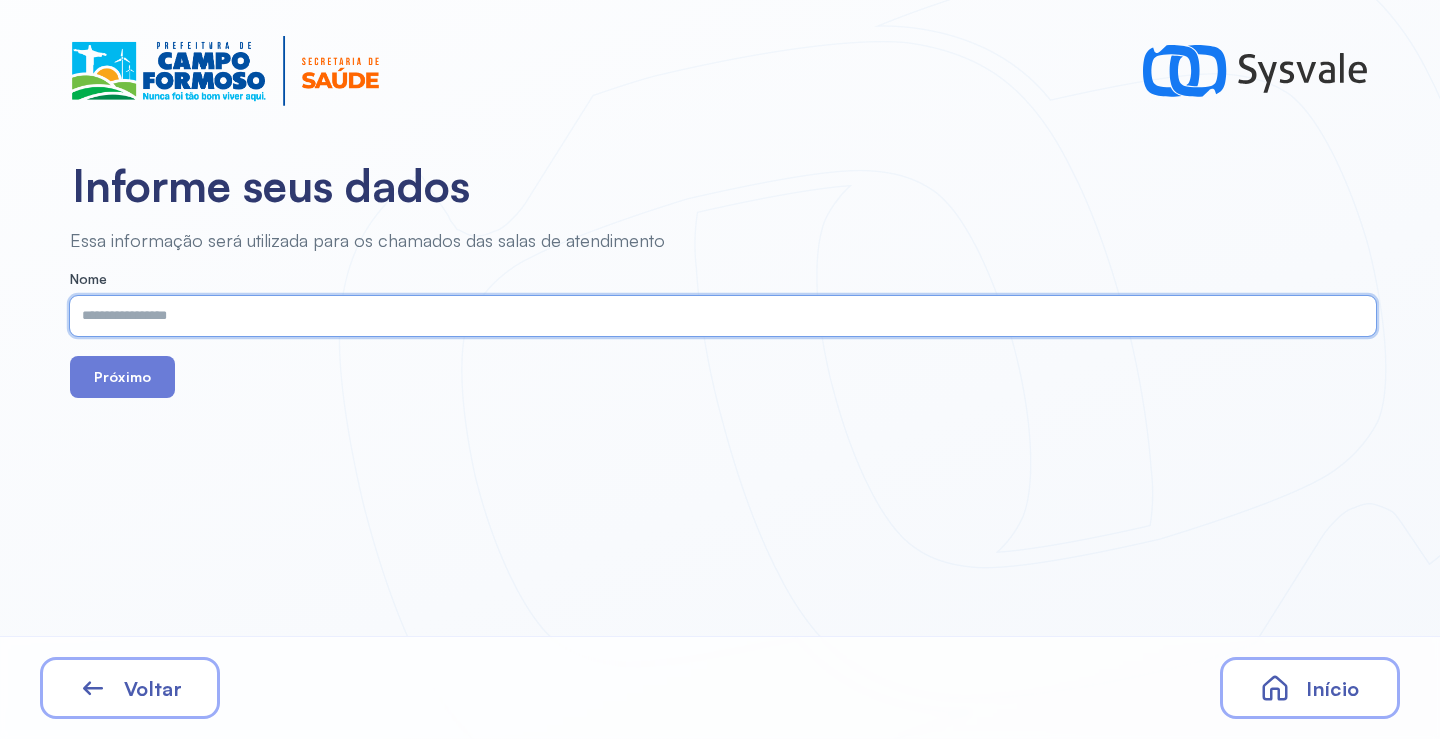 paste on "**********" 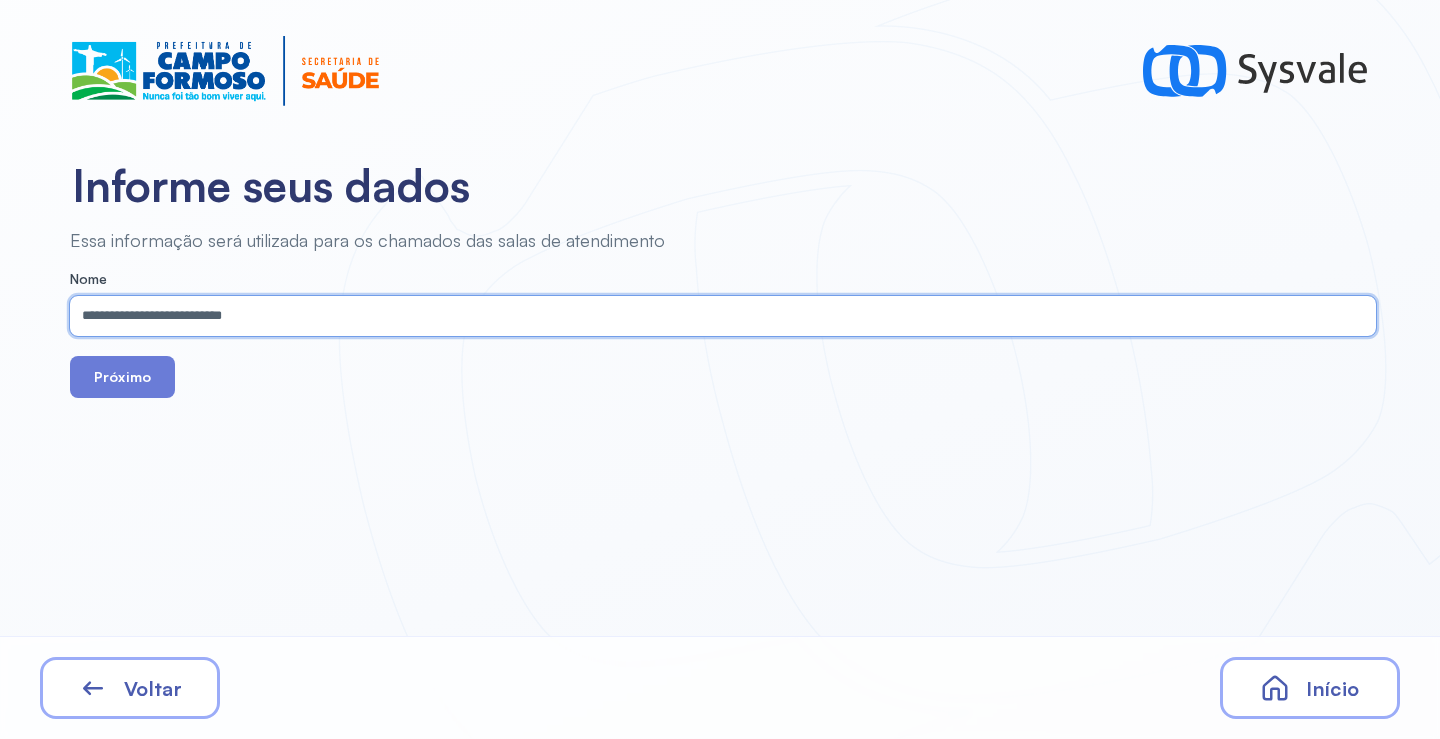 drag, startPoint x: 245, startPoint y: 322, endPoint x: 234, endPoint y: 320, distance: 11.18034 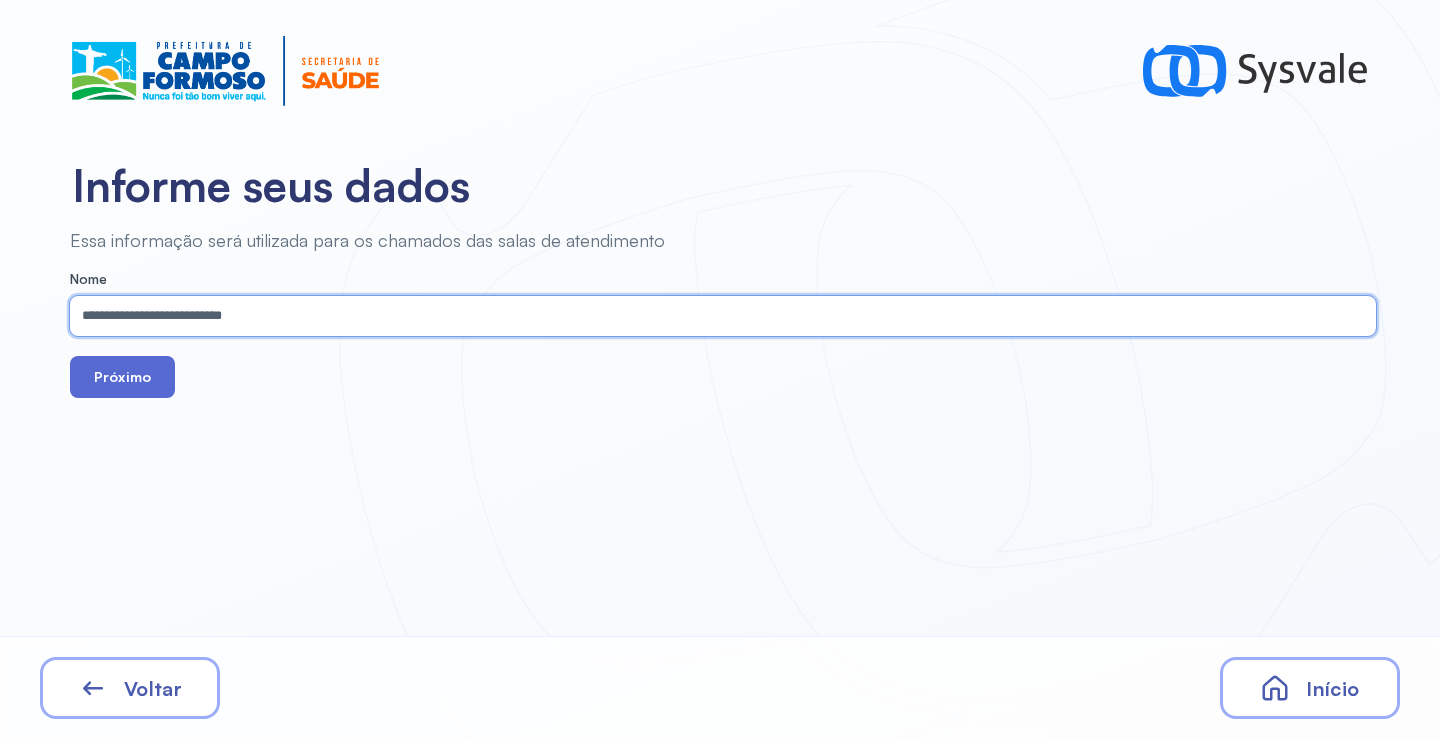 type on "**********" 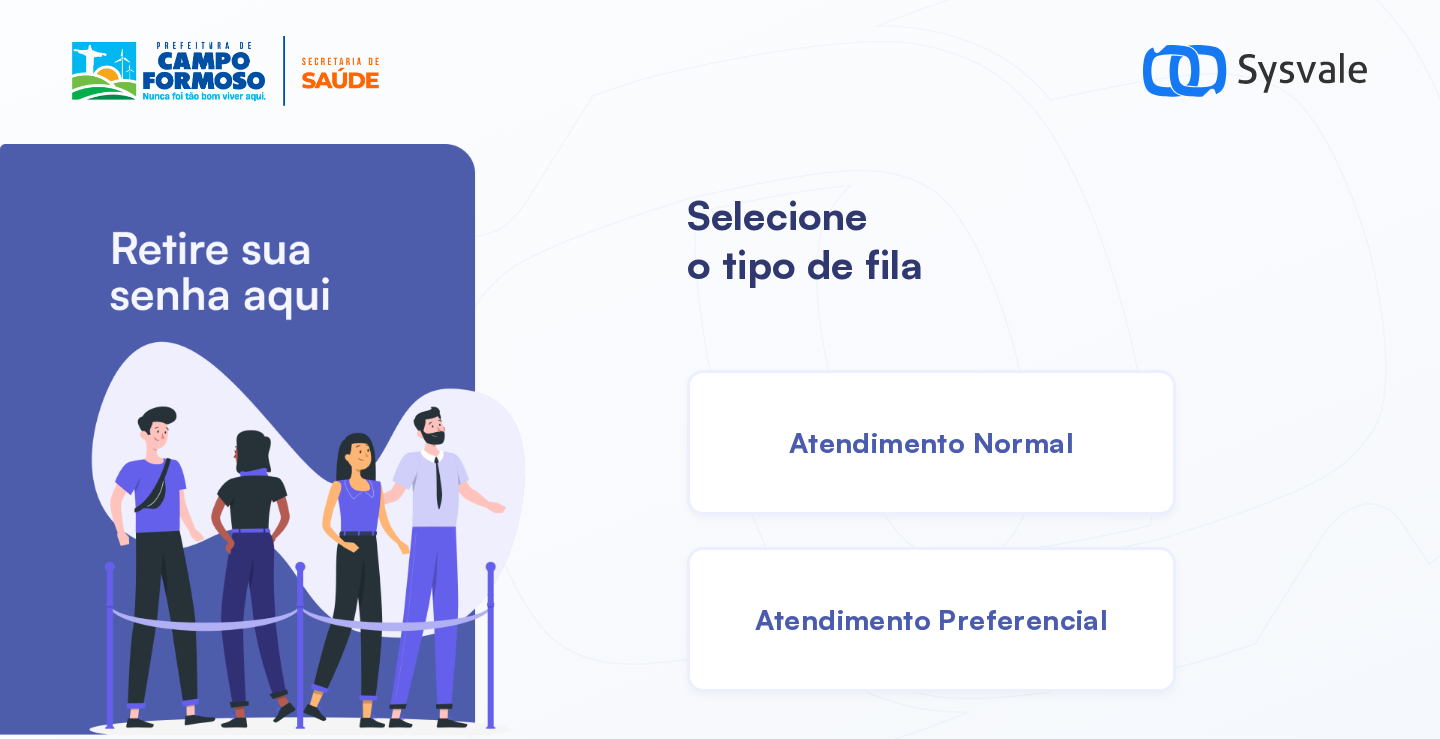click on "Atendimento Normal" at bounding box center (931, 442) 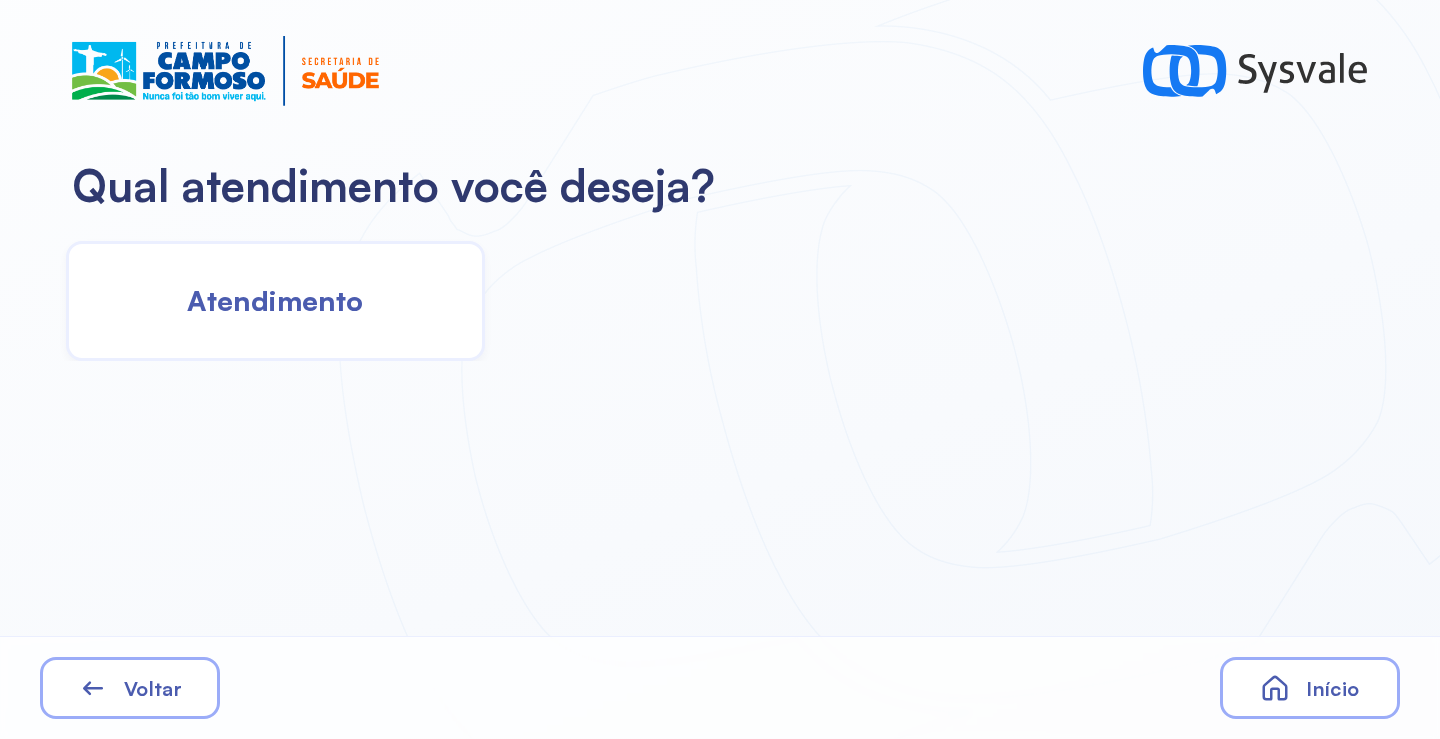 click on "Atendimento" at bounding box center (275, 300) 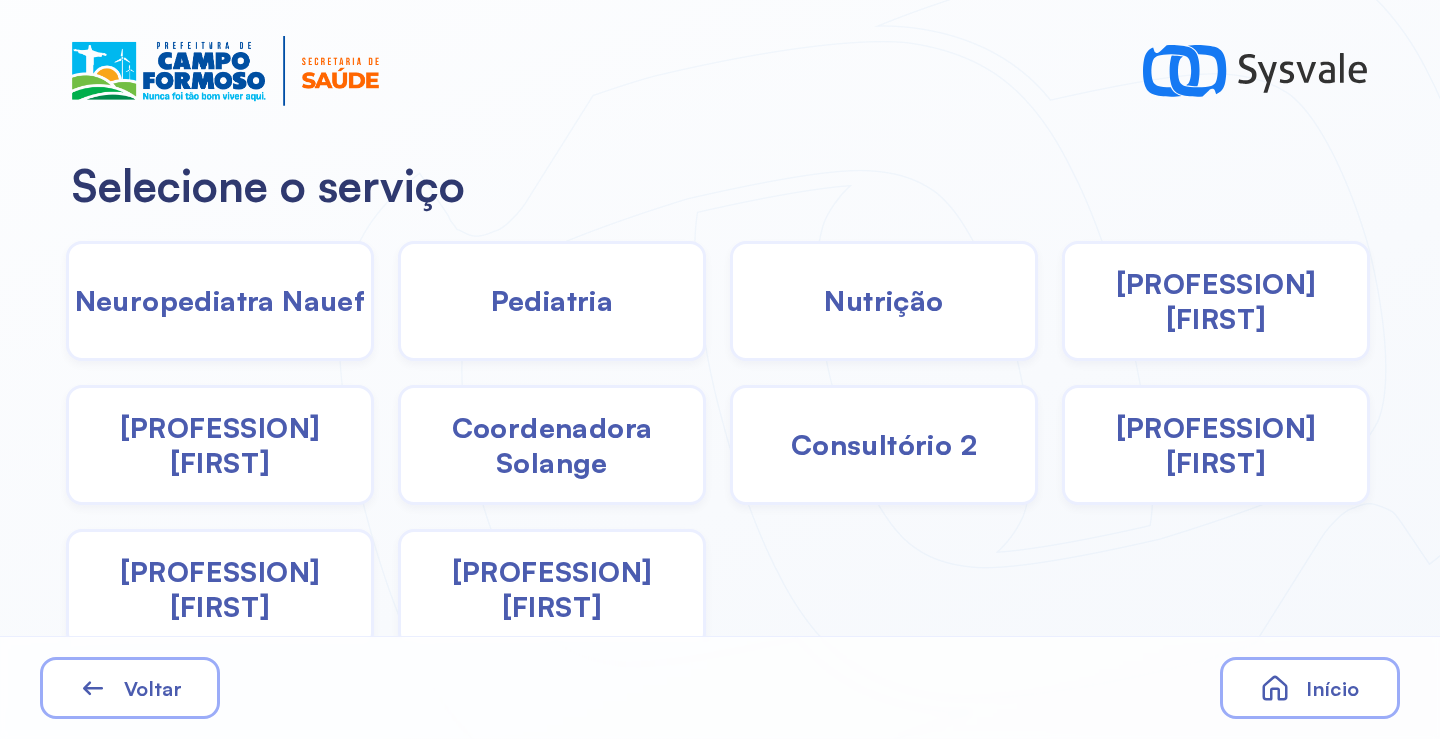 click on "Coordenadora Solange" at bounding box center (552, 445) 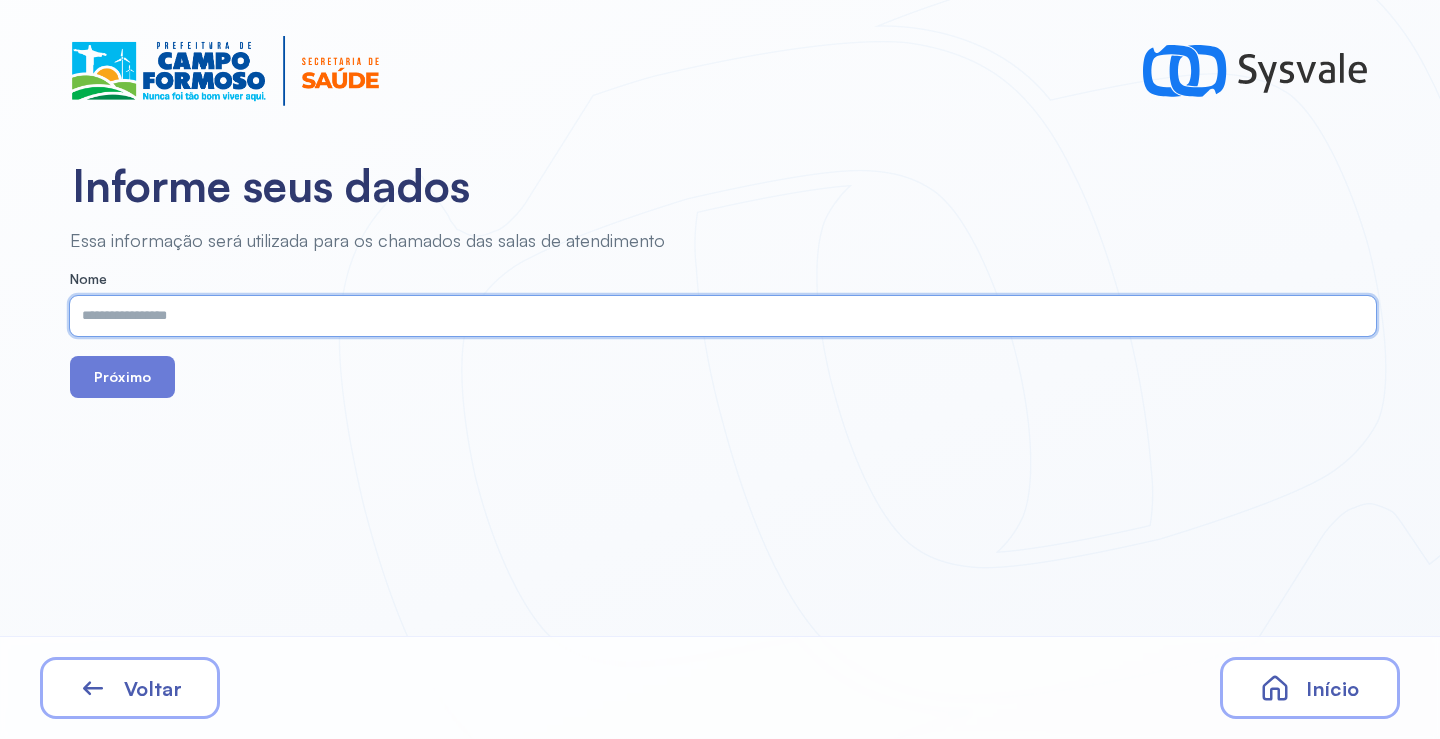 paste on "**********" 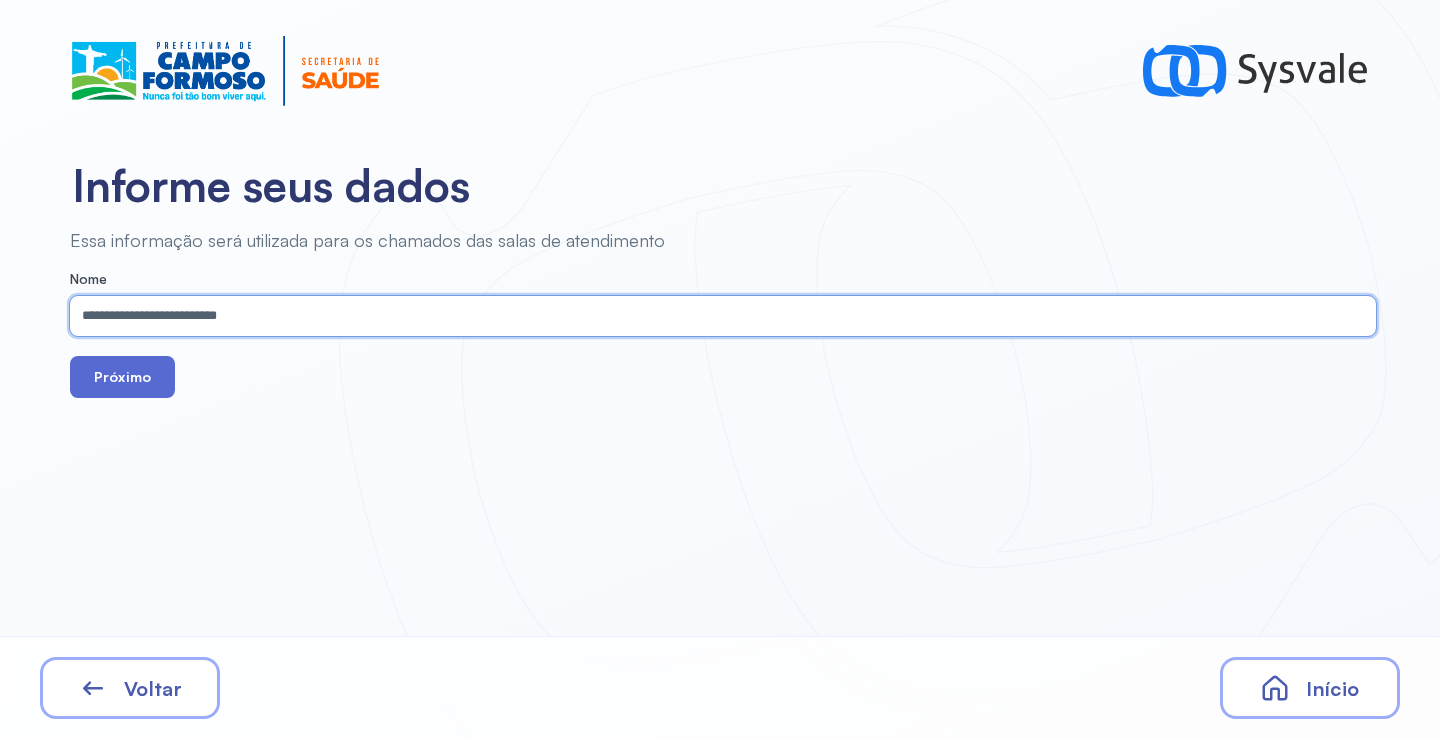 type on "**********" 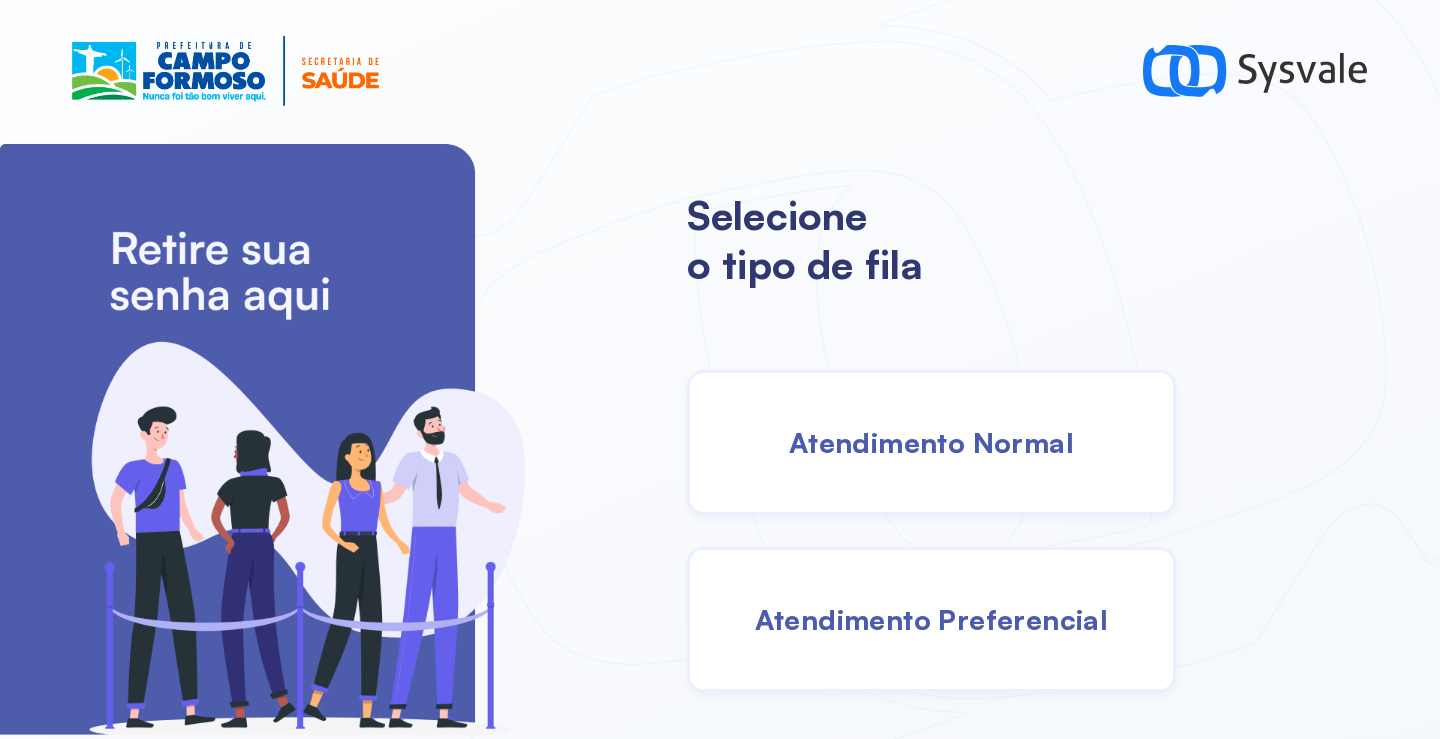 click on "Atendimento Normal" at bounding box center (931, 442) 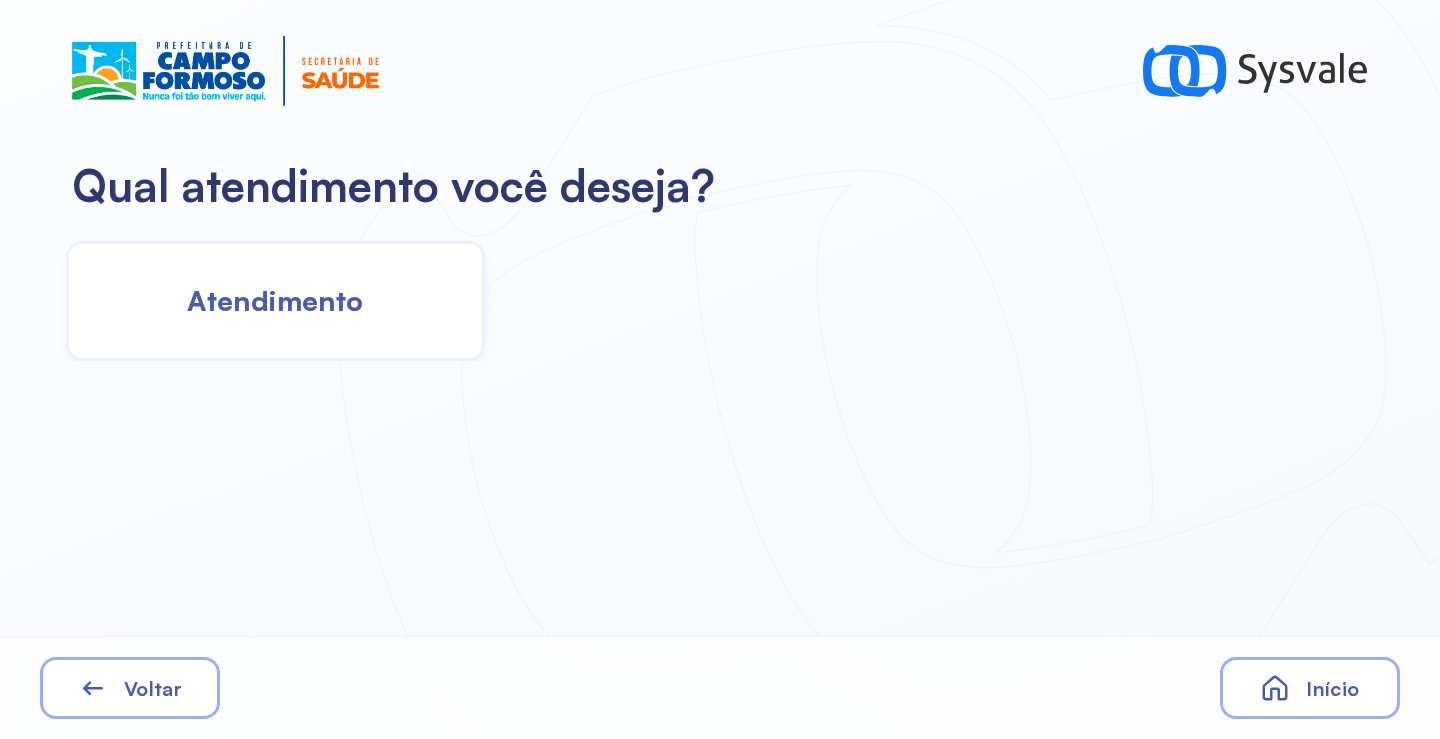 click on "Atendimento" 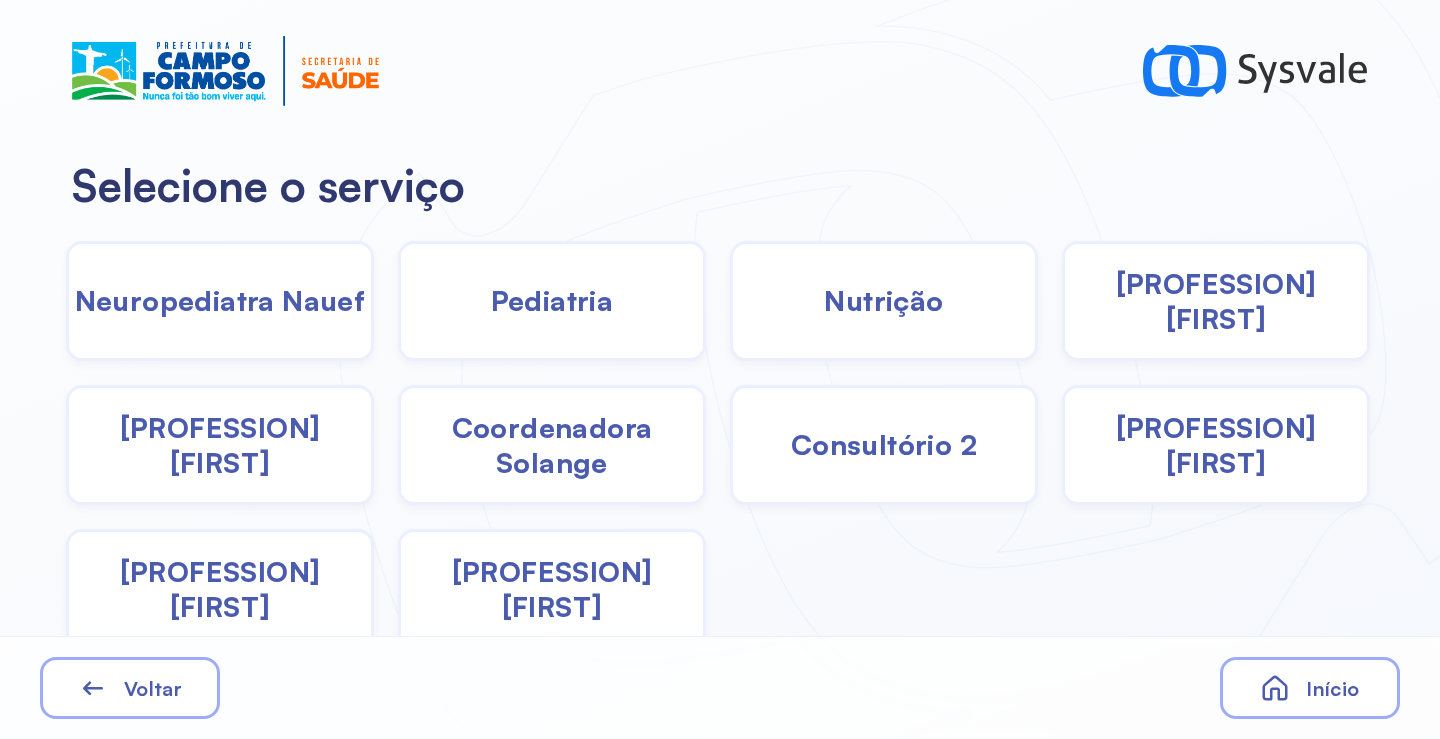 click on "Coordenadora Solange" at bounding box center [552, 445] 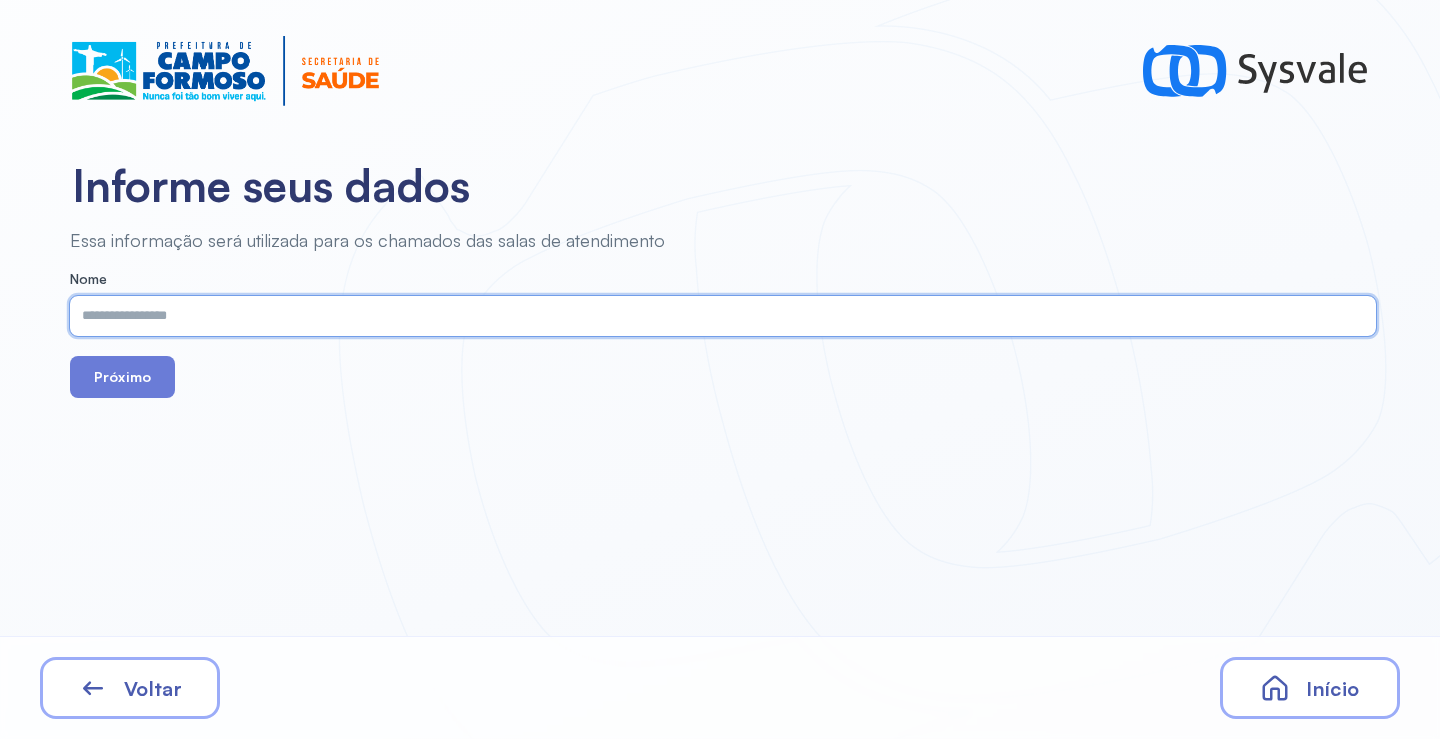 drag, startPoint x: 321, startPoint y: 295, endPoint x: 251, endPoint y: 314, distance: 72.53275 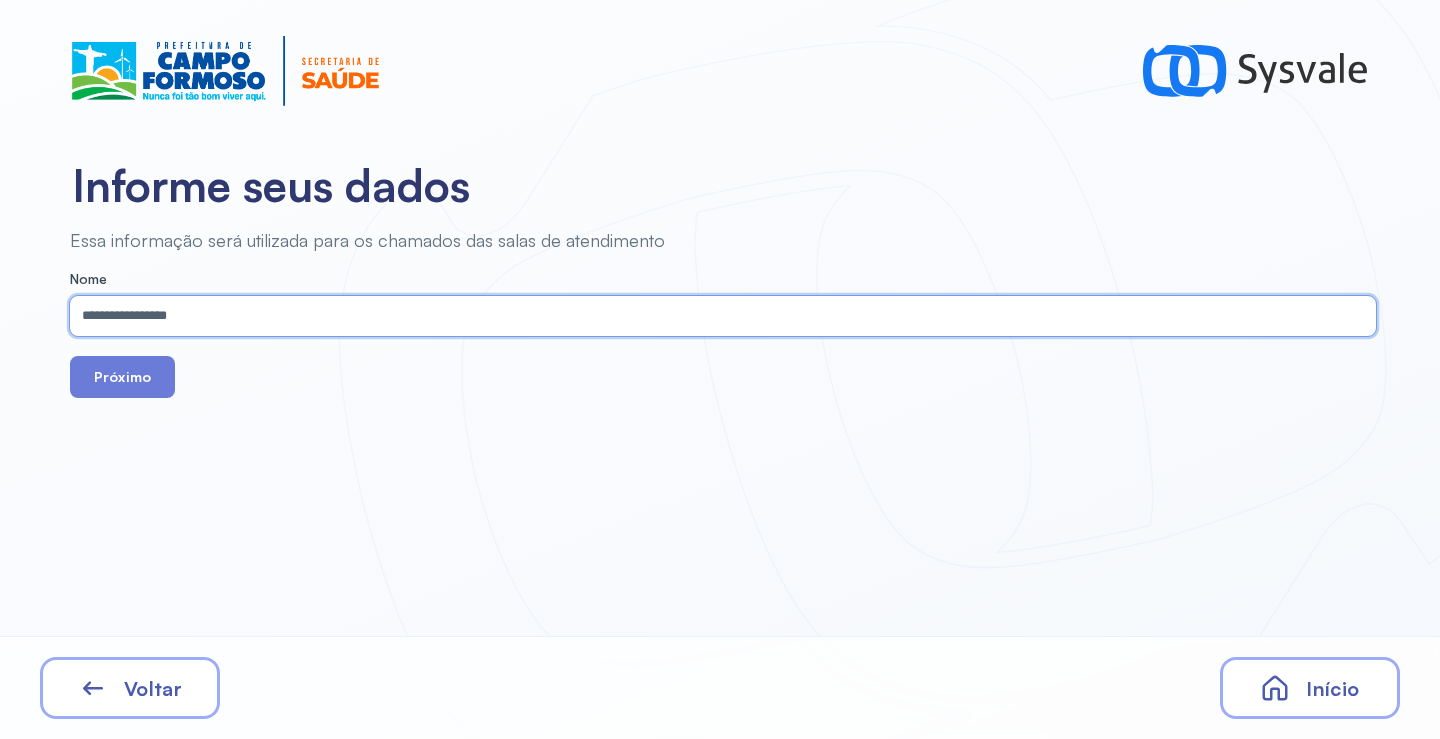 type on "**********" 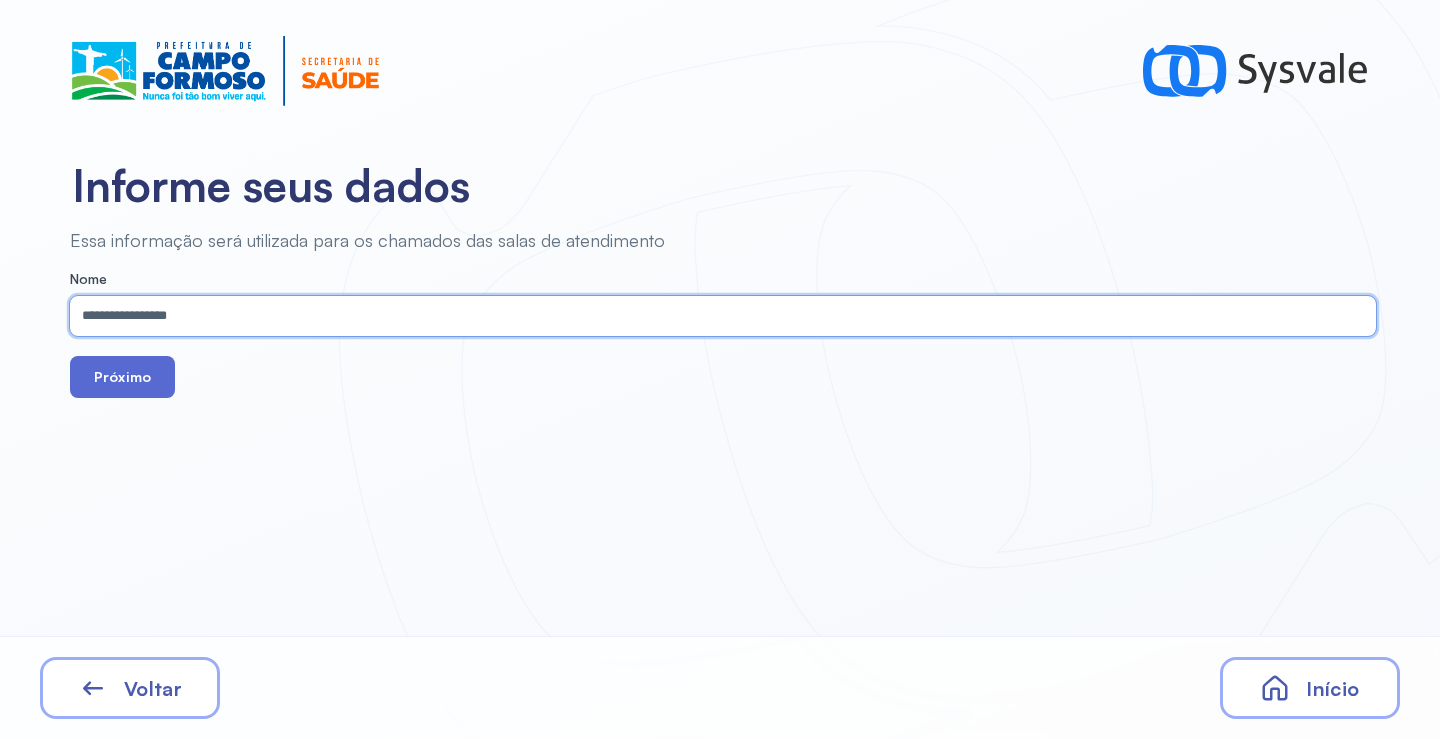 click on "Próximo" at bounding box center [122, 377] 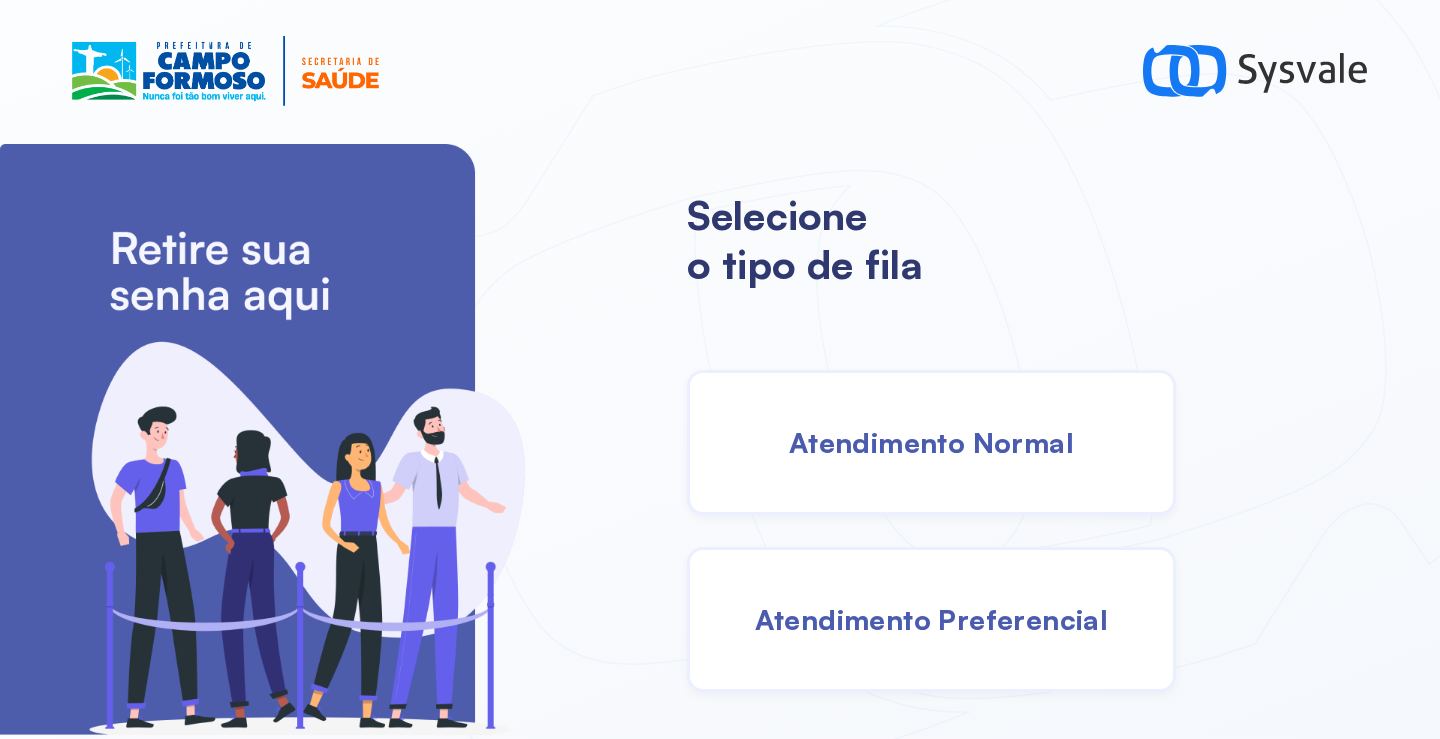 click on "Atendimento Normal" at bounding box center [931, 442] 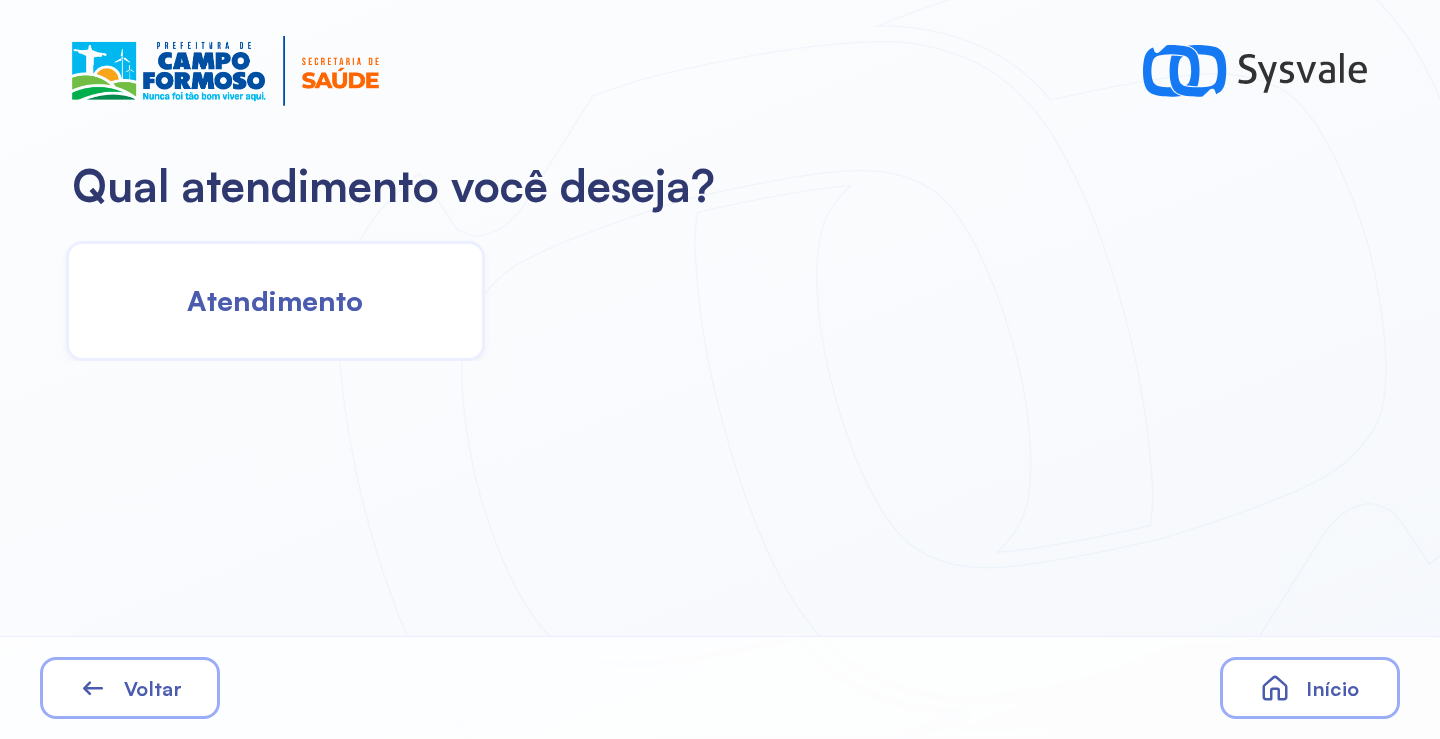 drag, startPoint x: 216, startPoint y: 268, endPoint x: 230, endPoint y: 270, distance: 14.142136 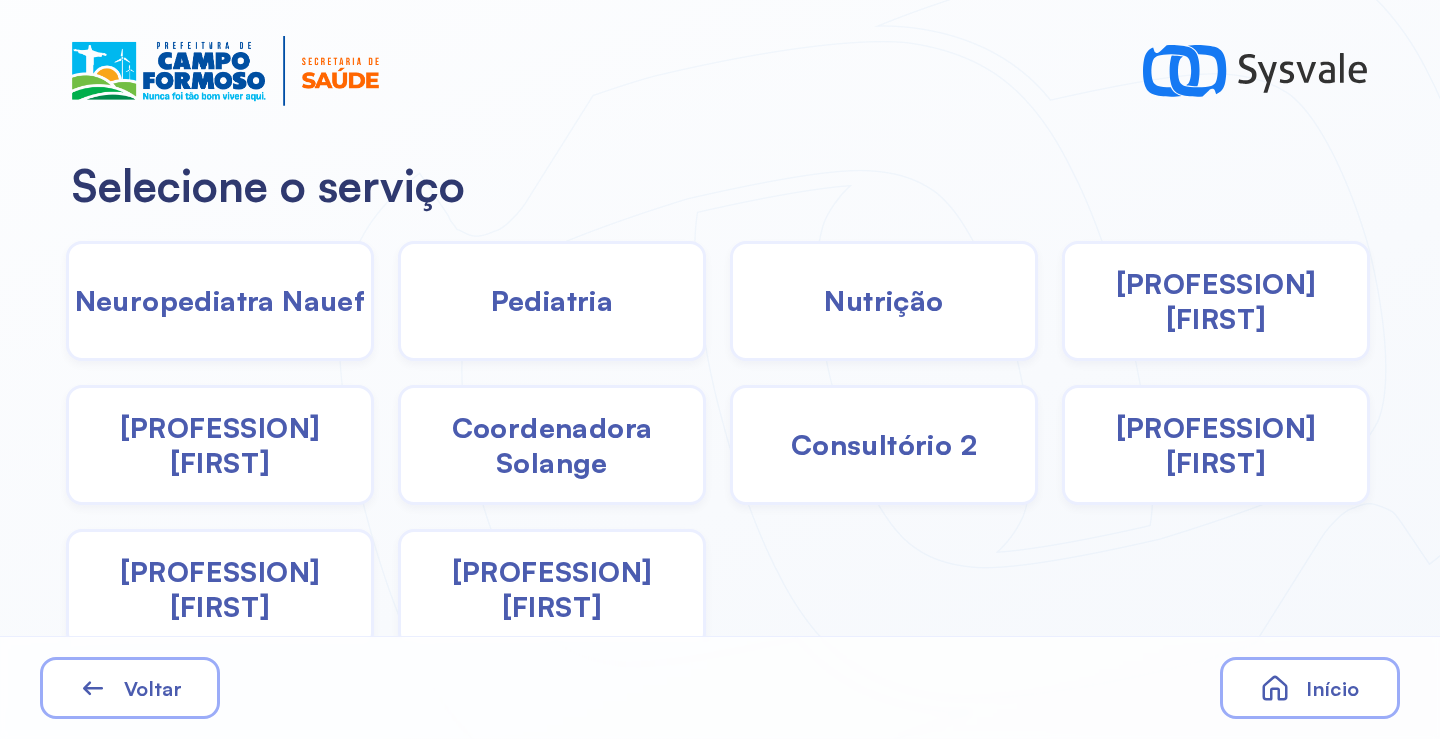 click on "Fisioterapeuta Francyne" at bounding box center [1216, 445] 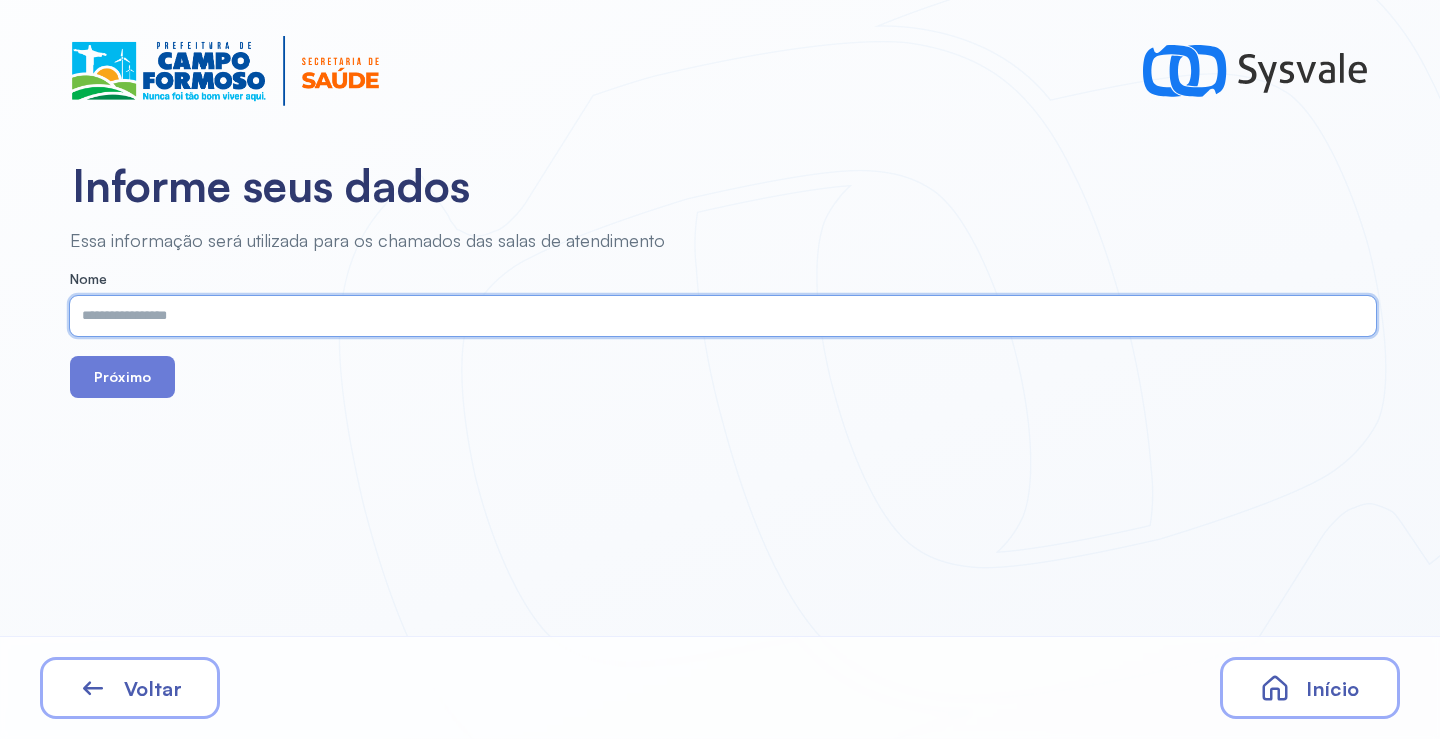 paste on "**********" 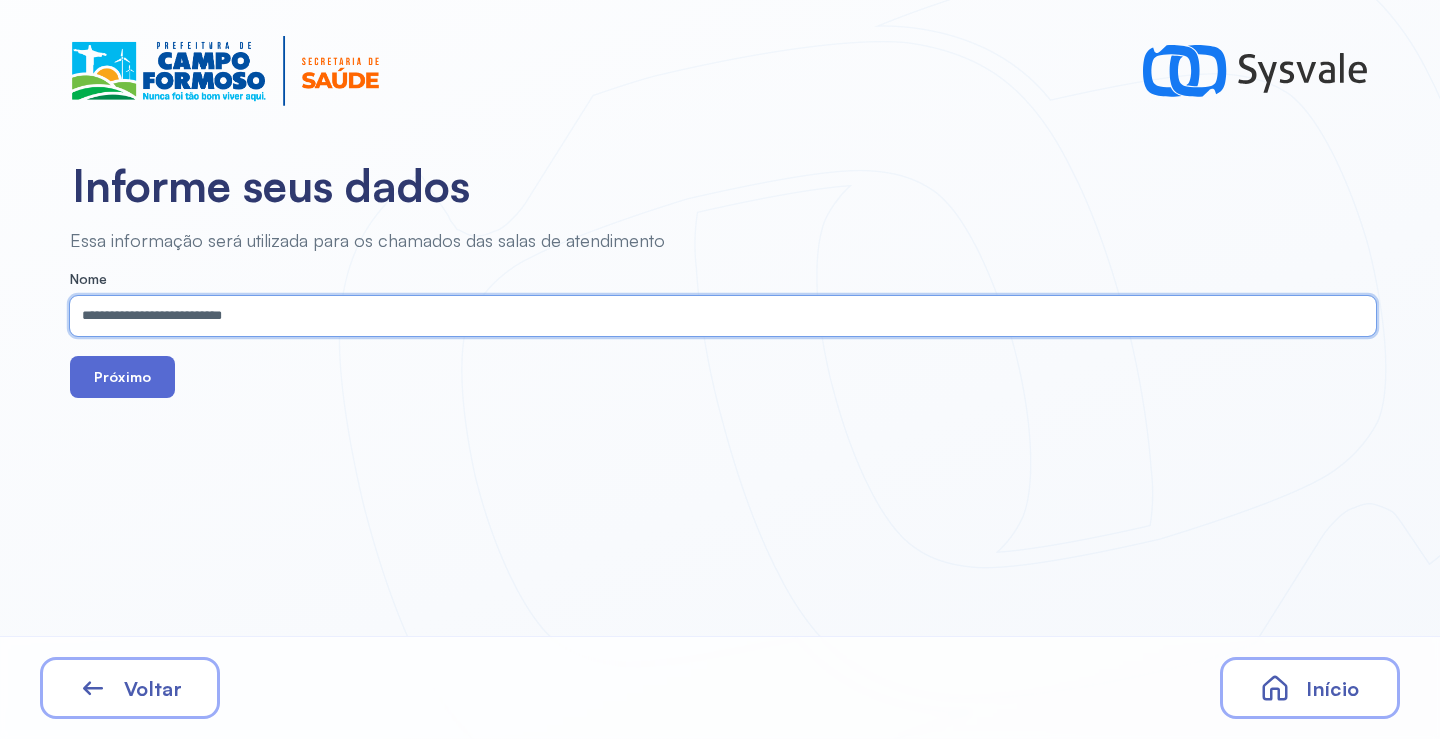 type on "**********" 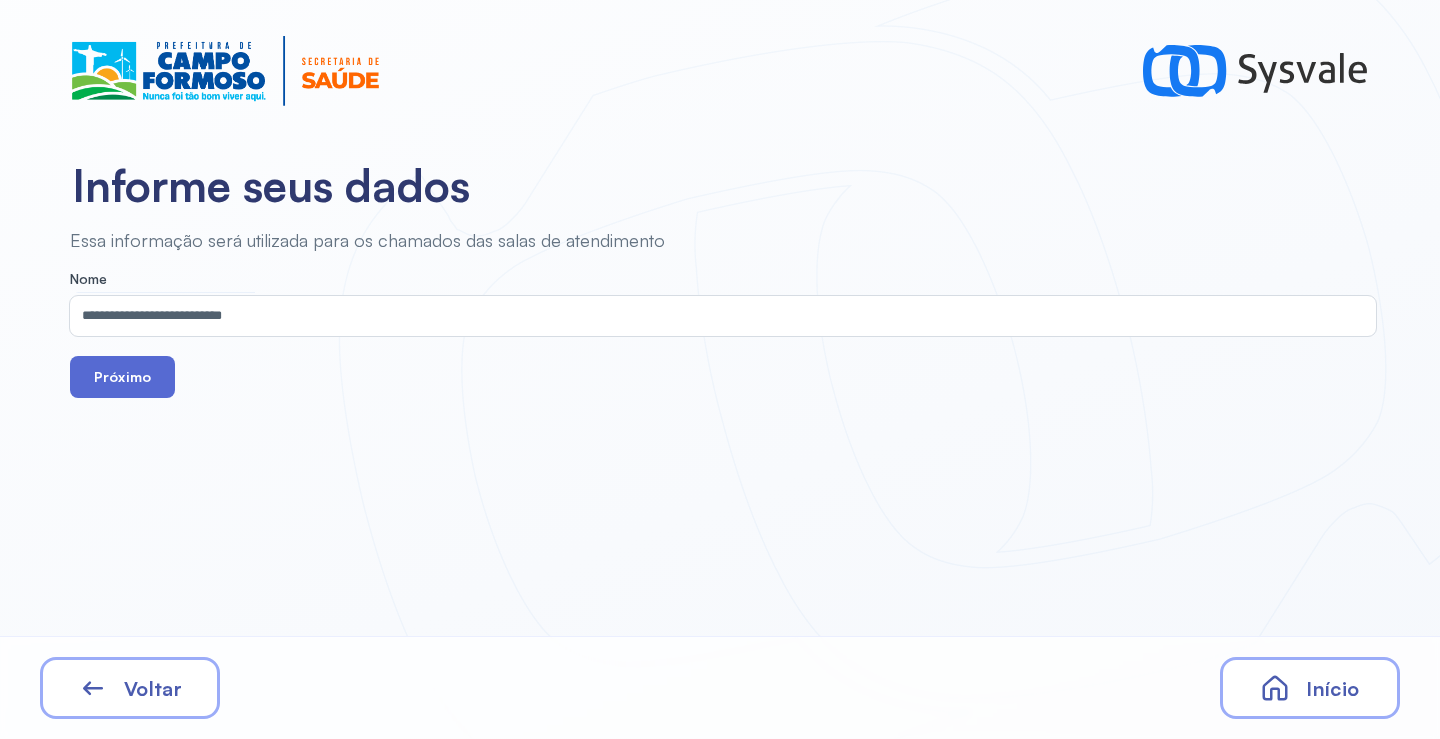 click on "Próximo" at bounding box center (122, 377) 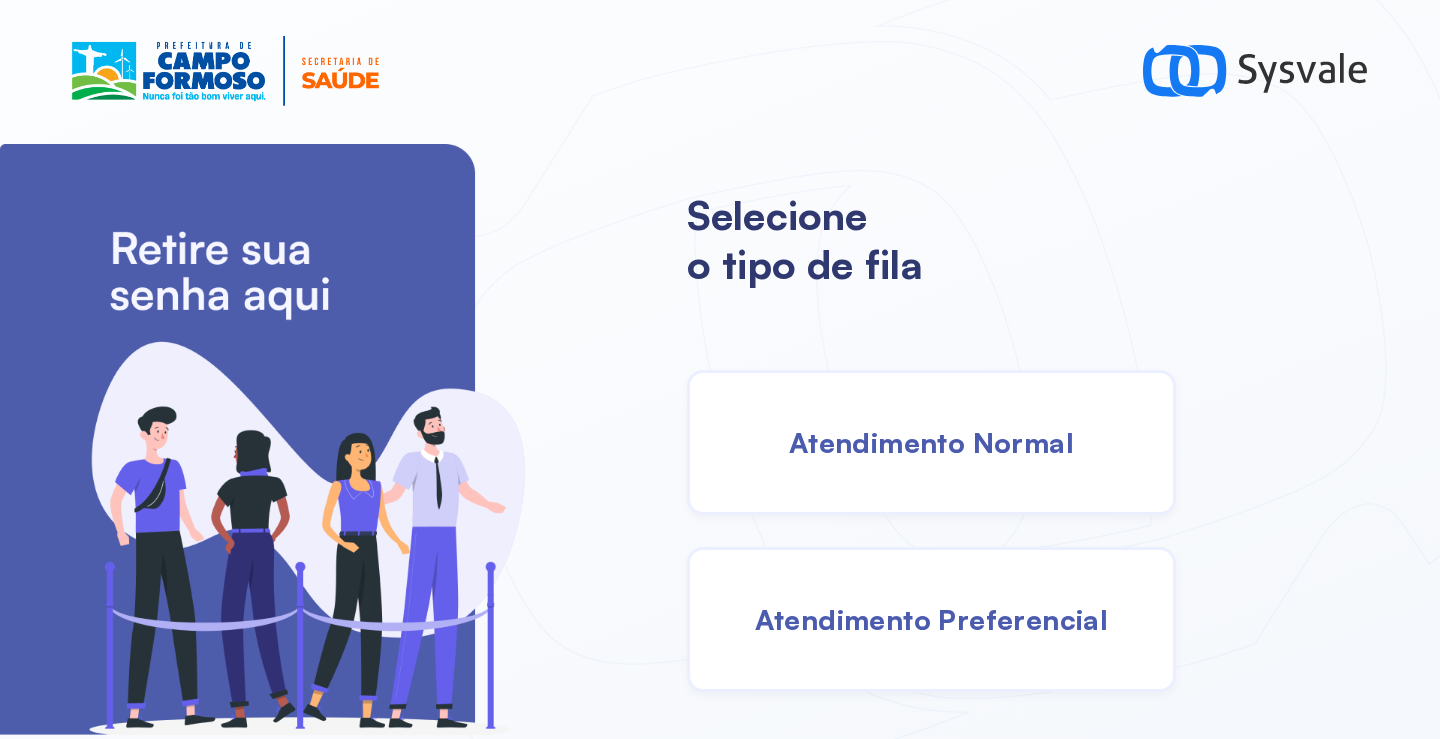 click on "Atendimento Normal" at bounding box center (931, 442) 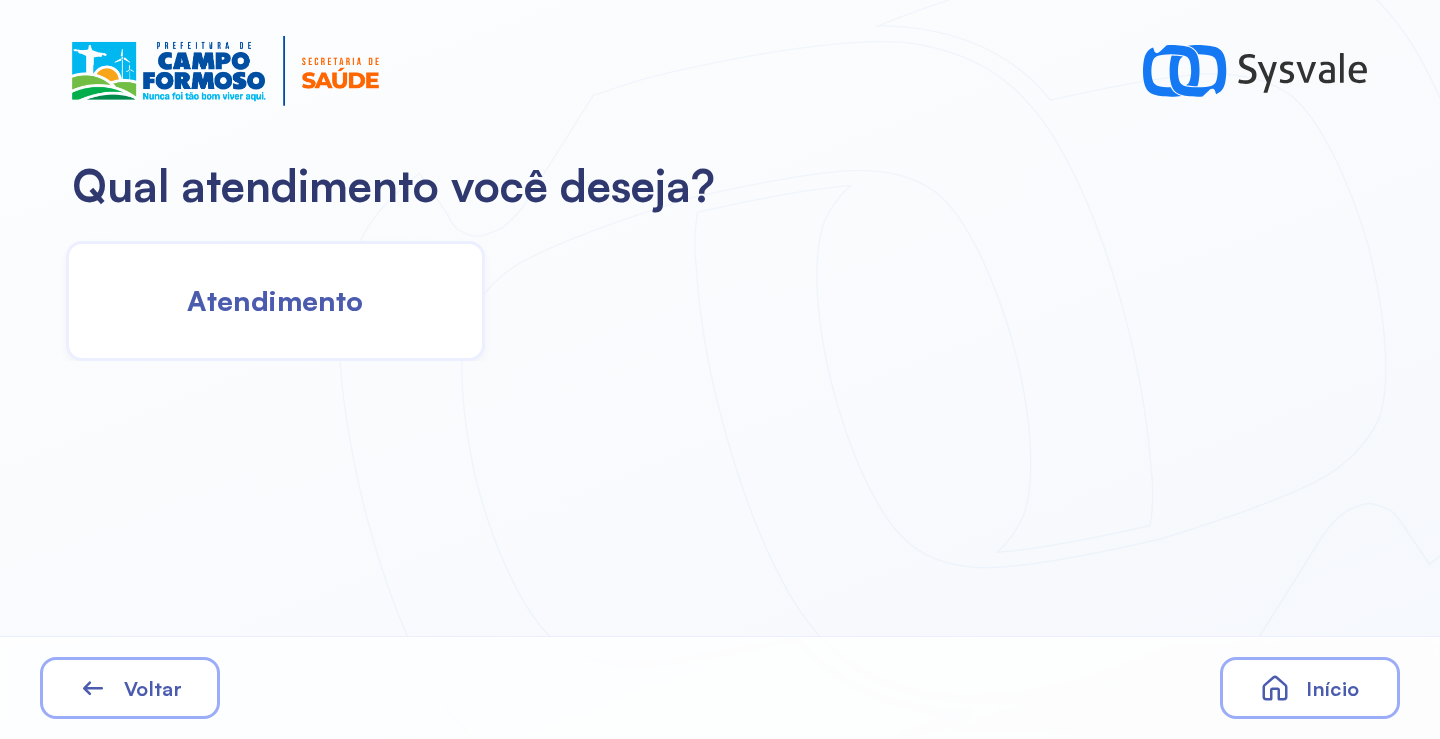 click on "Atendimento" at bounding box center (275, 300) 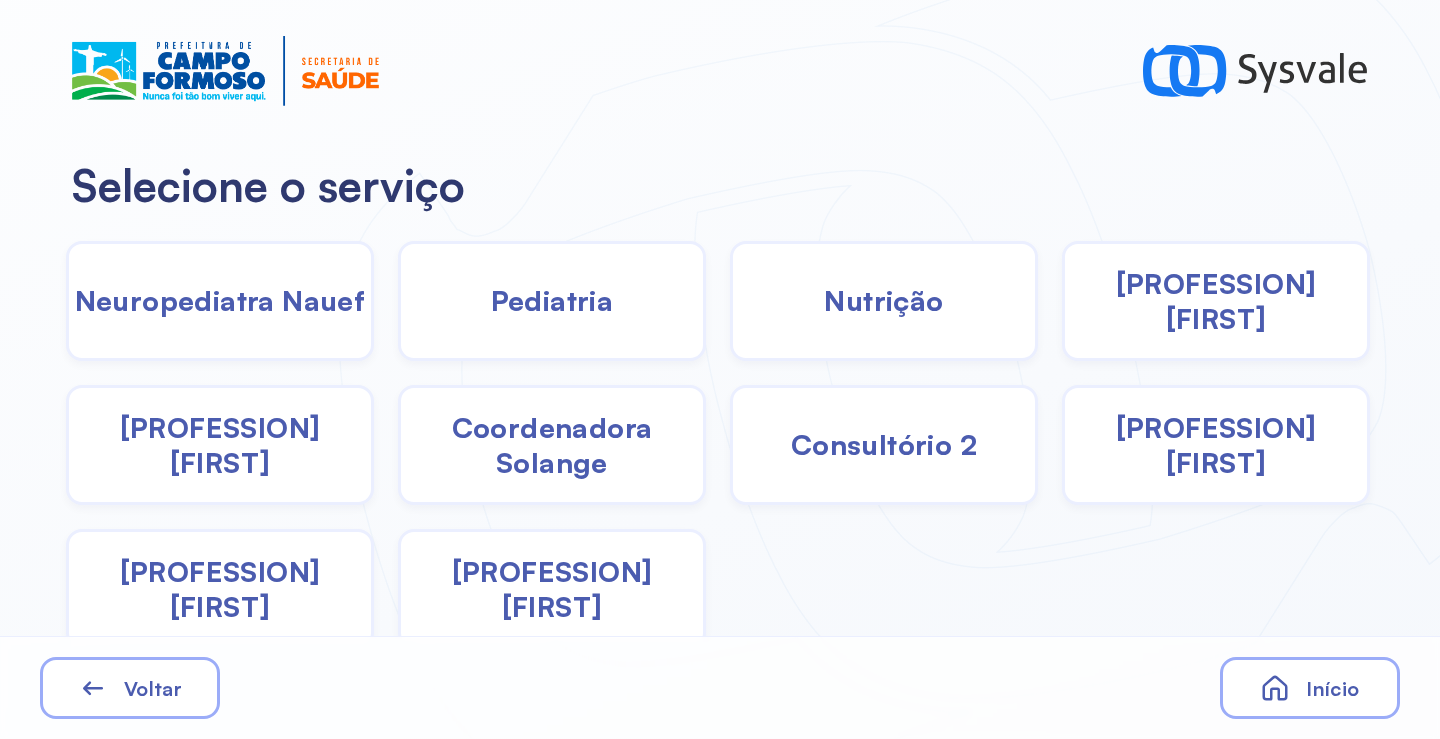 click on "Coordenadora Solange" at bounding box center (552, 445) 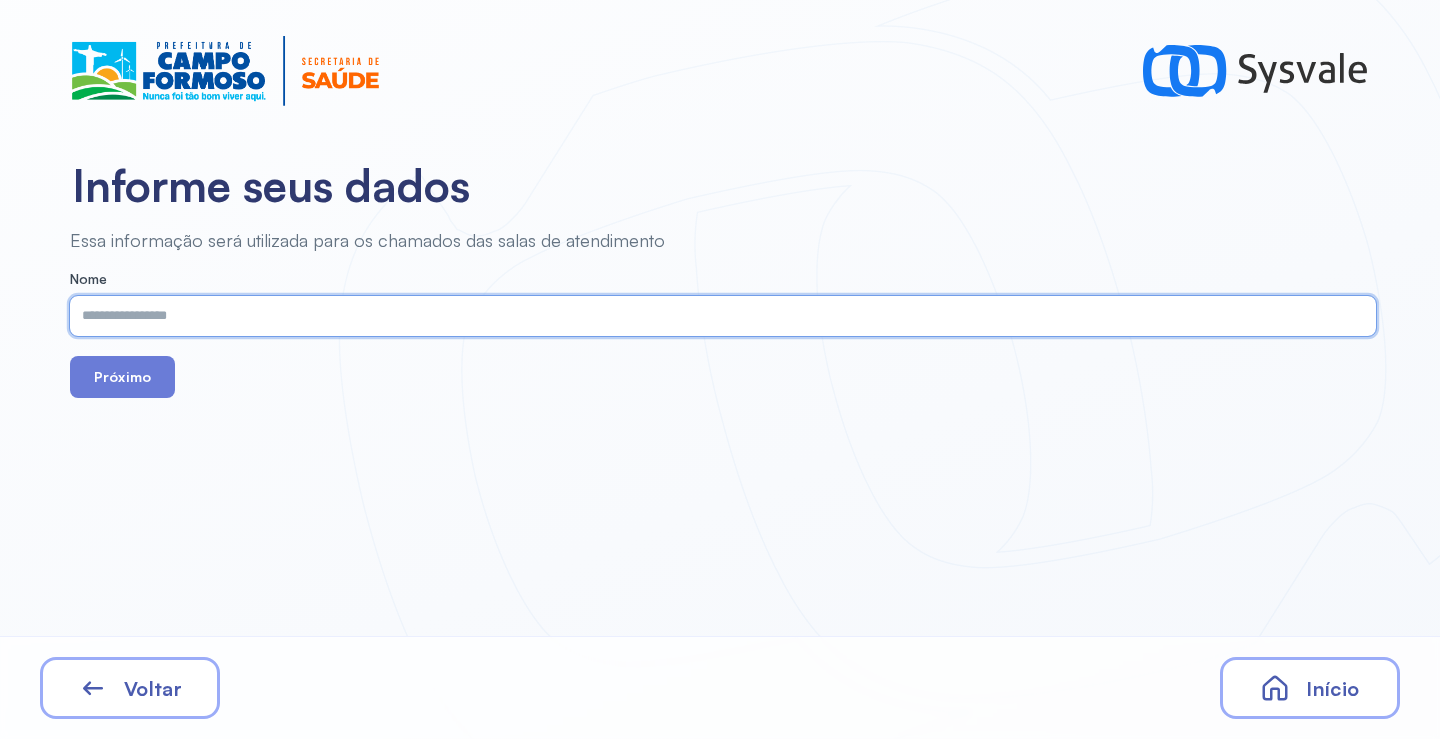 paste on "**********" 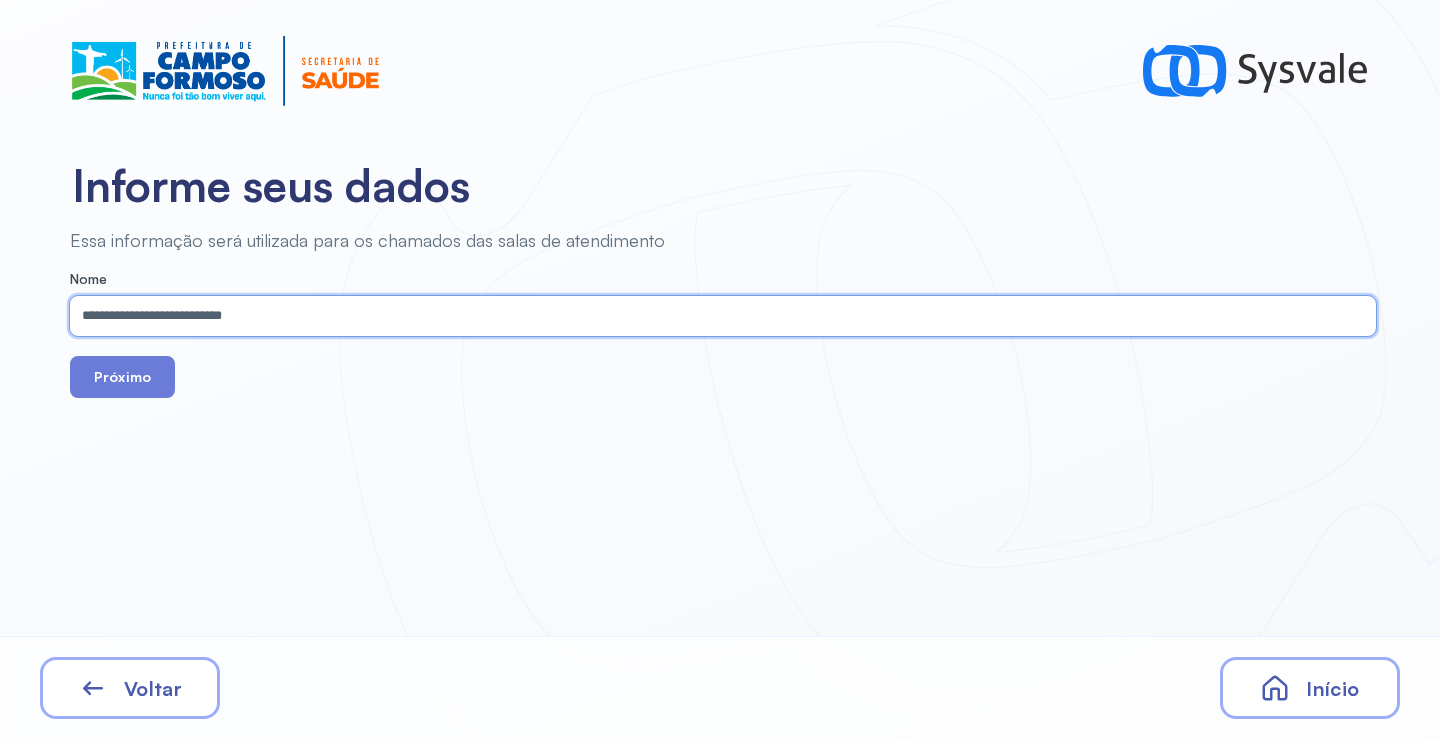 type on "**********" 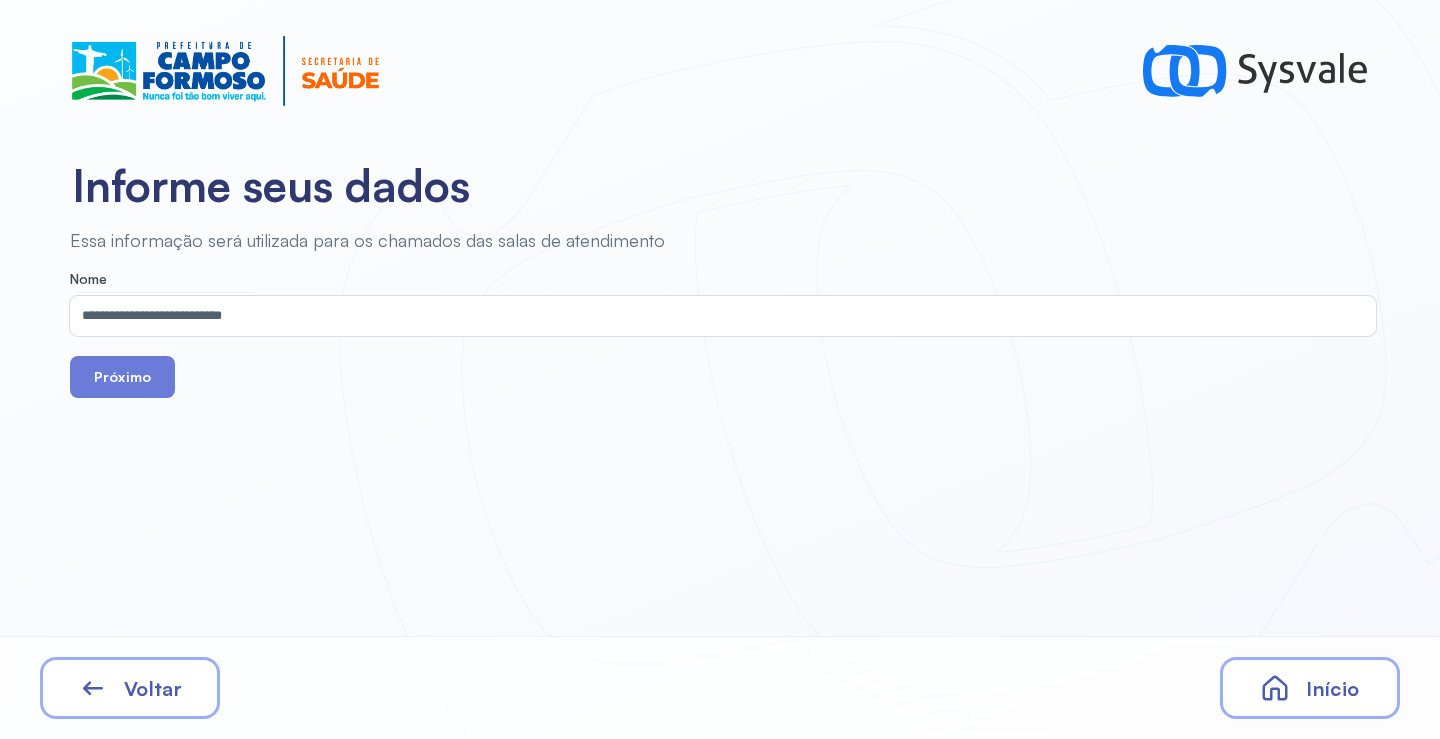 click on "**********" at bounding box center (720, 369) 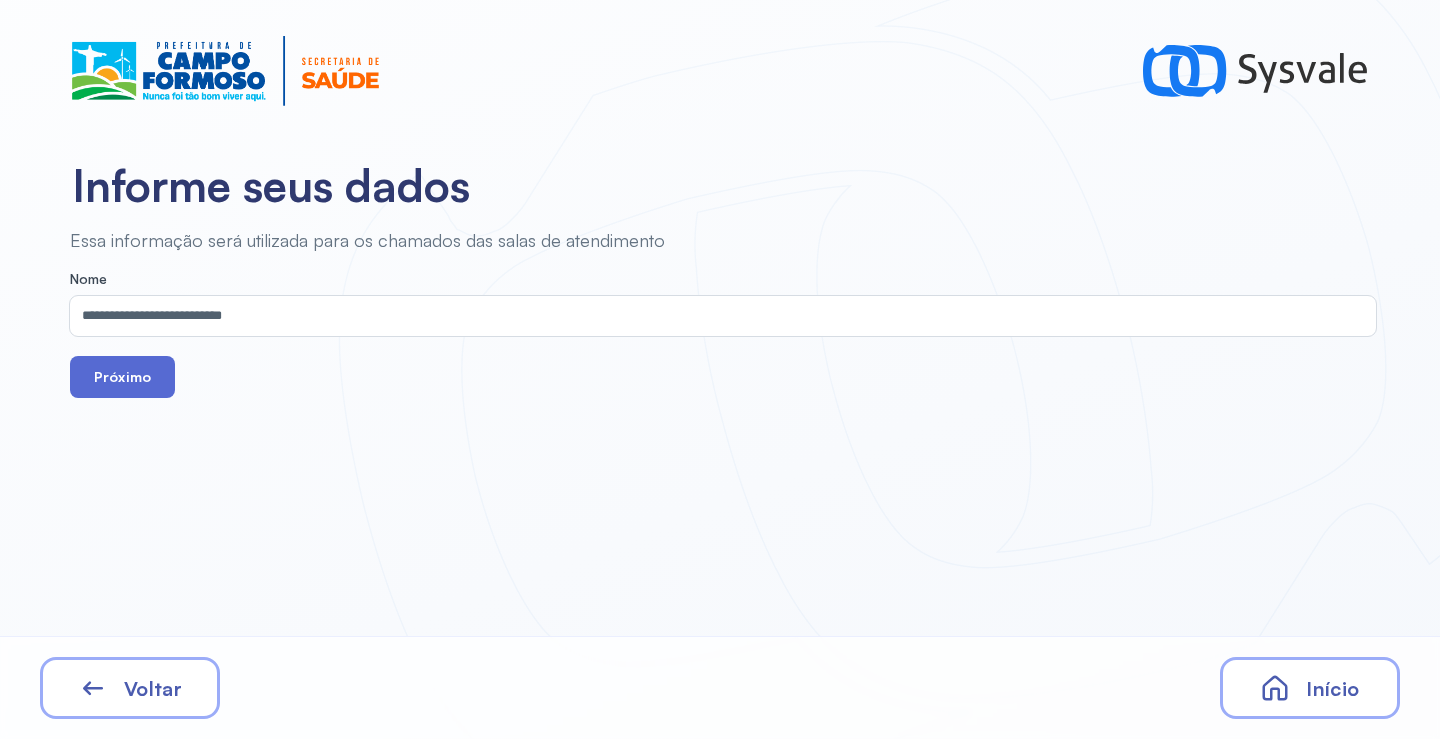 click on "Próximo" at bounding box center (122, 377) 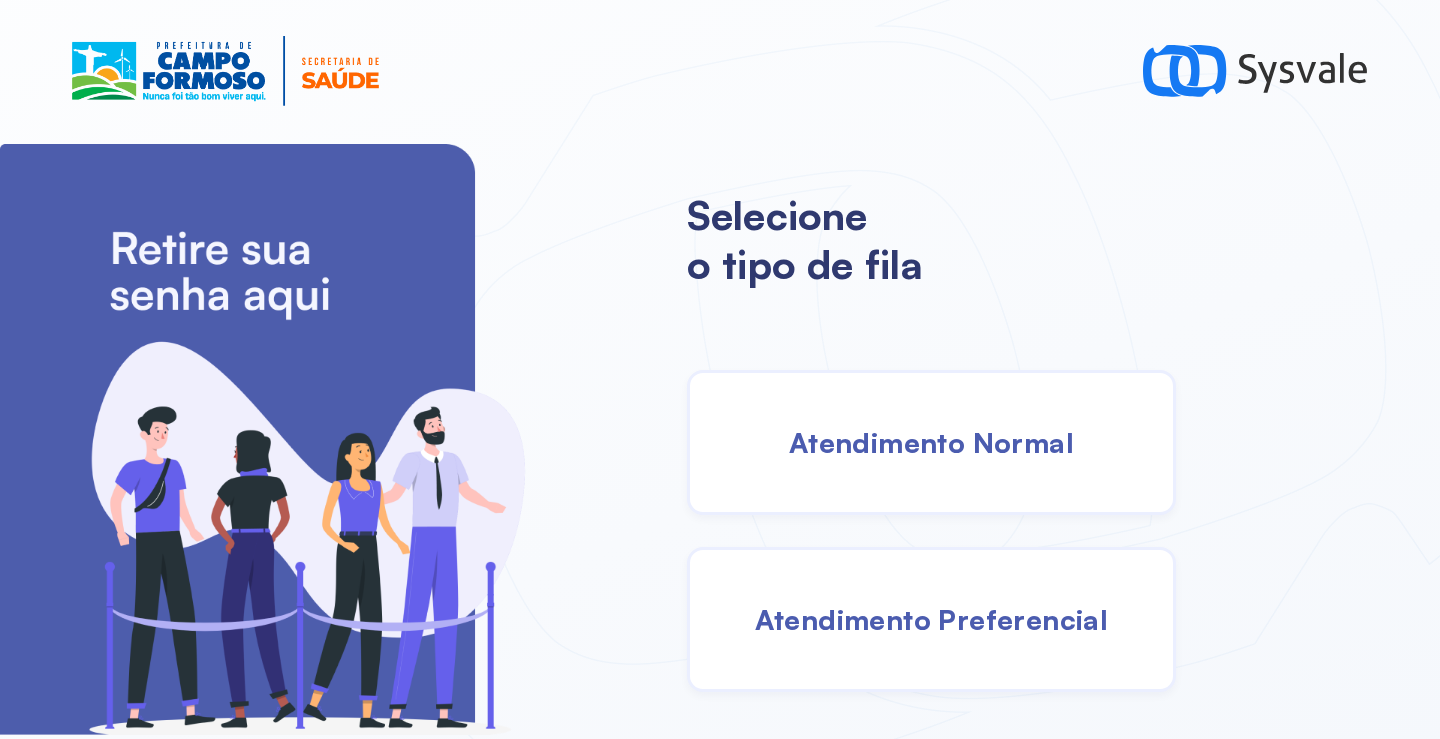 click on "Atendimento Normal" at bounding box center [931, 442] 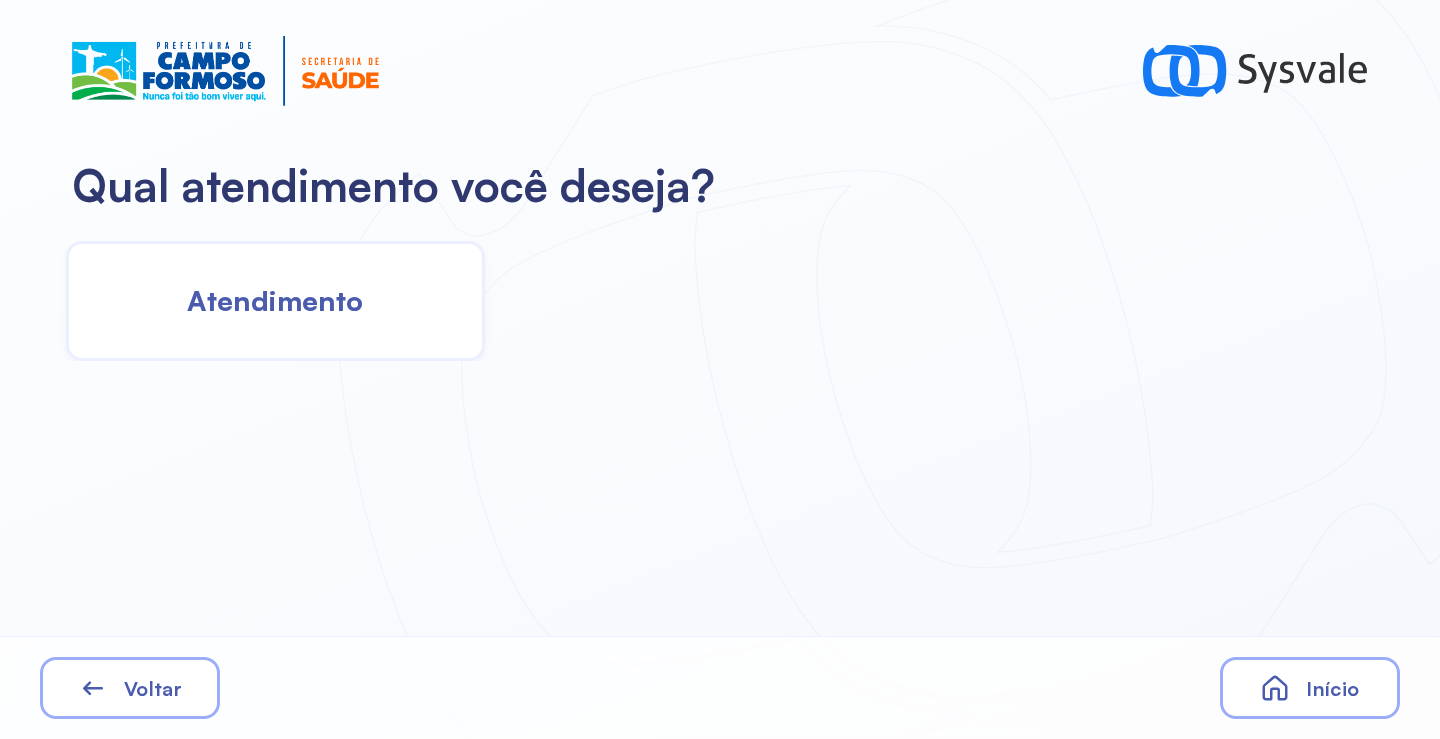 click on "Atendimento" 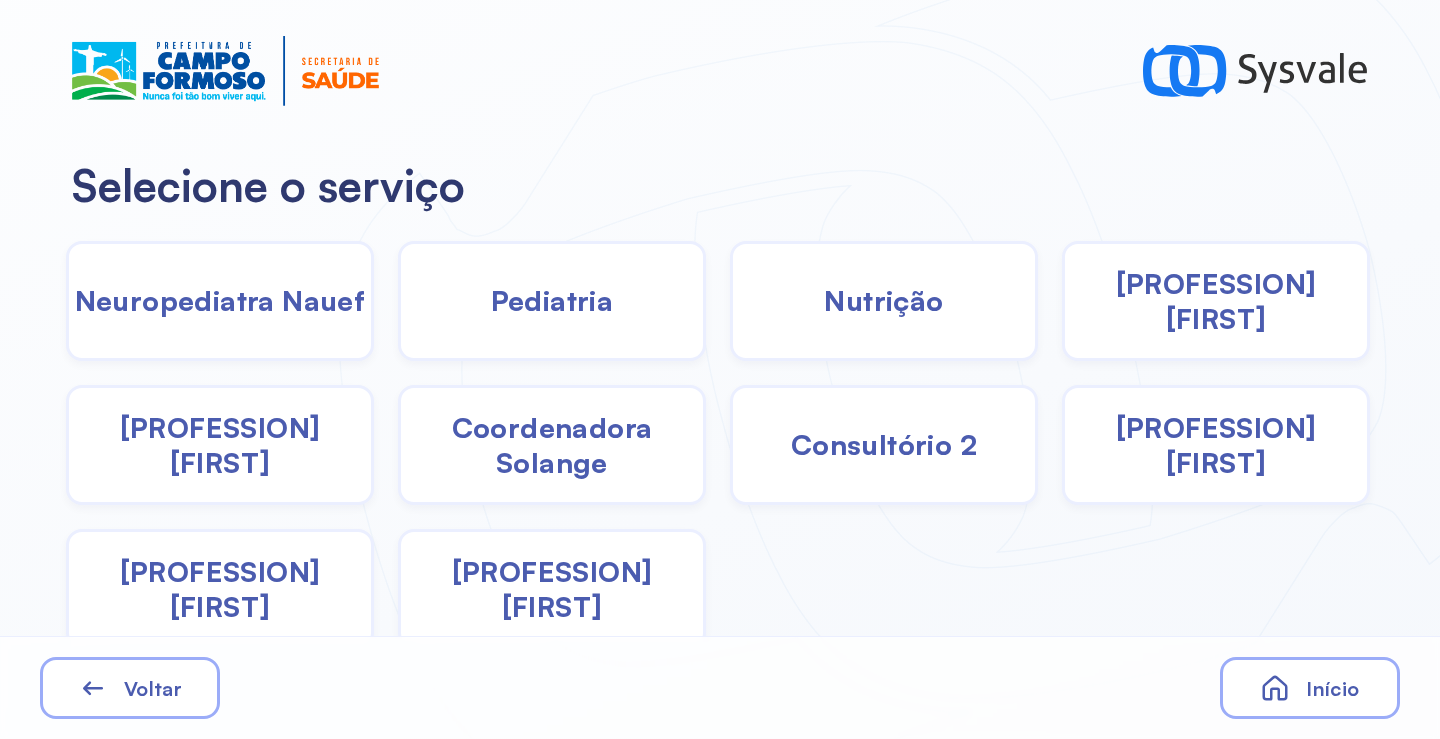 click on "Coordenadora Solange" at bounding box center [552, 445] 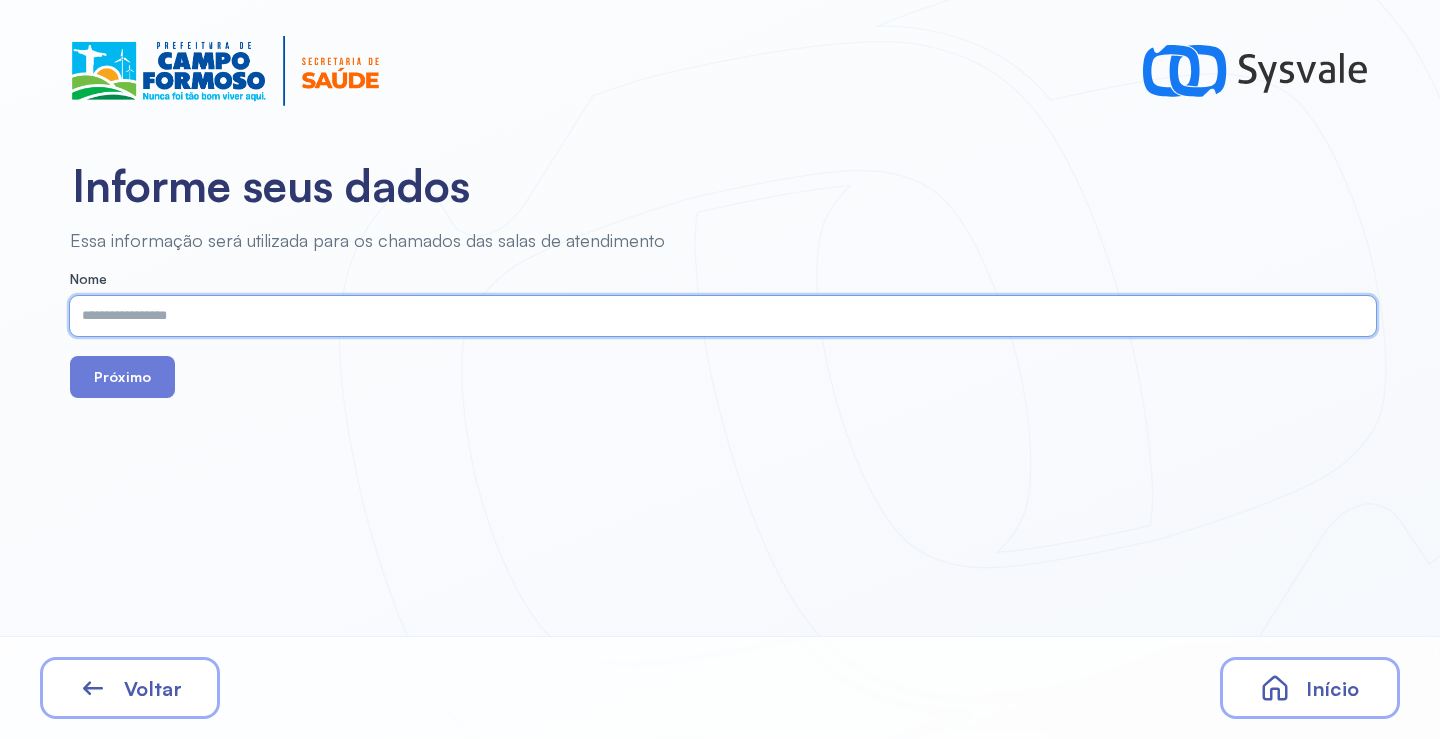 paste on "**********" 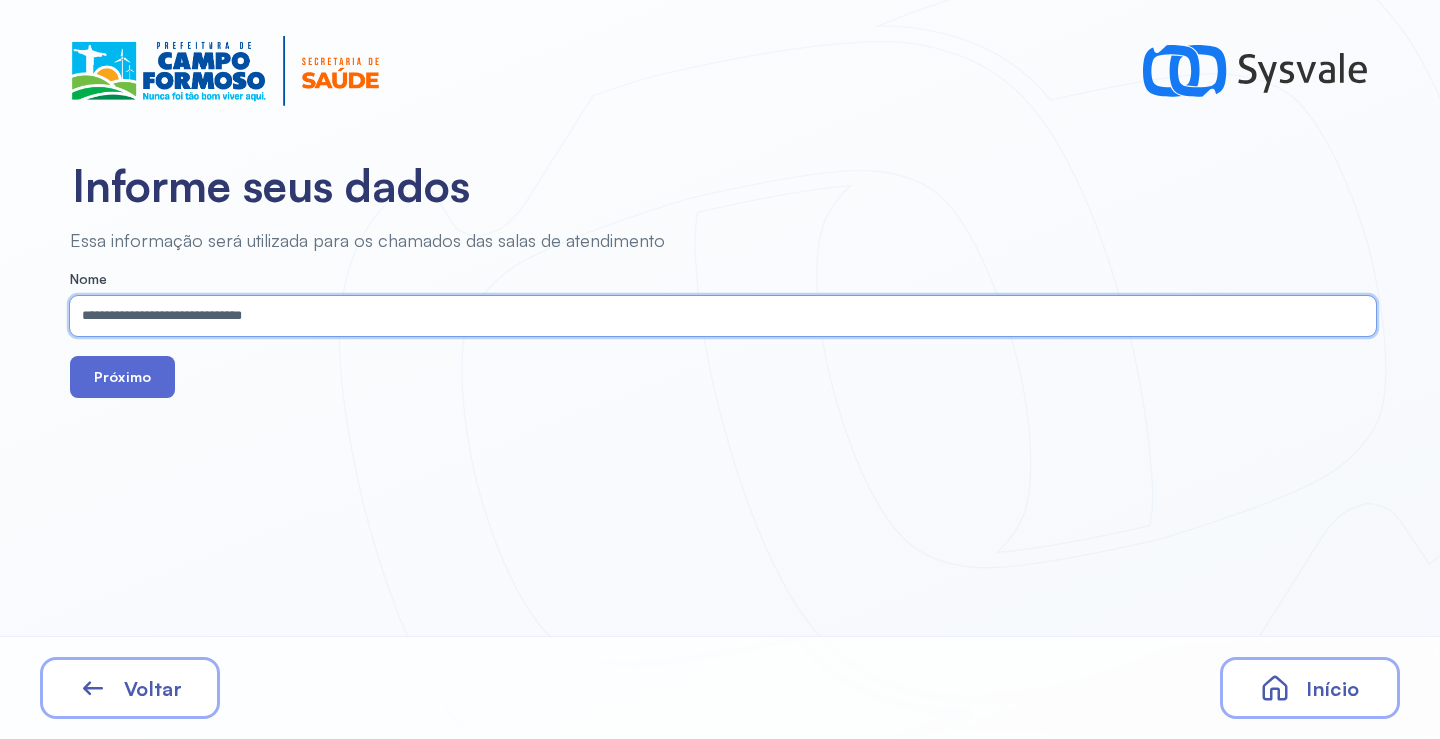 type on "**********" 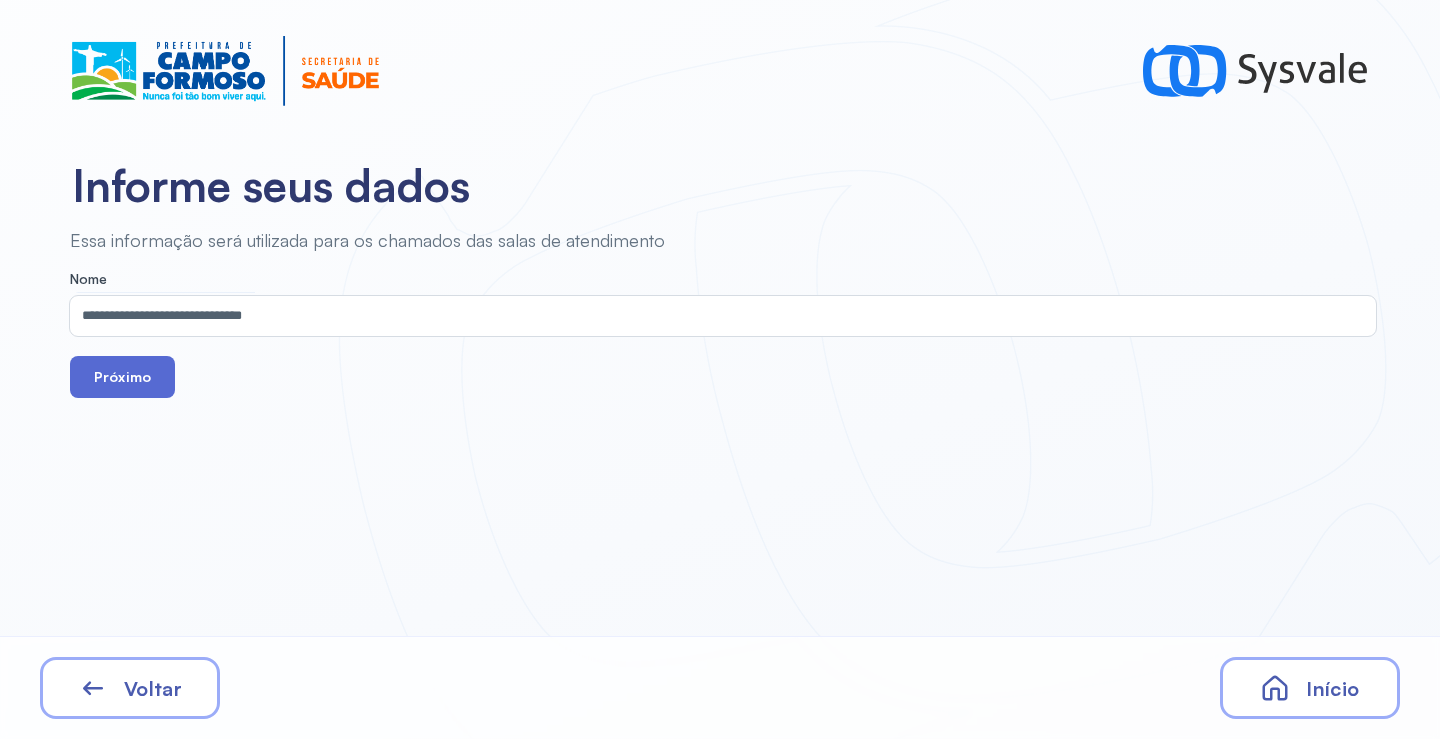 click on "Próximo" at bounding box center (122, 377) 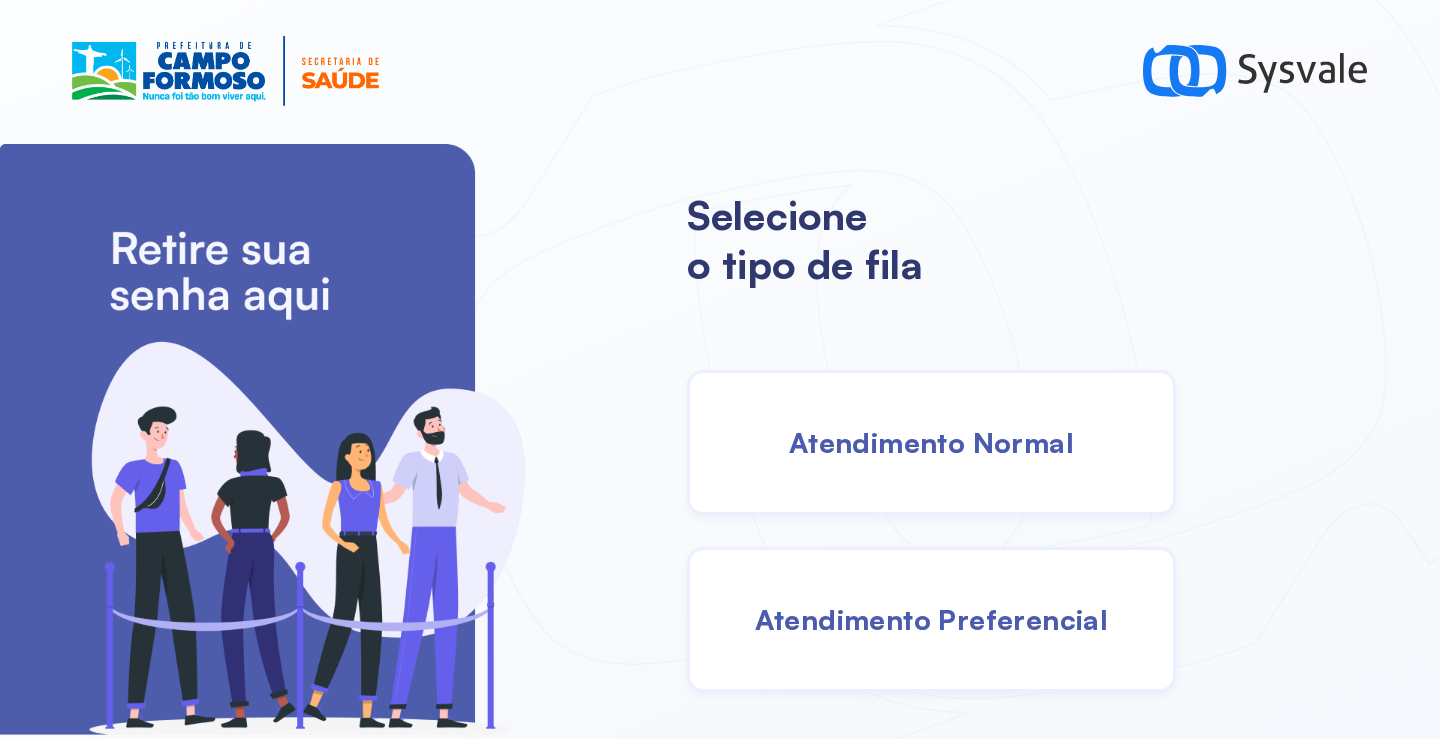 click on "Atendimento Normal" at bounding box center [931, 442] 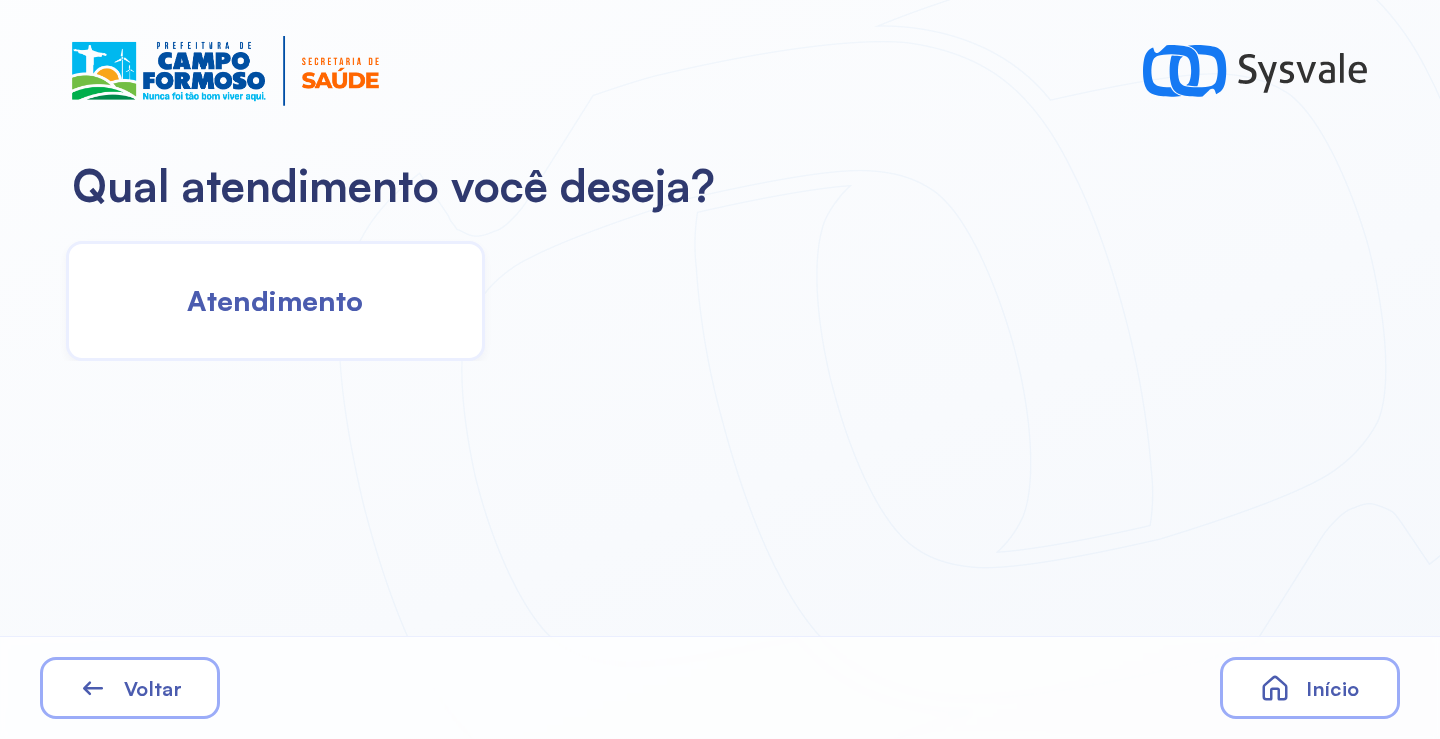 click on "Atendimento" at bounding box center [275, 300] 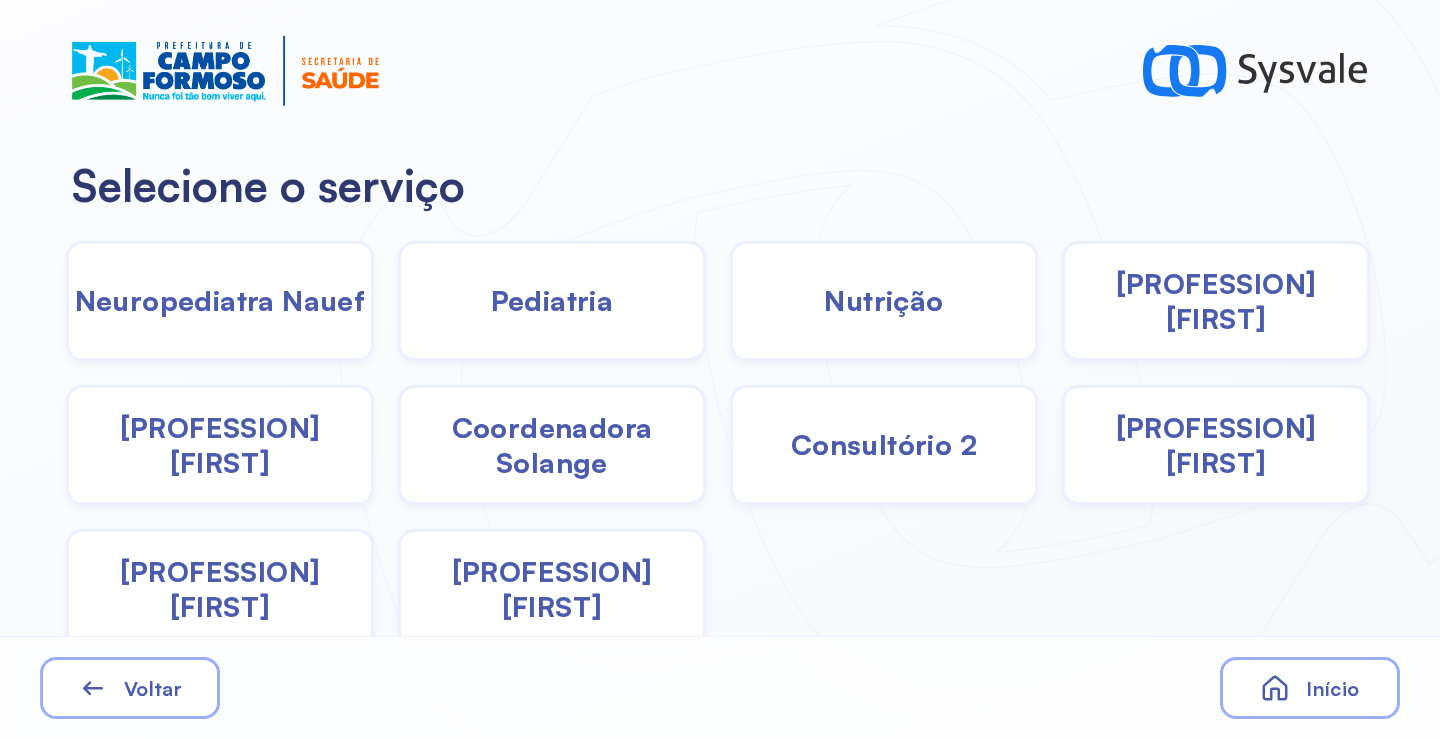 drag, startPoint x: 505, startPoint y: 438, endPoint x: 493, endPoint y: 432, distance: 13.416408 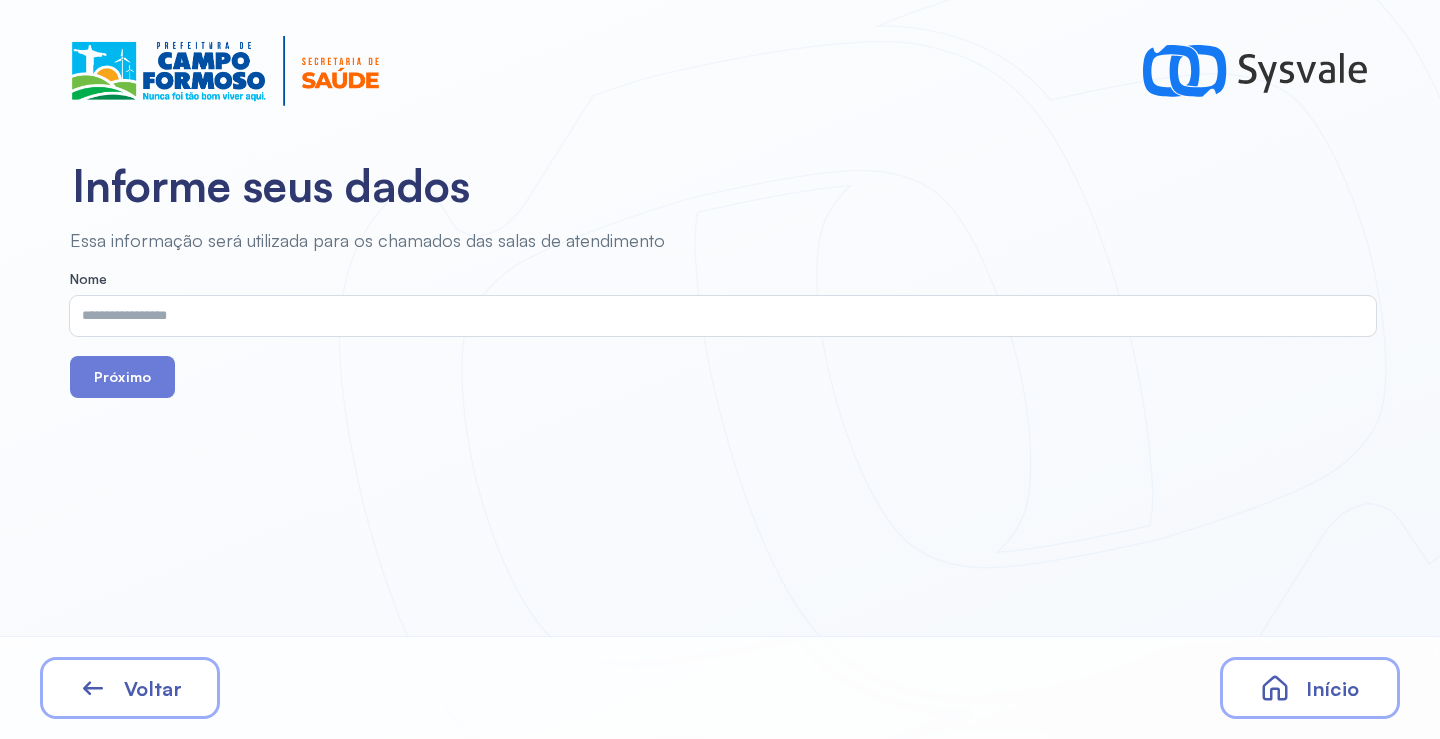 drag, startPoint x: 287, startPoint y: 290, endPoint x: 221, endPoint y: 310, distance: 68.96376 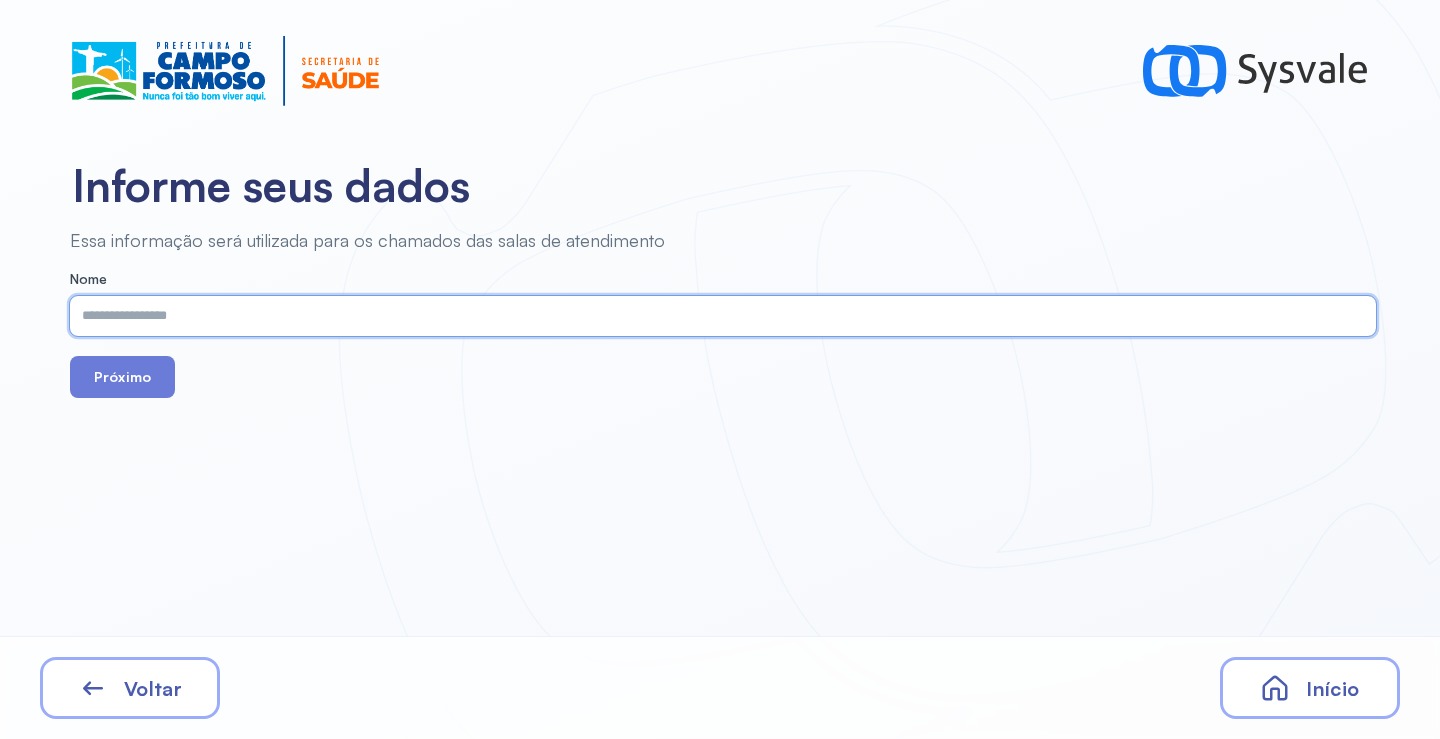 paste on "**********" 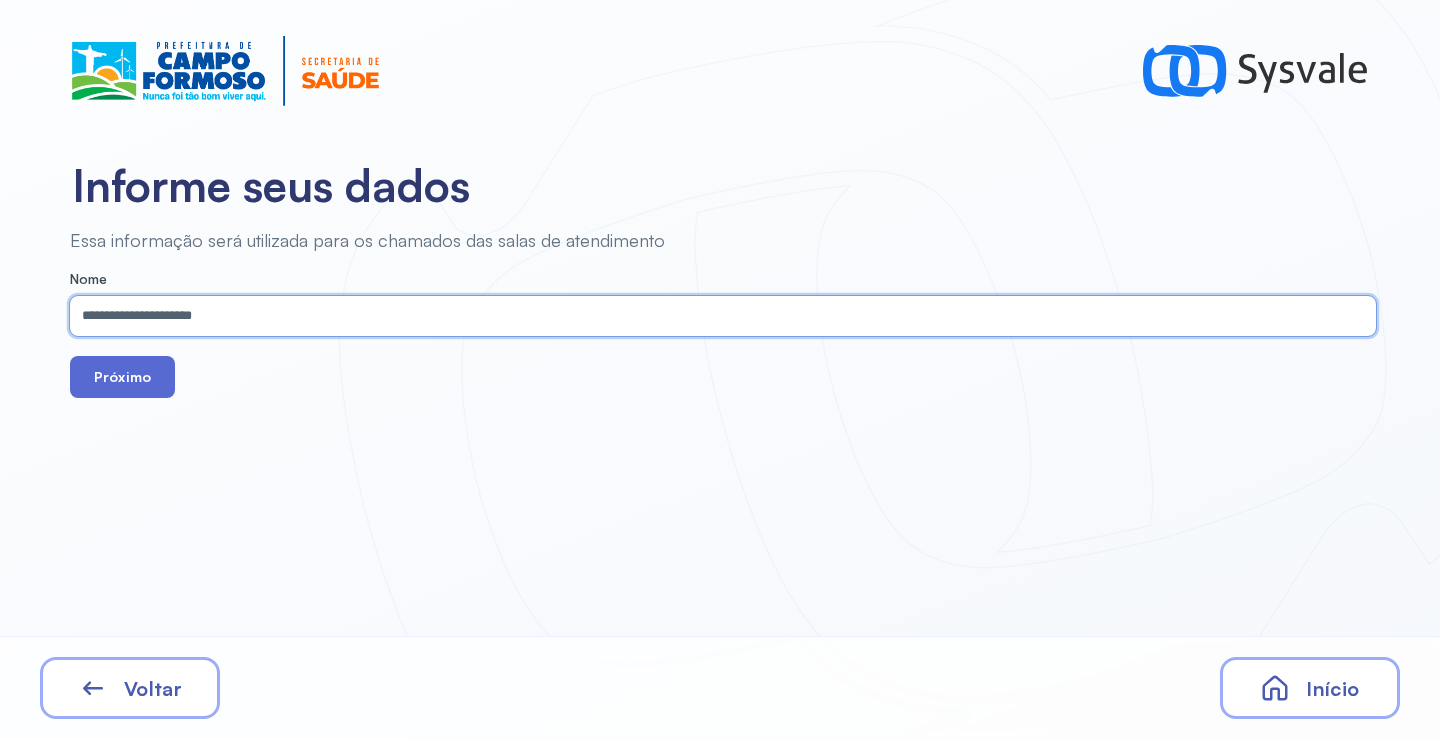 type on "**********" 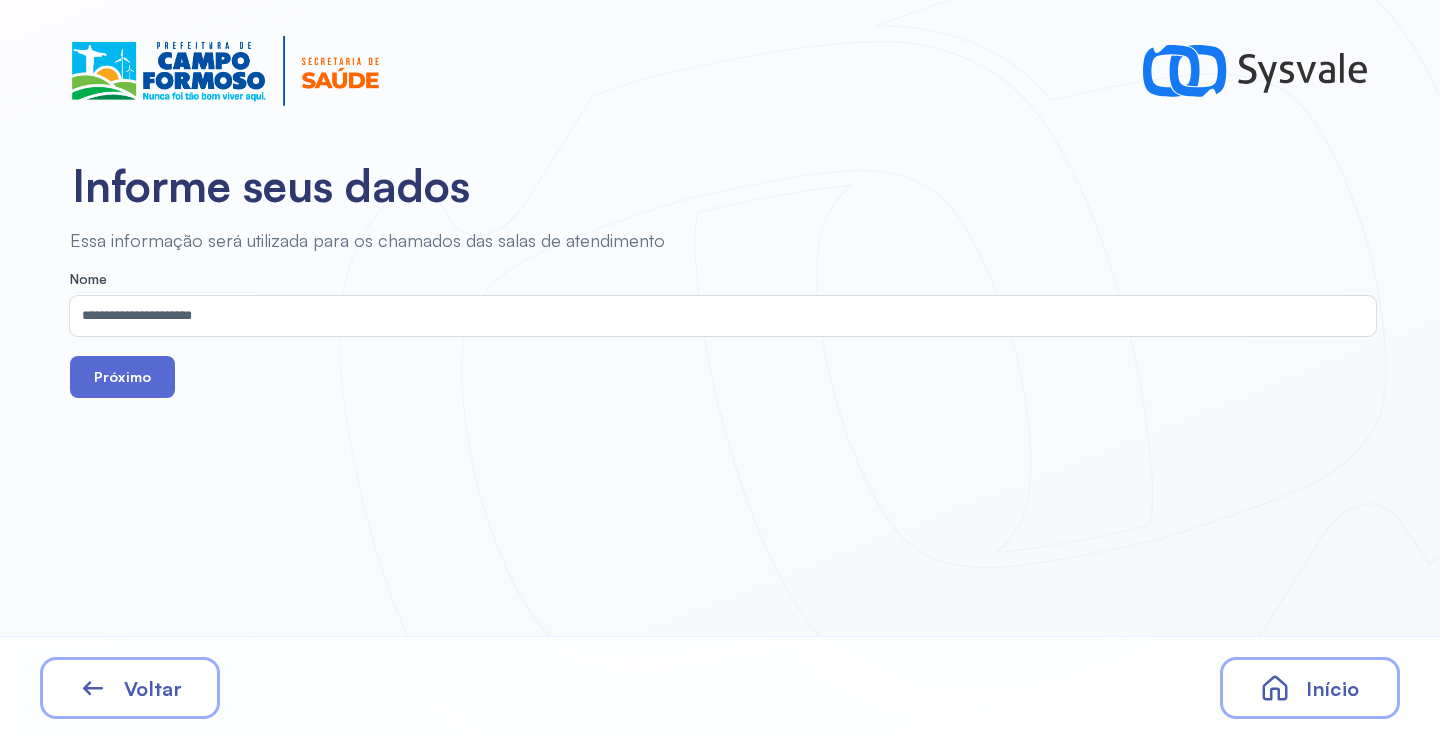 click on "Próximo" at bounding box center [122, 377] 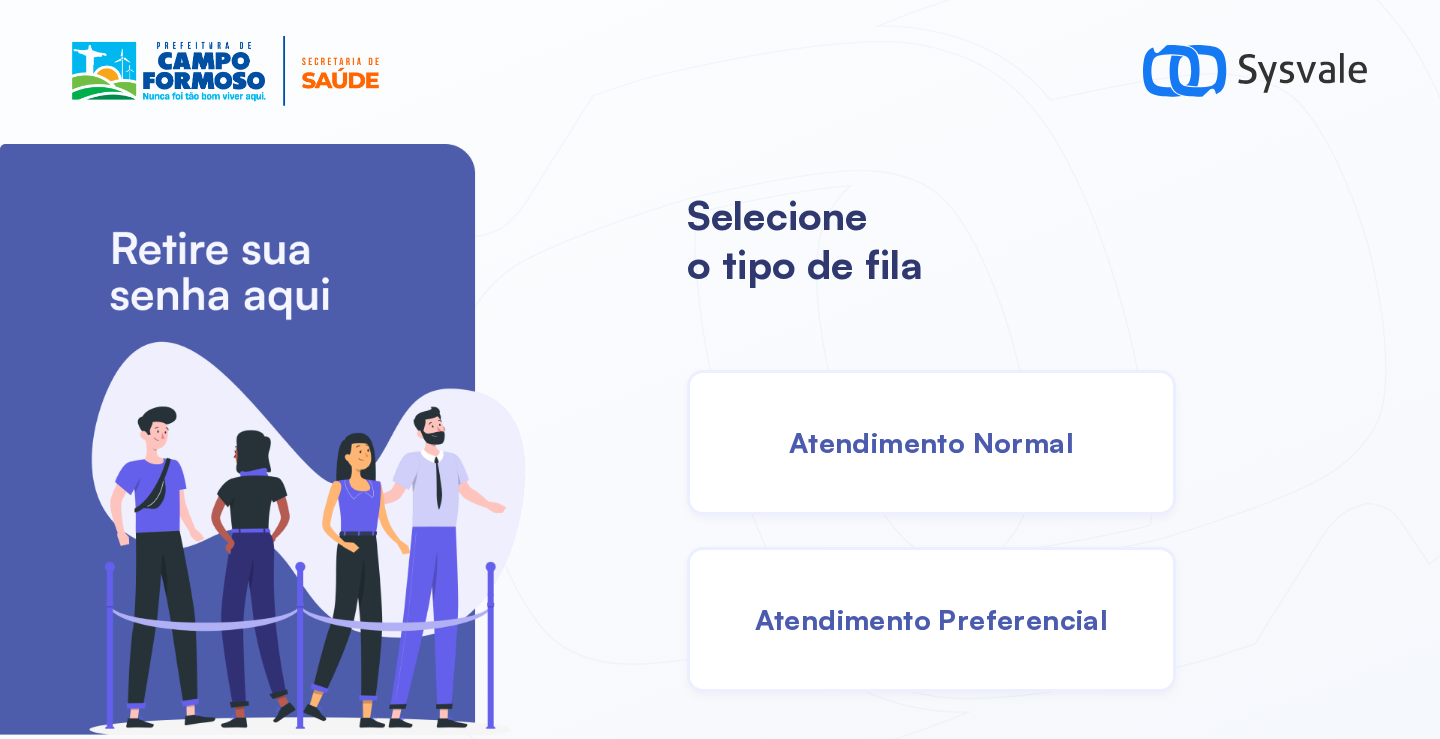click on "Atendimento Normal" at bounding box center [931, 442] 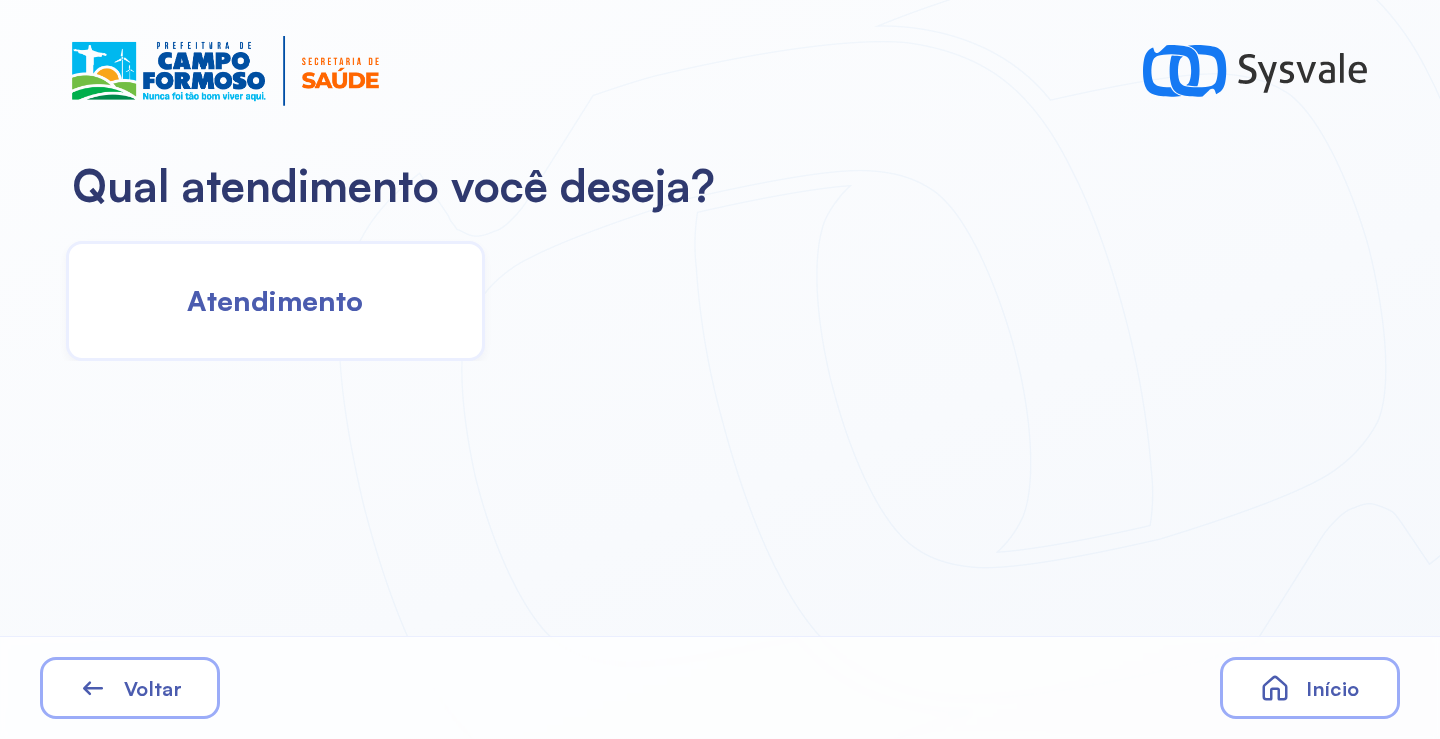 click on "Atendimento" 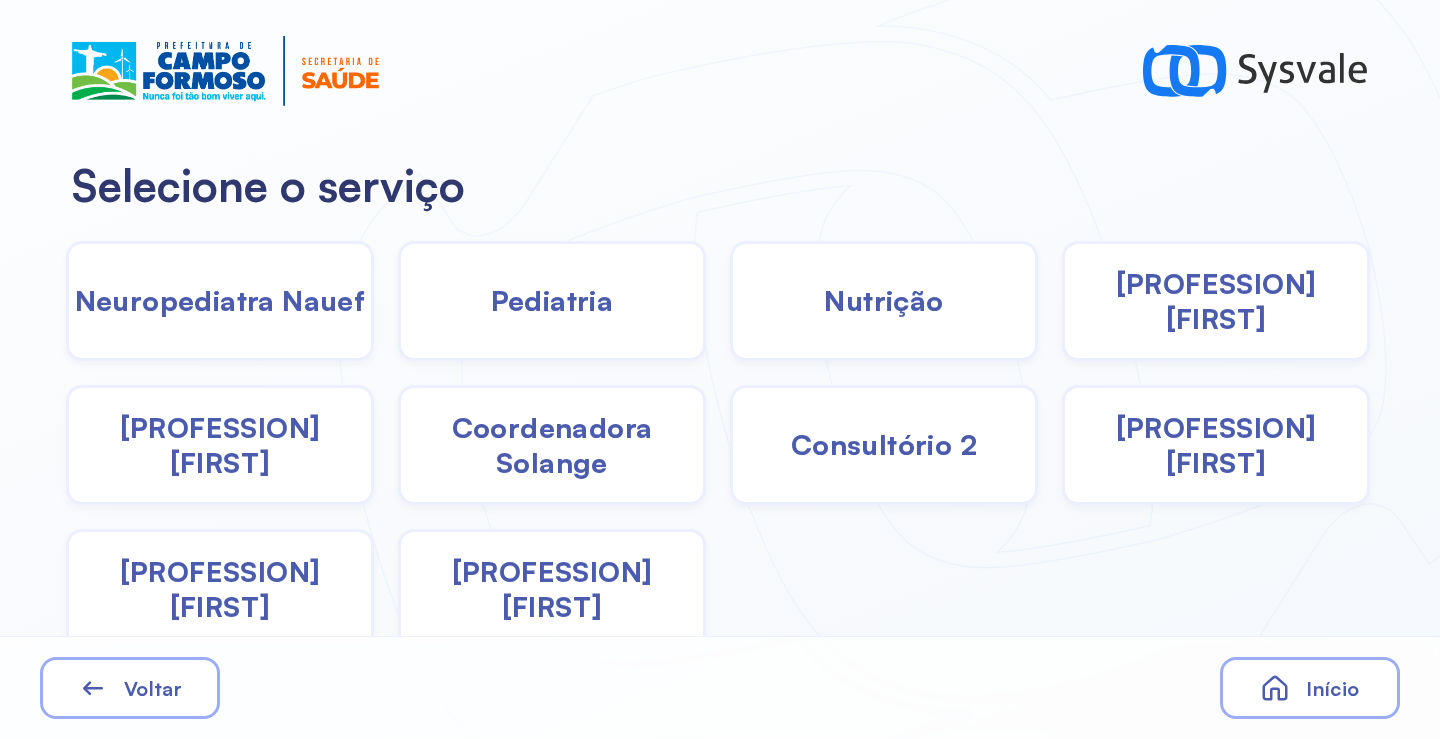 click on "Pediatria" at bounding box center (552, 300) 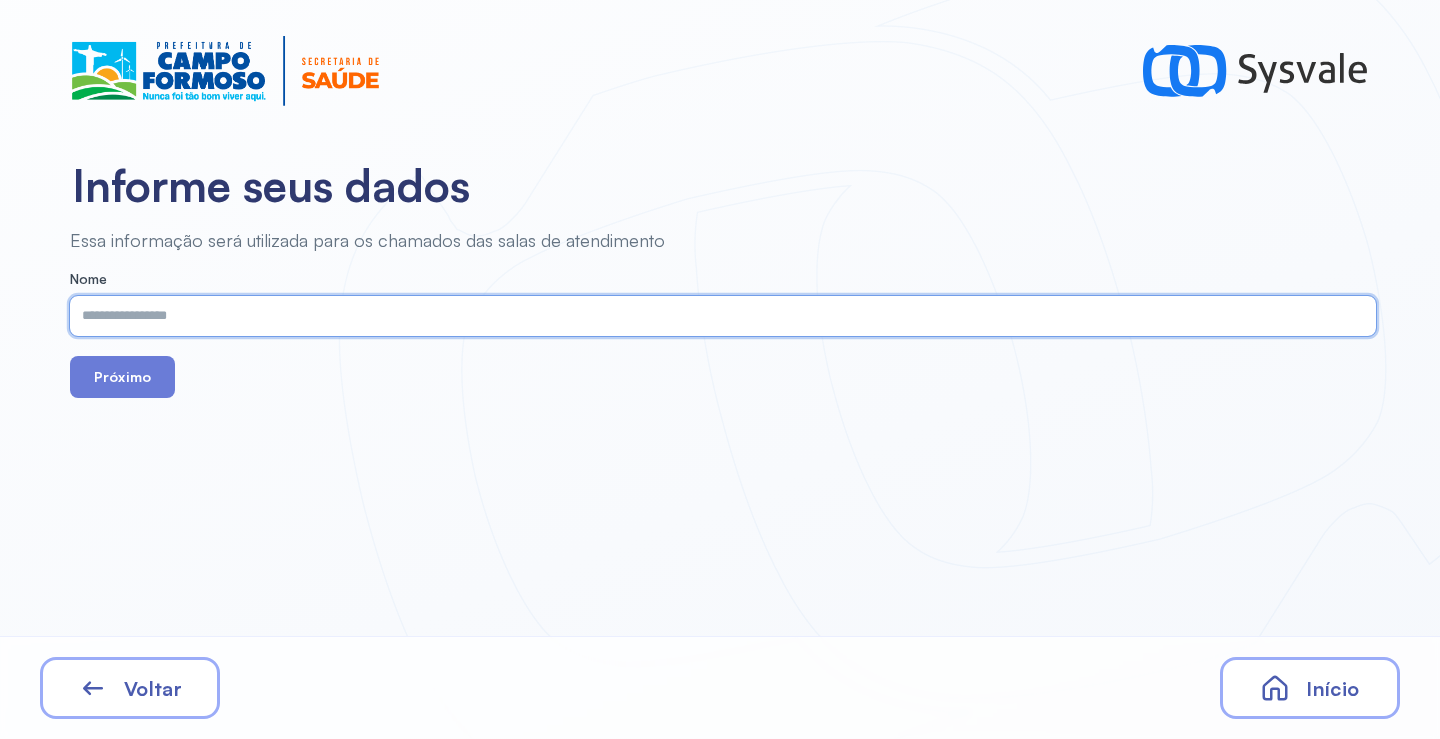 paste on "**********" 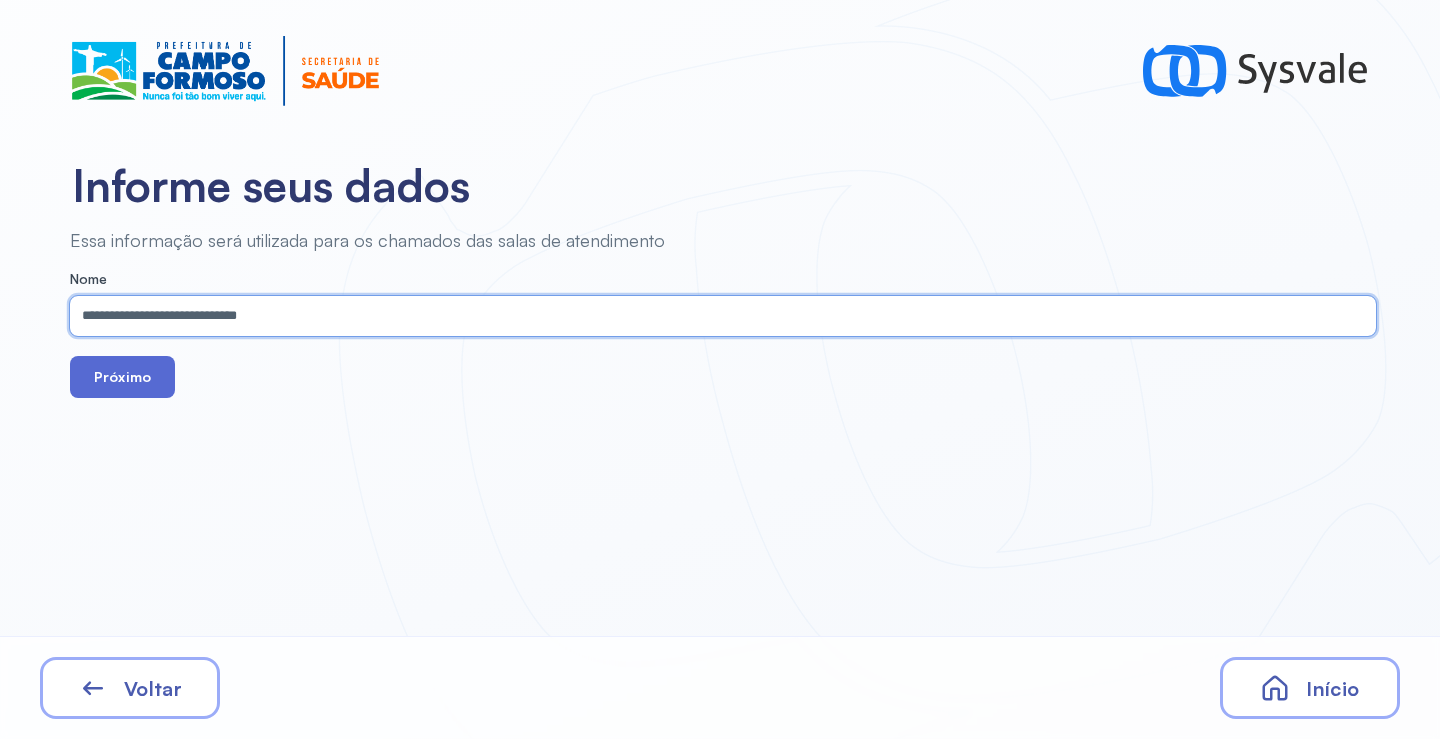 type on "**********" 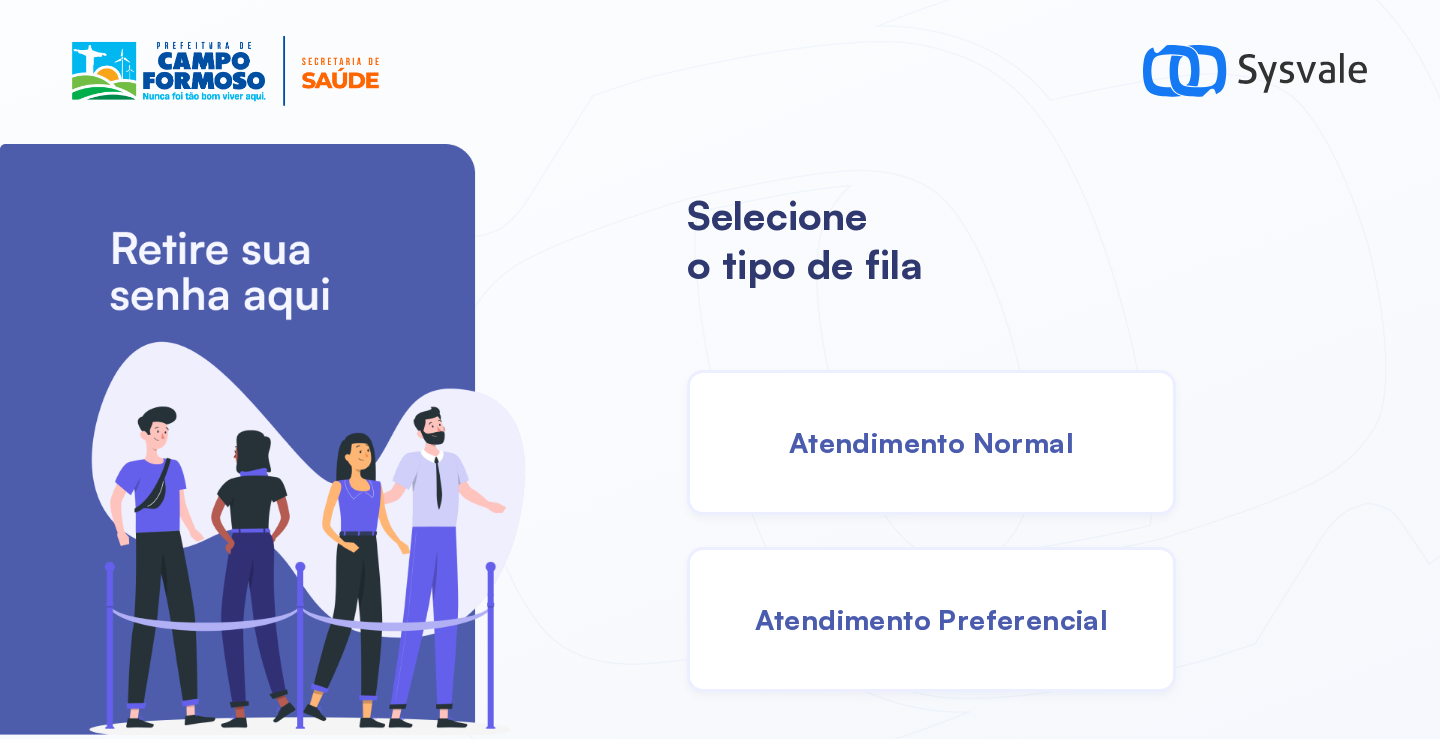 drag, startPoint x: 940, startPoint y: 448, endPoint x: 919, endPoint y: 446, distance: 21.095022 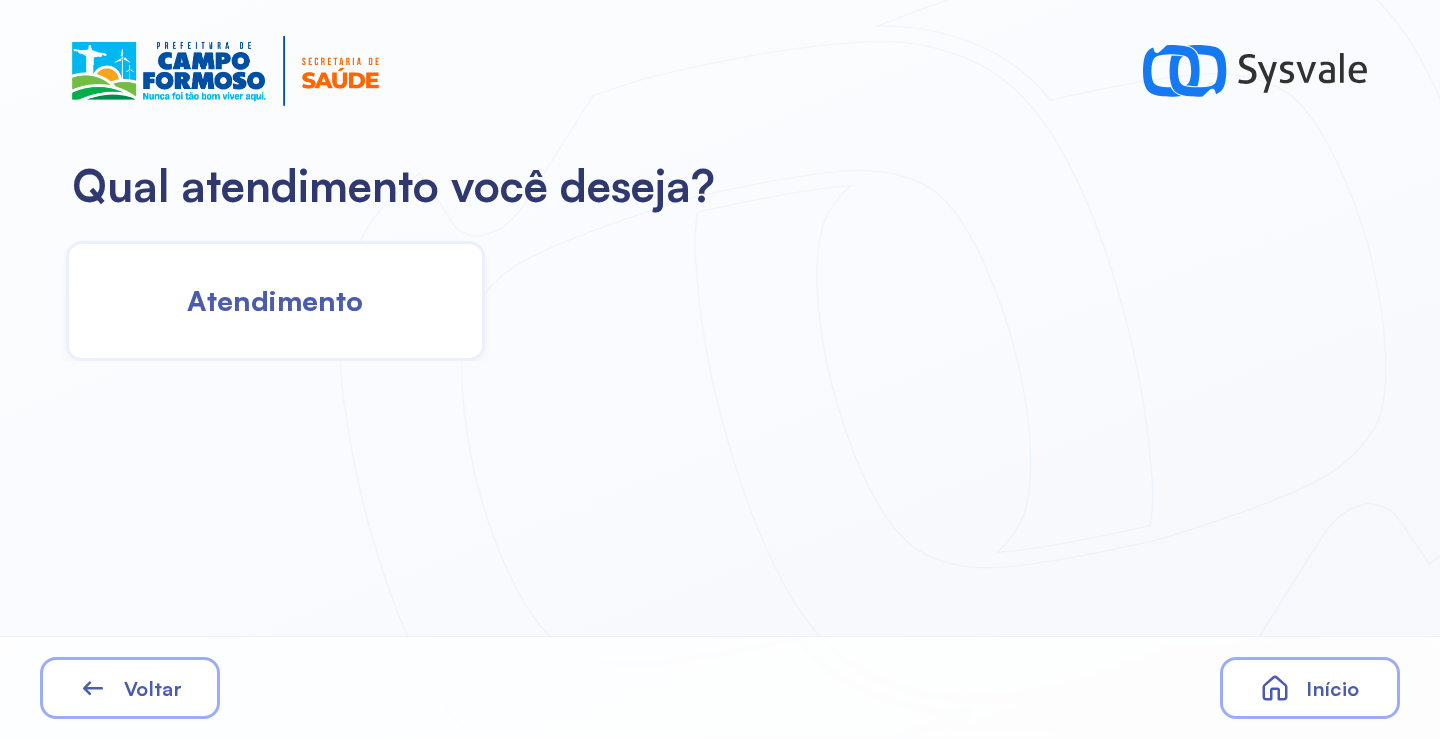 click on "Atendimento" at bounding box center [275, 300] 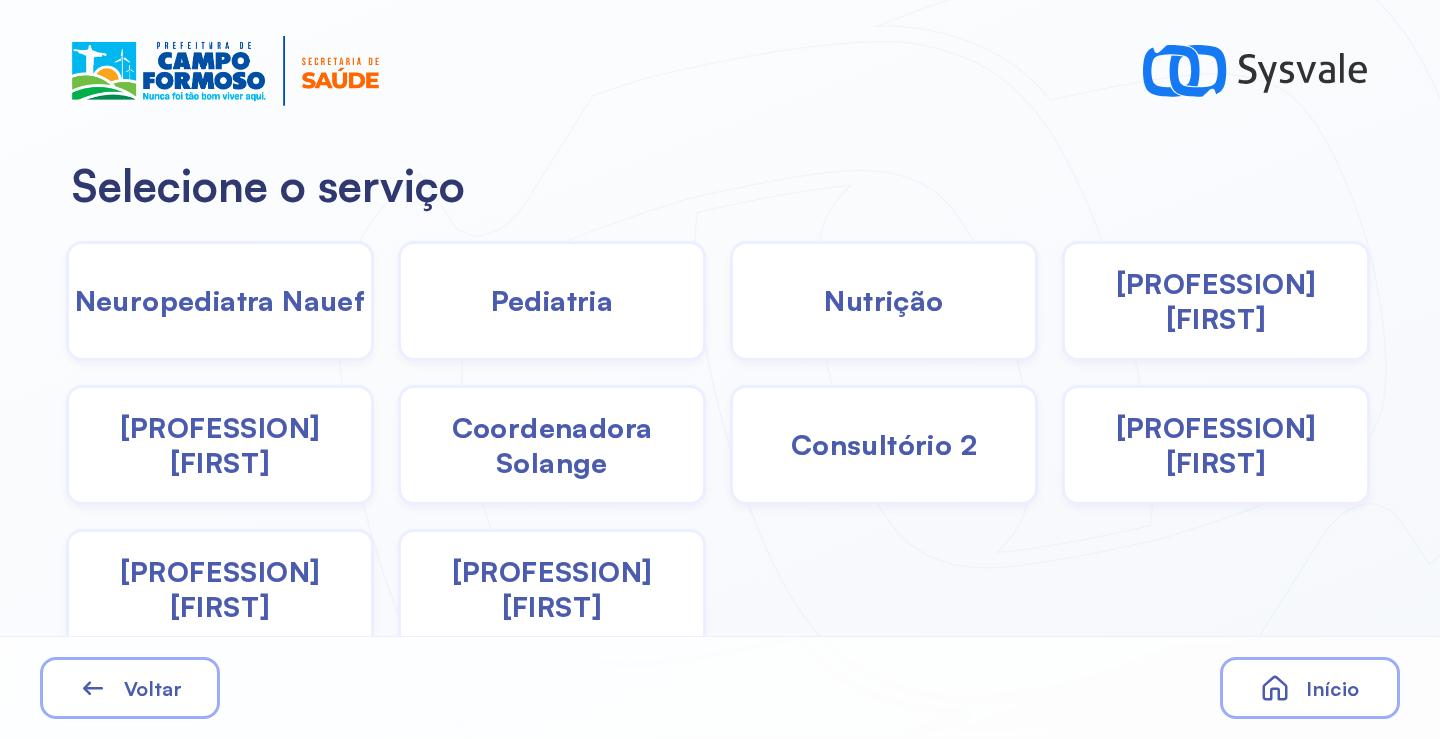 click on "Pediatria" at bounding box center [552, 300] 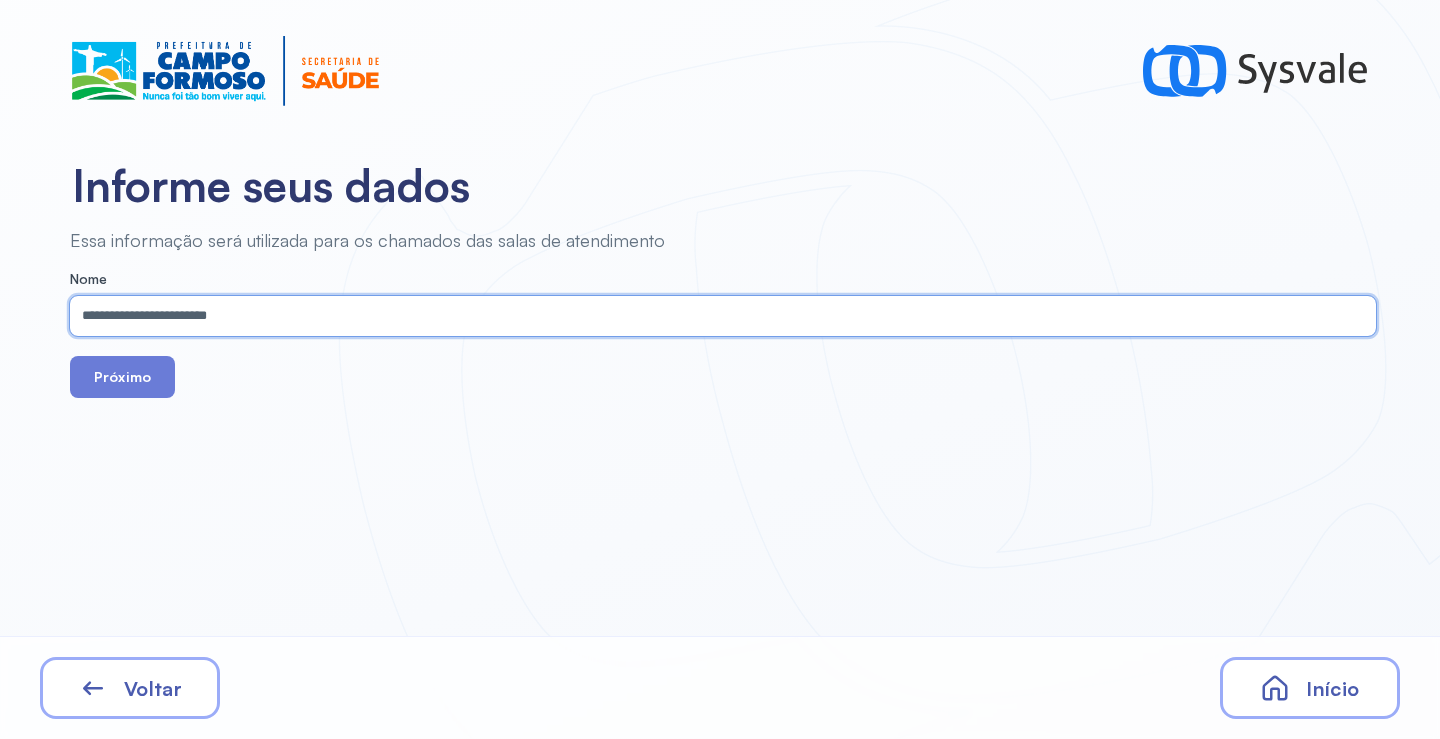 click on "**********" at bounding box center [719, 316] 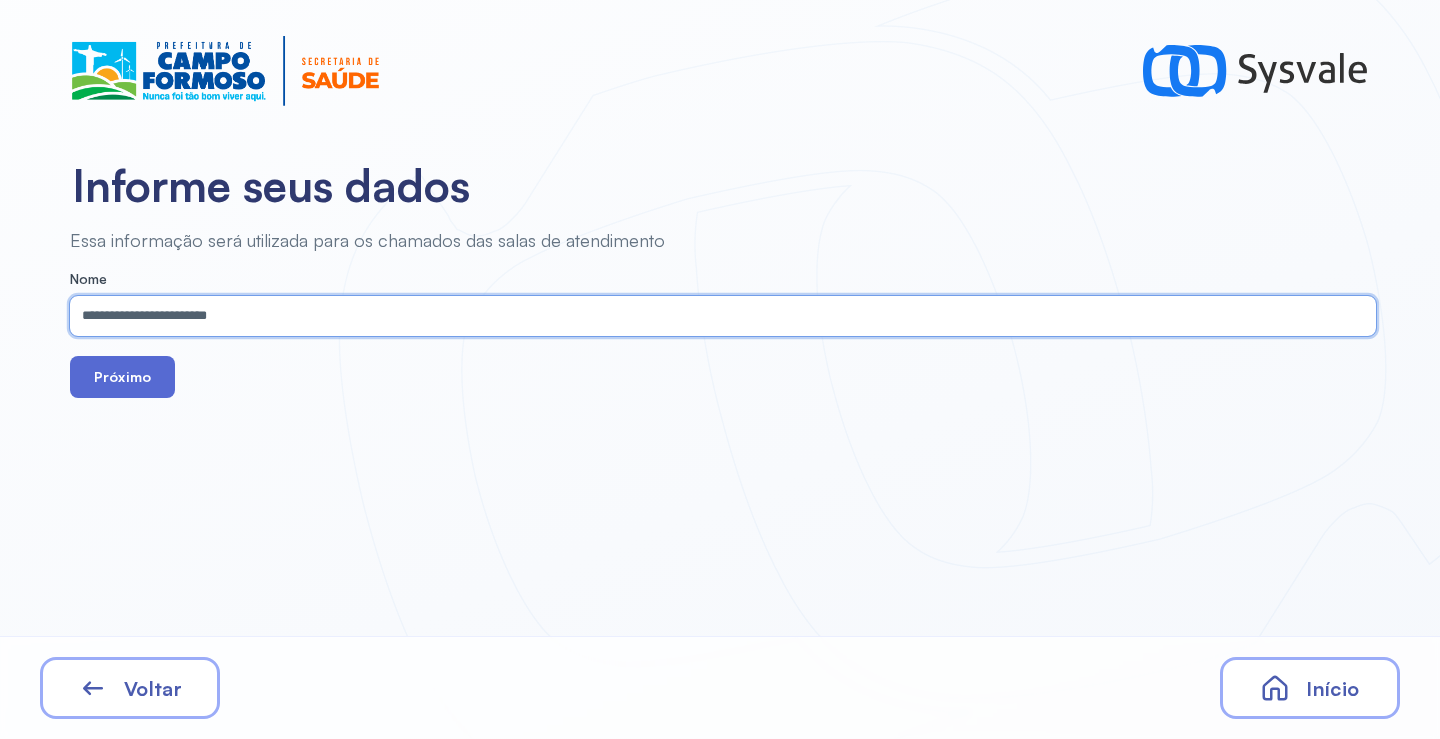 type on "**********" 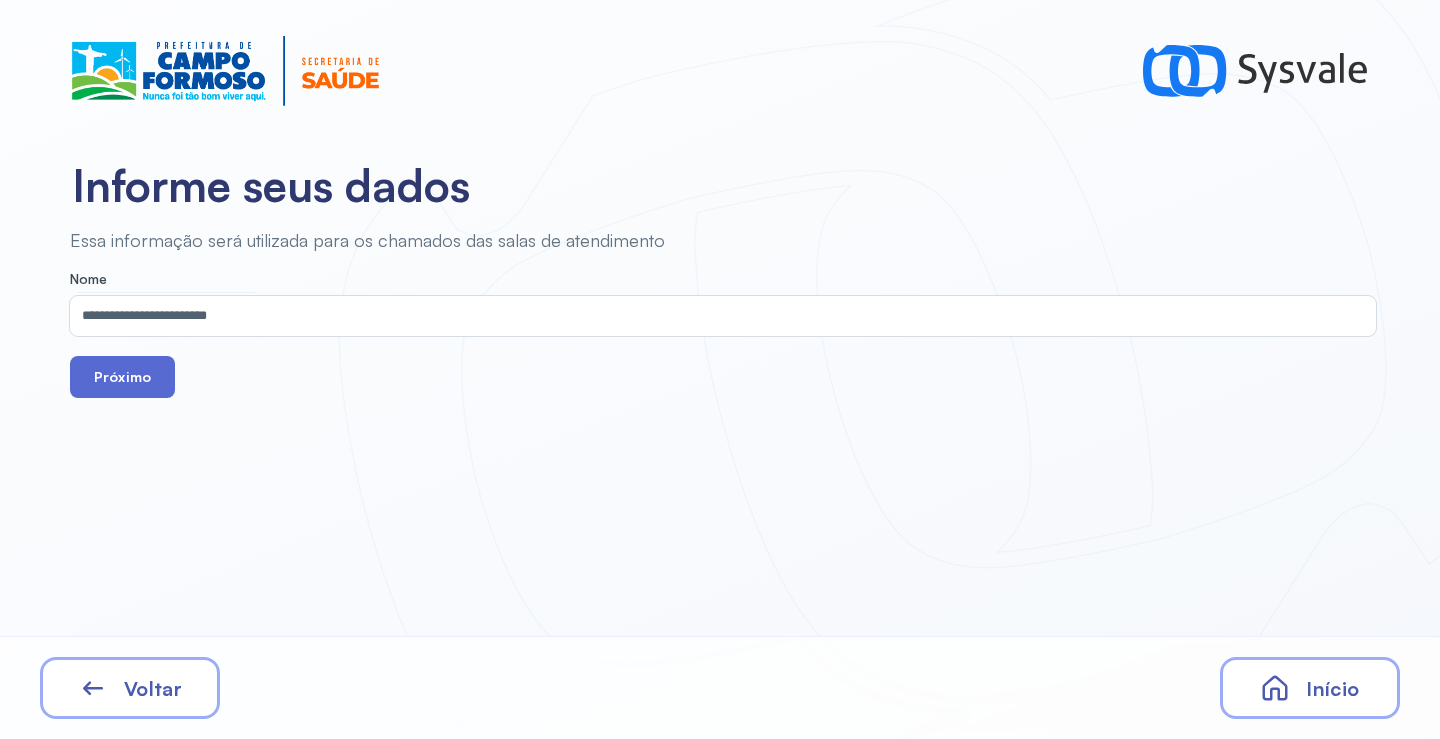 click on "Próximo" at bounding box center (122, 377) 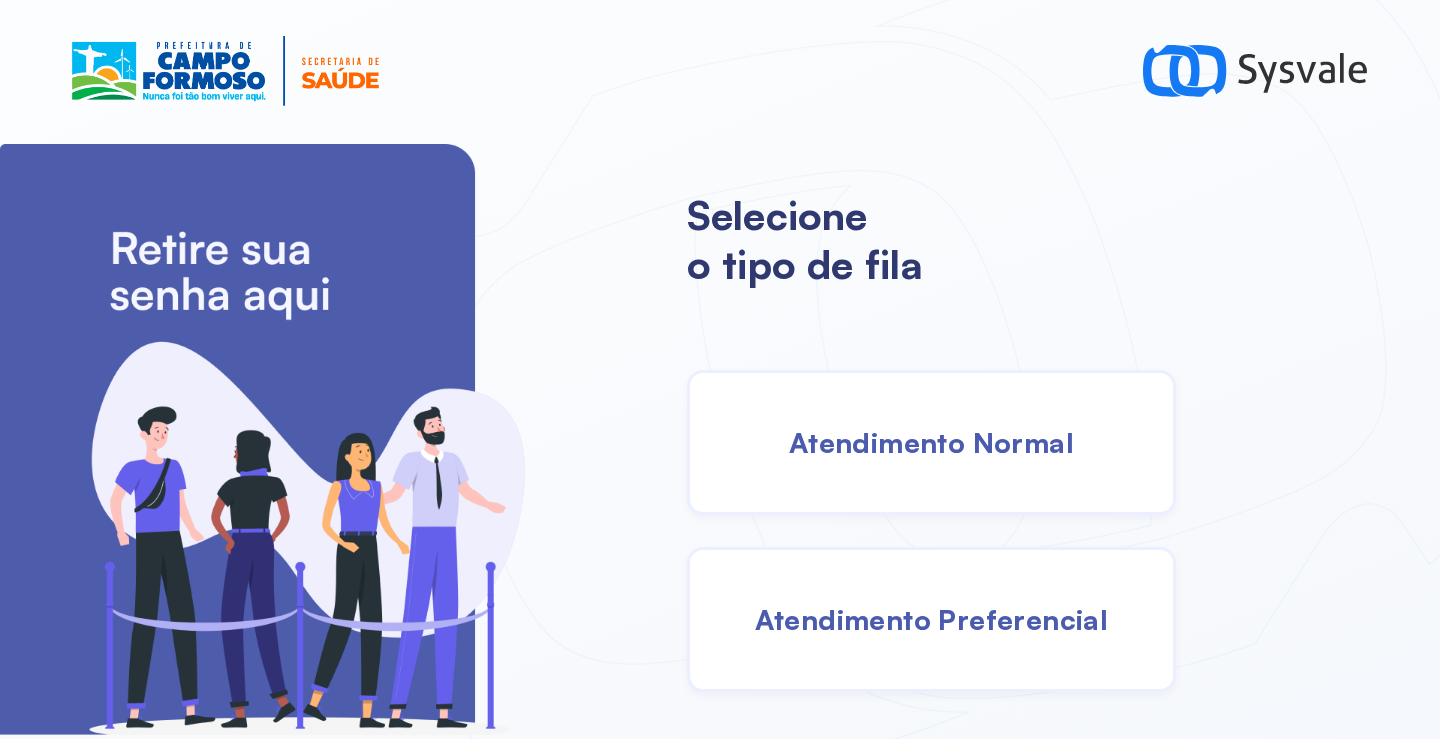 click on "Atendimento Normal" at bounding box center [931, 442] 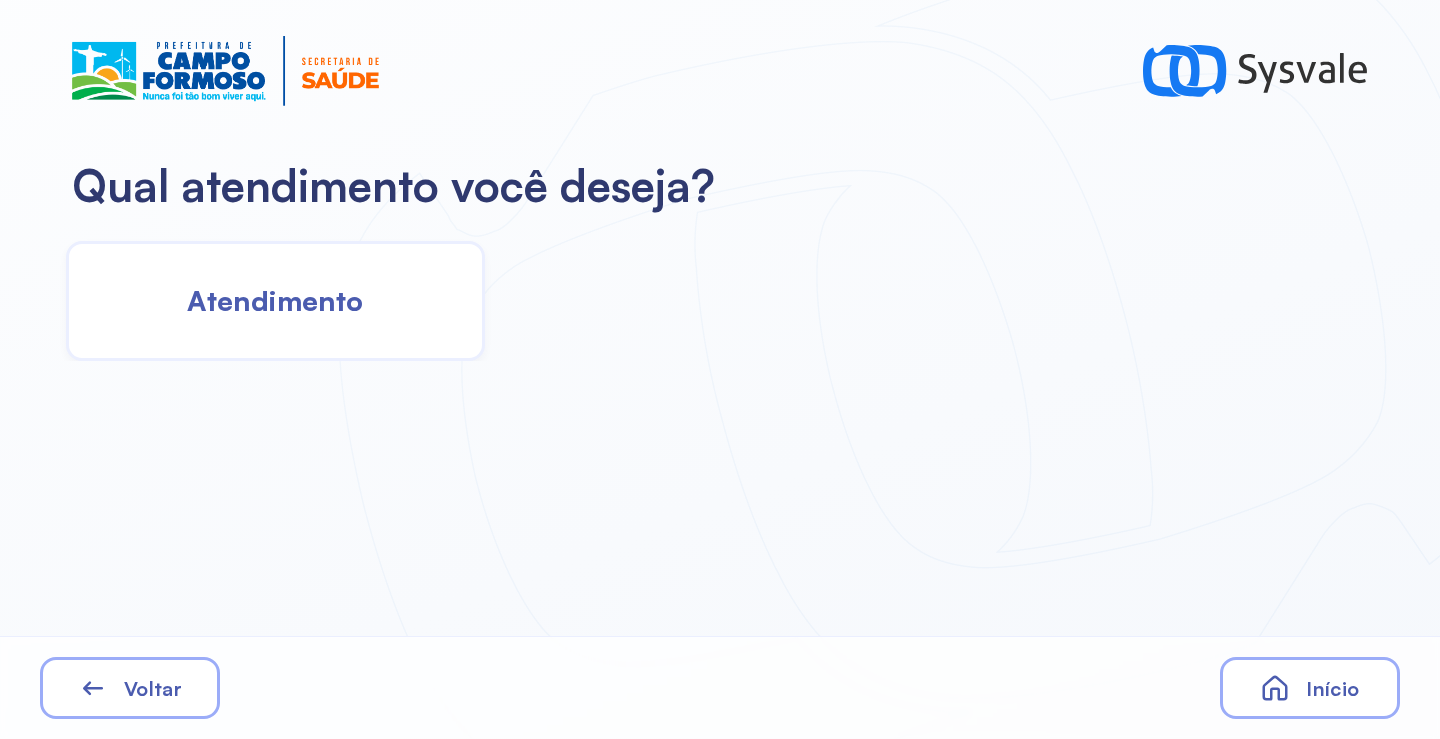 click on "Atendimento" 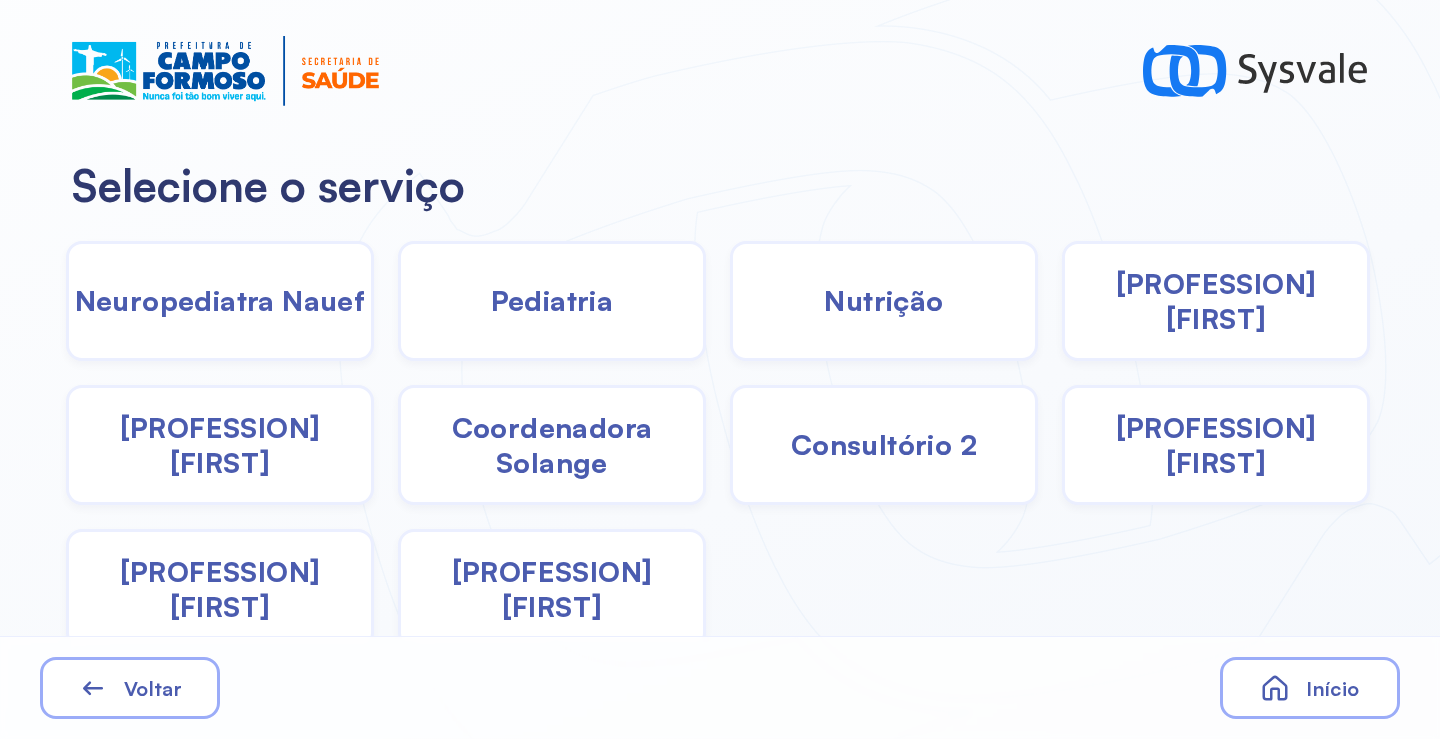 click on "Pediatria" at bounding box center [552, 300] 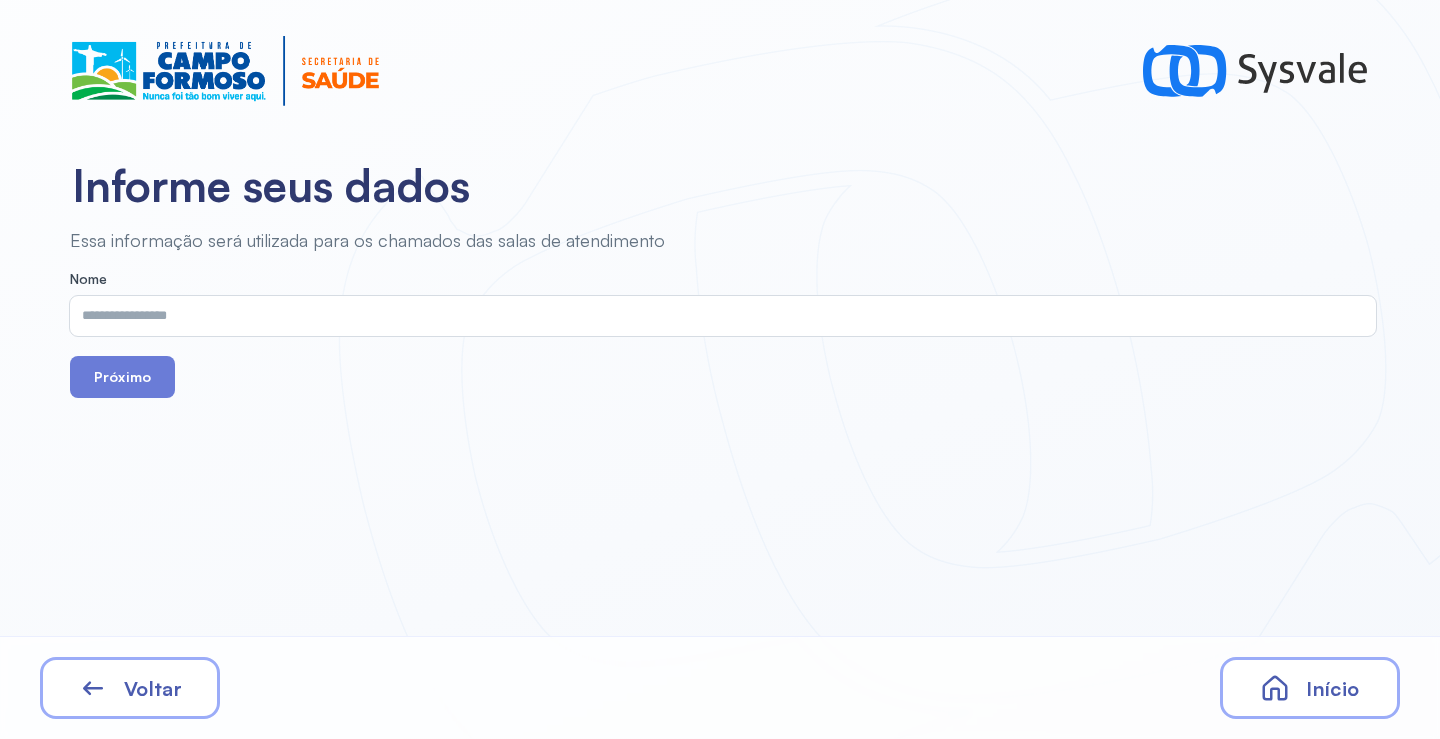 click on "Voltar" at bounding box center [153, 688] 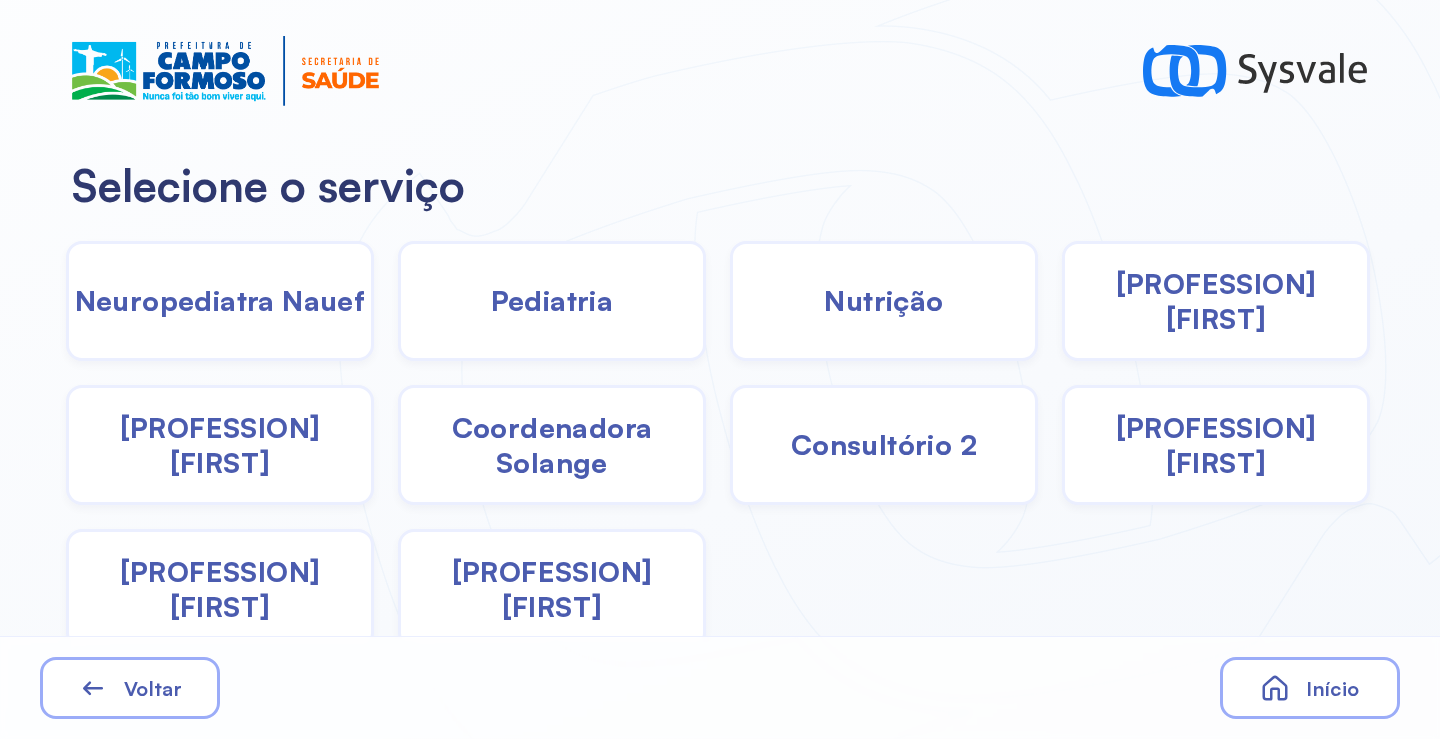 click on "Fisioterapeuta Janusia" at bounding box center [220, 445] 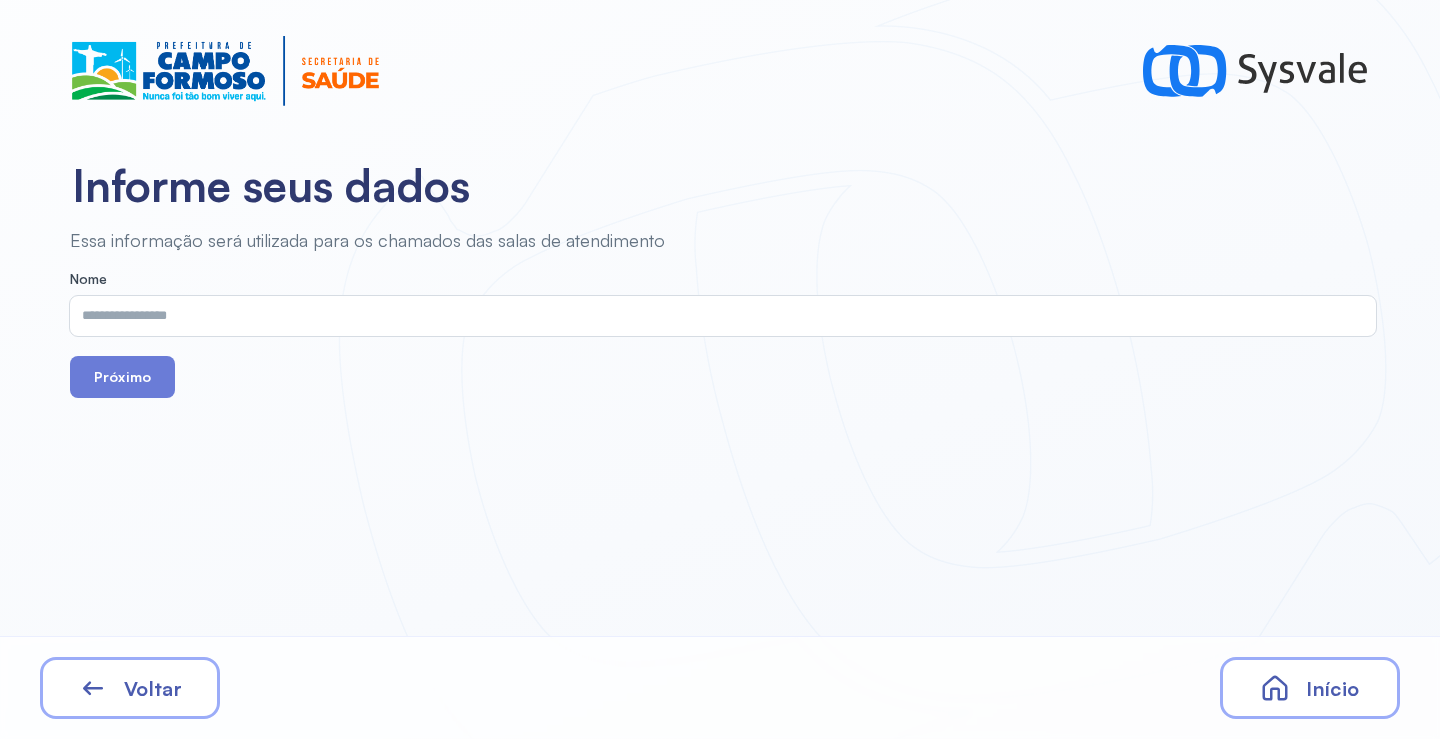 click on "Voltar" at bounding box center [153, 688] 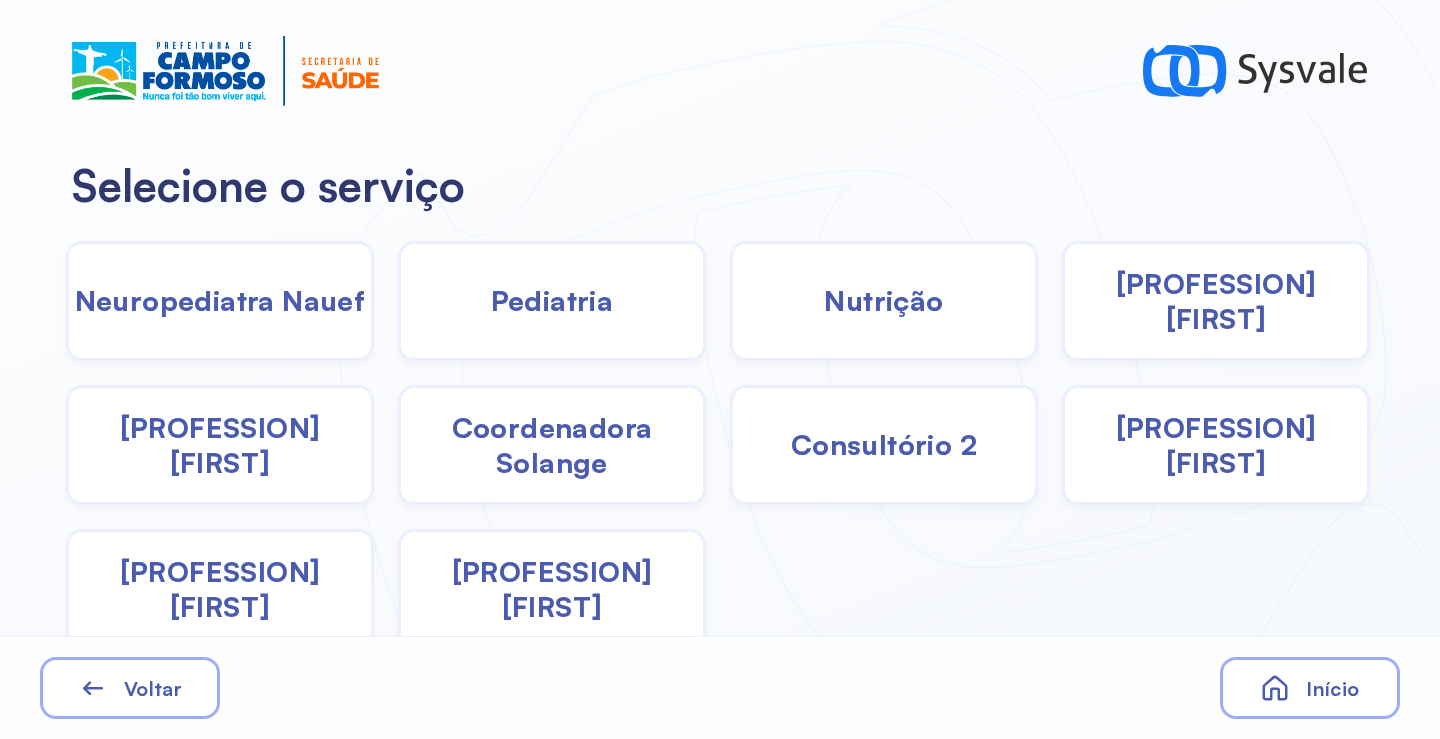 click on "Coordenadora Solange" at bounding box center [552, 445] 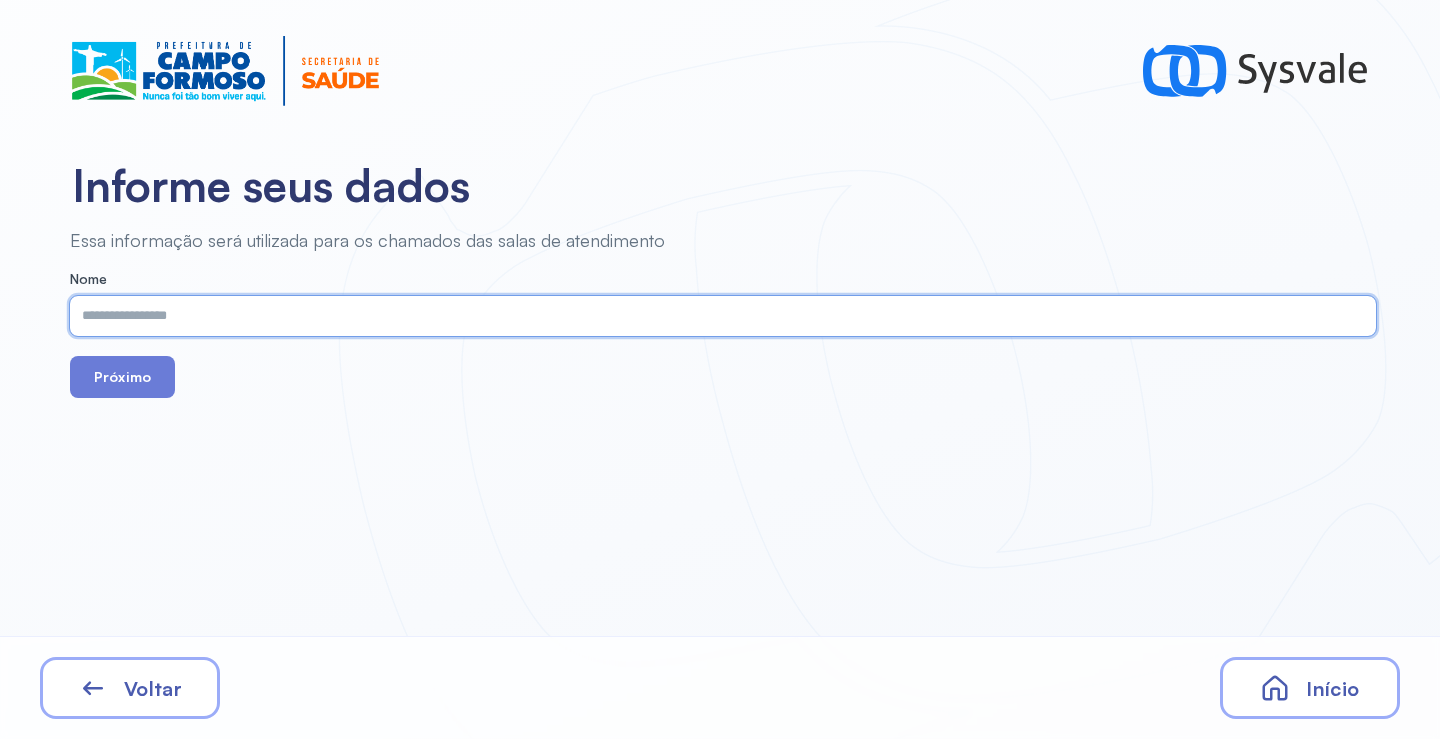 paste on "**********" 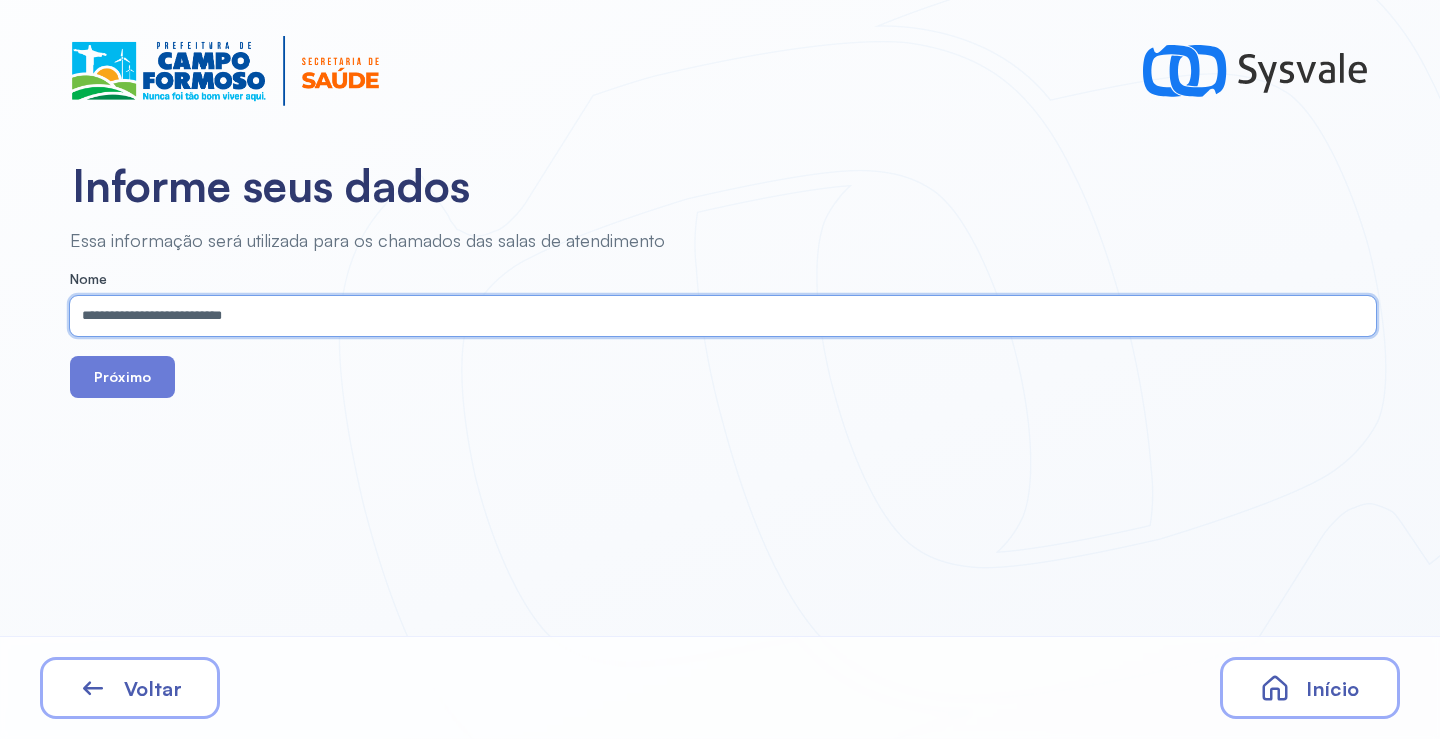 type on "**********" 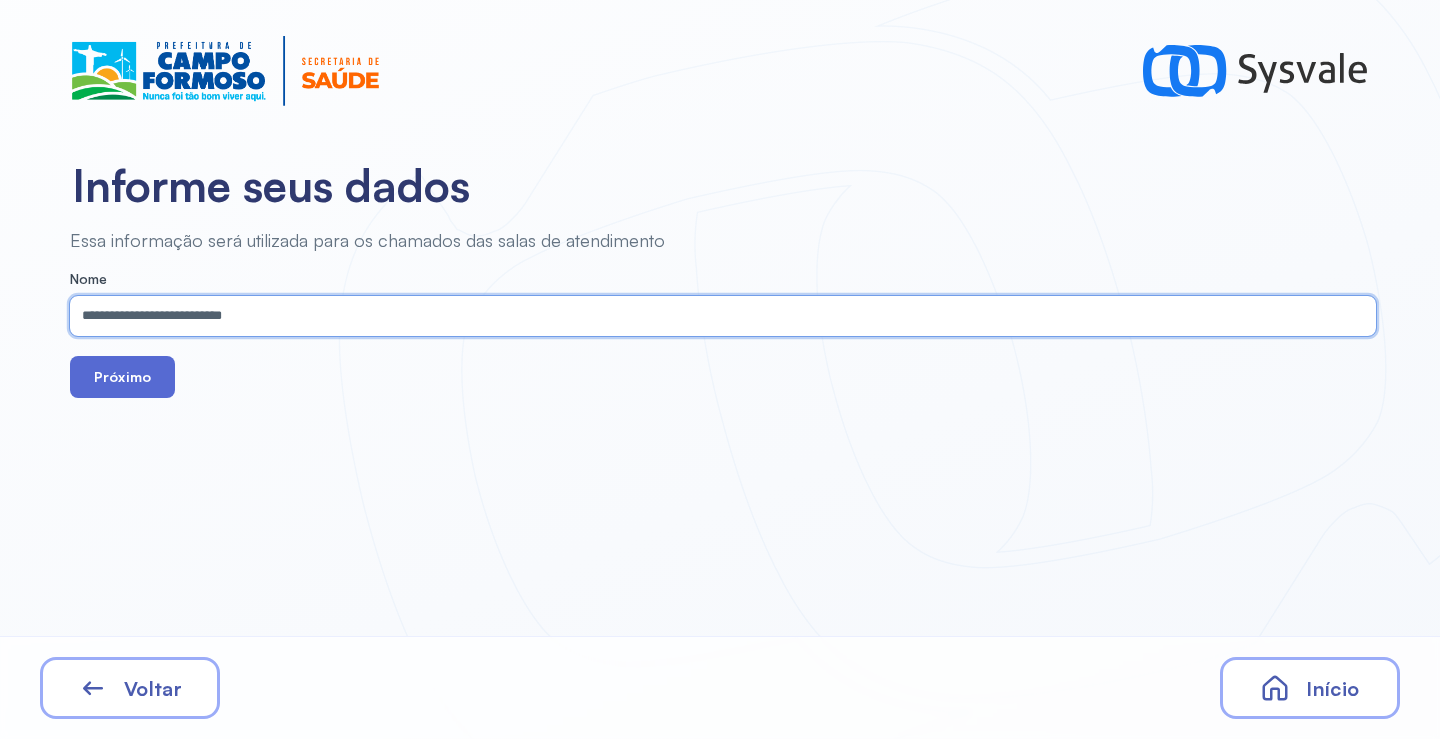 click on "**********" at bounding box center [720, 369] 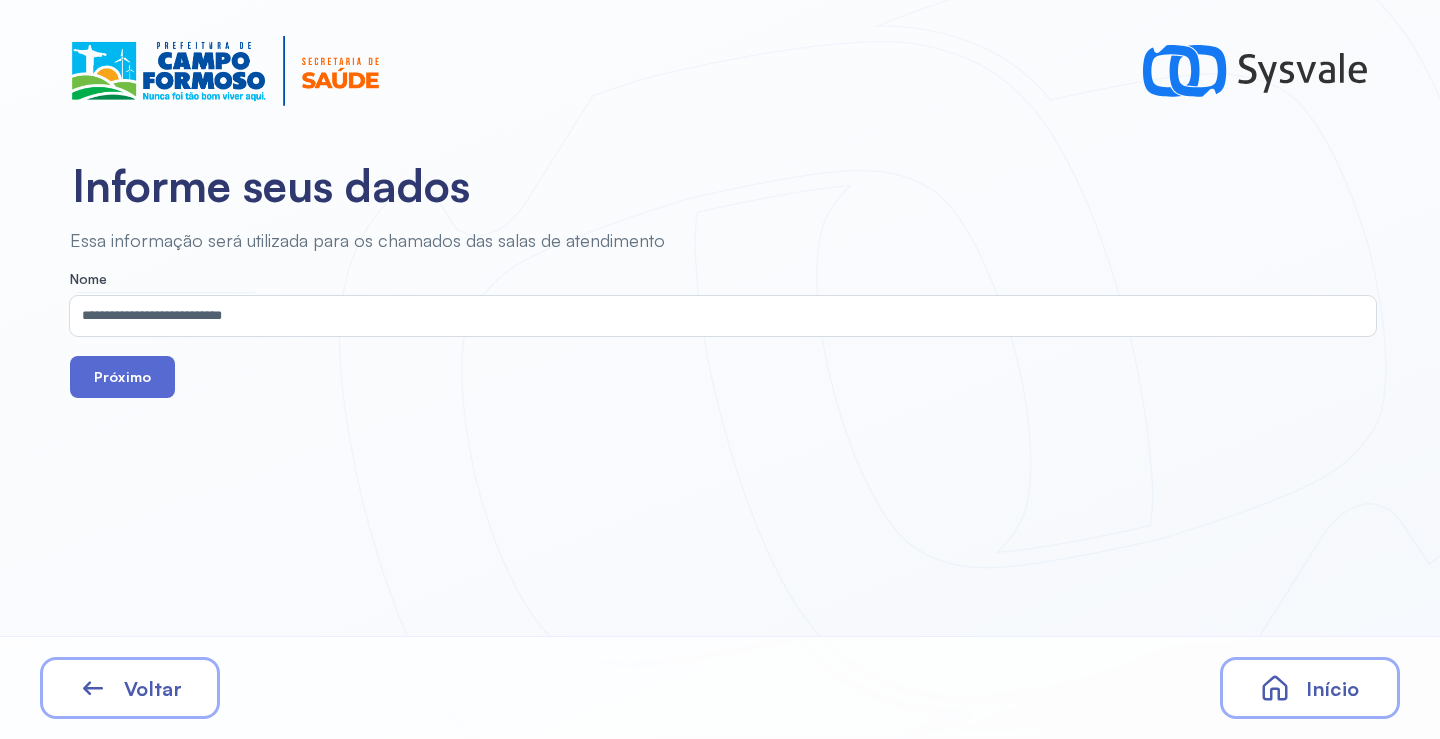 click on "Próximo" at bounding box center [122, 377] 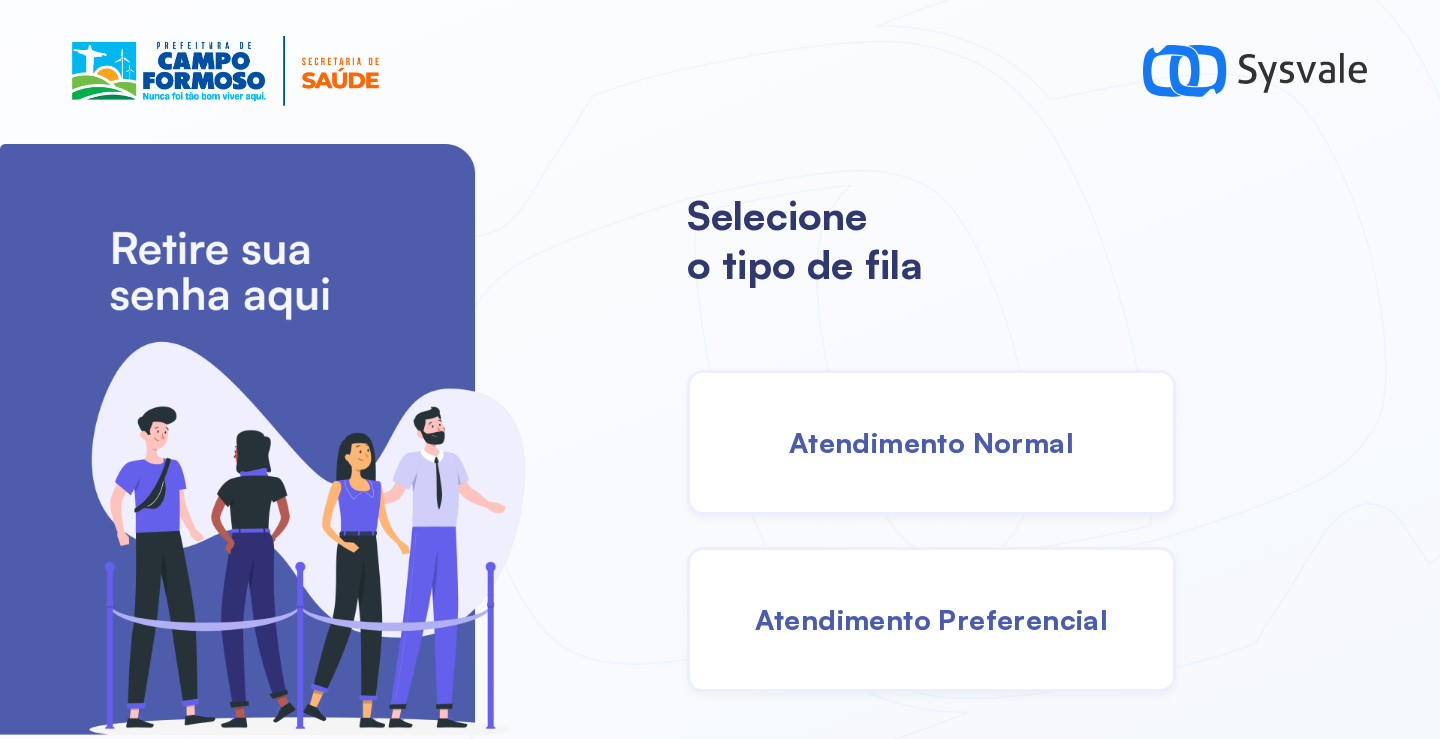 drag, startPoint x: 850, startPoint y: 380, endPoint x: 851, endPoint y: 393, distance: 13.038404 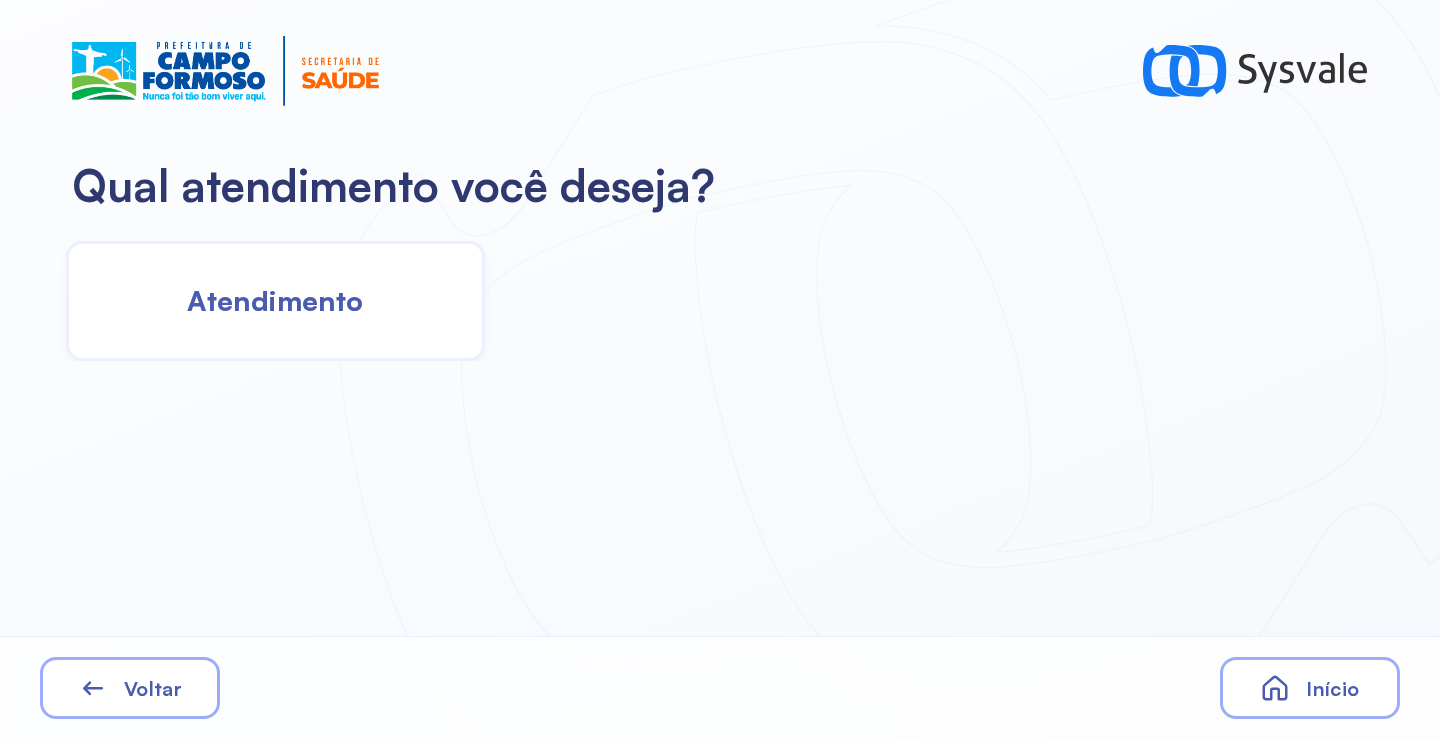 click on "Atendimento" at bounding box center (275, 300) 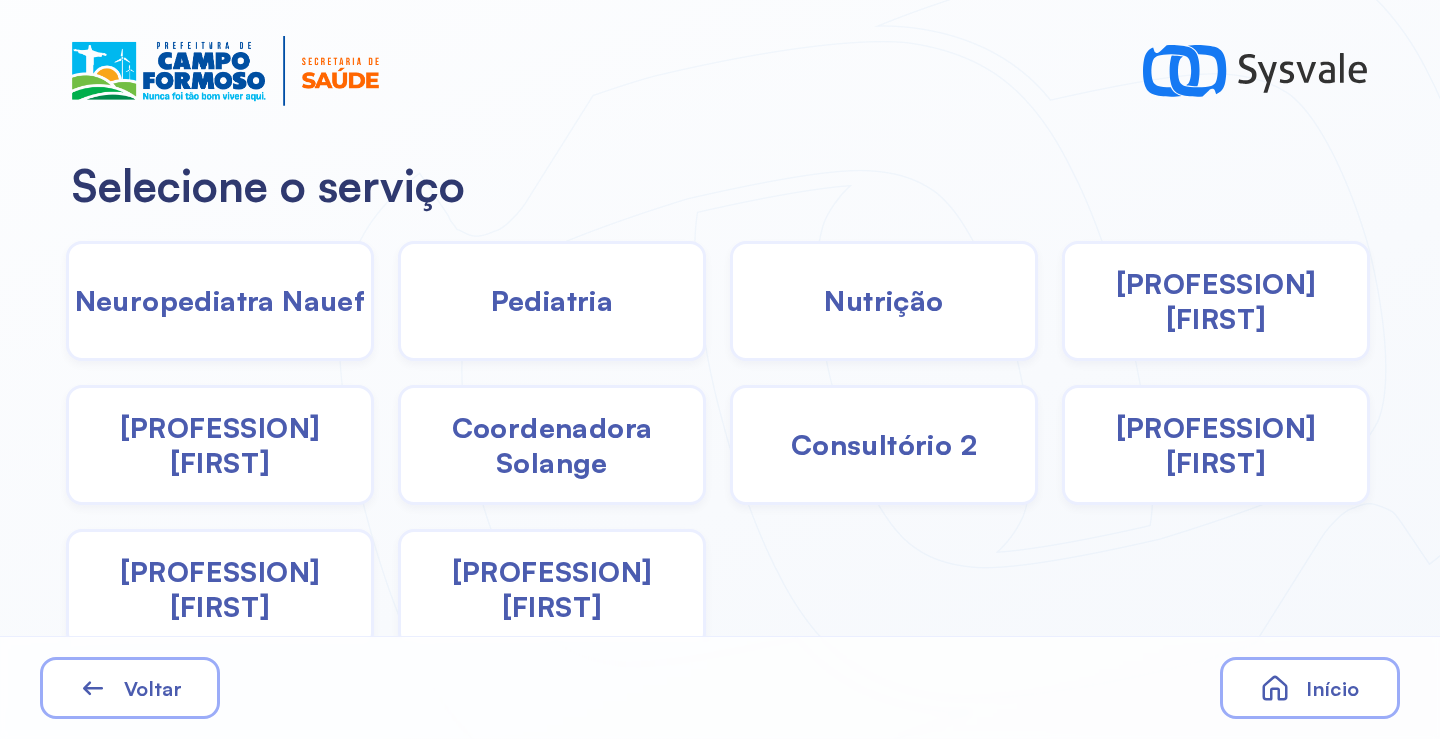 click on "Pediatria" 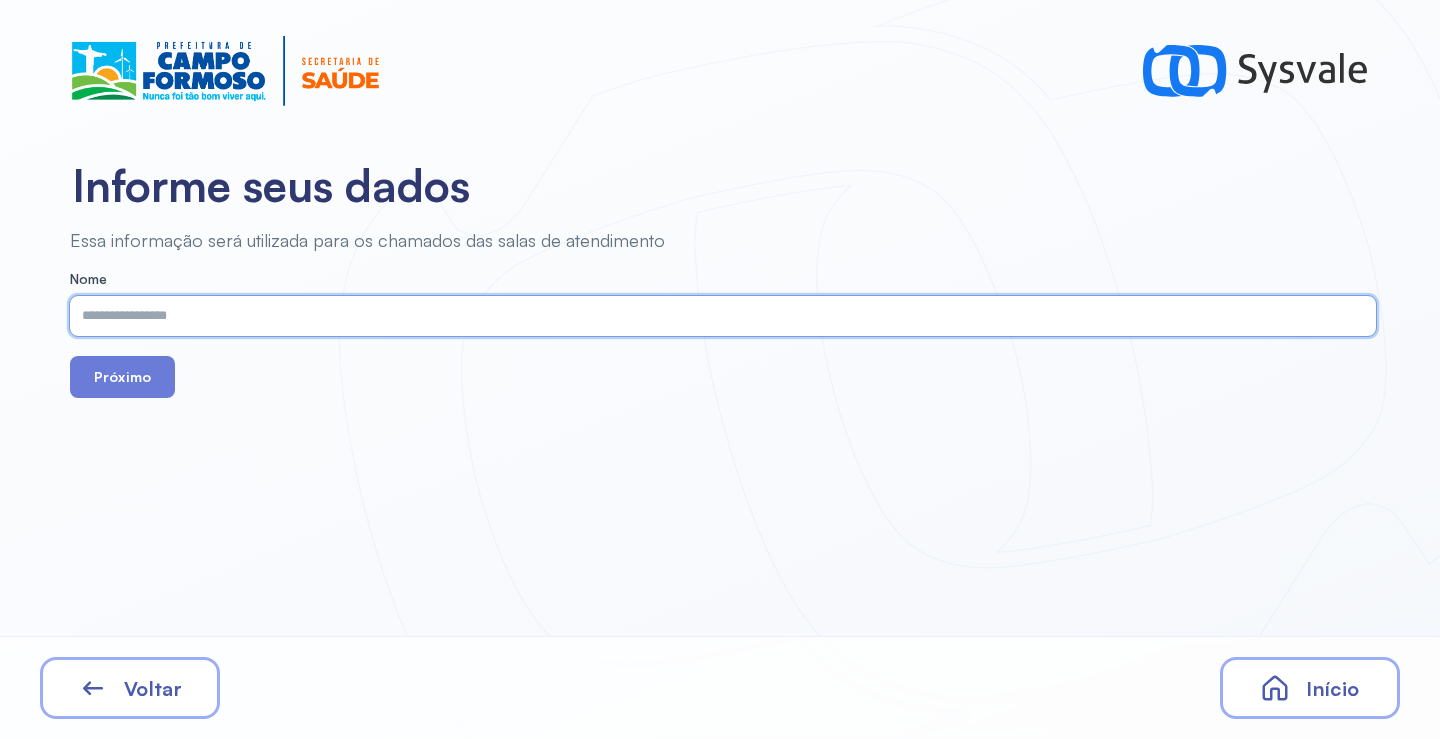 paste on "**********" 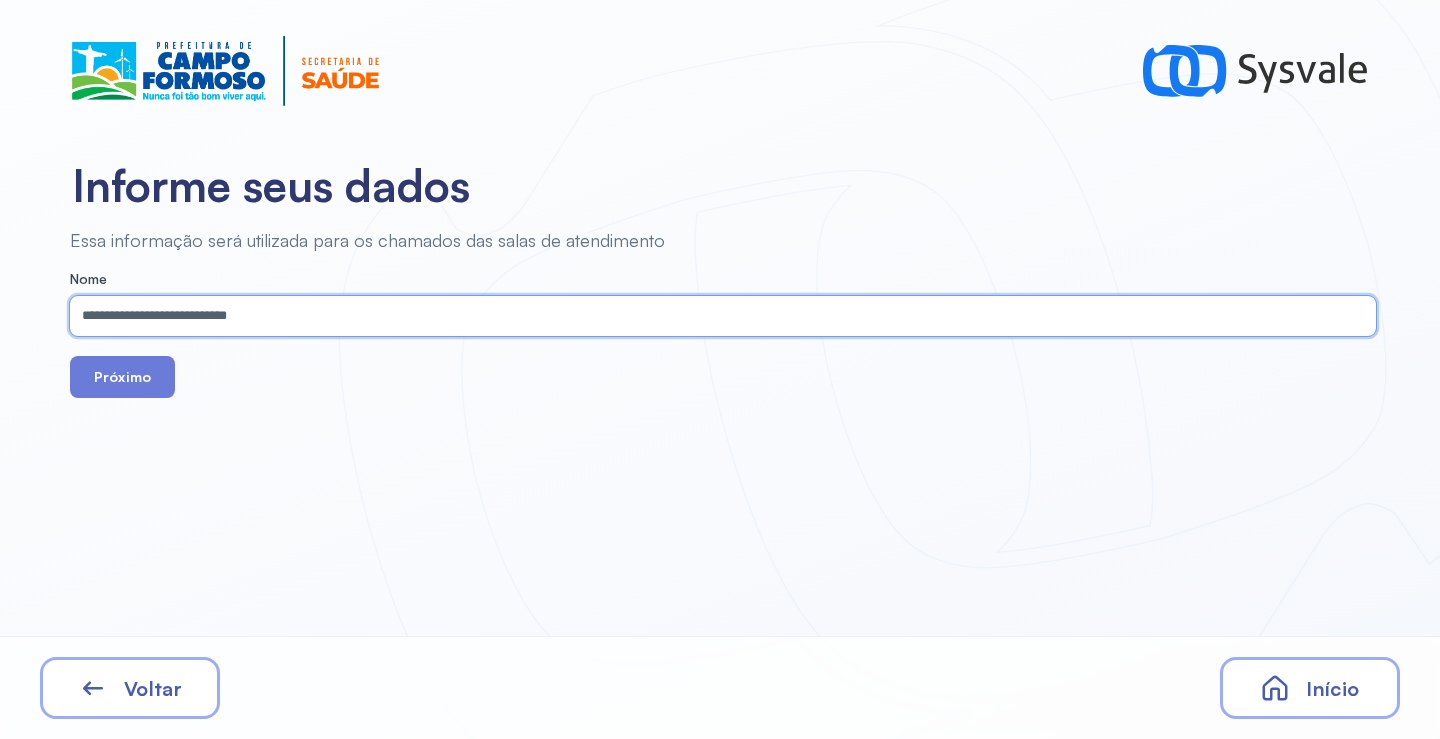 type on "**********" 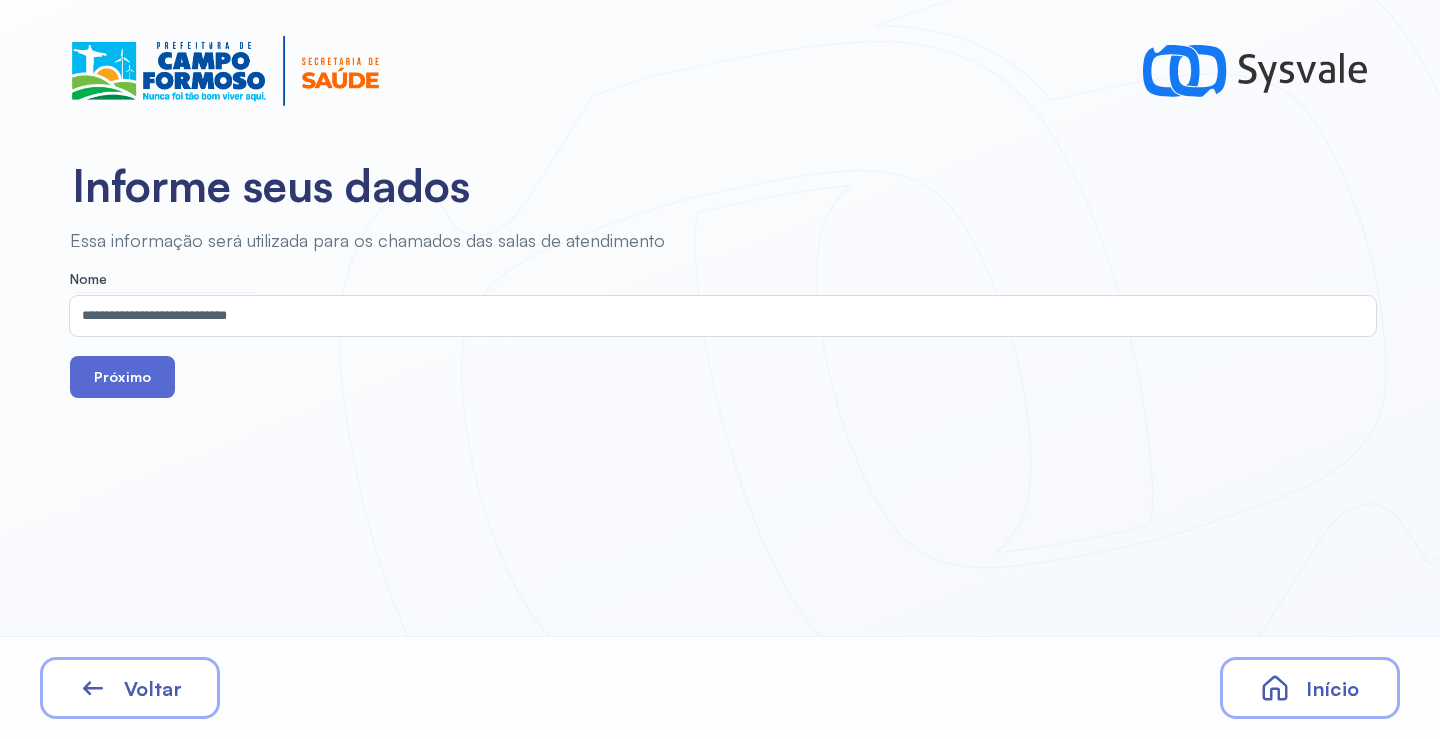 click on "Próximo" at bounding box center (122, 377) 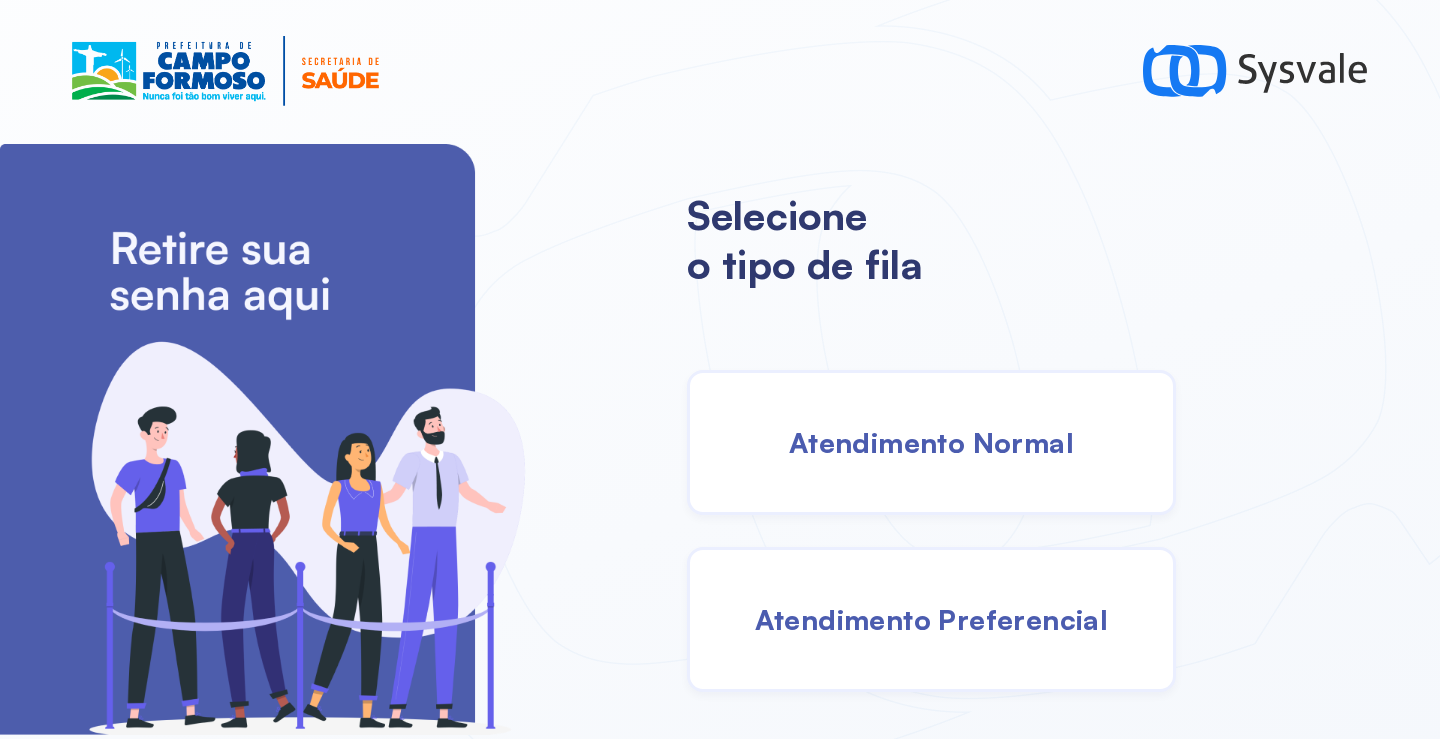 click on "Atendimento Normal" at bounding box center [931, 442] 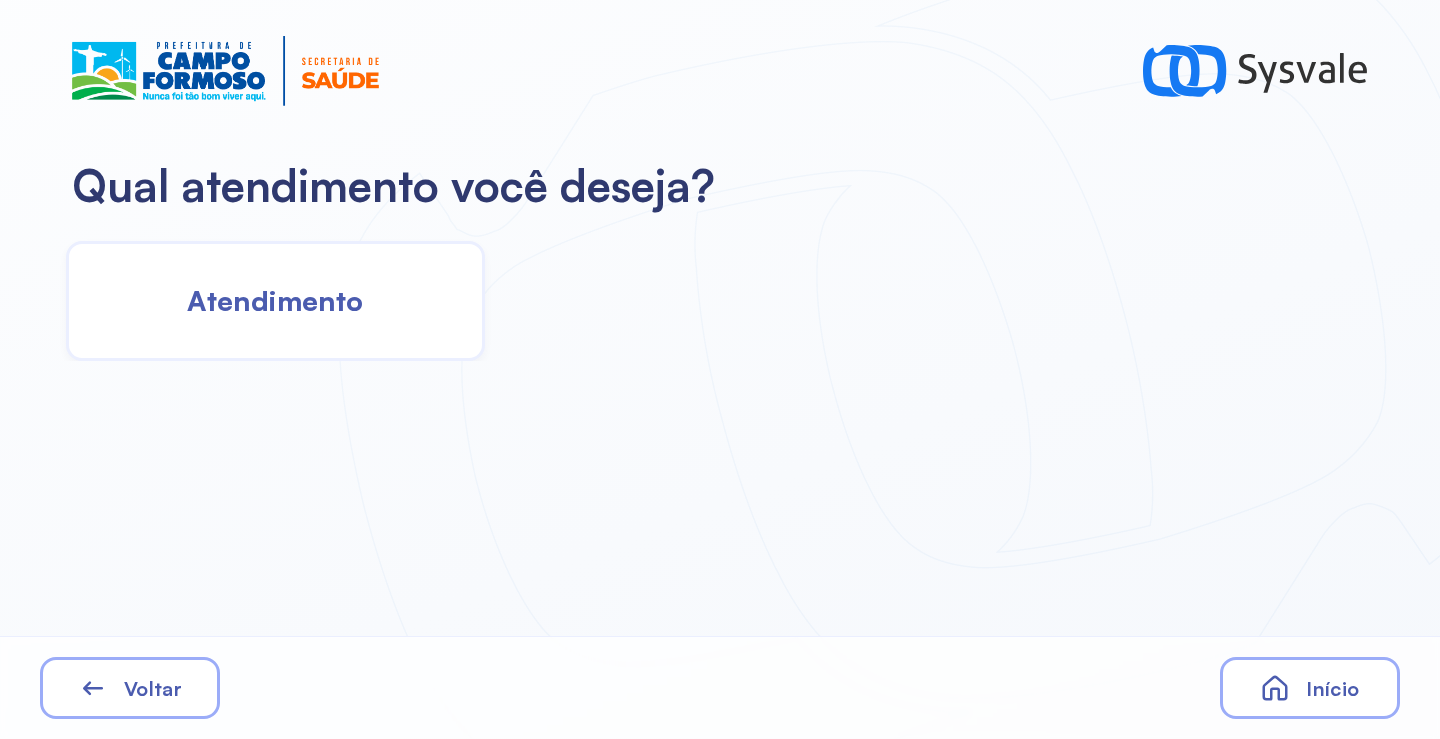 click on "Atendimento" at bounding box center [275, 300] 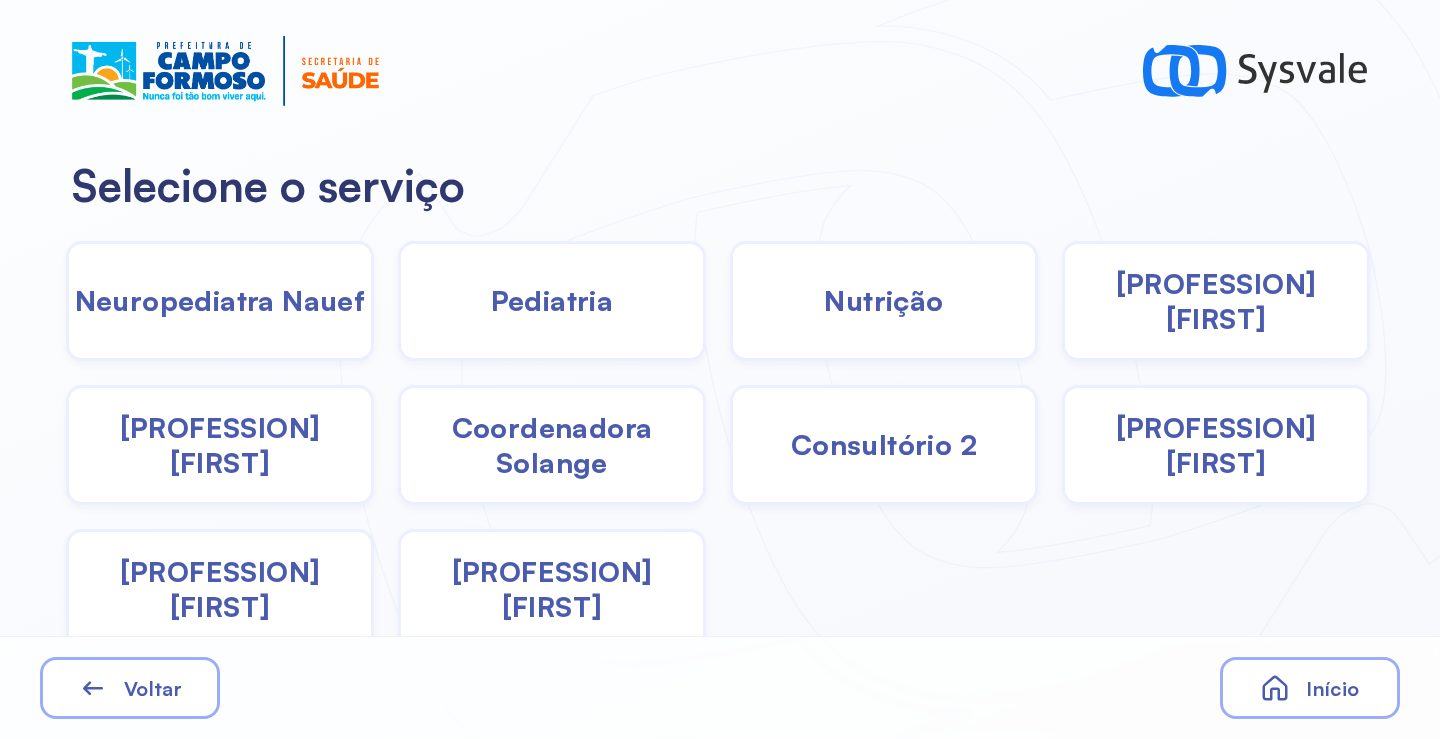 click on "Coordenadora Solange" at bounding box center [552, 445] 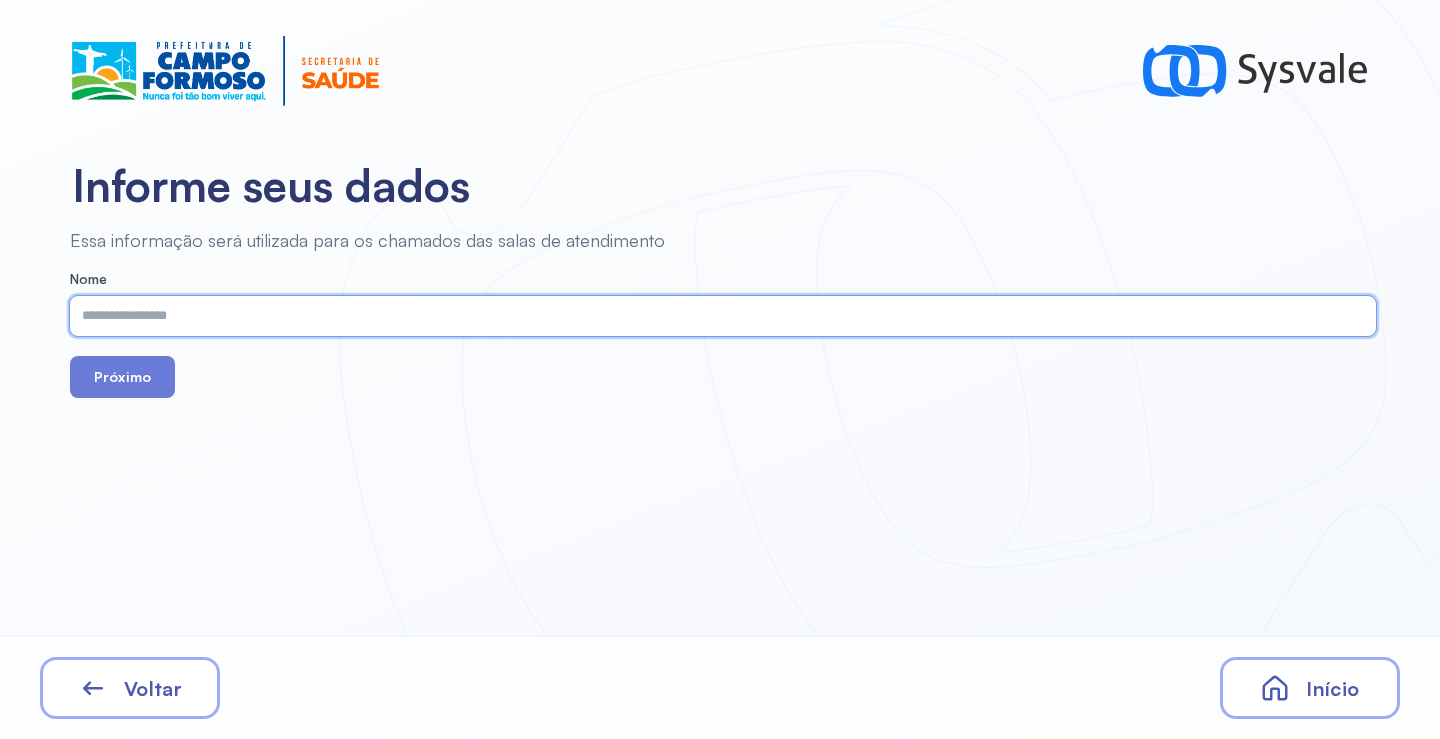 paste on "**********" 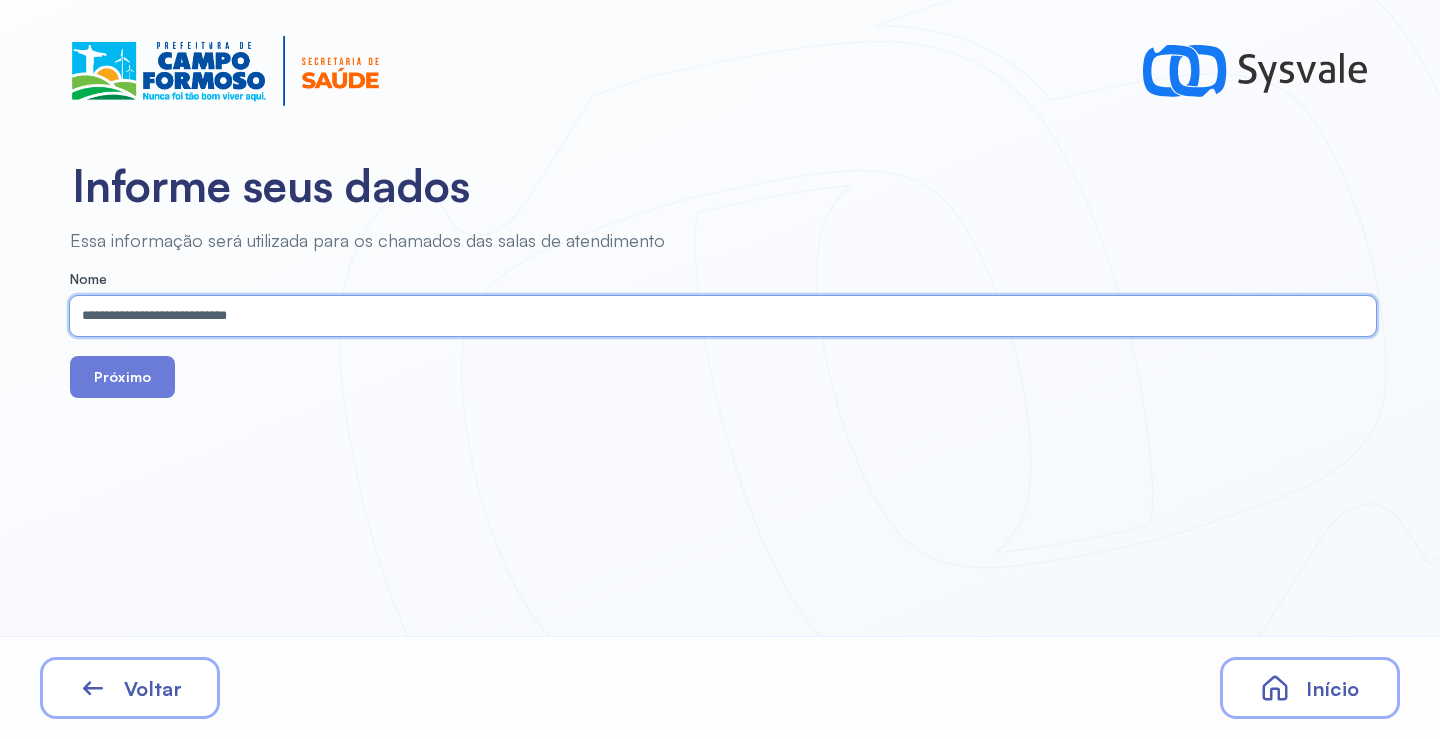 click on "**********" at bounding box center (719, 316) 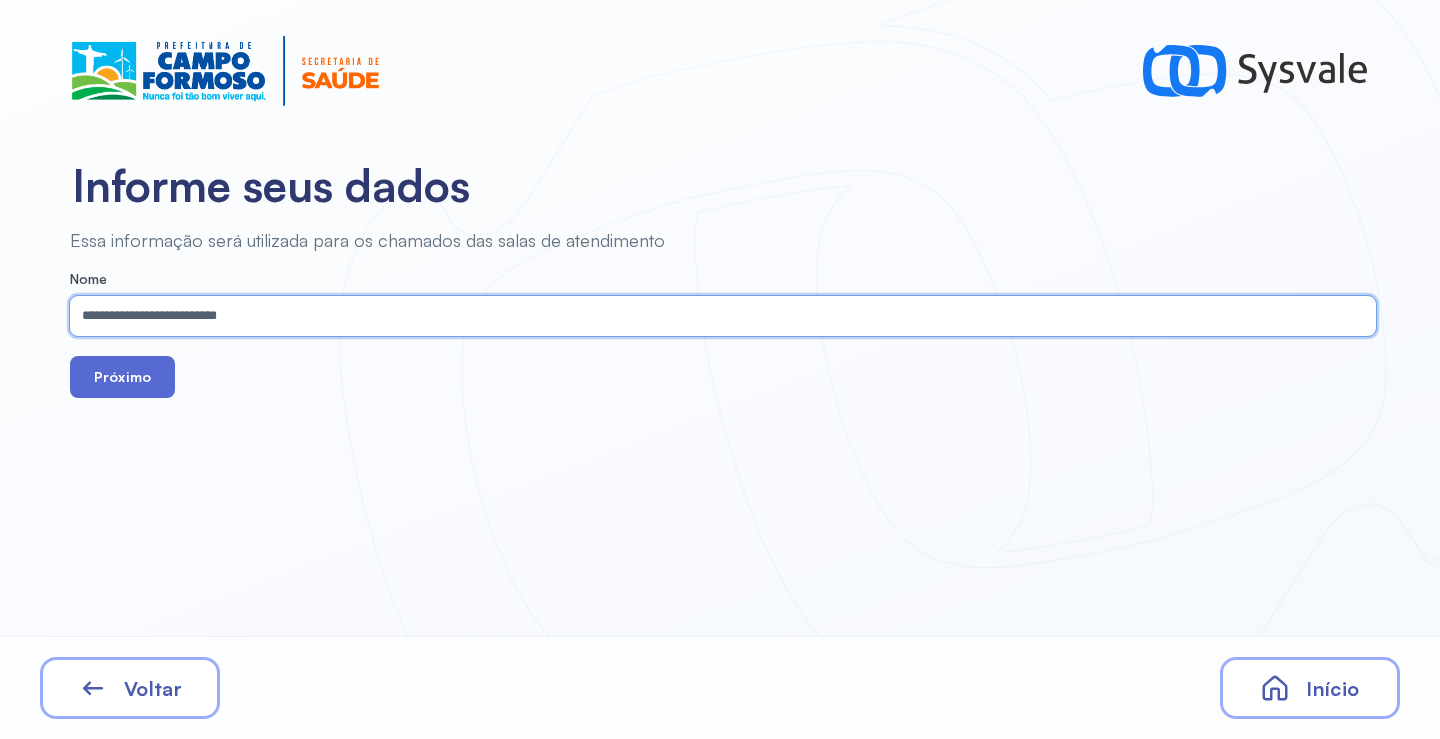 click on "Próximo" at bounding box center (122, 377) 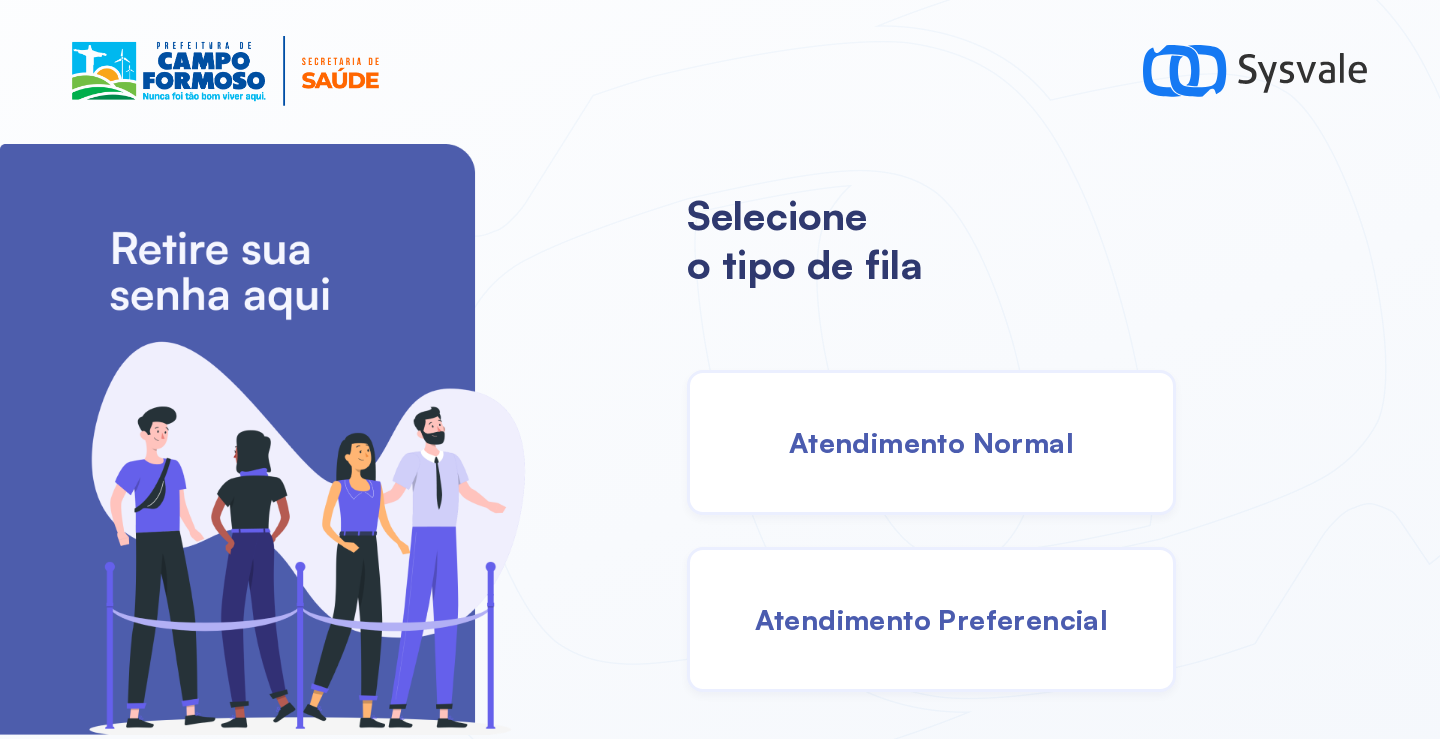 click on "Atendimento Normal" at bounding box center [931, 442] 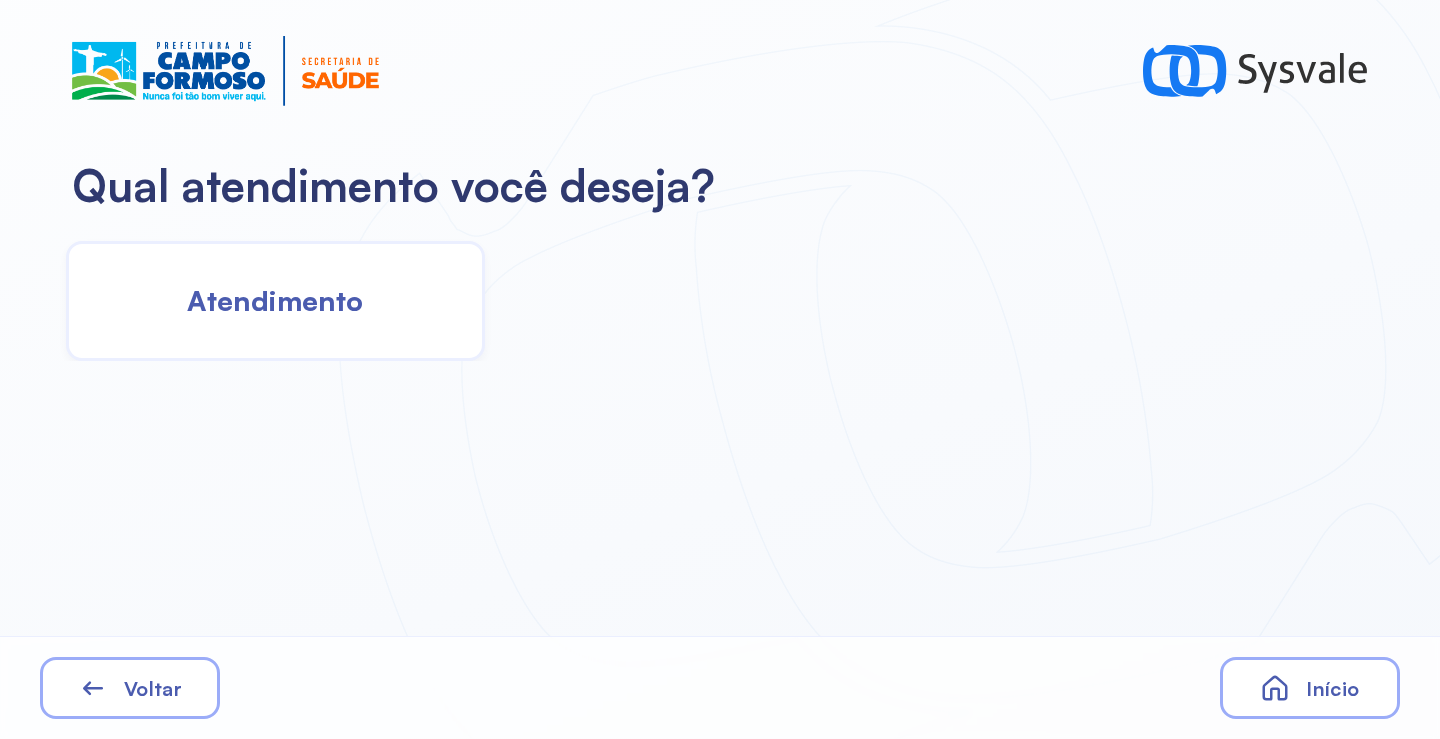 click on "Atendimento" 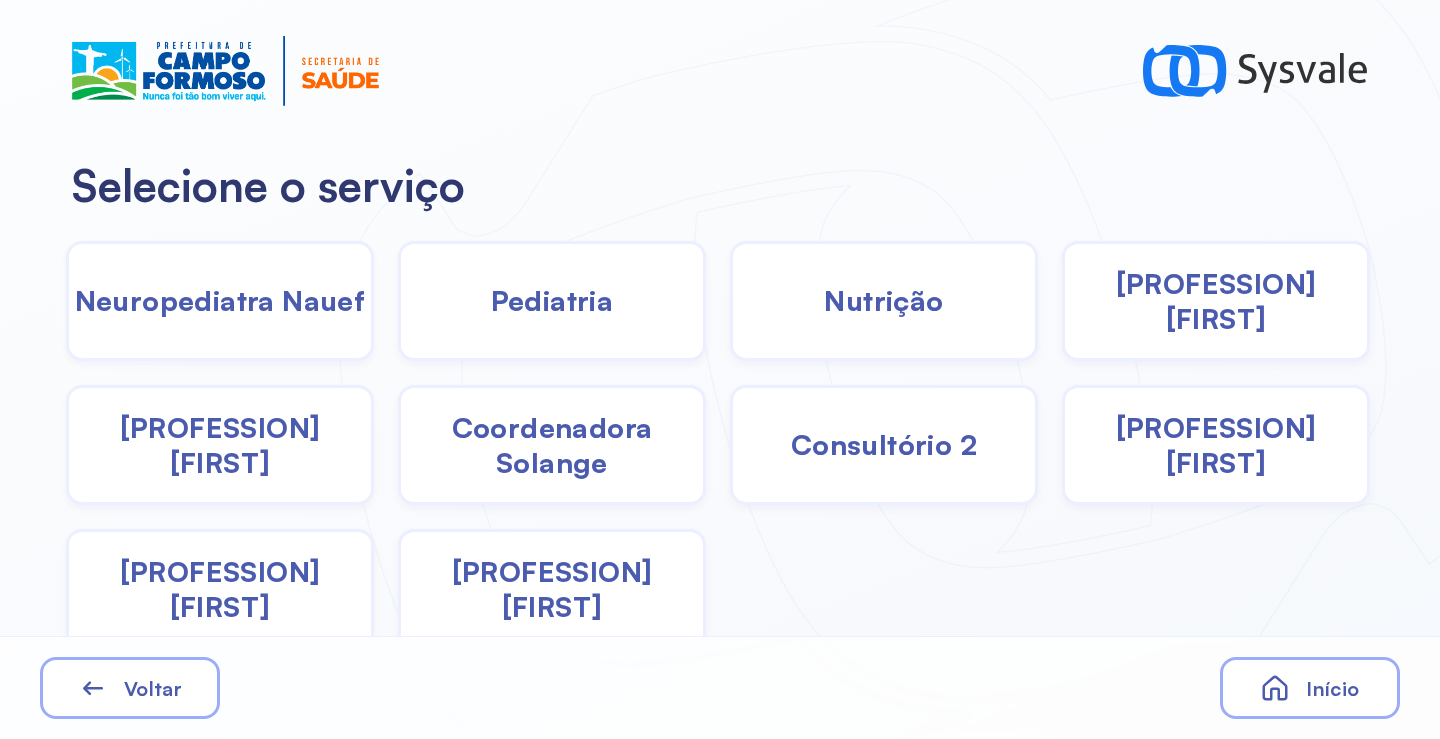 click on "Coordenadora Solange" at bounding box center (552, 445) 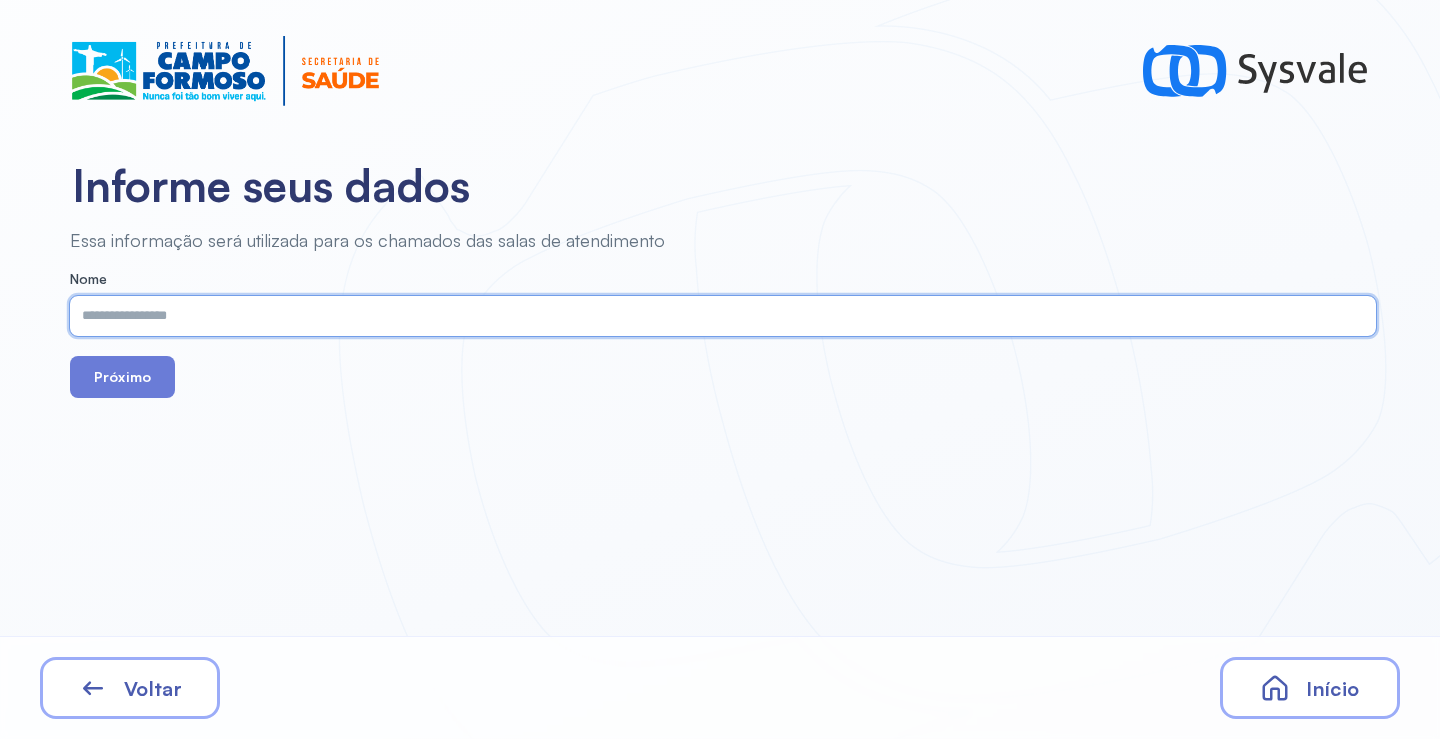 paste on "**********" 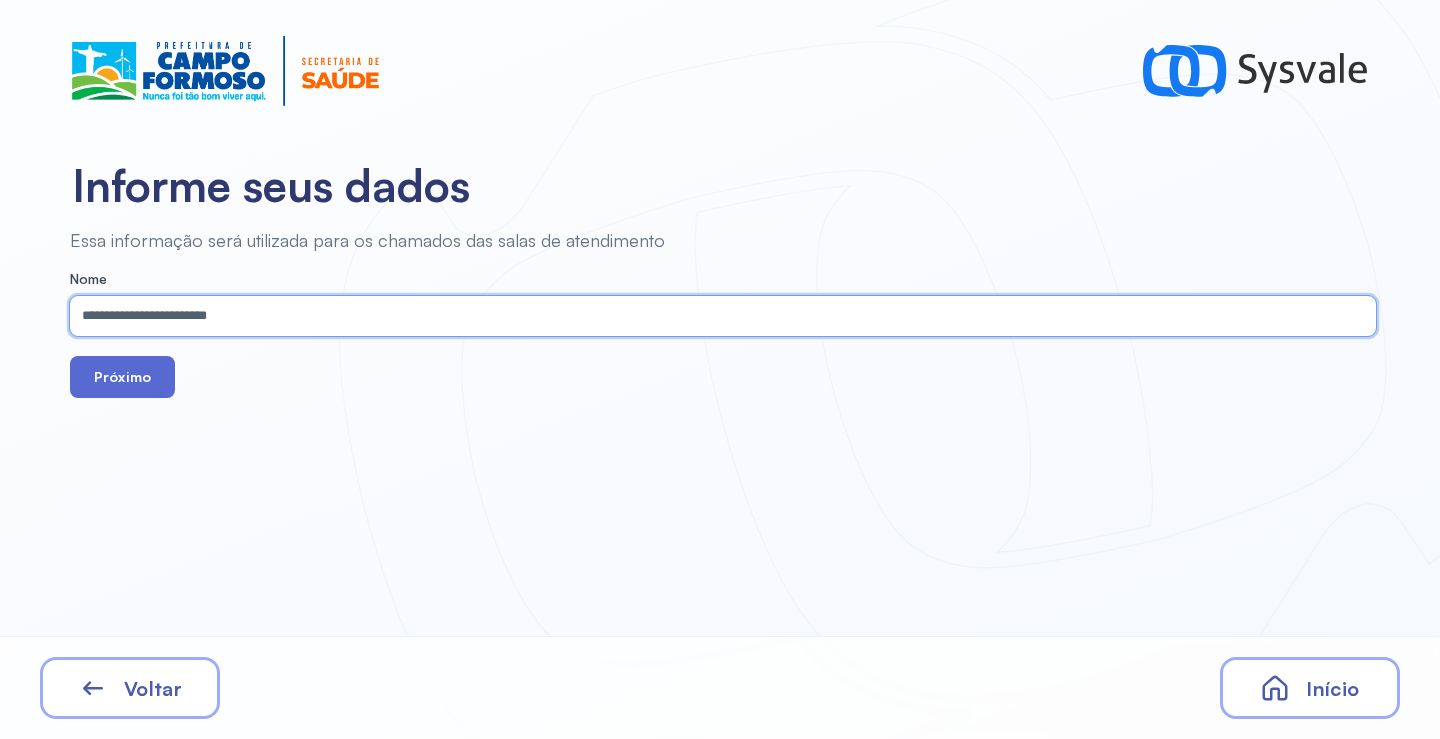 type on "**********" 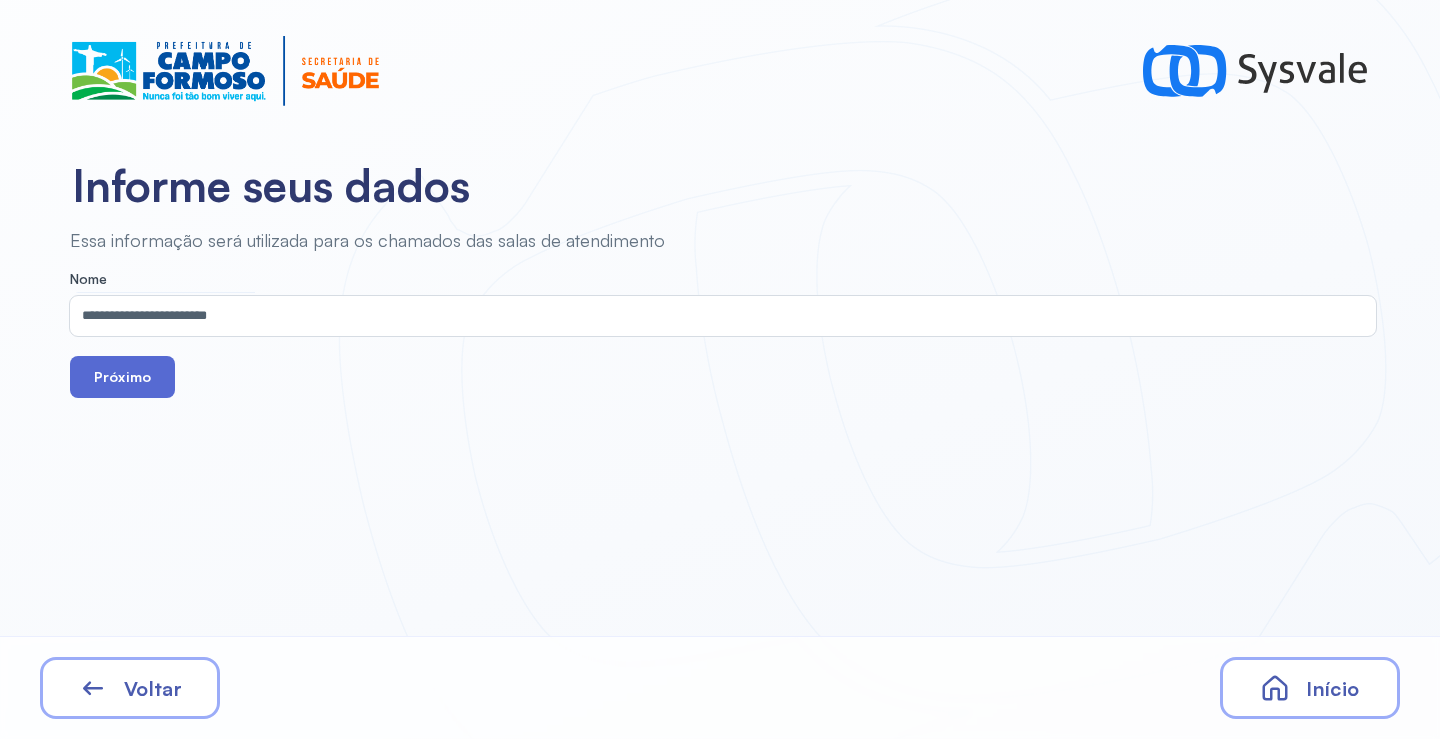 click on "Próximo" at bounding box center (122, 377) 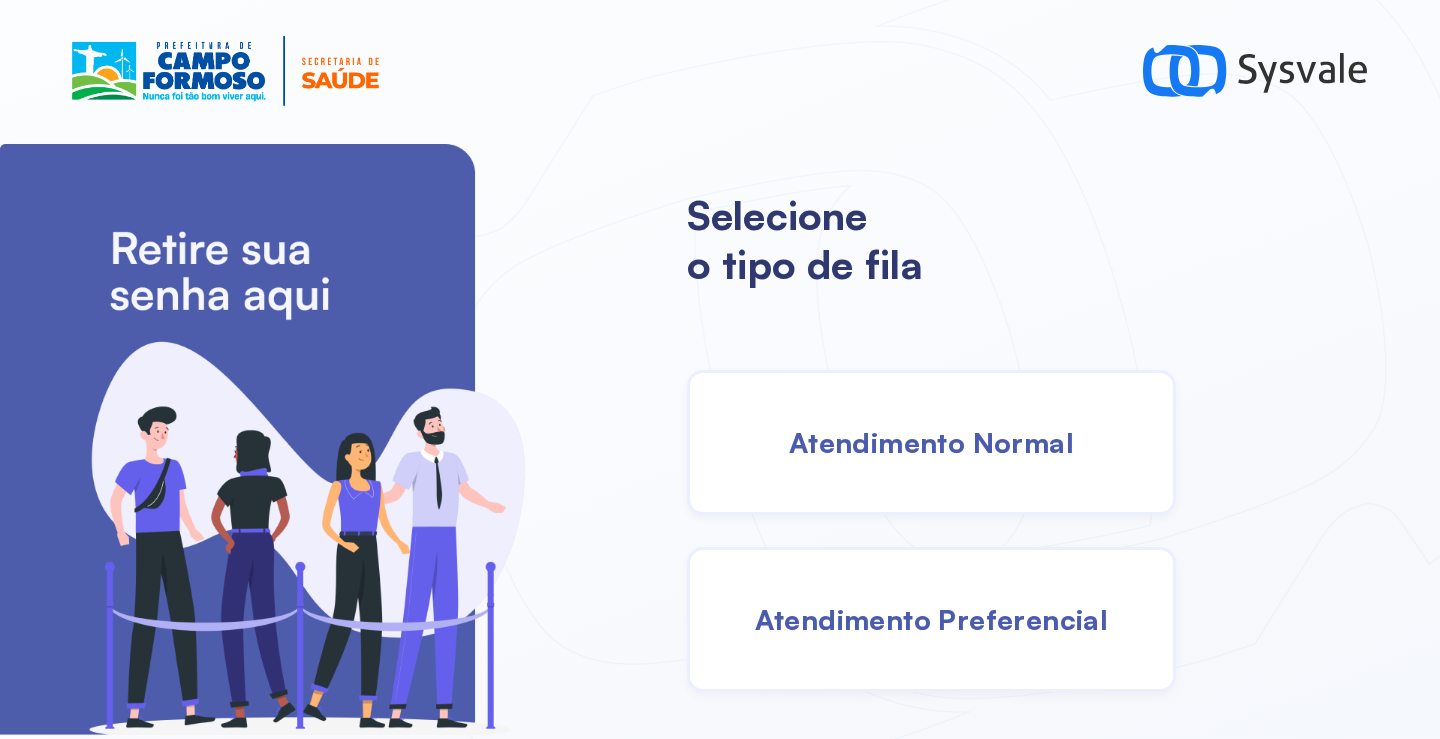 drag, startPoint x: 951, startPoint y: 421, endPoint x: 929, endPoint y: 421, distance: 22 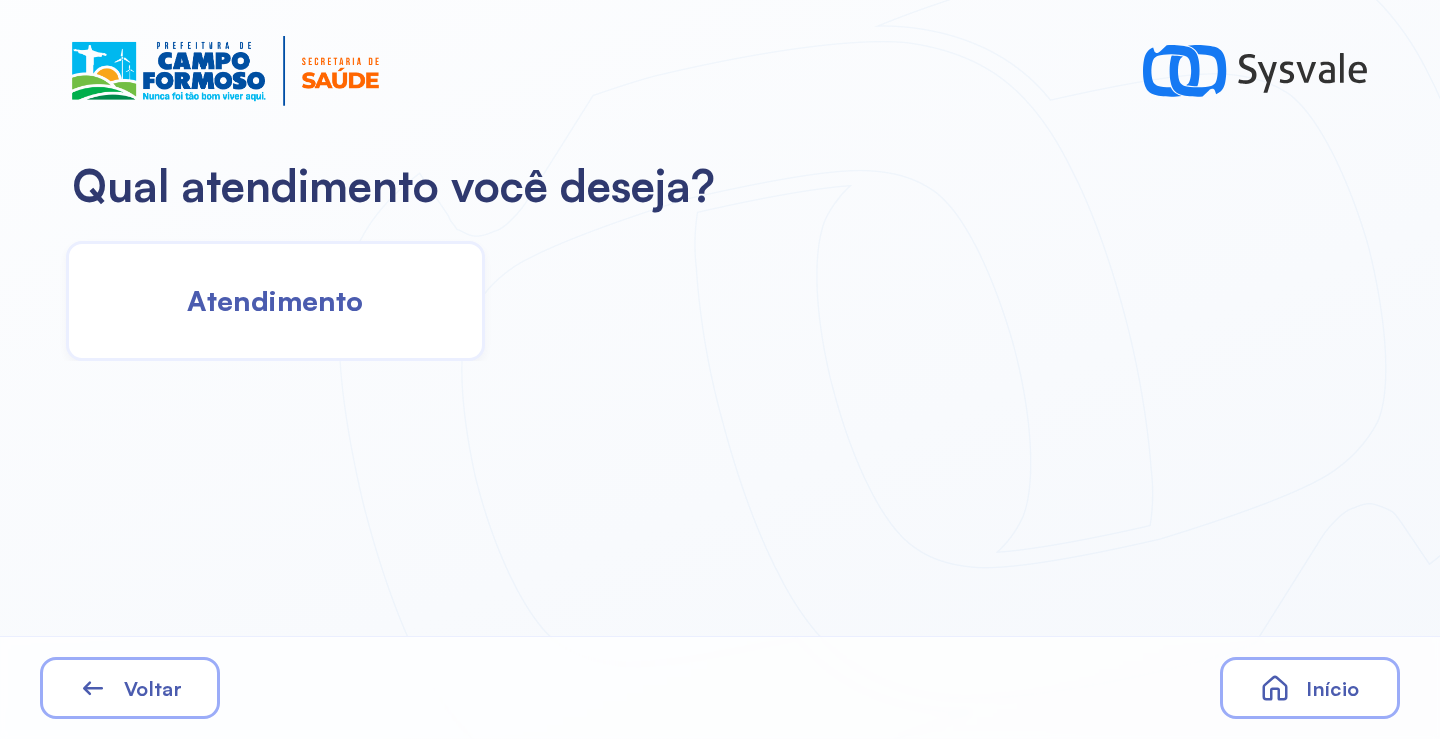 click on "Atendimento" at bounding box center [275, 300] 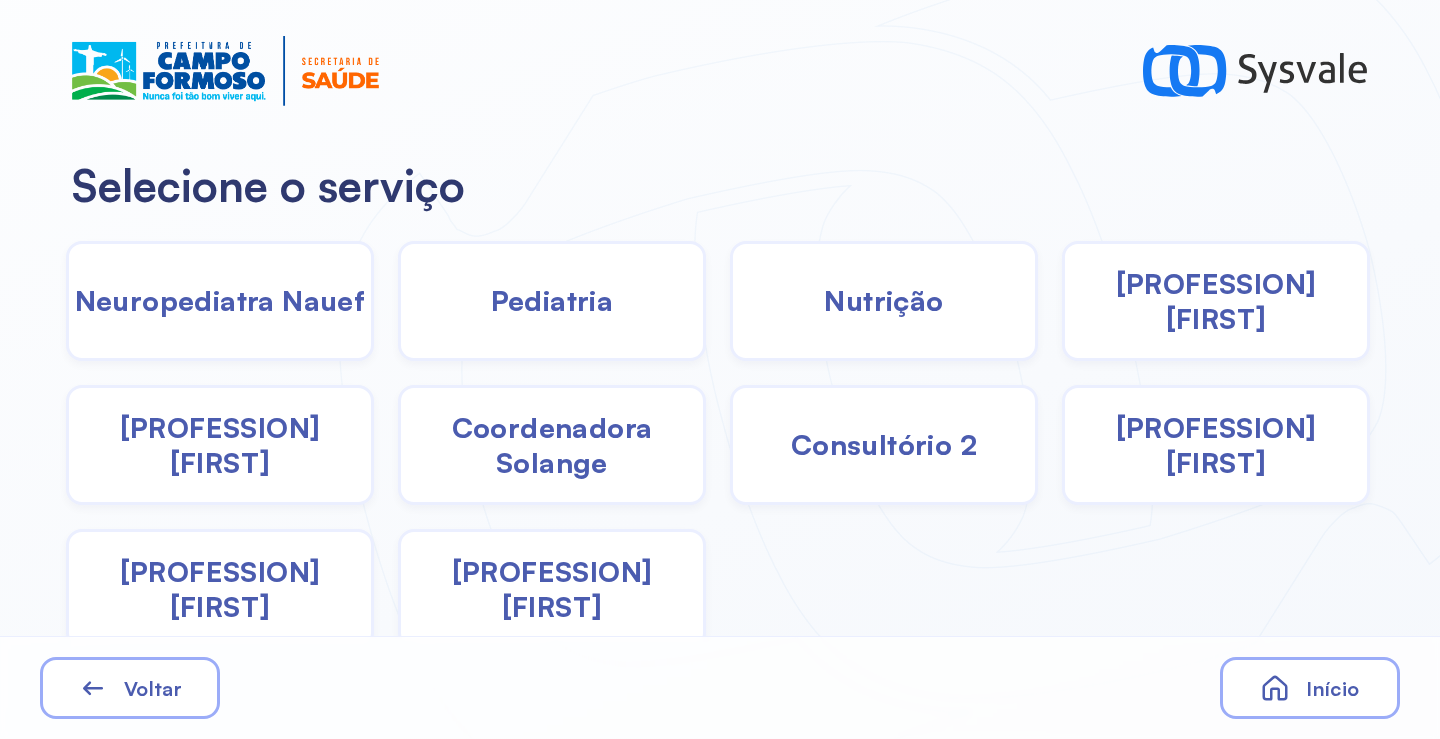 click on "Coordenadora Solange" at bounding box center (552, 445) 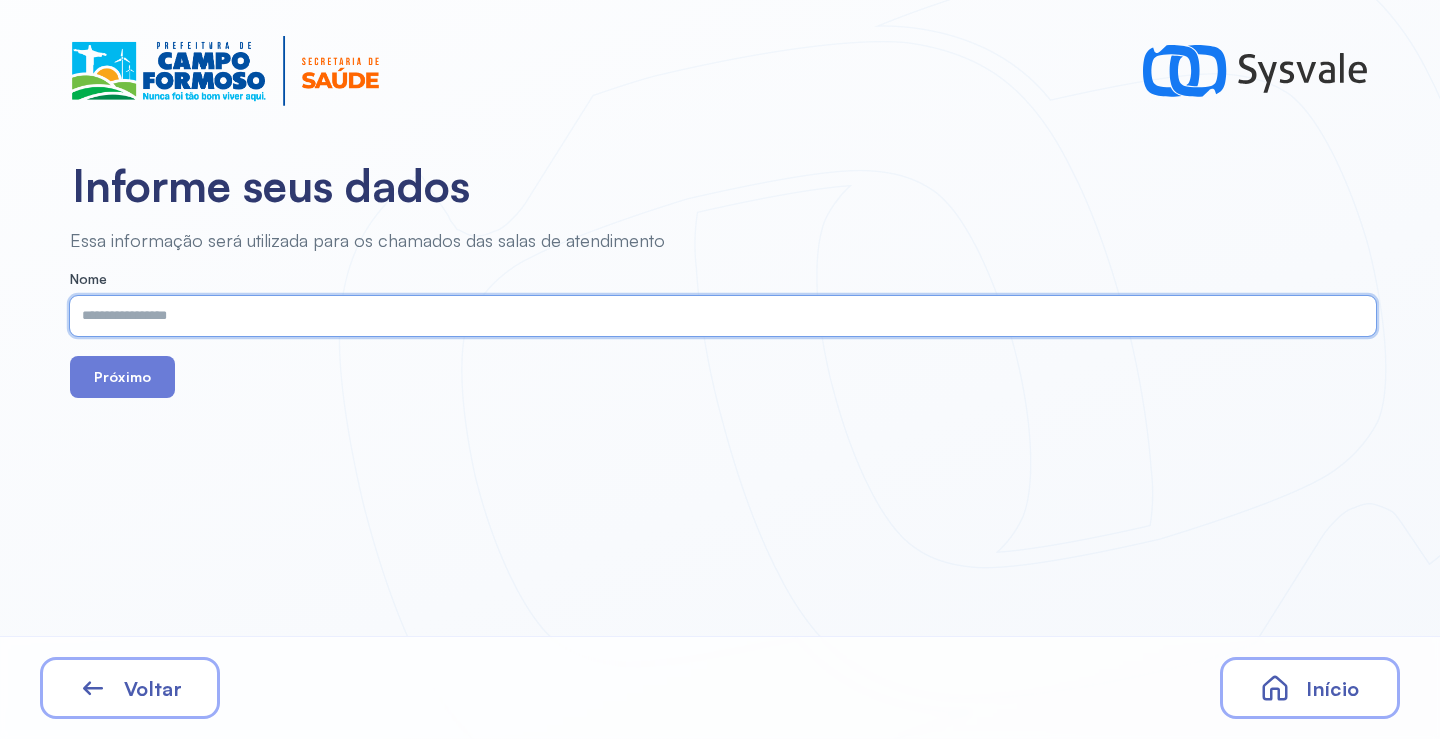 paste on "**********" 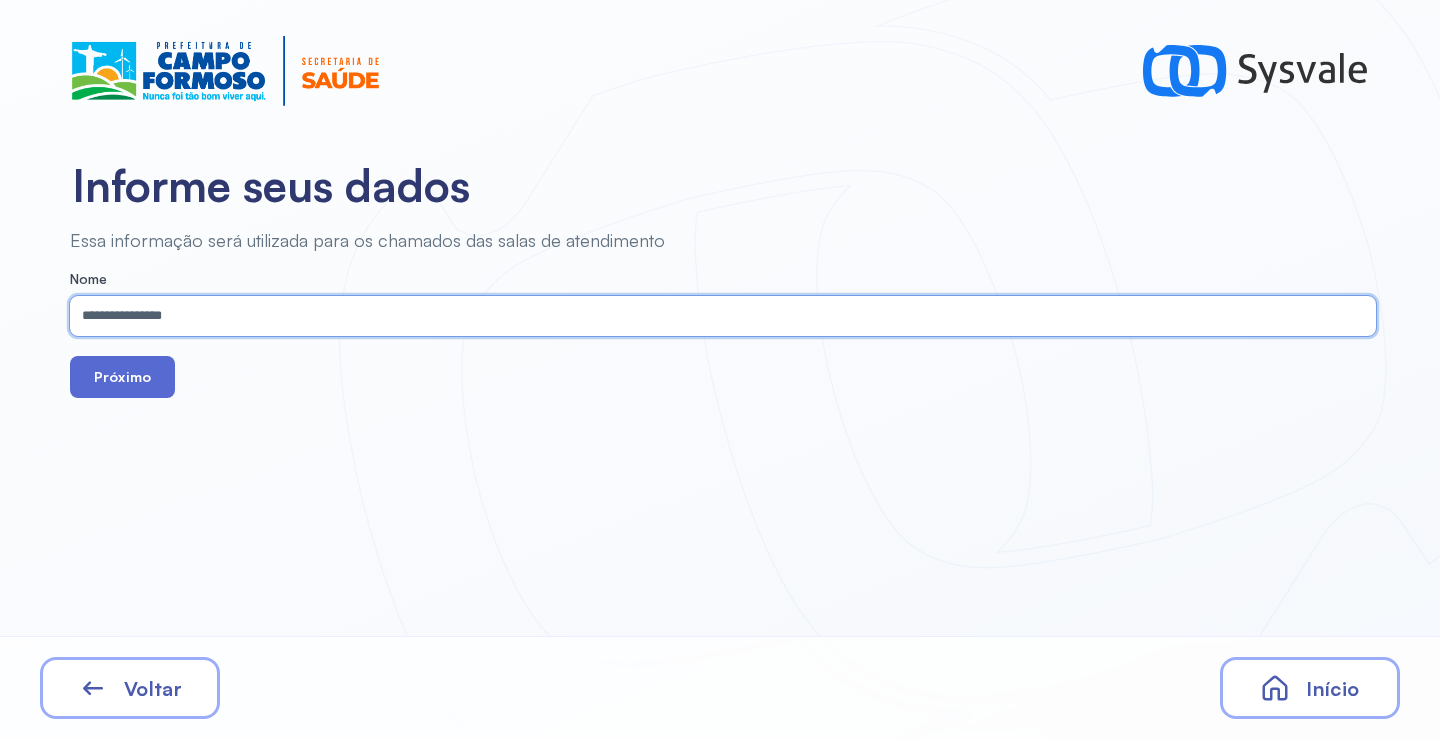 type on "**********" 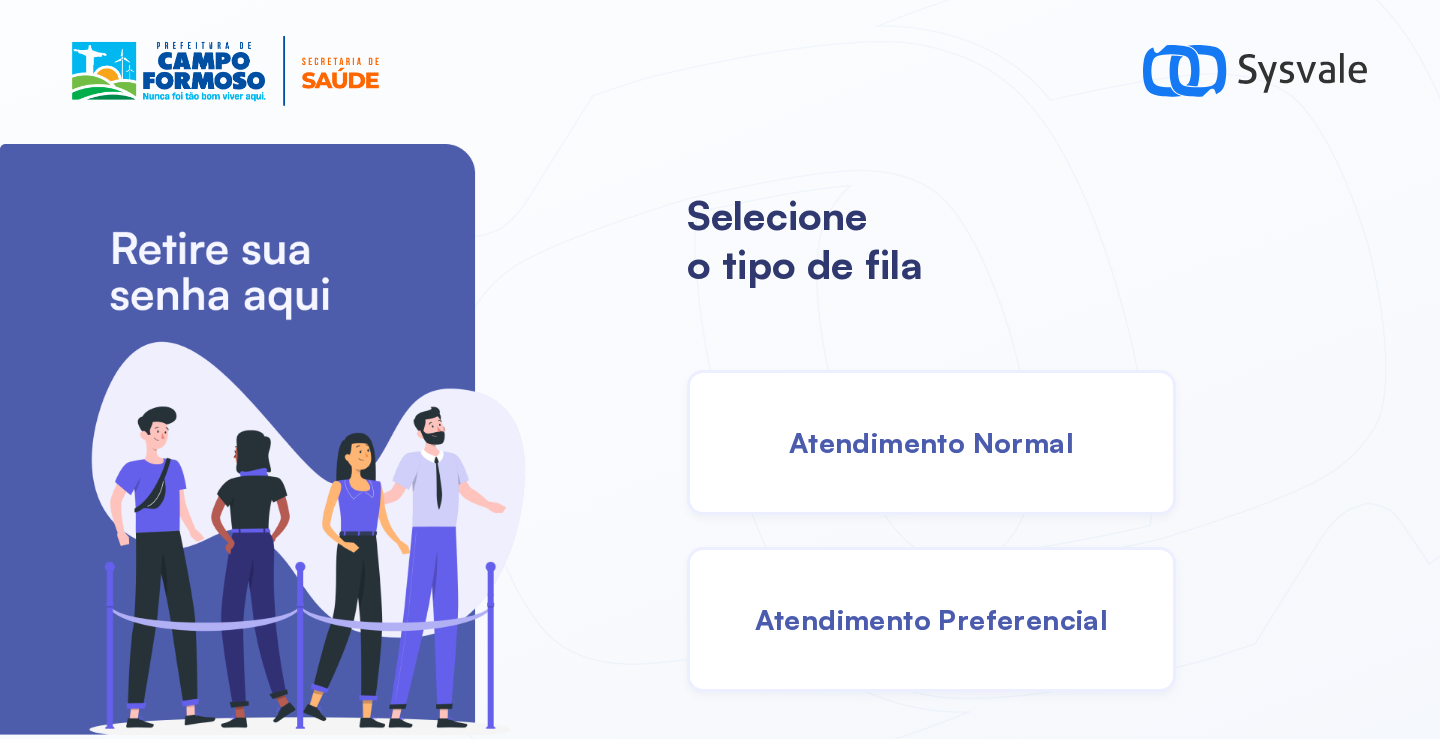 click on "Atendimento Normal" at bounding box center (931, 442) 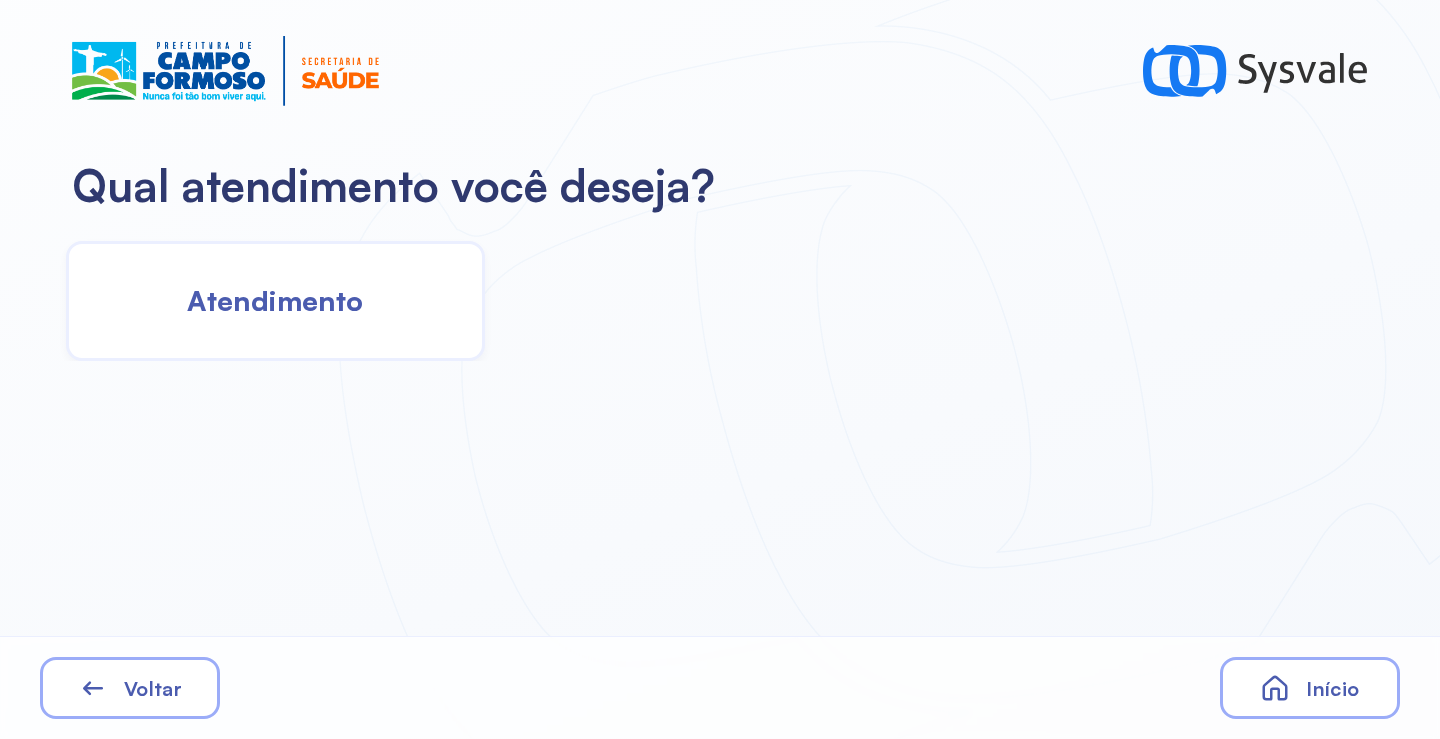 click on "Atendimento" 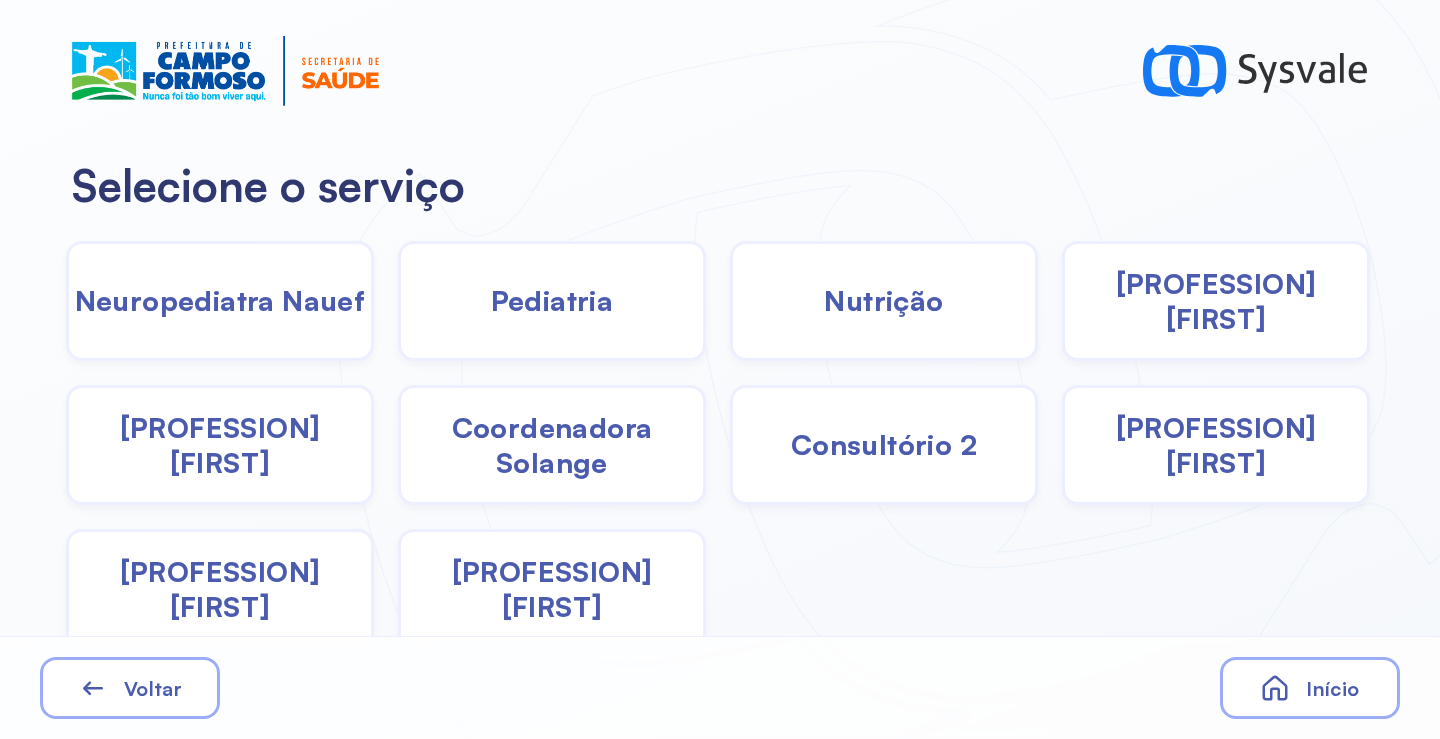 click on "Nutrição" at bounding box center (883, 300) 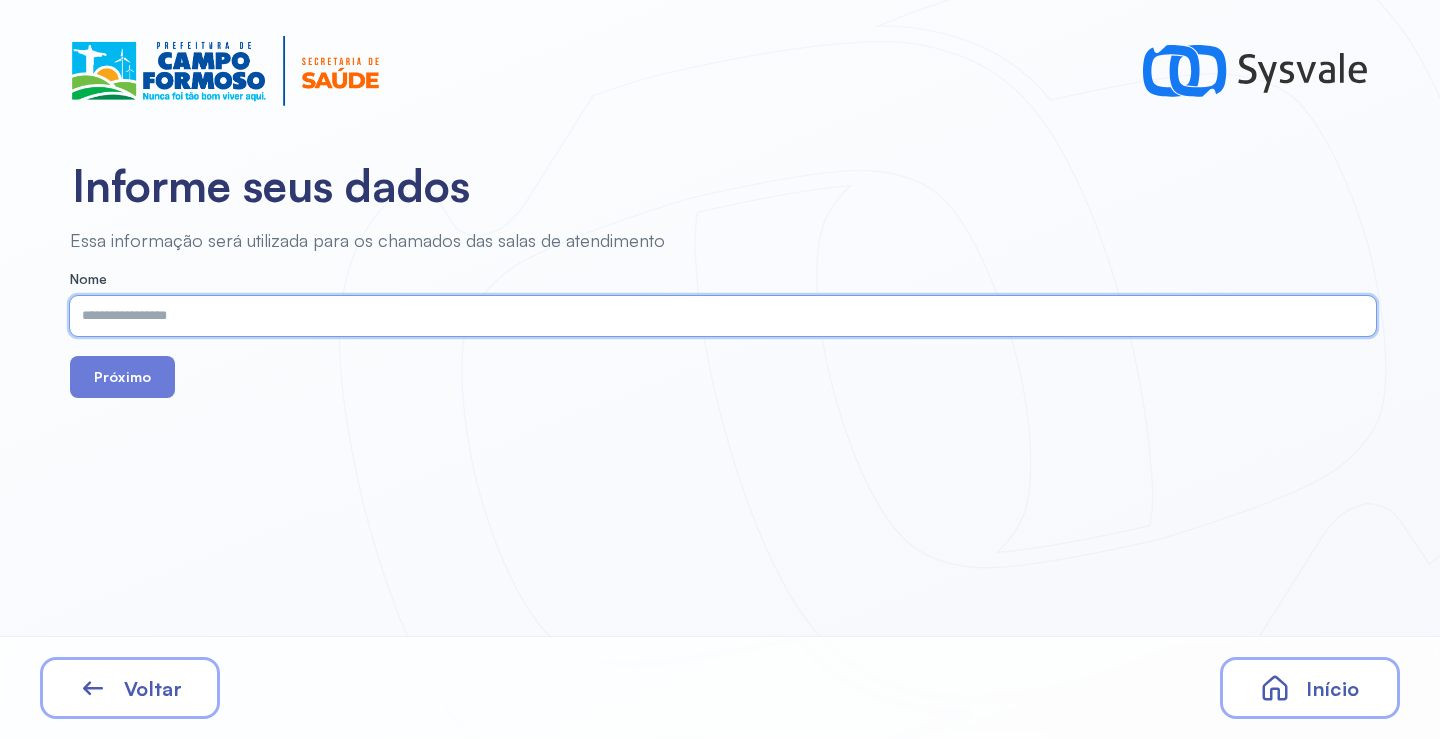 paste on "**********" 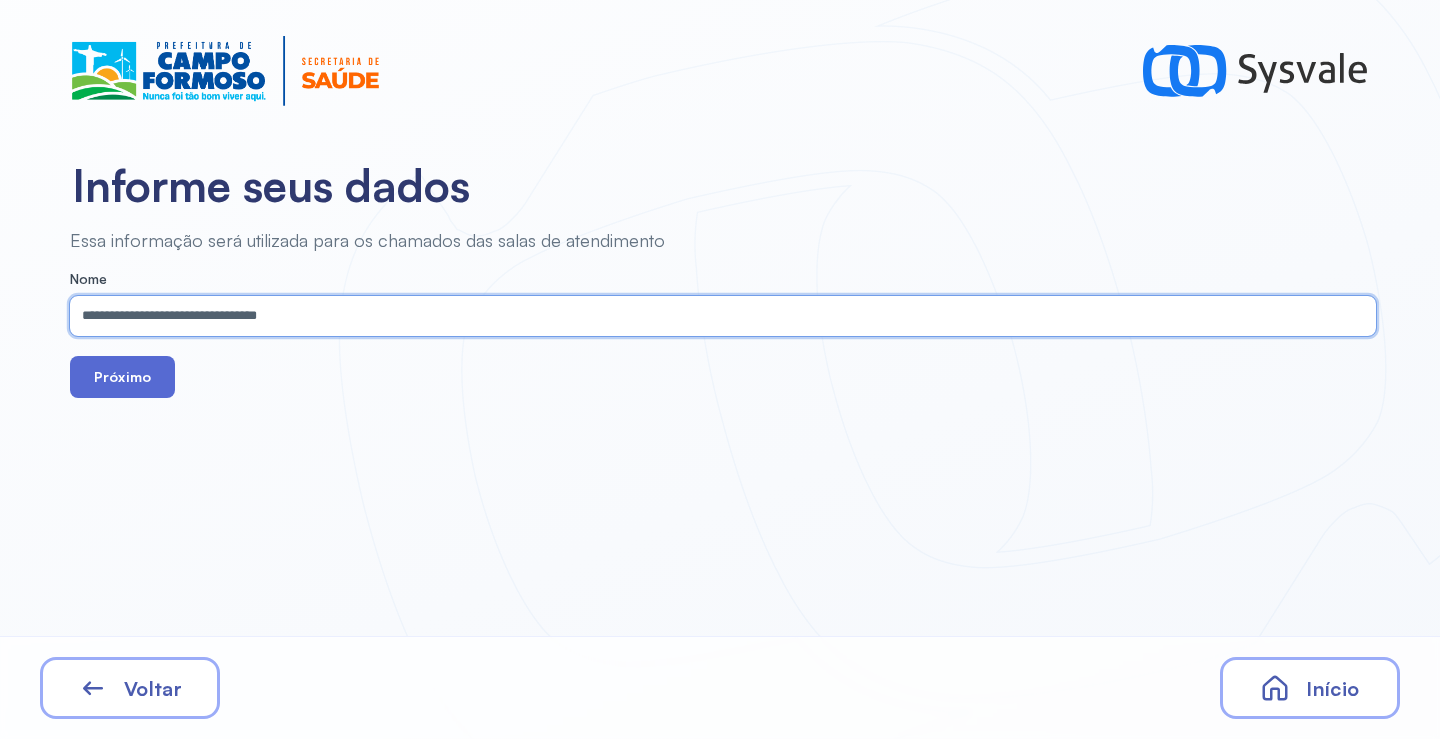 type on "**********" 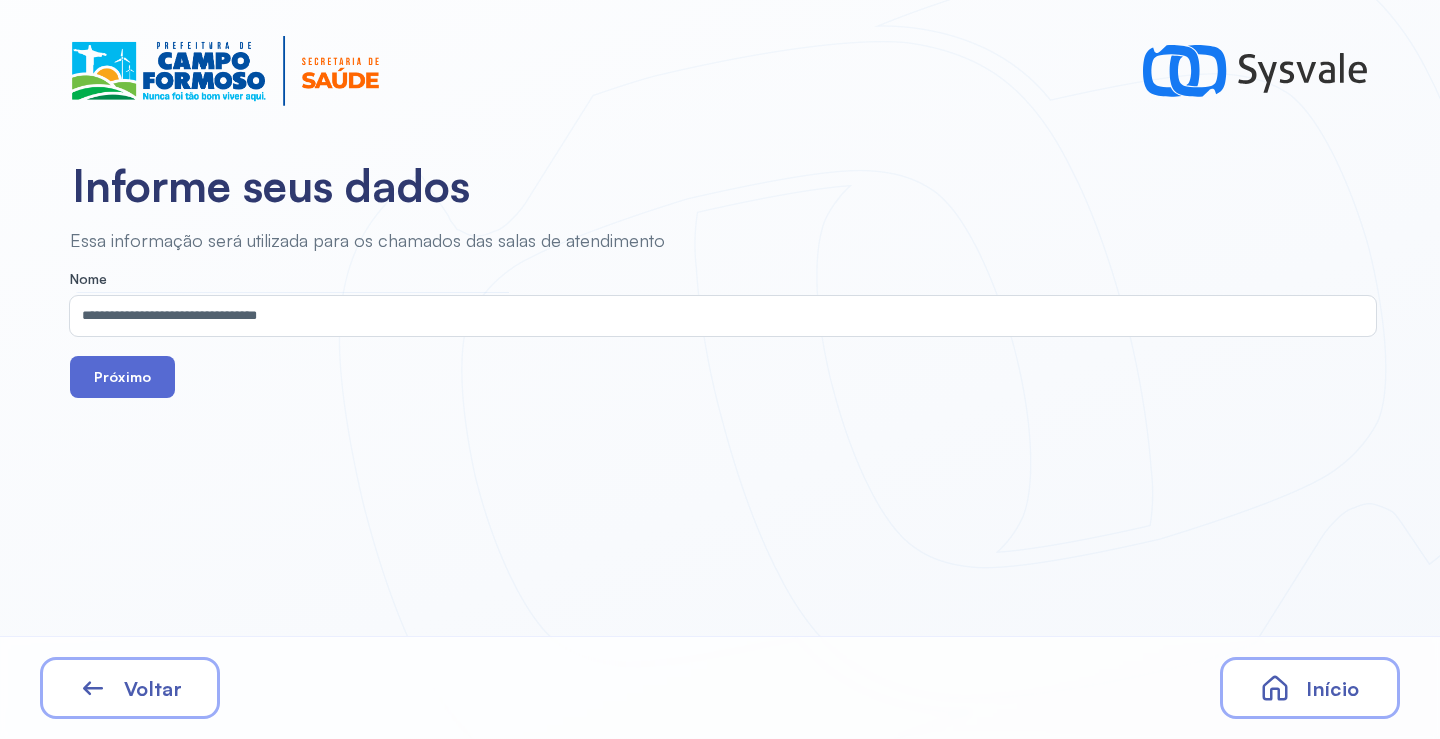 click on "Próximo" at bounding box center (122, 377) 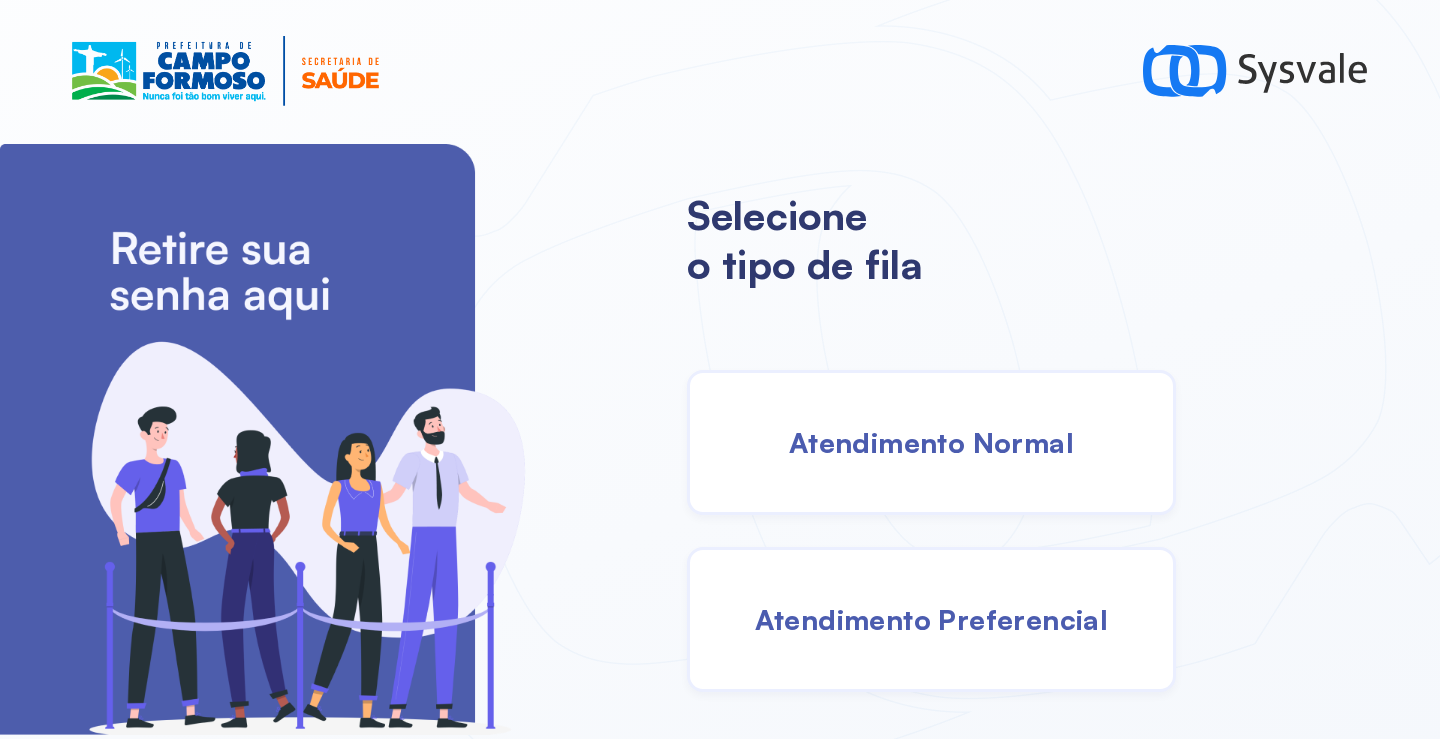 click on "Atendimento Normal" at bounding box center [931, 442] 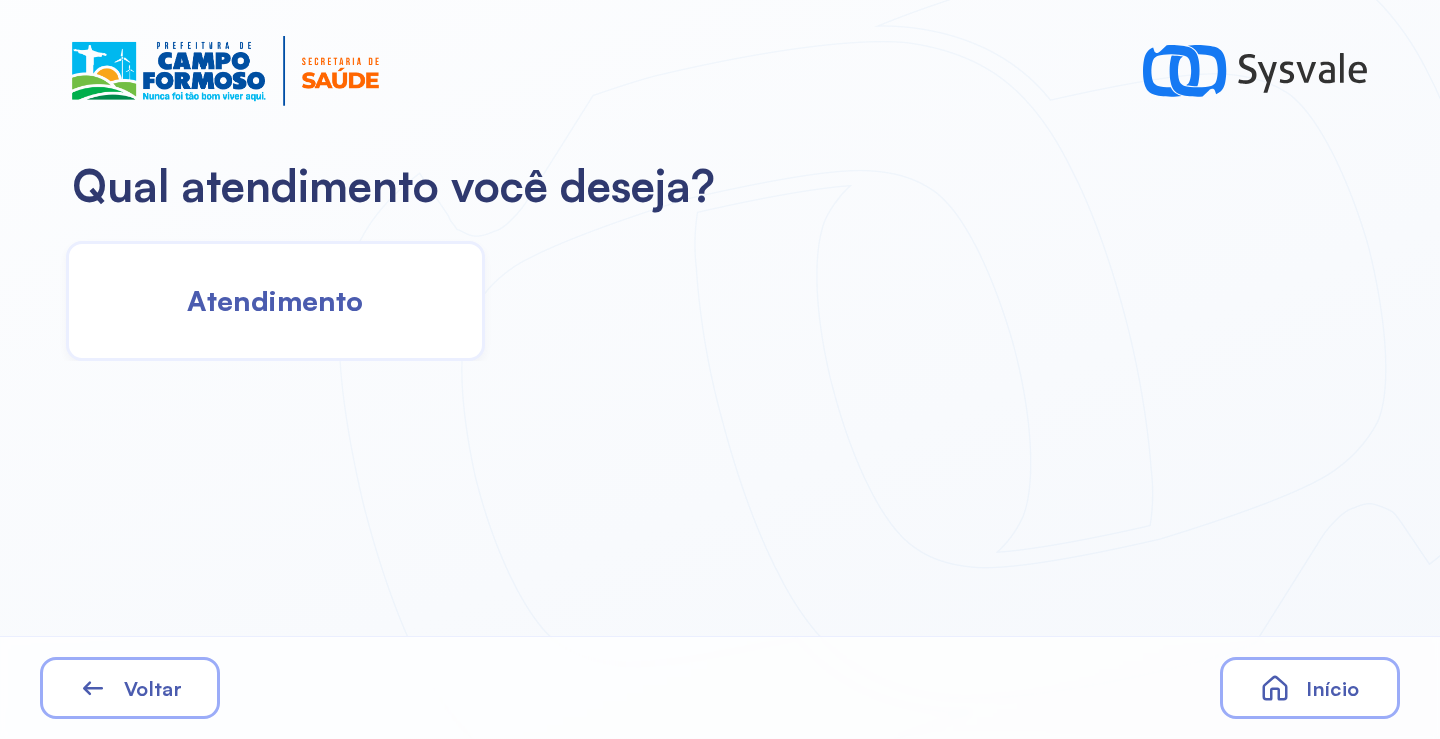 click on "Atendimento" at bounding box center [275, 300] 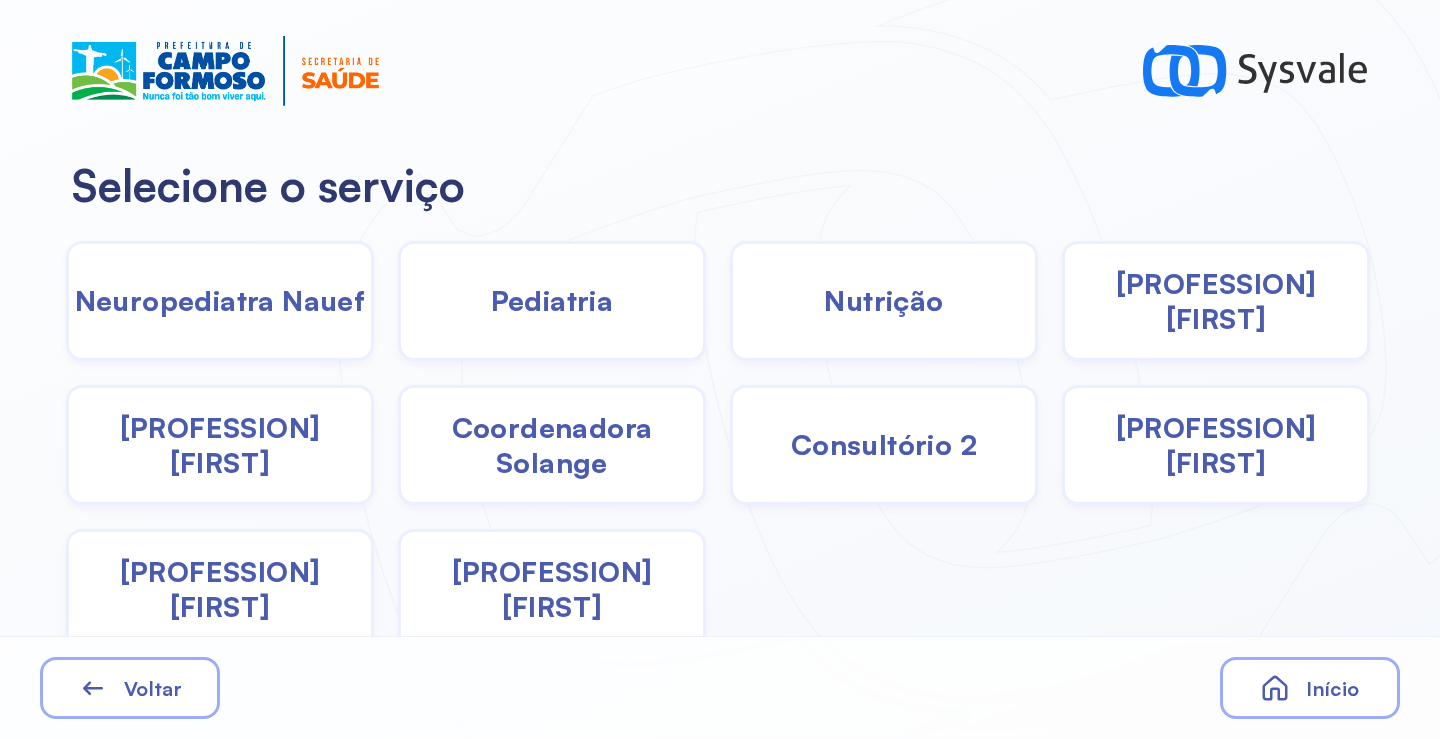 click on "Pediatria" at bounding box center (552, 300) 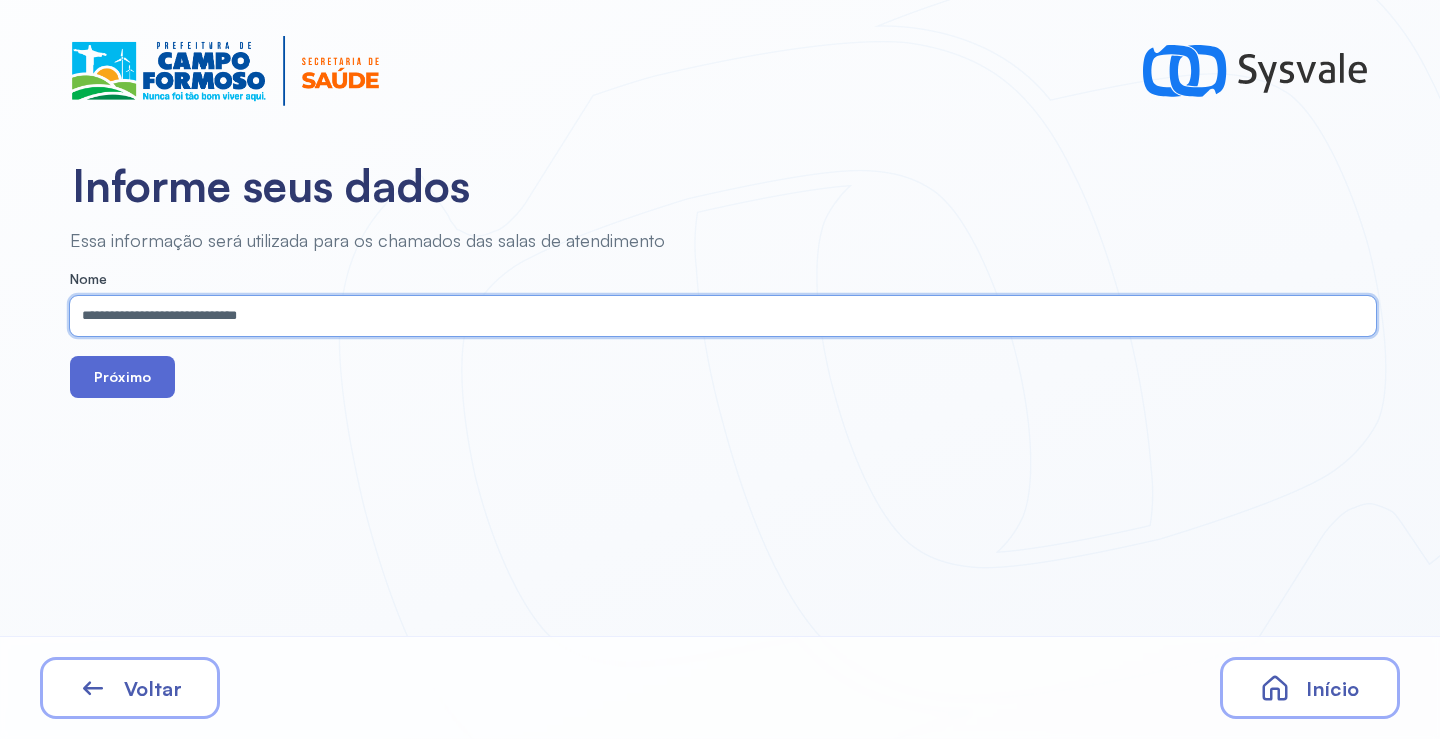 type on "**********" 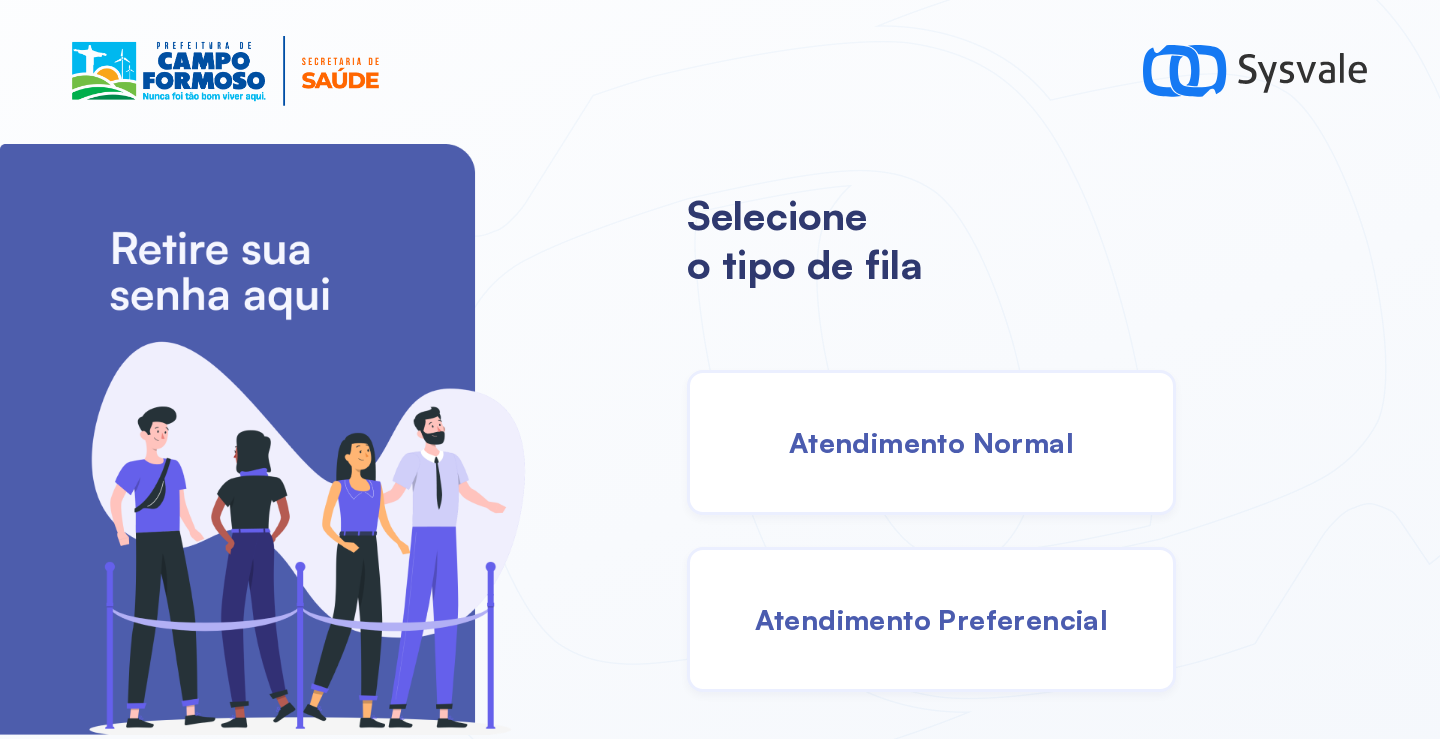 click on "Atendimento Normal" at bounding box center [931, 442] 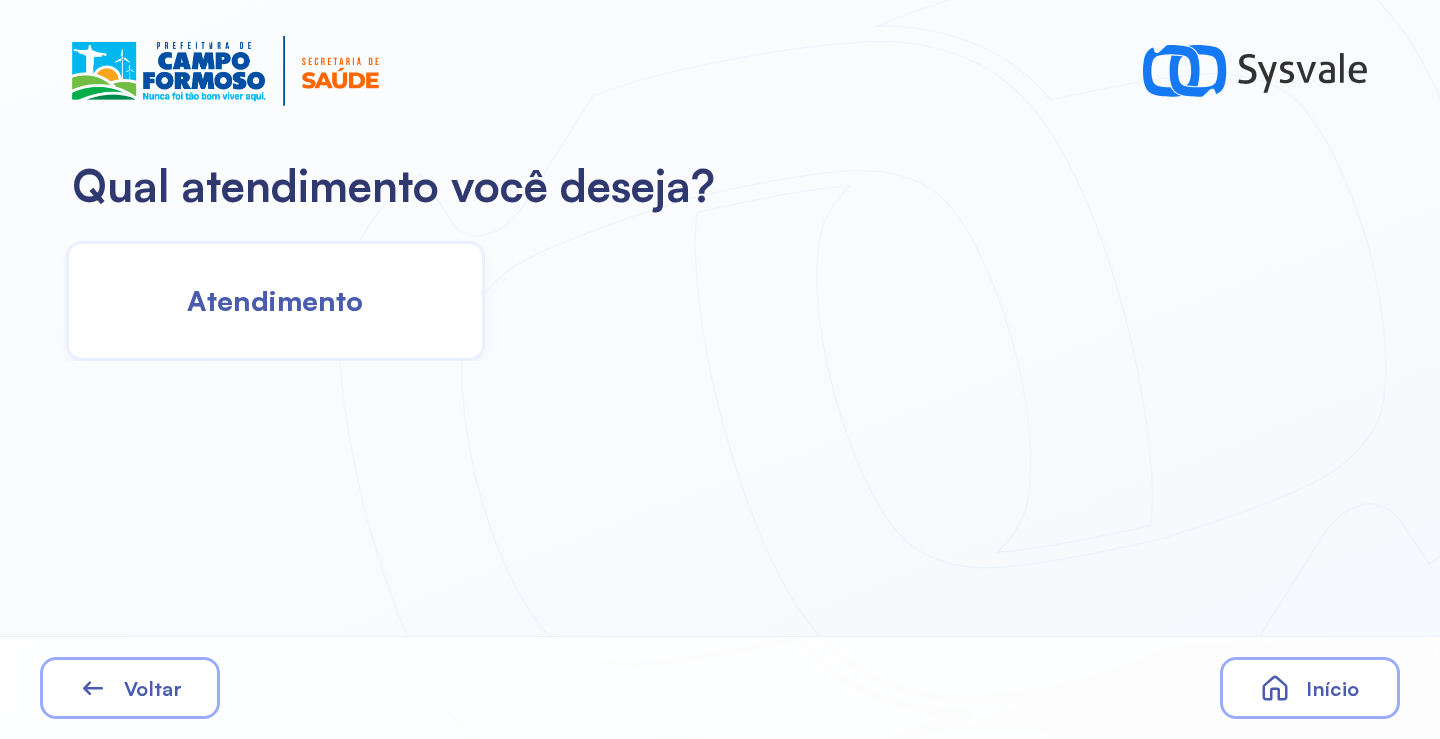 click on "Atendimento" 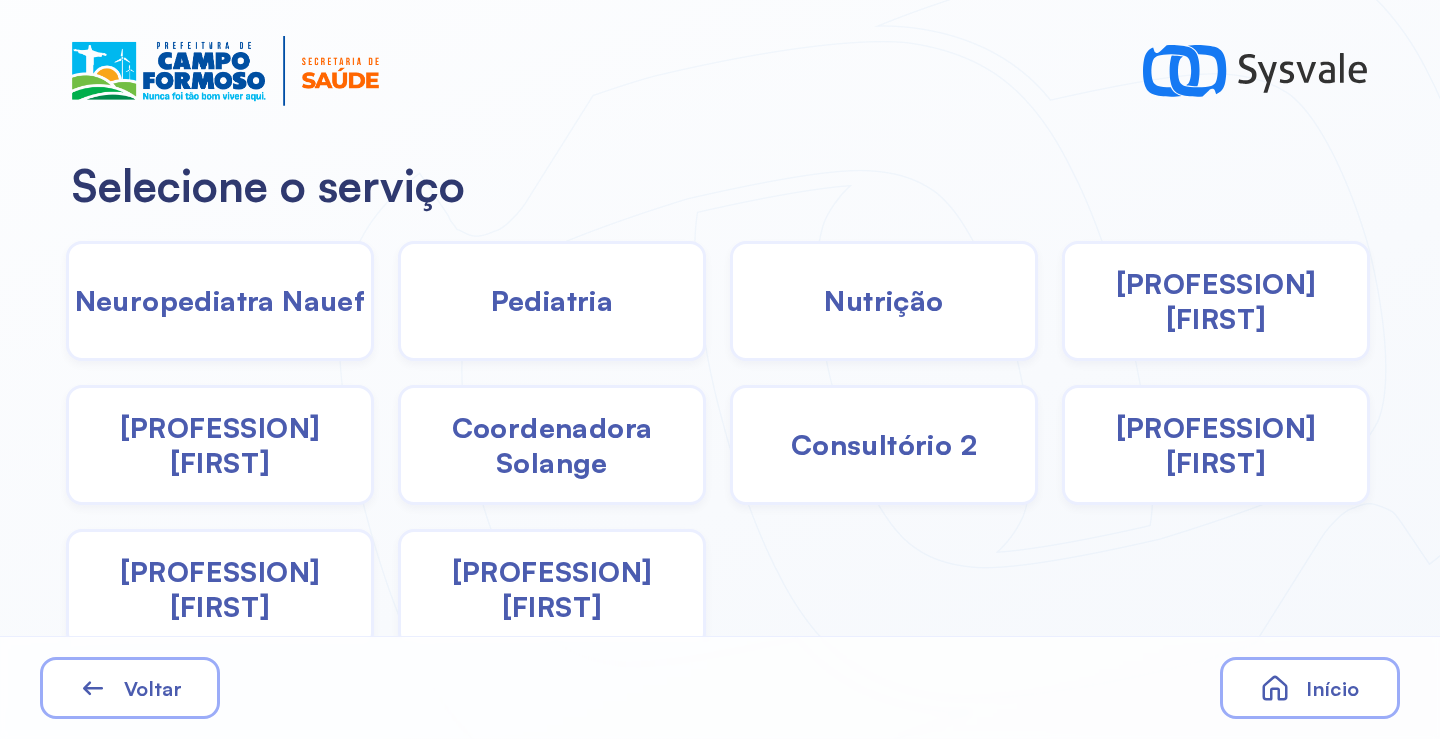 click on "Coordenadora Solange" at bounding box center (552, 445) 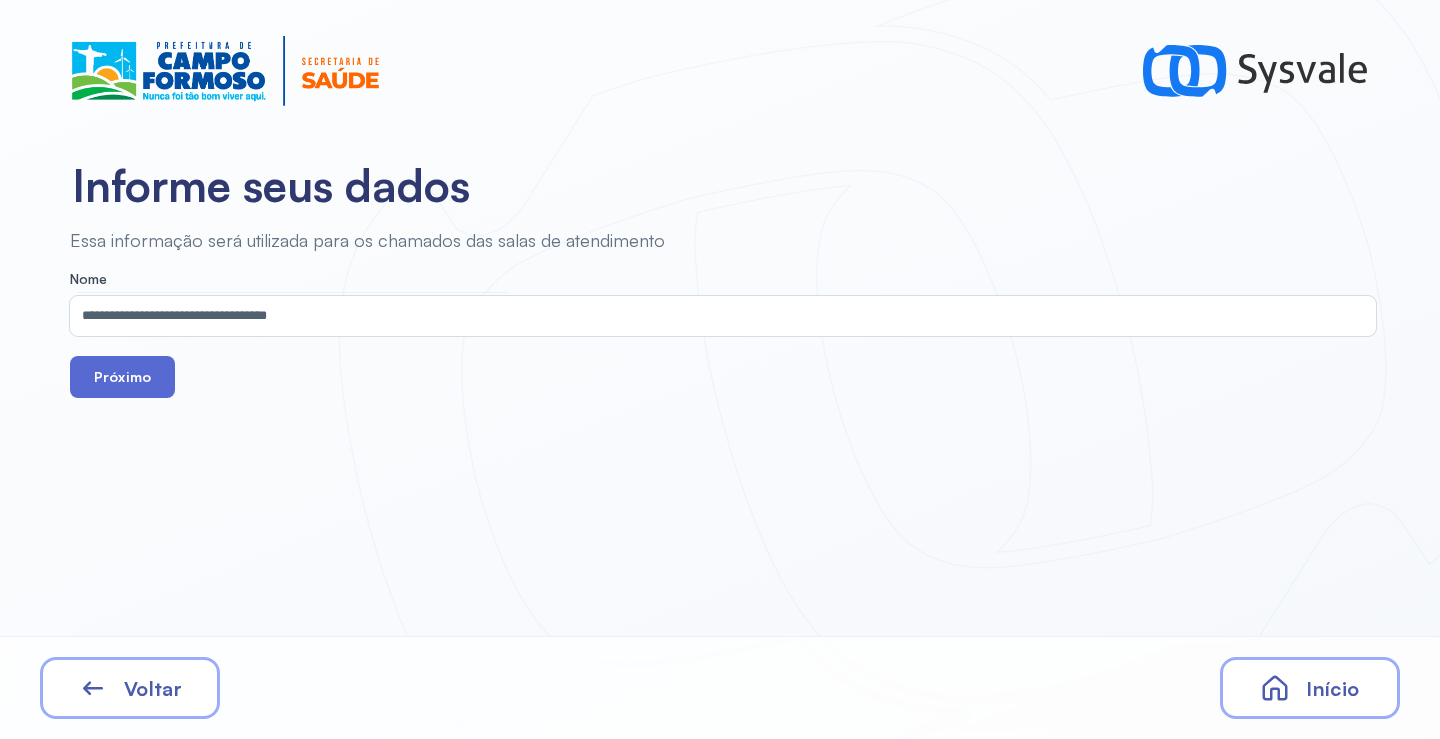 click on "Próximo" at bounding box center (122, 377) 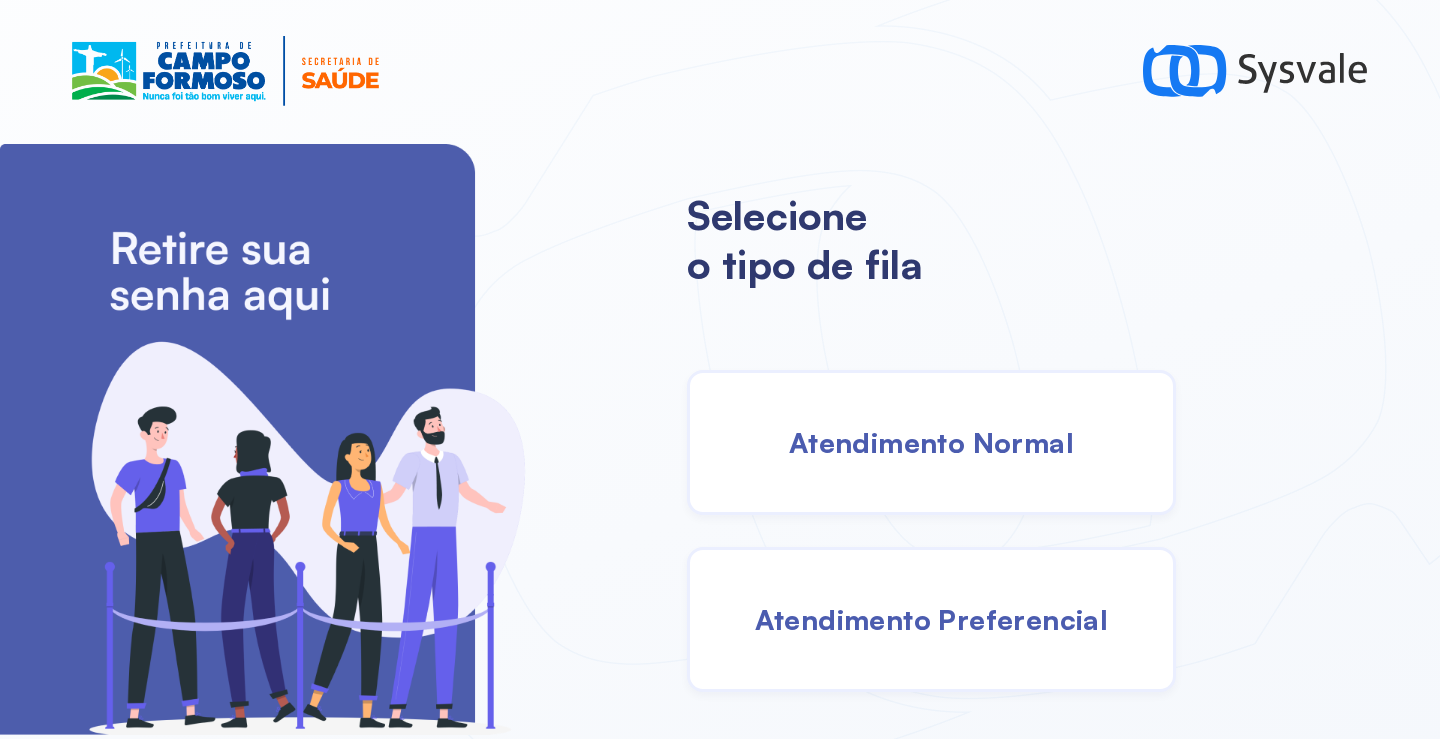 click on "Atendimento Normal" at bounding box center (931, 442) 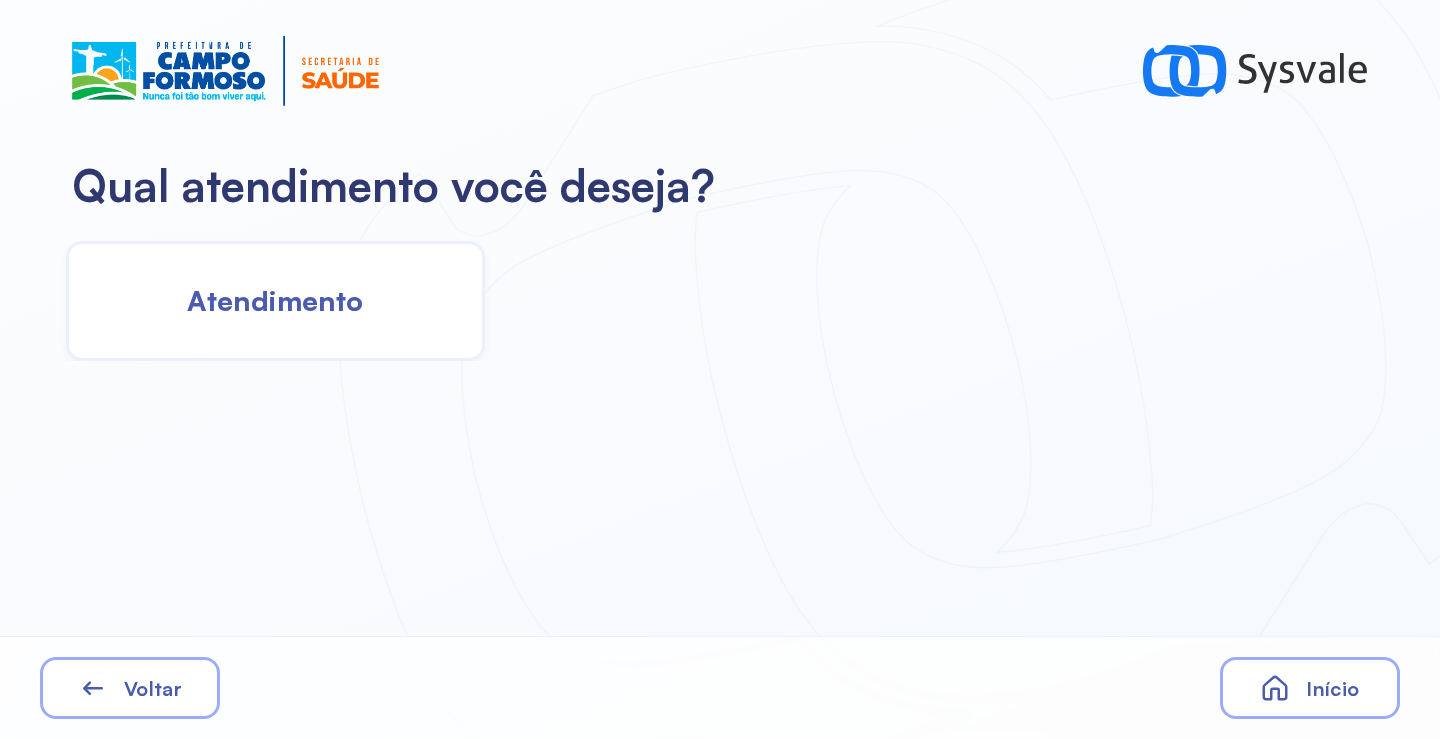 click on "Atendimento" at bounding box center (275, 300) 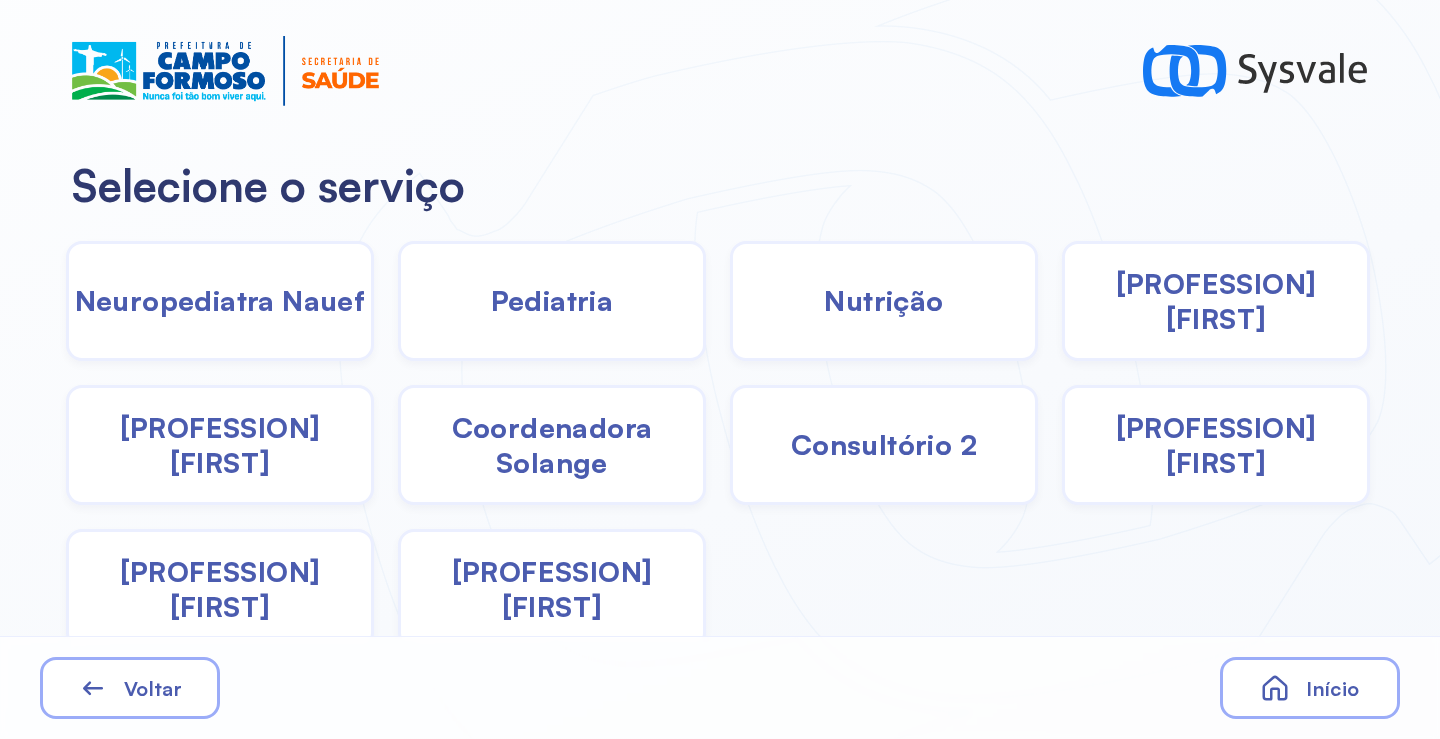click on "Pediatria" at bounding box center (552, 300) 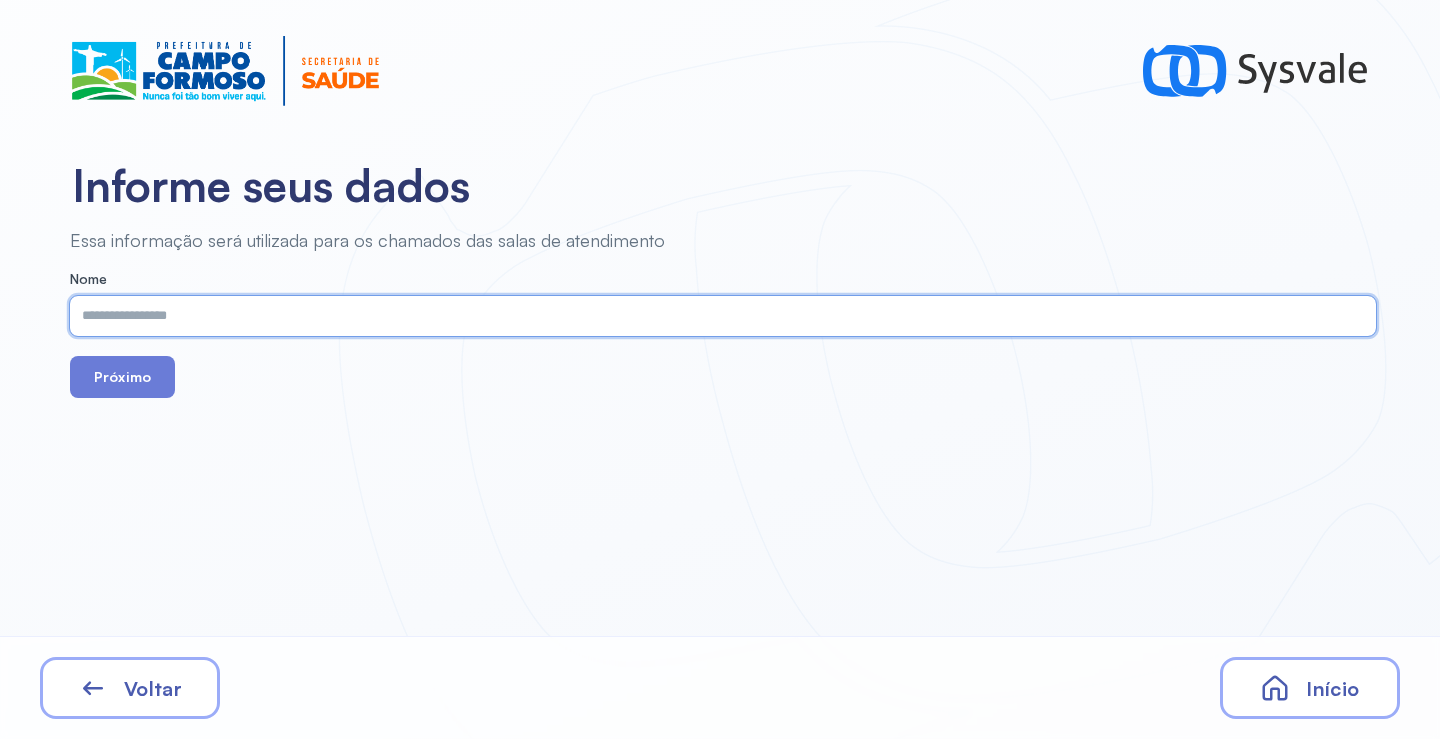 paste on "**********" 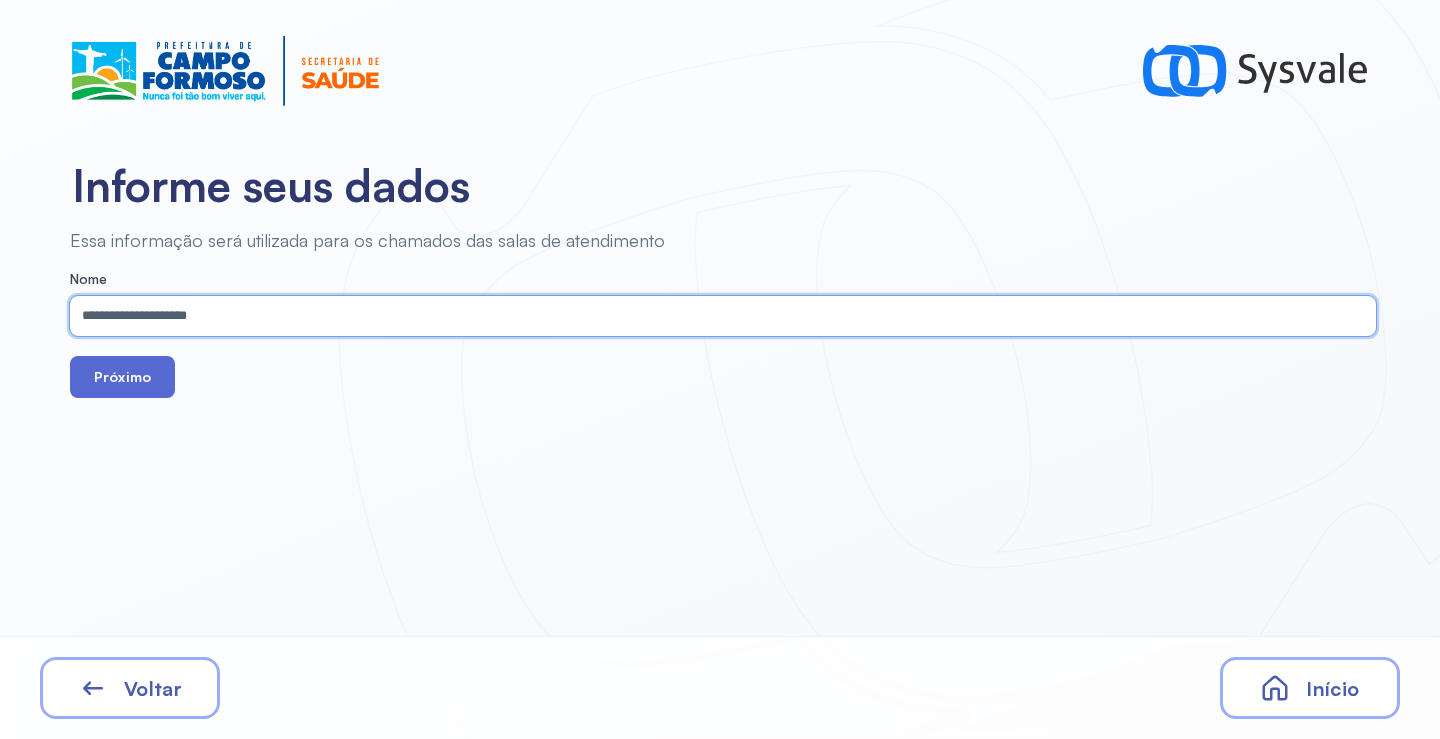 type on "**********" 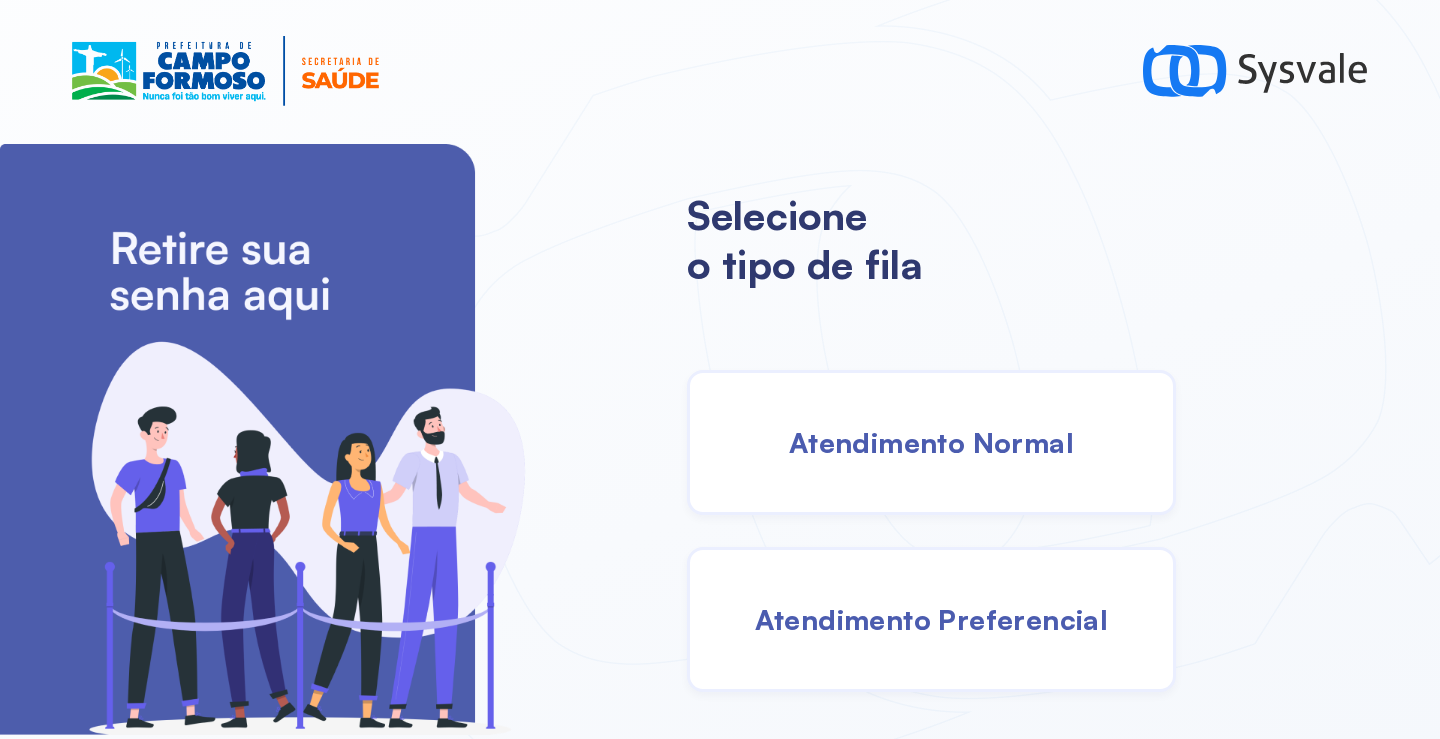click on "Atendimento Normal" at bounding box center [931, 442] 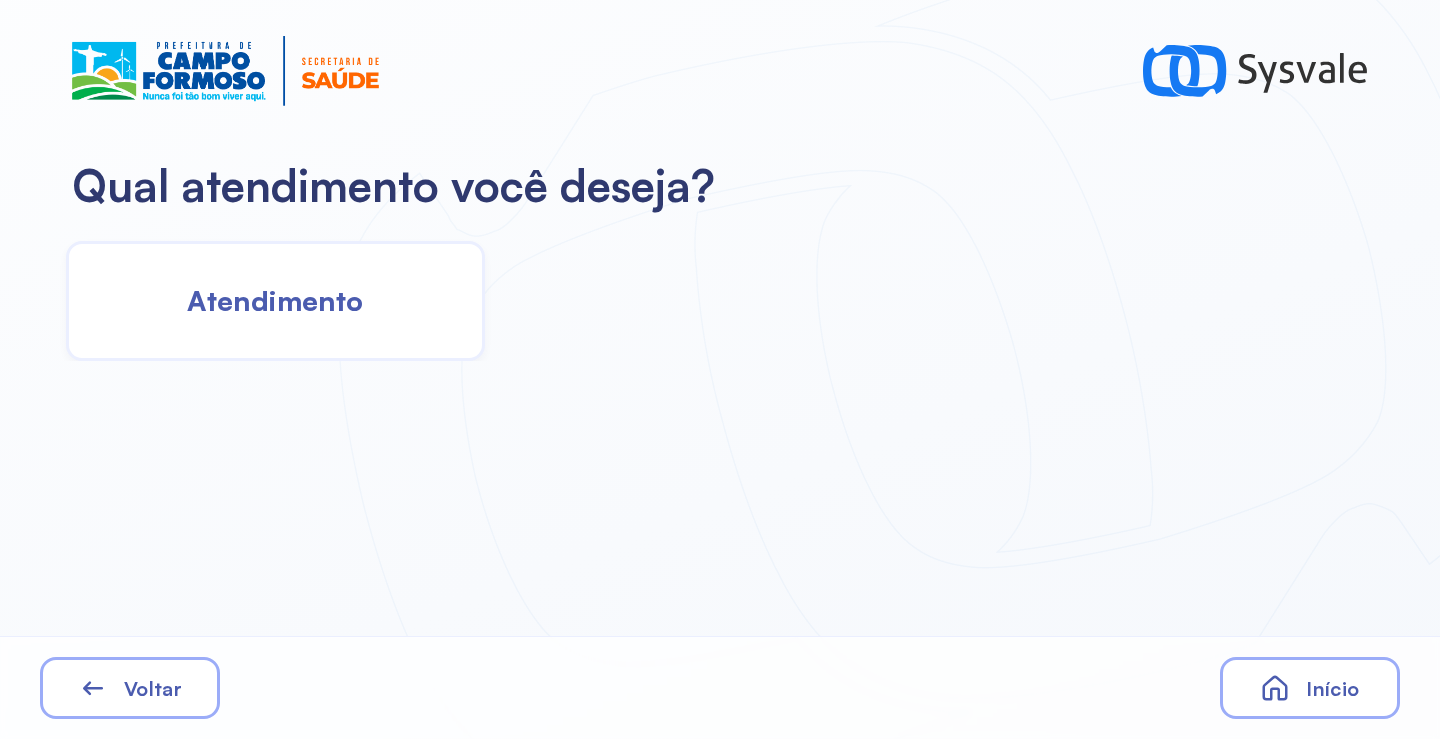 click on "Atendimento" 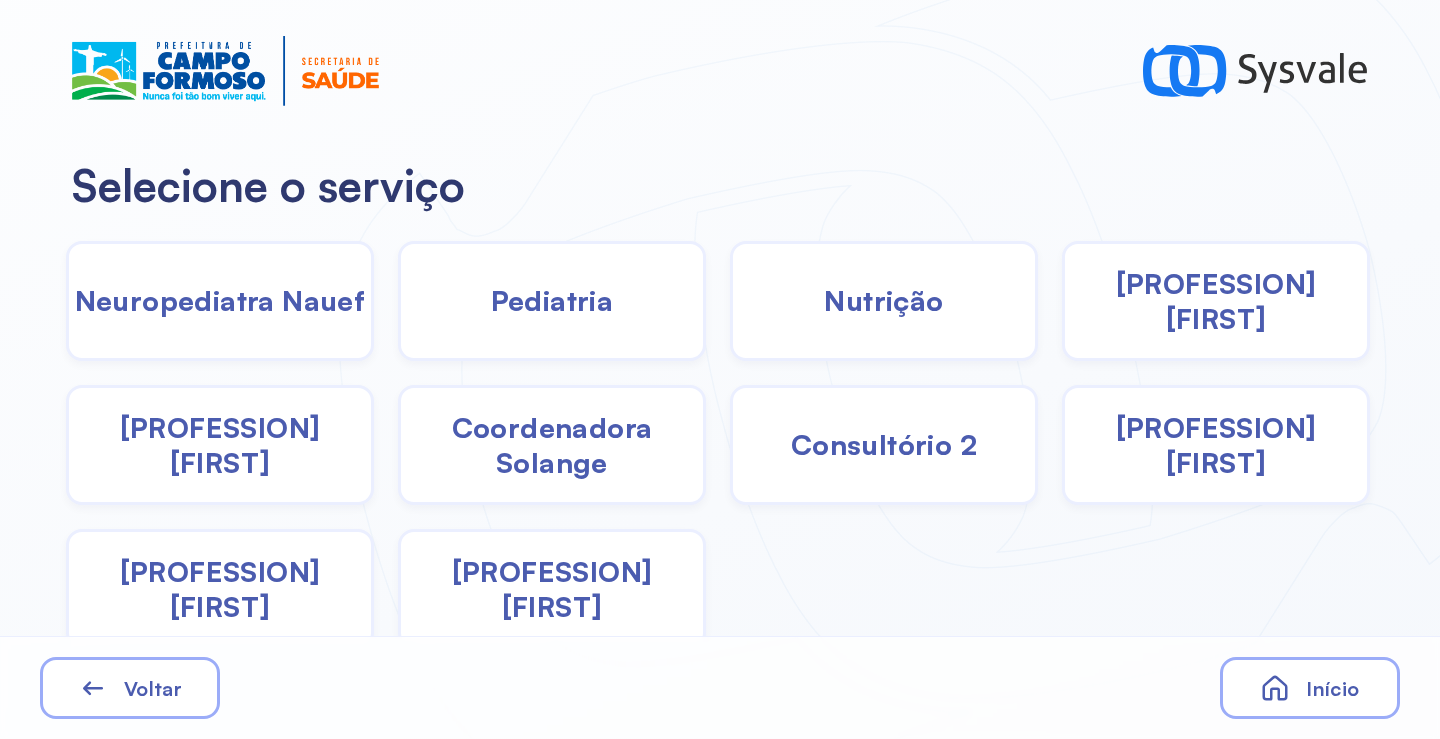 click on "Coordenadora Solange" at bounding box center [552, 445] 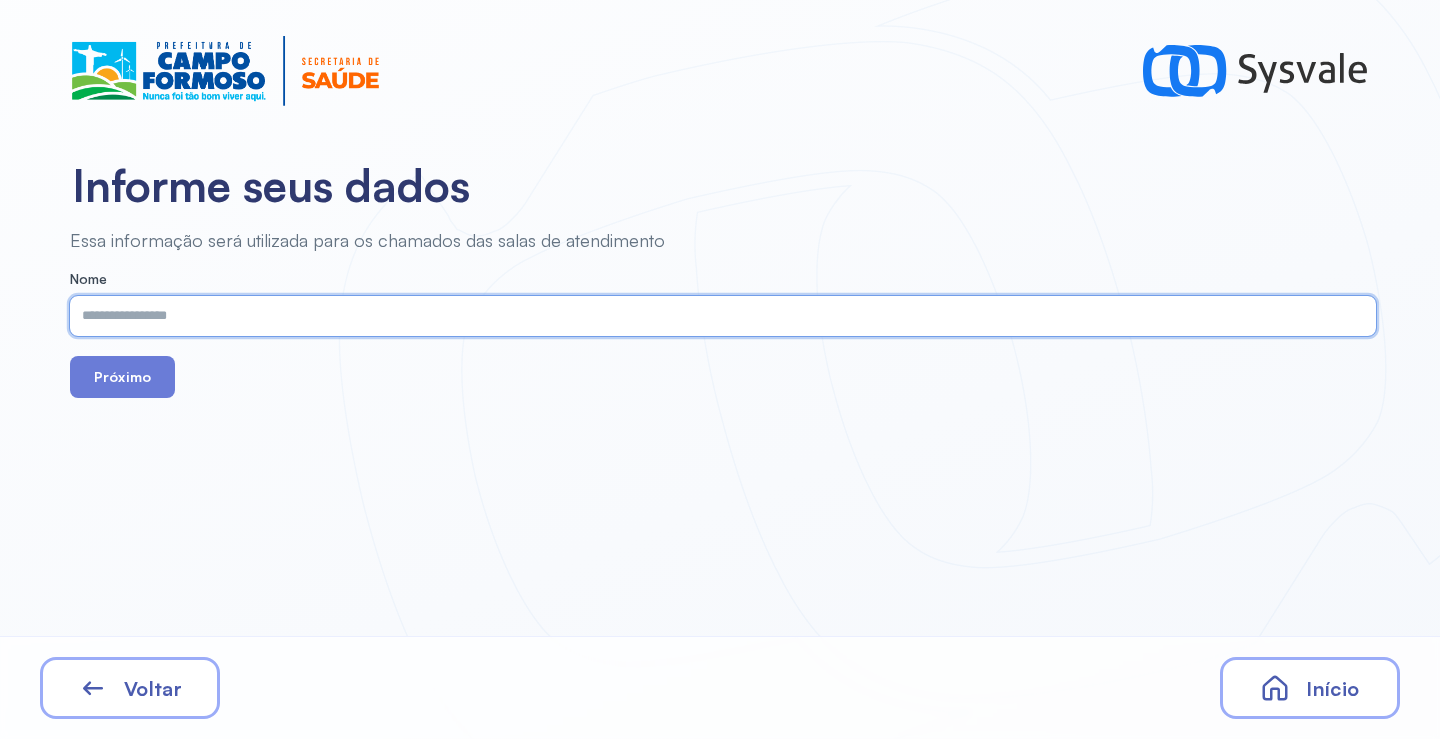 paste on "**********" 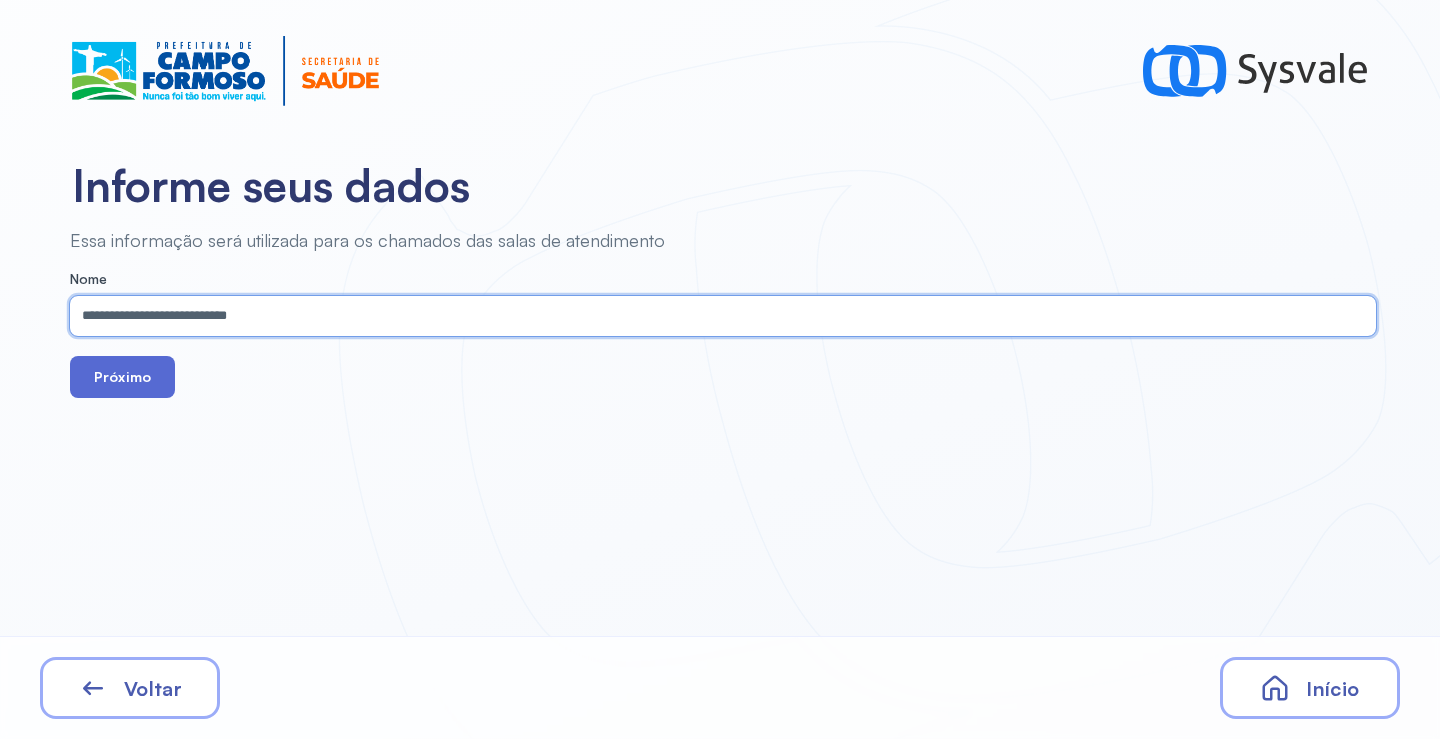 type on "**********" 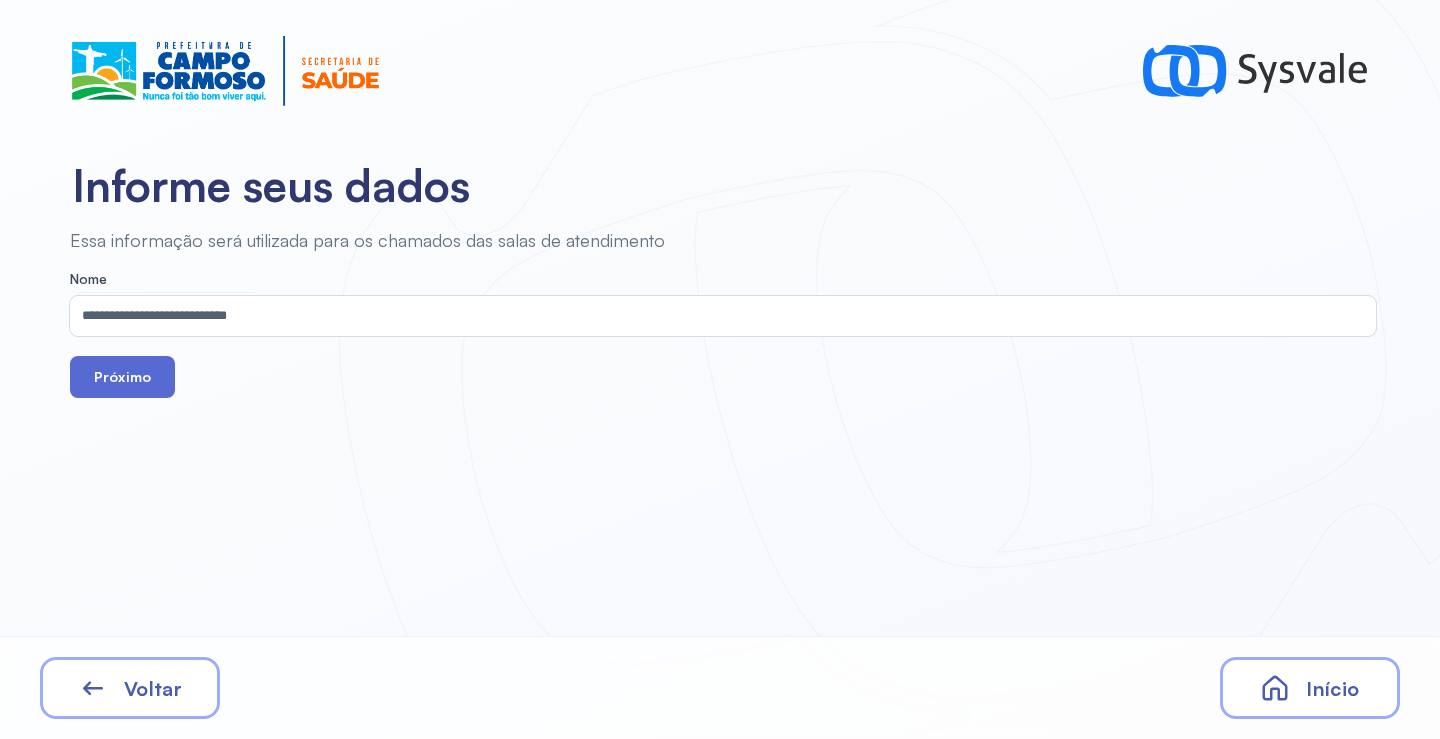 click on "Próximo" at bounding box center (122, 377) 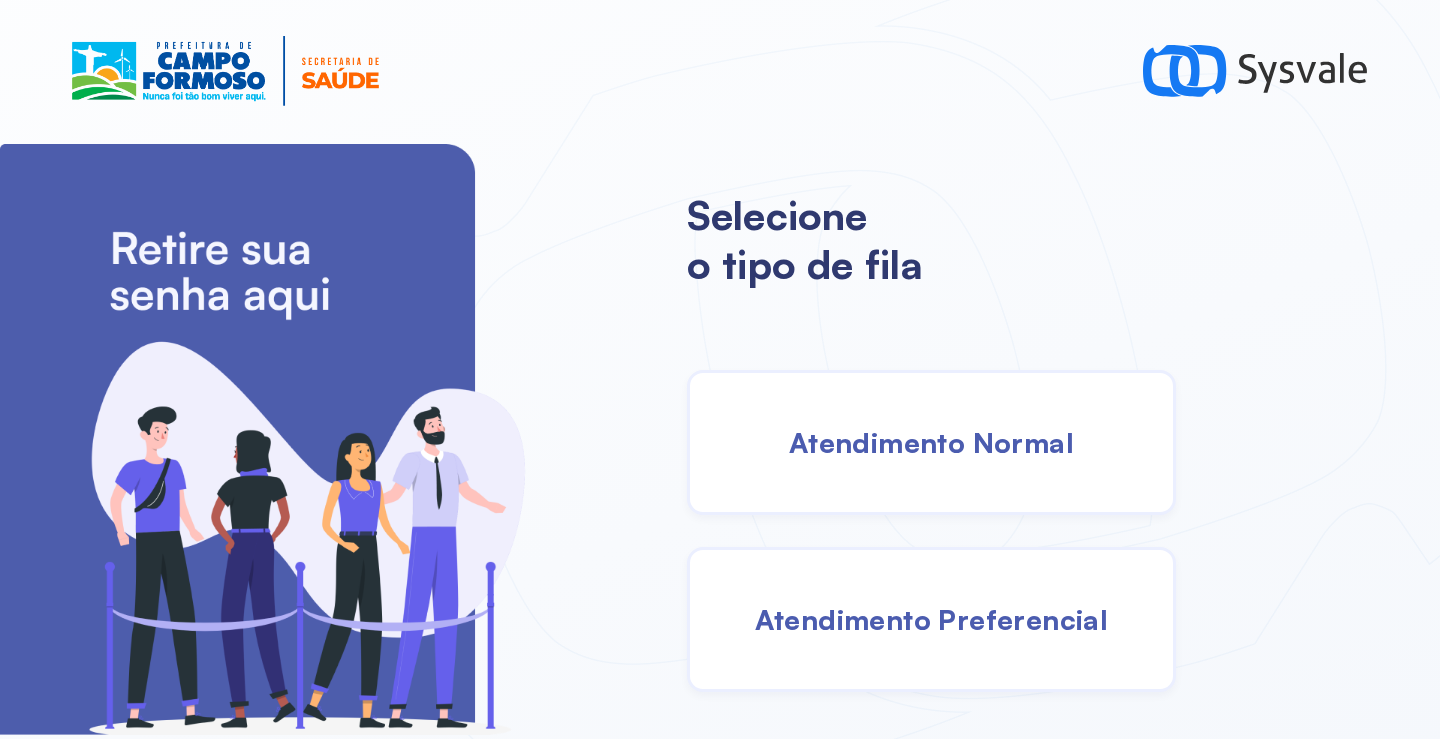 click on "Atendimento Normal" at bounding box center [931, 442] 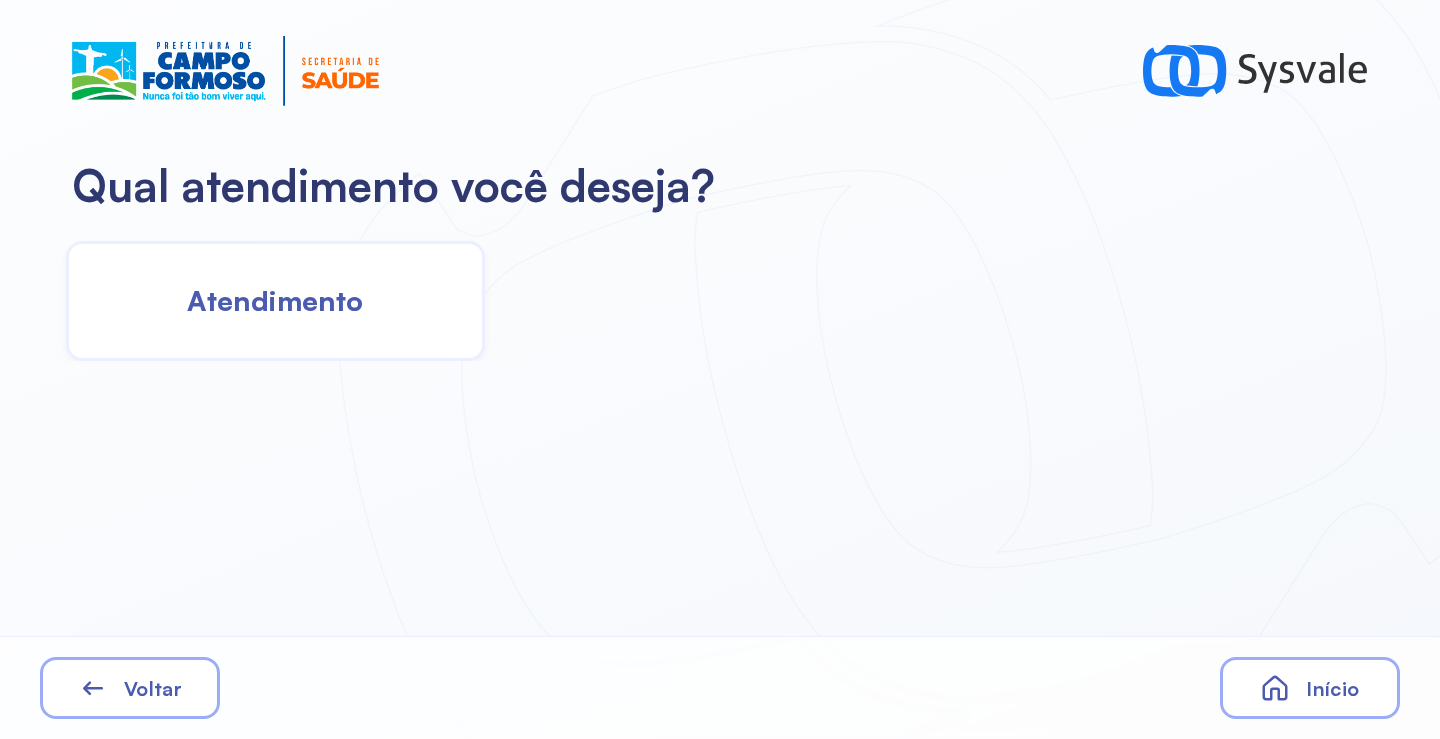 click on "Atendimento" 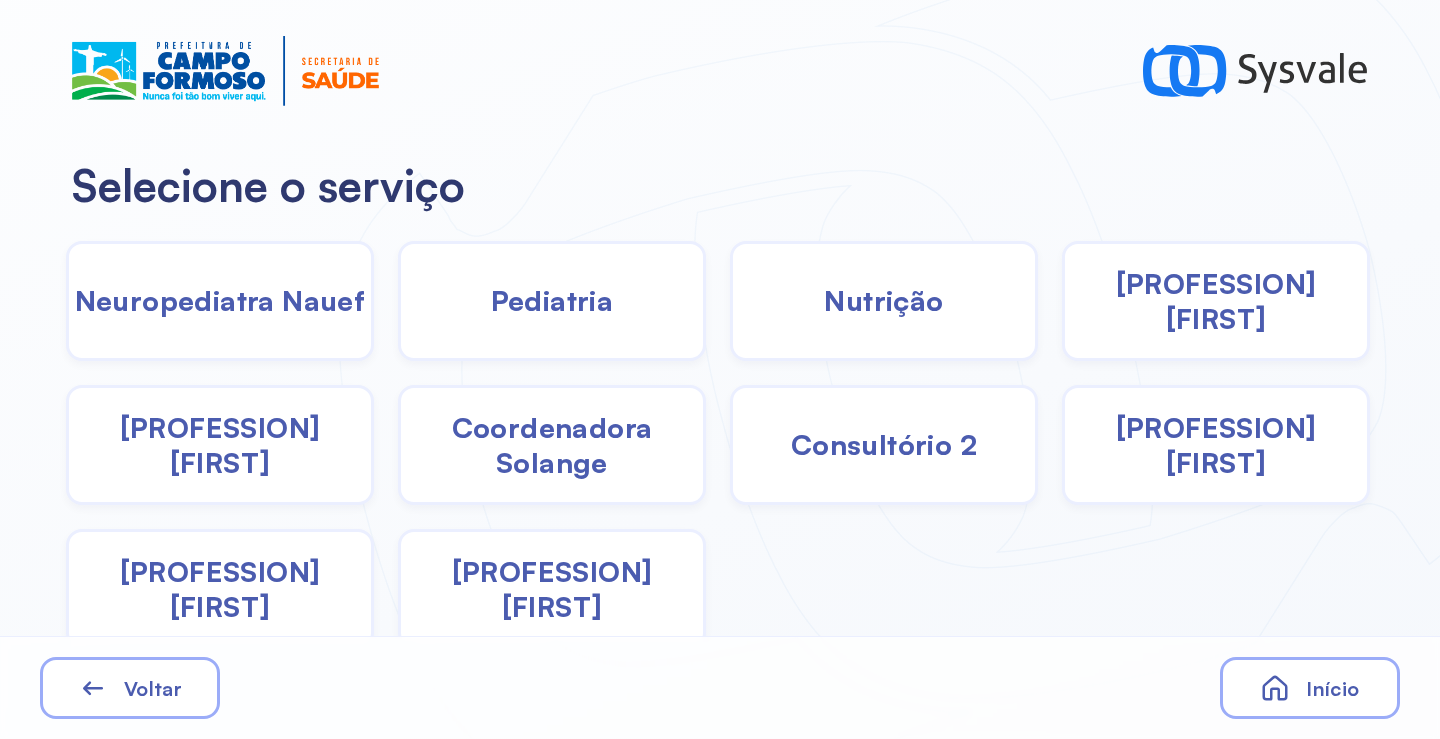click on "Coordenadora Solange" at bounding box center (552, 445) 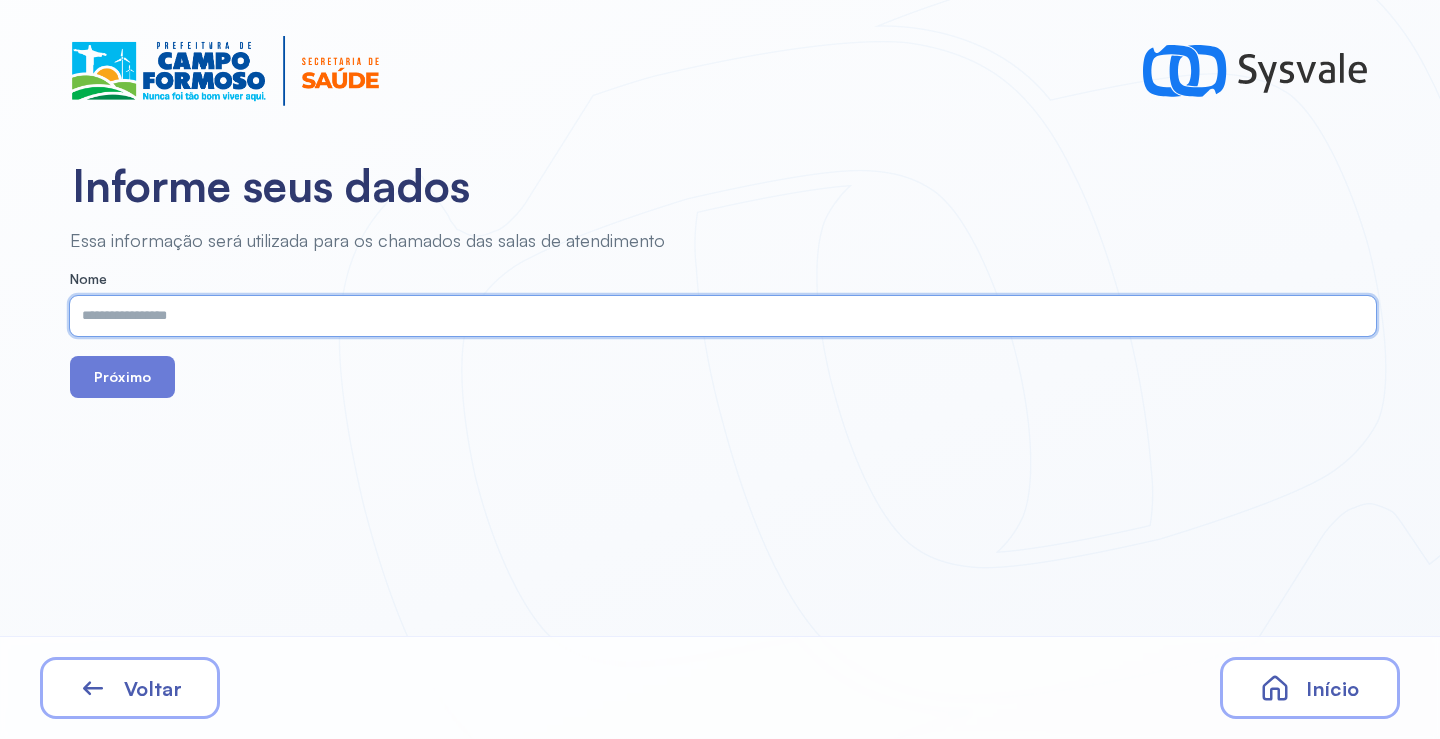 paste on "**********" 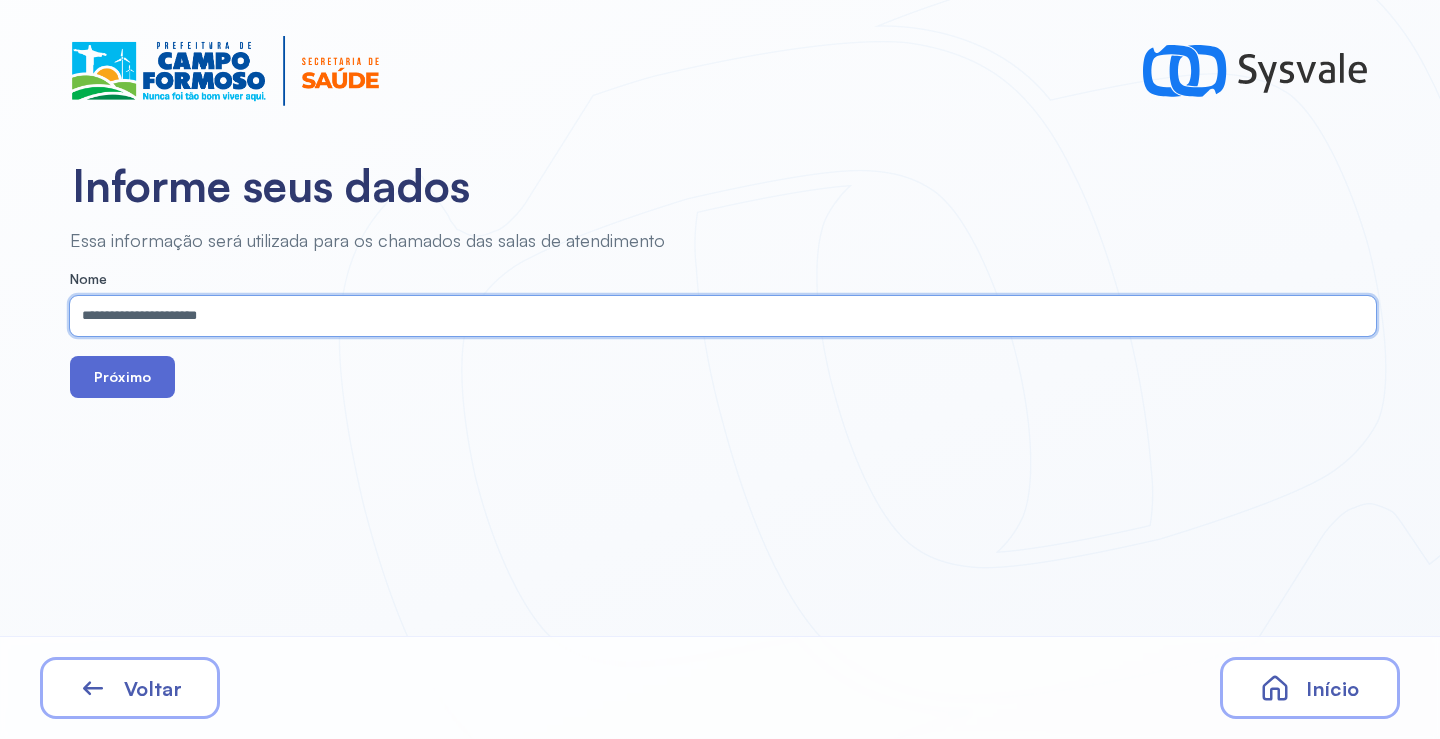 type on "**********" 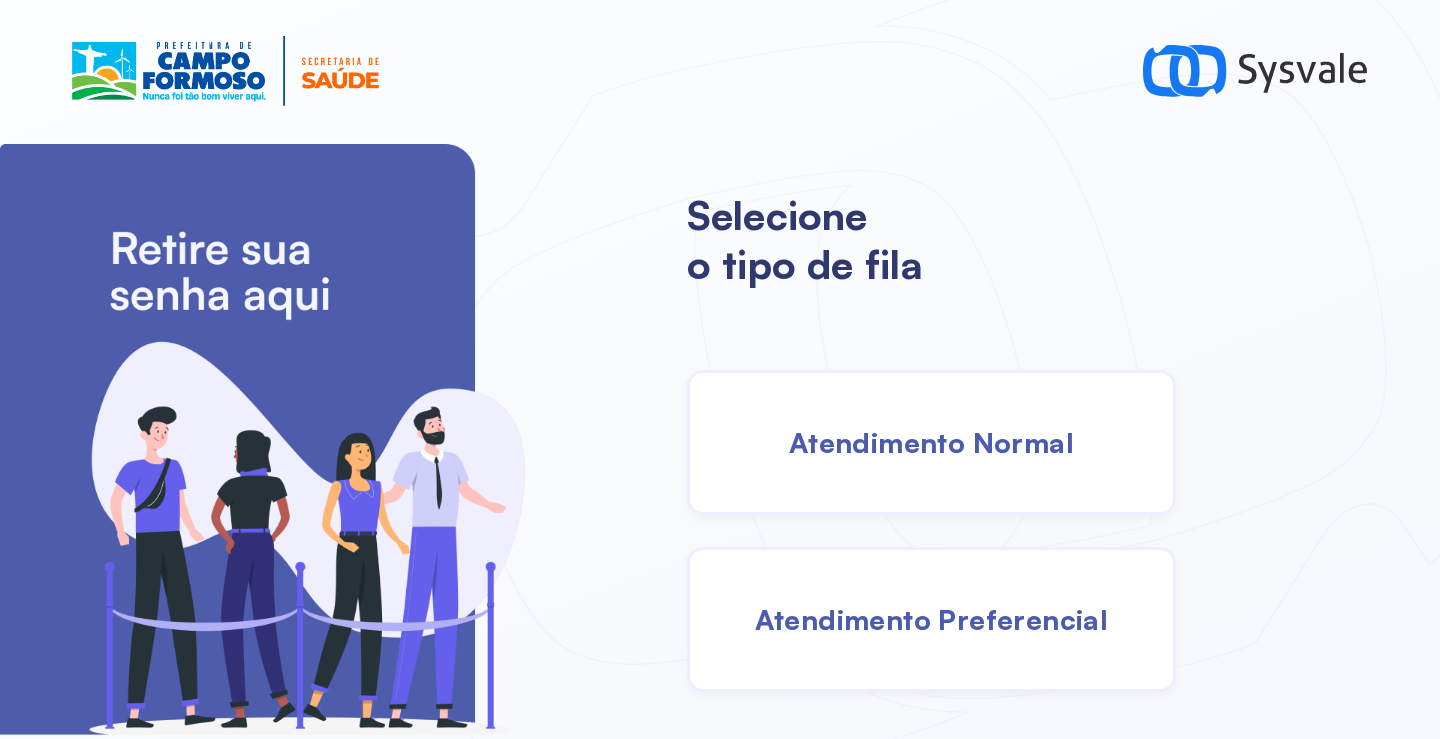 click on "Atendimento Normal" at bounding box center (931, 442) 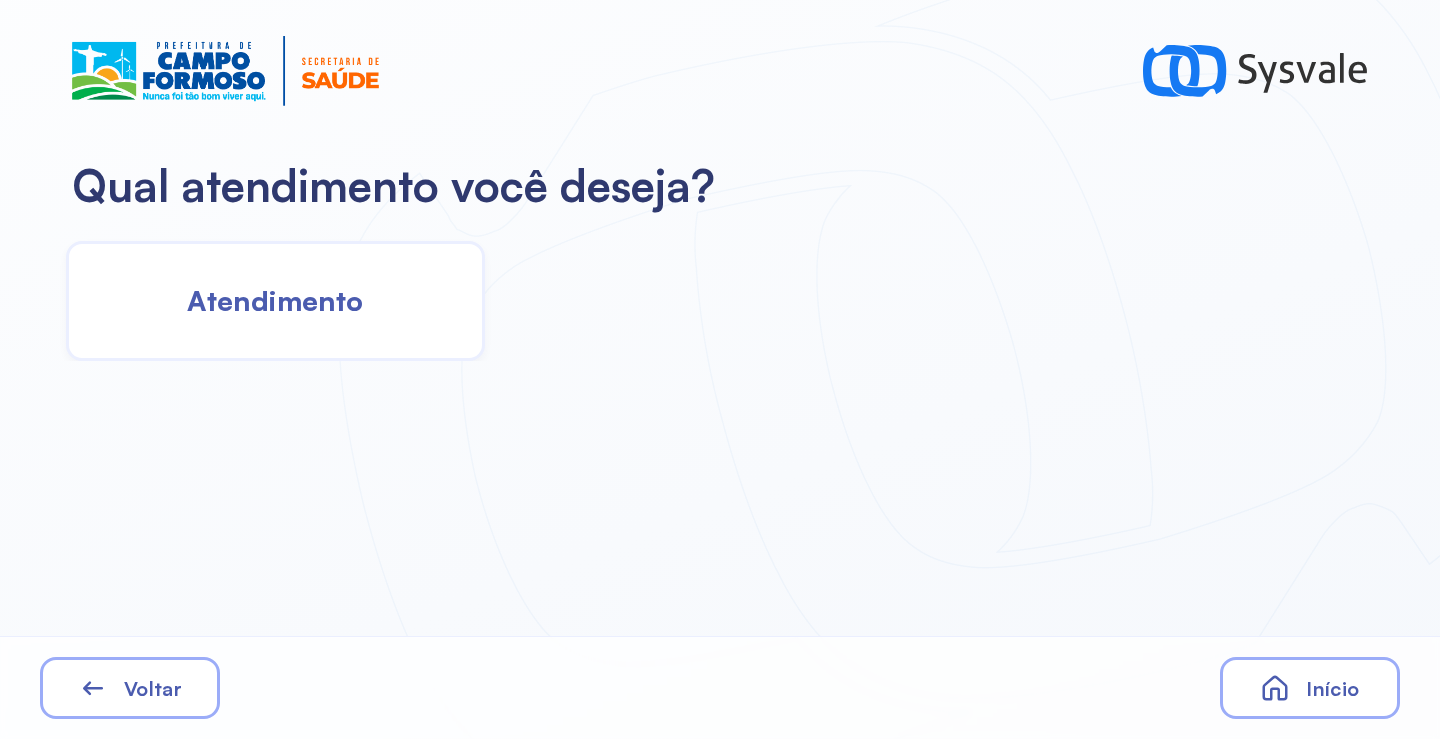 click on "Atendimento" at bounding box center [275, 300] 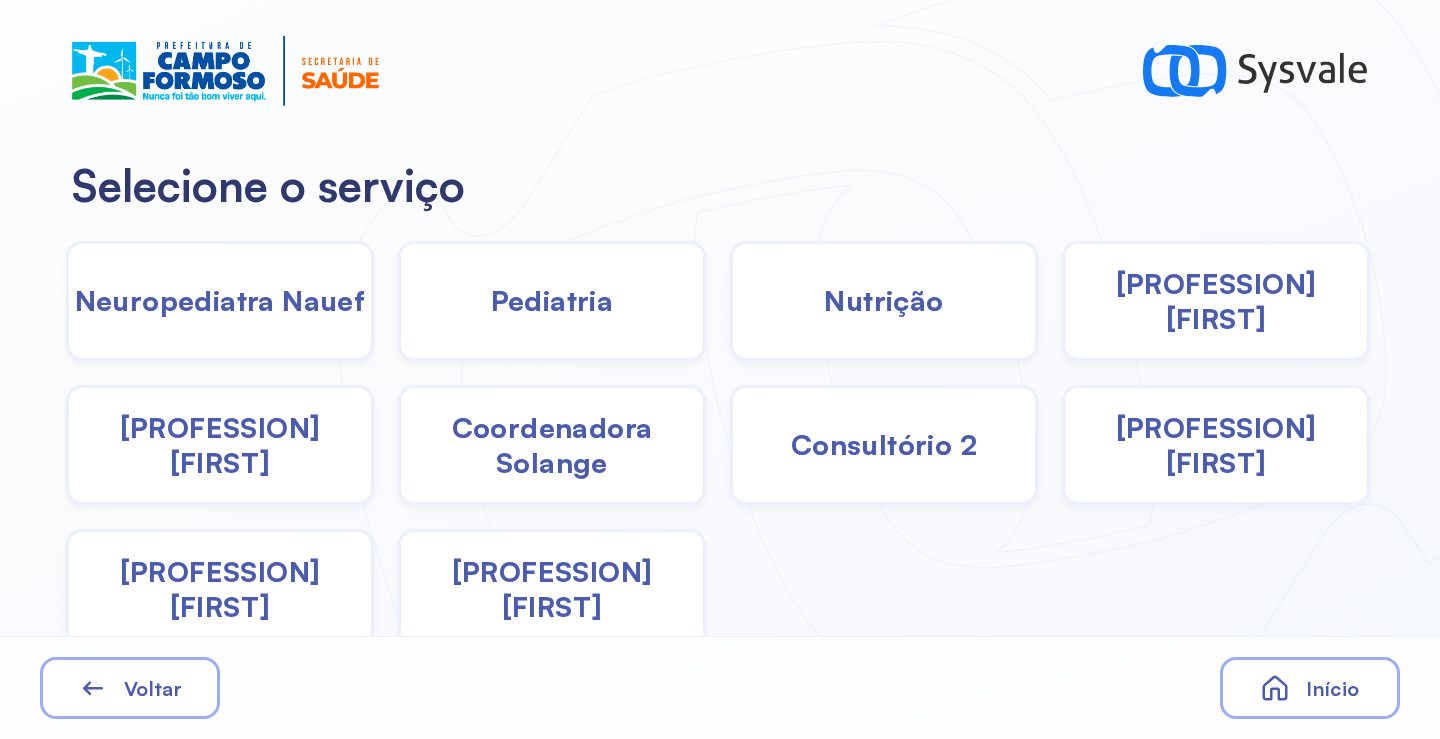 click on "Psicologa Alana" at bounding box center [1216, 301] 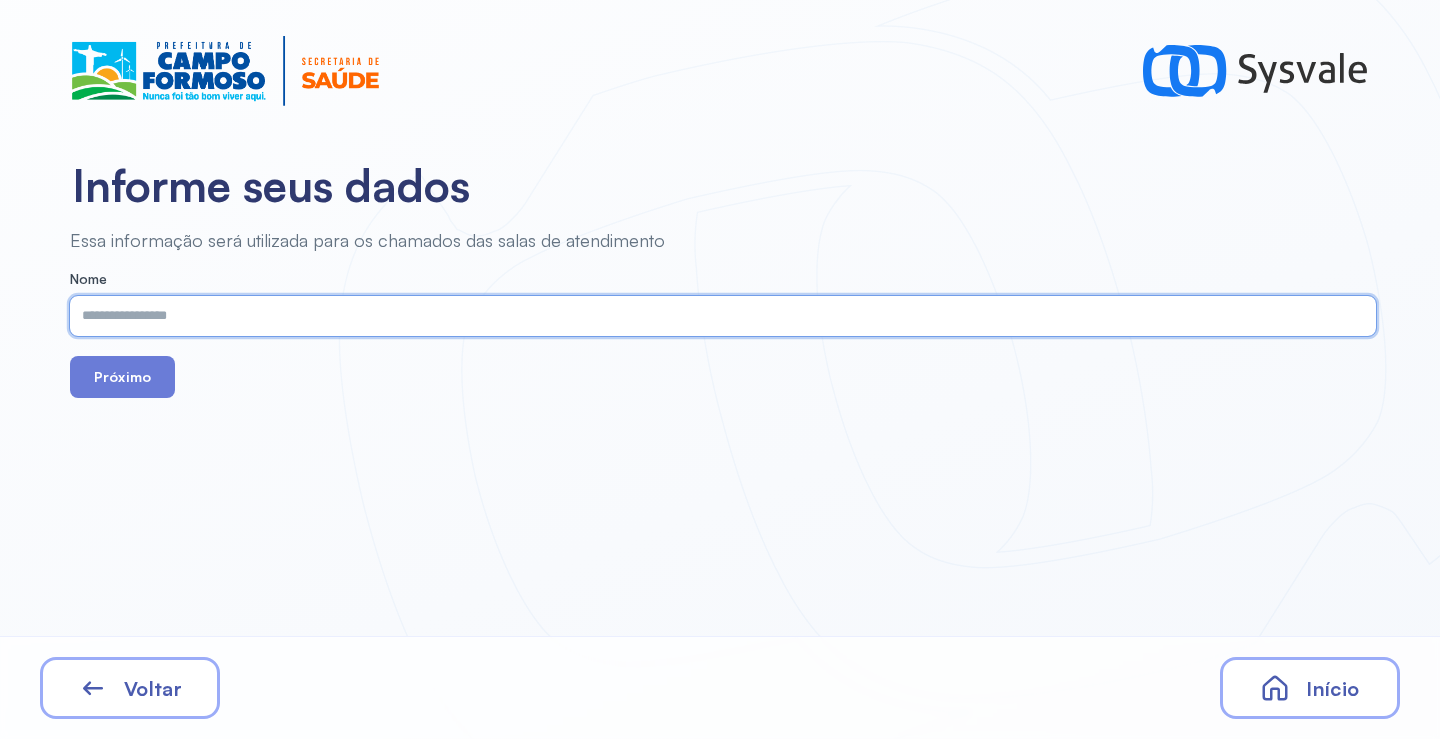 paste on "**********" 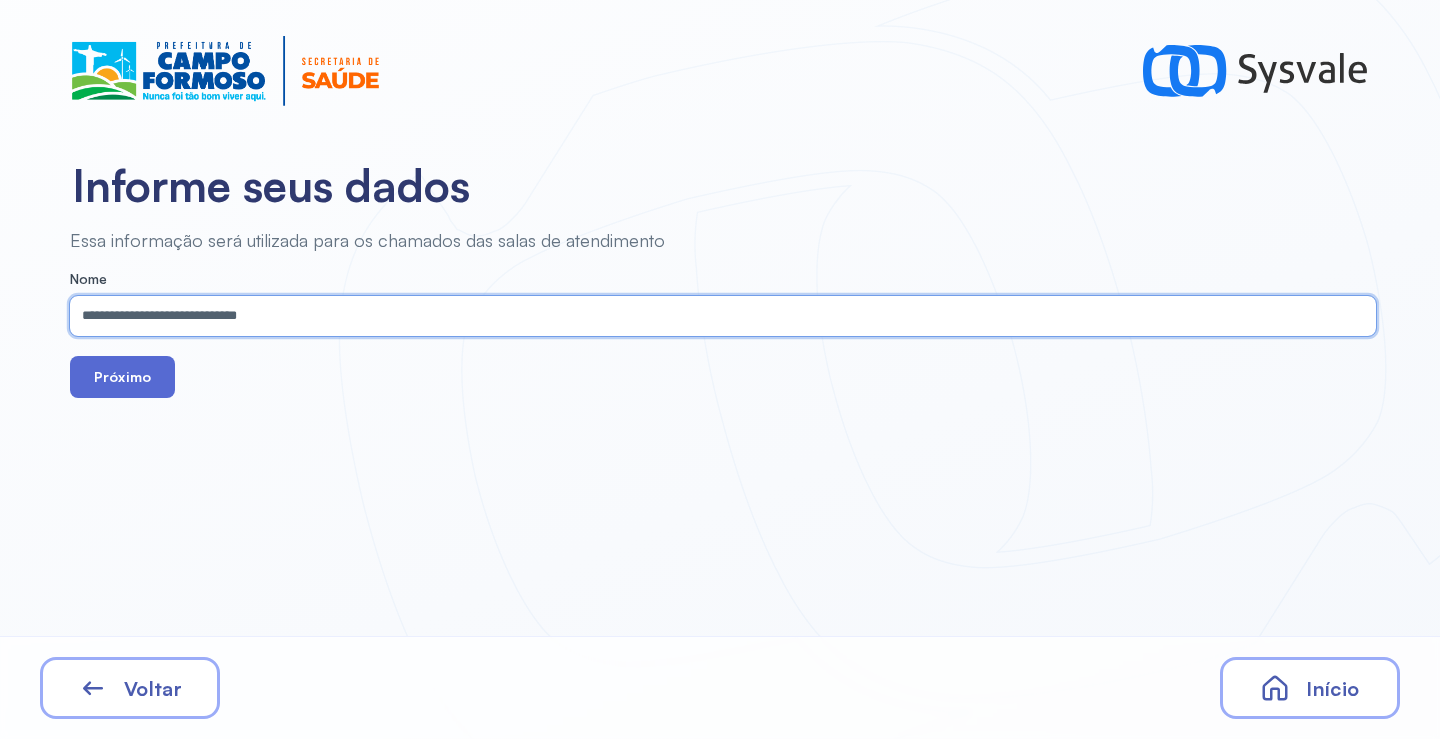 type on "**********" 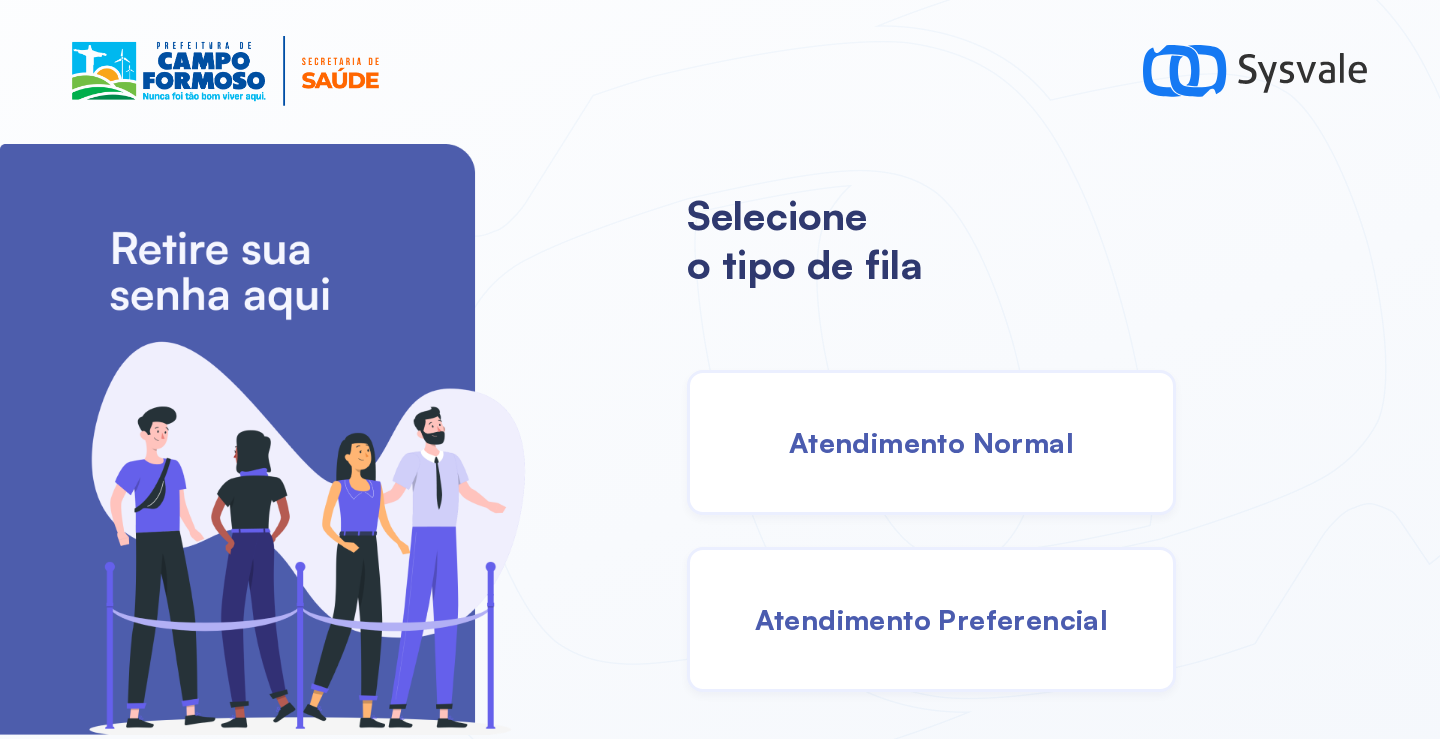 drag, startPoint x: 892, startPoint y: 459, endPoint x: 881, endPoint y: 453, distance: 12.529964 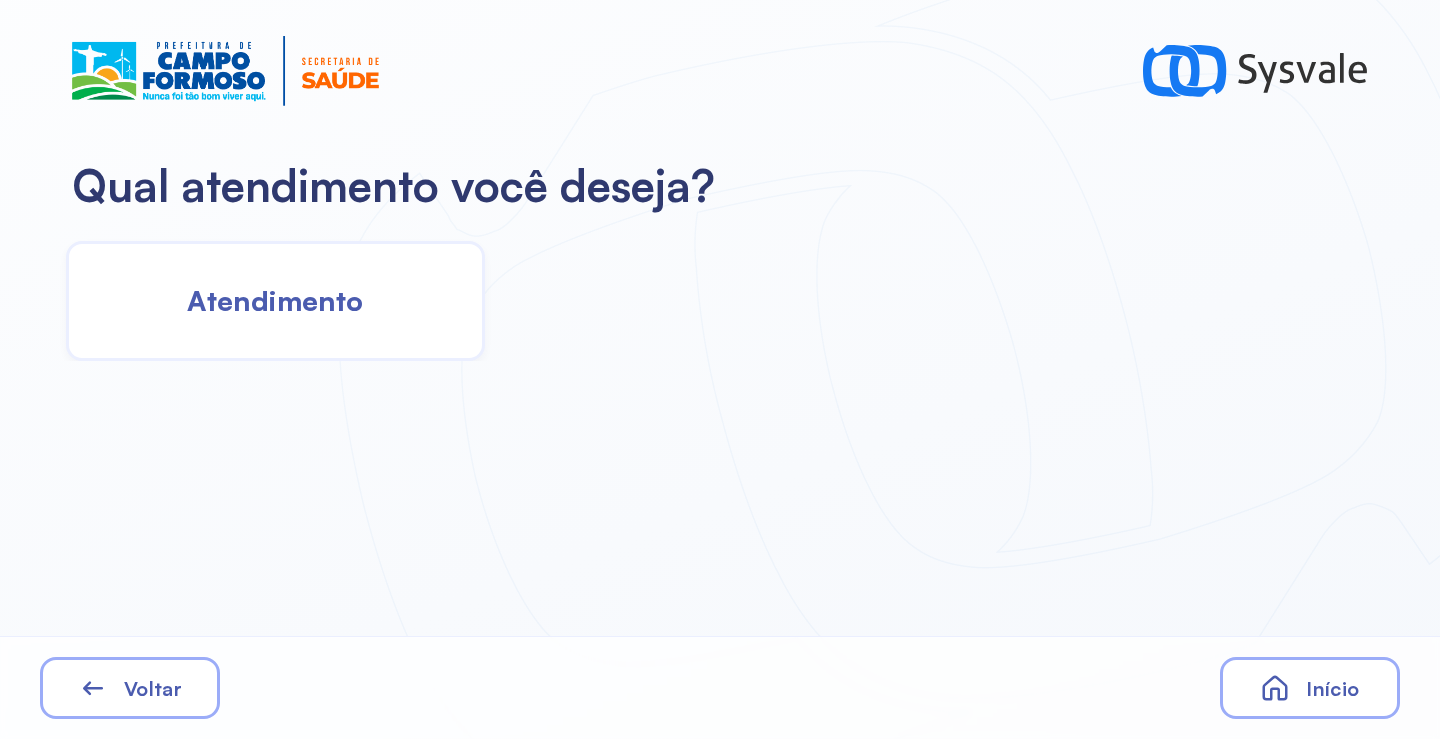 click on "Atendimento" at bounding box center (275, 300) 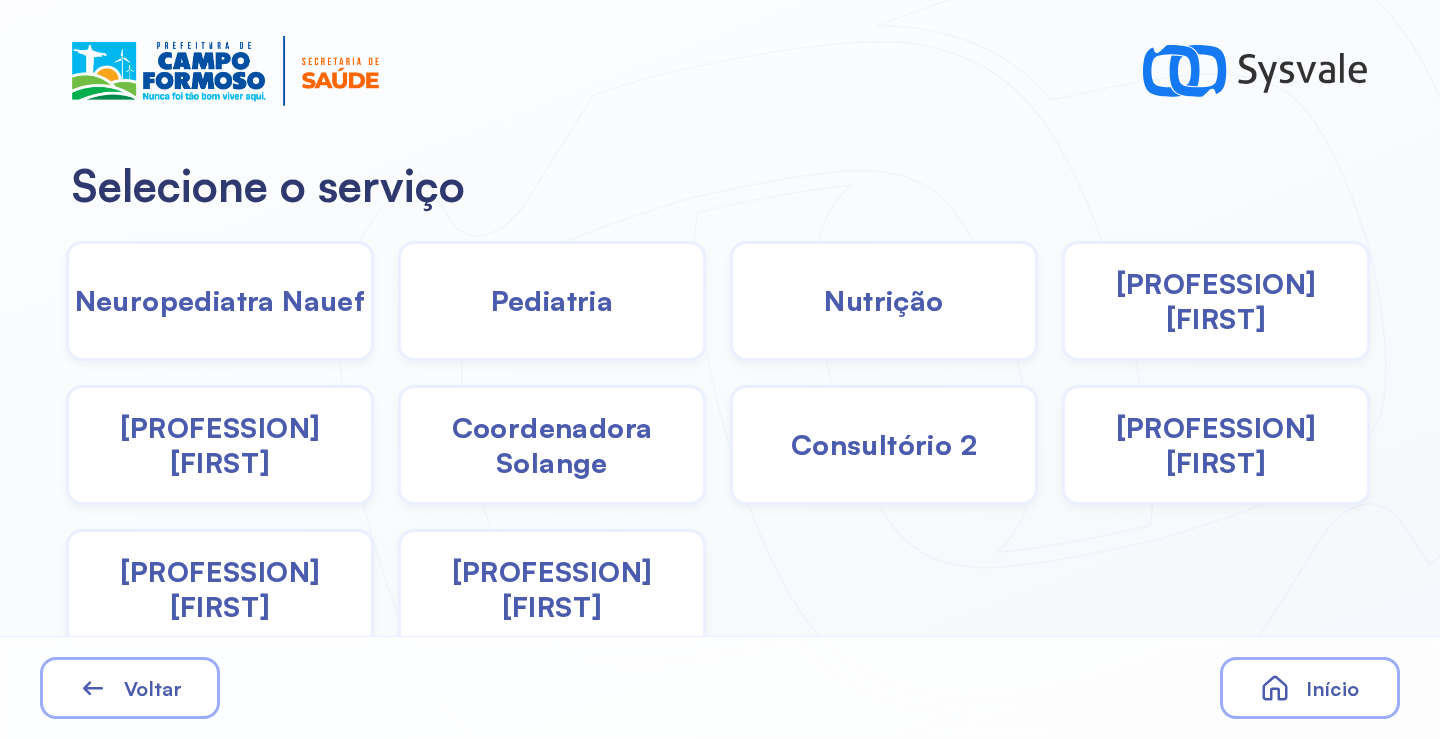 drag, startPoint x: 565, startPoint y: 463, endPoint x: 555, endPoint y: 462, distance: 10.049875 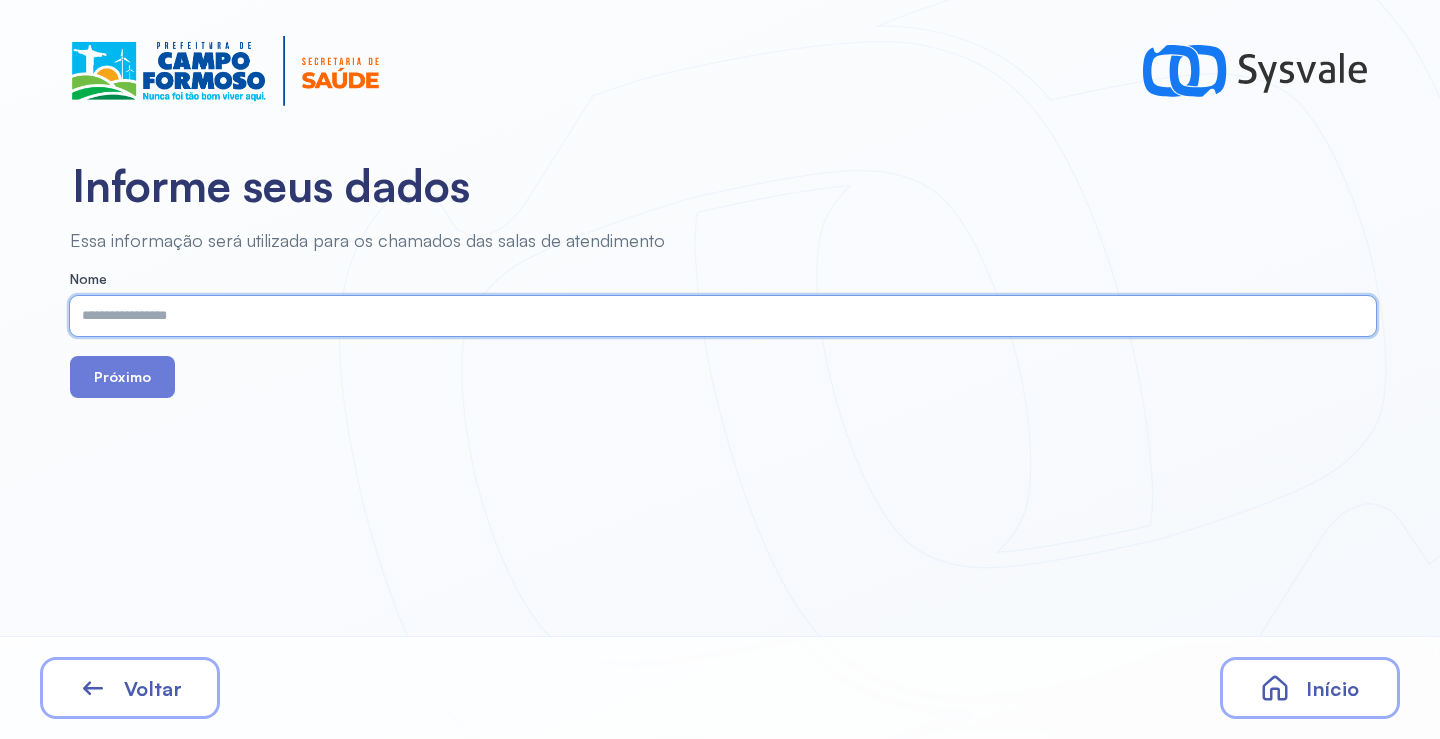paste on "**********" 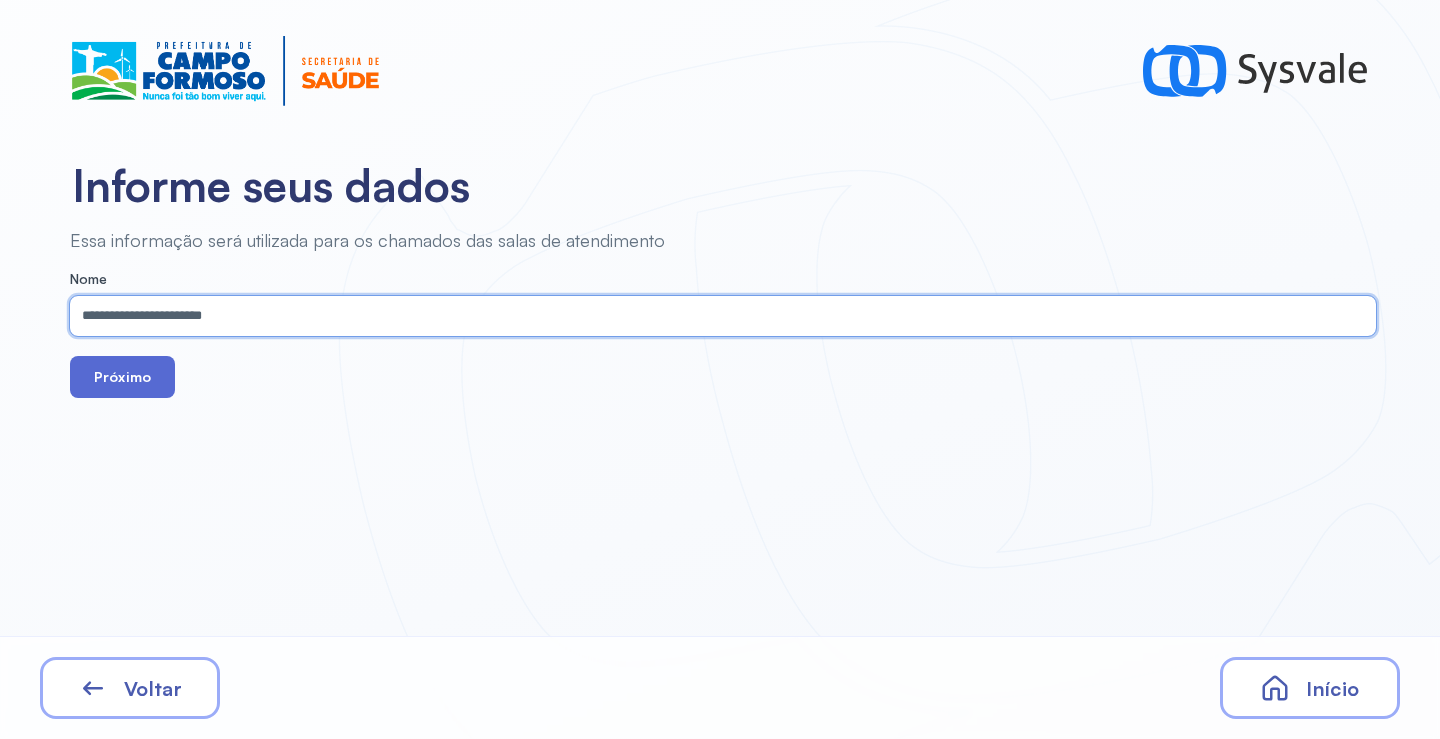 type on "**********" 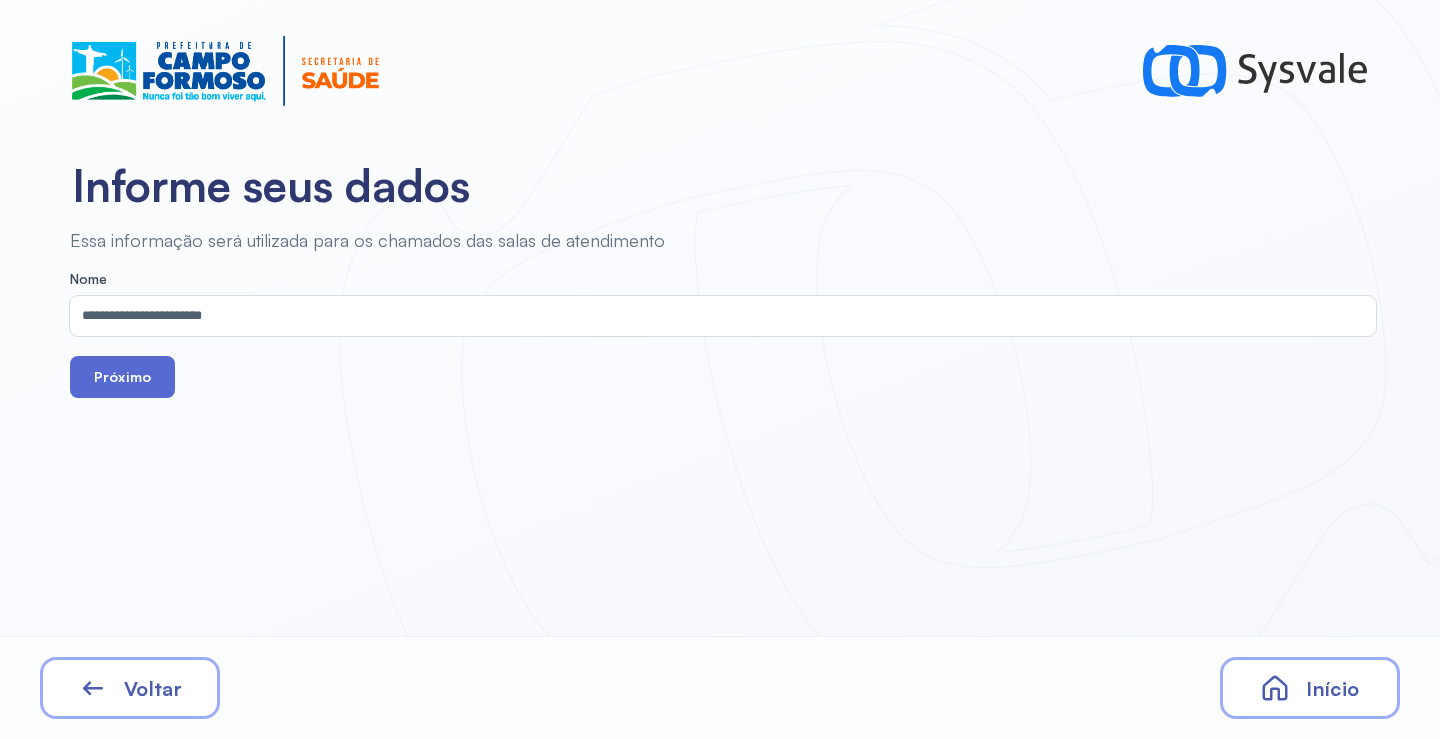 click on "Próximo" at bounding box center [122, 377] 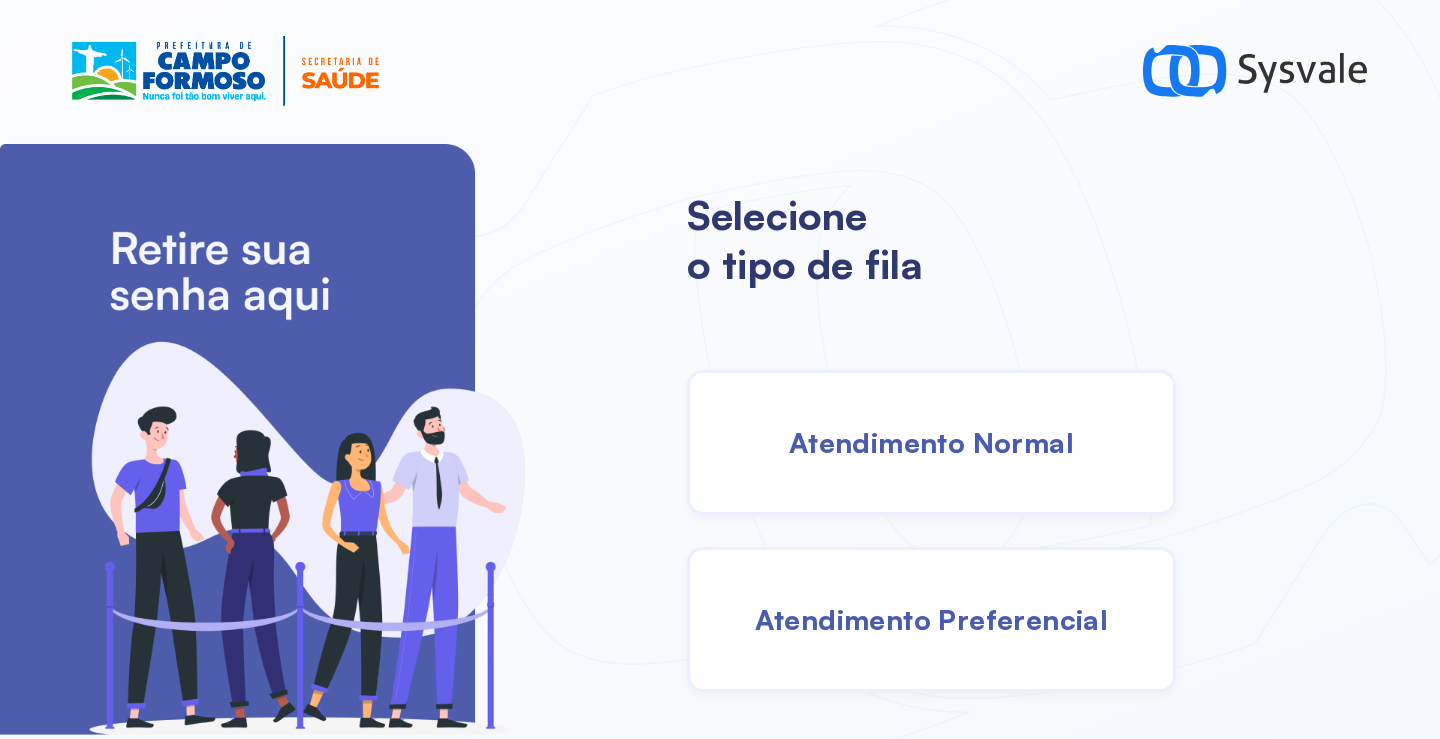 click on "Atendimento Normal" at bounding box center (931, 442) 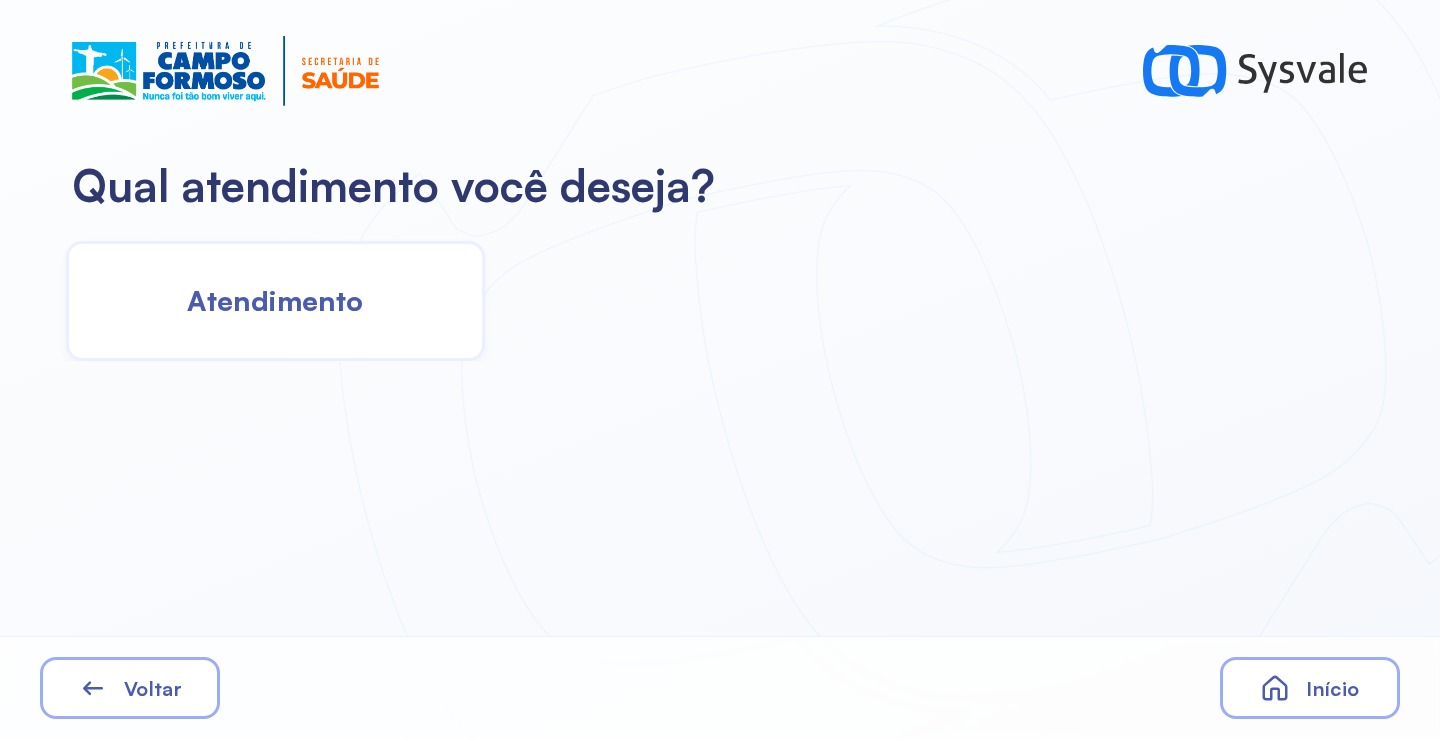 click on "Atendimento" at bounding box center (275, 300) 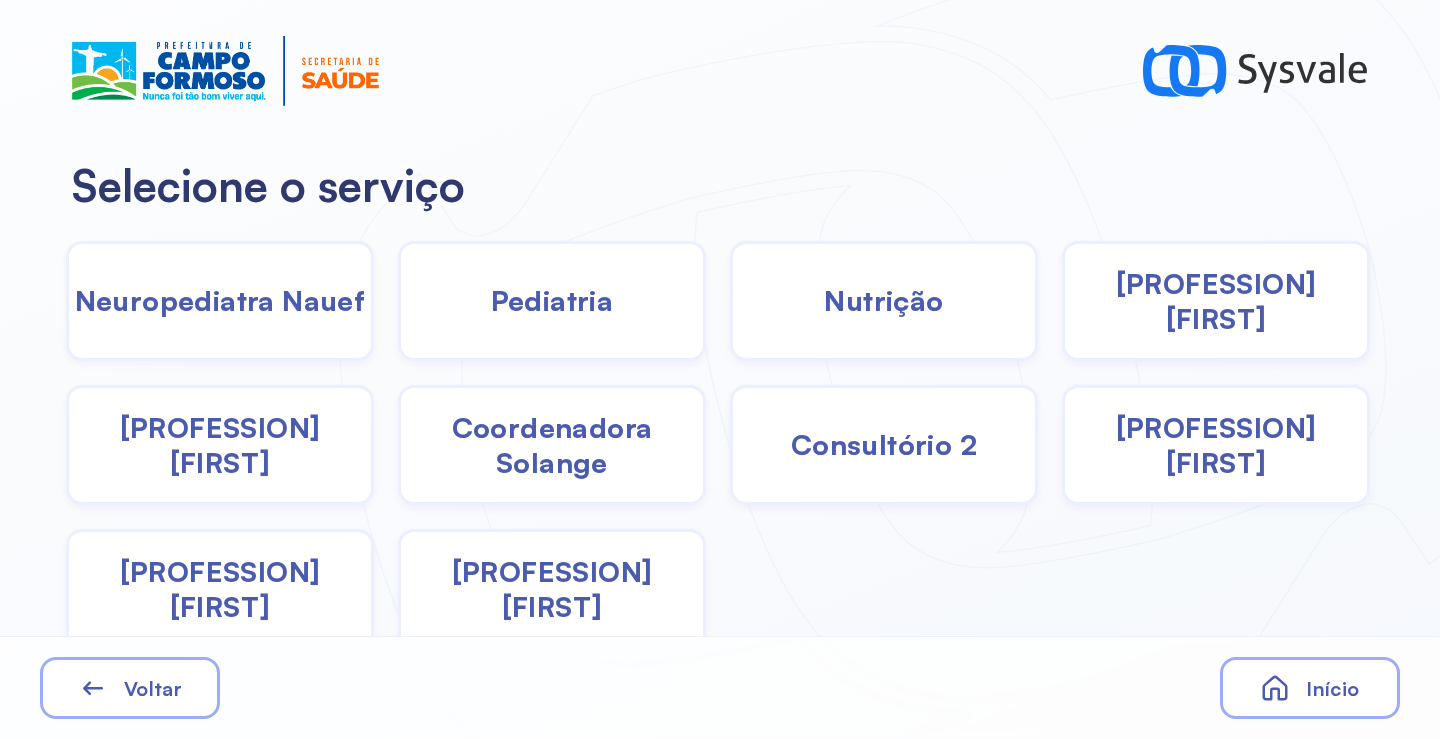 click on "Fisioterapeuta Janusia" at bounding box center (220, 445) 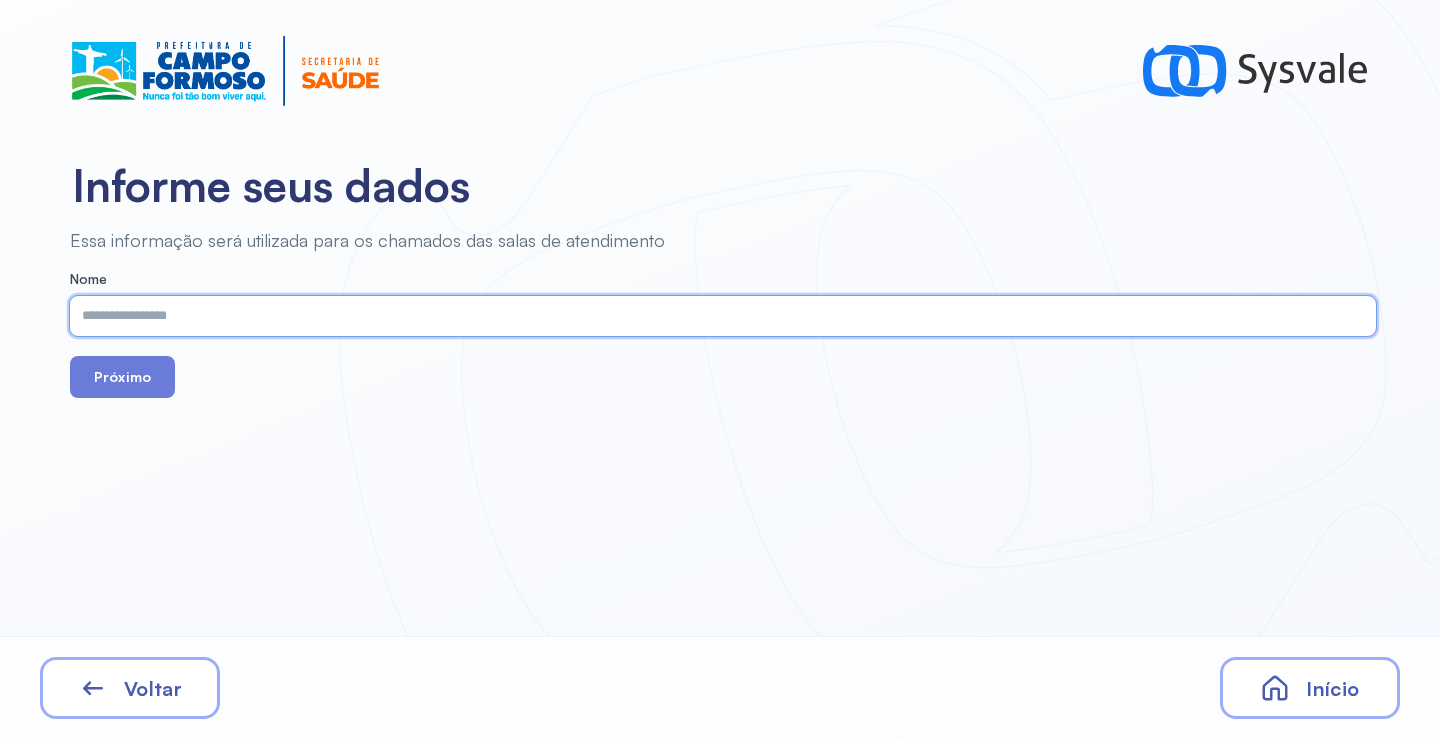 paste on "**********" 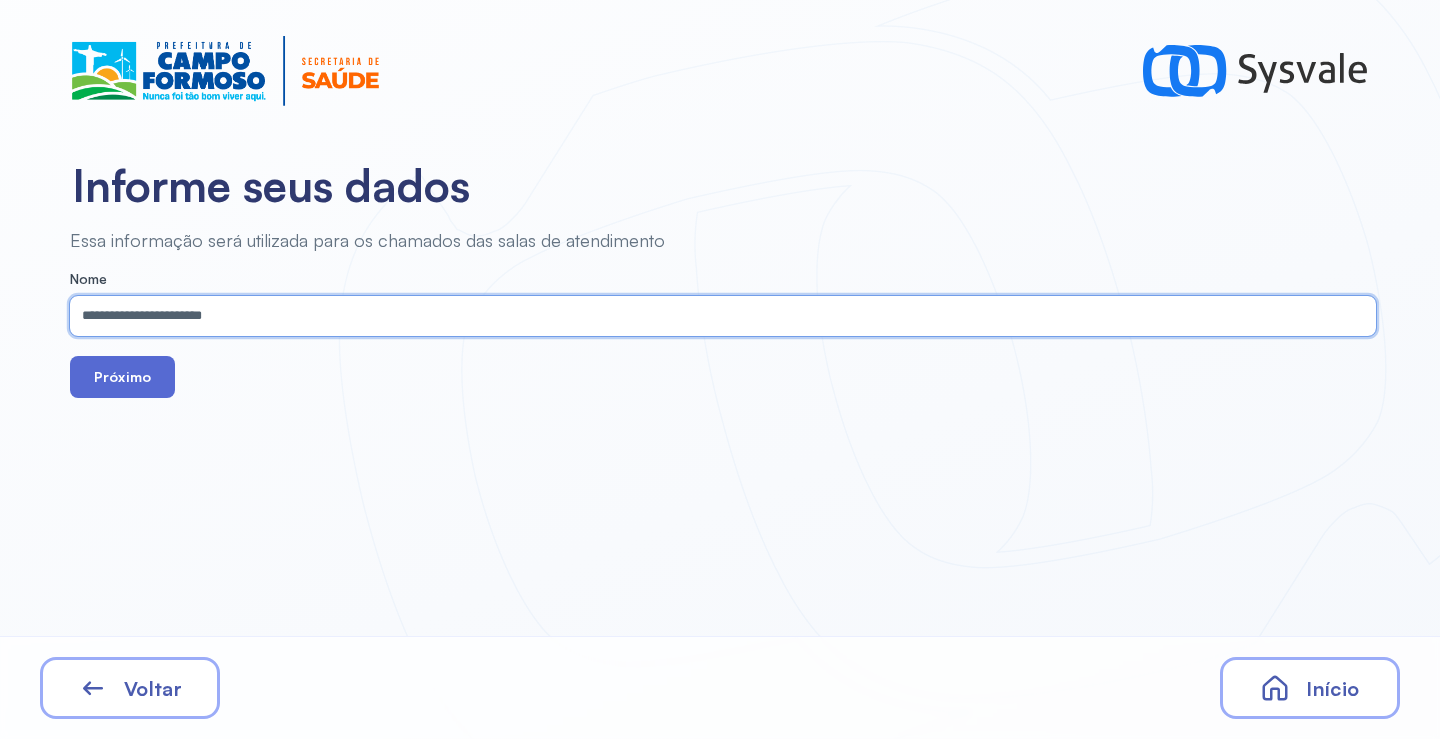 type on "**********" 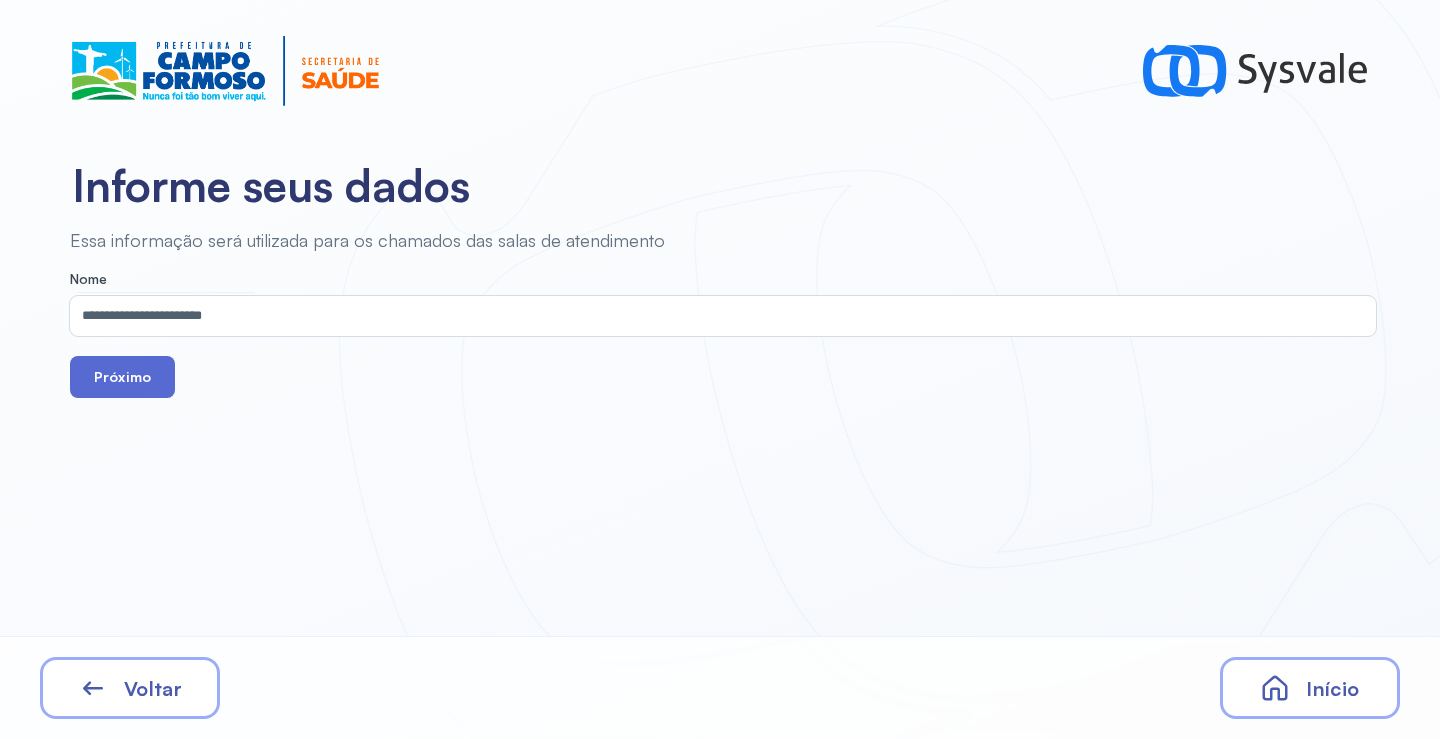 click on "Próximo" at bounding box center [122, 377] 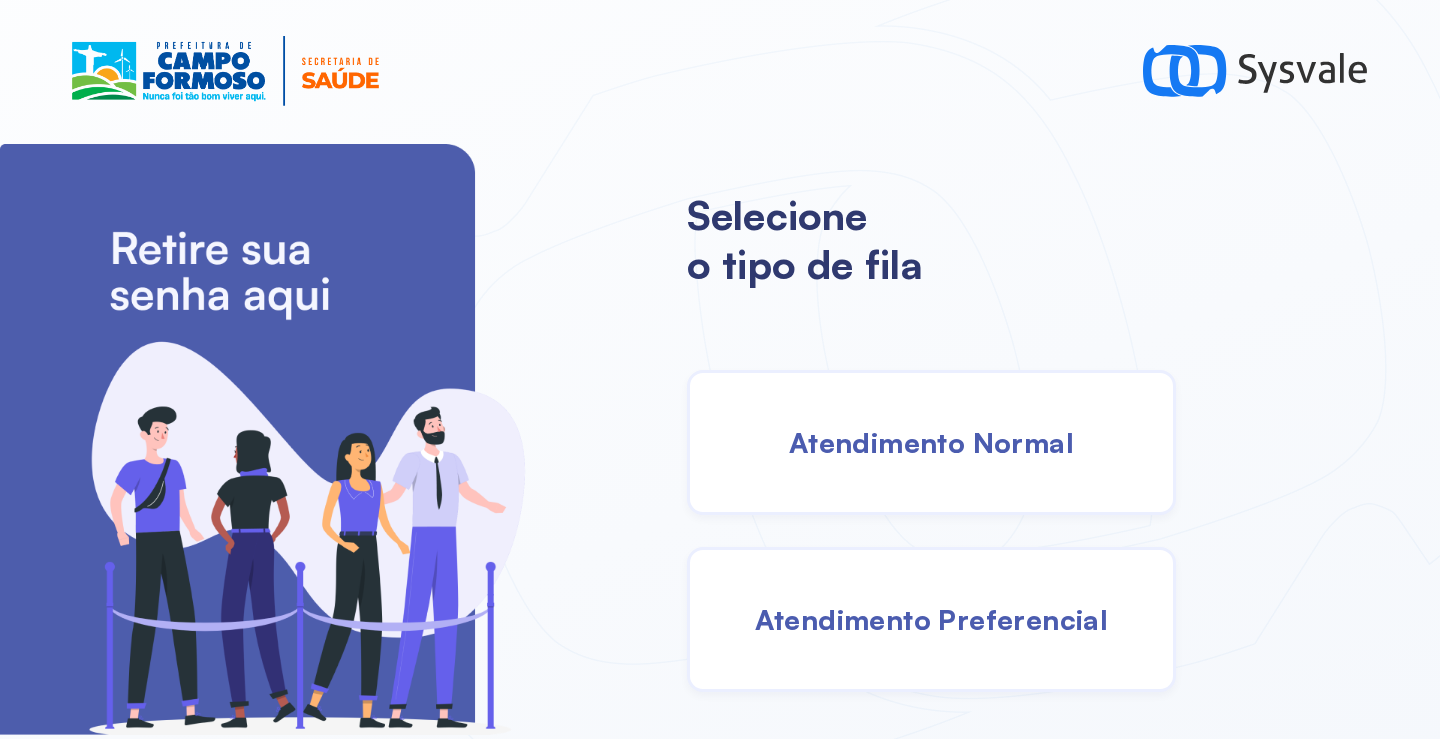 click on "Atendimento Normal" at bounding box center (931, 442) 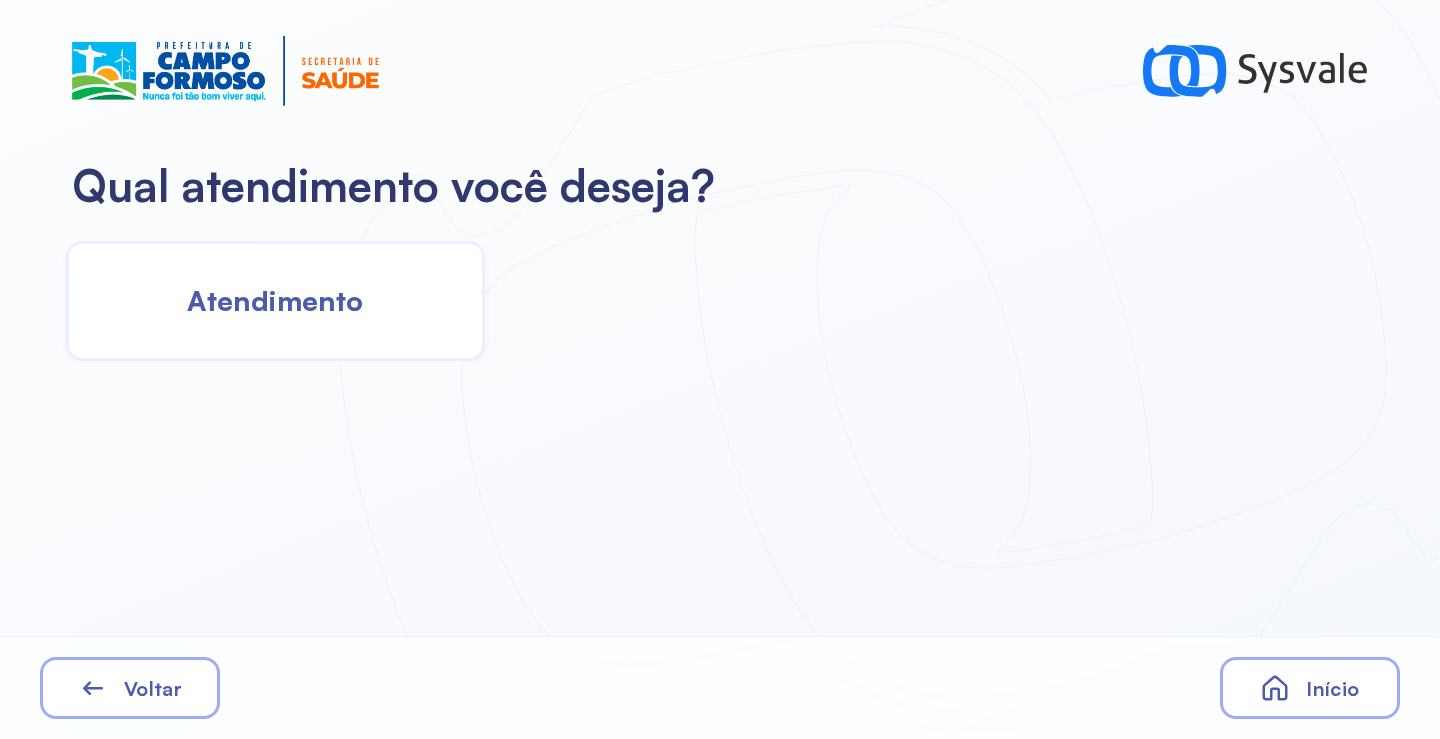 click on "Atendimento" at bounding box center (275, 300) 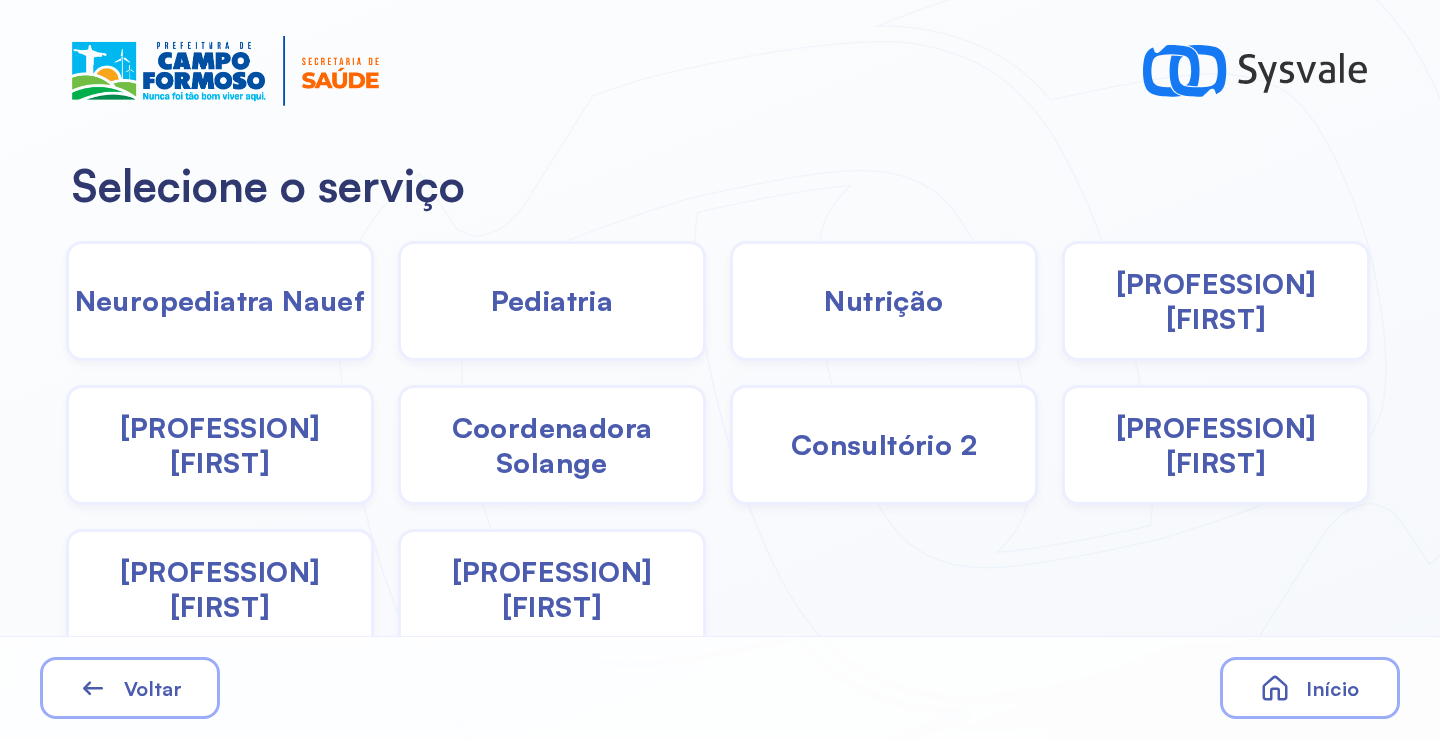 drag, startPoint x: 253, startPoint y: 449, endPoint x: 247, endPoint y: 438, distance: 12.529964 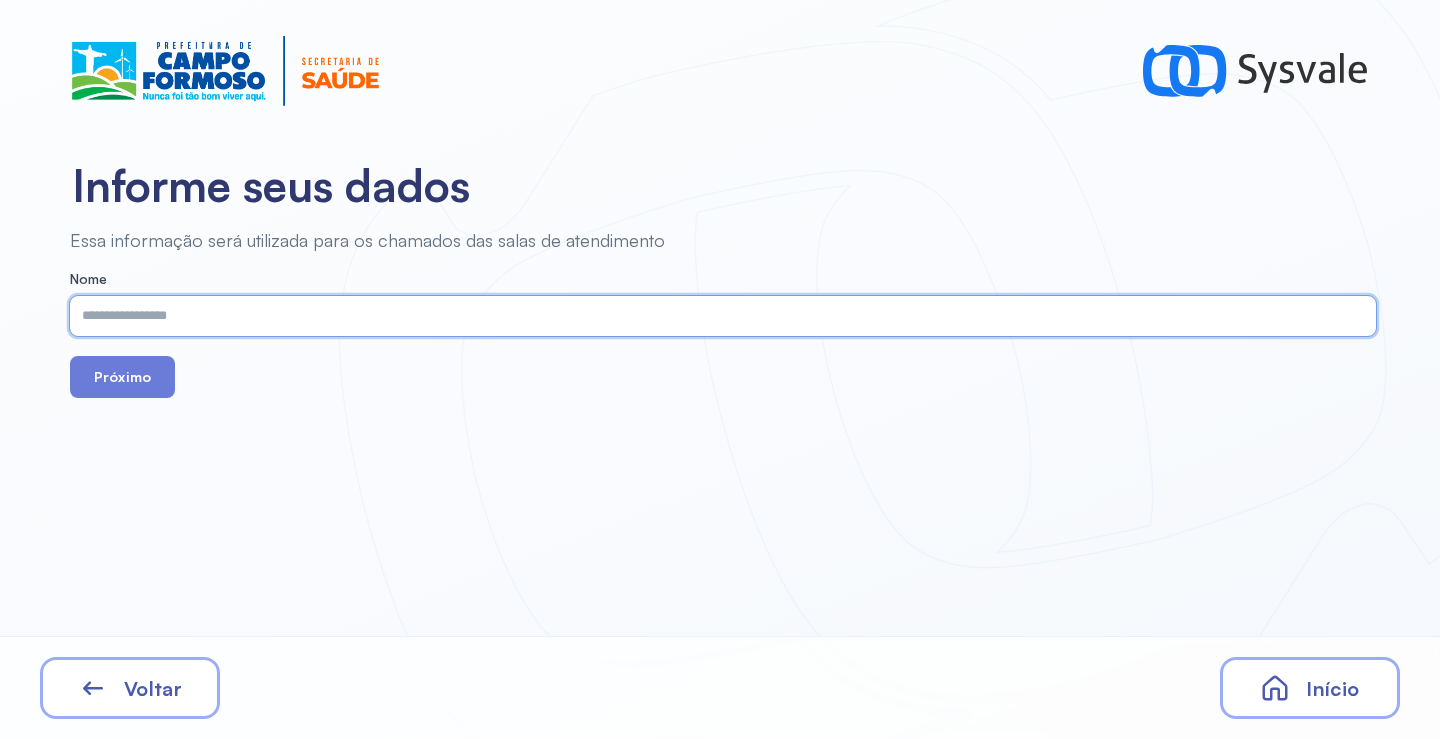 paste on "**********" 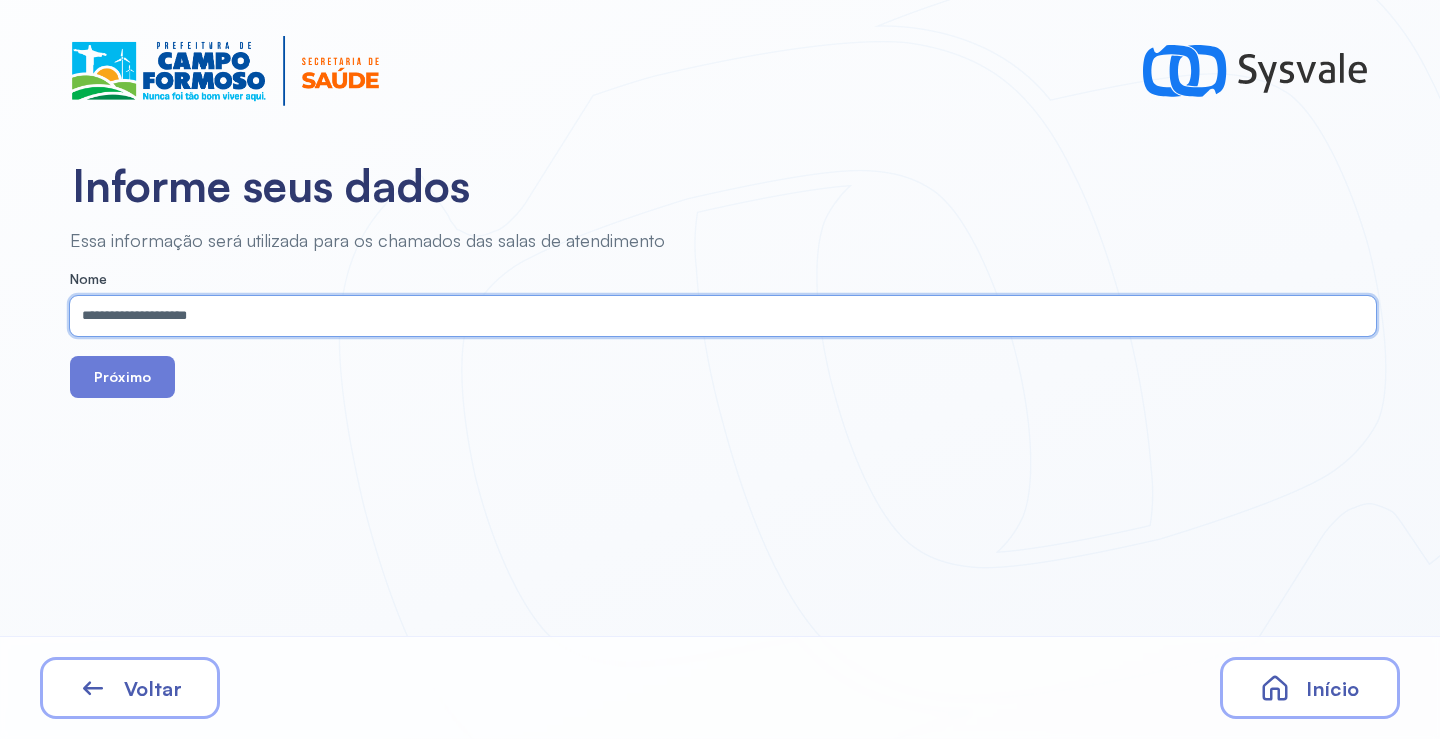 type on "**********" 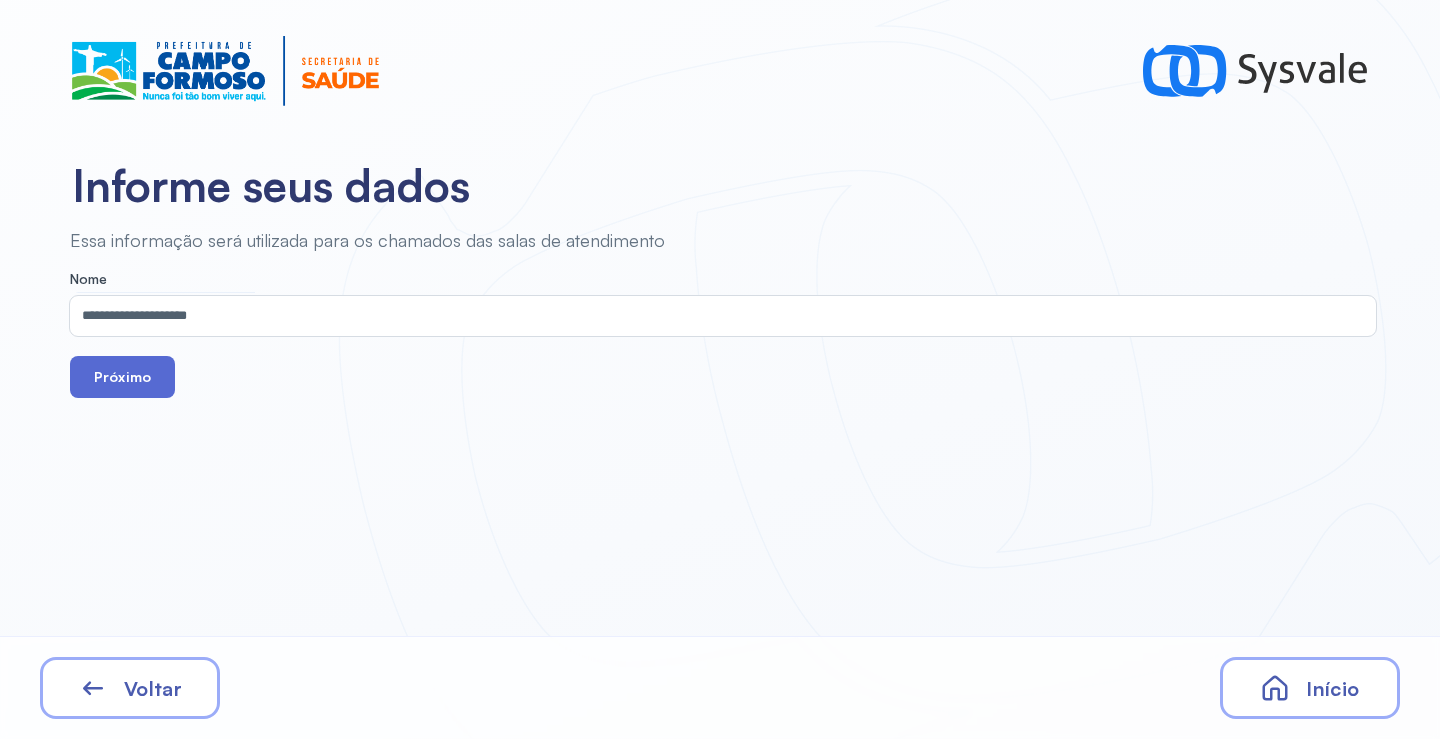 click on "Próximo" at bounding box center (122, 377) 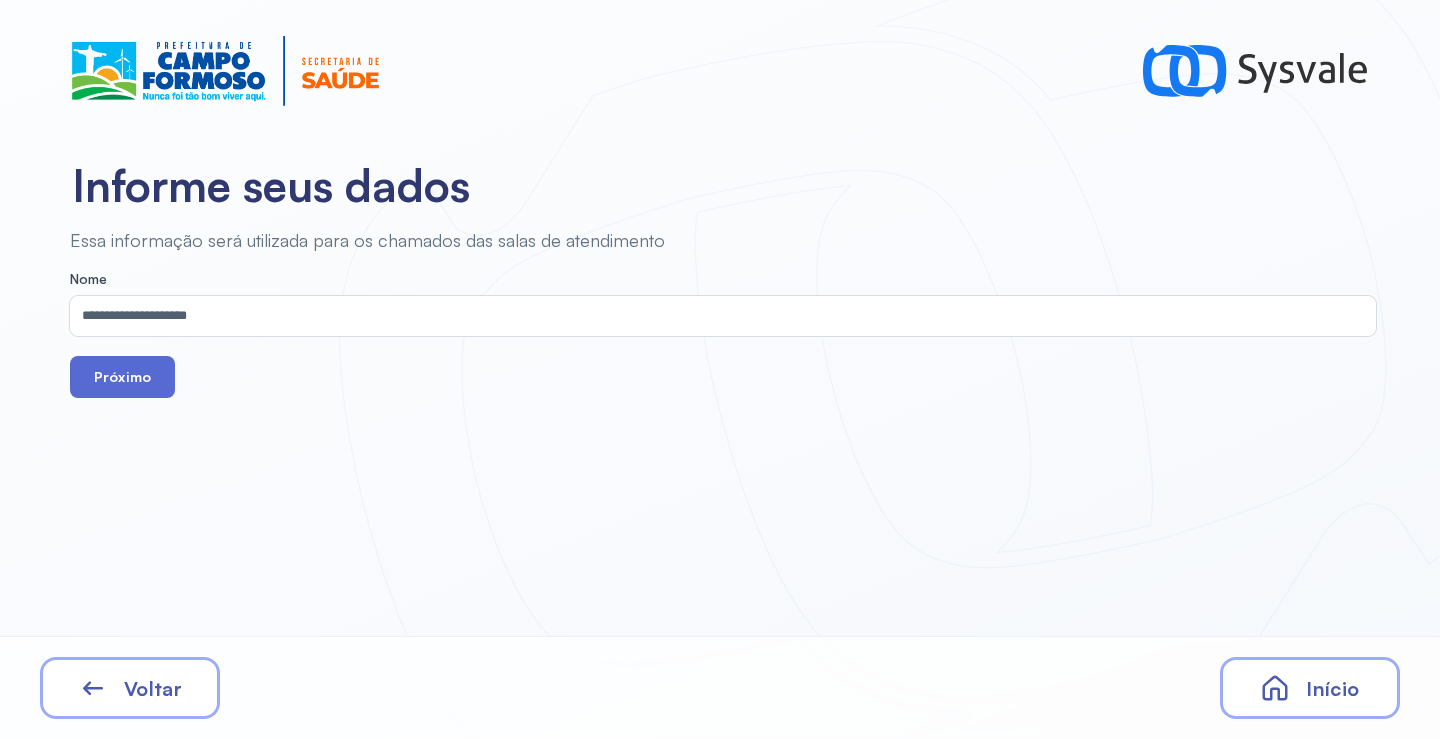 click on "Próximo" at bounding box center [122, 377] 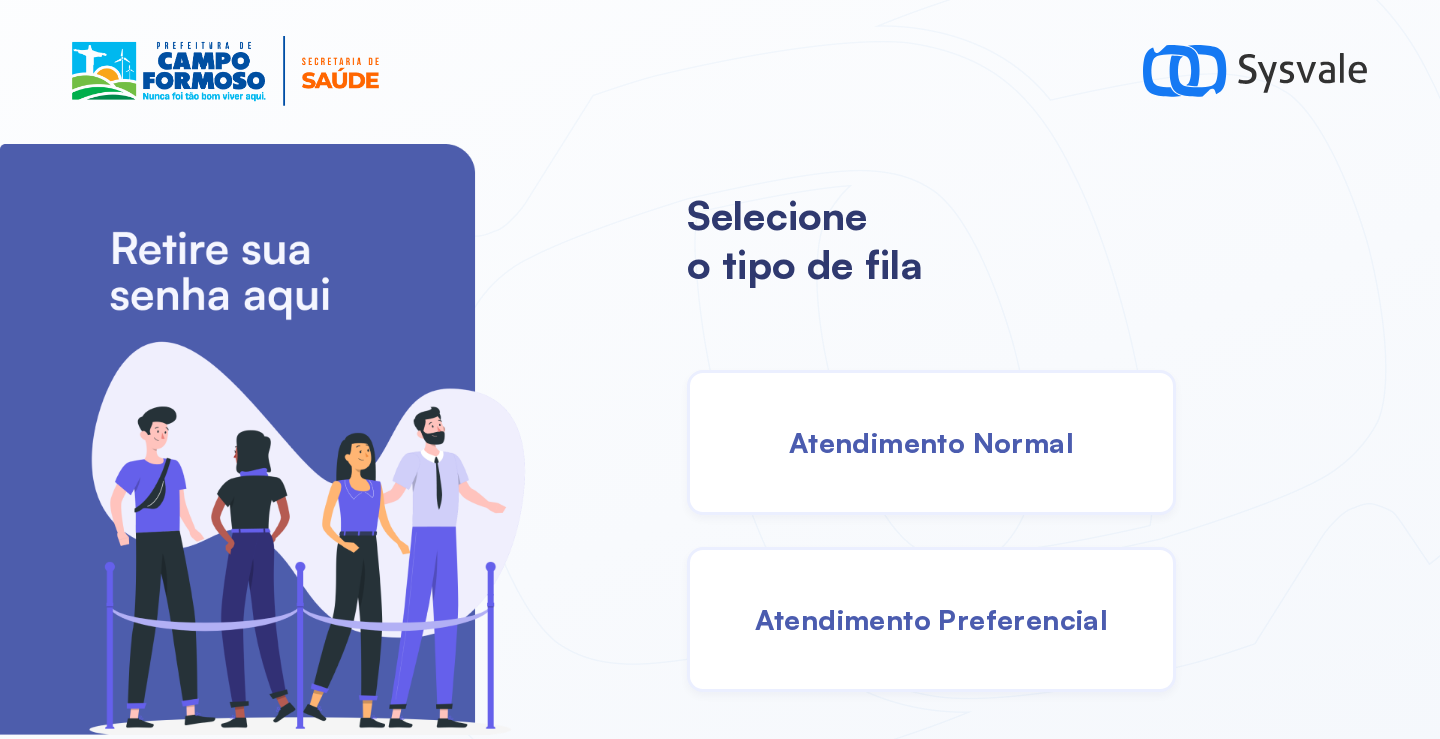 click on "Atendimento Normal" at bounding box center [931, 442] 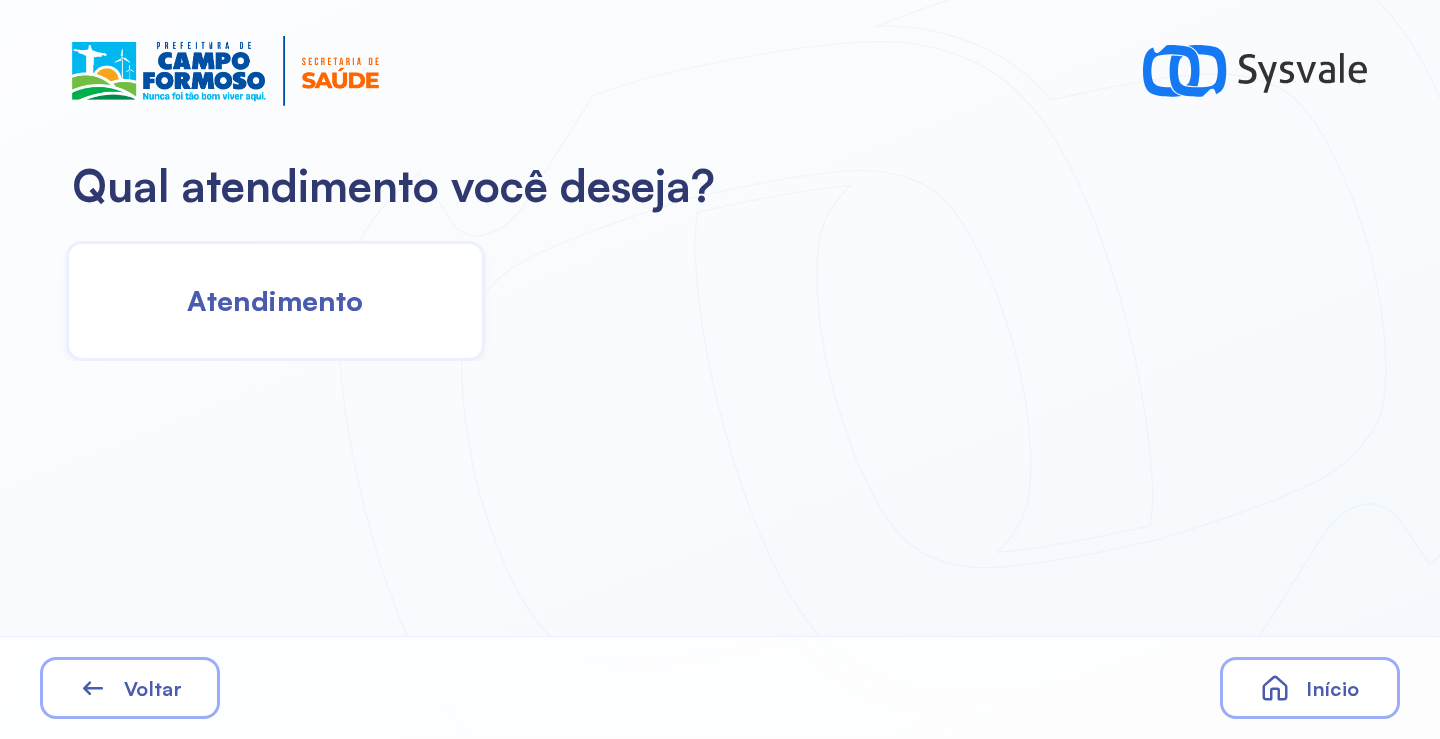 click on "Atendimento" at bounding box center [275, 300] 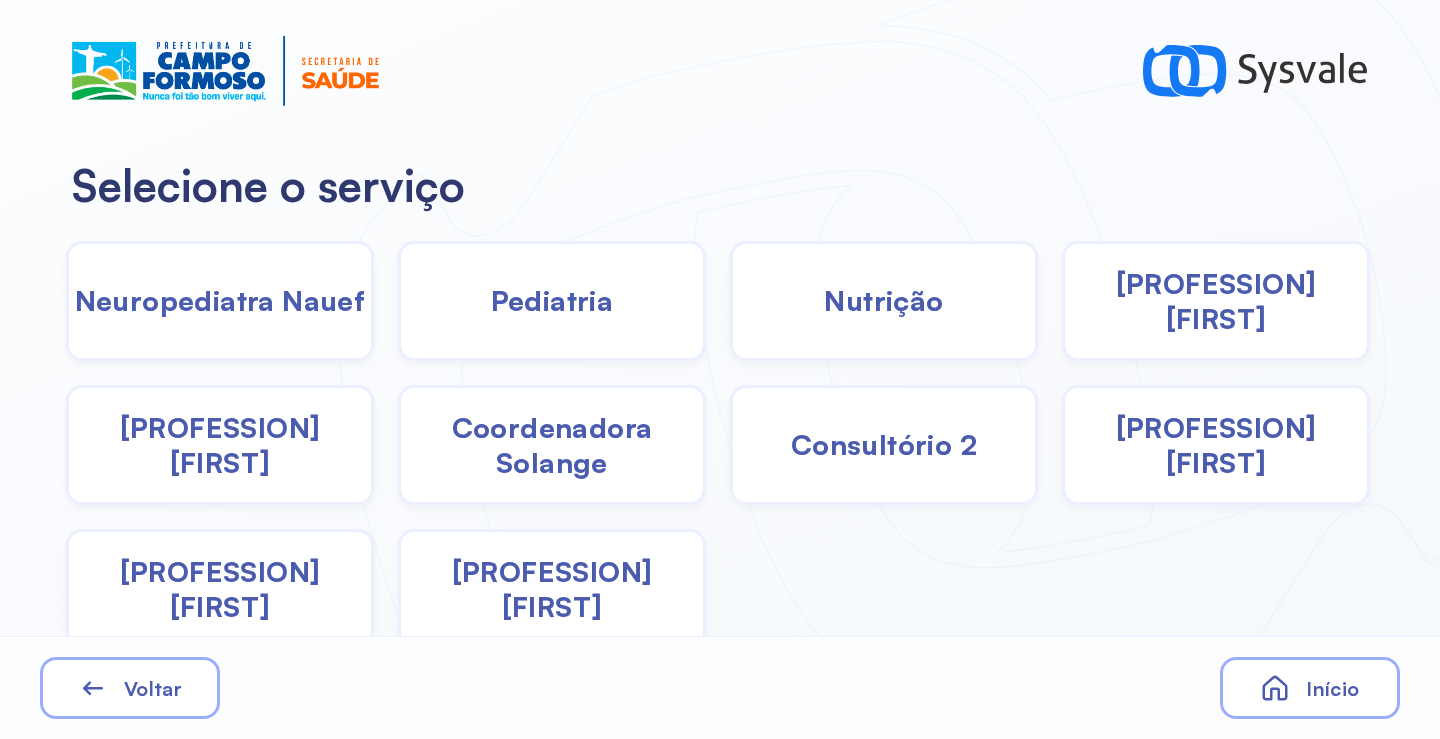 click on "Fisioterapeuta Janusia" at bounding box center [220, 445] 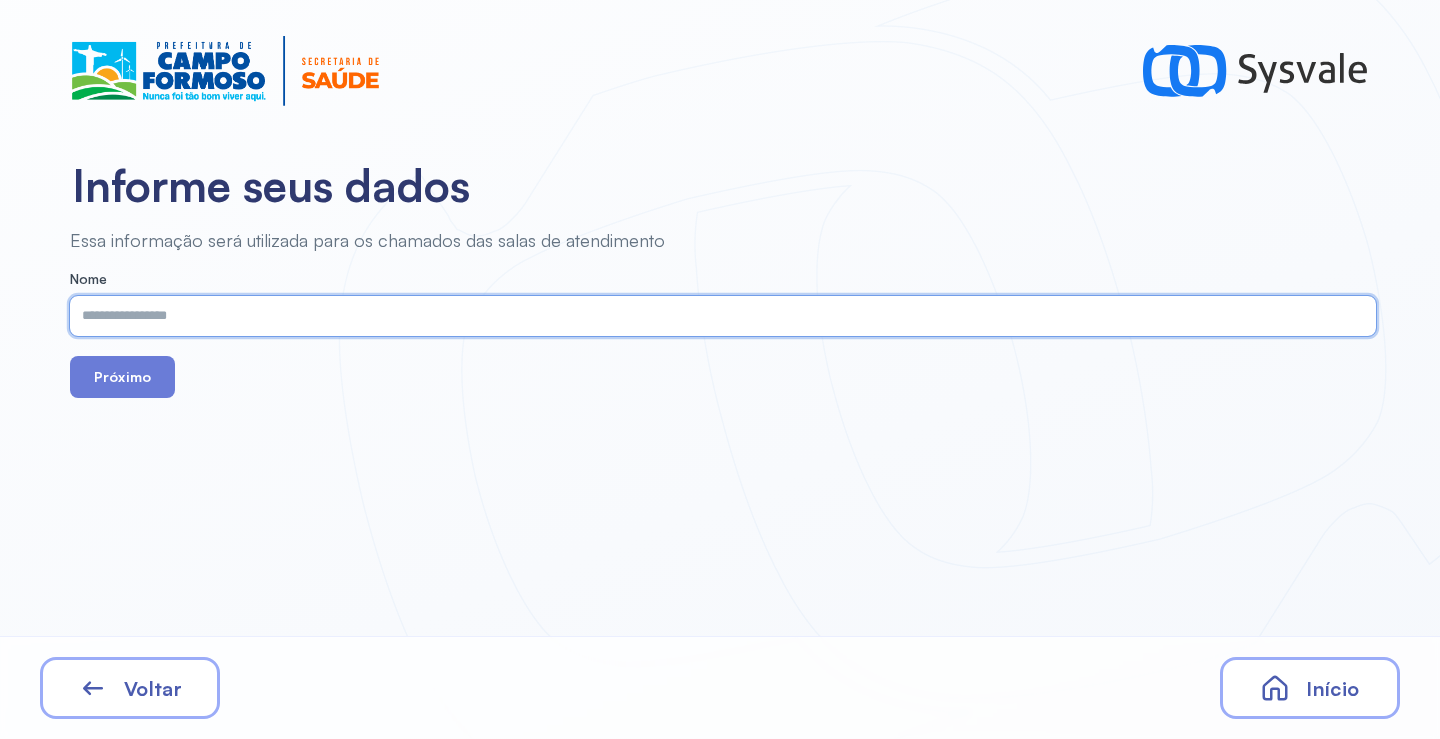 paste on "**********" 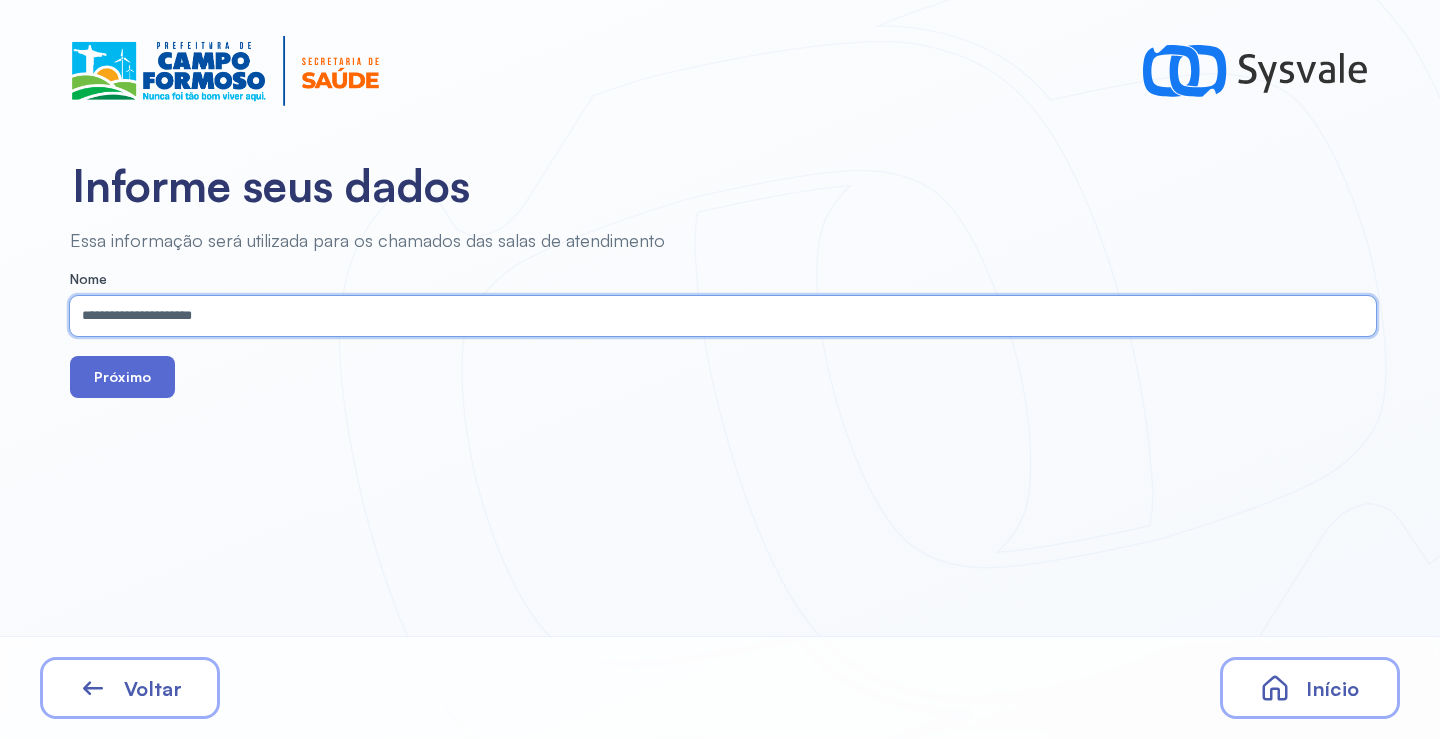 type on "**********" 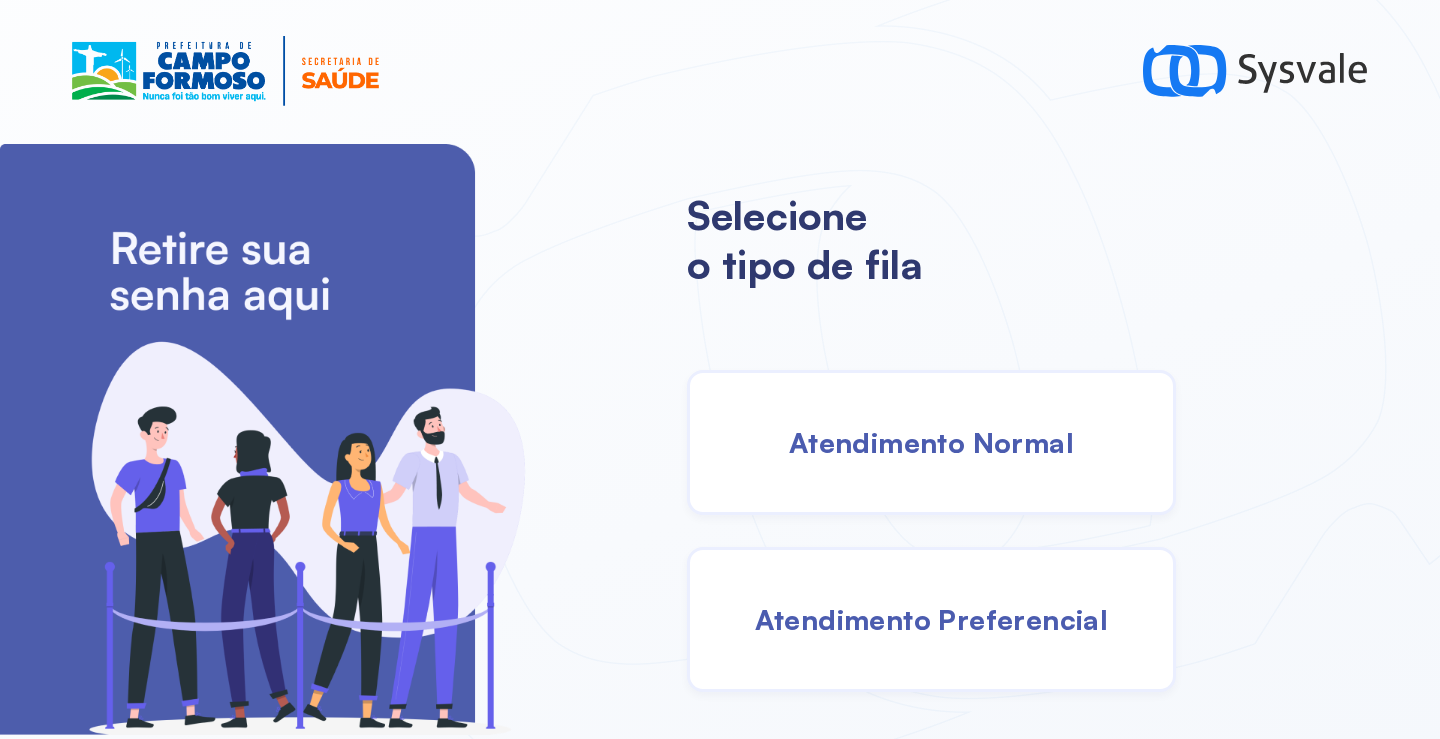 click on "Atendimento Normal" at bounding box center [931, 442] 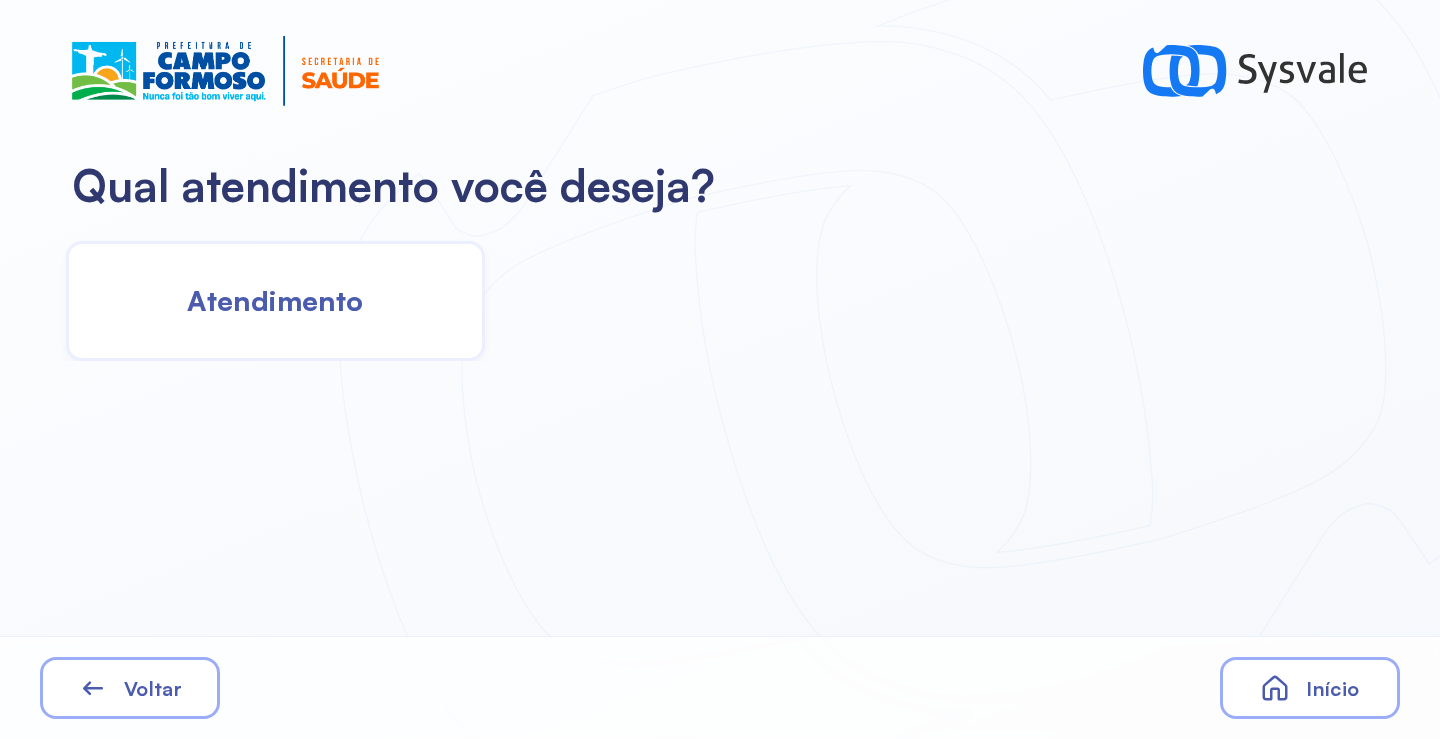 click on "Atendimento" at bounding box center (275, 300) 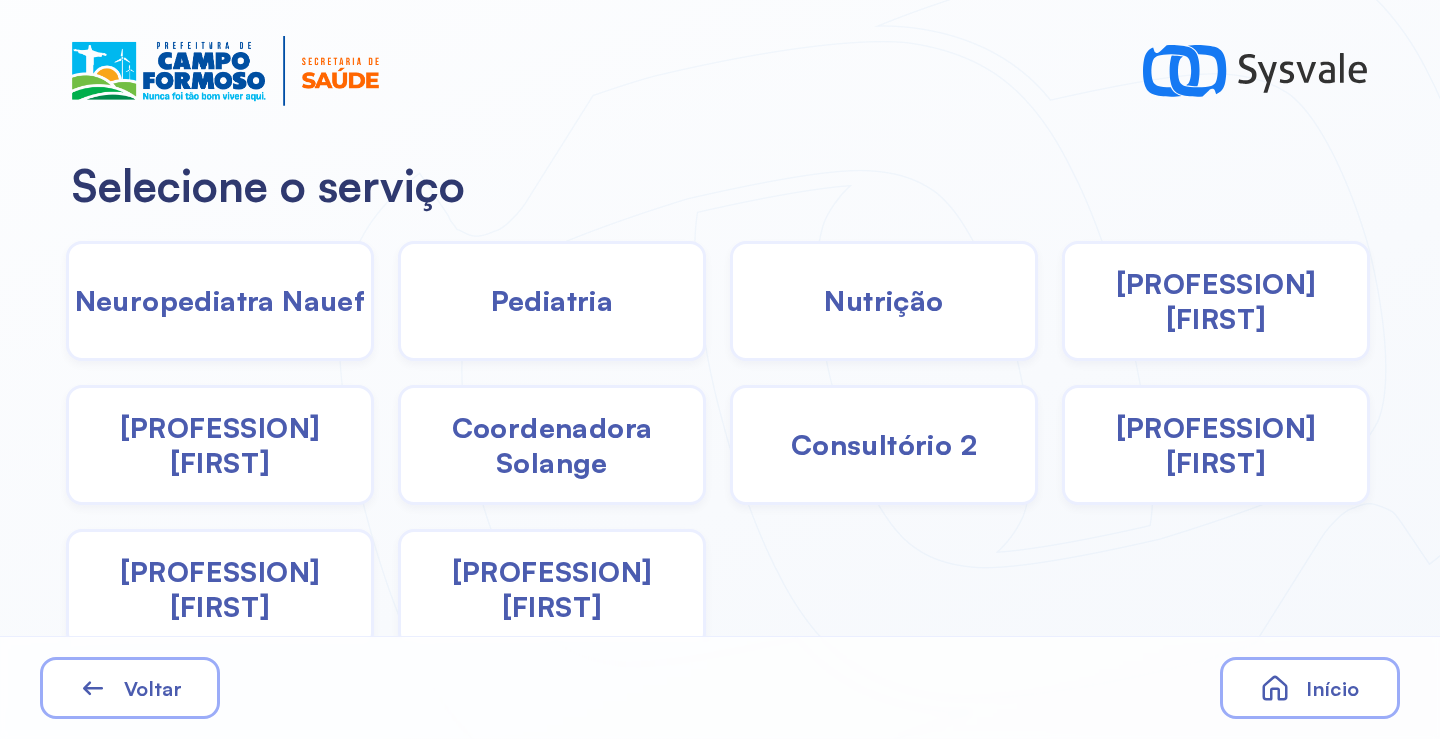 click on "Coordenadora Solange" at bounding box center [552, 445] 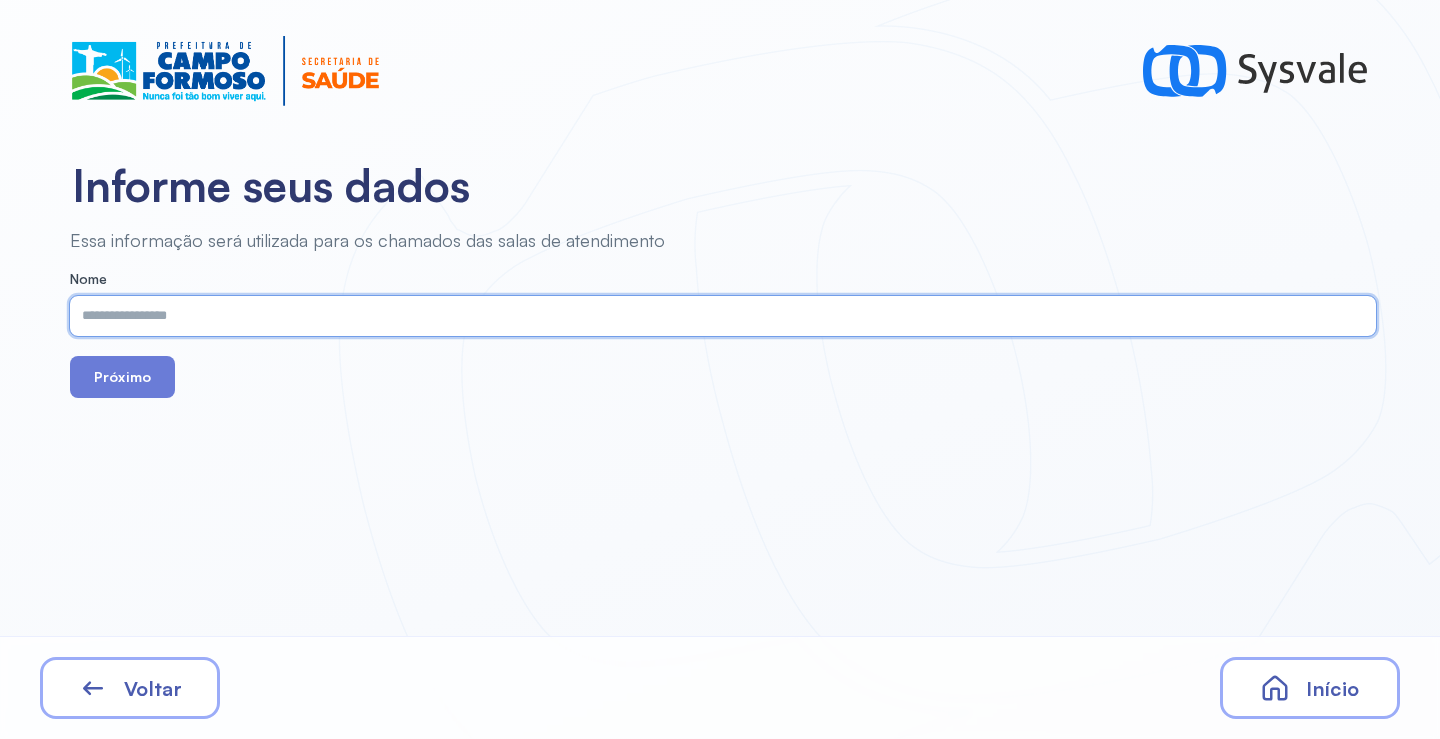 paste on "**********" 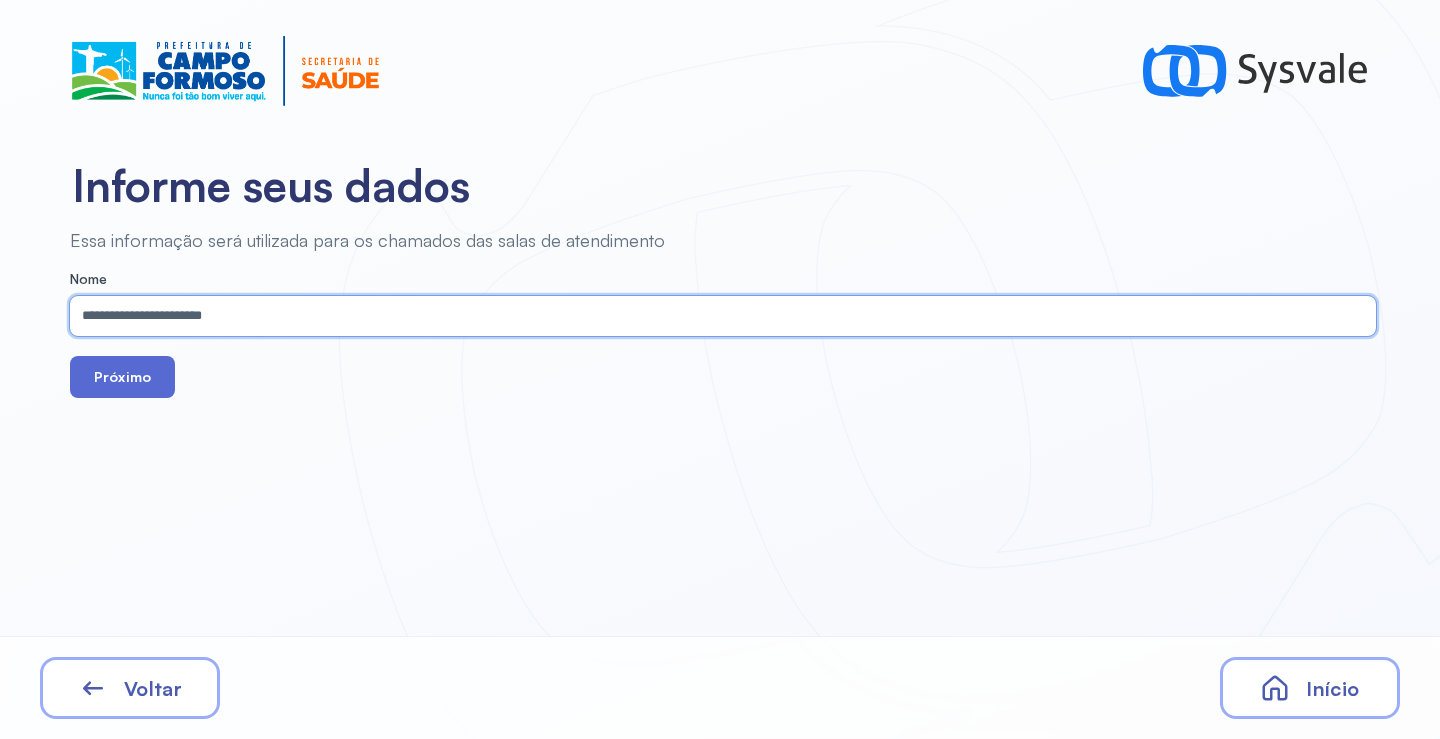 type on "**********" 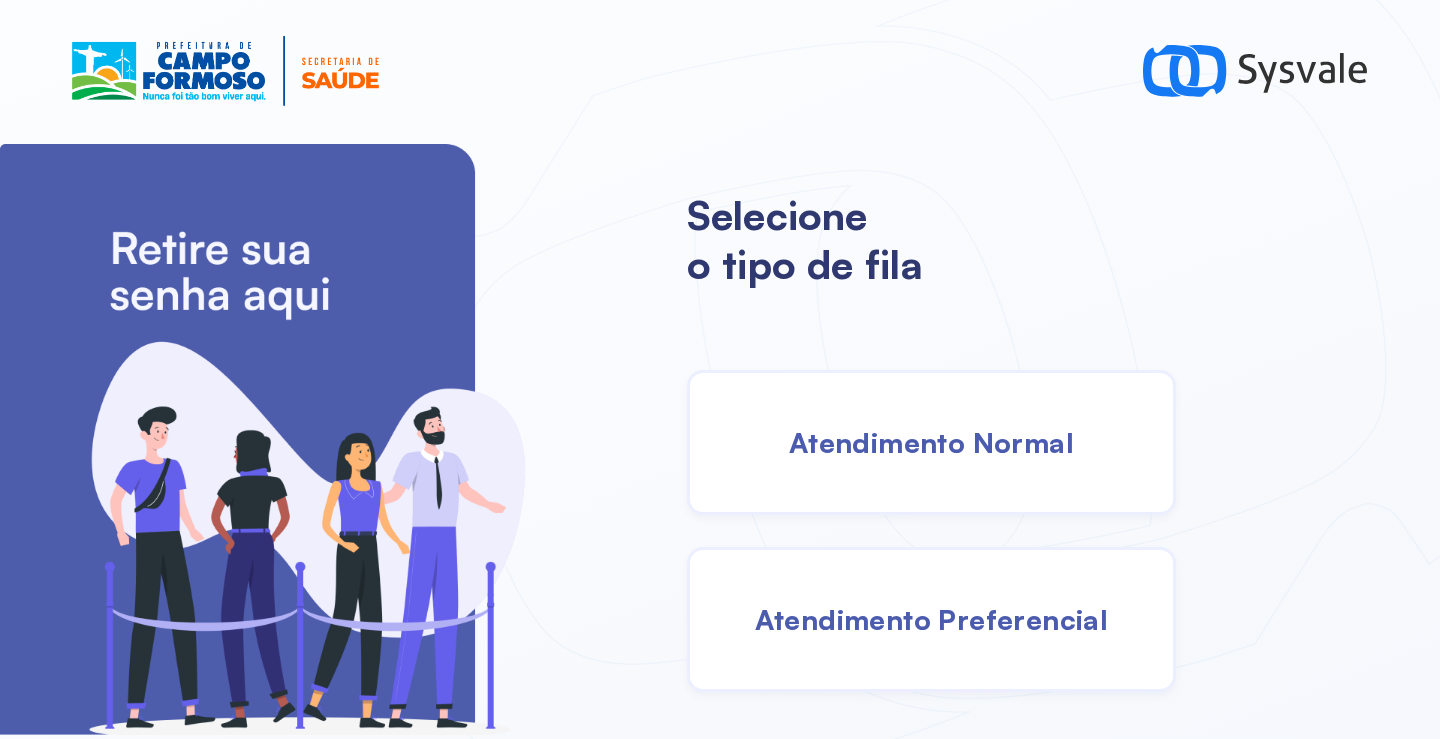 click on "Atendimento Normal" at bounding box center (931, 442) 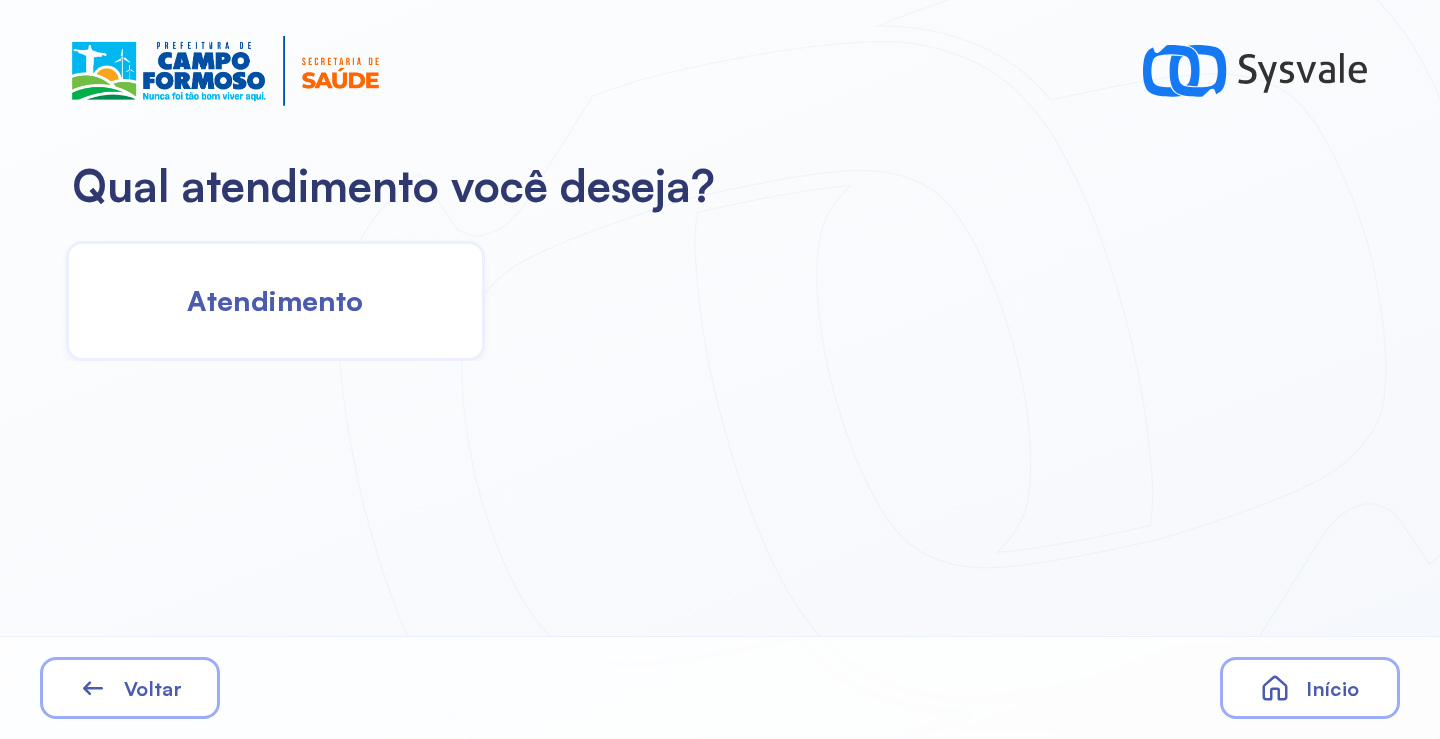 click on "Atendimento" at bounding box center [275, 300] 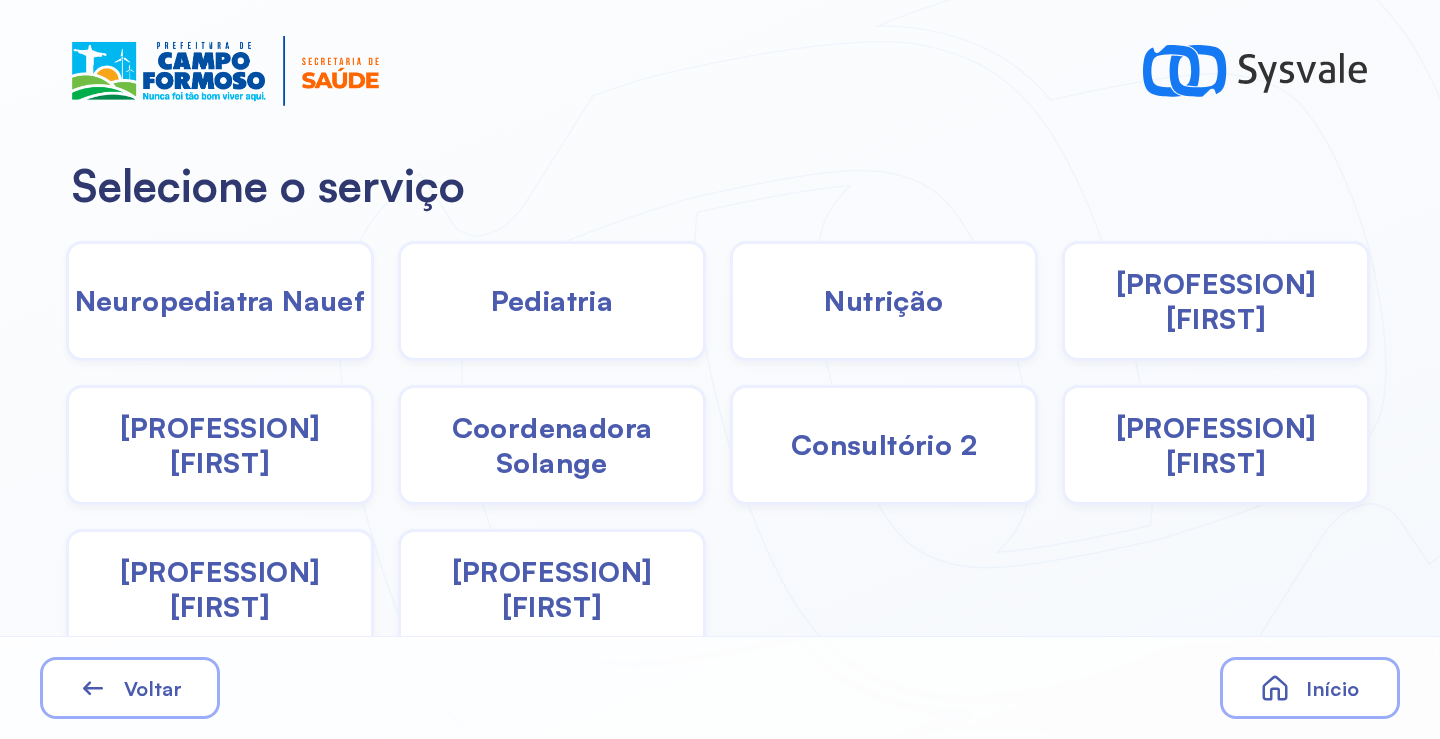 click on "Neuropediatra Nauef Pediatria Nutrição Psicologa Alana Fisioterapeuta Janusia Coordenadora Solange Consultório 2 Fisioterapeuta Francyne Fisioterapeuta Morgana Neuropediatra João" 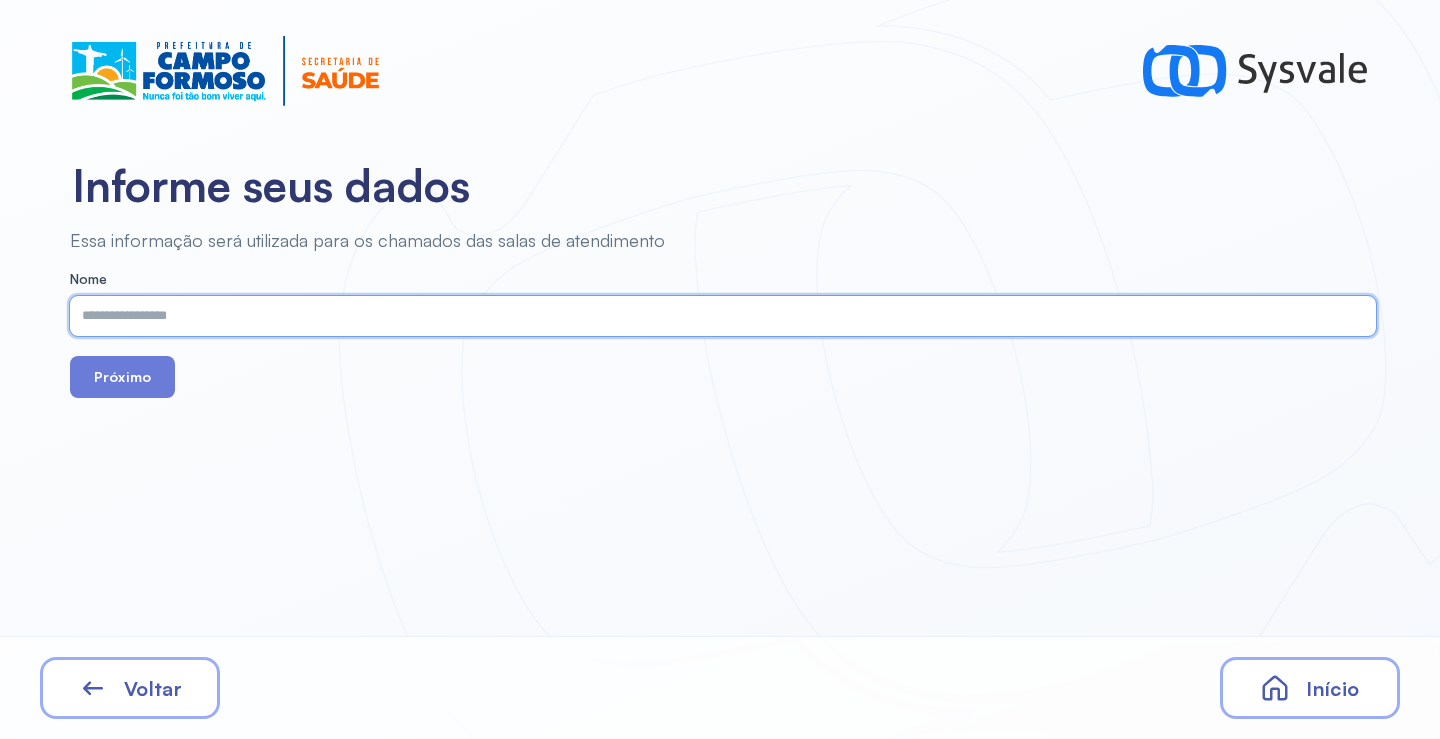 paste on "**********" 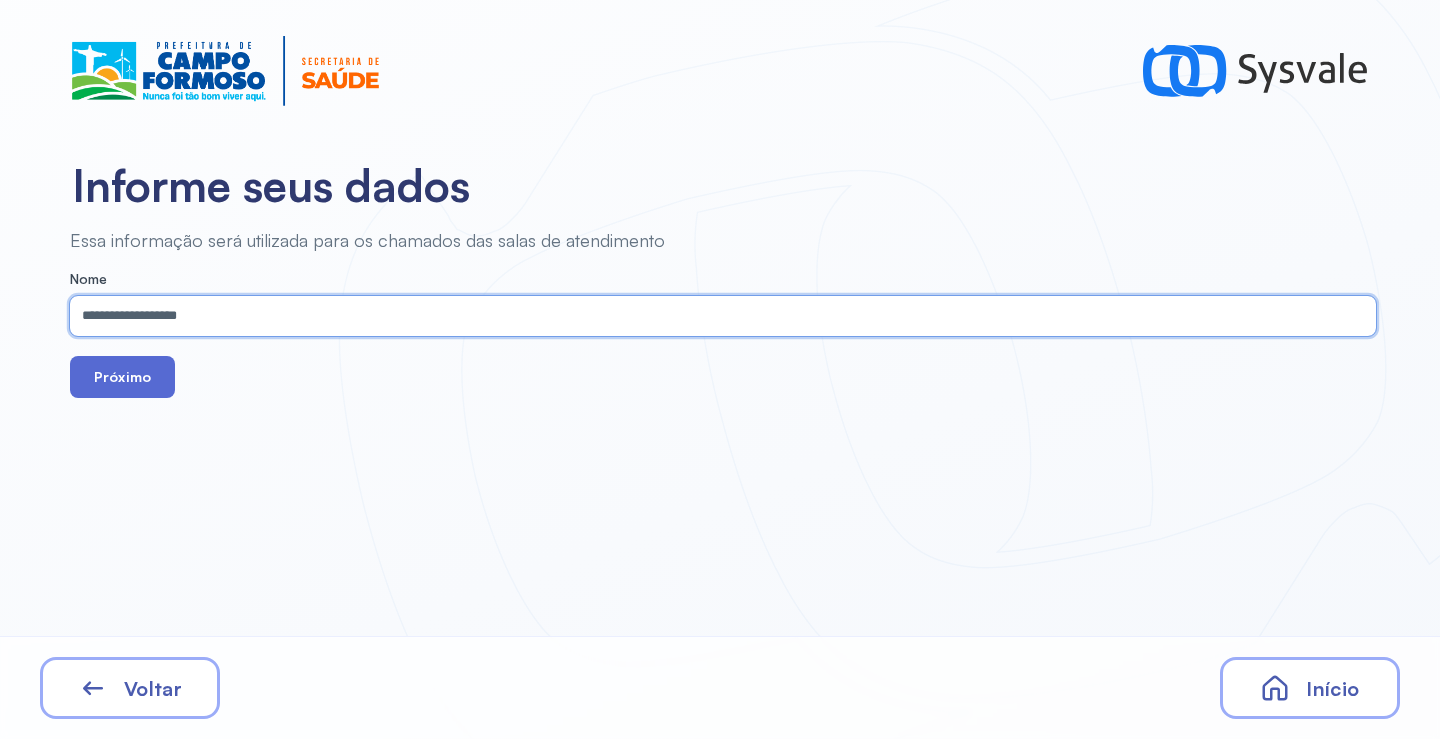 type on "**********" 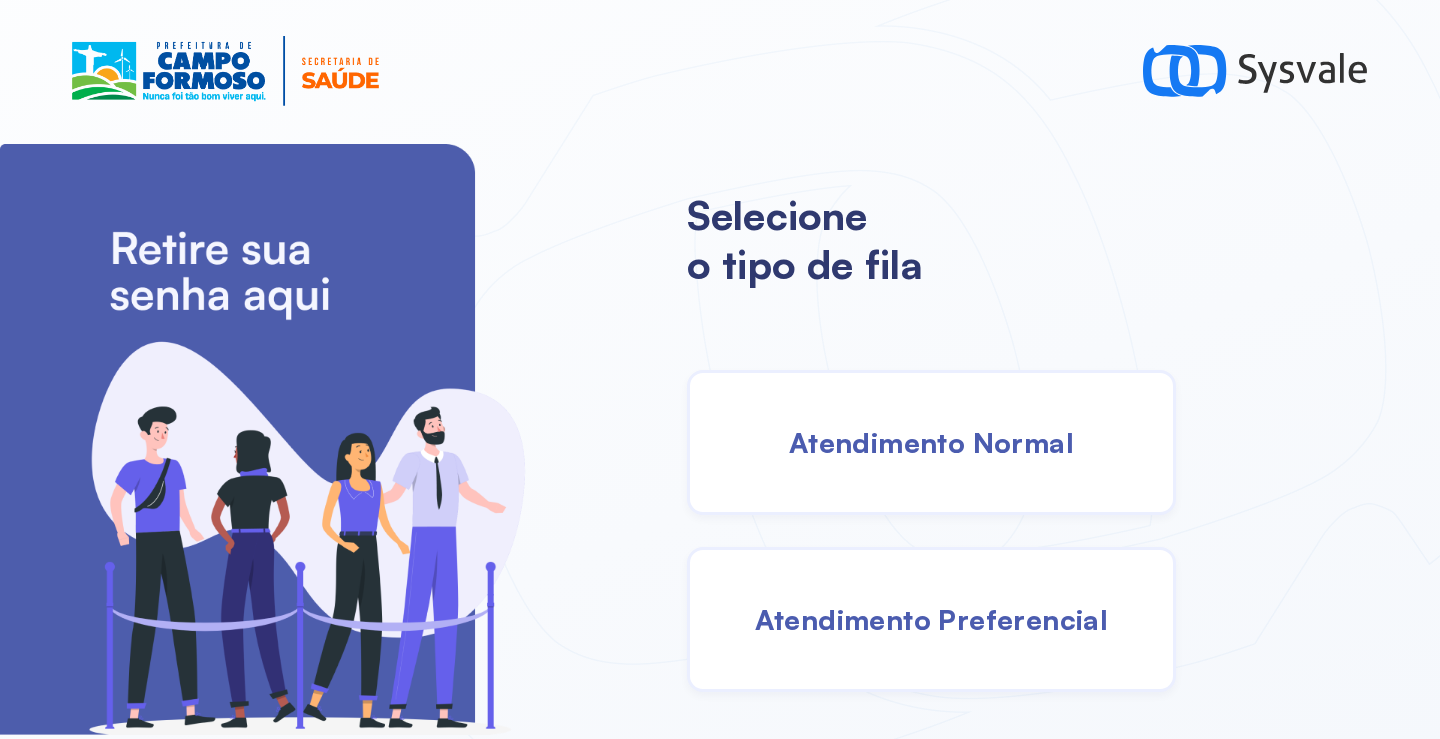click on "Atendimento Normal" at bounding box center [931, 442] 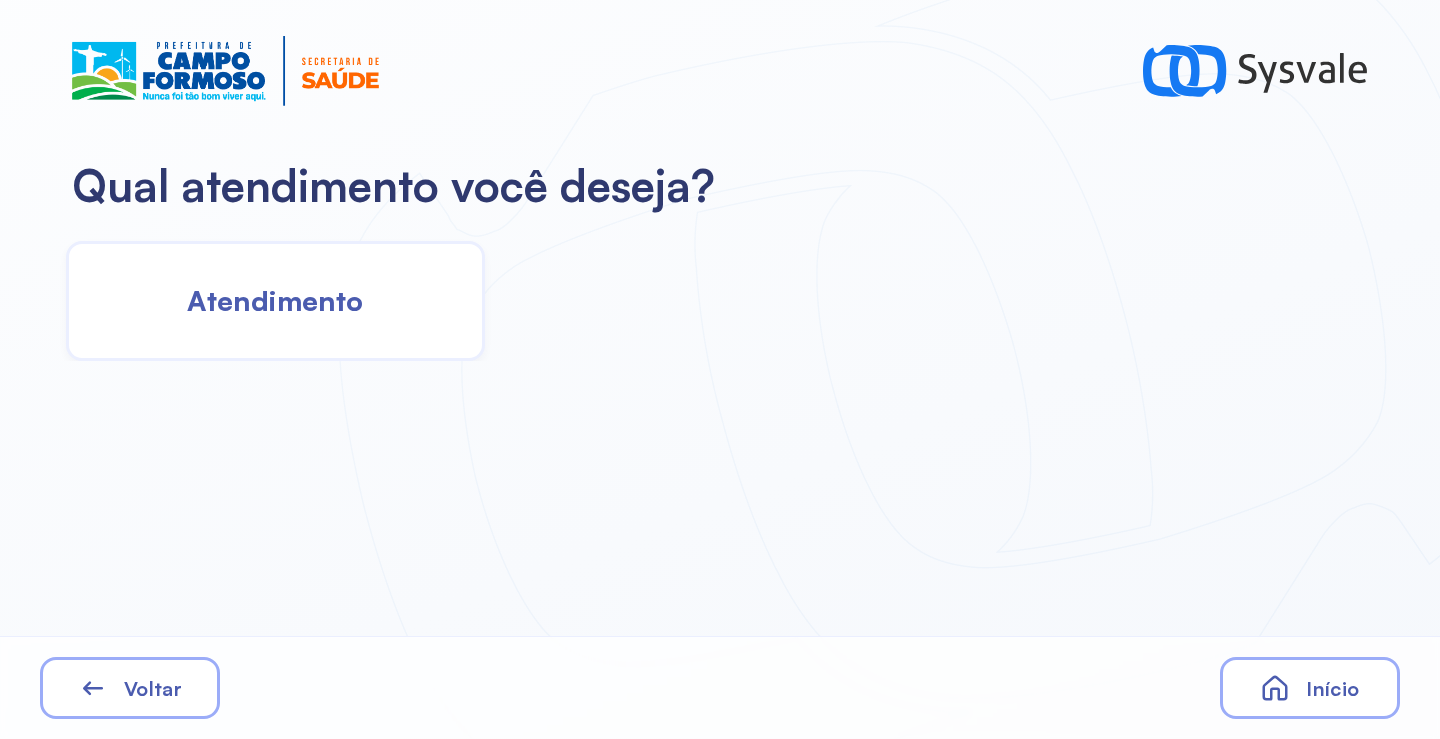 click on "Atendimento" at bounding box center (275, 300) 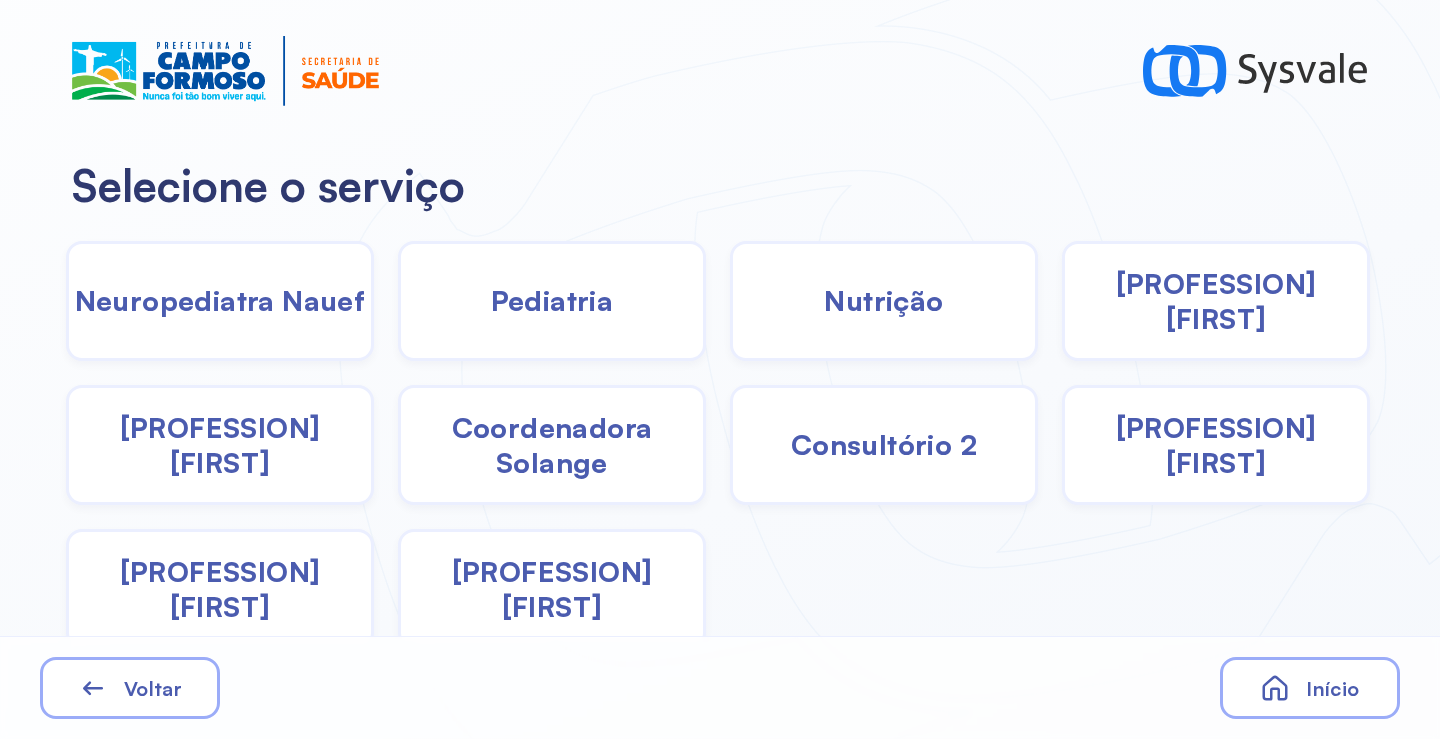 click on "Pediatria" at bounding box center [552, 300] 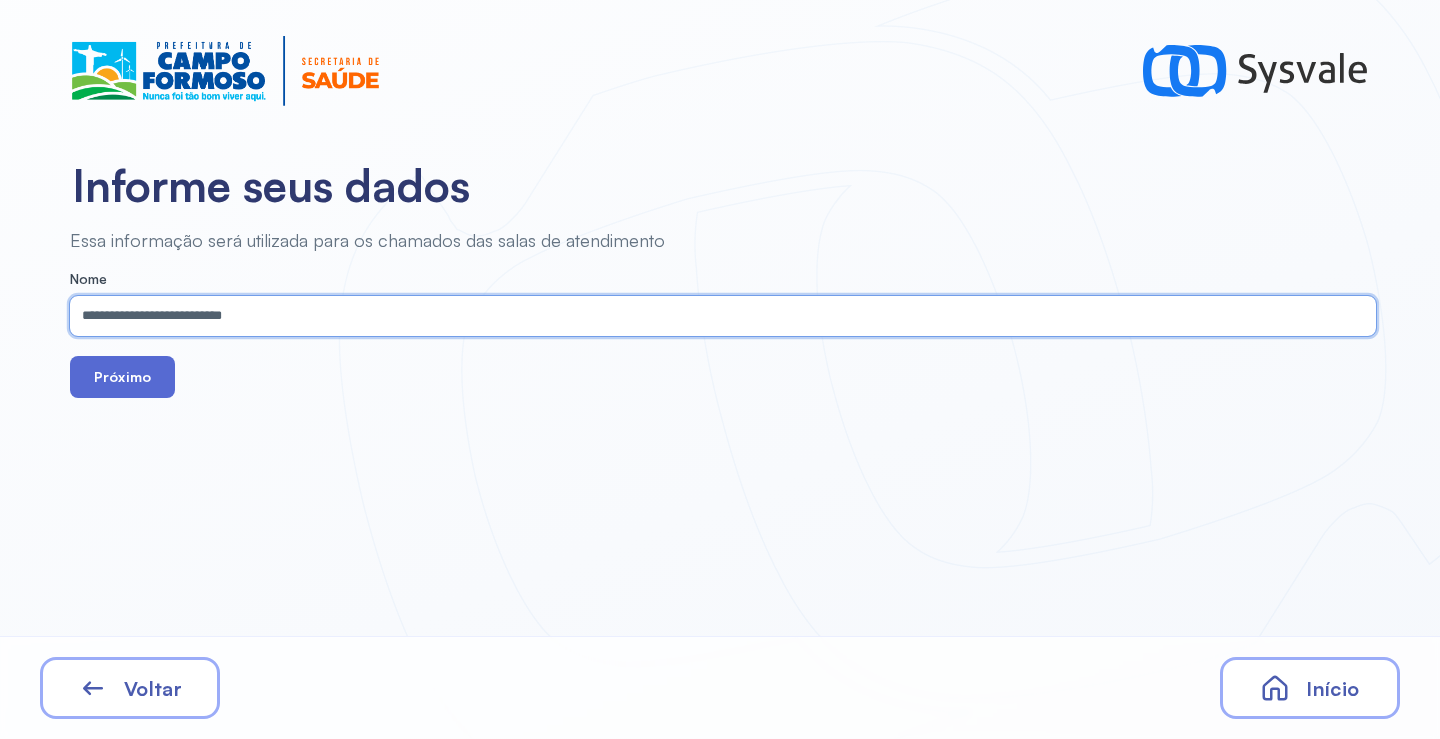 type on "**********" 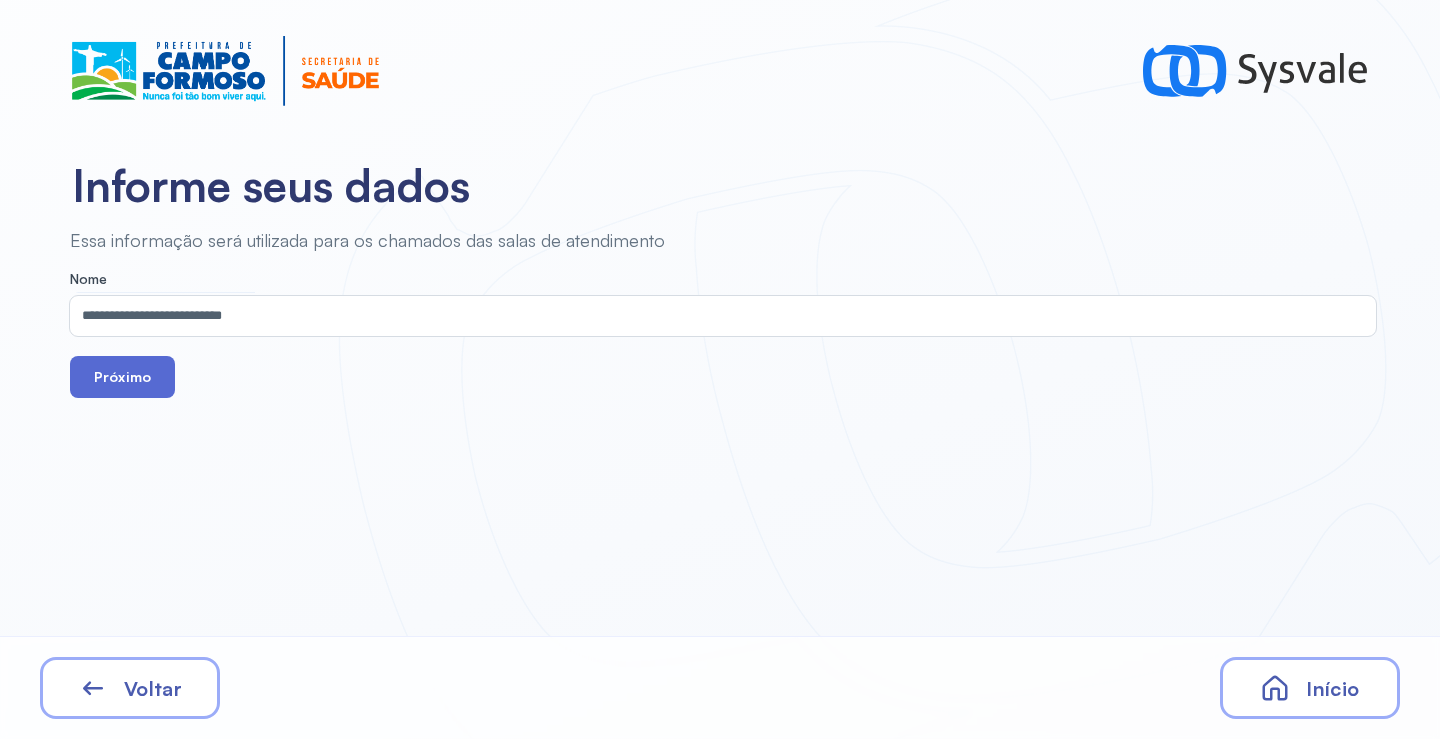 click on "Próximo" at bounding box center (122, 377) 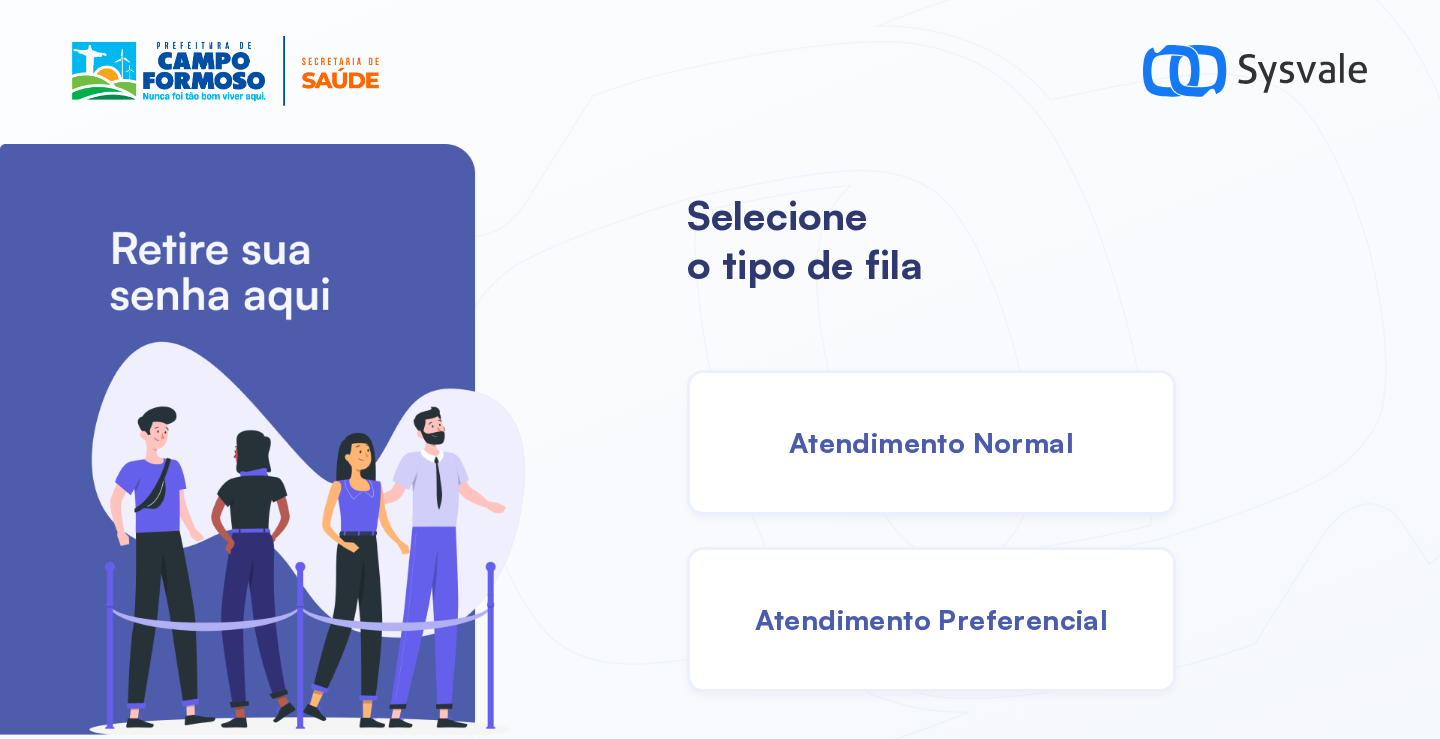 click on "Atendimento Normal" at bounding box center (931, 442) 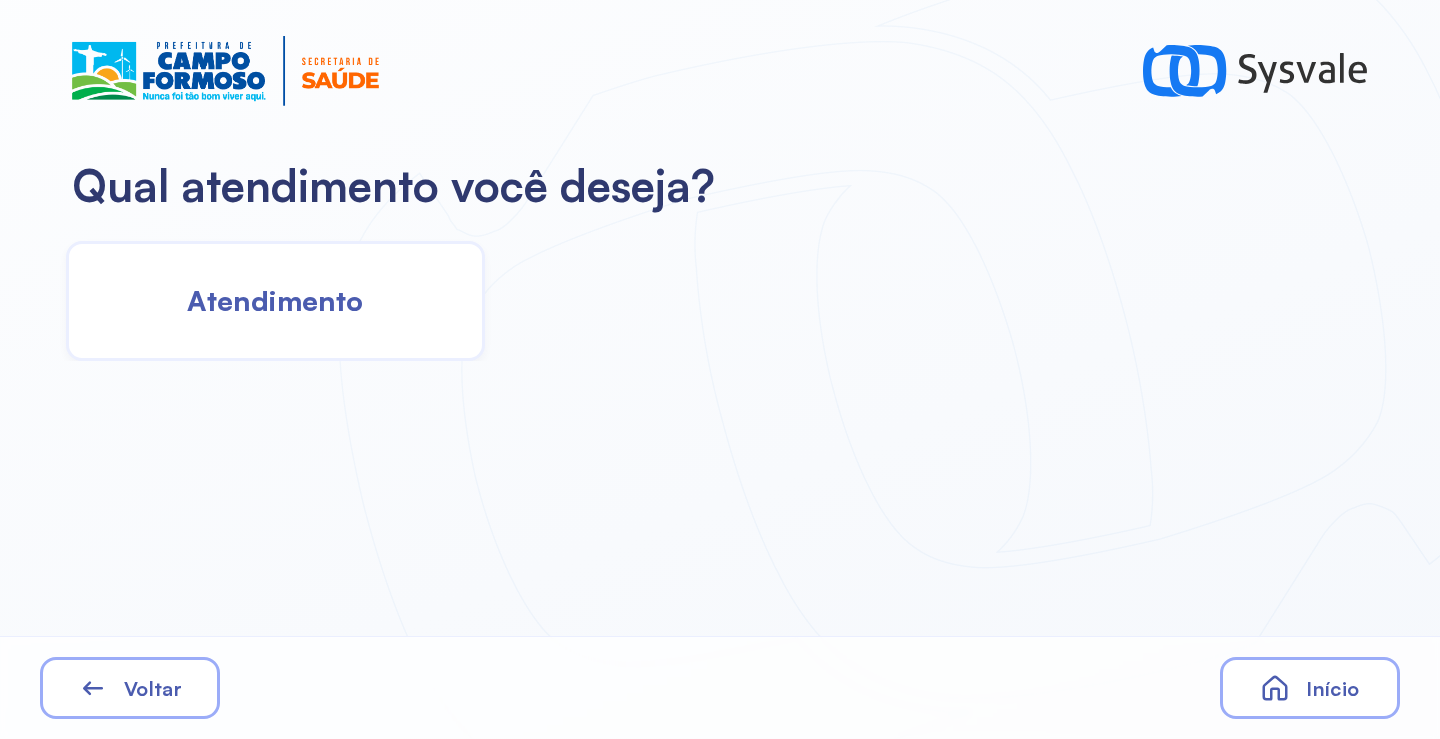 click on "Atendimento" 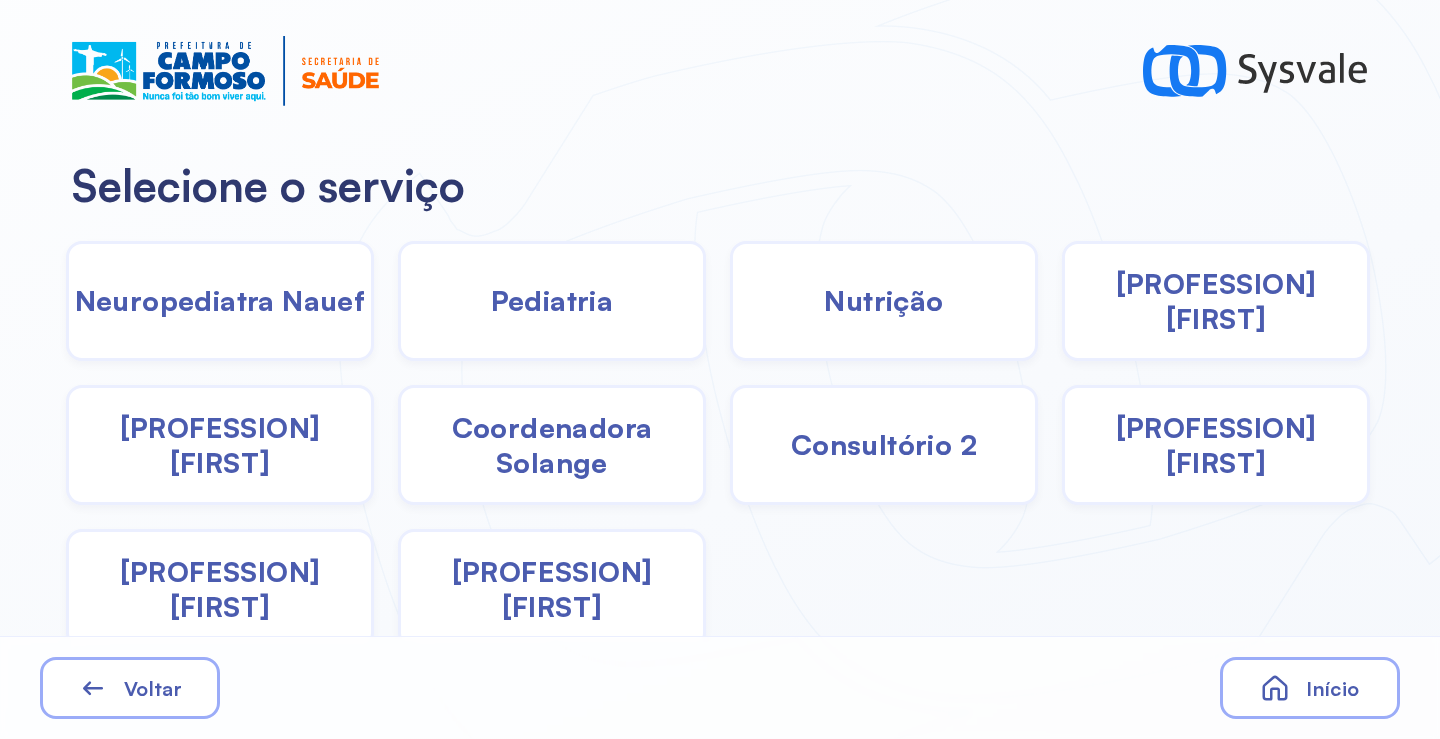 click on "Coordenadora Solange" at bounding box center (552, 445) 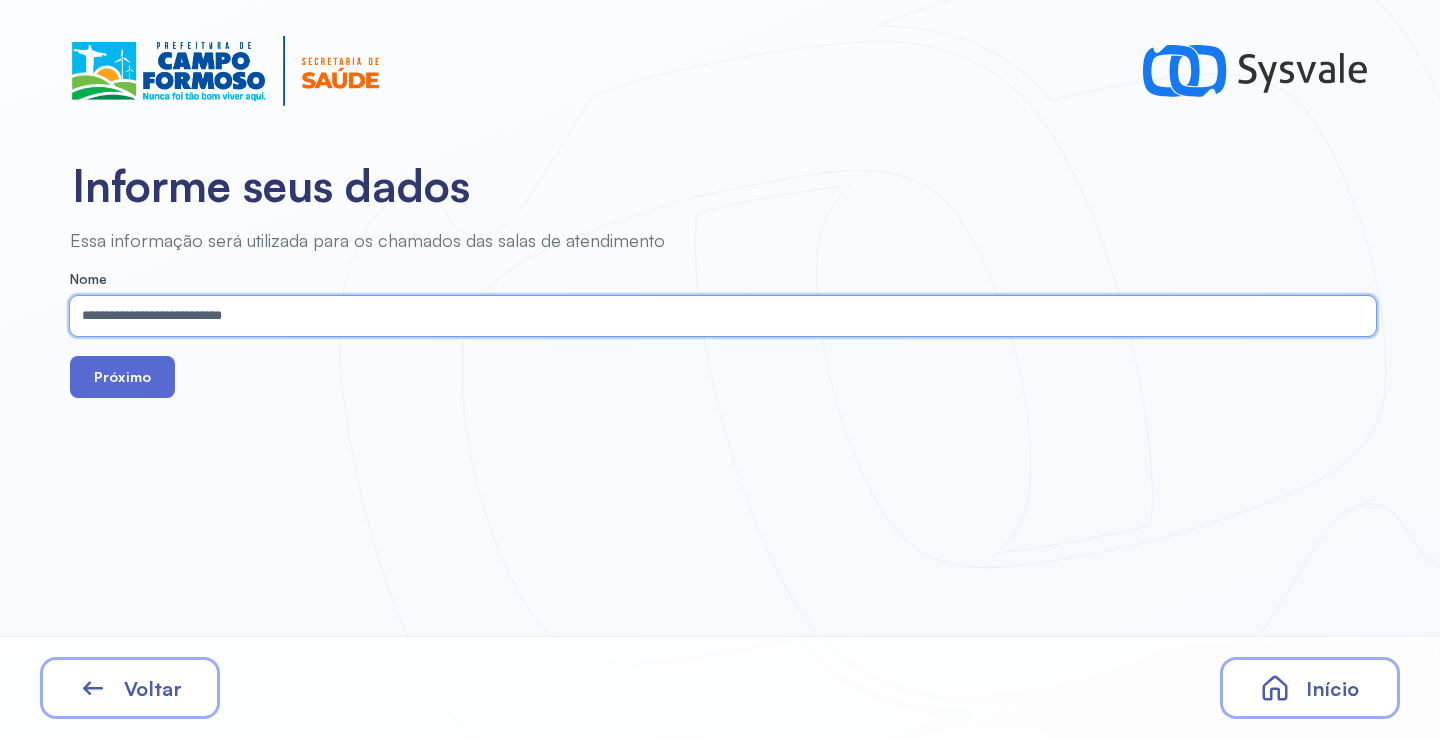 click on "Próximo" at bounding box center [122, 377] 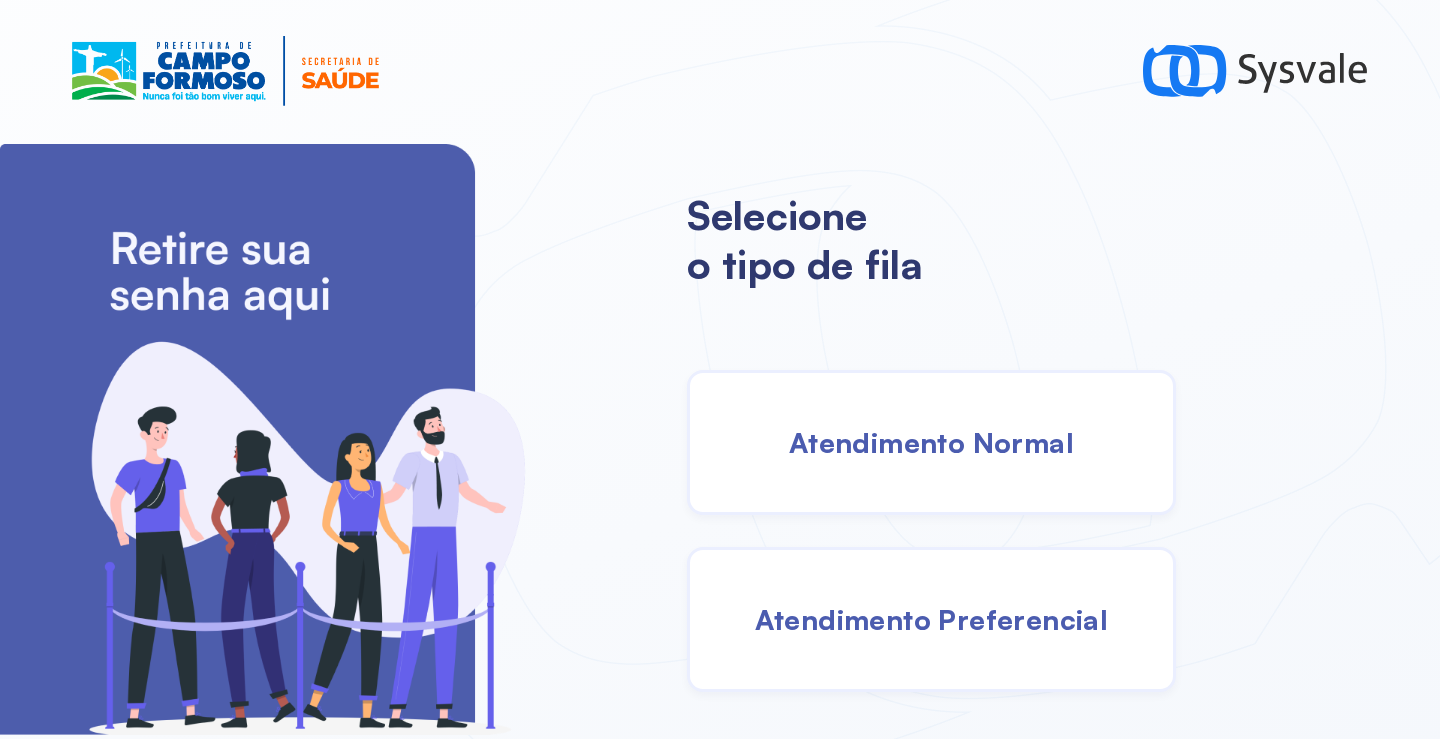 click on "Atendimento Normal" at bounding box center [931, 442] 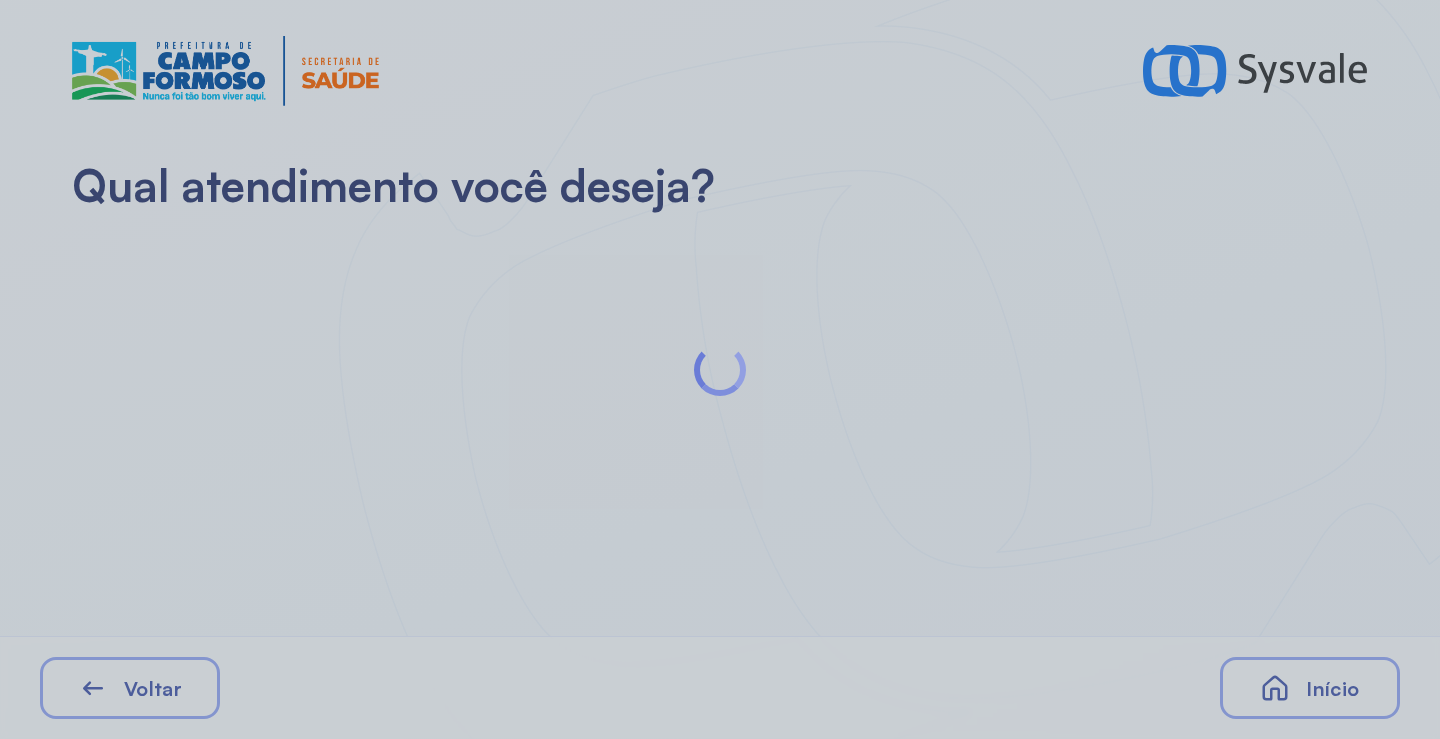 click at bounding box center [720, 369] 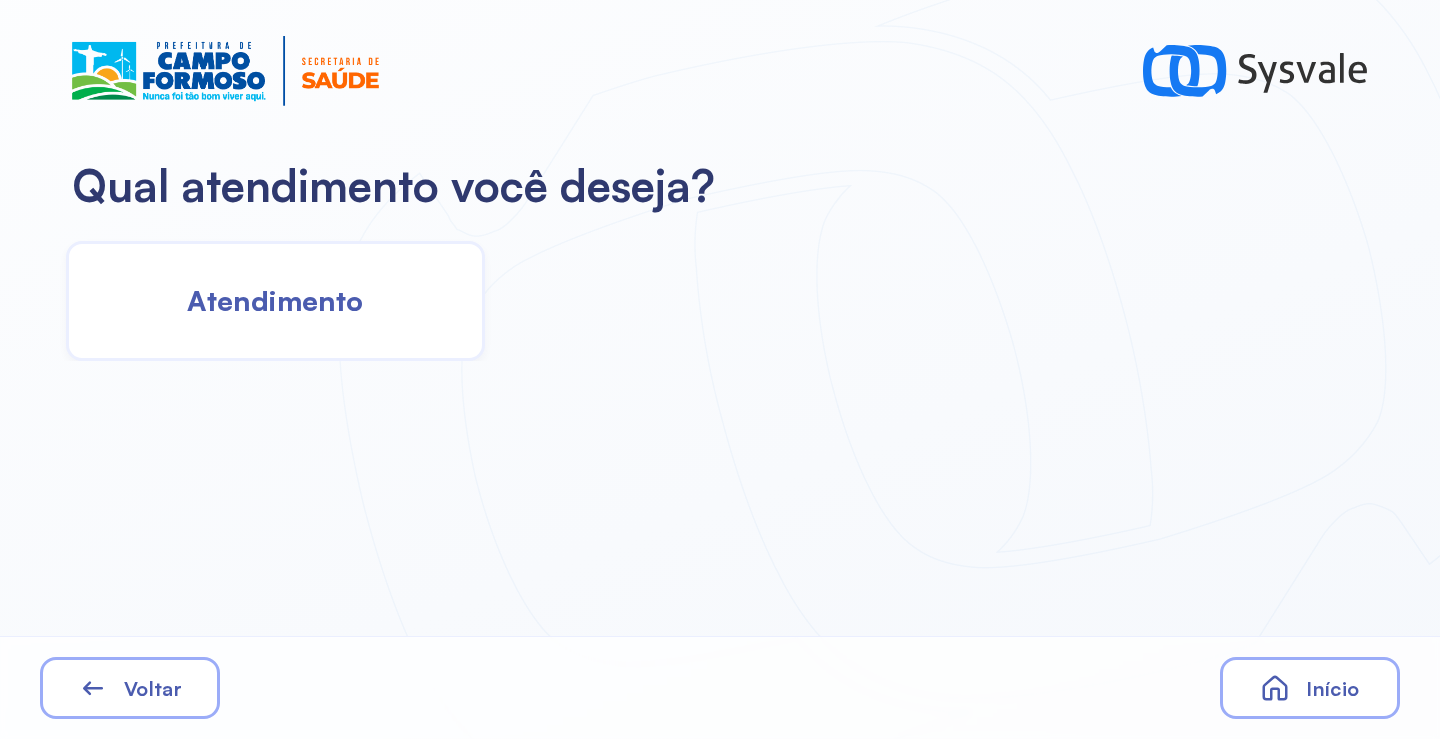 click on "Atendimento" 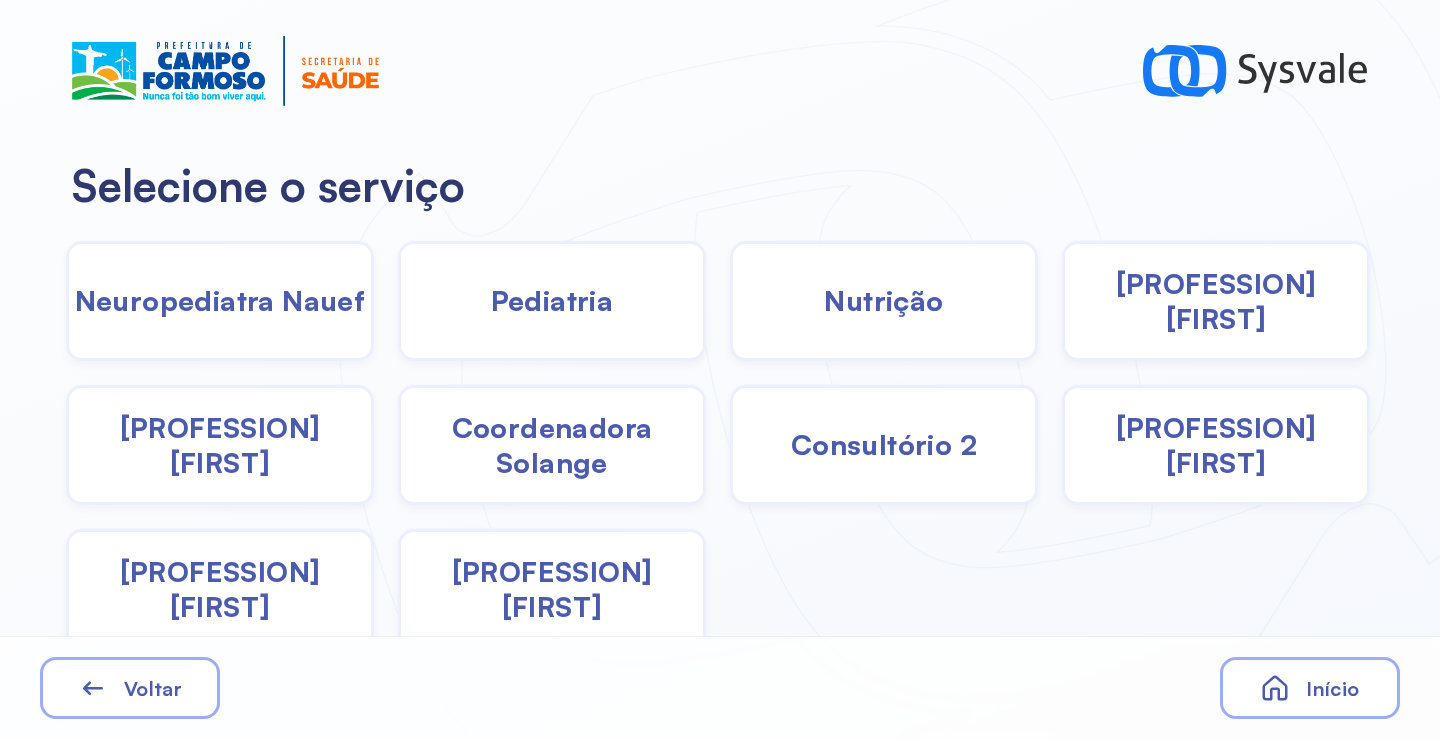 click on "Coordenadora Solange" at bounding box center [552, 445] 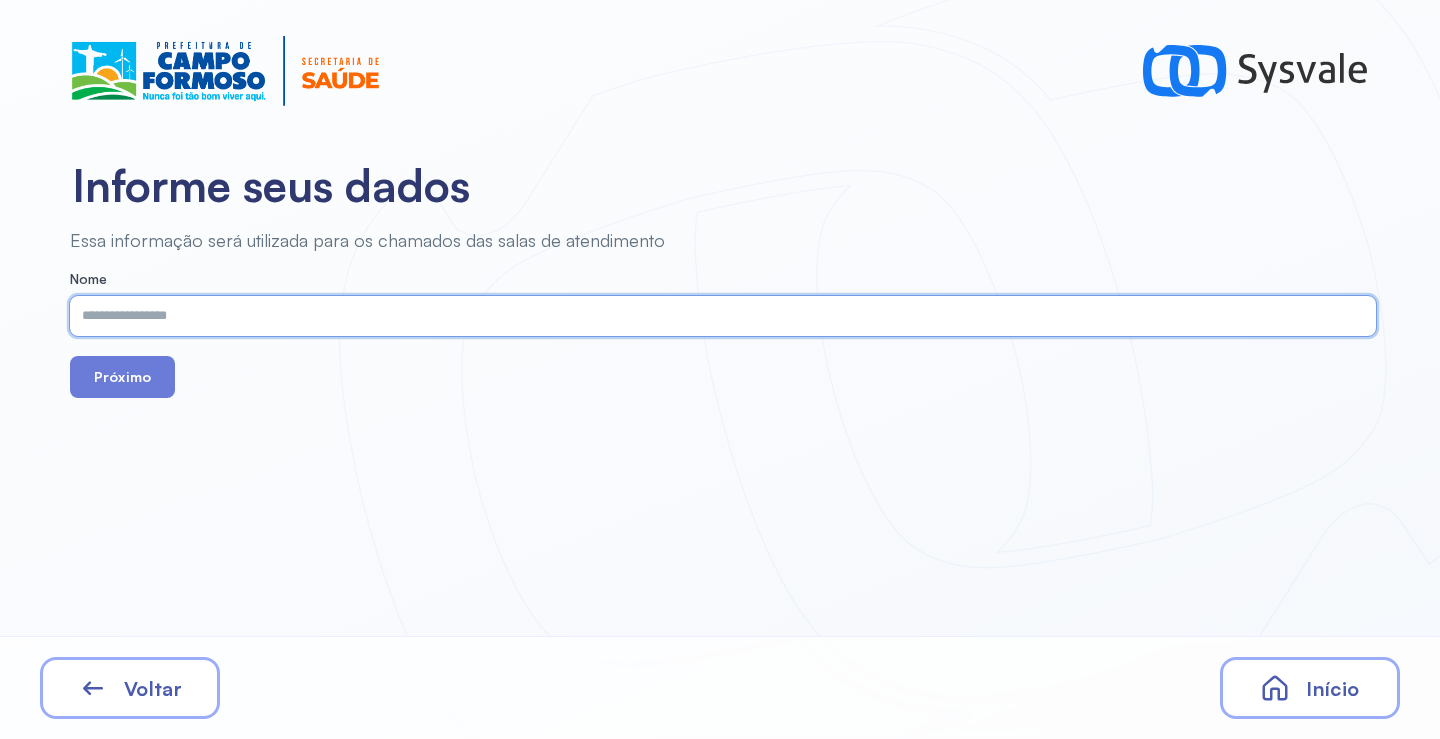 paste on "**********" 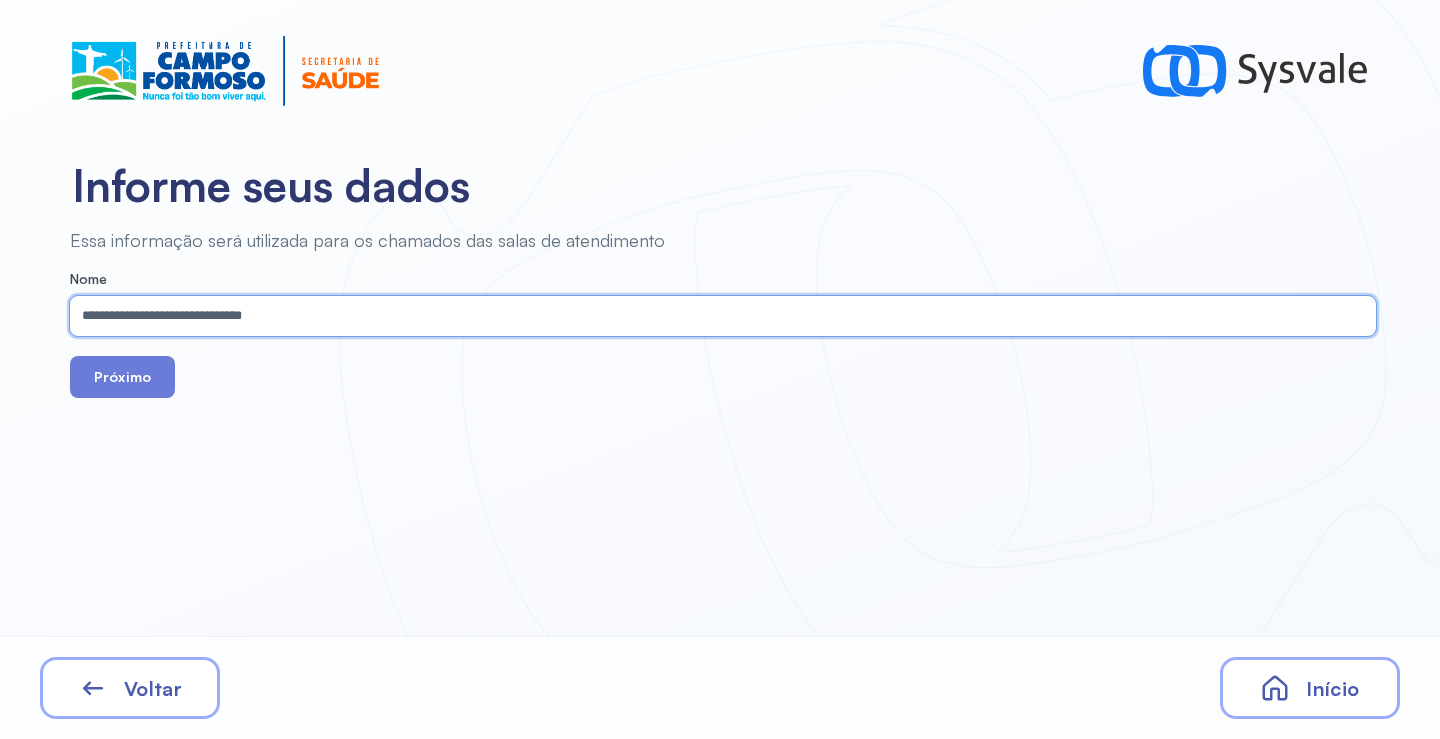 type on "**********" 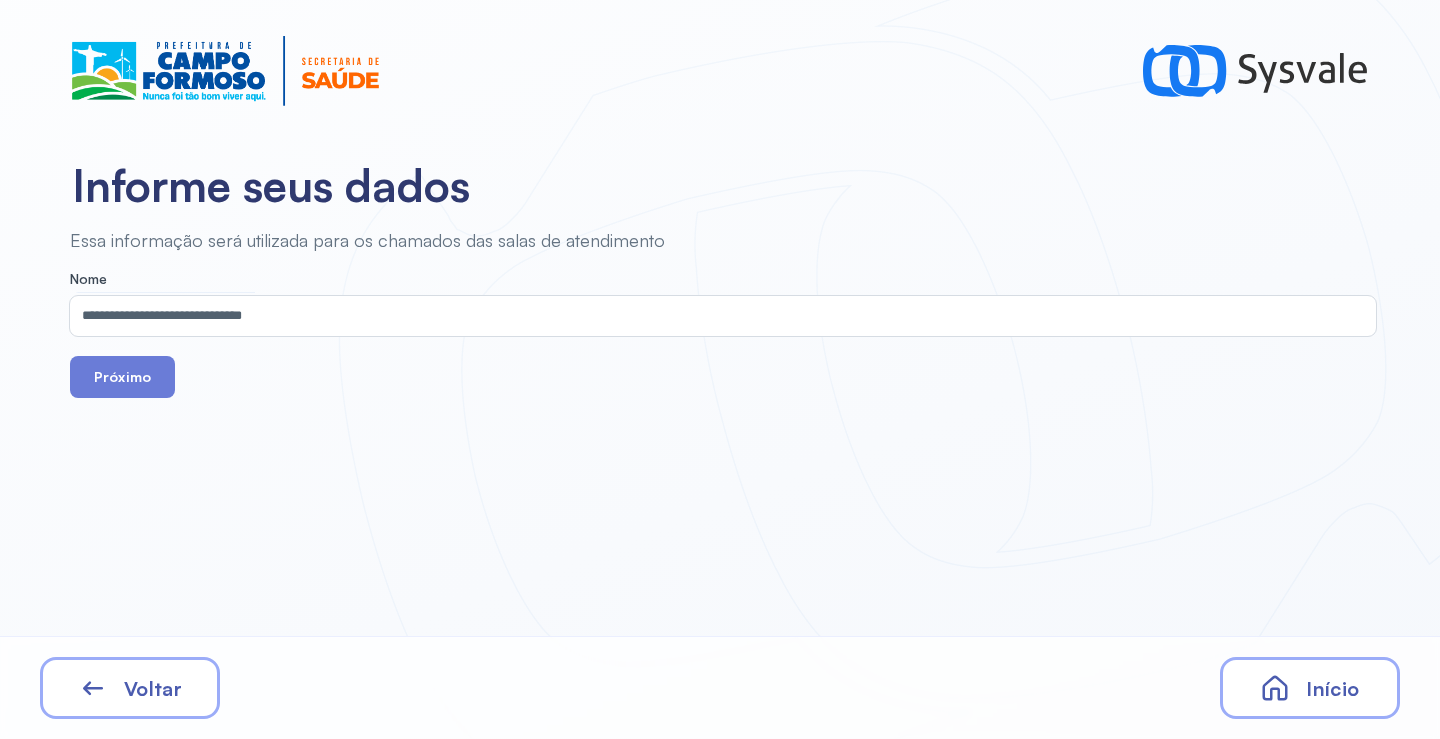 click on "Próximo" at bounding box center [723, 377] 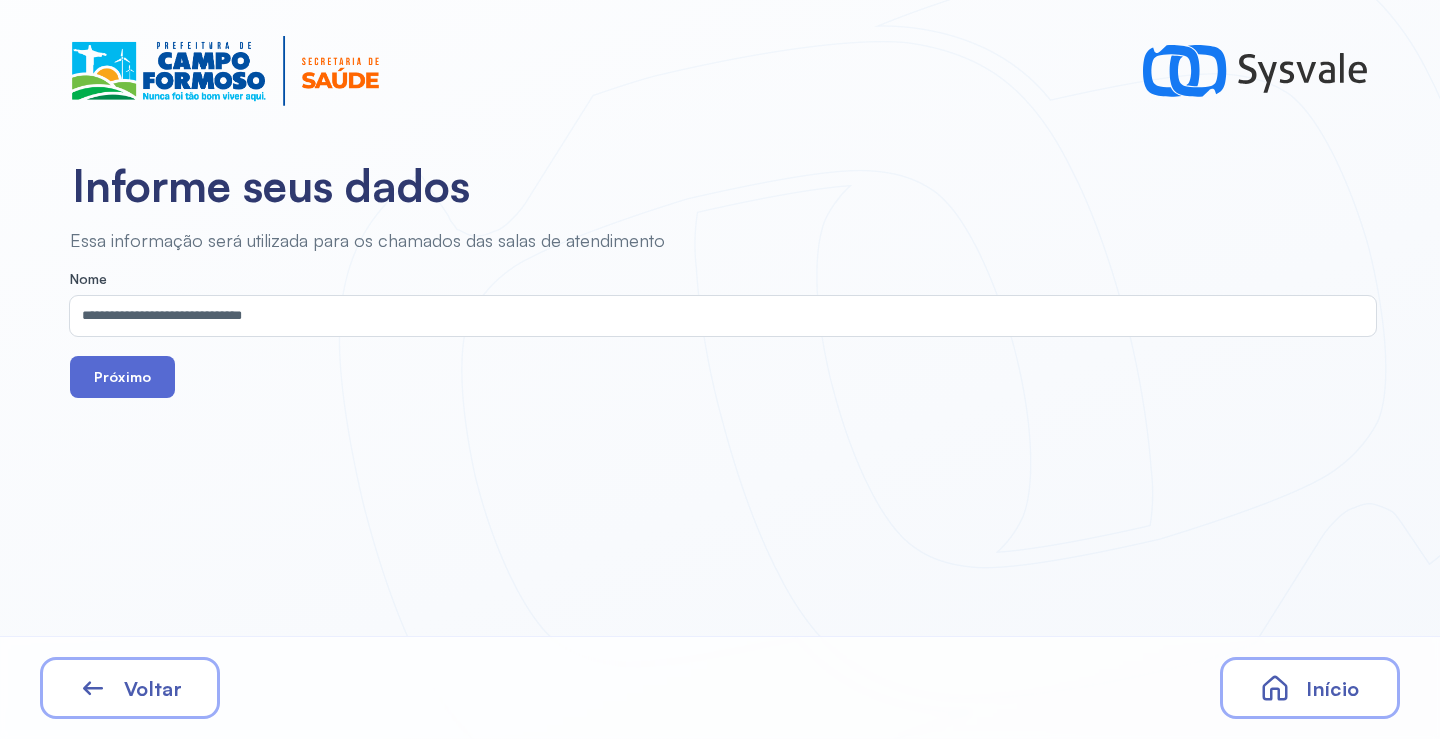 click on "Próximo" at bounding box center [122, 377] 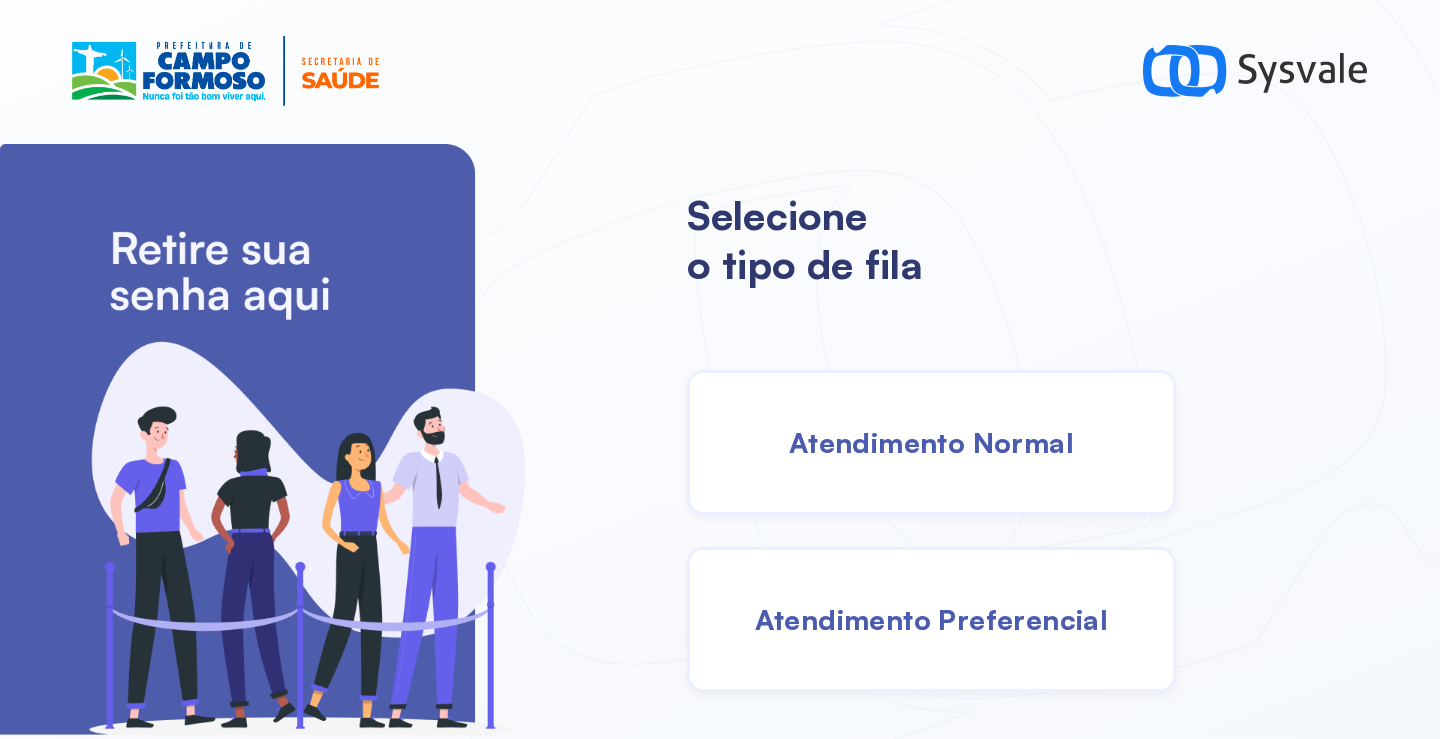 click on "Atendimento Normal" at bounding box center (931, 442) 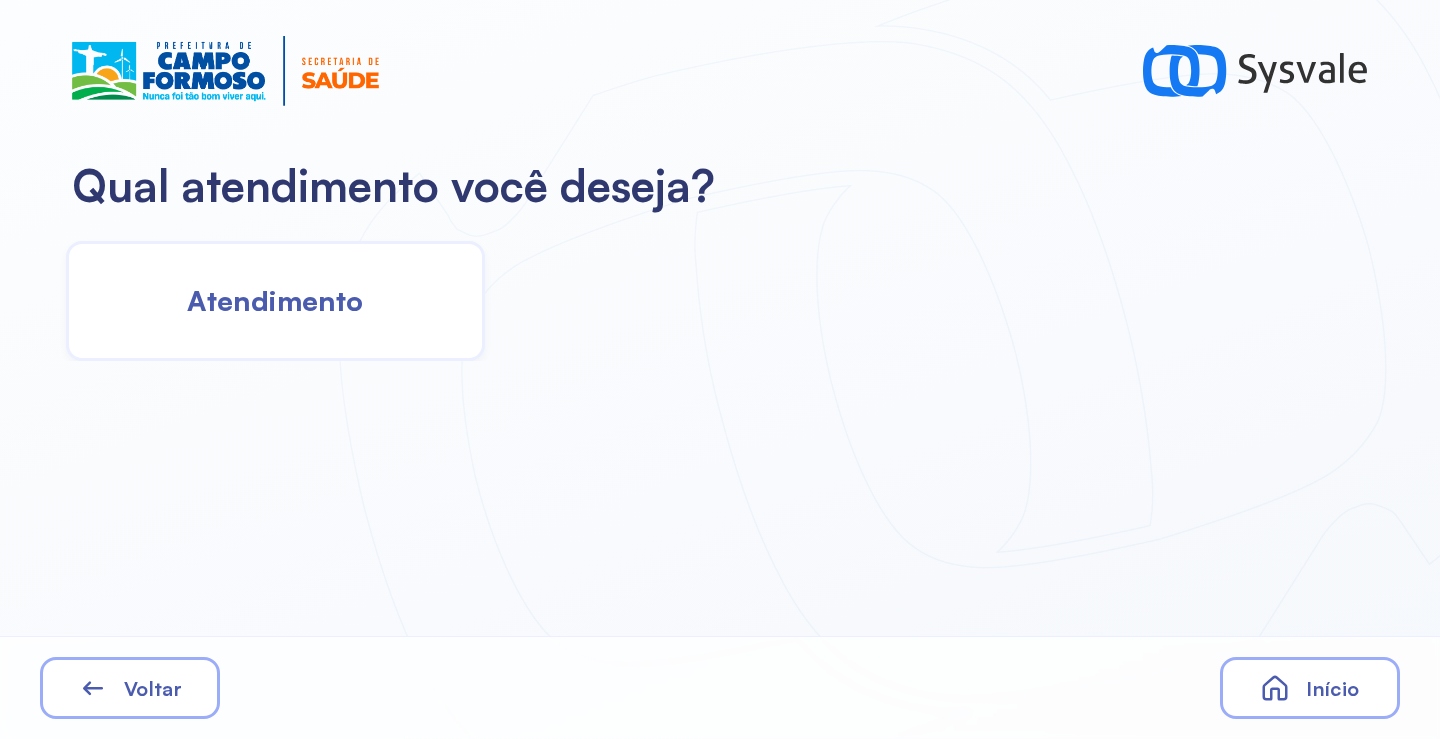 click on "Atendimento" at bounding box center (275, 300) 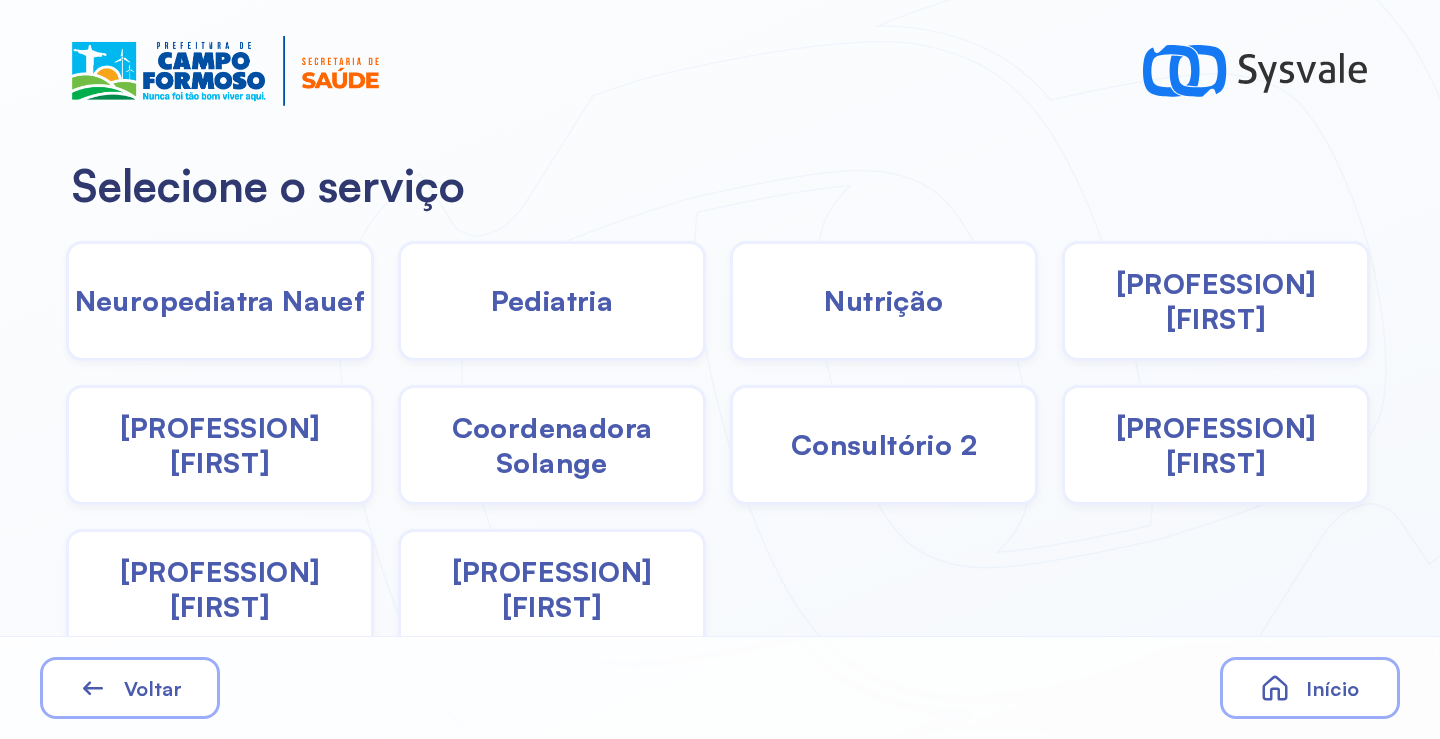 click on "Fisioterapeuta Francyne" at bounding box center (1216, 445) 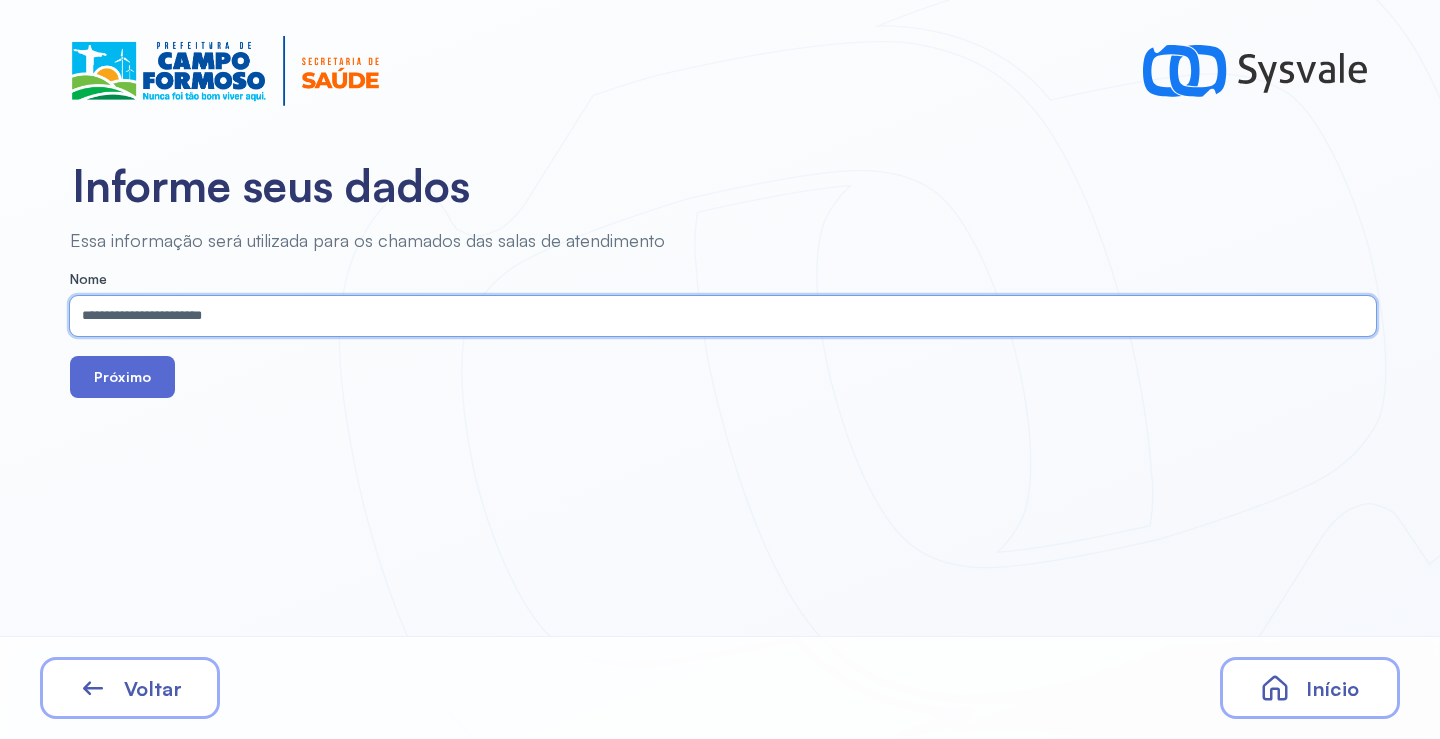 click on "Próximo" at bounding box center [122, 377] 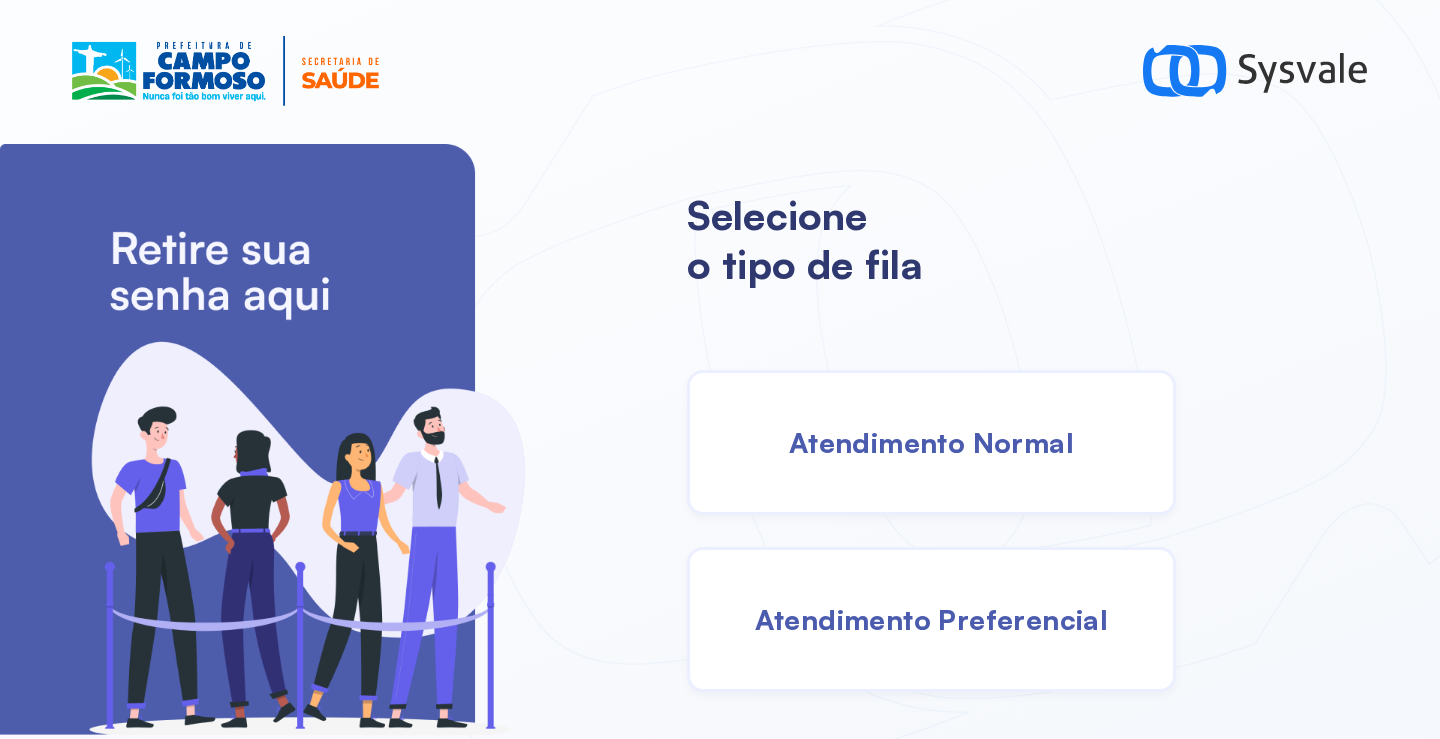 click on "Atendimento Normal" at bounding box center (931, 442) 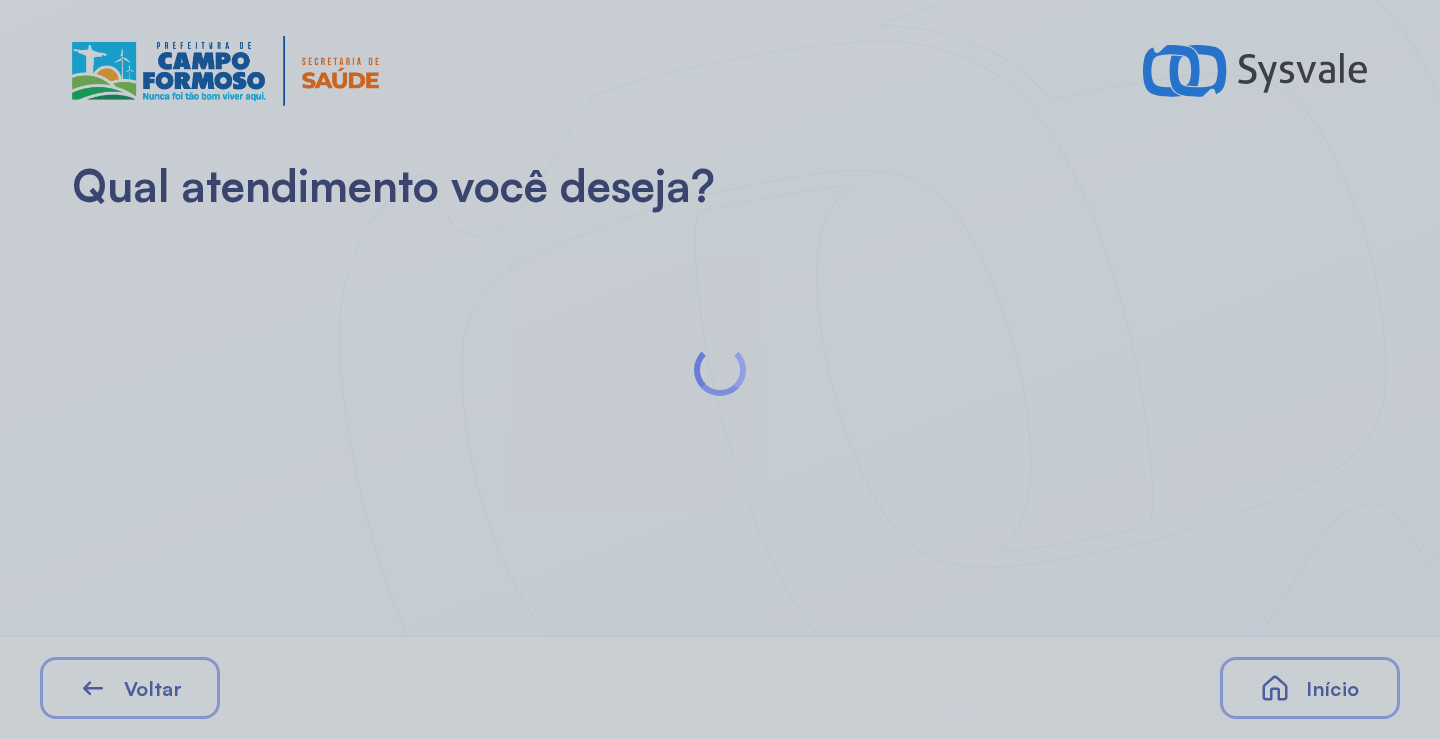 click at bounding box center [720, 369] 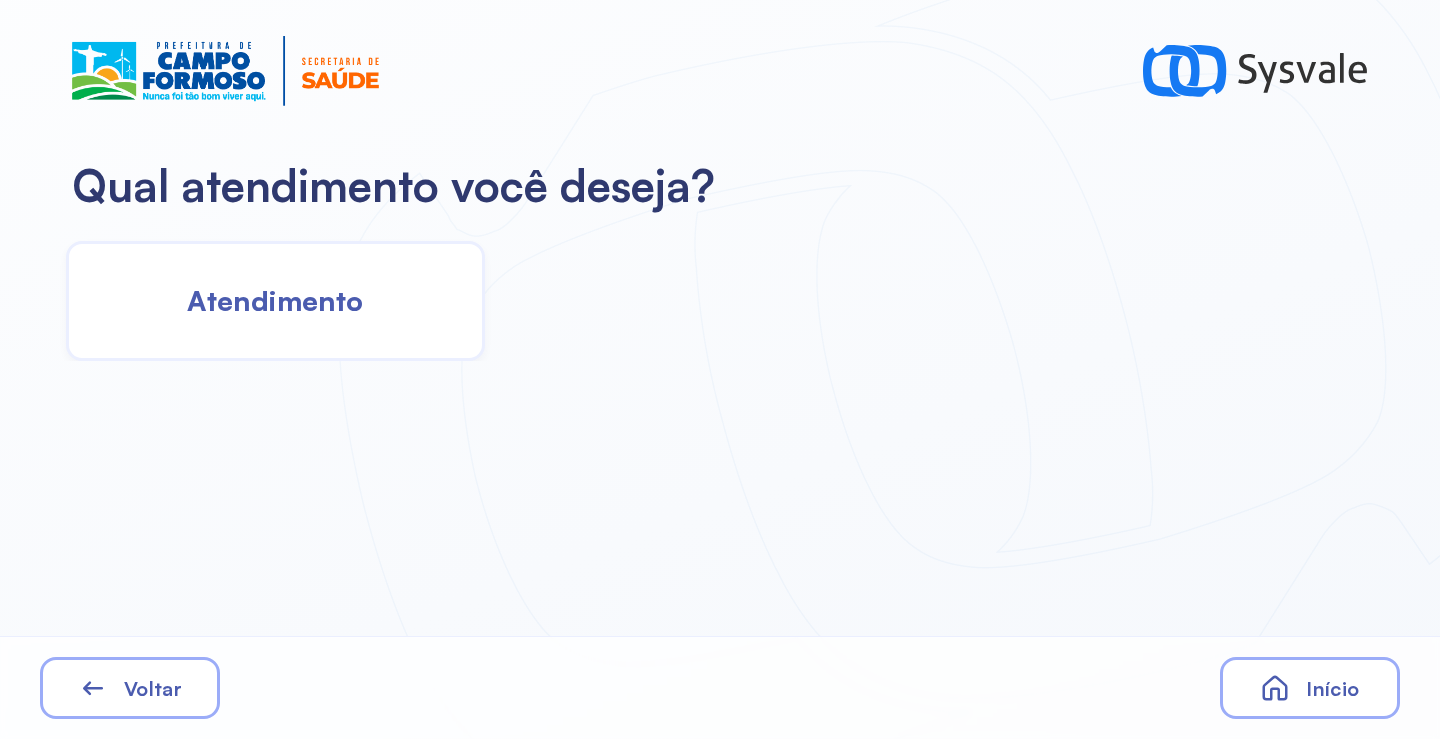 click on "Atendimento" 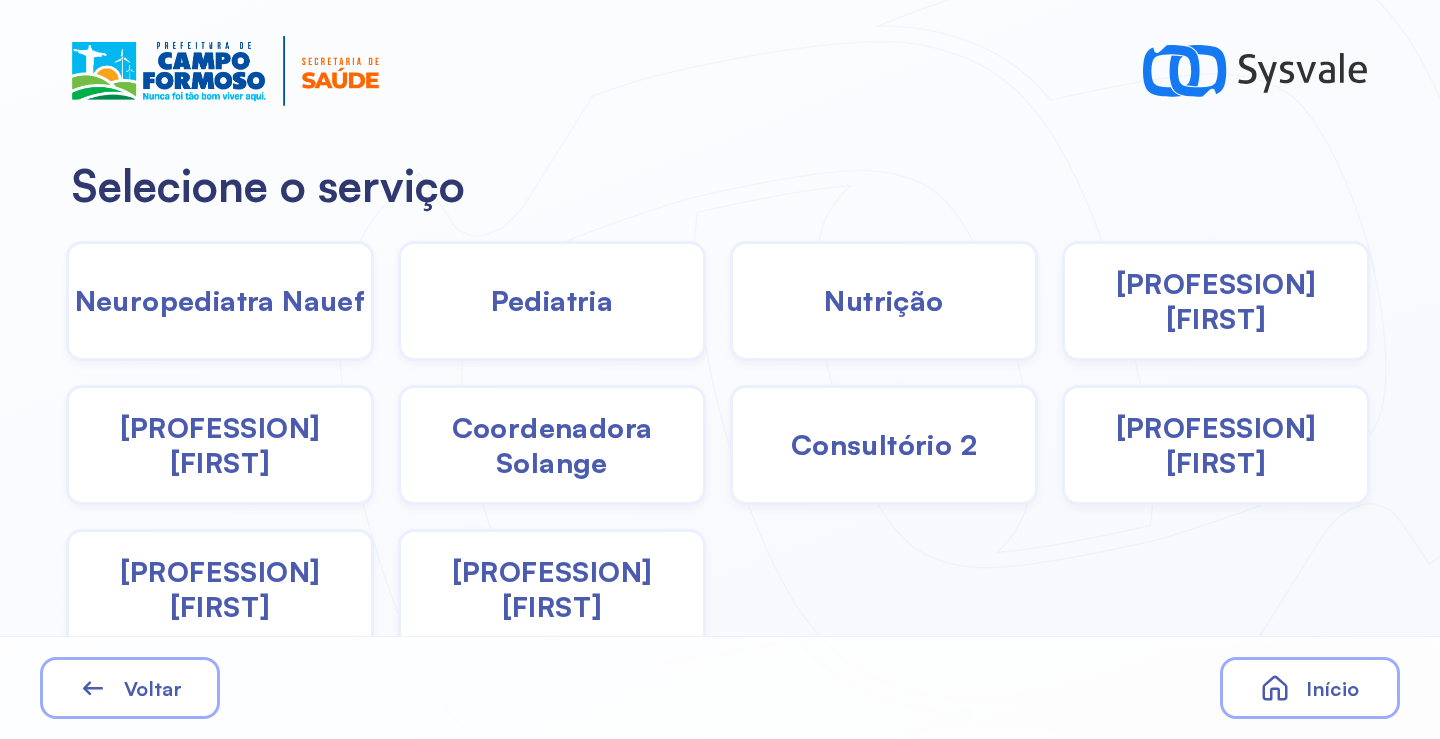 click on "Coordenadora Solange" at bounding box center [552, 445] 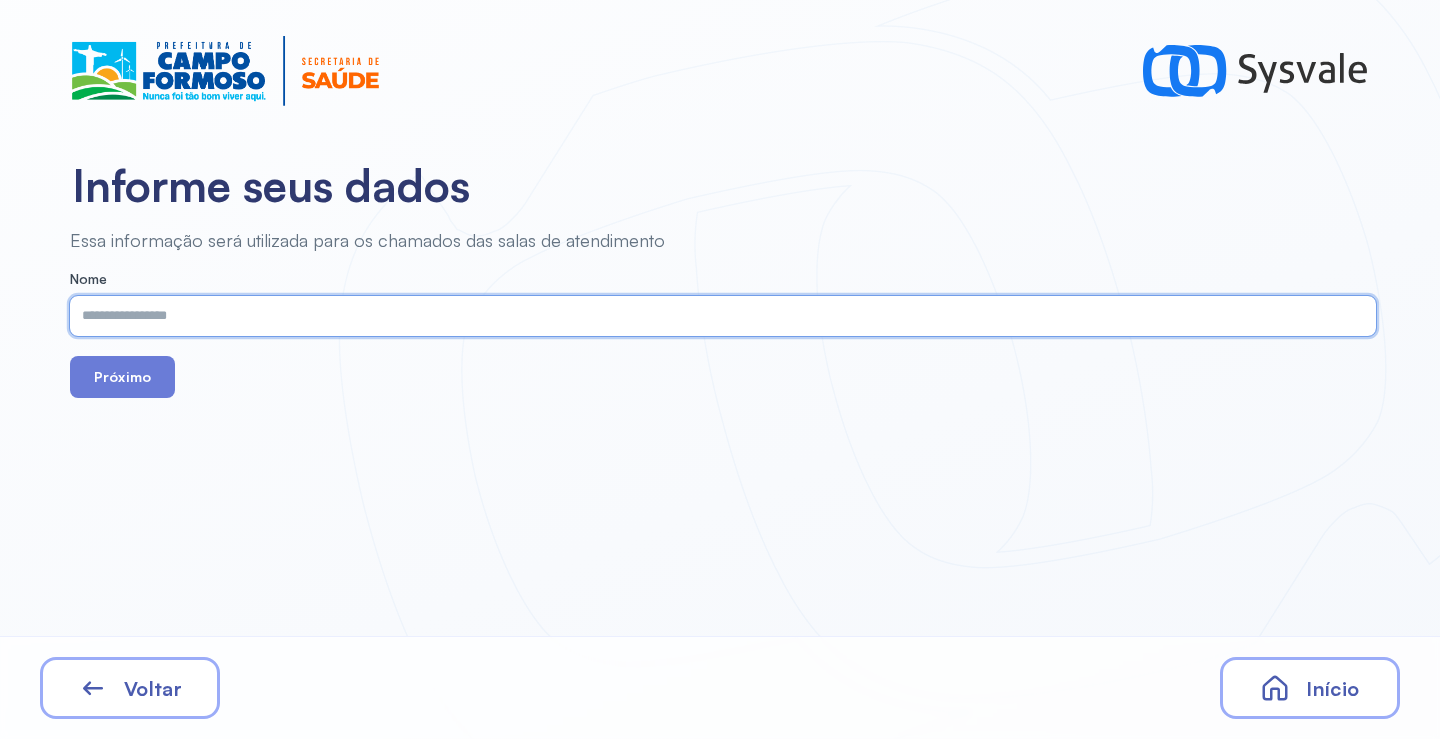 paste on "**********" 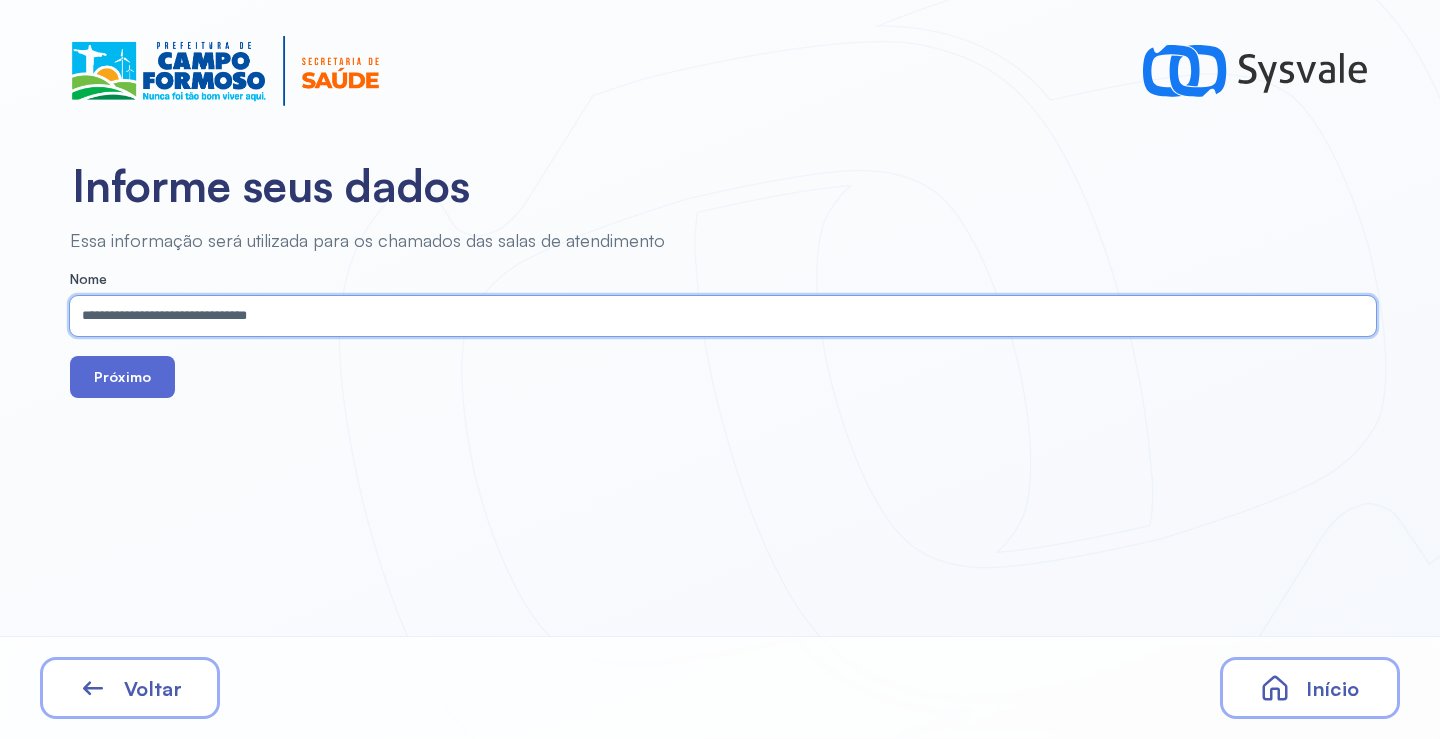 type on "**********" 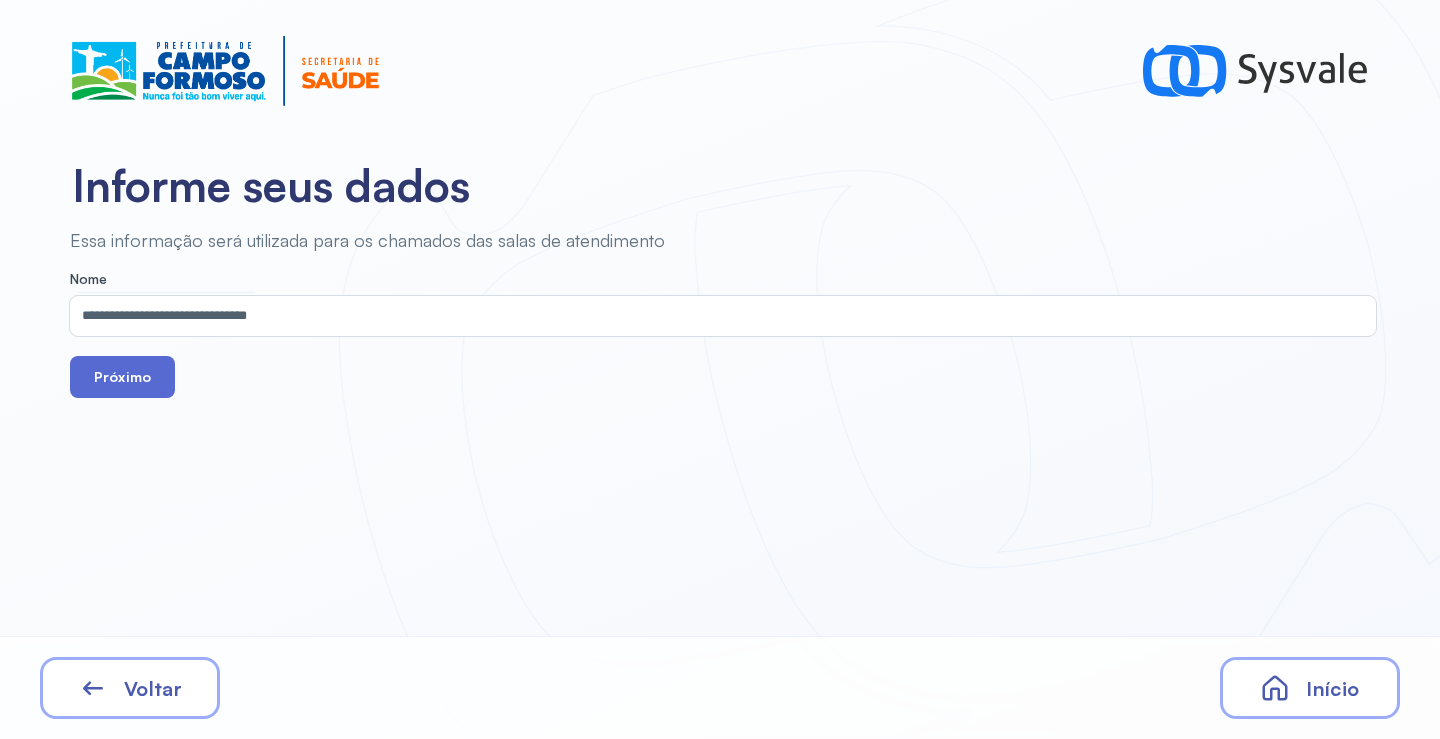click on "Próximo" at bounding box center [122, 377] 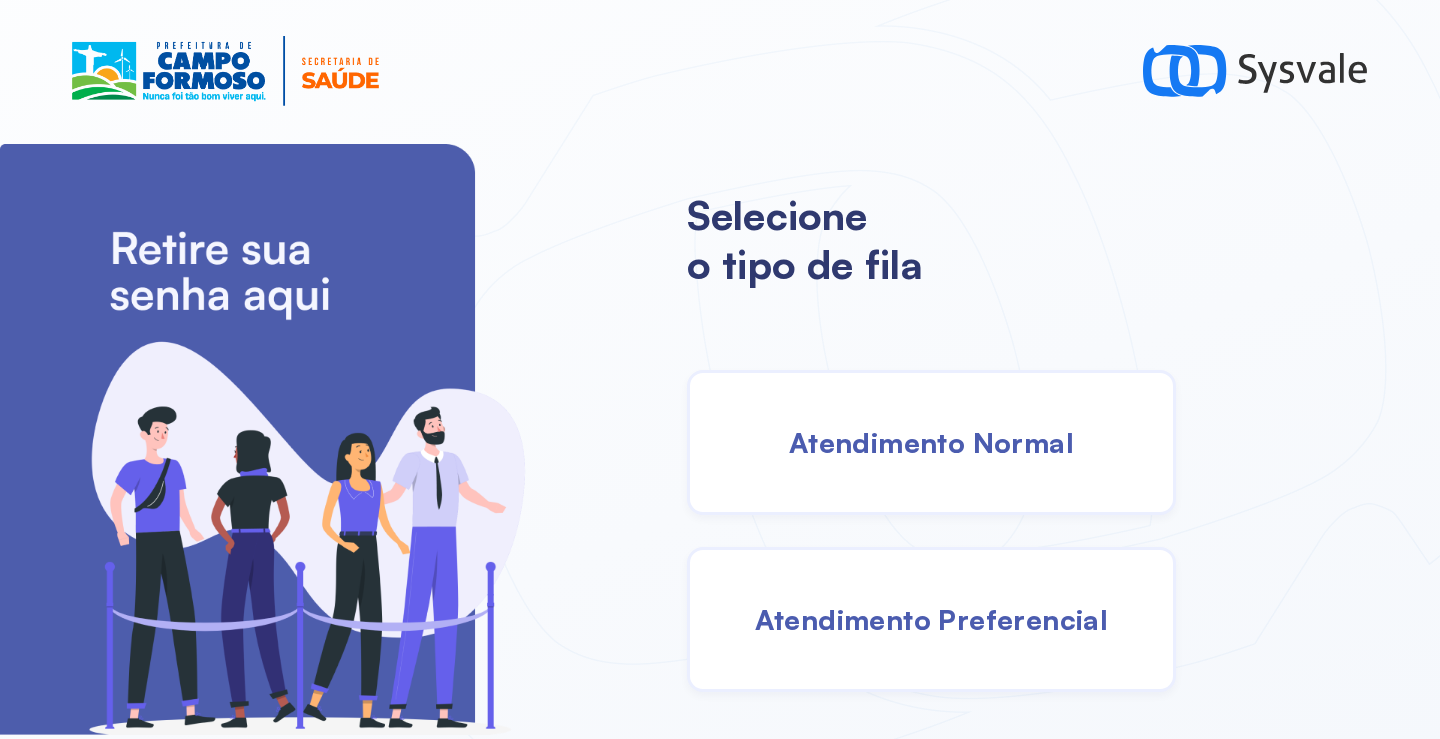 click on "Atendimento Normal" at bounding box center [931, 442] 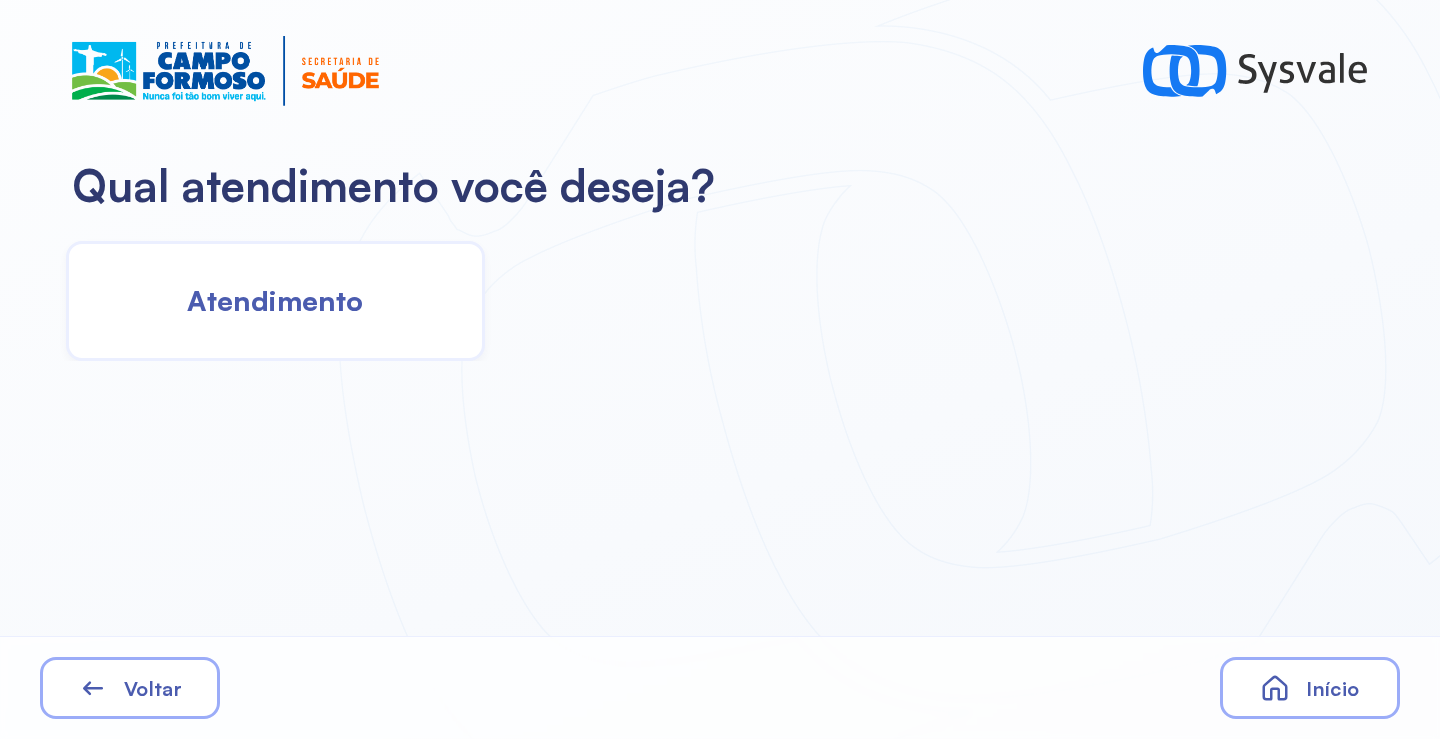 click on "Atendimento" at bounding box center [275, 300] 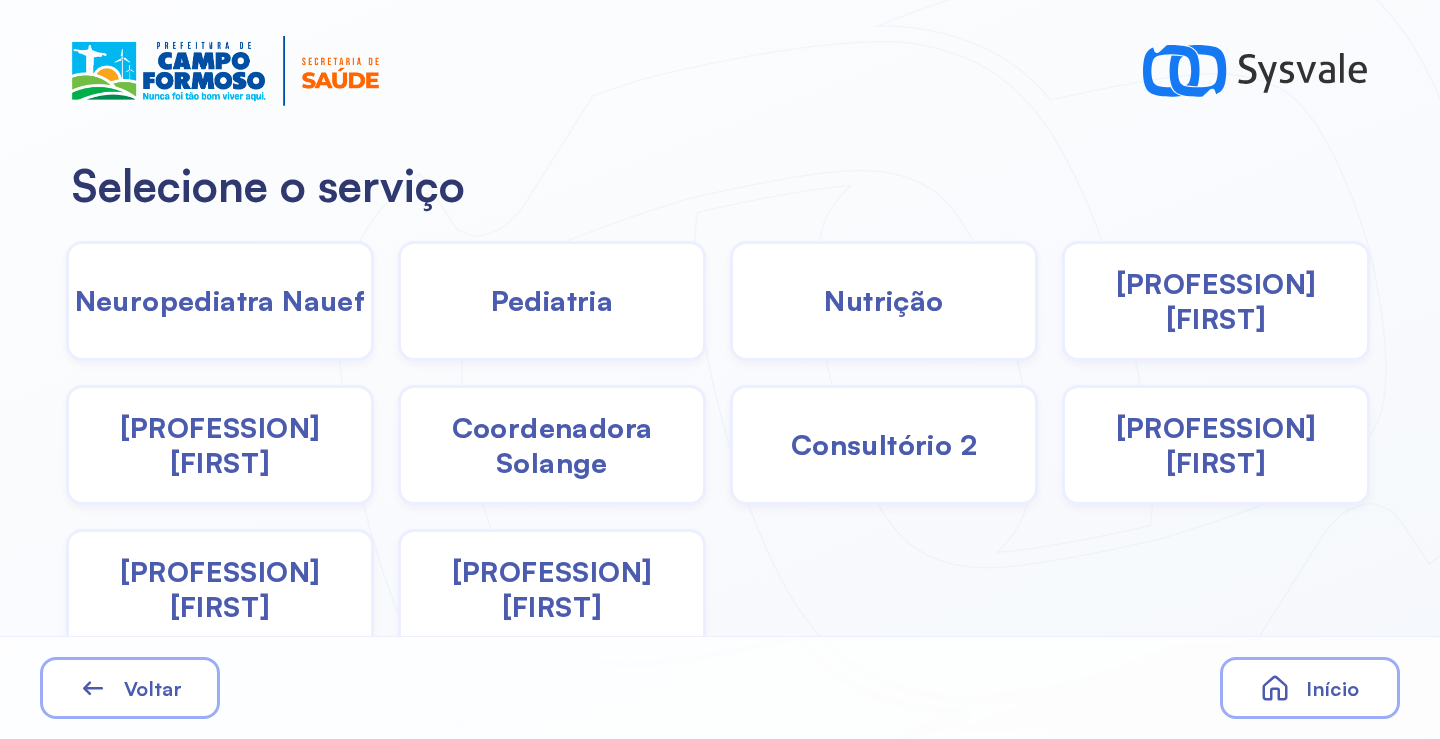 click on "Coordenadora Solange" at bounding box center (552, 445) 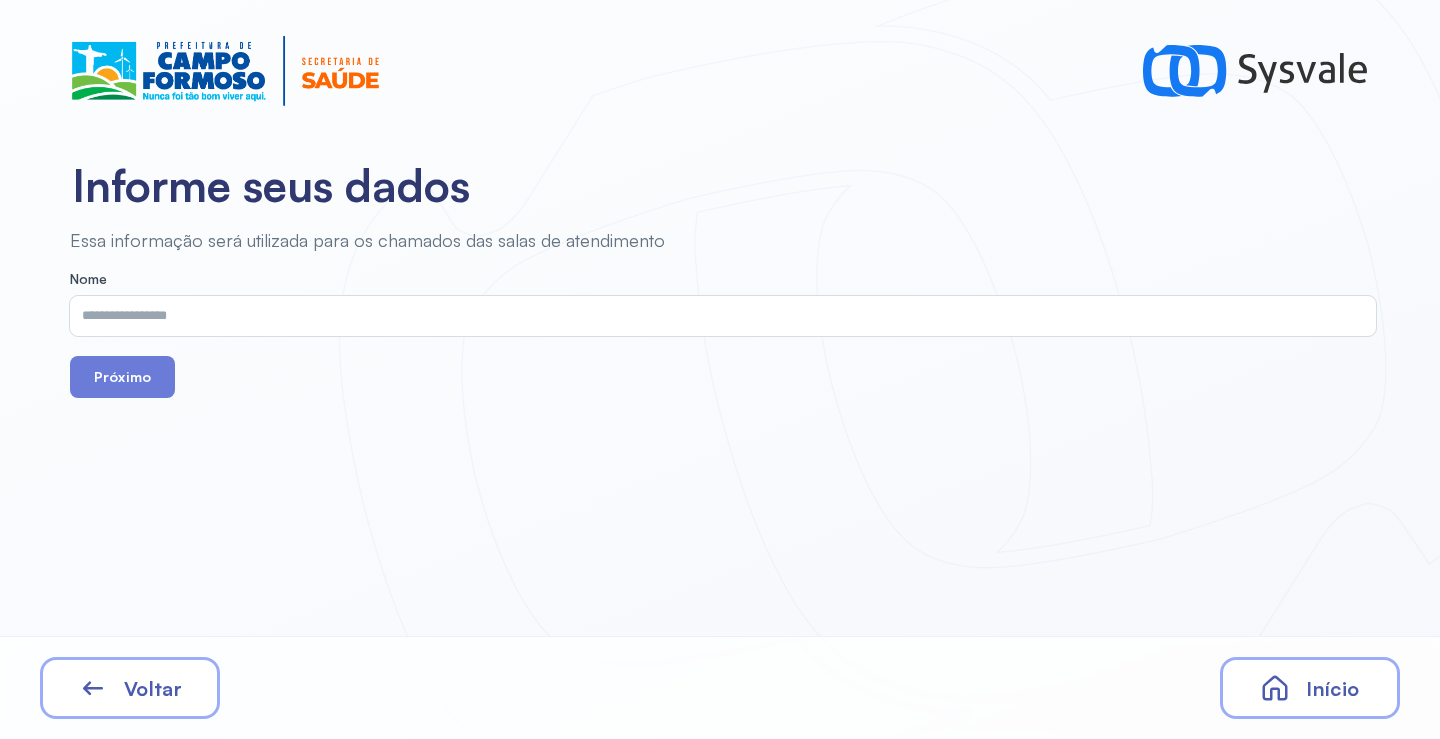 drag, startPoint x: 253, startPoint y: 295, endPoint x: 253, endPoint y: 327, distance: 32 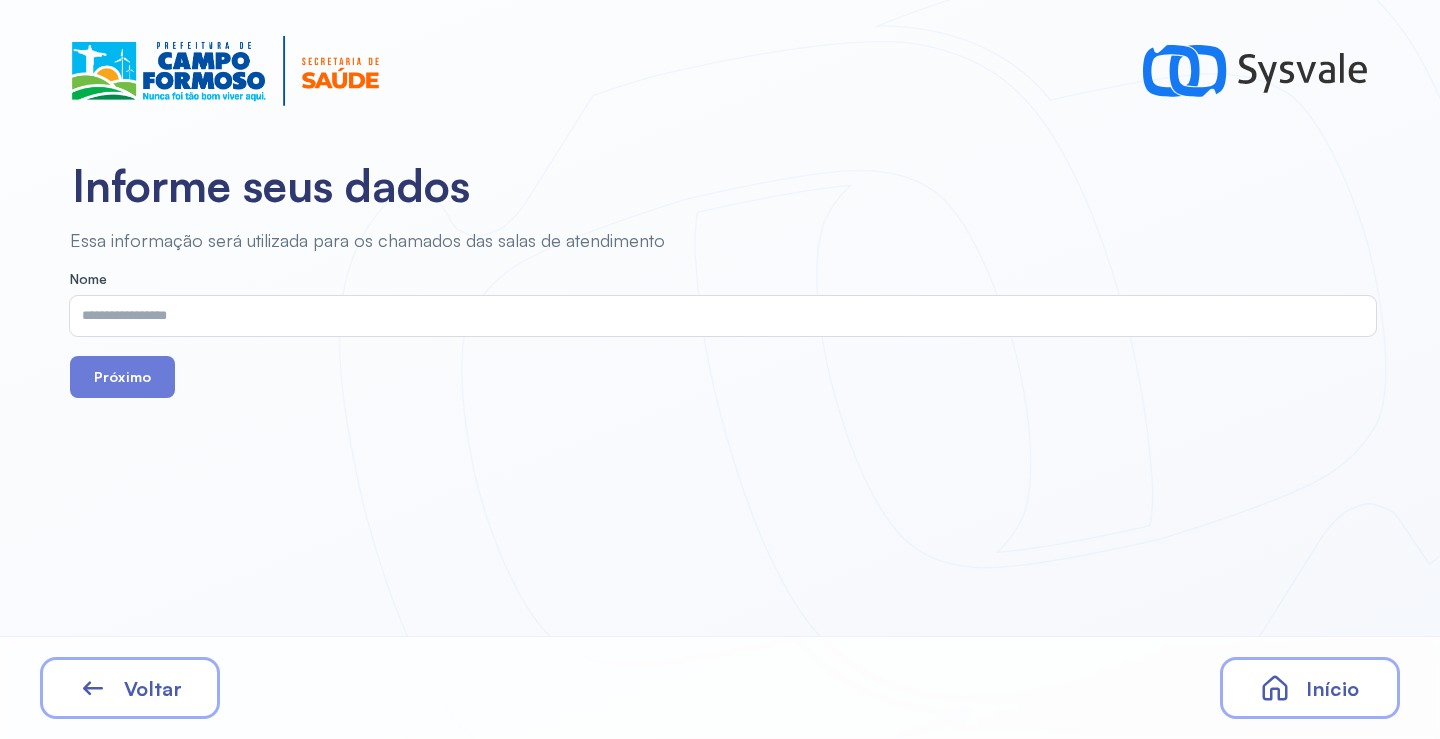 drag, startPoint x: 253, startPoint y: 327, endPoint x: 179, endPoint y: 332, distance: 74.168724 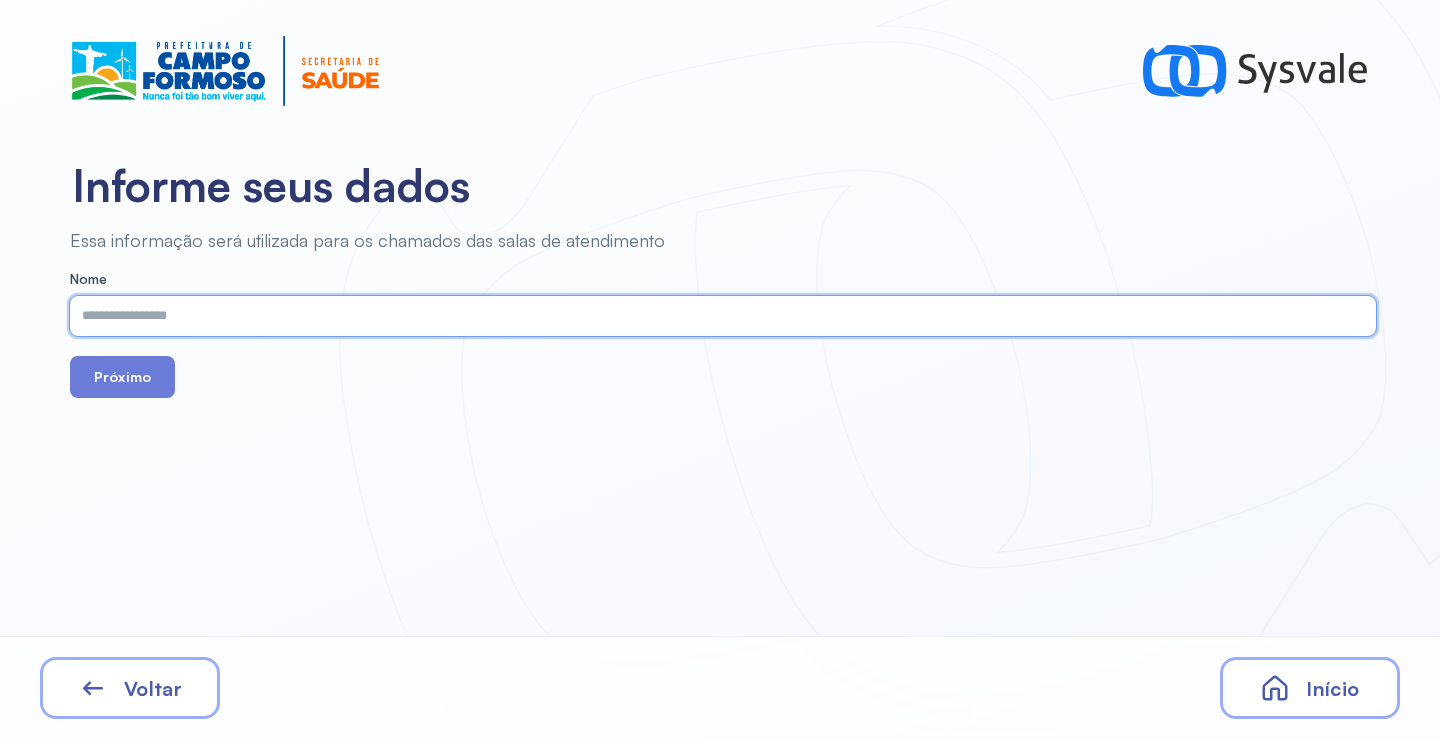 paste on "**********" 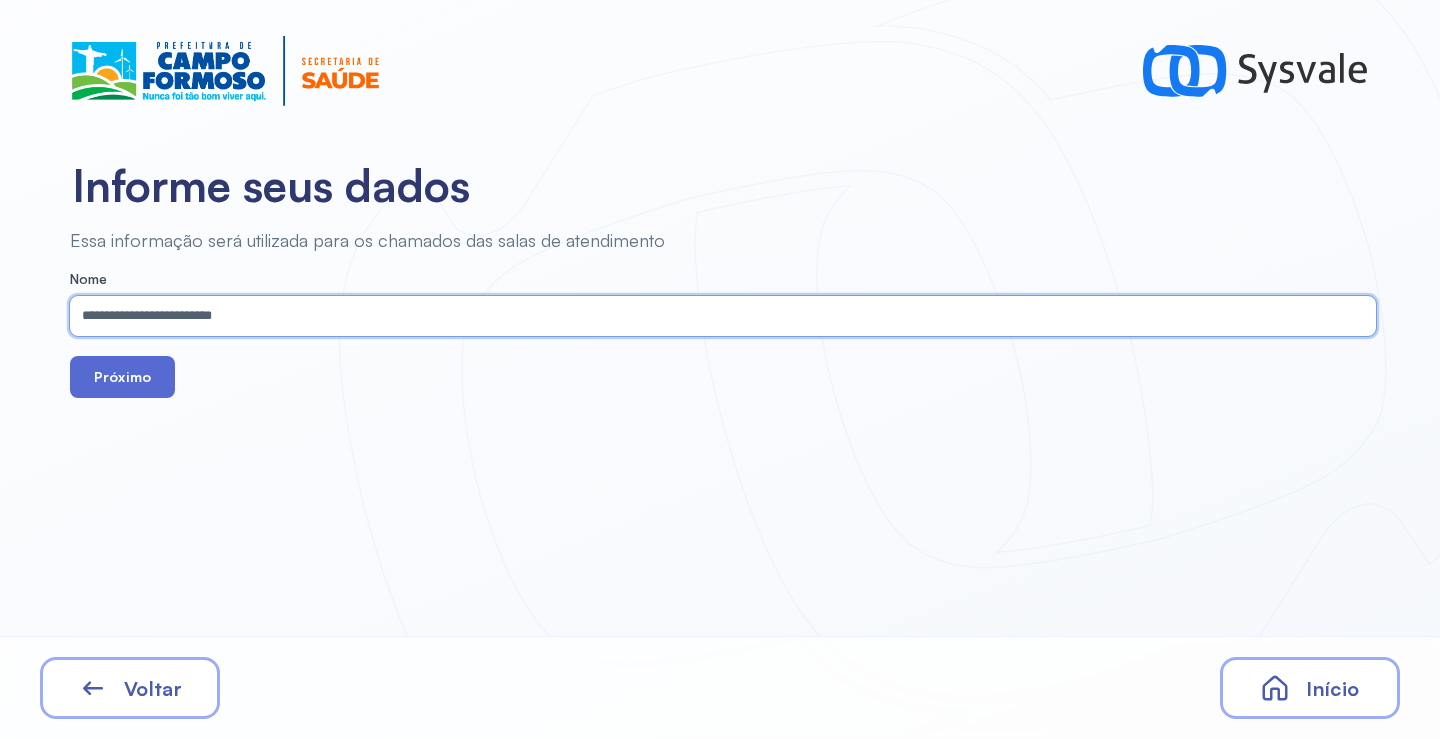 type on "**********" 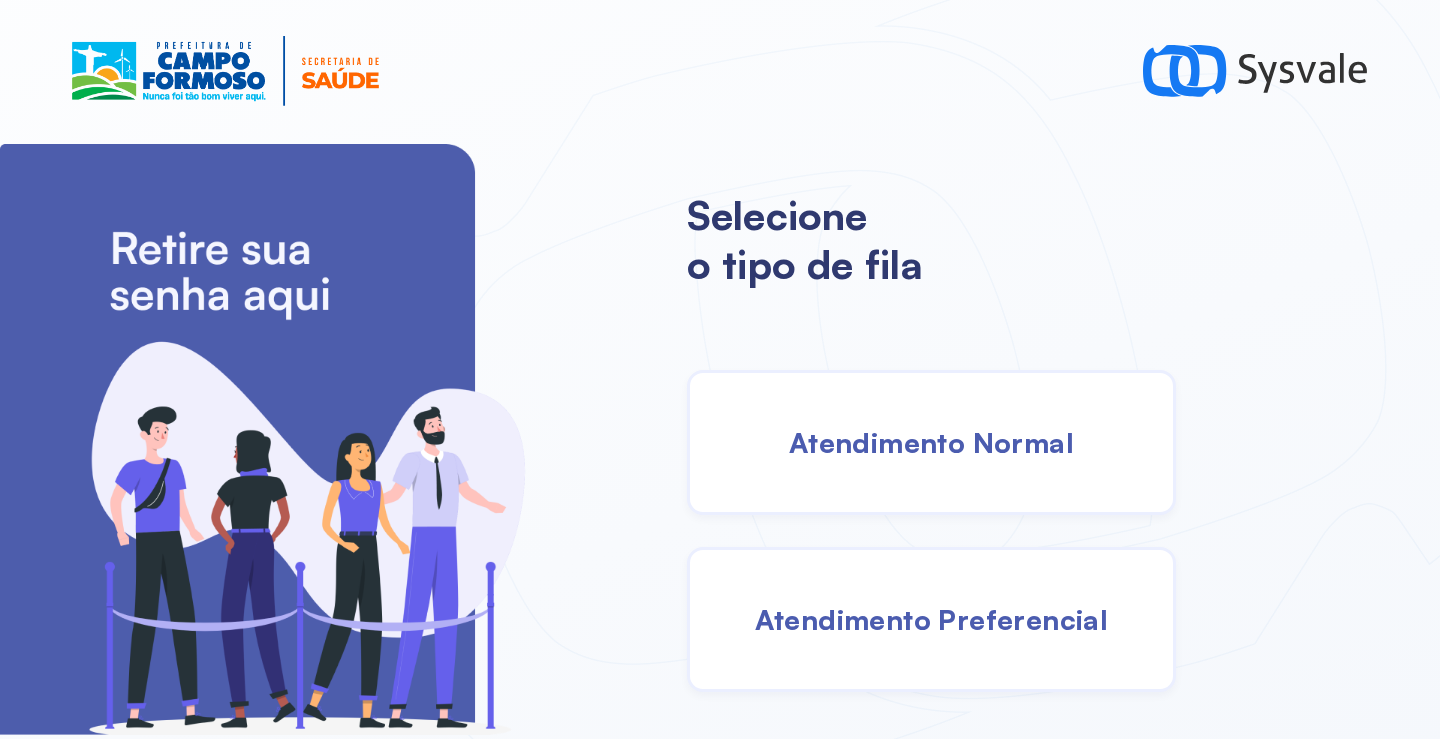 drag, startPoint x: 956, startPoint y: 485, endPoint x: 939, endPoint y: 482, distance: 17.262676 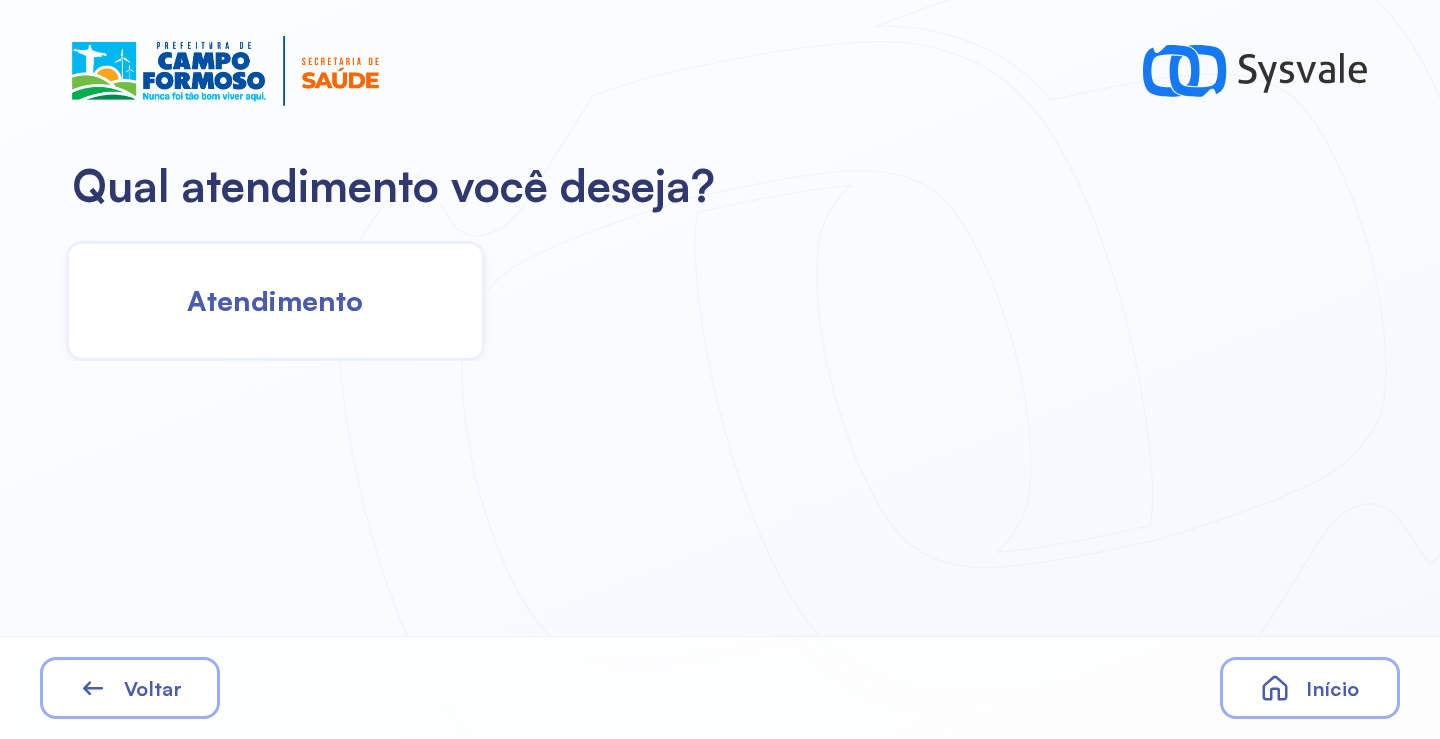 click on "Atendimento" at bounding box center (275, 300) 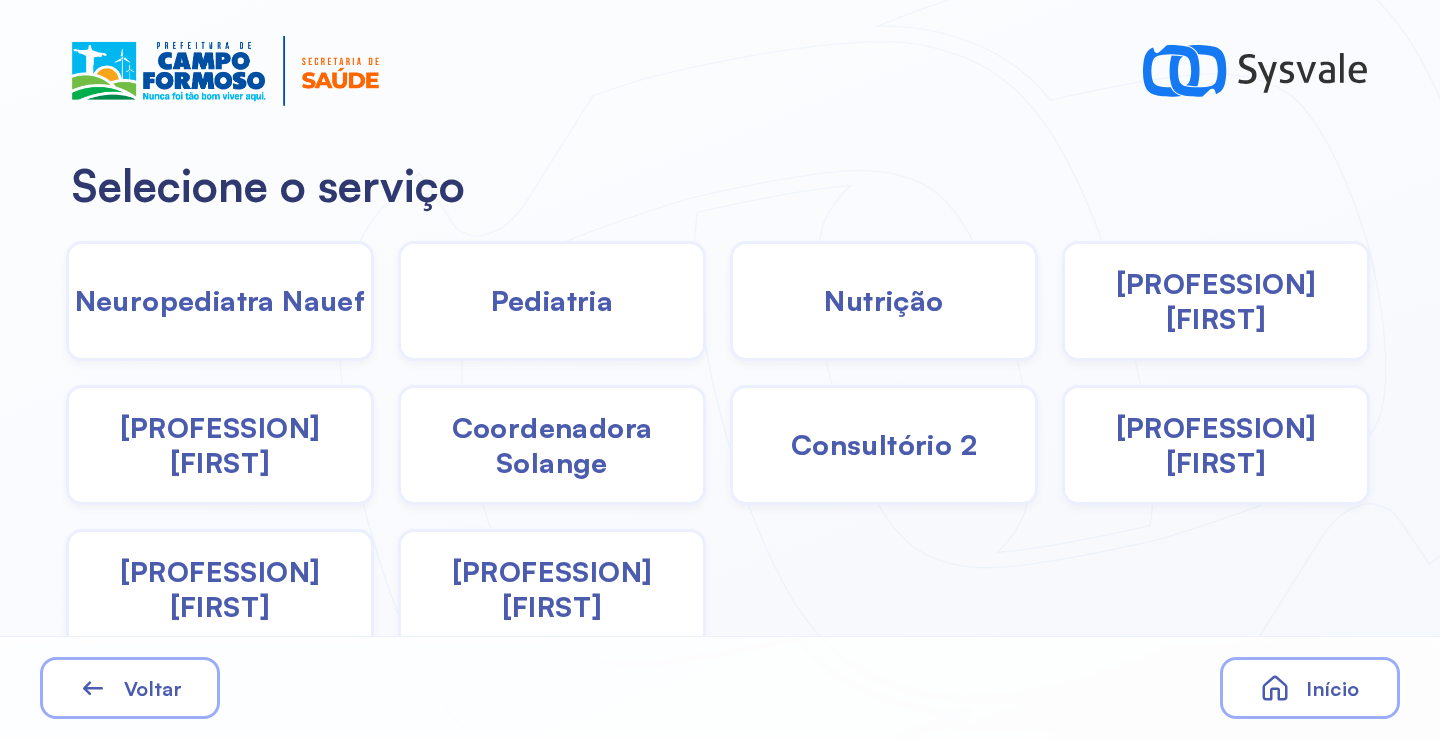 click on "Coordenadora Solange" at bounding box center [552, 445] 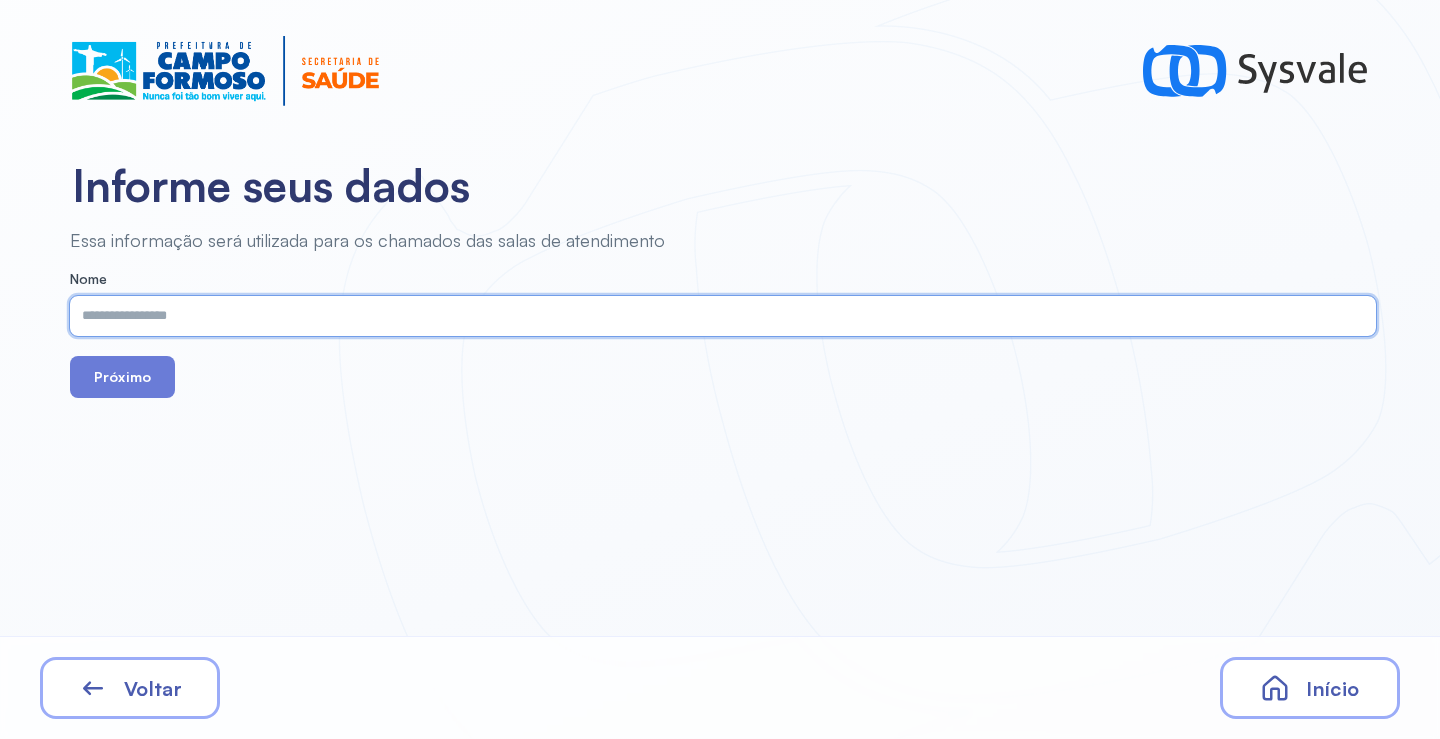 paste on "**********" 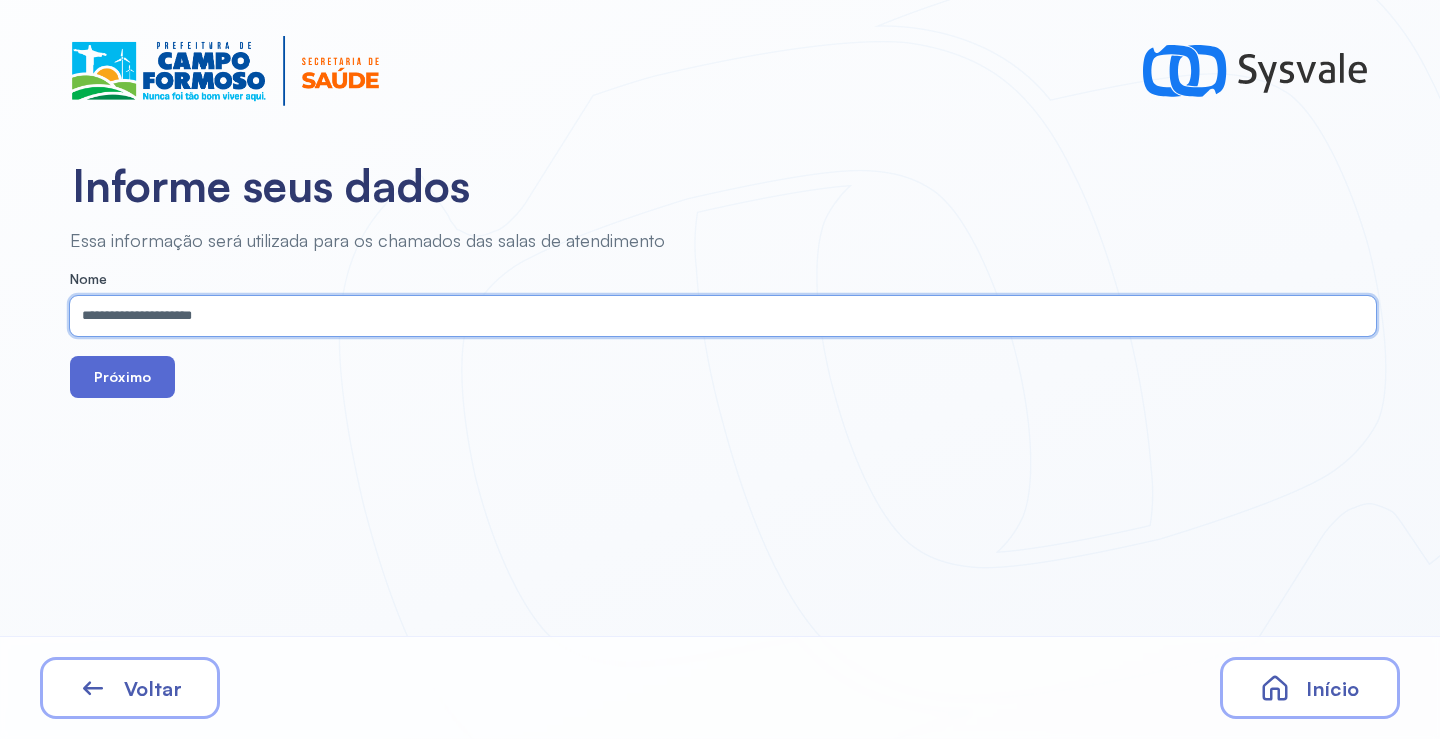 type on "**********" 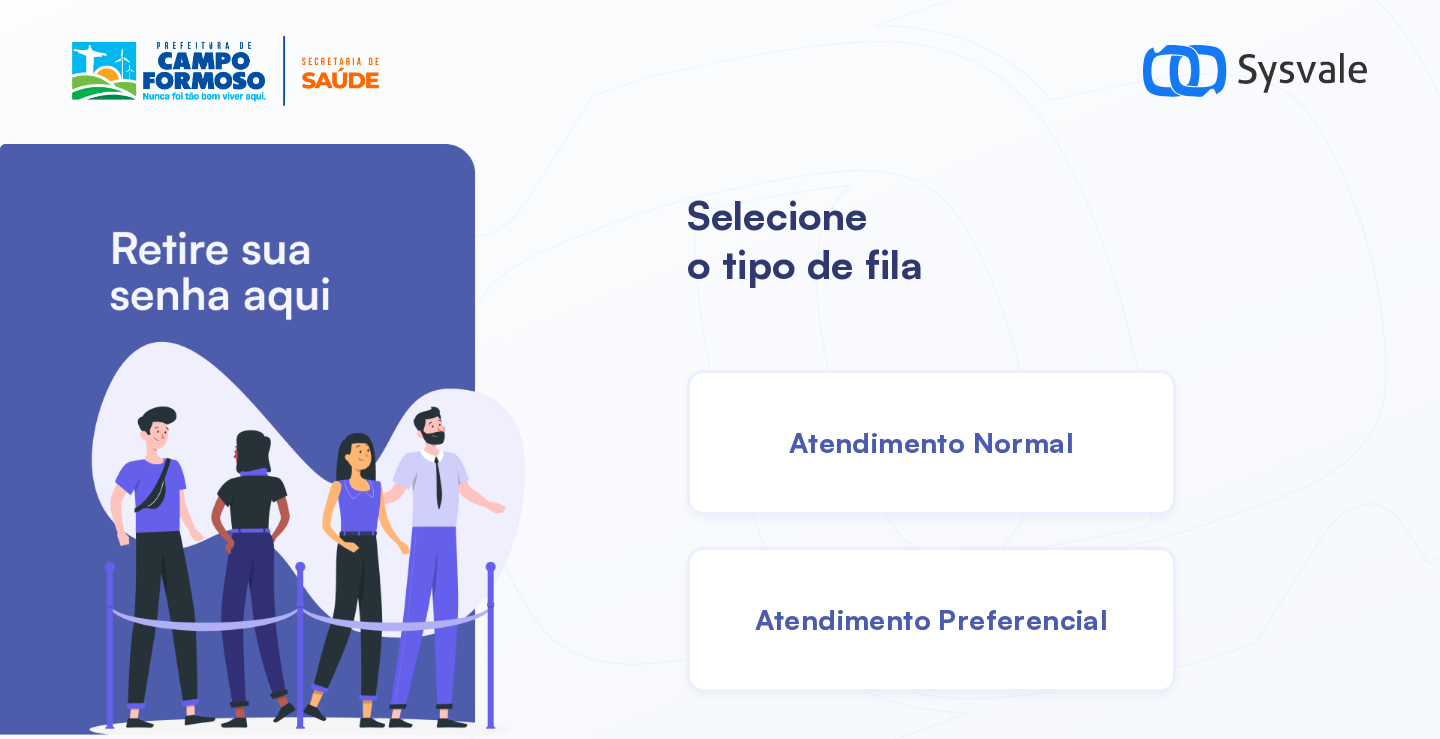 click on "Atendimento Normal" at bounding box center (931, 442) 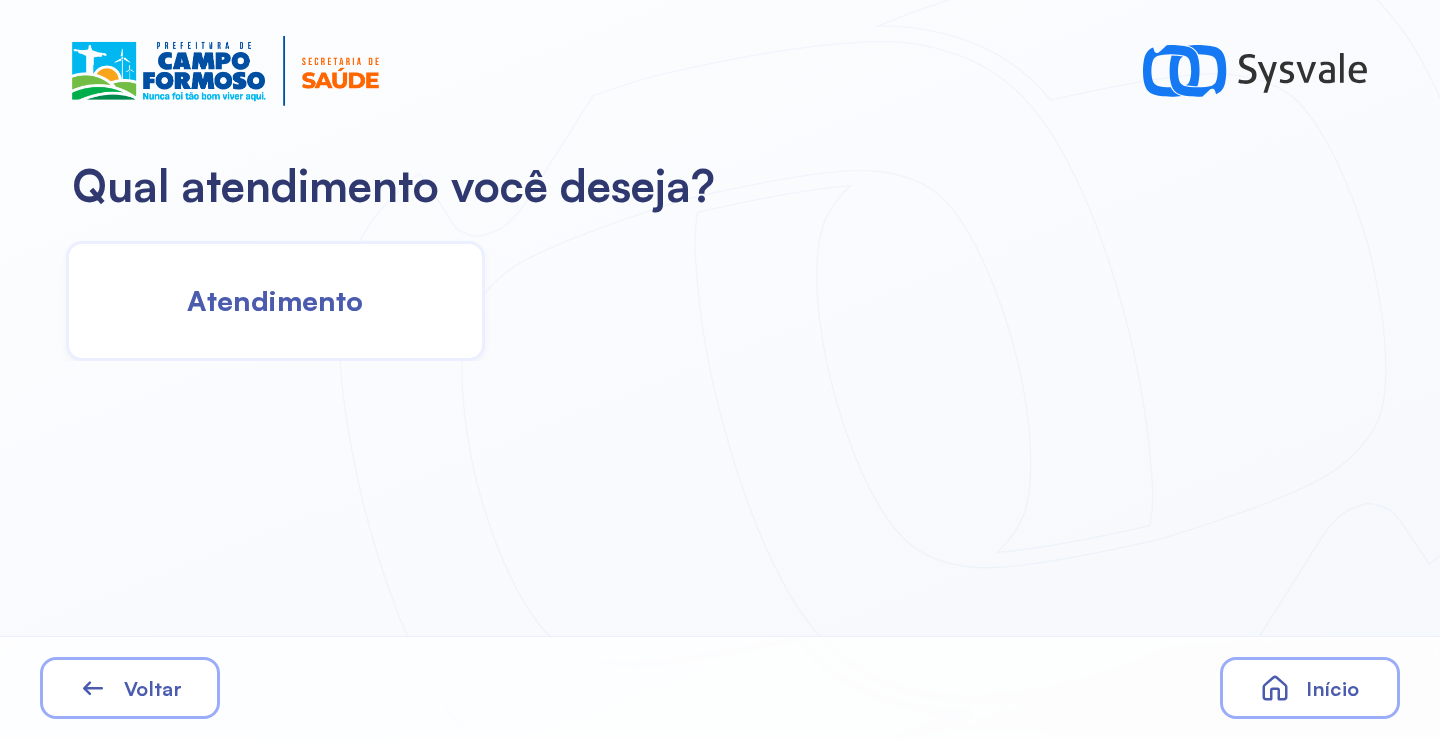 click on "Atendimento" at bounding box center [275, 300] 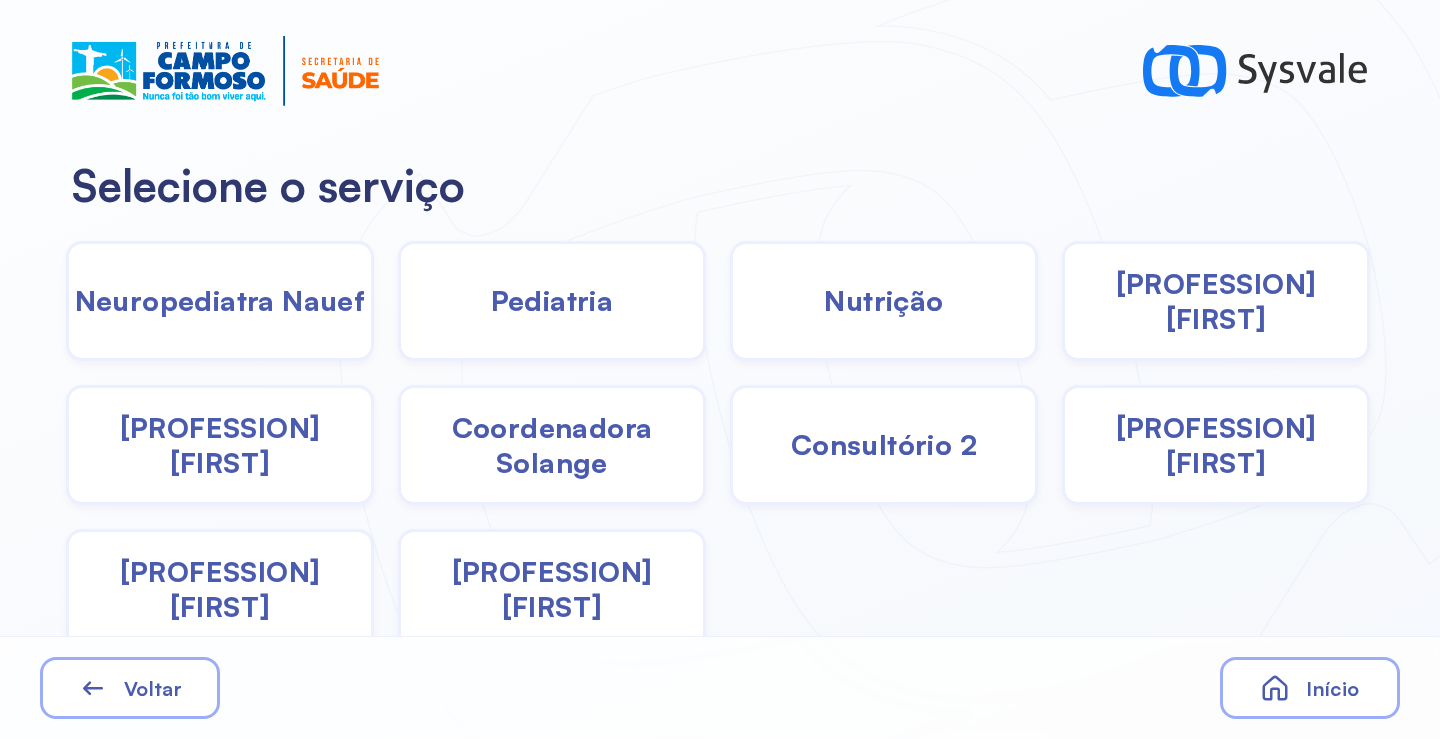 click on "Coordenadora Solange" at bounding box center (552, 445) 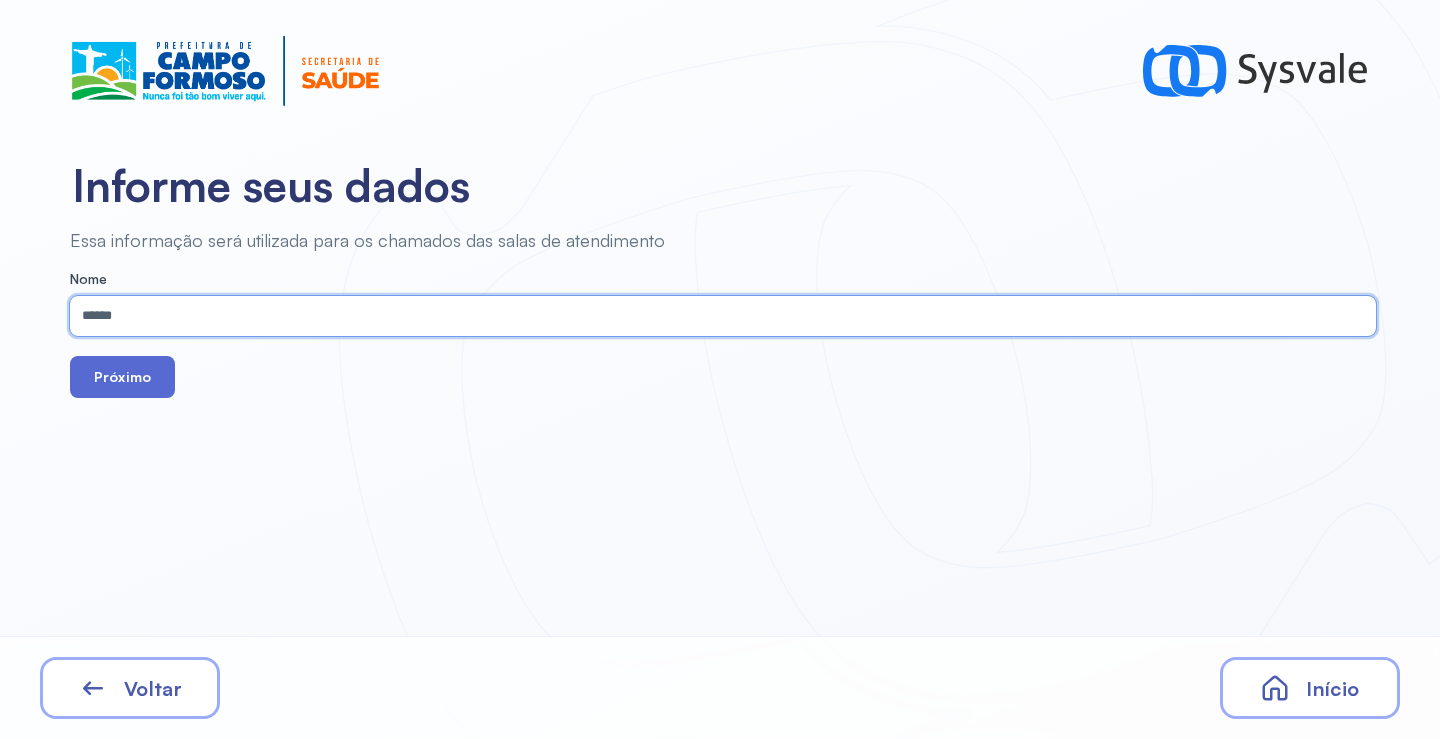 click on "Próximo" at bounding box center [122, 377] 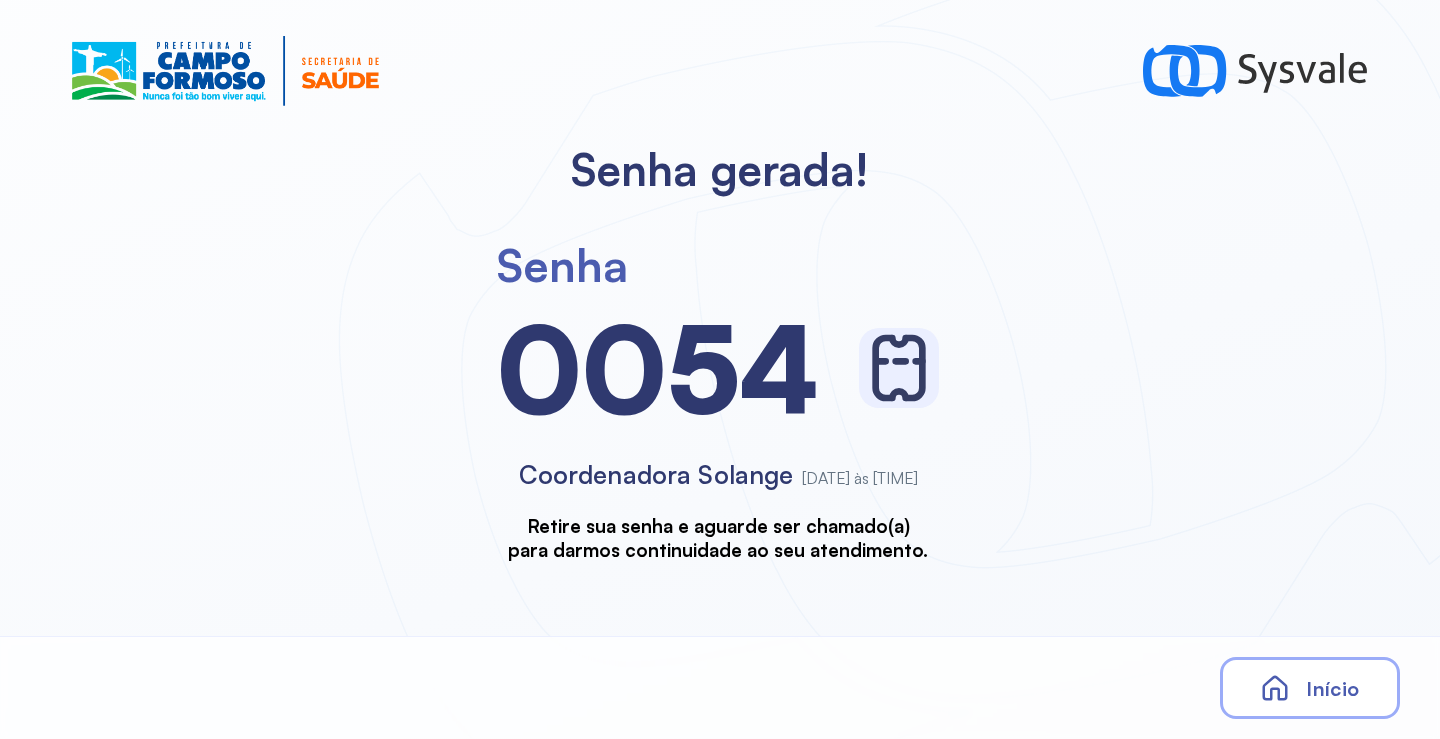 click on "Início" at bounding box center (1332, 688) 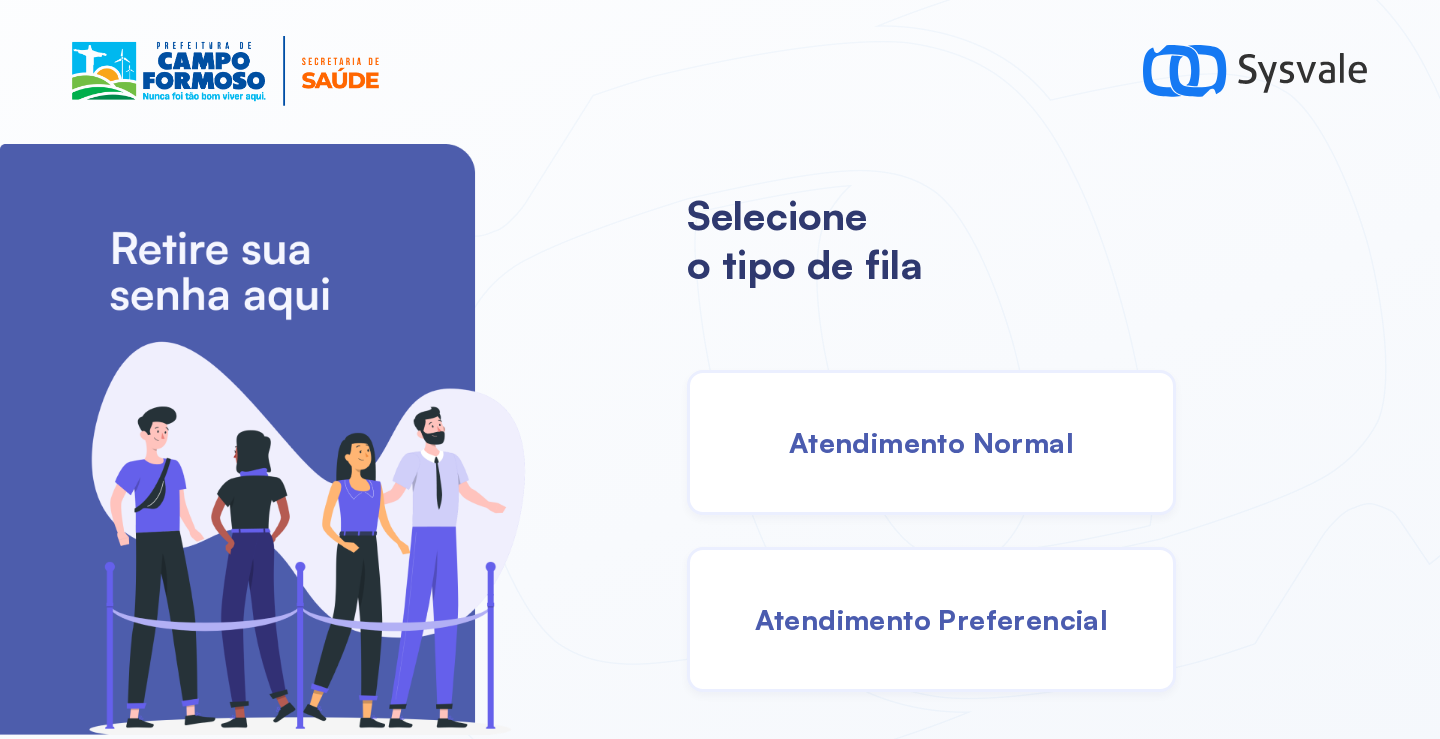 click on "Atendimento Normal" at bounding box center [931, 442] 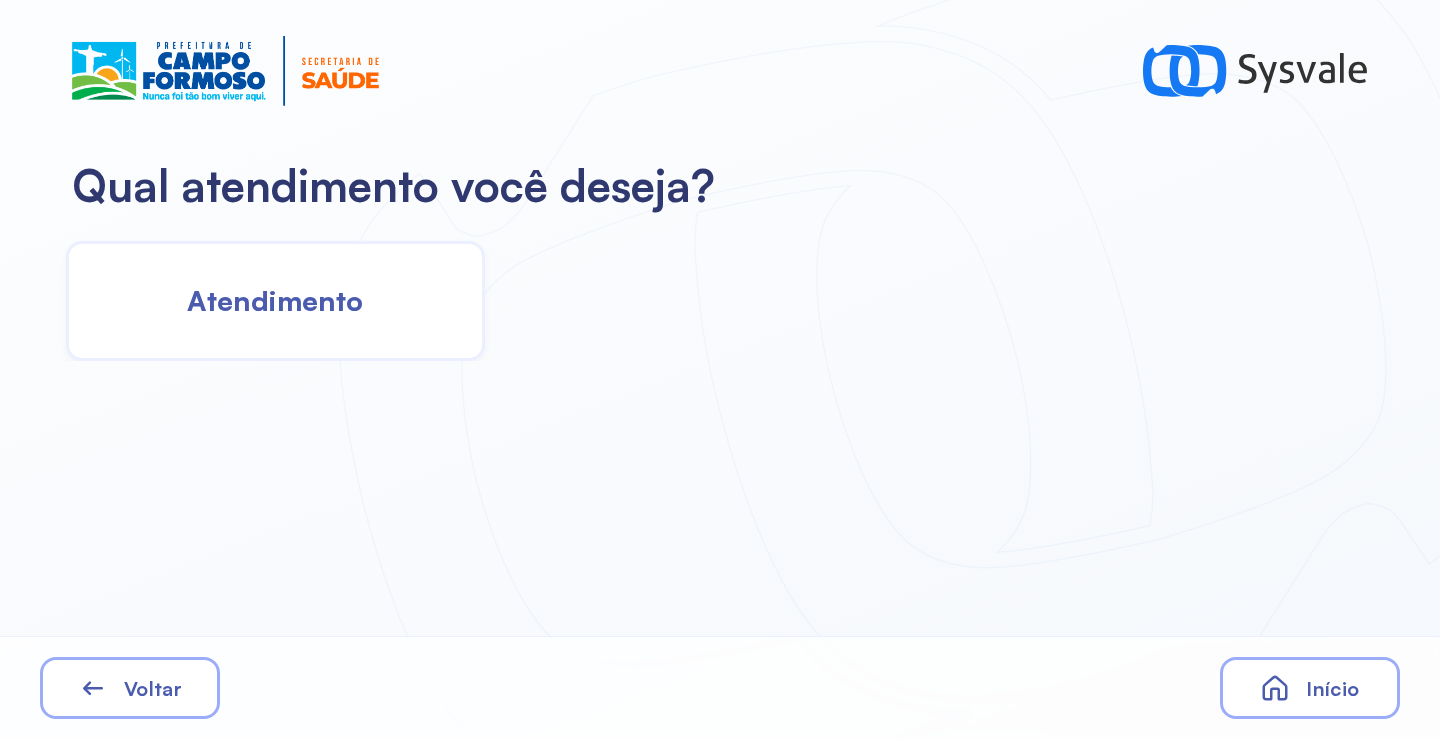 click on "Atendimento" 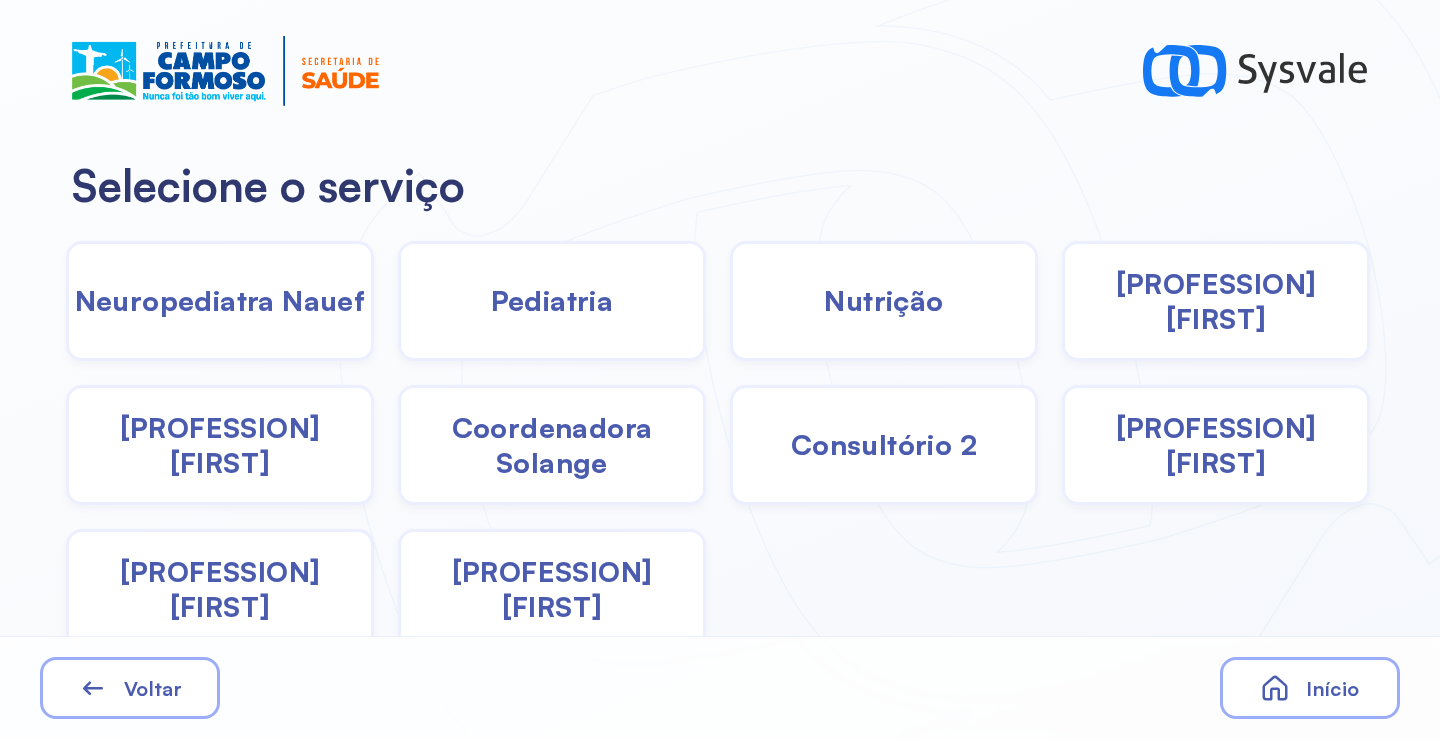 click on "Coordenadora Solange" at bounding box center (552, 445) 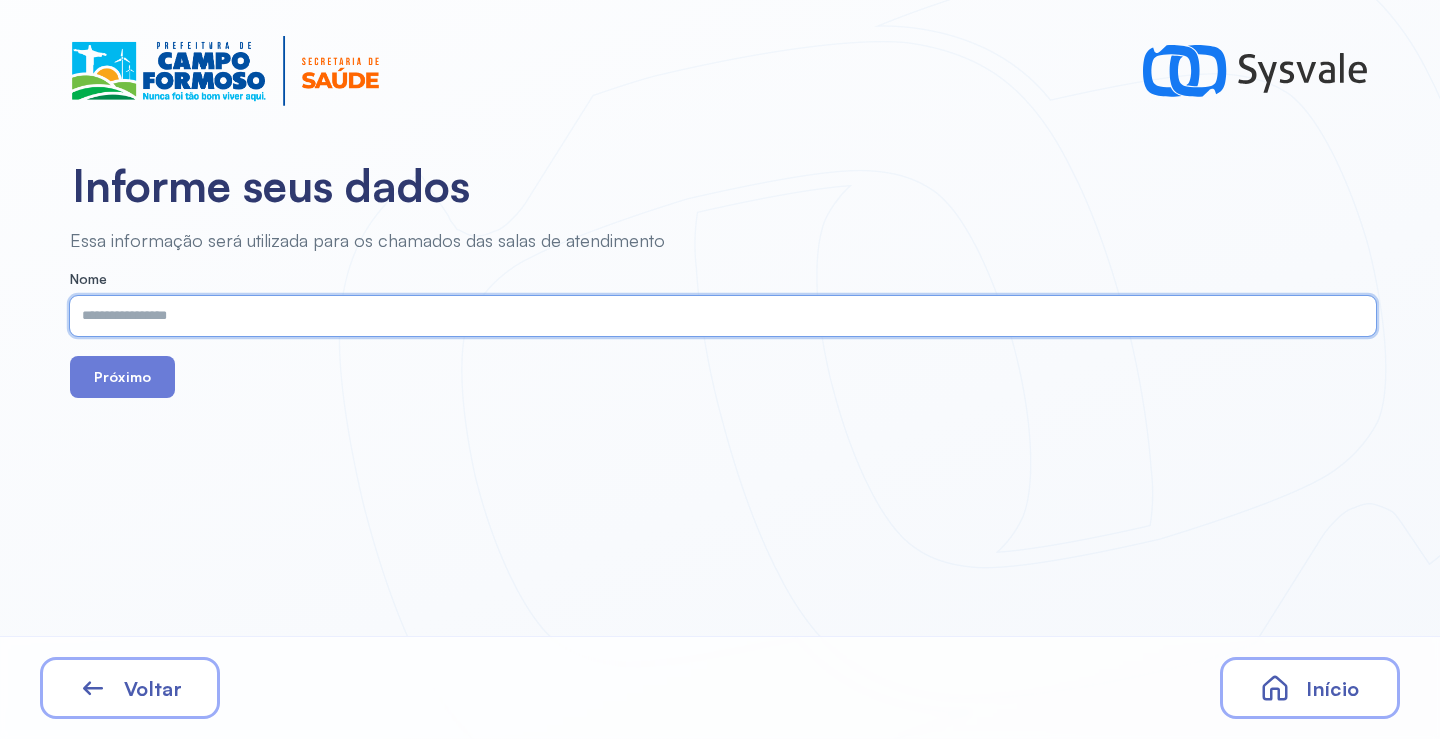 paste on "**********" 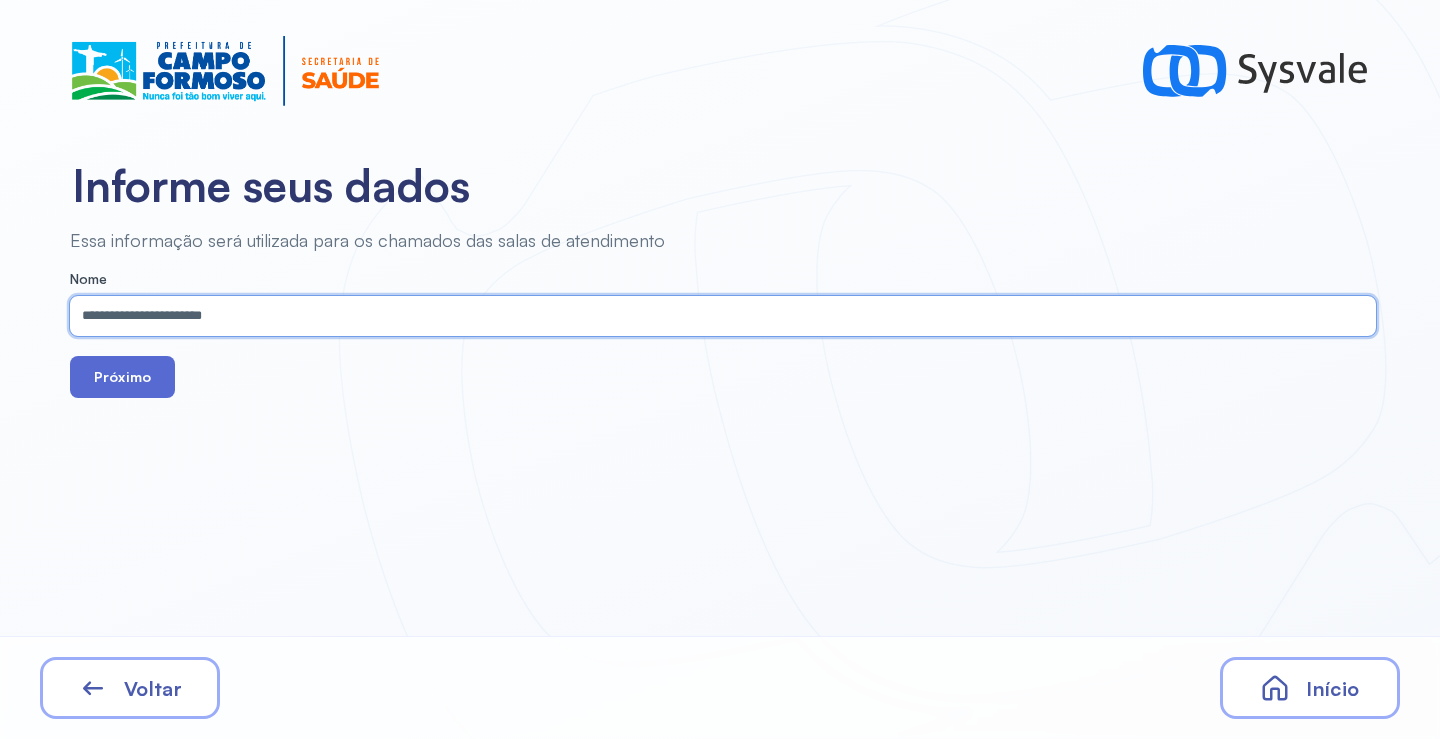 type on "**********" 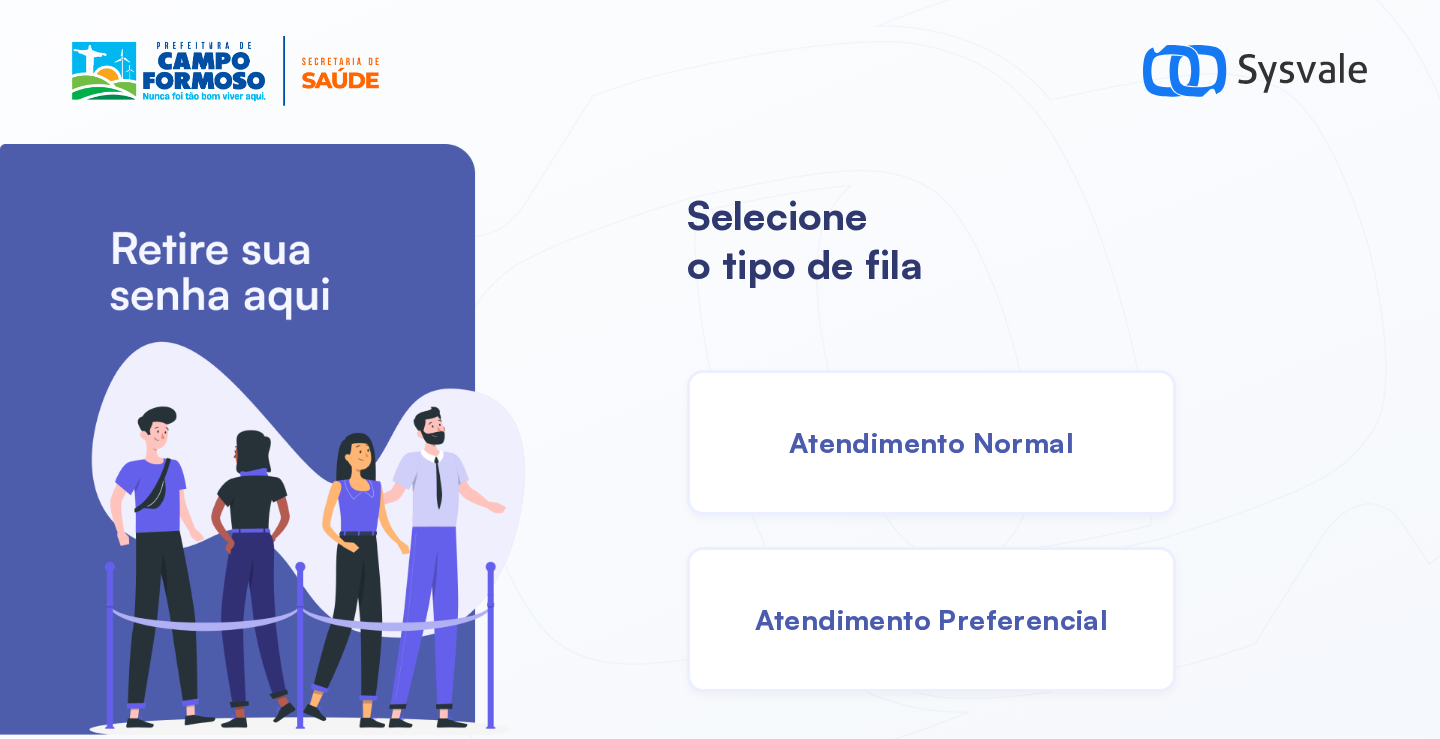 click on "Atendimento Normal" at bounding box center [931, 442] 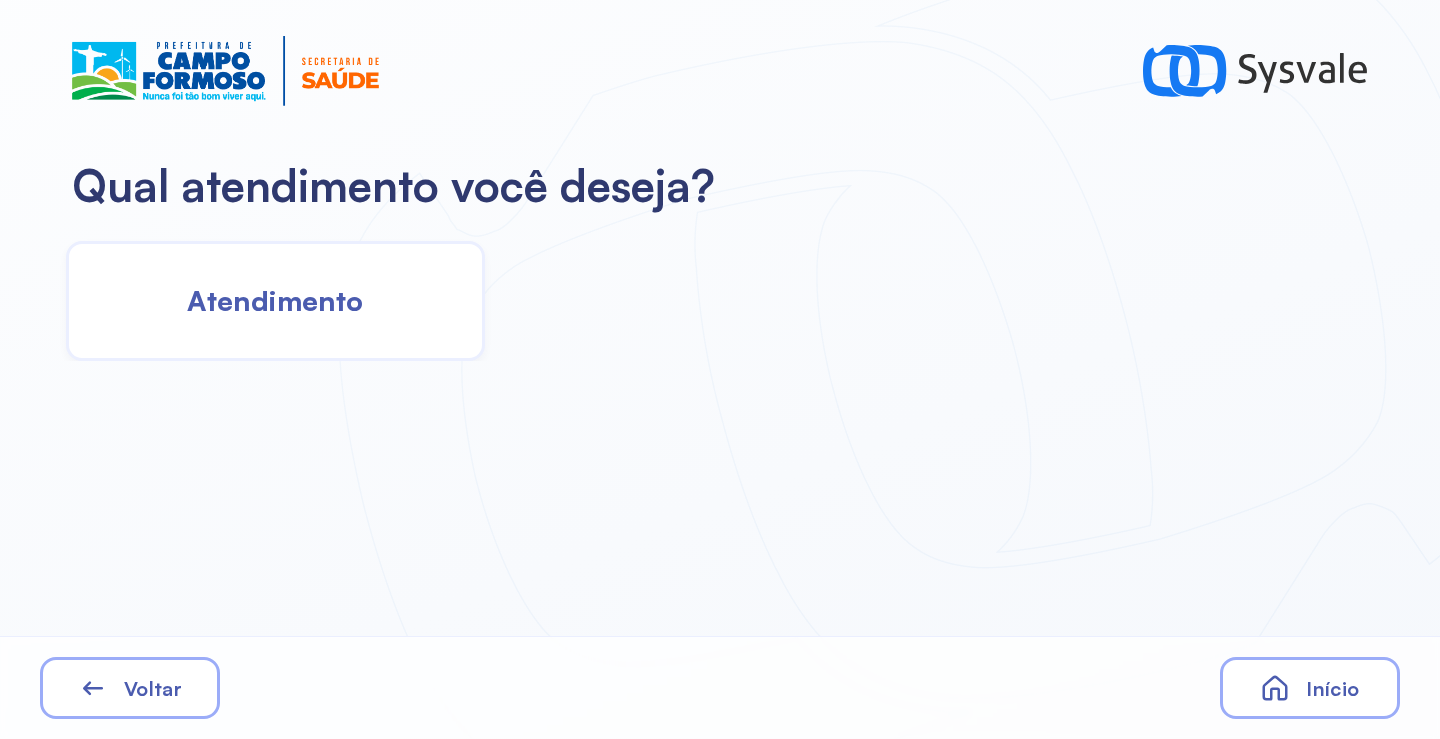click on "Atendimento" 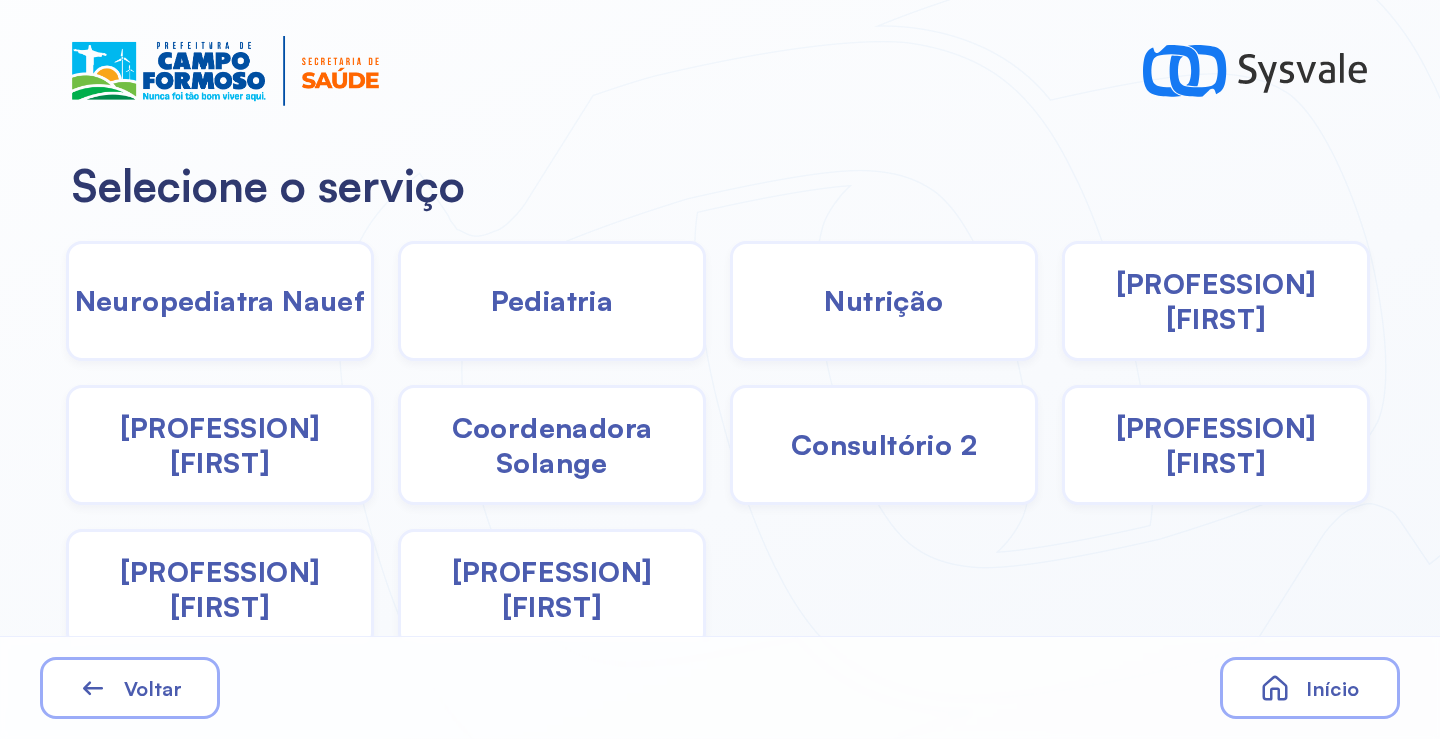 click on "Coordenadora Solange" at bounding box center (552, 445) 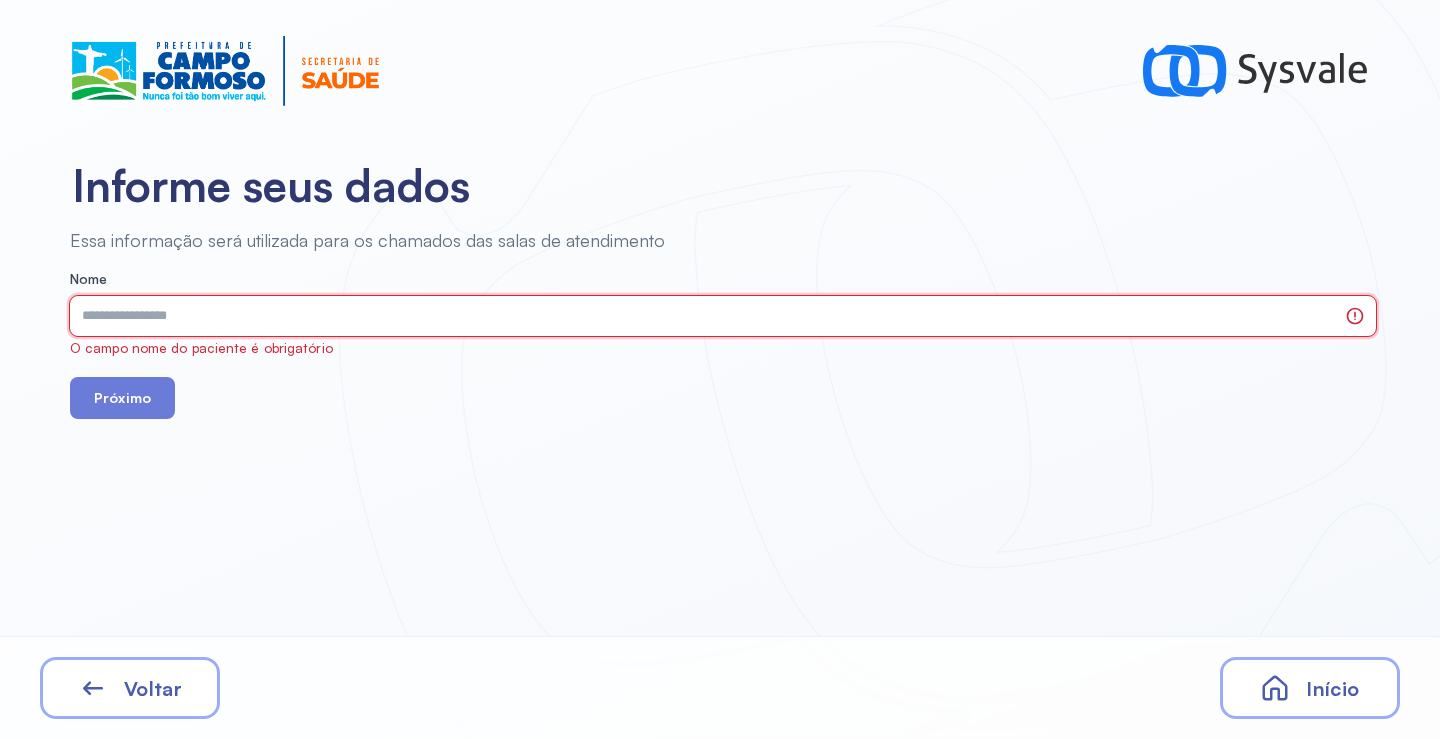 paste on "**********" 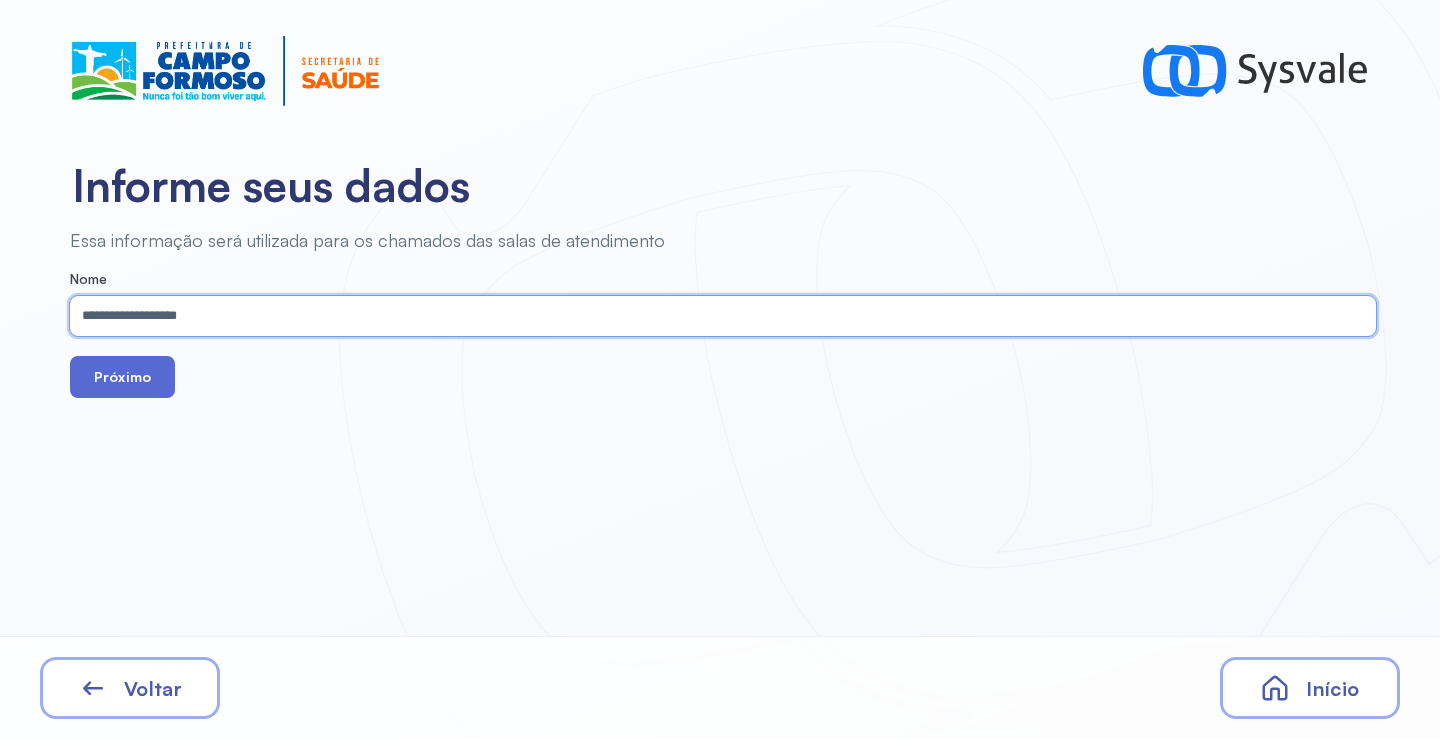 type on "**********" 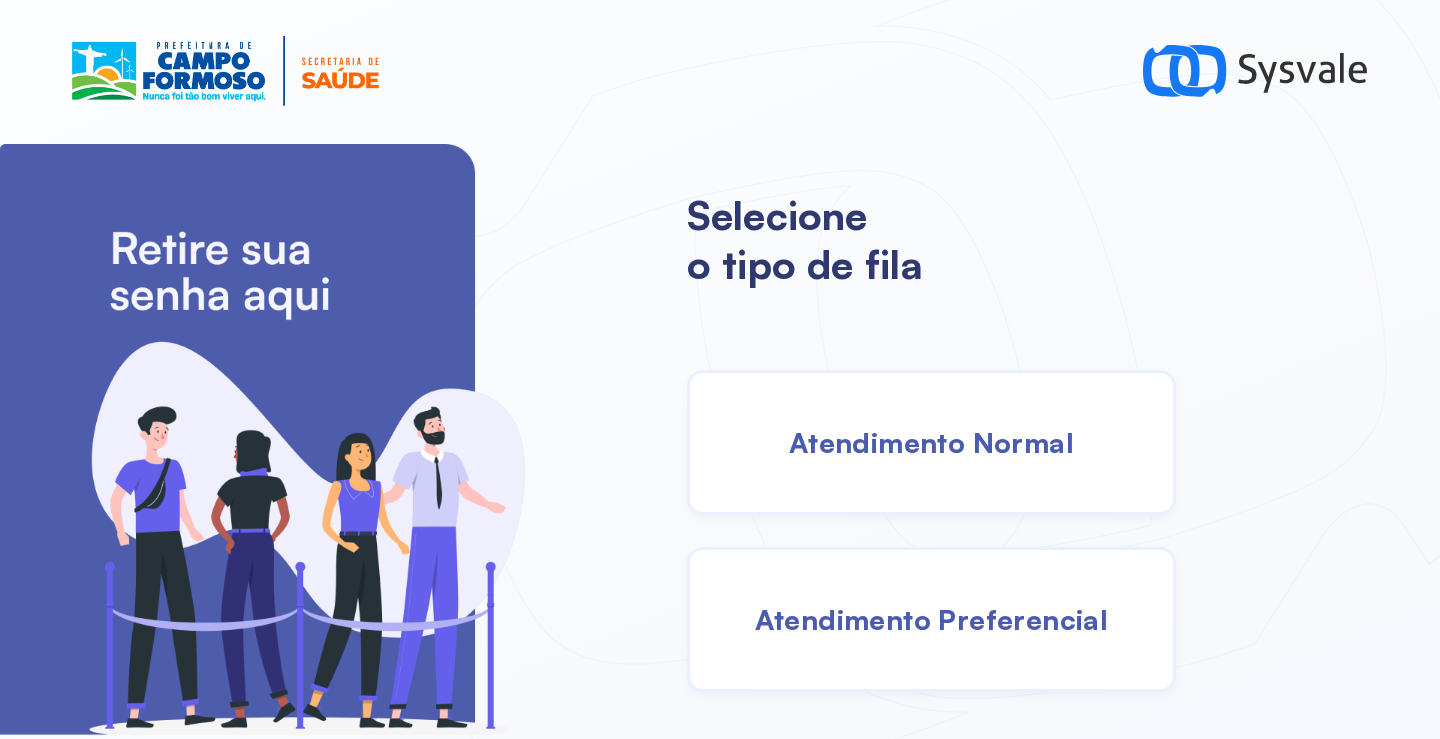click on "Atendimento Normal" at bounding box center [931, 442] 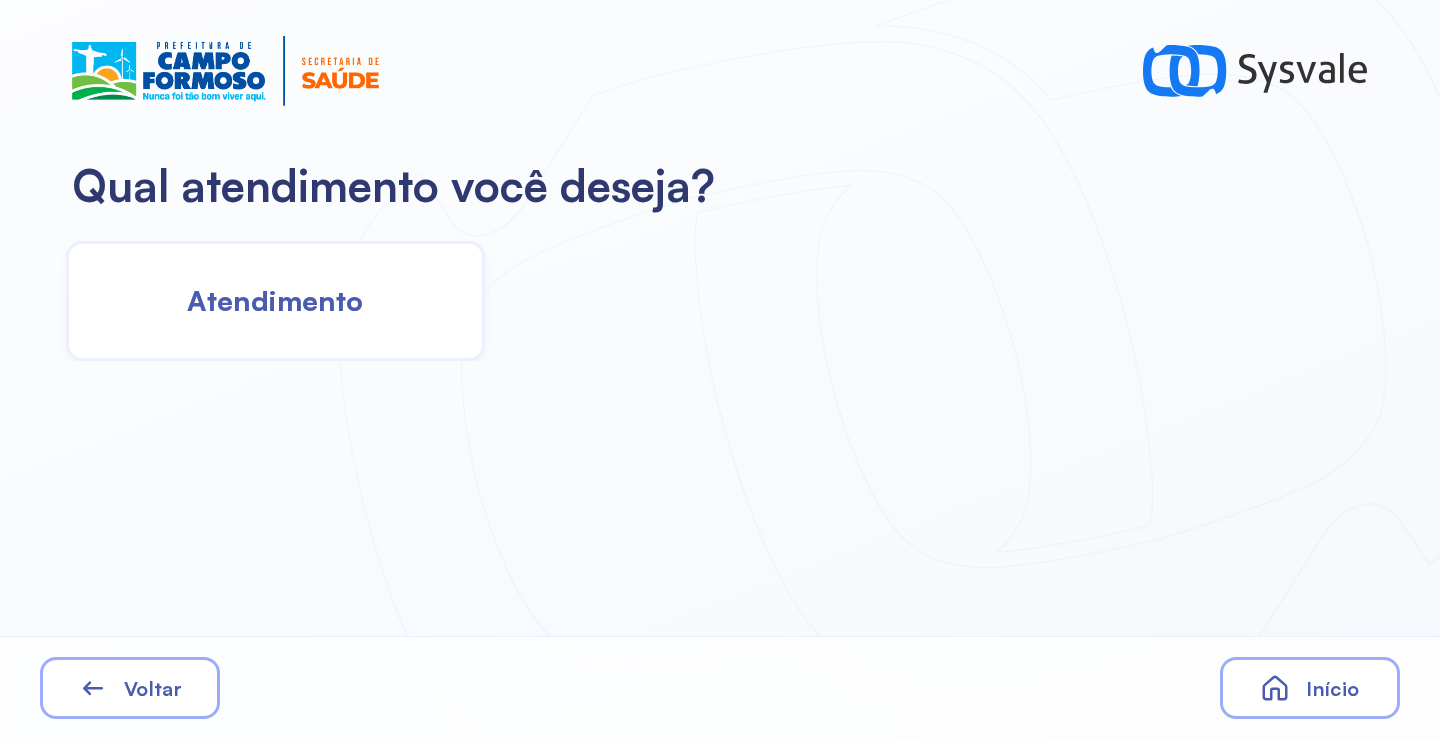 click on "Atendimento" at bounding box center (275, 300) 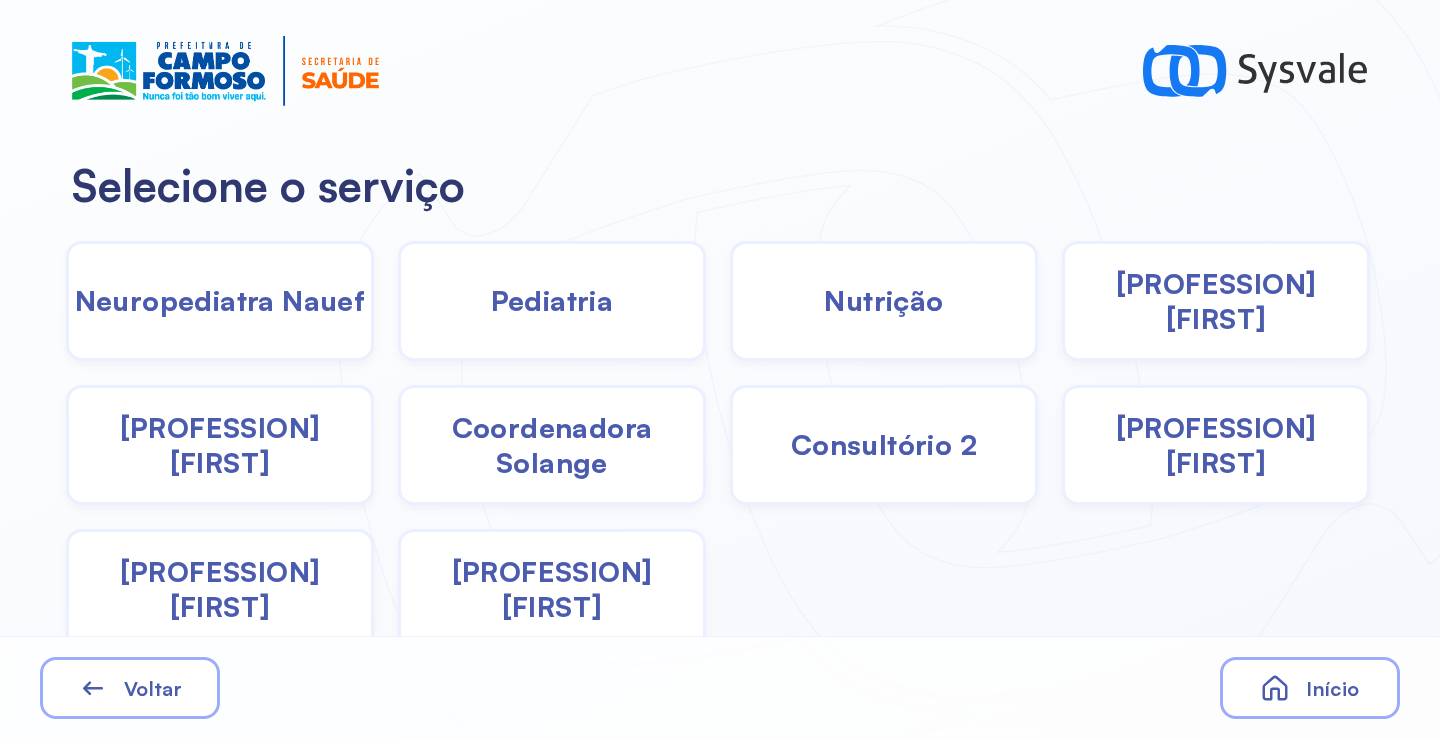 click on "Coordenadora Solange" at bounding box center [552, 445] 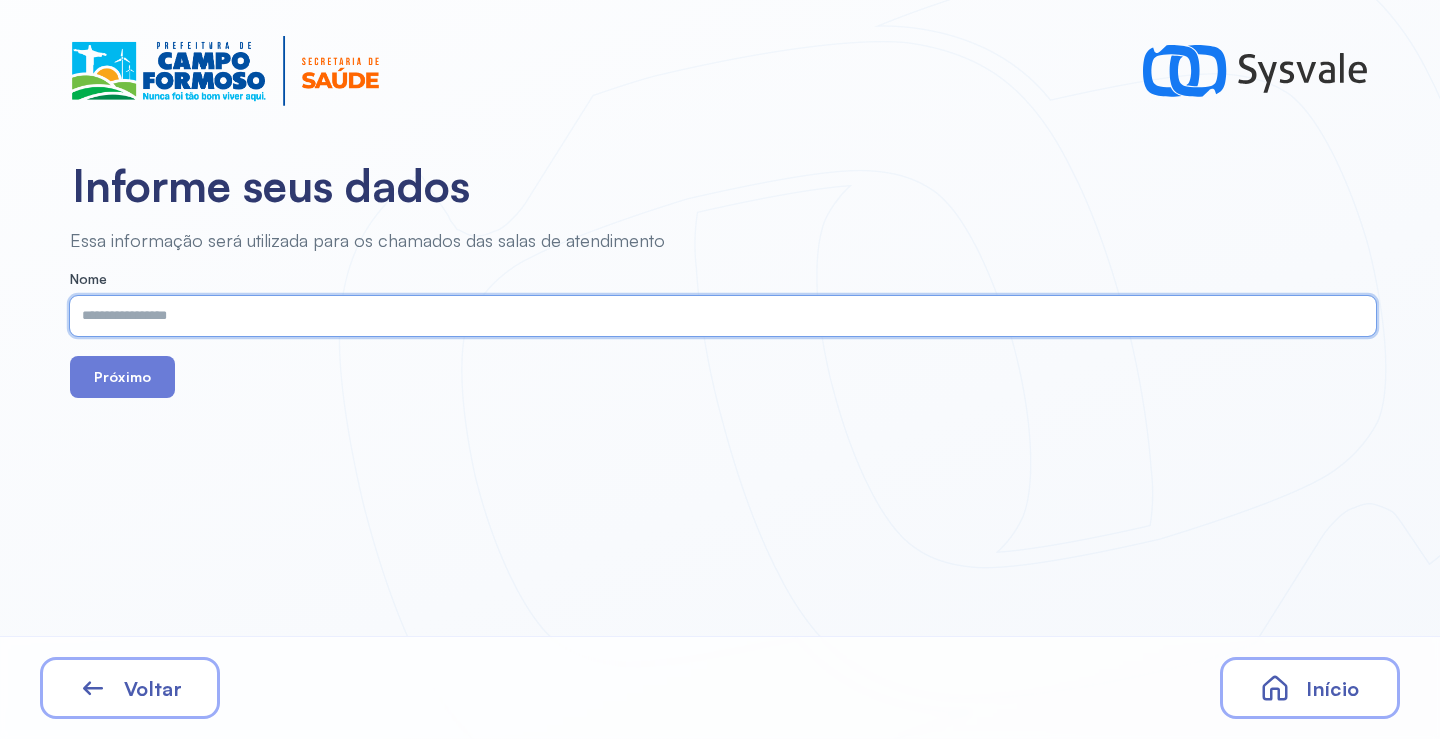 paste on "**********" 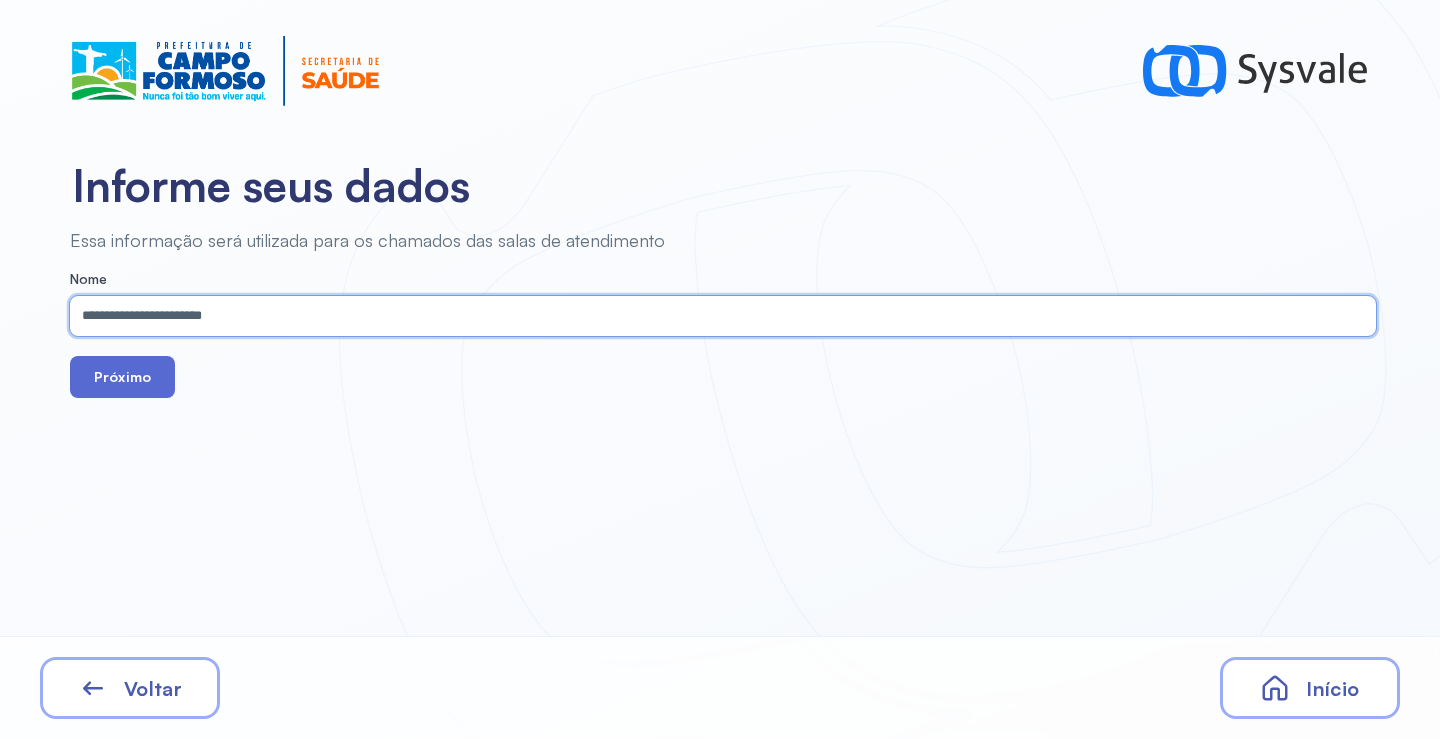 type on "**********" 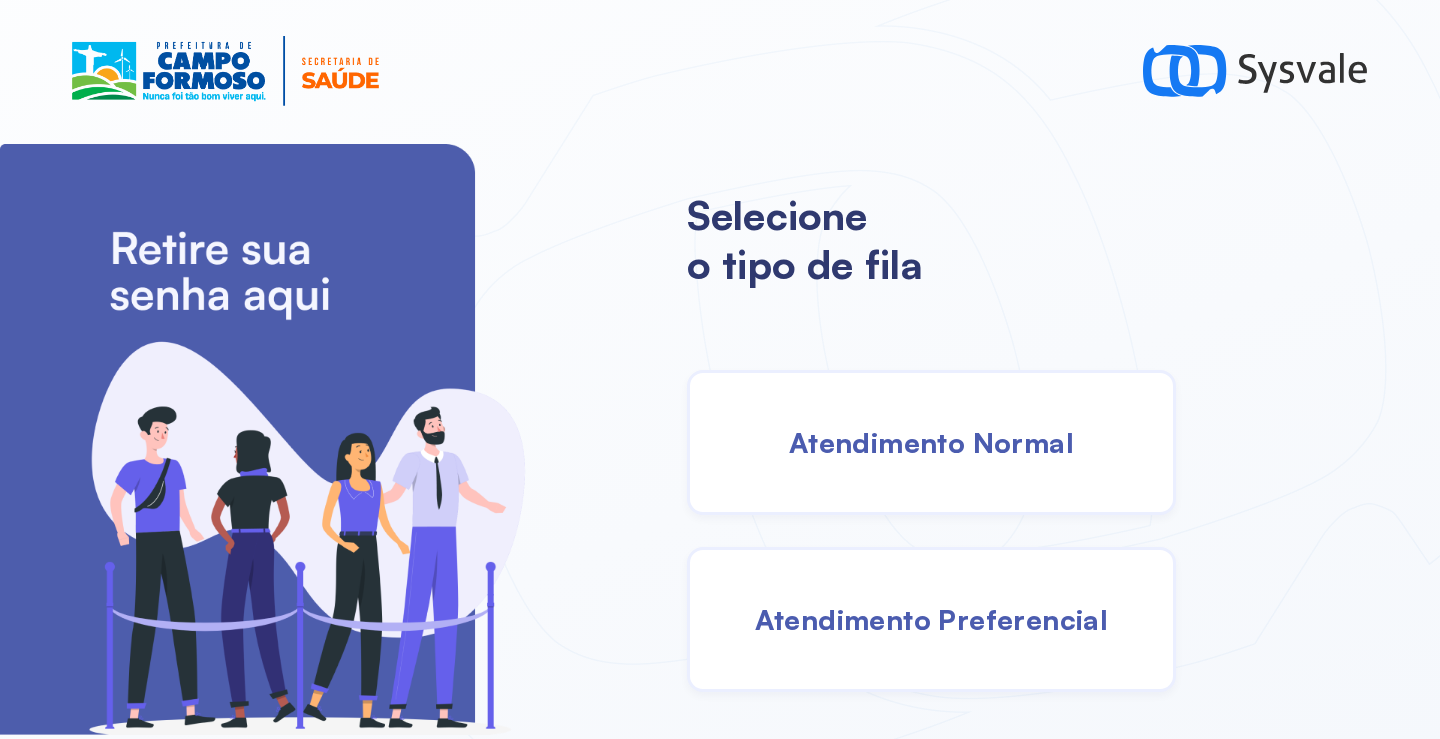 click on "Atendimento Normal" at bounding box center (931, 442) 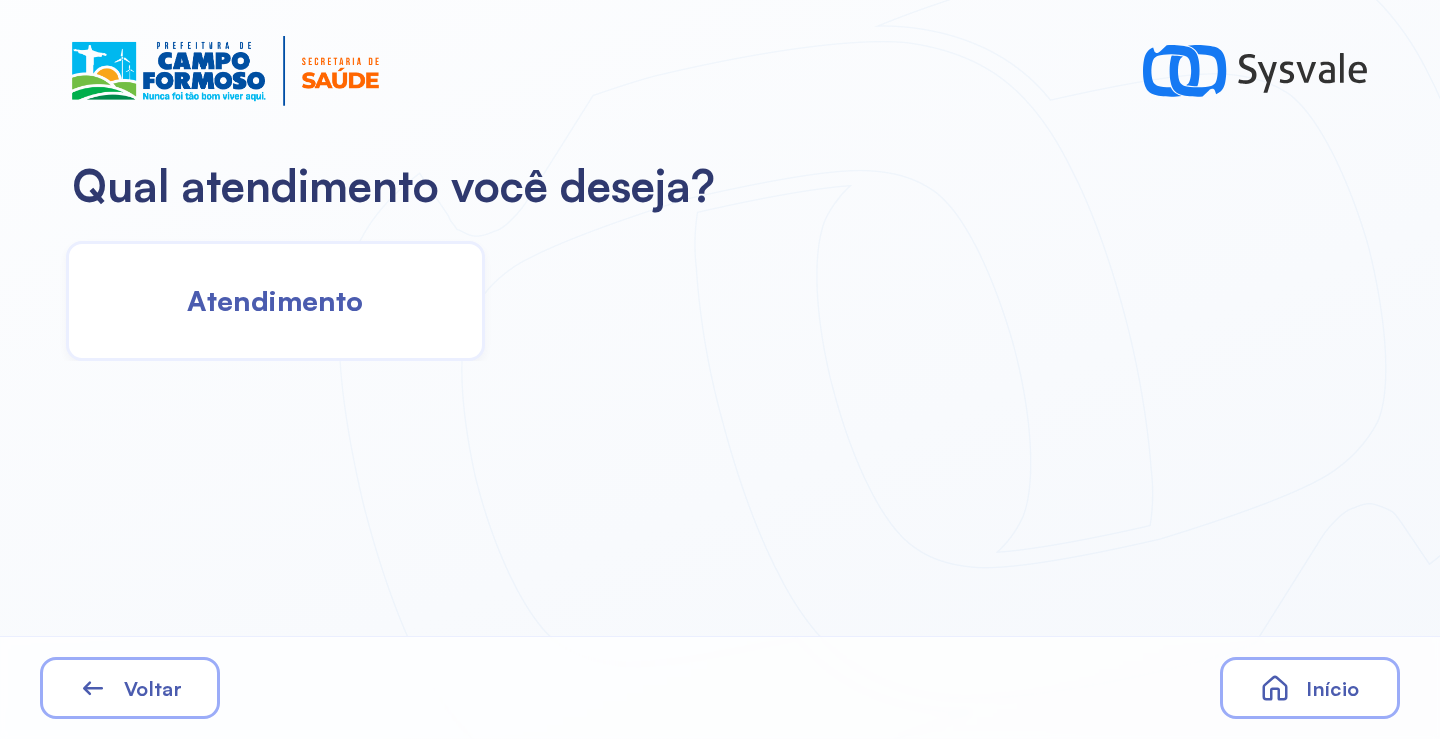 click on "Atendimento" at bounding box center (275, 300) 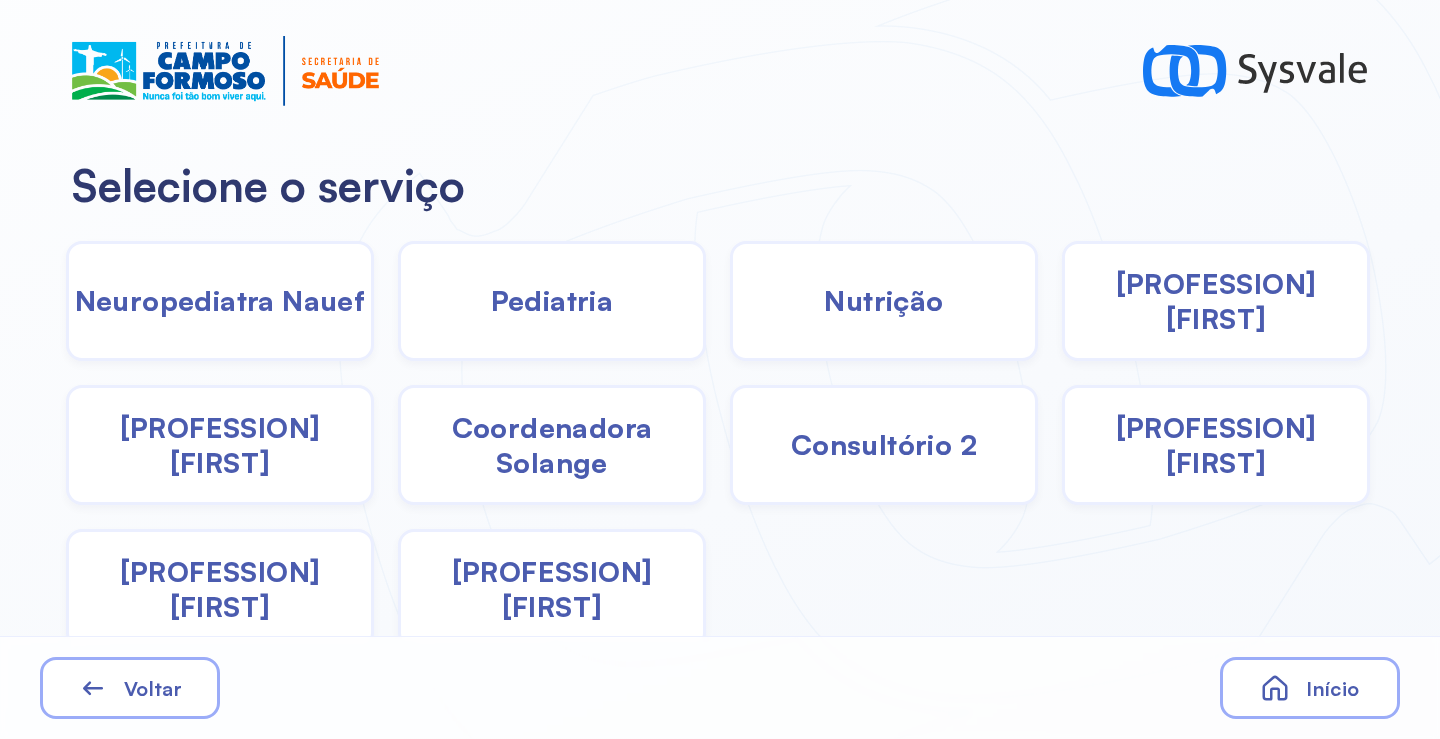 click on "Coordenadora Solange" at bounding box center [552, 445] 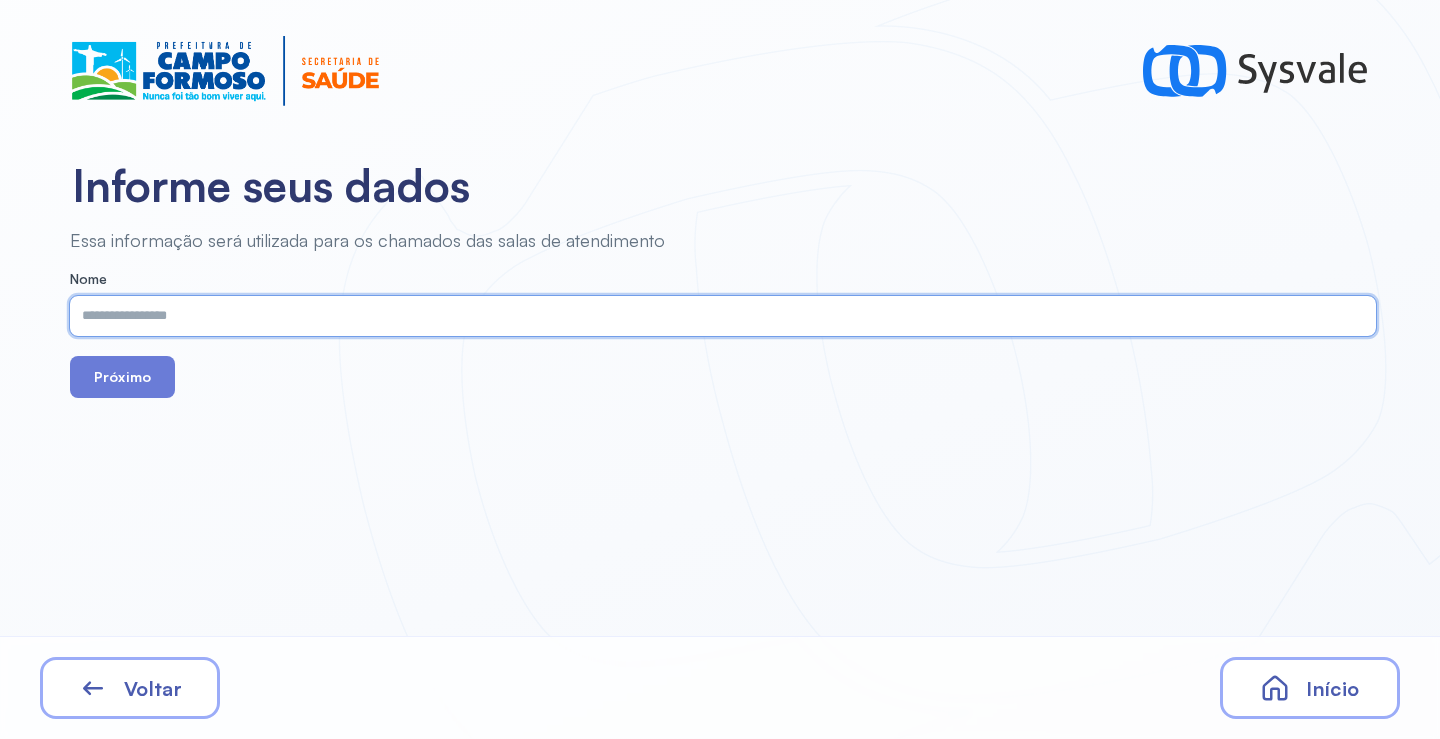 paste on "**********" 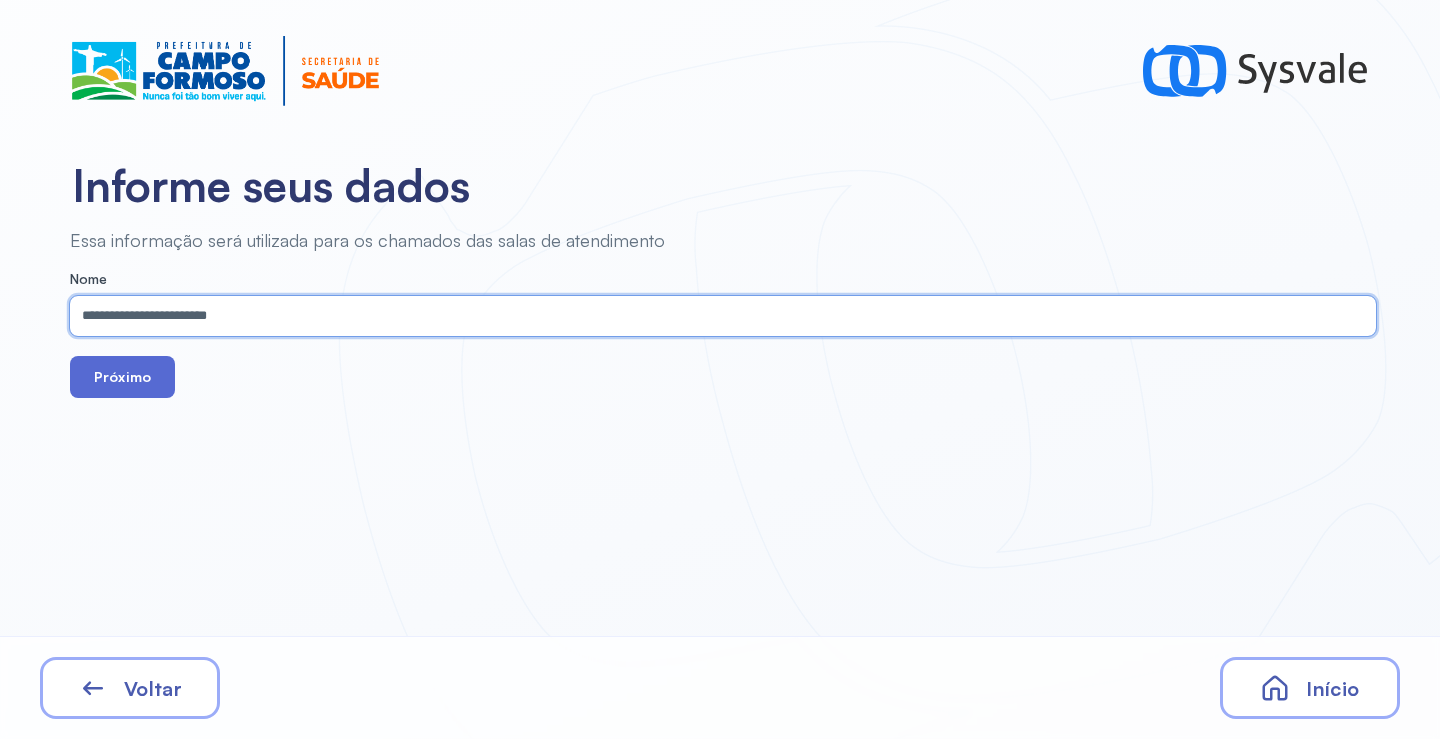 type on "**********" 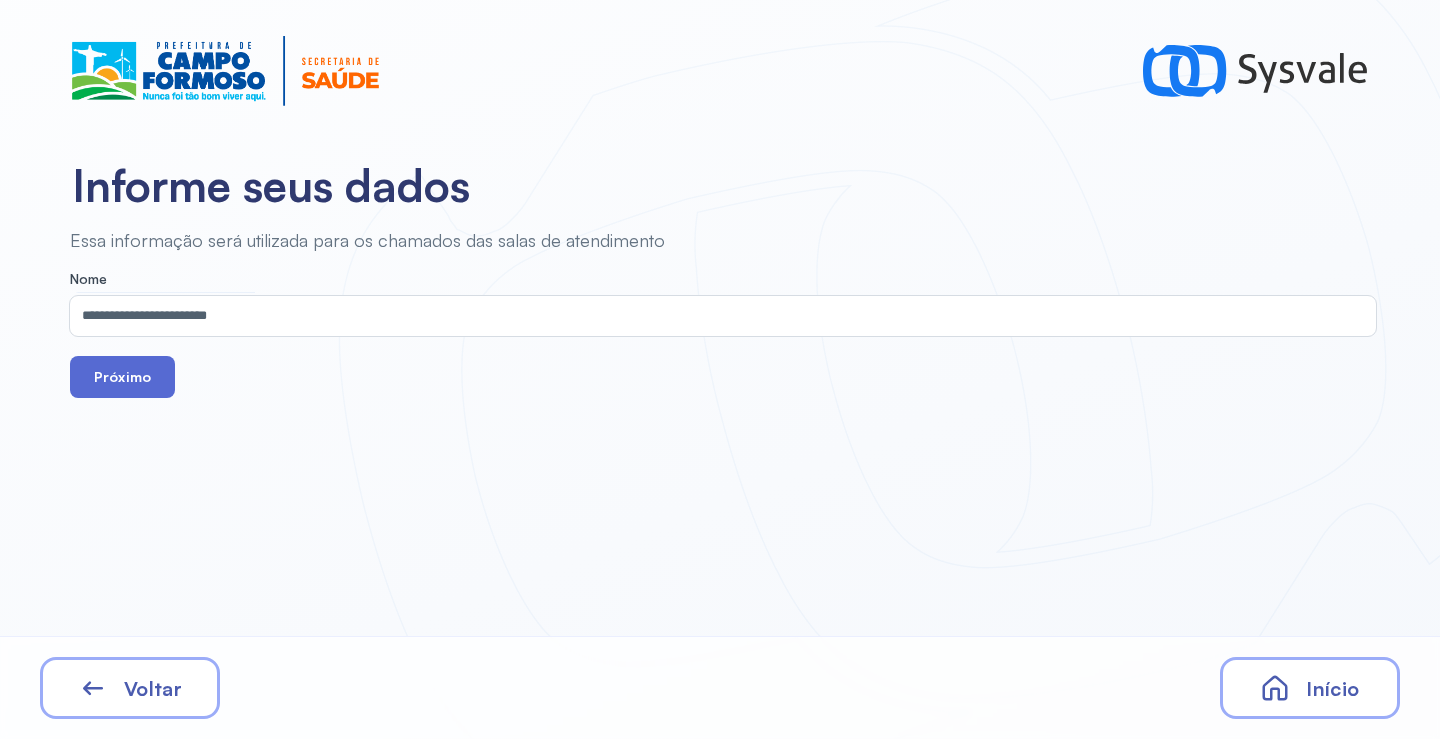 click on "Próximo" at bounding box center [122, 377] 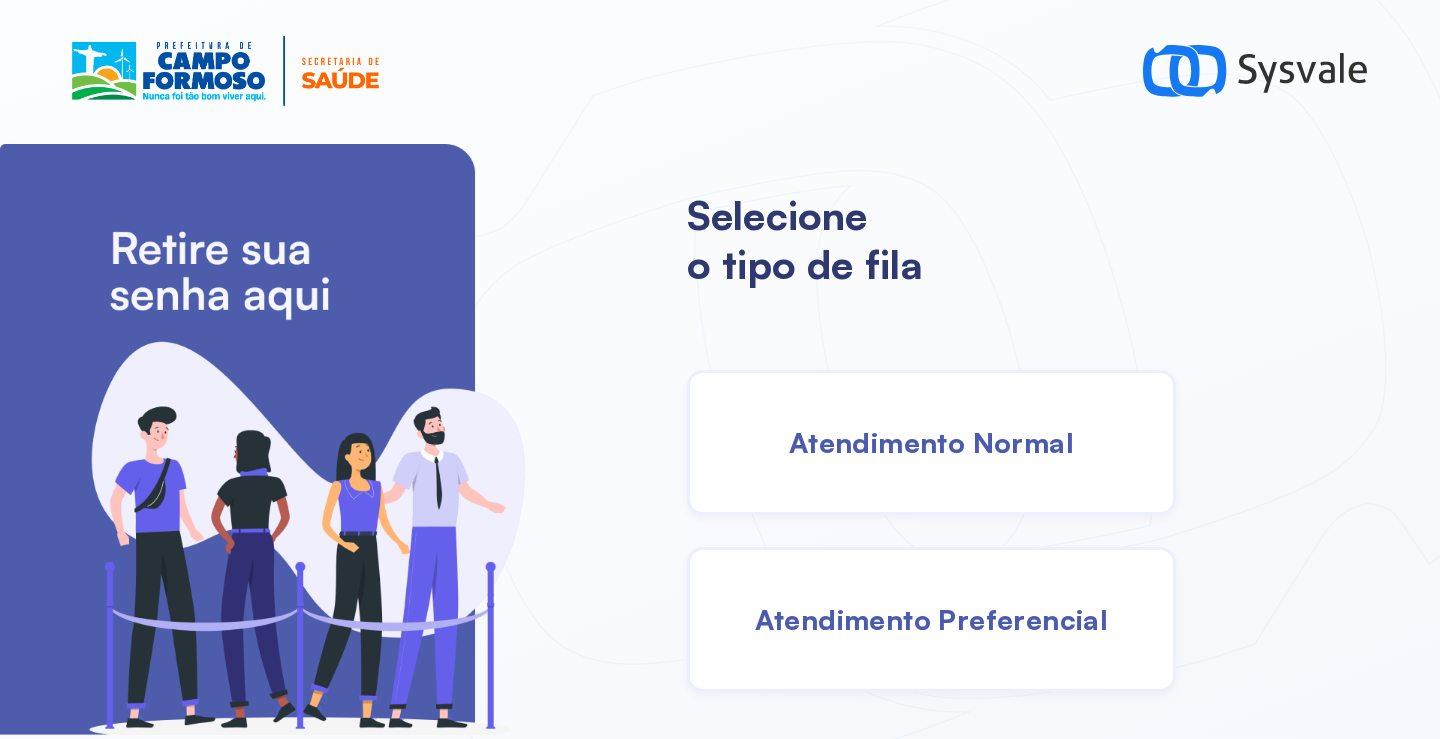 click on "Atendimento Normal" at bounding box center [931, 442] 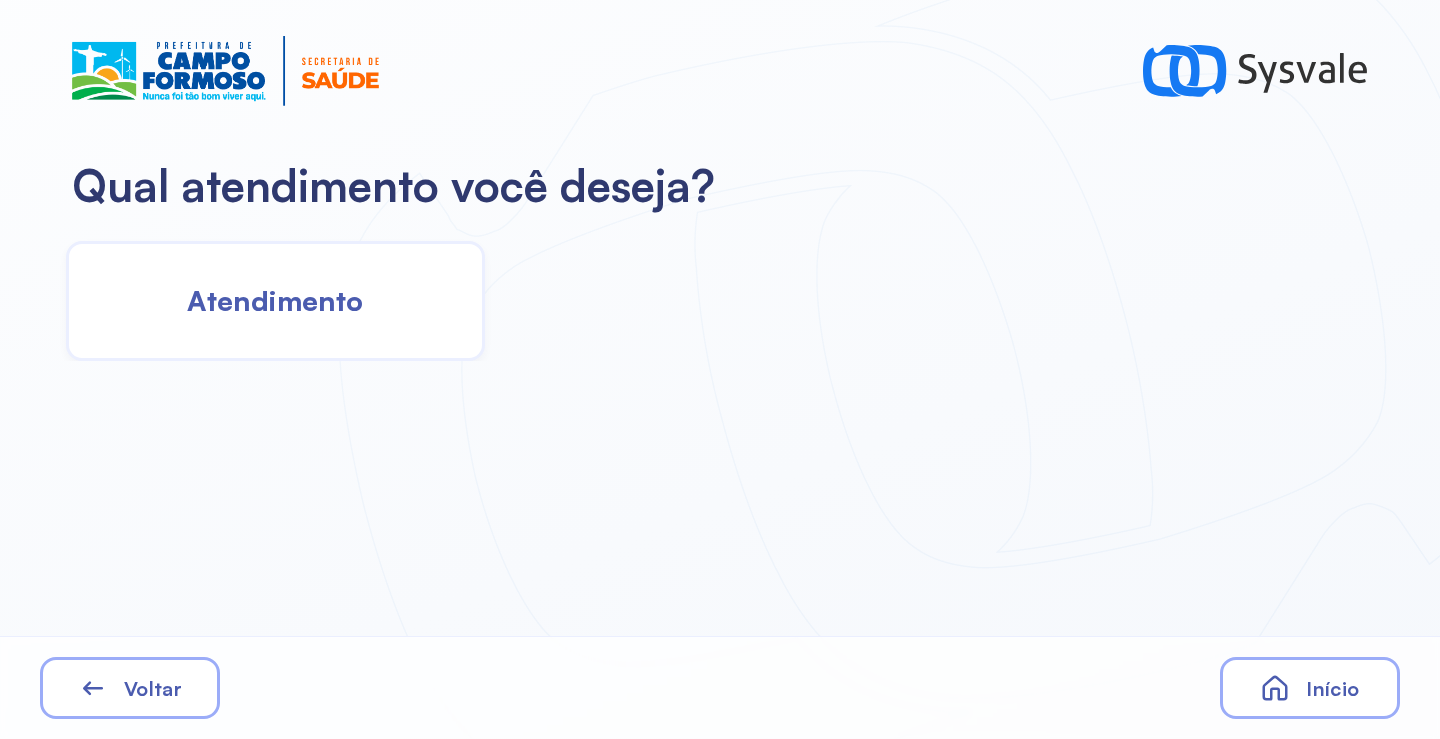 click on "Atendimento" at bounding box center [275, 300] 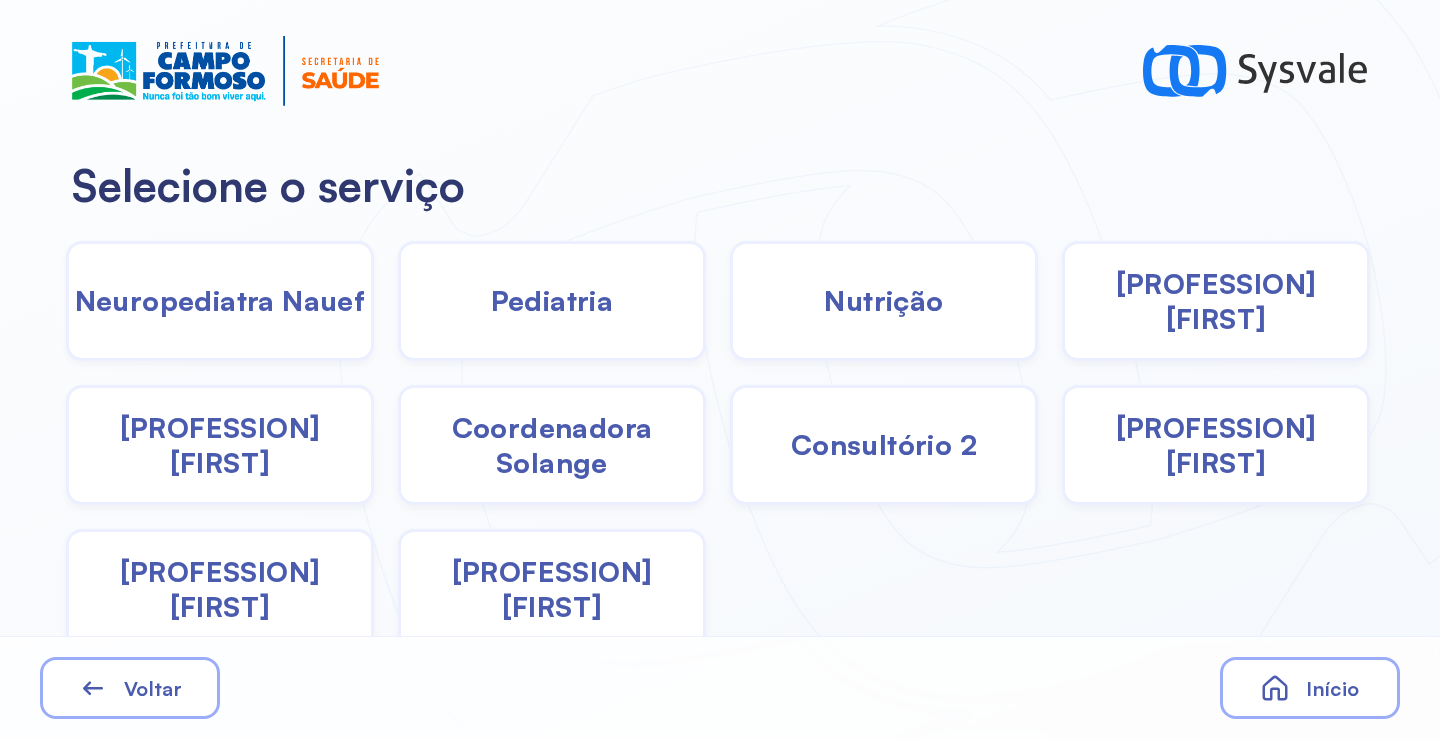 click on "Nutrição" 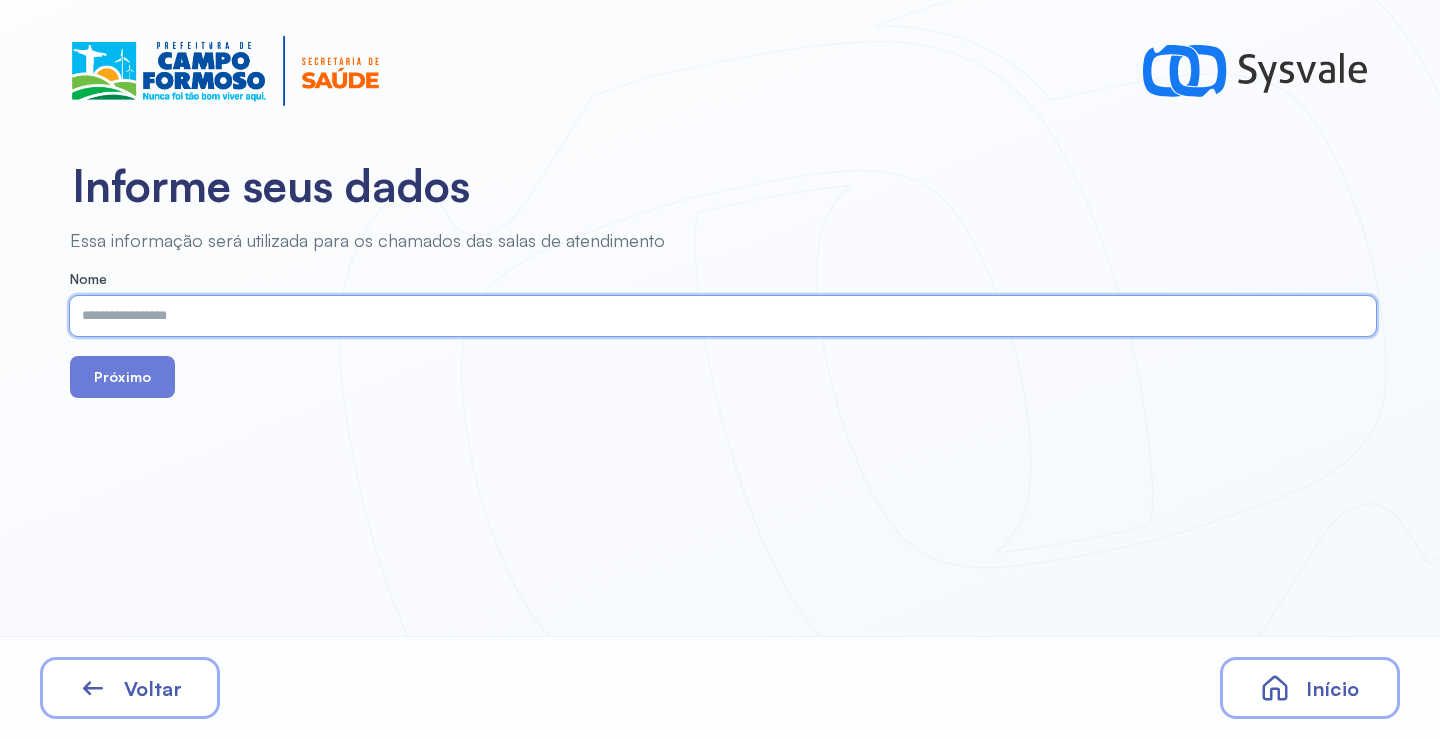 paste on "**********" 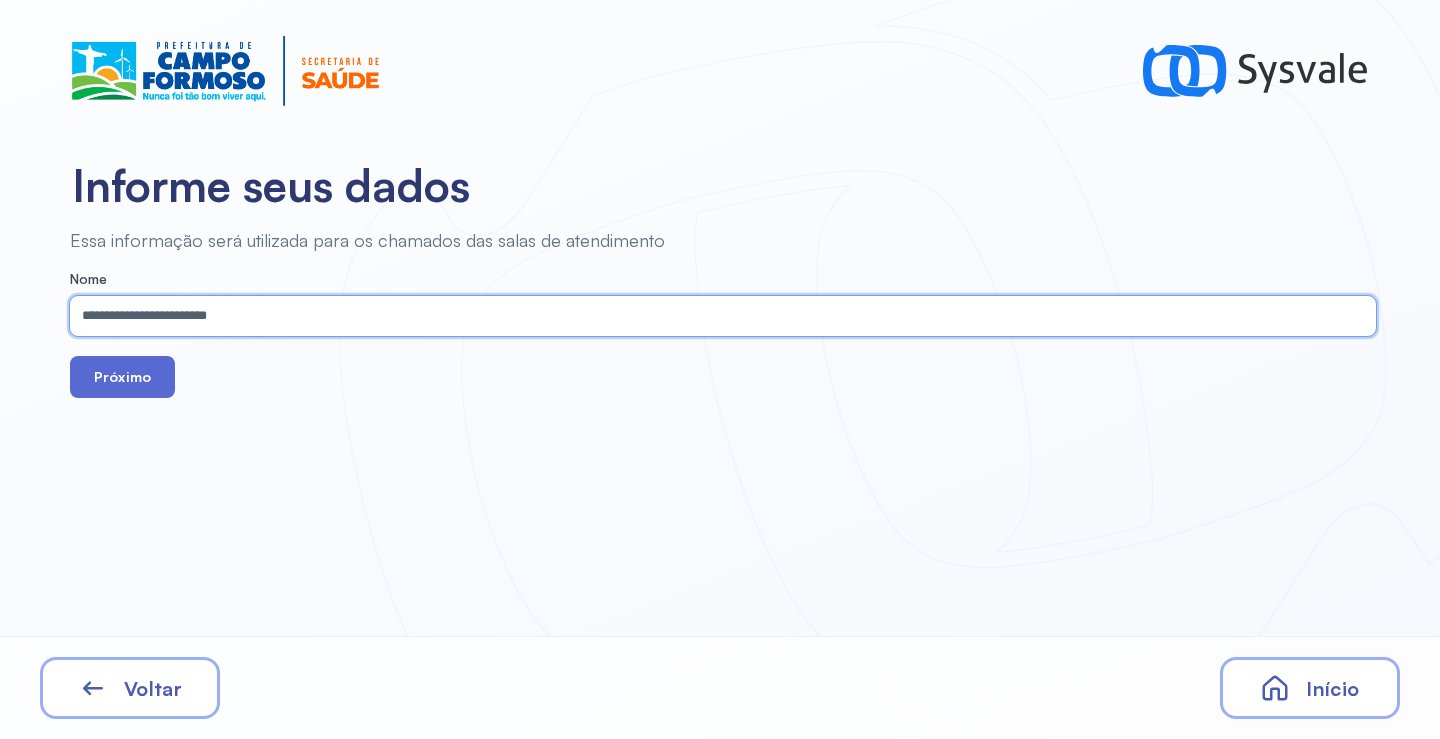 type on "**********" 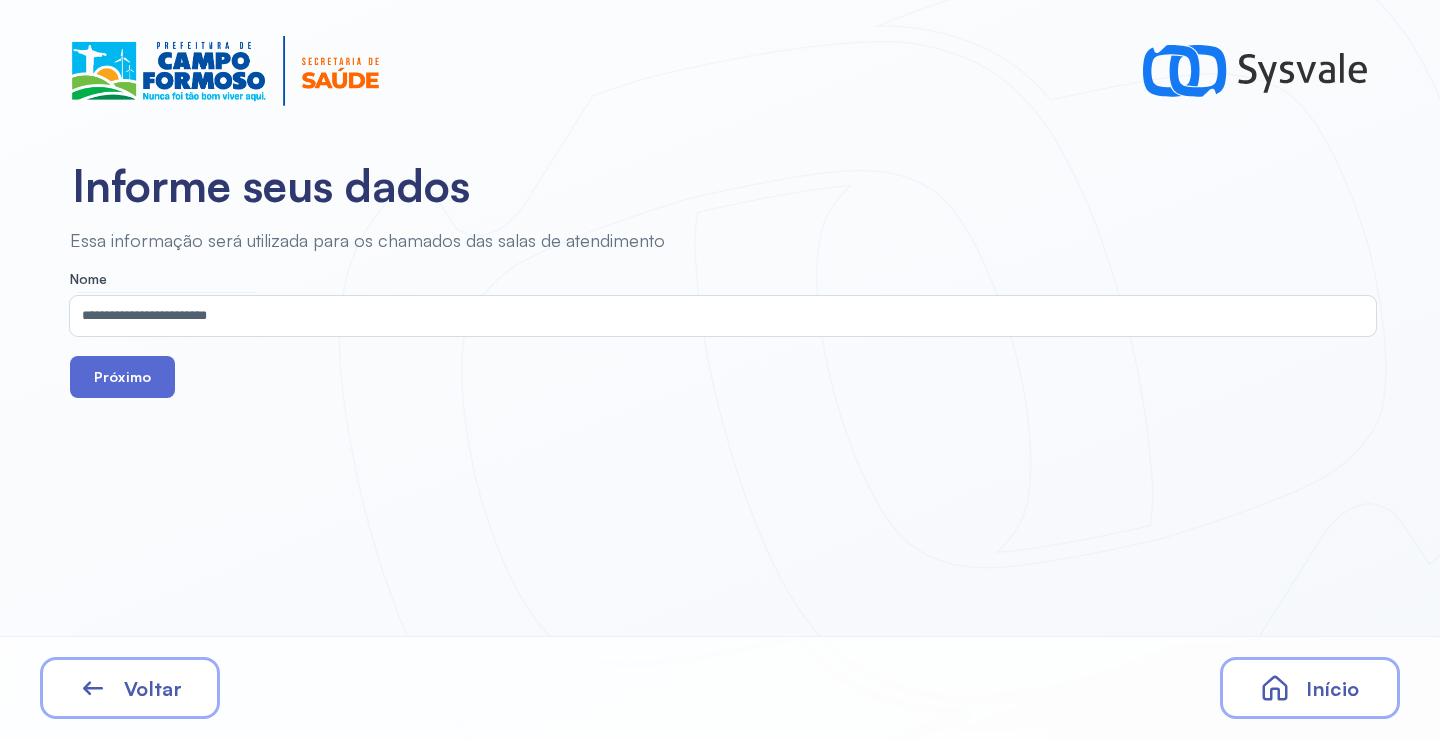 click on "Próximo" at bounding box center [122, 377] 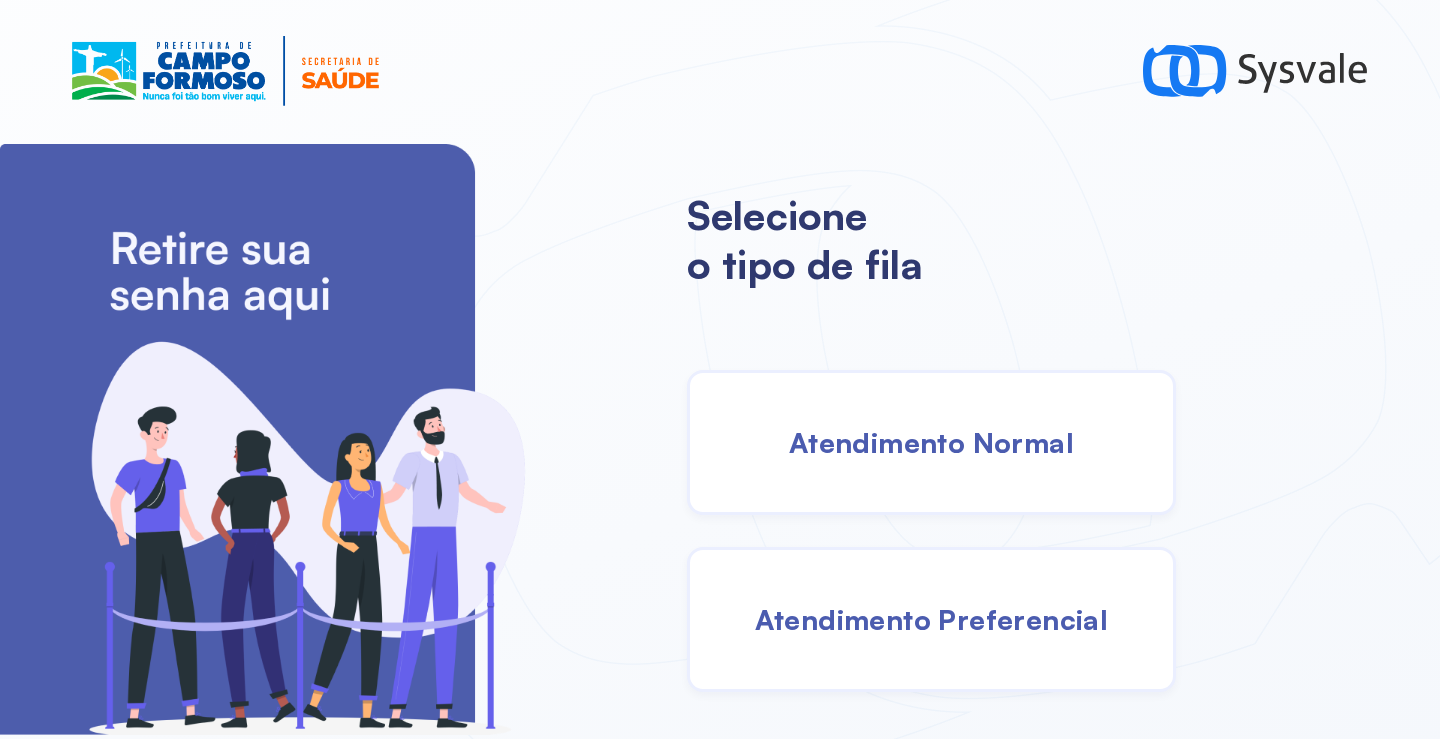 click on "Atendimento Normal" at bounding box center [931, 442] 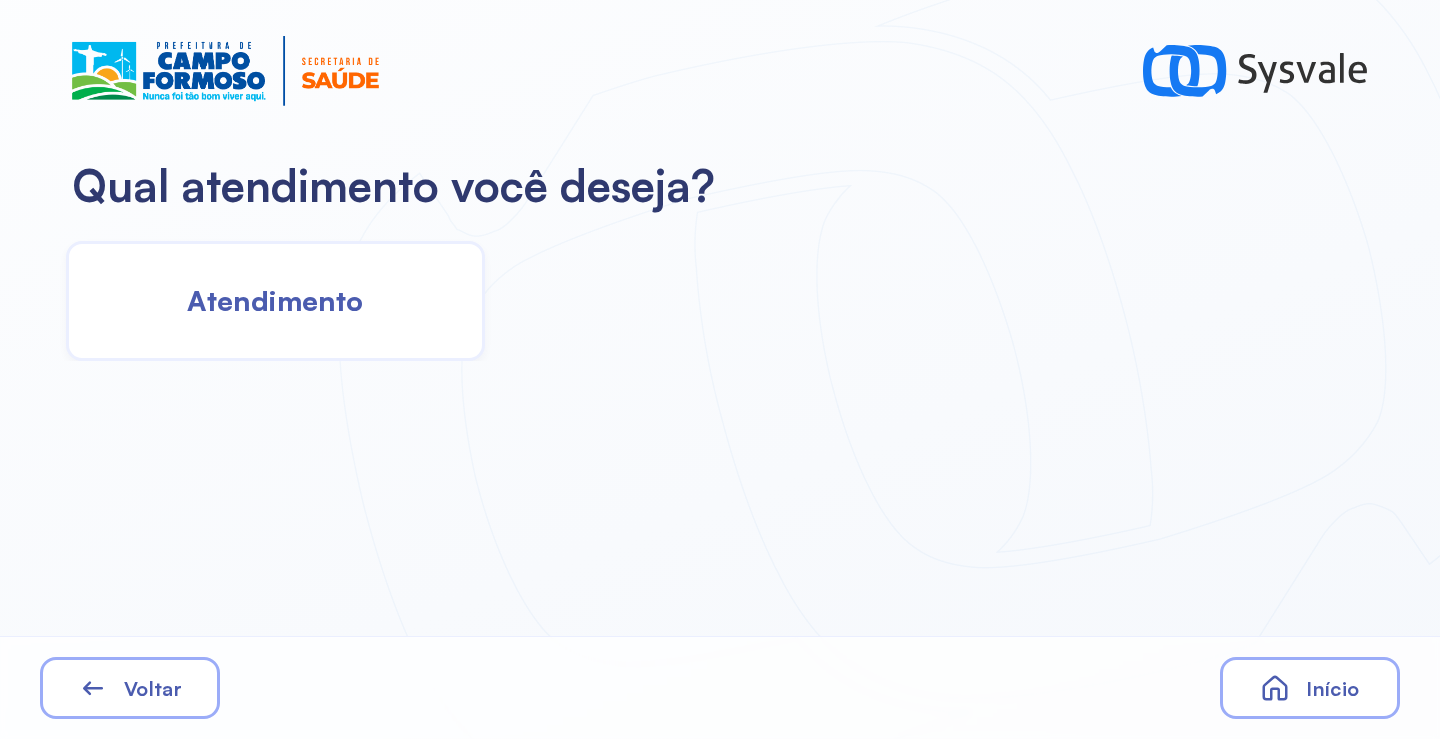 click on "Atendimento" 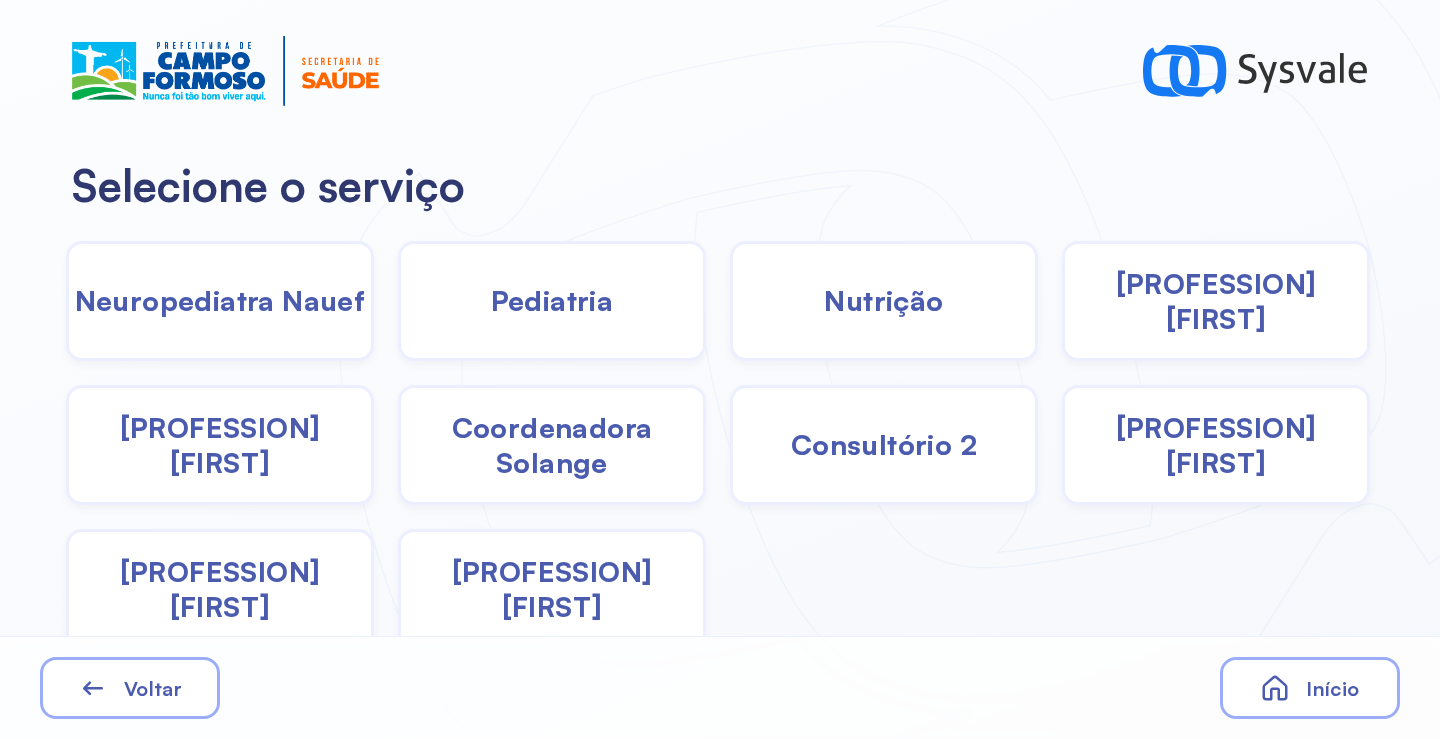 click on "Coordenadora Solange" at bounding box center (552, 445) 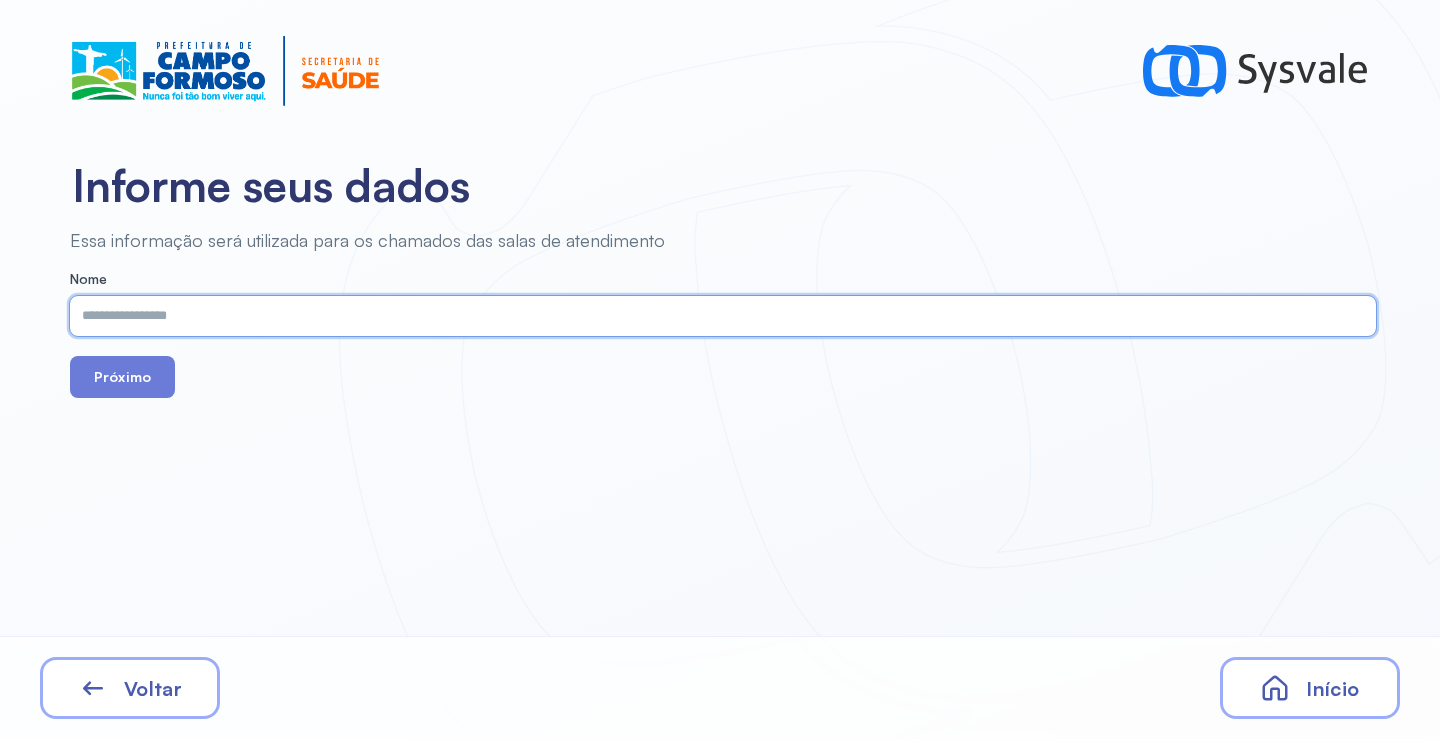 paste on "**********" 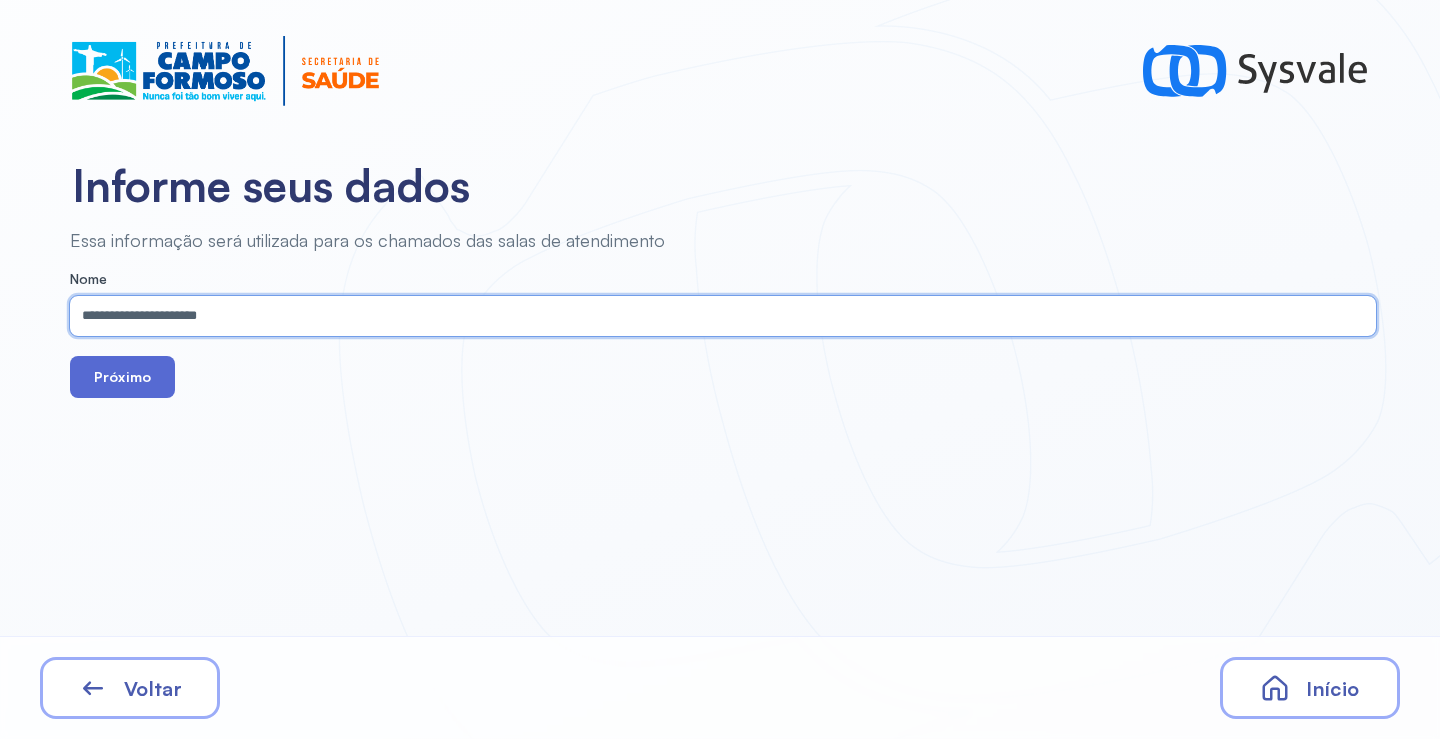 type on "**********" 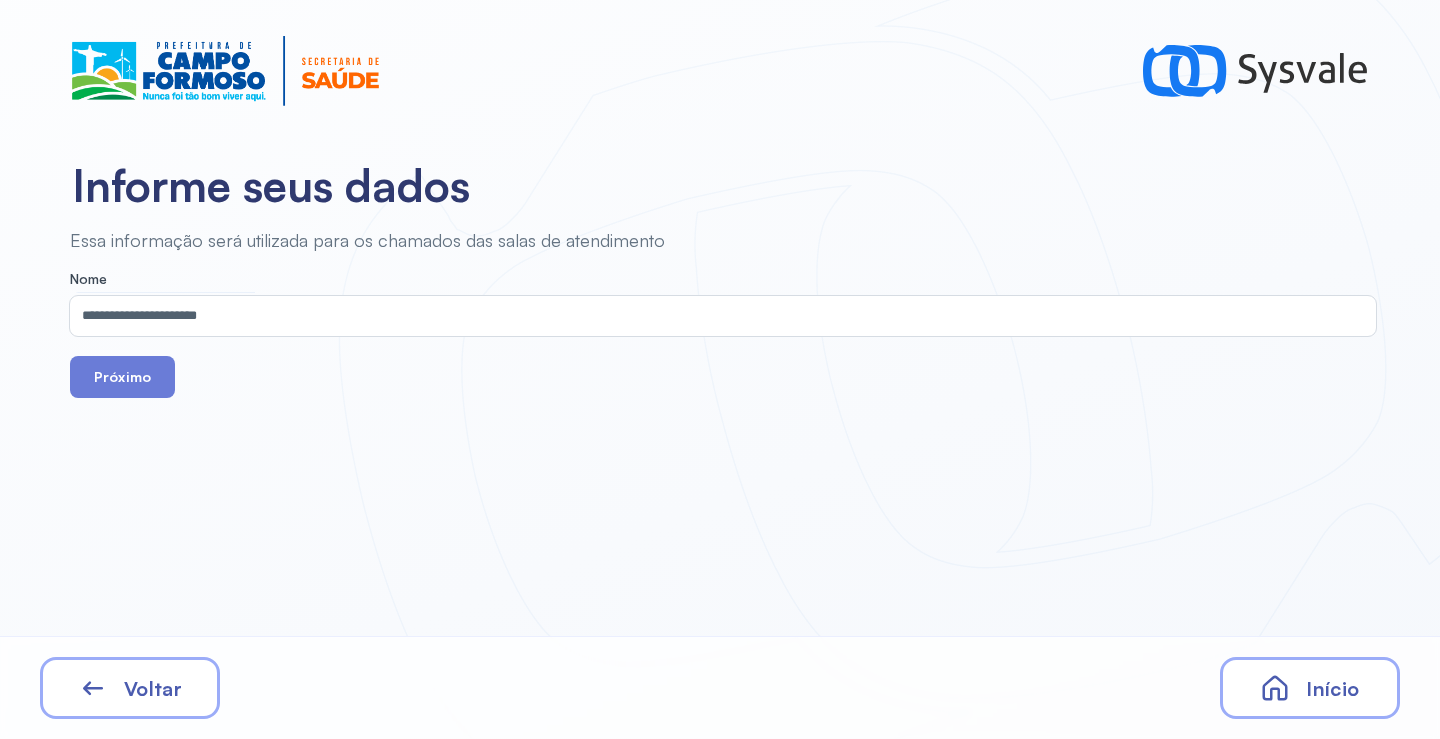 drag, startPoint x: 135, startPoint y: 377, endPoint x: 249, endPoint y: 24, distance: 370.95148 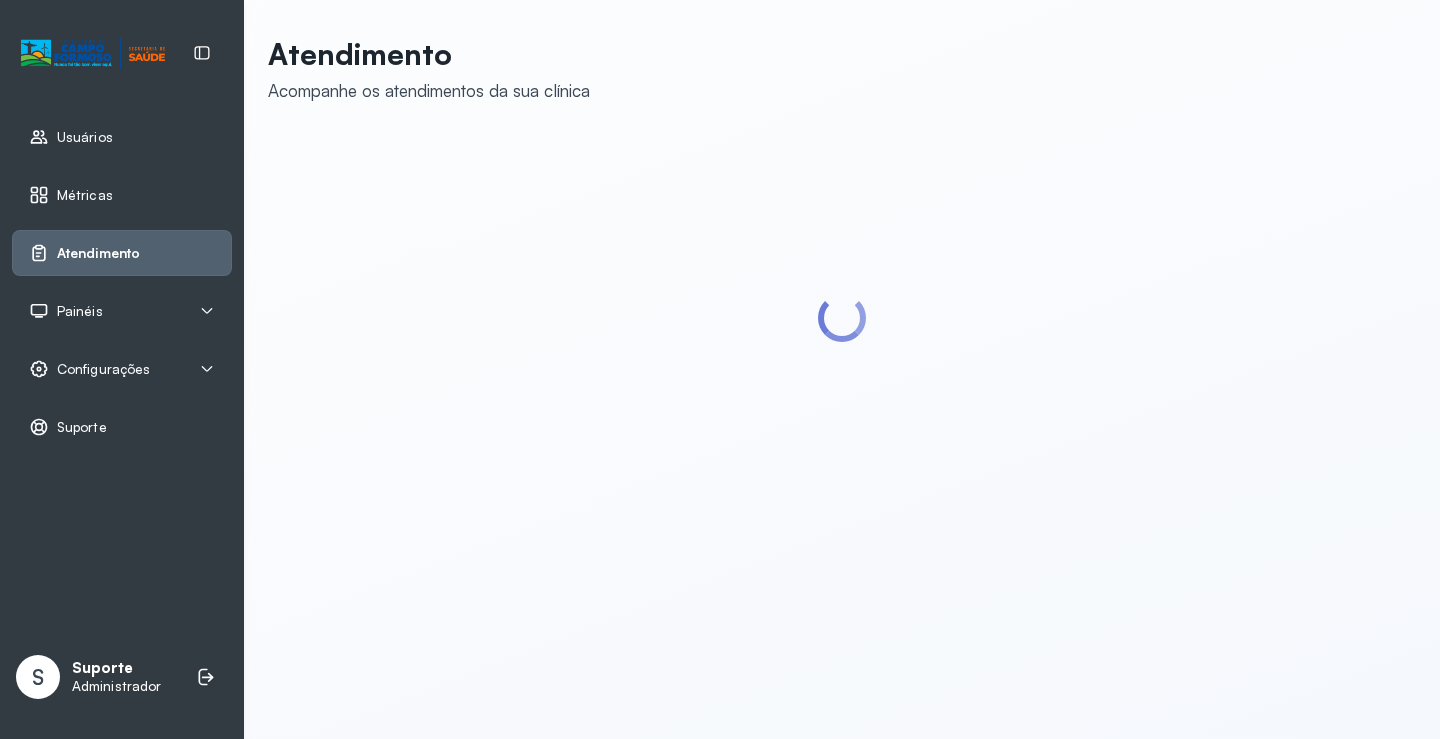 scroll, scrollTop: 0, scrollLeft: 0, axis: both 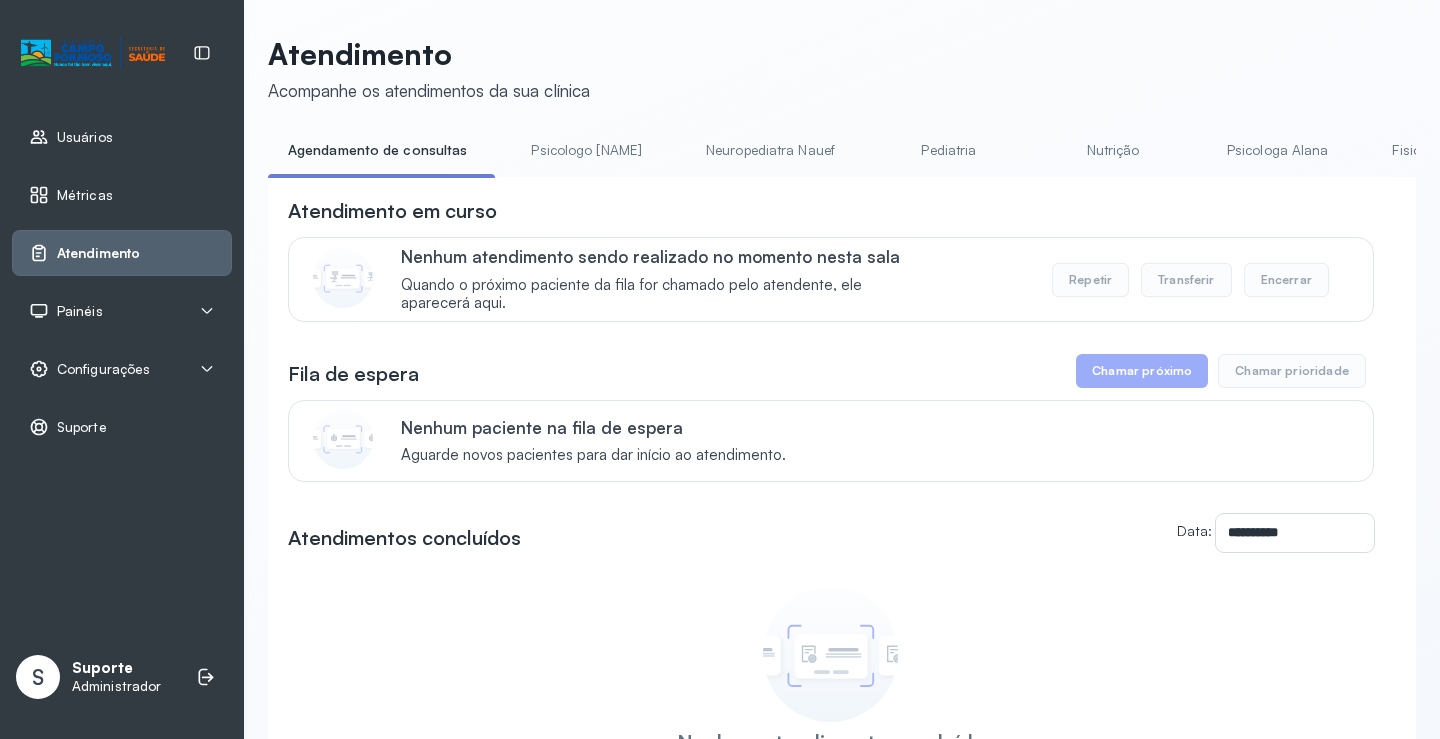 drag, startPoint x: 576, startPoint y: 153, endPoint x: 479, endPoint y: 123, distance: 101.53325 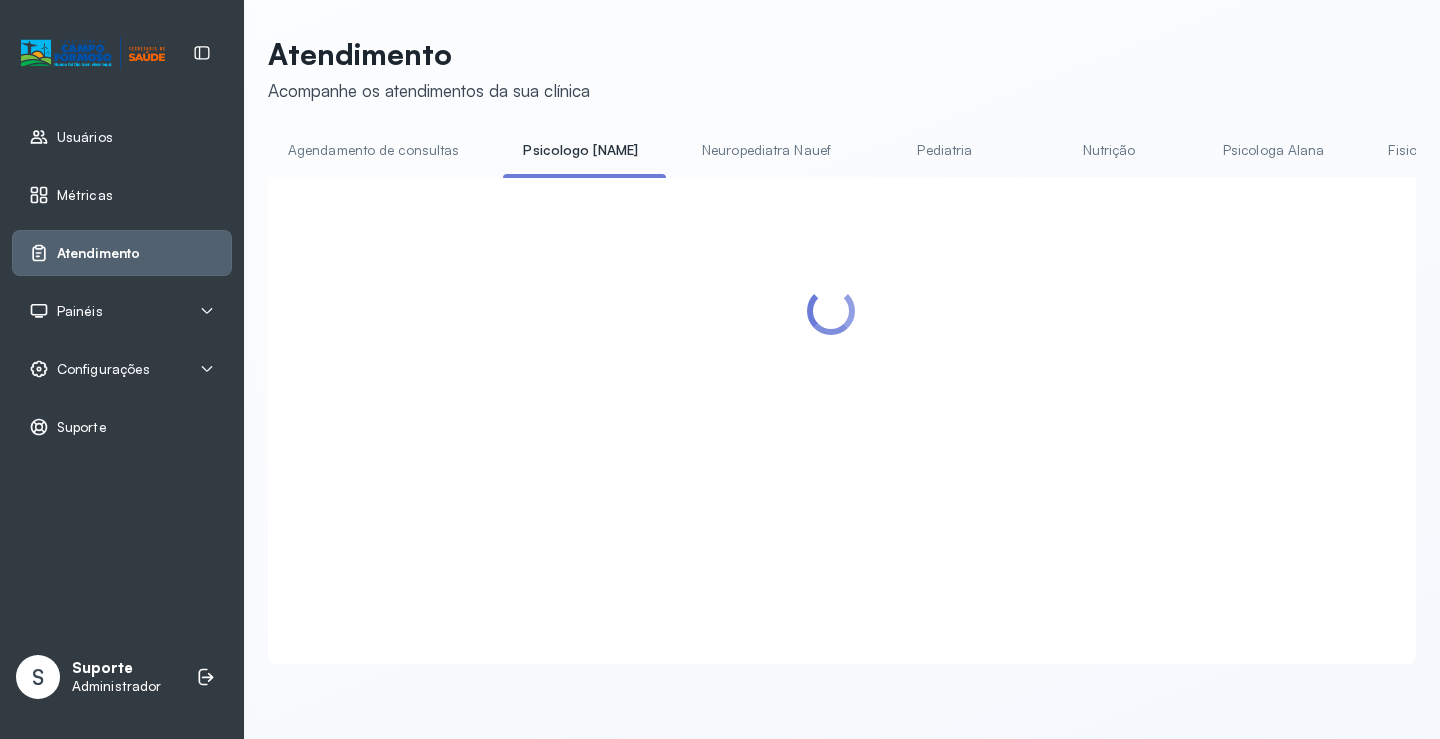 click on "Agendamento de consultas" at bounding box center [373, 150] 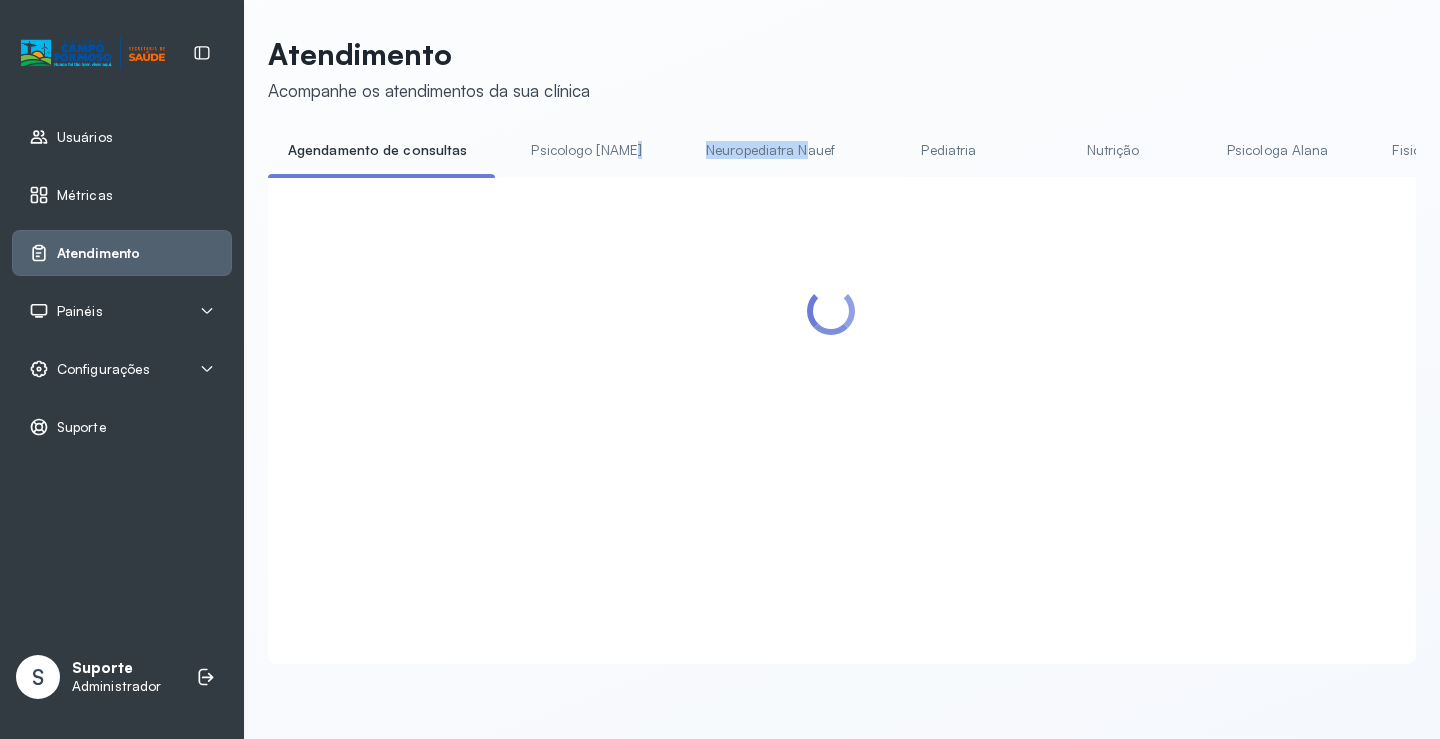 drag, startPoint x: 643, startPoint y: 177, endPoint x: 786, endPoint y: 174, distance: 143.03146 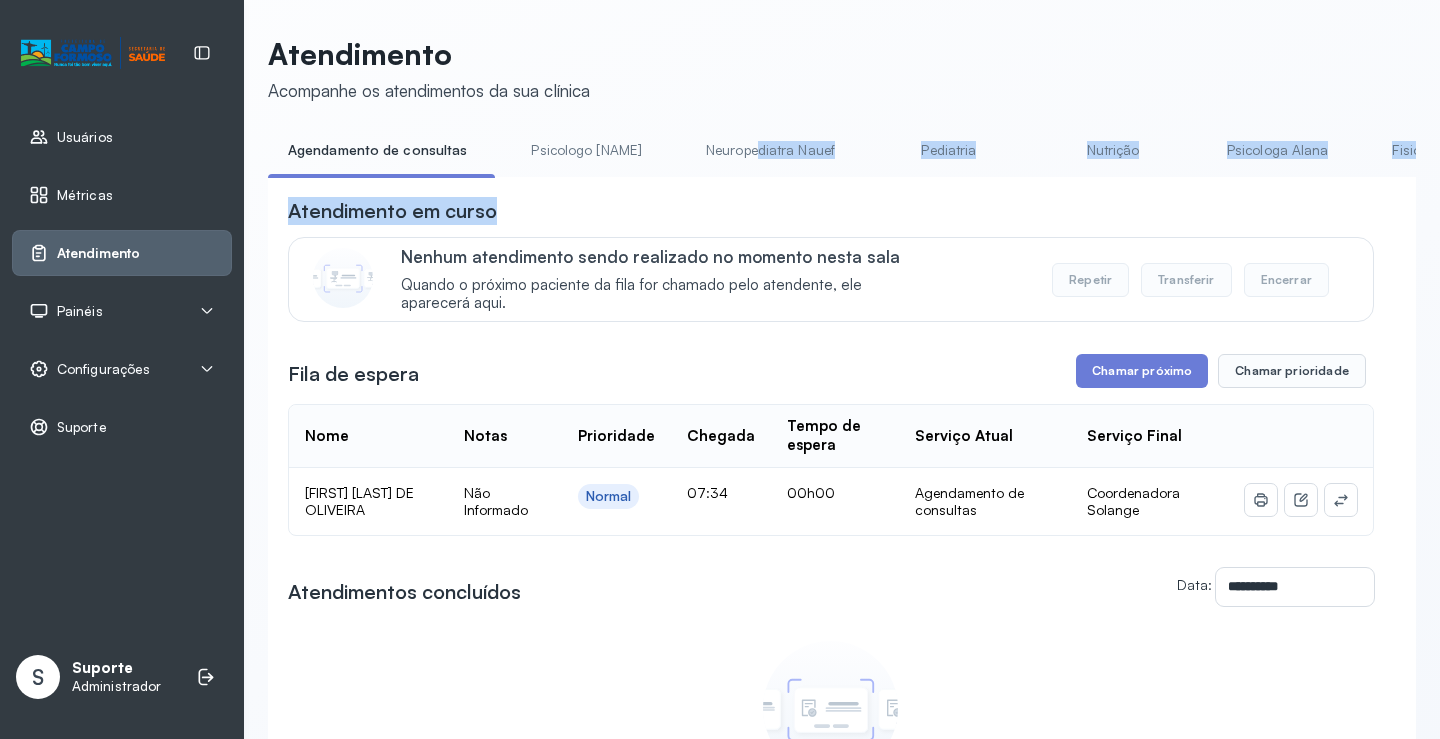 drag, startPoint x: 700, startPoint y: 184, endPoint x: 737, endPoint y: 174, distance: 38.327538 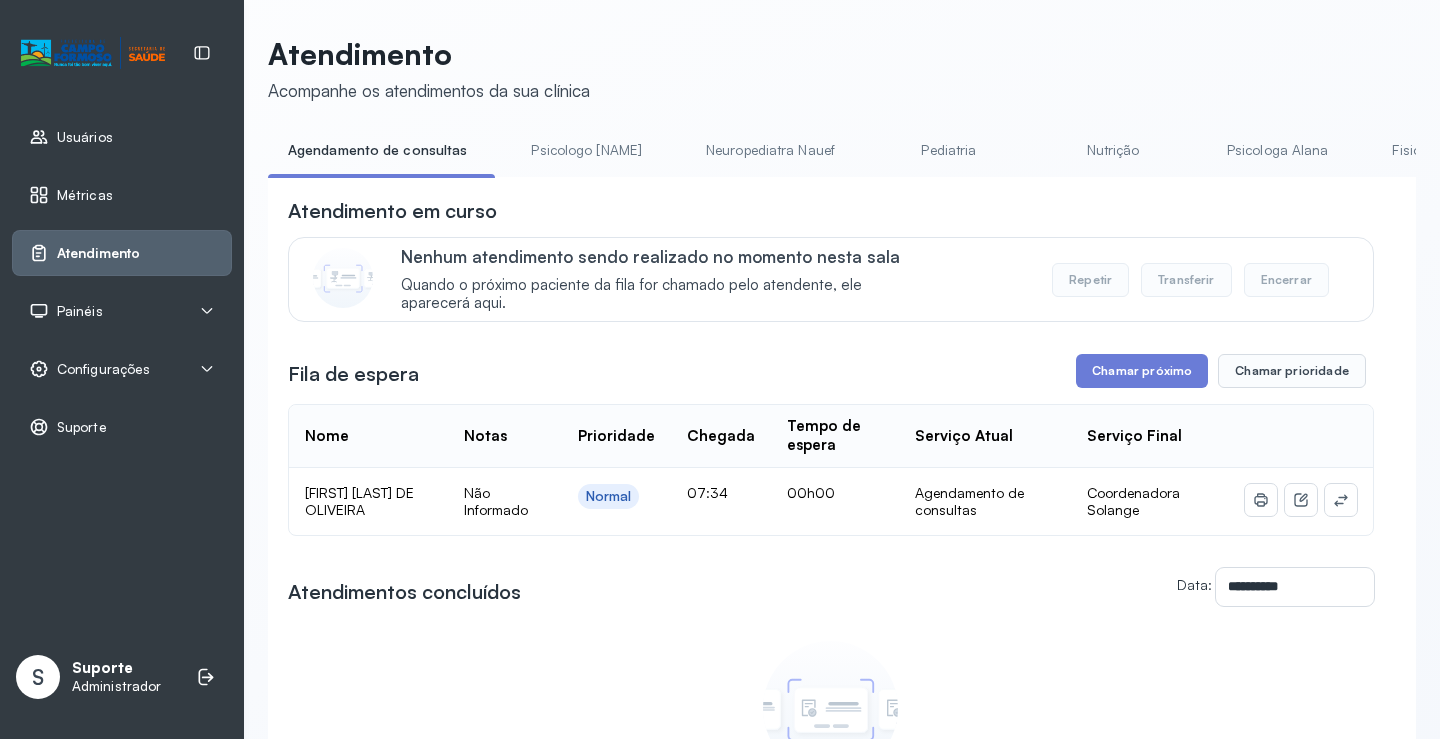 click on "Nenhum atendimento sendo realizado no momento nesta sala Quando o próximo paciente da fila for chamado pelo atendente, ele aparecerá aqui. Repetir Transferir Encerrar" at bounding box center (831, 279) 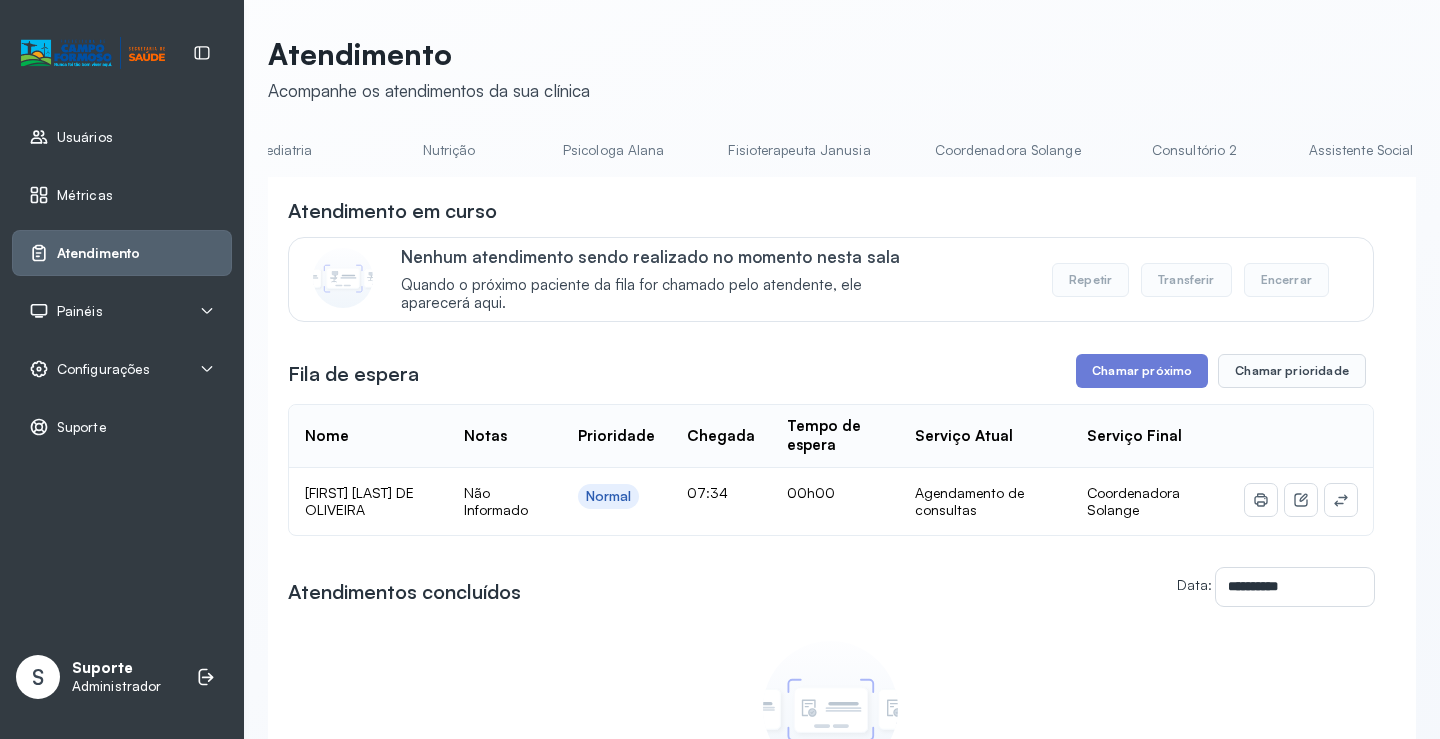 scroll, scrollTop: 0, scrollLeft: 711, axis: horizontal 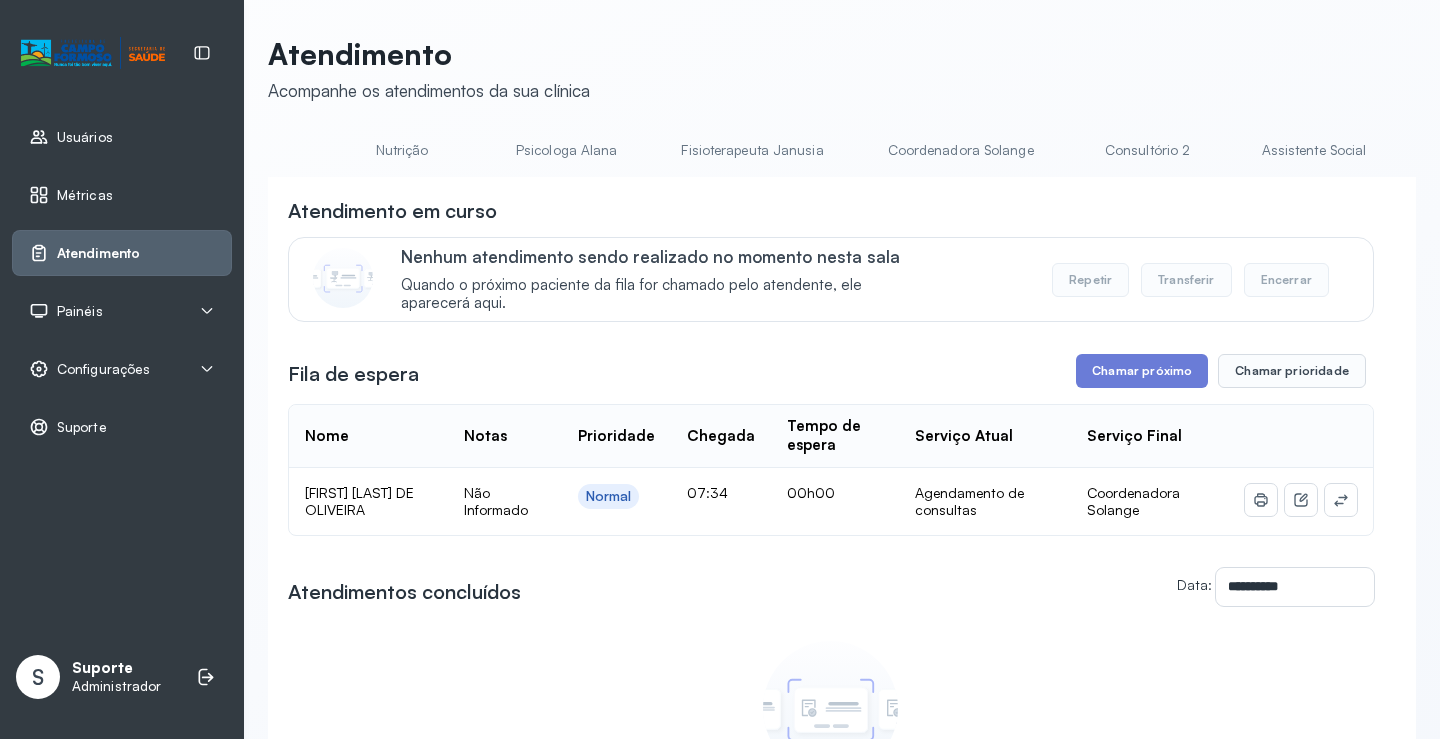 click on "Coordenadora Solange" at bounding box center (961, 150) 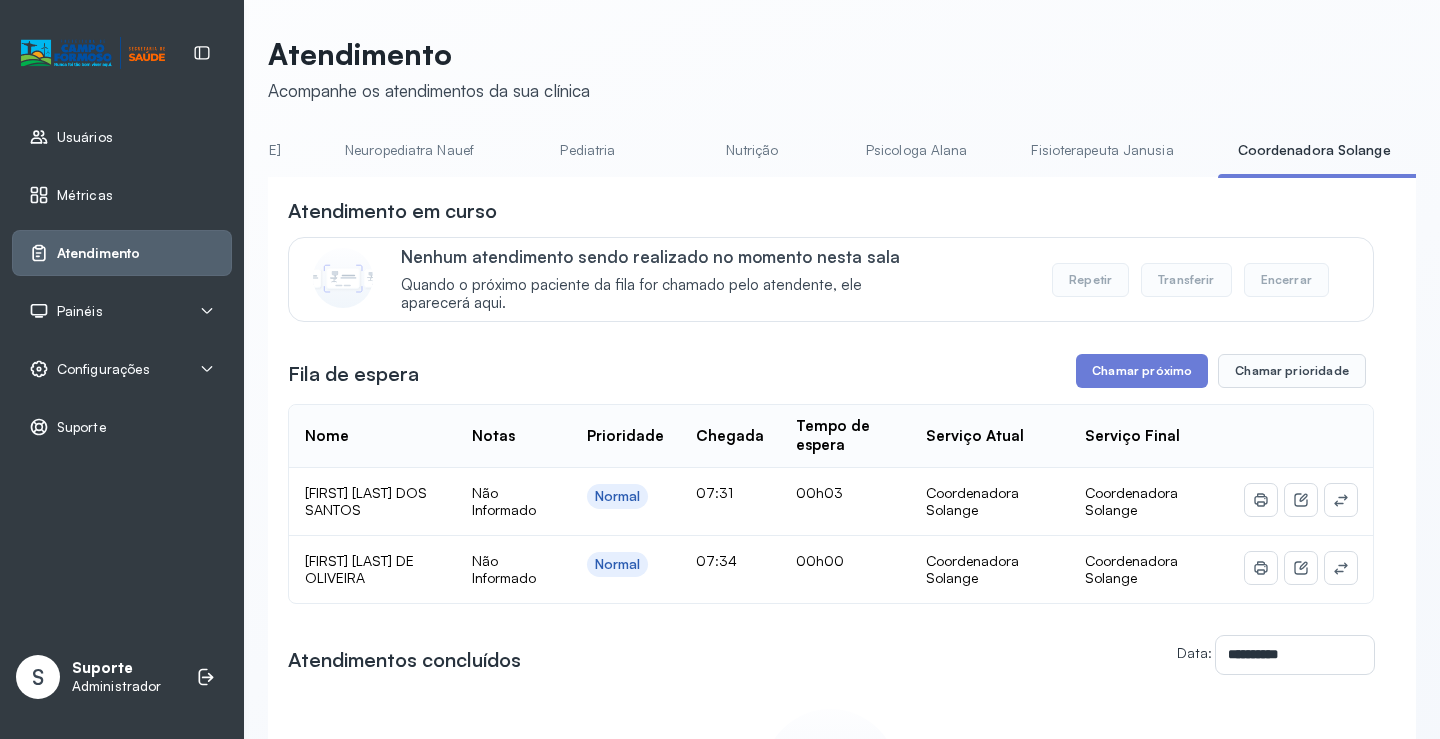 scroll, scrollTop: 0, scrollLeft: 0, axis: both 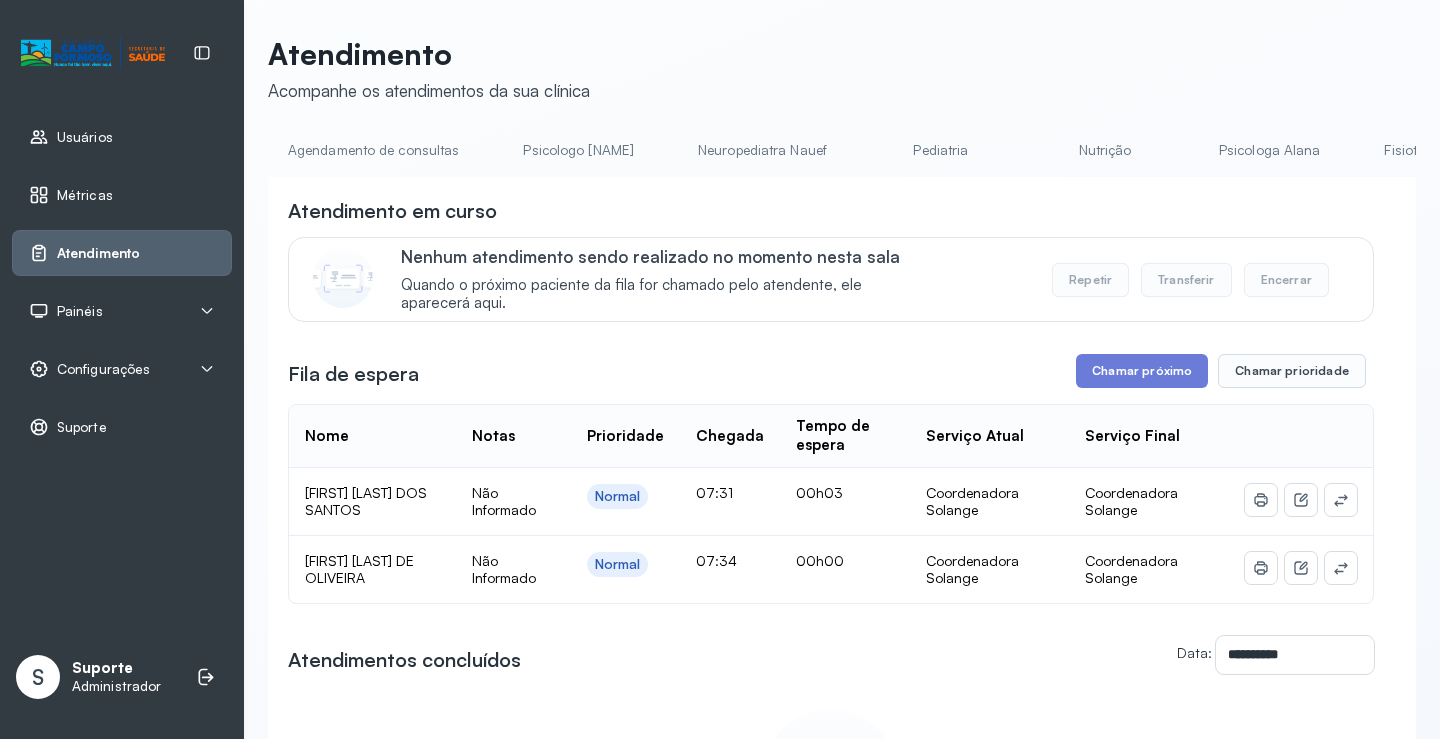 click on "Agendamento de consultas" at bounding box center [373, 150] 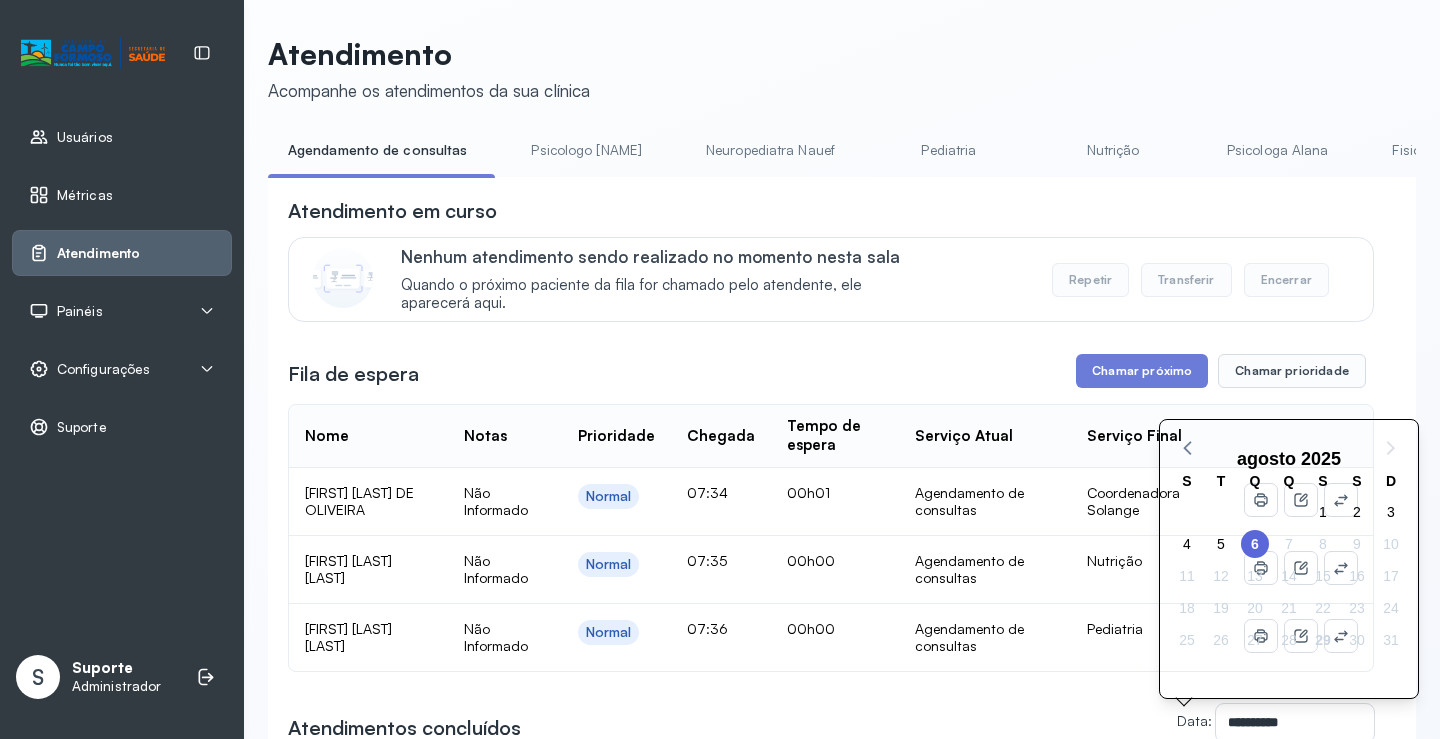 click on "29" at bounding box center [1323, 640] 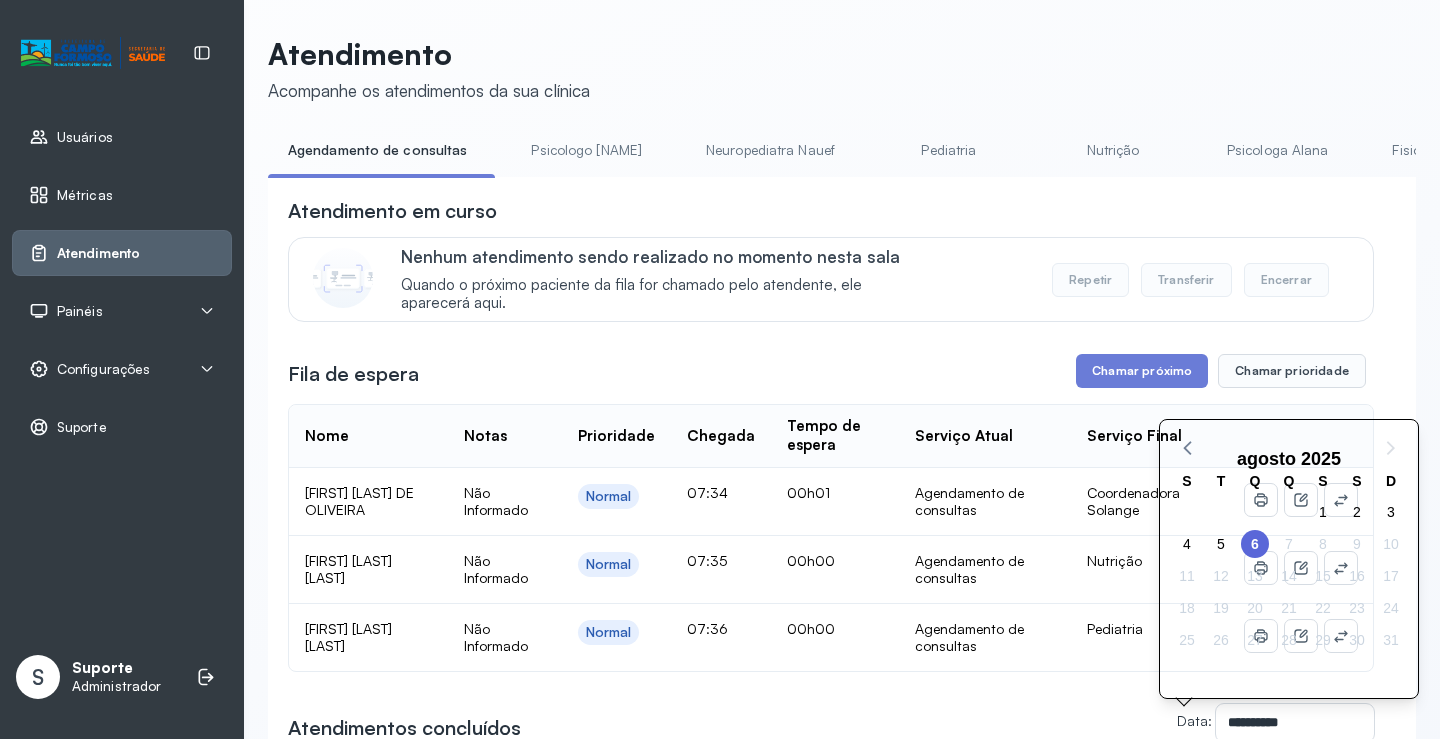 drag, startPoint x: 1017, startPoint y: 597, endPoint x: 1133, endPoint y: 592, distance: 116.10771 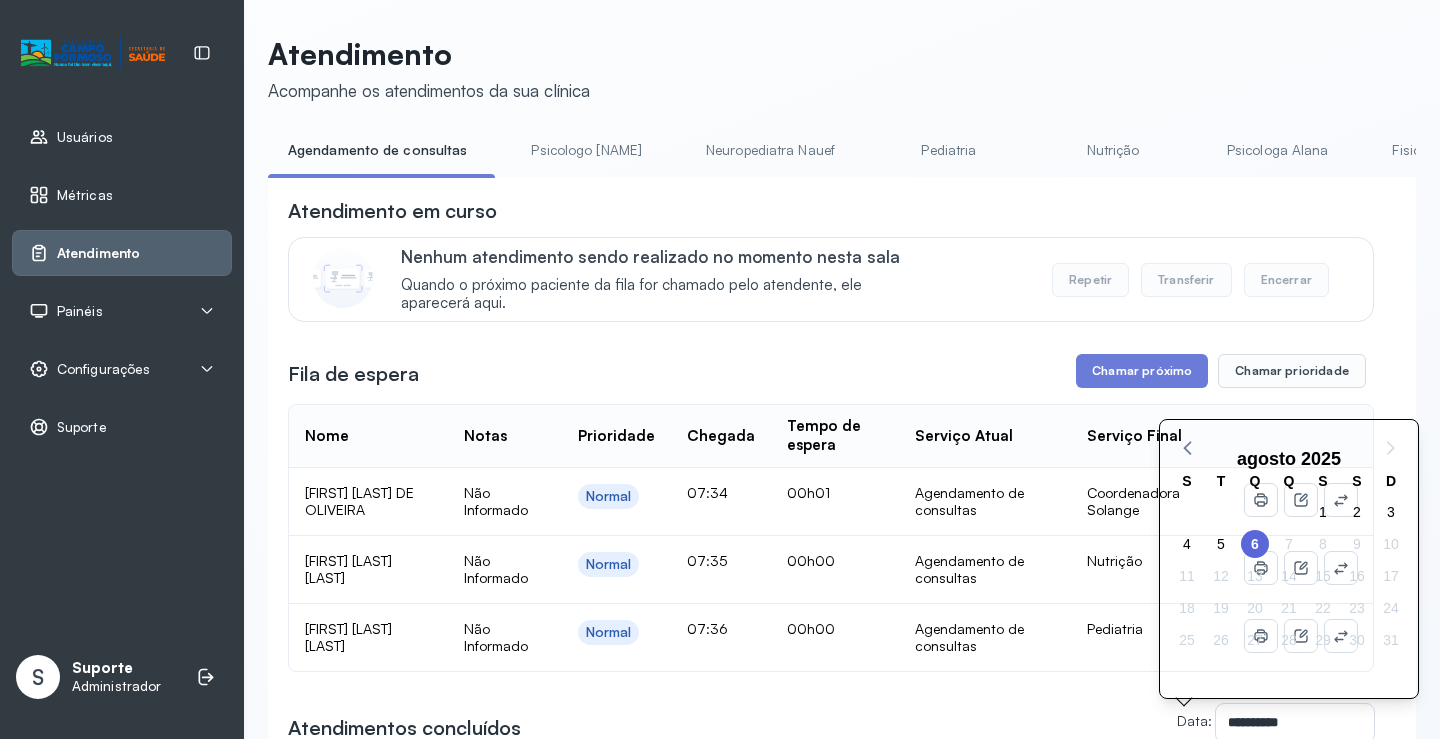 click on "Agendamento de consultas" 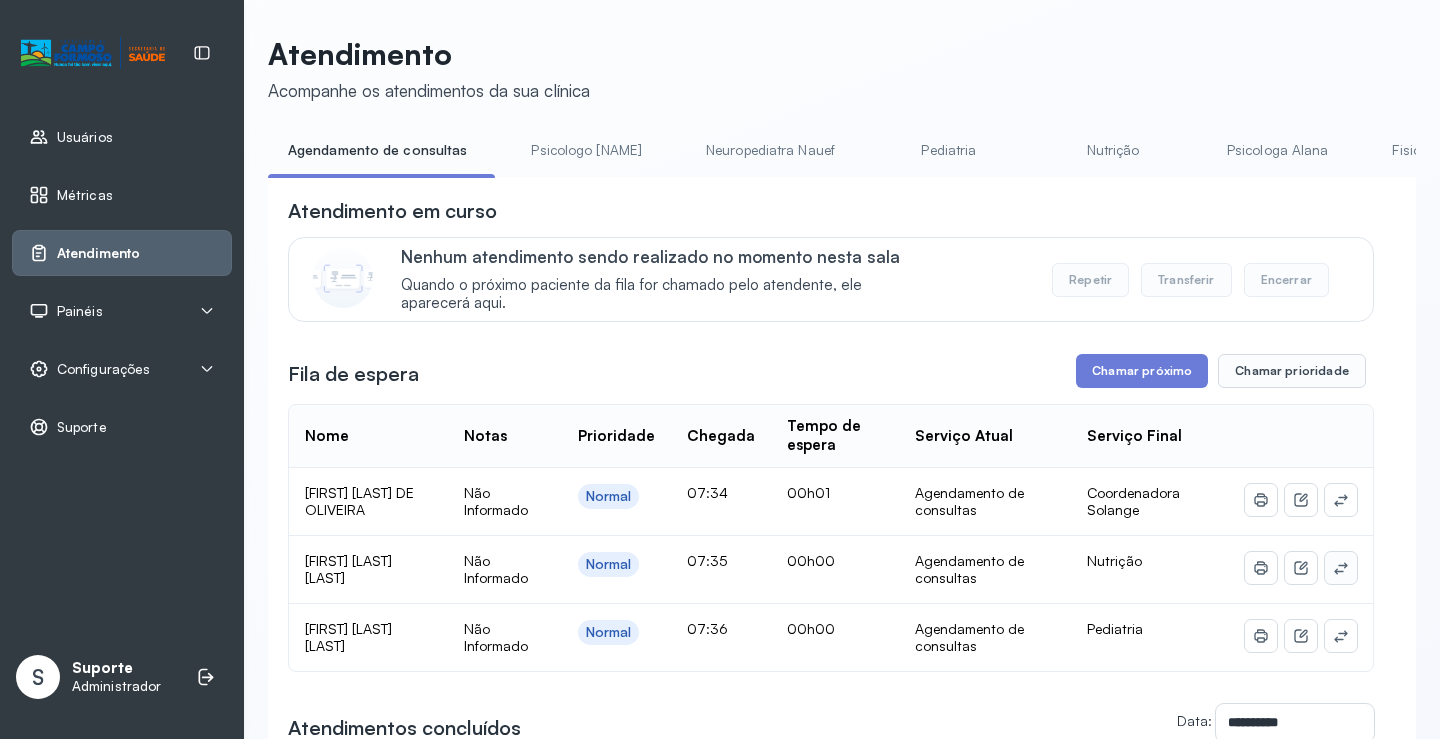 click 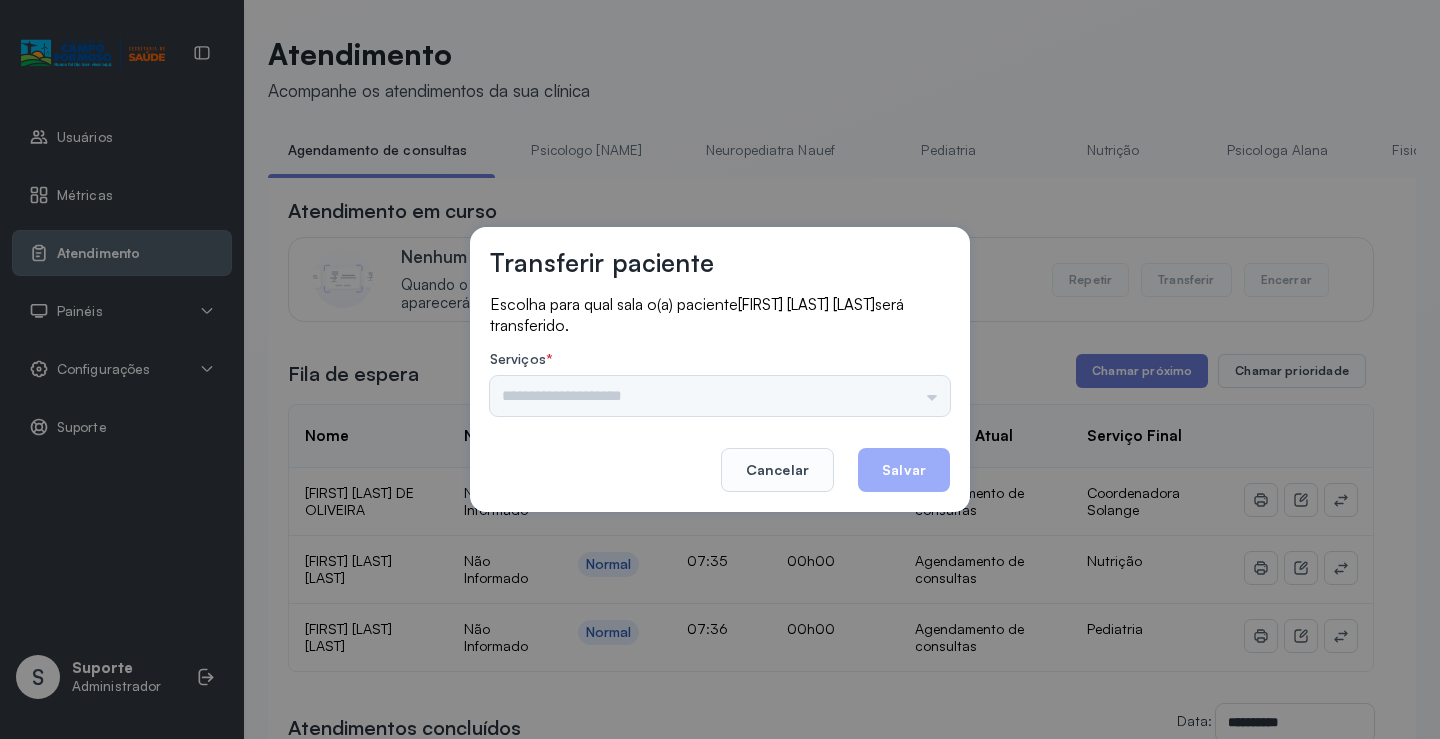 click on "Nenhuma opção encontrada" at bounding box center (720, 396) 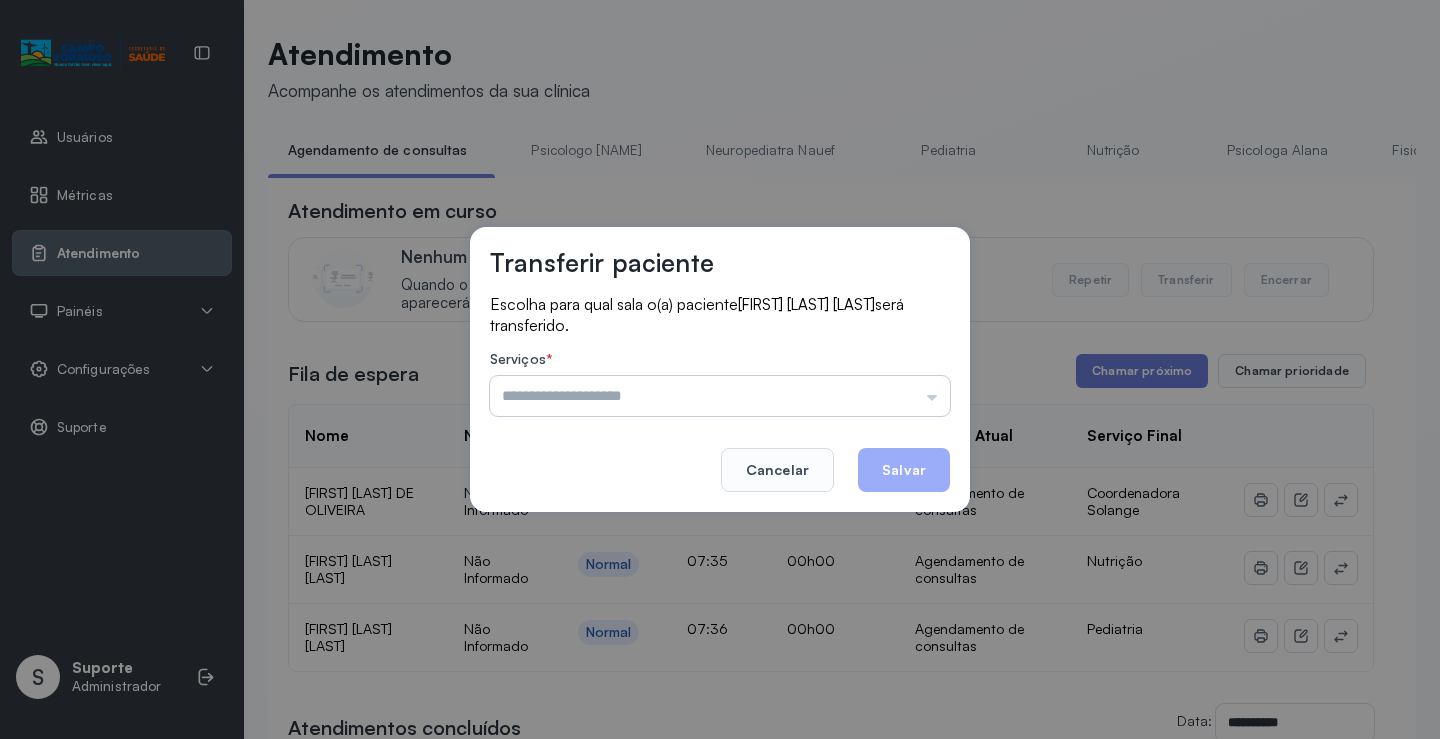 click at bounding box center [720, 396] 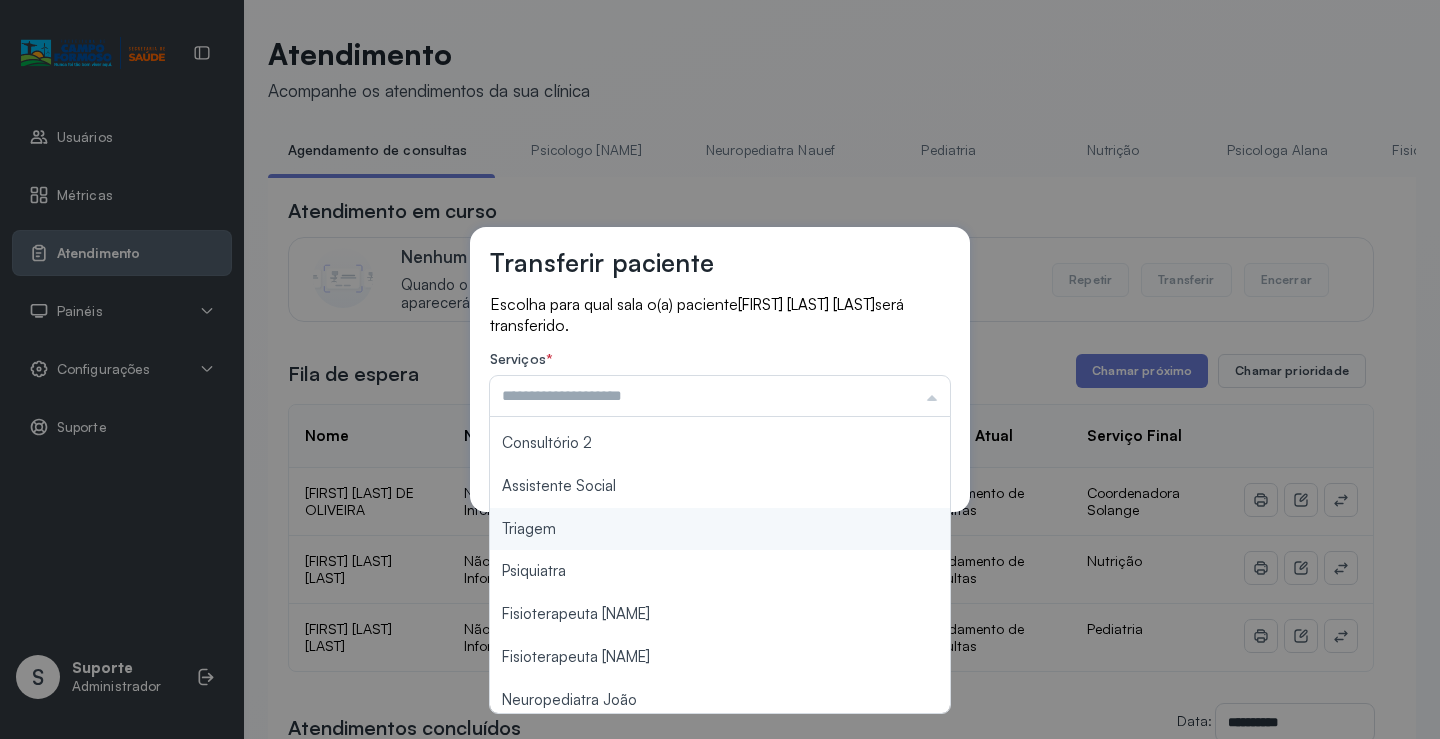 scroll, scrollTop: 303, scrollLeft: 0, axis: vertical 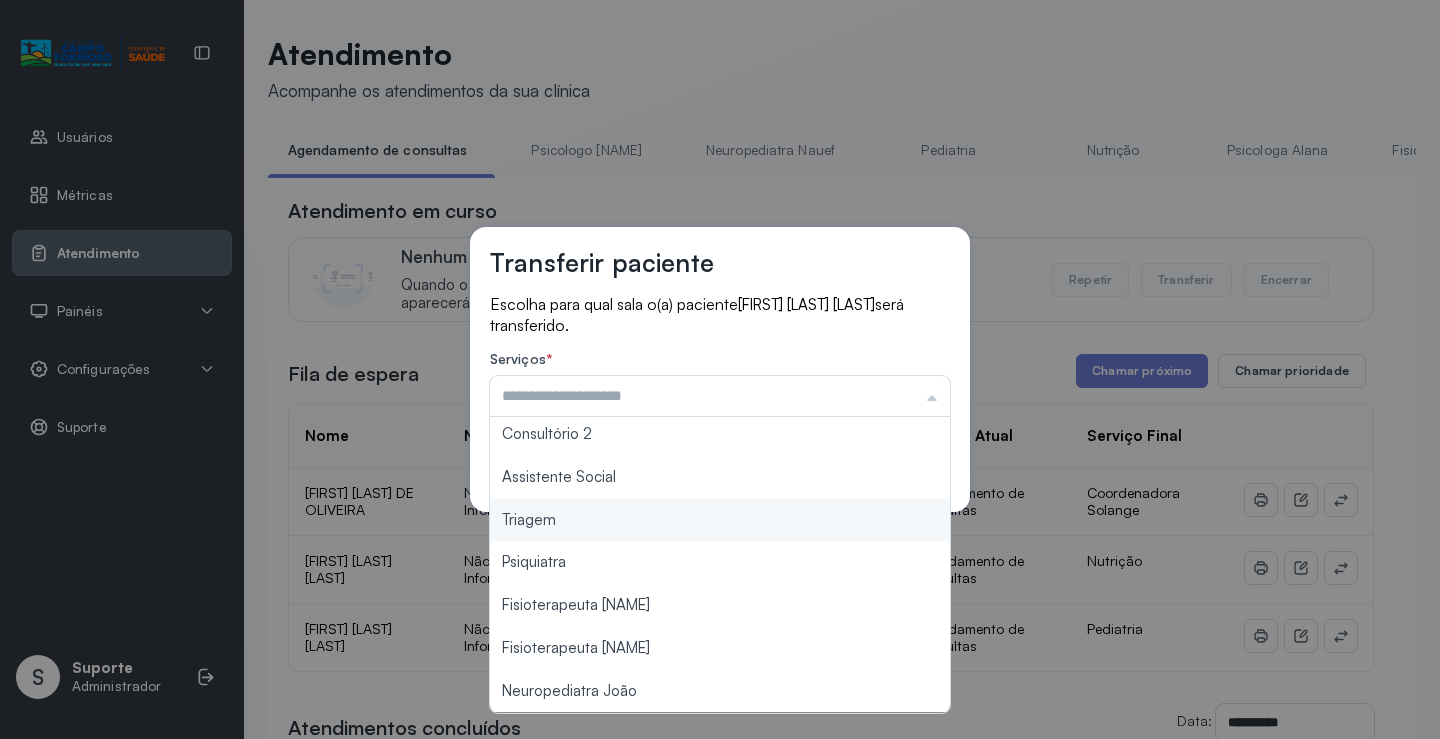 type on "*******" 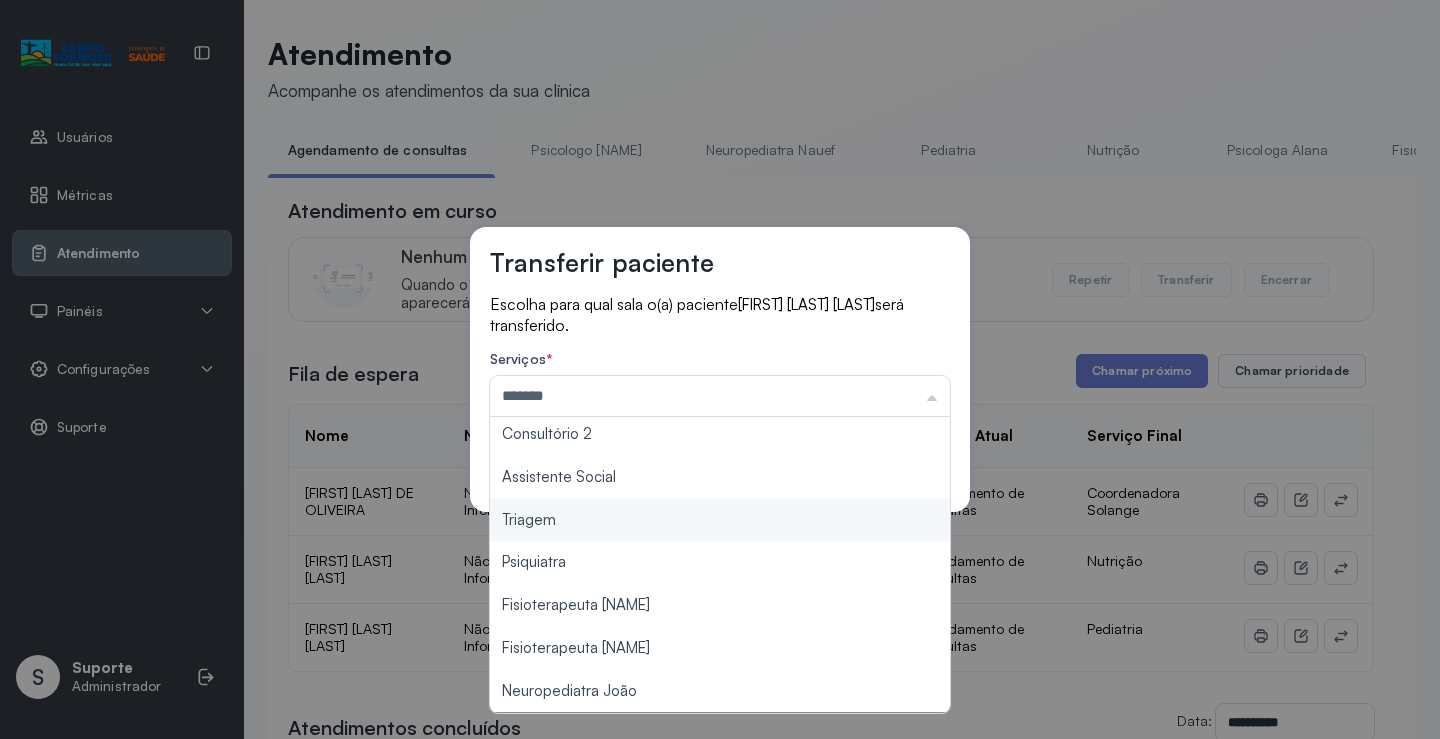 click on "Transferir paciente Escolha para qual sala o(a) paciente  Hudson de Oliveira de Assis Silva  será transferido.  Serviços  *  ******* Psicologo Pedro Neuropediatra Nauef Pediatria Nutrição Psicologa Alana Fisioterapeuta Janusia Coordenadora Solange Consultório 2 Assistente Social Triagem Psiquiatra Fisioterapeuta Francyne Fisioterapeuta Morgana Neuropediatra João Cancelar Salvar" at bounding box center [720, 369] 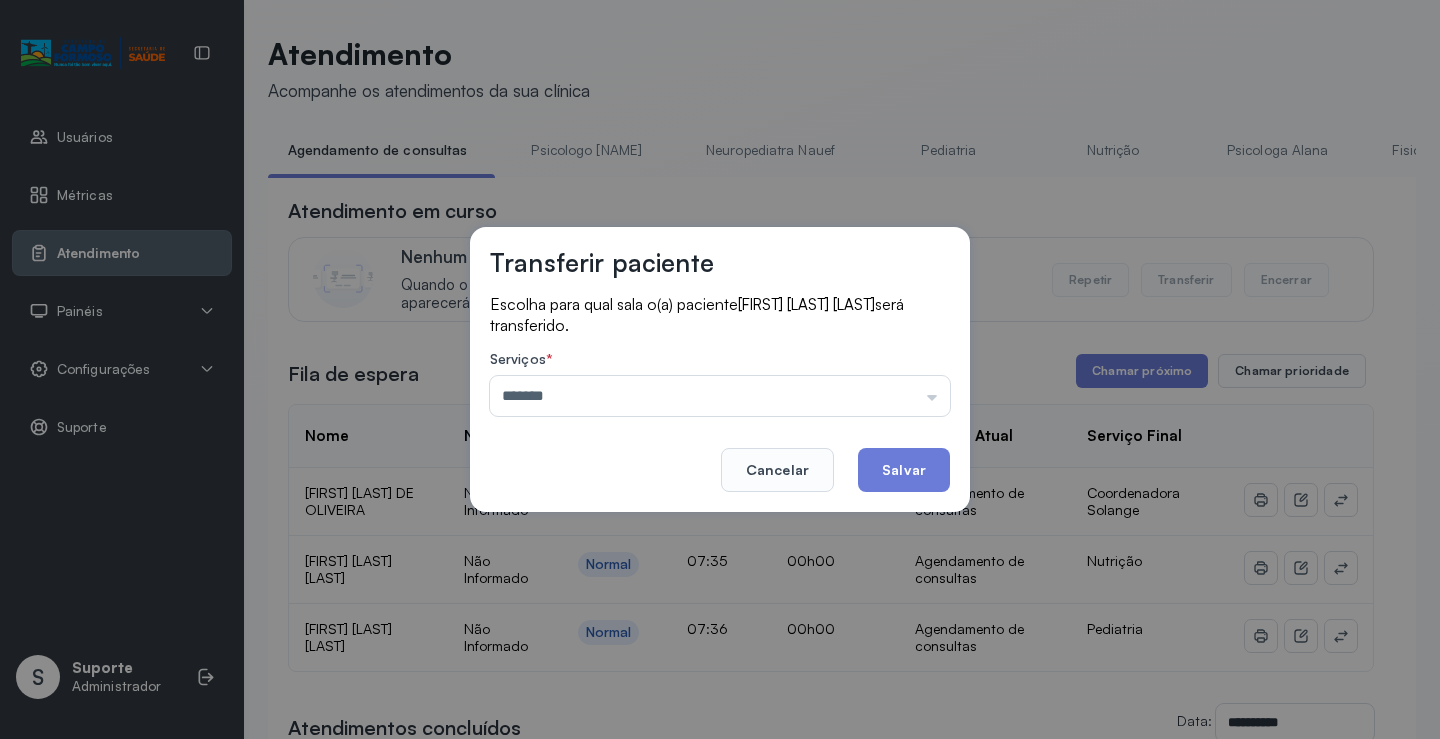 click on "Salvar" 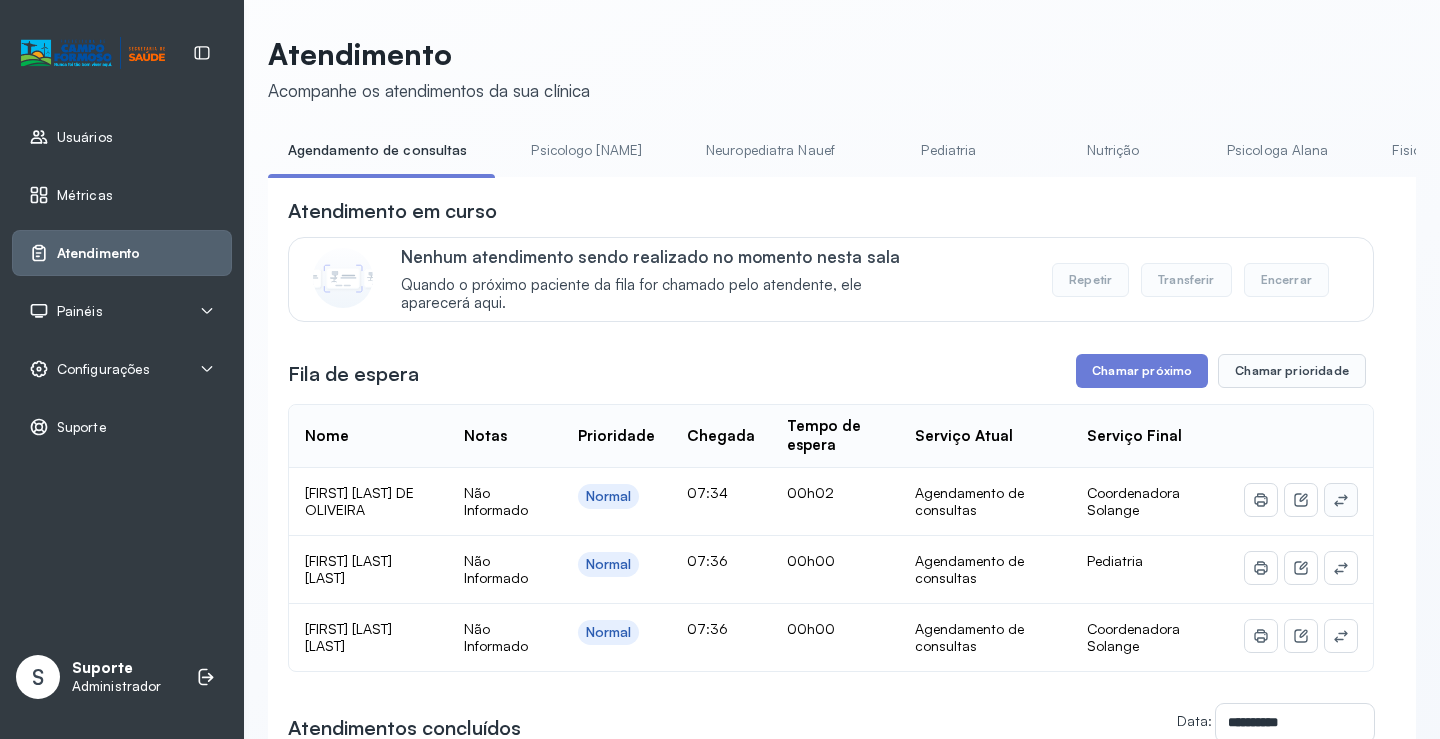 click 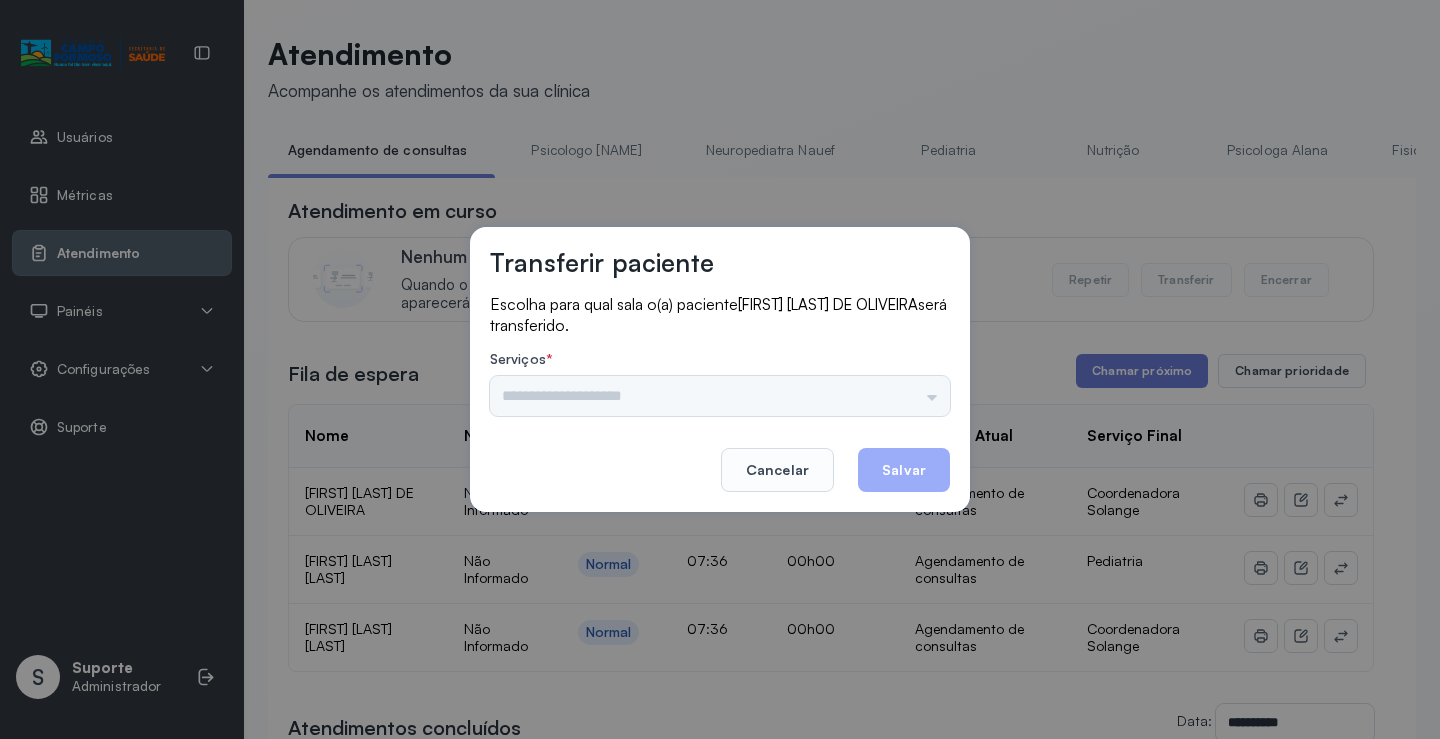 drag, startPoint x: 904, startPoint y: 367, endPoint x: 916, endPoint y: 403, distance: 37.94733 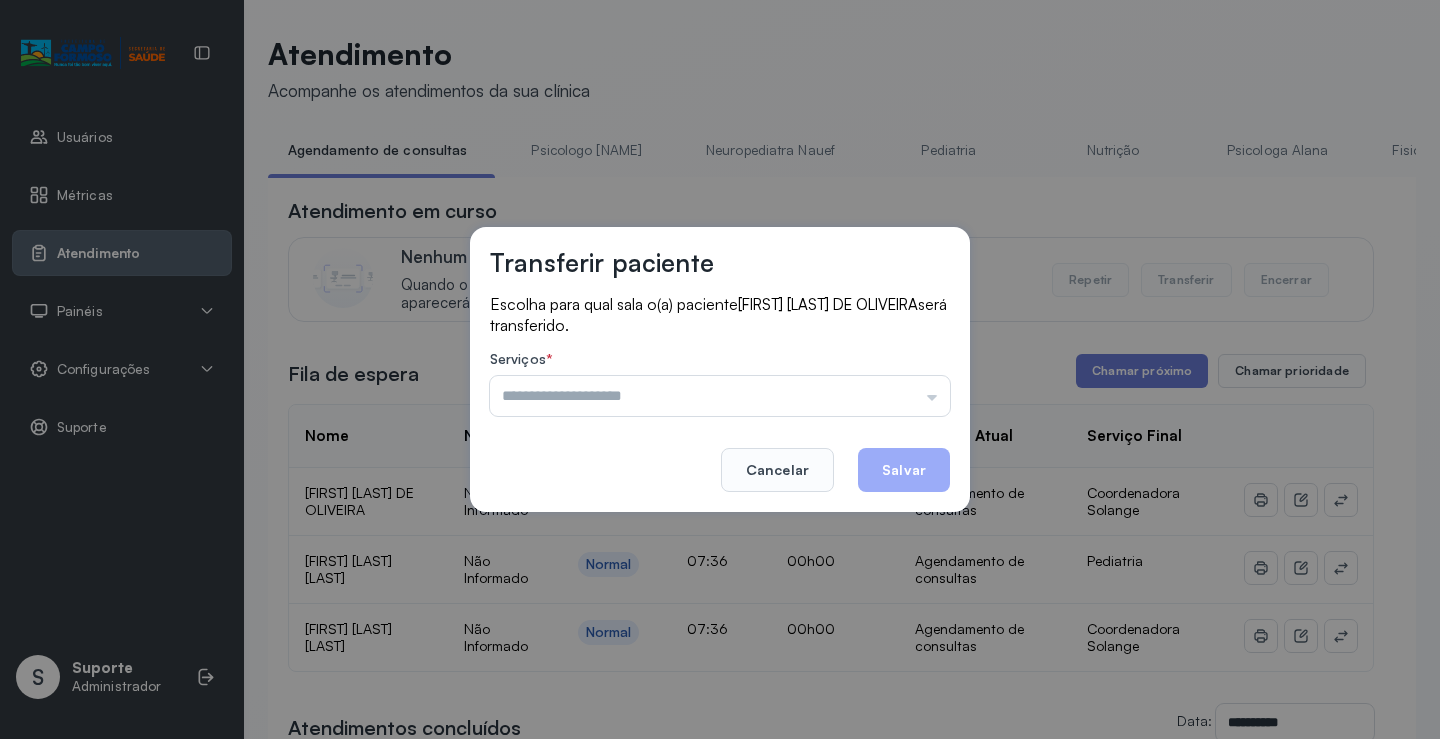 click at bounding box center (720, 396) 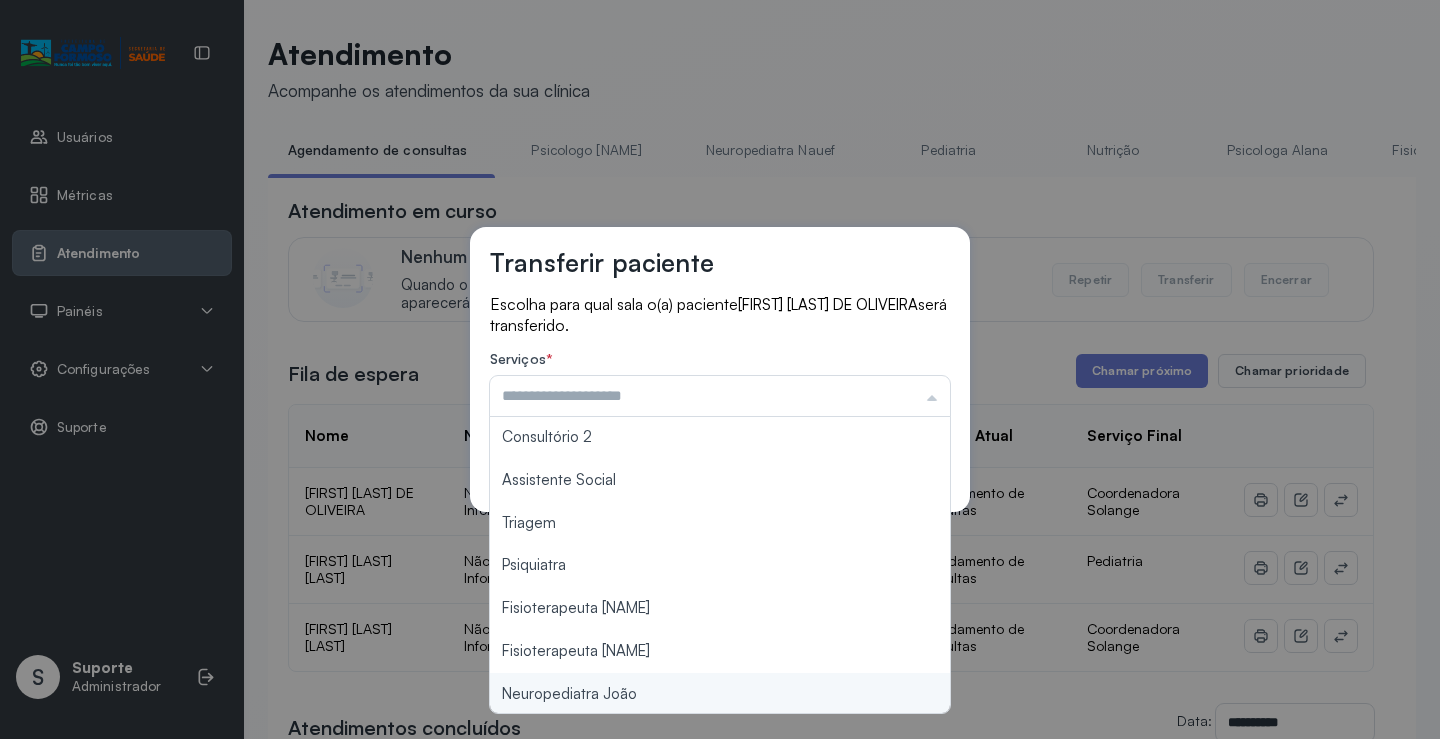 scroll, scrollTop: 303, scrollLeft: 0, axis: vertical 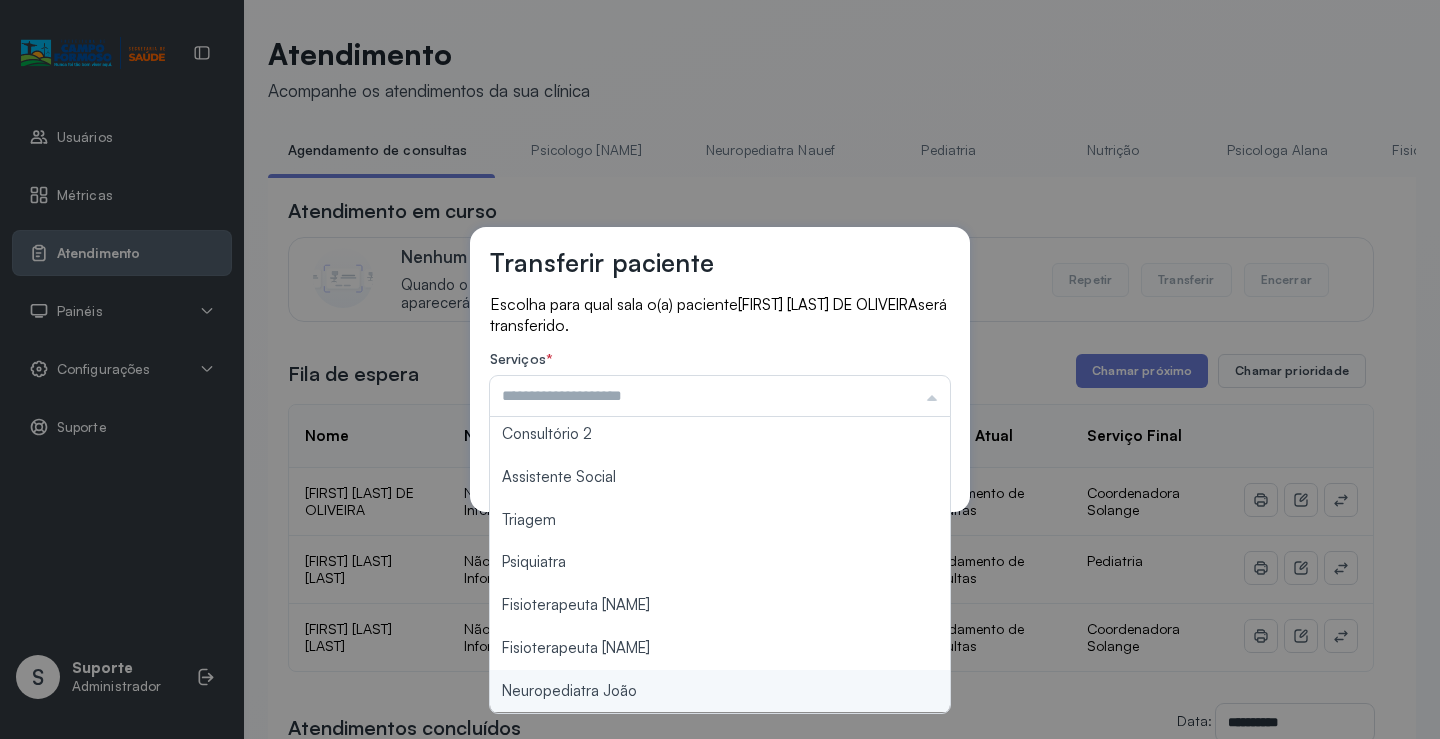 type on "**********" 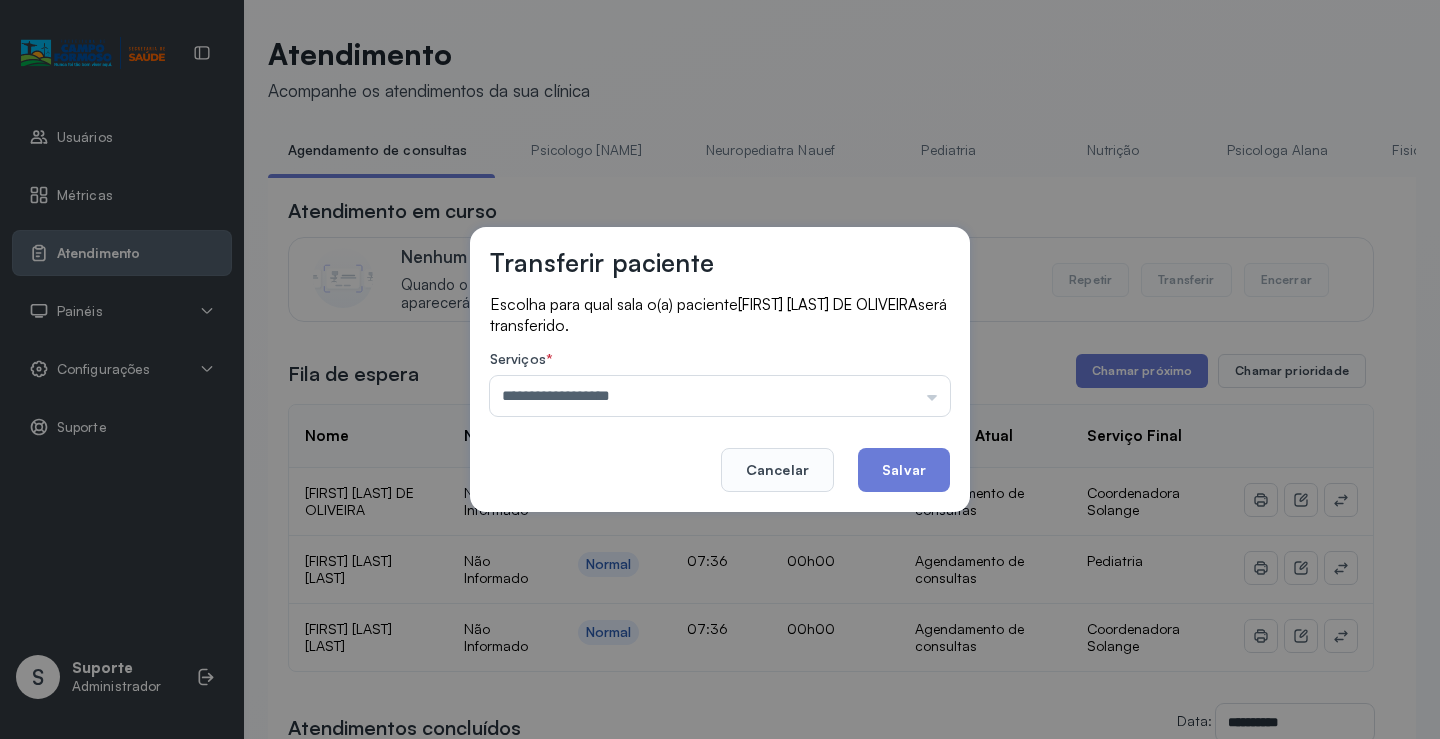 click on "**********" at bounding box center (720, 369) 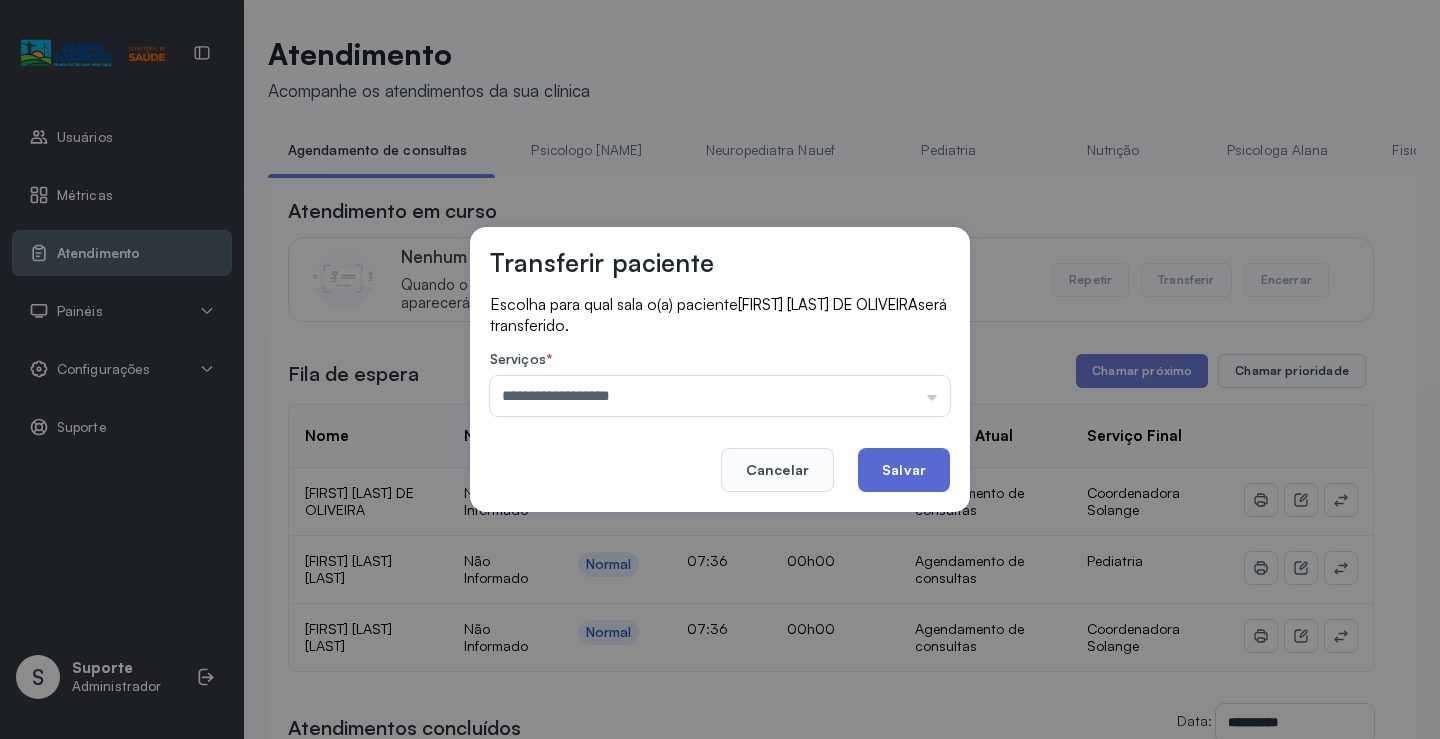 click on "Salvar" 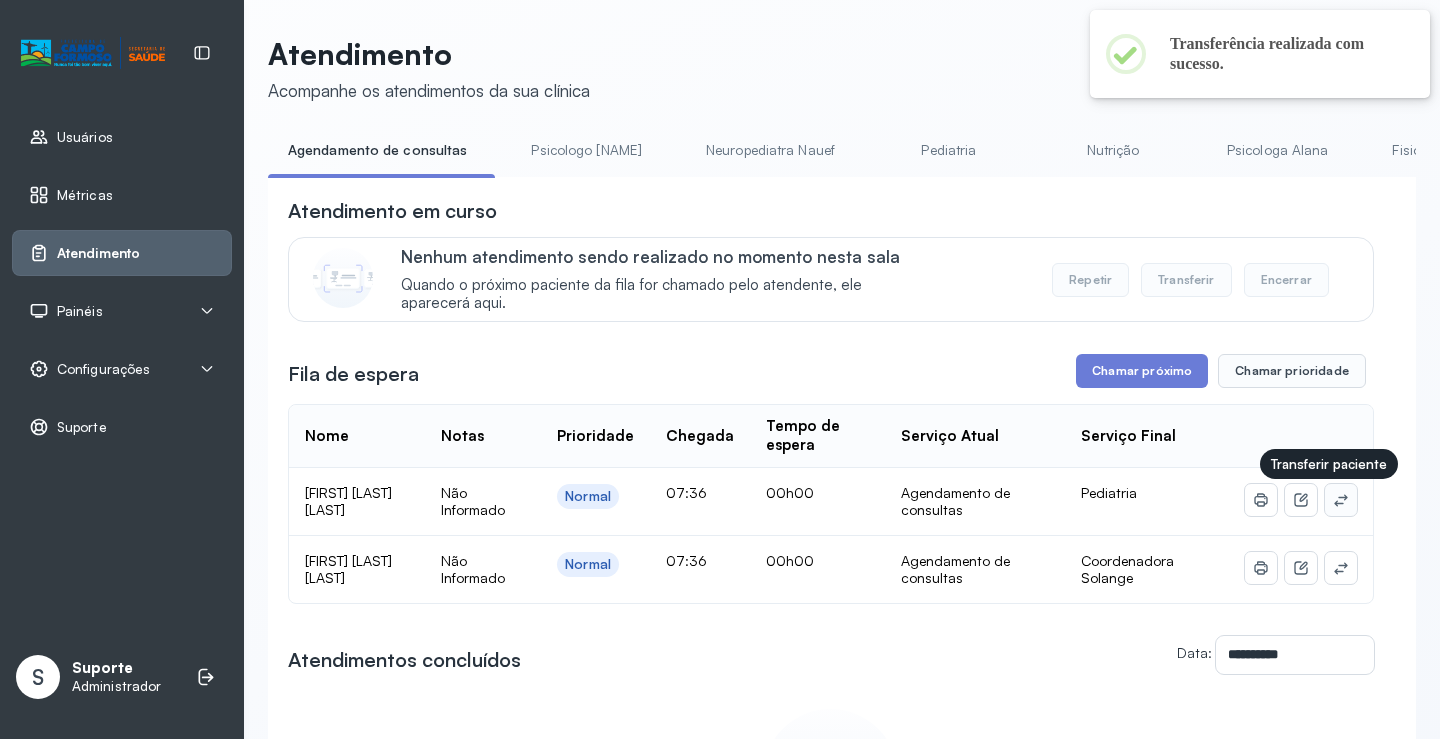 click 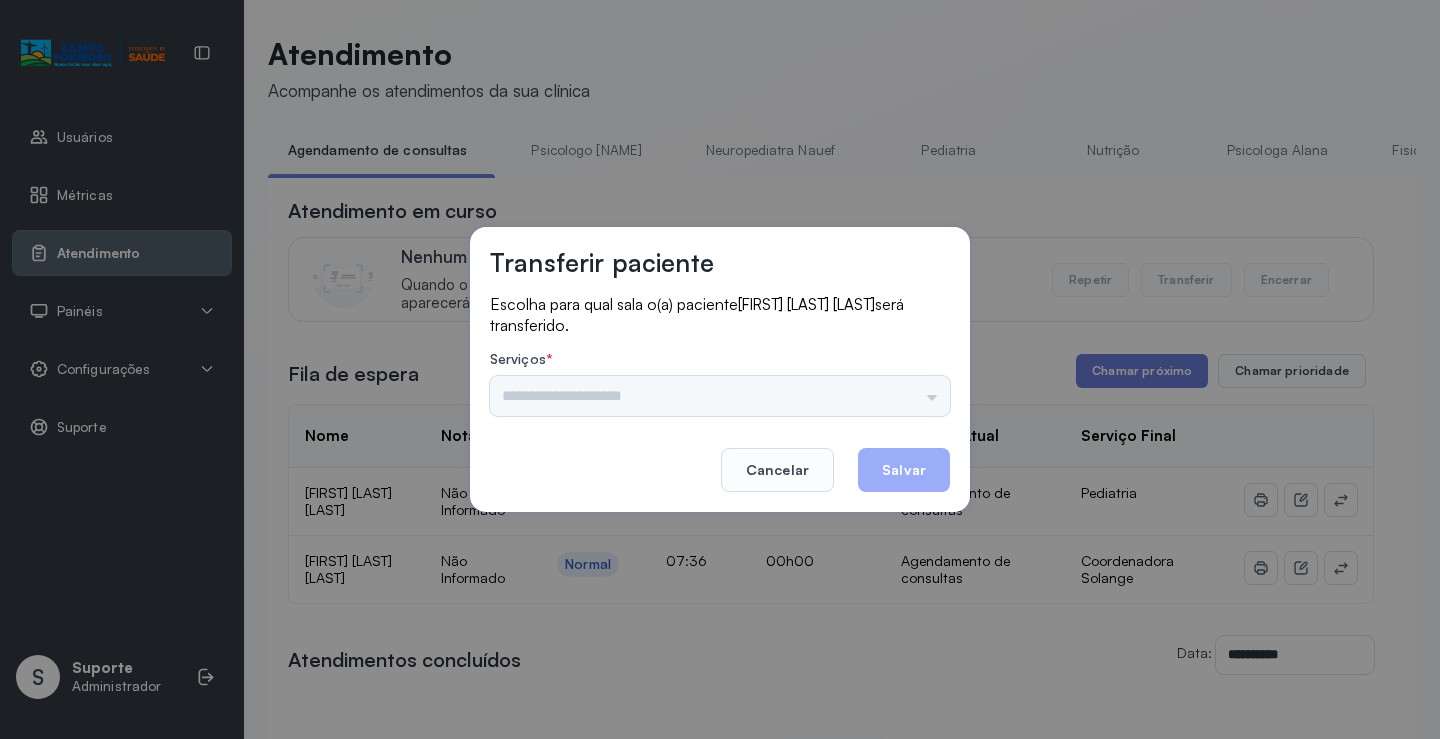 click on "Psicologo Pedro Neuropediatra Nauef Pediatria Nutrição Psicologa Alana Fisioterapeuta Janusia Coordenadora Solange Consultório 2 Assistente Social Triagem Psiquiatra Fisioterapeuta Francyne Fisioterapeuta Morgana Neuropediatra João" at bounding box center [720, 396] 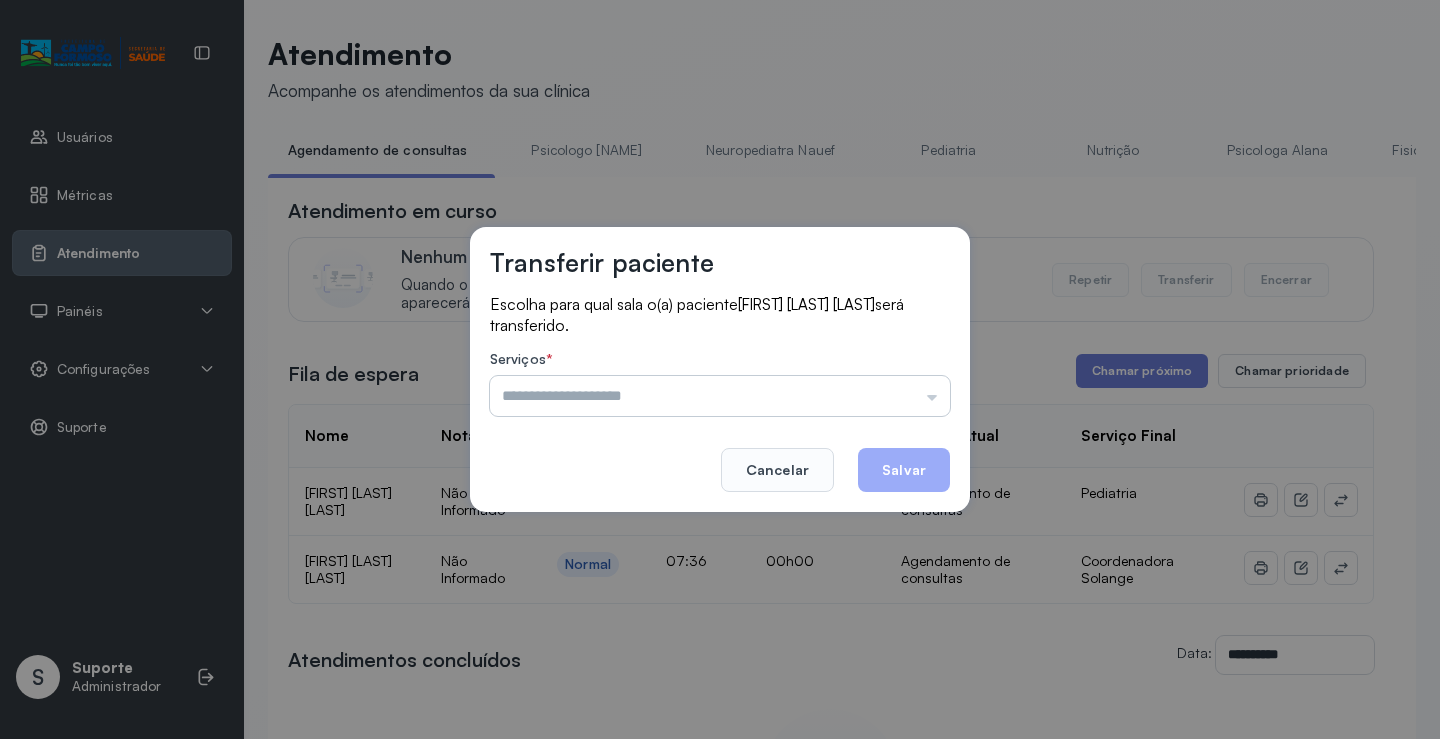 click at bounding box center (720, 396) 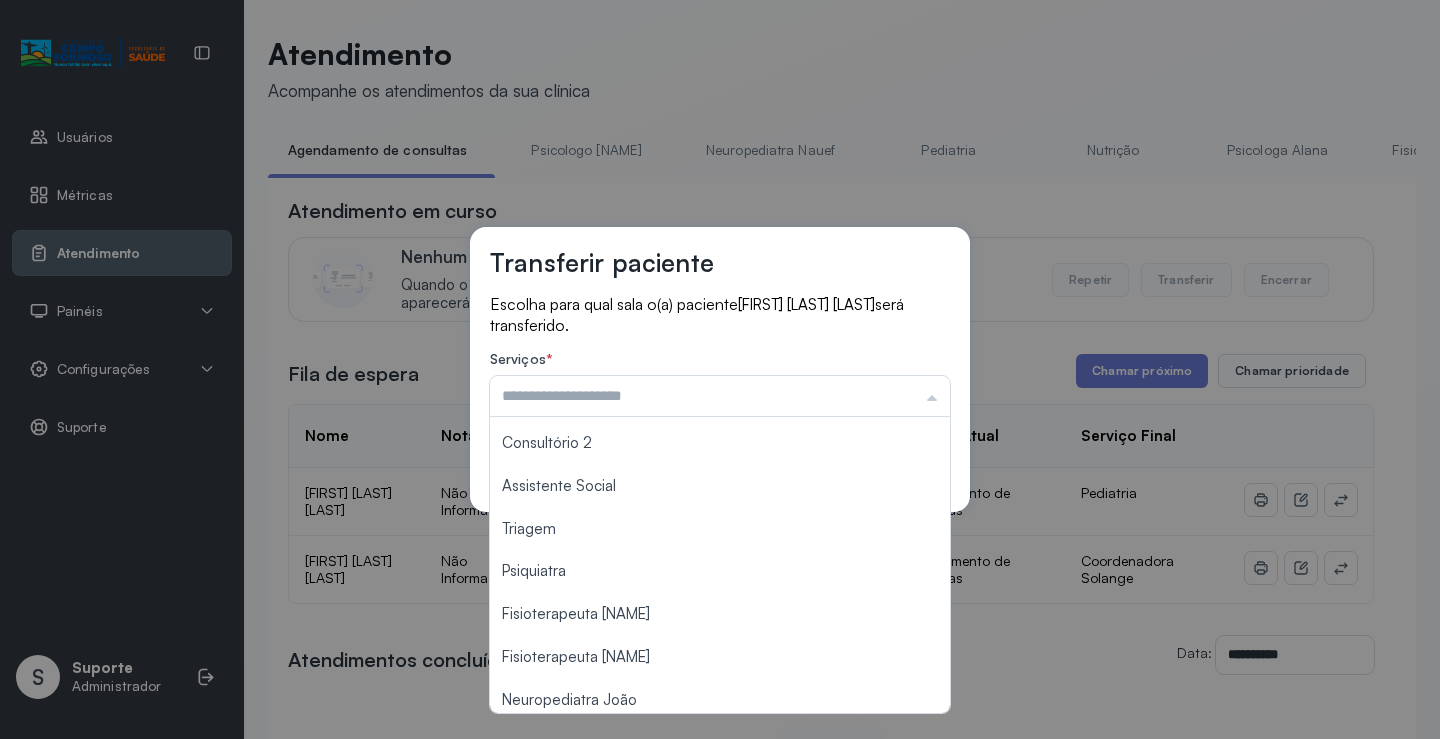scroll, scrollTop: 300, scrollLeft: 0, axis: vertical 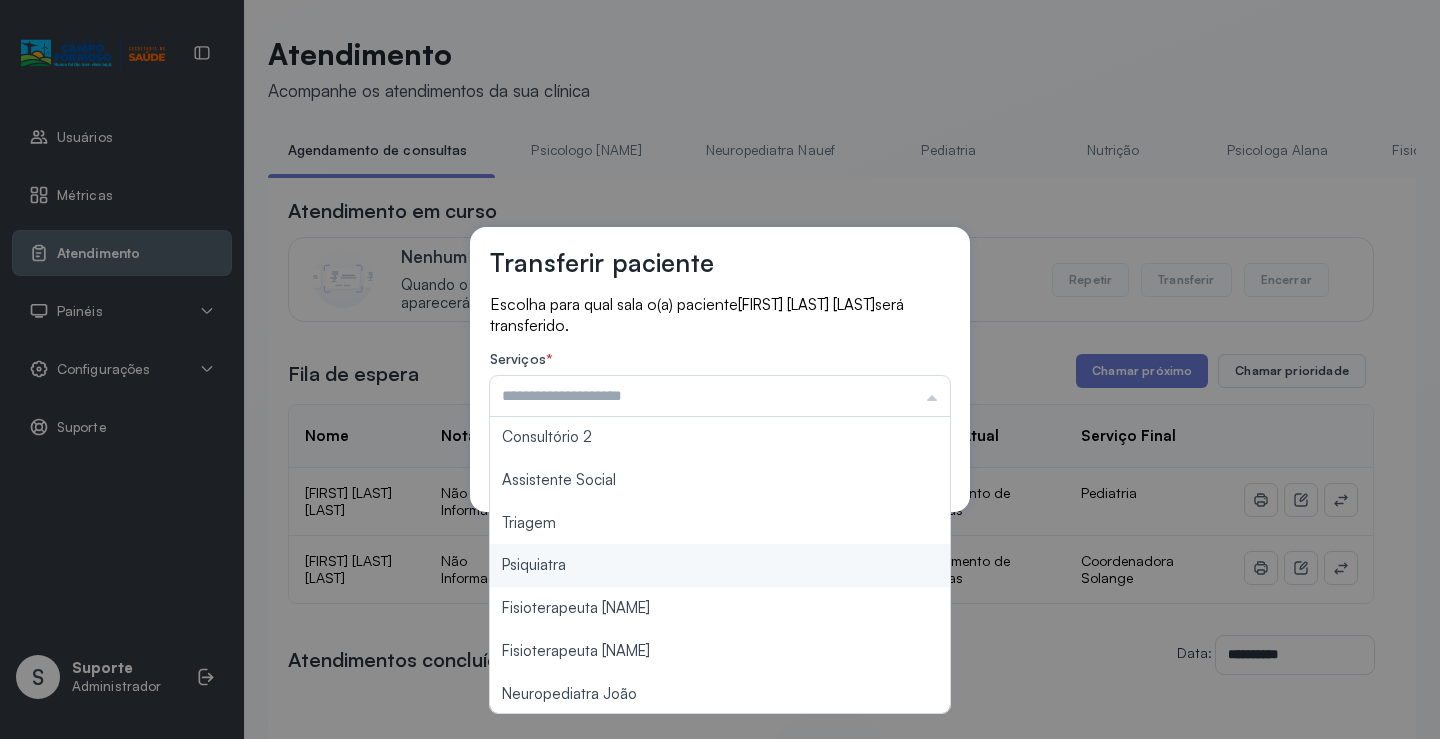 type on "*******" 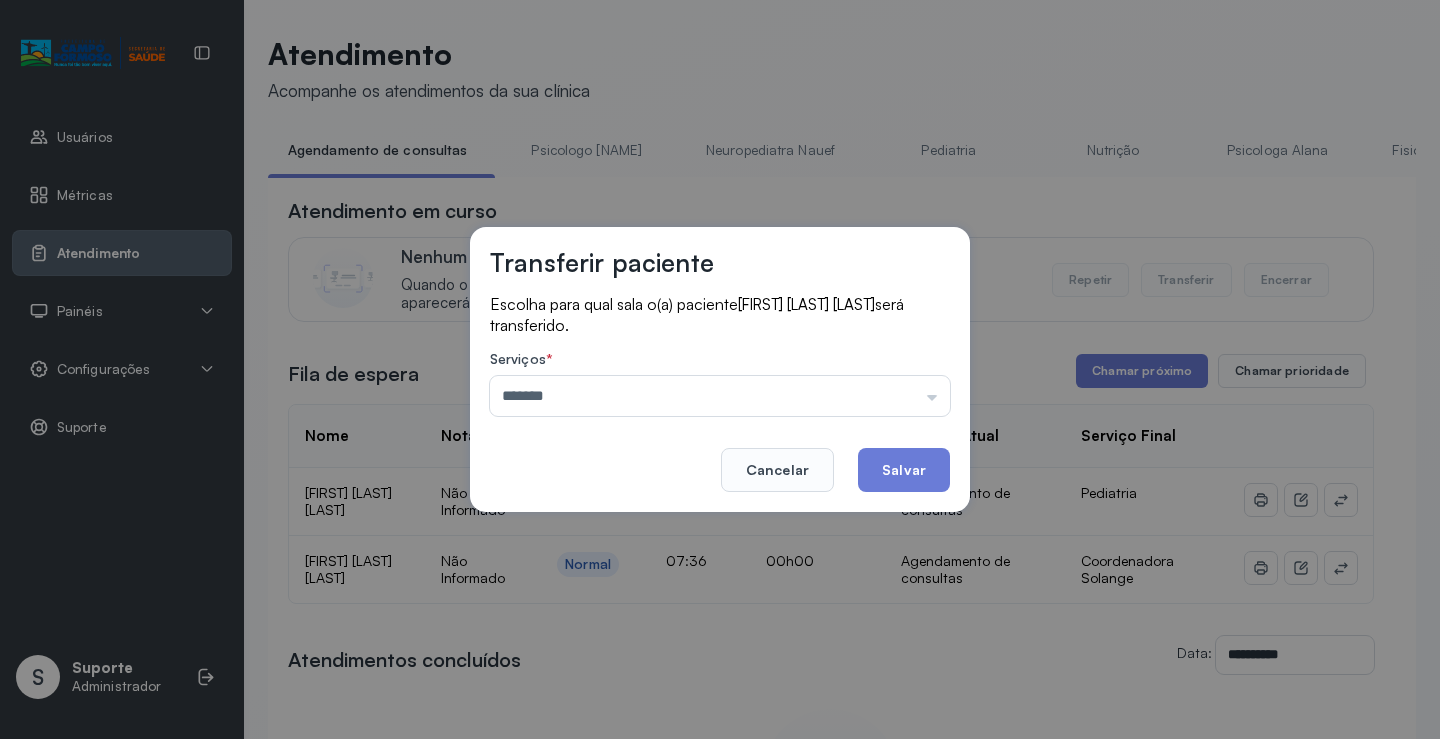 drag, startPoint x: 584, startPoint y: 520, endPoint x: 842, endPoint y: 498, distance: 258.93628 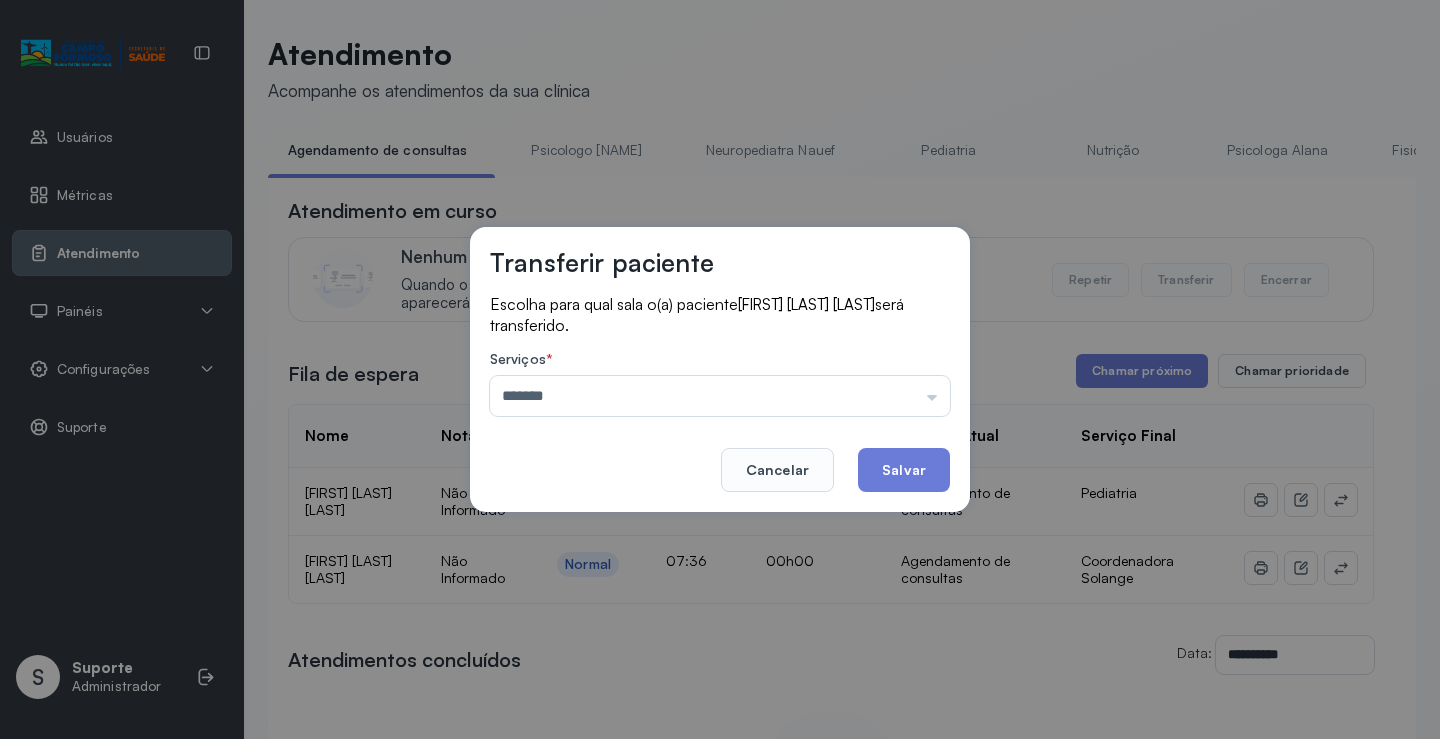 click on "Transferir paciente Escolha para qual sala o(a) paciente  MARIA ISIS DOS SANTOS SILVA  será transferido.  Serviços  *  ******* Psicologo Pedro Neuropediatra Nauef Pediatria Nutrição Psicologa Alana Fisioterapeuta Janusia Coordenadora Solange Consultório 2 Assistente Social Triagem Psiquiatra Fisioterapeuta Francyne Fisioterapeuta Morgana Neuropediatra João Cancelar Salvar" at bounding box center [720, 369] 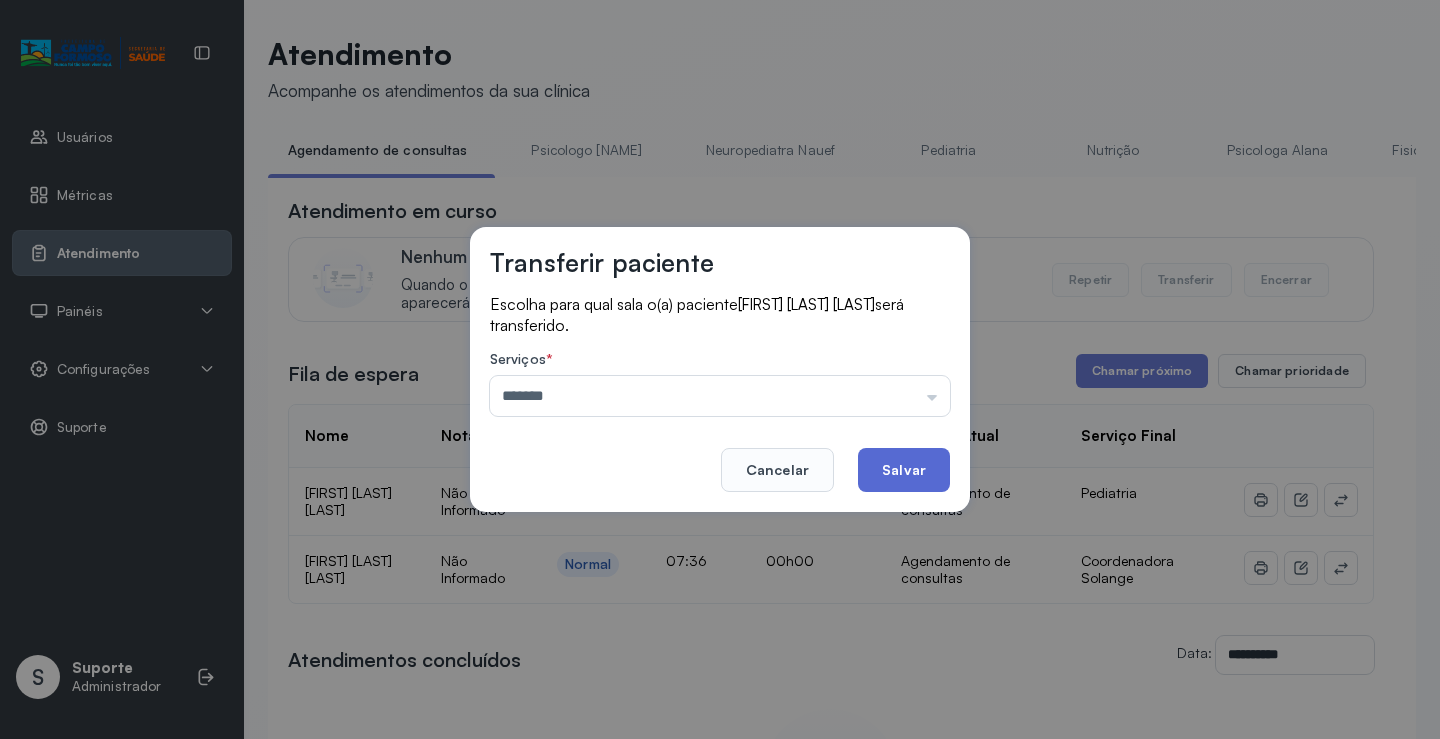 click on "Salvar" 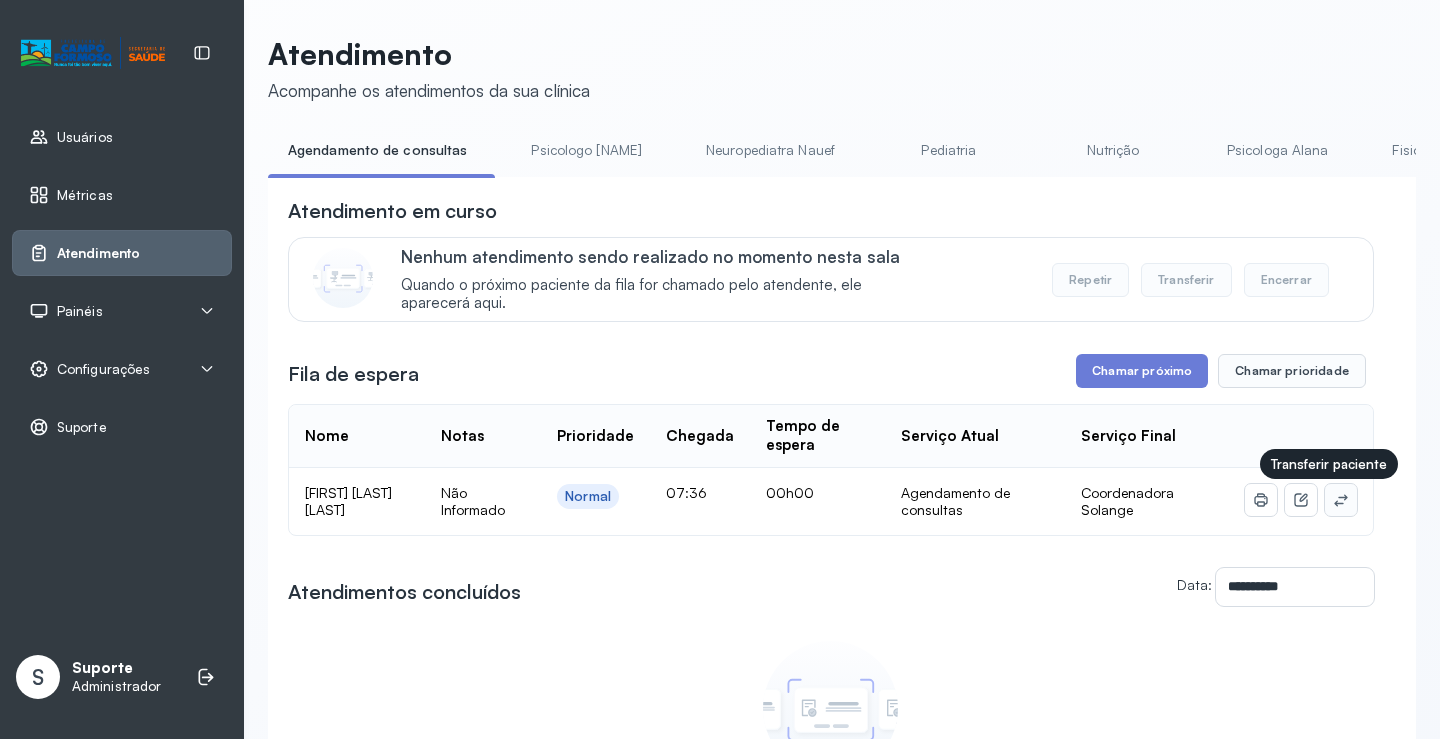 click 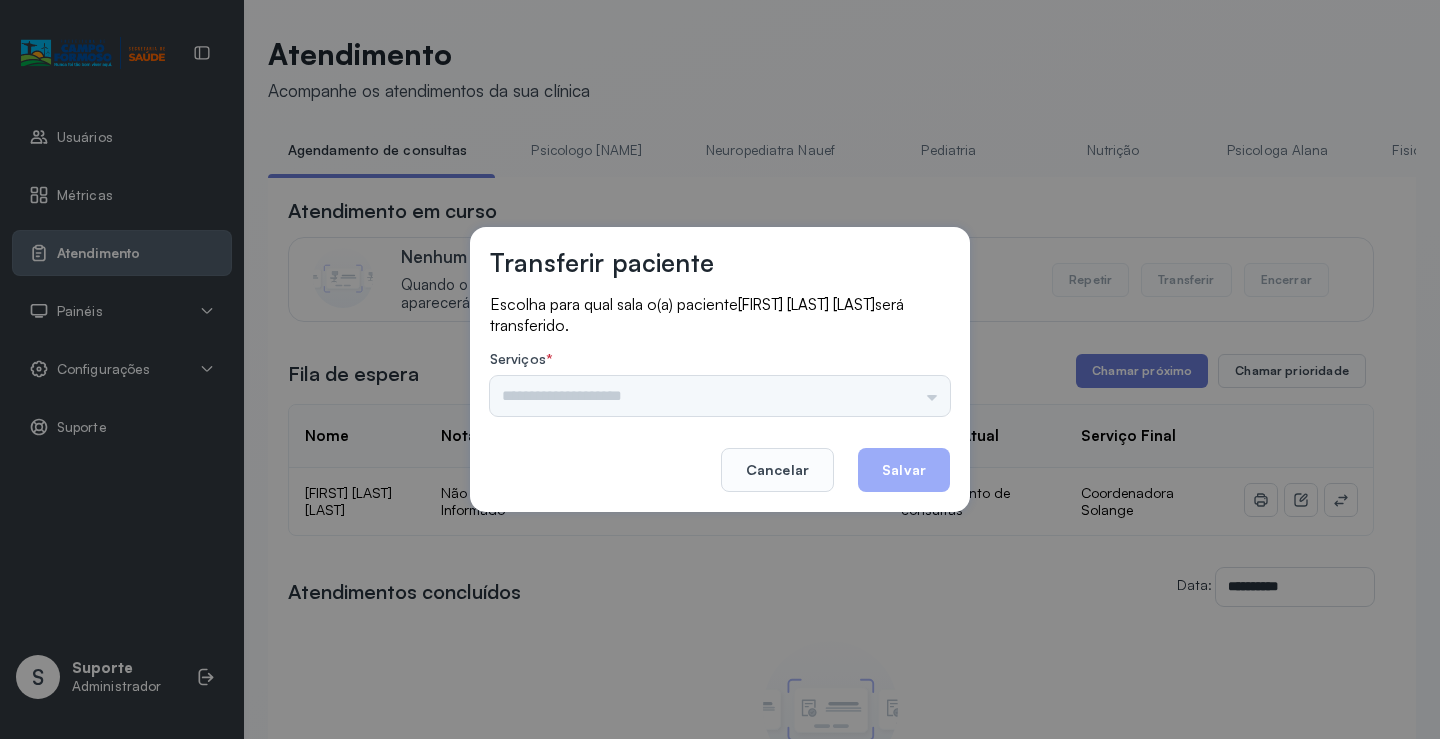 drag, startPoint x: 908, startPoint y: 413, endPoint x: 919, endPoint y: 388, distance: 27.313 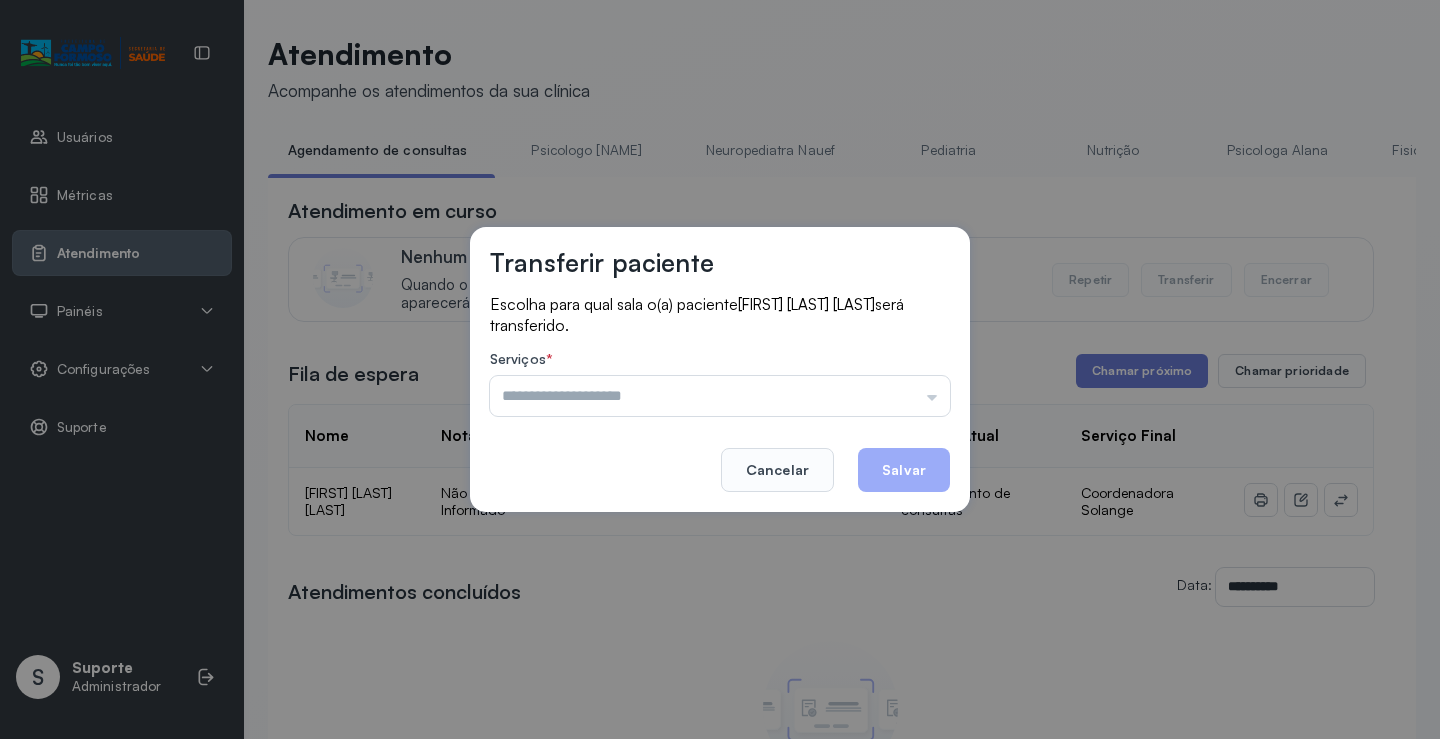 click at bounding box center (720, 396) 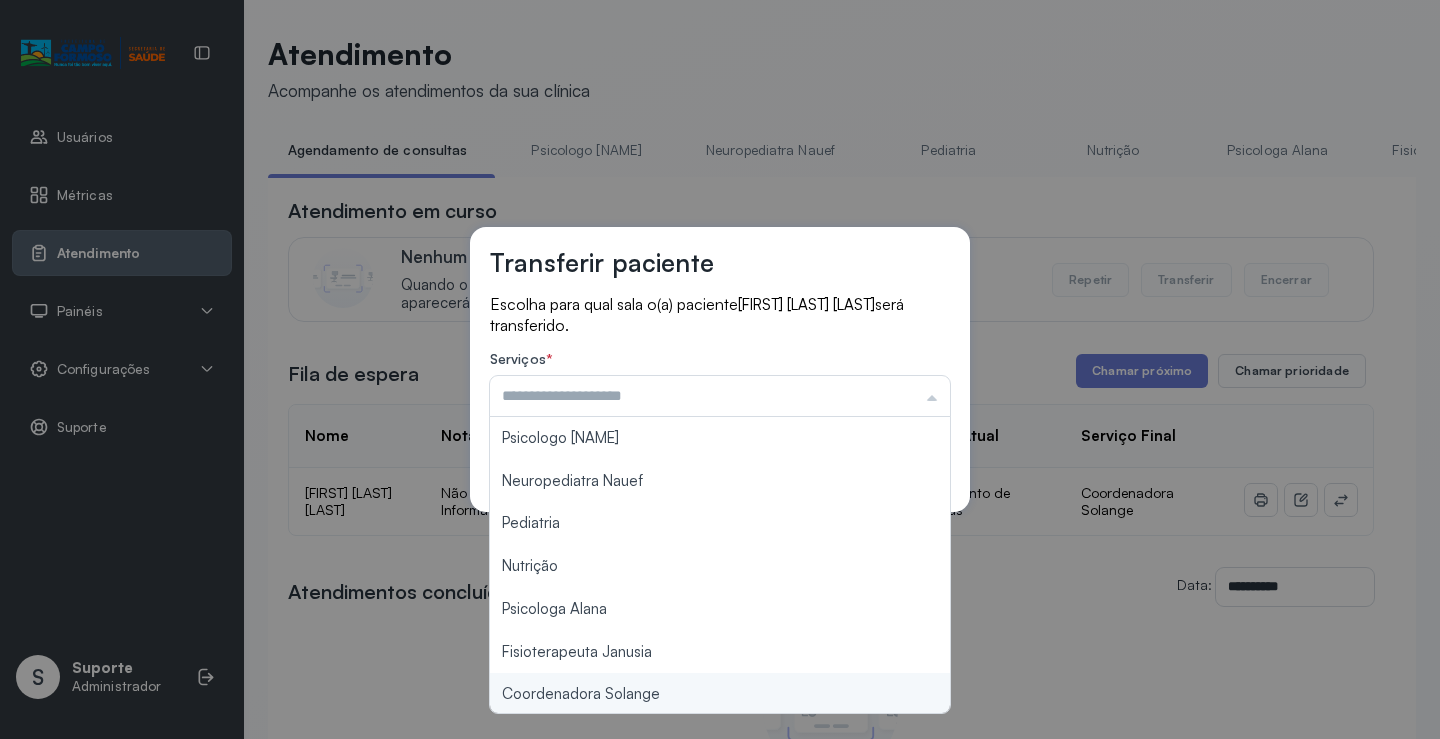 type on "**********" 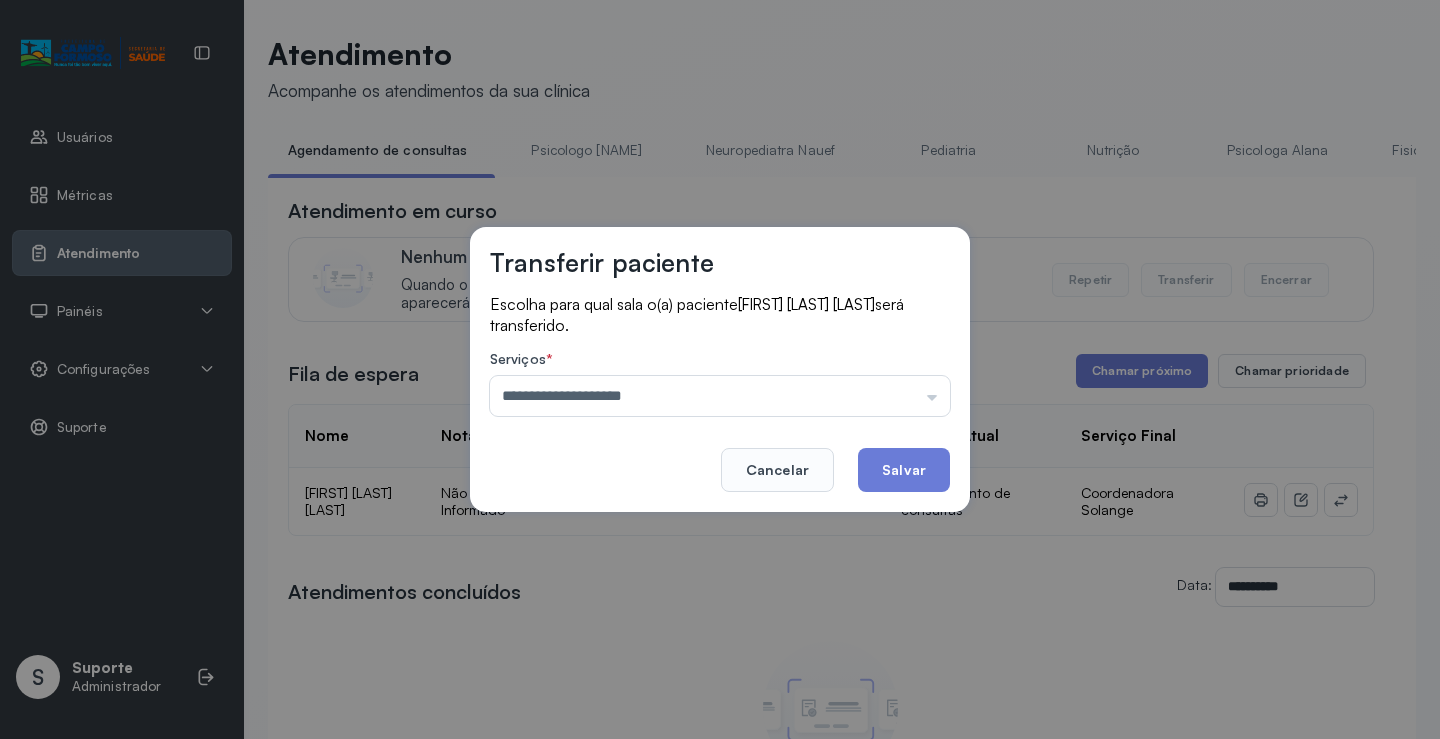 click on "**********" at bounding box center (720, 369) 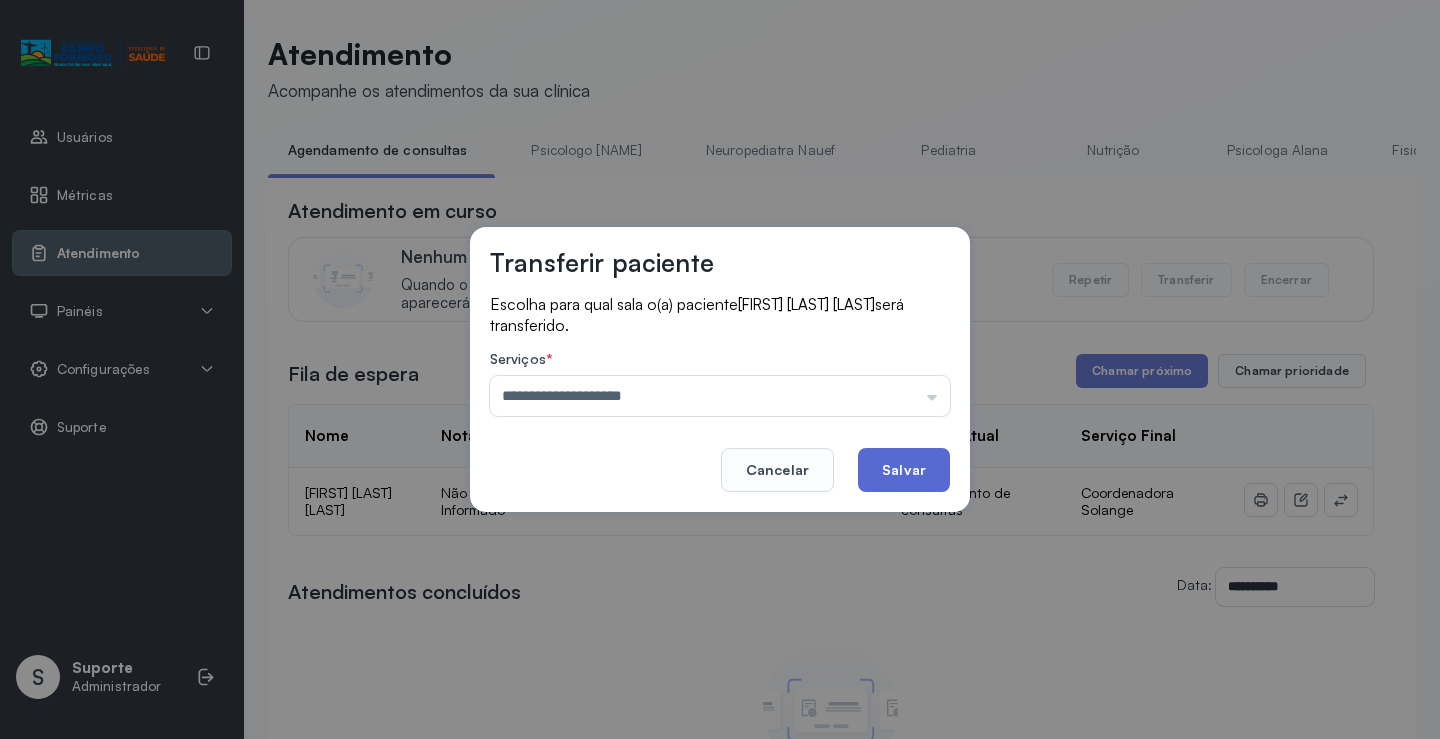 click on "Salvar" 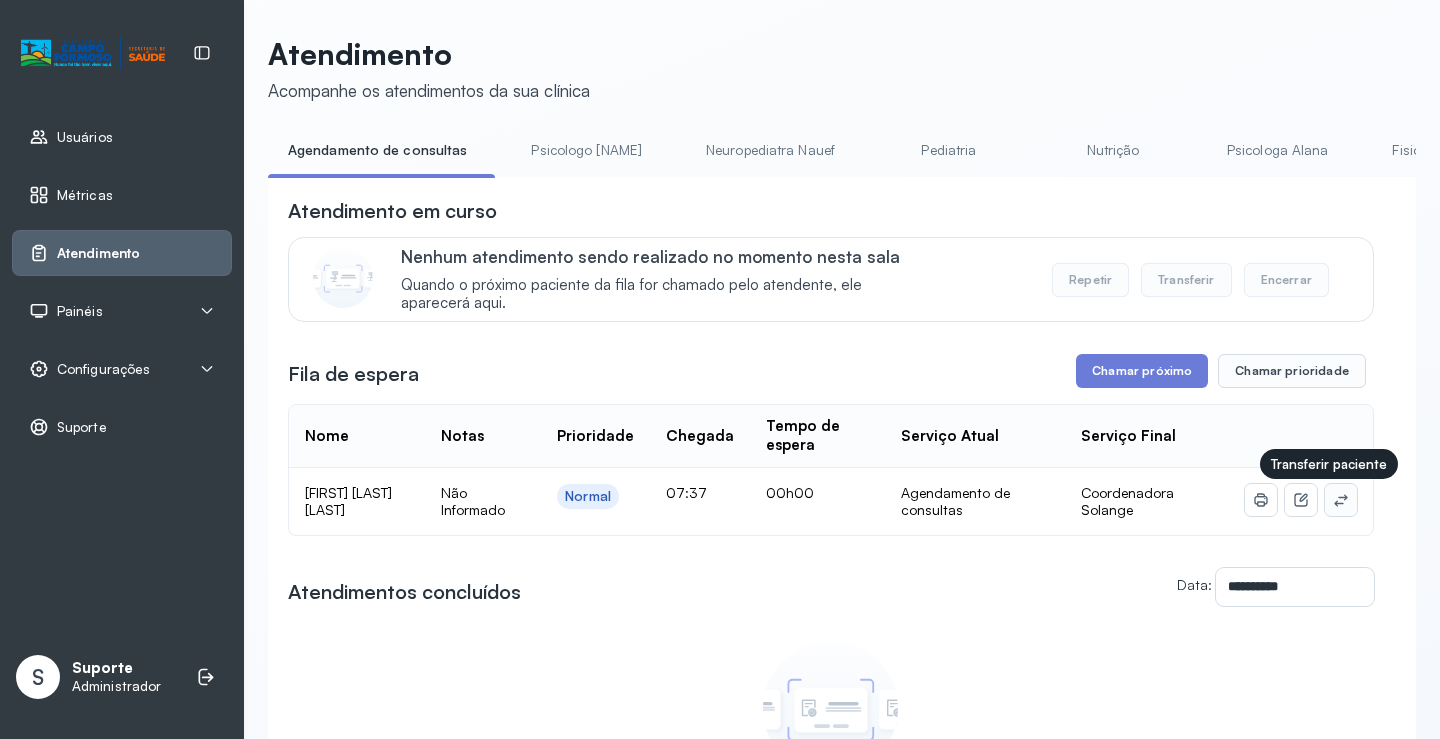 click 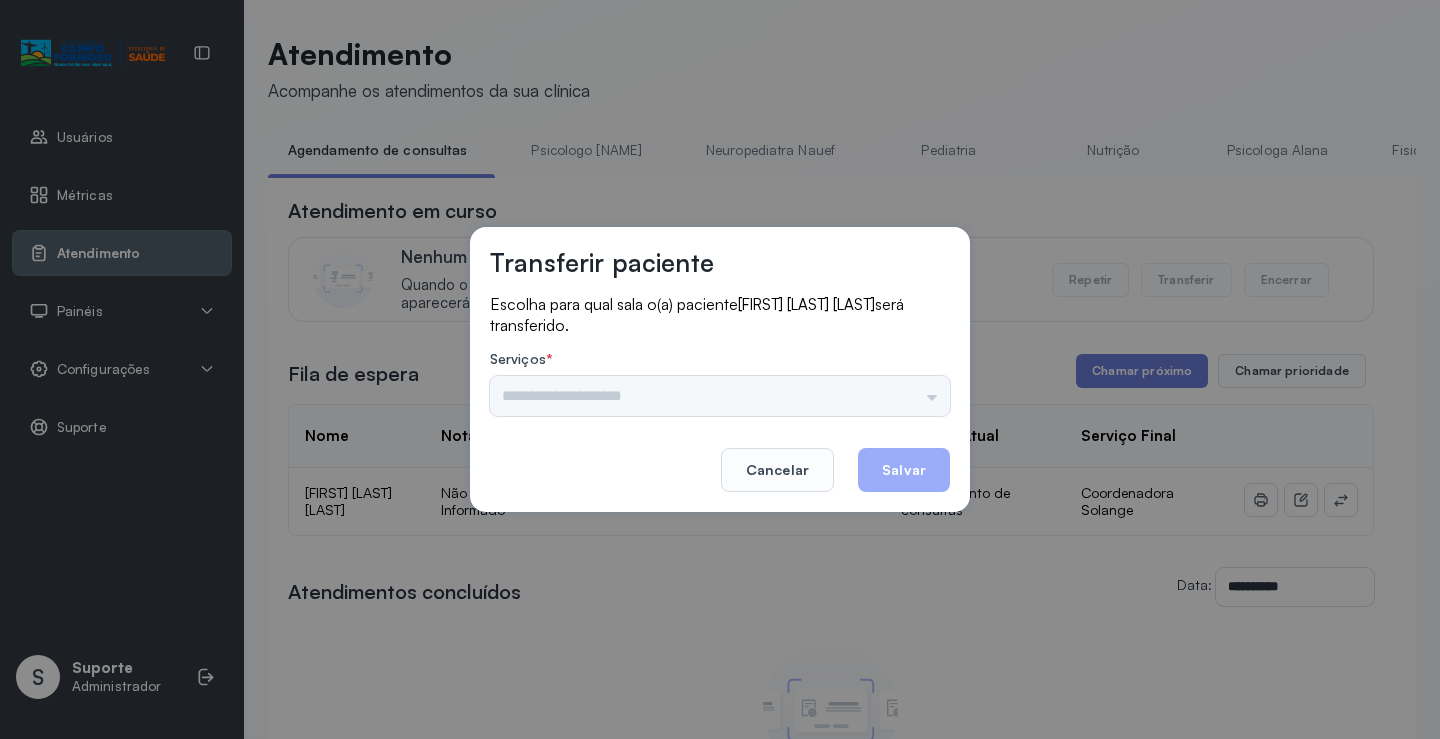 click on "Psicologo Pedro Neuropediatra Nauef Pediatria Nutrição Psicologa Alana Fisioterapeuta Janusia Coordenadora Solange Consultório 2 Assistente Social Triagem Psiquiatra Fisioterapeuta Francyne Fisioterapeuta Morgana Neuropediatra João" at bounding box center (720, 396) 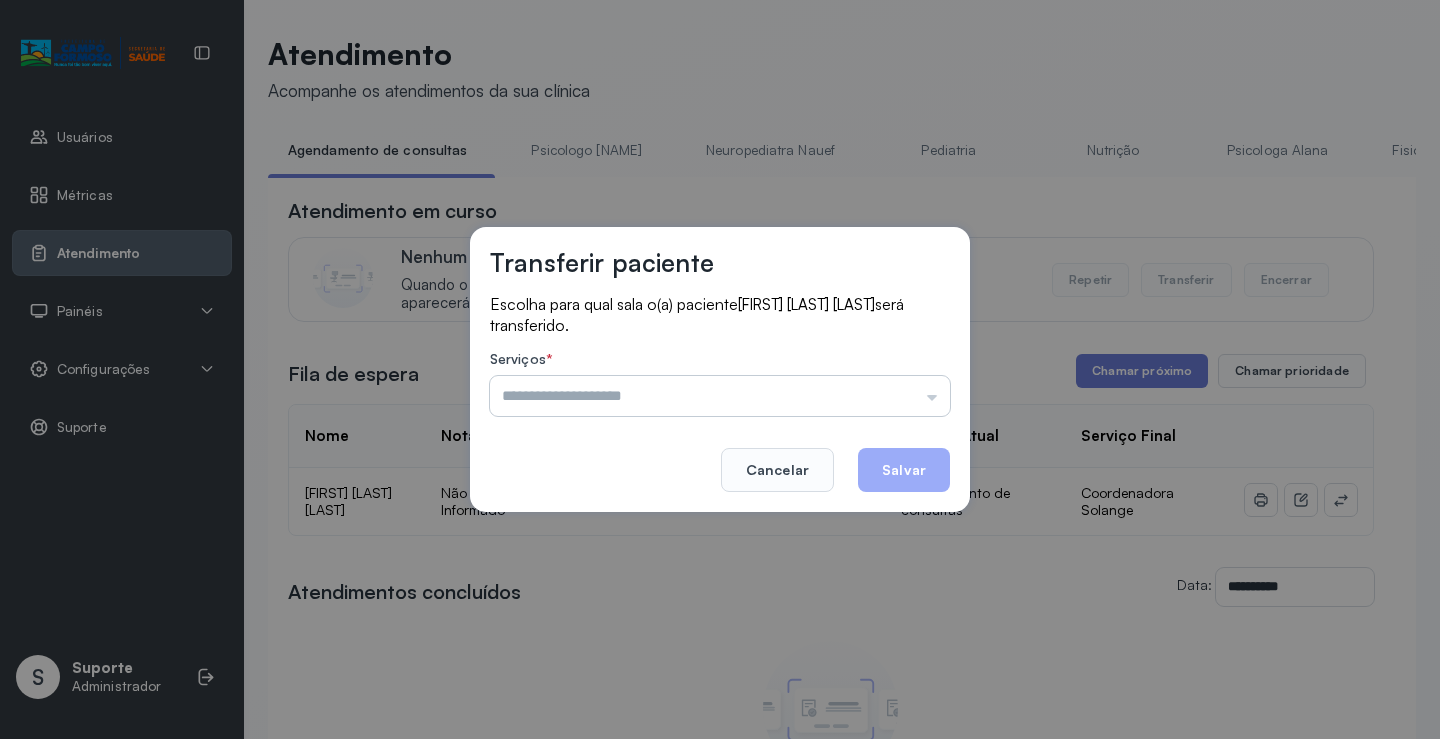 click at bounding box center [720, 396] 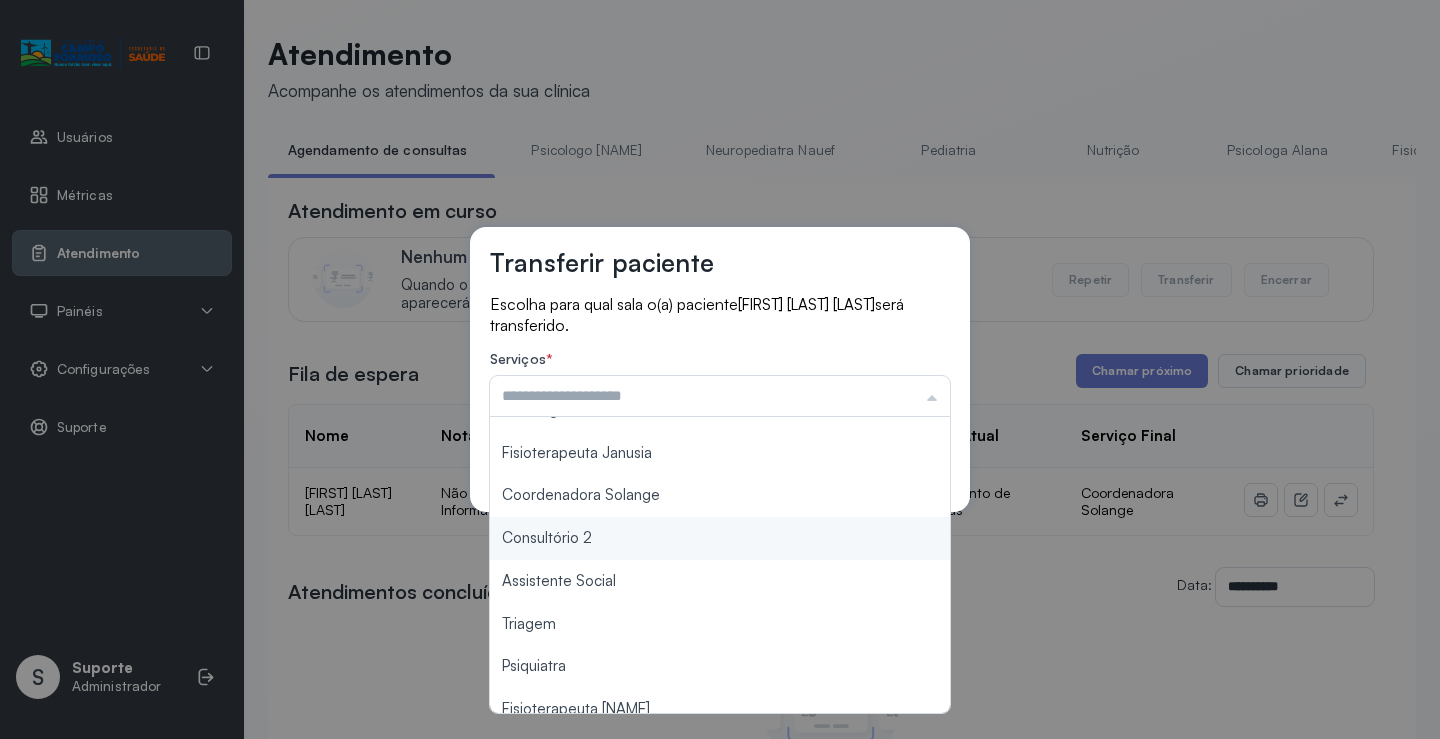 scroll, scrollTop: 200, scrollLeft: 0, axis: vertical 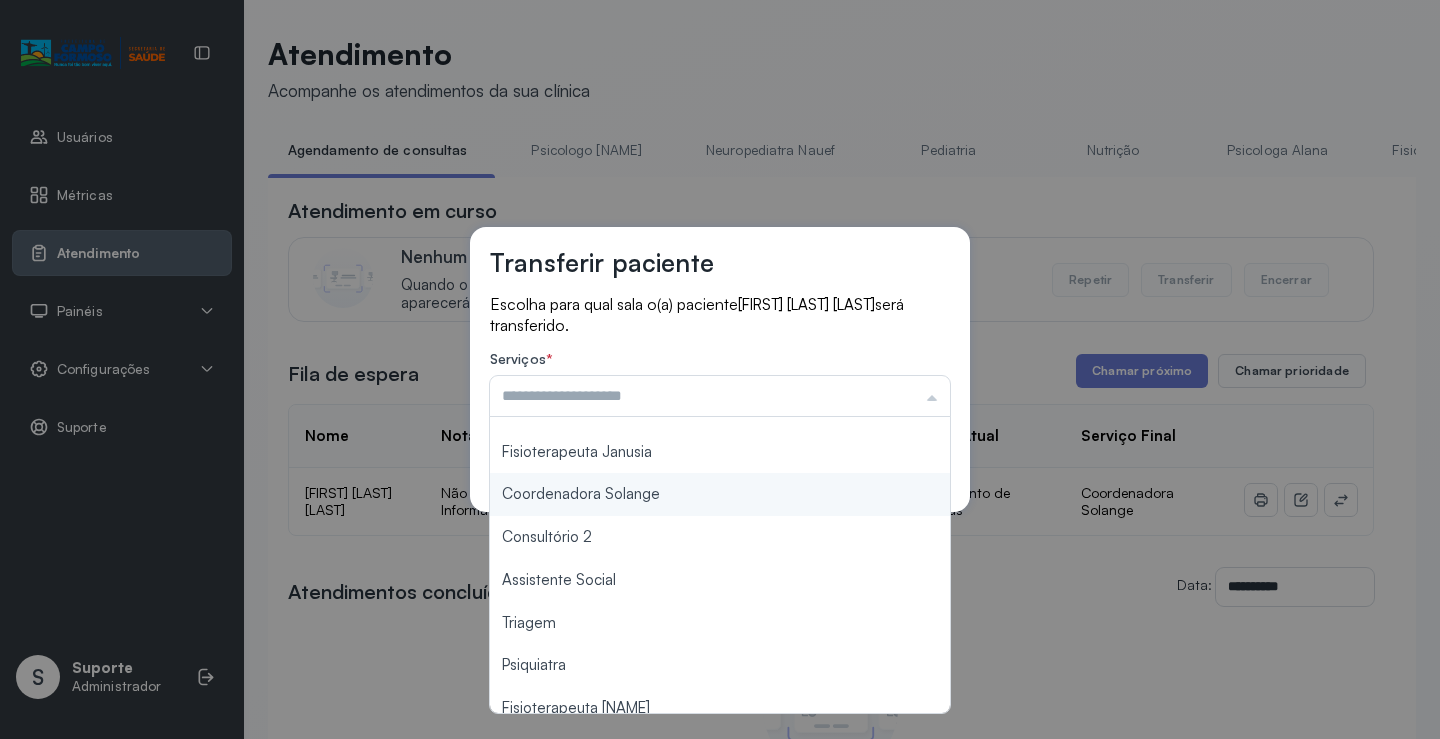 type on "**********" 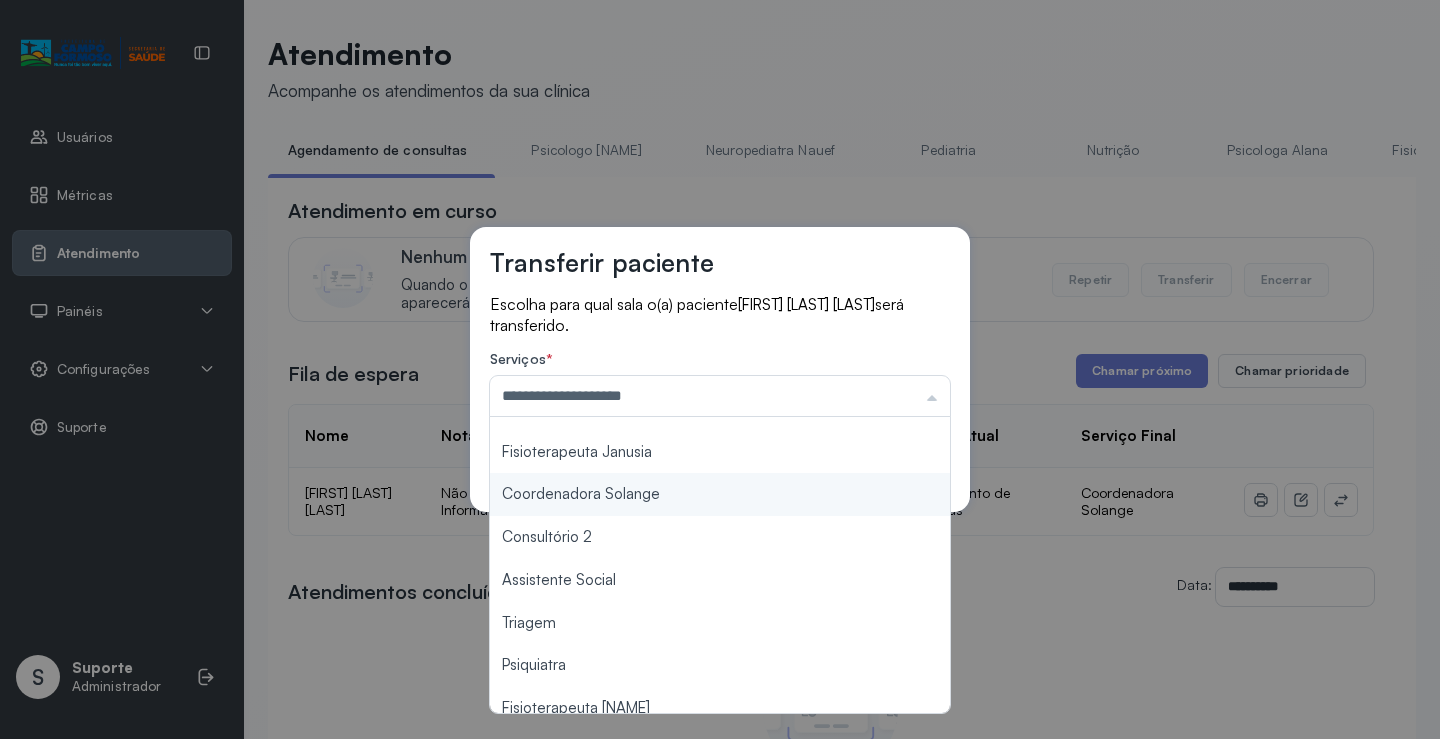 click on "**********" at bounding box center (720, 369) 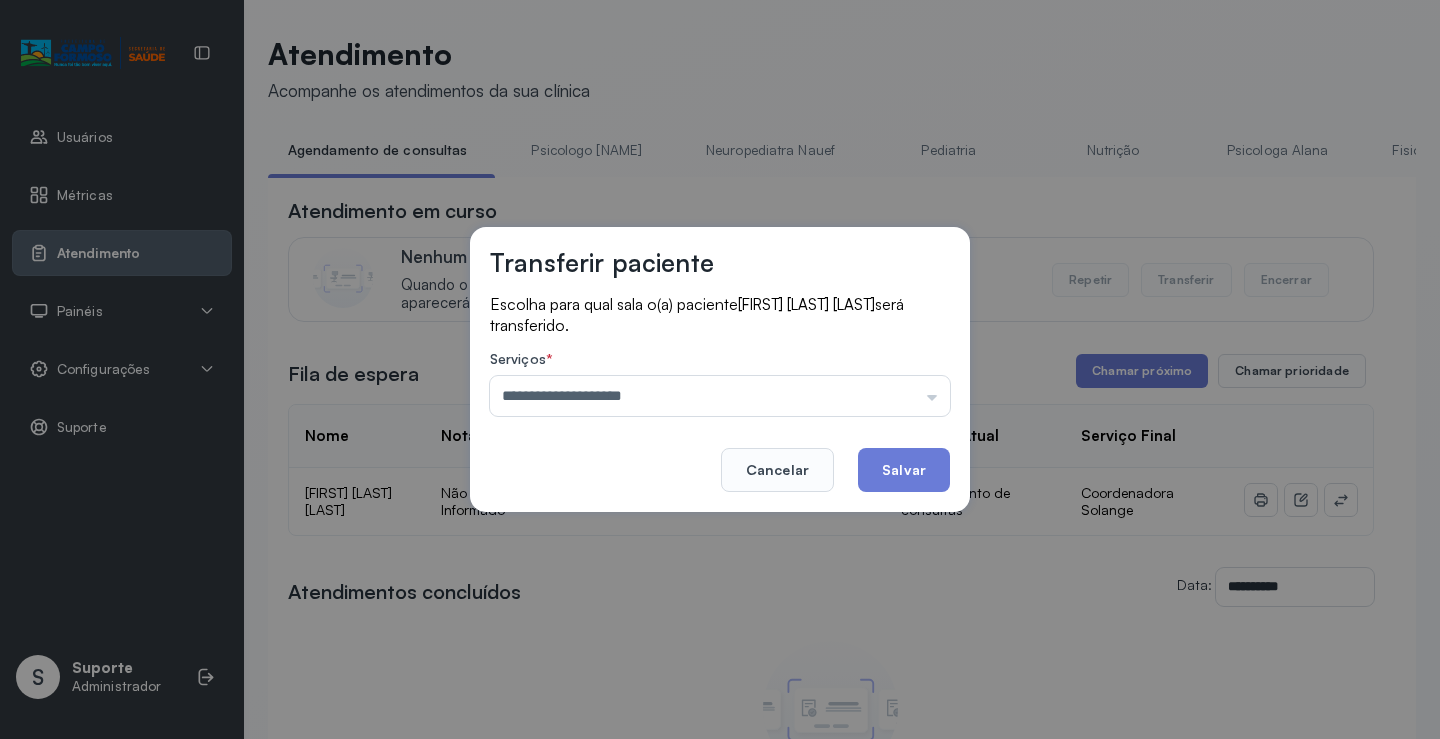 drag, startPoint x: 879, startPoint y: 462, endPoint x: 869, endPoint y: 466, distance: 10.770329 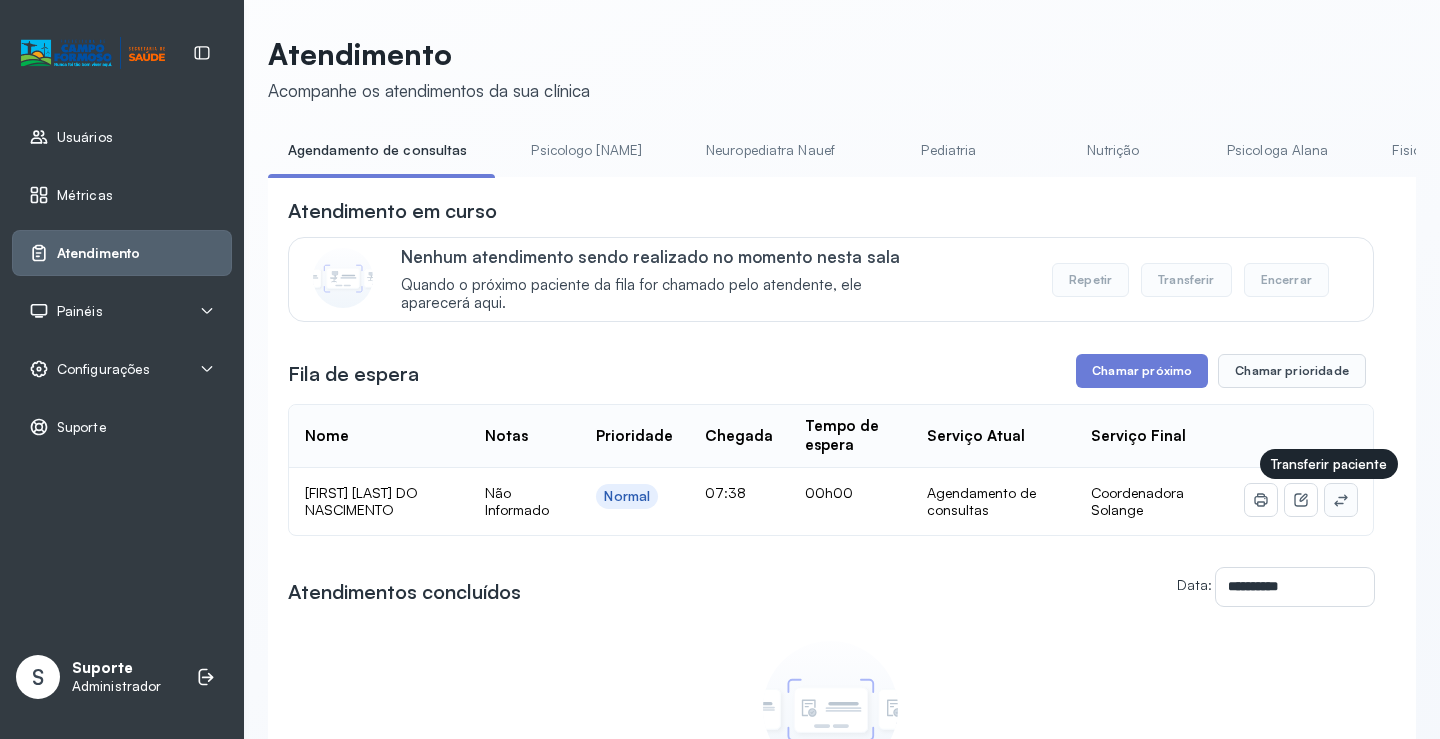 click 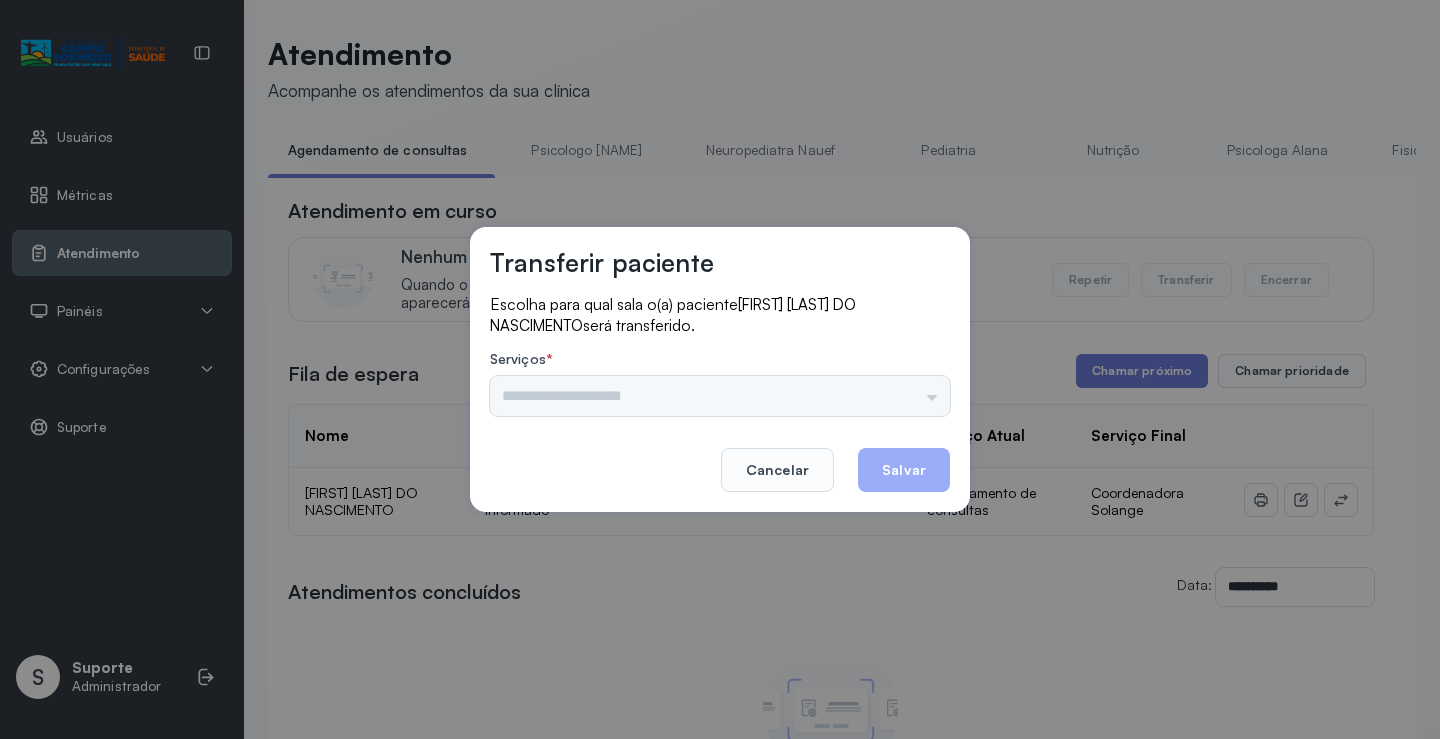 click on "Psicologo Pedro Neuropediatra Nauef Pediatria Nutrição Psicologa Alana Fisioterapeuta Janusia Coordenadora Solange Consultório 2 Assistente Social Triagem Psiquiatra Fisioterapeuta Francyne Fisioterapeuta Morgana Neuropediatra João" at bounding box center (720, 396) 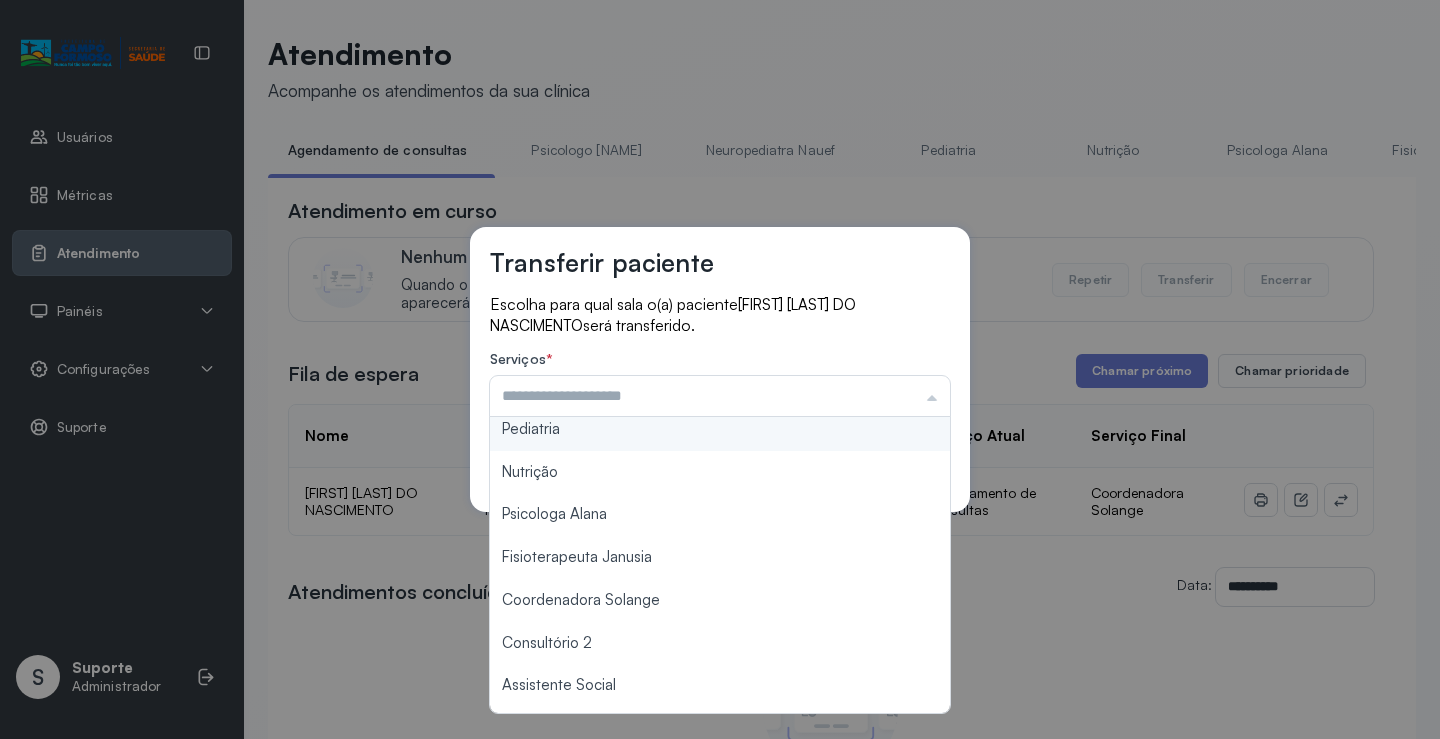 scroll, scrollTop: 200, scrollLeft: 0, axis: vertical 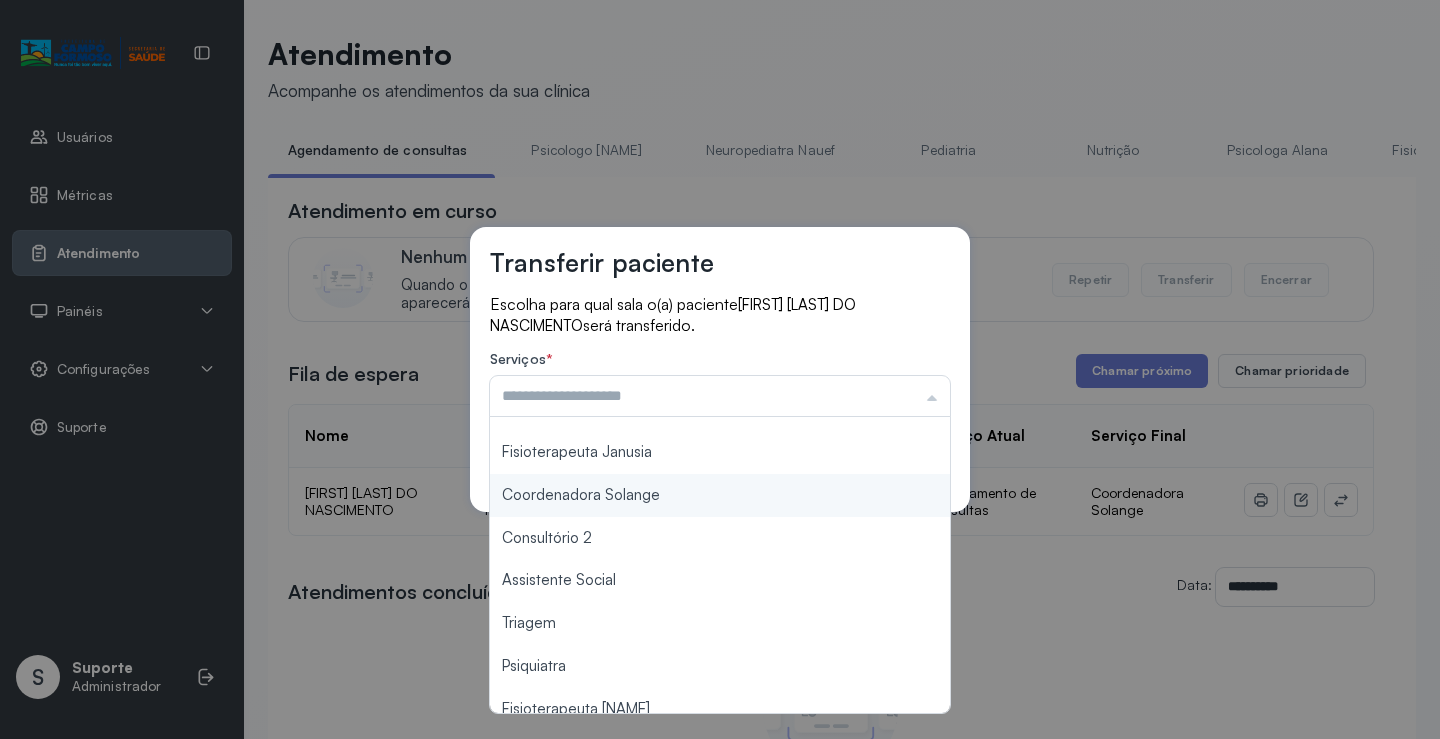 type on "**********" 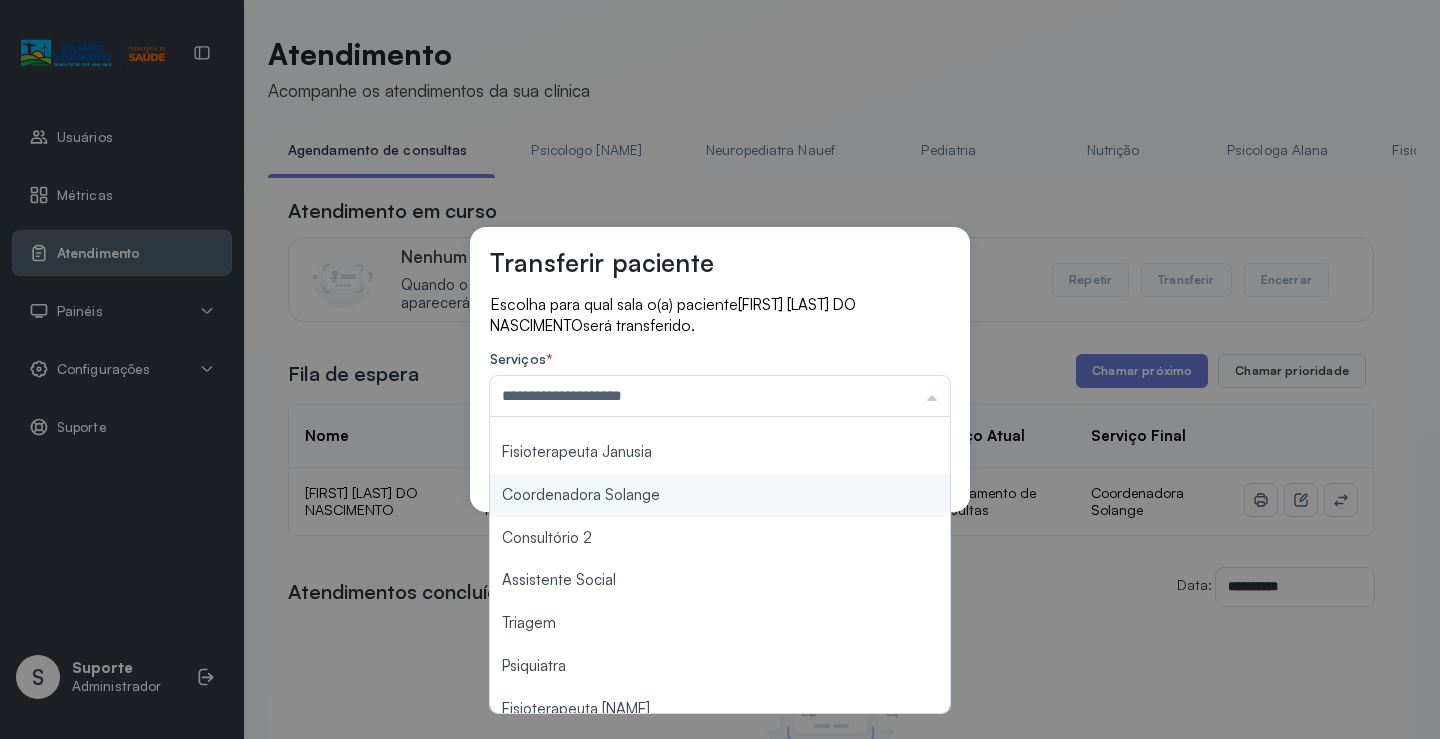 click on "**********" at bounding box center (720, 370) 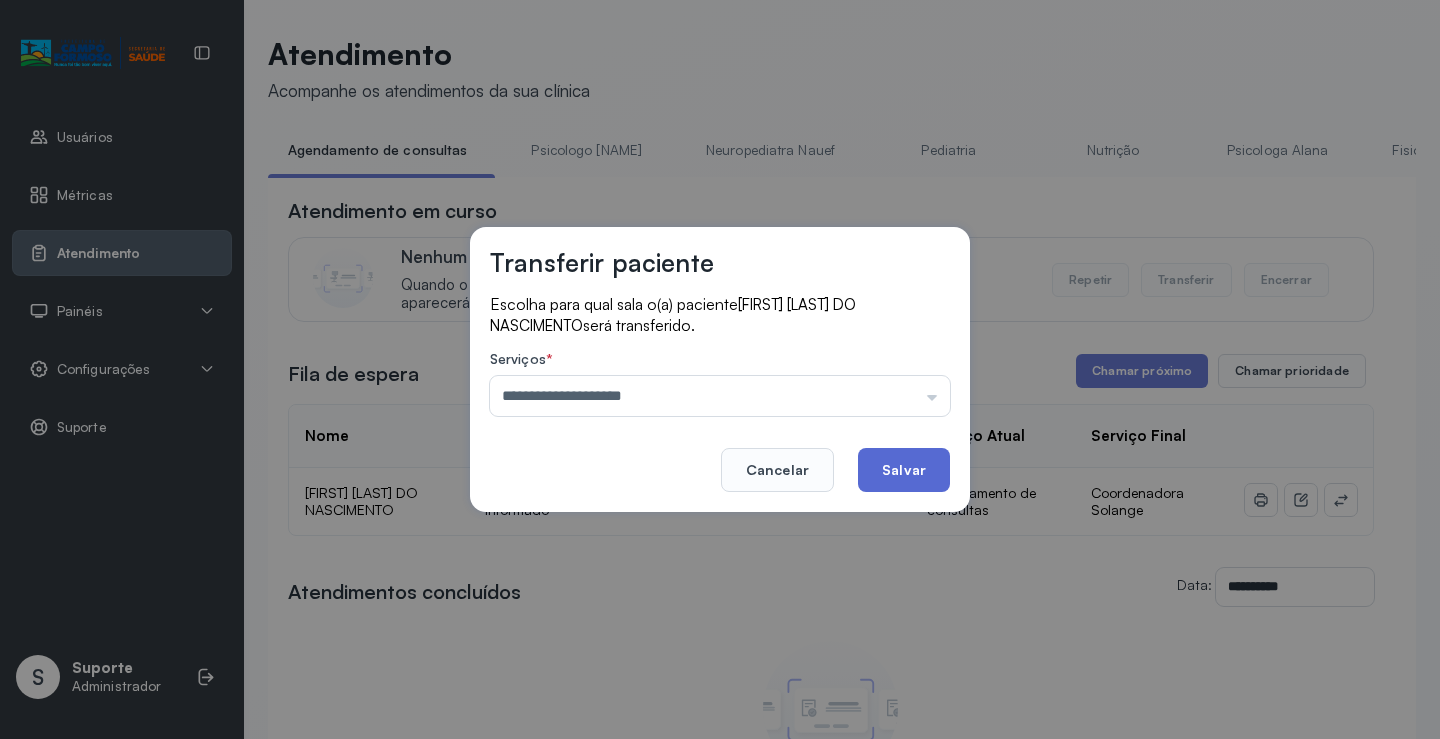 click on "Salvar" 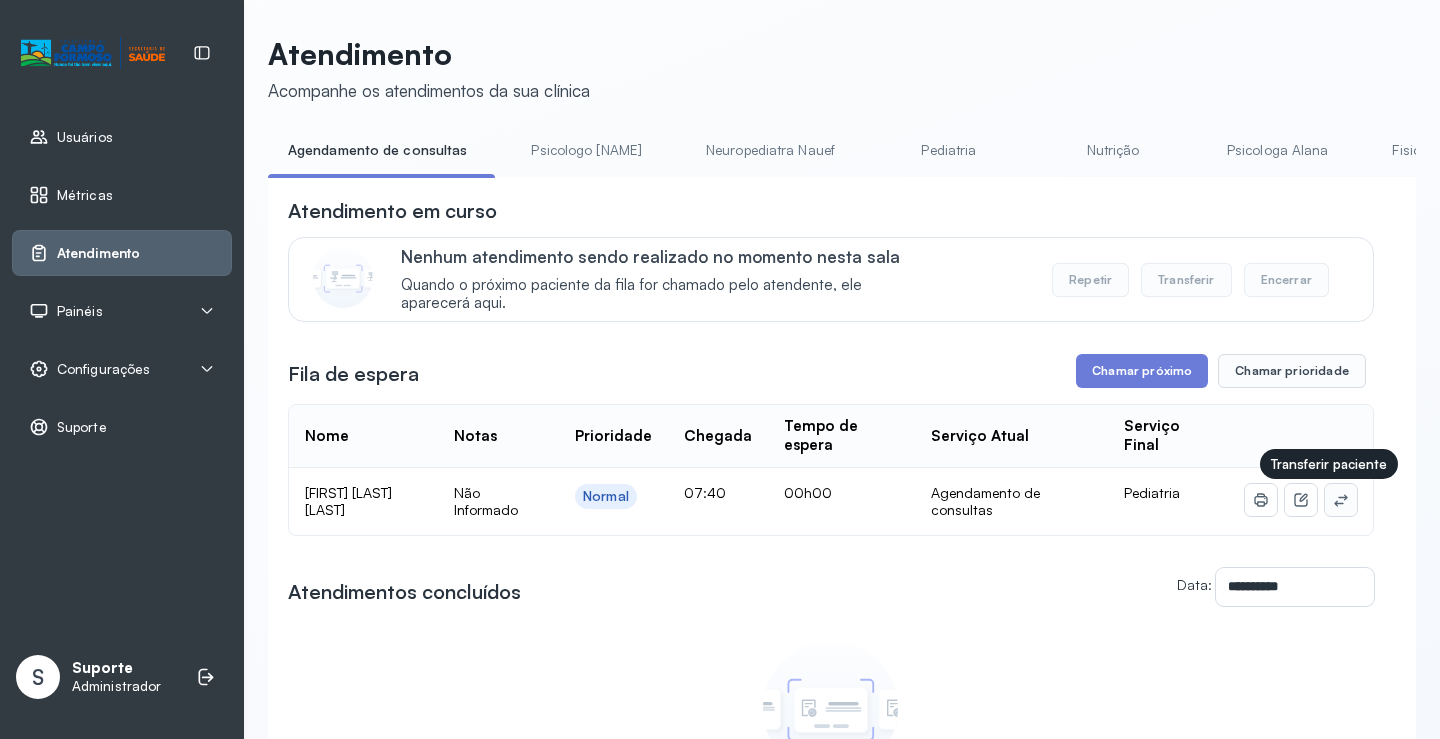click 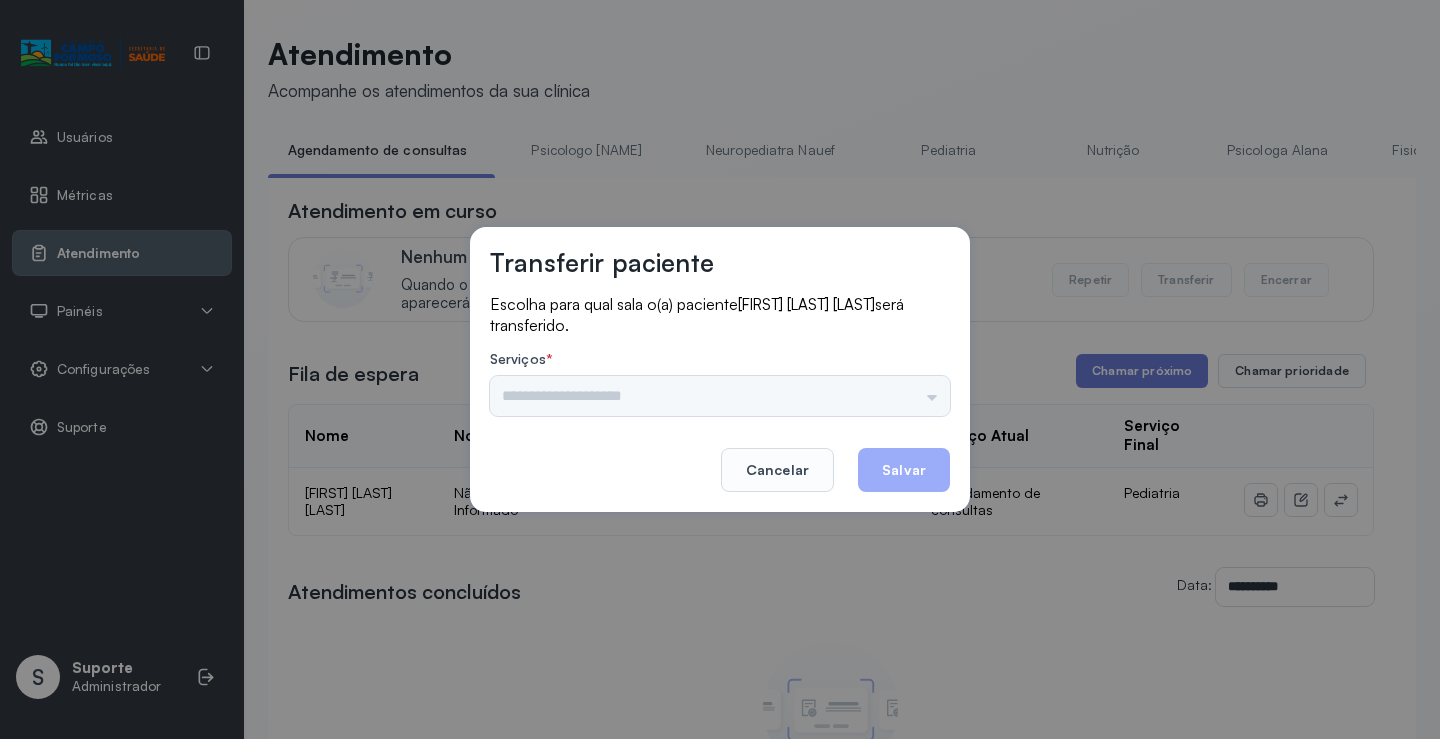 drag, startPoint x: 910, startPoint y: 407, endPoint x: 913, endPoint y: 391, distance: 16.27882 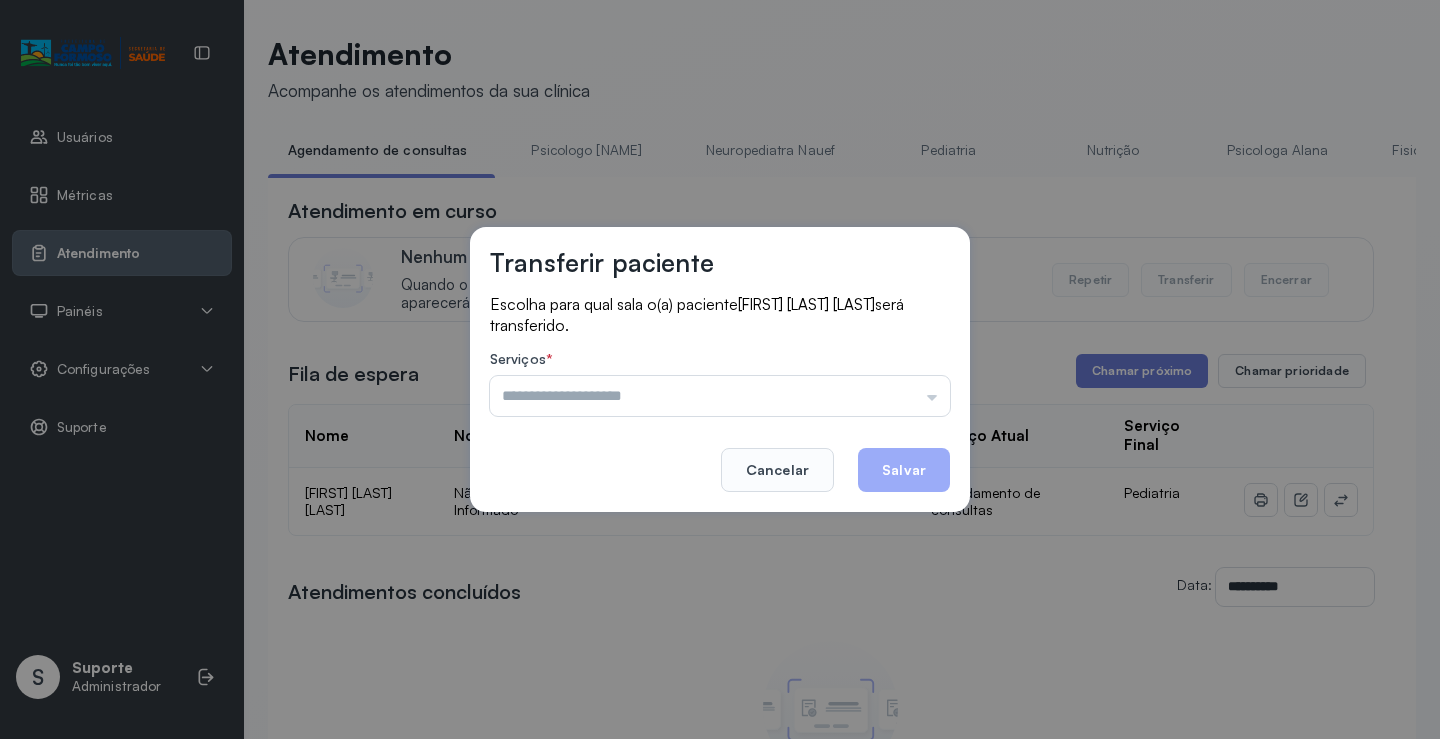 click at bounding box center (720, 396) 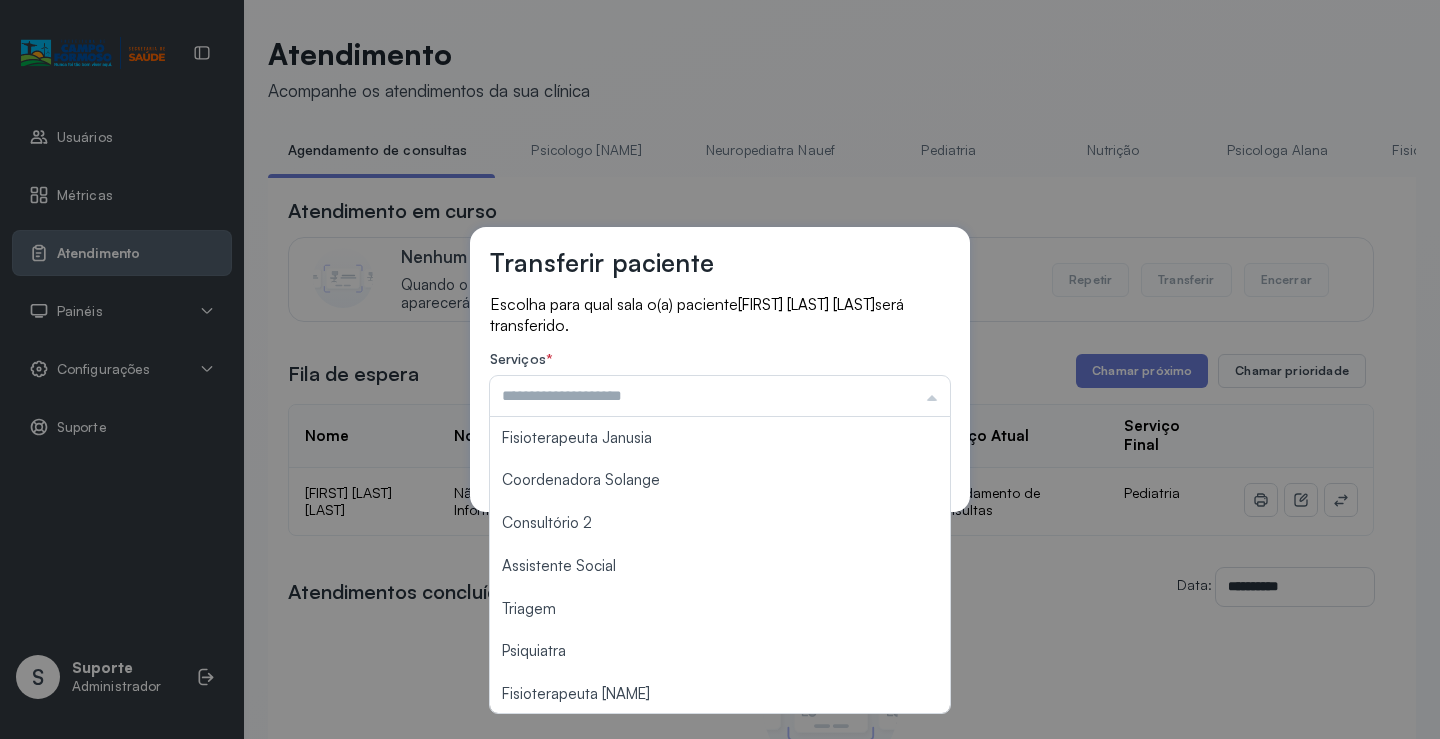 scroll, scrollTop: 300, scrollLeft: 0, axis: vertical 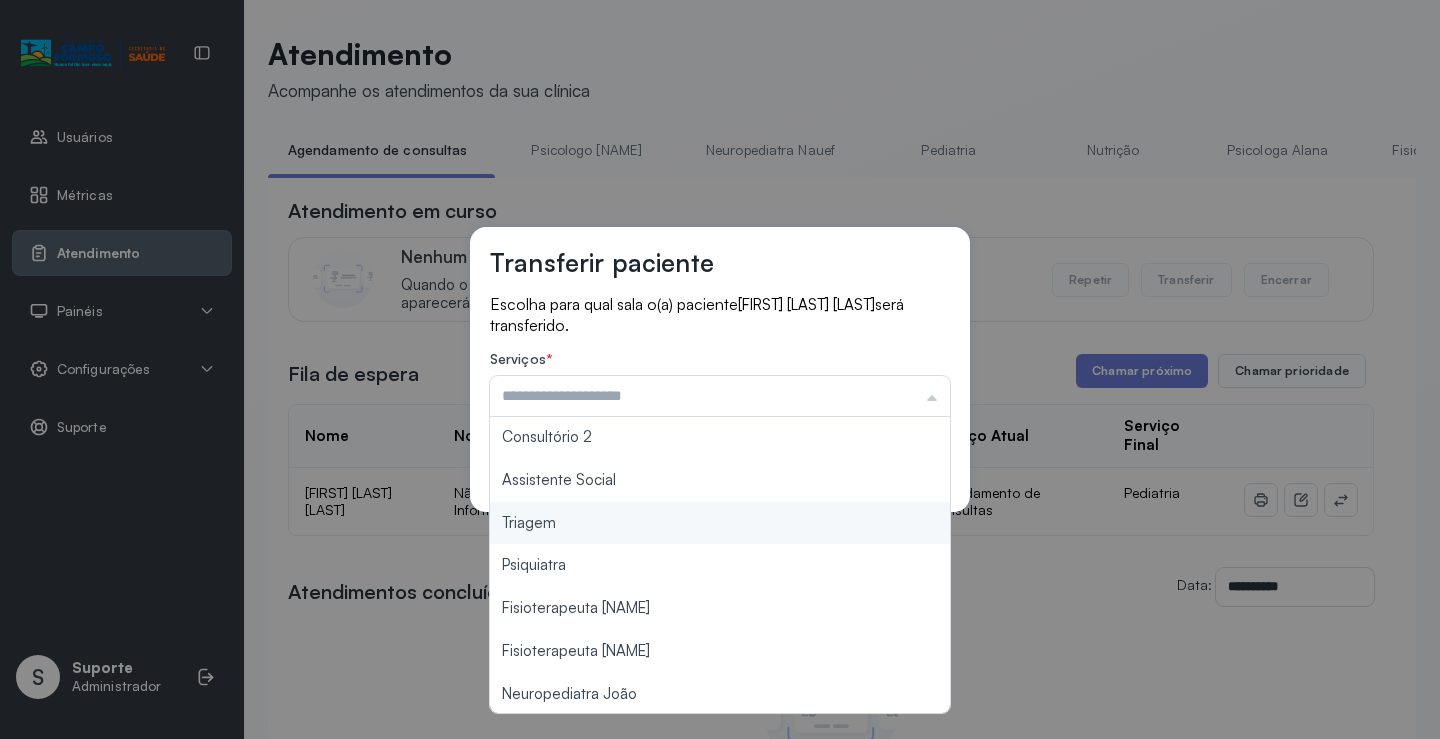 type on "*******" 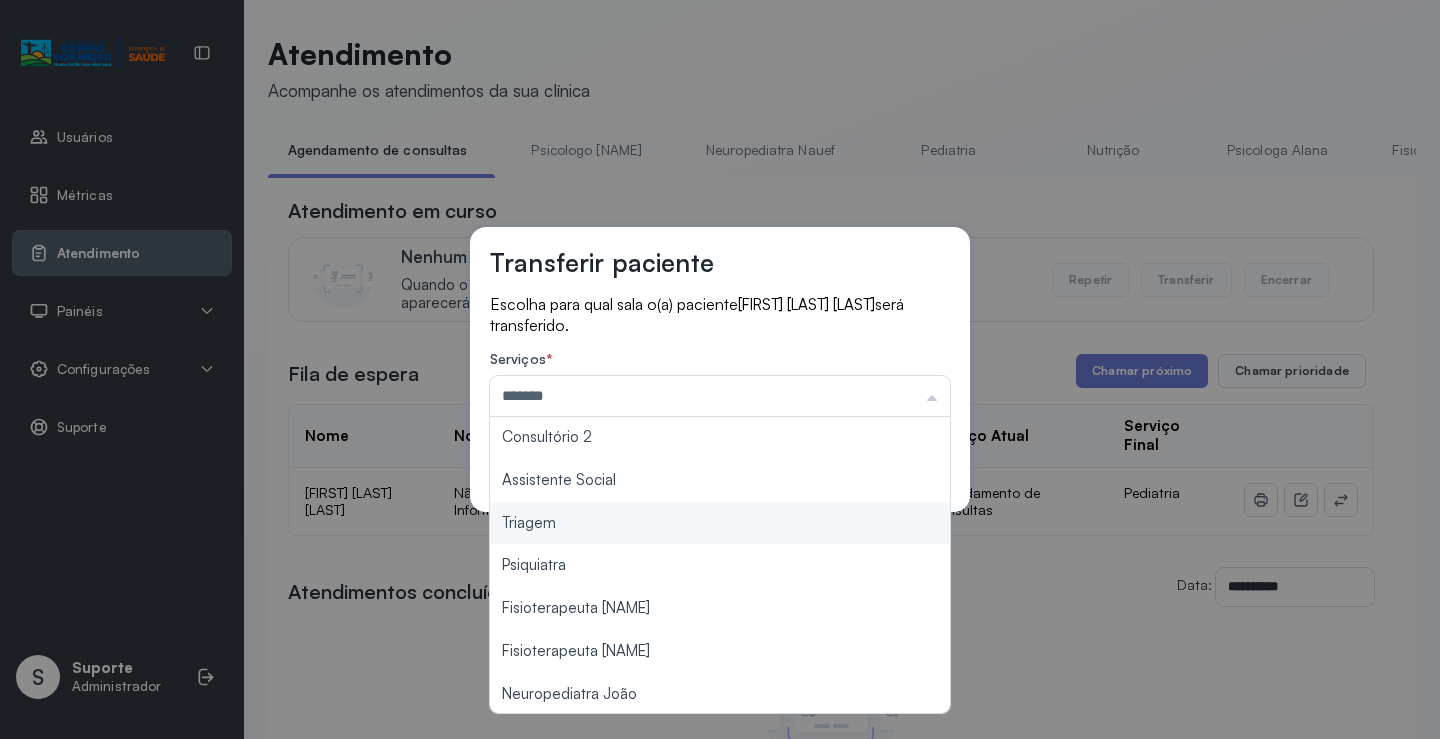 click on "Transferir paciente Escolha para qual sala o(a) paciente  ANNY BEATRIZ SANTOS SILVA  será transferido.  Serviços  *  ******* Psicologo Pedro Neuropediatra Nauef Pediatria Nutrição Psicologa Alana Fisioterapeuta Janusia Coordenadora Solange Consultório 2 Assistente Social Triagem Psiquiatra Fisioterapeuta Francyne Fisioterapeuta Morgana Neuropediatra João Cancelar Salvar" at bounding box center (720, 369) 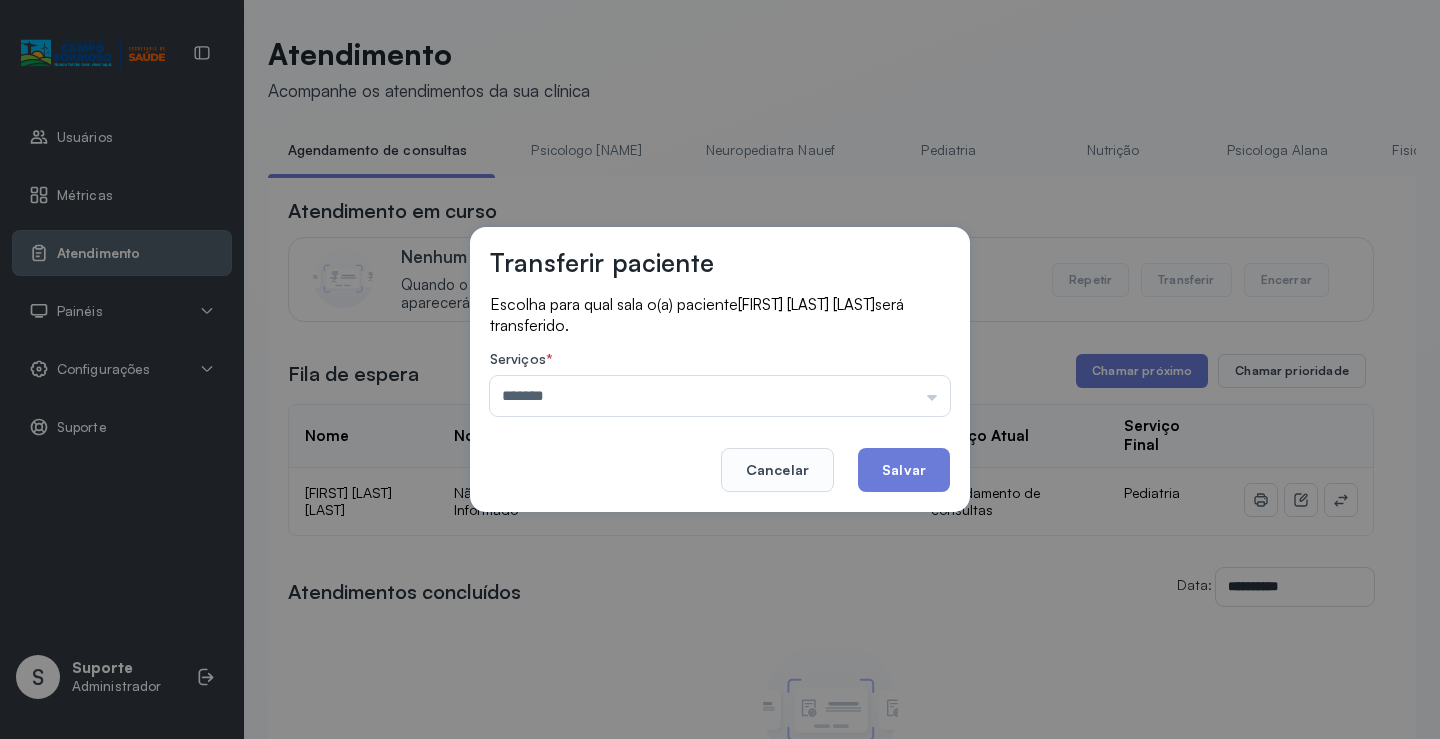 drag, startPoint x: 916, startPoint y: 487, endPoint x: 857, endPoint y: 416, distance: 92.31468 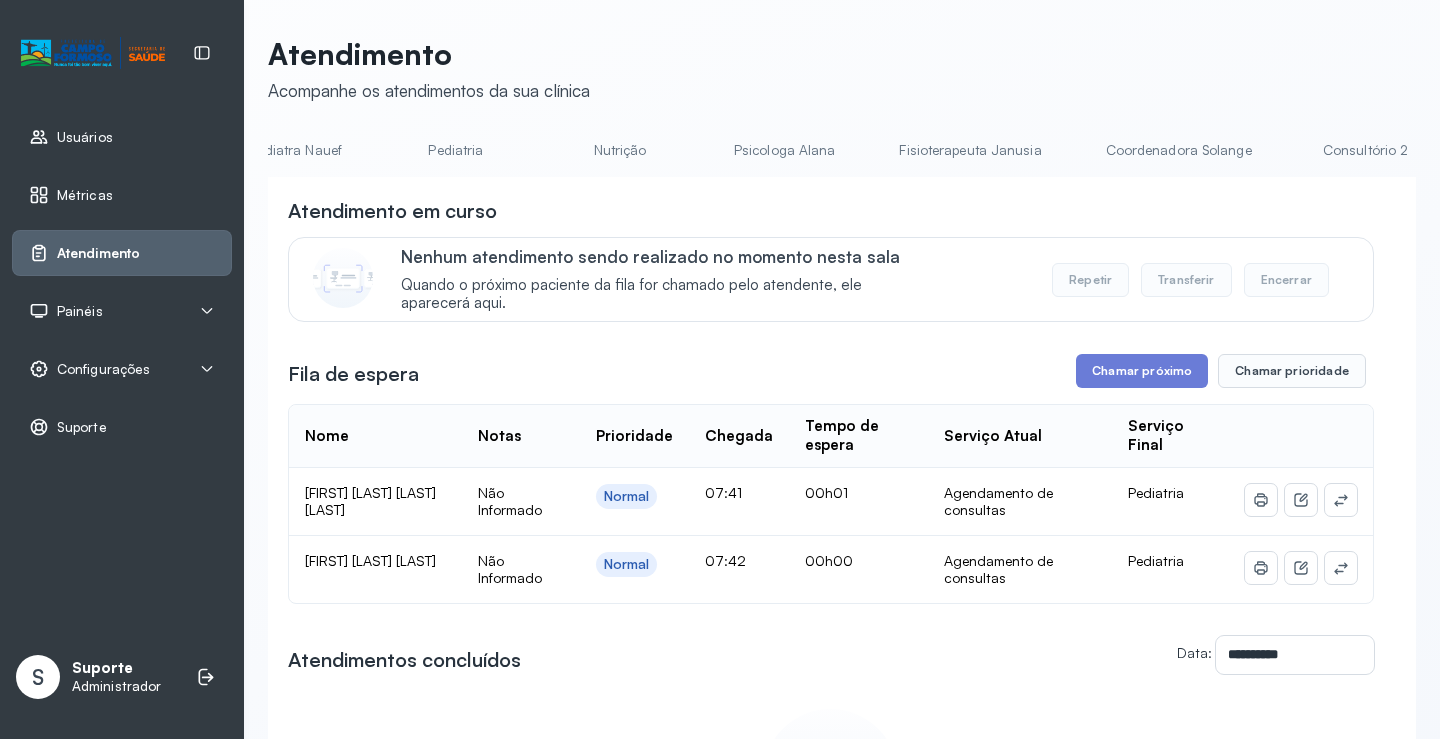 scroll, scrollTop: 0, scrollLeft: 639, axis: horizontal 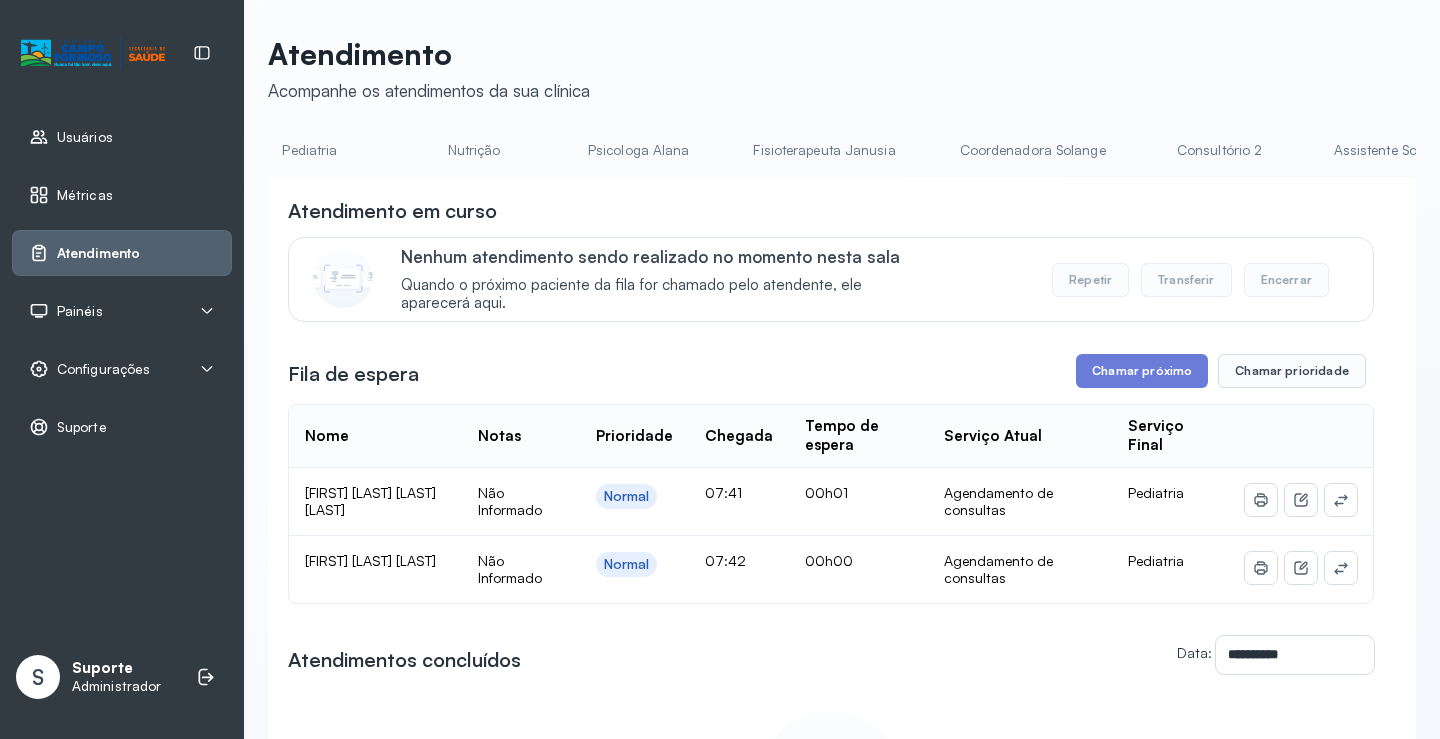 click on "**********" 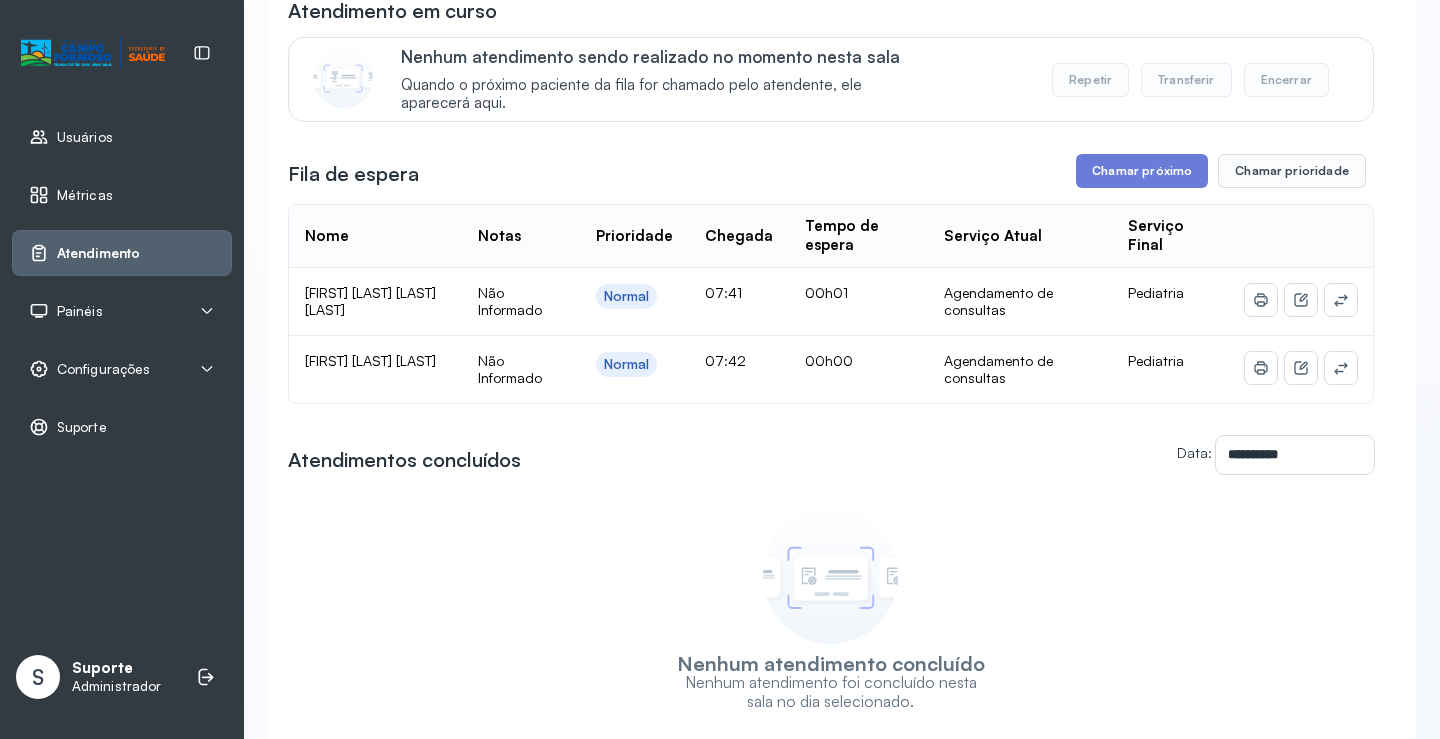 scroll, scrollTop: 0, scrollLeft: 0, axis: both 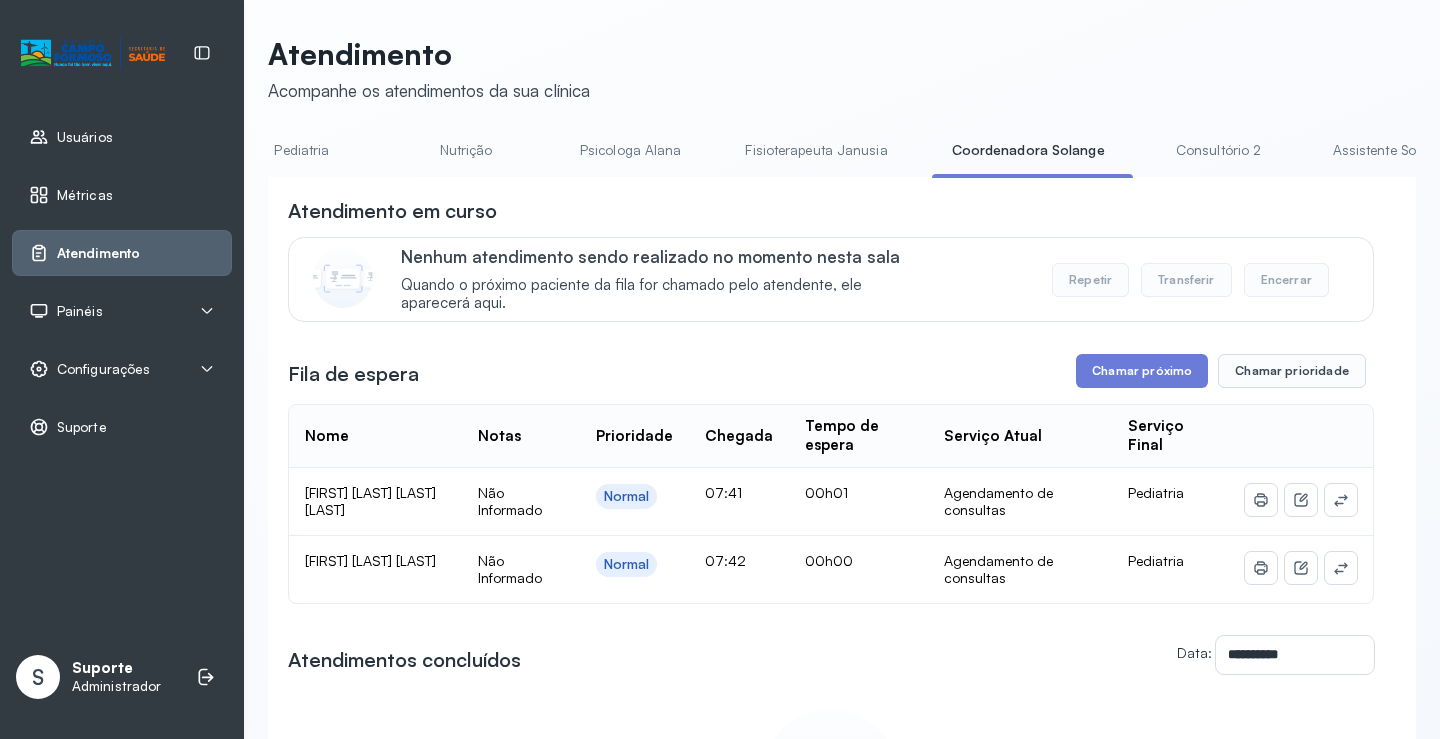 click on "Fisioterapeuta Janusia" at bounding box center (816, 150) 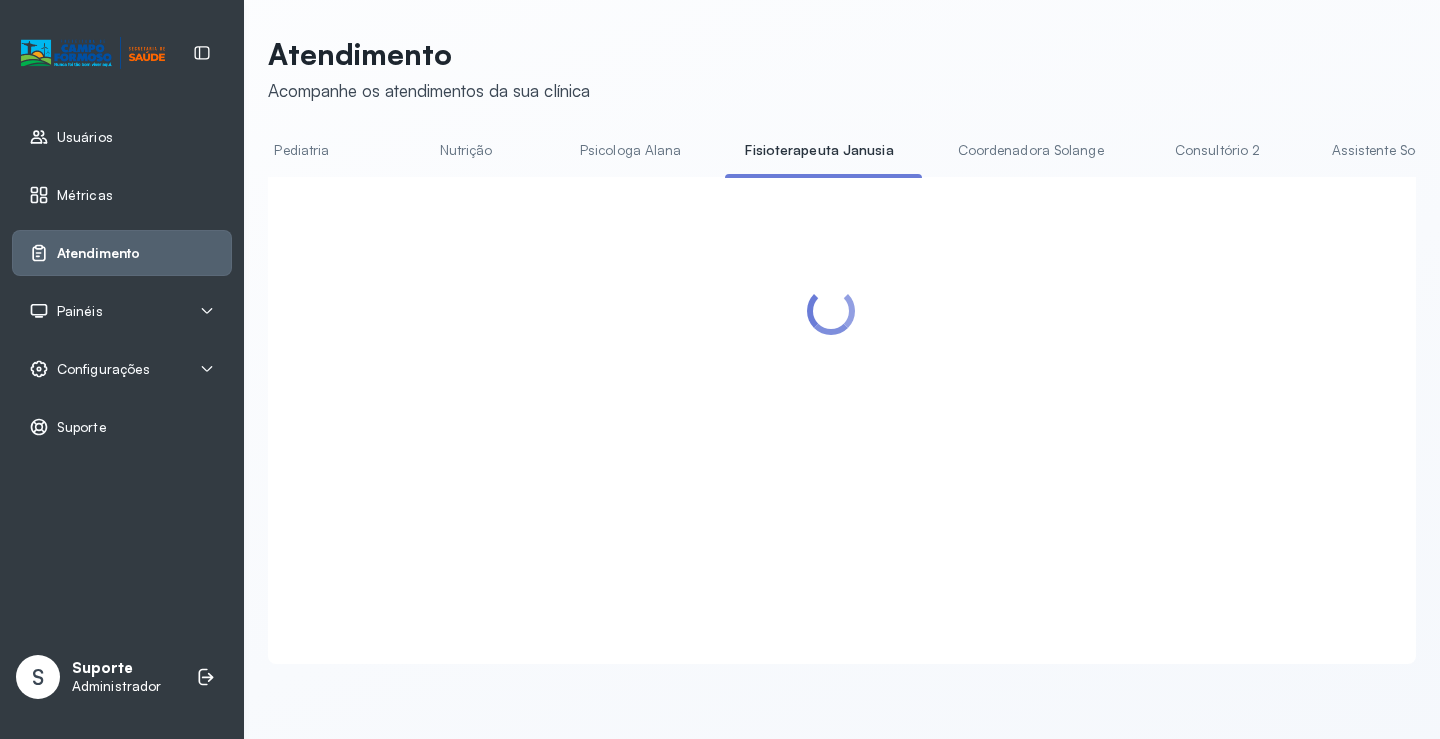 click on "Coordenadora Solange" at bounding box center (1031, 150) 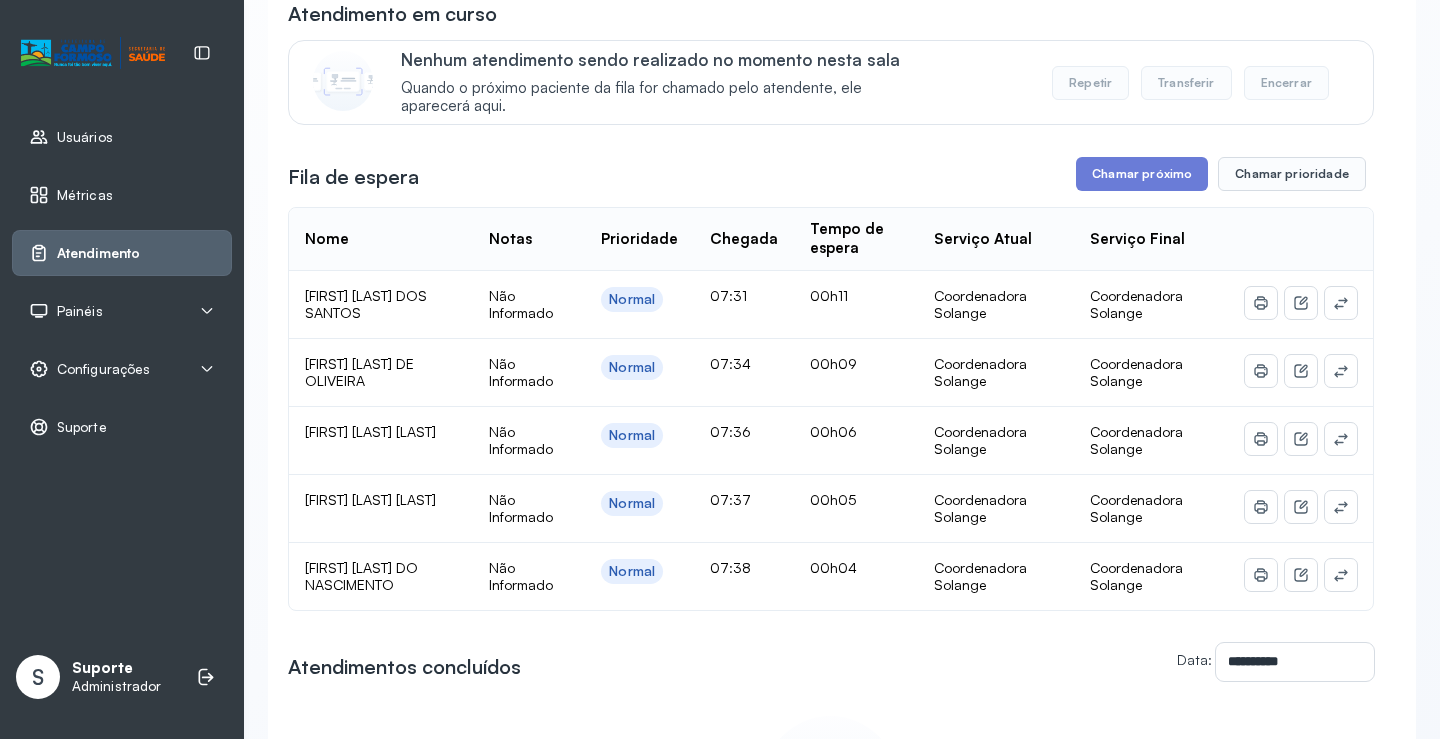 scroll, scrollTop: 0, scrollLeft: 0, axis: both 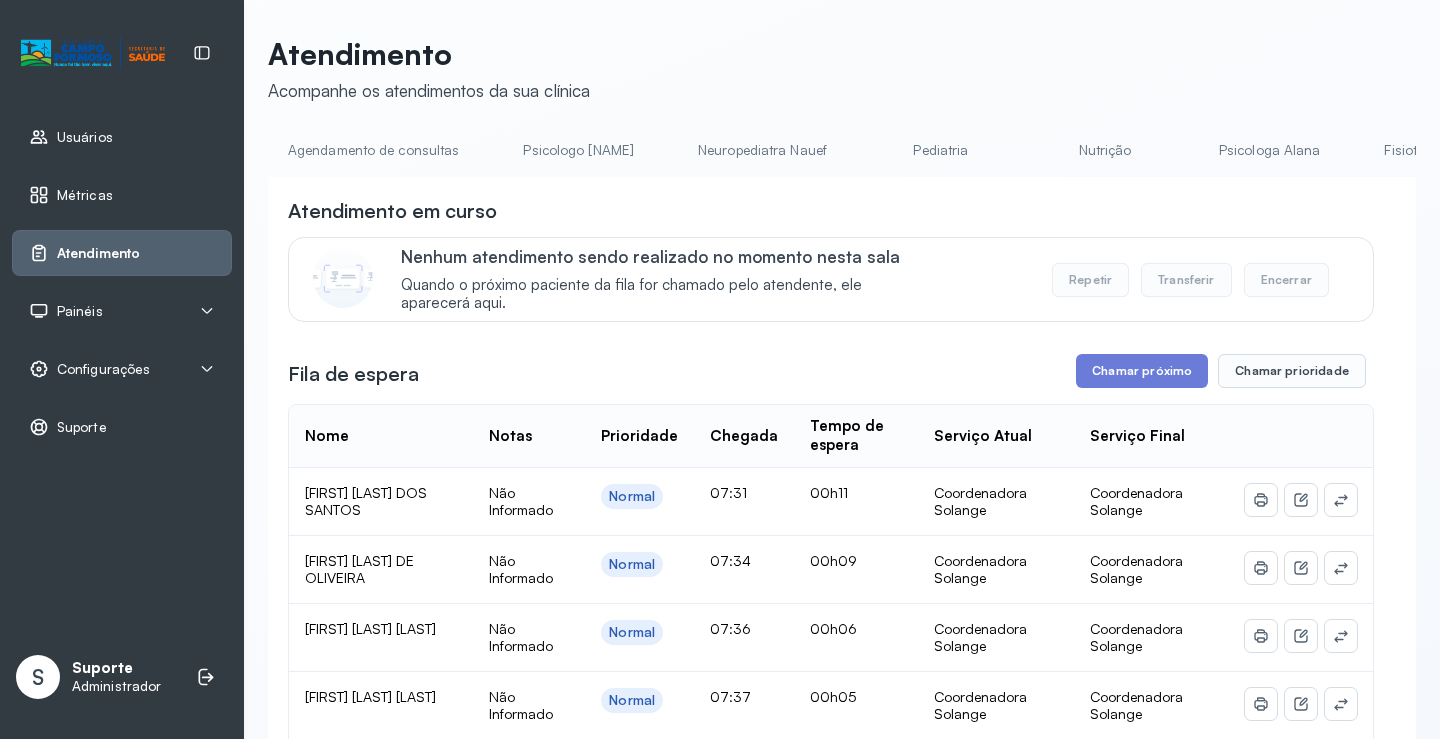 click on "Agendamento de consultas" at bounding box center [373, 150] 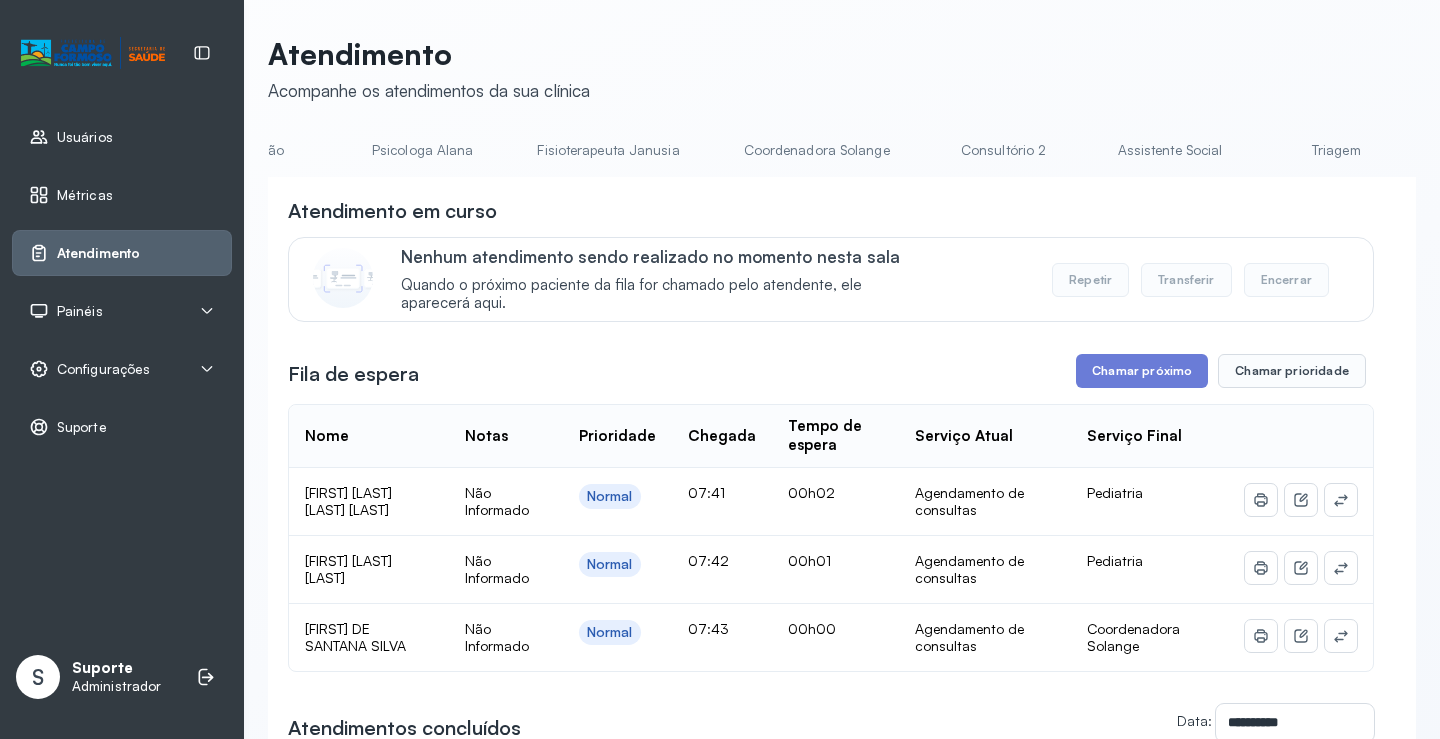 scroll, scrollTop: 0, scrollLeft: 862, axis: horizontal 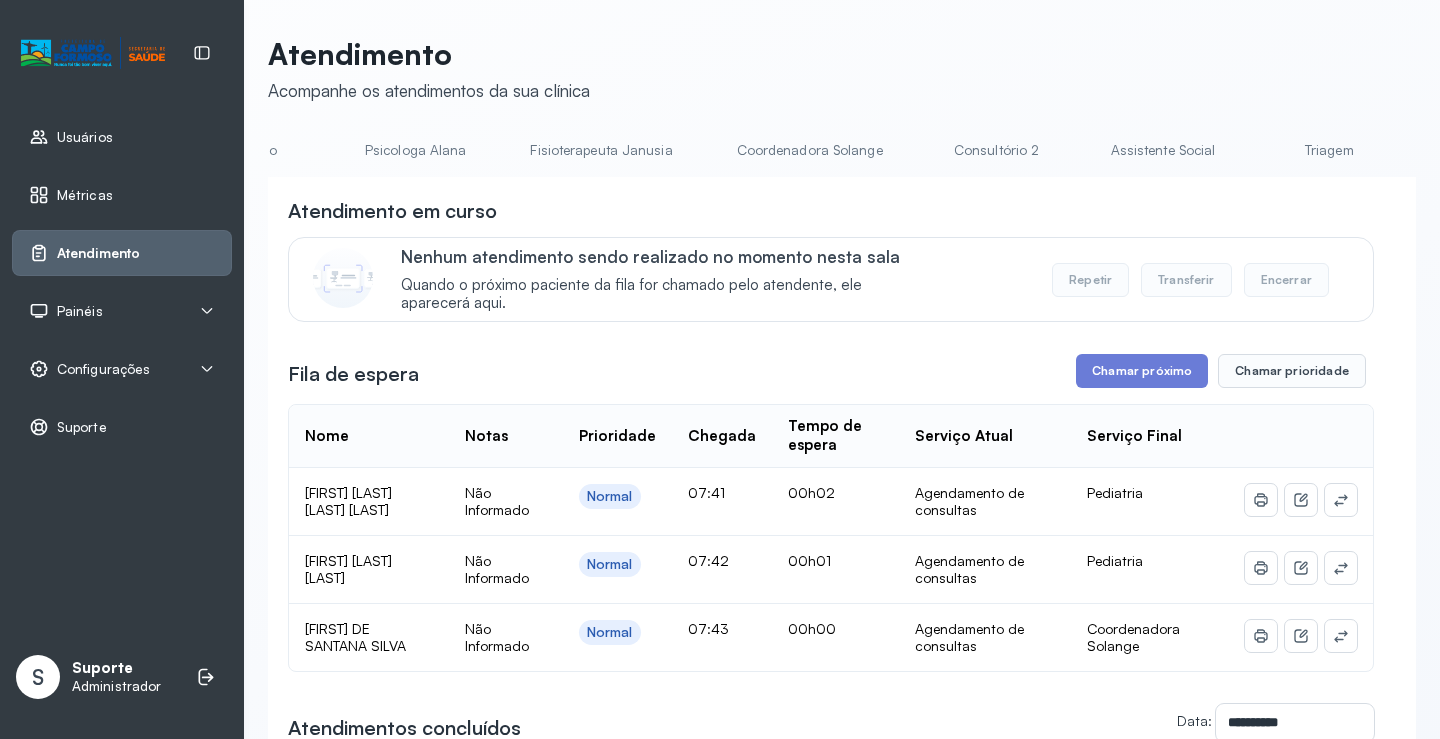 click on "Triagem" at bounding box center [1329, 150] 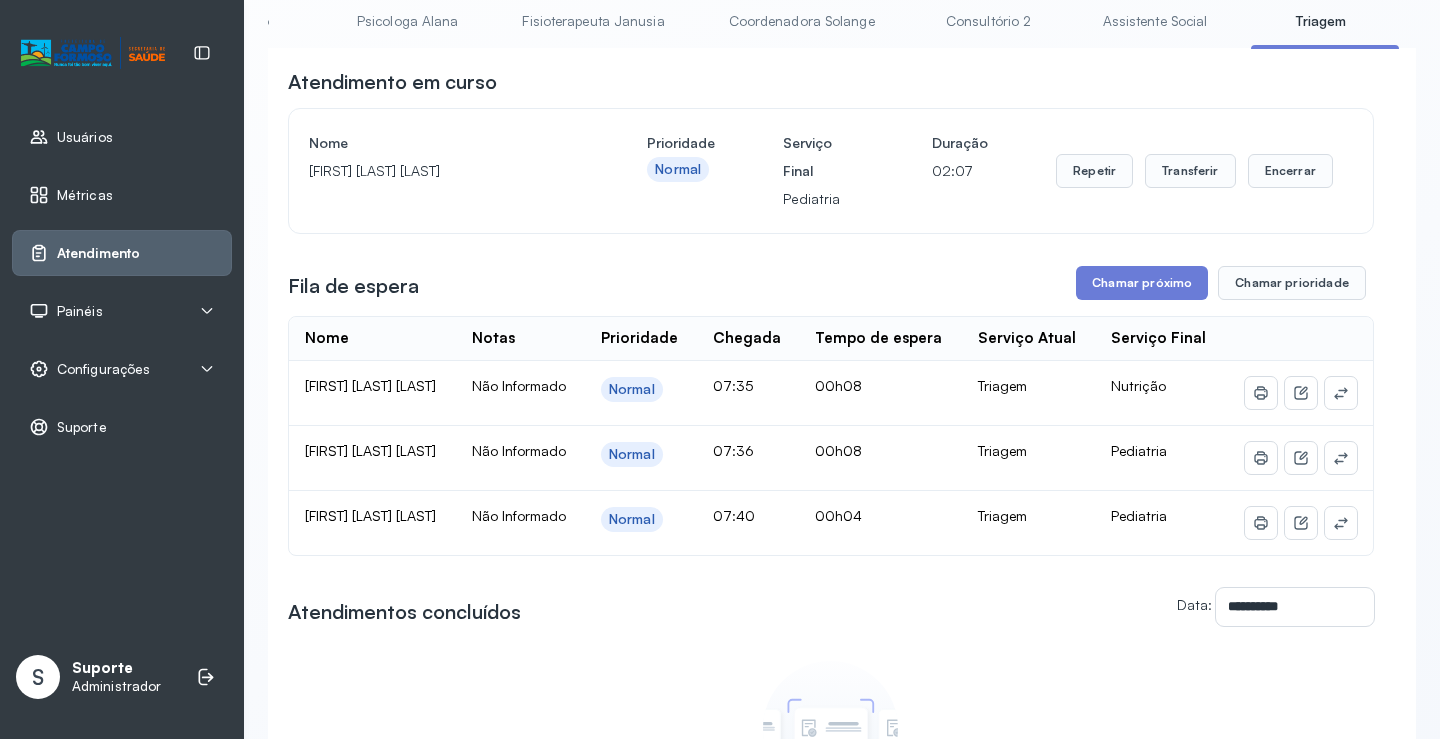 scroll, scrollTop: 300, scrollLeft: 0, axis: vertical 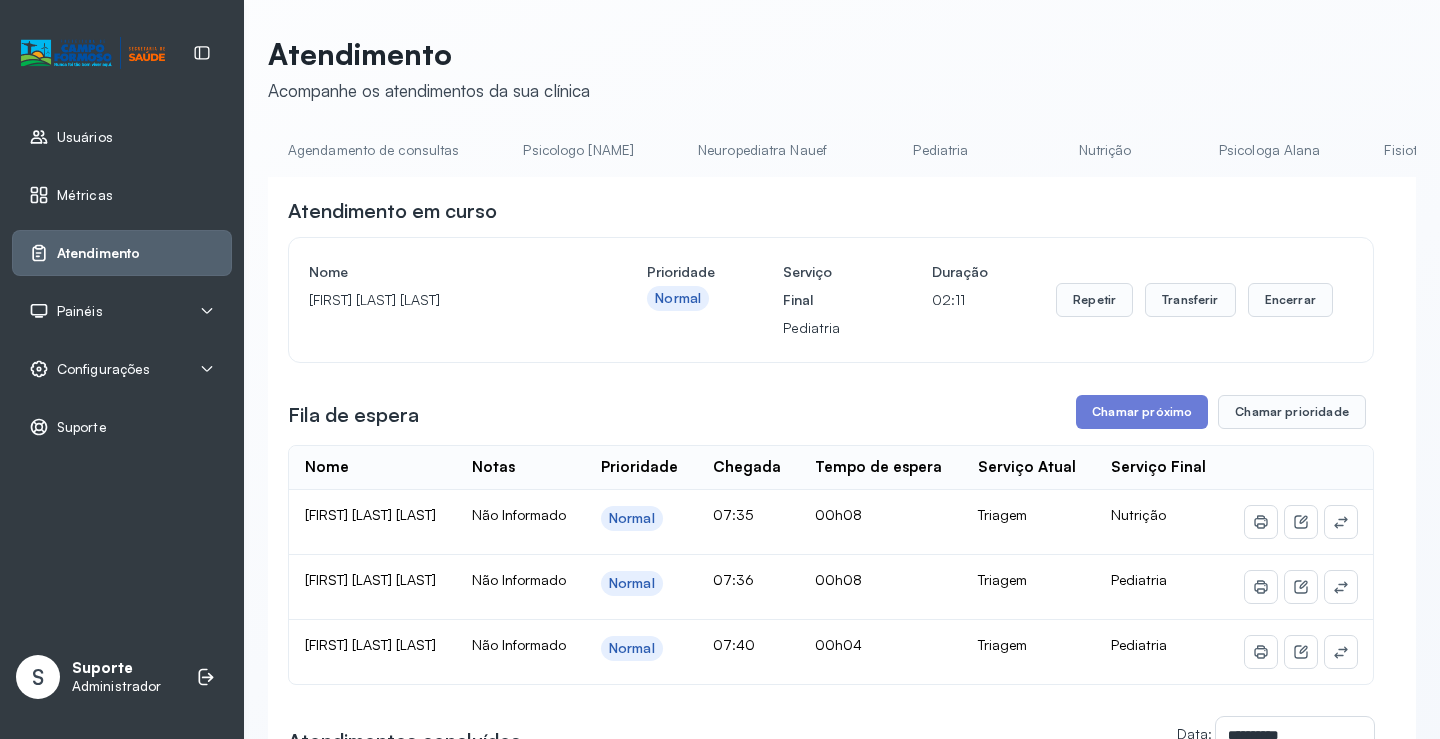 click on "Agendamento de consultas" at bounding box center (373, 150) 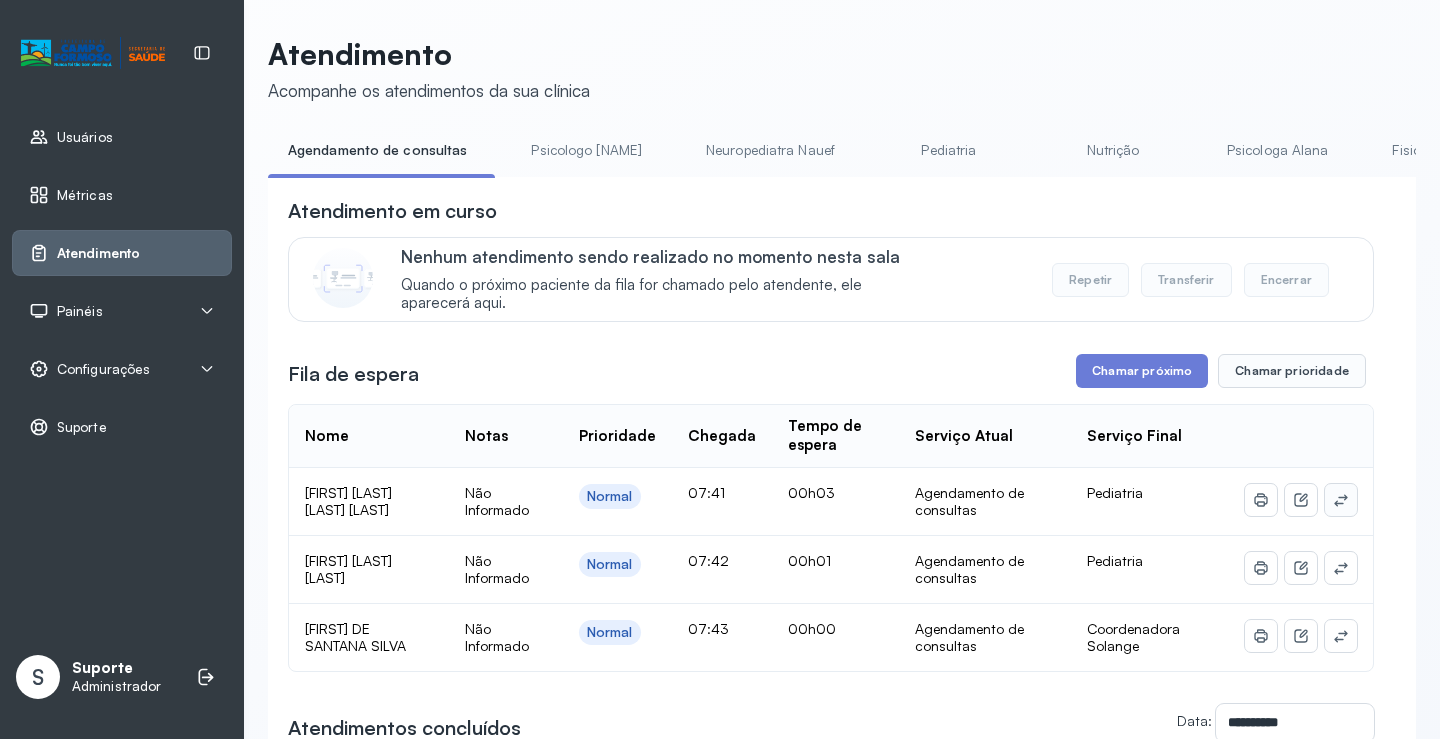 click 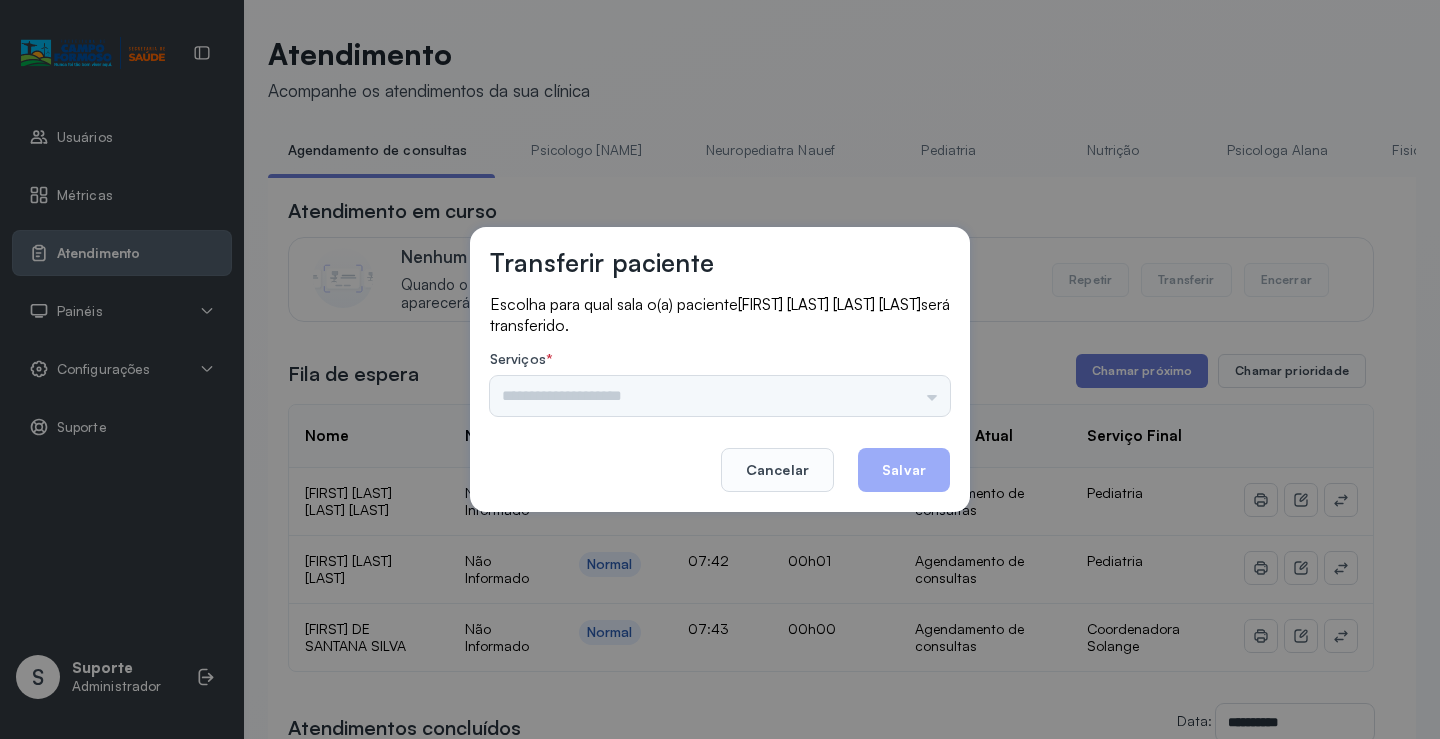 click on "Psicologo Pedro Neuropediatra Nauef Pediatria Nutrição Psicologa Alana Fisioterapeuta Janusia Coordenadora Solange Consultório 2 Assistente Social Triagem Psiquiatra Fisioterapeuta Francyne Fisioterapeuta Morgana Neuropediatra João" at bounding box center (720, 396) 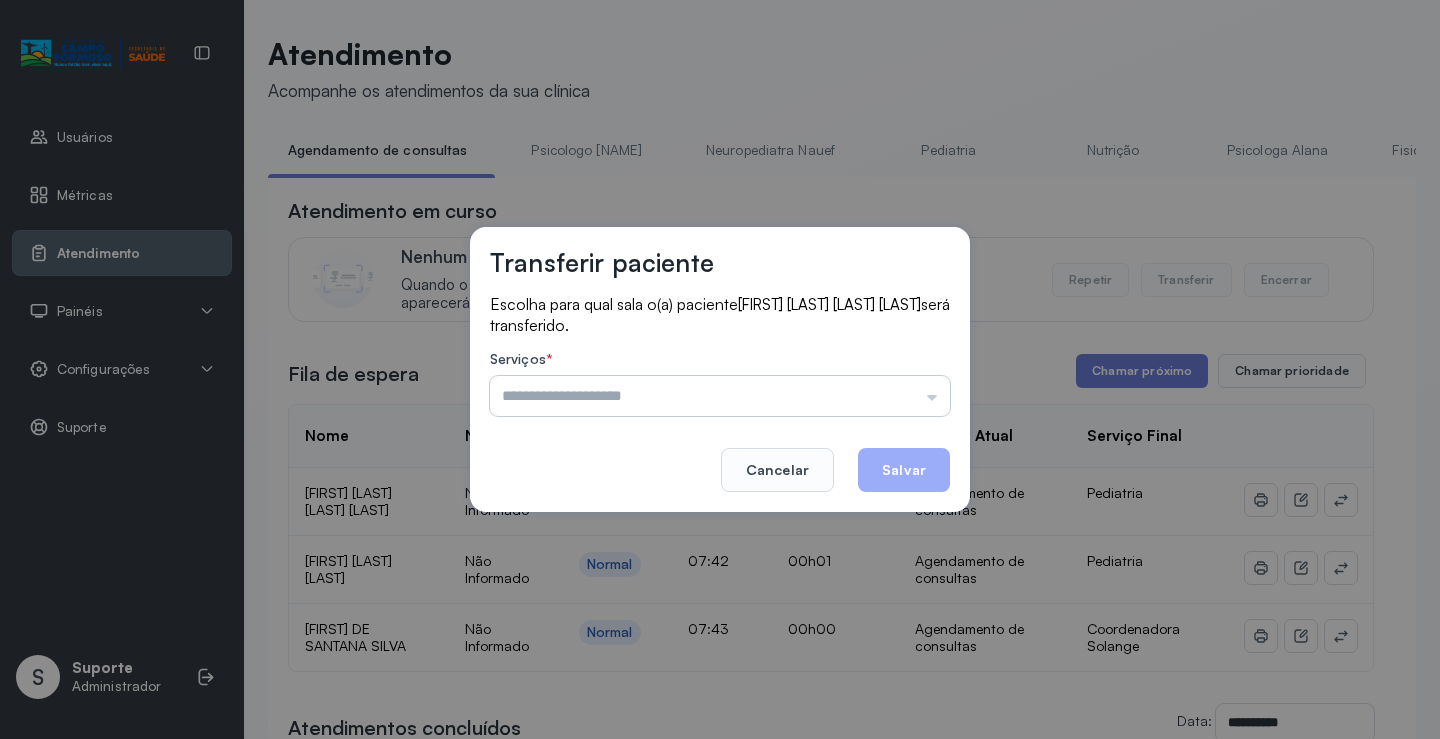 drag, startPoint x: 916, startPoint y: 392, endPoint x: 773, endPoint y: 465, distance: 160.55528 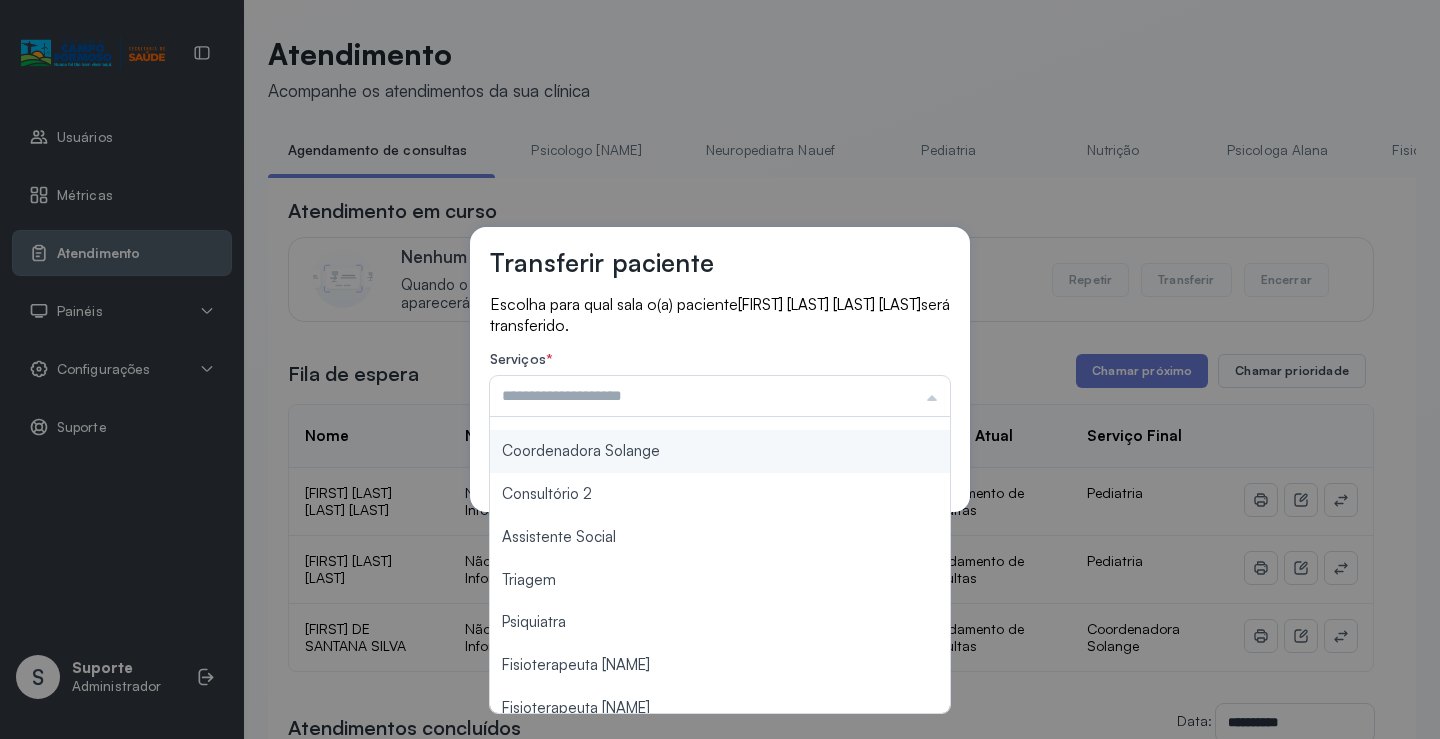 scroll, scrollTop: 300, scrollLeft: 0, axis: vertical 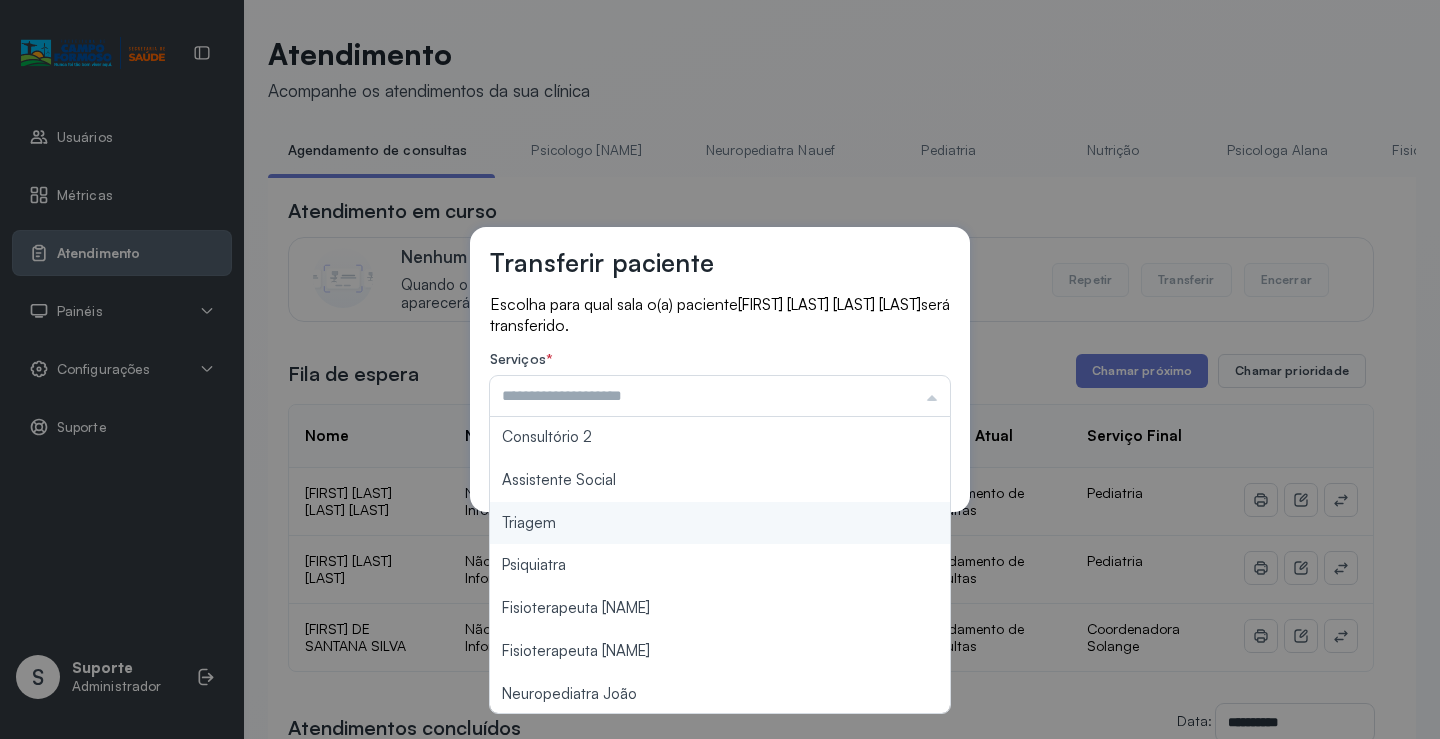 type on "*******" 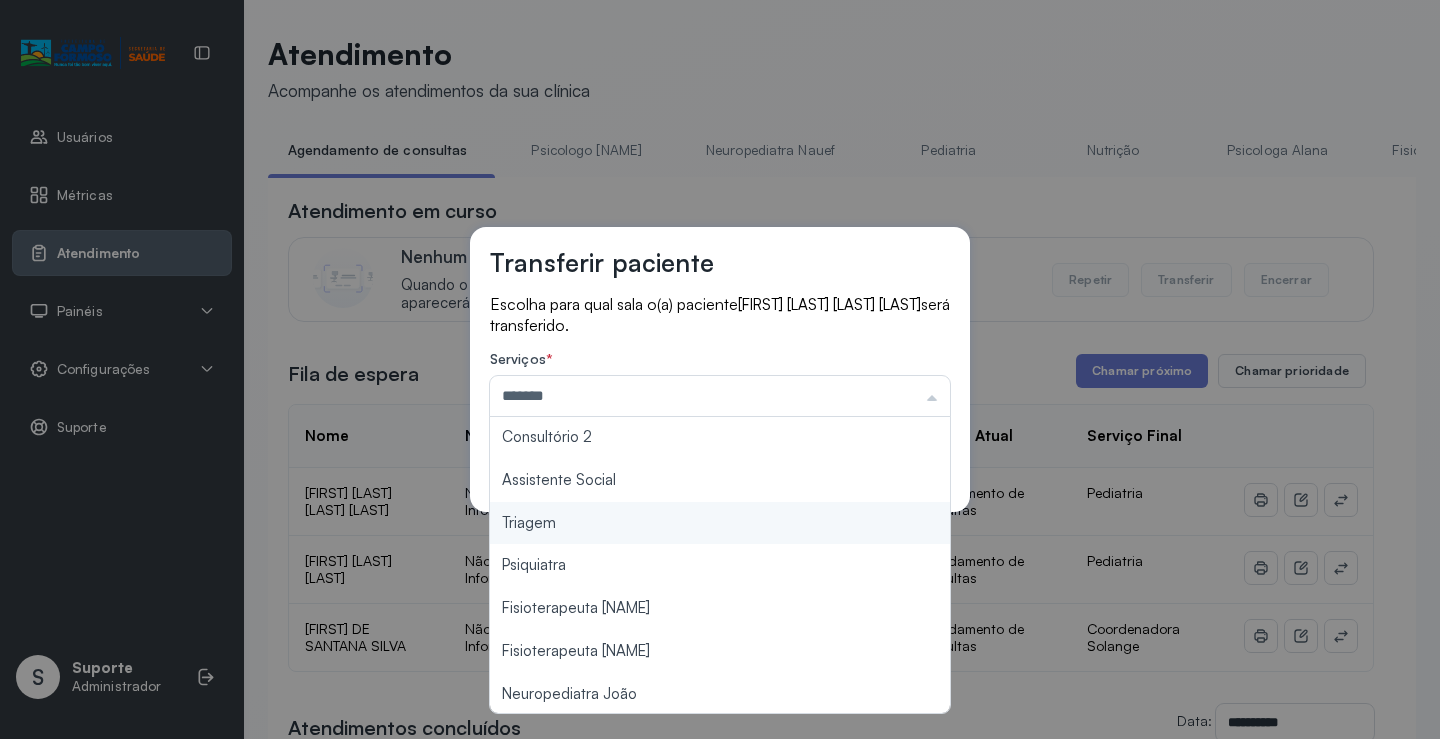 click on "Transferir paciente Escolha para qual sala o(a) paciente  LAURA CORREIA DA SILVA SANTOS  será transferido.  Serviços  *  ******* Psicologo Pedro Neuropediatra Nauef Pediatria Nutrição Psicologa Alana Fisioterapeuta Janusia Coordenadora Solange Consultório 2 Assistente Social Triagem Psiquiatra Fisioterapeuta Francyne Fisioterapeuta Morgana Neuropediatra João Cancelar Salvar" at bounding box center (720, 369) 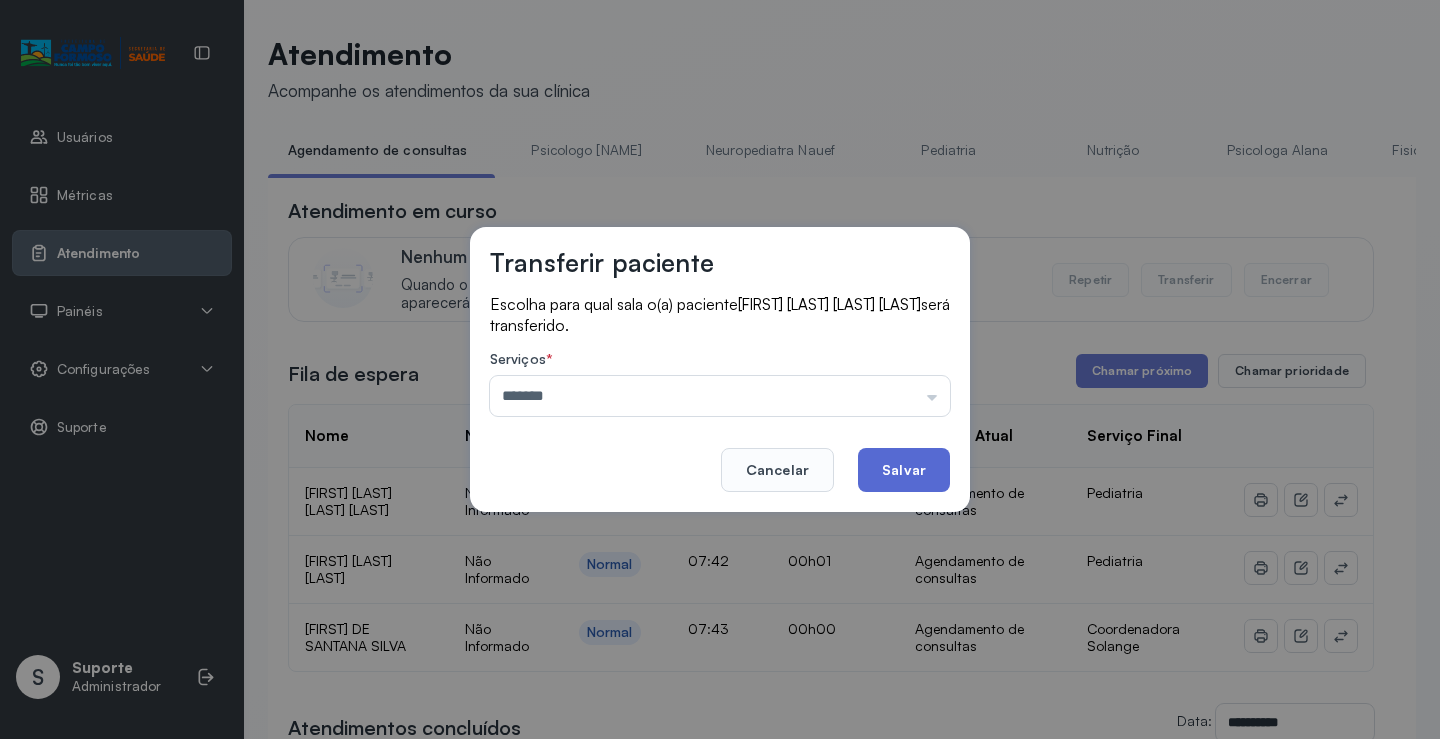 click on "Salvar" 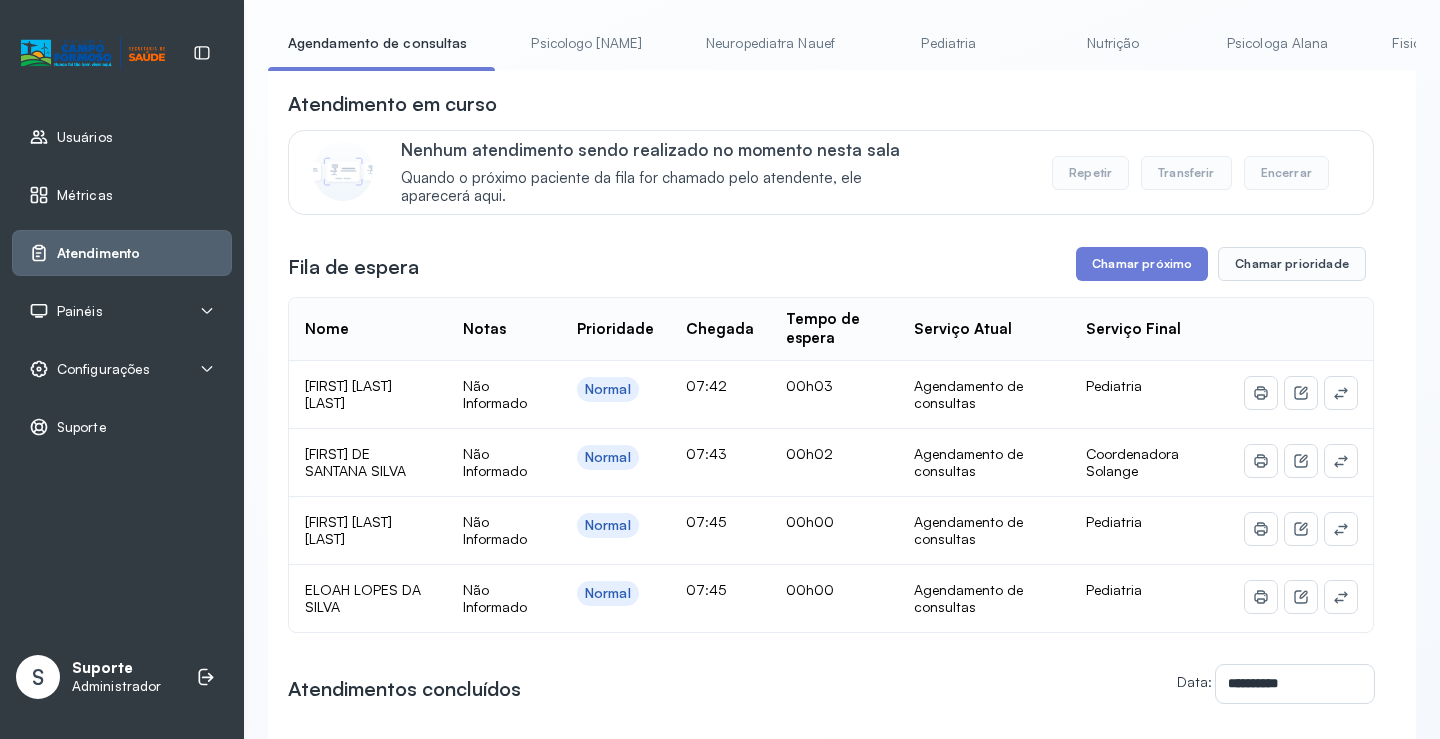 scroll, scrollTop: 300, scrollLeft: 0, axis: vertical 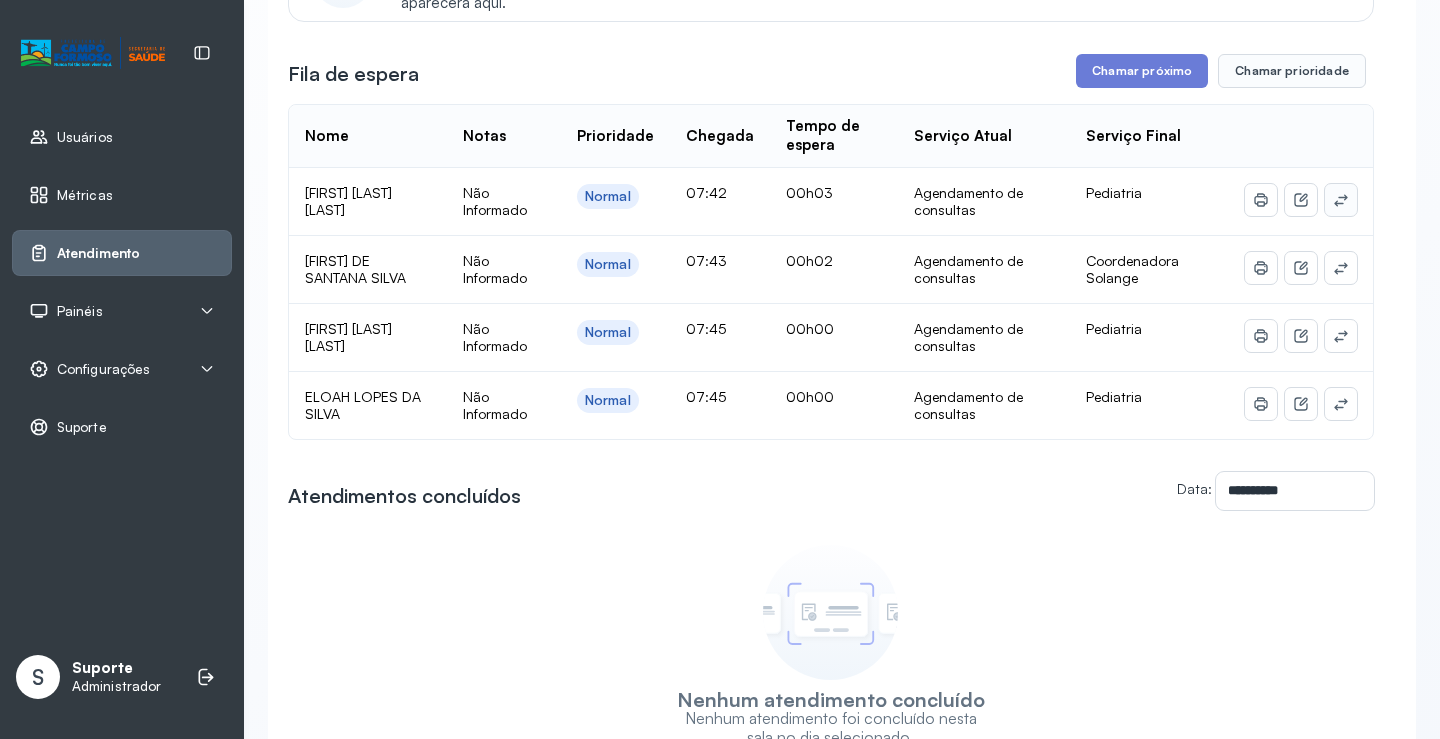 drag, startPoint x: 1344, startPoint y: 201, endPoint x: 1333, endPoint y: 202, distance: 11.045361 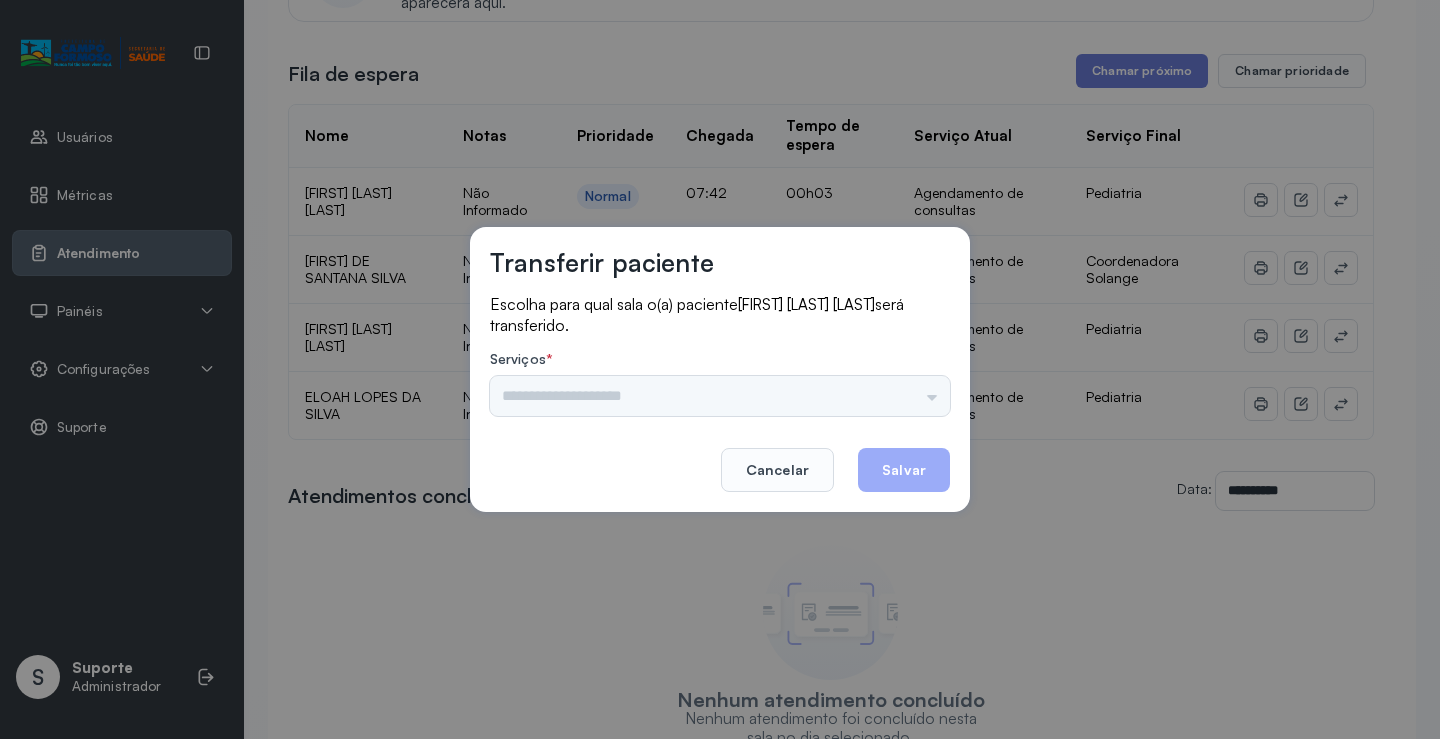click at bounding box center [720, 396] 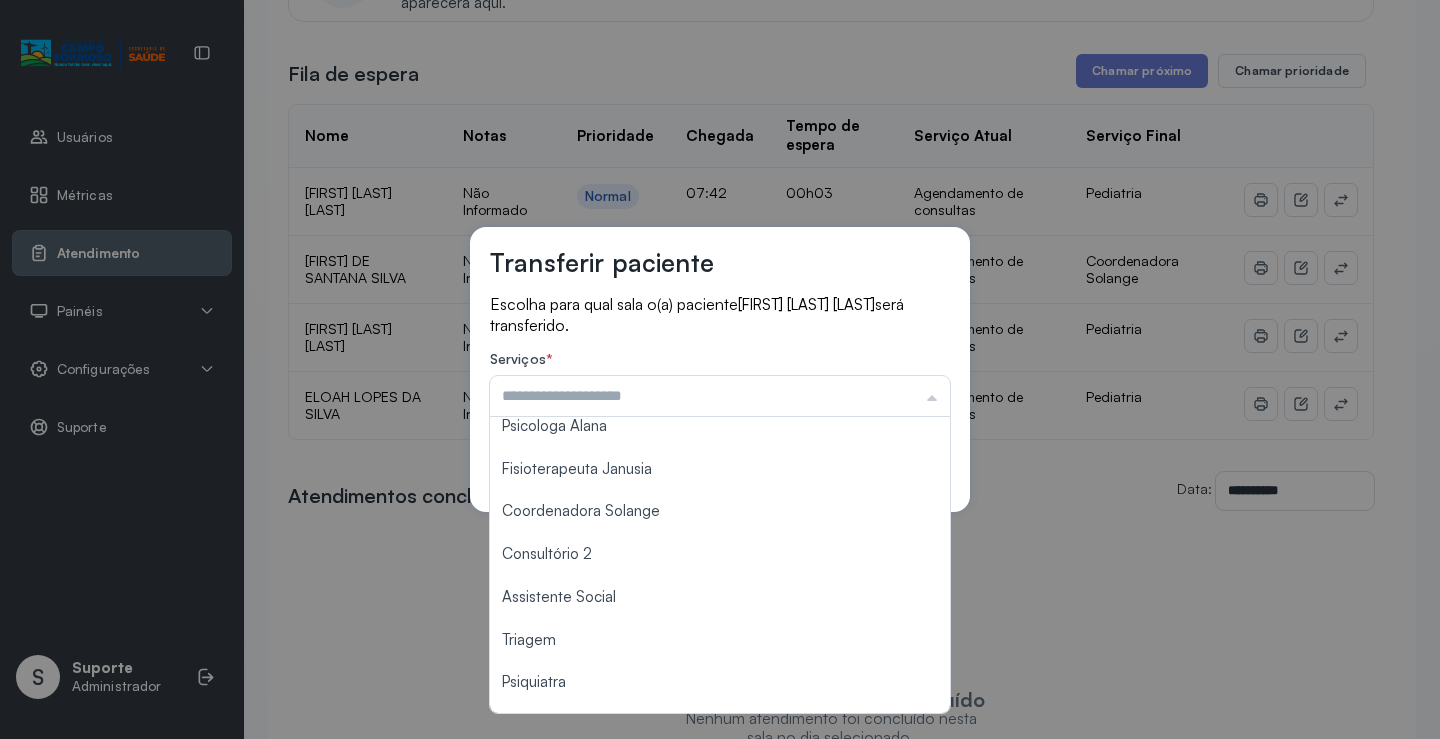 scroll, scrollTop: 302, scrollLeft: 0, axis: vertical 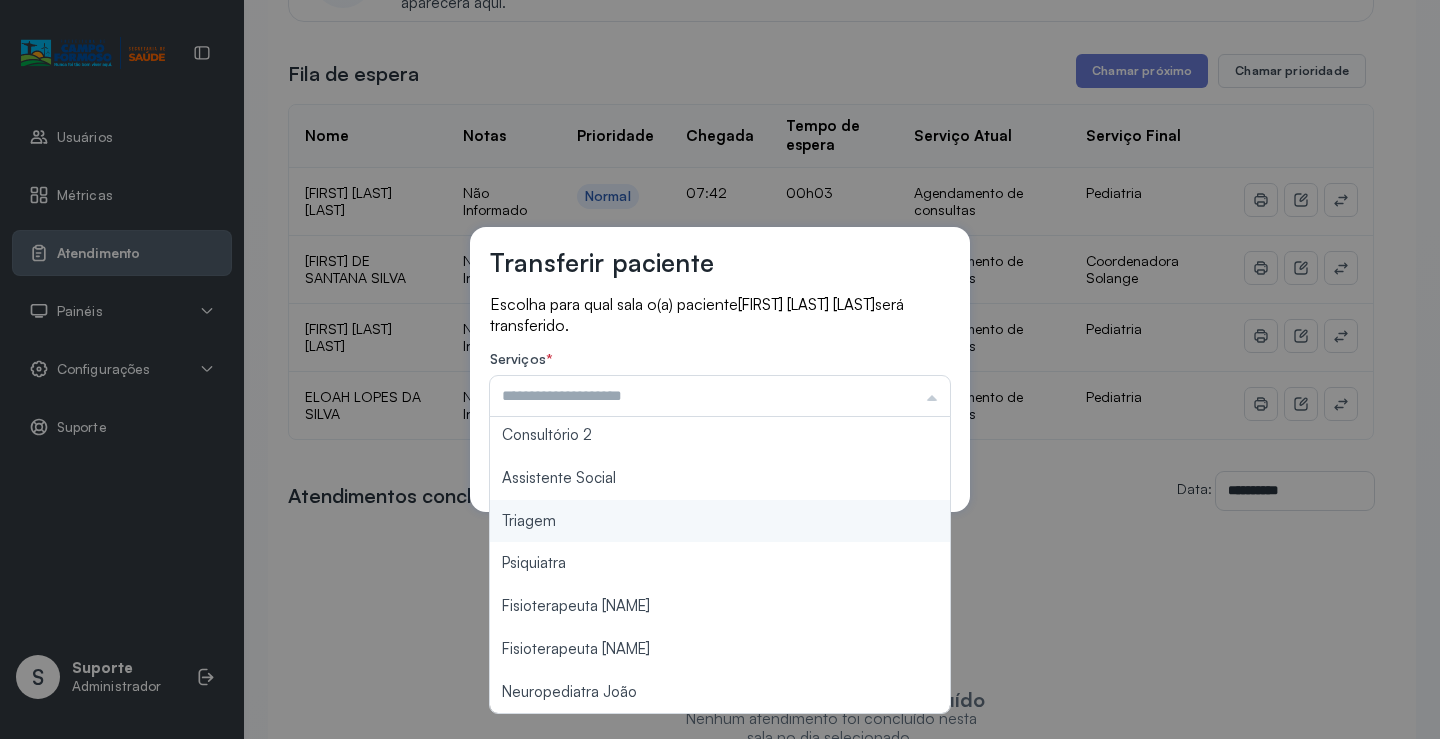 type on "*******" 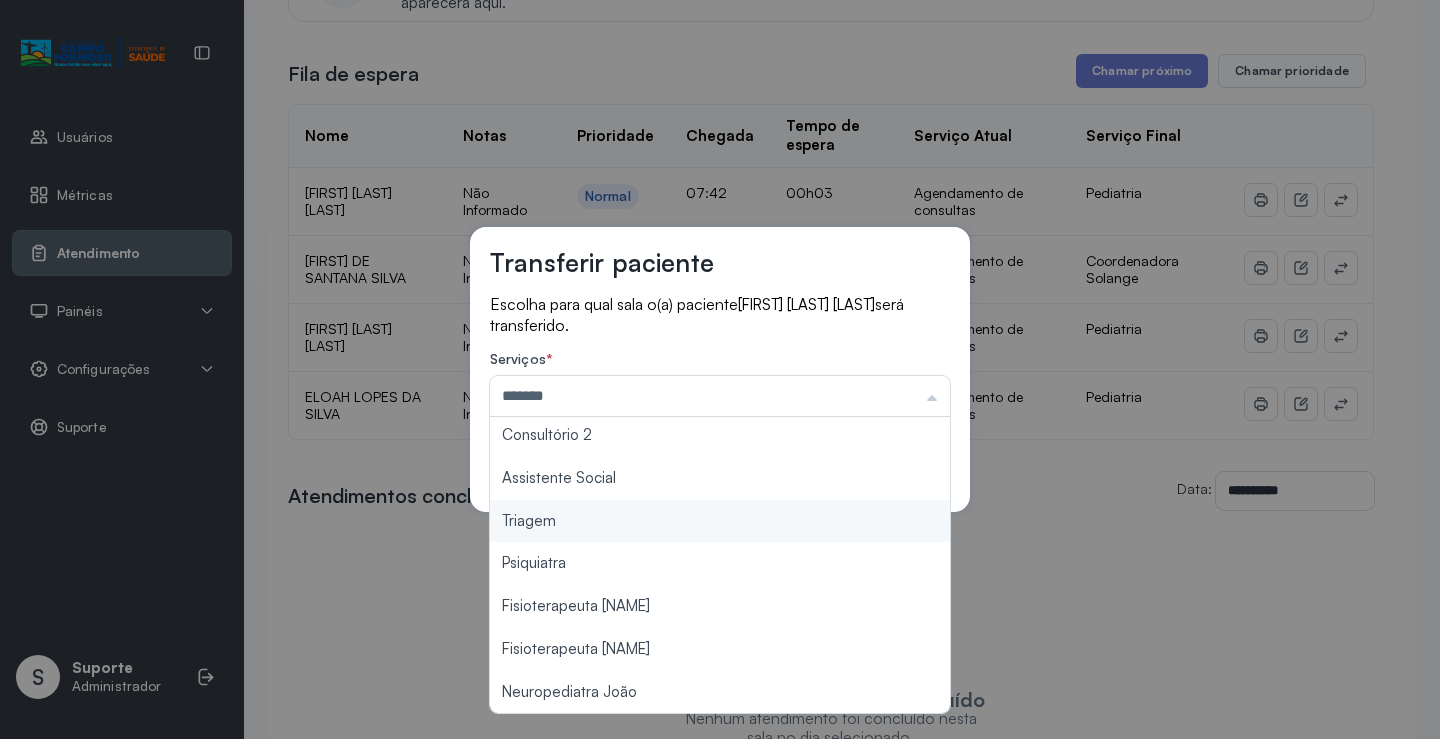drag, startPoint x: 640, startPoint y: 518, endPoint x: 878, endPoint y: 495, distance: 239.10876 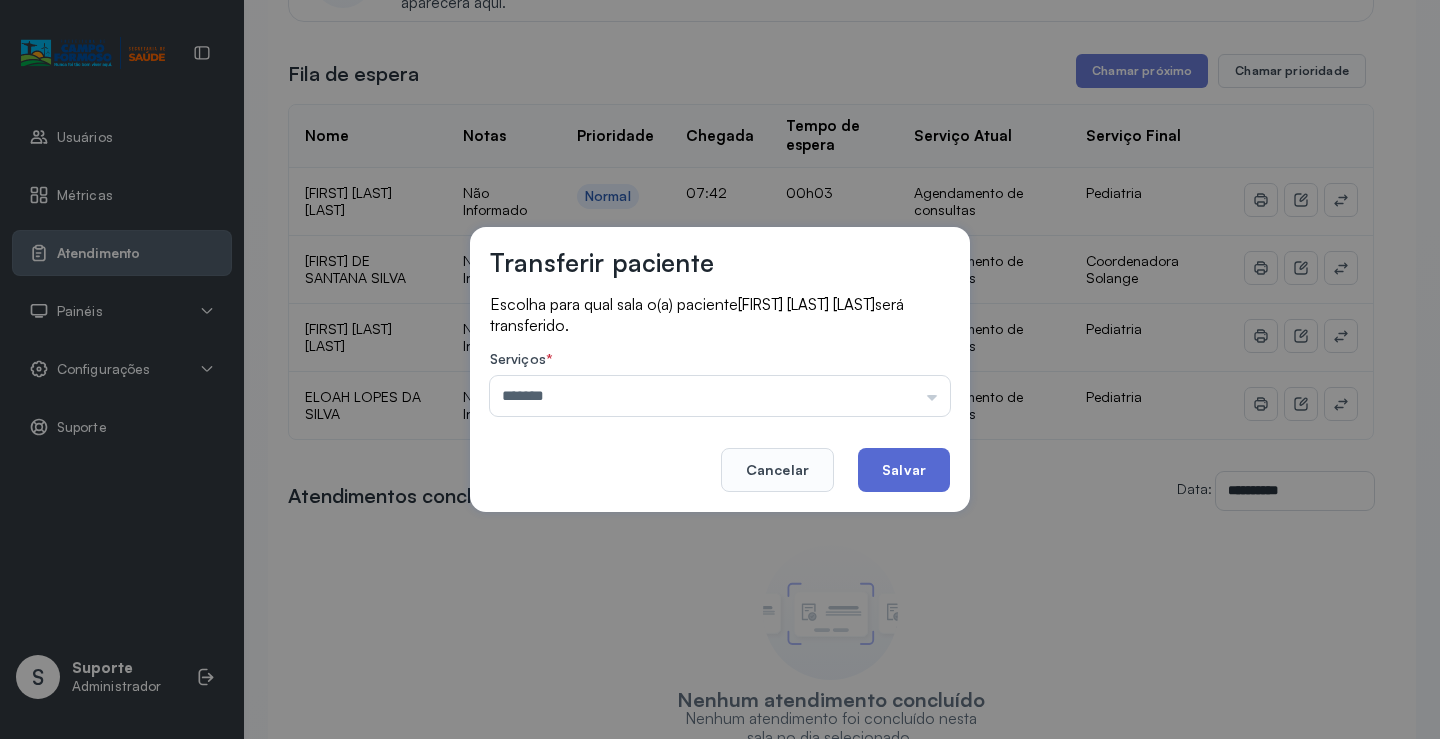click on "Salvar" 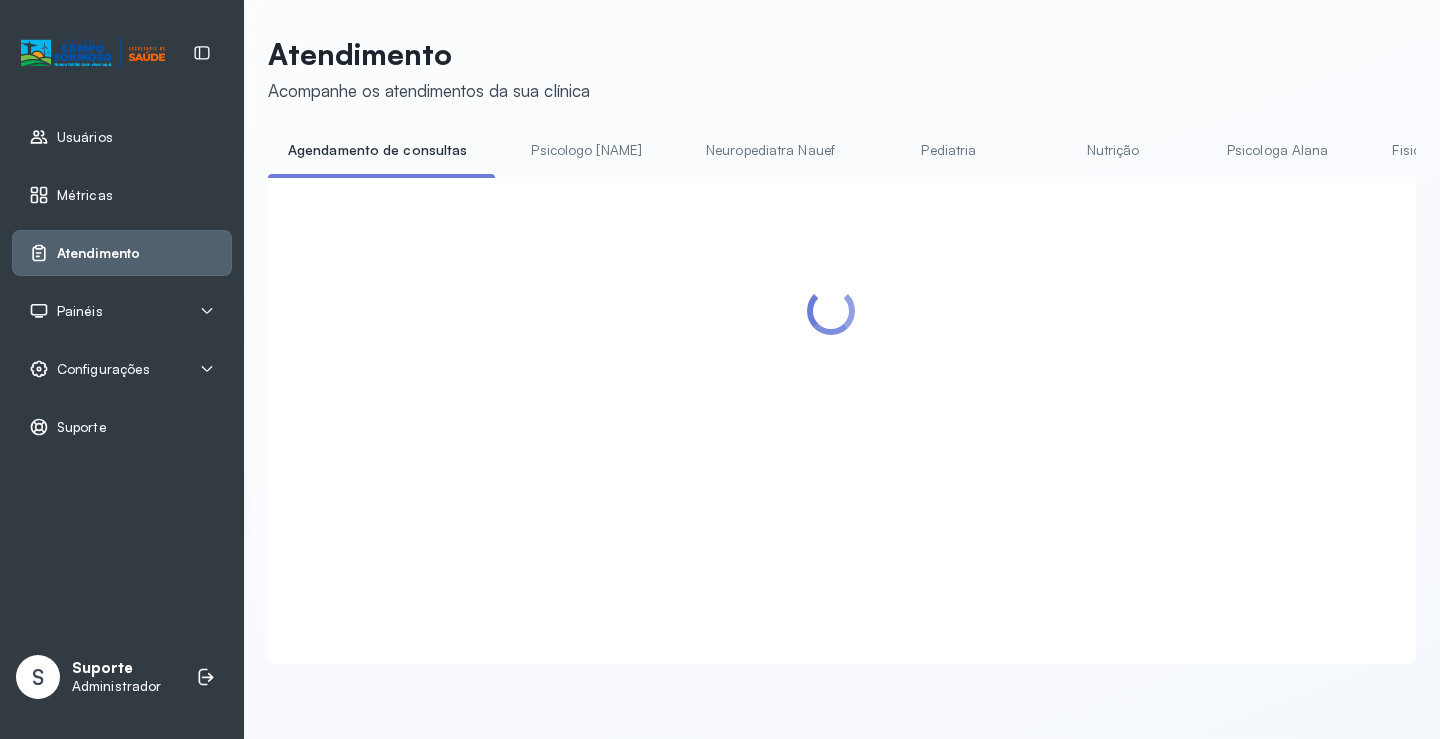 scroll, scrollTop: 1, scrollLeft: 0, axis: vertical 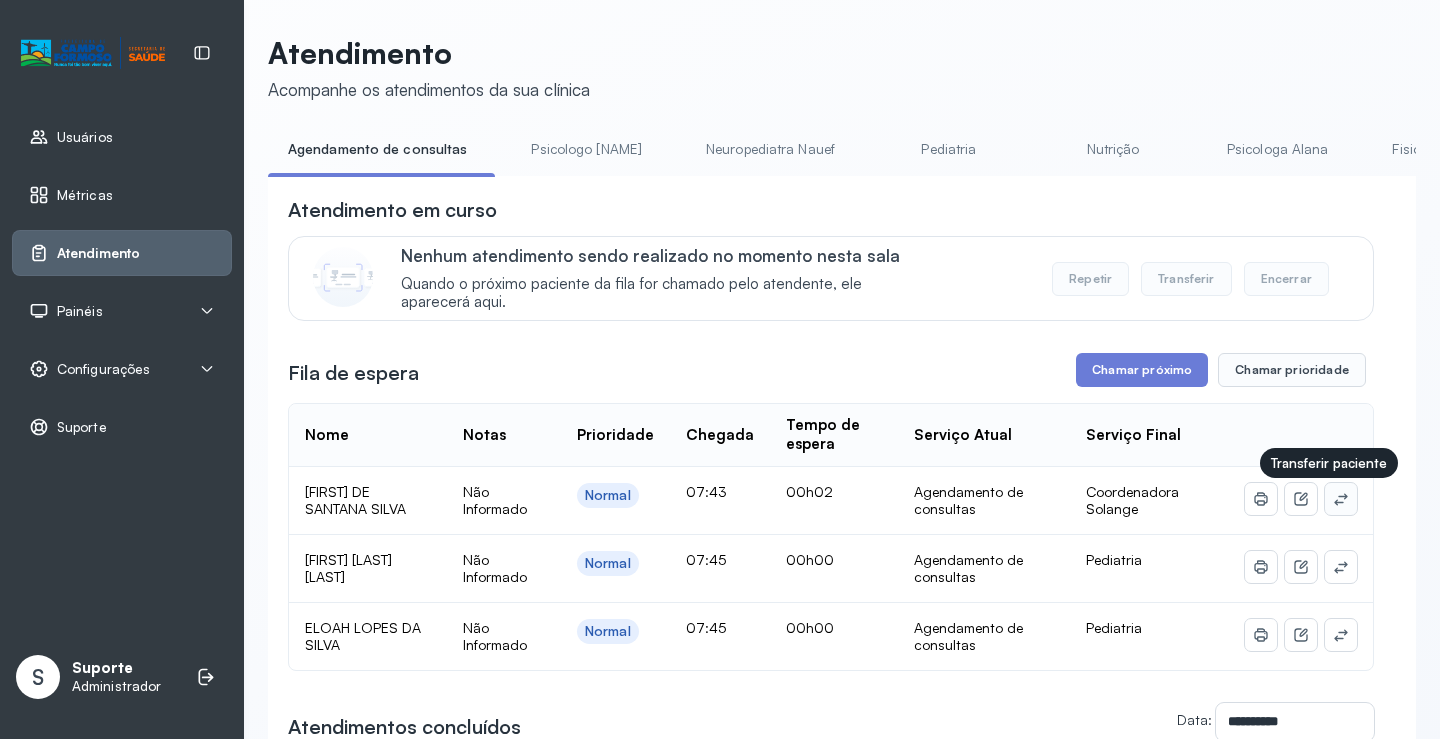 click 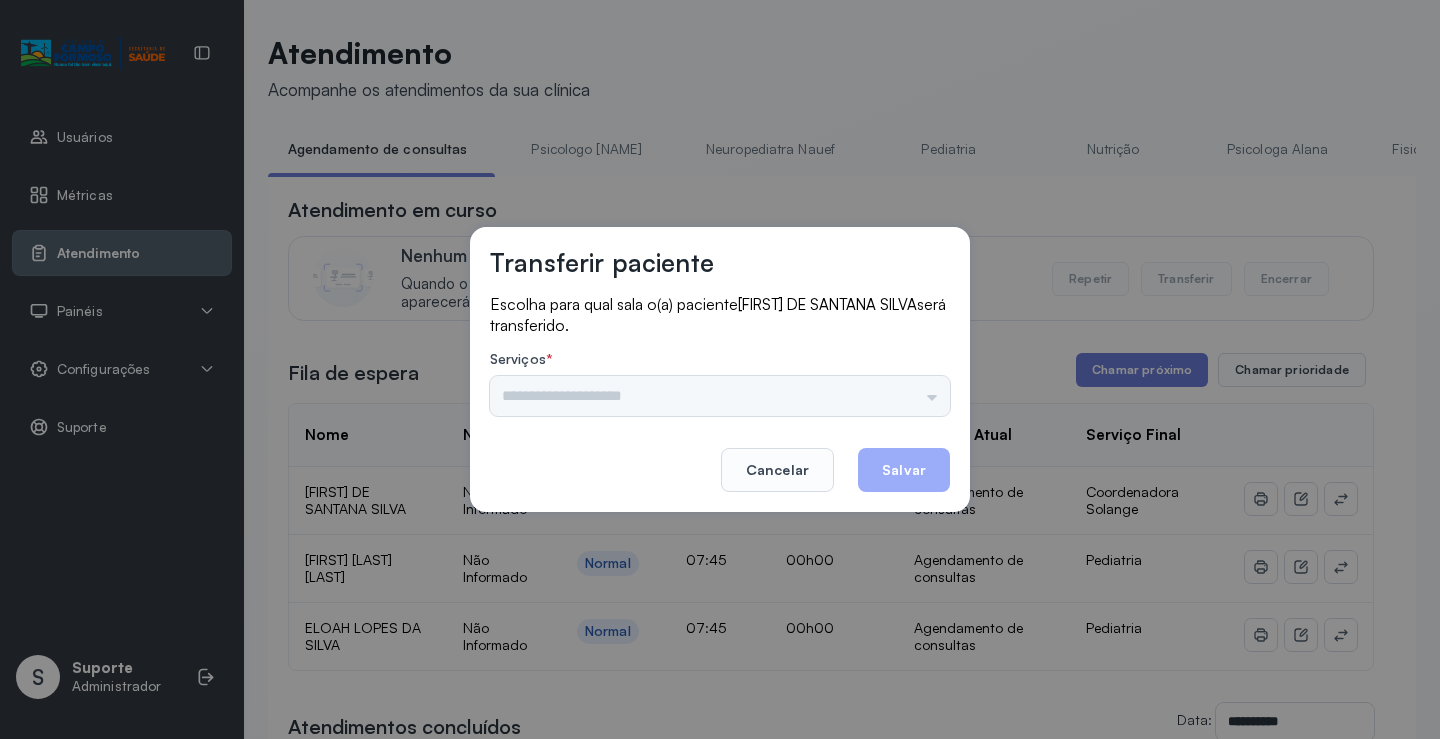 drag, startPoint x: 941, startPoint y: 401, endPoint x: 932, endPoint y: 393, distance: 12.0415945 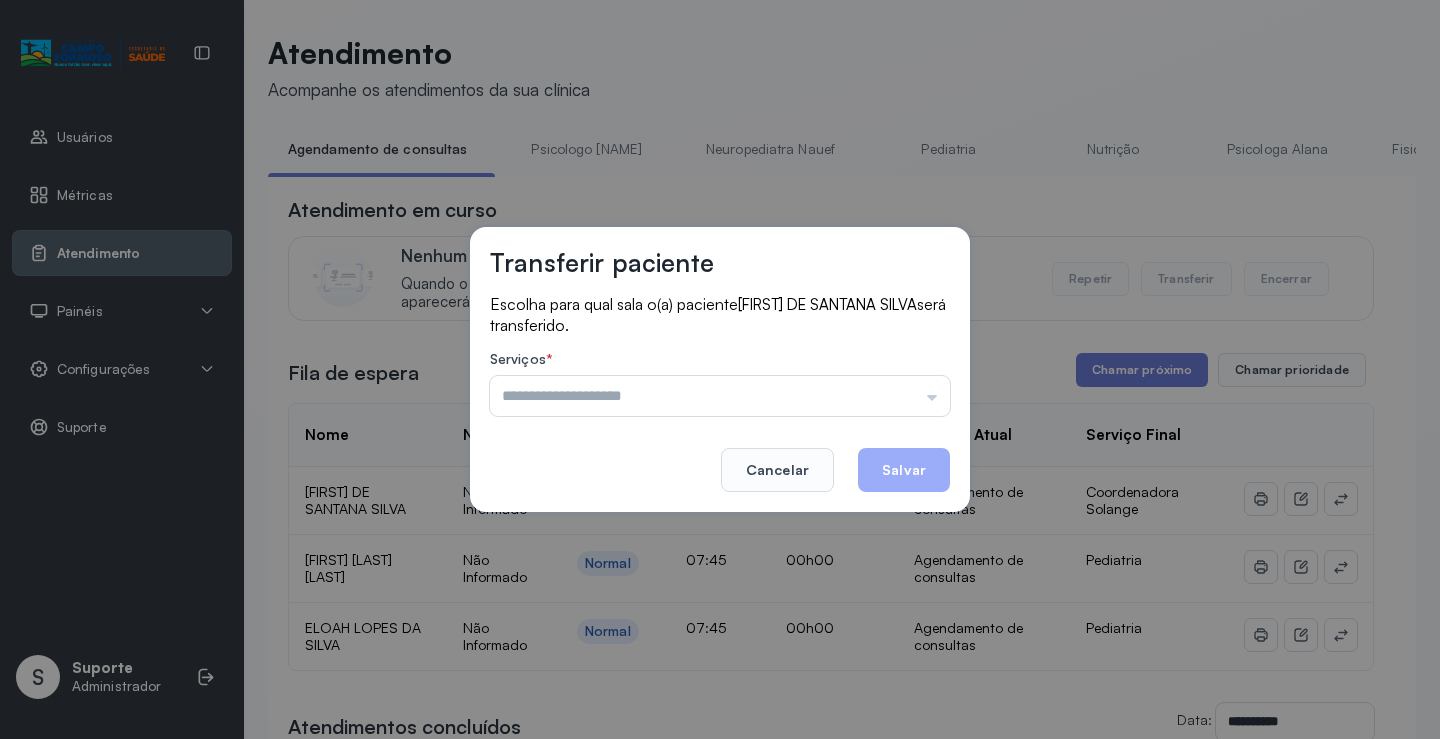 click at bounding box center [720, 396] 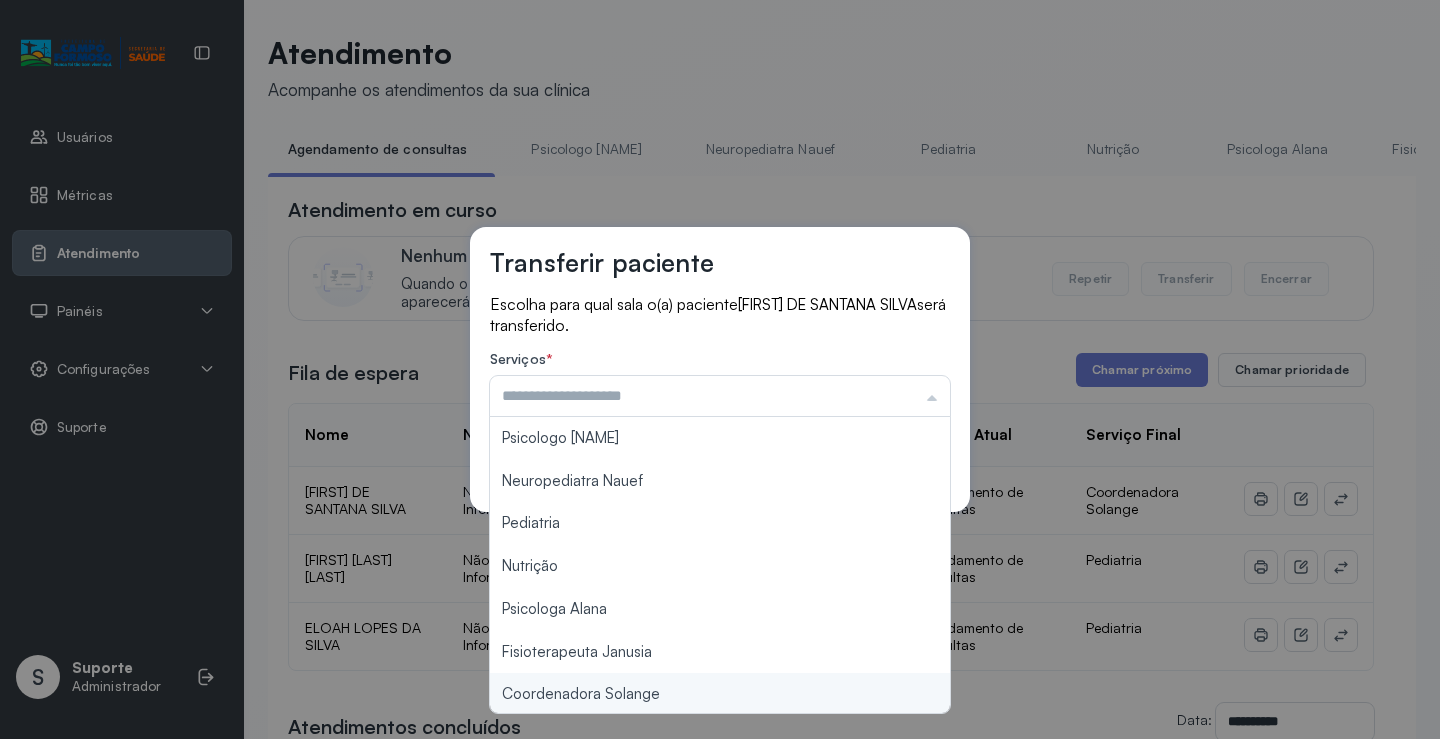 type on "**********" 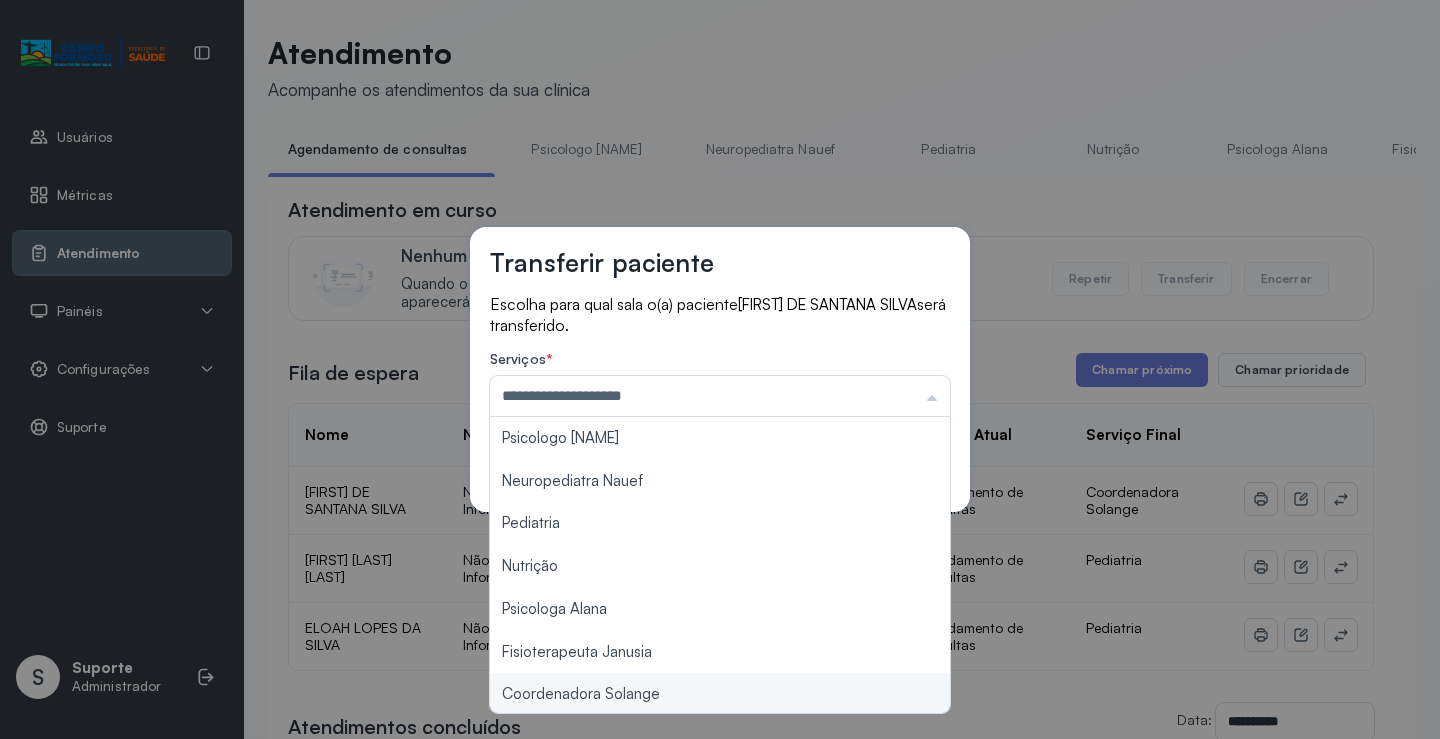 click on "**********" at bounding box center (720, 369) 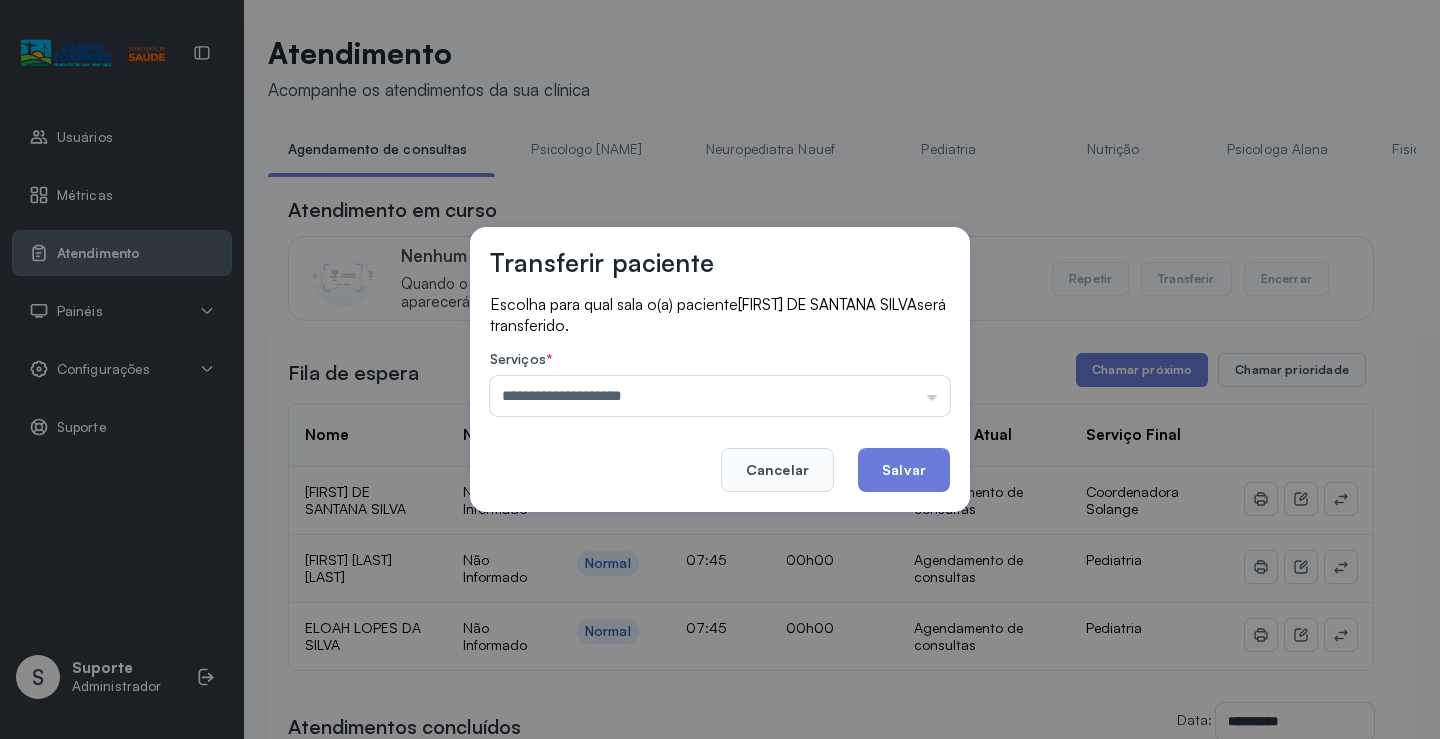 drag, startPoint x: 916, startPoint y: 454, endPoint x: 907, endPoint y: 518, distance: 64.629715 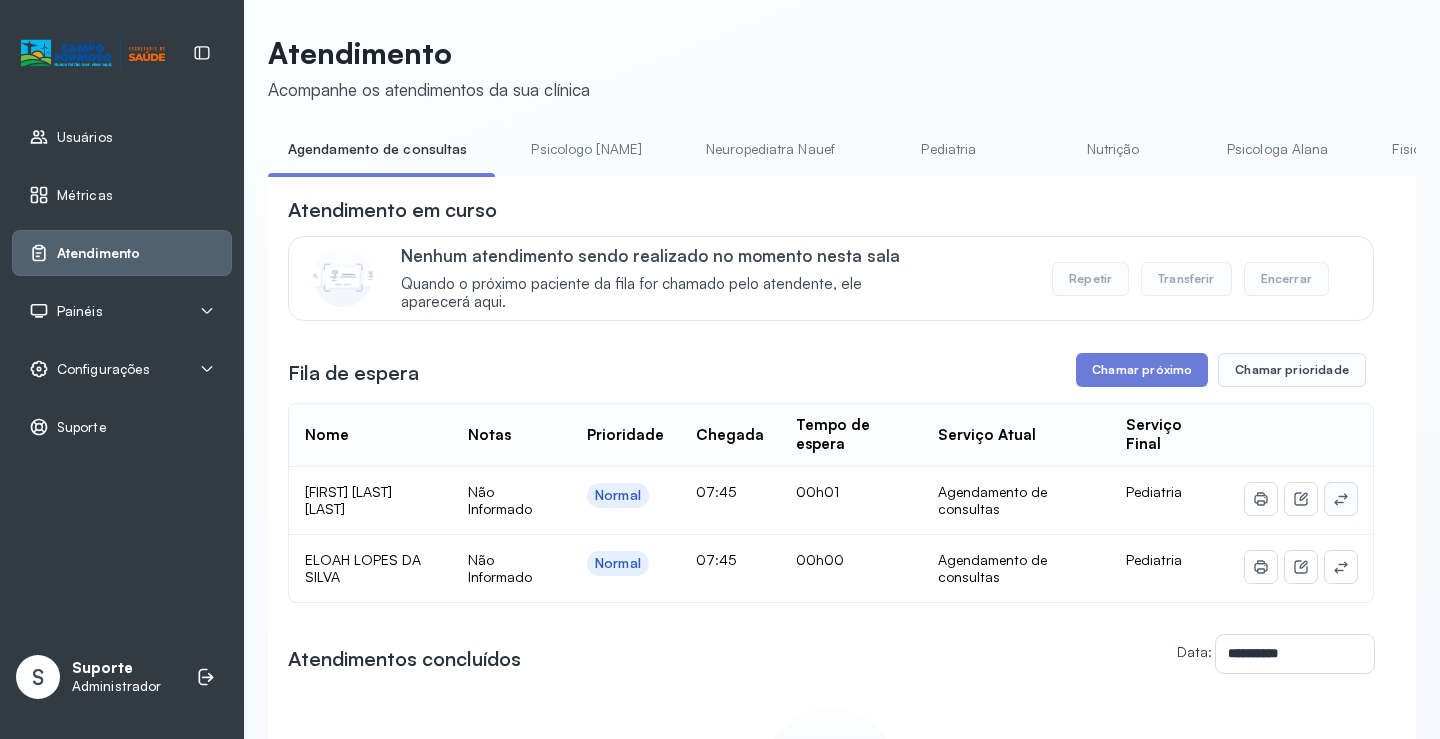 click 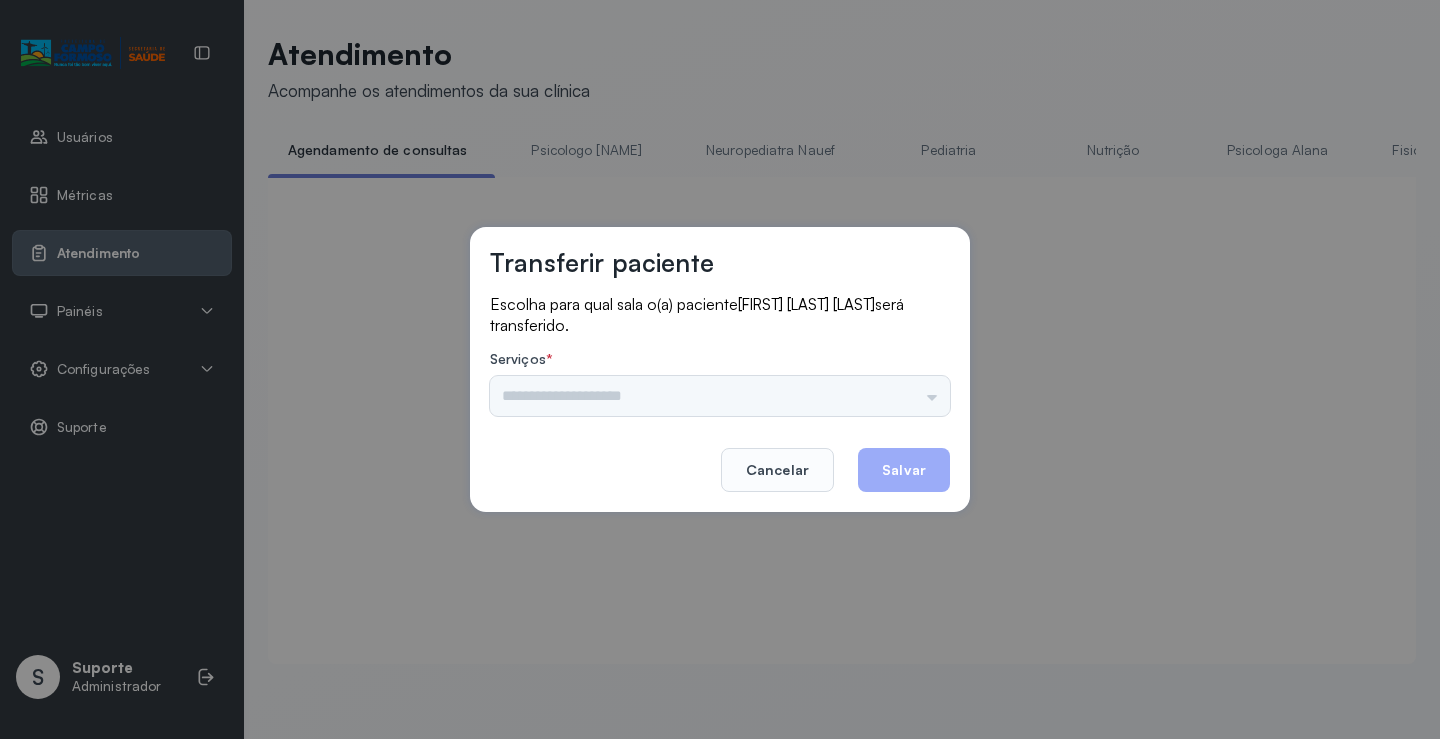 drag, startPoint x: 874, startPoint y: 382, endPoint x: 901, endPoint y: 393, distance: 29.15476 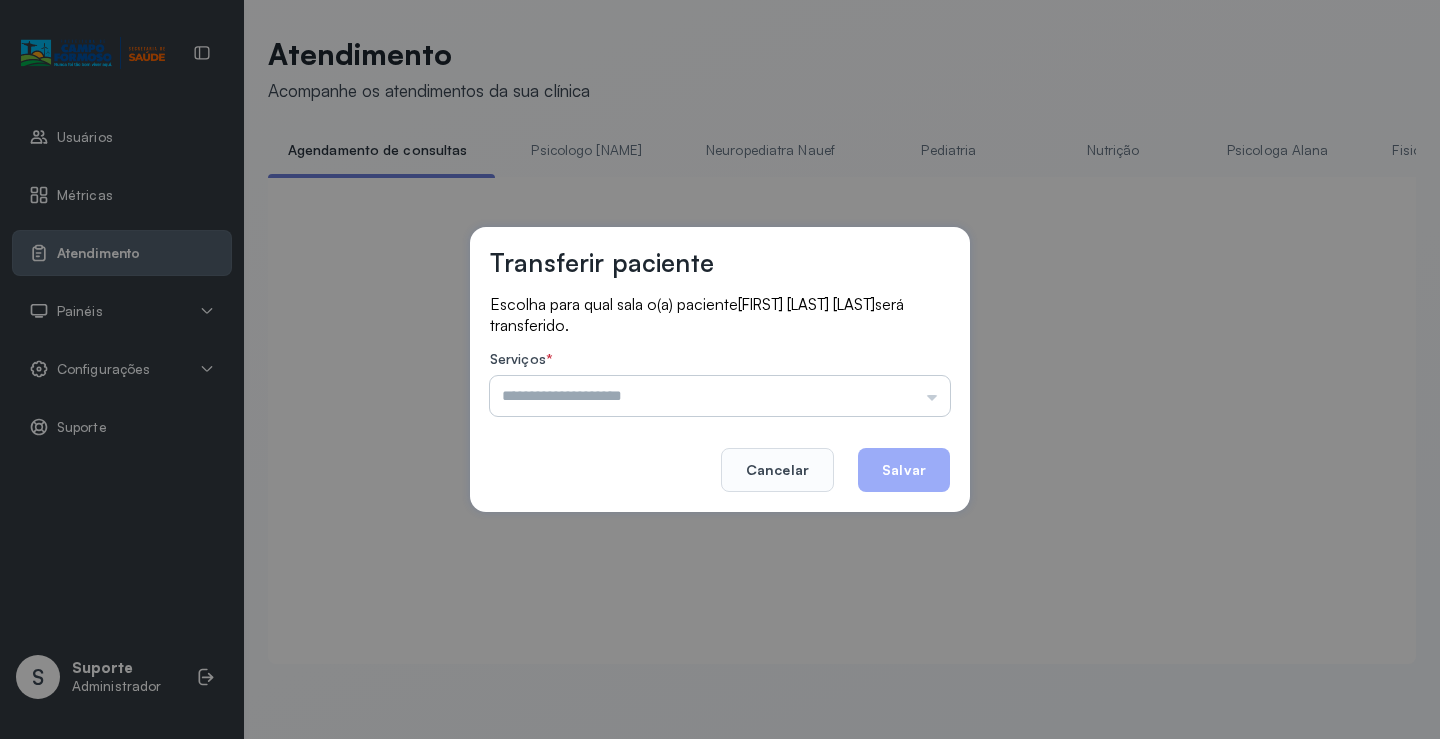 click at bounding box center [720, 396] 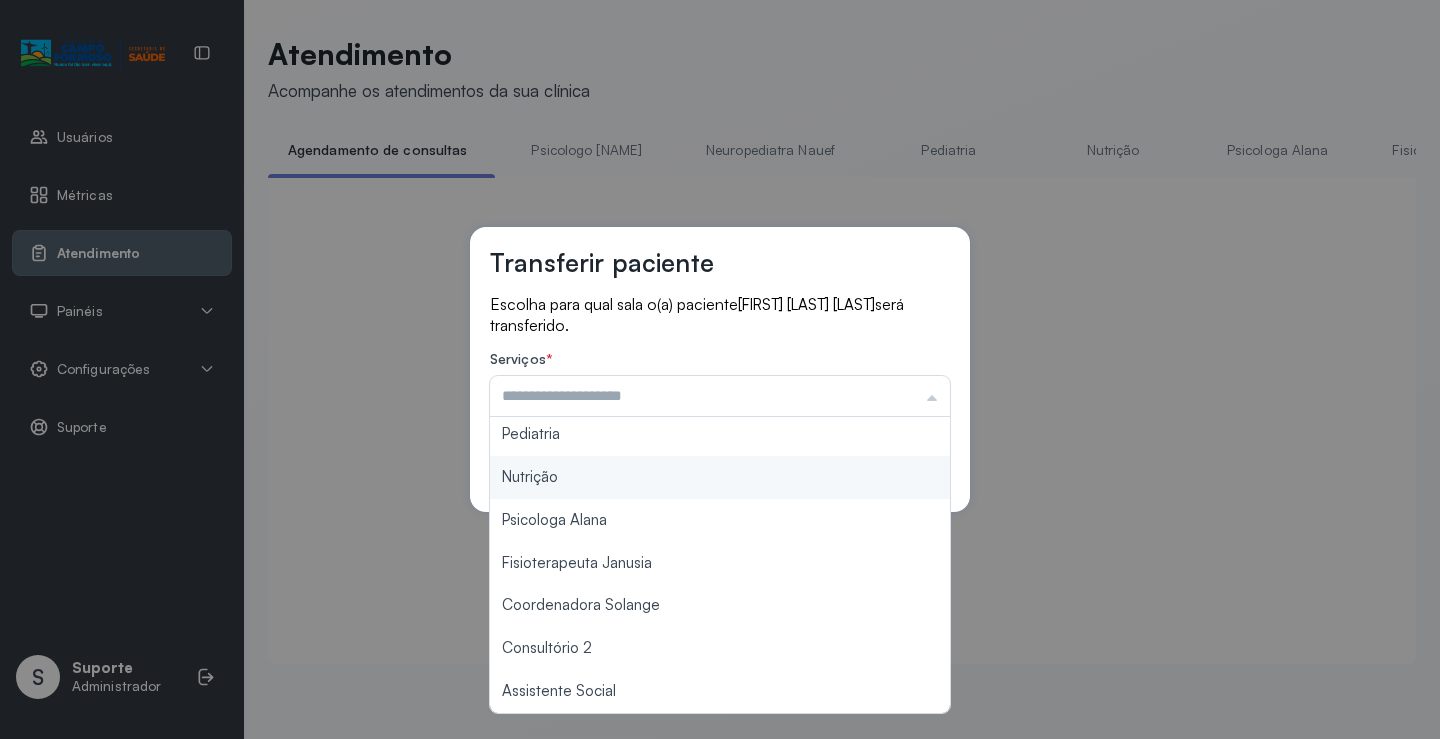 scroll, scrollTop: 202, scrollLeft: 0, axis: vertical 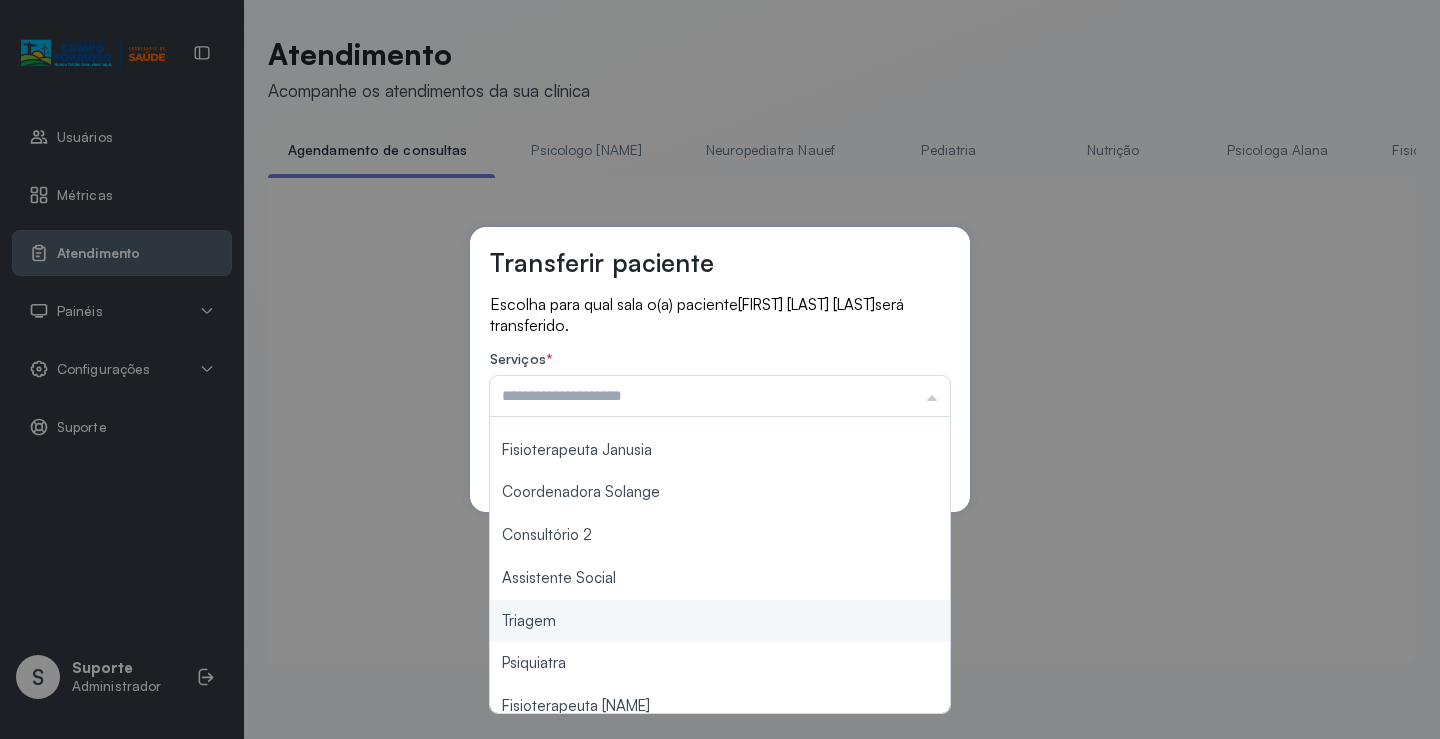 type on "*******" 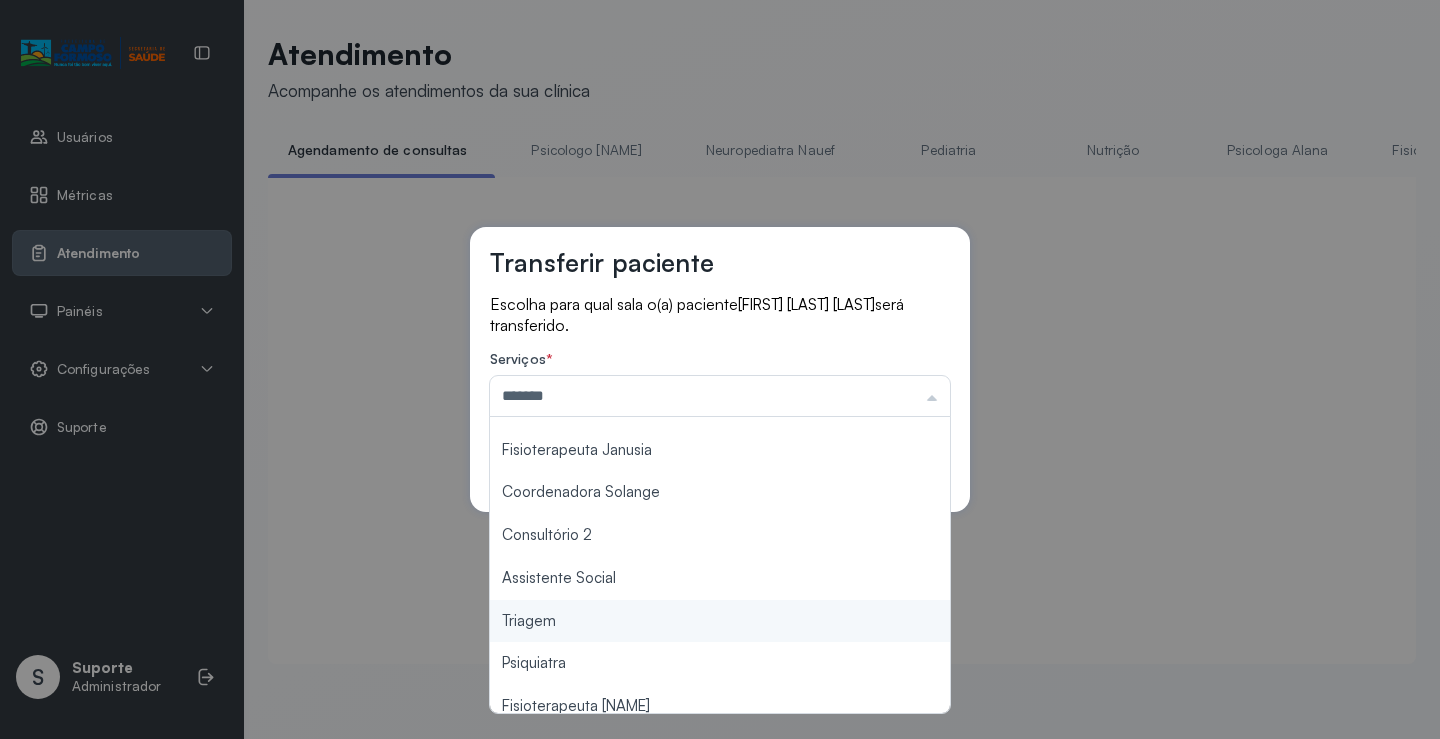 click on "Transferir paciente Escolha para qual sala o(a) paciente  GUILHERME BRITO DA SILVA  será transferido.  Serviços  *  ******* Psicologo Pedro Neuropediatra Nauef Pediatria Nutrição Psicologa Alana Fisioterapeuta Janusia Coordenadora Solange Consultório 2 Assistente Social Triagem Psiquiatra Fisioterapeuta Francyne Fisioterapeuta Morgana Neuropediatra João Cancelar Salvar" at bounding box center [720, 369] 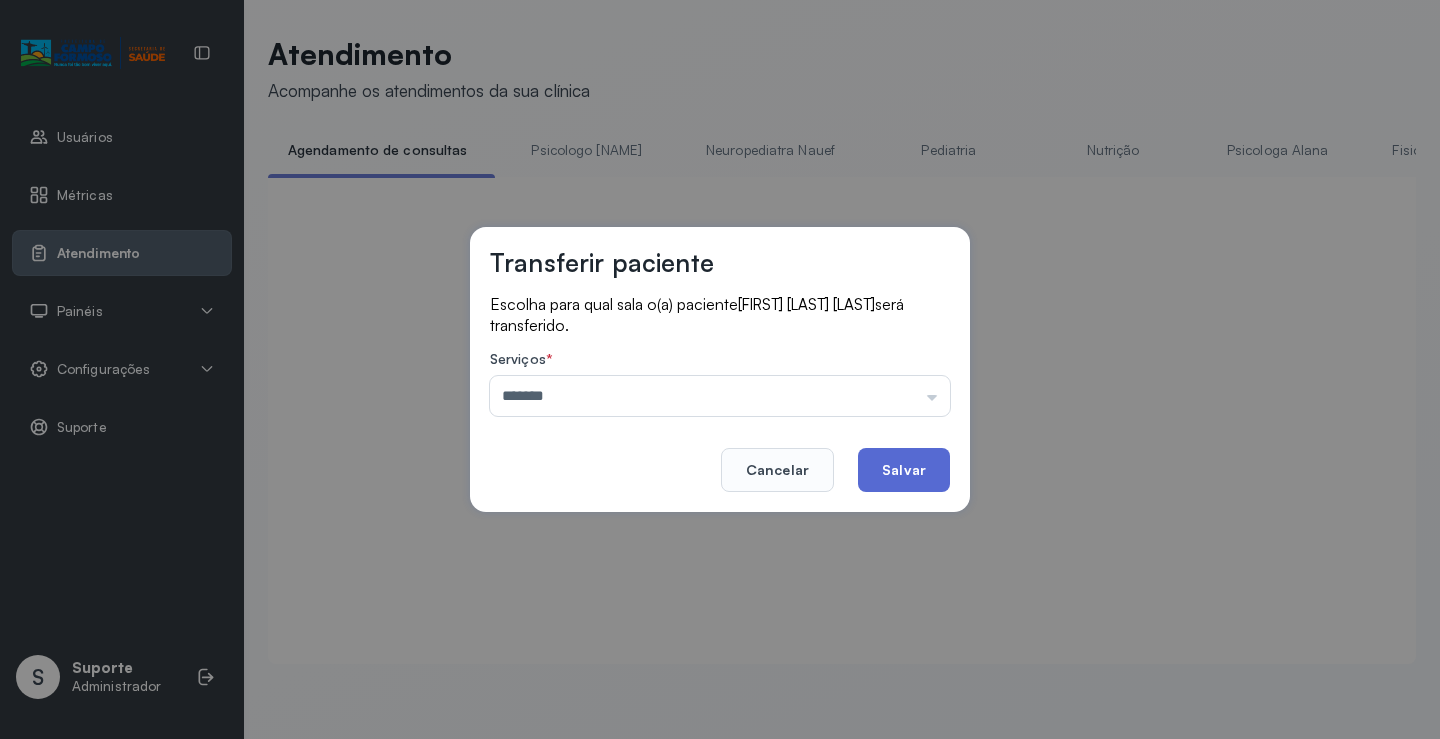 click on "Salvar" 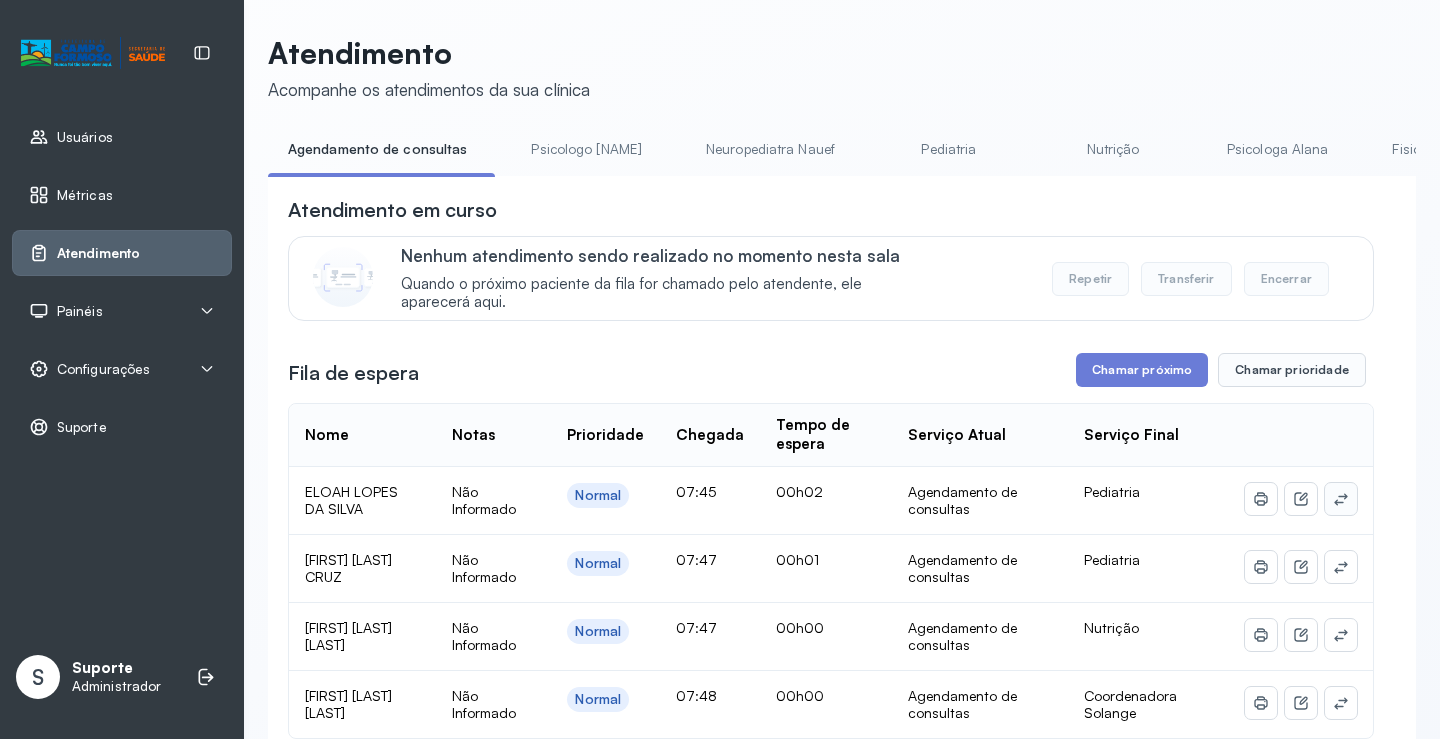 click 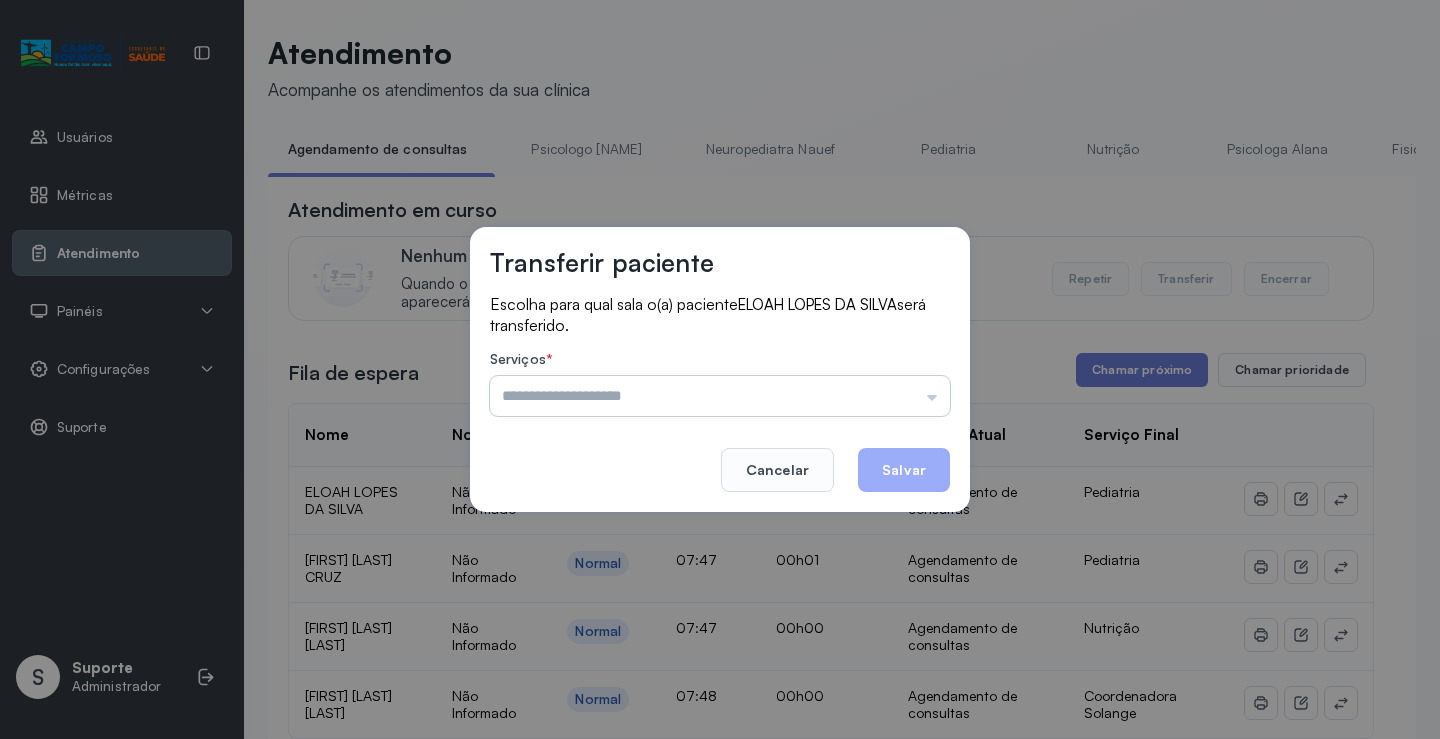 click at bounding box center (720, 396) 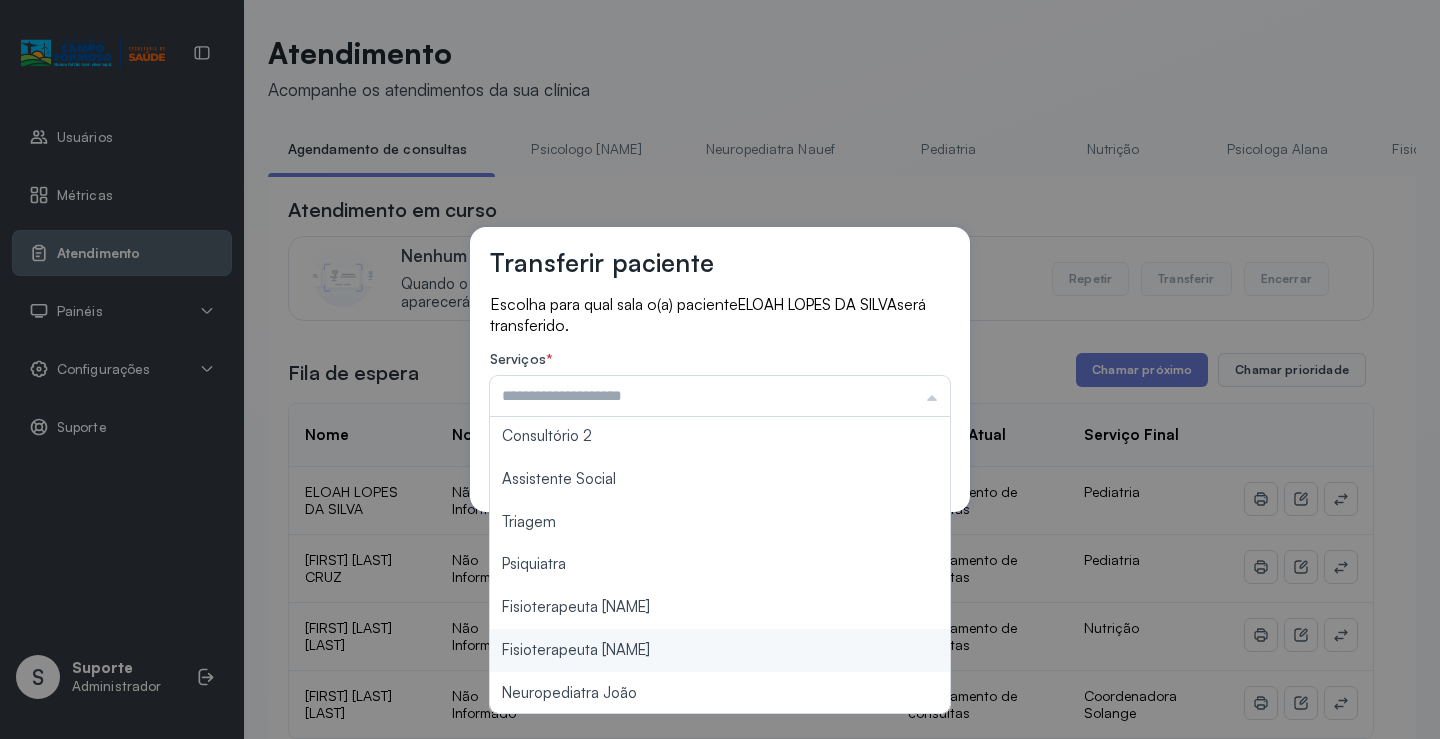 scroll, scrollTop: 302, scrollLeft: 0, axis: vertical 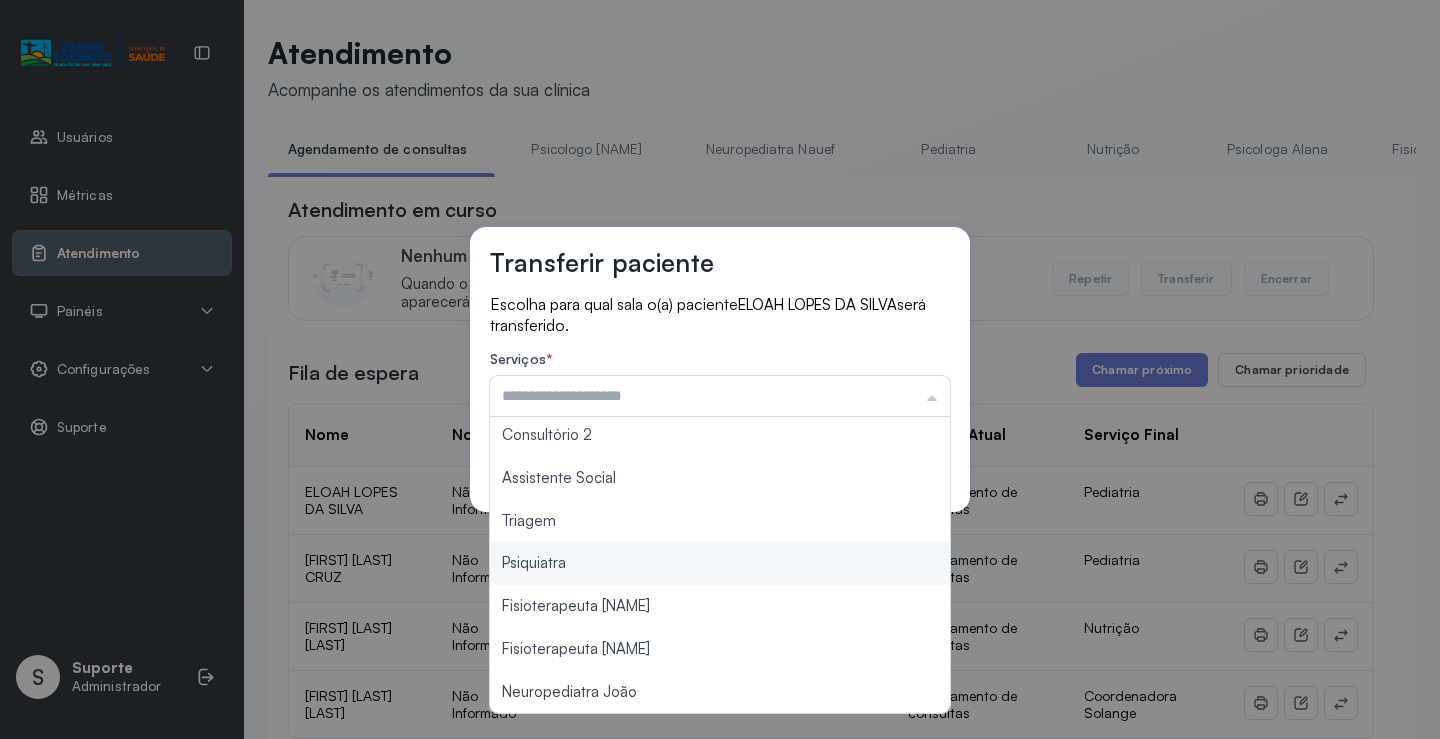 type on "*******" 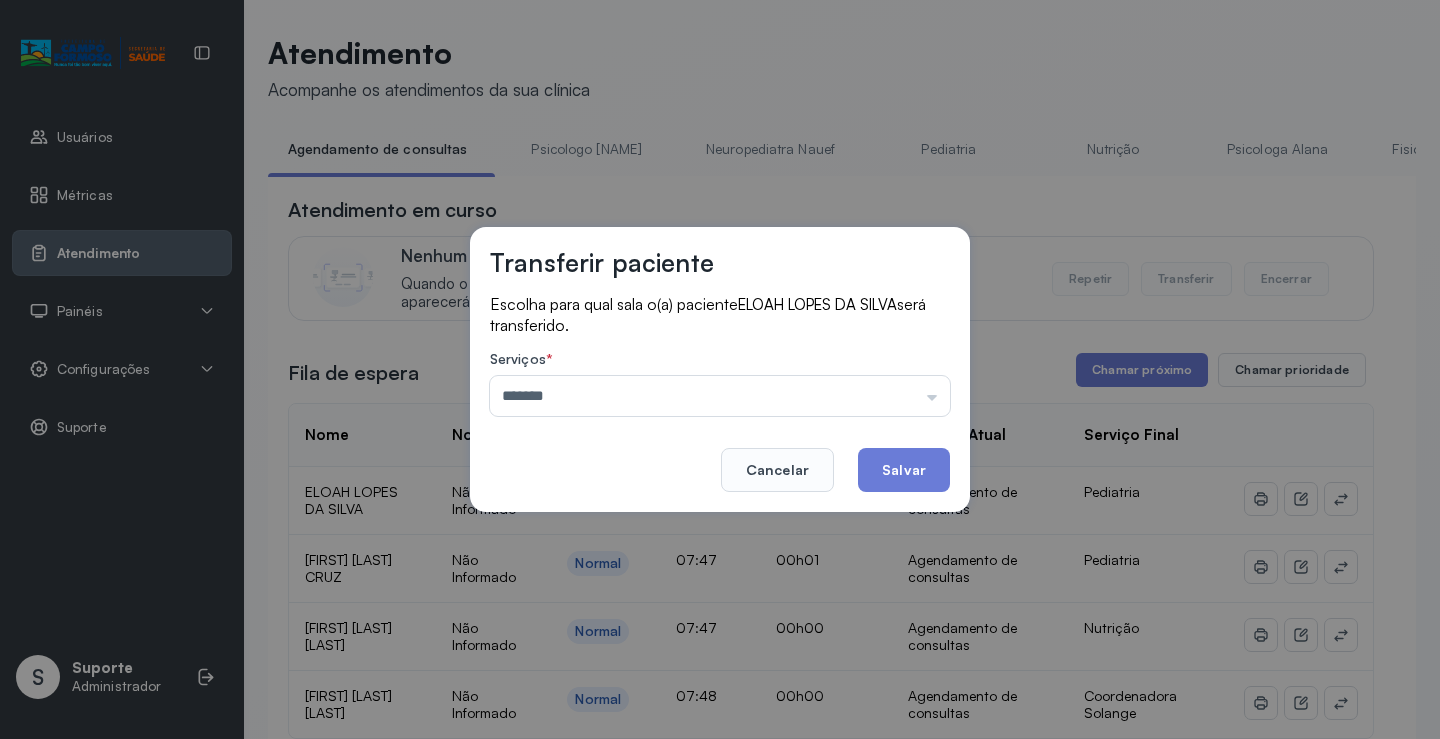 click on "Transferir paciente Escolha para qual sala o(a) paciente  ELOAH LOPES DA SILVA  será transferido.  Serviços  *  ******* Psicologo Pedro Neuropediatra Nauef Pediatria Nutrição Psicologa Alana Fisioterapeuta Janusia Coordenadora Solange Consultório 2 Assistente Social Triagem Psiquiatra Fisioterapeuta Francyne Fisioterapeuta Morgana Neuropediatra João Cancelar Salvar" at bounding box center (720, 369) 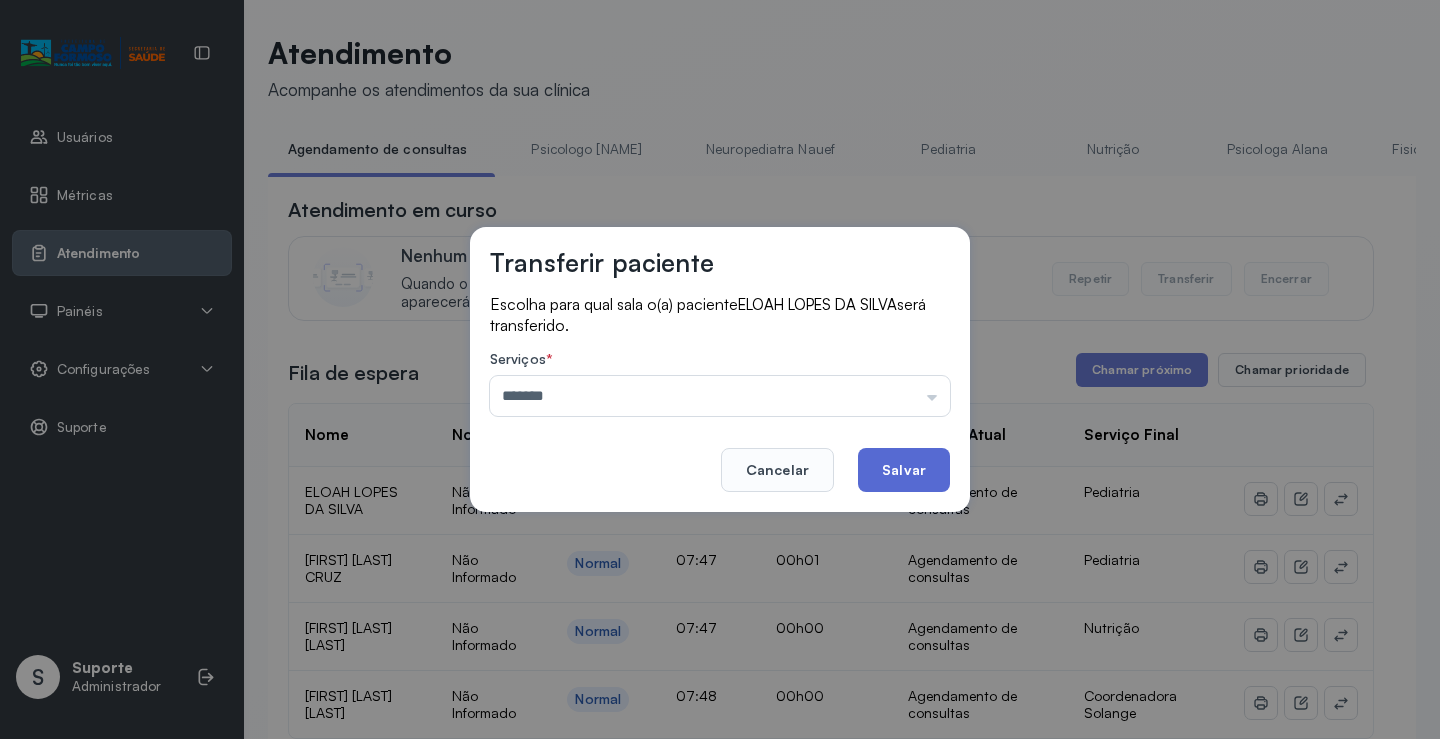 click on "Salvar" 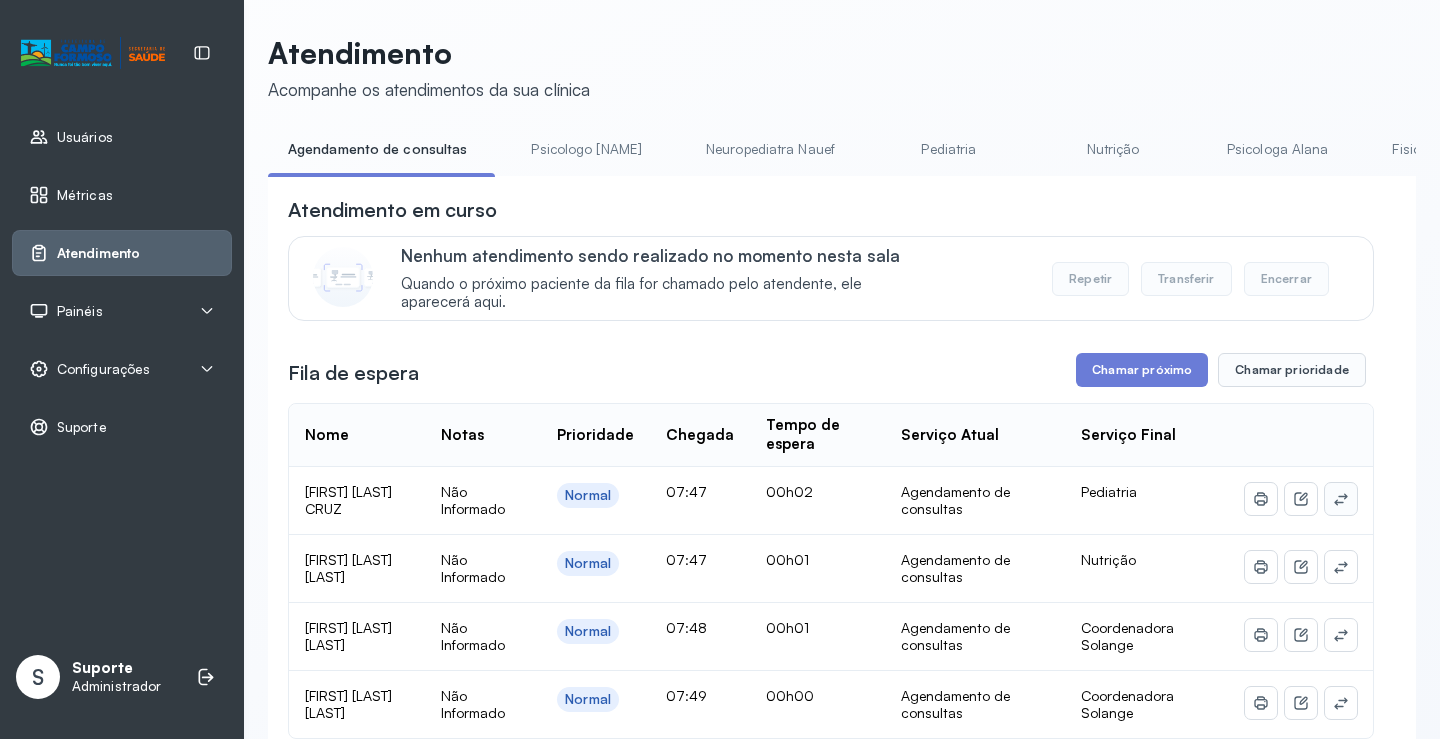 click 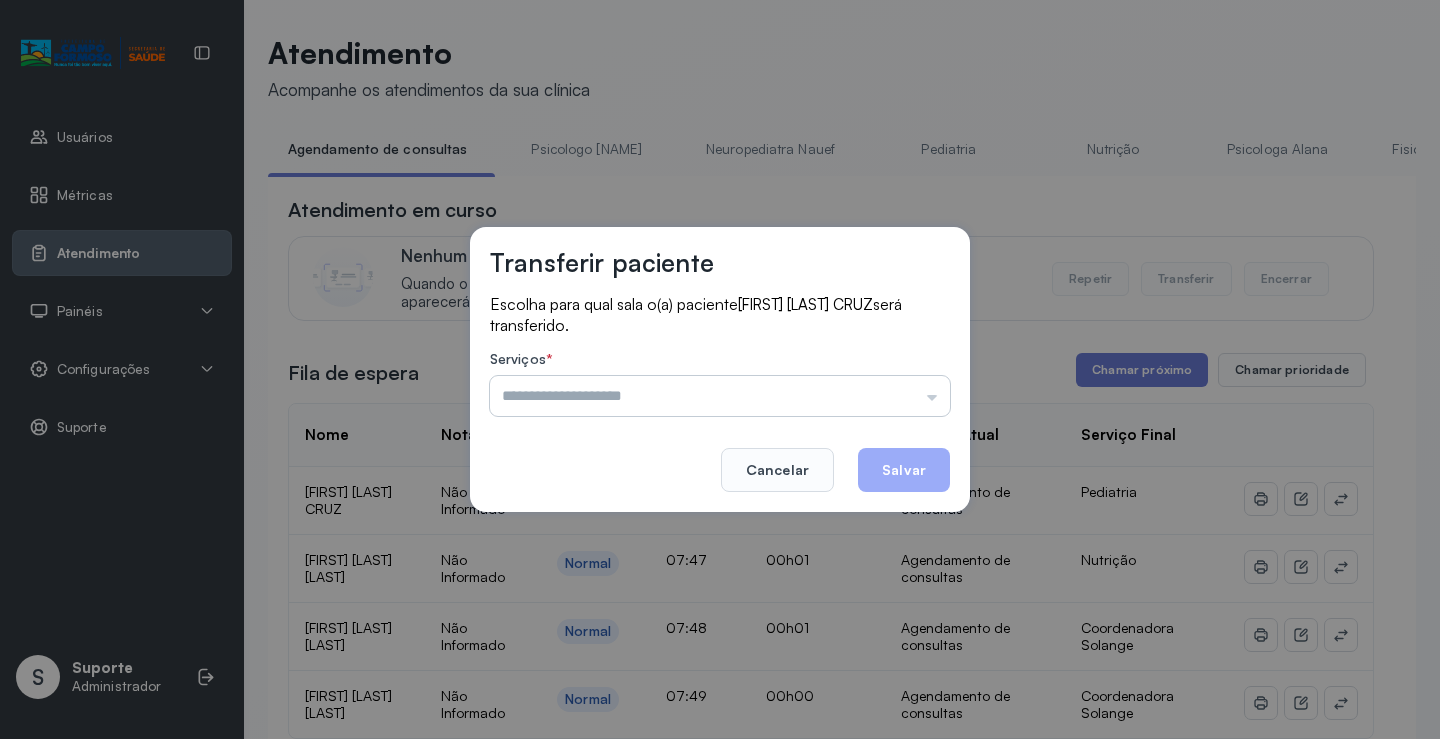 drag, startPoint x: 929, startPoint y: 376, endPoint x: 924, endPoint y: 389, distance: 13.928389 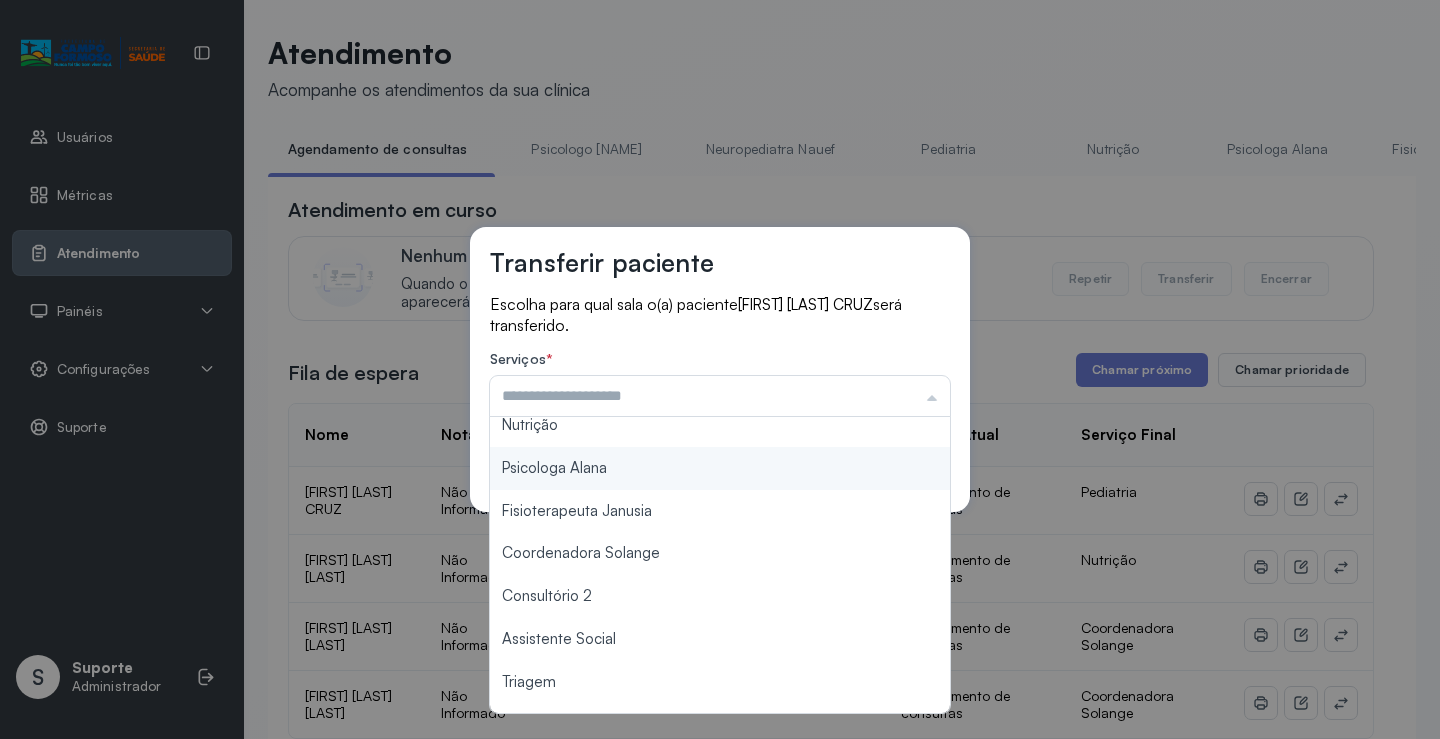 scroll, scrollTop: 302, scrollLeft: 0, axis: vertical 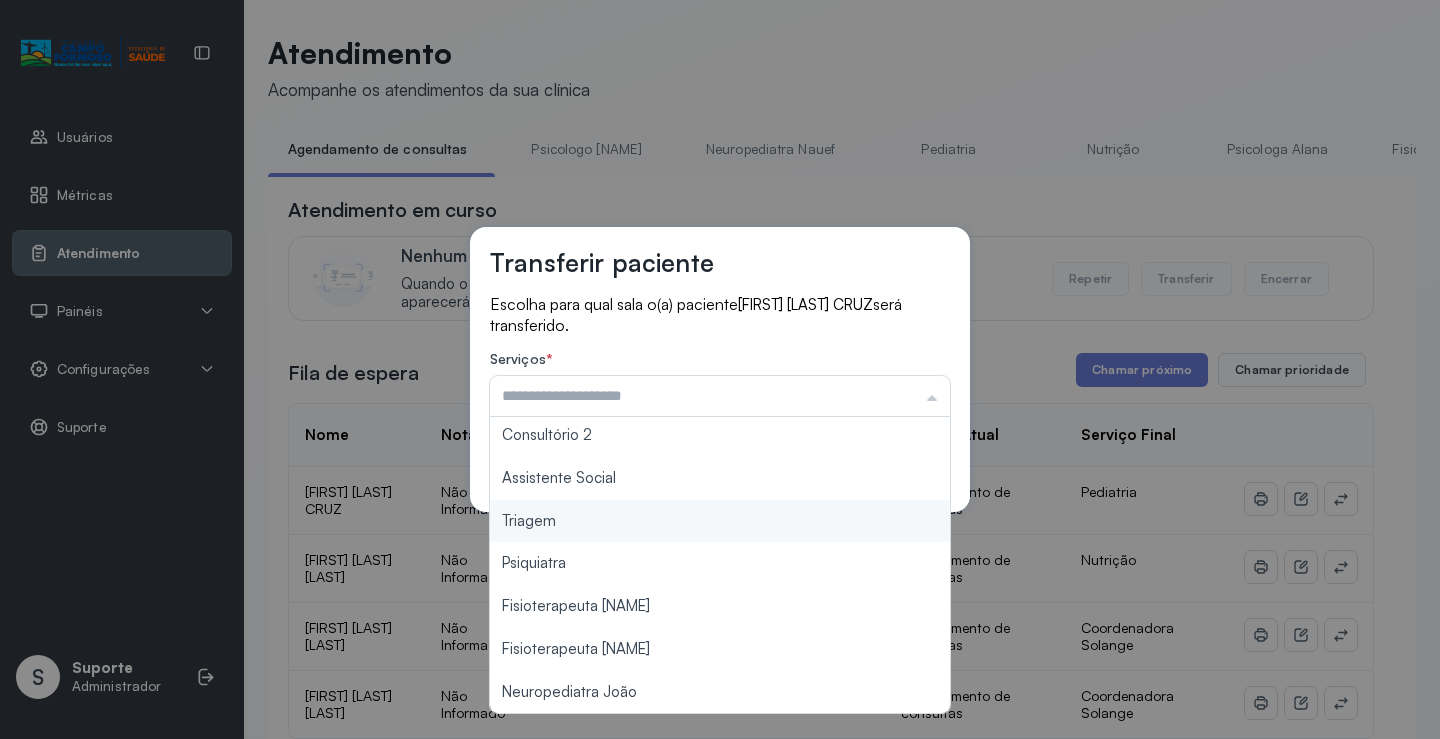 type on "*******" 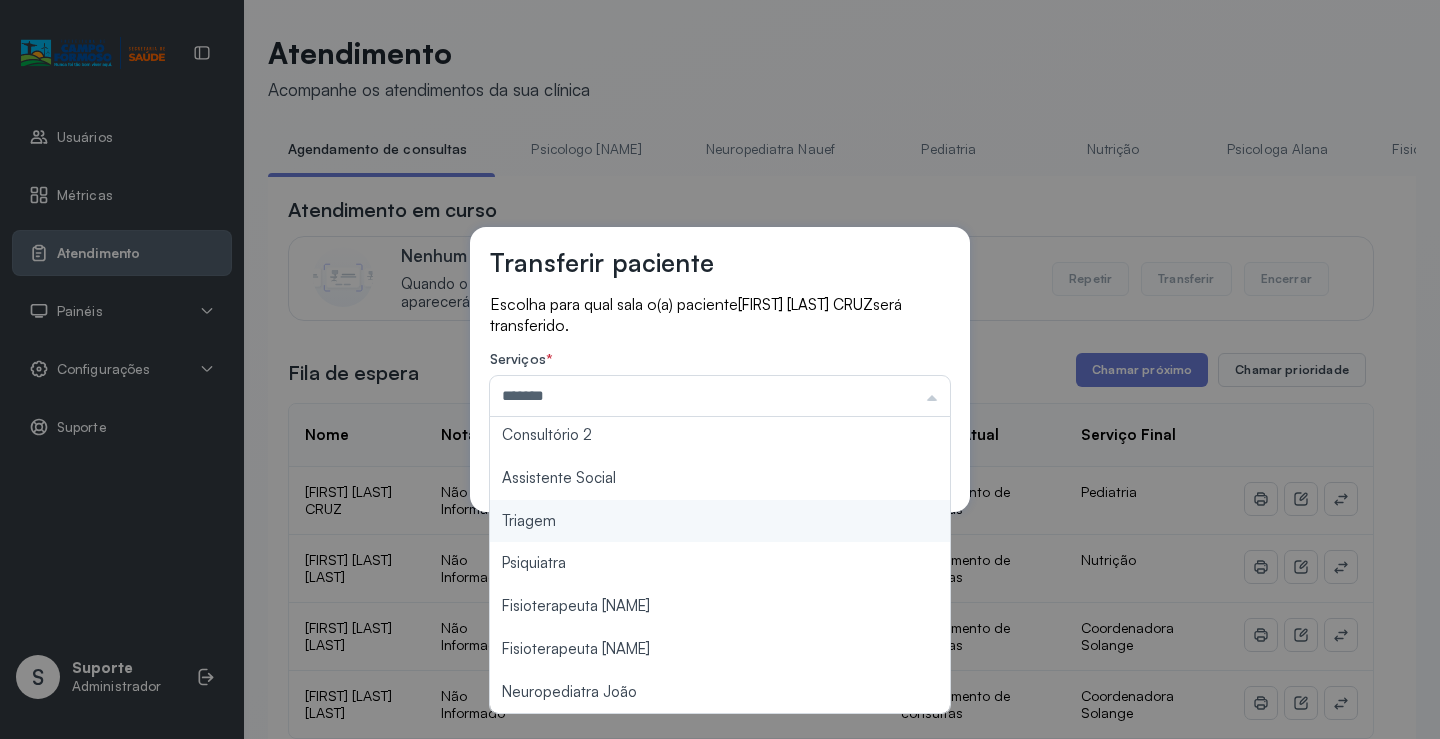 click on "Transferir paciente Escolha para qual sala o(a) paciente  ANTHONY FERNANDES CRUZ  será transferido.  Serviços  *  ******* Psicologo Pedro Neuropediatra Nauef Pediatria Nutrição Psicologa Alana Fisioterapeuta Janusia Coordenadora Solange Consultório 2 Assistente Social Triagem Psiquiatra Fisioterapeuta Francyne Fisioterapeuta Morgana Neuropediatra João Cancelar Salvar" at bounding box center (720, 369) 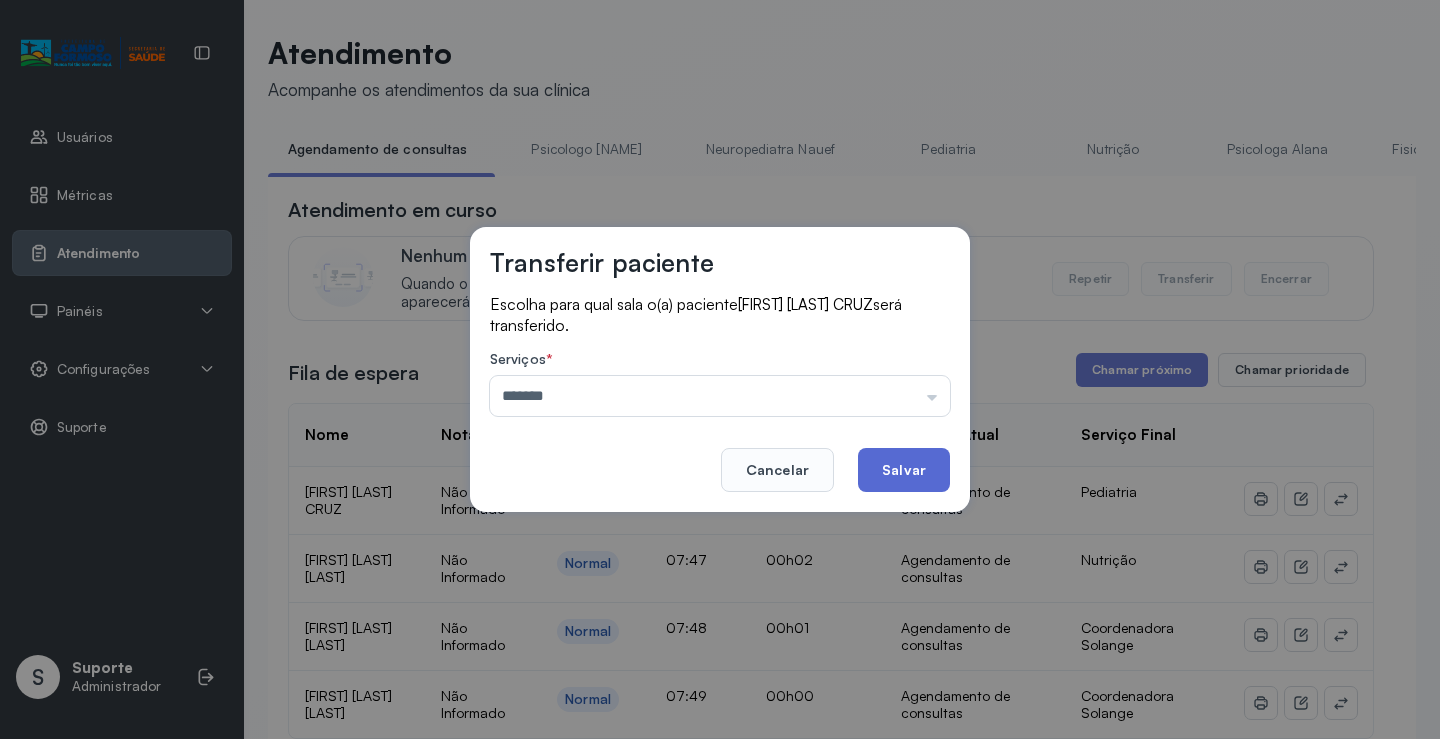 click on "Salvar" 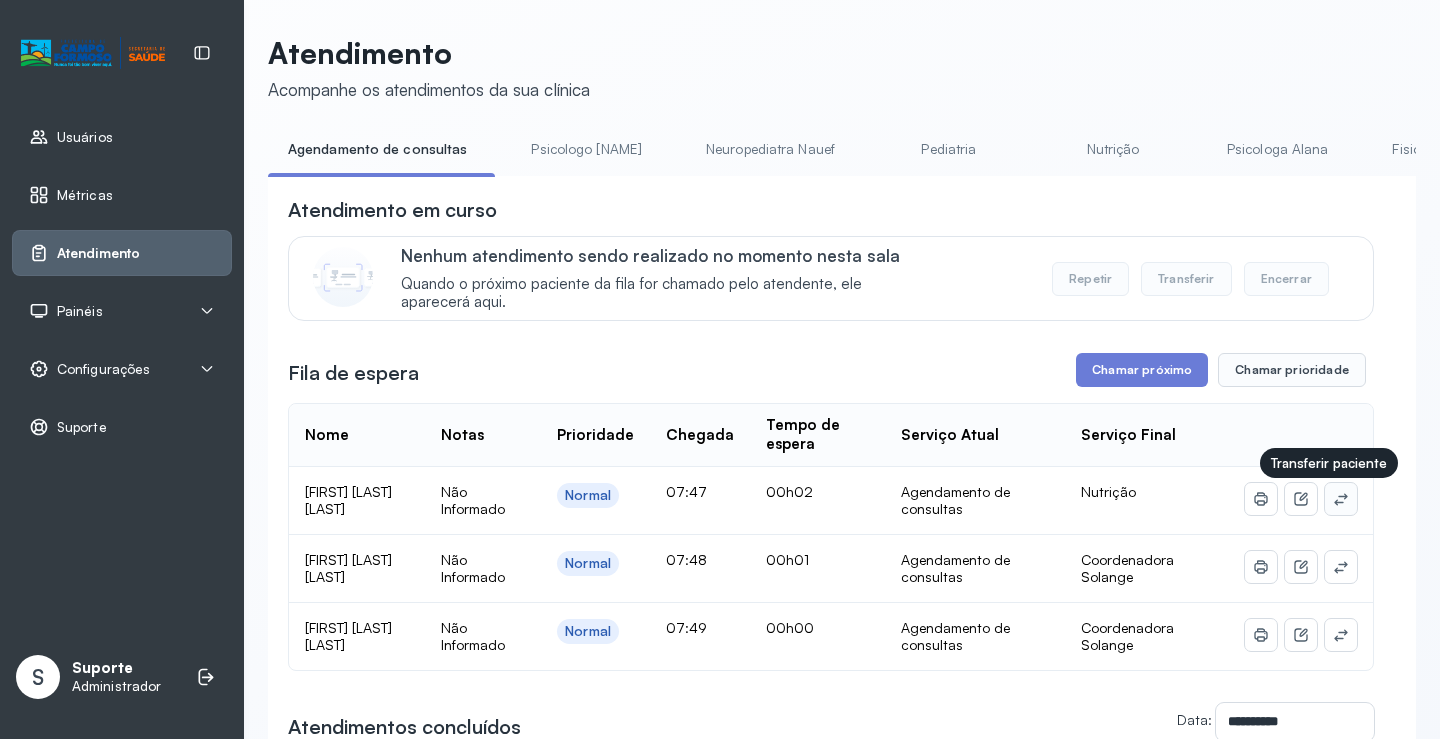 click 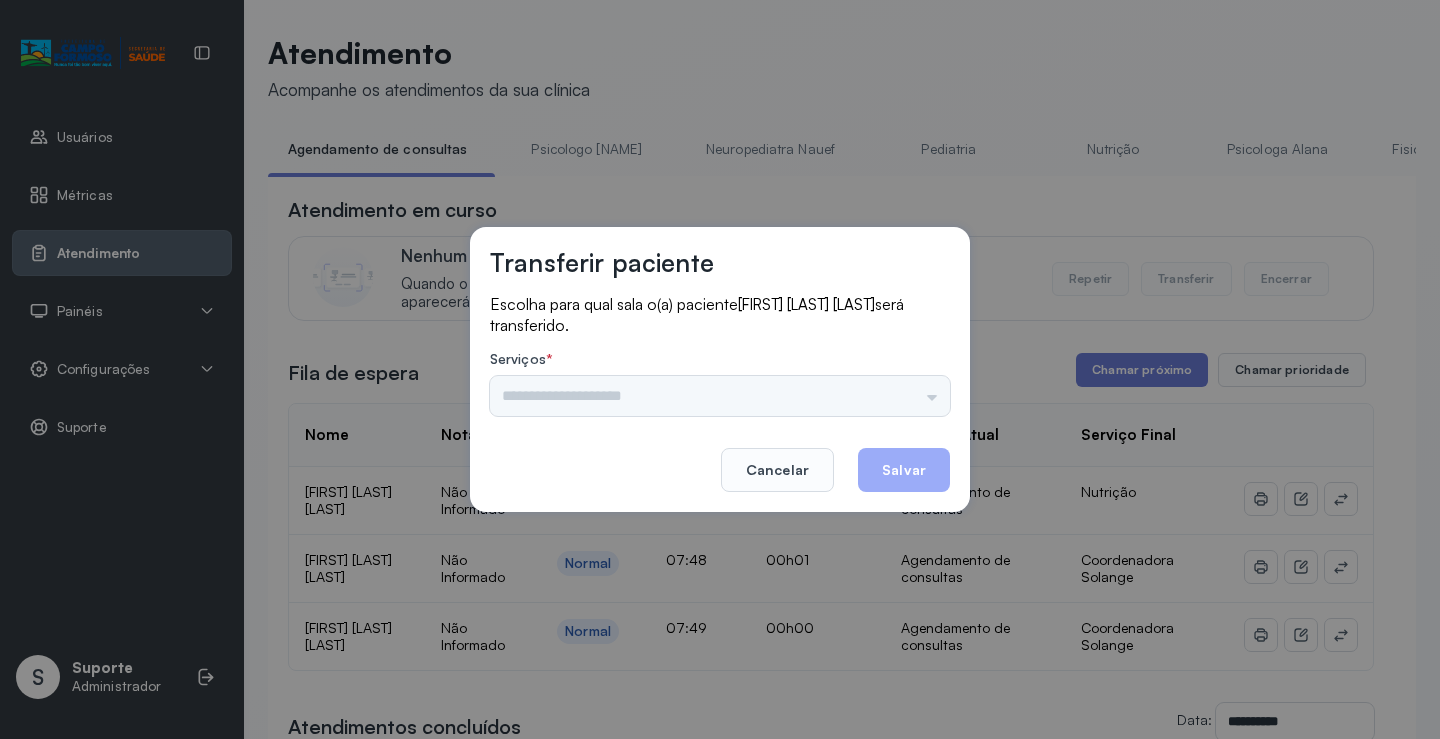 drag, startPoint x: 914, startPoint y: 384, endPoint x: 912, endPoint y: 397, distance: 13.152946 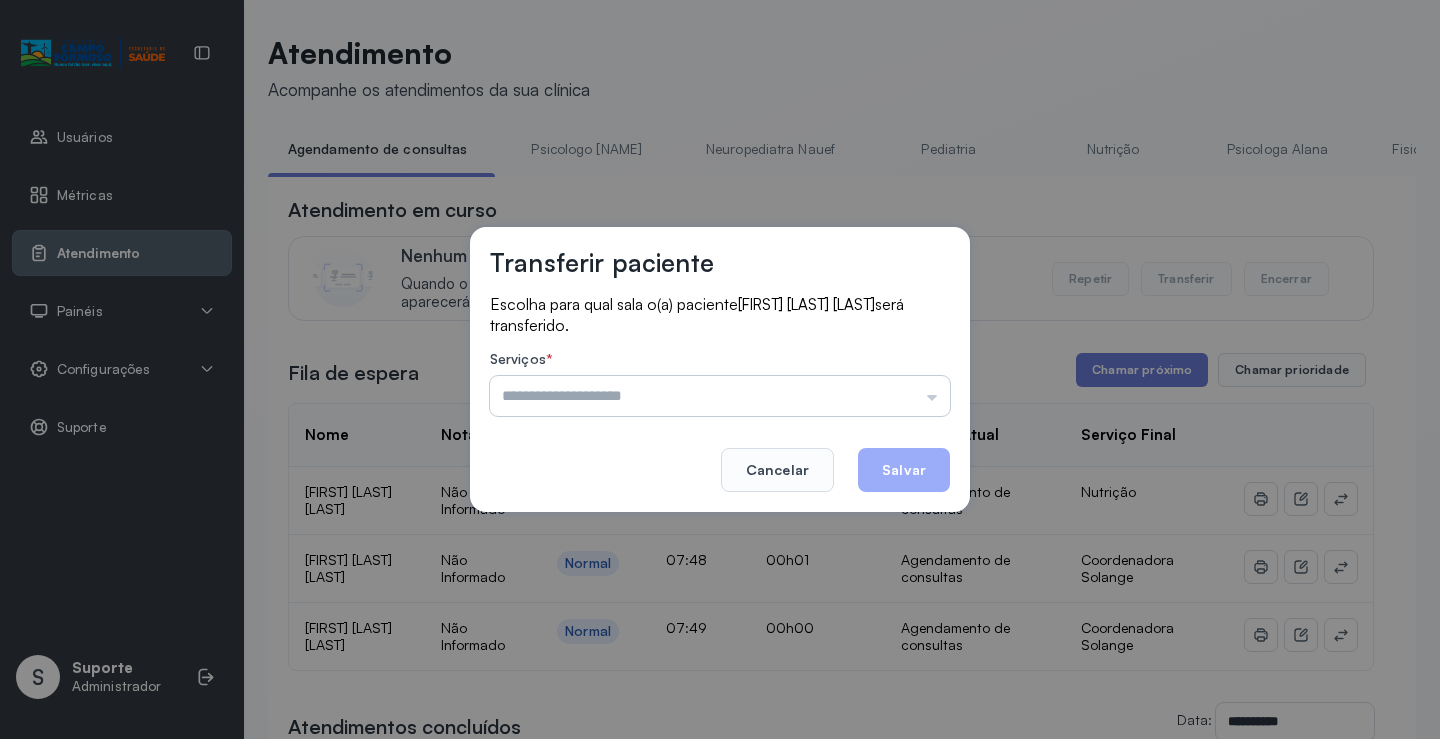 click at bounding box center [720, 396] 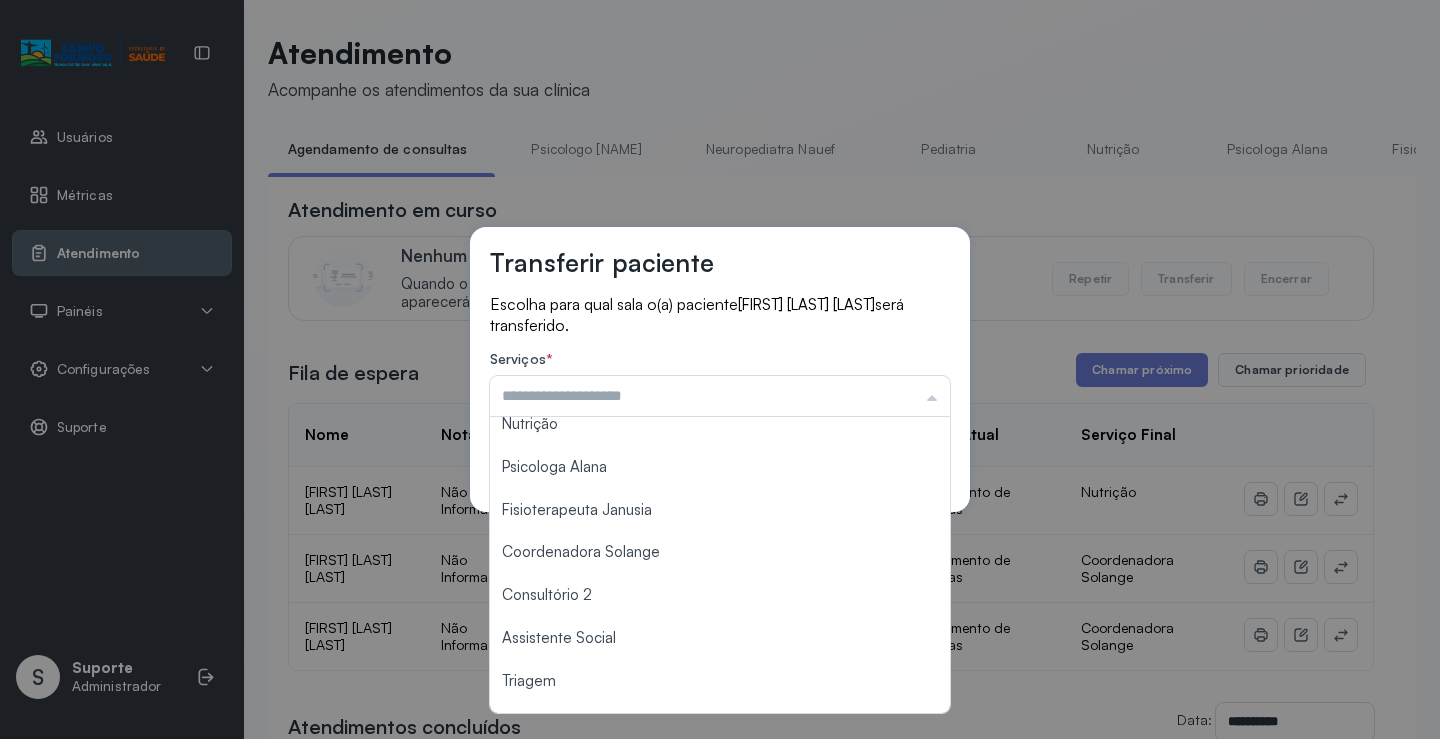 scroll, scrollTop: 300, scrollLeft: 0, axis: vertical 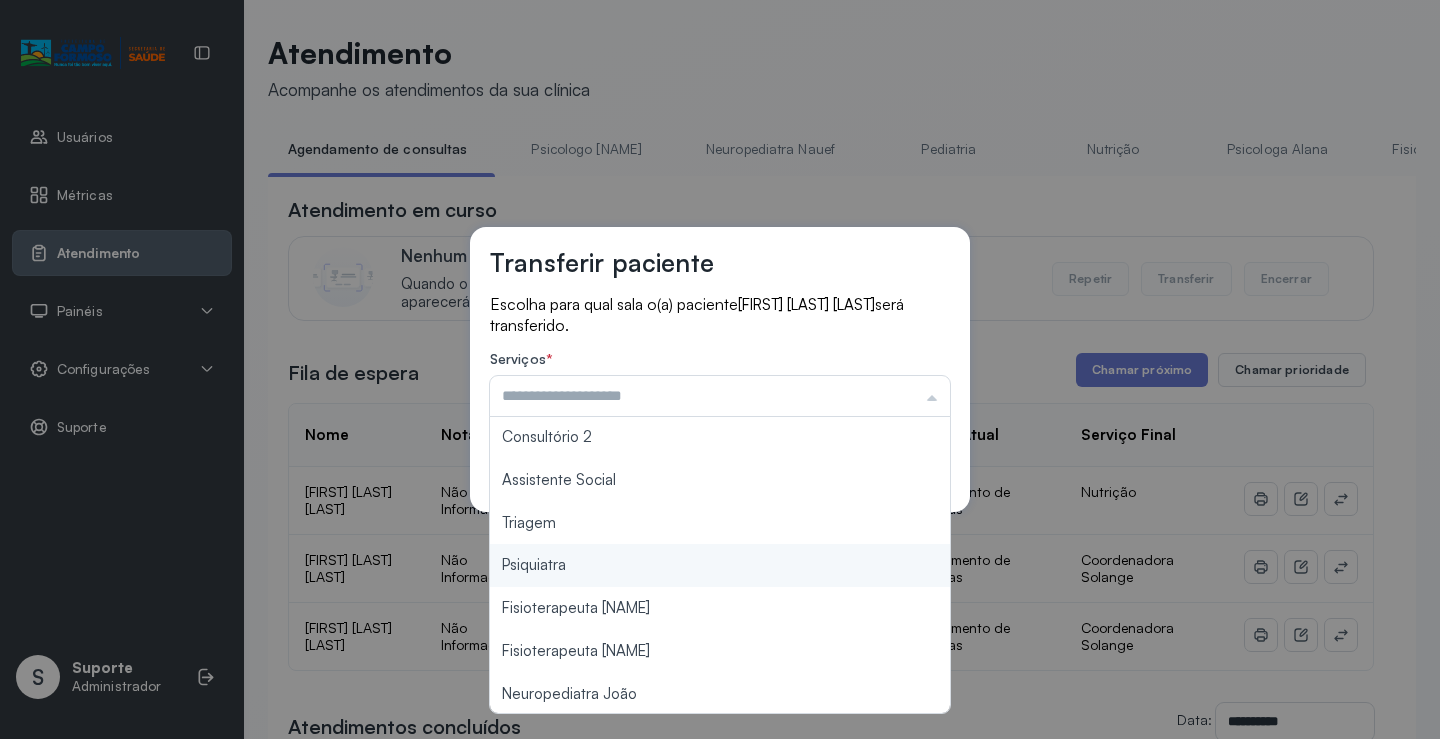 type on "*******" 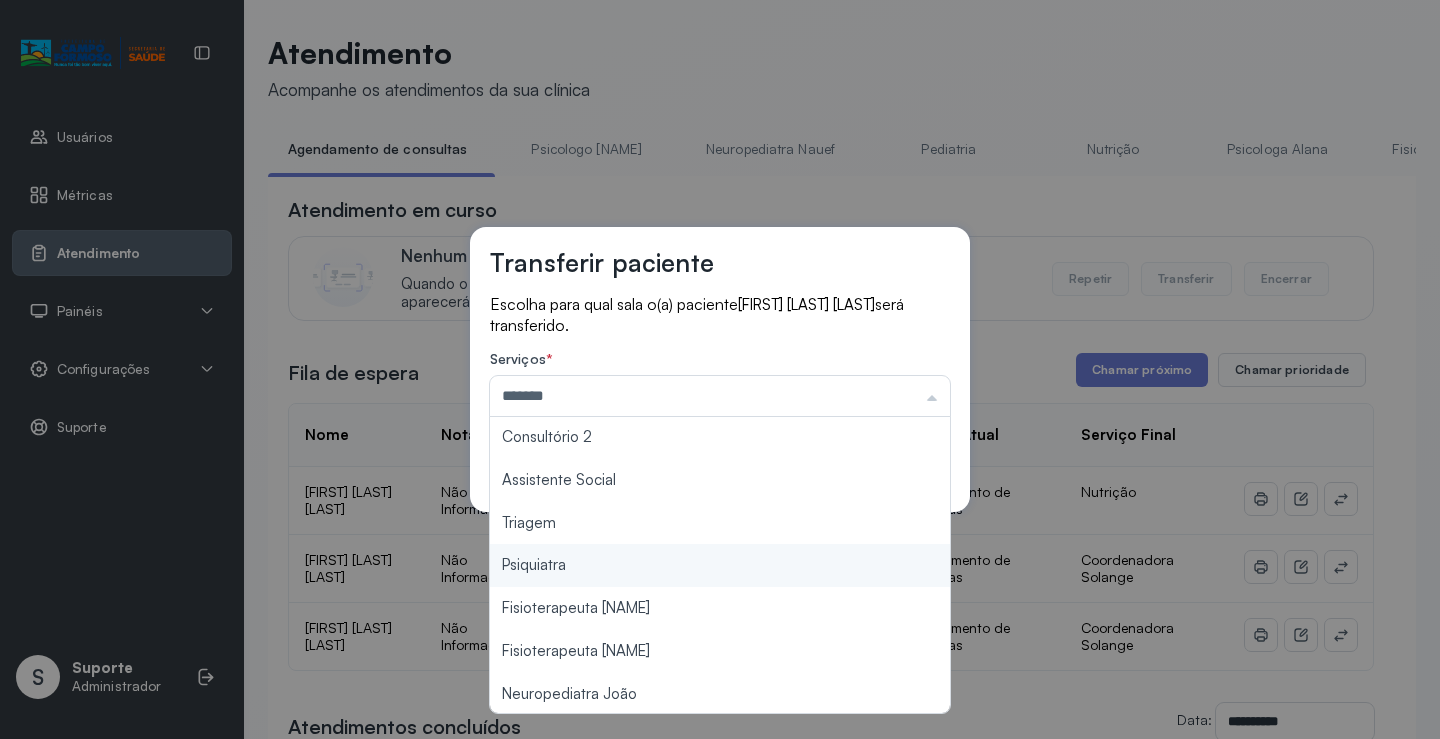click on "Transferir paciente Escolha para qual sala o(a) paciente  Maria Julia Costa Silva  será transferido.  Serviços  *  ******* Psicologo Pedro Neuropediatra Nauef Pediatria Nutrição Psicologa Alana Fisioterapeuta Janusia Coordenadora Solange Consultório 2 Assistente Social Triagem Psiquiatra Fisioterapeuta Francyne Fisioterapeuta Morgana Neuropediatra João Cancelar Salvar" at bounding box center [720, 369] 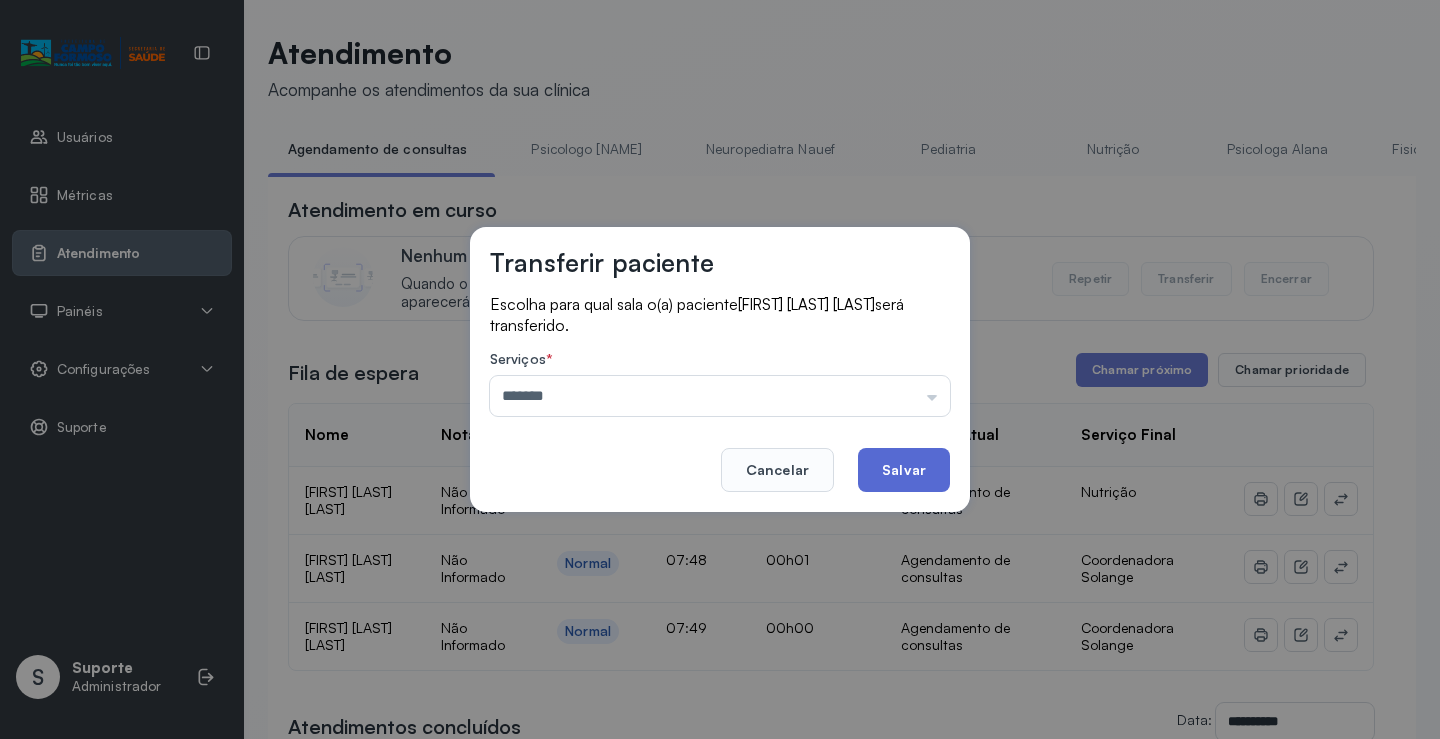 click on "Salvar" 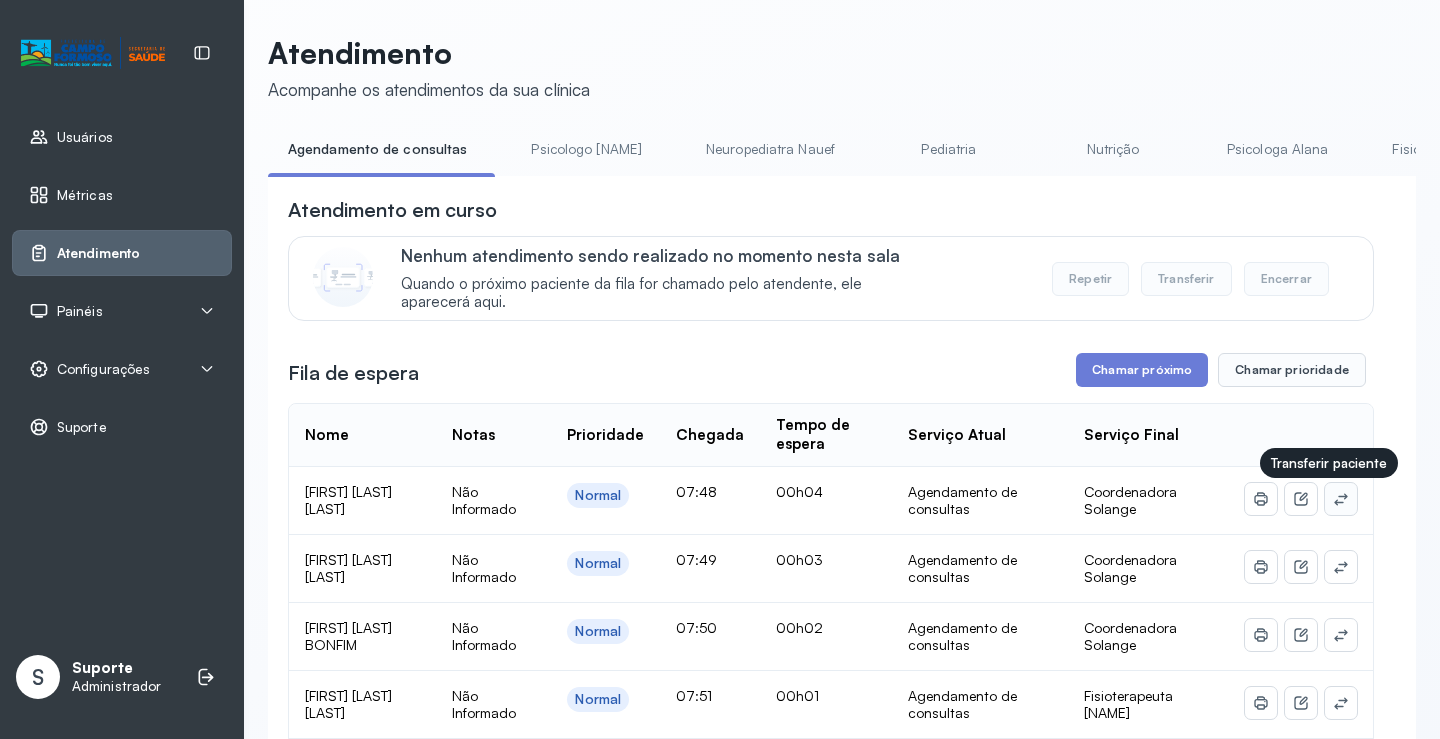 click 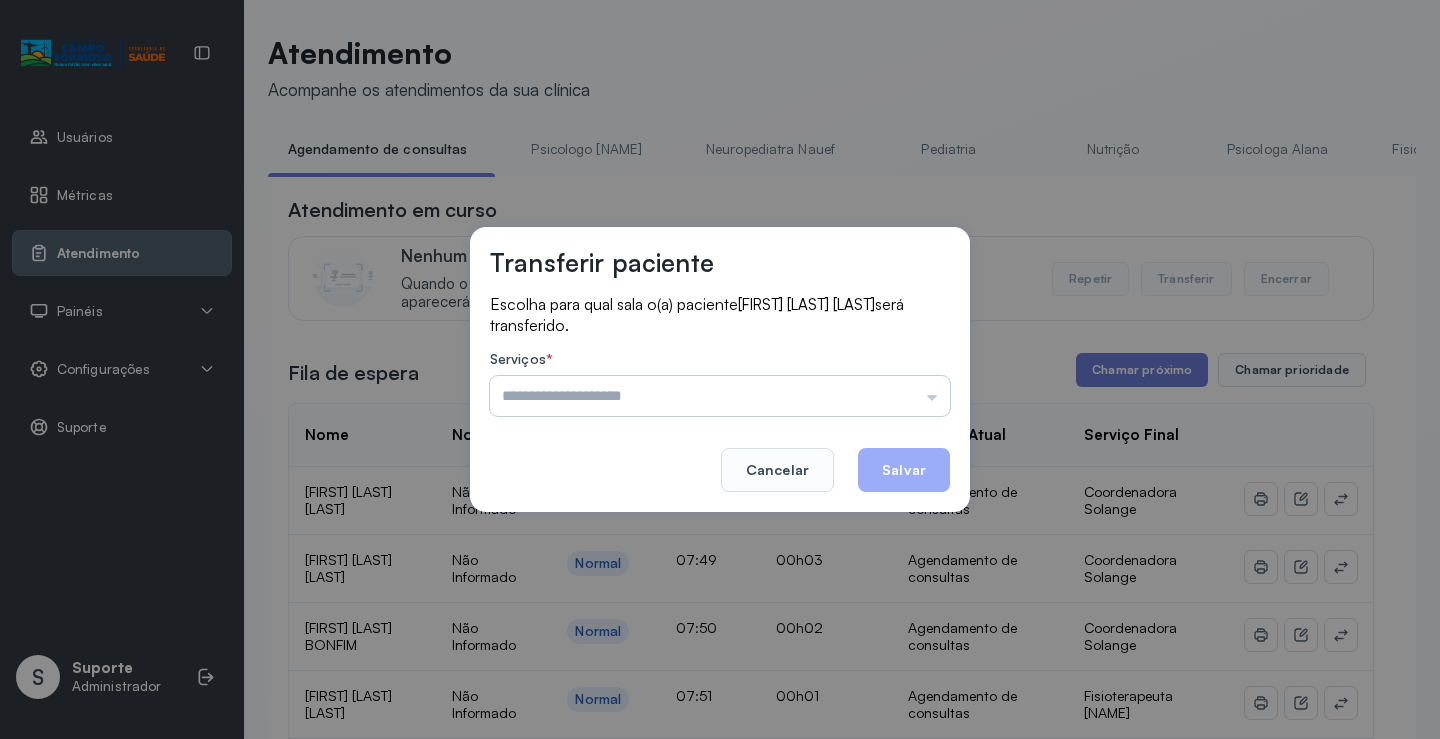 click at bounding box center [720, 396] 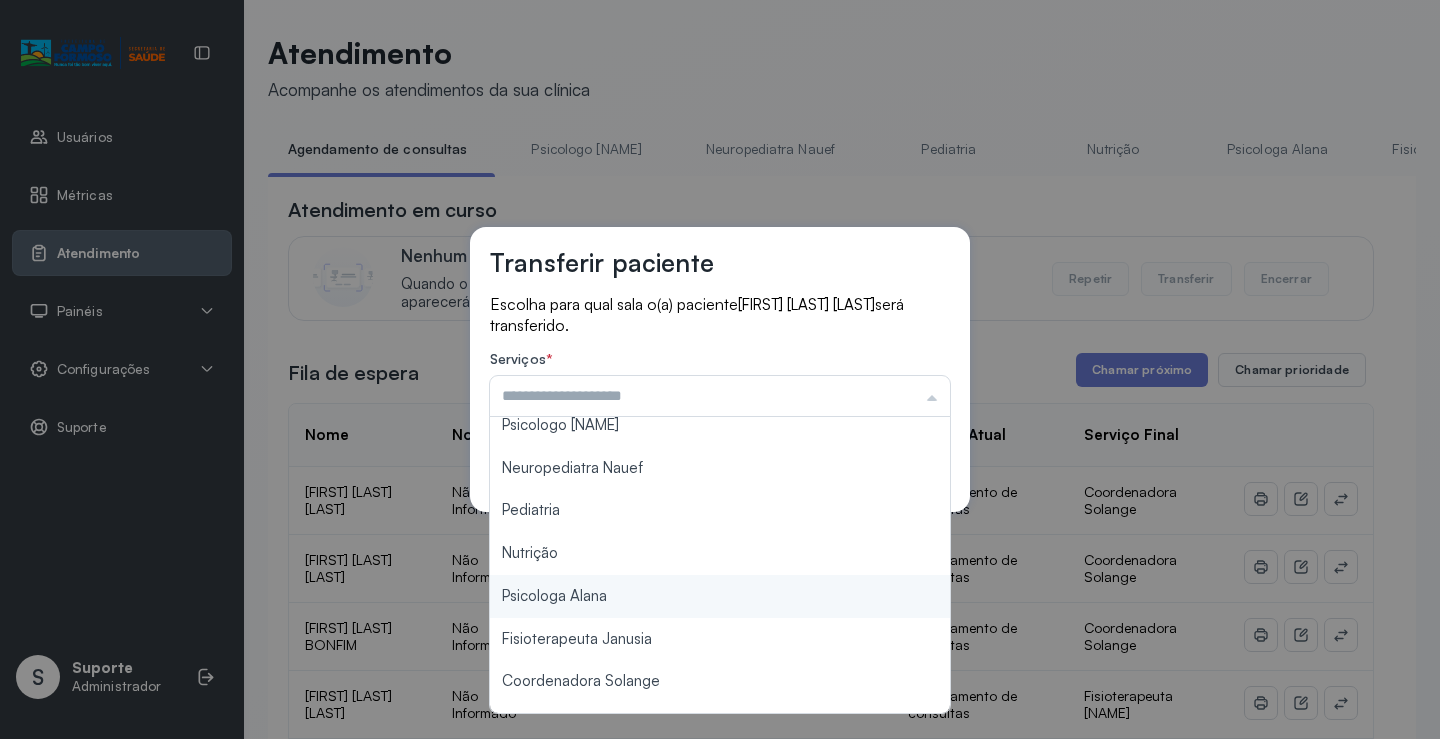 scroll, scrollTop: 3, scrollLeft: 0, axis: vertical 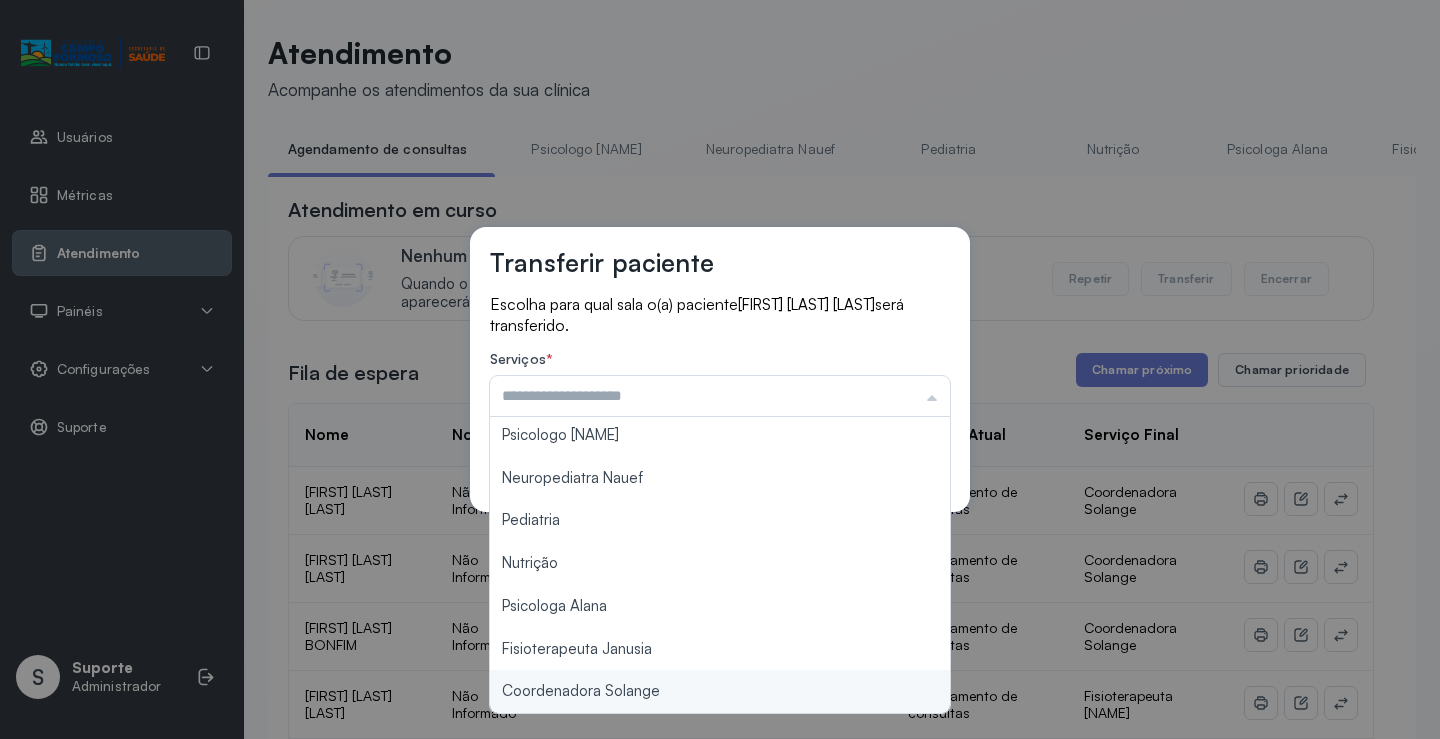 type on "**********" 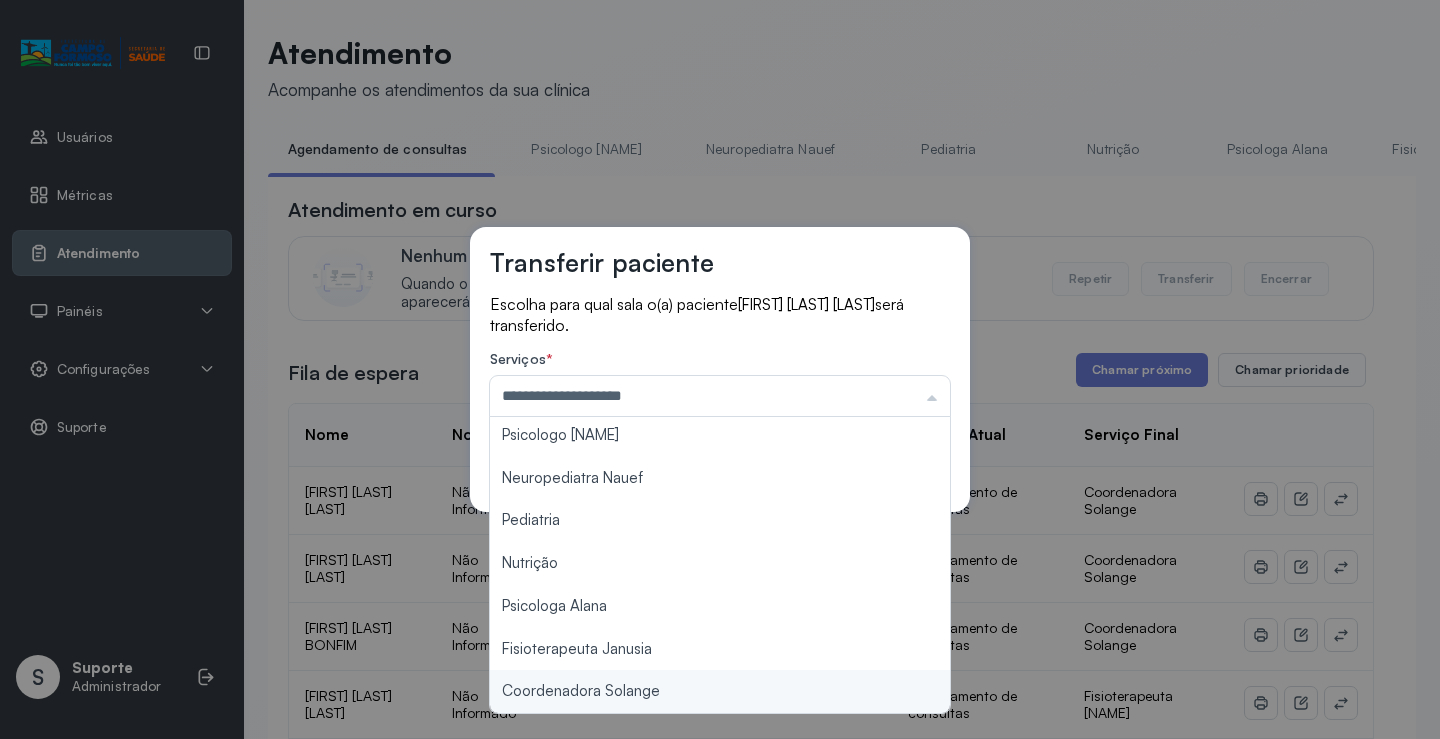 click on "**********" at bounding box center (720, 369) 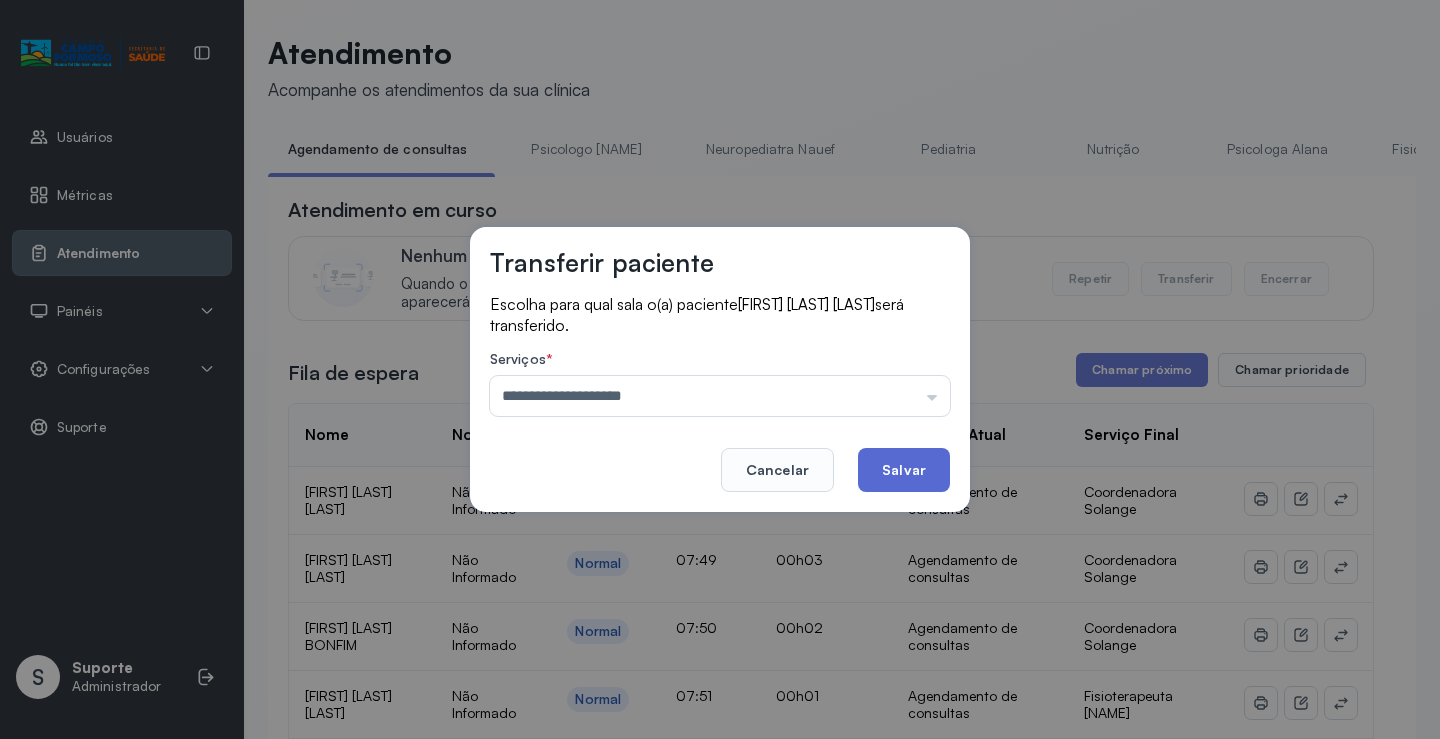 click on "Salvar" 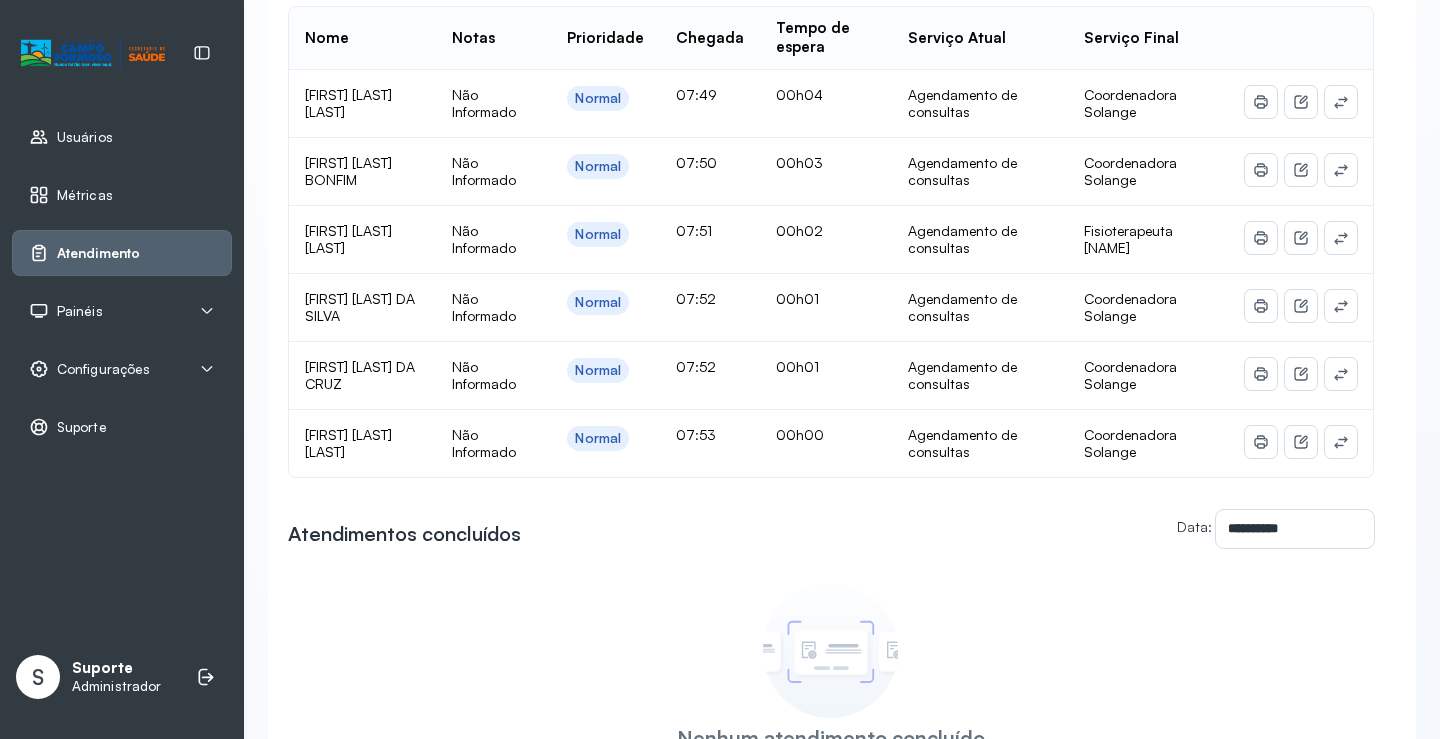 scroll, scrollTop: 401, scrollLeft: 0, axis: vertical 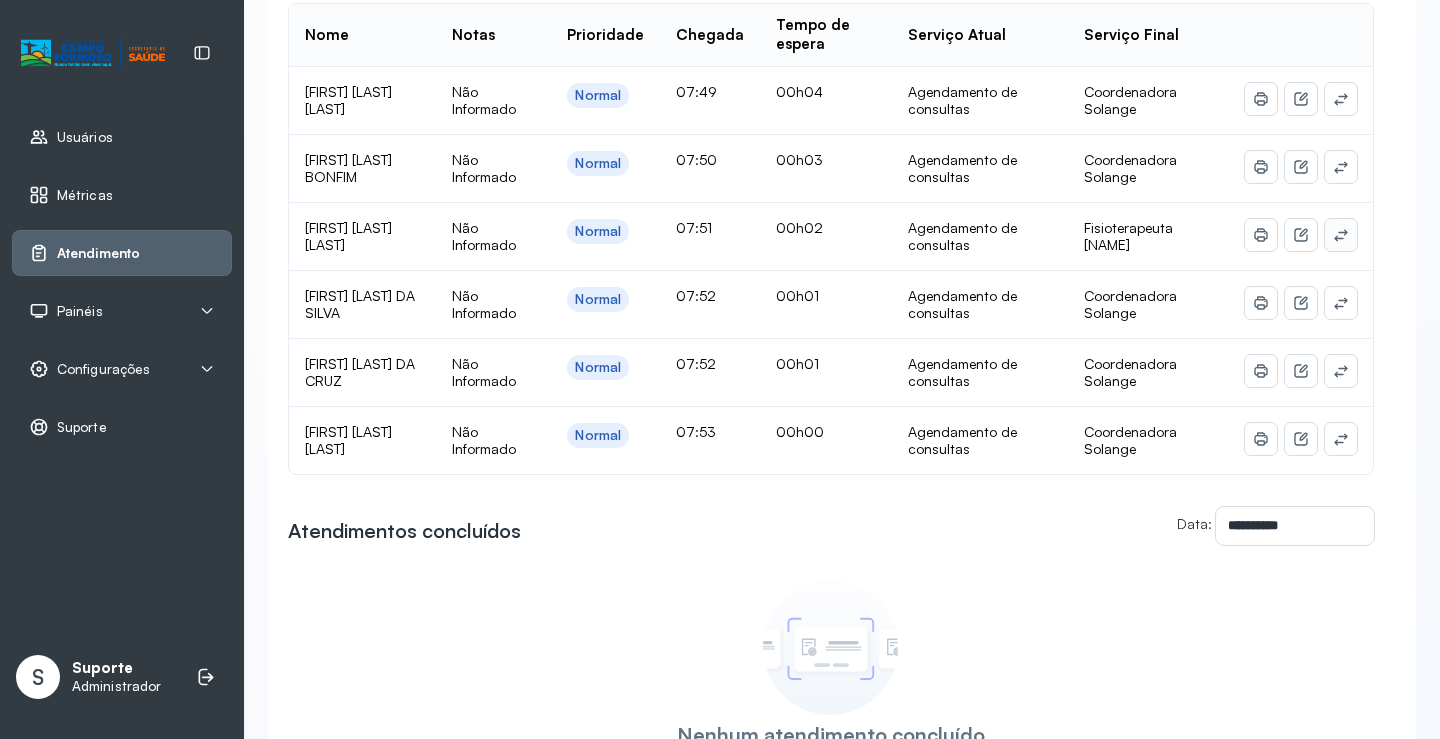 click 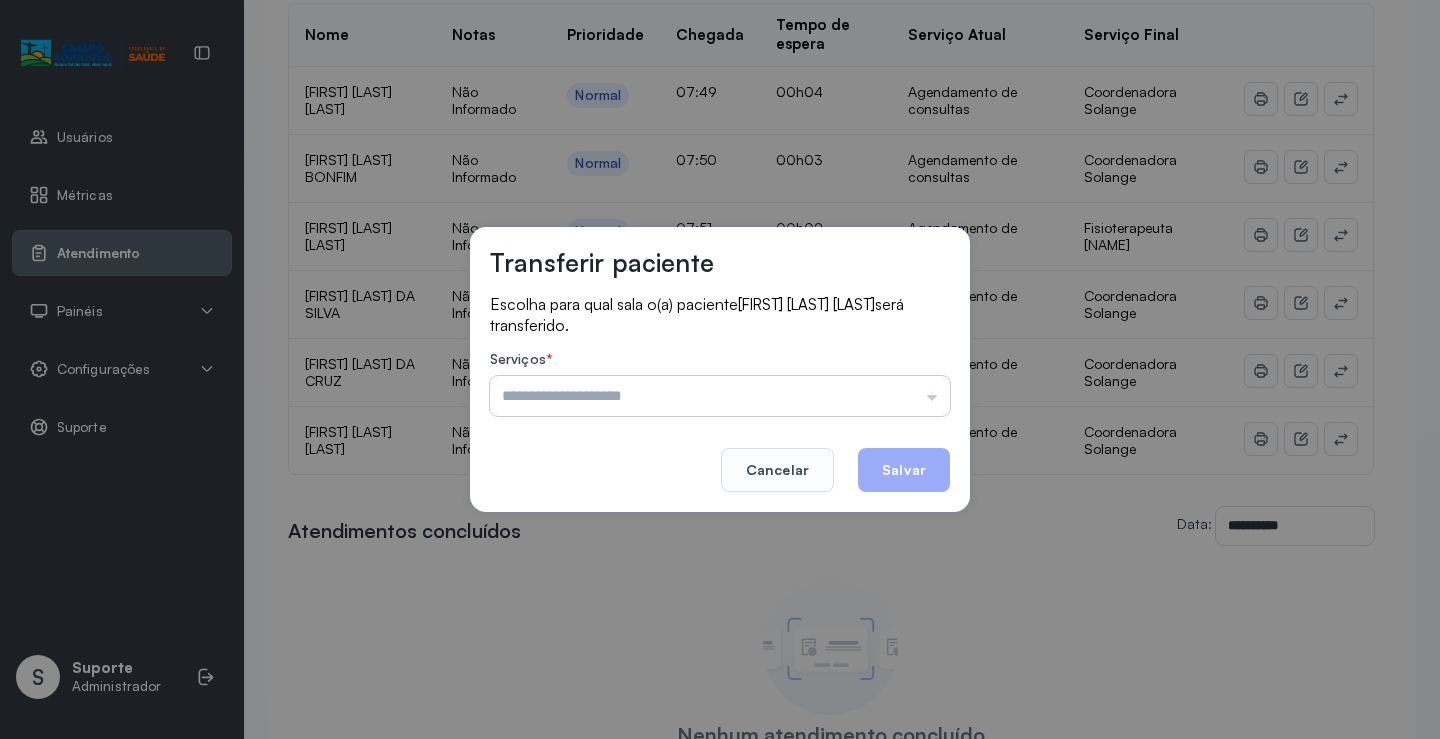 click at bounding box center [720, 396] 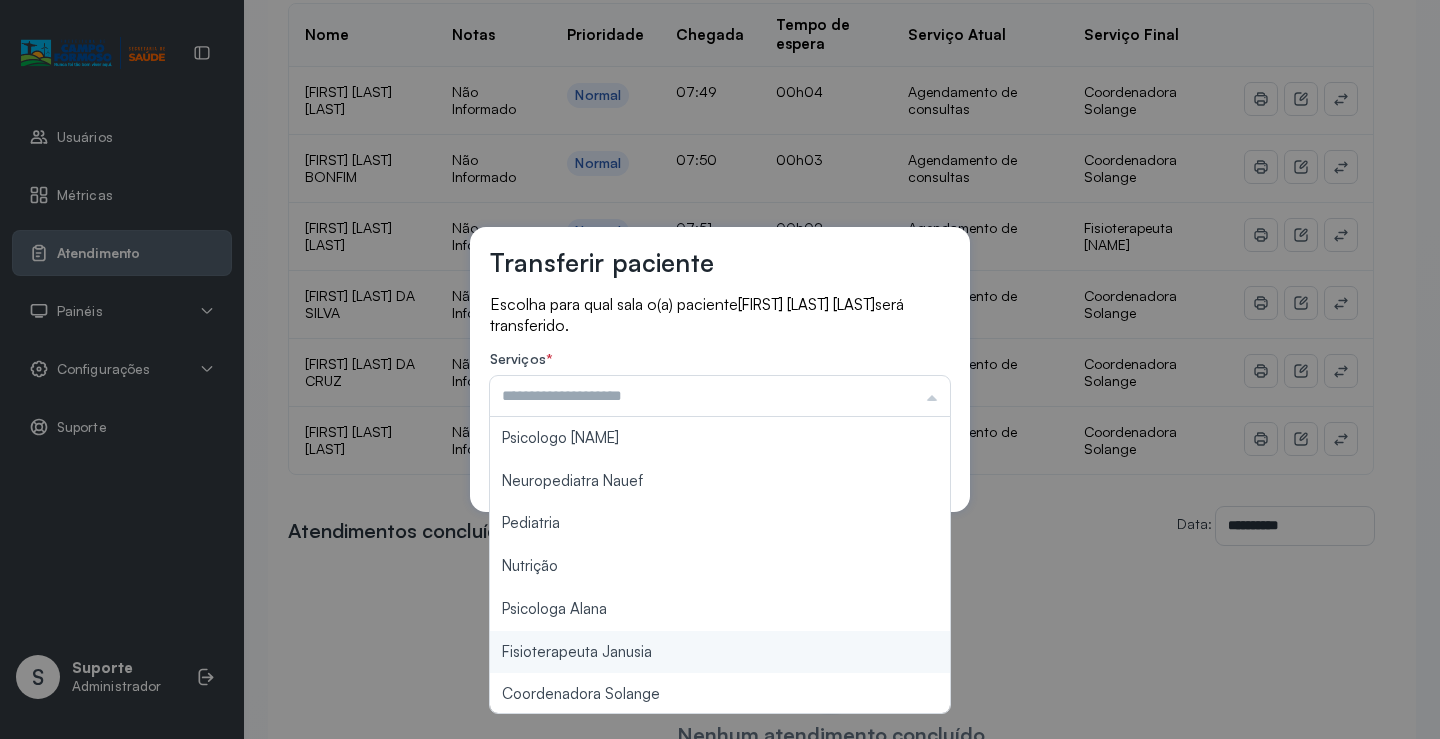 scroll, scrollTop: 302, scrollLeft: 0, axis: vertical 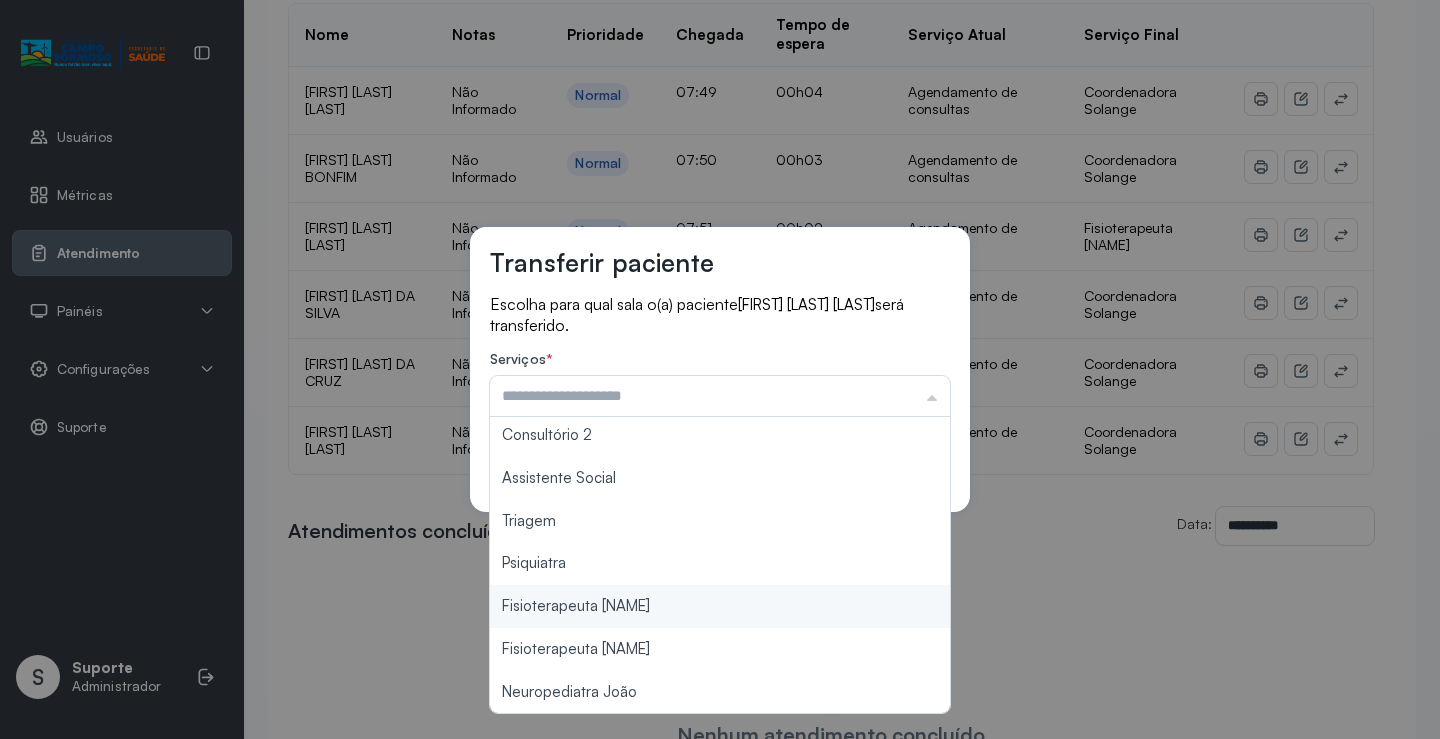type on "**********" 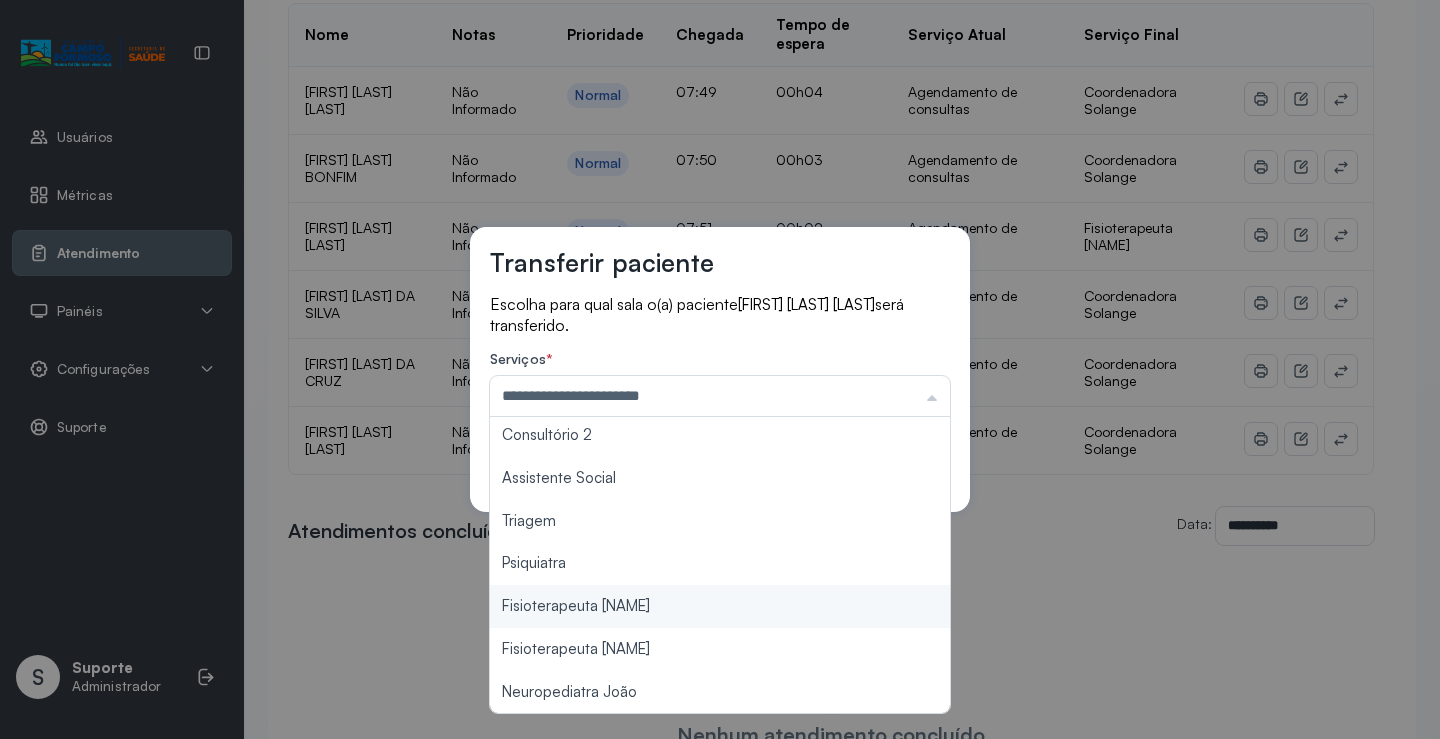 click on "**********" at bounding box center (720, 369) 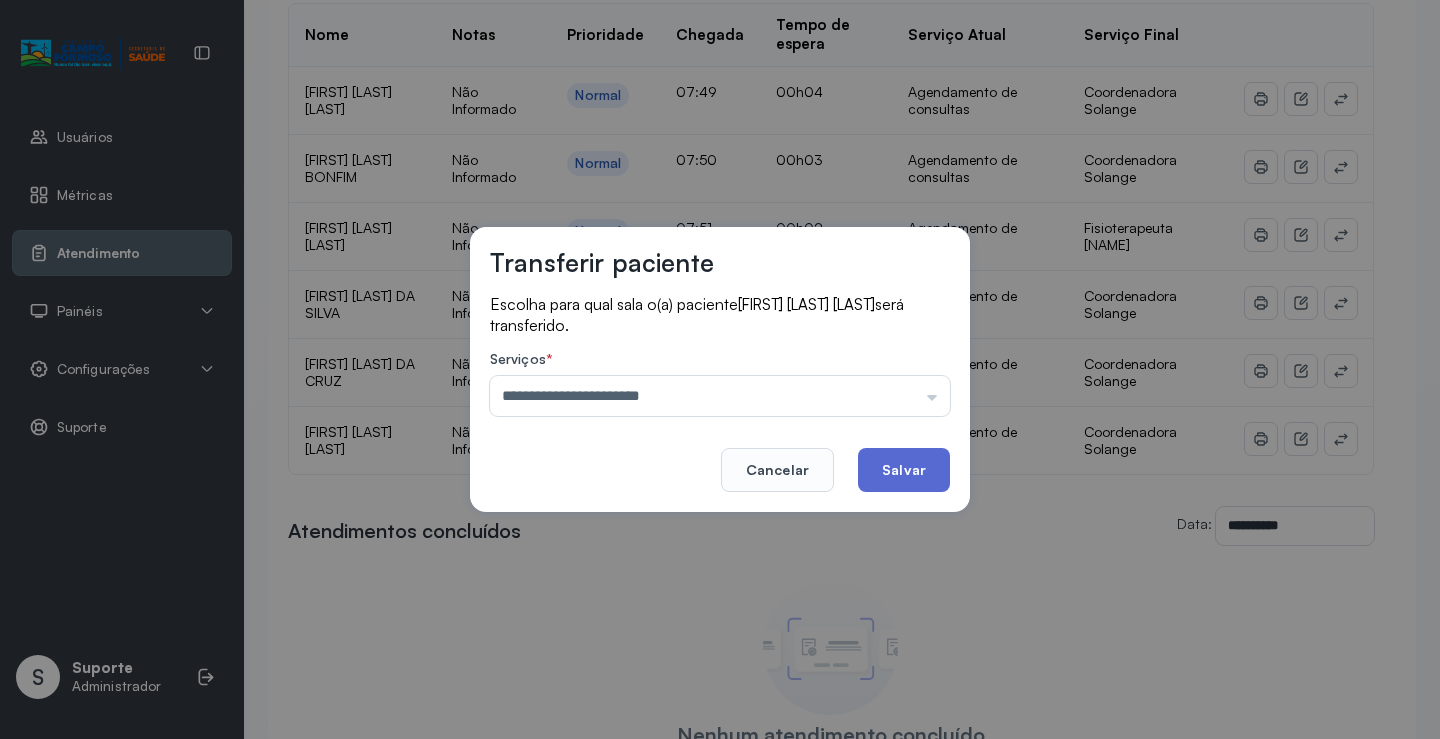click on "Salvar" 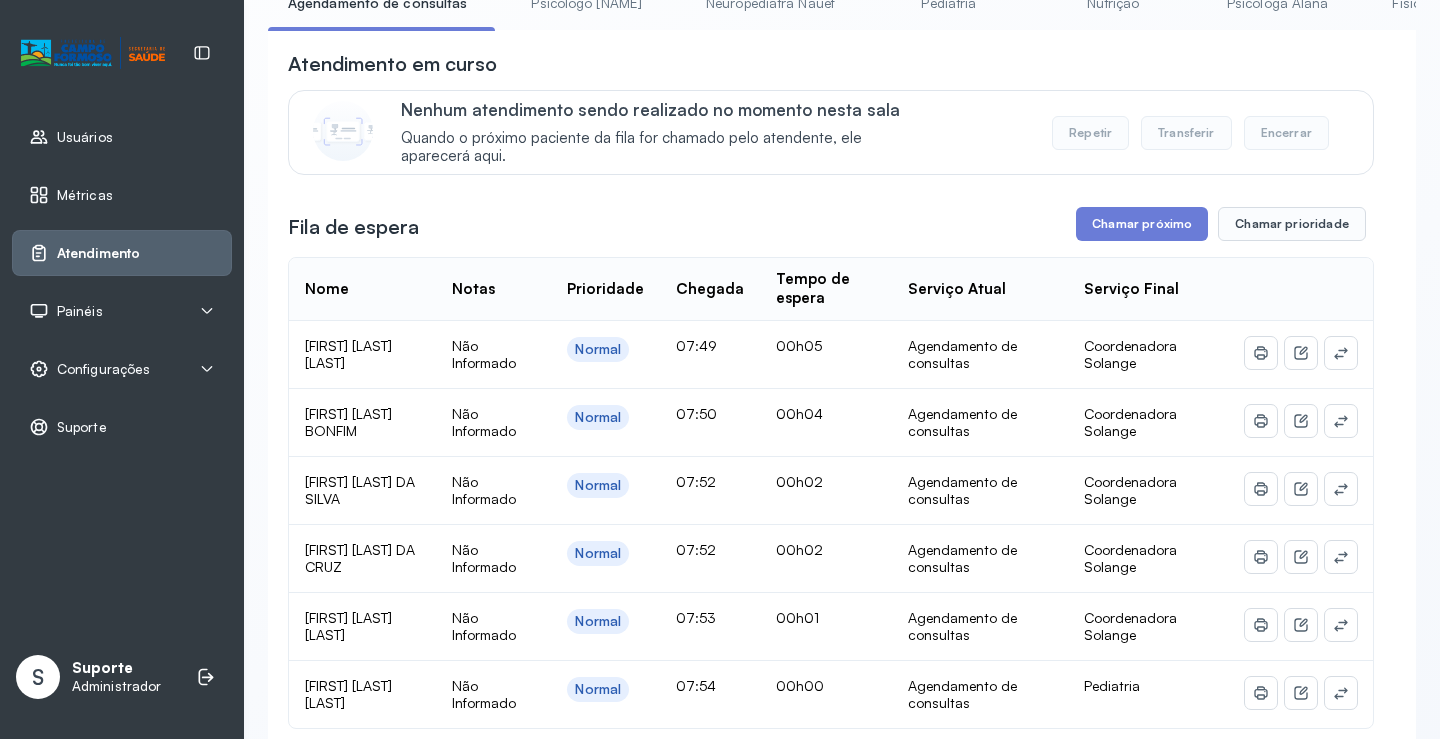 scroll, scrollTop: 301, scrollLeft: 0, axis: vertical 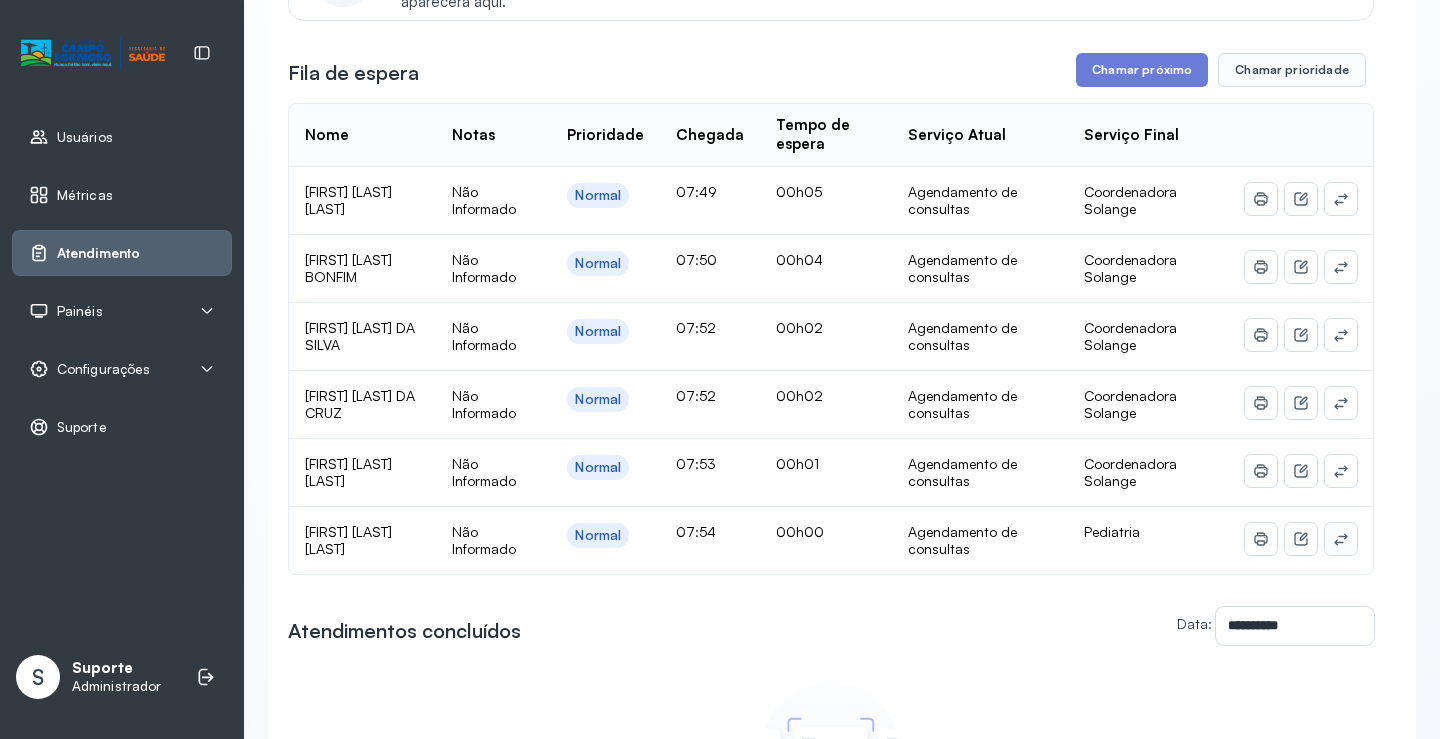 click 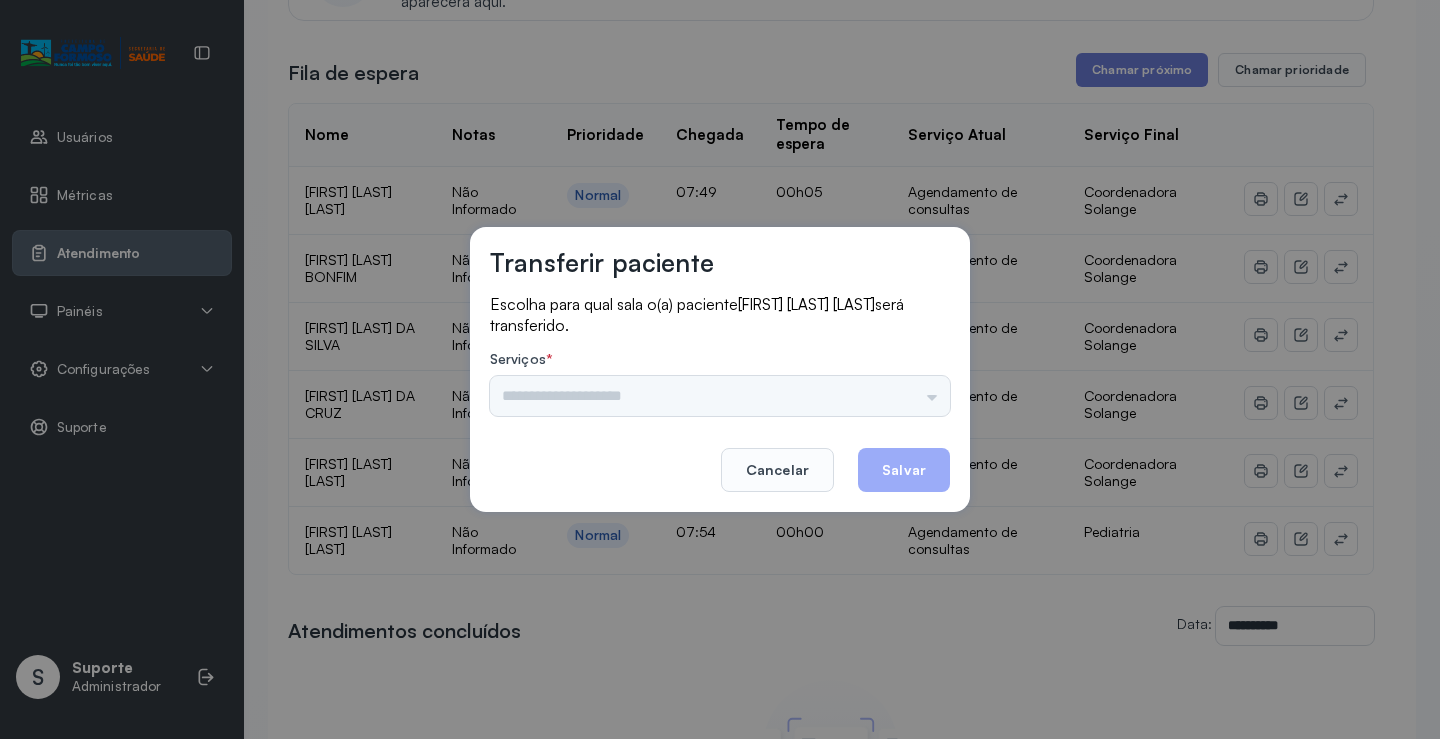 drag, startPoint x: 833, startPoint y: 393, endPoint x: 892, endPoint y: 393, distance: 59 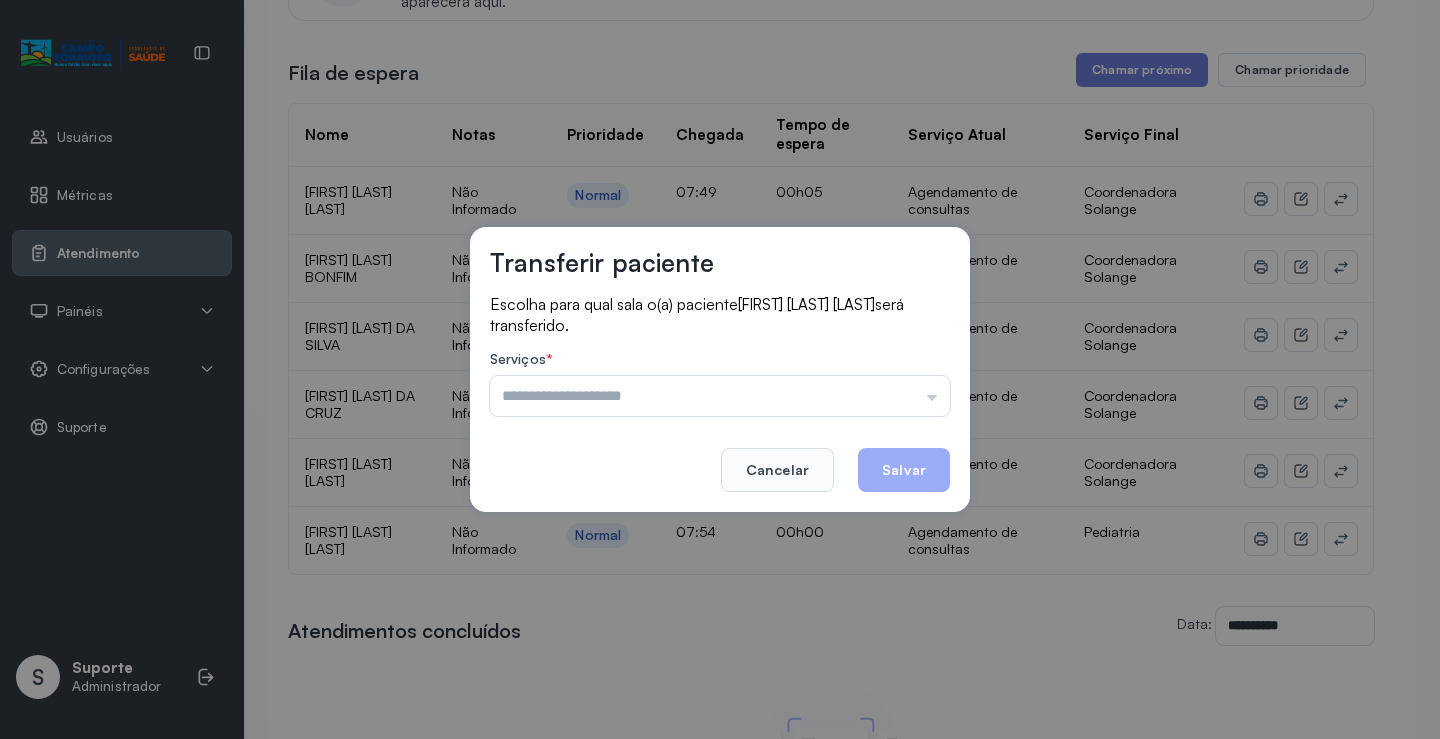 click at bounding box center [720, 396] 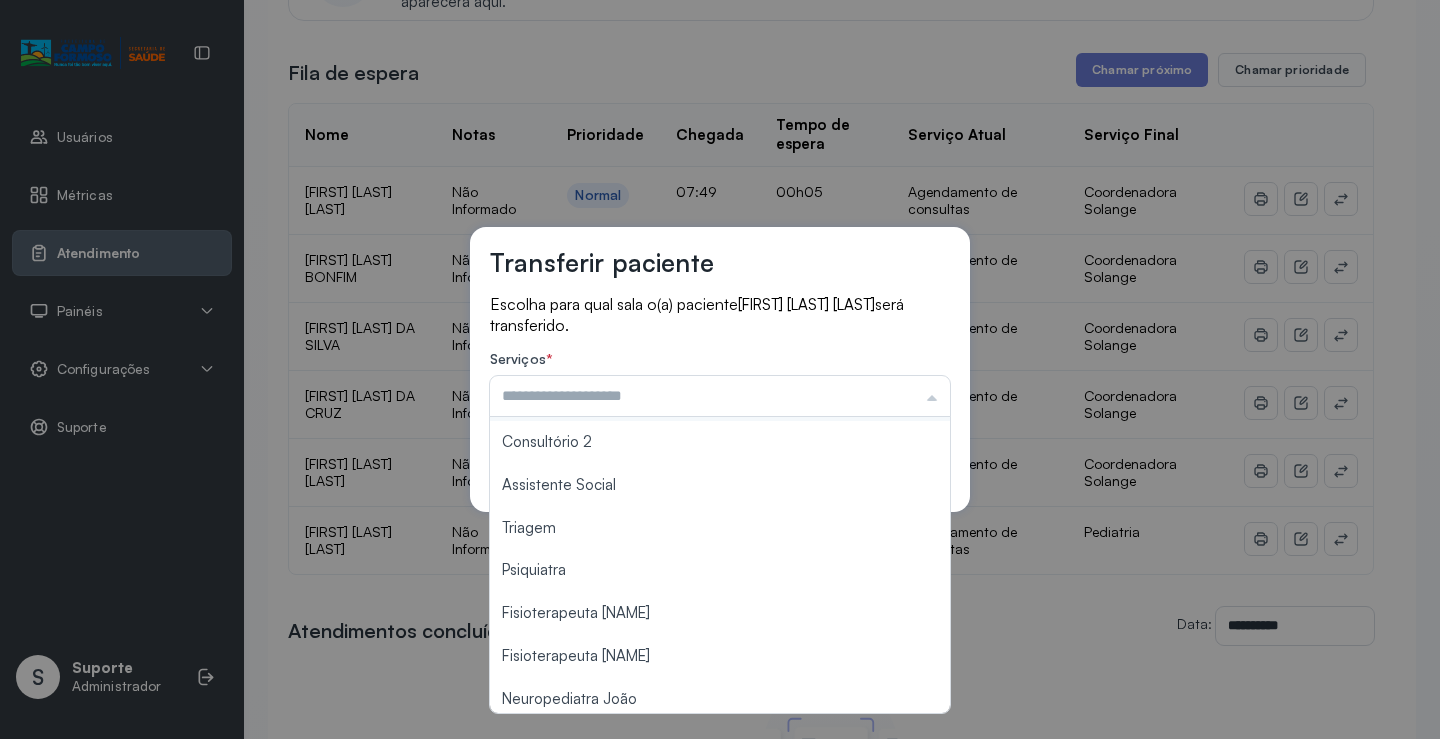 scroll, scrollTop: 303, scrollLeft: 0, axis: vertical 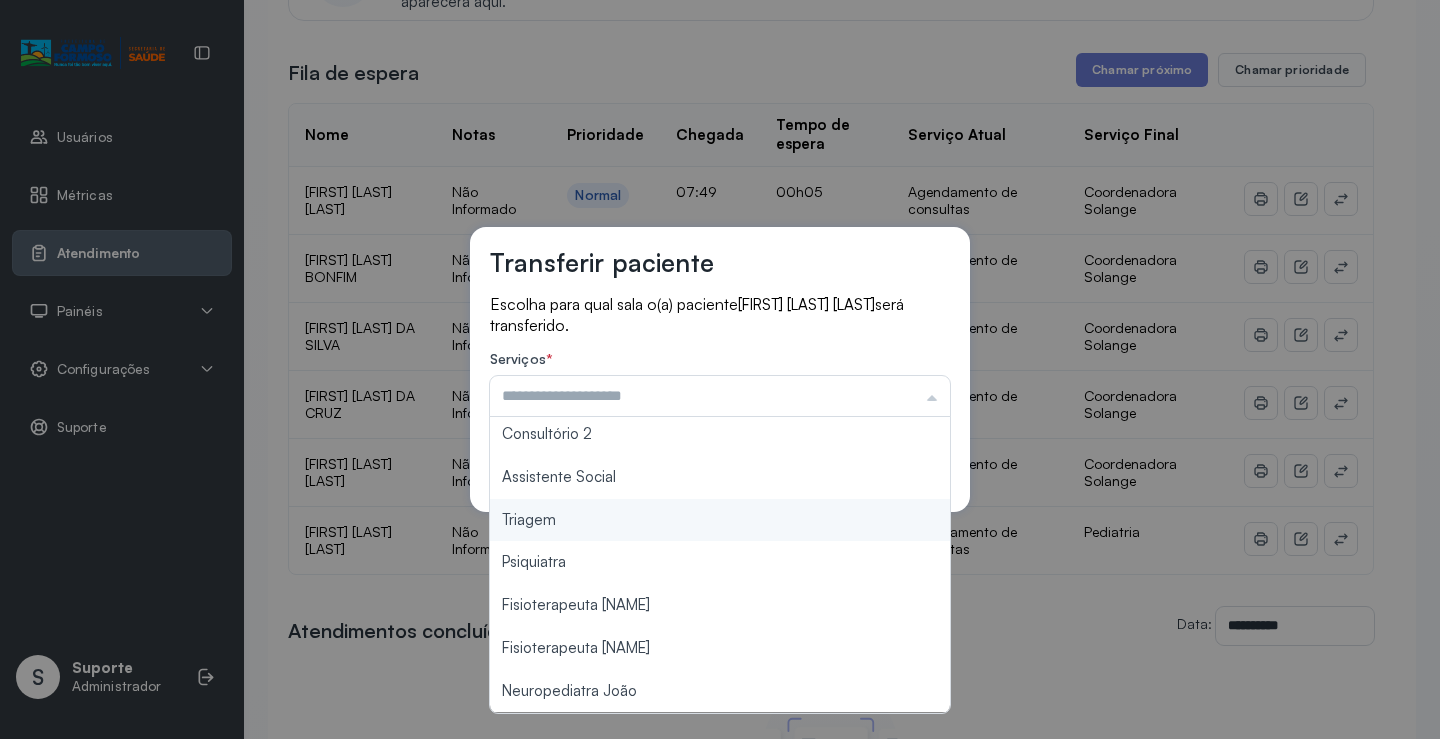 type on "*******" 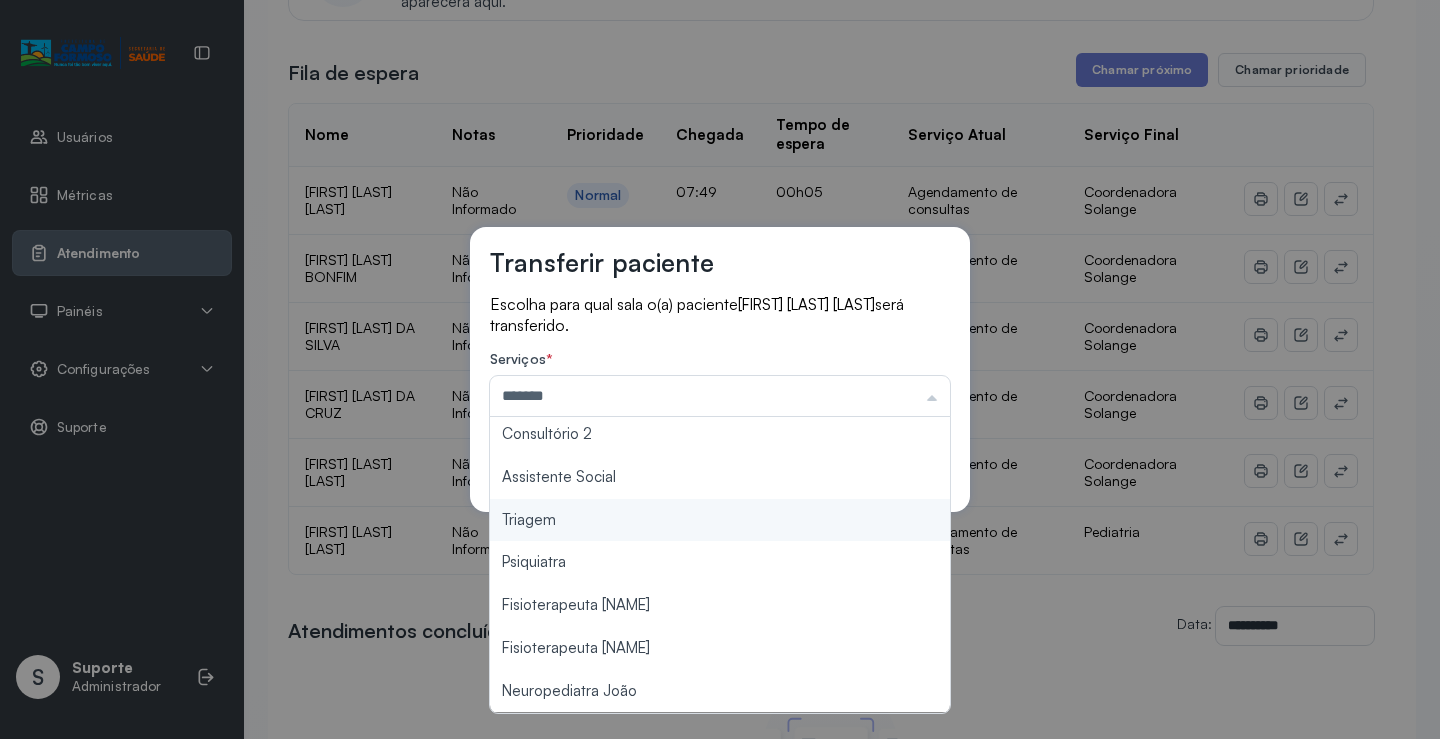 click on "Transferir paciente Escolha para qual sala o(a) paciente  APOLLO VINICIUS SANTOS DE JESUS  será transferido.  Serviços  *  ******* Psicologo Pedro Neuropediatra Nauef Pediatria Nutrição Psicologa Alana Fisioterapeuta Janusia Coordenadora Solange Consultório 2 Assistente Social Triagem Psiquiatra Fisioterapeuta Francyne Fisioterapeuta Morgana Neuropediatra João Cancelar Salvar" at bounding box center (720, 369) 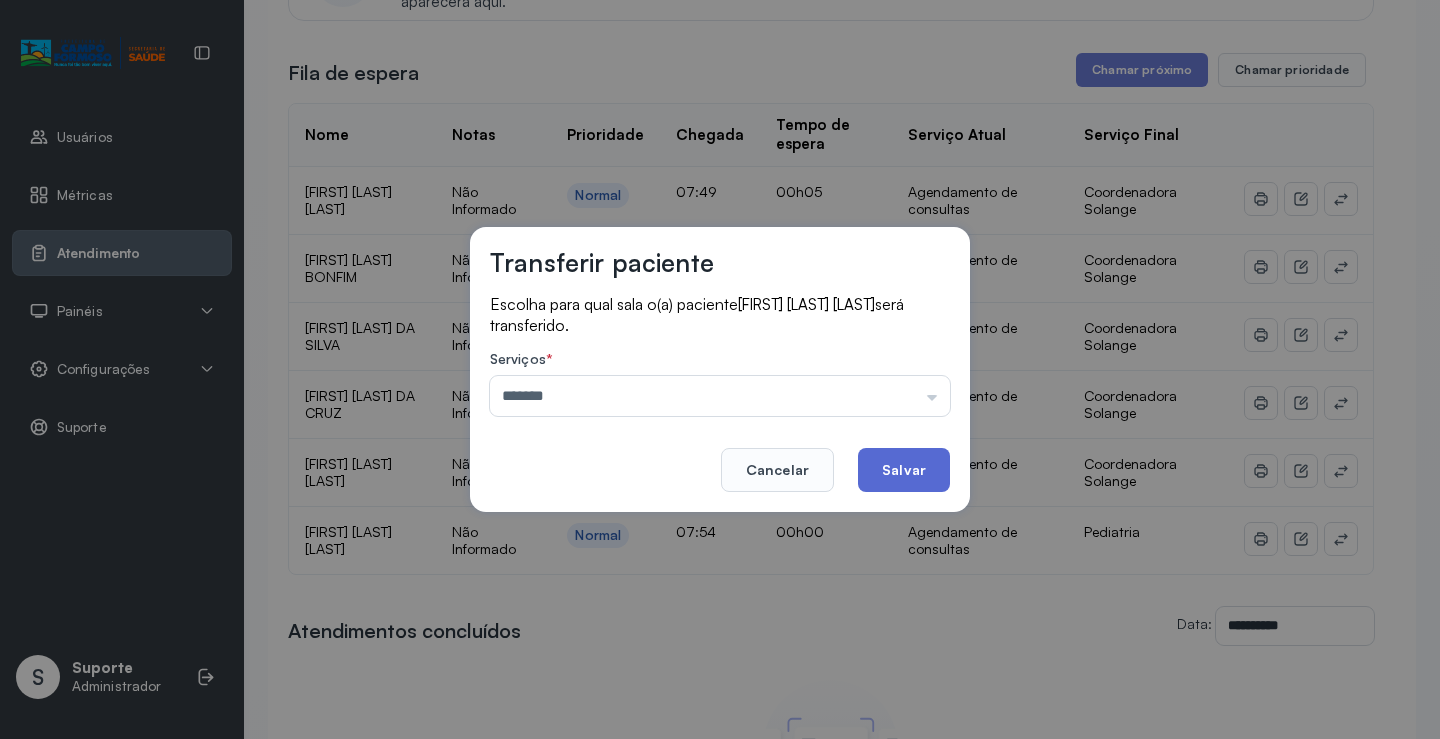 click on "Salvar" 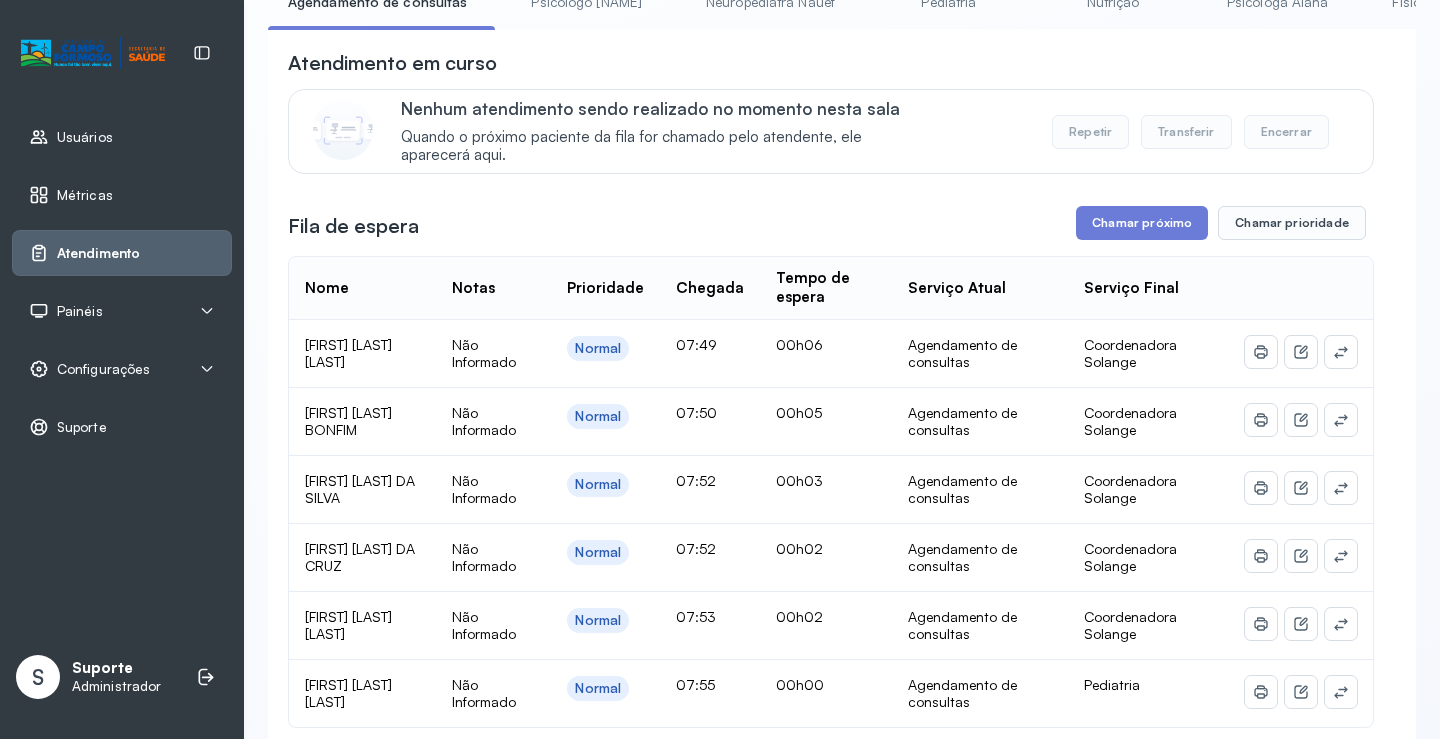 scroll, scrollTop: 301, scrollLeft: 0, axis: vertical 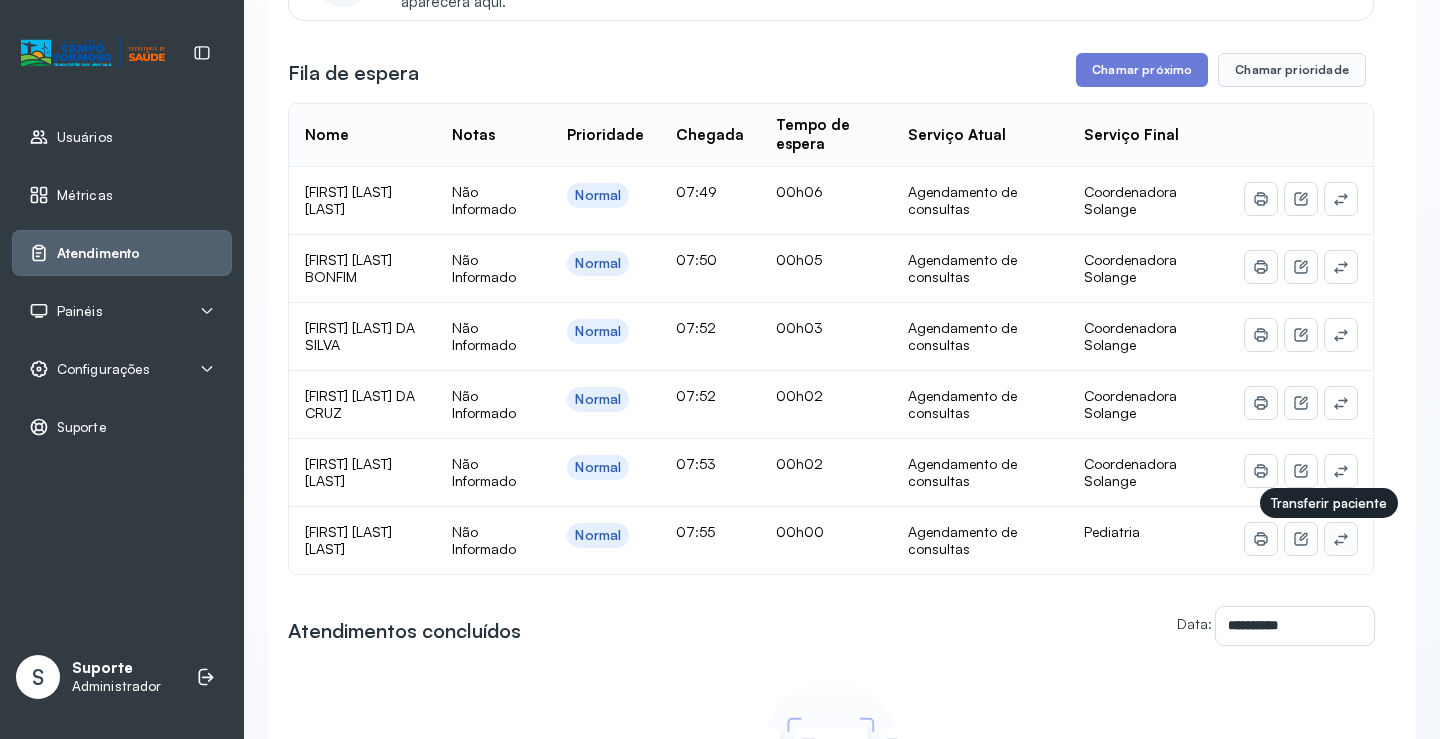 click 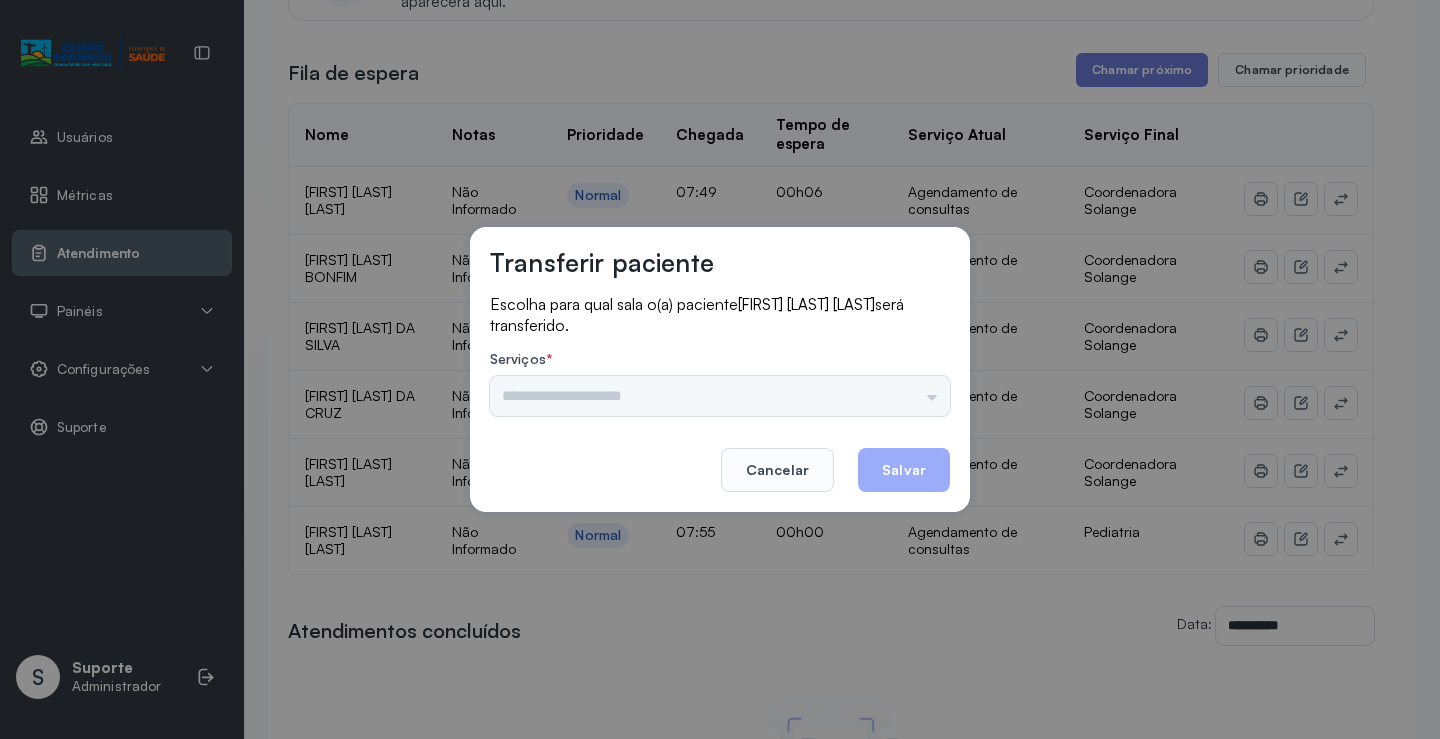 drag, startPoint x: 903, startPoint y: 406, endPoint x: 914, endPoint y: 393, distance: 17.029387 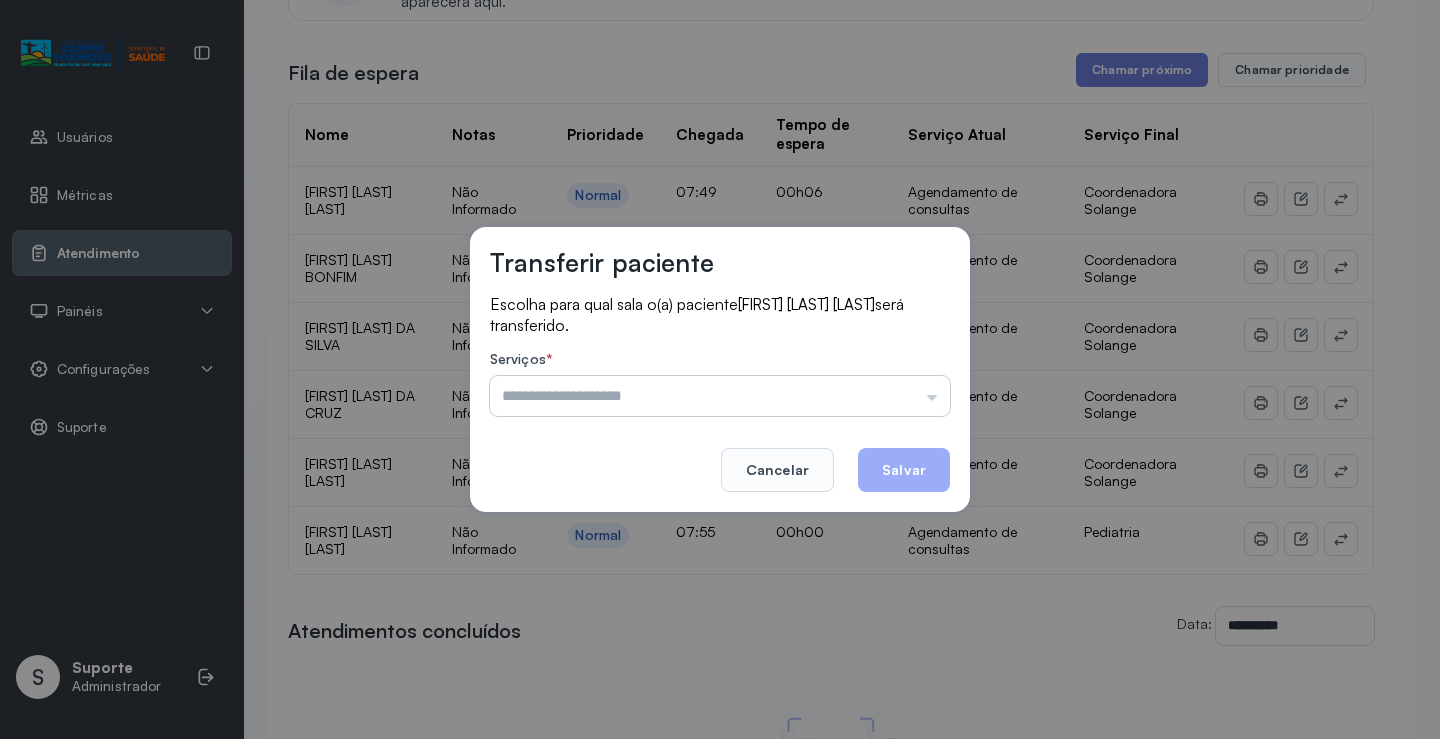 click at bounding box center (720, 396) 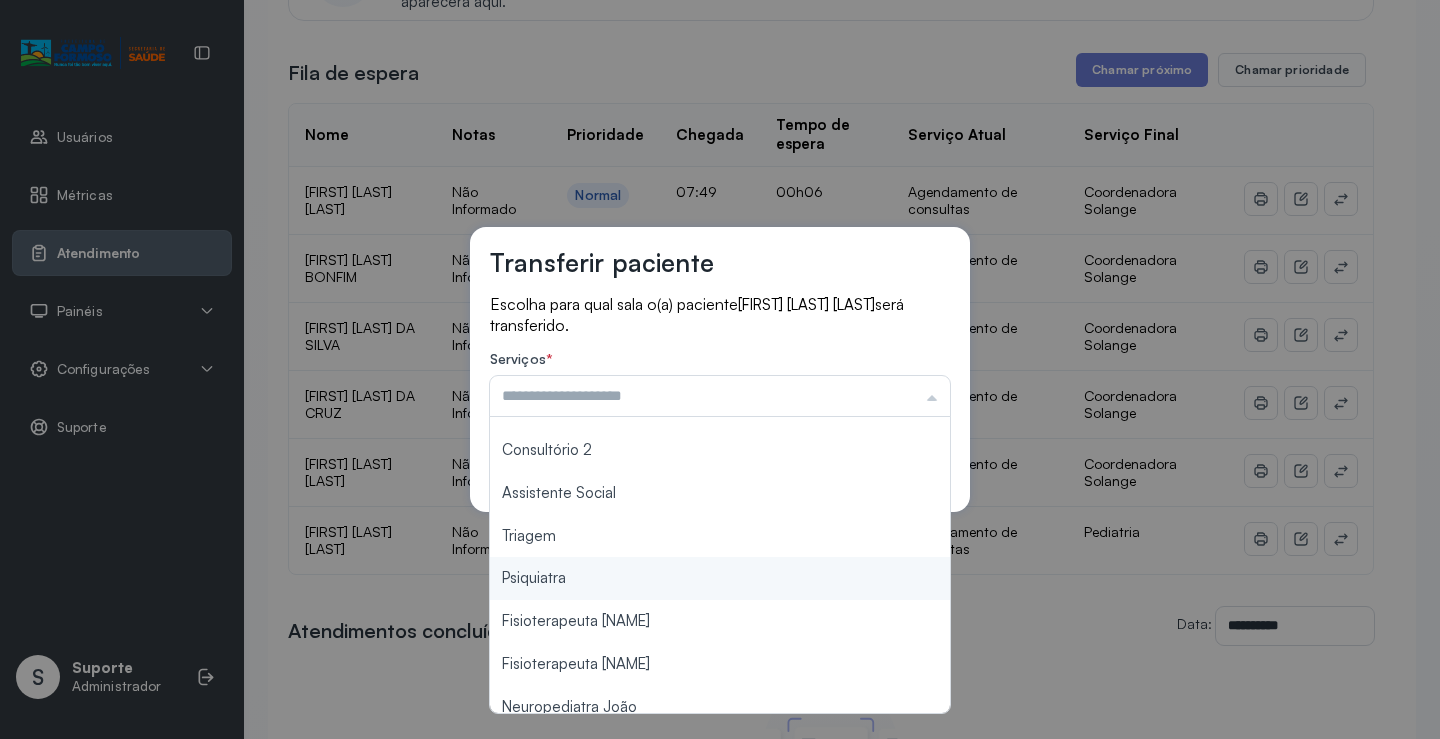 scroll, scrollTop: 303, scrollLeft: 0, axis: vertical 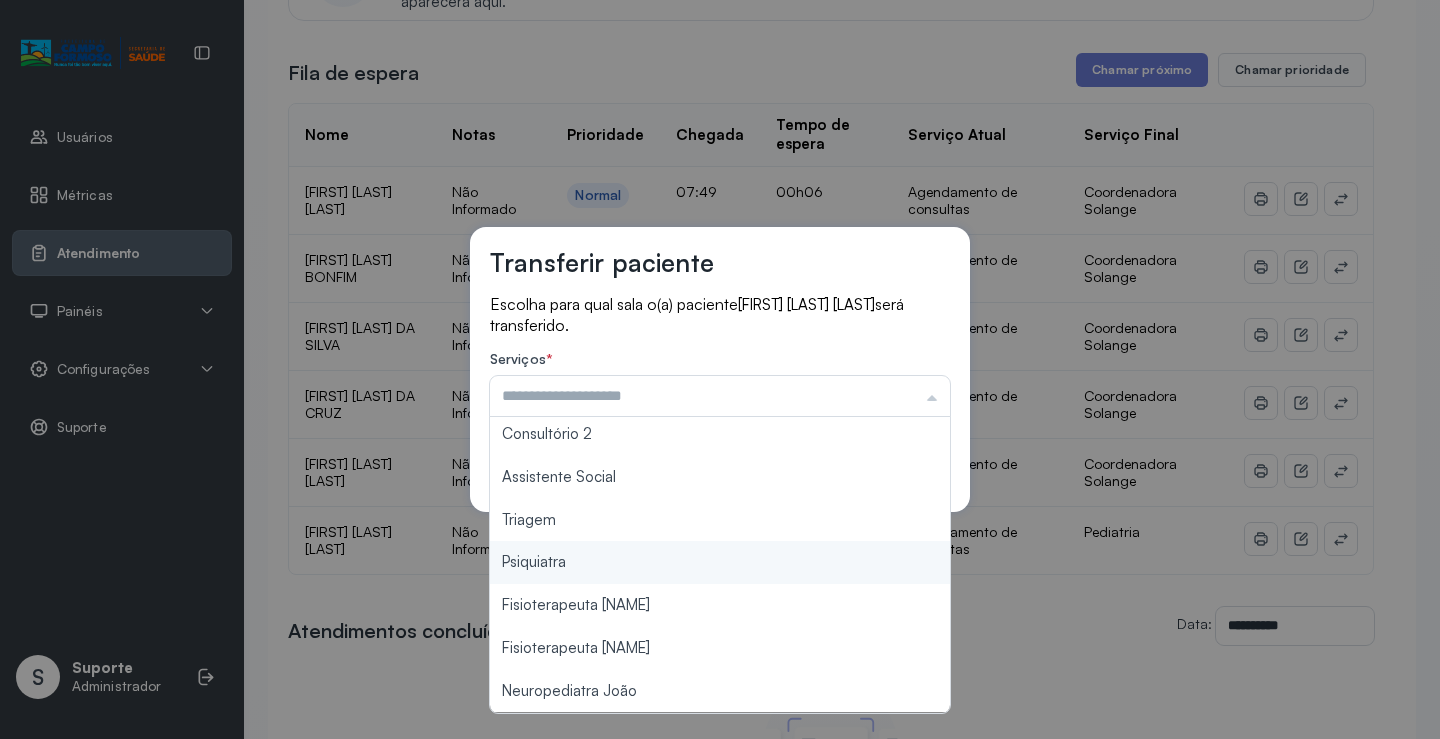 type on "*******" 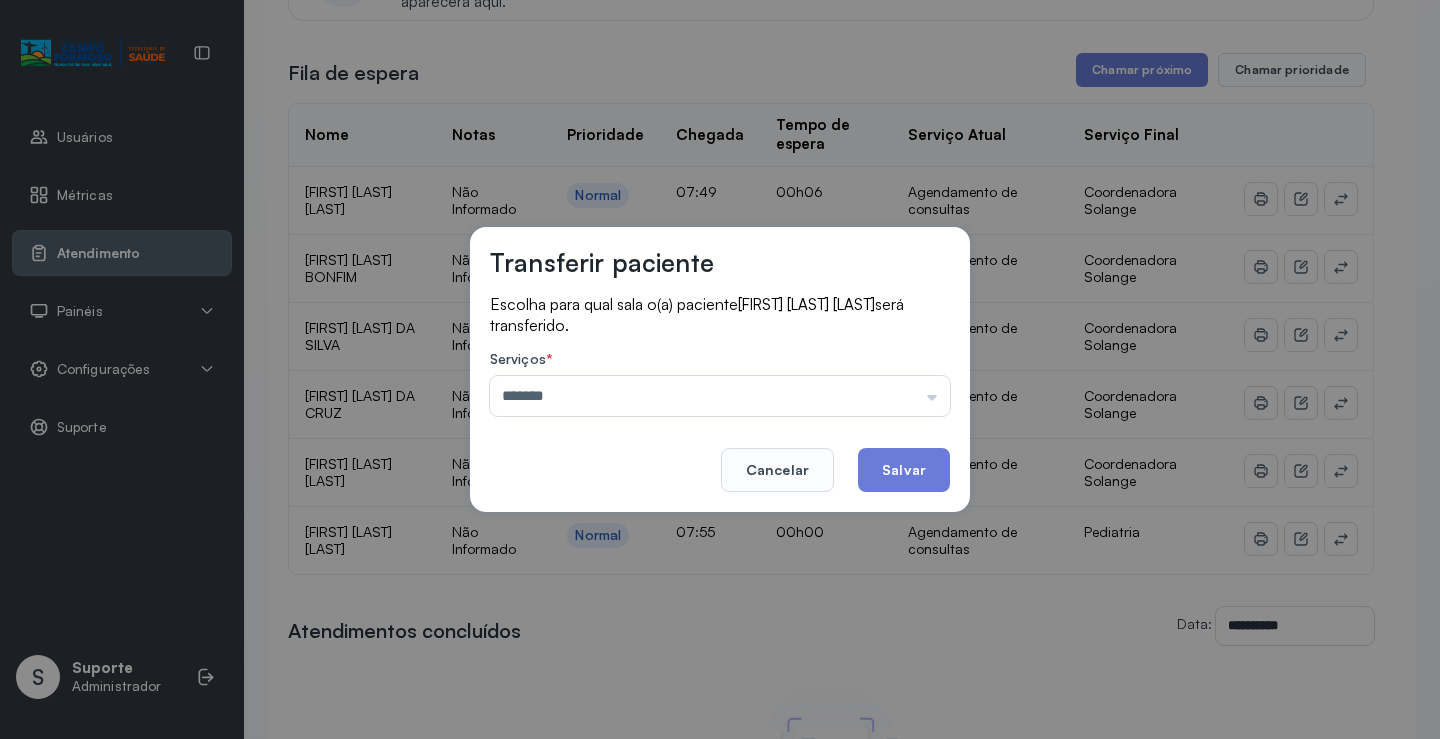 click on "Transferir paciente Escolha para qual sala o(a) paciente  LARA ISABELA SILVA ARAGÃO  será transferido.  Serviços  *  ******* Psicologo Pedro Neuropediatra Nauef Pediatria Nutrição Psicologa Alana Fisioterapeuta Janusia Coordenadora Solange Consultório 2 Assistente Social Triagem Psiquiatra Fisioterapeuta Francyne Fisioterapeuta Morgana Neuropediatra João Cancelar Salvar" at bounding box center (720, 369) 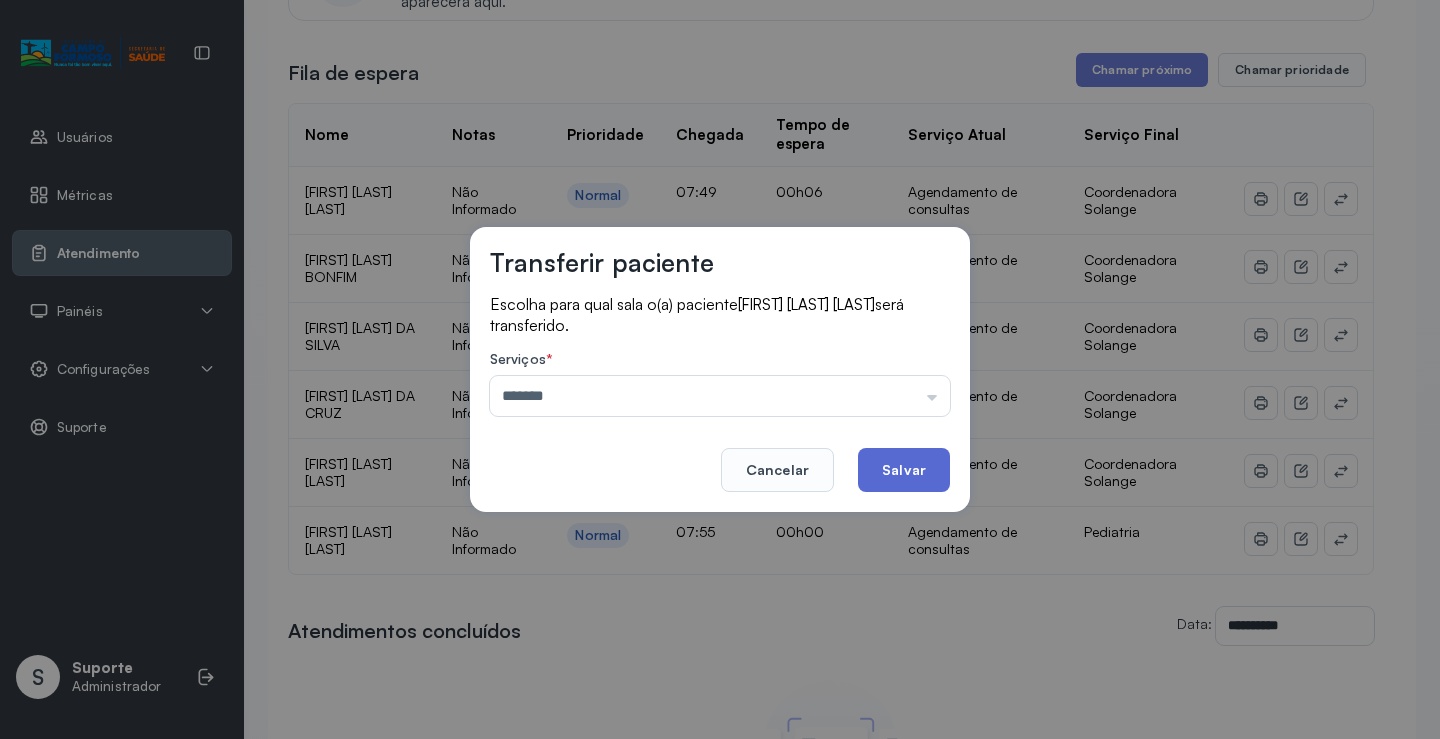 click on "Salvar" 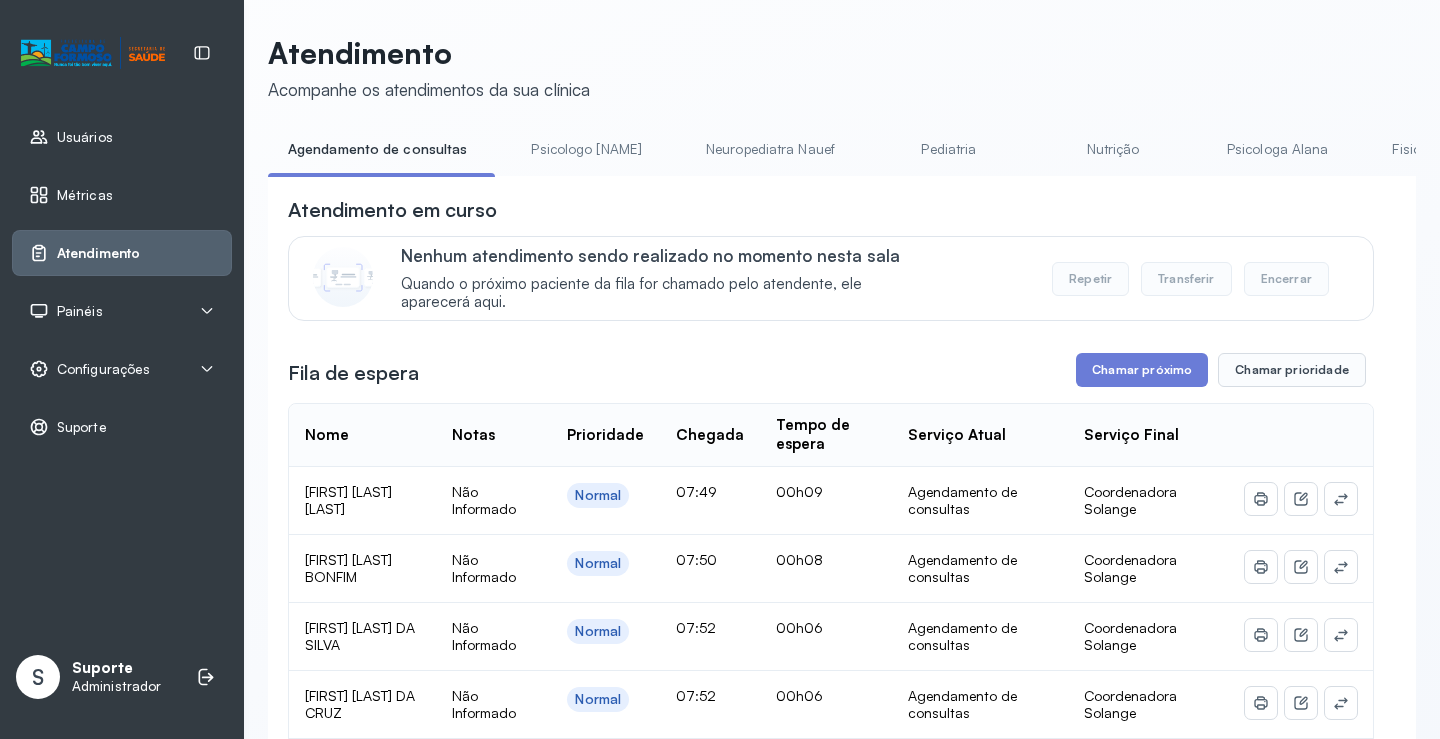 scroll, scrollTop: 300, scrollLeft: 0, axis: vertical 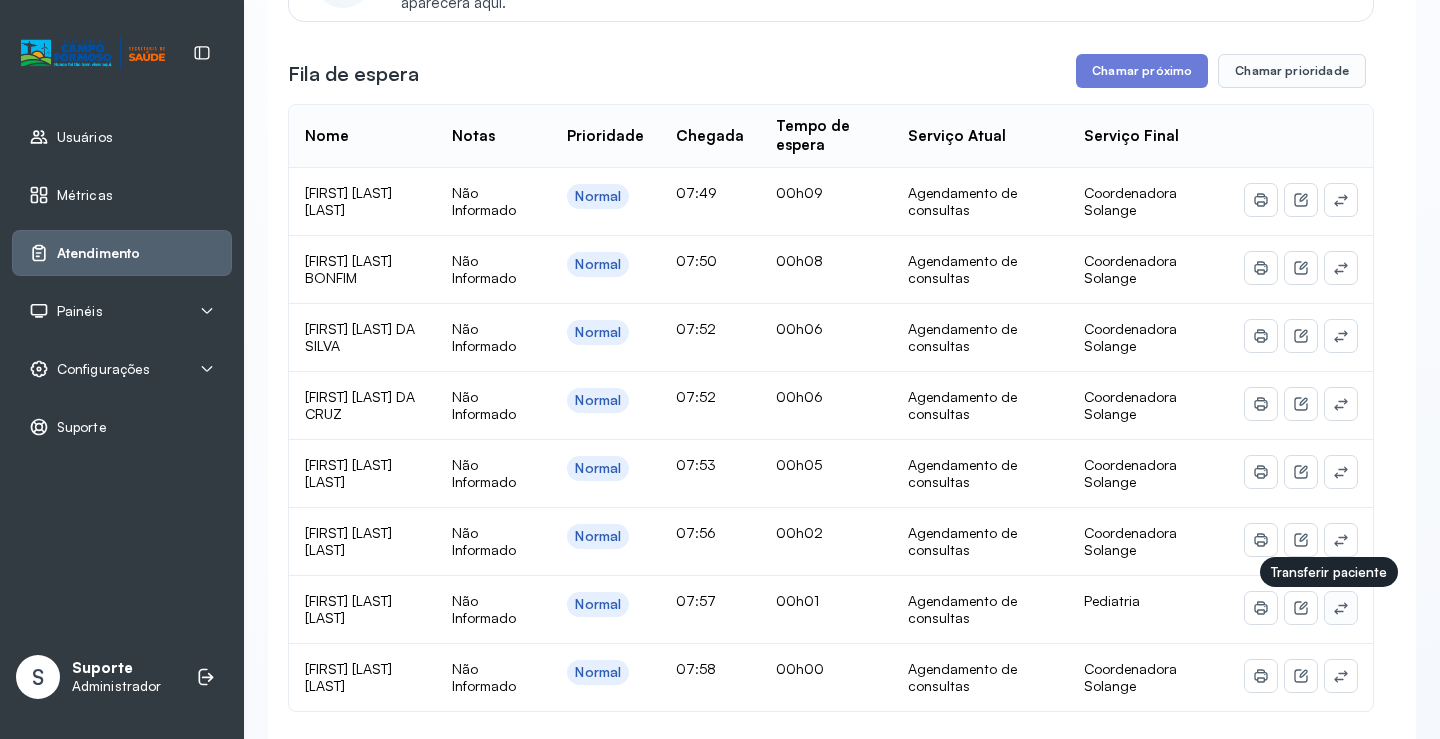 click 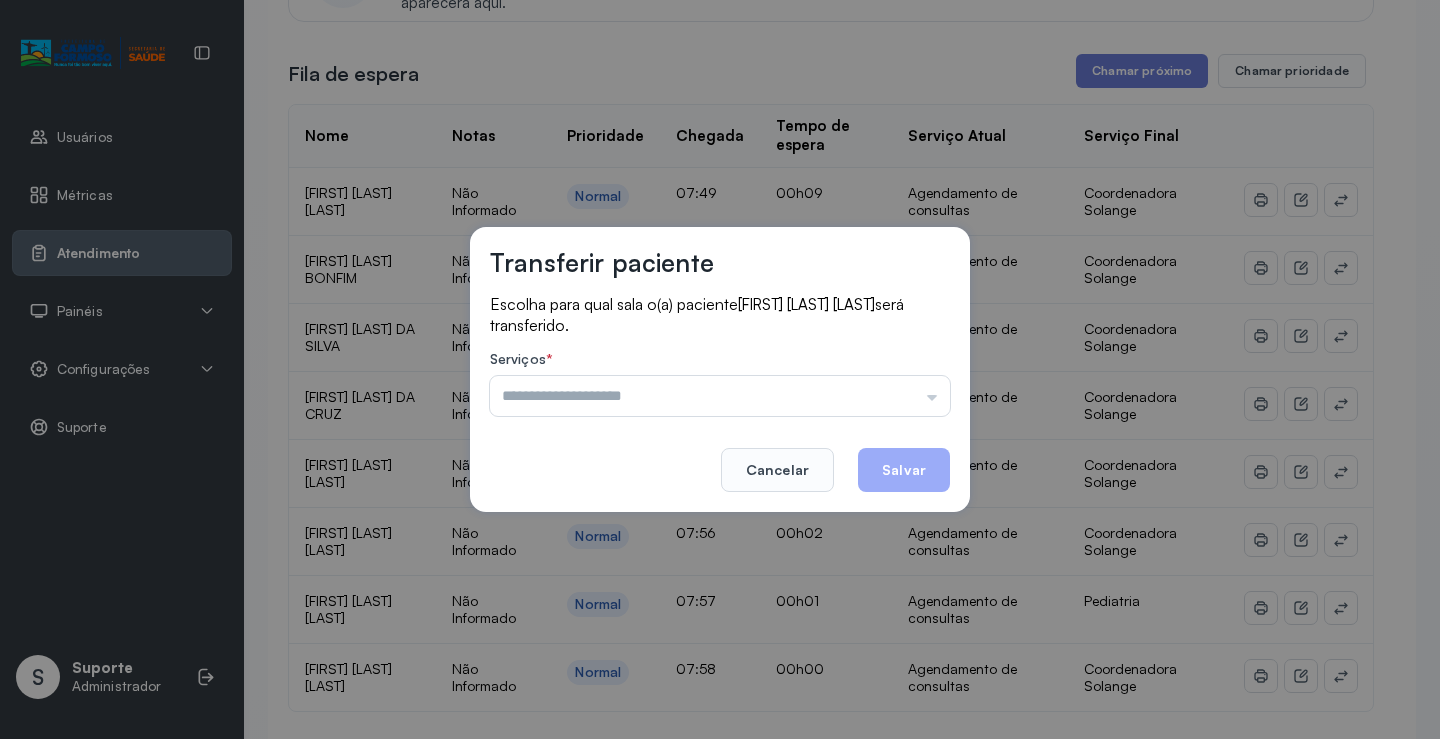 click at bounding box center (720, 396) 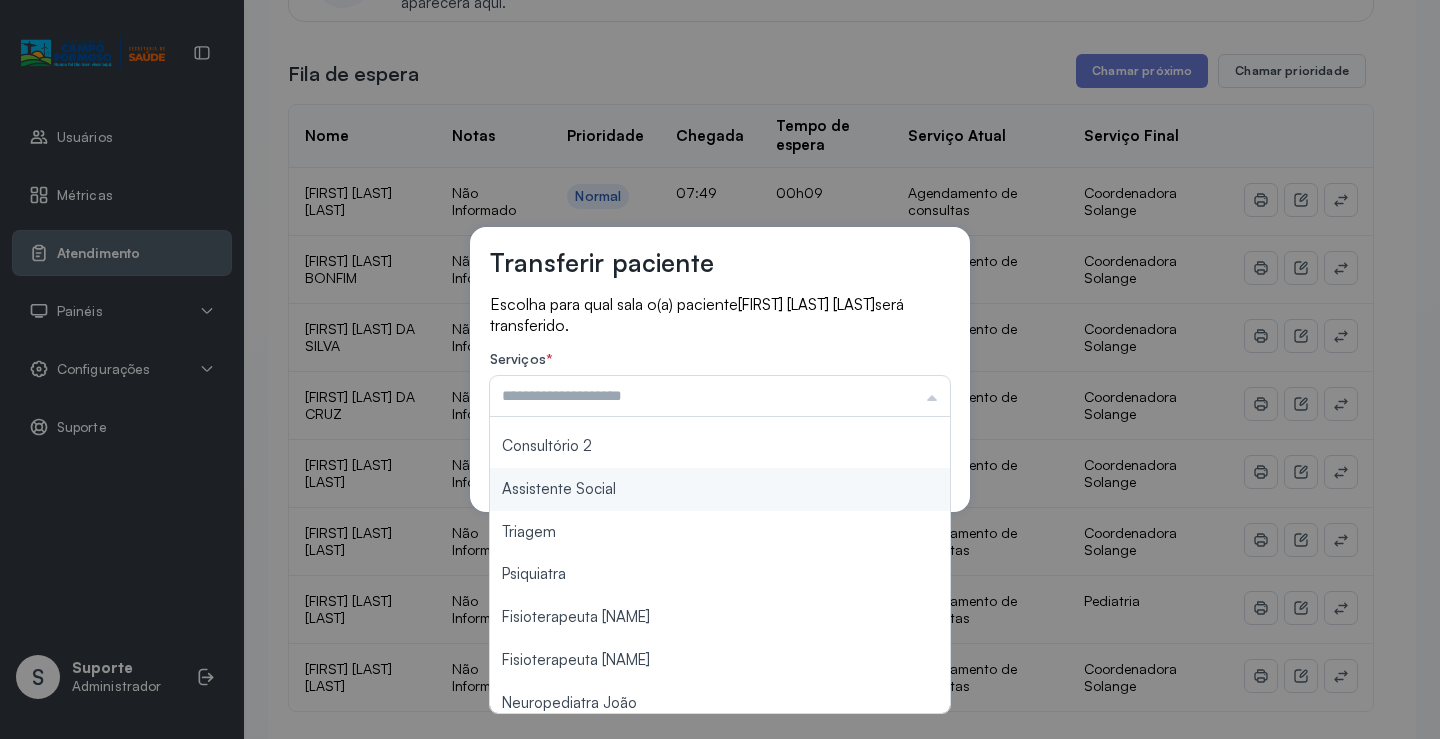 scroll, scrollTop: 300, scrollLeft: 0, axis: vertical 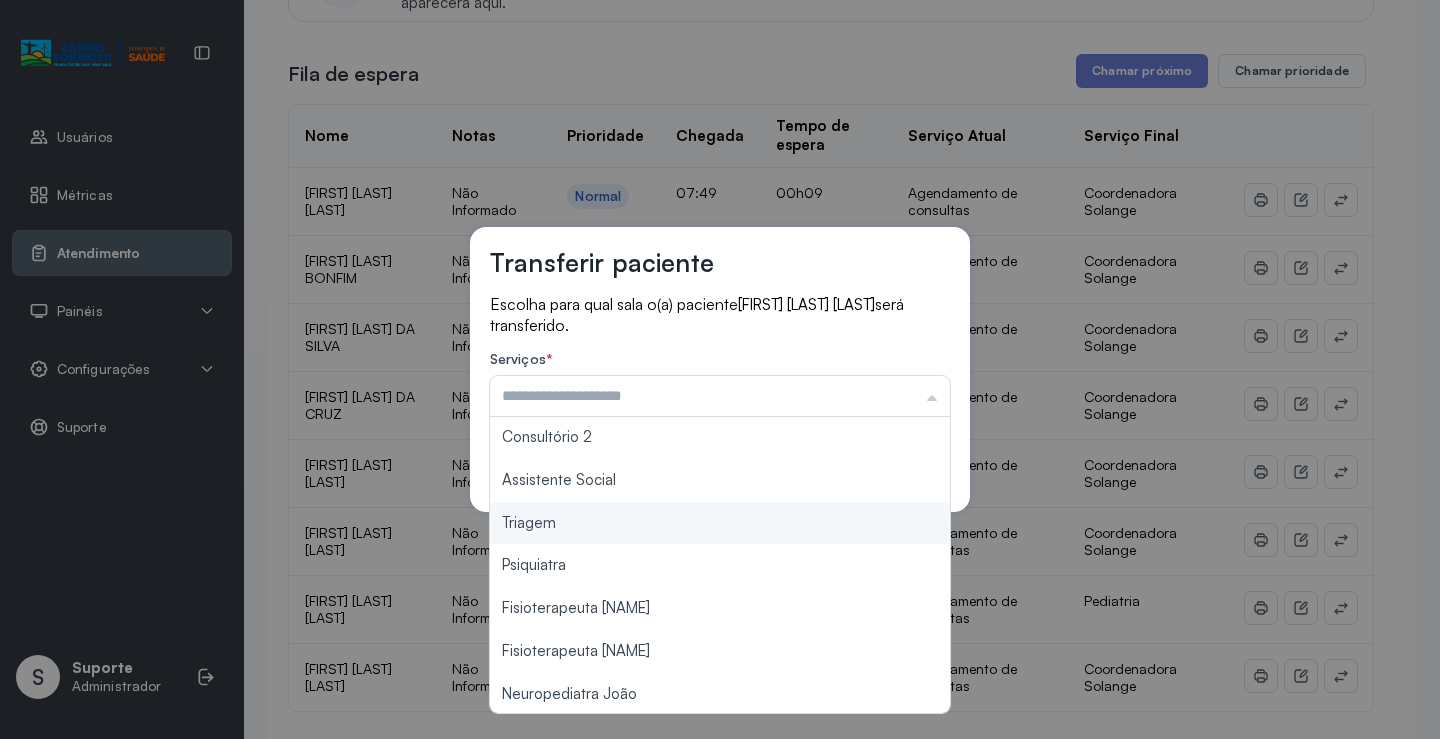 type on "*******" 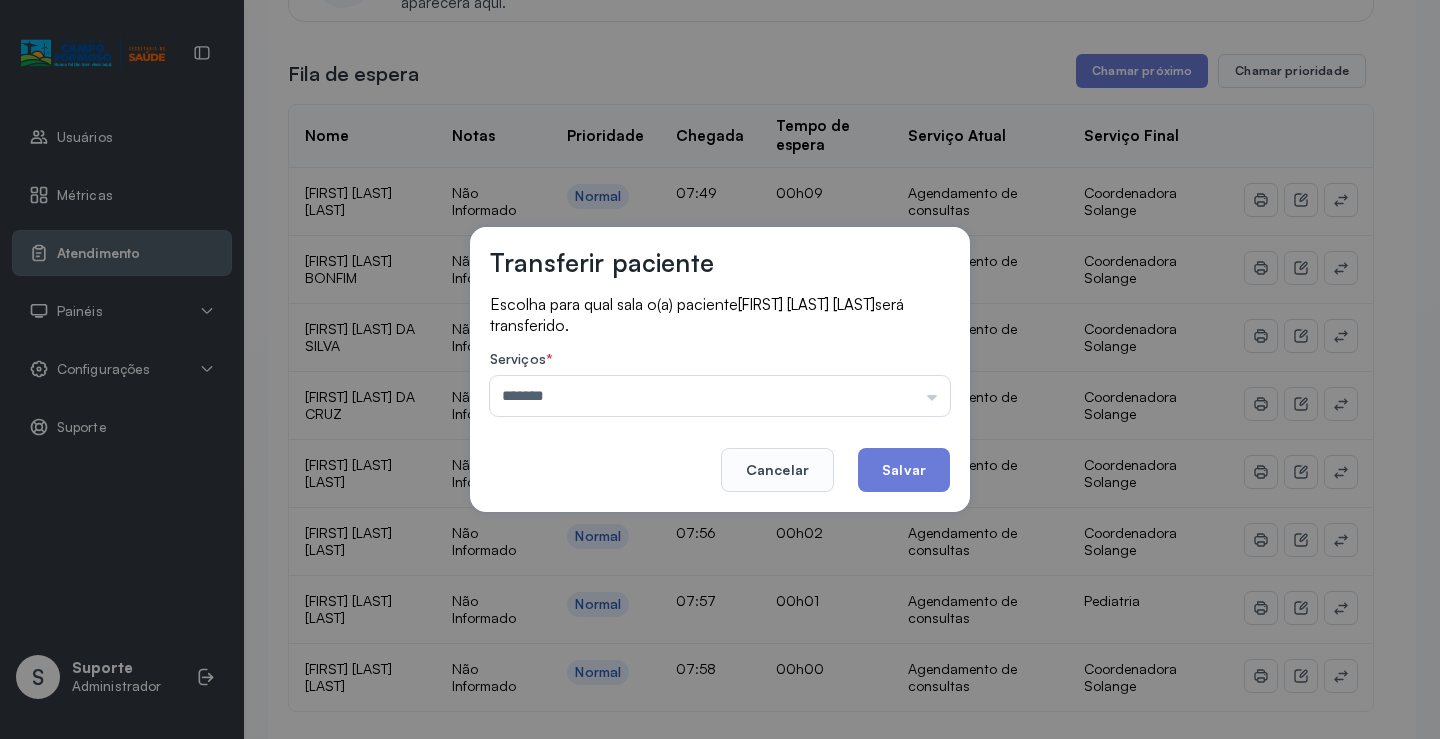 drag, startPoint x: 632, startPoint y: 535, endPoint x: 756, endPoint y: 510, distance: 126.495056 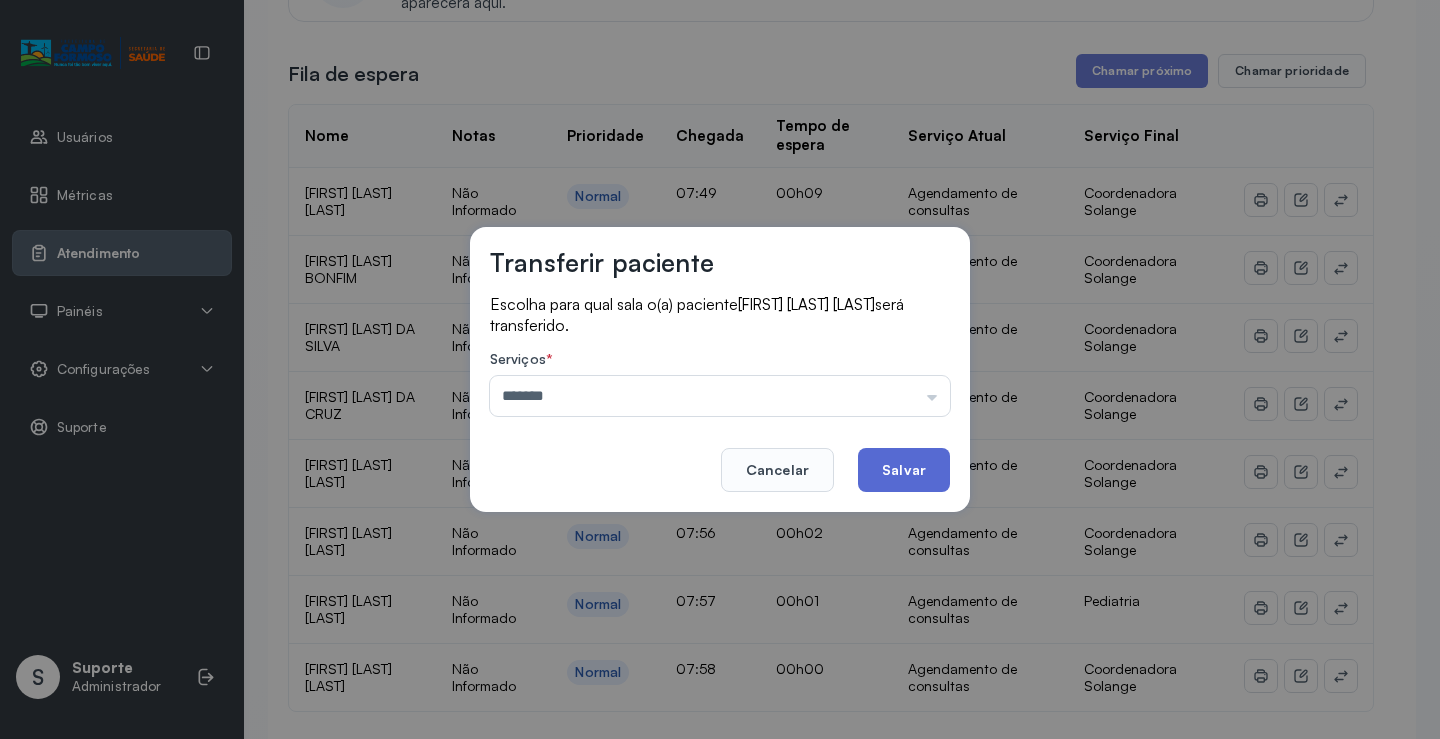 click on "Salvar" 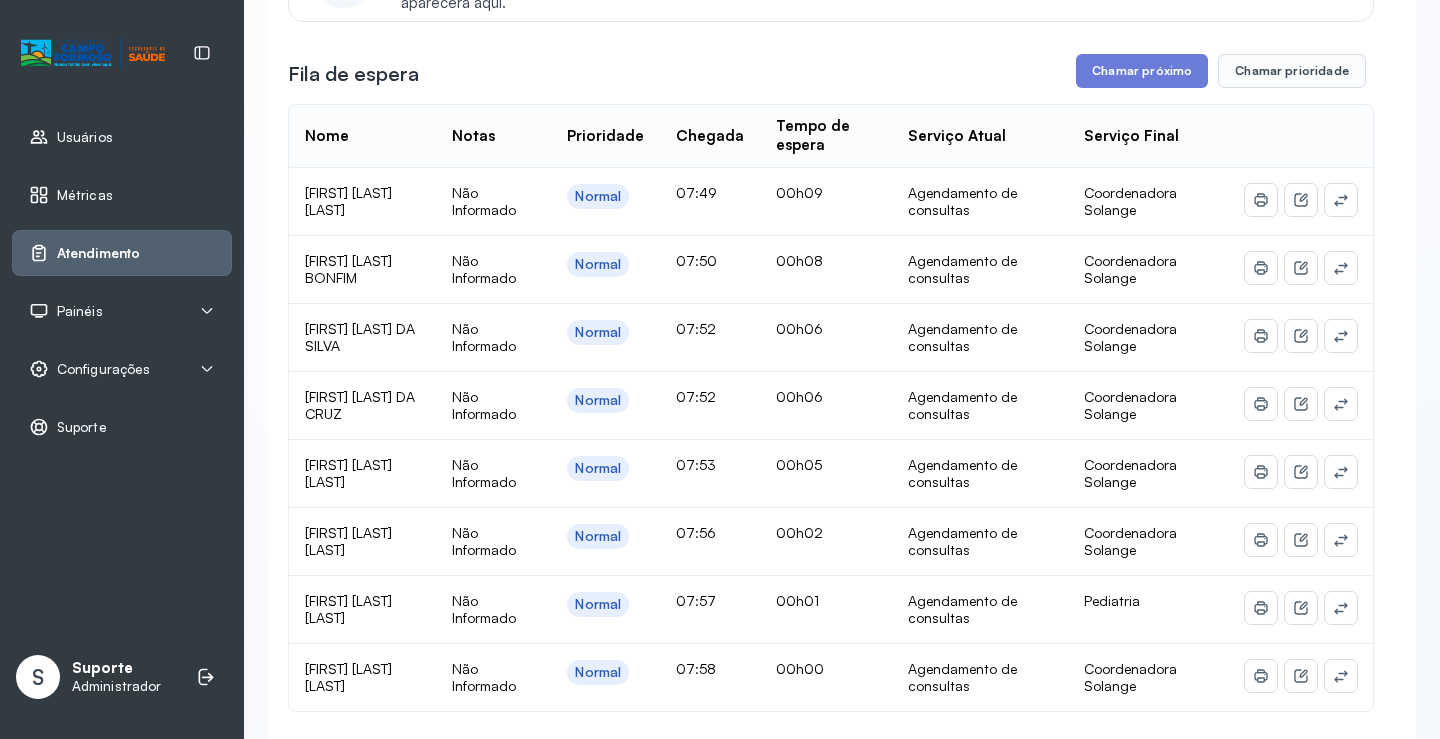 scroll, scrollTop: 1, scrollLeft: 0, axis: vertical 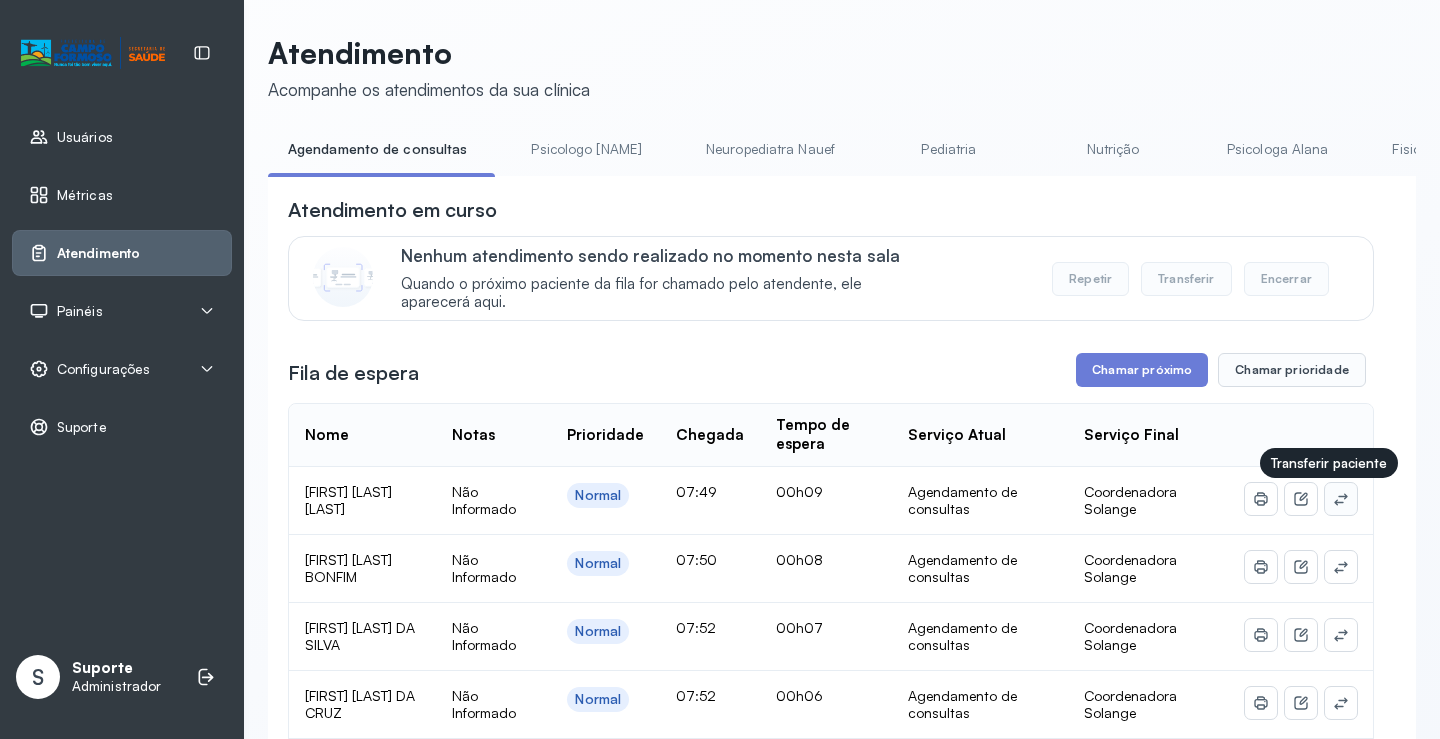 click 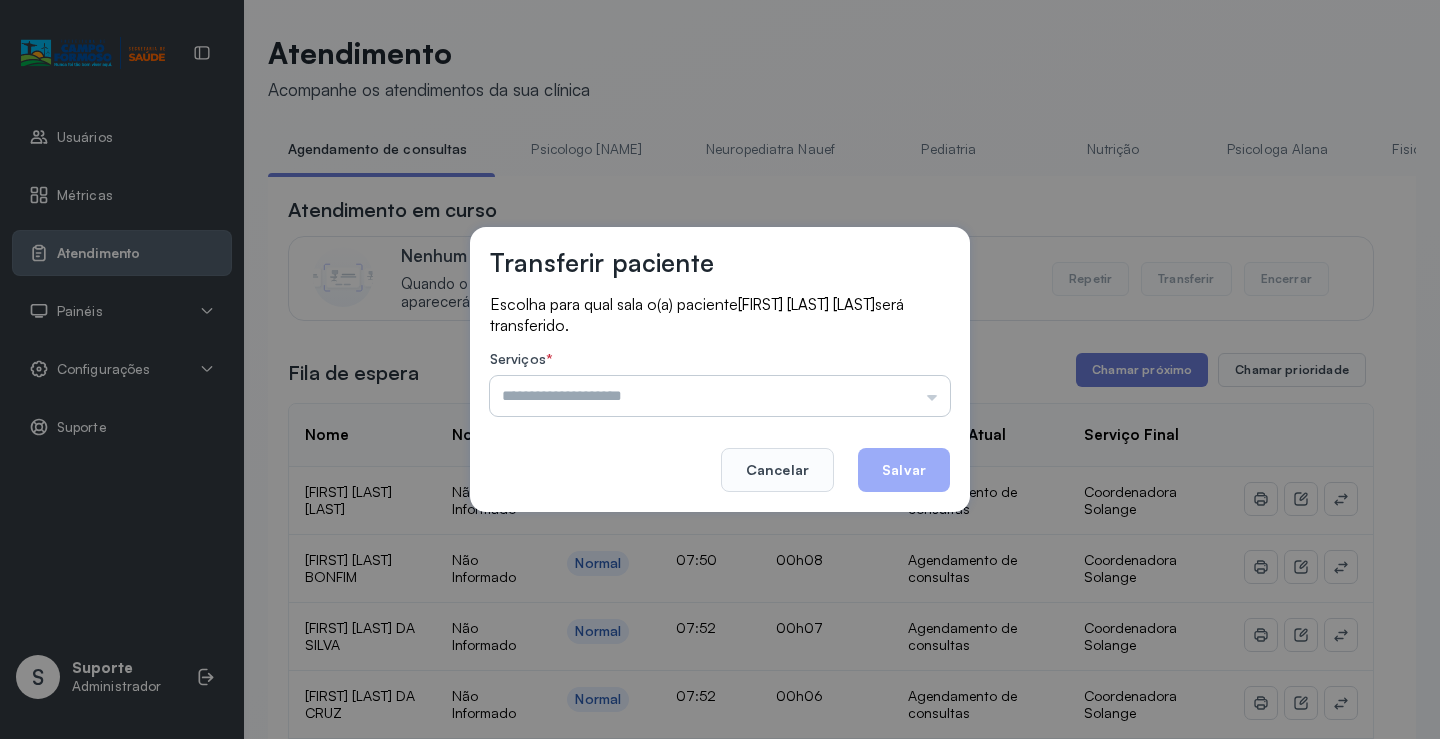 click at bounding box center (720, 396) 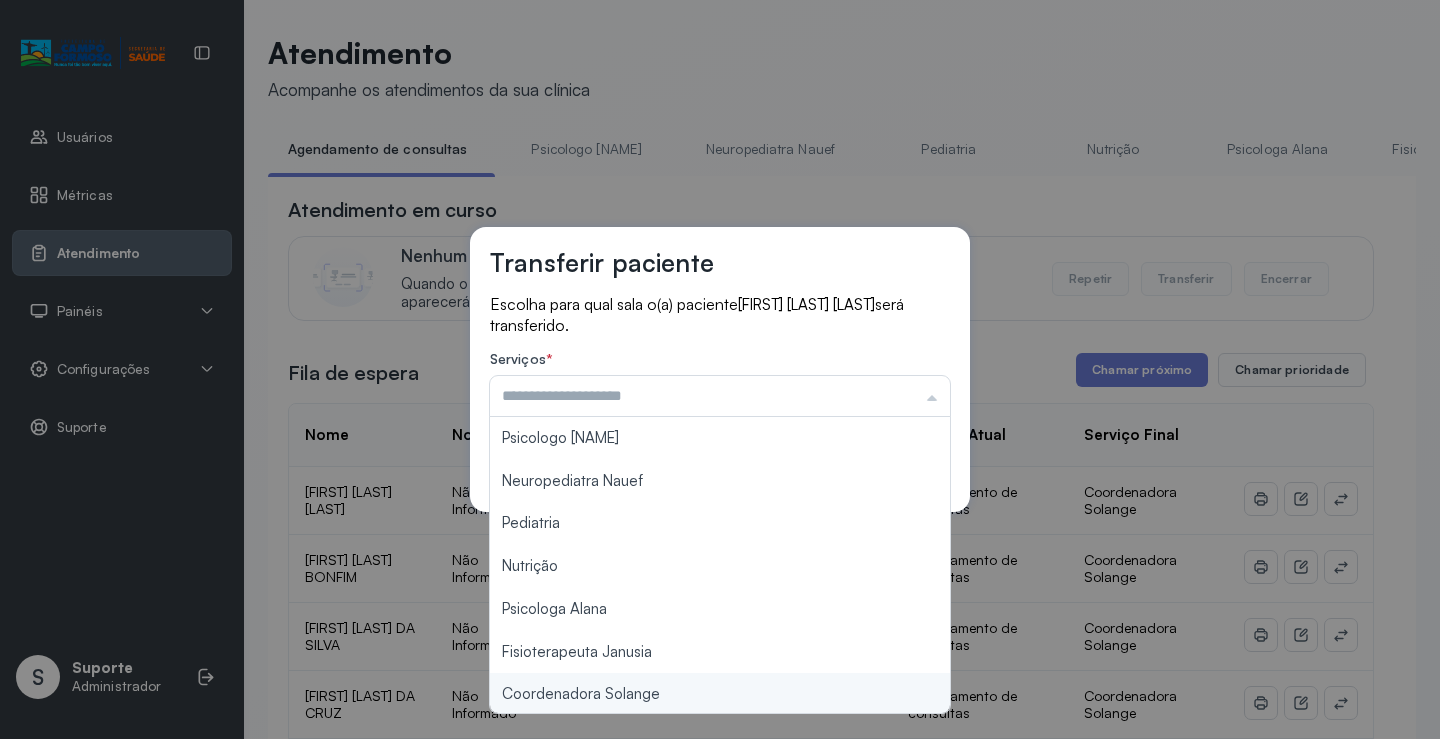 type on "**********" 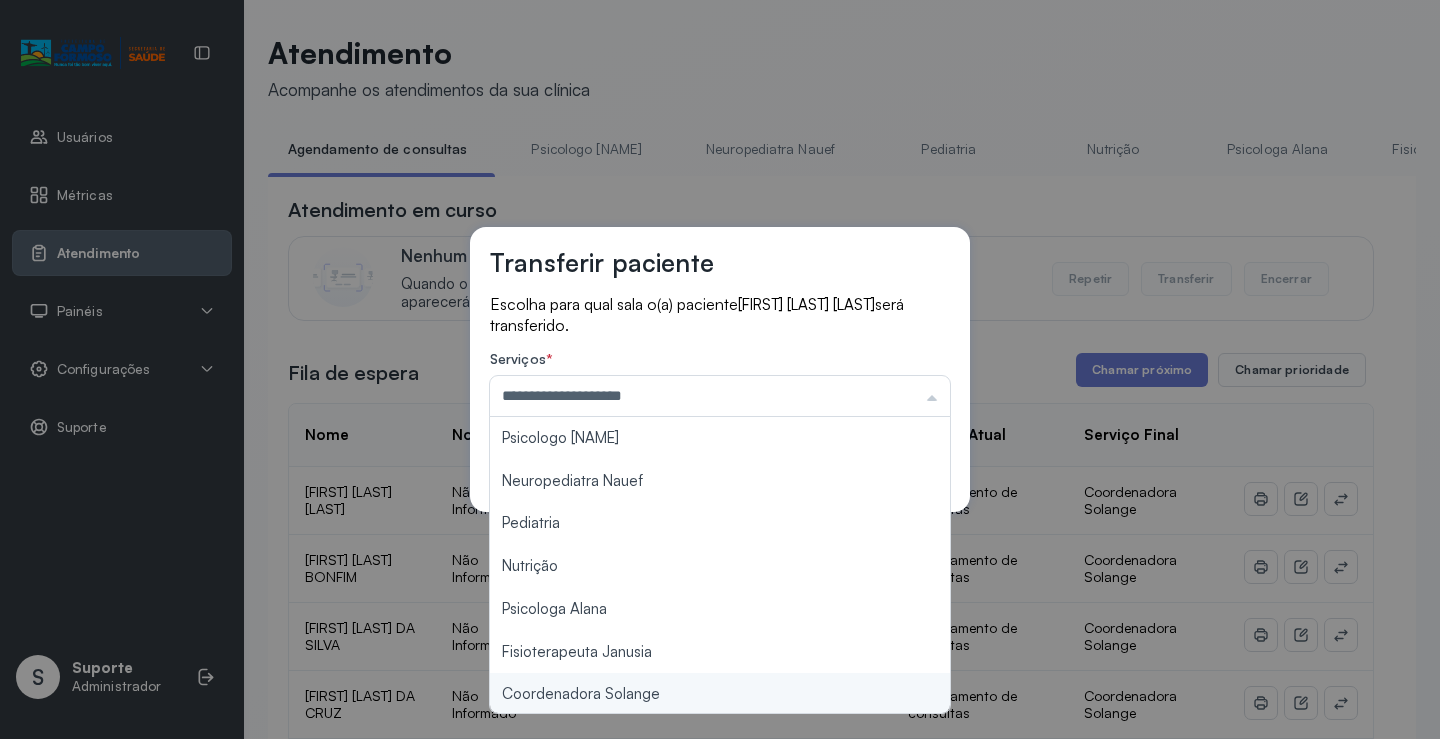 click on "**********" at bounding box center (720, 369) 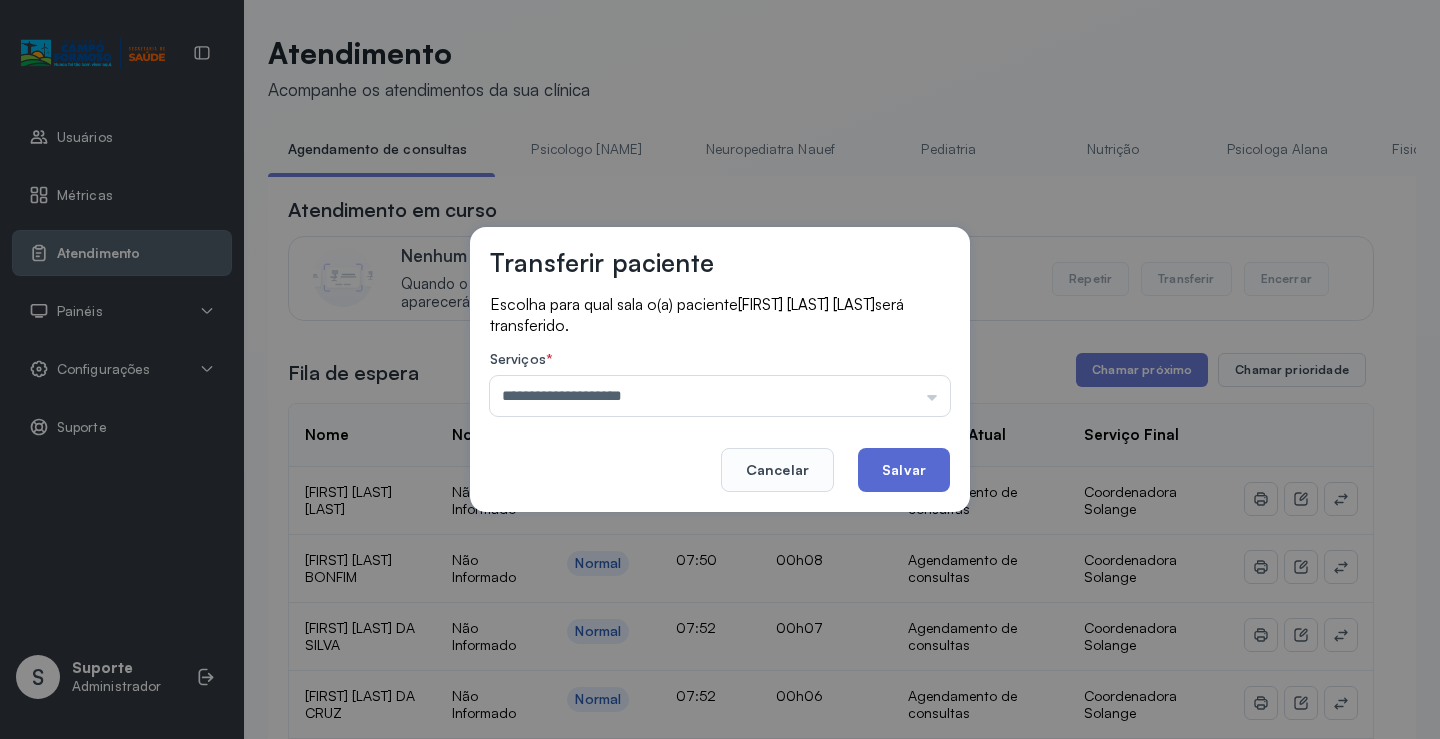 click on "Salvar" 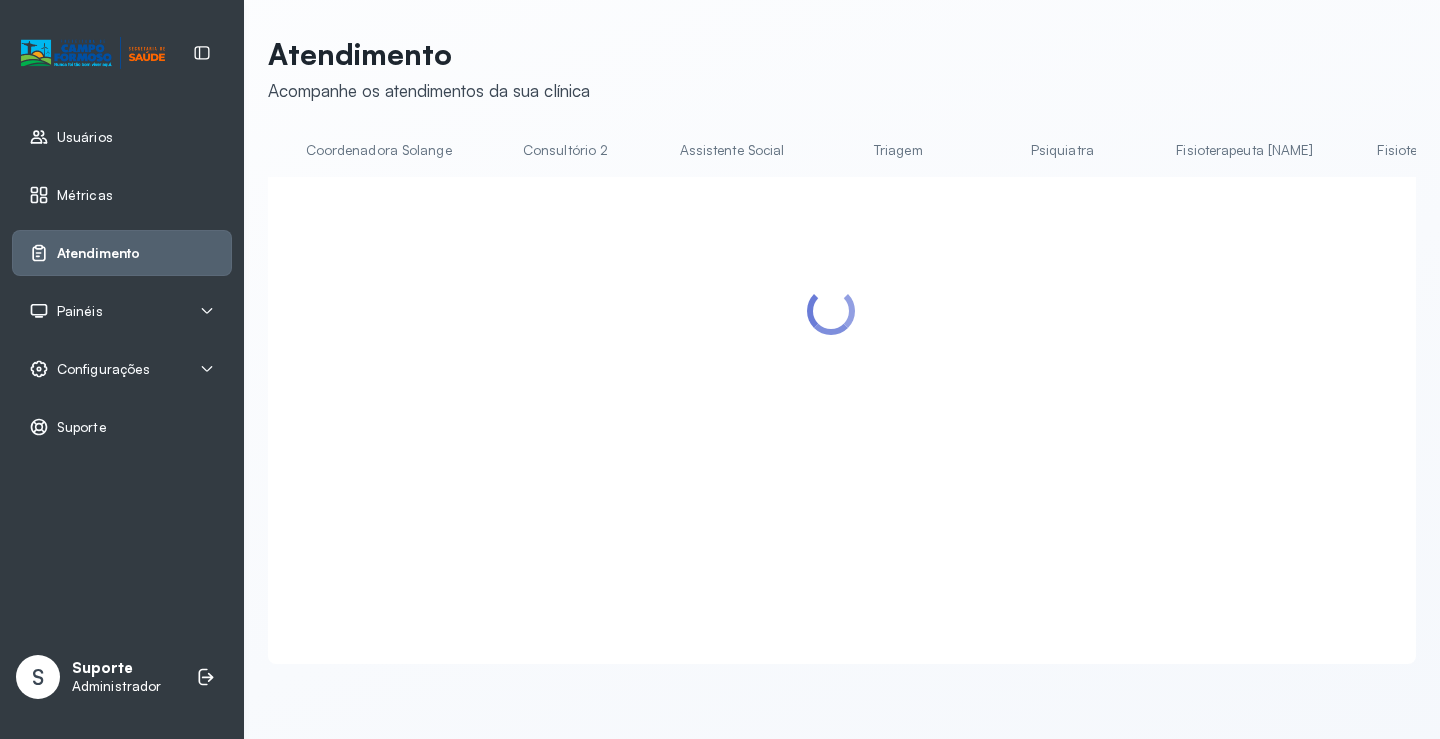 scroll, scrollTop: 0, scrollLeft: 1295, axis: horizontal 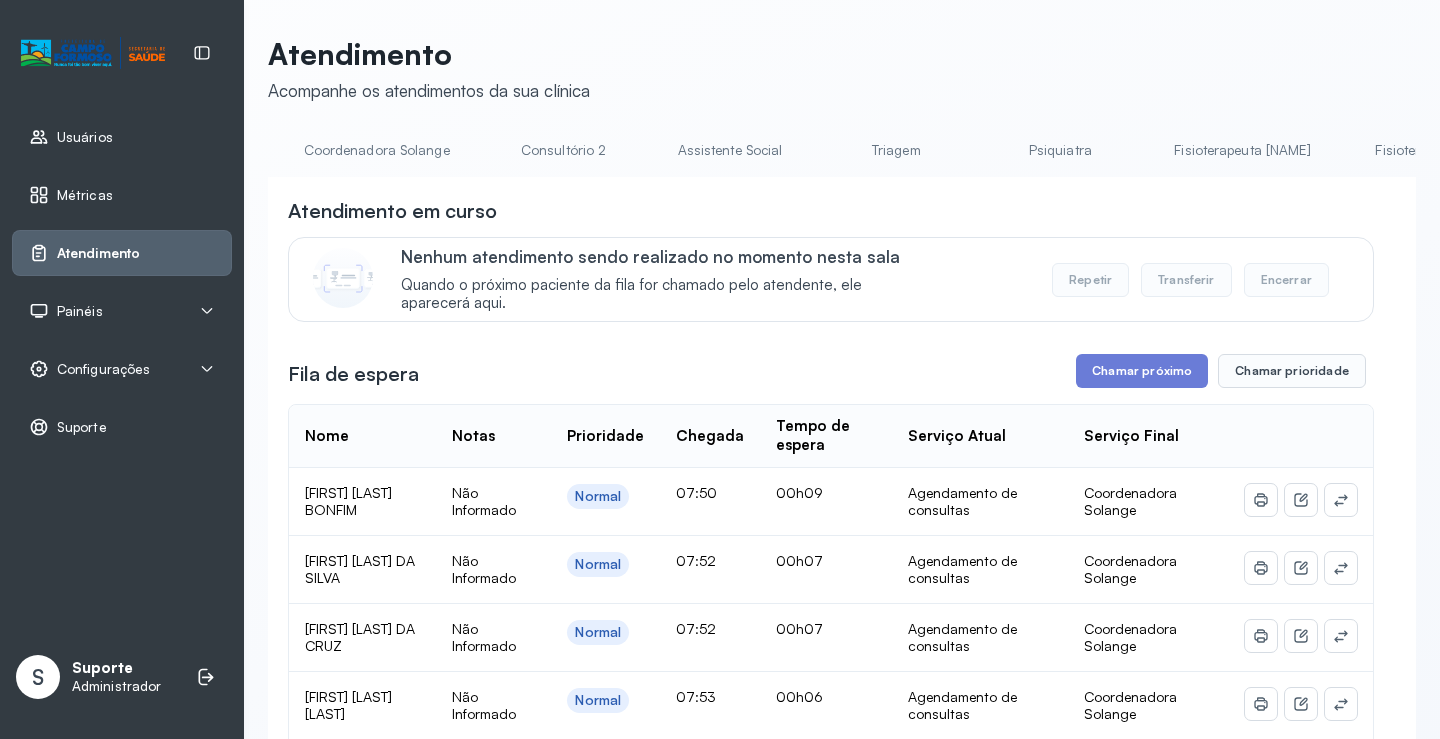 click on "Triagem" at bounding box center (896, 150) 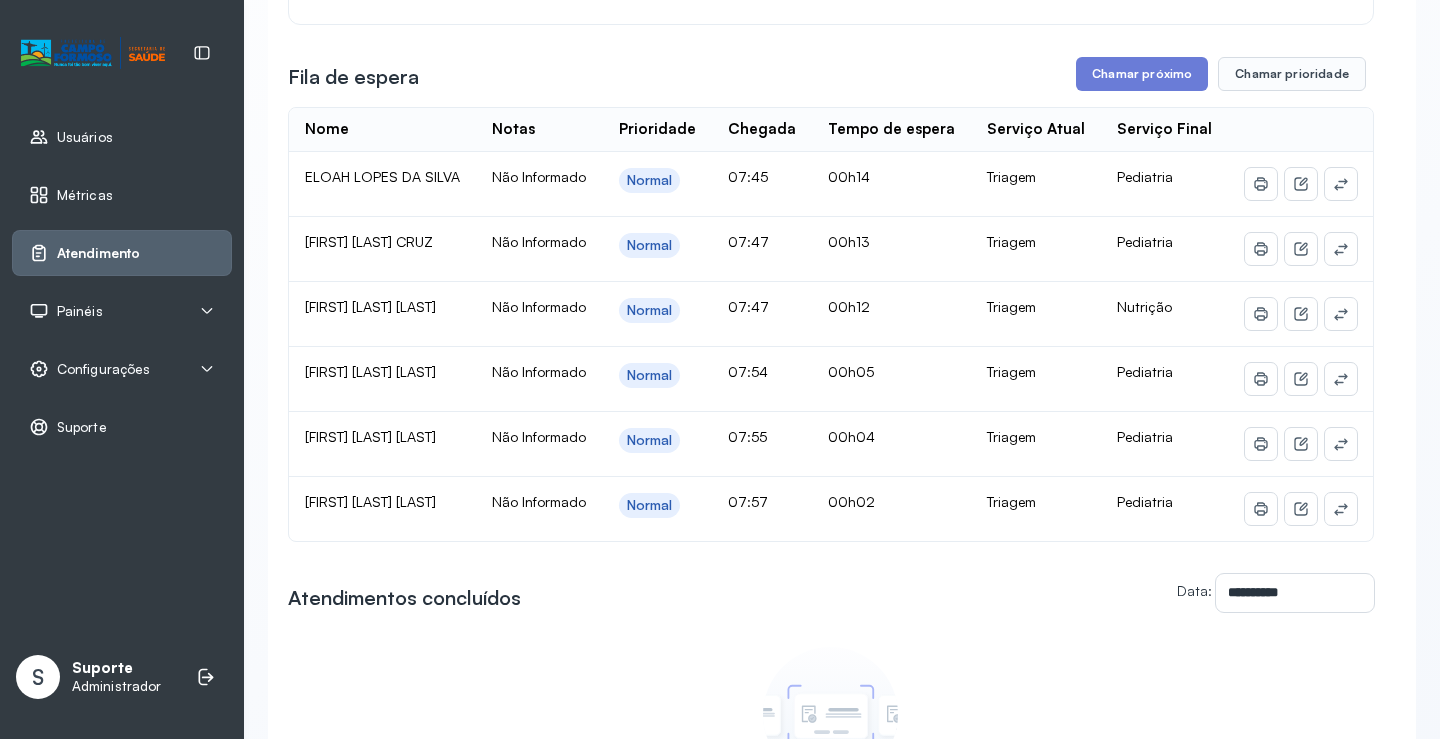 scroll, scrollTop: 400, scrollLeft: 0, axis: vertical 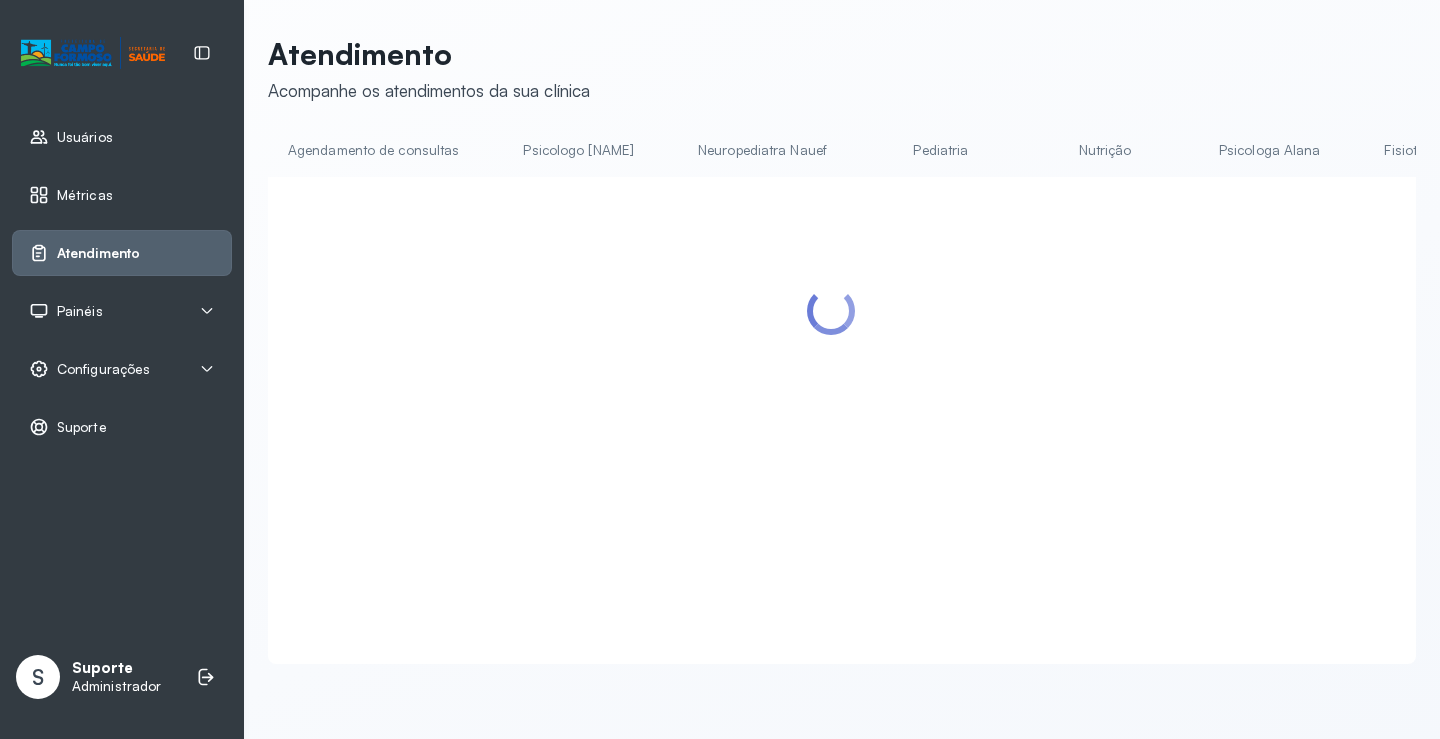 click on "Agendamento de consultas" 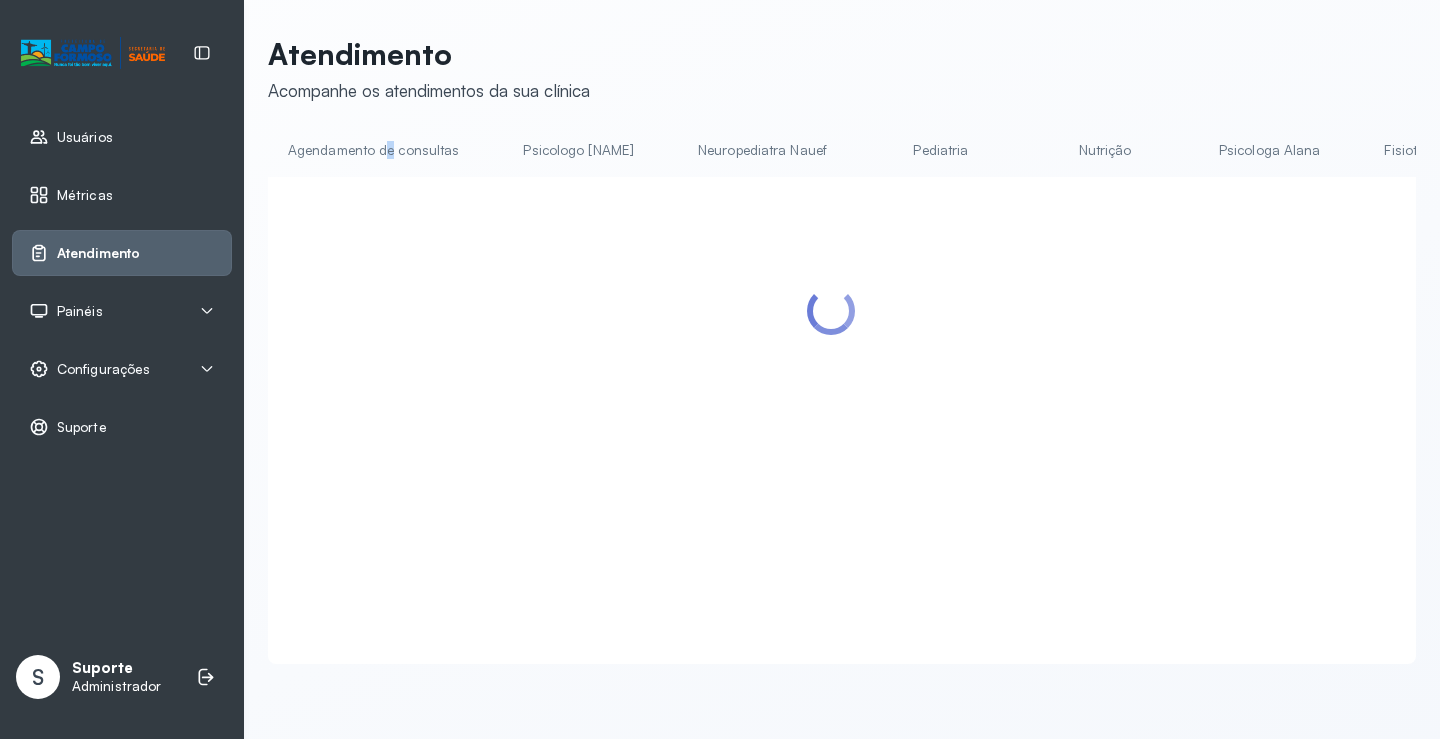 click on "Agendamento de consultas" at bounding box center [373, 150] 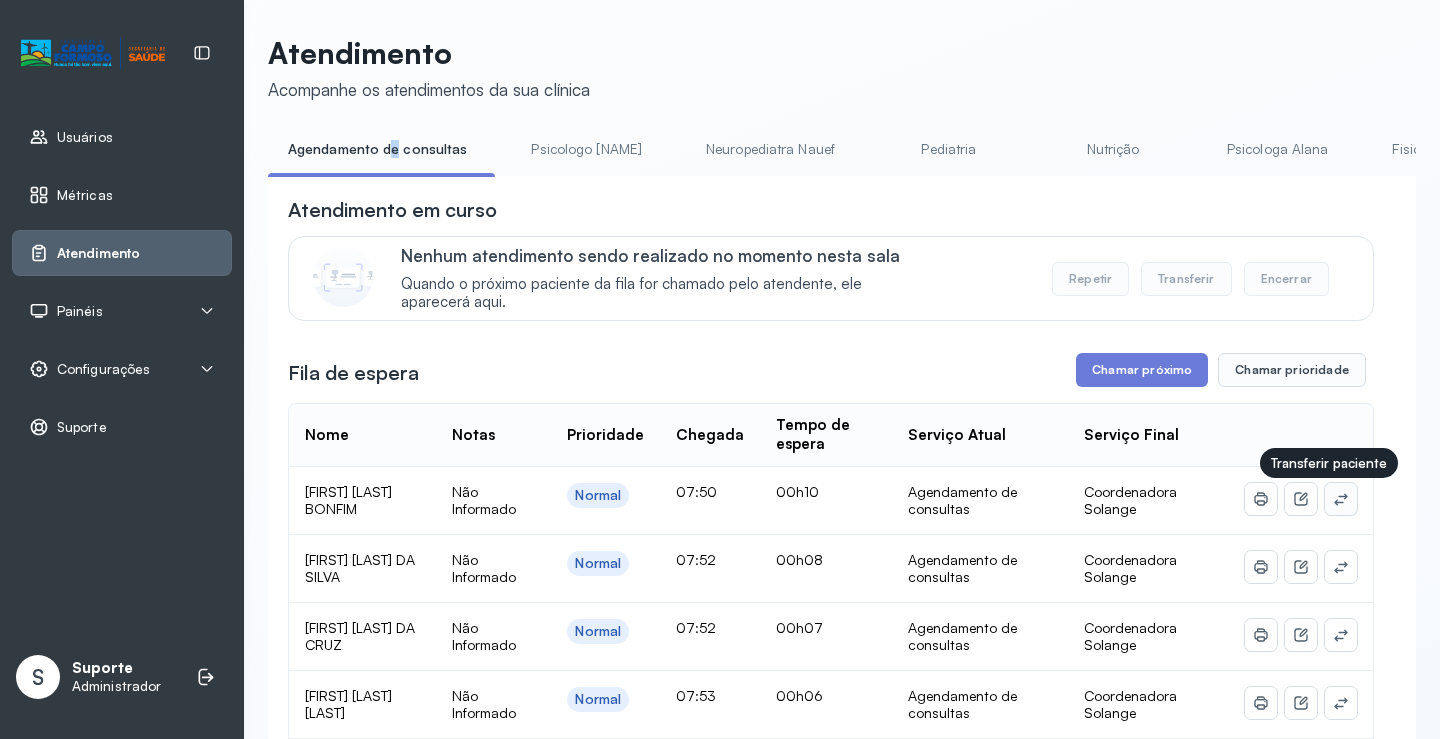 click 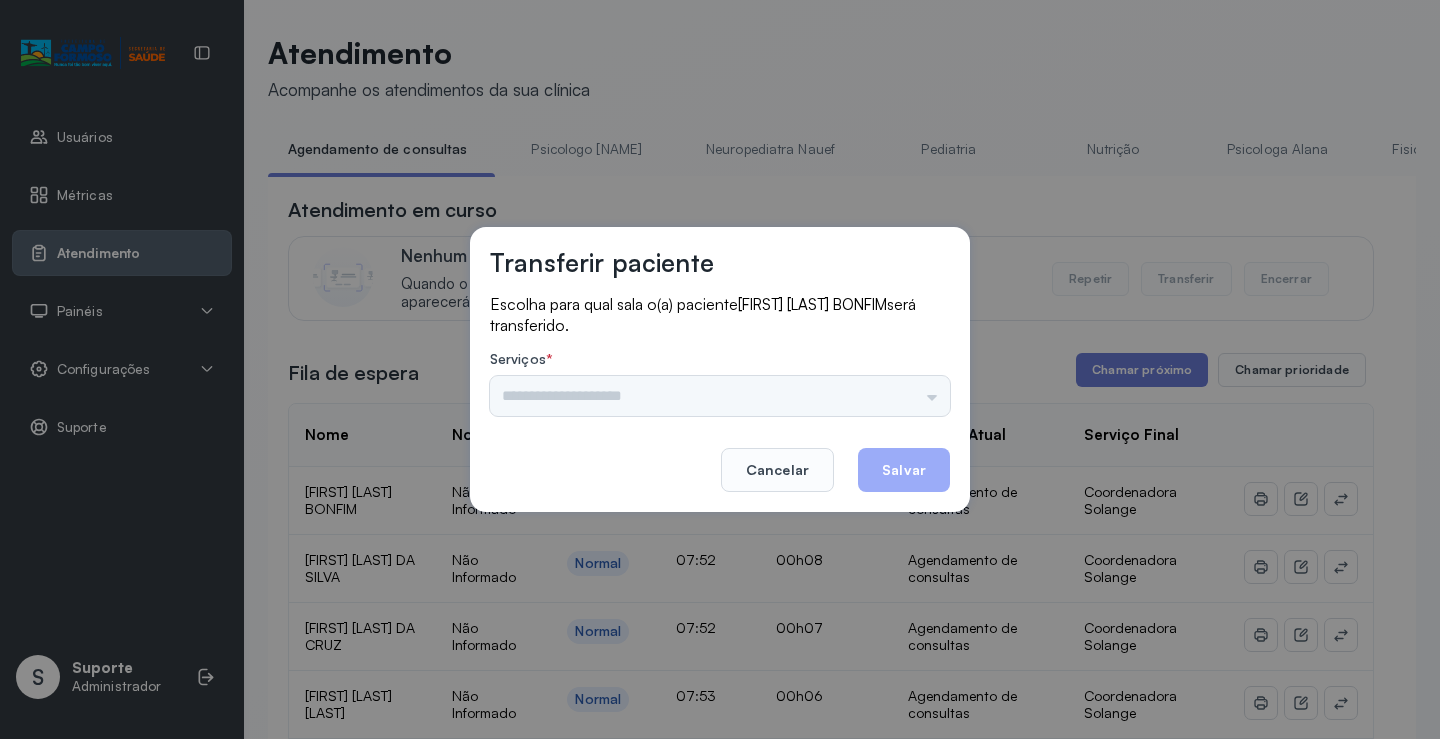 click on "Psicologo Pedro Neuropediatra Nauef Pediatria Nutrição Psicologa Alana Fisioterapeuta Janusia Coordenadora Solange Consultório 2 Assistente Social Triagem Psiquiatra Fisioterapeuta Francyne Fisioterapeuta Morgana Neuropediatra João" at bounding box center [720, 396] 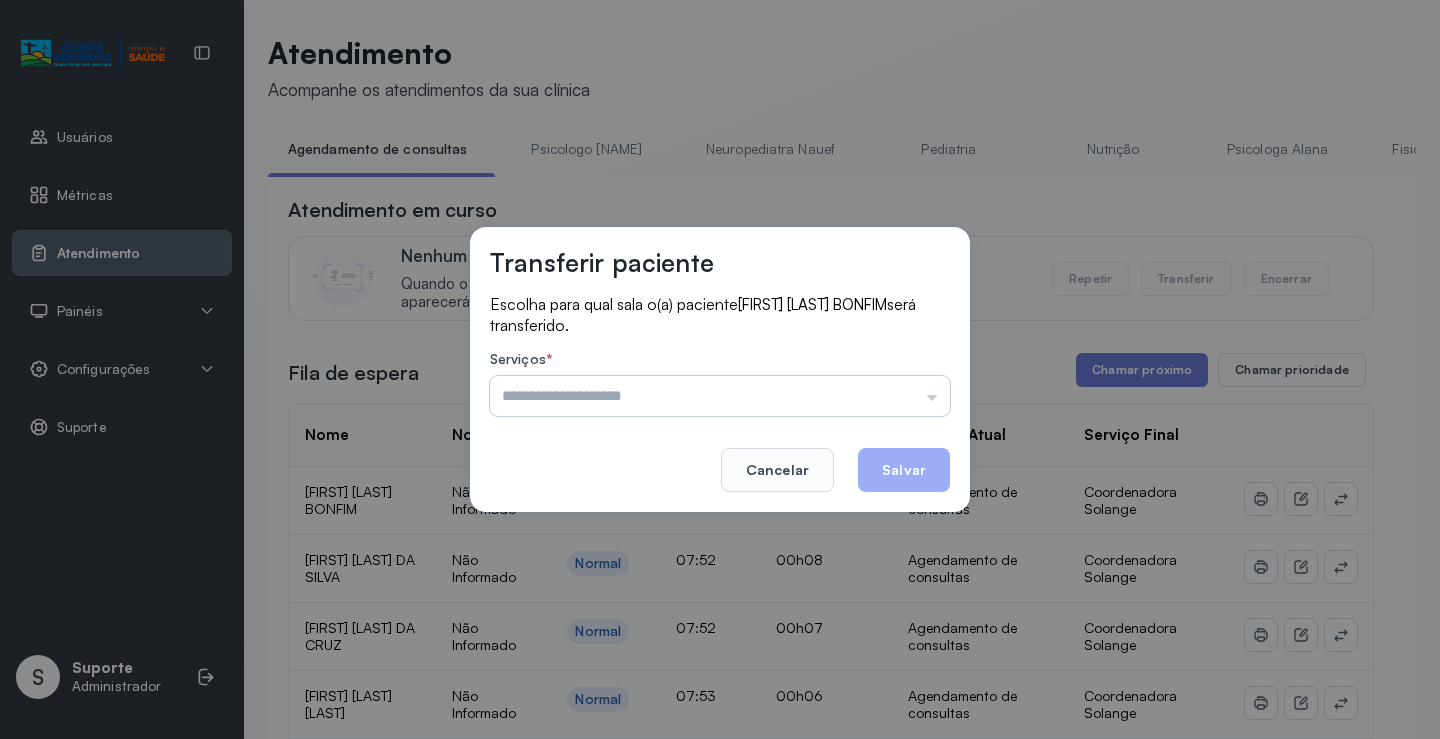 click at bounding box center (720, 396) 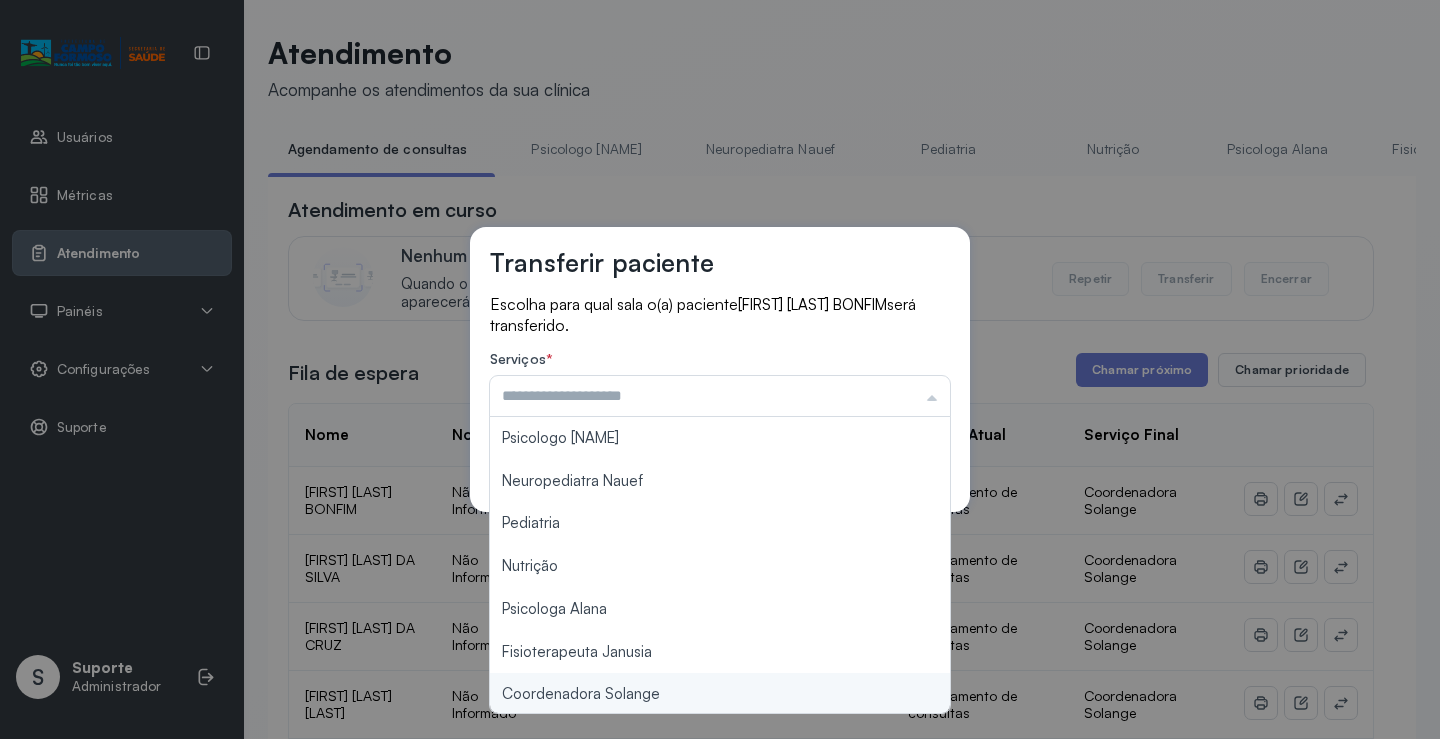type on "**********" 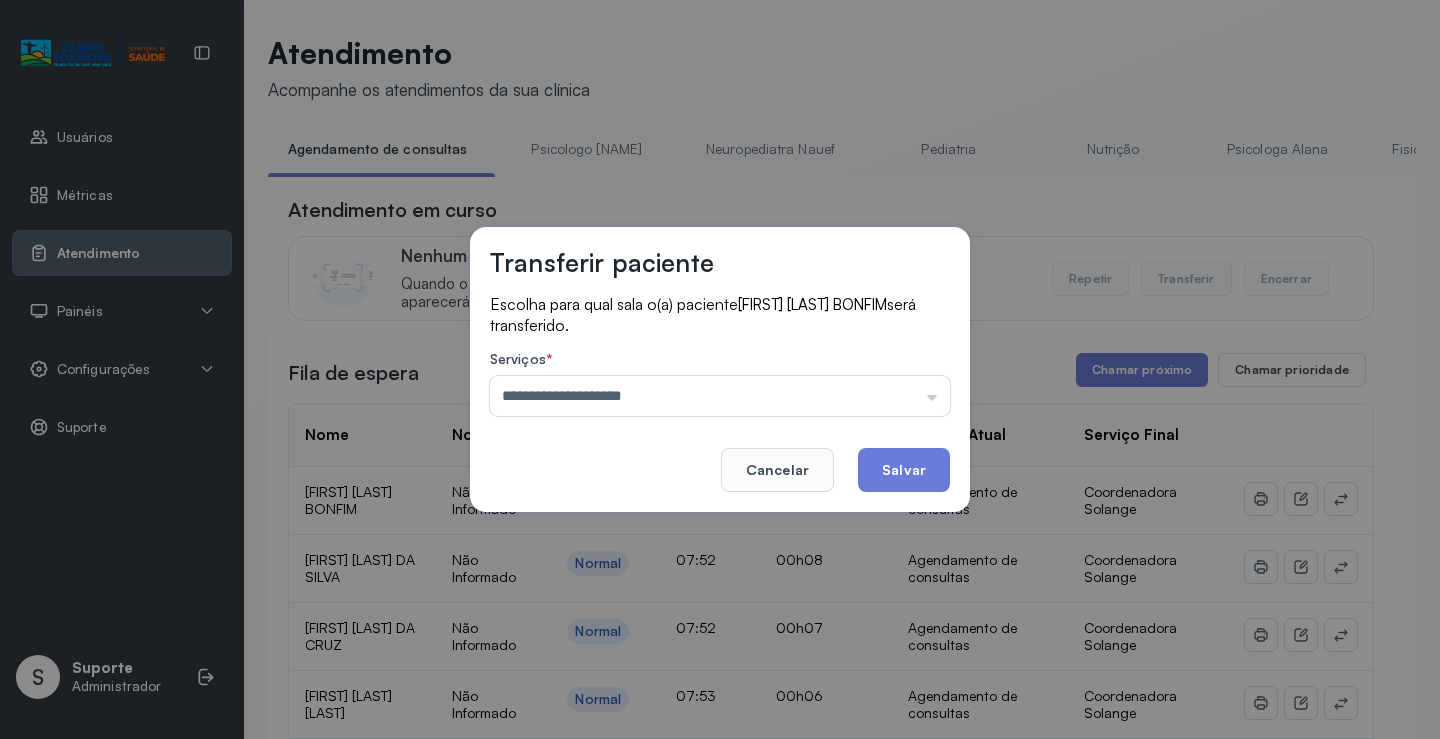 click on "**********" at bounding box center (720, 369) 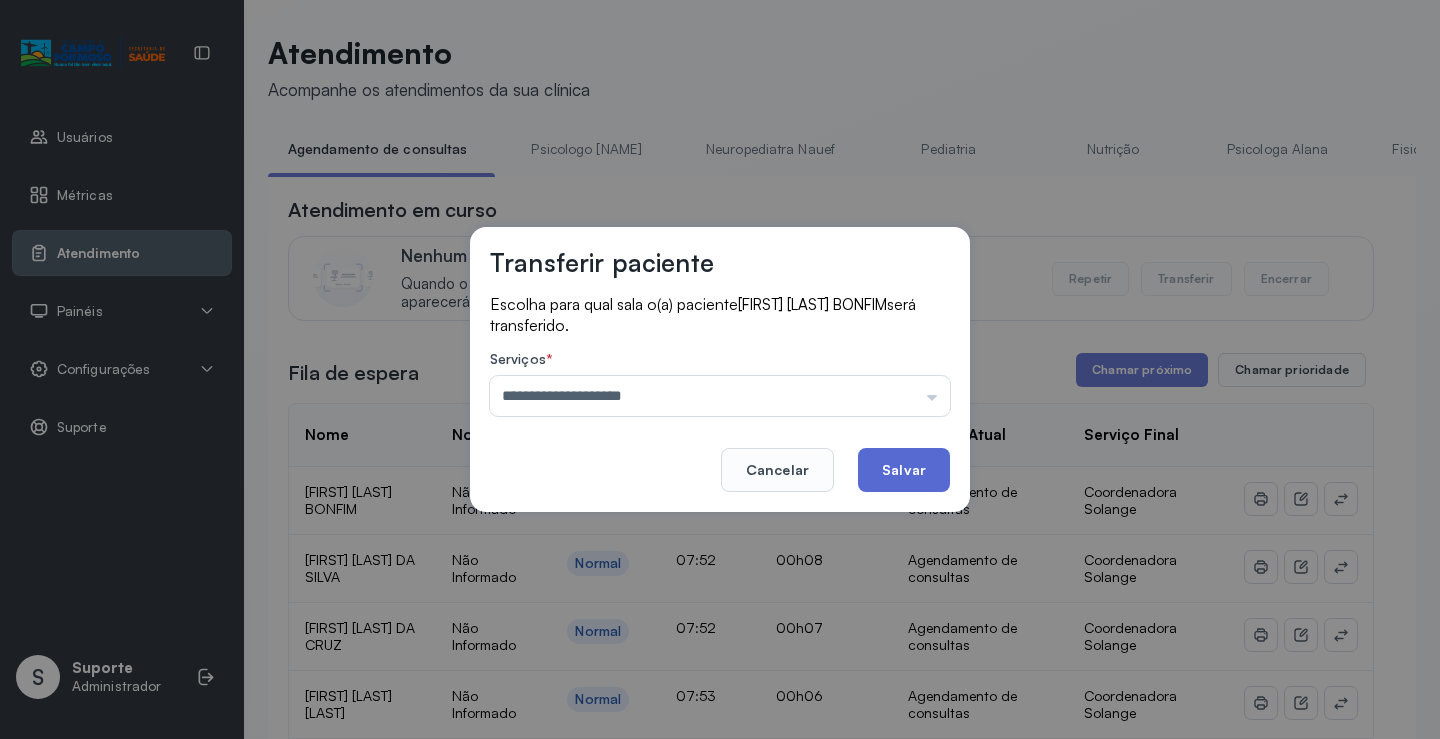click on "Salvar" 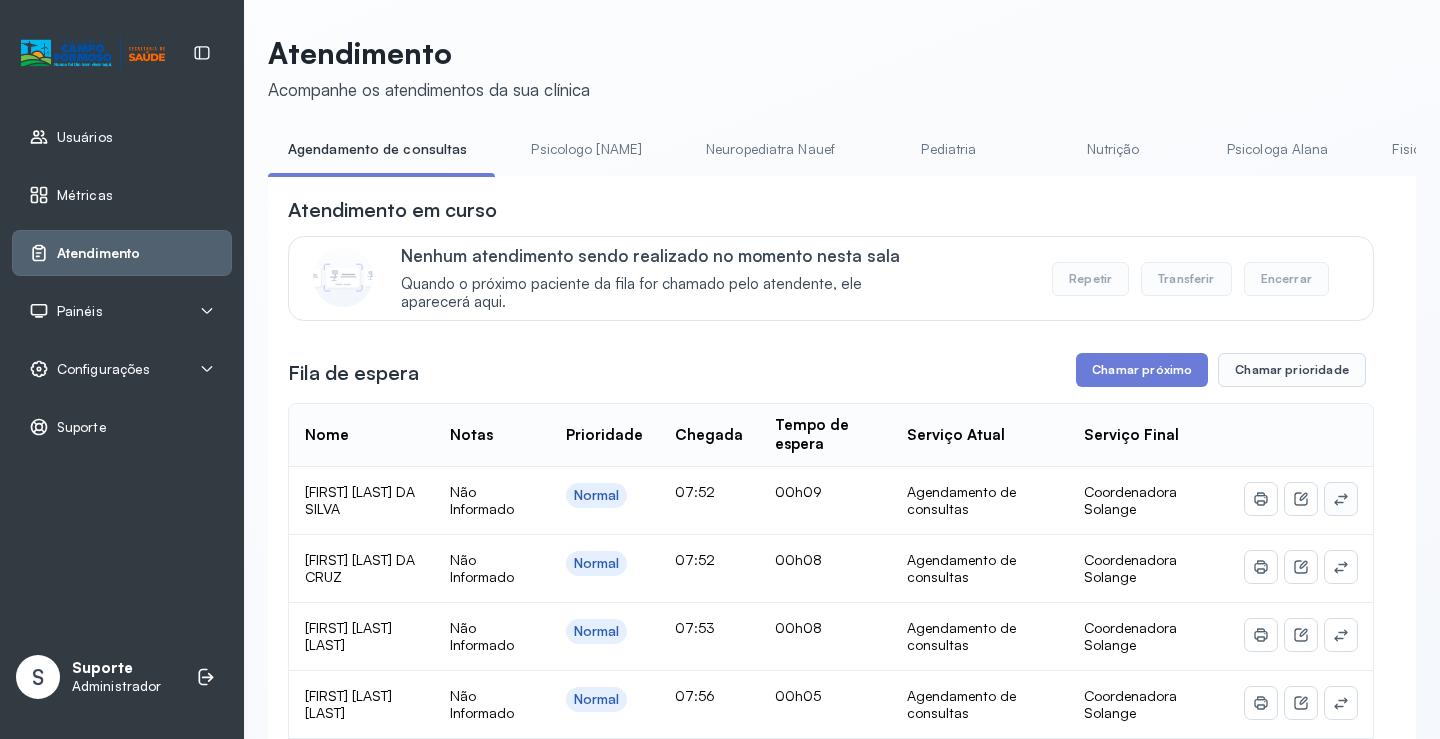 click 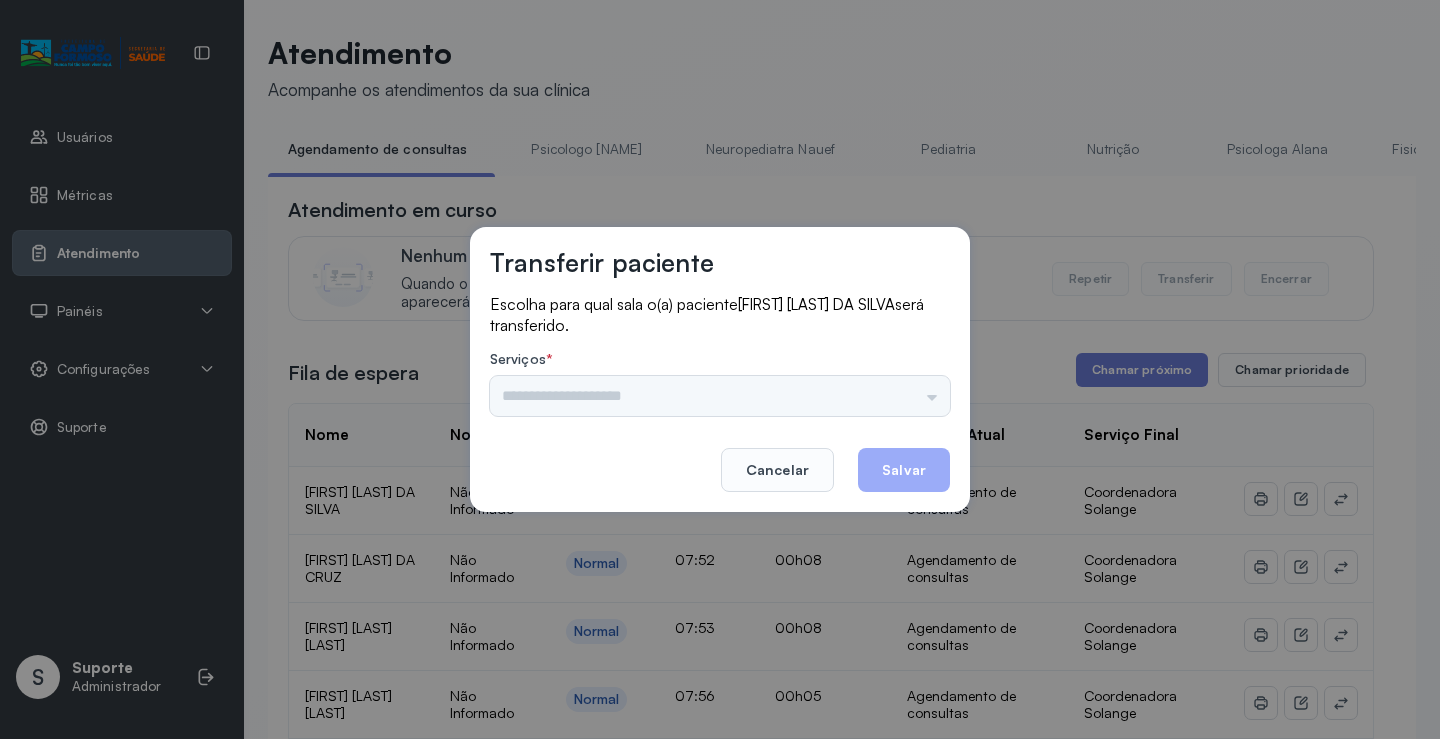 click on "Psicologo Pedro Neuropediatra Nauef Pediatria Nutrição Psicologa Alana Fisioterapeuta Janusia Coordenadora Solange Consultório 2 Assistente Social Triagem Psiquiatra Fisioterapeuta Francyne Fisioterapeuta Morgana Neuropediatra João" at bounding box center (720, 396) 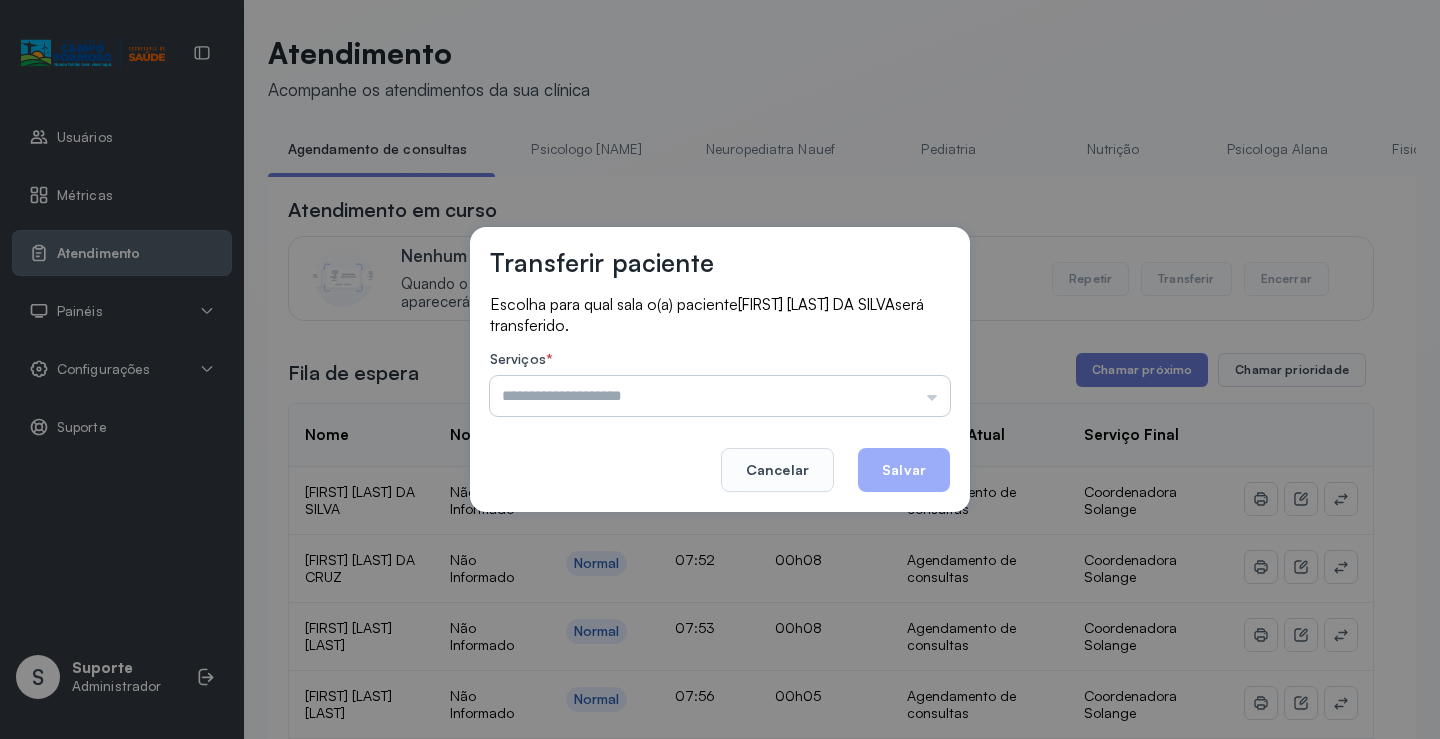 click at bounding box center [720, 396] 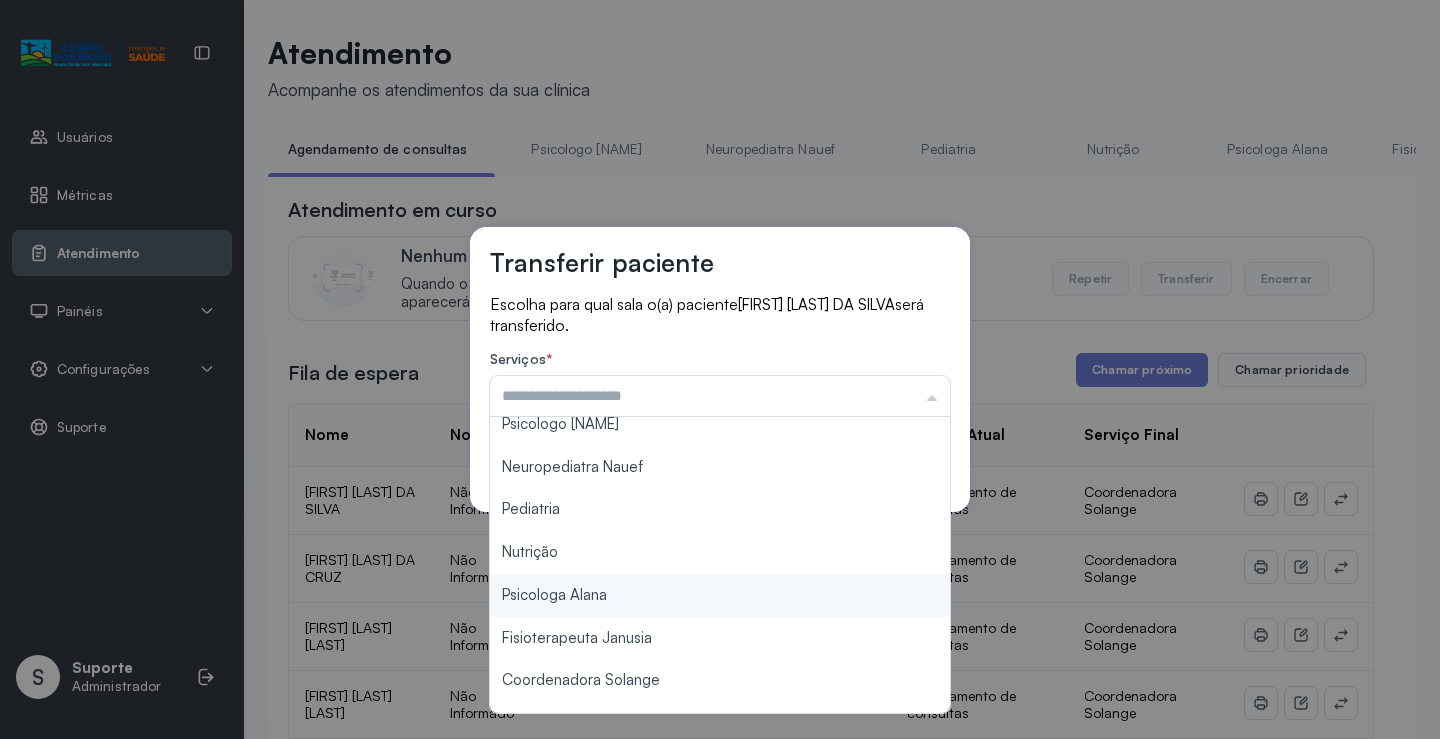 scroll, scrollTop: 0, scrollLeft: 0, axis: both 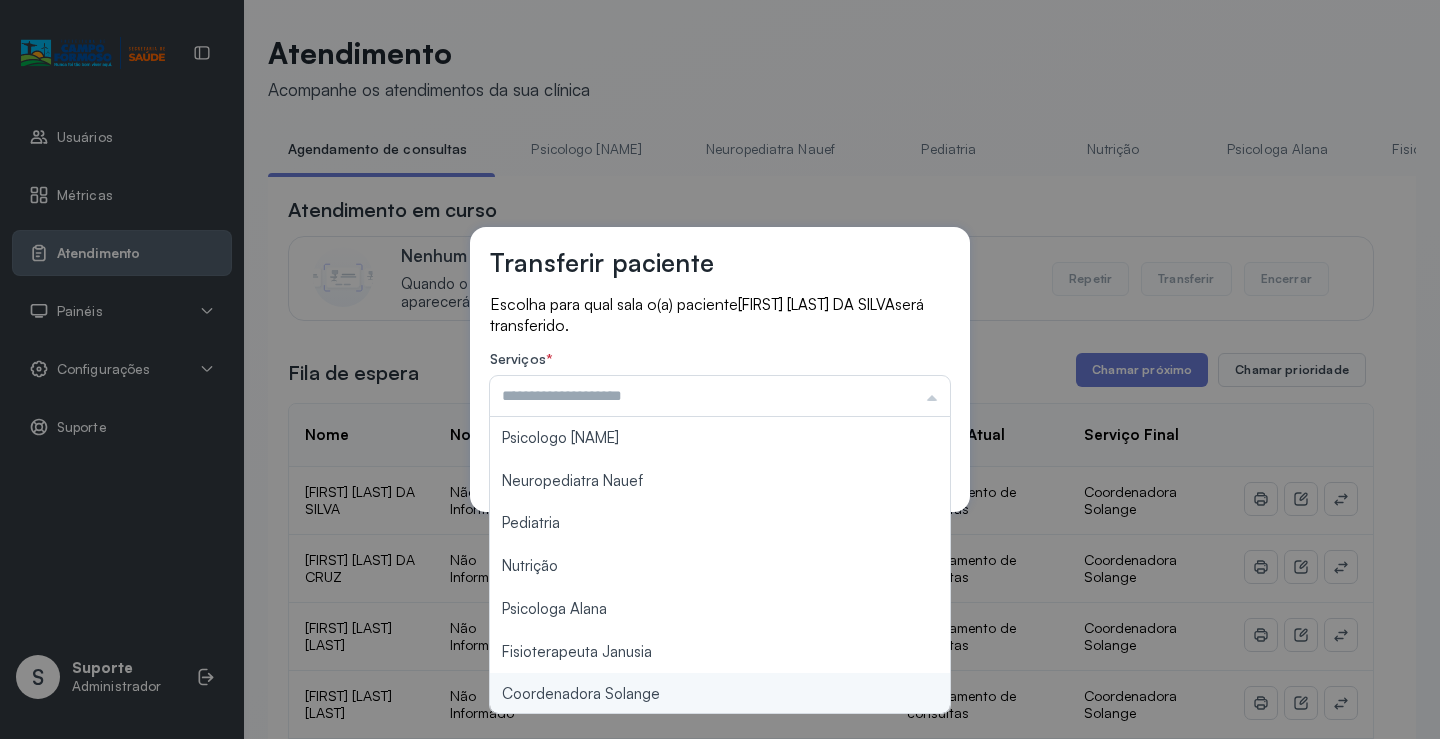 type on "**********" 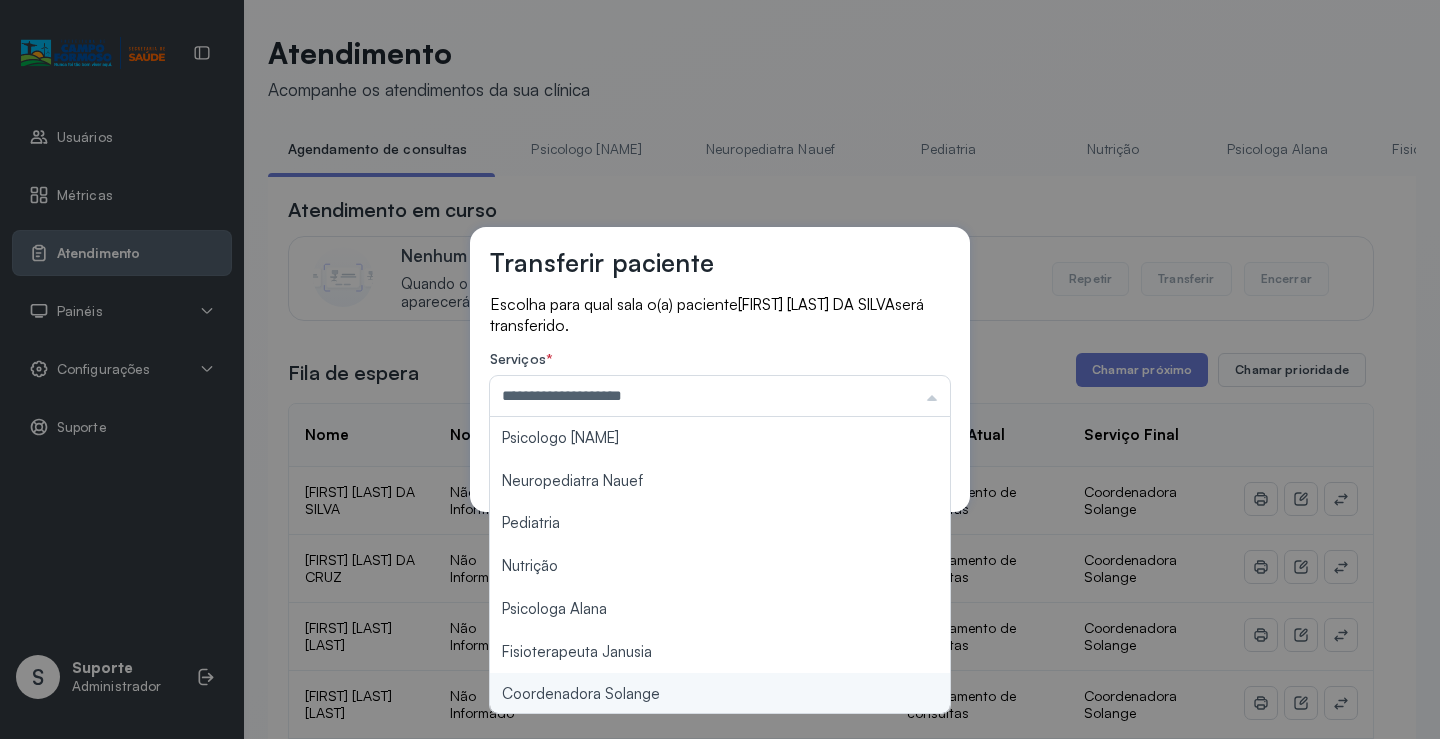 click on "**********" at bounding box center (720, 369) 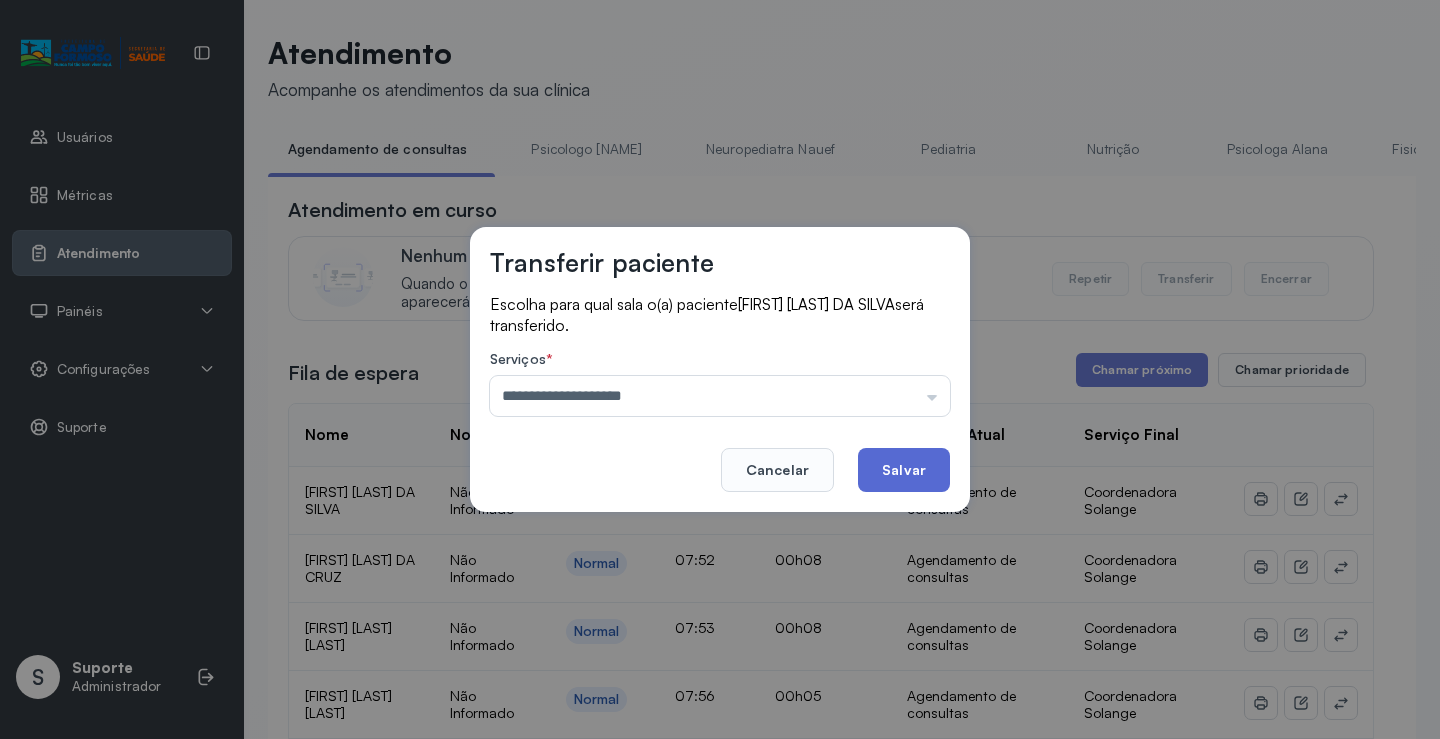 click on "Salvar" 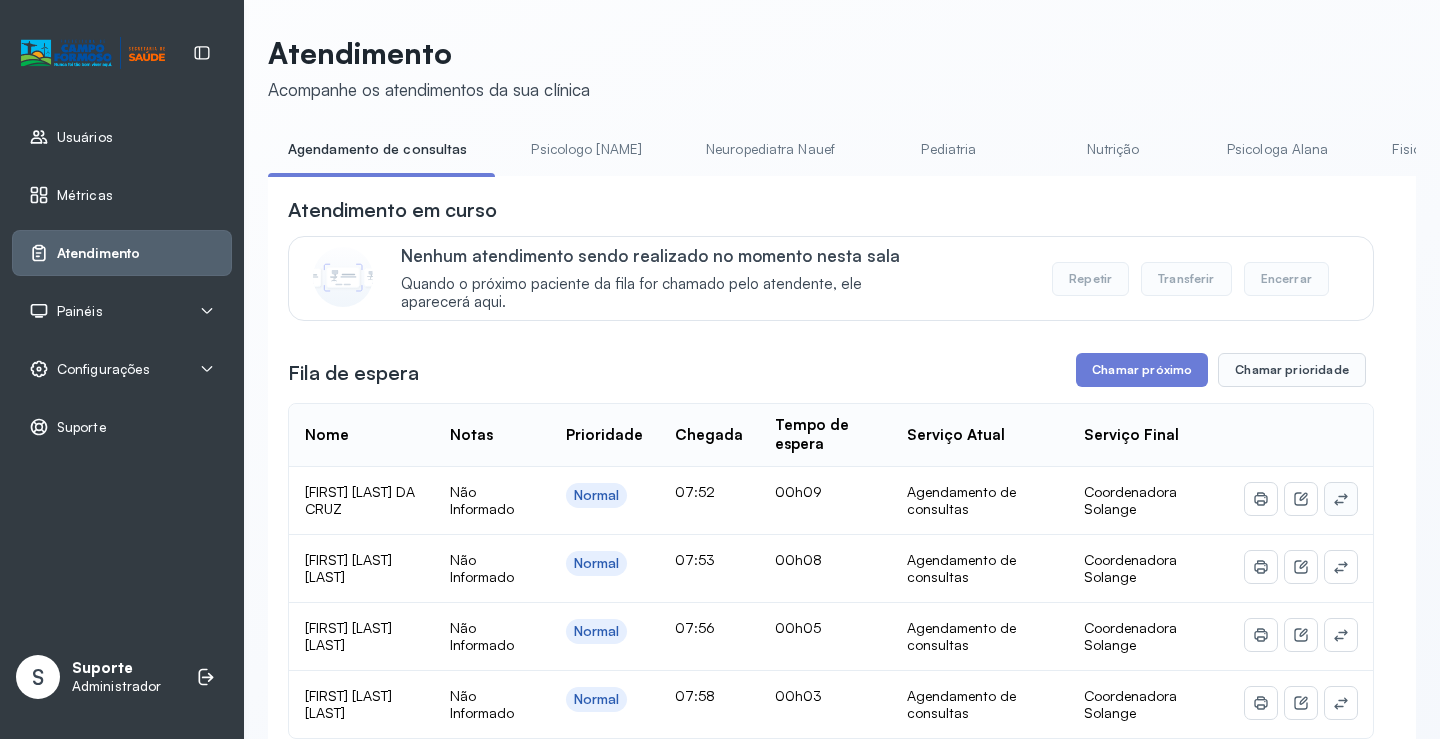 click 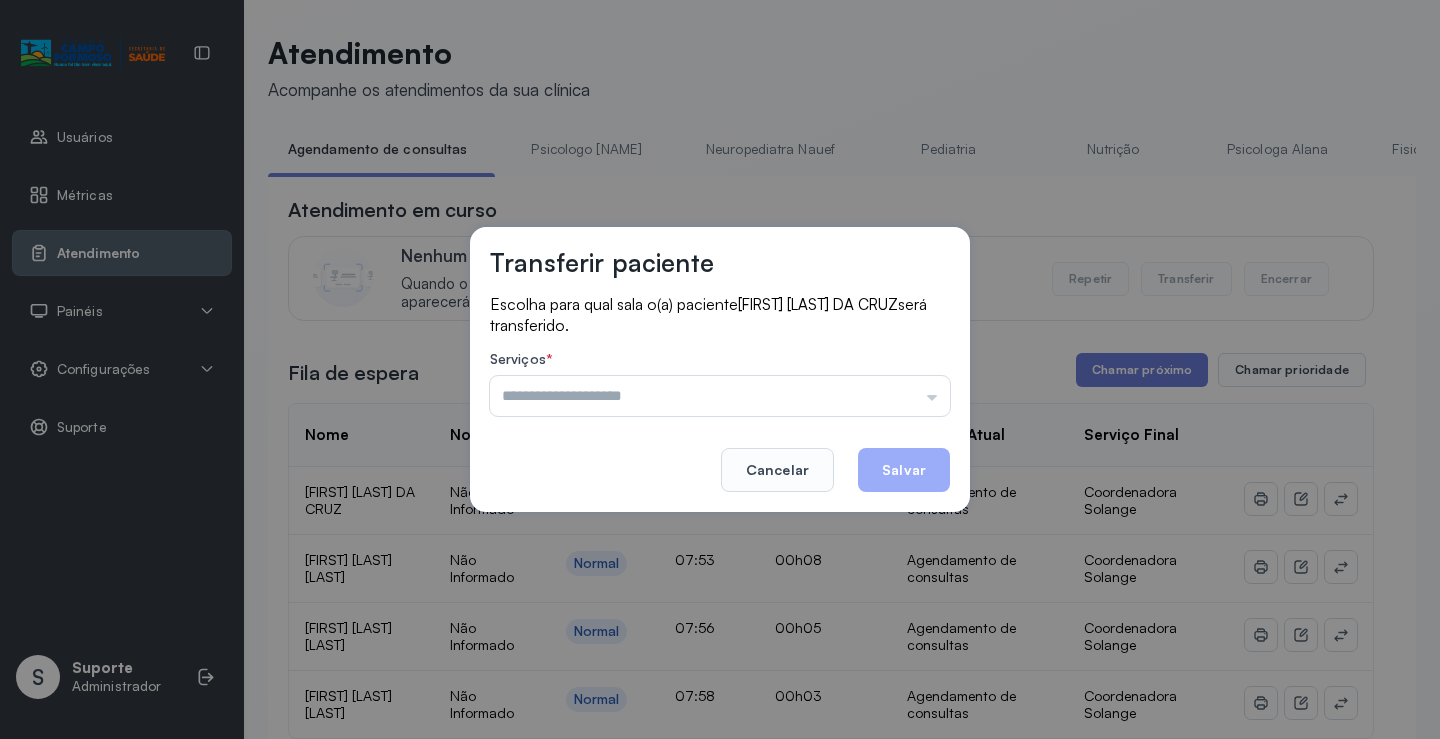 click at bounding box center (720, 396) 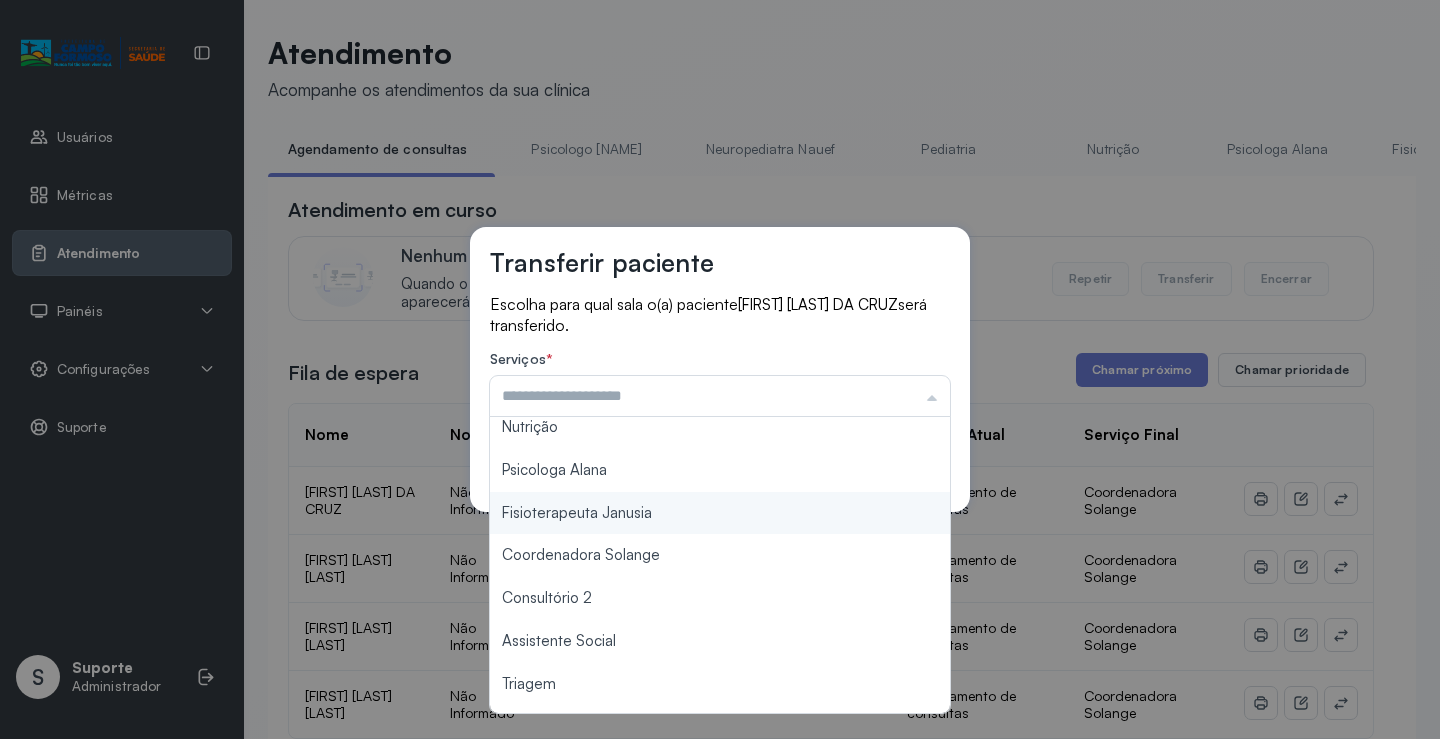 scroll, scrollTop: 303, scrollLeft: 0, axis: vertical 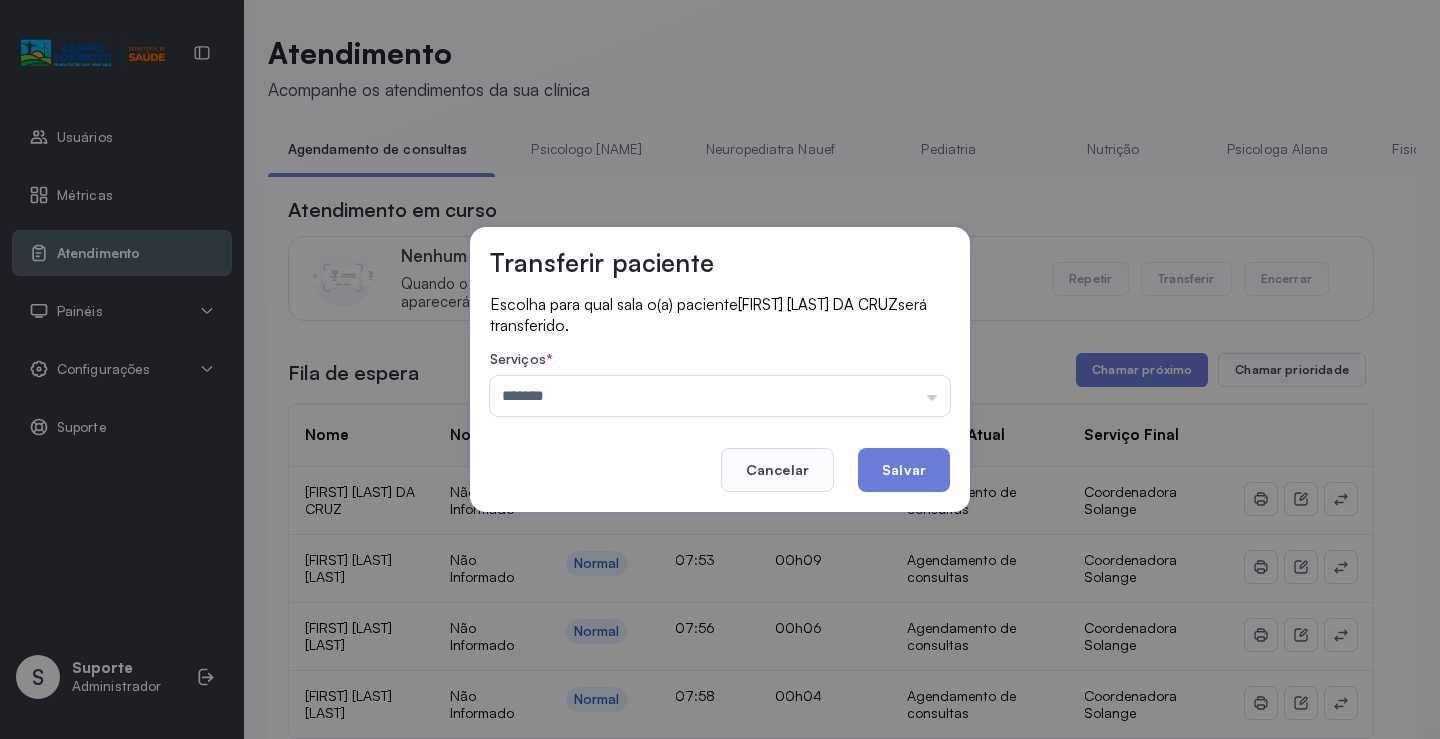 click on "Transferir paciente Escolha para qual sala o(a) paciente  PAMELA FERNANDA FERREIRA DA CRUZ  será transferido.  Serviços  *  ******* Psicologo Pedro Neuropediatra Nauef Pediatria Nutrição Psicologa Alana Fisioterapeuta Janusia Coordenadora Solange Consultório 2 Assistente Social Triagem Psiquiatra Fisioterapeuta Francyne Fisioterapeuta Morgana Neuropediatra João Cancelar Salvar" at bounding box center [720, 369] 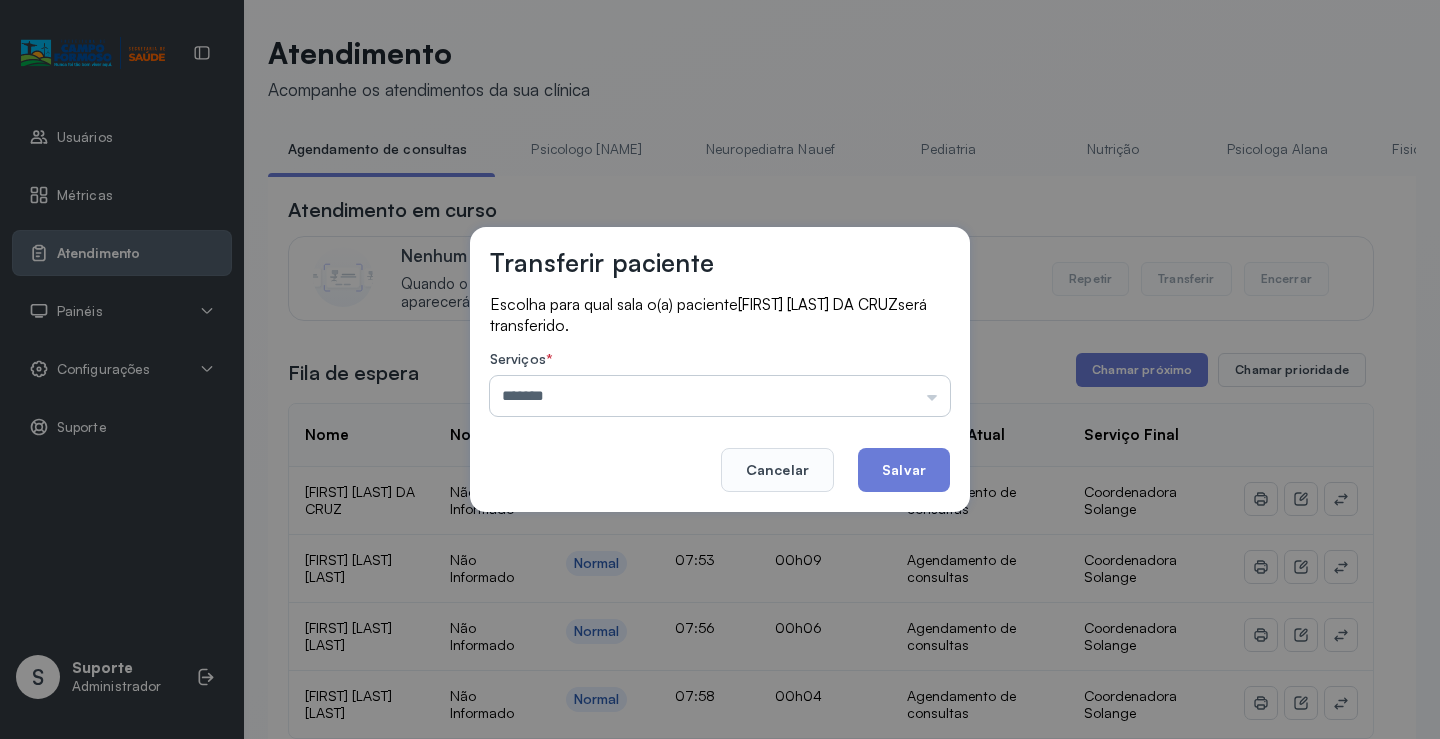 click on "*******" at bounding box center [720, 396] 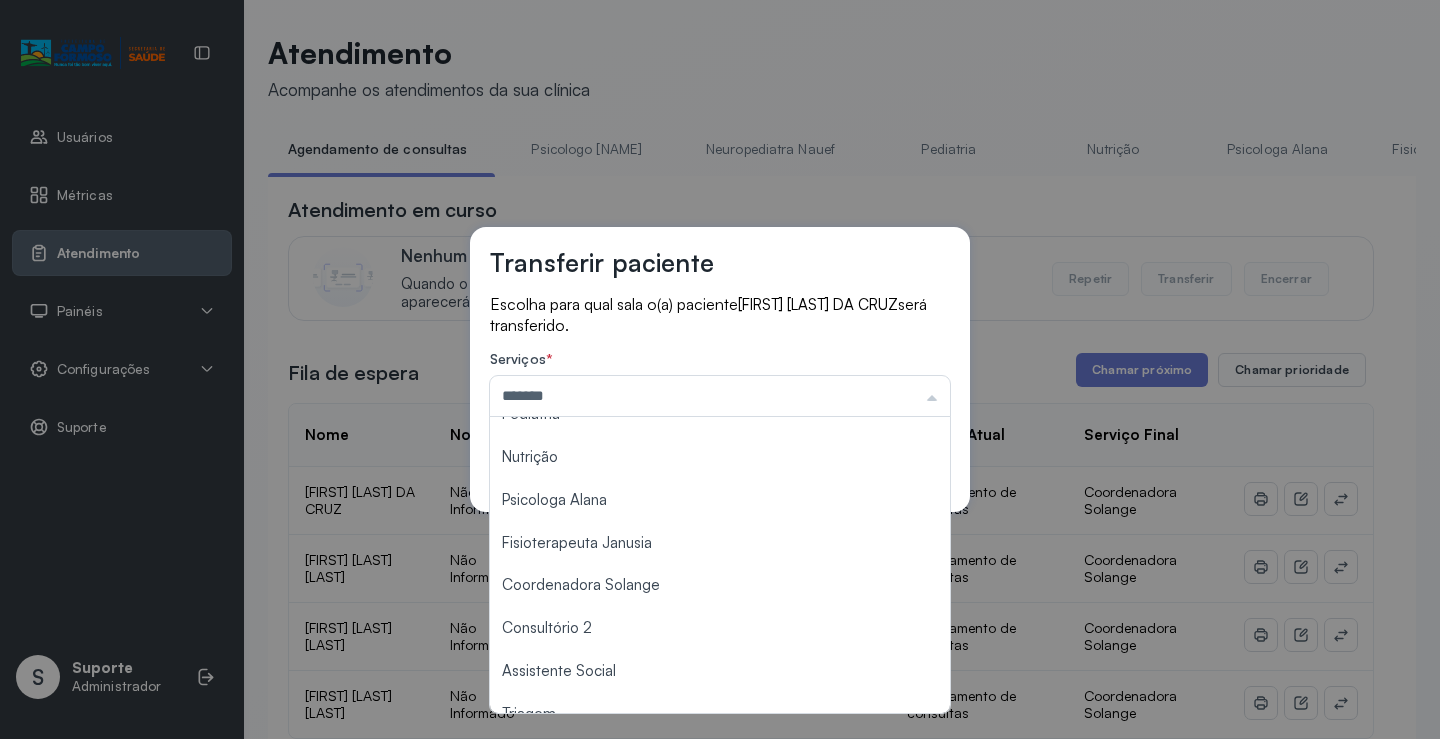 scroll, scrollTop: 0, scrollLeft: 0, axis: both 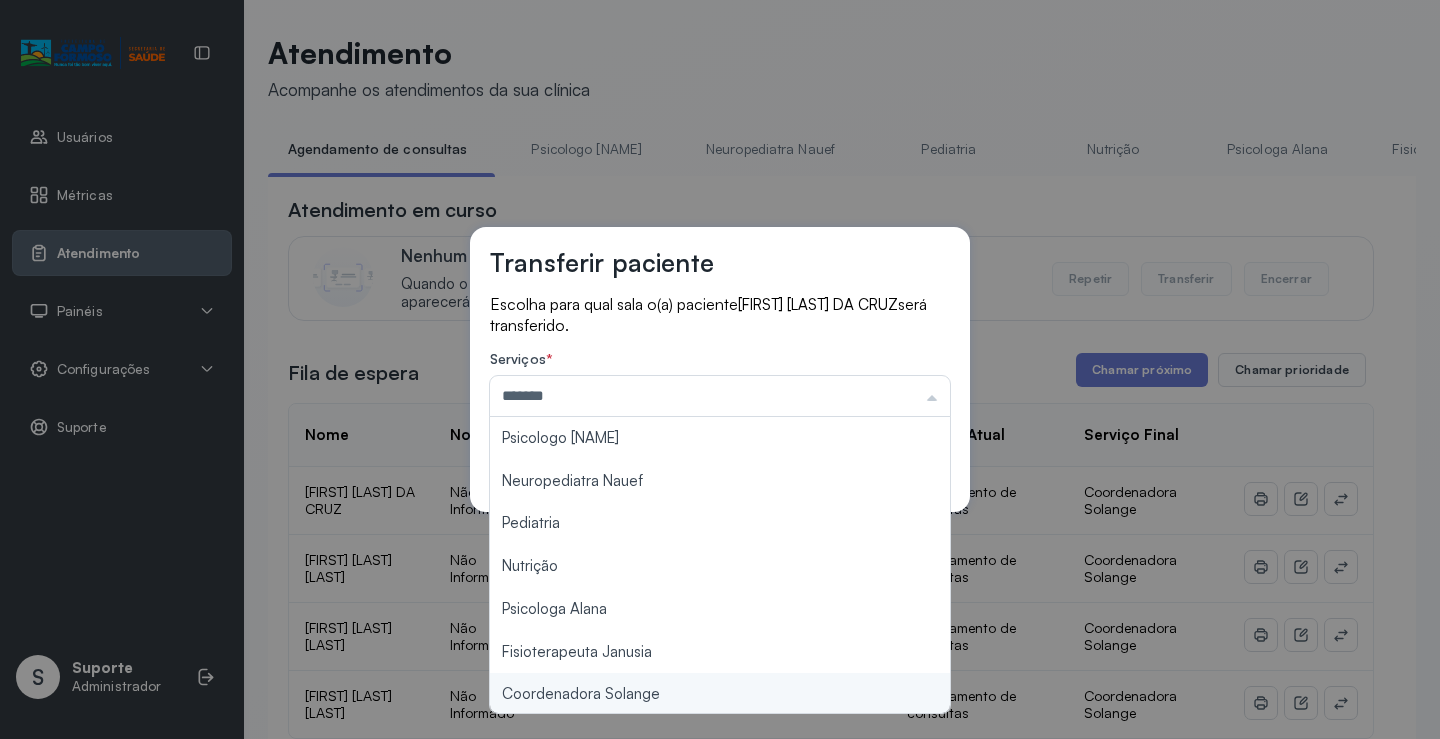 type on "**********" 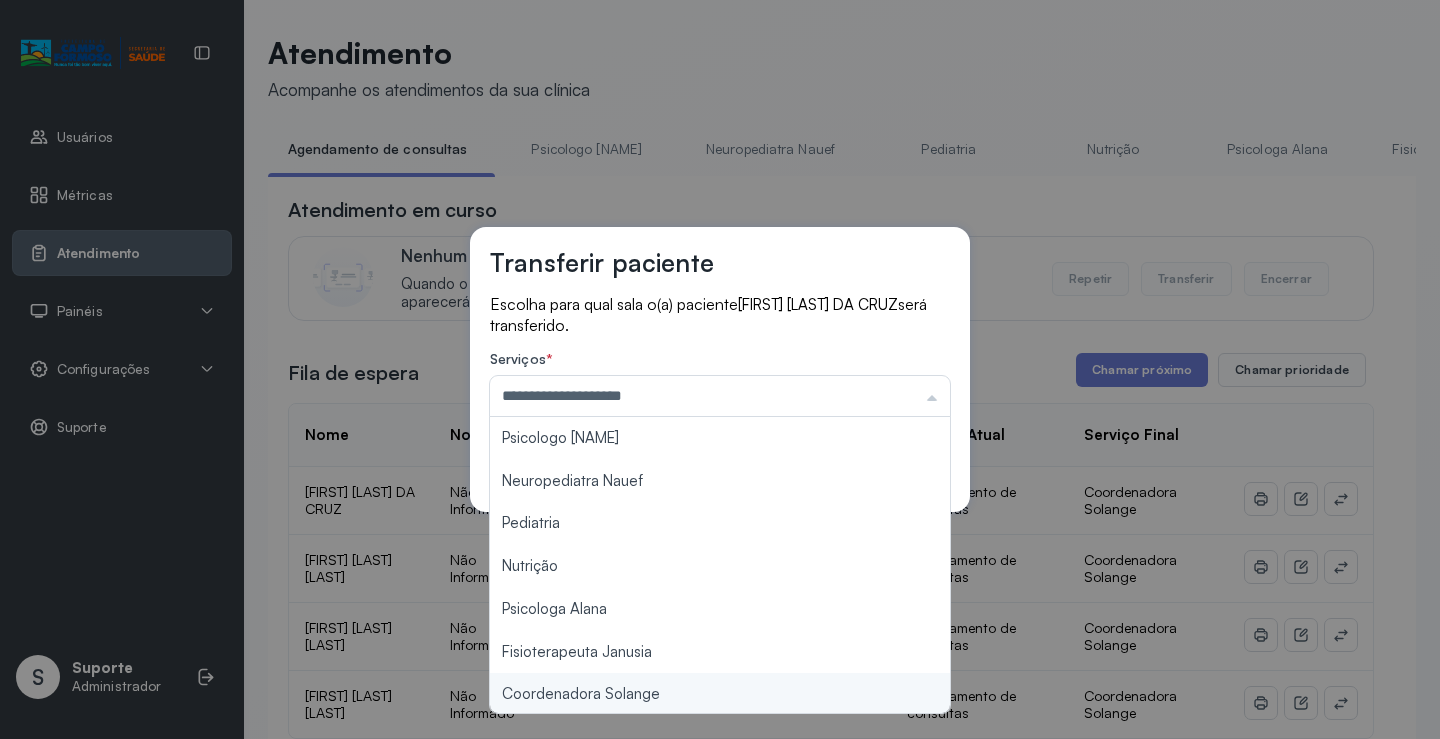 click on "**********" at bounding box center [720, 369] 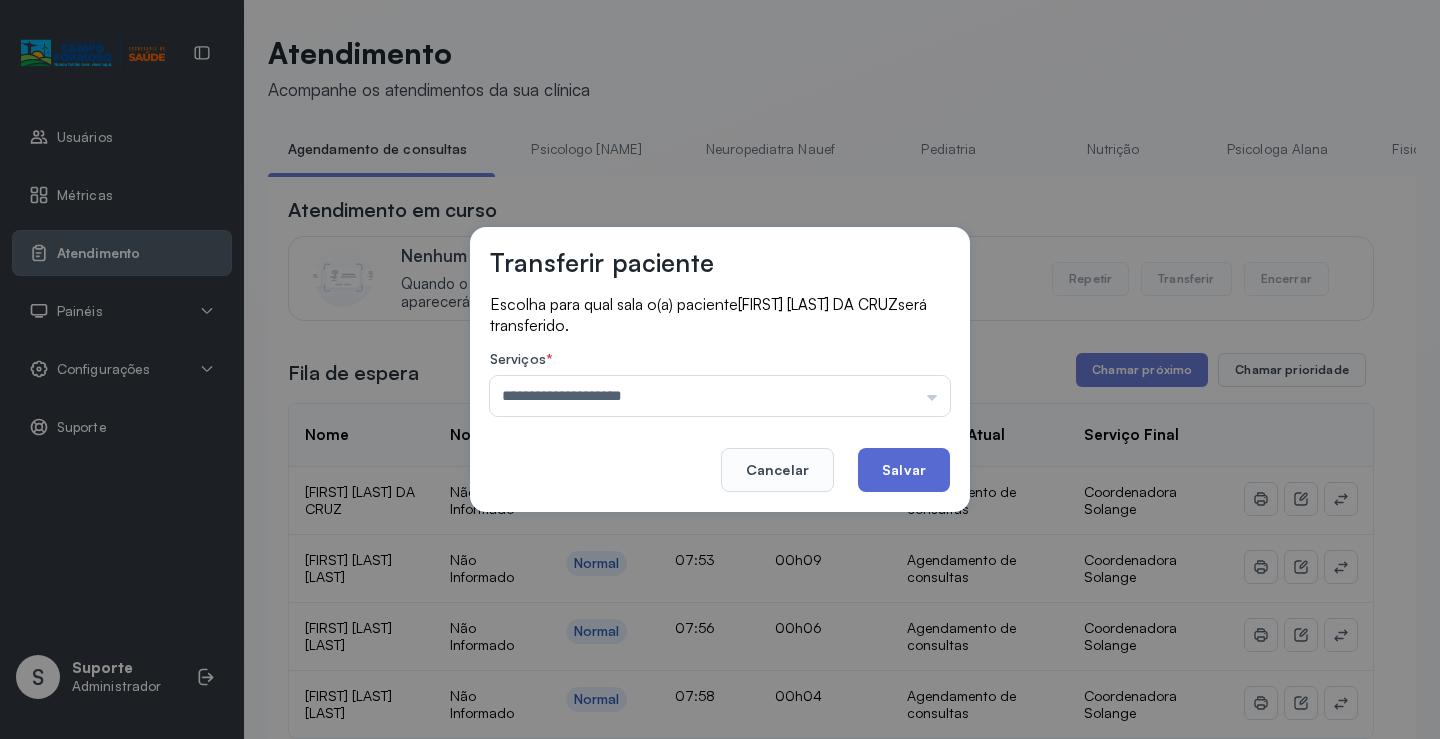 click on "Salvar" 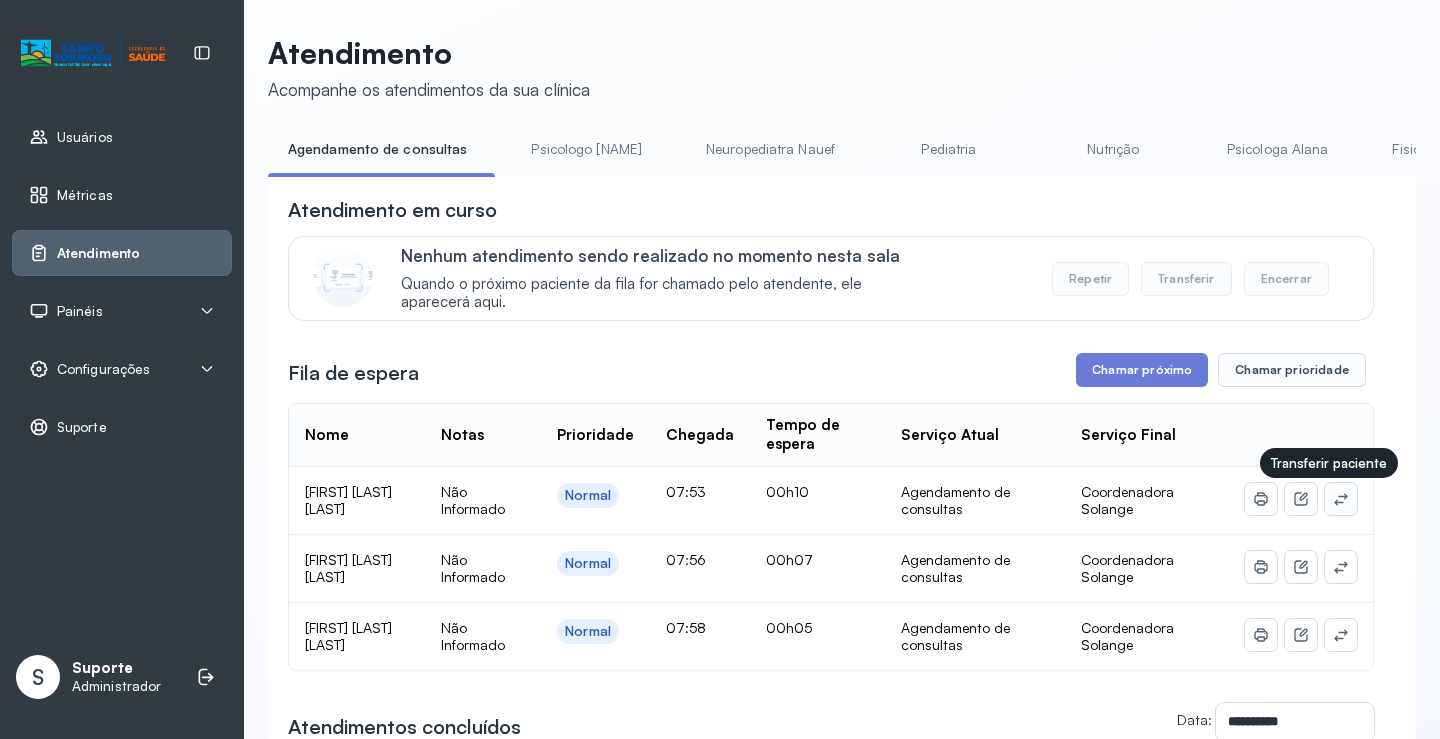 click 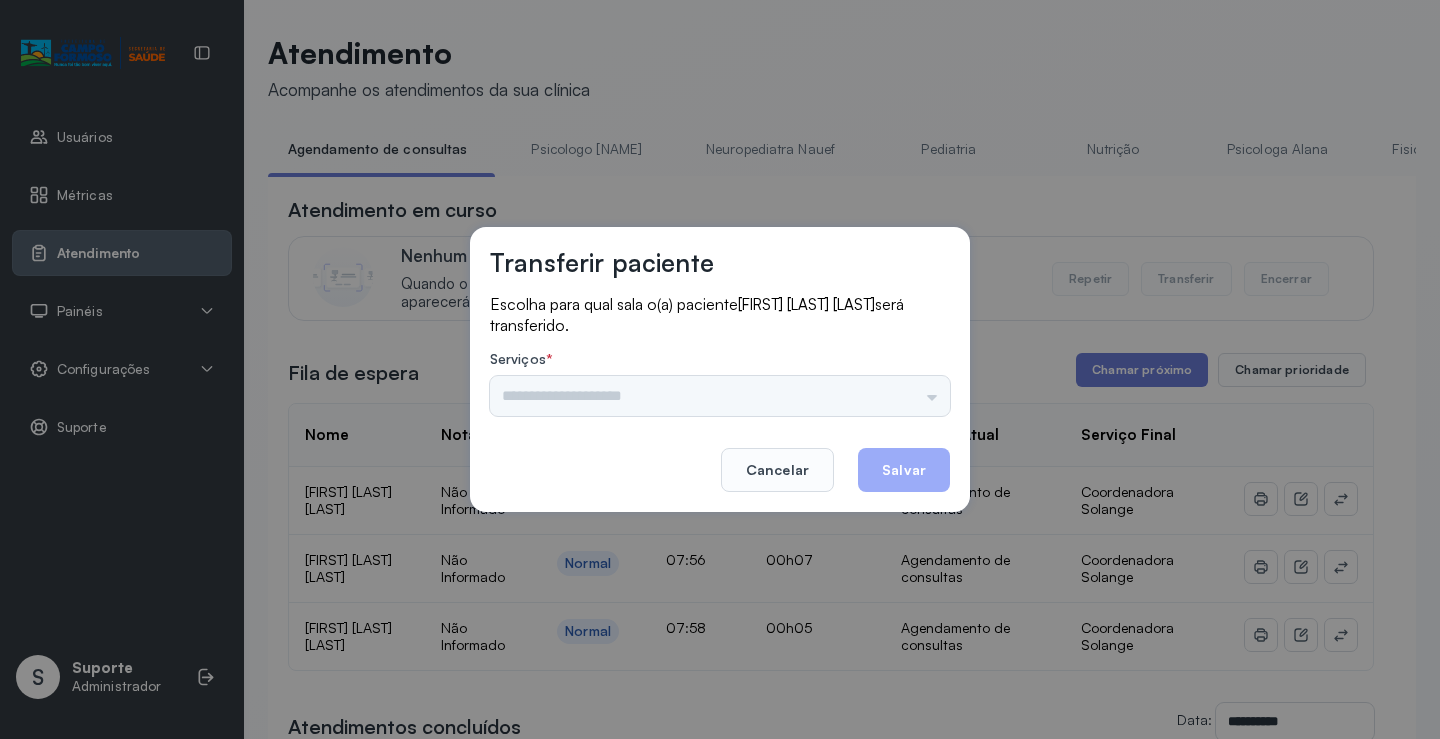 click on "Psicologo Pedro Neuropediatra Nauef Pediatria Nutrição Psicologa Alana Fisioterapeuta Janusia Coordenadora Solange Consultório 2 Assistente Social Triagem Psiquiatra Fisioterapeuta Francyne Fisioterapeuta Morgana Neuropediatra João" at bounding box center [720, 396] 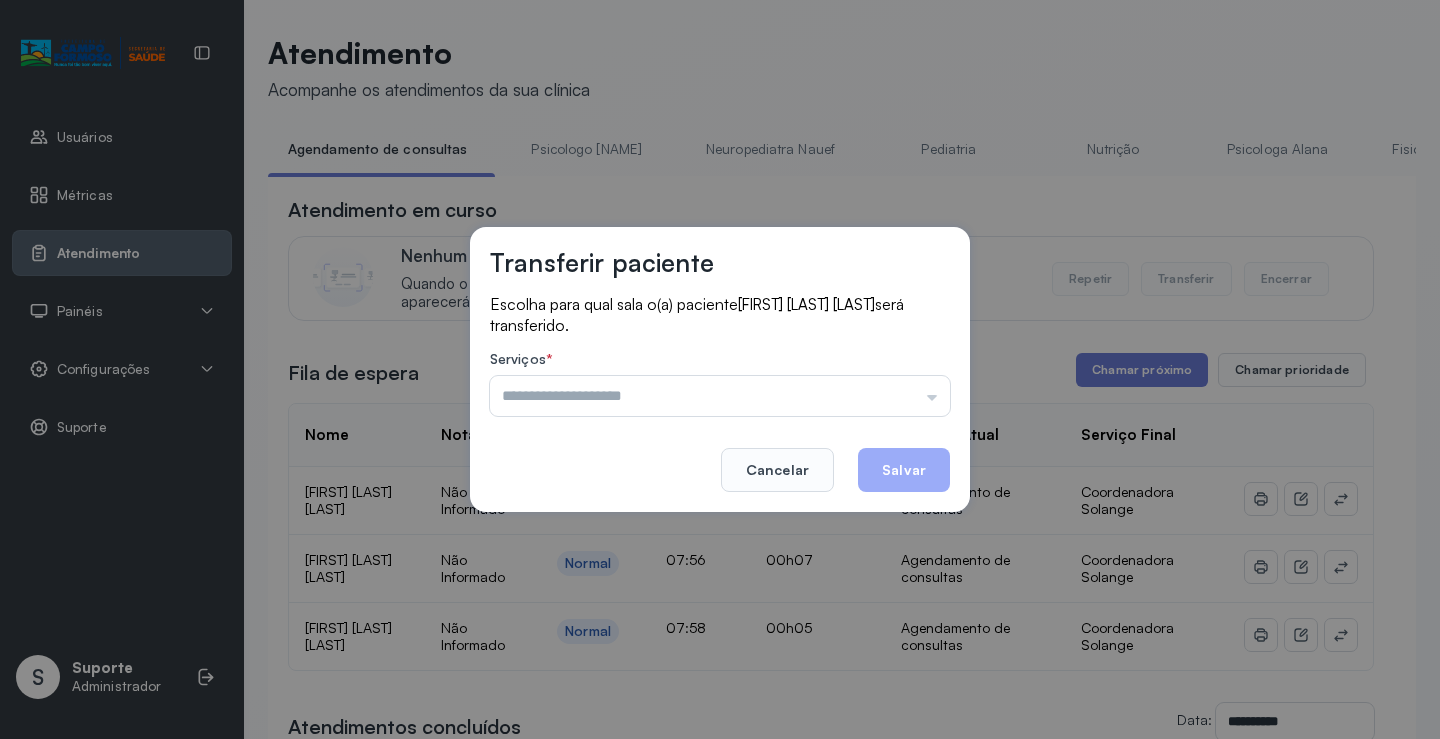 click at bounding box center (720, 396) 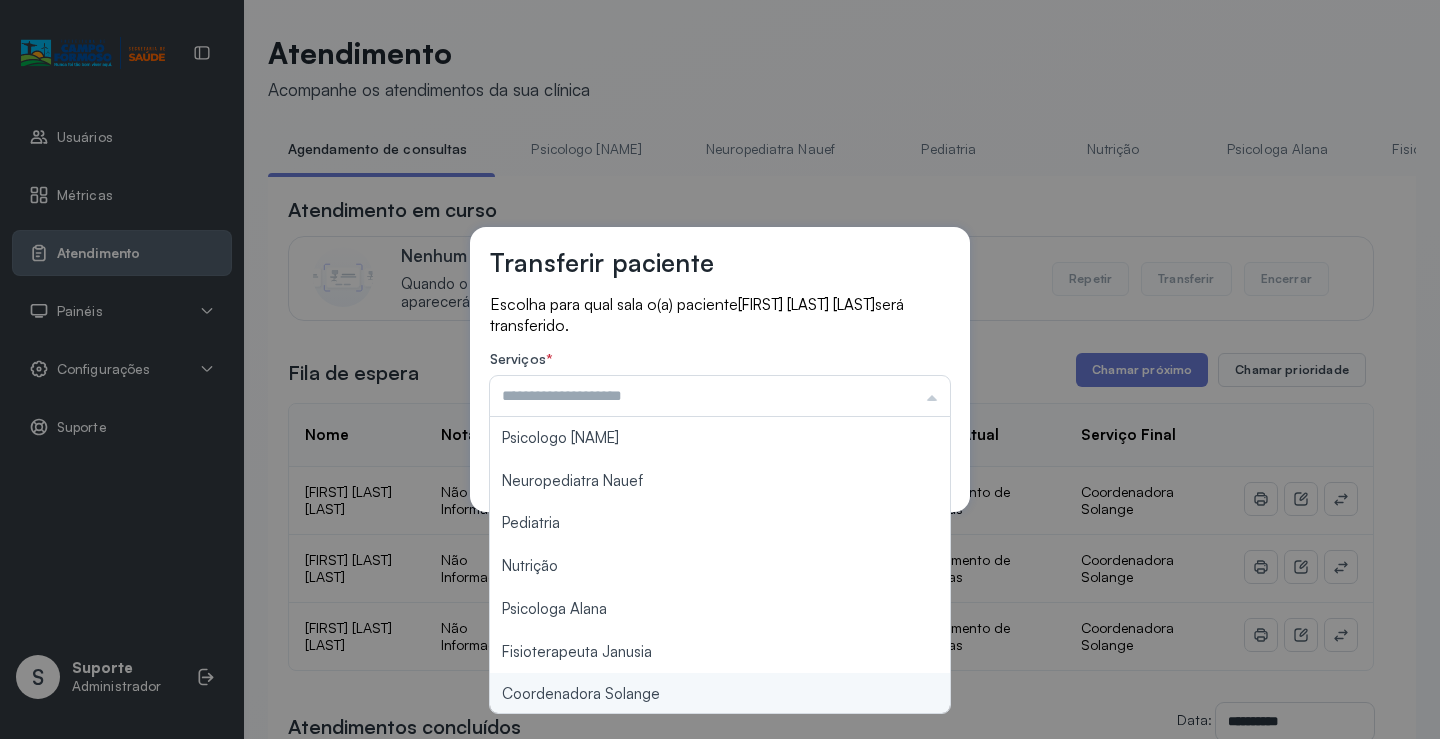 type on "**********" 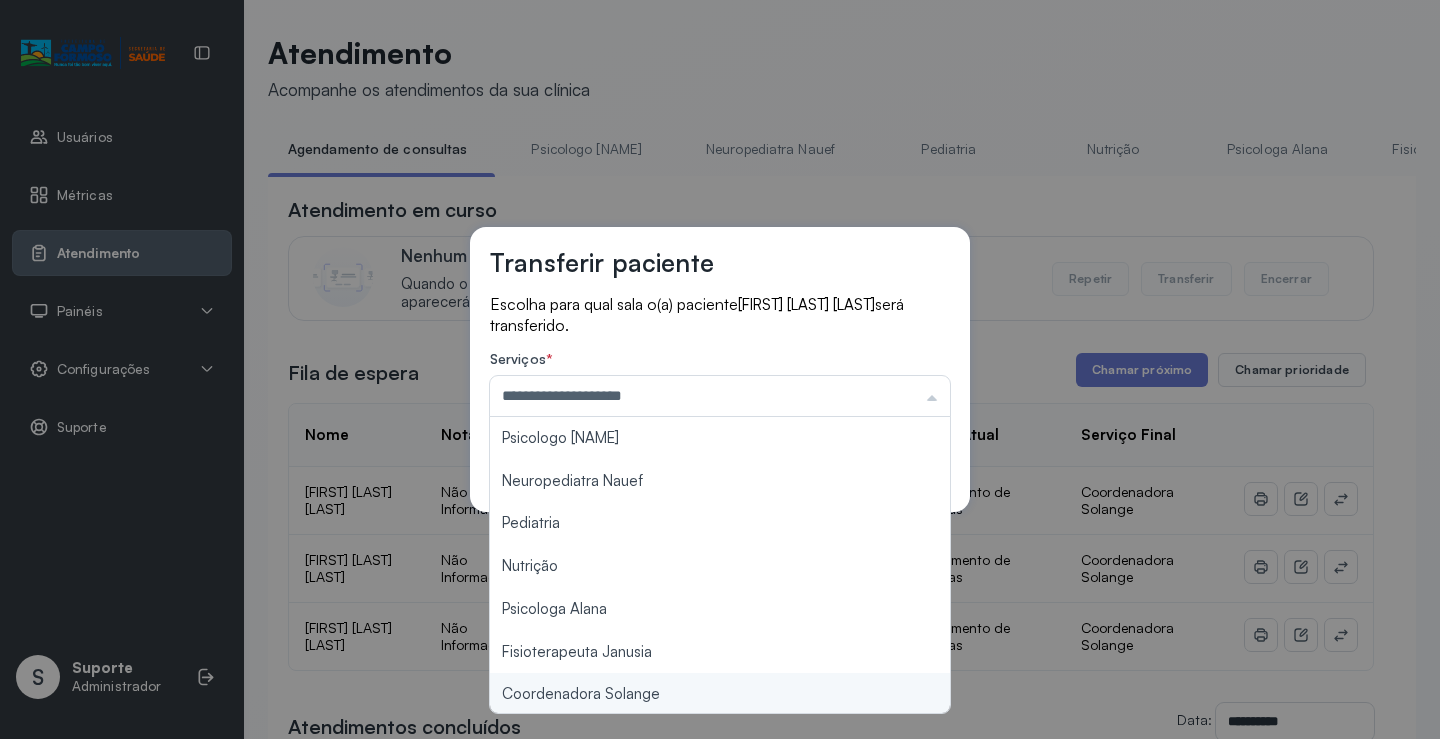 click on "**********" at bounding box center (720, 369) 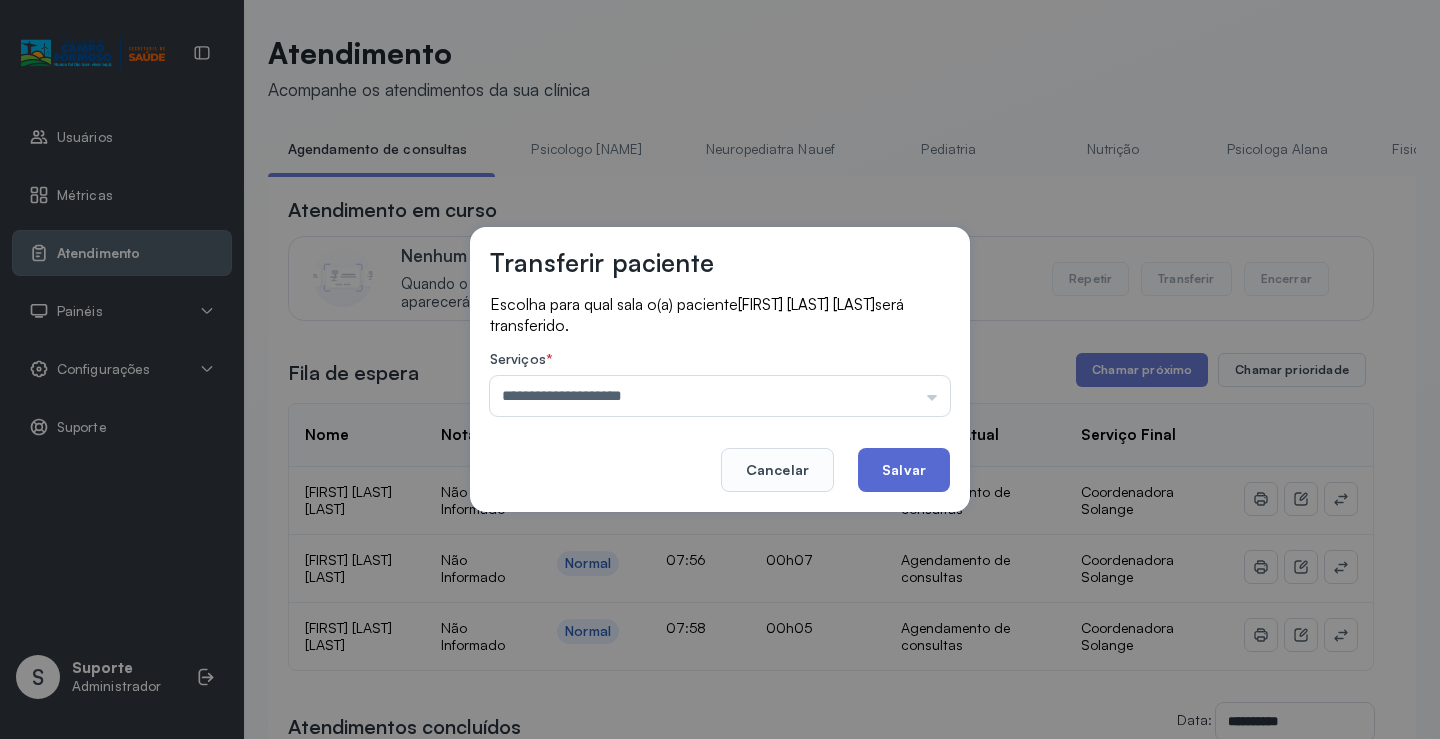 click on "Salvar" 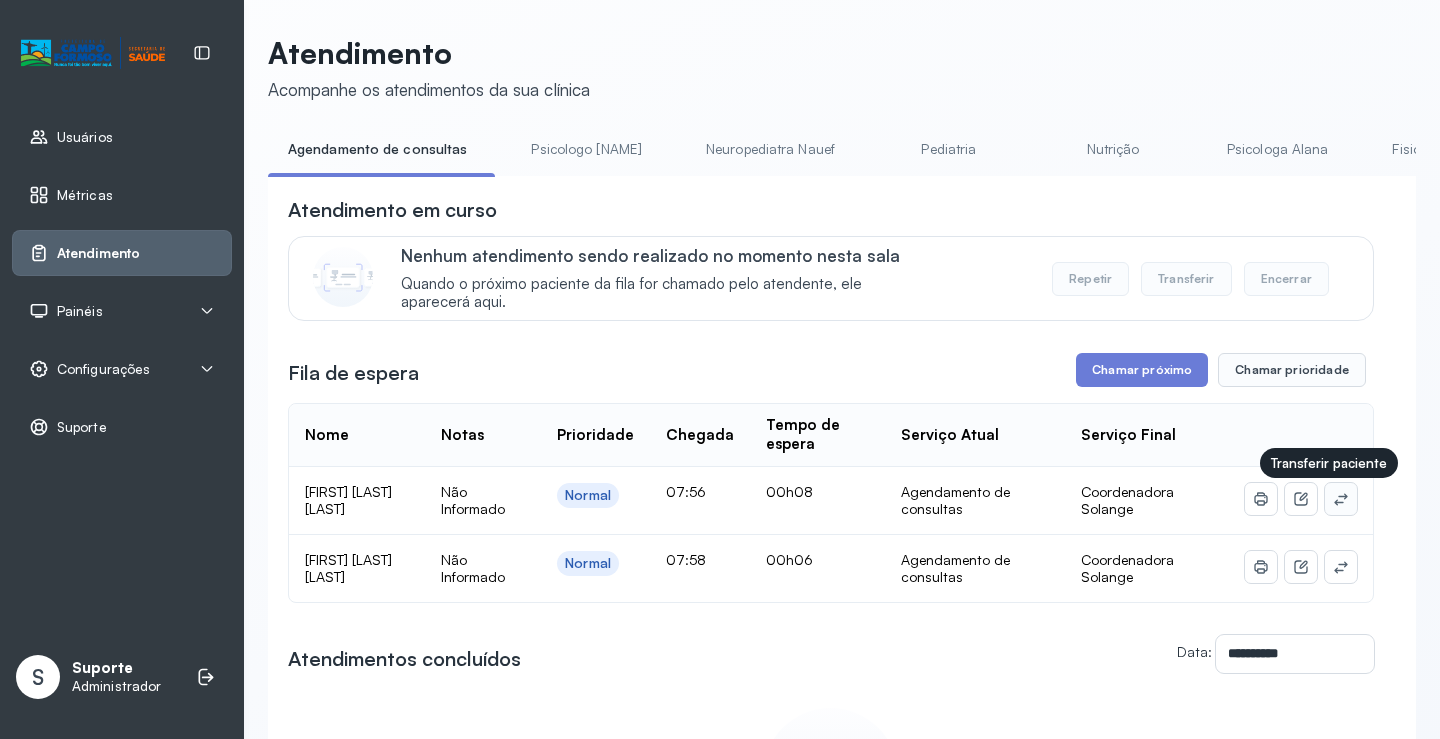 click 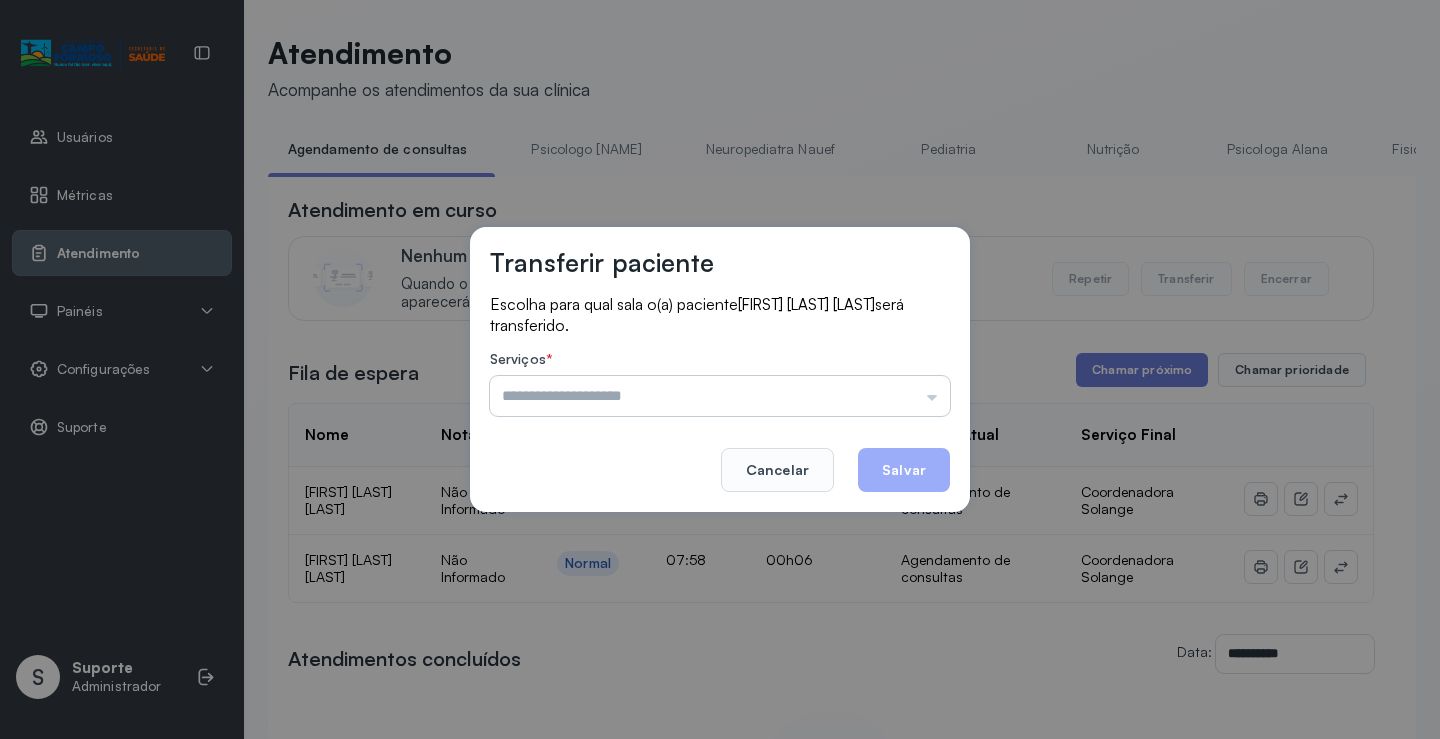 click at bounding box center (720, 396) 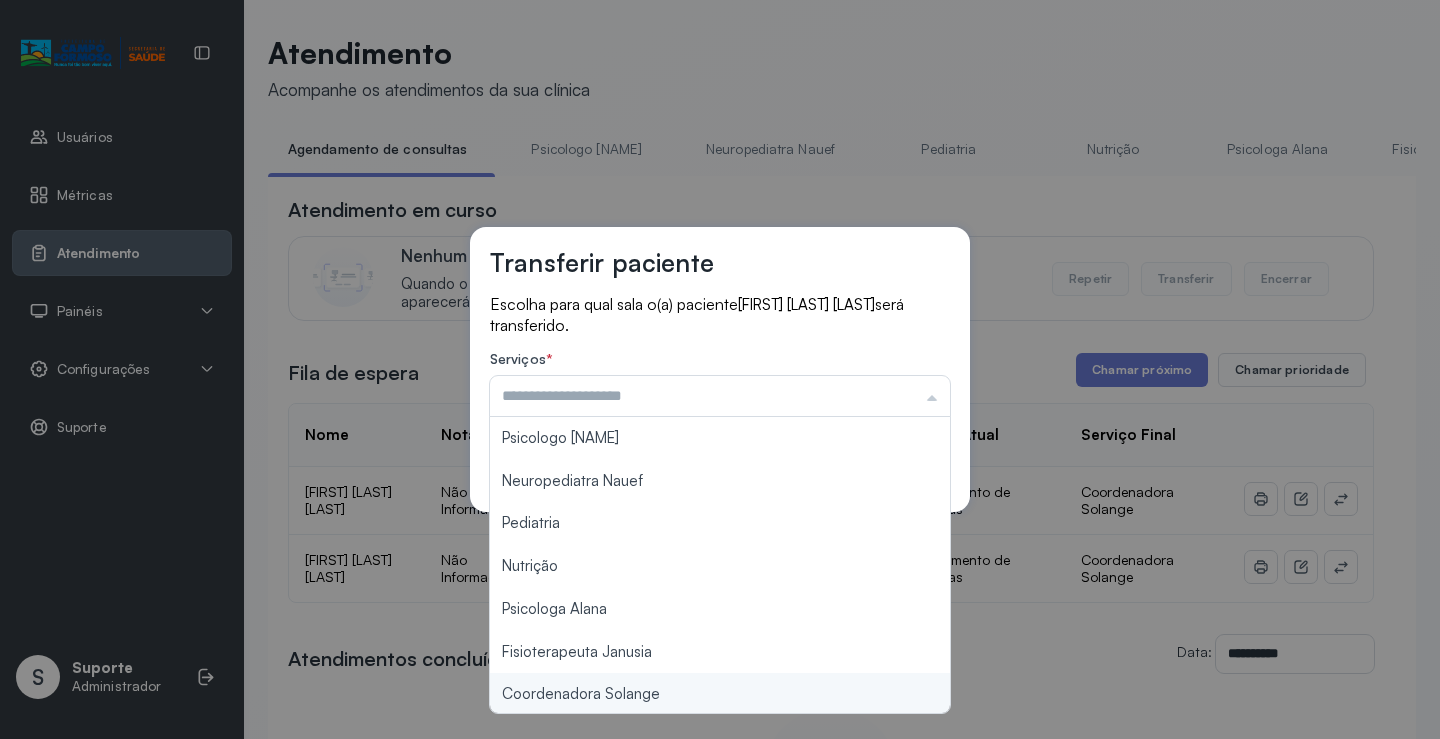 type on "**********" 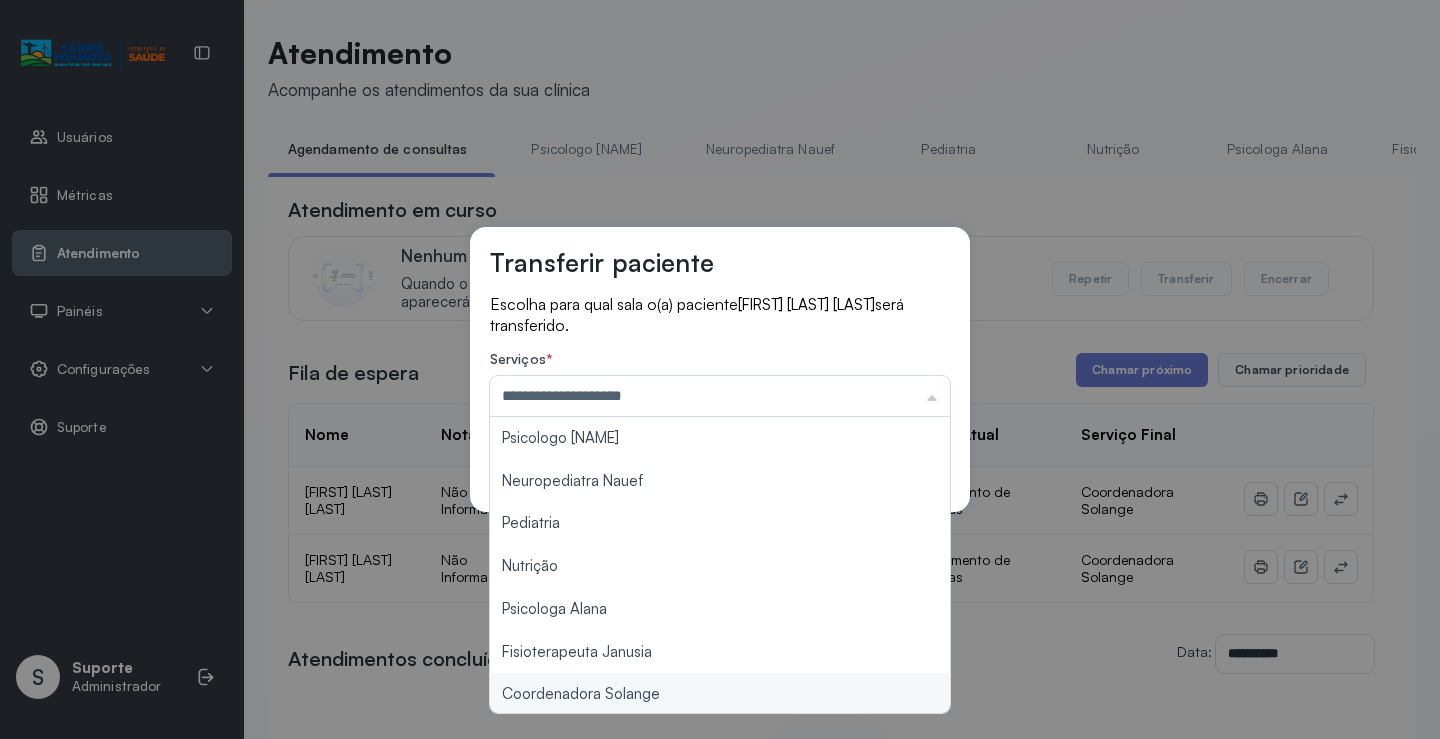 click on "**********" at bounding box center [720, 369] 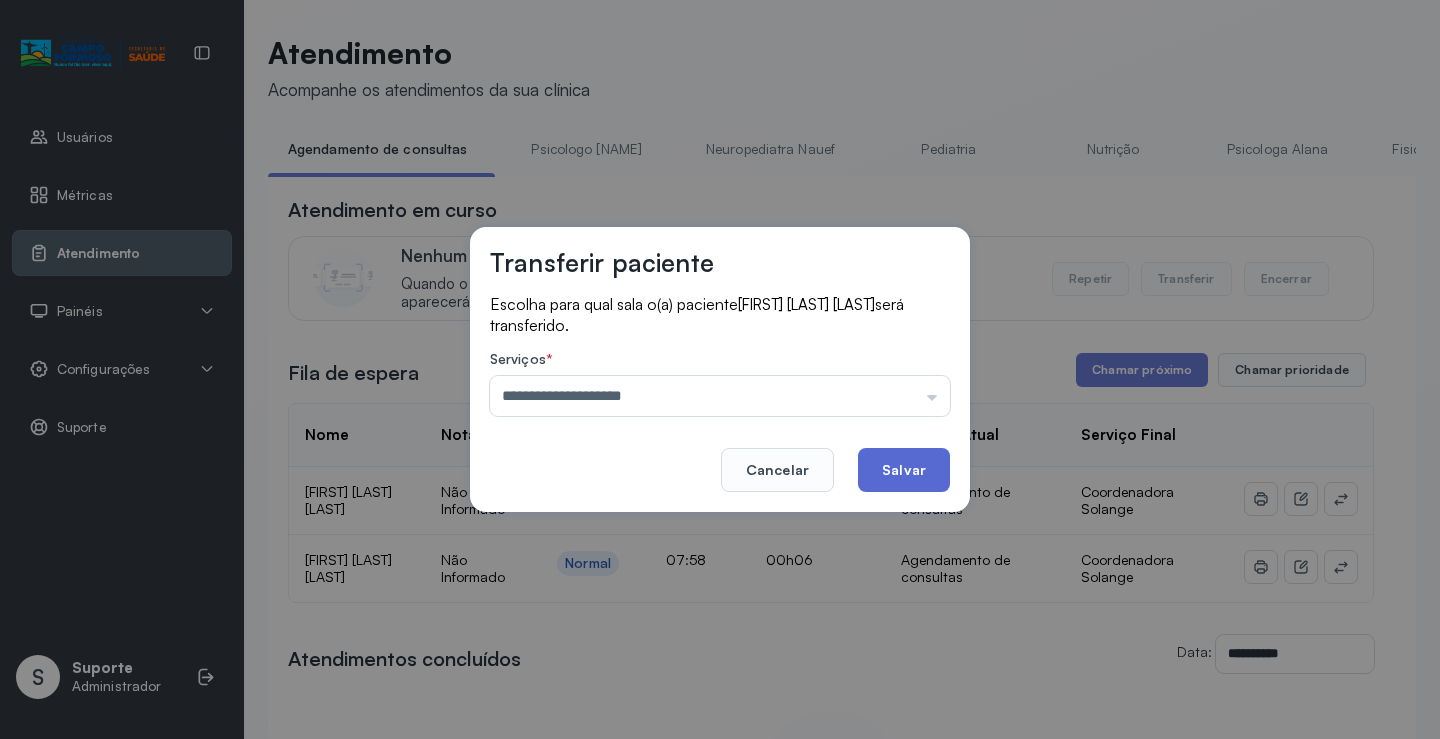 click on "Salvar" 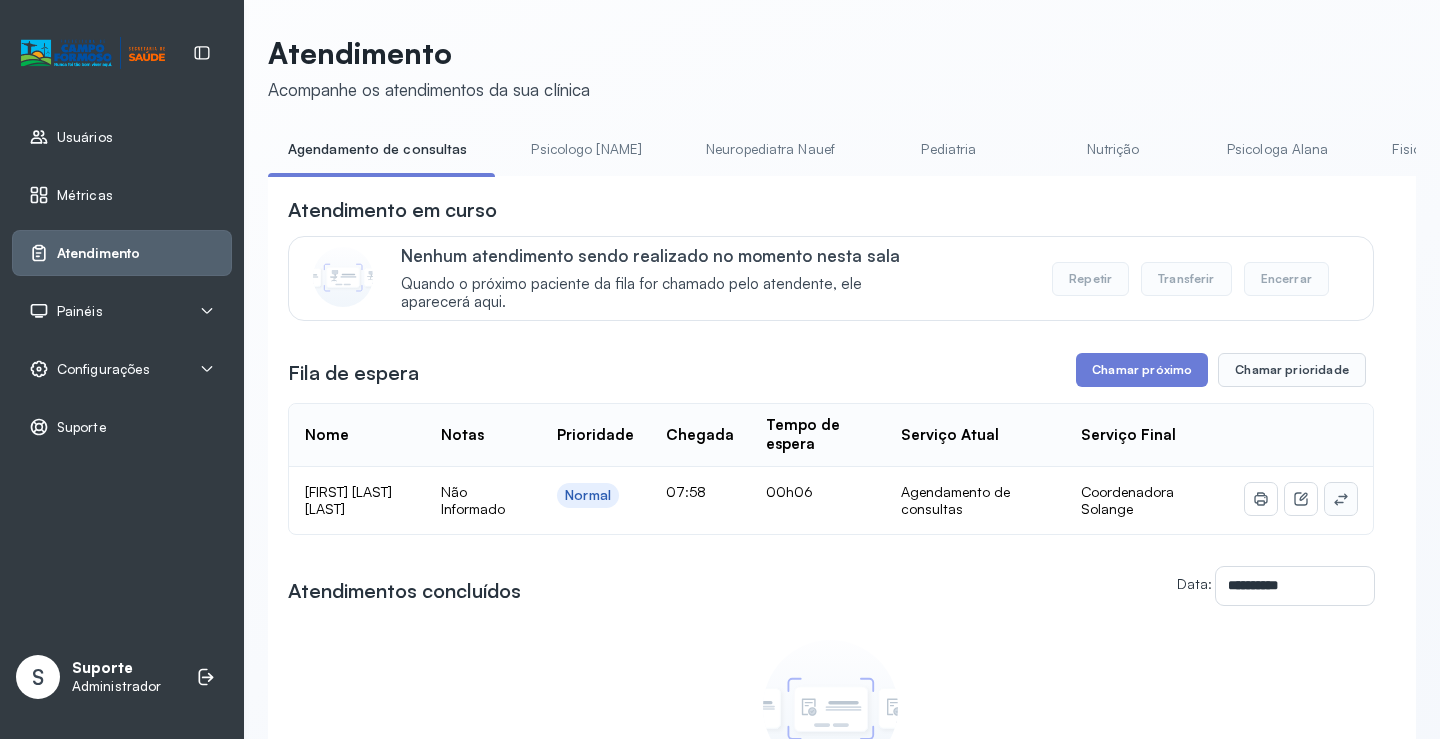 click 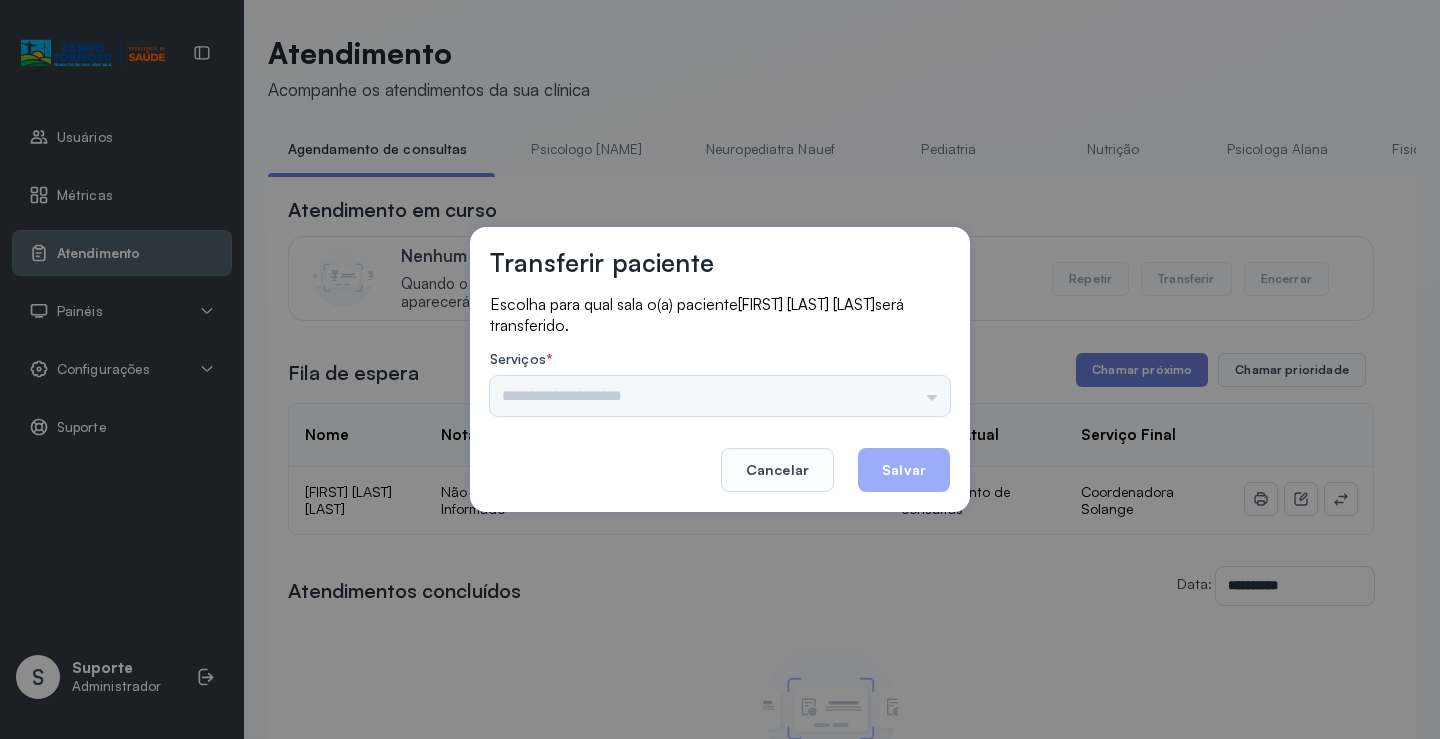 click on "Psicologo Pedro Neuropediatra Nauef Pediatria Nutrição Psicologa Alana Fisioterapeuta Janusia Coordenadora Solange Consultório 2 Assistente Social Triagem Psiquiatra Fisioterapeuta Francyne Fisioterapeuta Morgana Neuropediatra João" at bounding box center [720, 396] 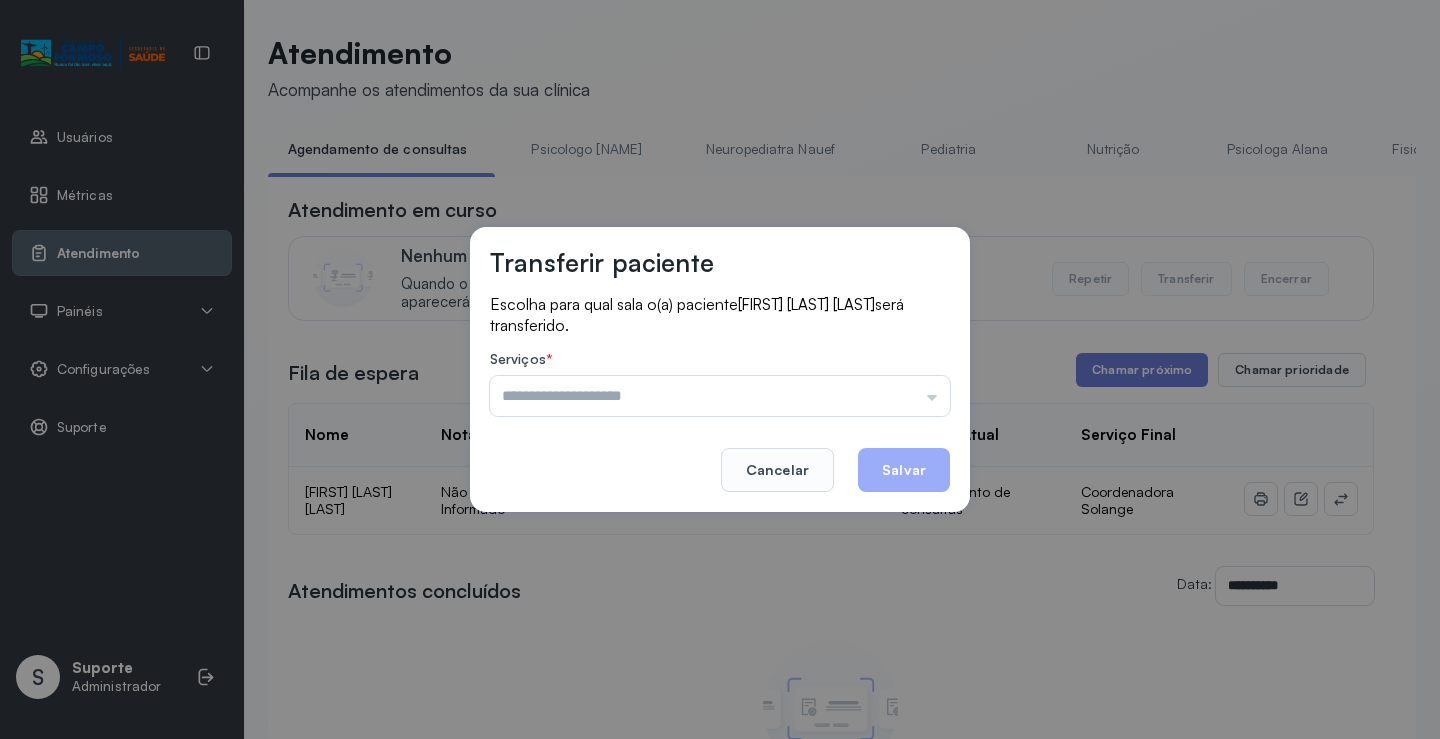 click on "Serviços  *  Psicologo Pedro Neuropediatra Nauef Pediatria Nutrição Psicologa Alana Fisioterapeuta Janusia Coordenadora Solange Consultório 2 Assistente Social Triagem Psiquiatra Fisioterapeuta Francyne Fisioterapeuta Morgana Neuropediatra João" 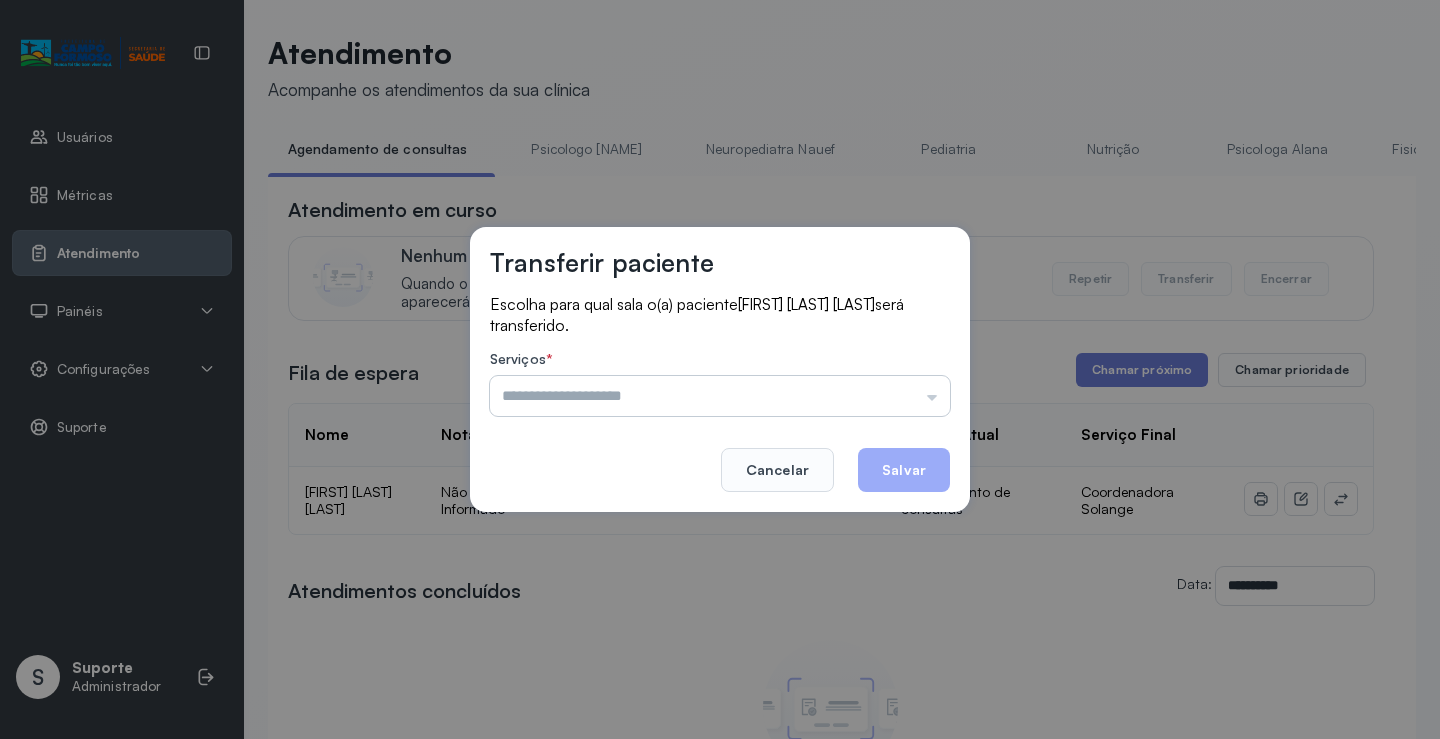 click at bounding box center [720, 396] 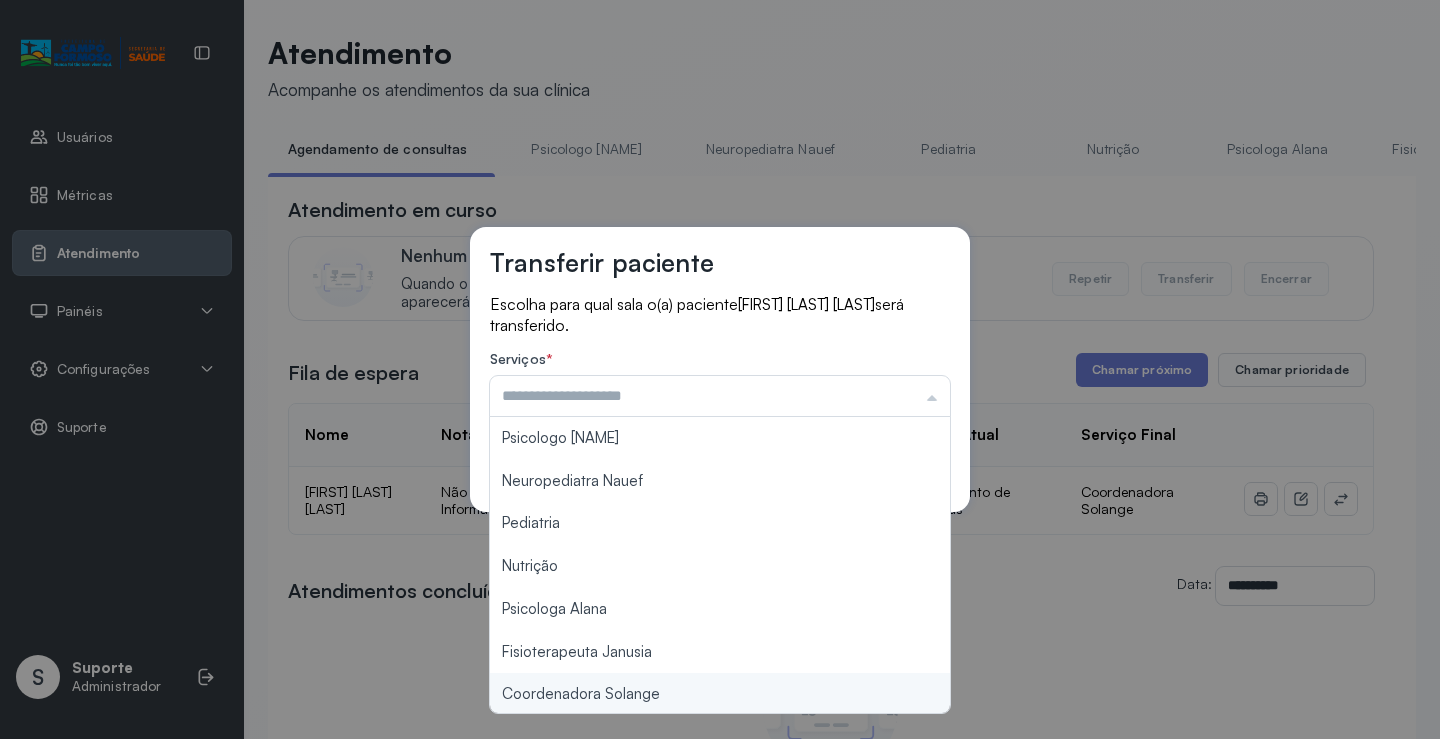 type on "**********" 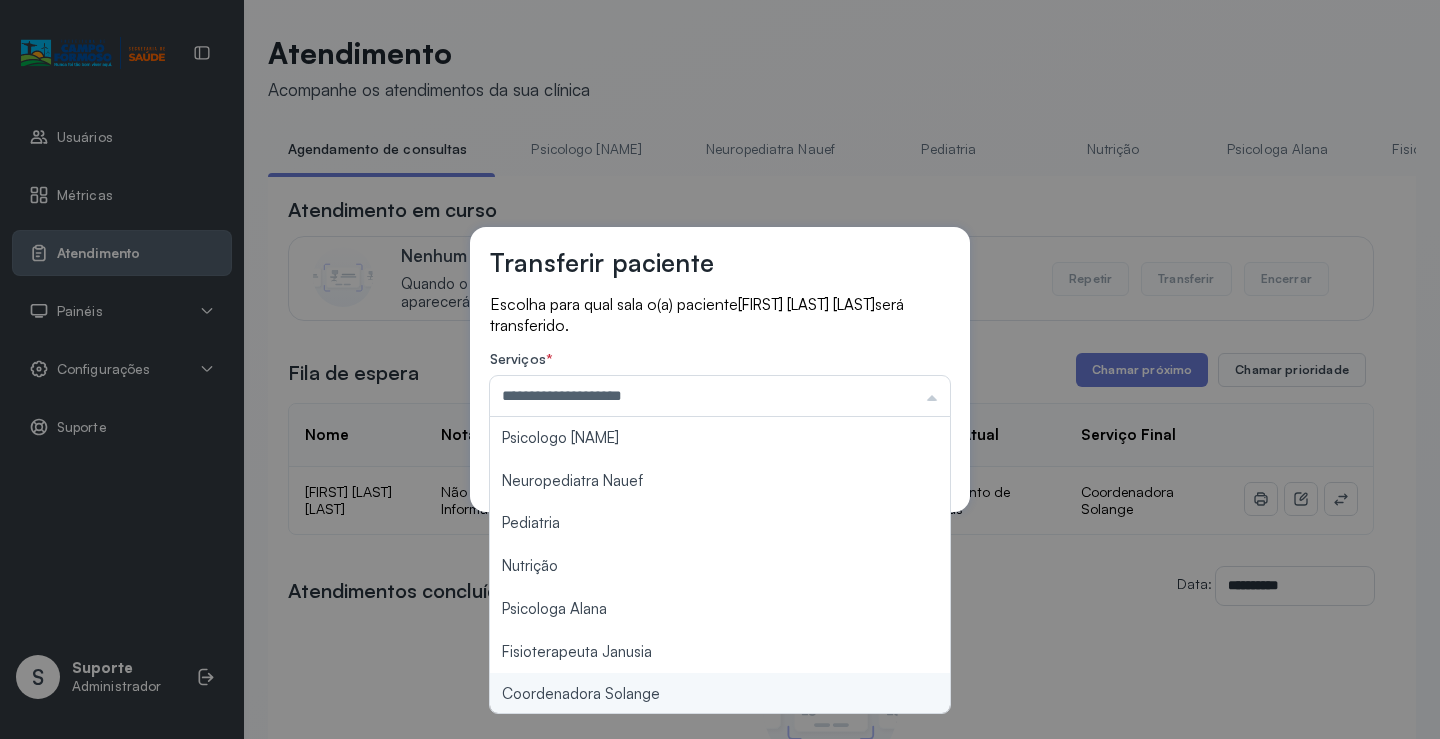 drag, startPoint x: 665, startPoint y: 697, endPoint x: 816, endPoint y: 499, distance: 249.00803 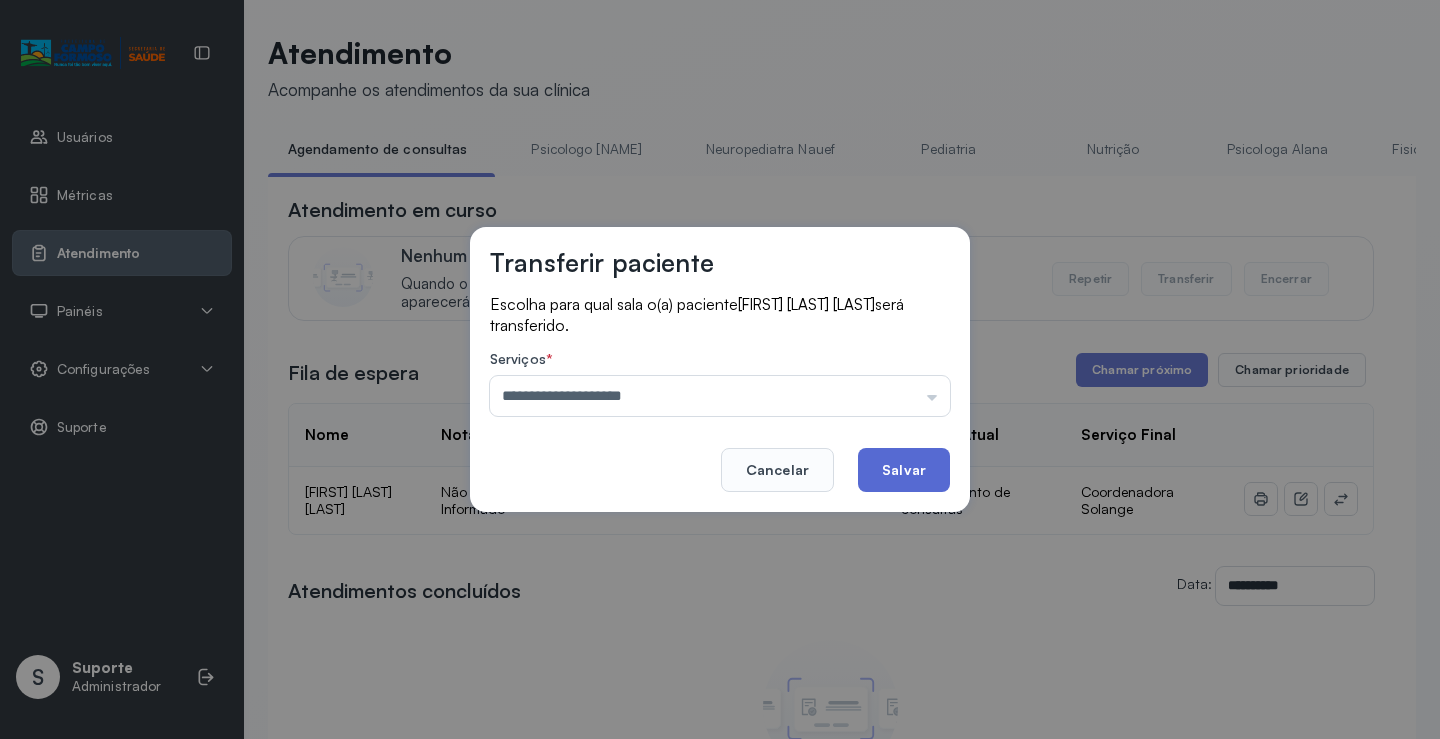 click on "Salvar" 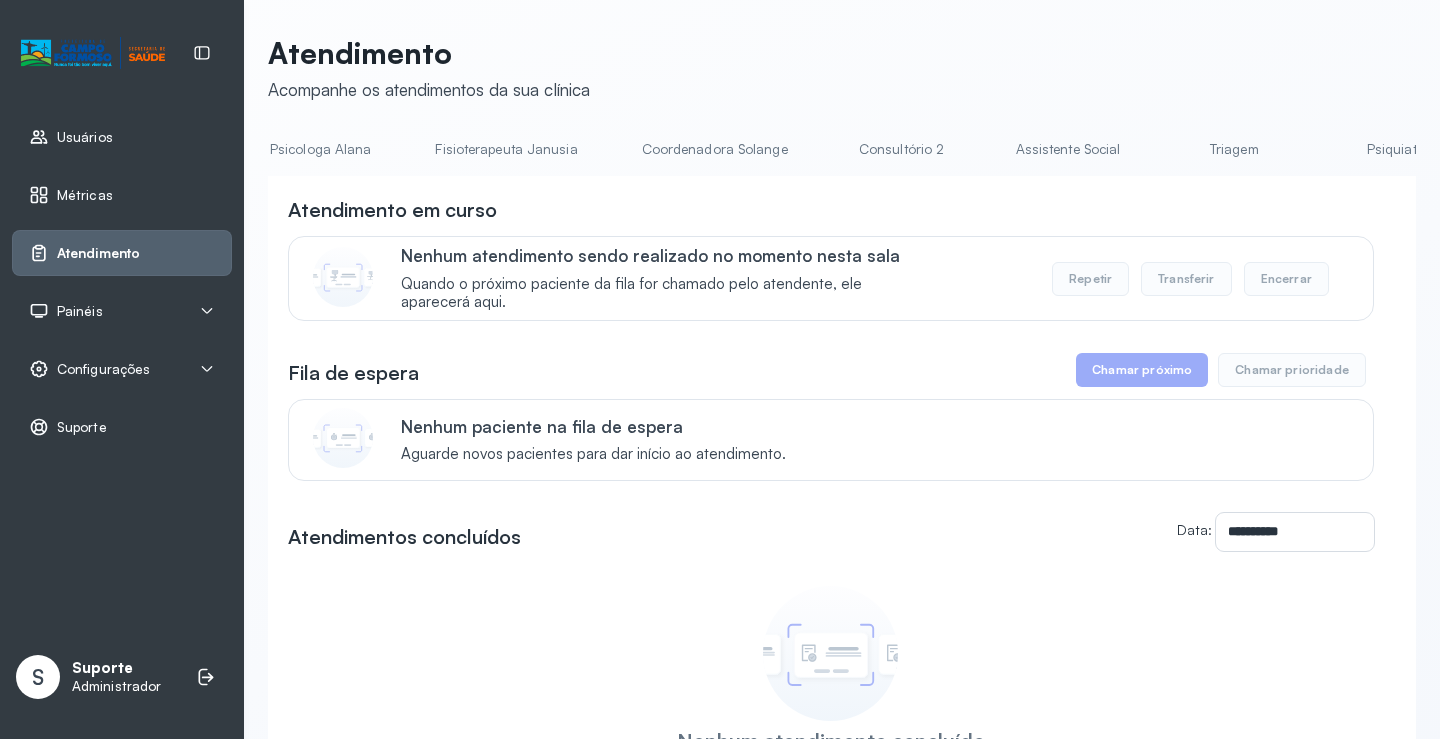scroll, scrollTop: 0, scrollLeft: 1077, axis: horizontal 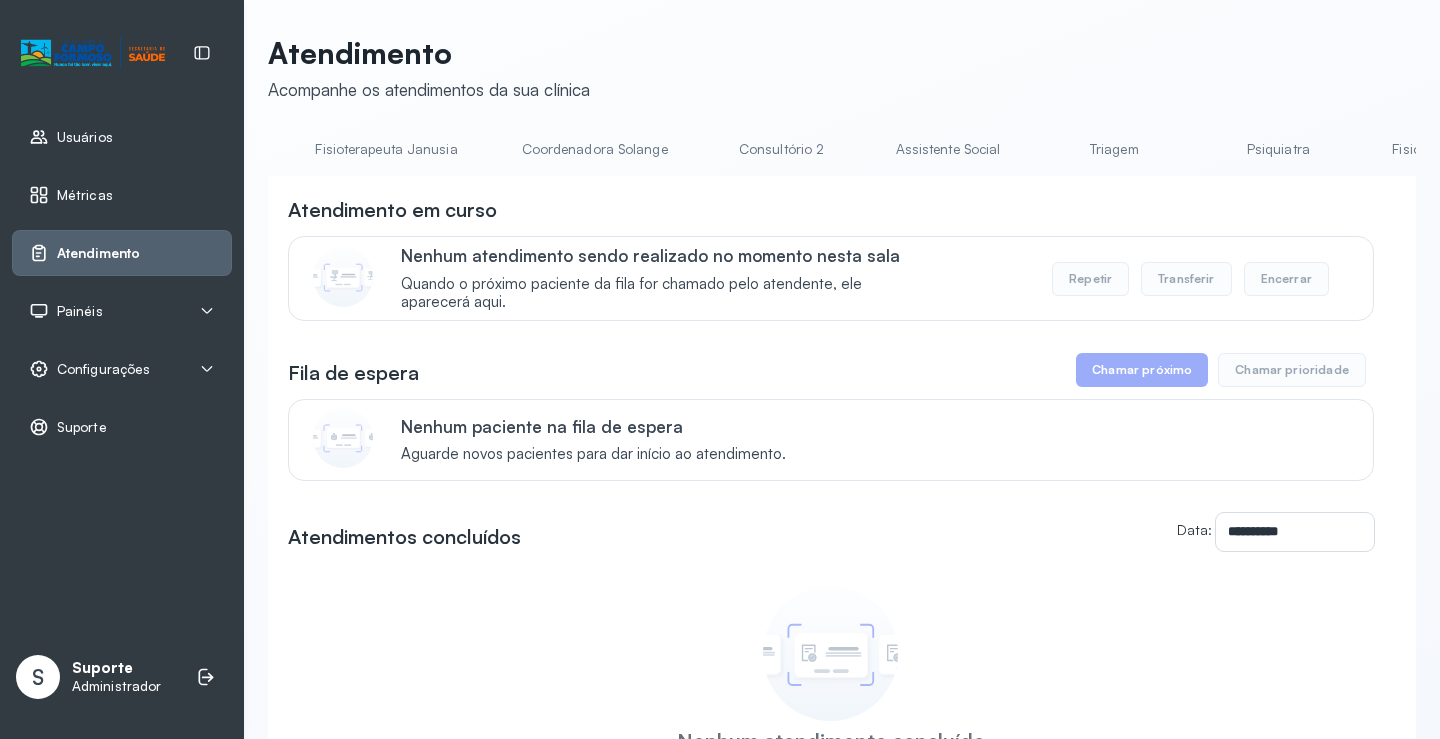 click on "Coordenadora Solange" at bounding box center (595, 149) 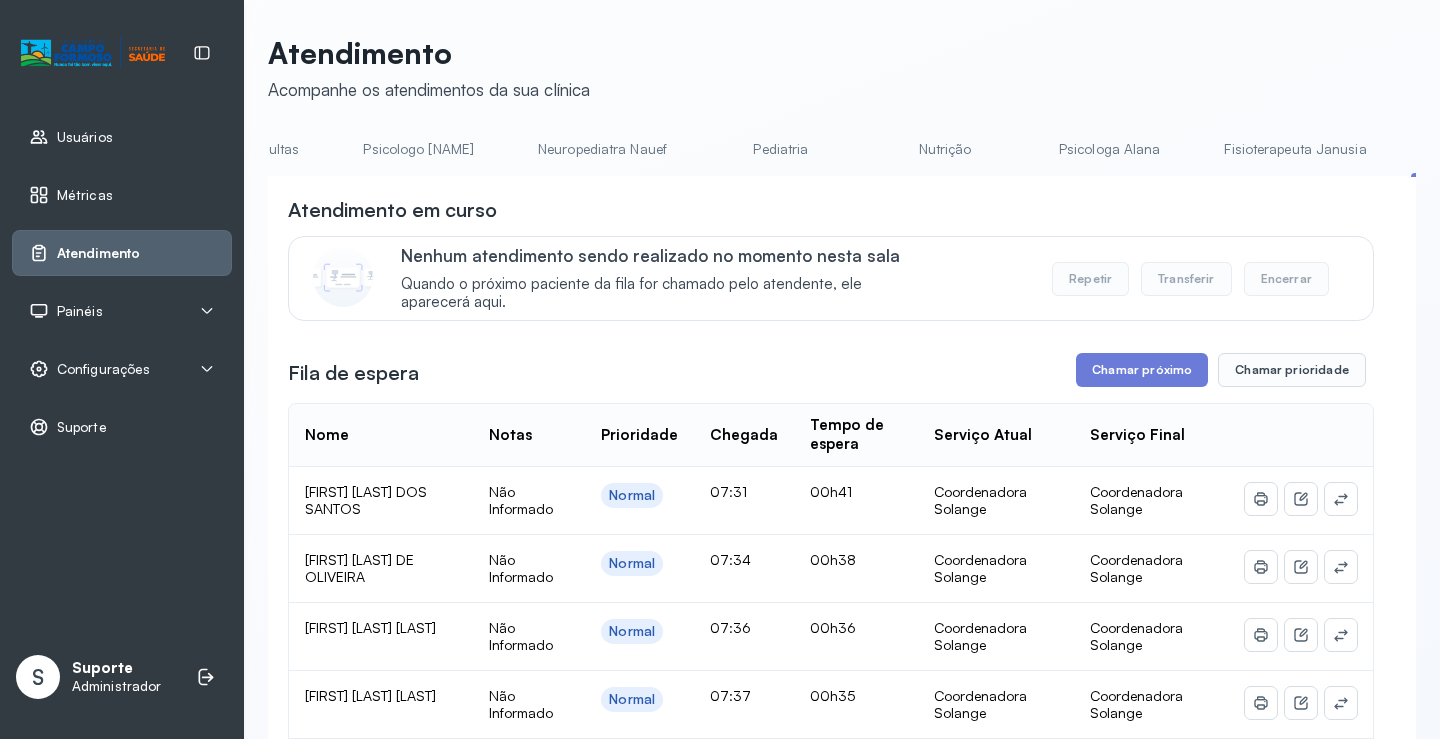 scroll, scrollTop: 0, scrollLeft: 0, axis: both 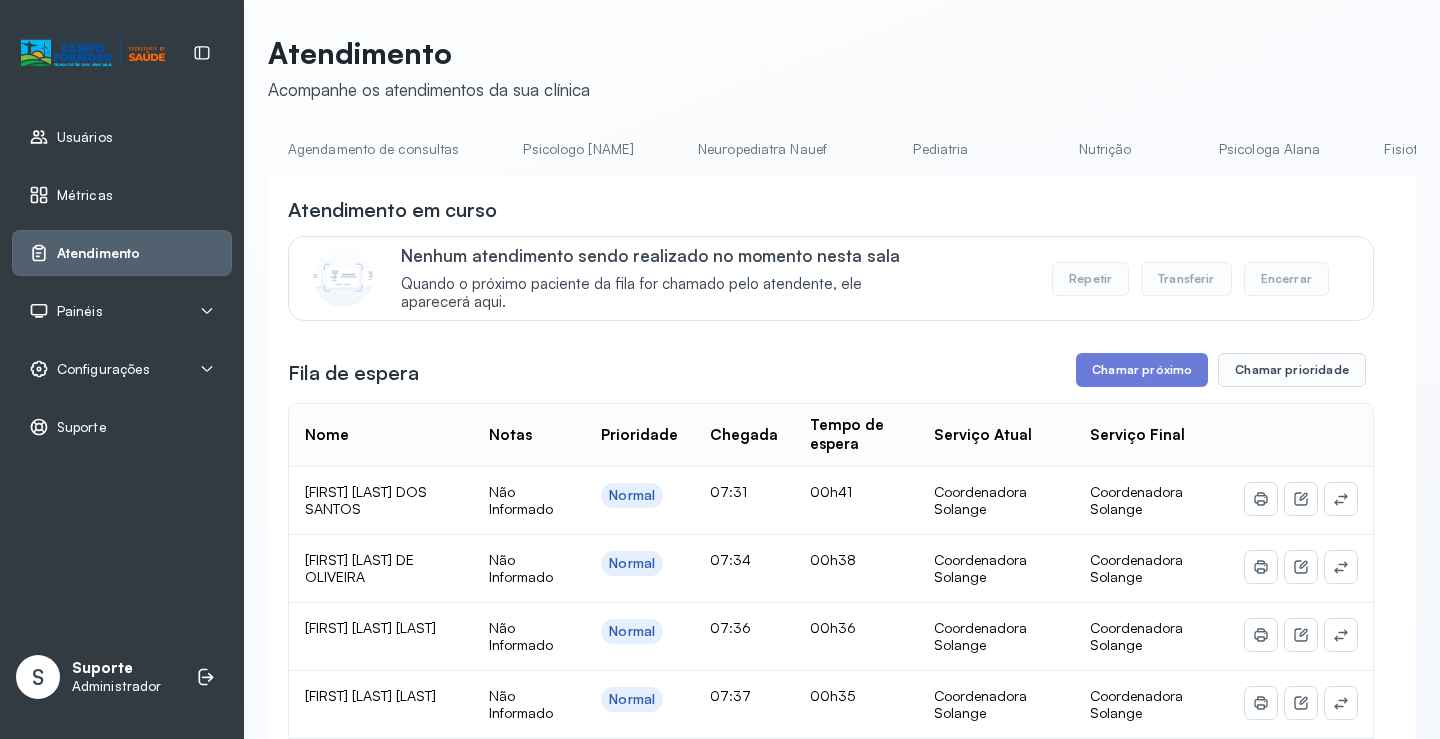 click on "Agendamento de consultas" at bounding box center [373, 149] 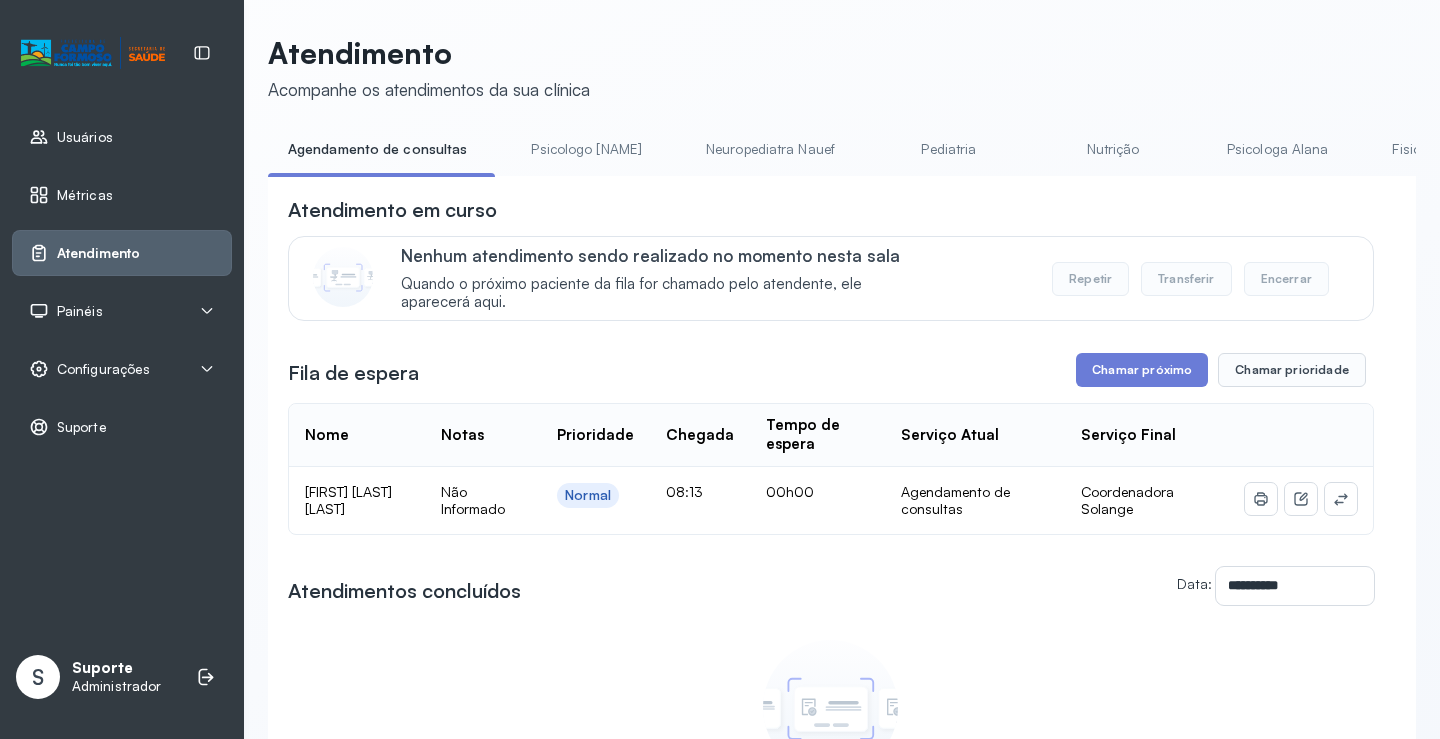 click on "Agendamento de consultas" 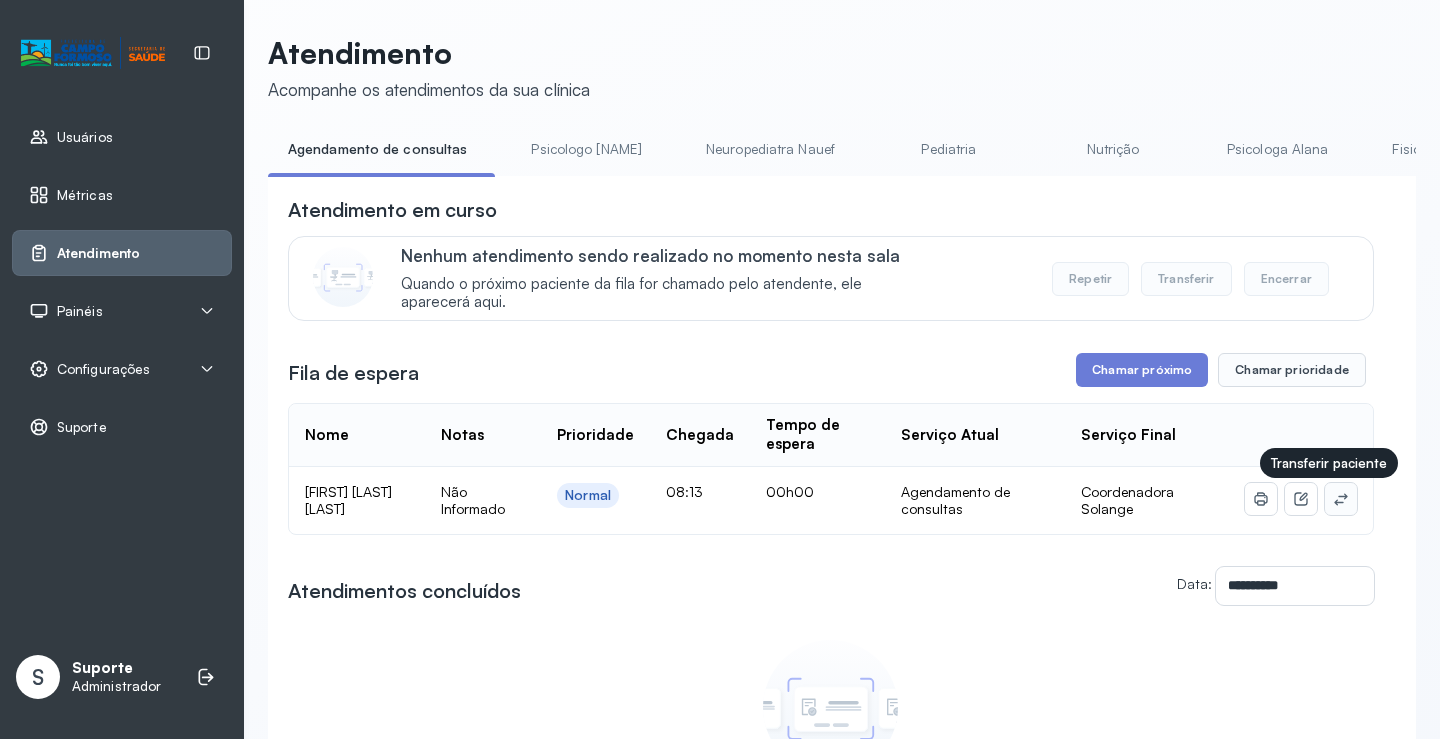 click 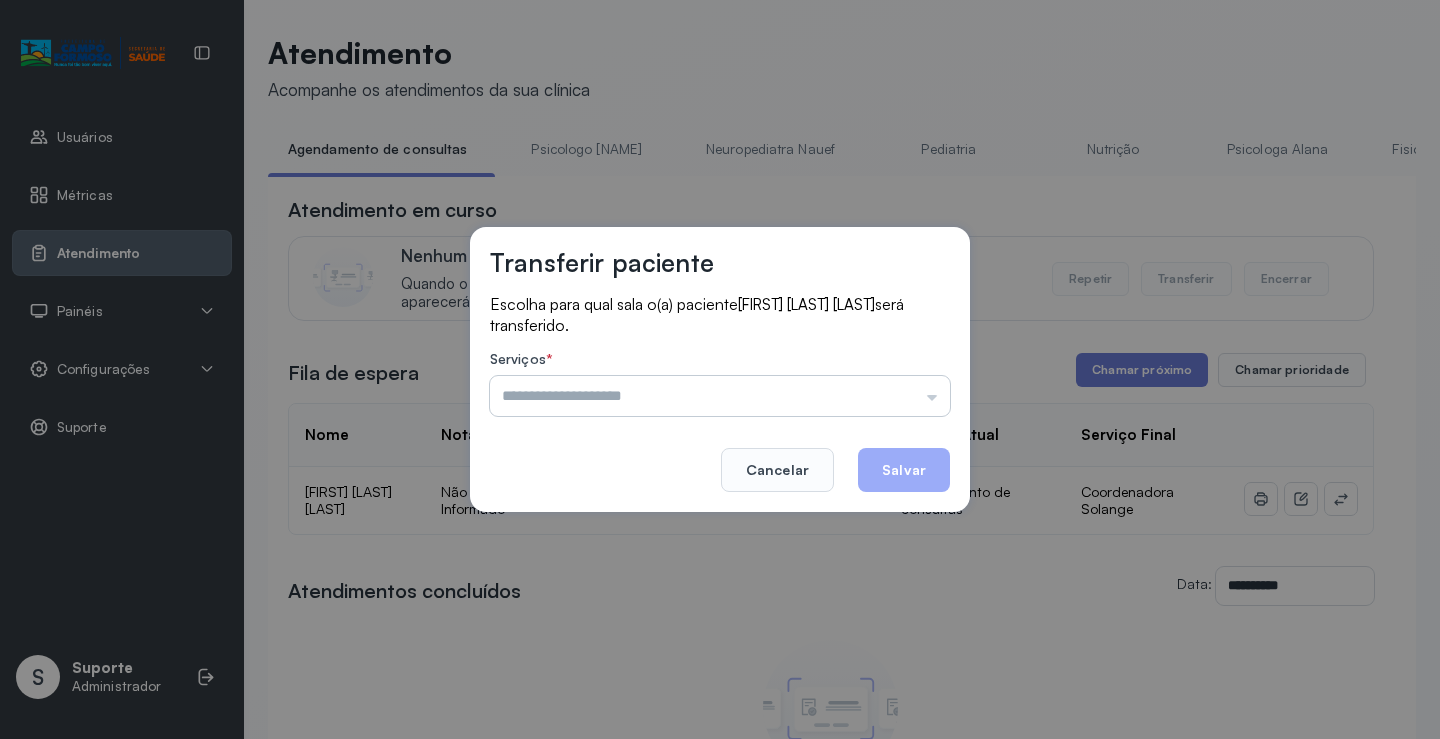 click at bounding box center [720, 396] 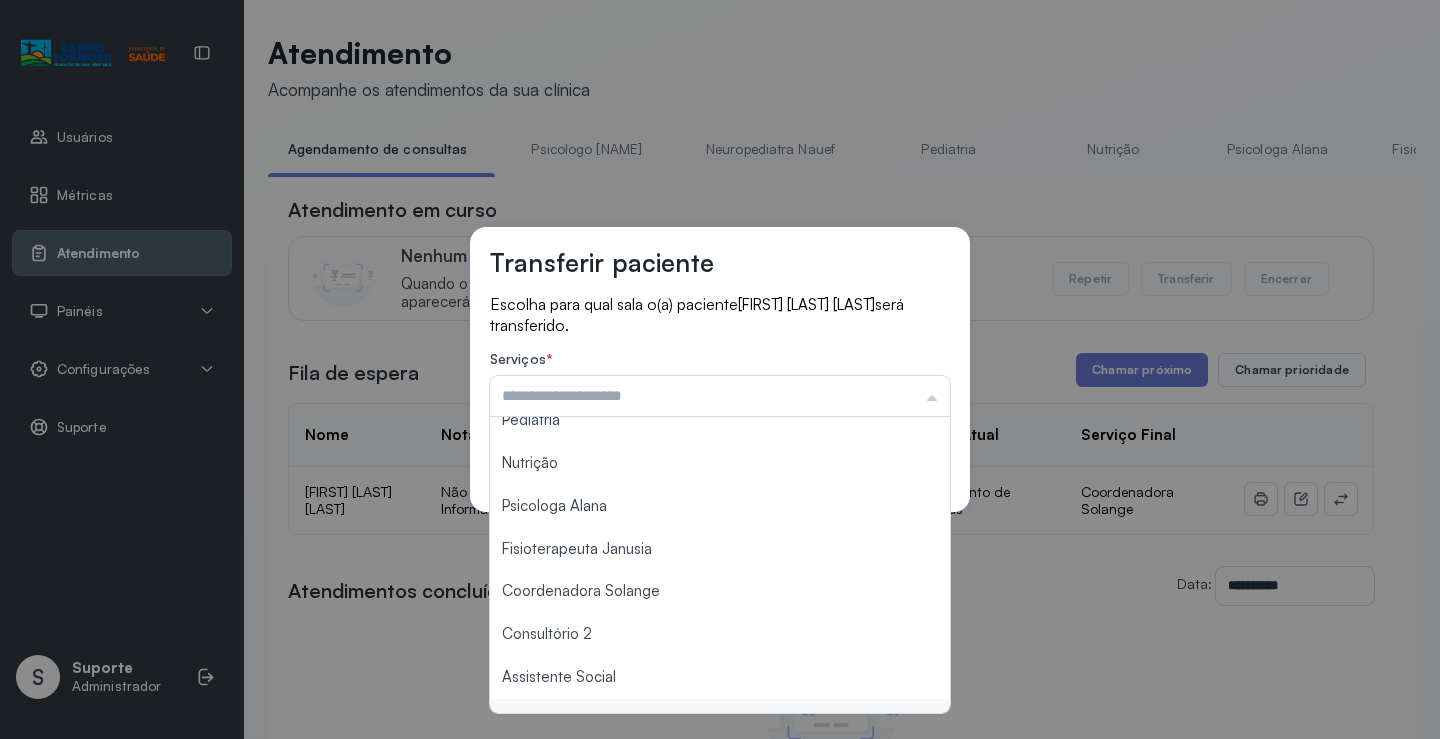 scroll, scrollTop: 0, scrollLeft: 0, axis: both 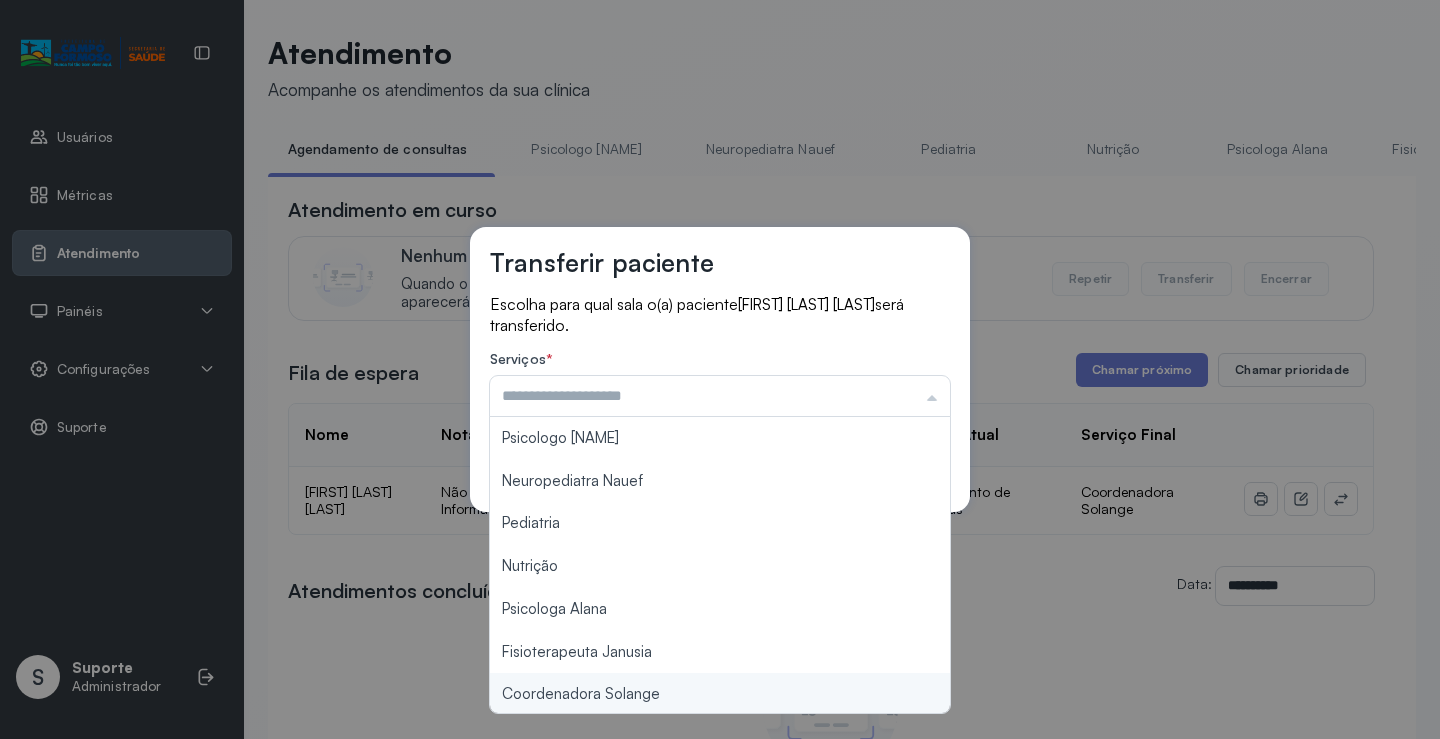 type on "**********" 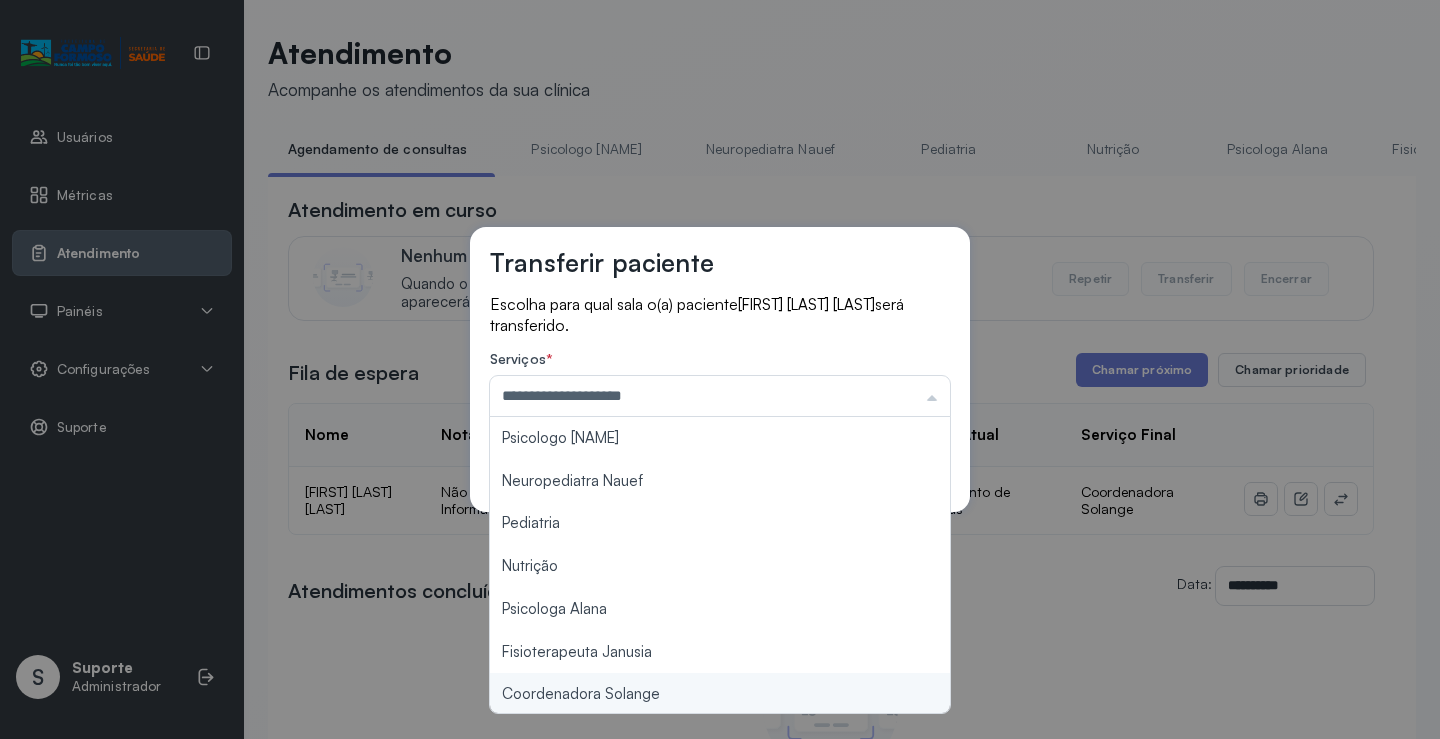 click on "**********" at bounding box center [720, 369] 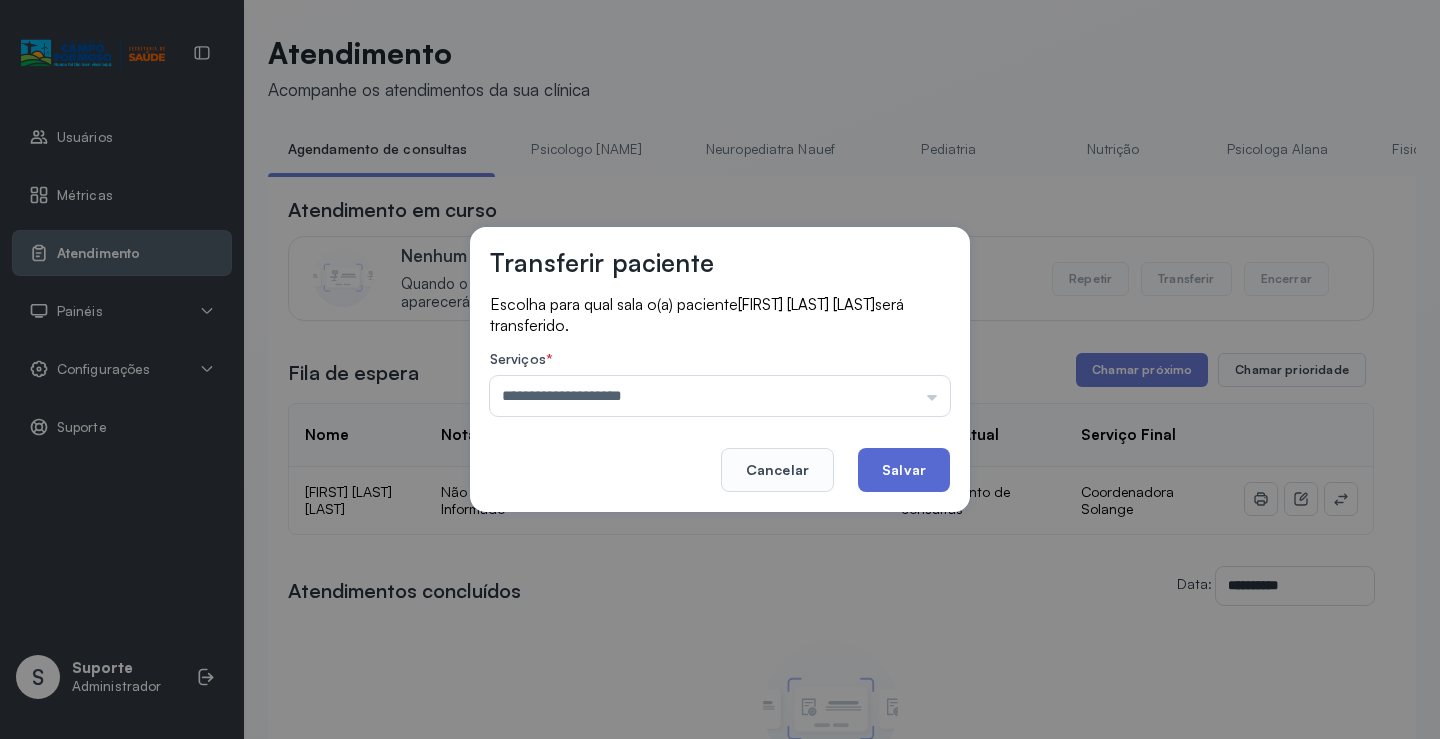 click on "Salvar" 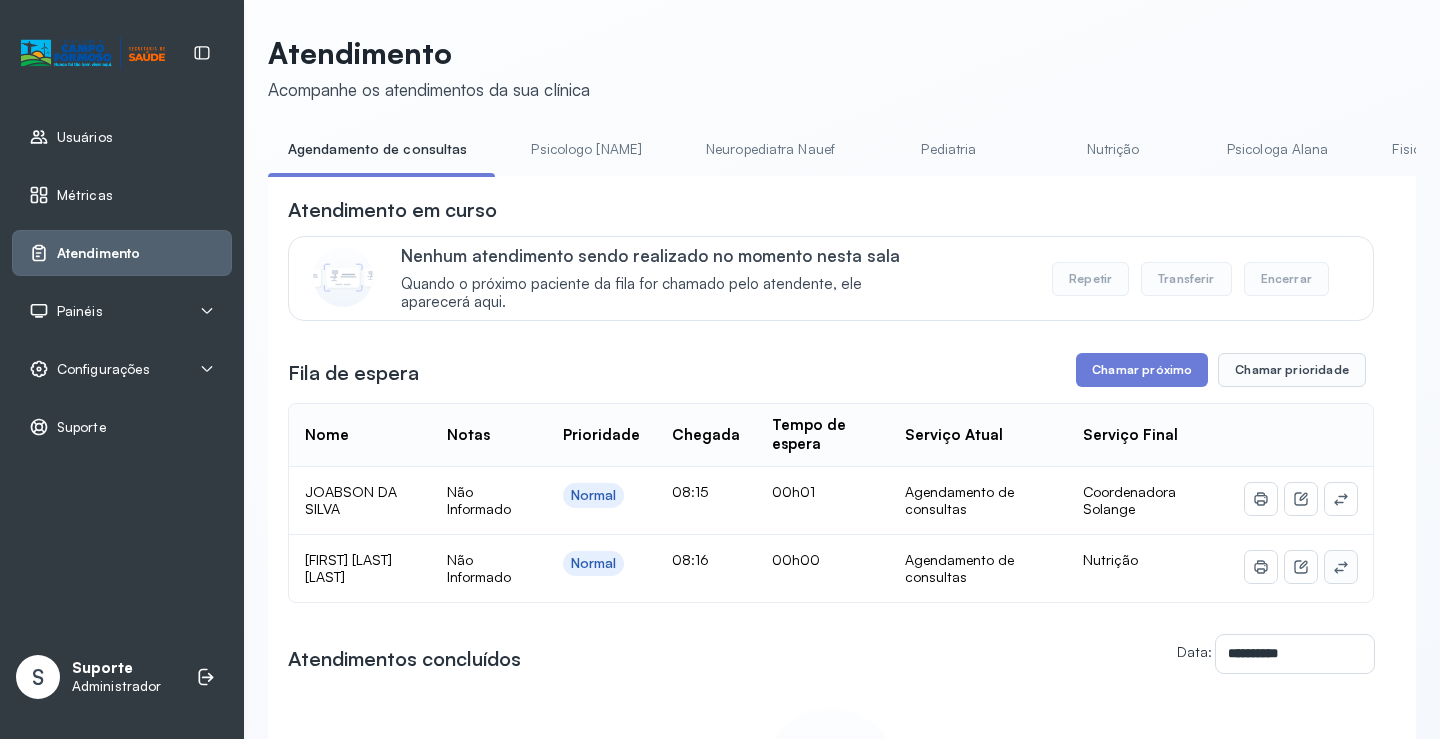 click 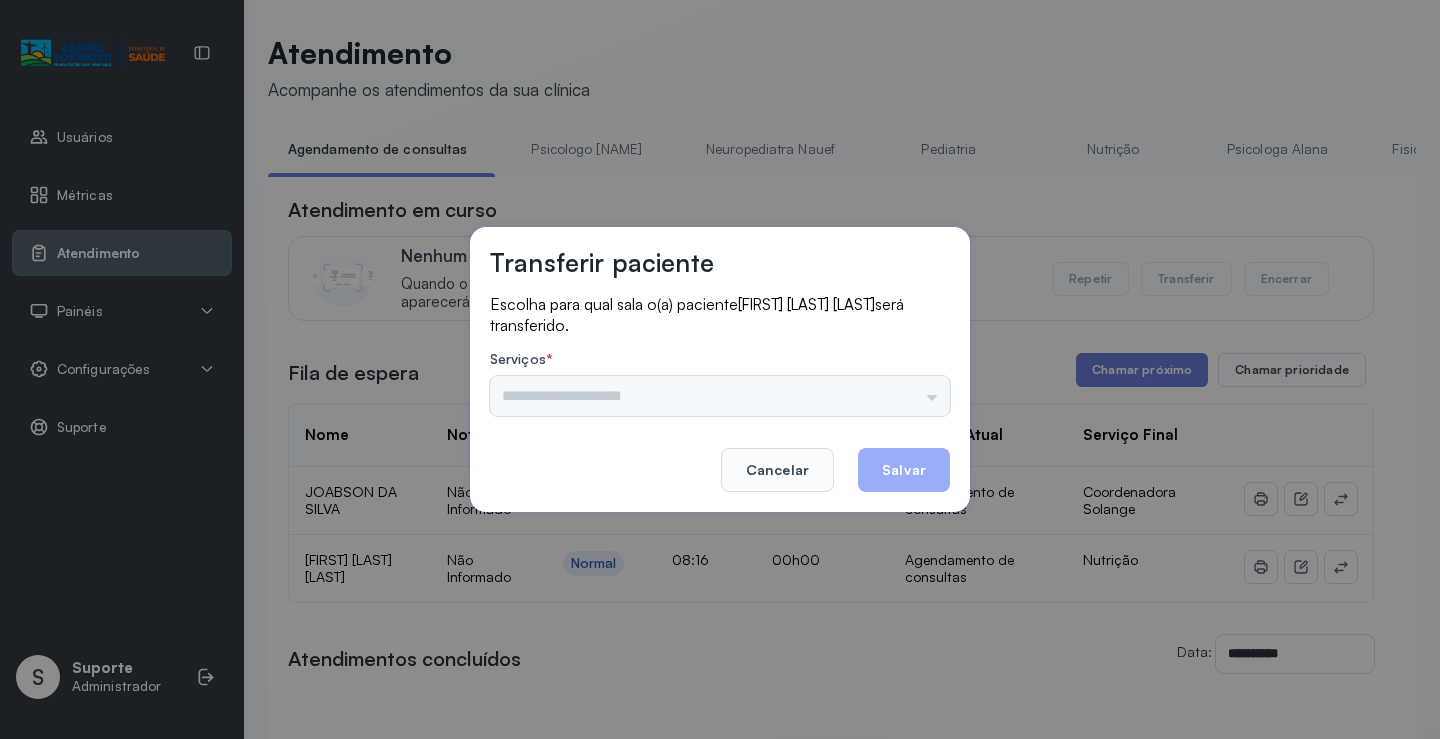 click on "Psicologo Pedro Neuropediatra Nauef Pediatria Nutrição Psicologa Alana Fisioterapeuta Janusia Coordenadora Solange Consultório 2 Assistente Social Triagem Psiquiatra Fisioterapeuta Francyne Fisioterapeuta Morgana Neuropediatra João" at bounding box center (720, 396) 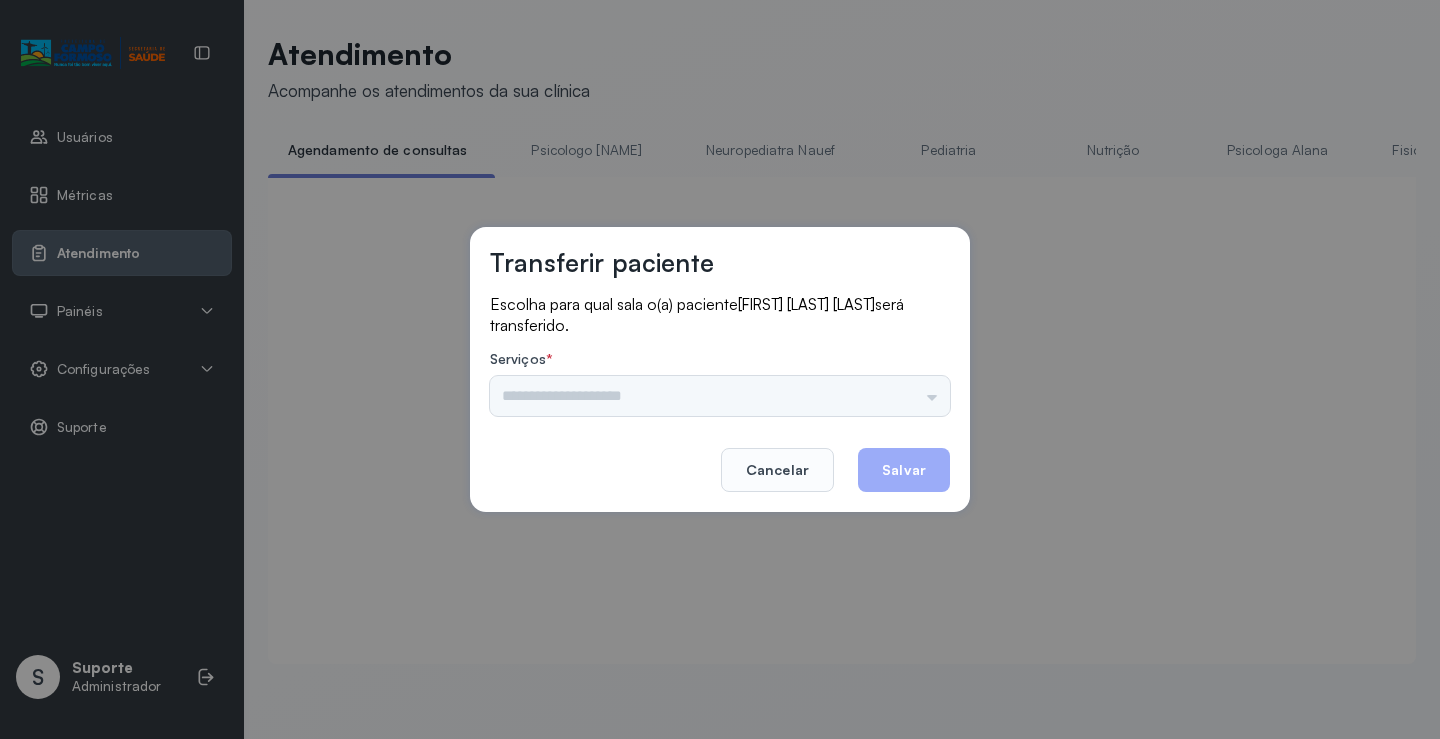 click on "Serviços  *  Psicologo Pedro Neuropediatra Nauef Pediatria Nutrição Psicologa Alana Fisioterapeuta Janusia Coordenadora Solange Consultório 2 Assistente Social Triagem Psiquiatra Fisioterapeuta Francyne Fisioterapeuta Morgana Neuropediatra João" 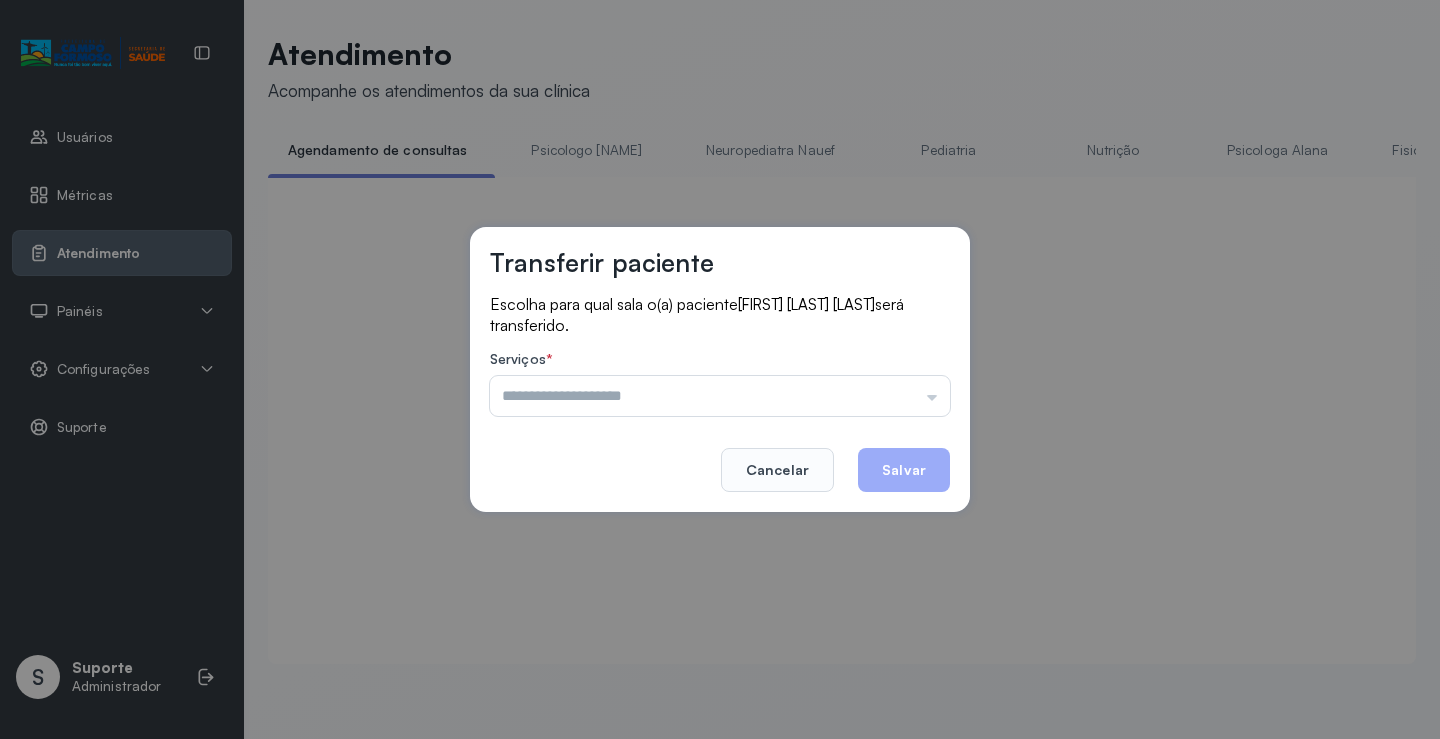 click at bounding box center (720, 396) 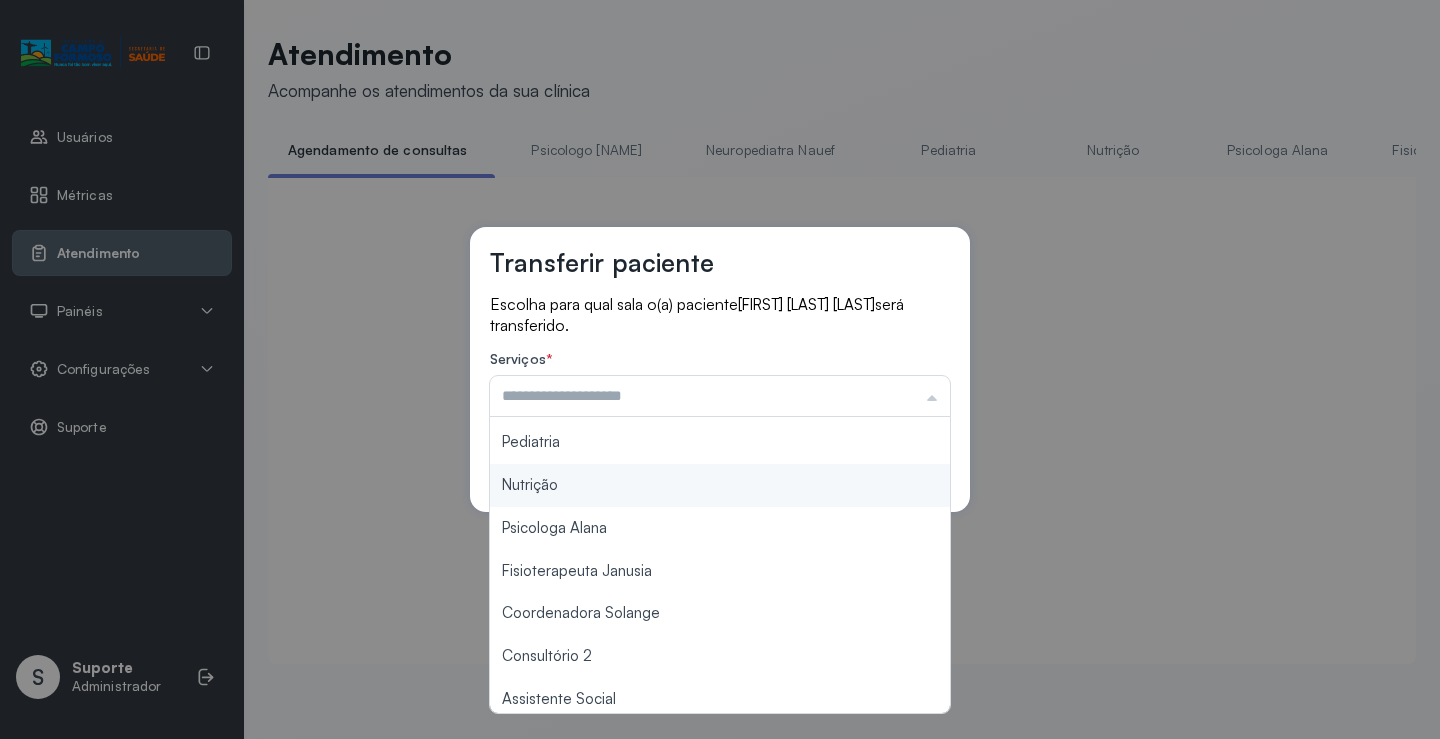 scroll, scrollTop: 200, scrollLeft: 0, axis: vertical 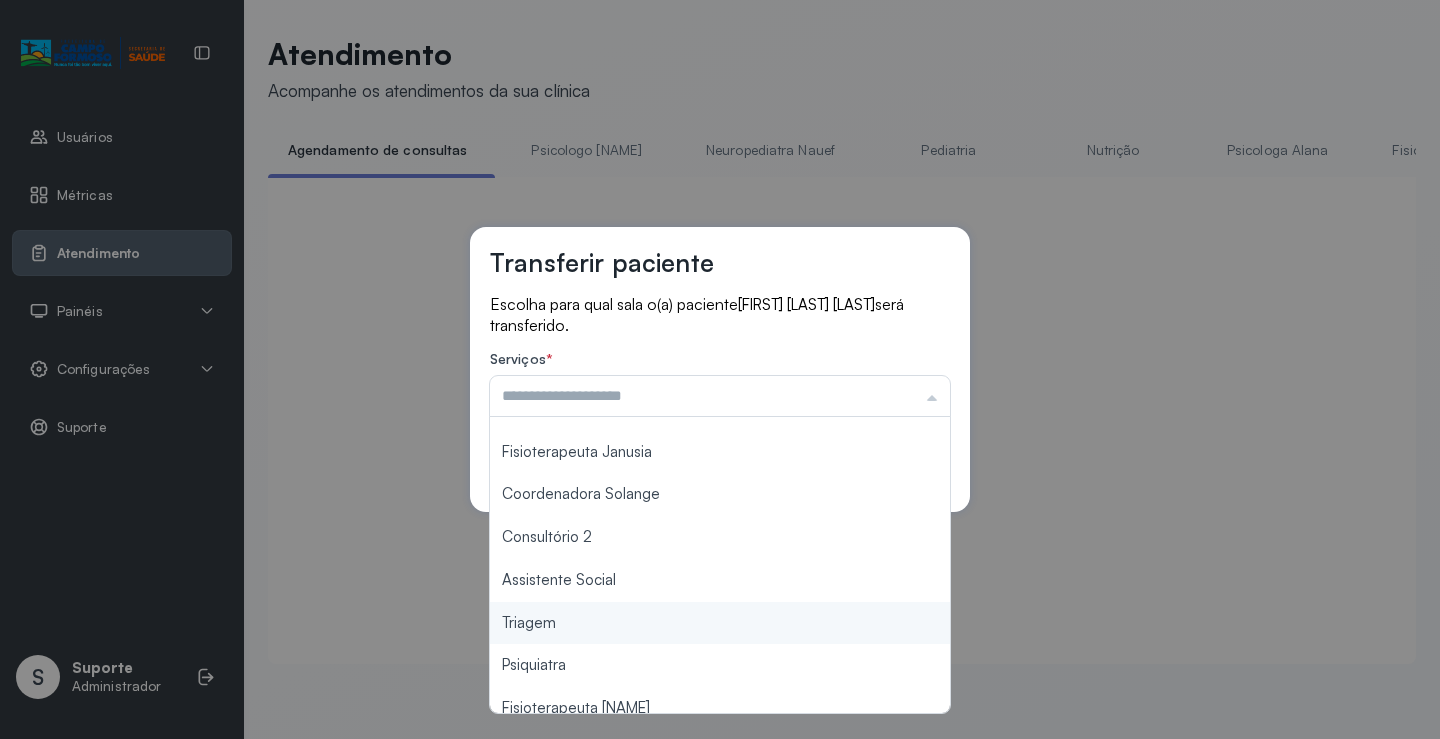 type on "*******" 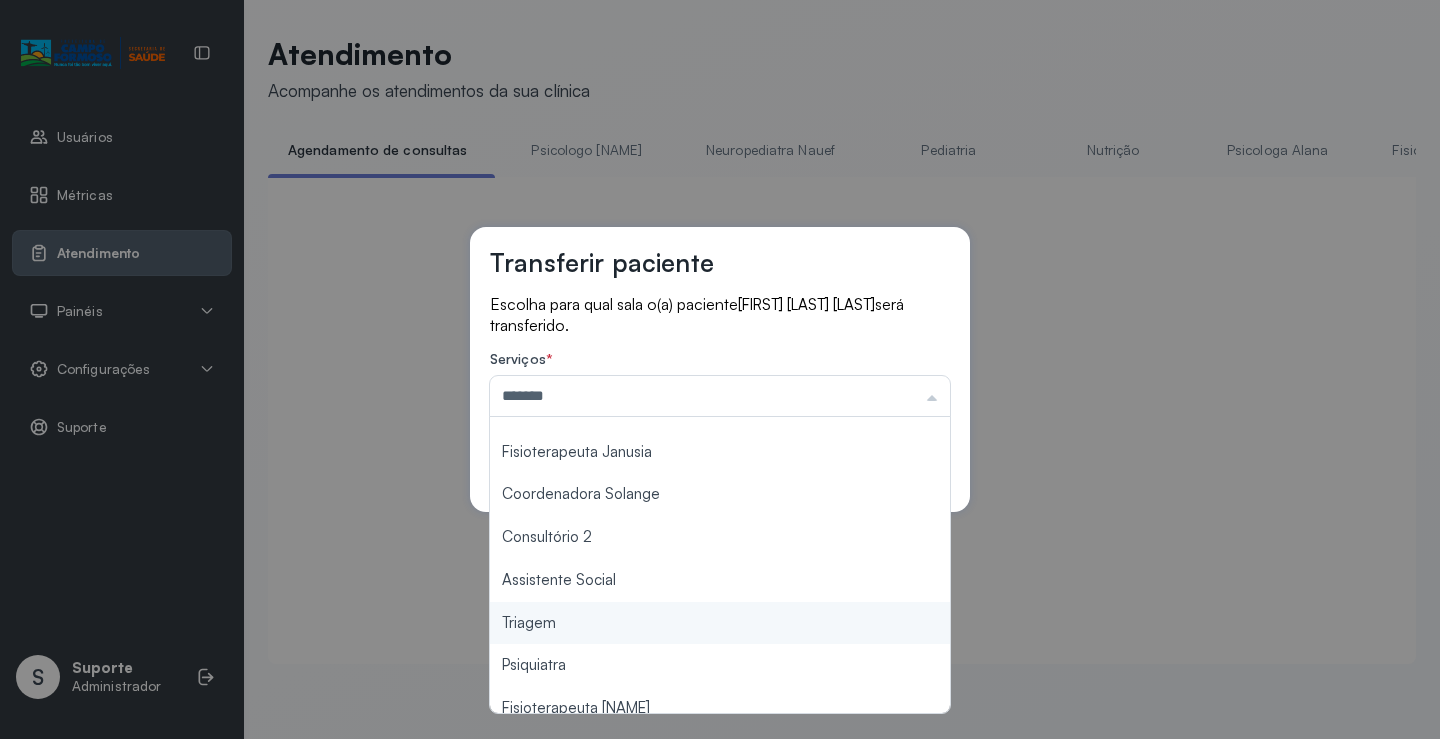 click on "Transferir paciente Escolha para qual sala o(a) paciente  Anthony Emanuel de Jesus Cavalcante  será transferido.  Serviços  *  ******* Psicologo Pedro Neuropediatra Nauef Pediatria Nutrição Psicologa Alana Fisioterapeuta Janusia Coordenadora Solange Consultório 2 Assistente Social Triagem Psiquiatra Fisioterapeuta Francyne Fisioterapeuta Morgana Neuropediatra João Cancelar Salvar" at bounding box center [720, 369] 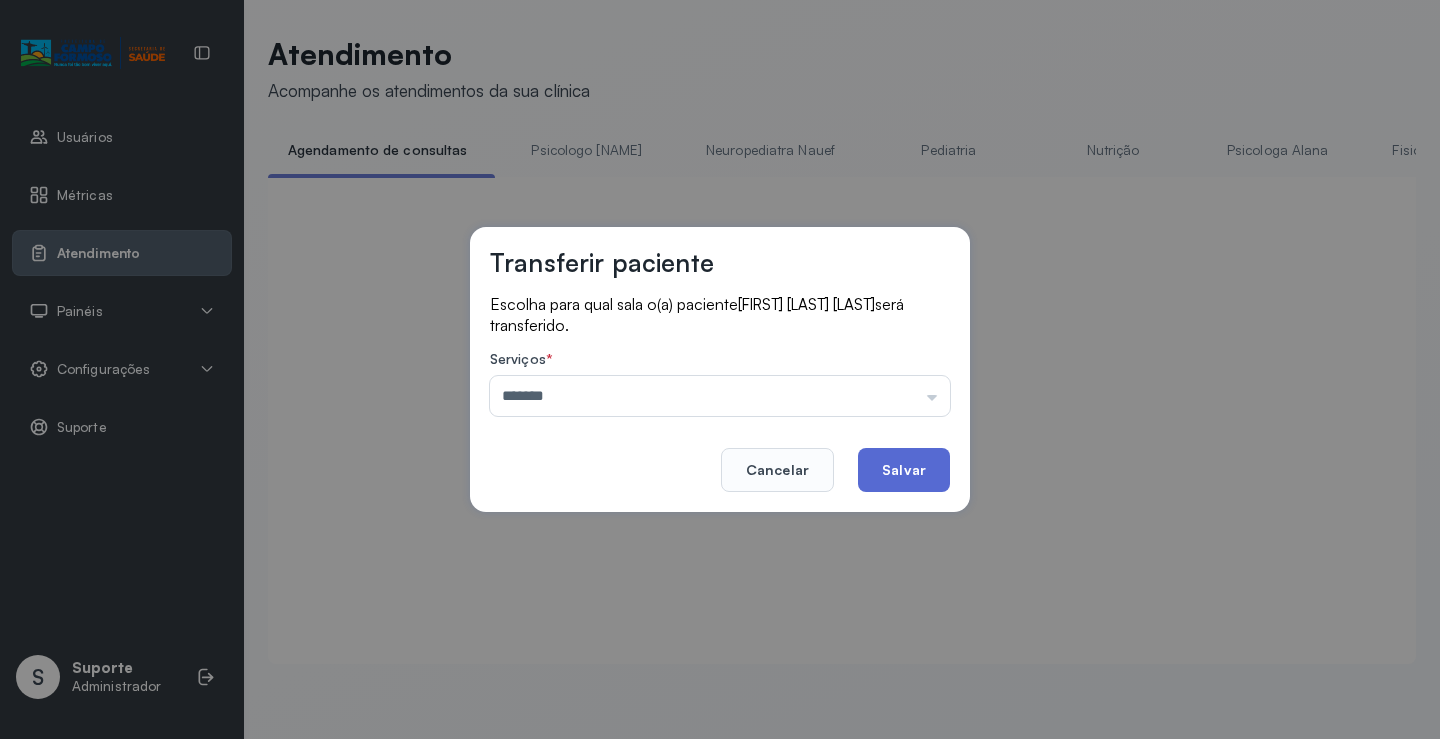 click on "Salvar" 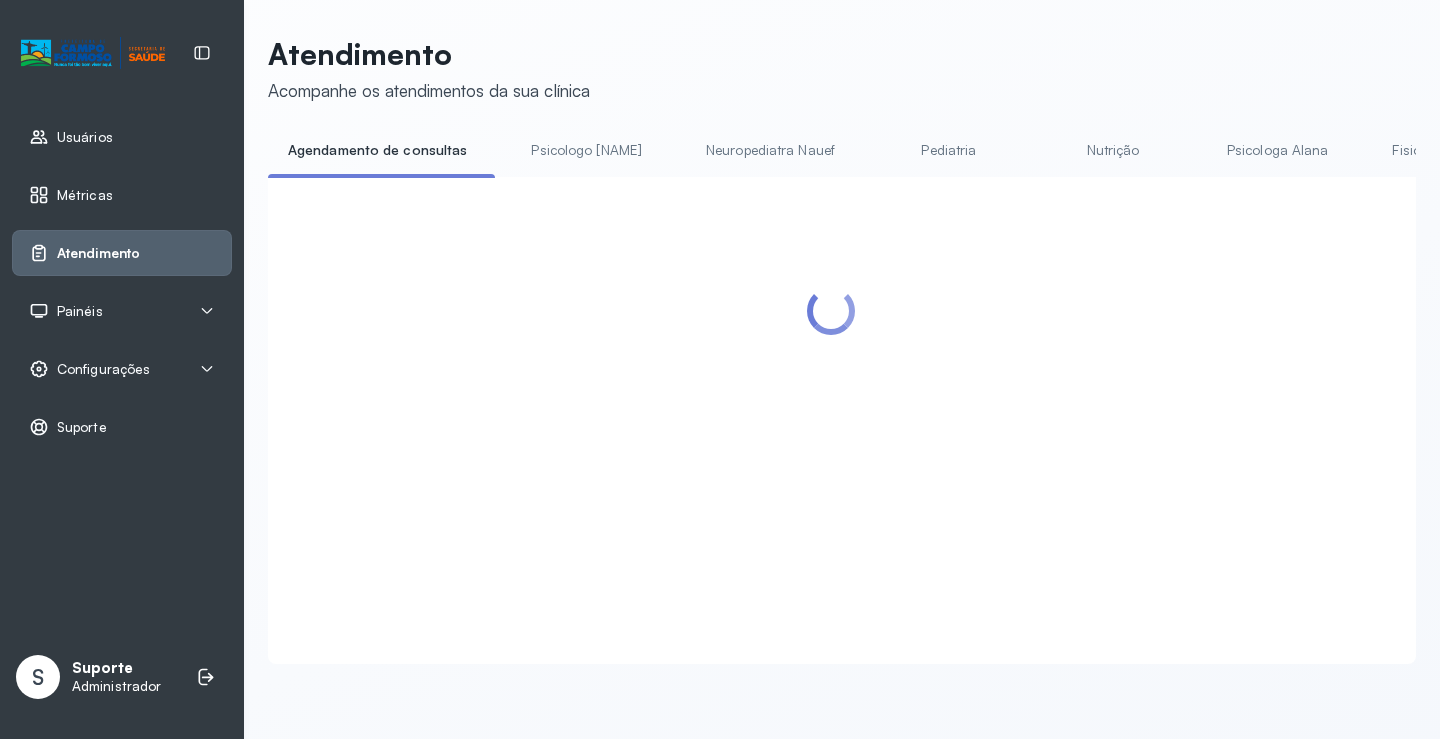 click at bounding box center (831, 311) 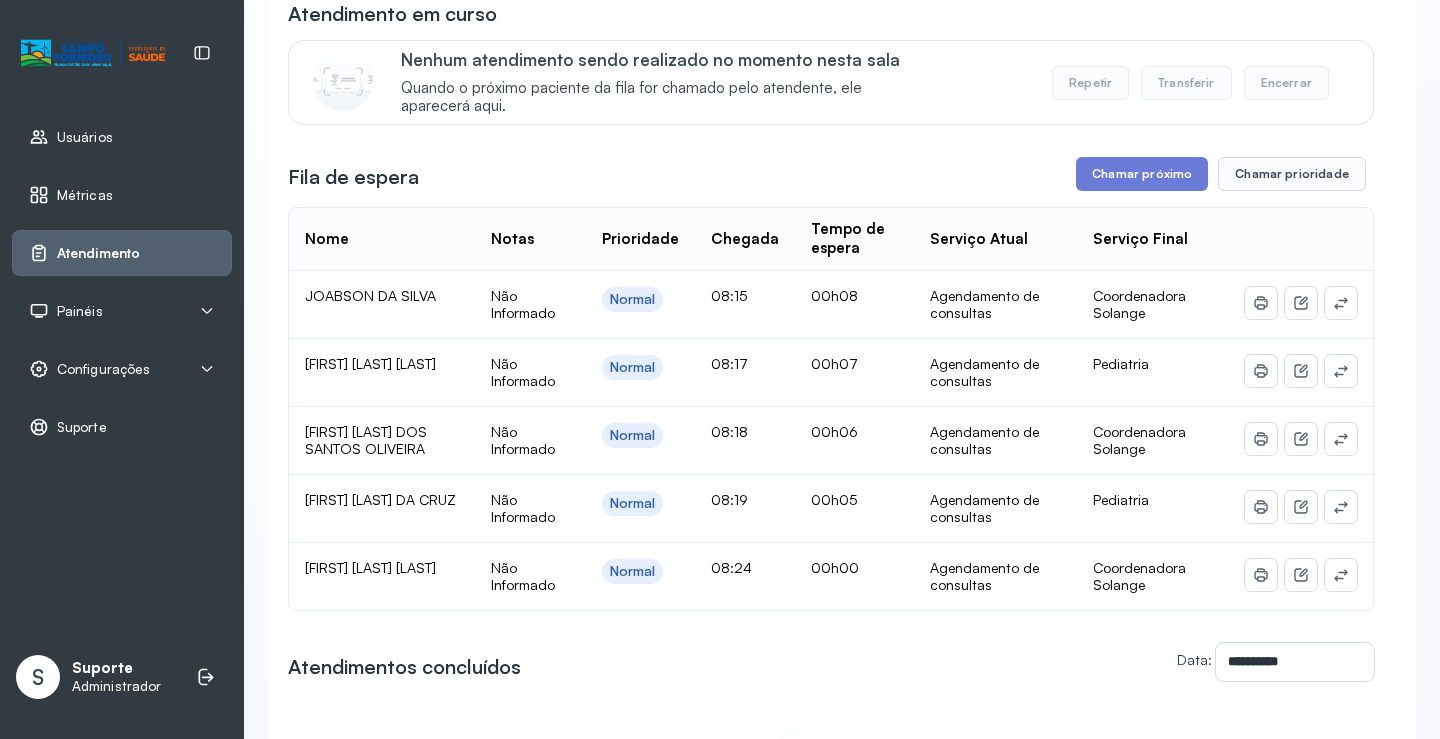 scroll, scrollTop: 201, scrollLeft: 0, axis: vertical 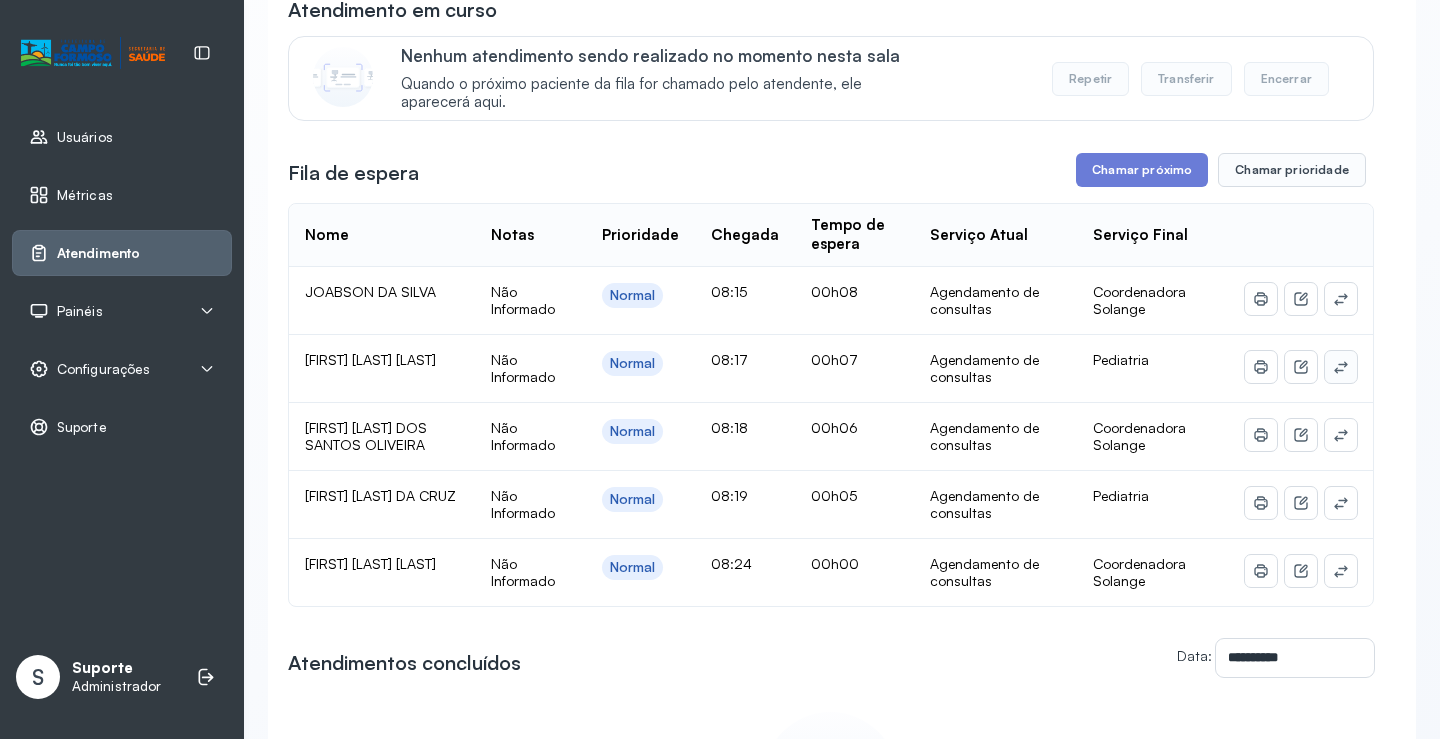 click 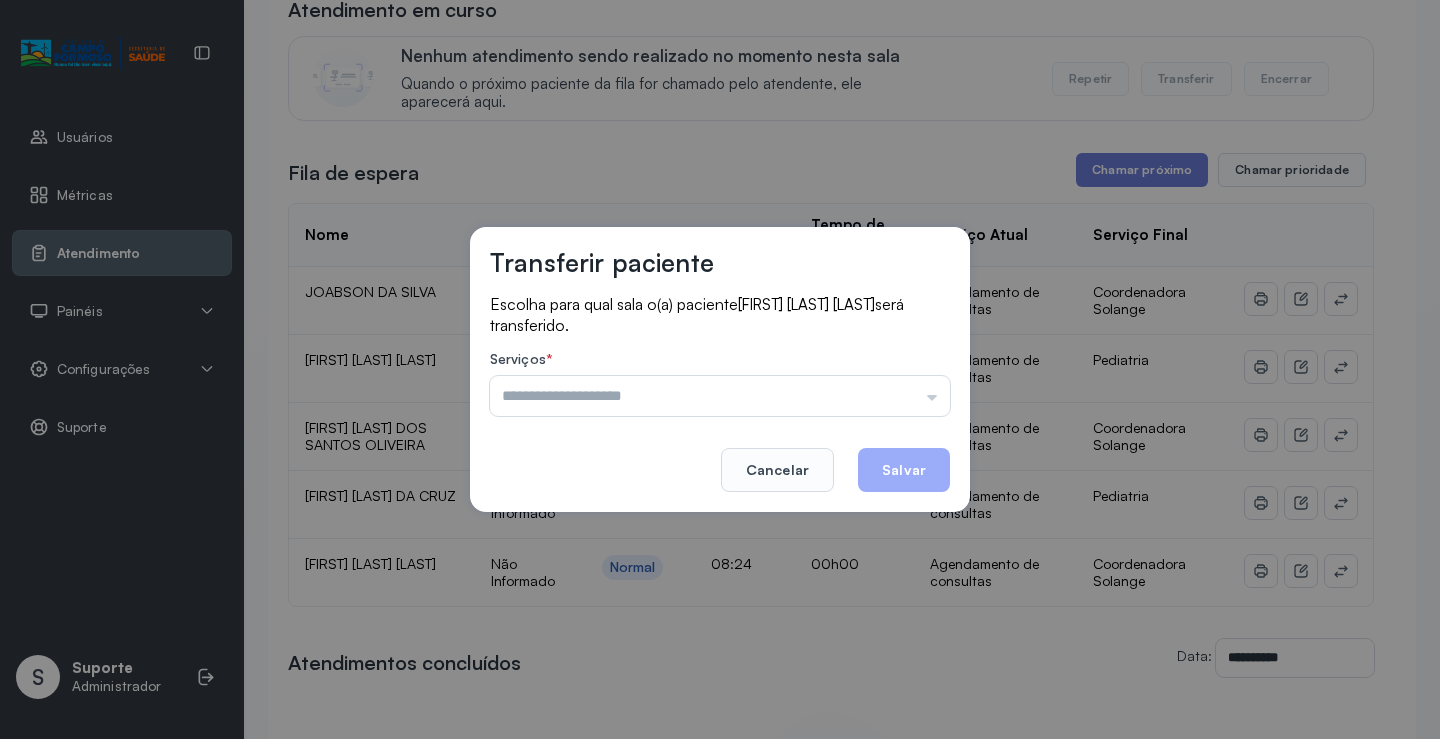 click on "Psicologo Pedro Neuropediatra Nauef Pediatria Nutrição Psicologa Alana Fisioterapeuta Janusia Coordenadora Solange Consultório 2 Assistente Social Triagem Psiquiatra Fisioterapeuta Francyne Fisioterapeuta Morgana Neuropediatra João" at bounding box center [720, 396] 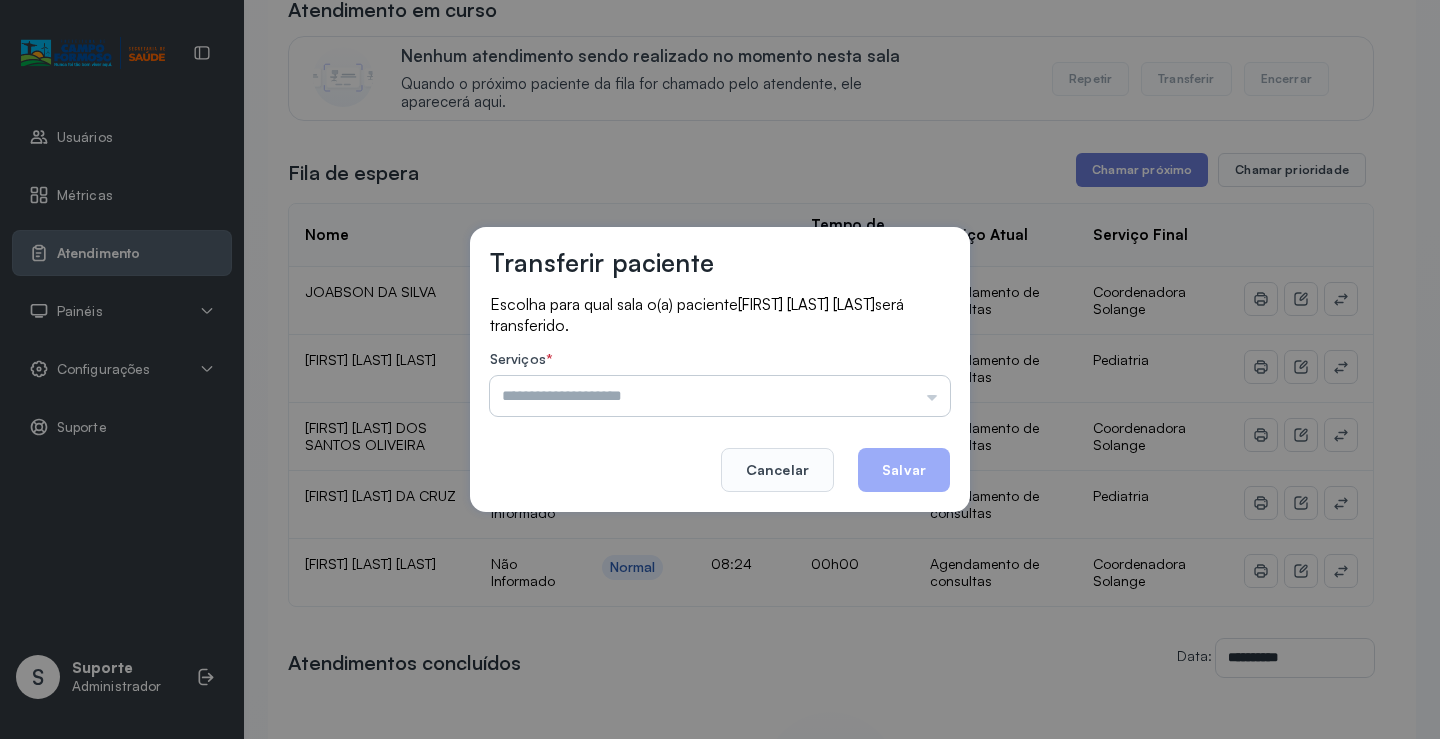 click at bounding box center (720, 396) 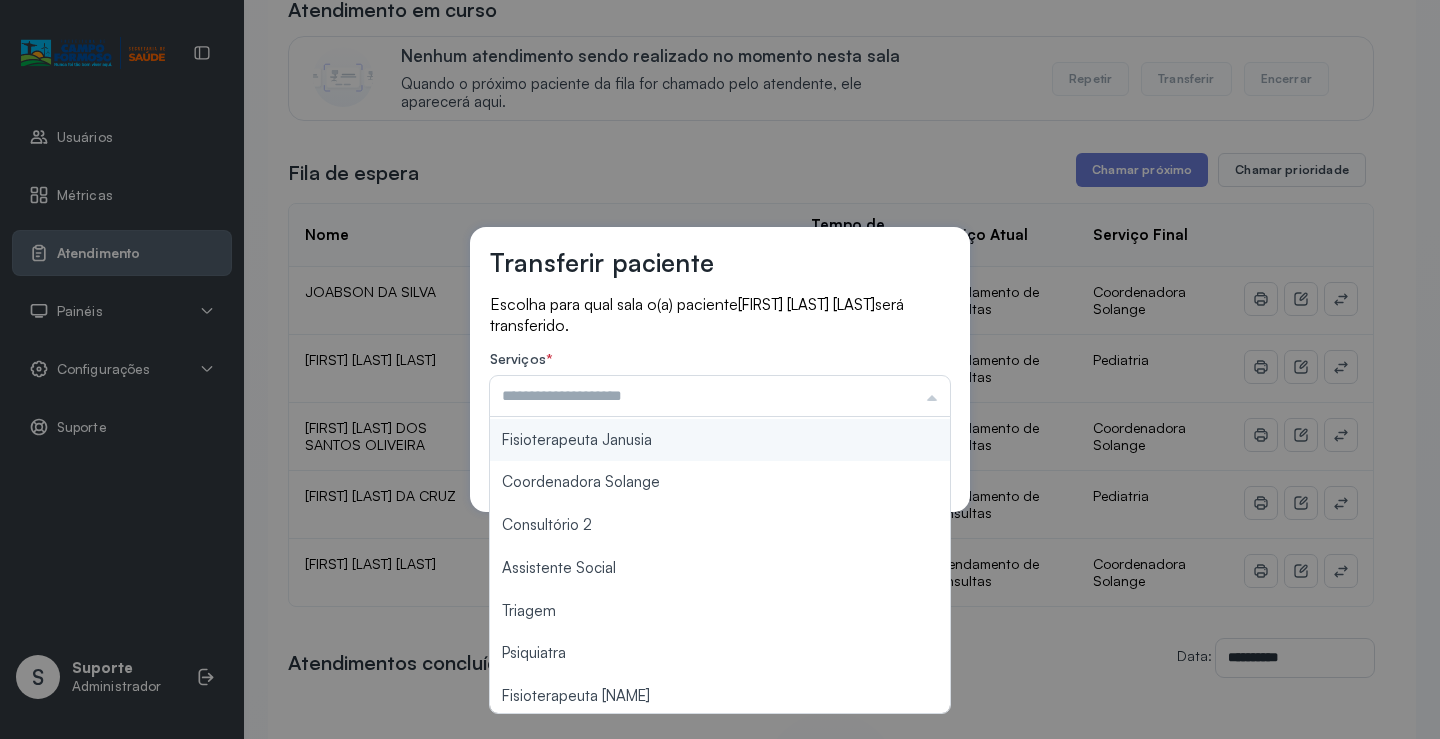 scroll, scrollTop: 303, scrollLeft: 0, axis: vertical 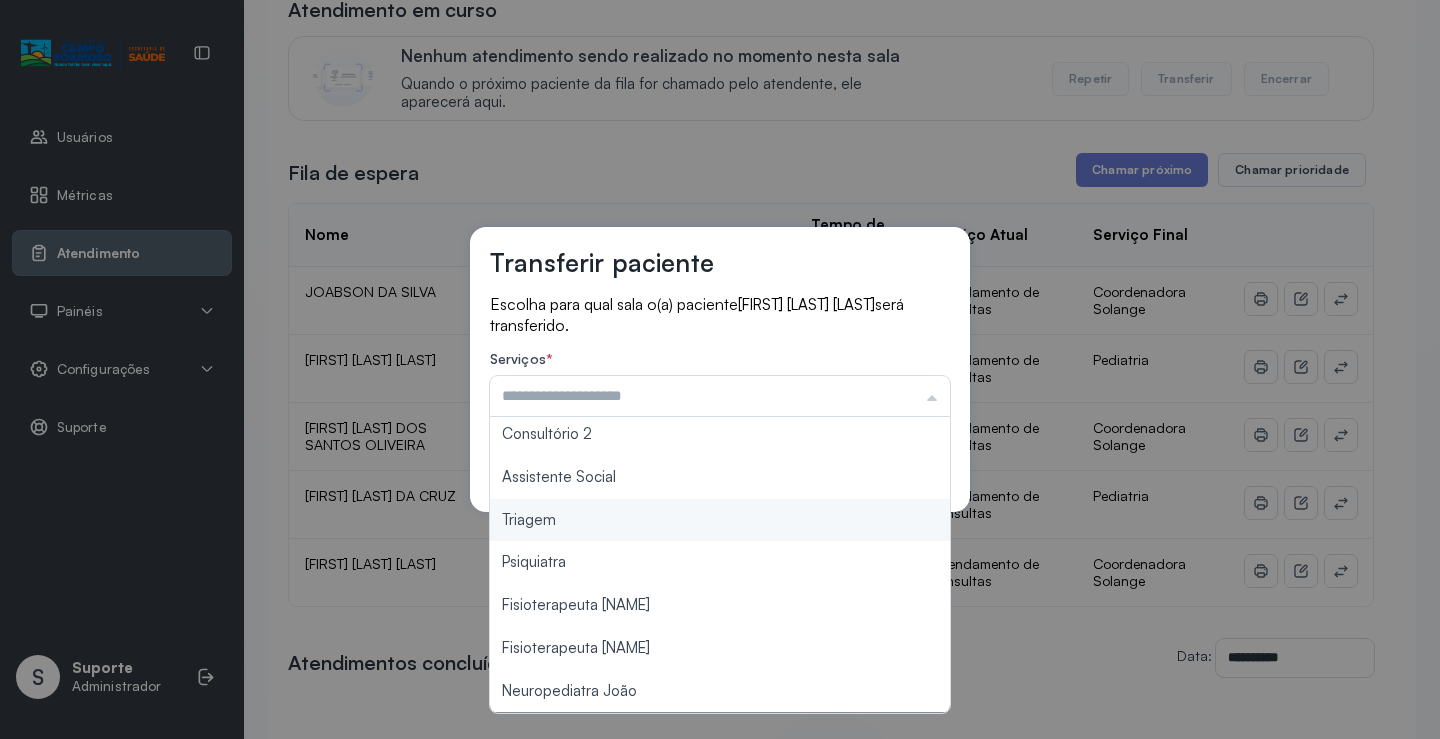 type on "*******" 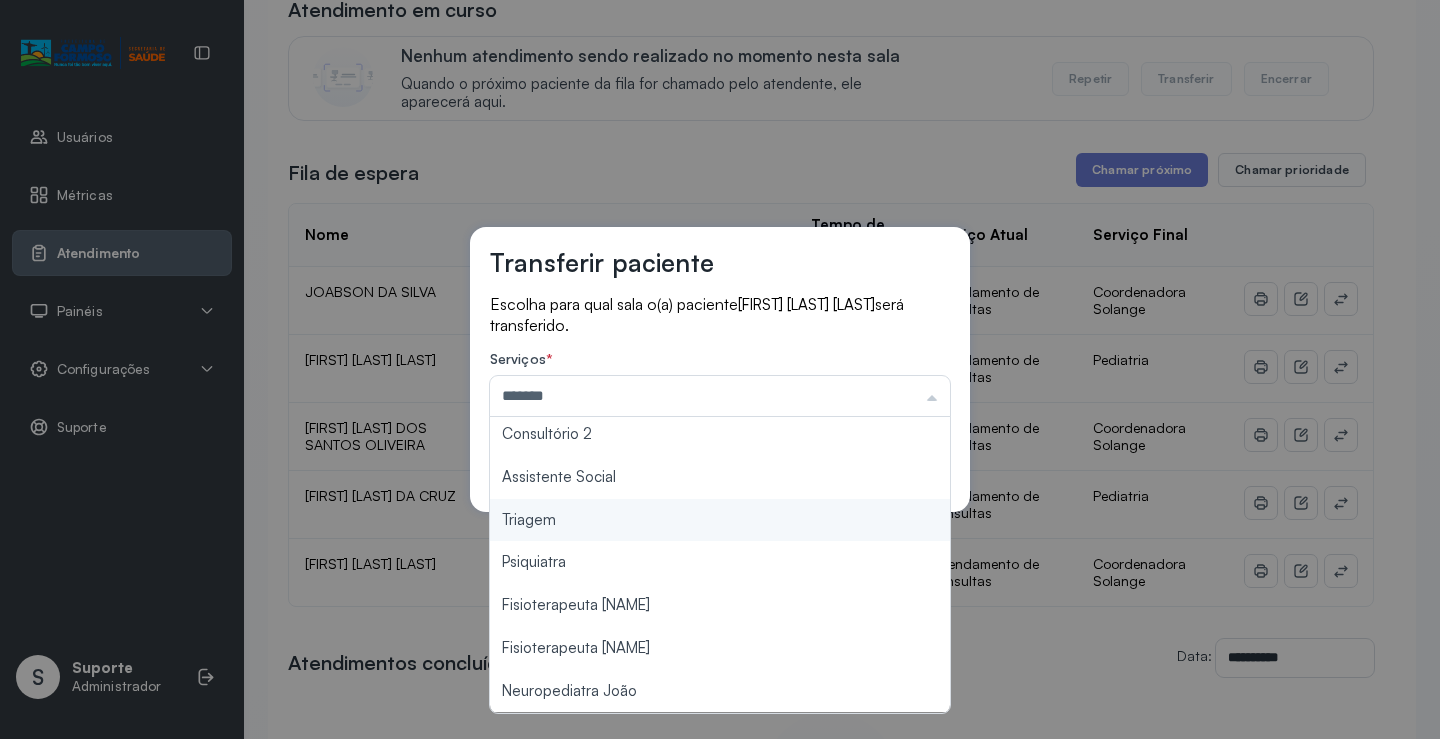 drag, startPoint x: 607, startPoint y: 526, endPoint x: 766, endPoint y: 485, distance: 164.2011 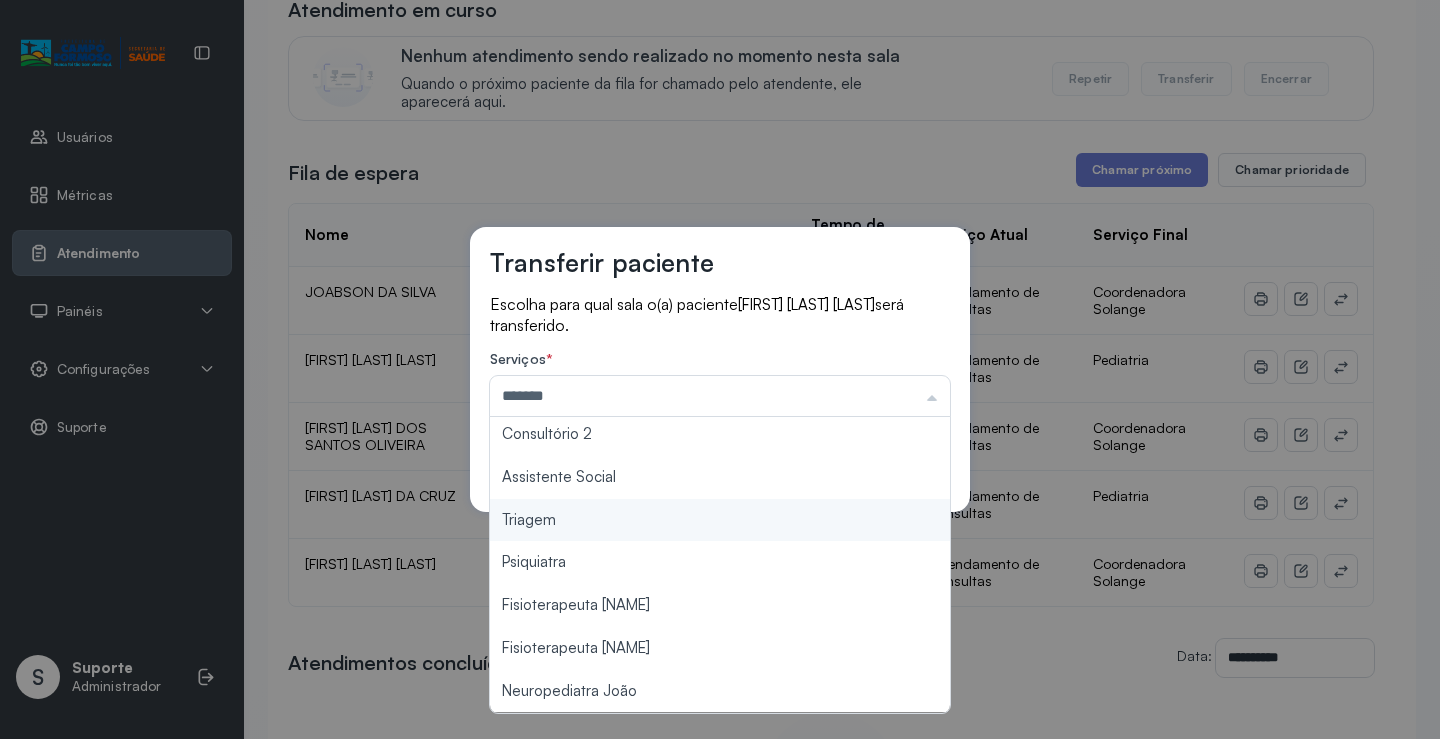 click on "Transferir paciente Escolha para qual sala o(a) paciente  JOAO GABRIEL RODRIGUES DE SOUSA  será transferido.  Serviços  *  ******* Psicologo Pedro Neuropediatra Nauef Pediatria Nutrição Psicologa Alana Fisioterapeuta Janusia Coordenadora Solange Consultório 2 Assistente Social Triagem Psiquiatra Fisioterapeuta Francyne Fisioterapeuta Morgana Neuropediatra João Cancelar Salvar" at bounding box center (720, 369) 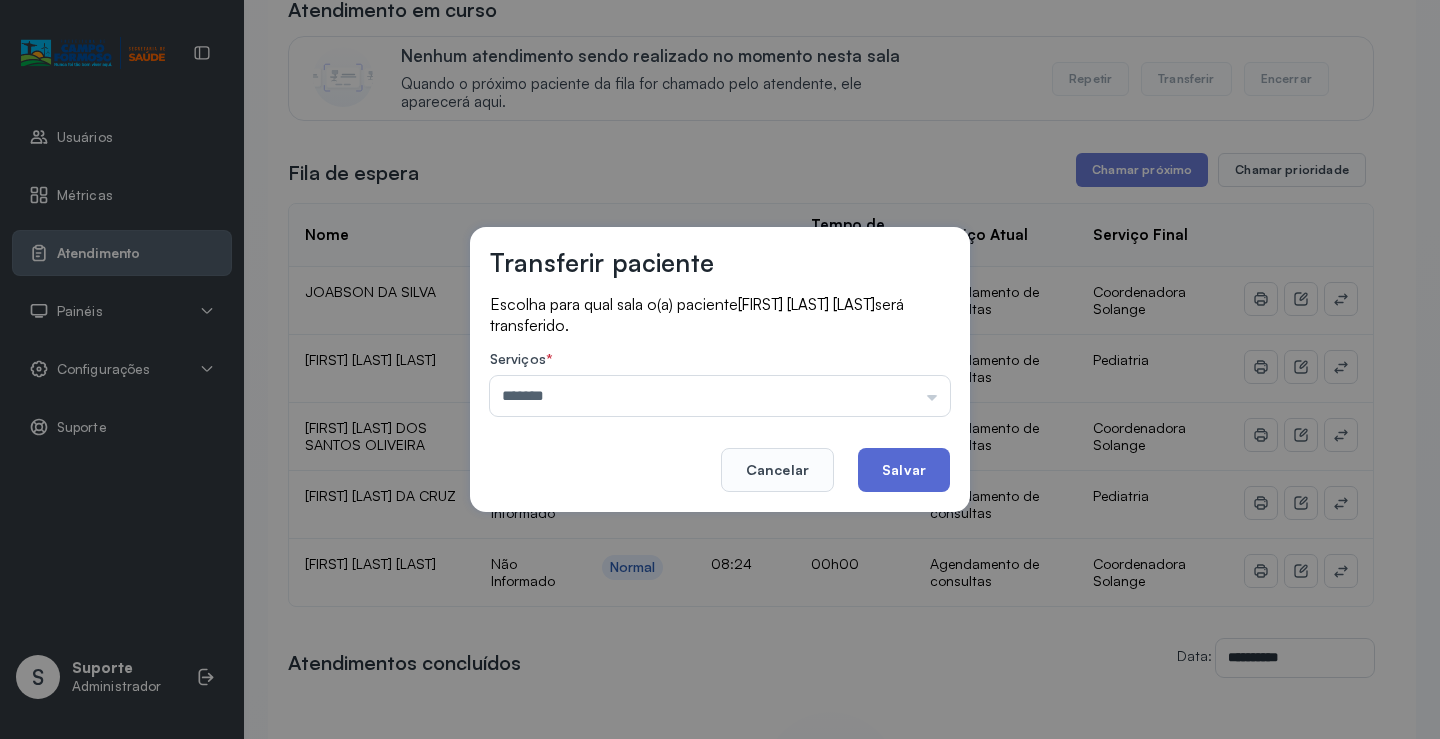 click on "Salvar" 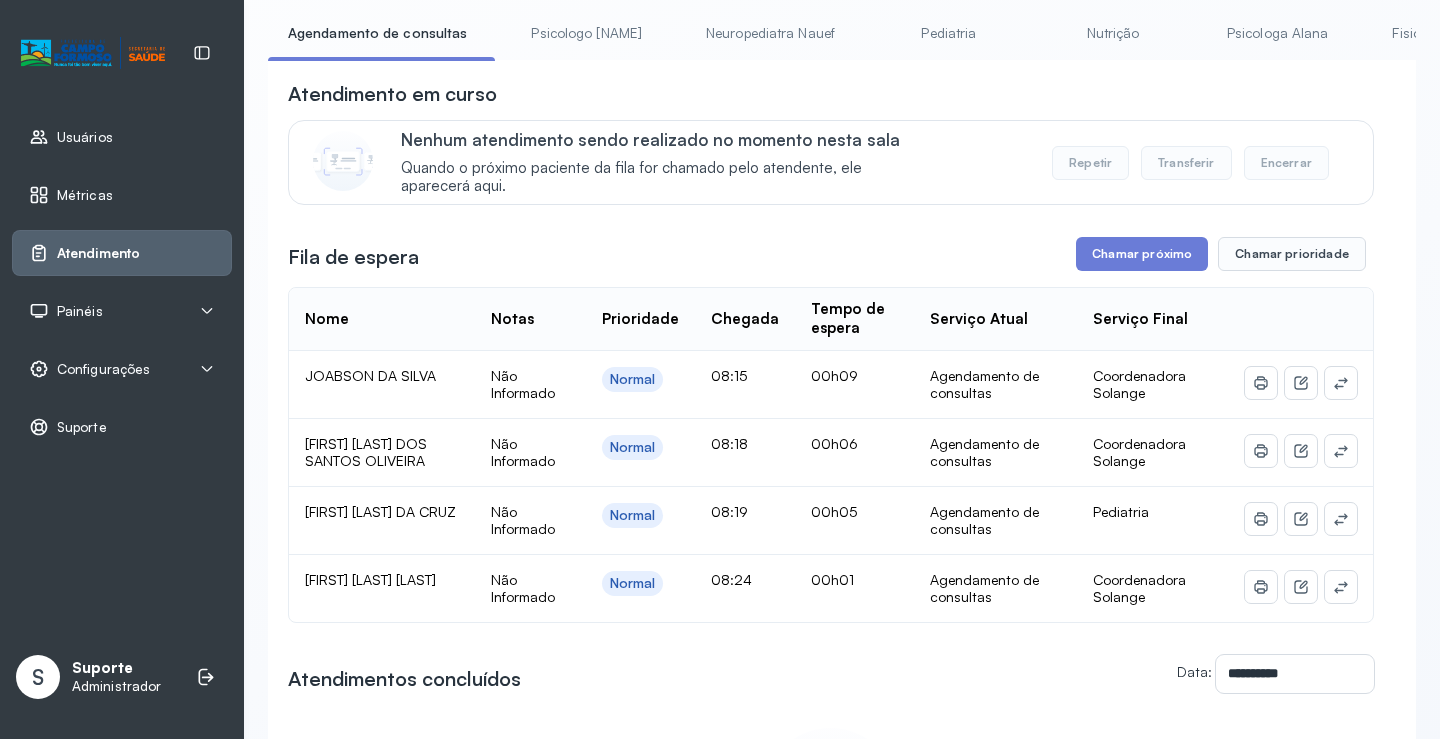 scroll, scrollTop: 201, scrollLeft: 0, axis: vertical 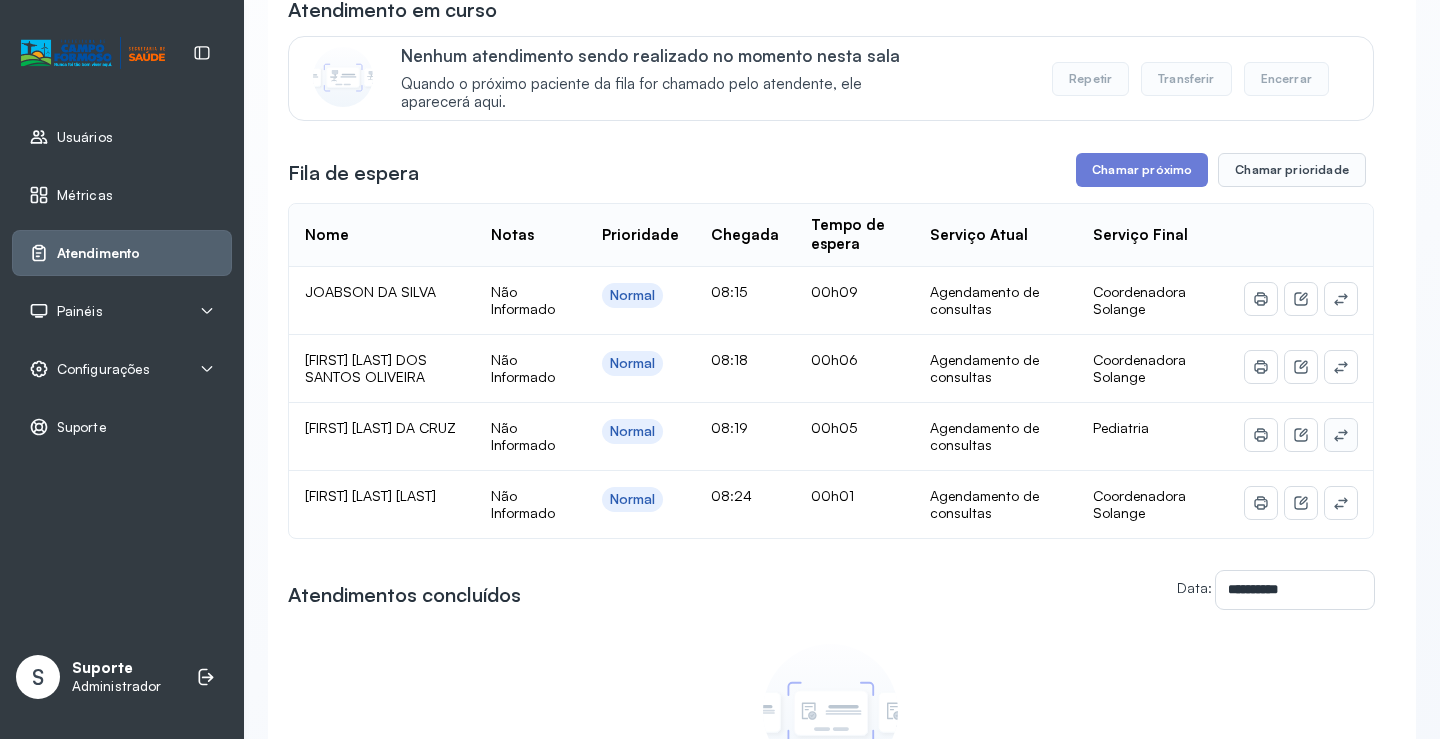 click 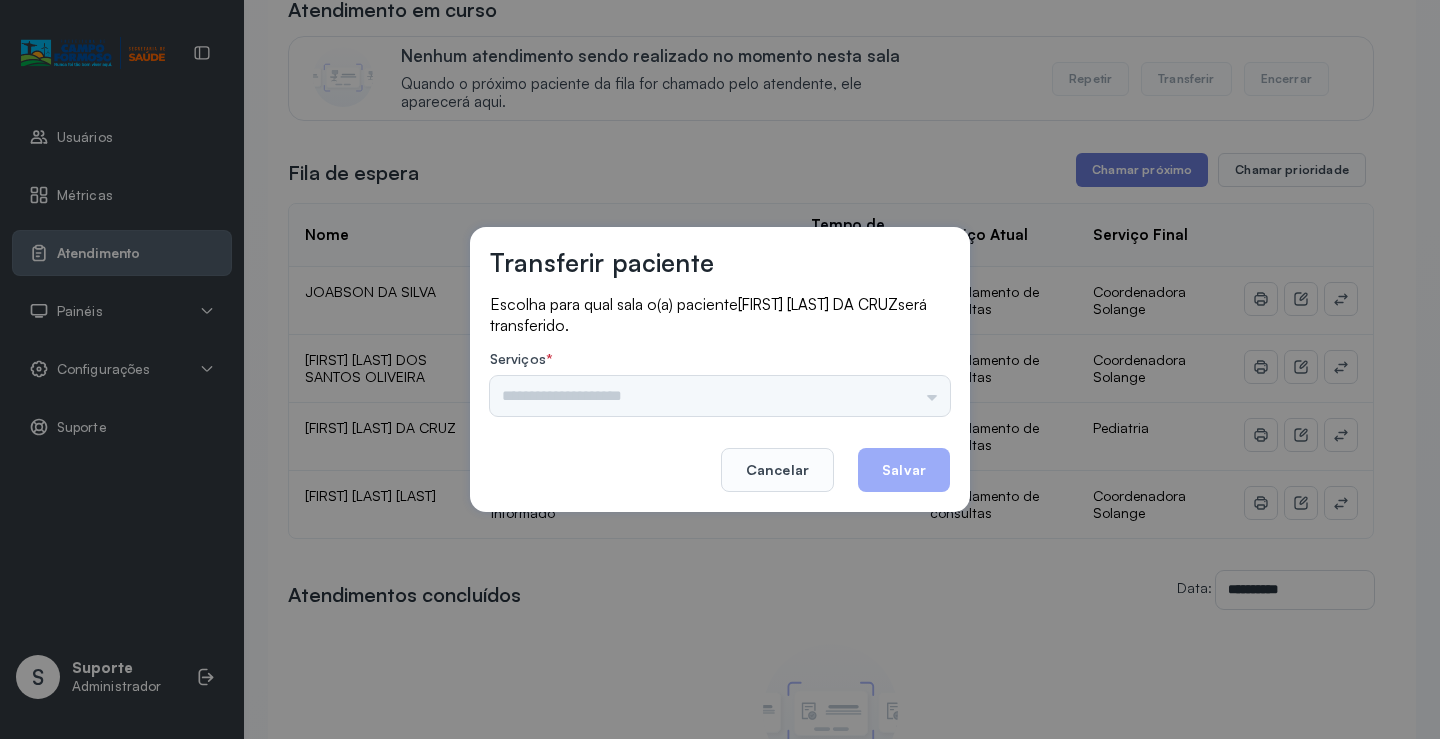 click on "Psicologo Pedro Neuropediatra Nauef Pediatria Nutrição Psicologa Alana Fisioterapeuta Janusia Coordenadora Solange Consultório 2 Assistente Social Triagem Psiquiatra Fisioterapeuta Francyne Fisioterapeuta Morgana Neuropediatra João" at bounding box center (720, 396) 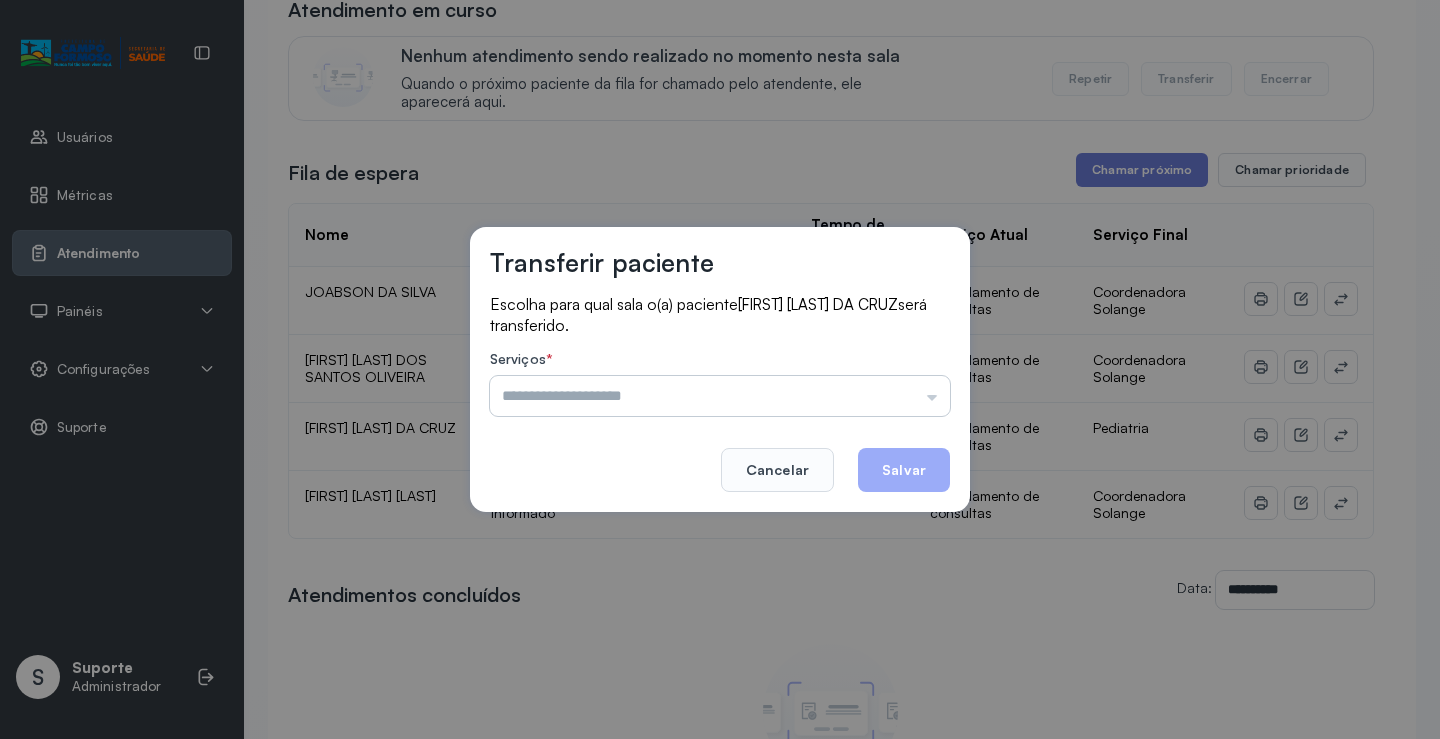 click at bounding box center [720, 396] 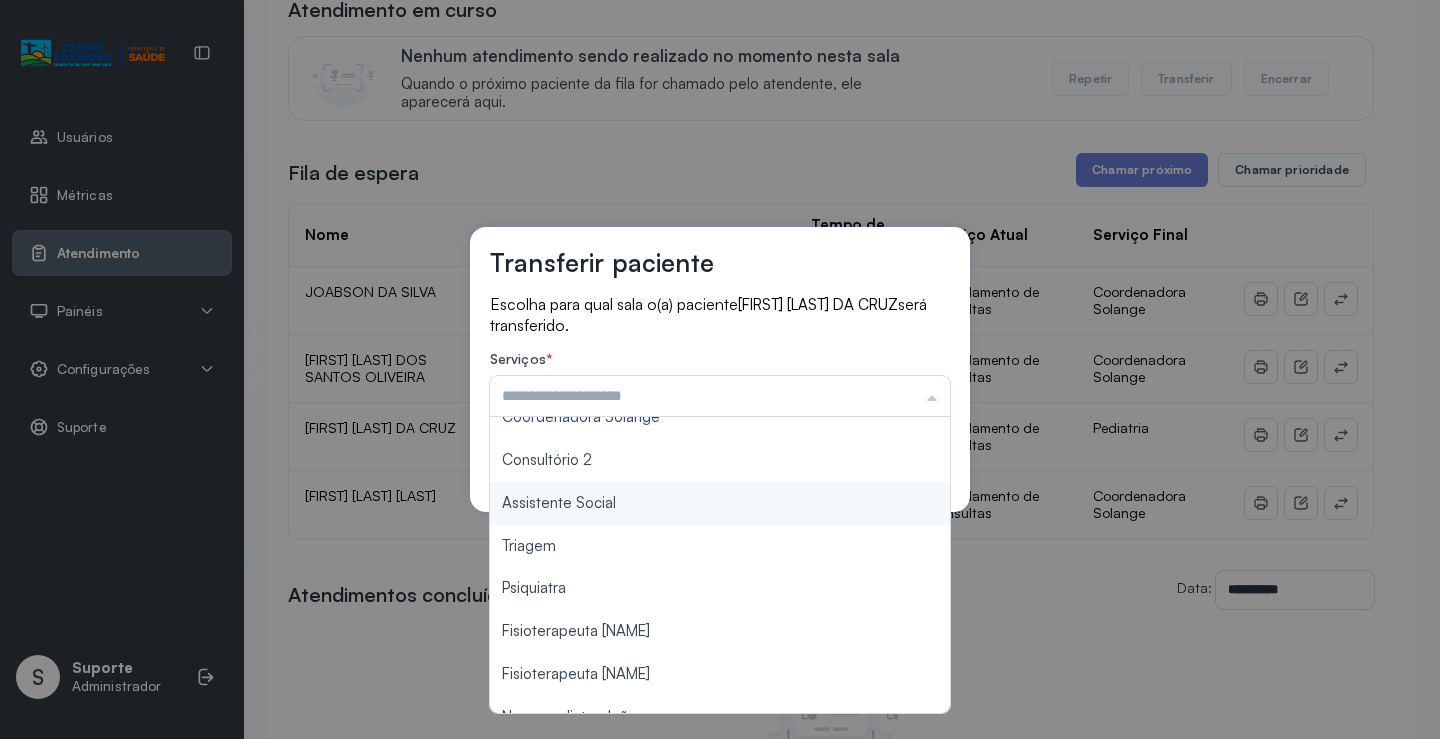 scroll, scrollTop: 300, scrollLeft: 0, axis: vertical 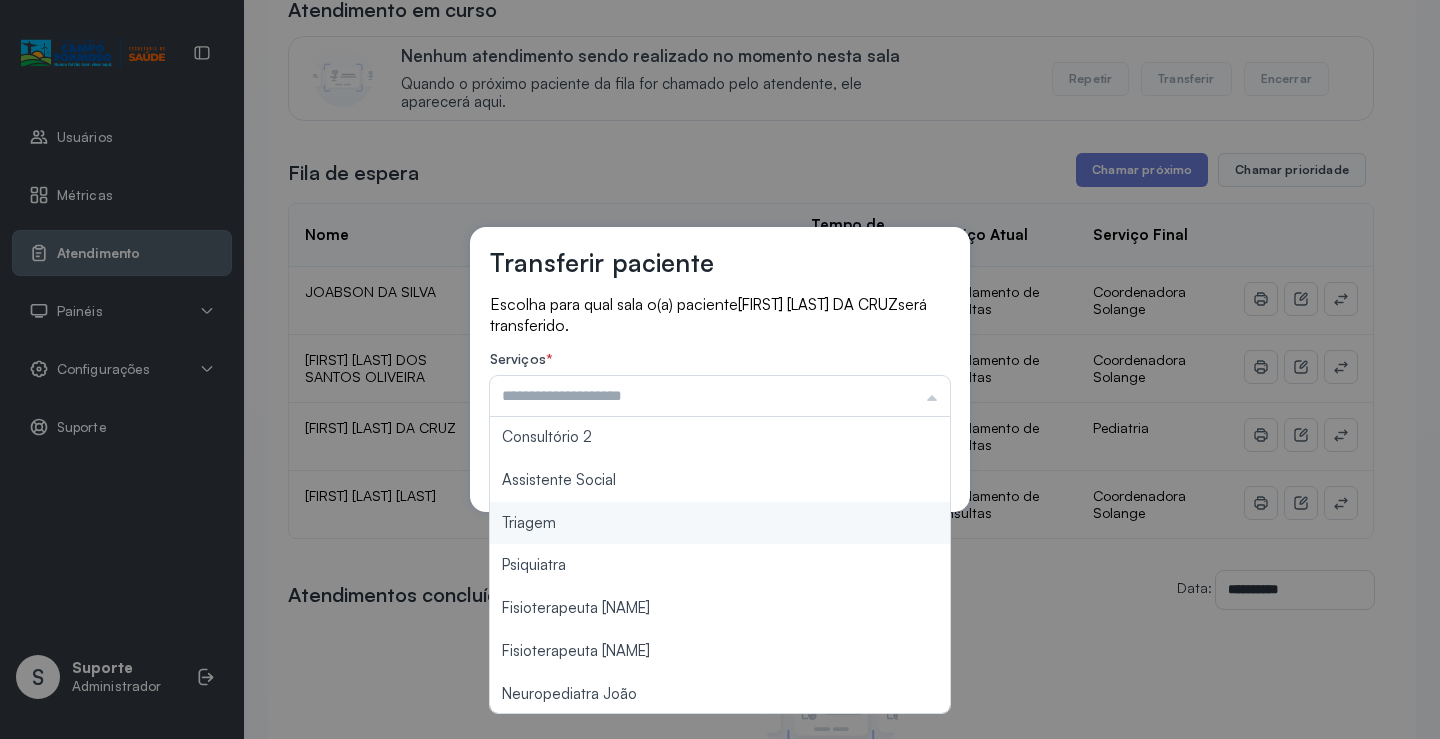 type on "*******" 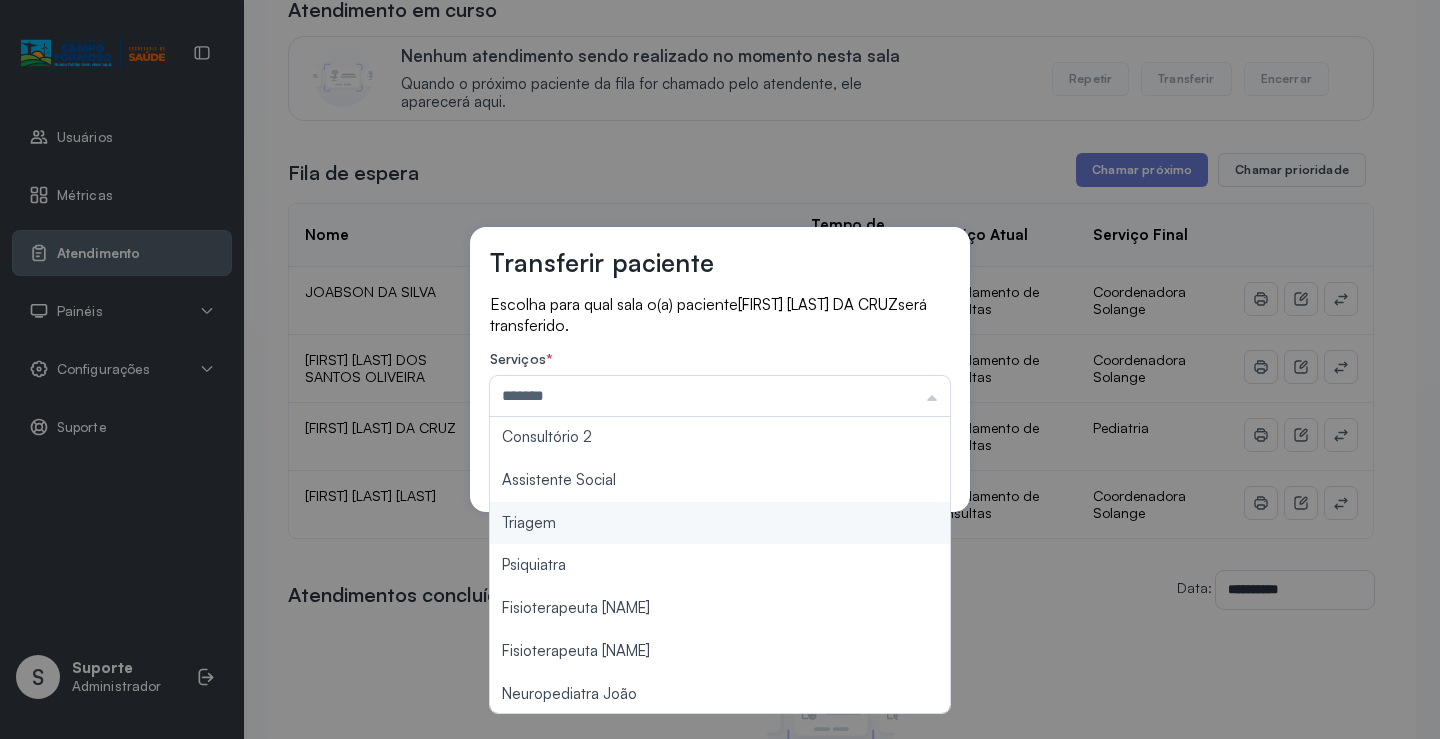 click on "Transferir paciente Escolha para qual sala o(a) paciente  ALICE MIRANDA DA CRUZ  será transferido.  Serviços  *  ******* Psicologo Pedro Neuropediatra Nauef Pediatria Nutrição Psicologa Alana Fisioterapeuta Janusia Coordenadora Solange Consultório 2 Assistente Social Triagem Psiquiatra Fisioterapeuta Francyne Fisioterapeuta Morgana Neuropediatra João Cancelar Salvar" at bounding box center (720, 369) 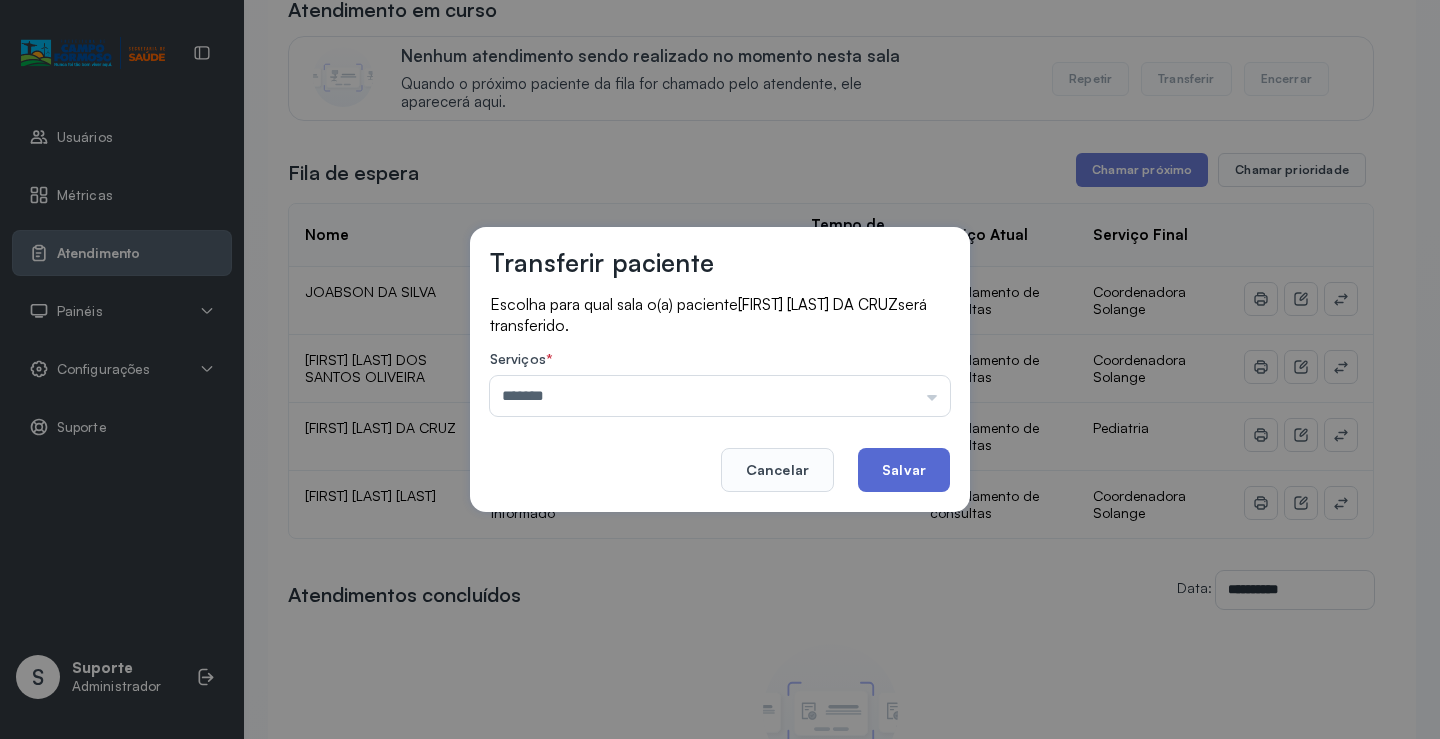 click on "Salvar" 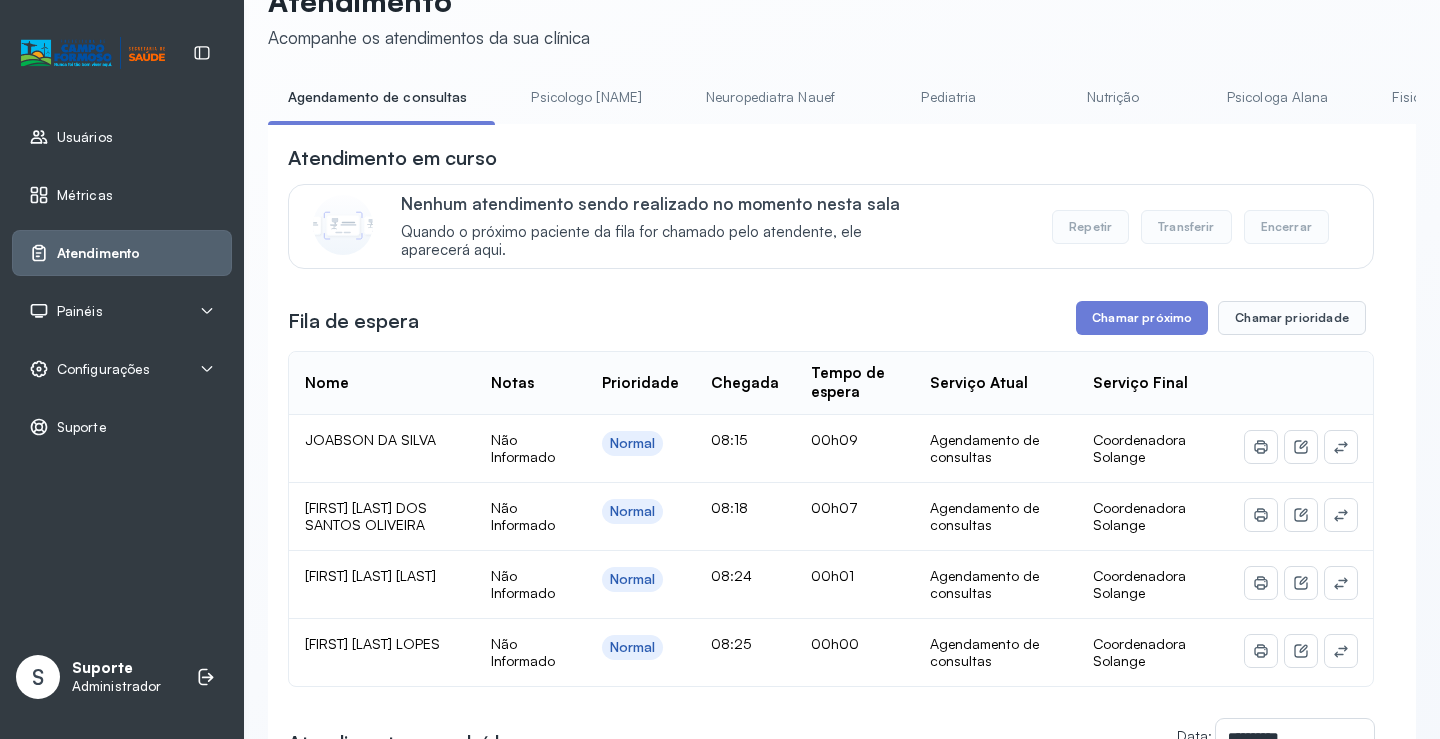scroll, scrollTop: 101, scrollLeft: 0, axis: vertical 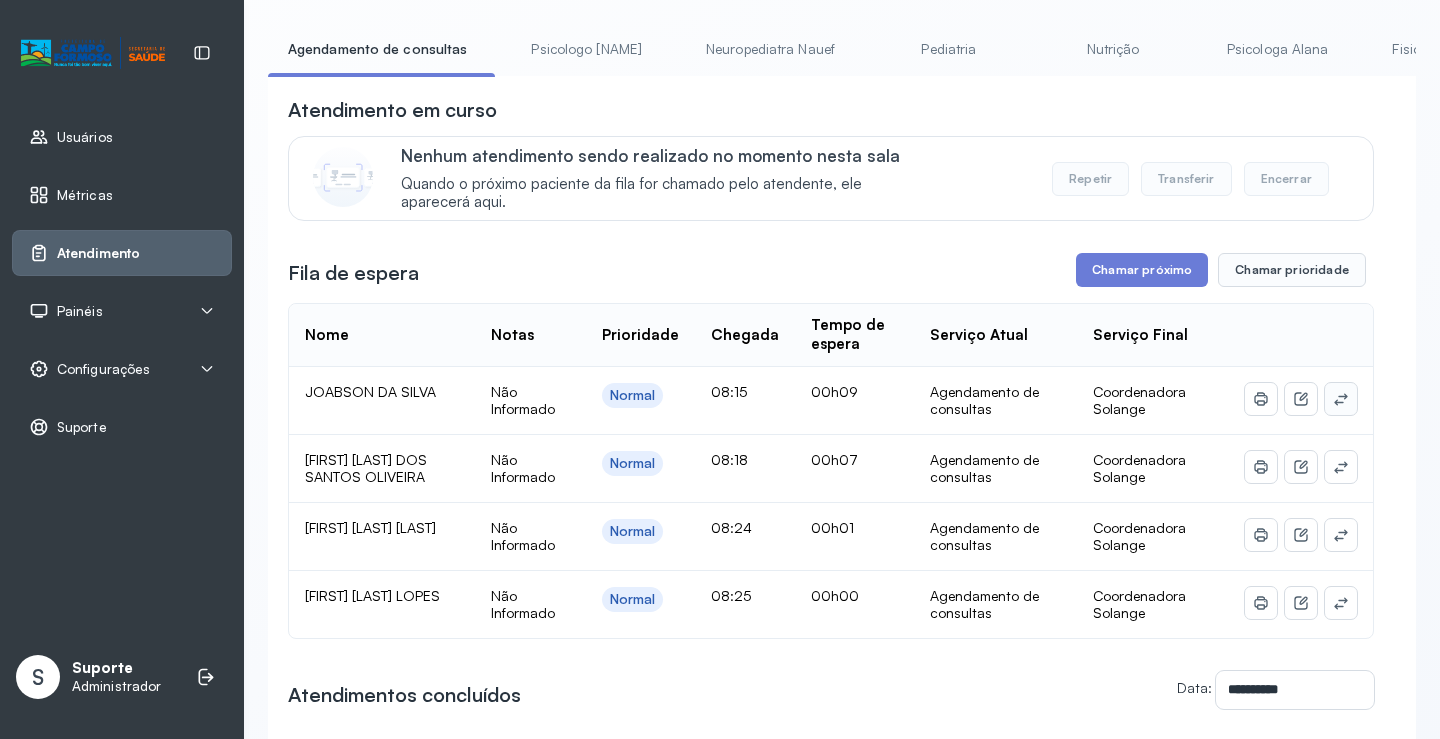 click 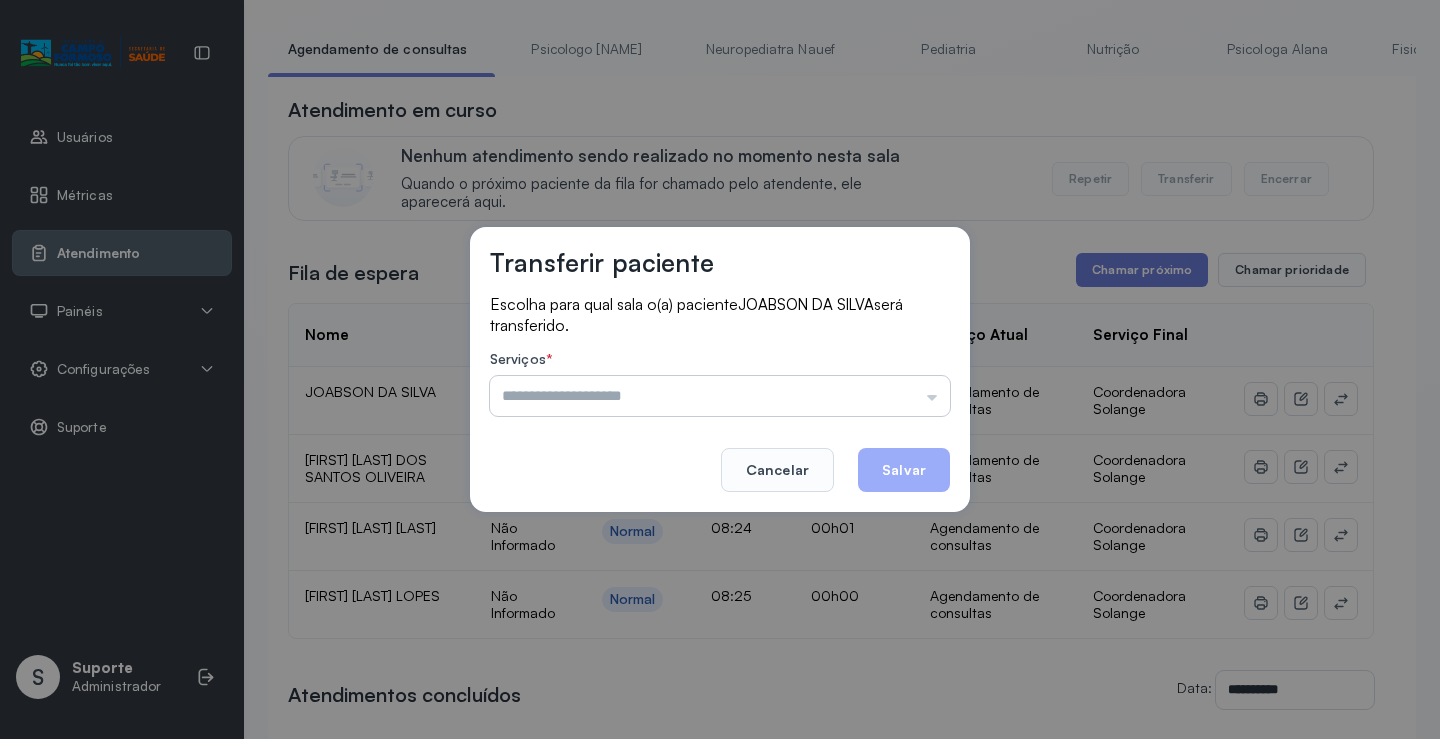 click at bounding box center [720, 396] 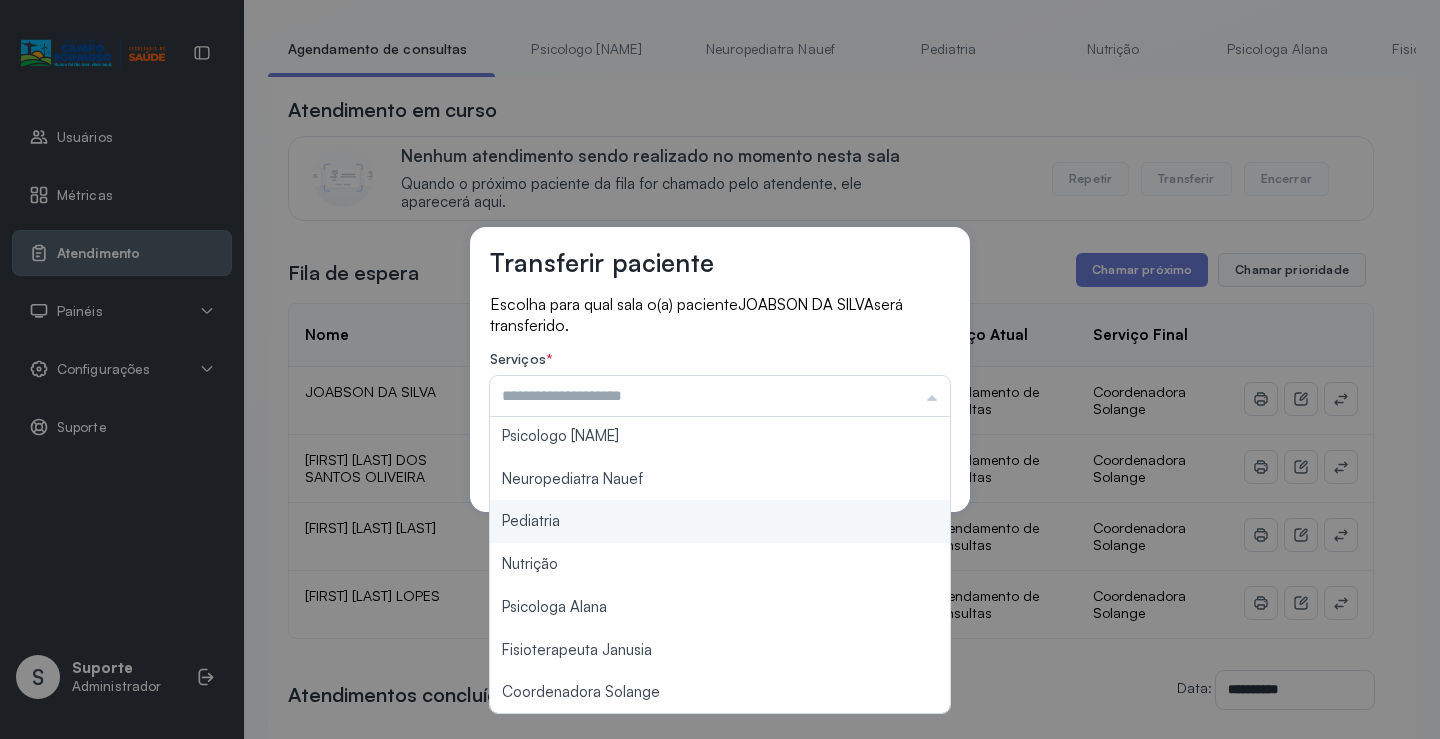 scroll, scrollTop: 0, scrollLeft: 0, axis: both 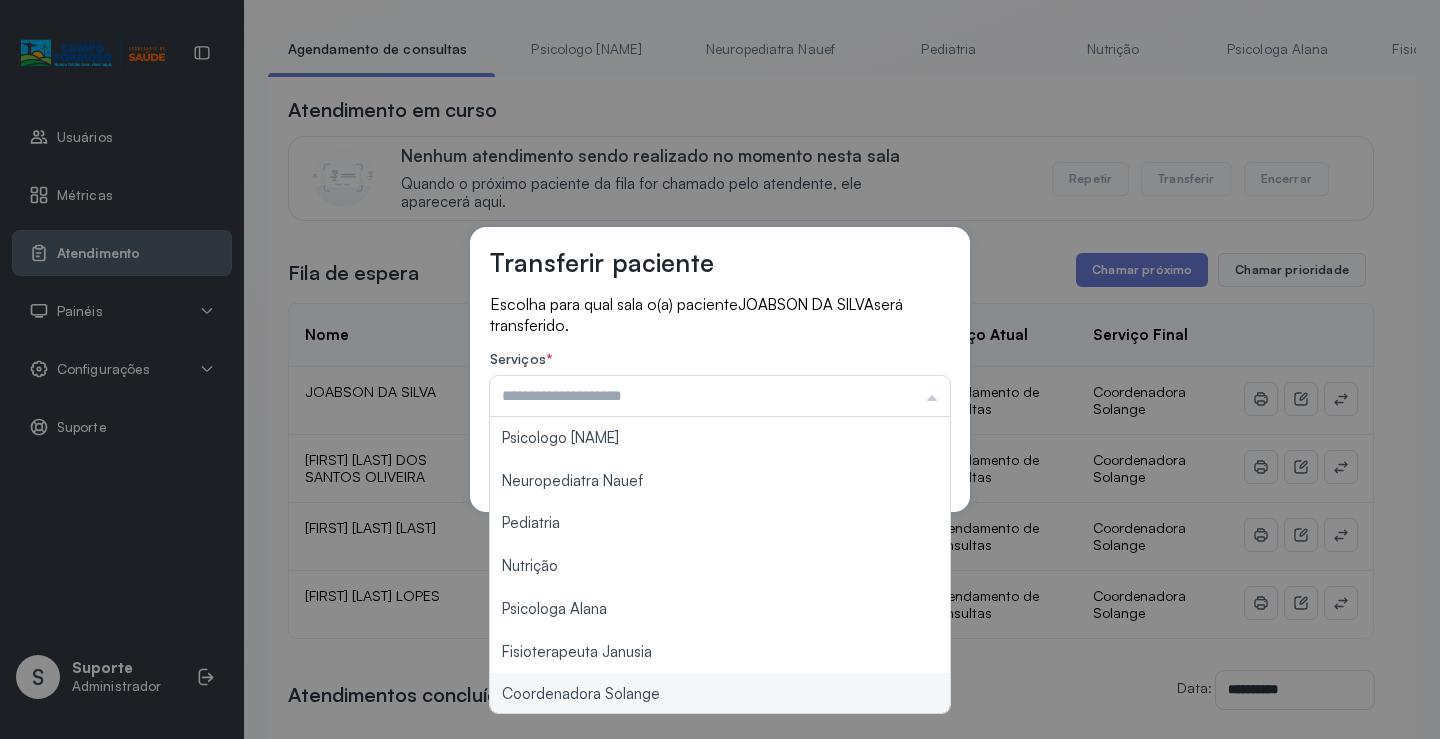 type on "**********" 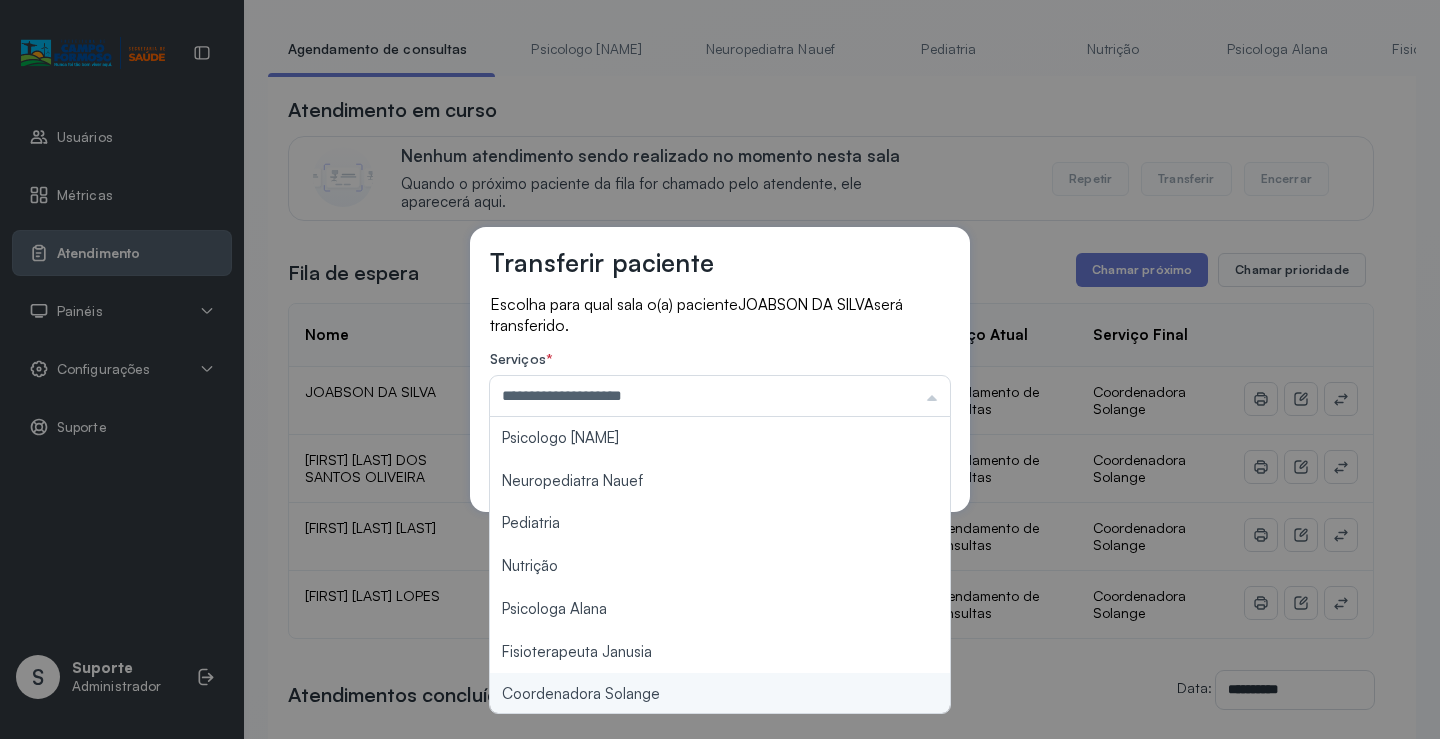 click on "**********" at bounding box center [720, 369] 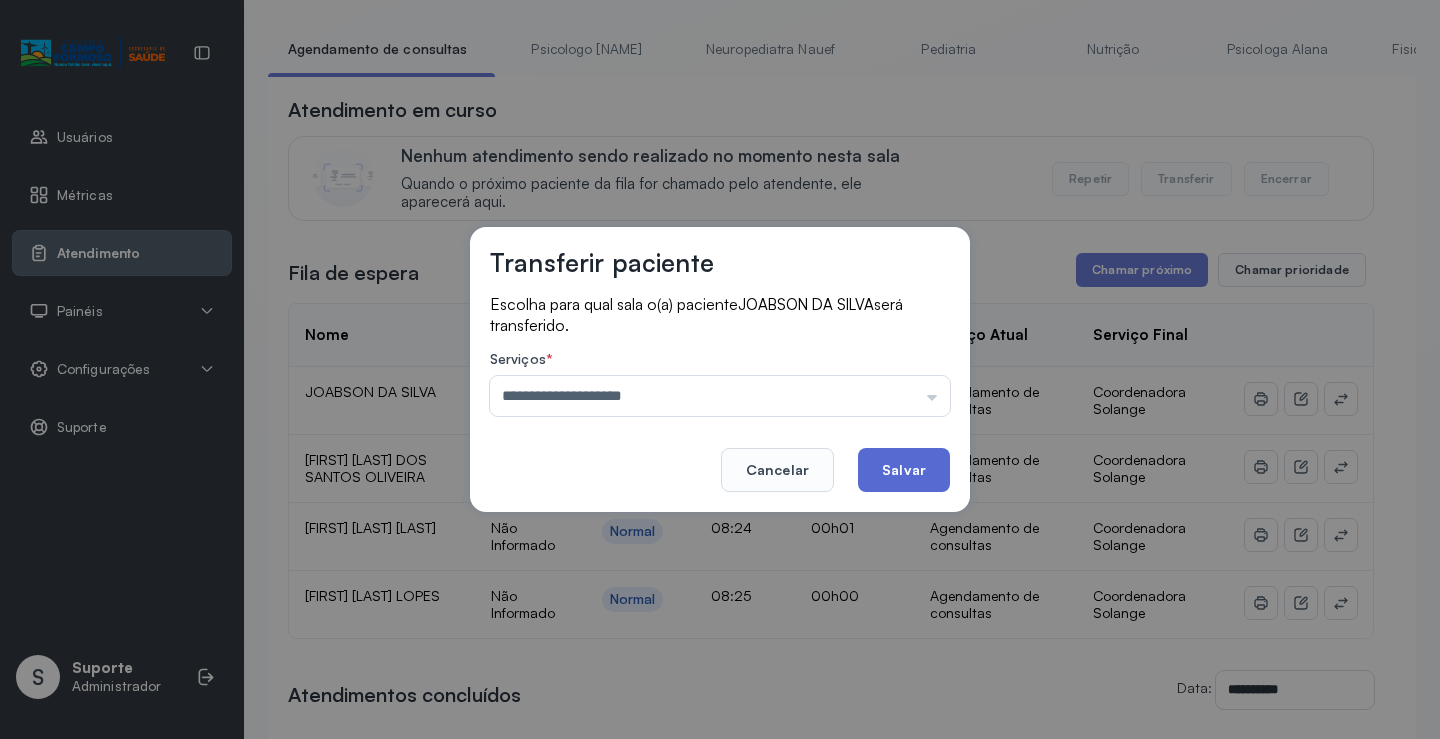 click on "Salvar" 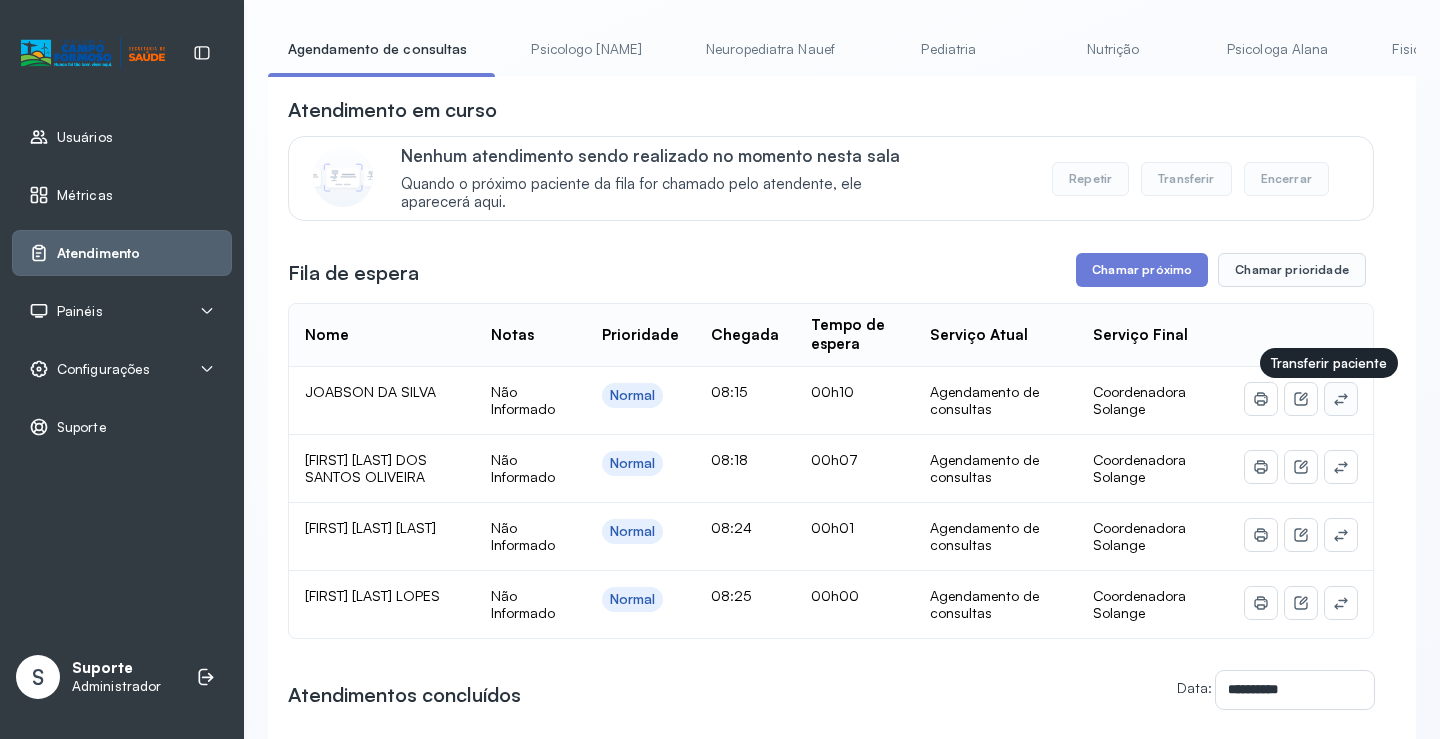 click 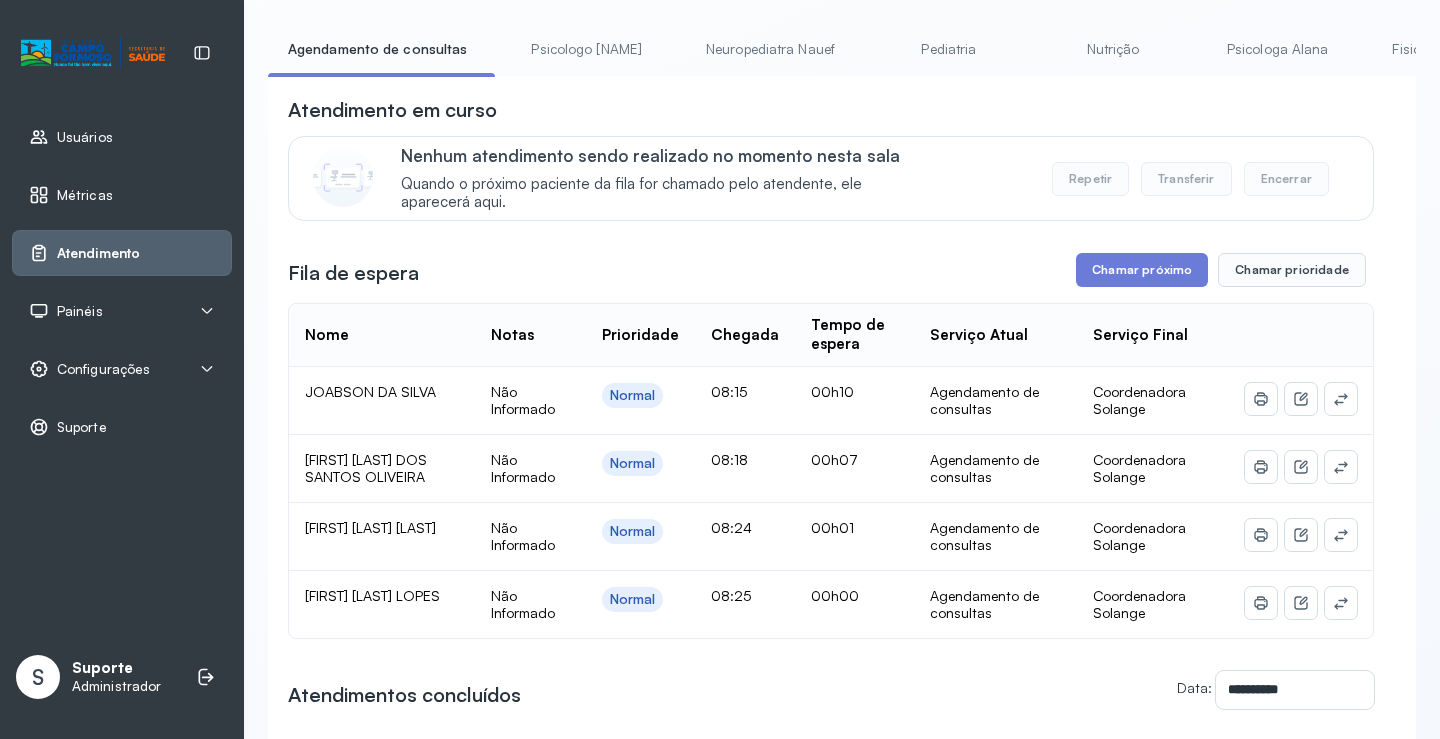 click on "00h10" 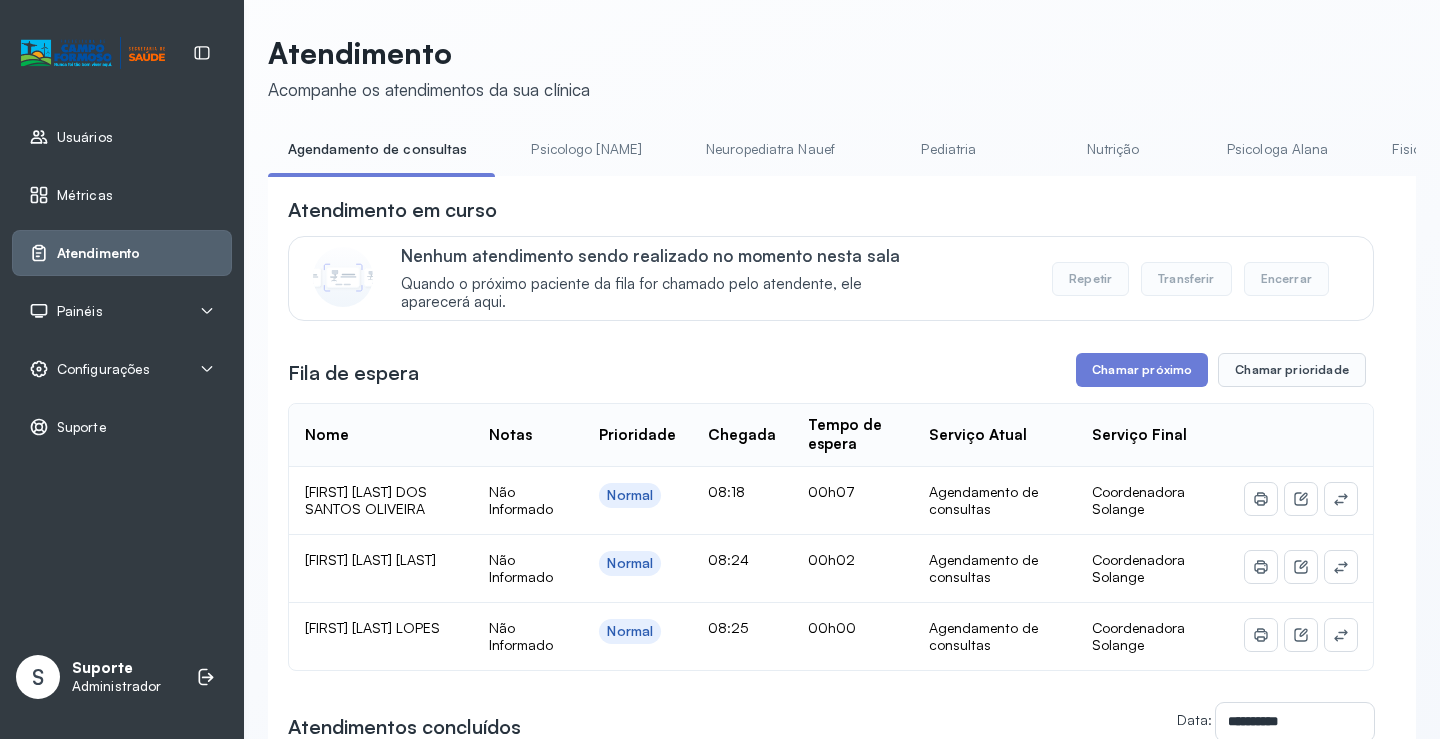 scroll, scrollTop: 101, scrollLeft: 0, axis: vertical 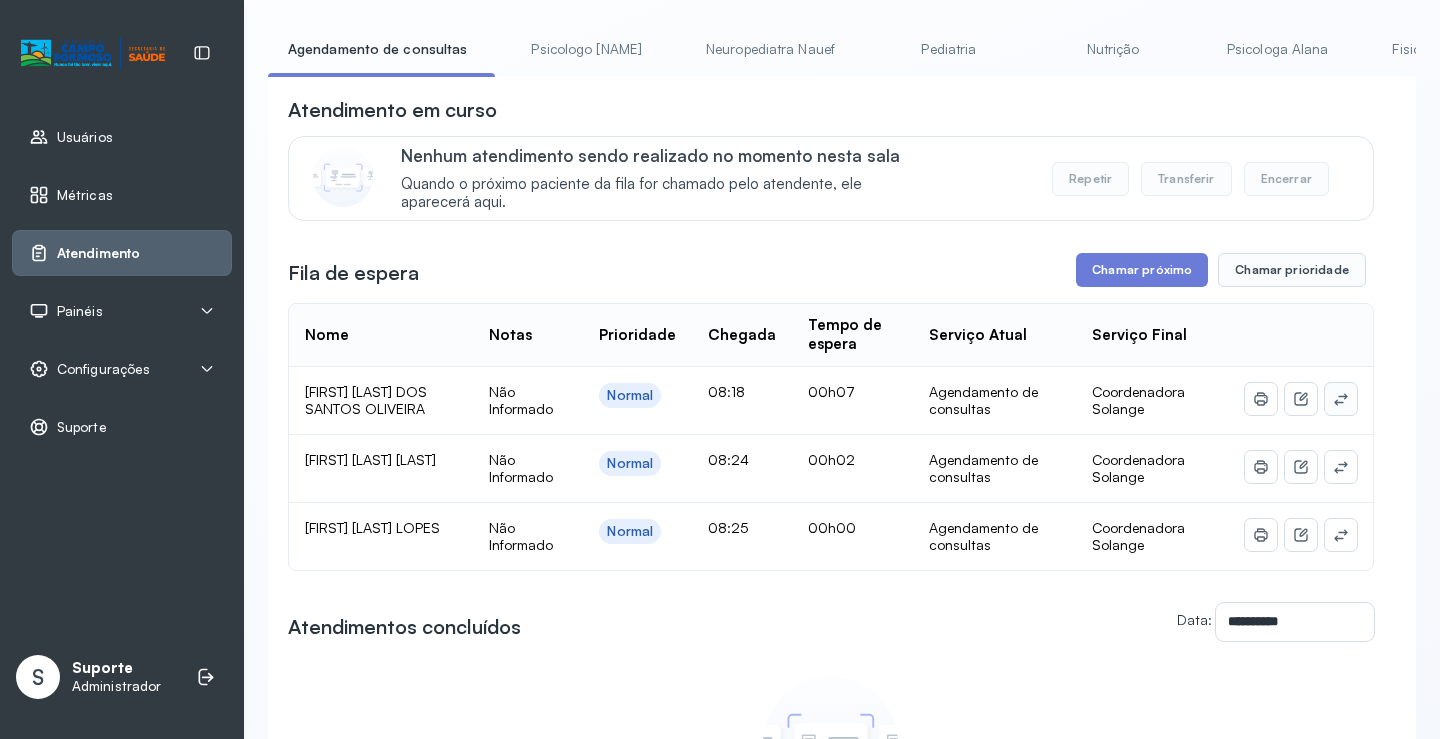 click 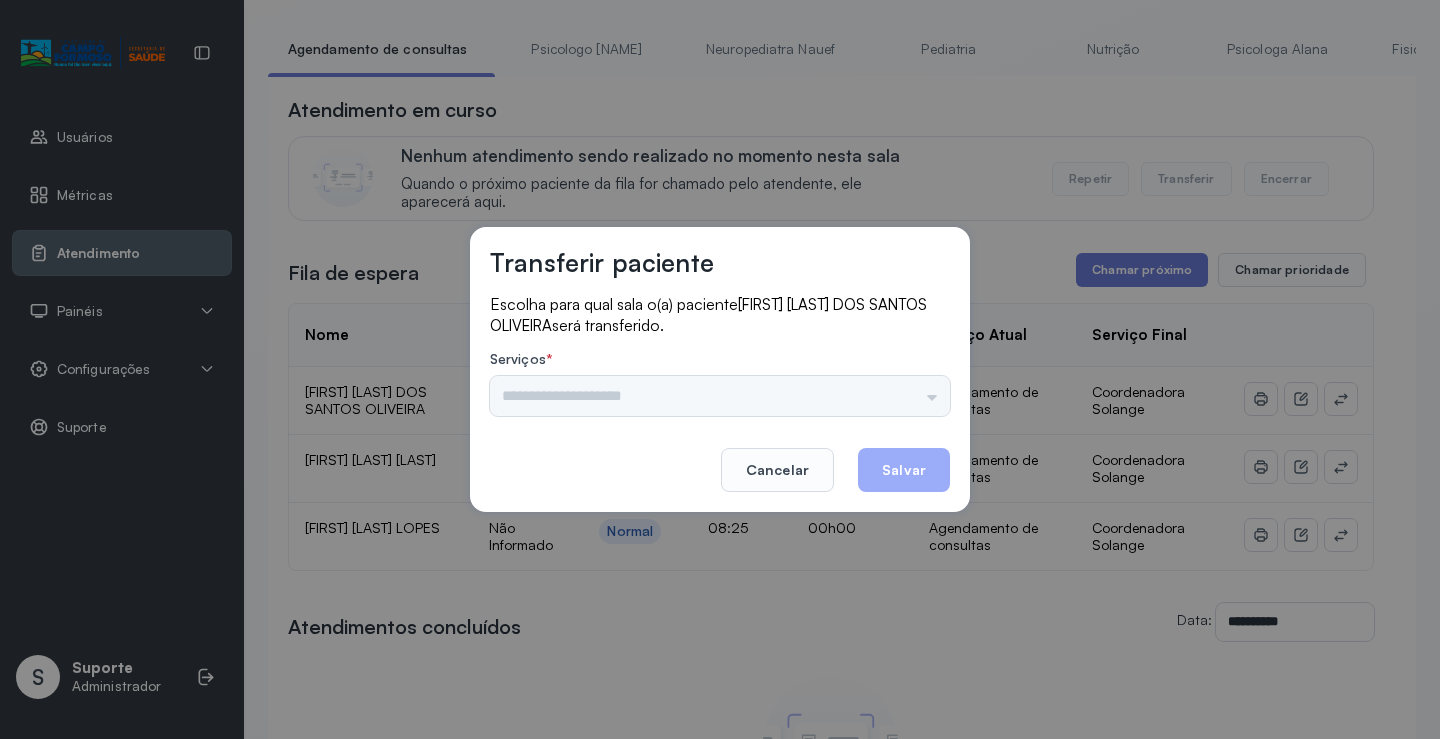 click on "Psicologo Pedro Neuropediatra Nauef Pediatria Nutrição Psicologa Alana Fisioterapeuta Janusia Coordenadora Solange Consultório 2 Assistente Social Triagem Psiquiatra Fisioterapeuta Francyne Fisioterapeuta Morgana Neuropediatra João" at bounding box center [720, 396] 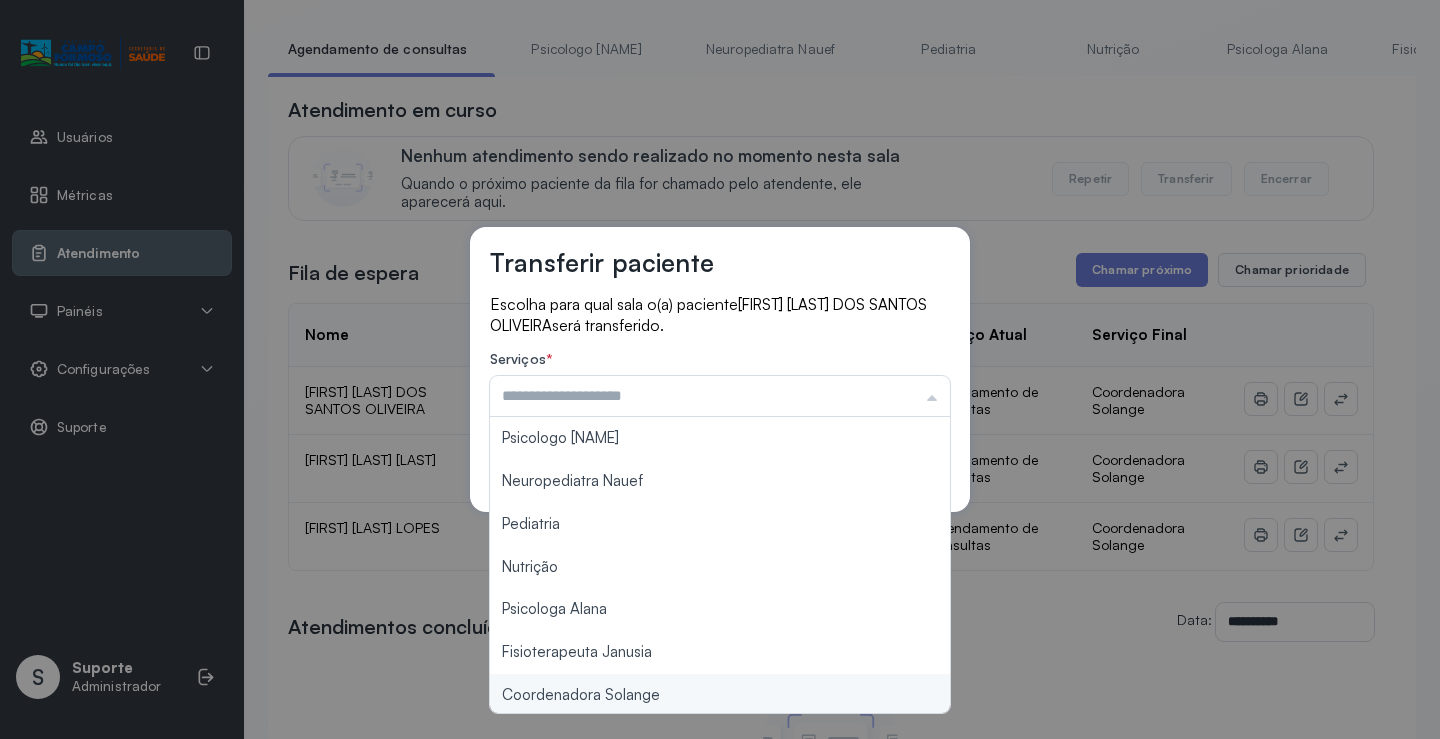 type on "**********" 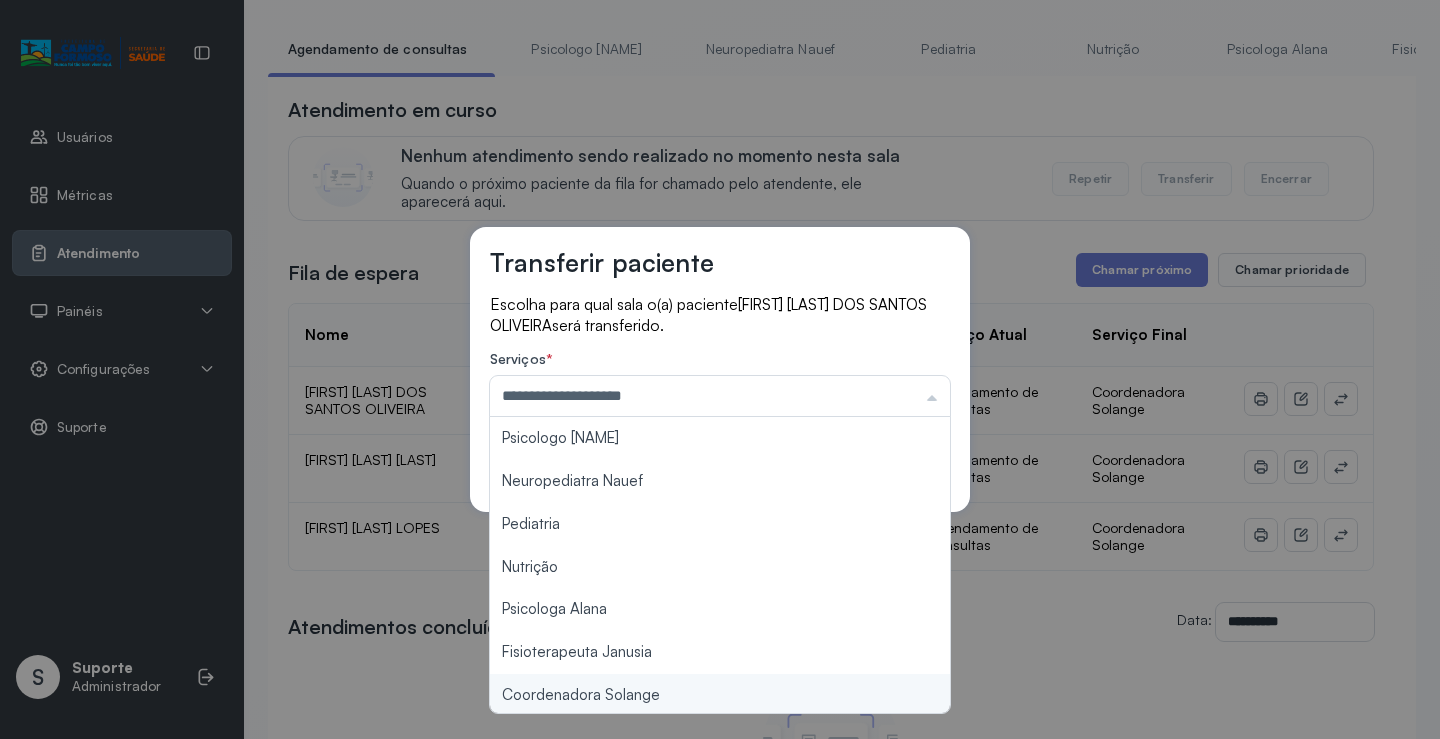 click on "**********" at bounding box center [720, 369] 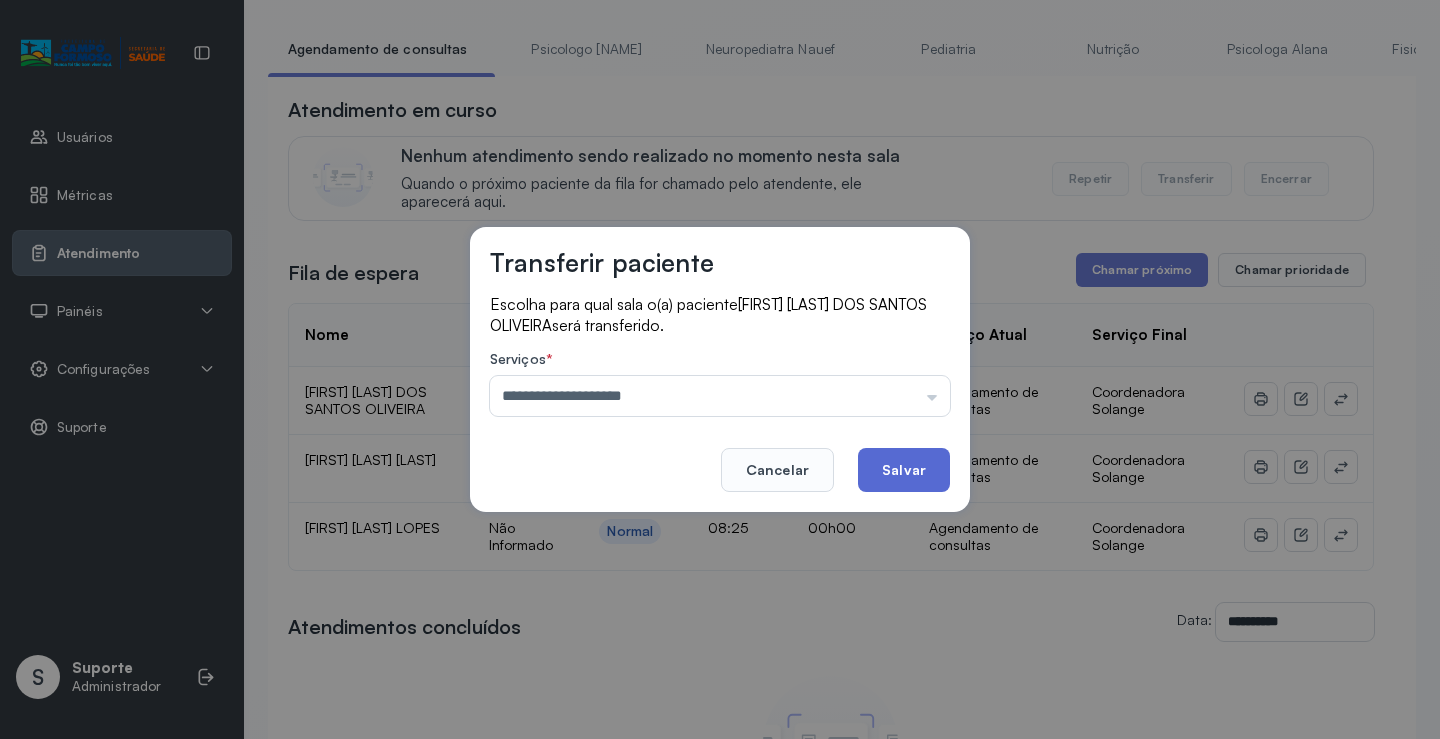 click on "Salvar" 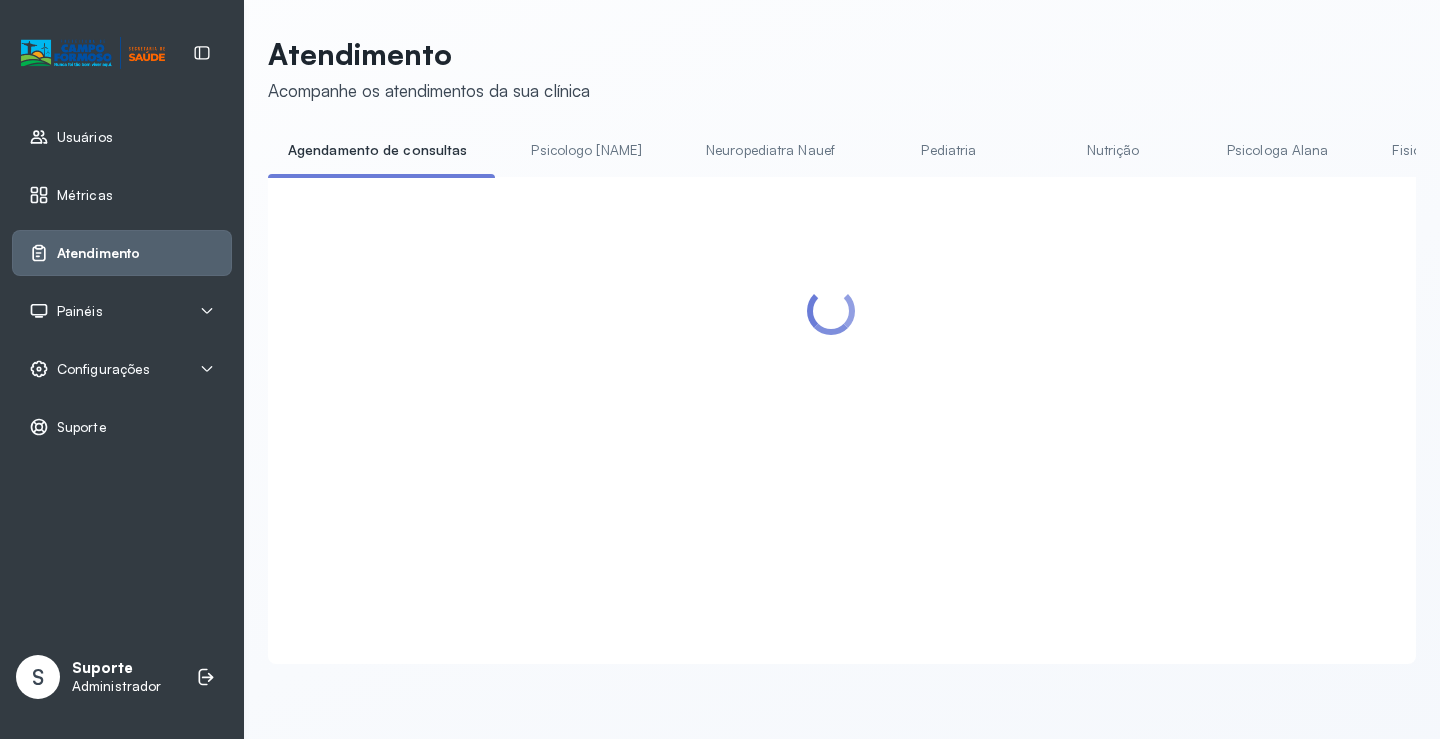scroll, scrollTop: 101, scrollLeft: 0, axis: vertical 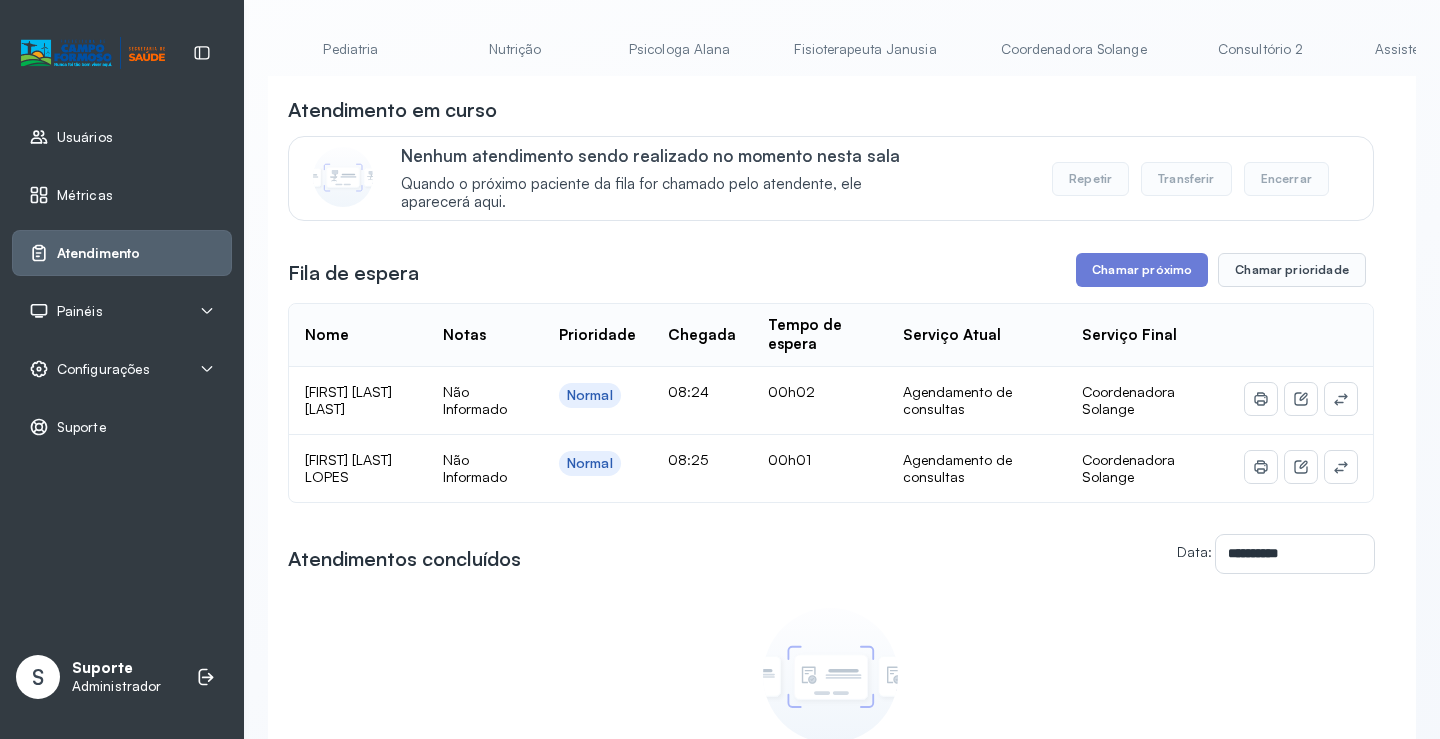 click on "Coordenadora Solange" at bounding box center [1074, 49] 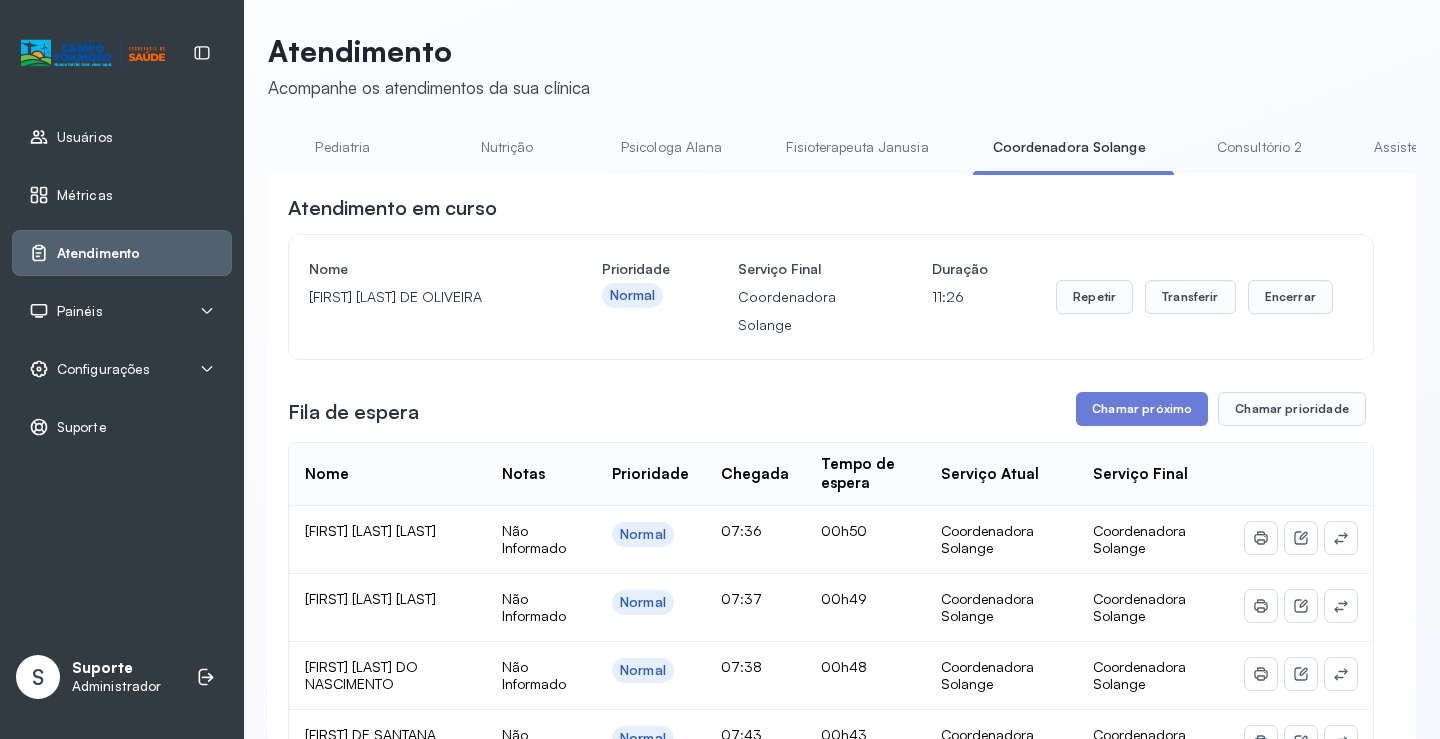 scroll, scrollTop: 1, scrollLeft: 0, axis: vertical 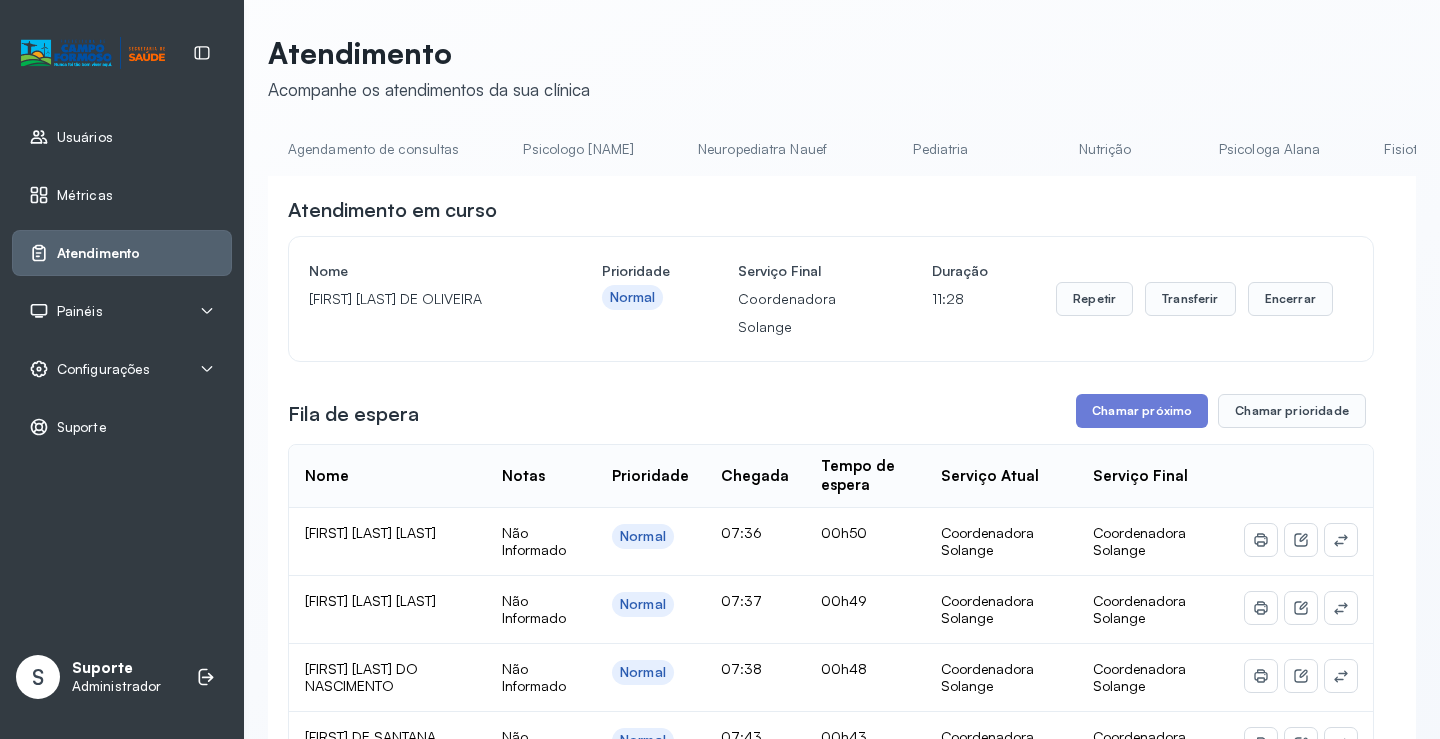 click on "Agendamento de consultas" at bounding box center (373, 149) 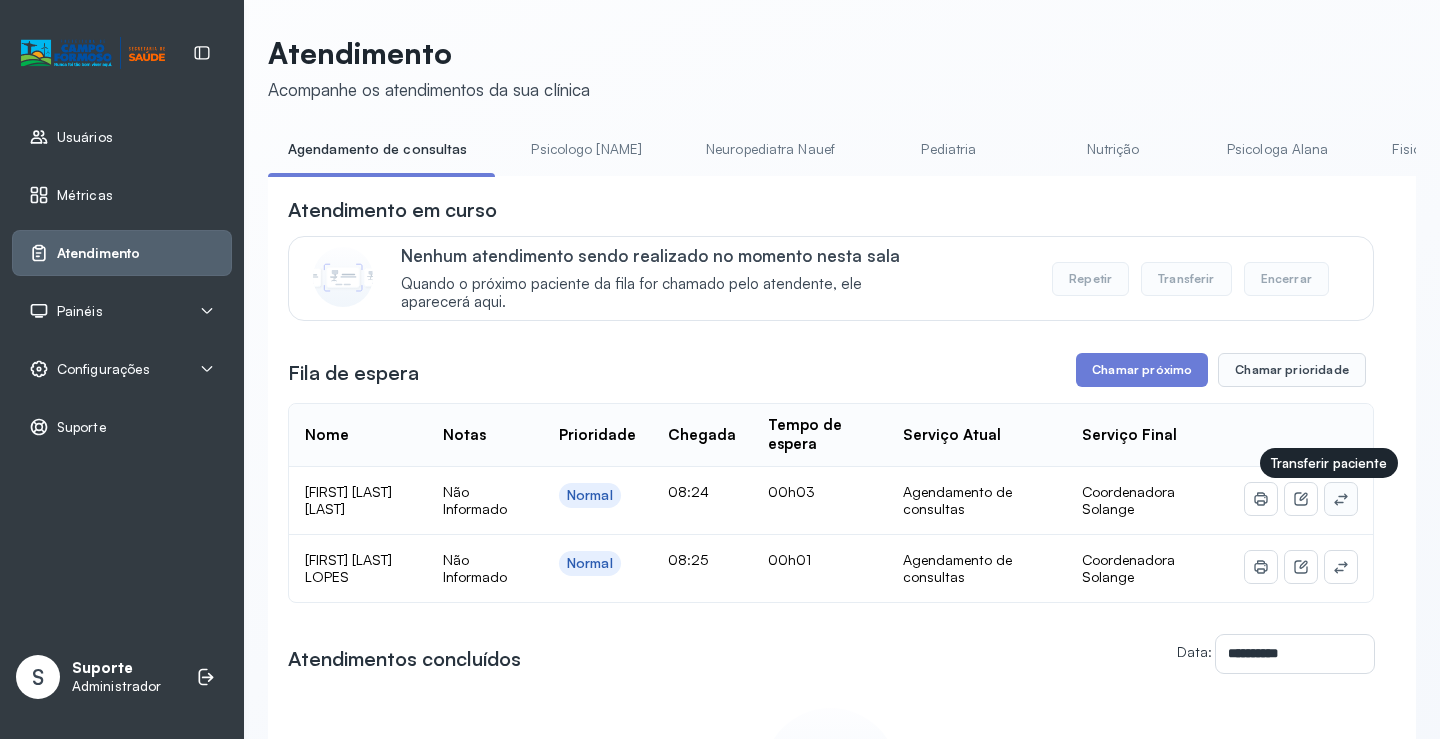 click 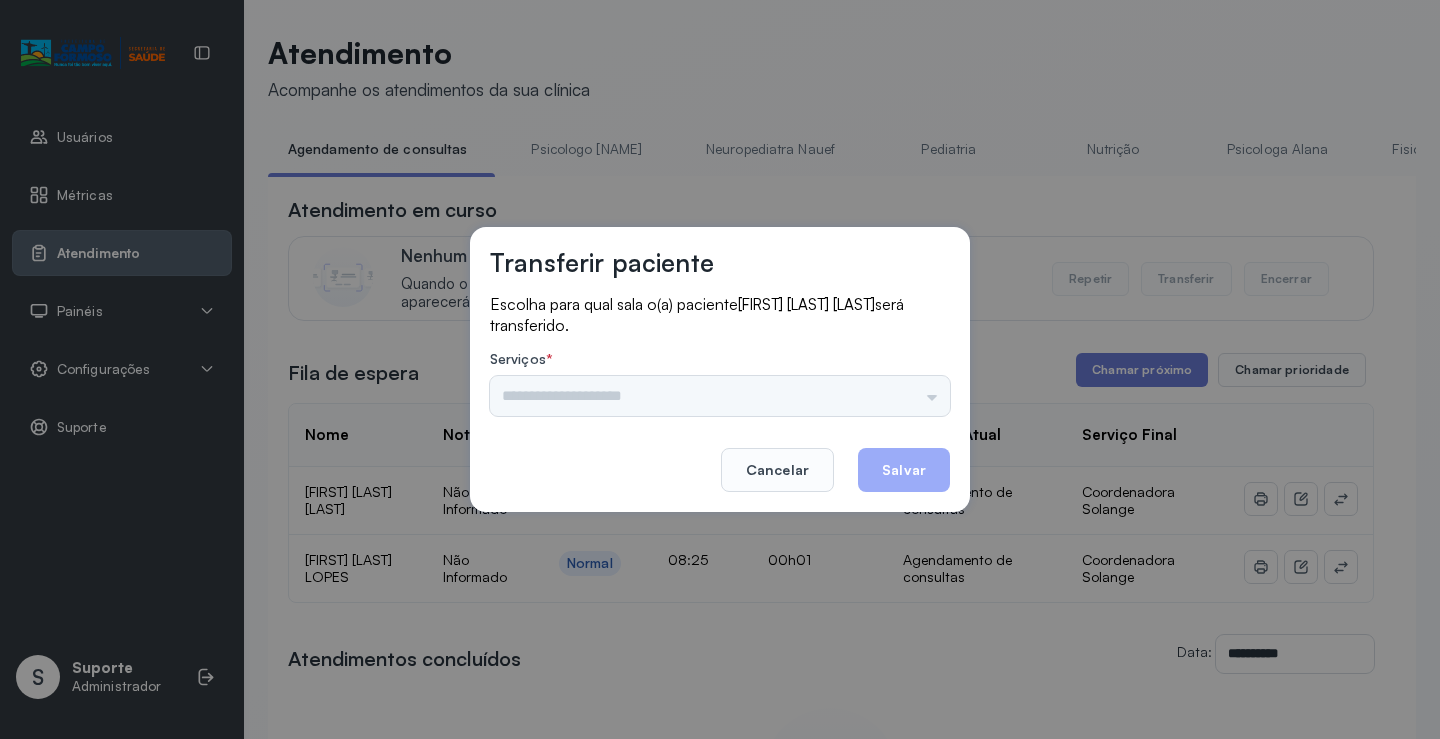 click on "Psicologo Pedro Neuropediatra Nauef Pediatria Nutrição Psicologa Alana Fisioterapeuta Janusia Coordenadora Solange Consultório 2 Assistente Social Triagem Psiquiatra Fisioterapeuta Francyne Fisioterapeuta Morgana Neuropediatra João" at bounding box center [720, 396] 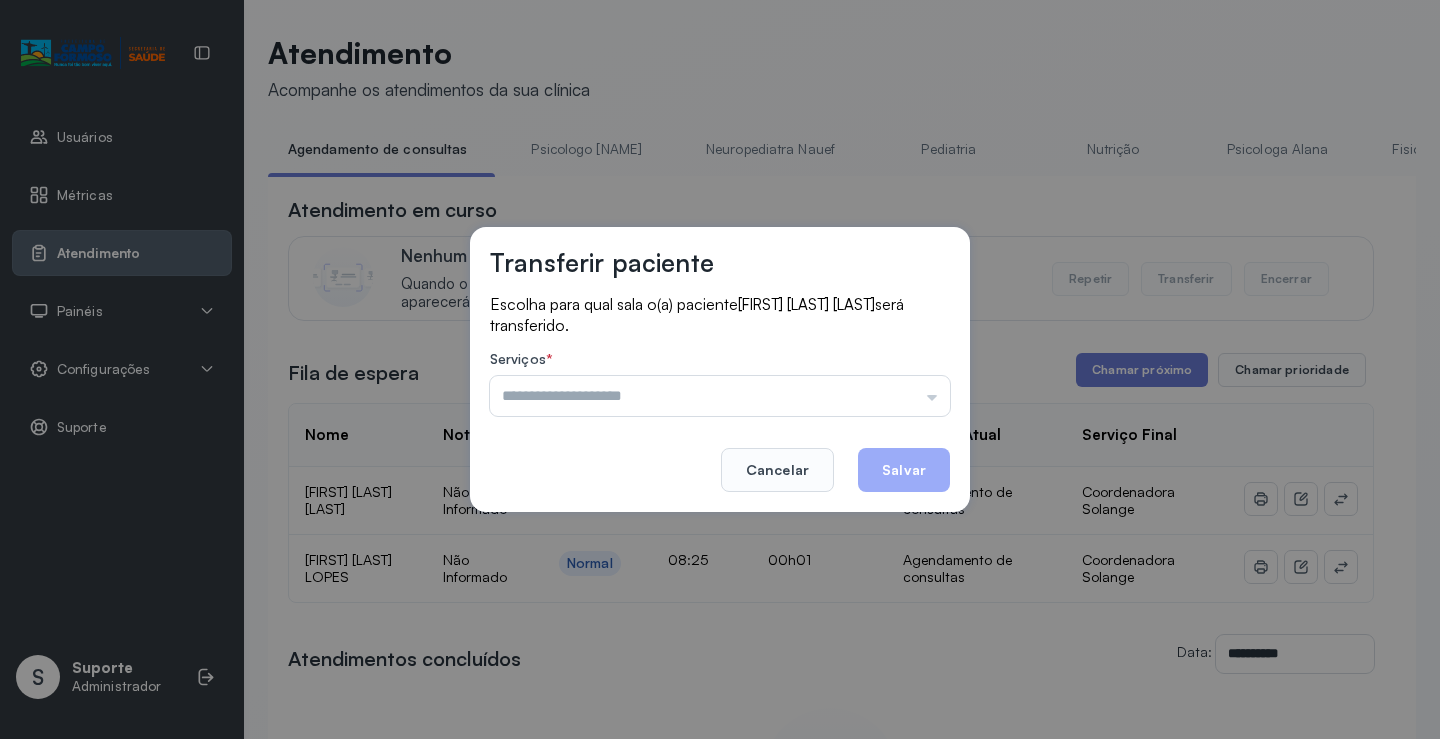click at bounding box center [720, 396] 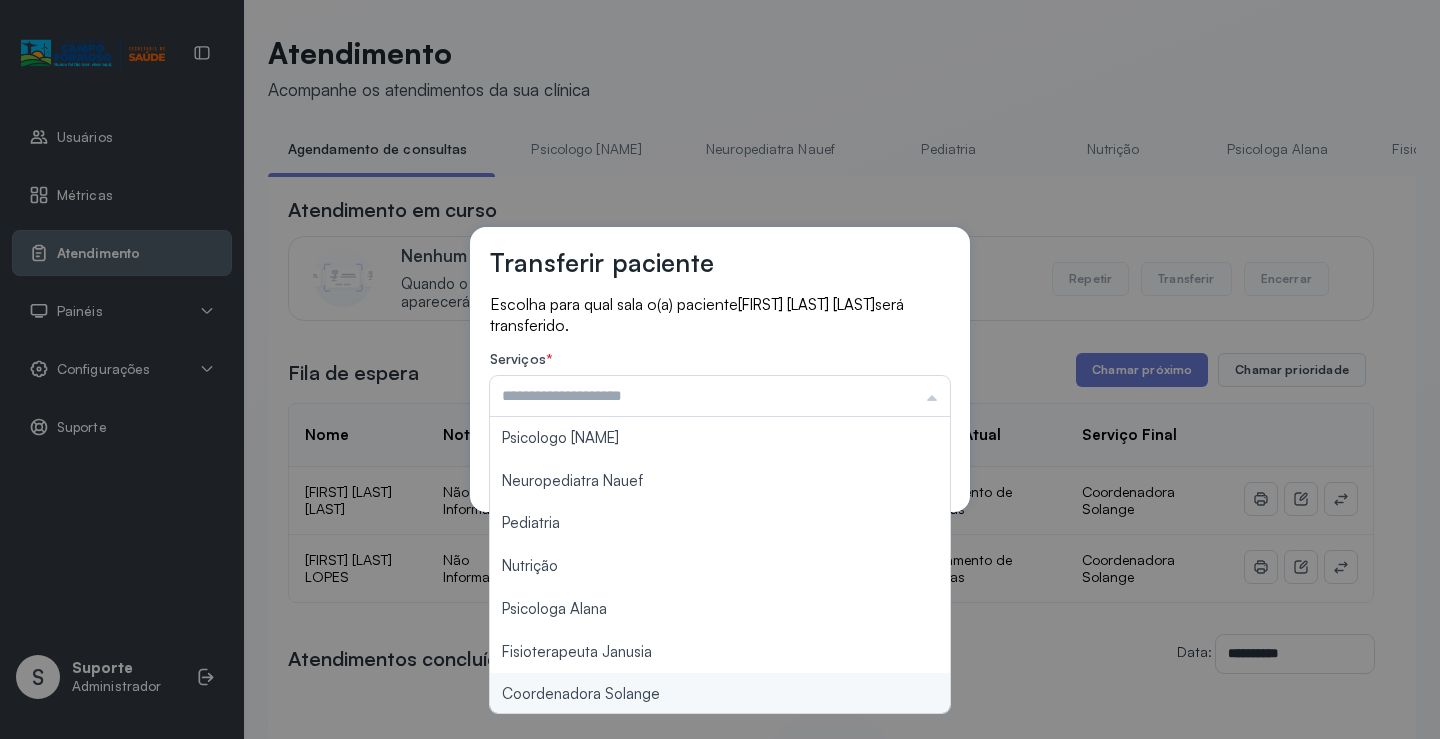 type on "**********" 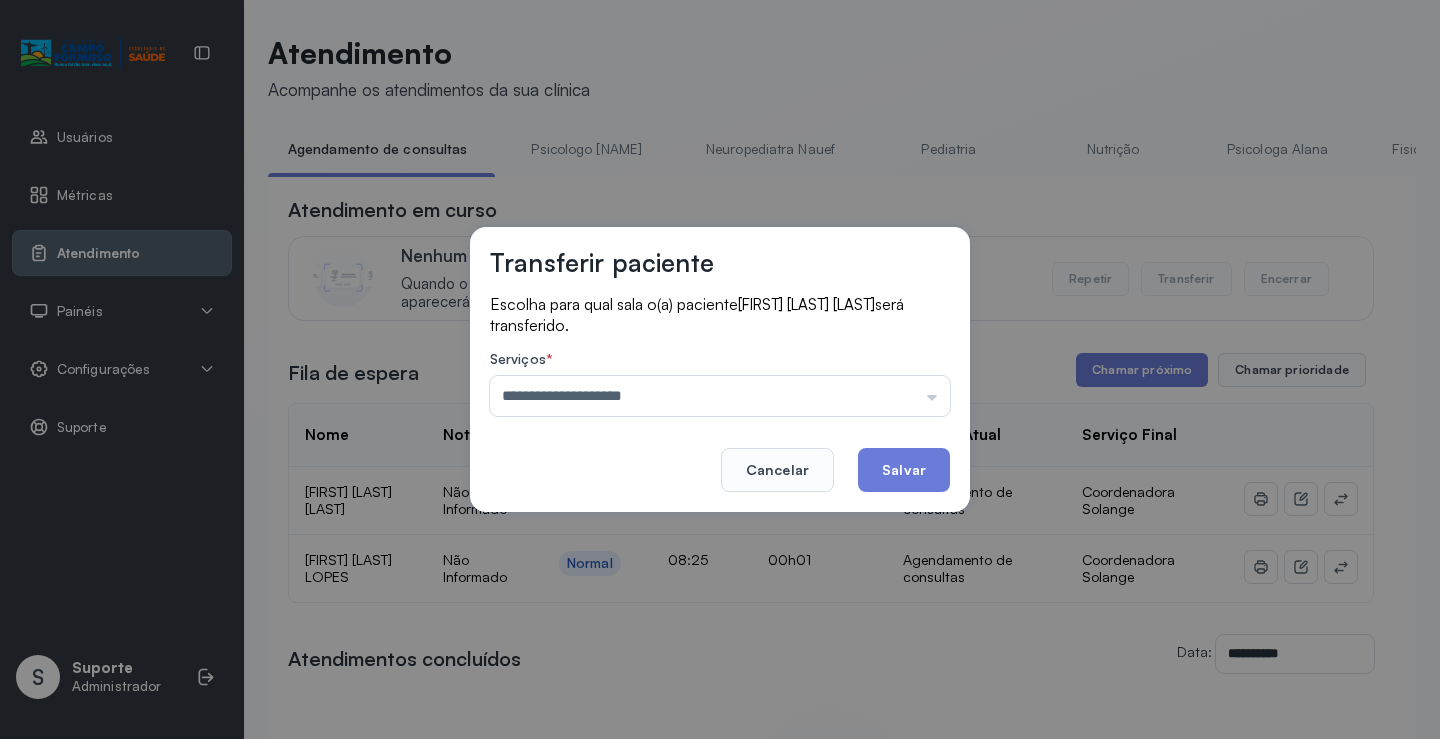 click on "**********" at bounding box center (720, 369) 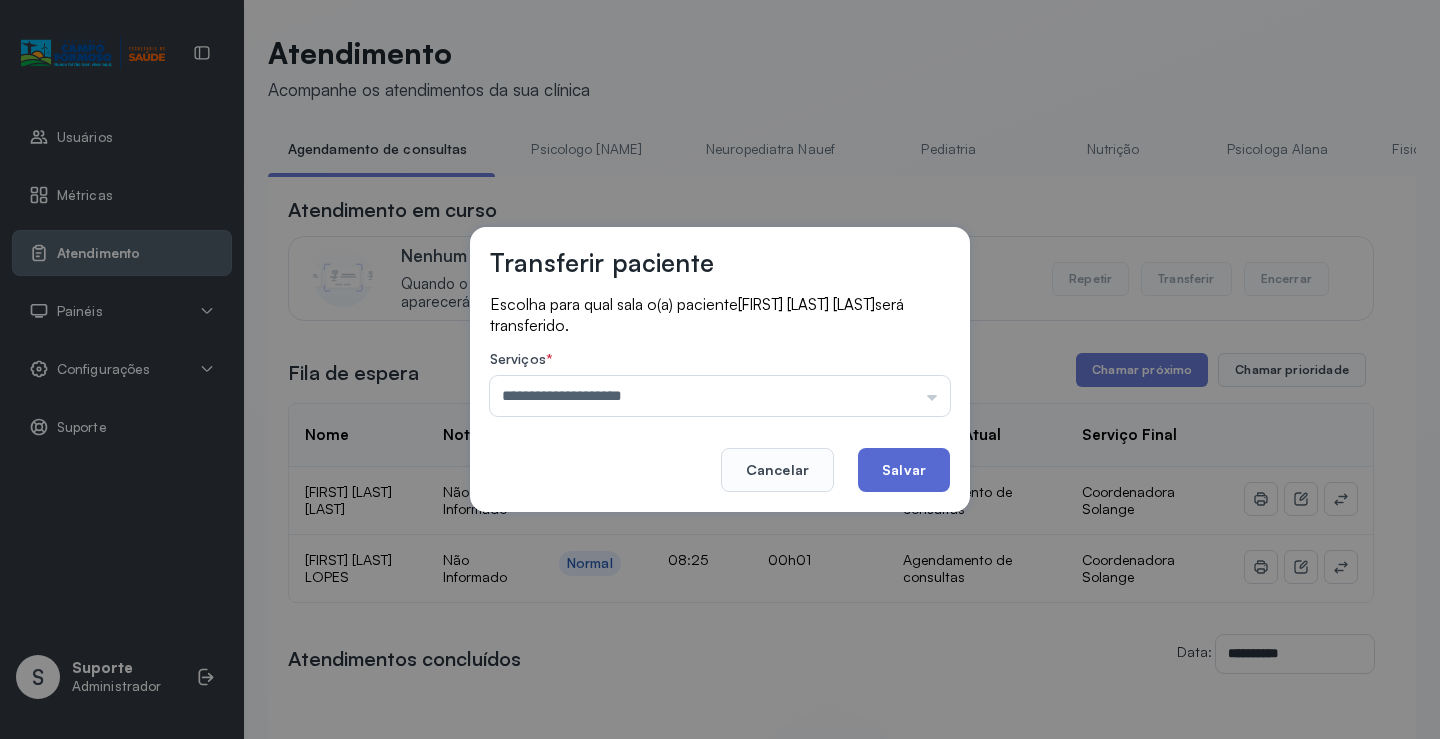 click on "Salvar" 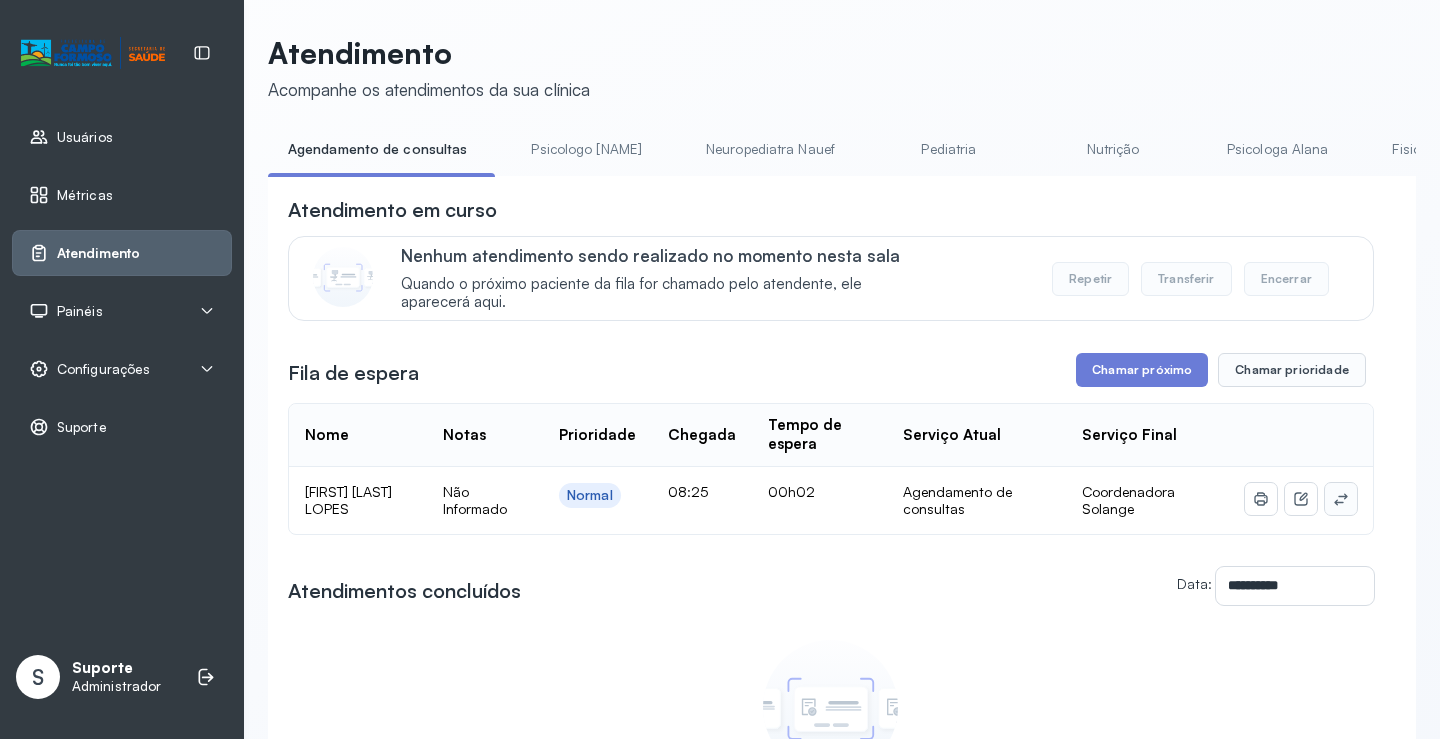 click 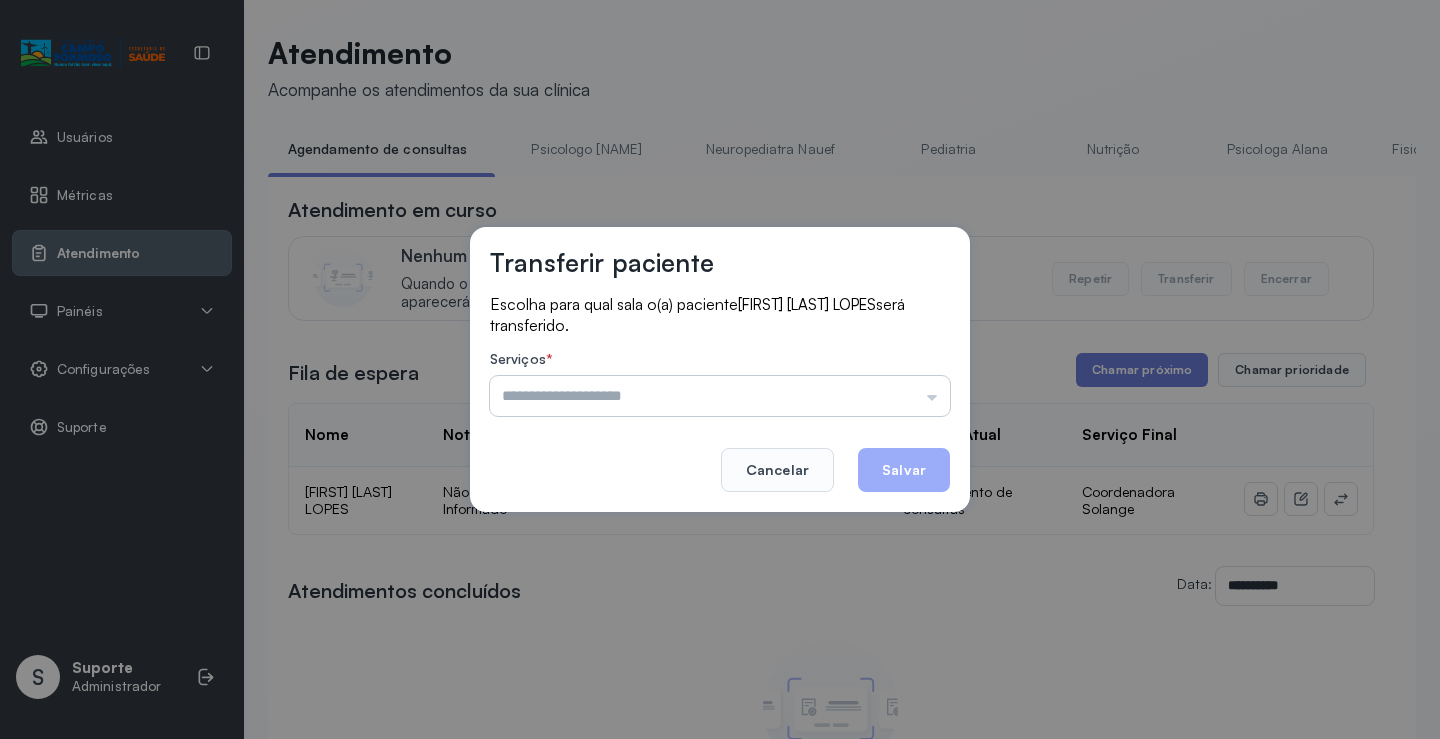 click at bounding box center (720, 396) 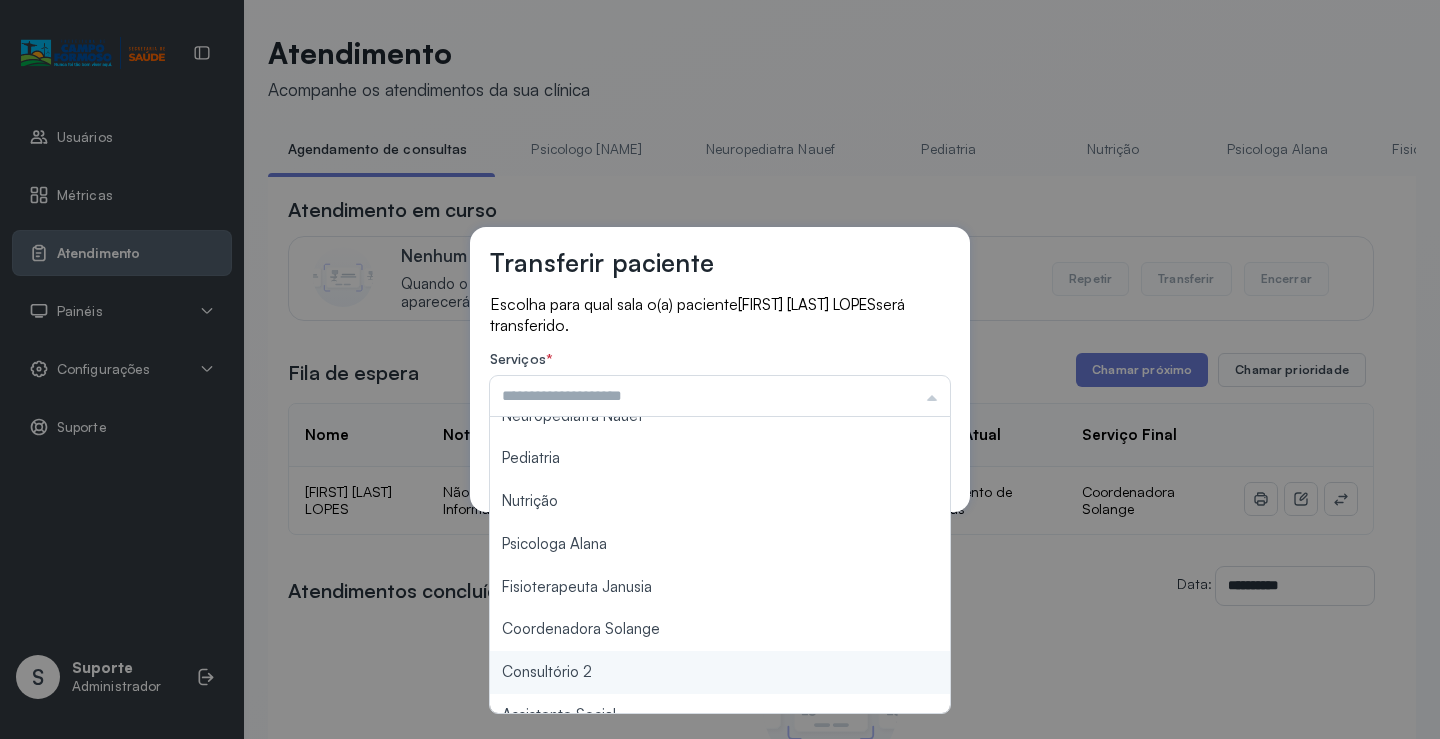 scroll, scrollTop: 100, scrollLeft: 0, axis: vertical 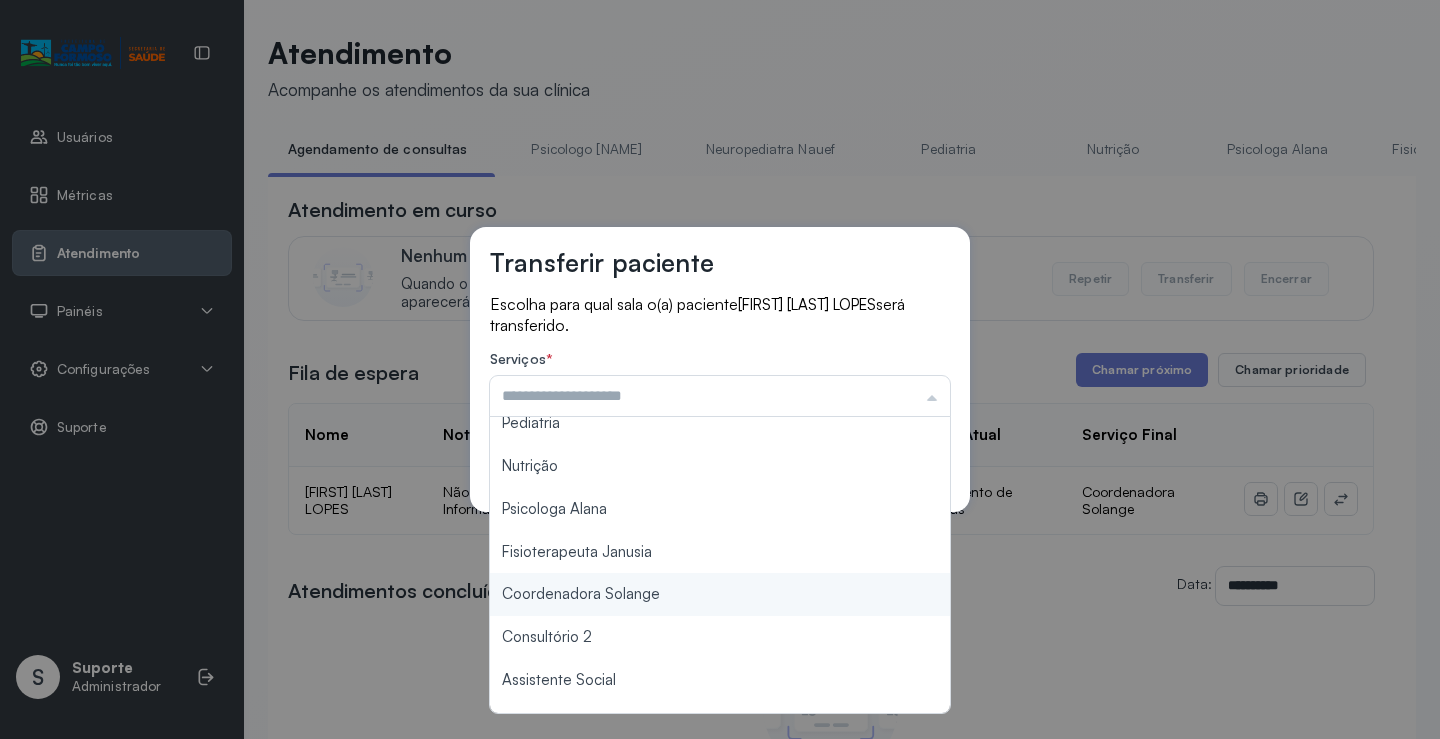 type on "**********" 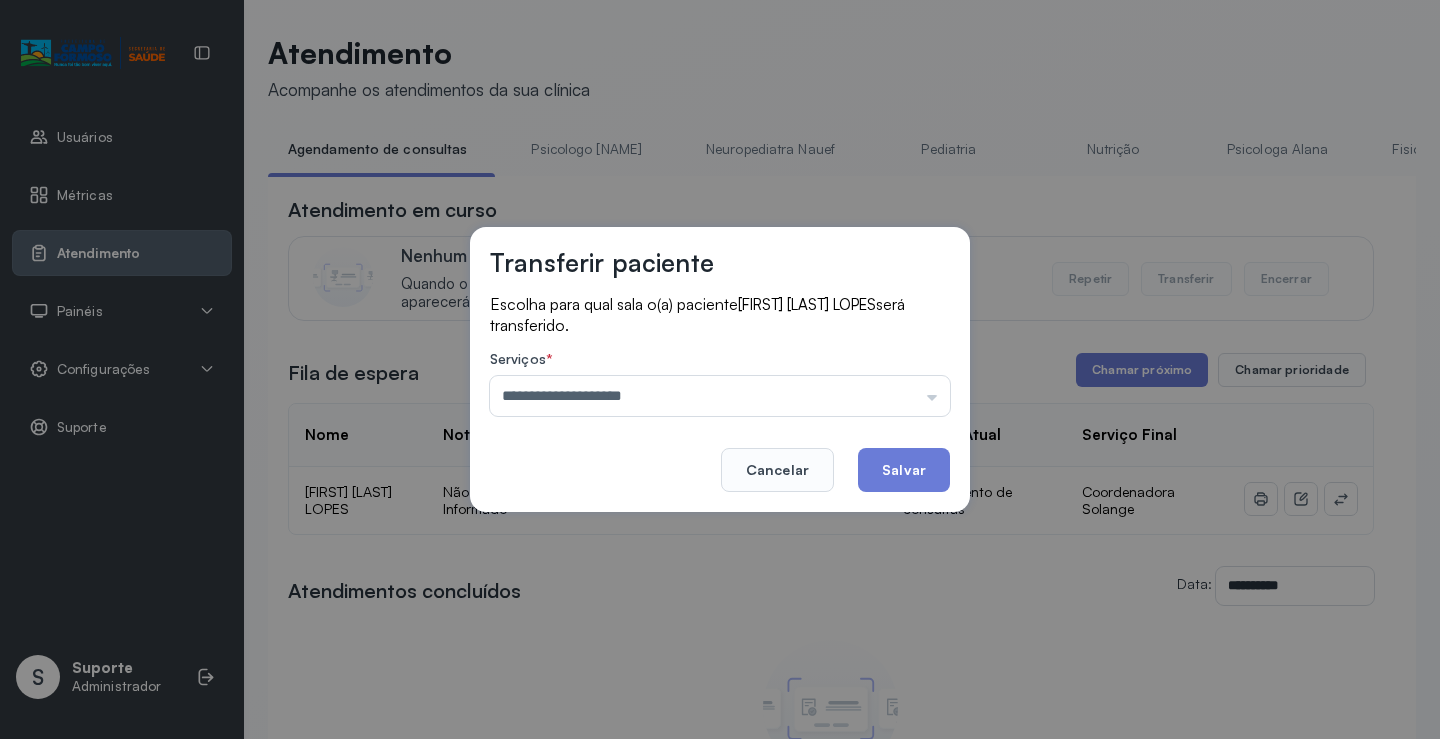 click on "**********" at bounding box center (720, 369) 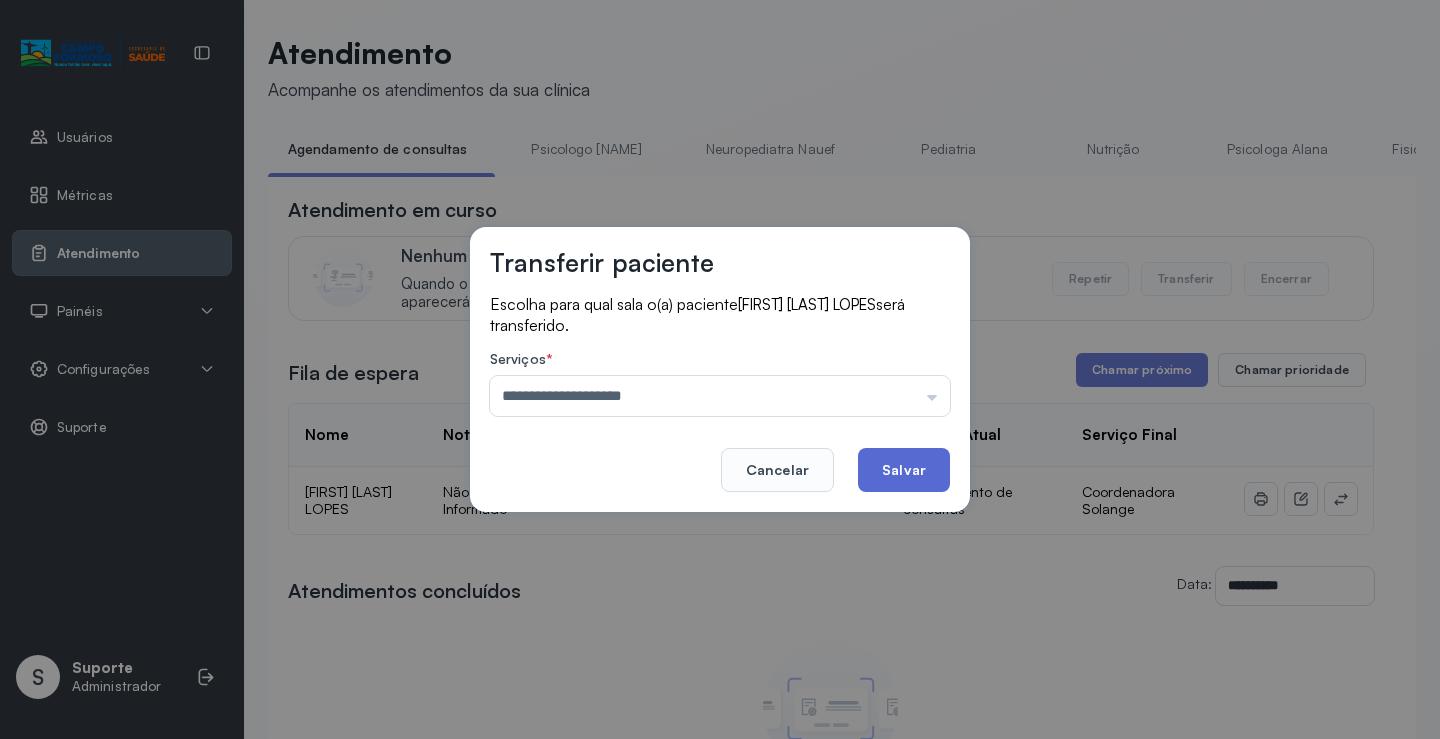 click on "Salvar" 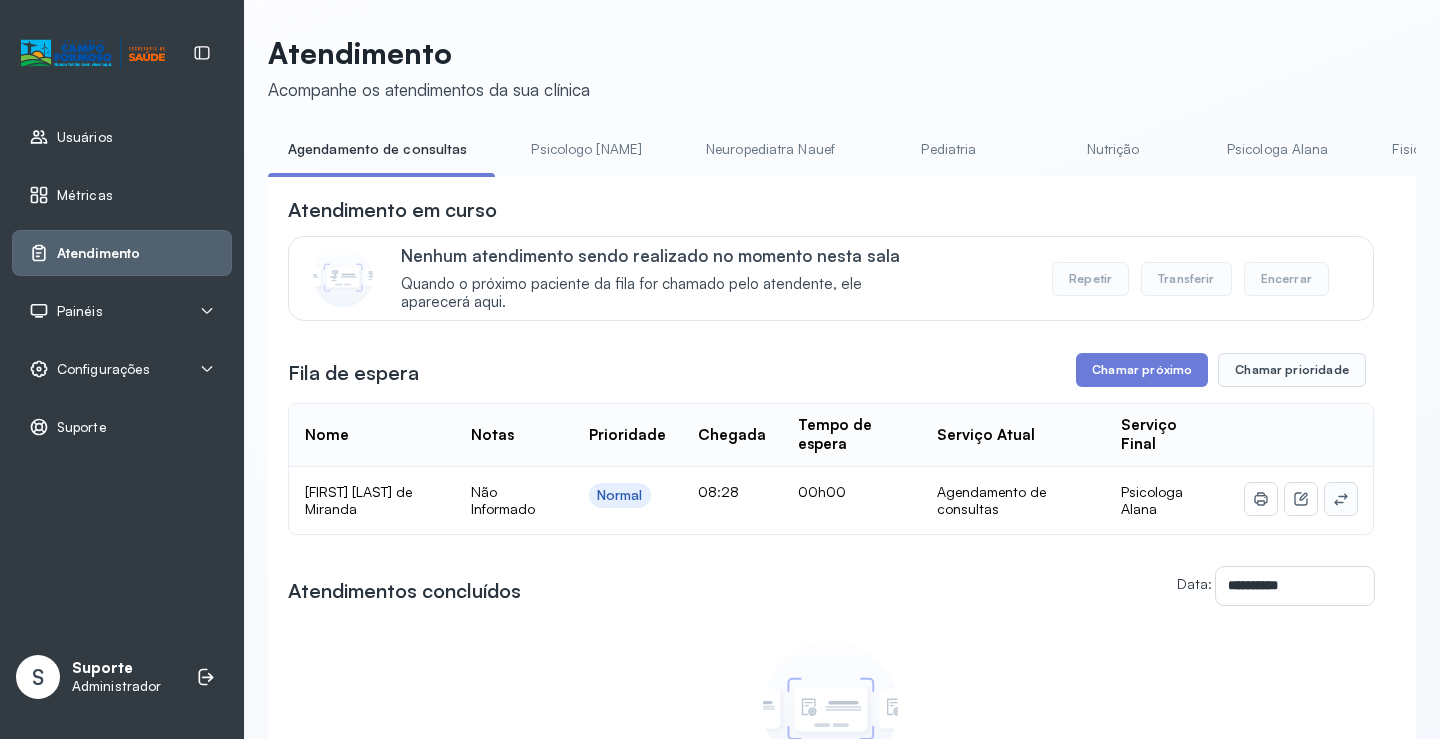 click 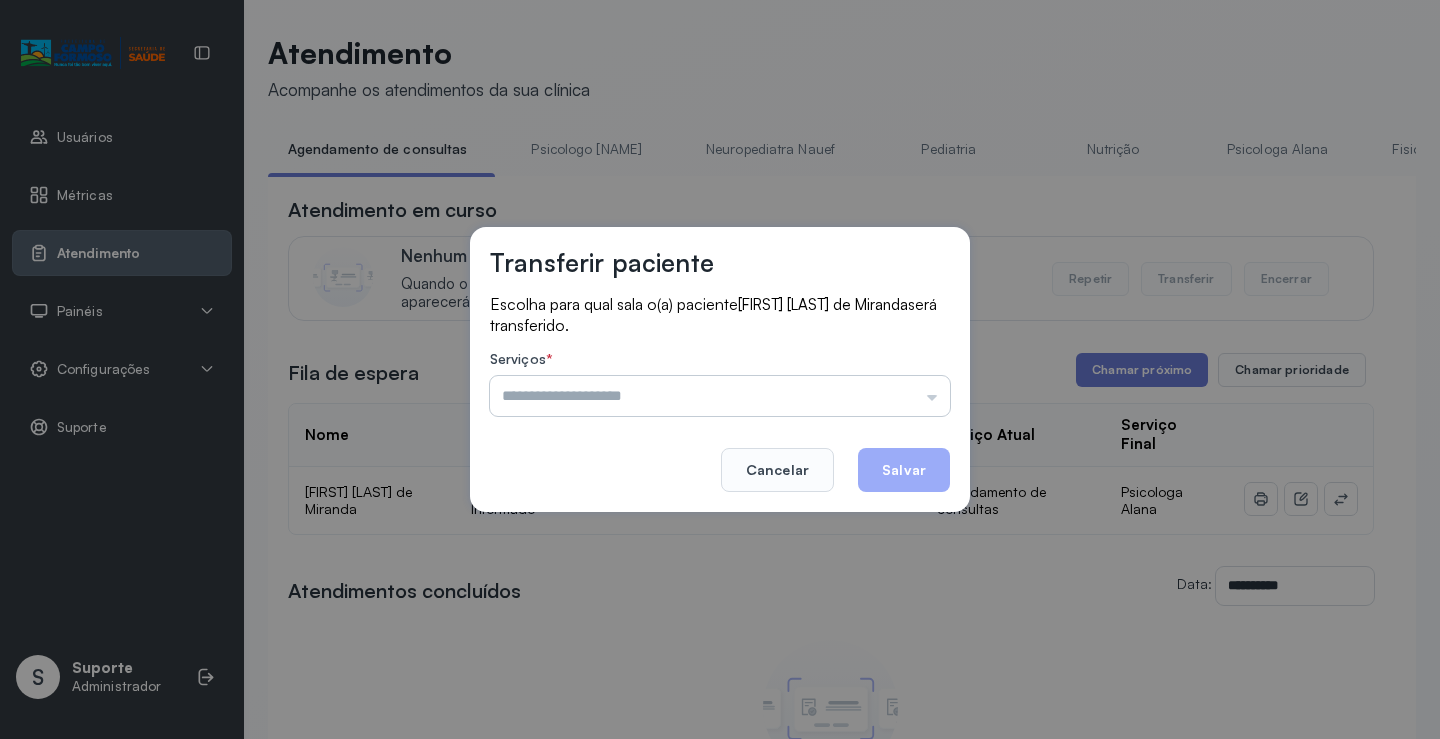 click at bounding box center (720, 396) 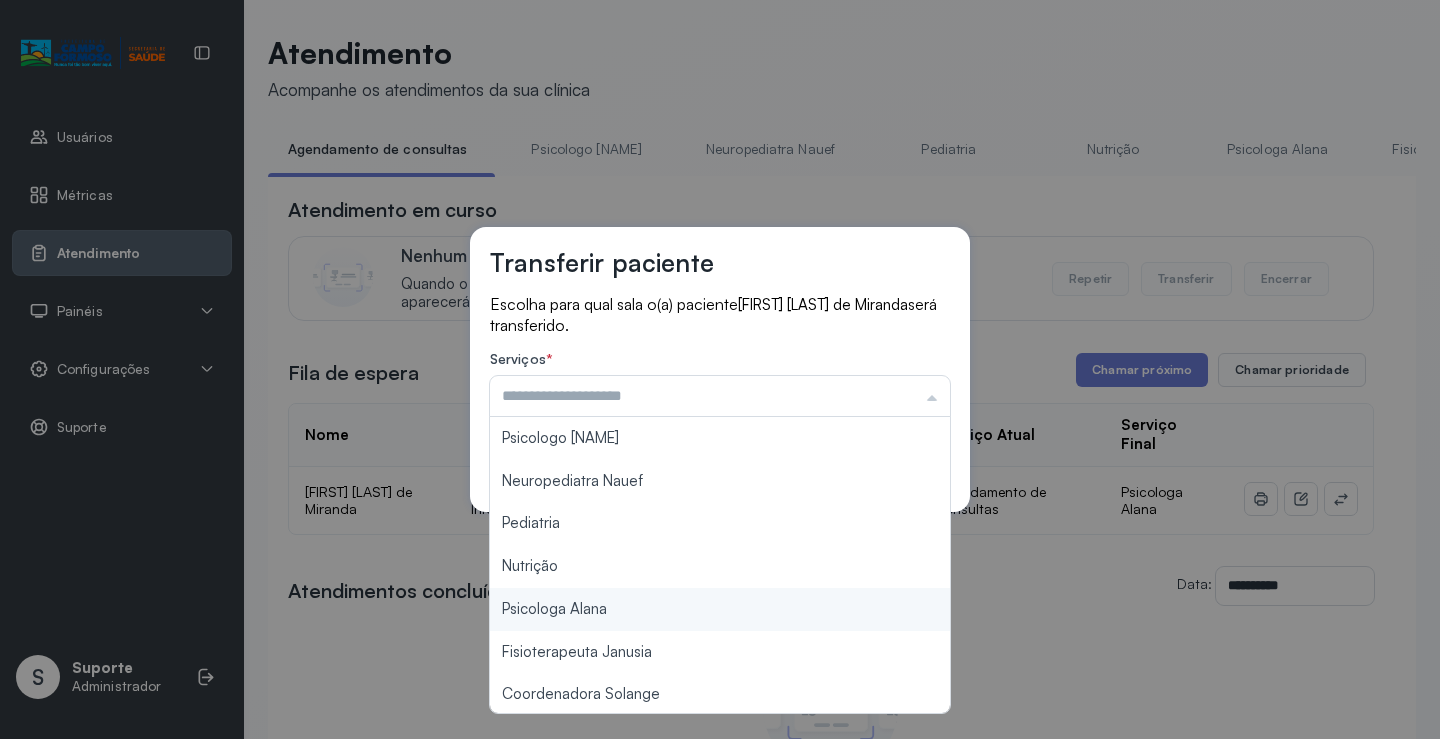 type on "**********" 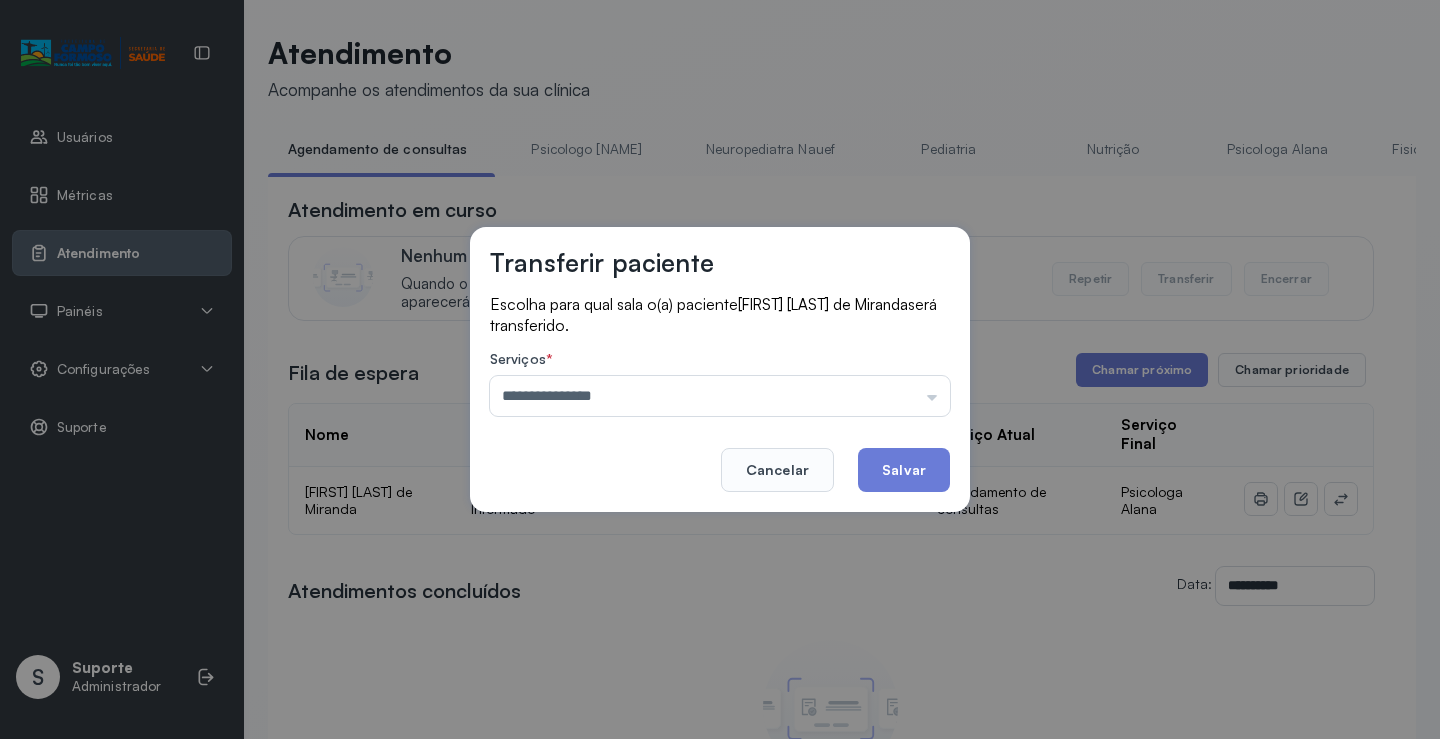 drag, startPoint x: 630, startPoint y: 615, endPoint x: 786, endPoint y: 530, distance: 177.65416 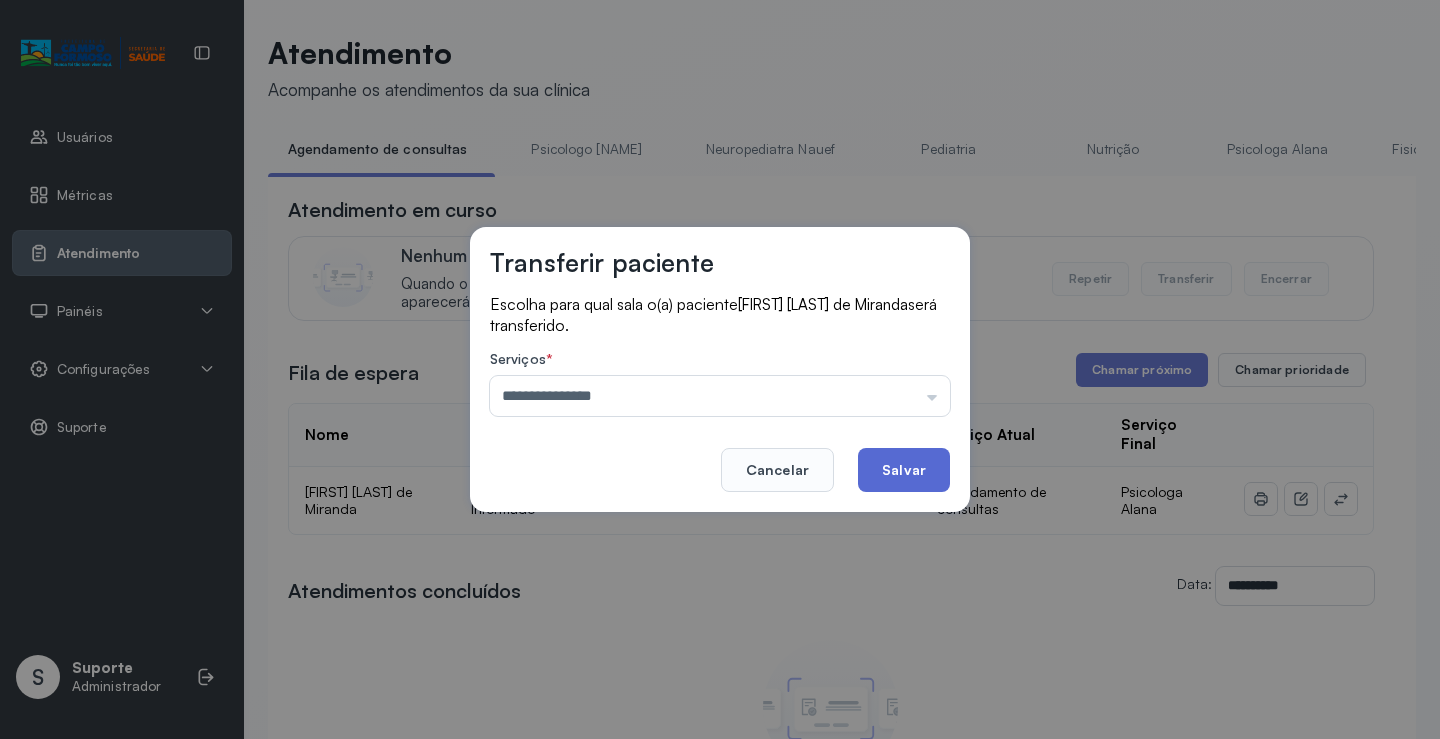 click on "Salvar" 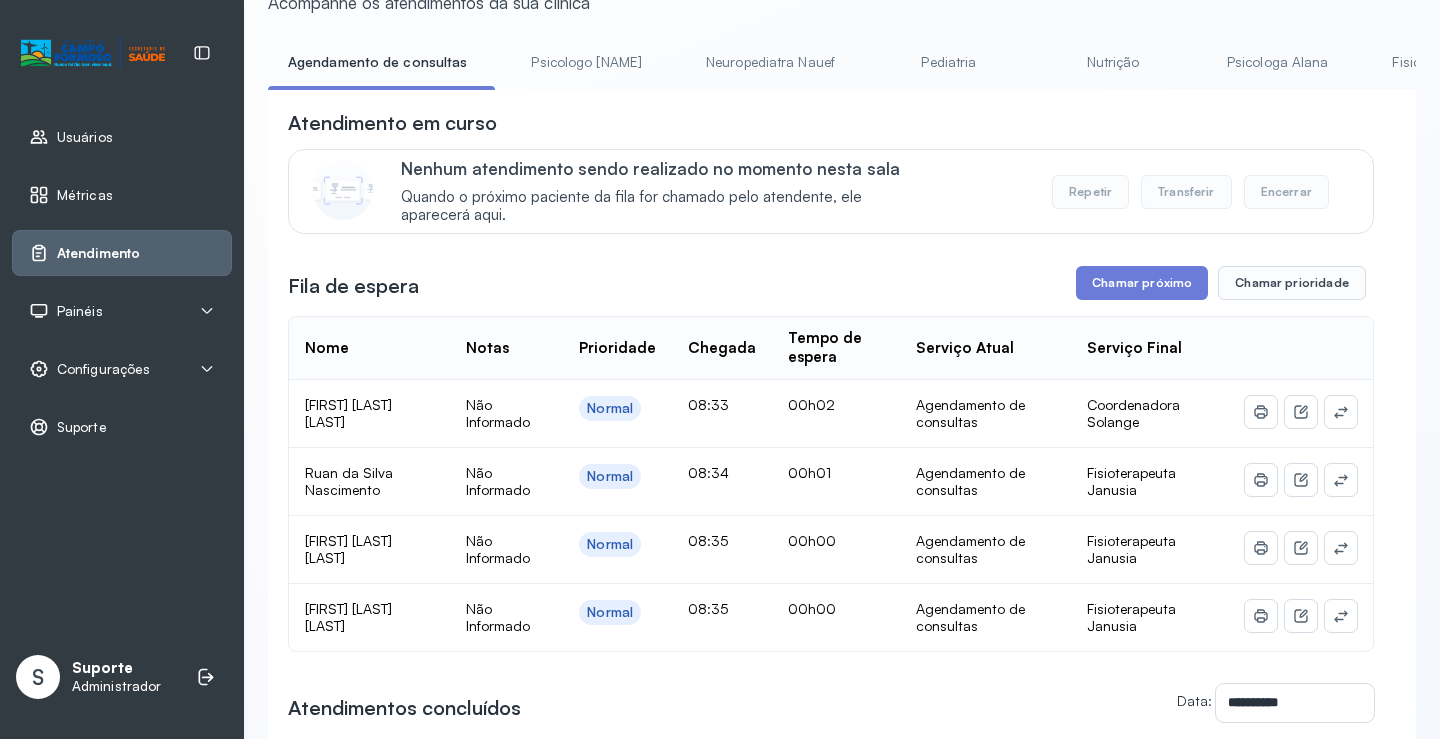 scroll, scrollTop: 201, scrollLeft: 0, axis: vertical 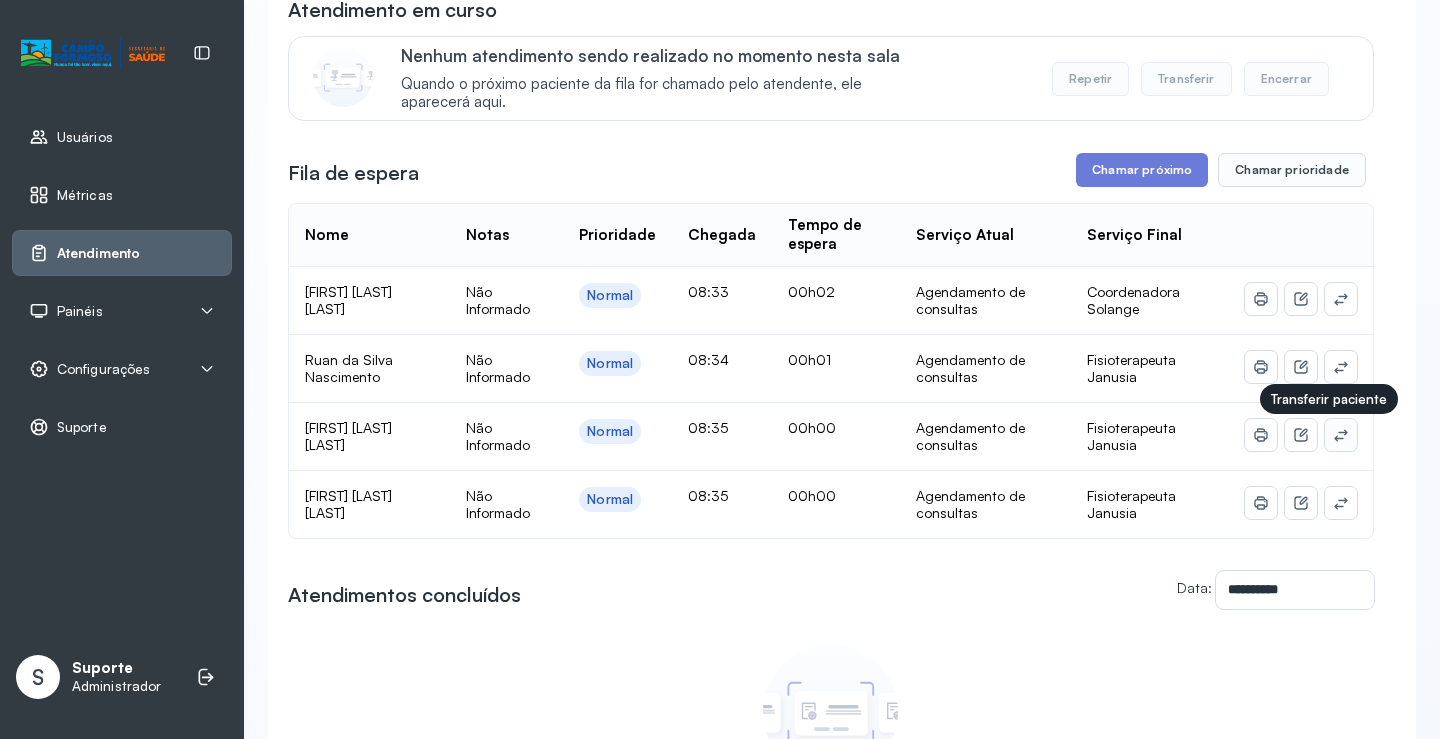 click 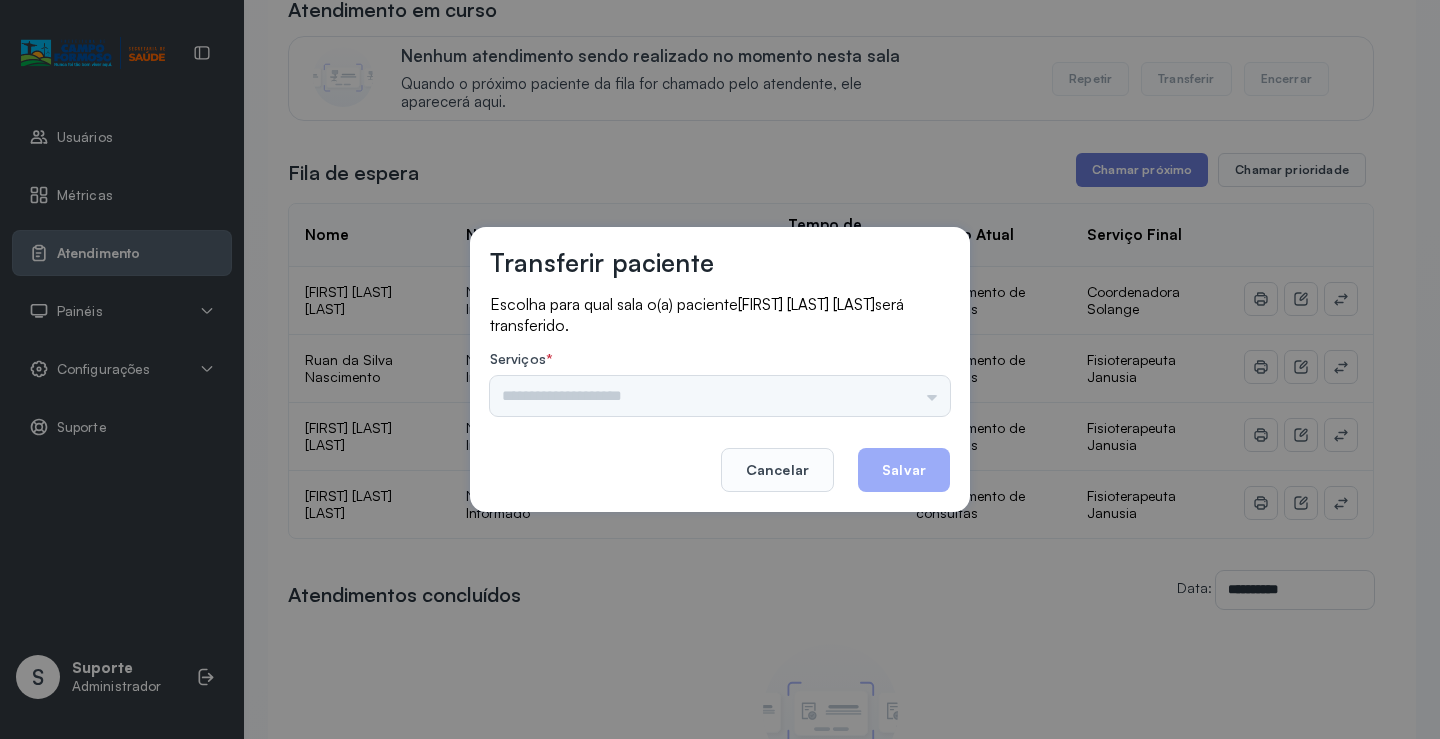 click on "Psicologo Pedro Neuropediatra Nauef Pediatria Nutrição Psicologa Alana Fisioterapeuta Janusia Coordenadora Solange Consultório 2 Assistente Social Triagem Psiquiatra Fisioterapeuta Francyne Fisioterapeuta Morgana Neuropediatra João" at bounding box center [720, 396] 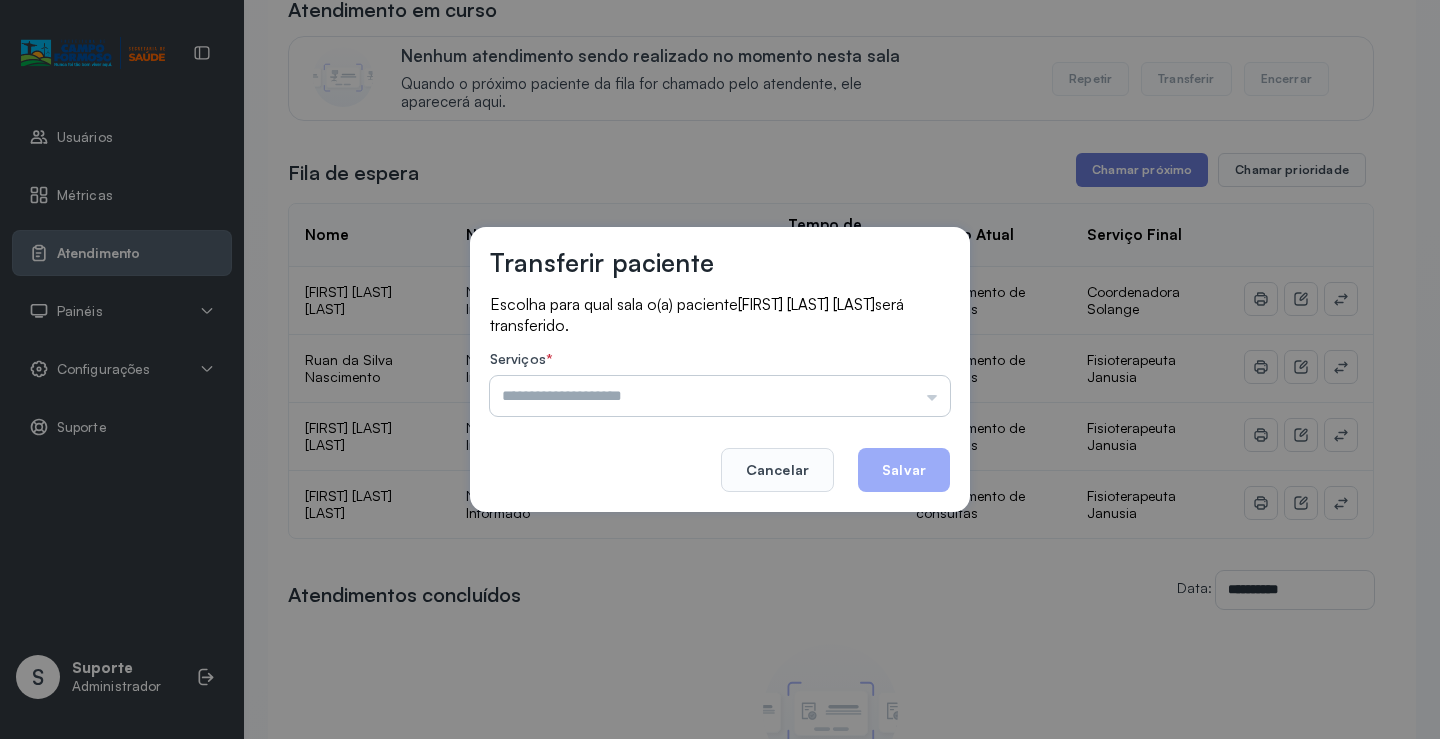 click at bounding box center (720, 396) 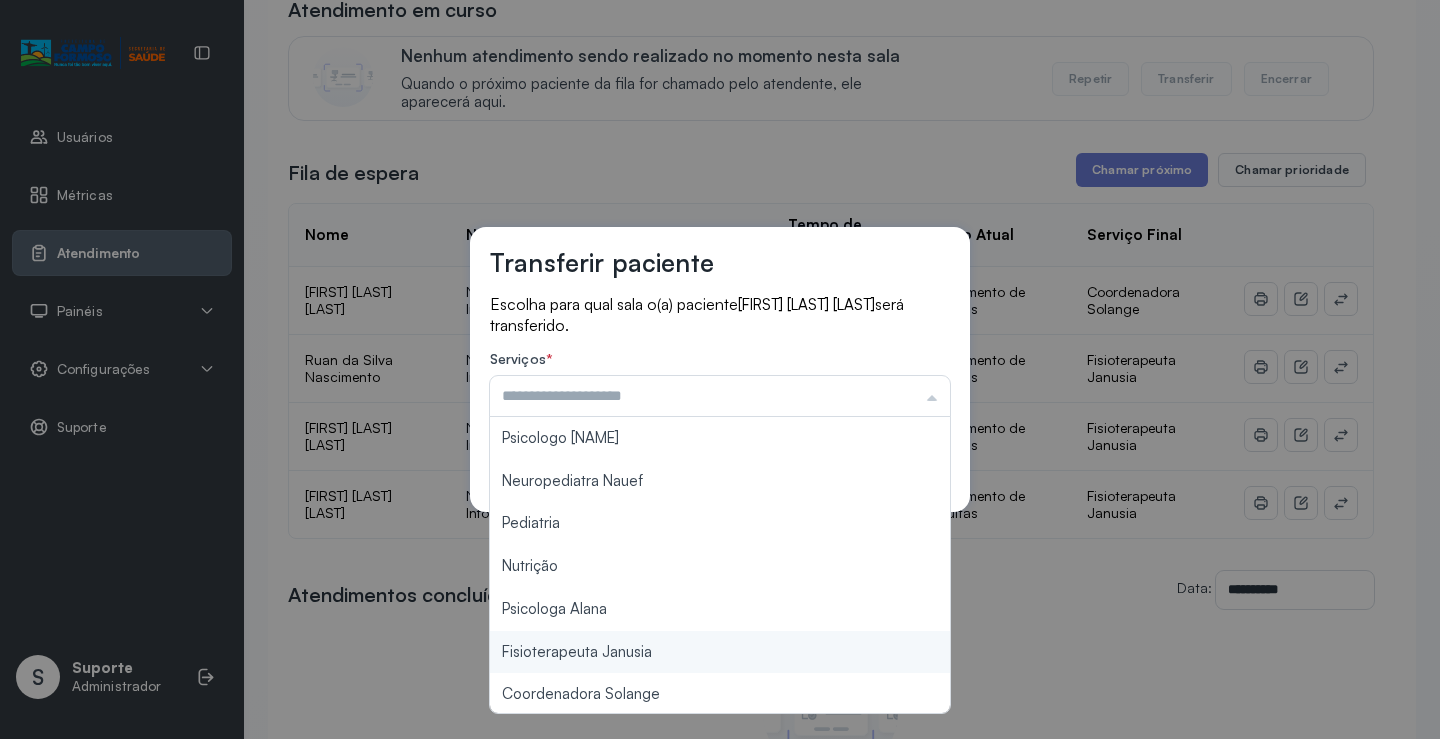 type on "**********" 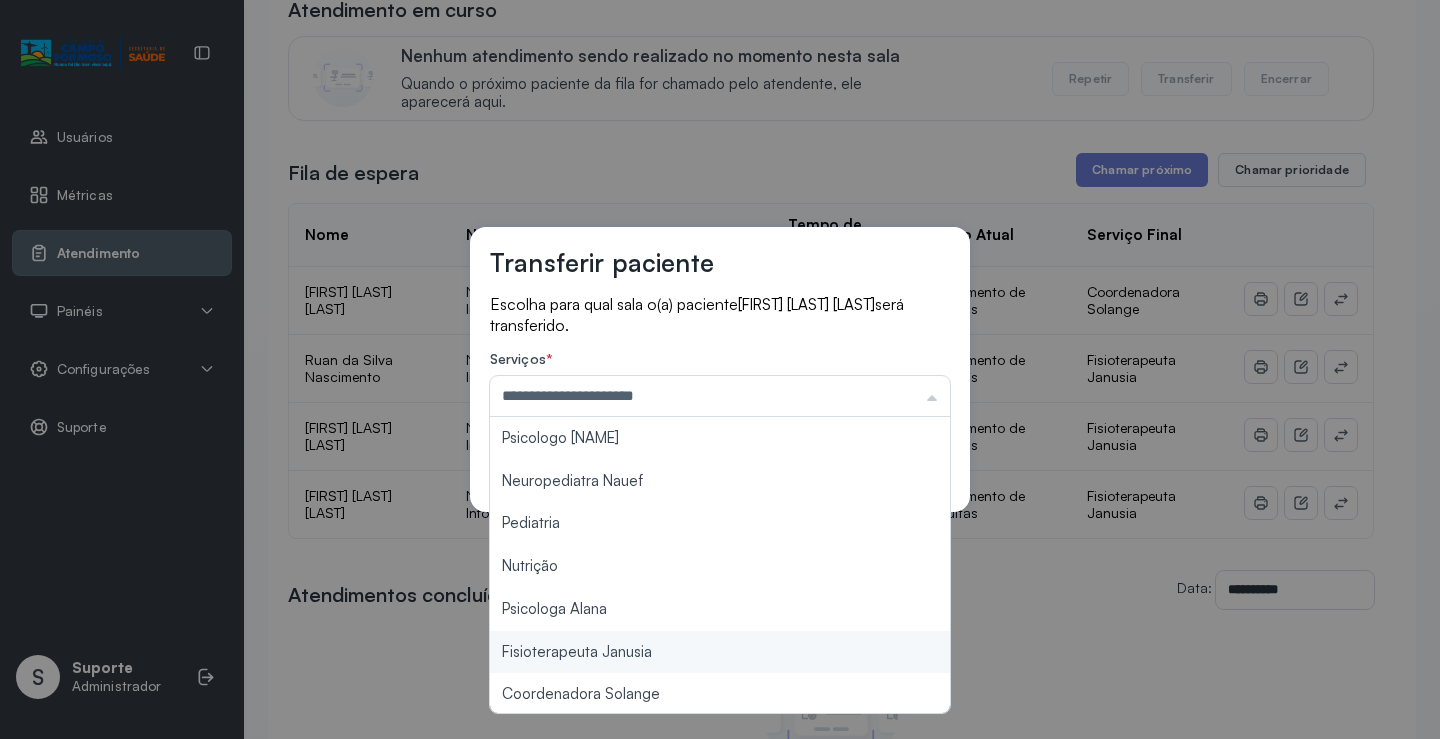 click on "**********" at bounding box center [720, 369] 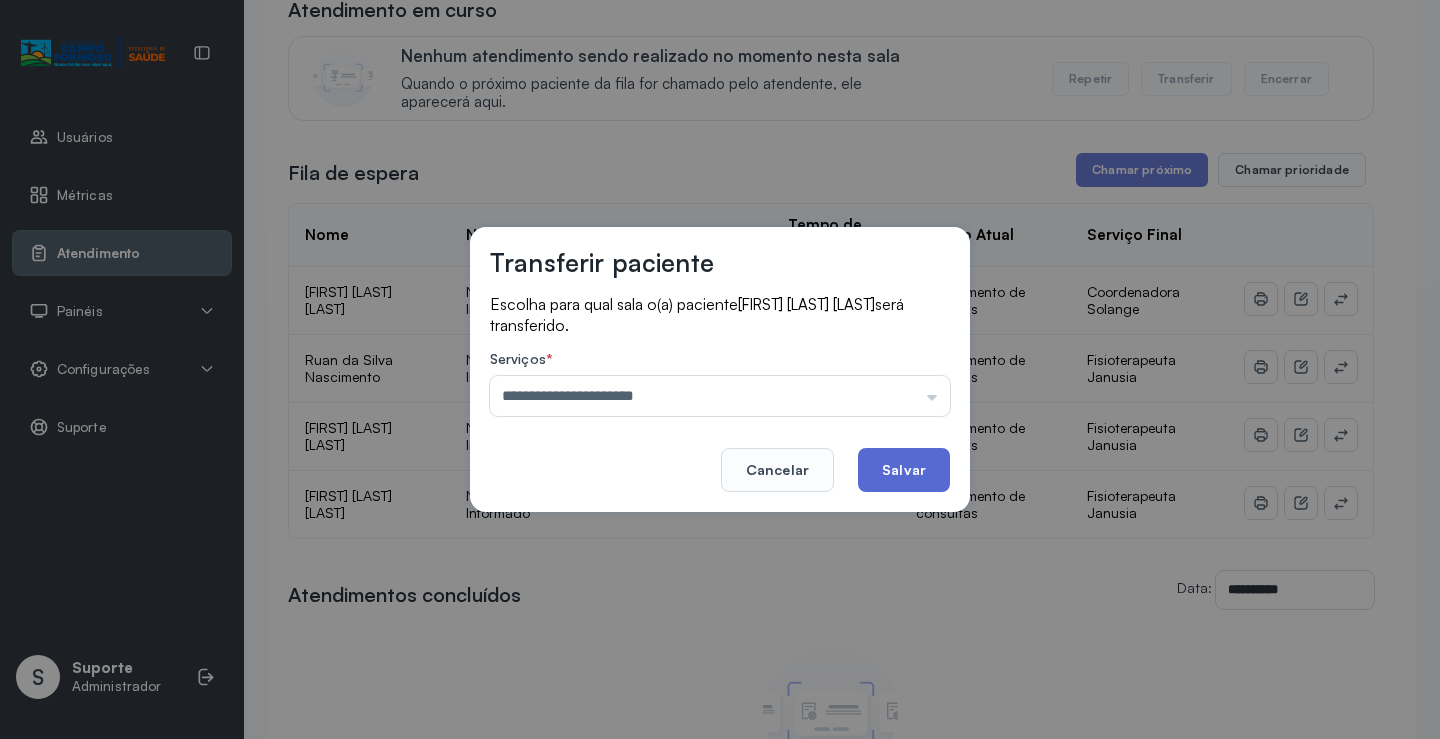 click on "Salvar" 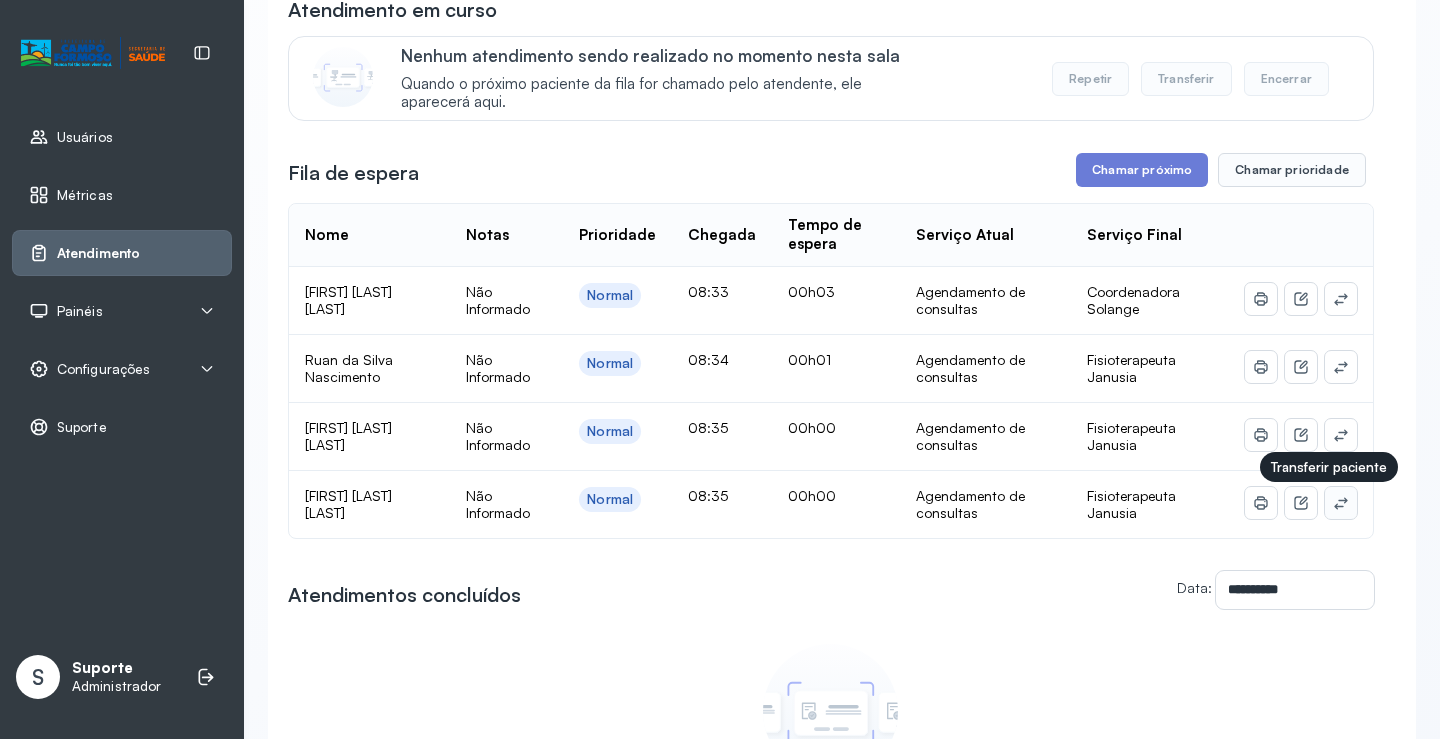 scroll, scrollTop: 1, scrollLeft: 0, axis: vertical 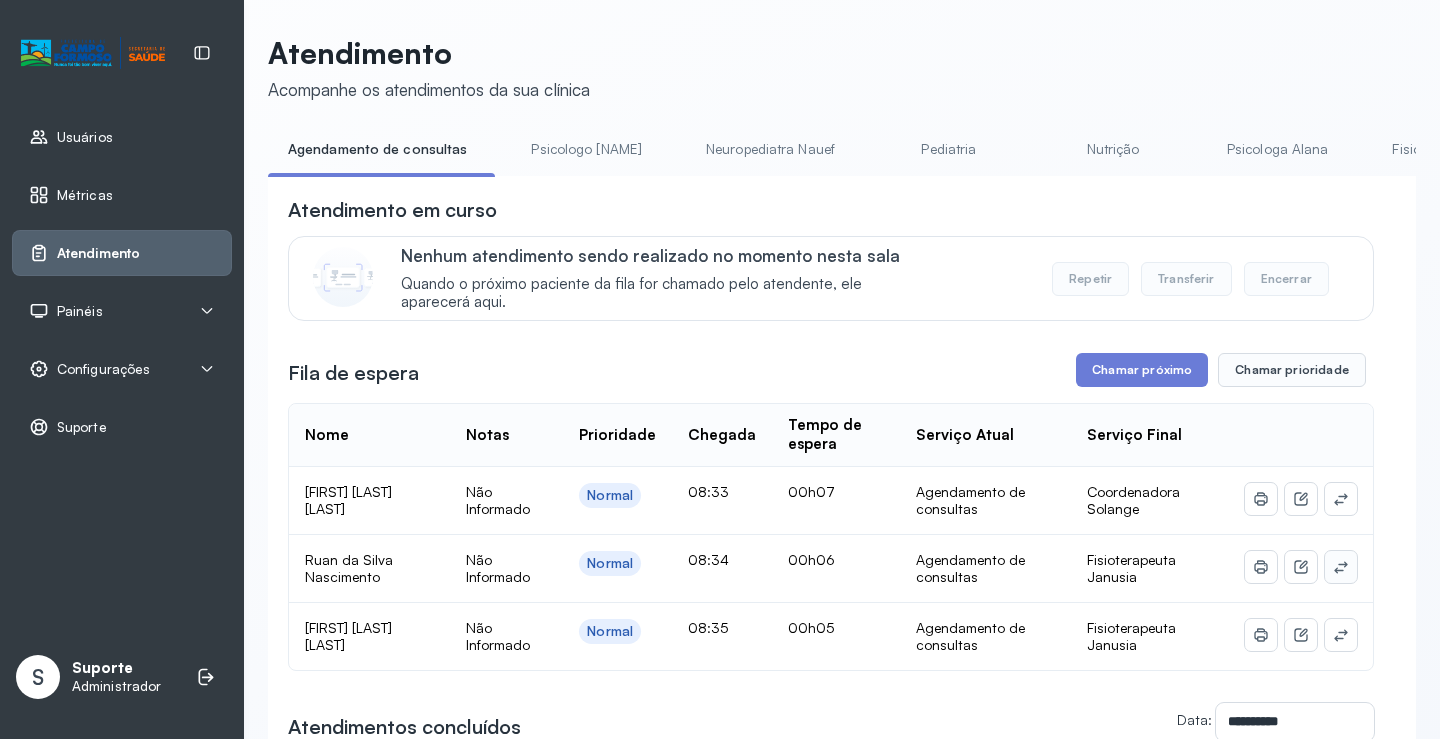 click 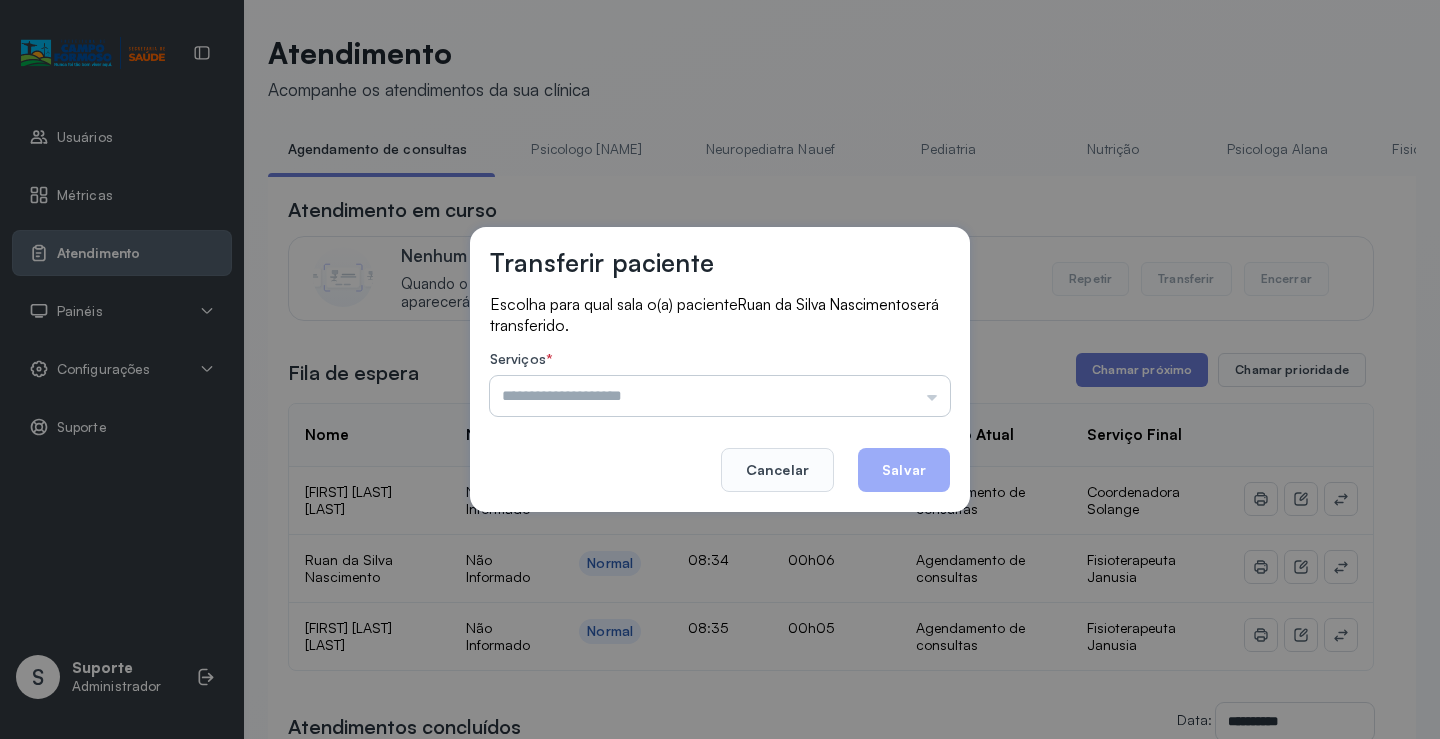 click at bounding box center [720, 396] 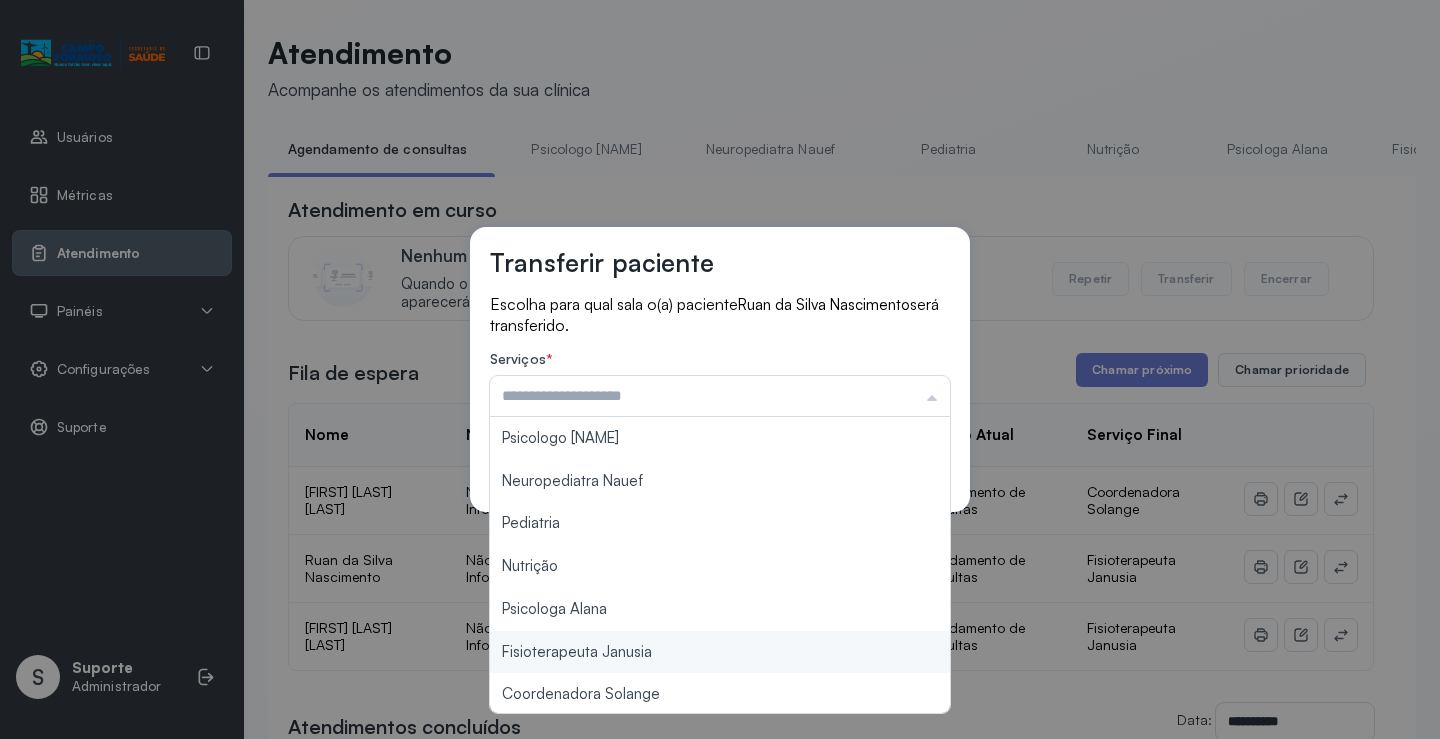 type on "**********" 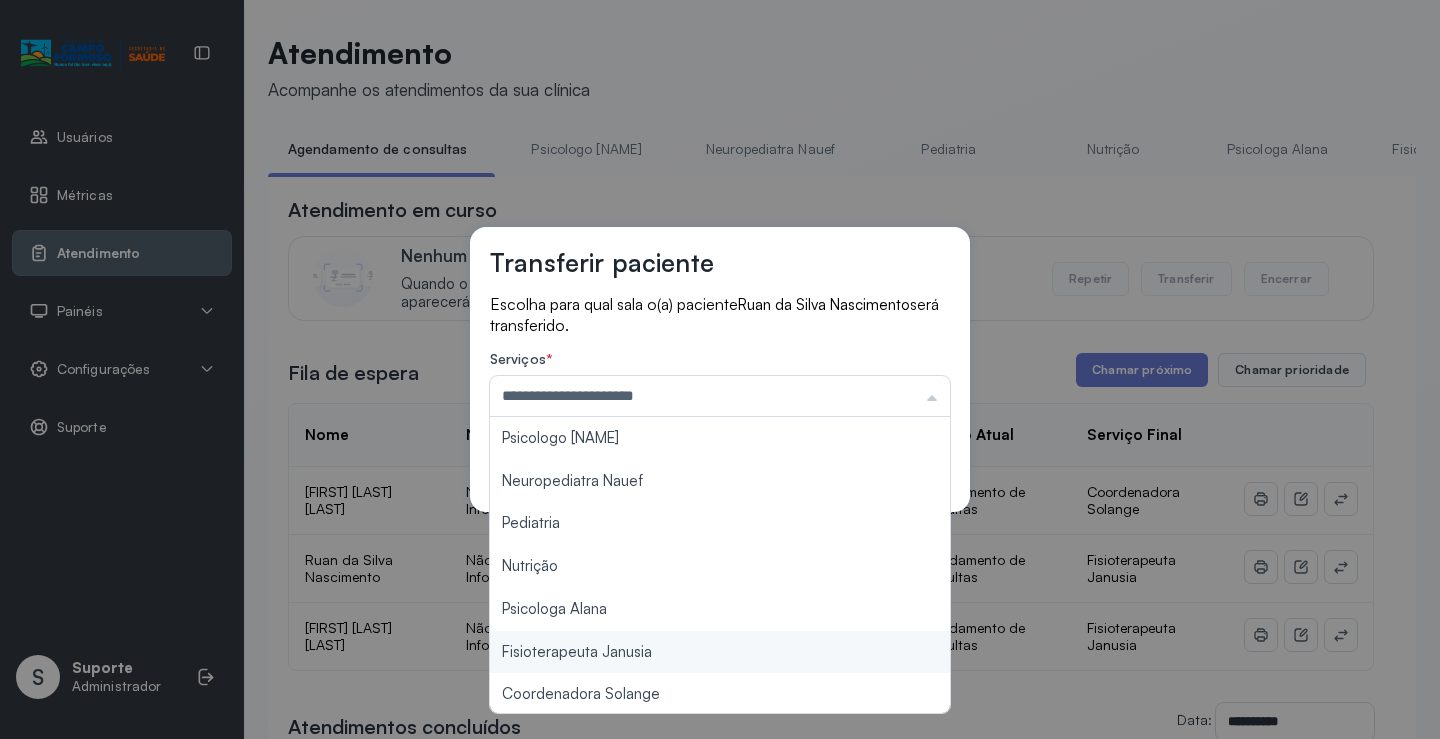 click on "**********" at bounding box center (720, 369) 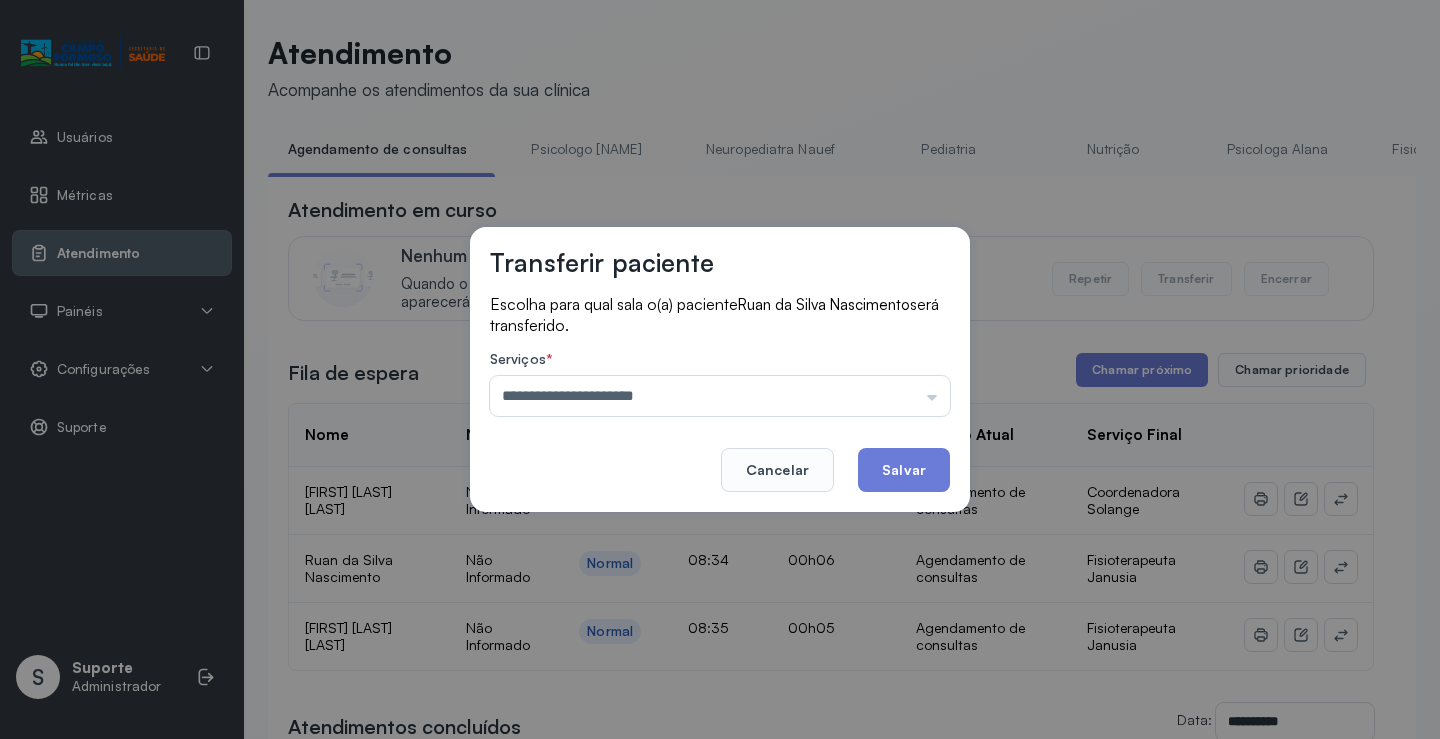 click on "Salvar" 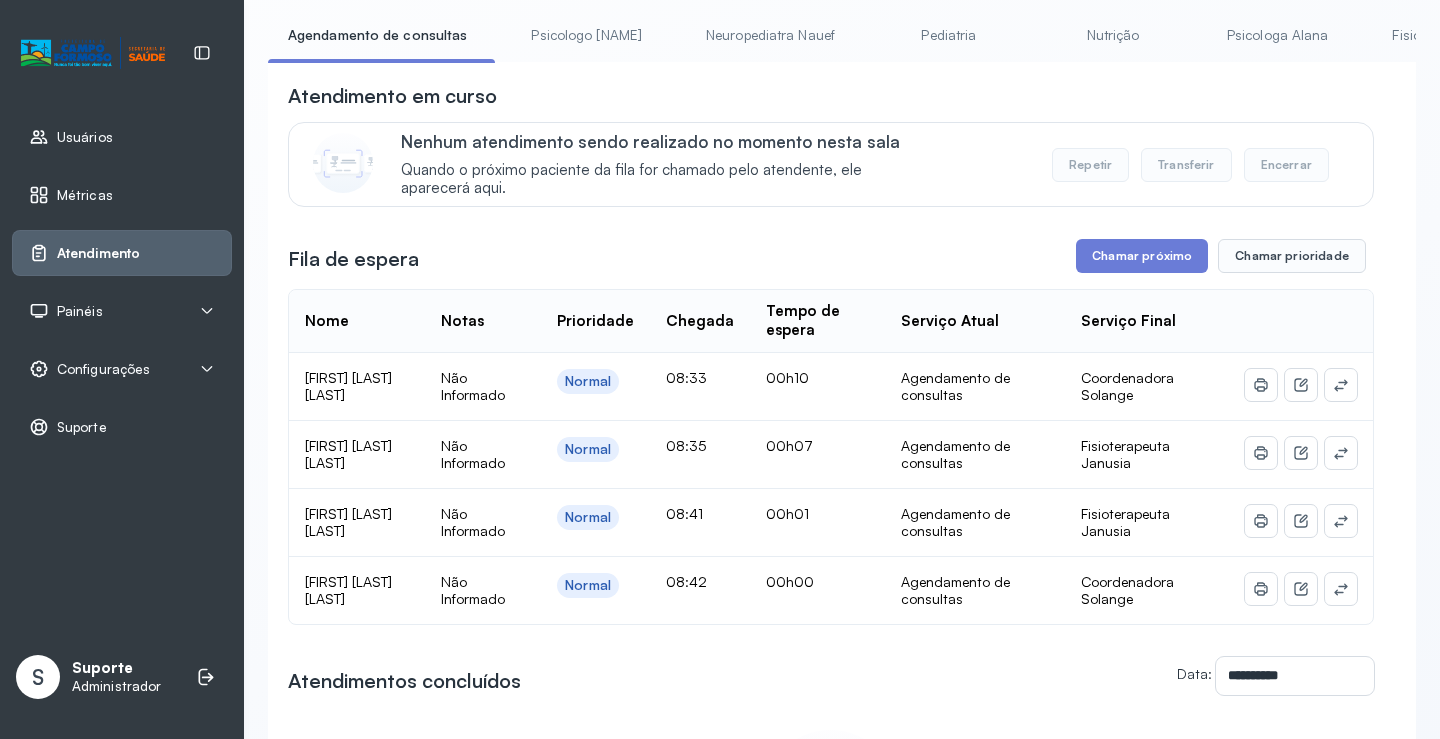 scroll, scrollTop: 113, scrollLeft: 0, axis: vertical 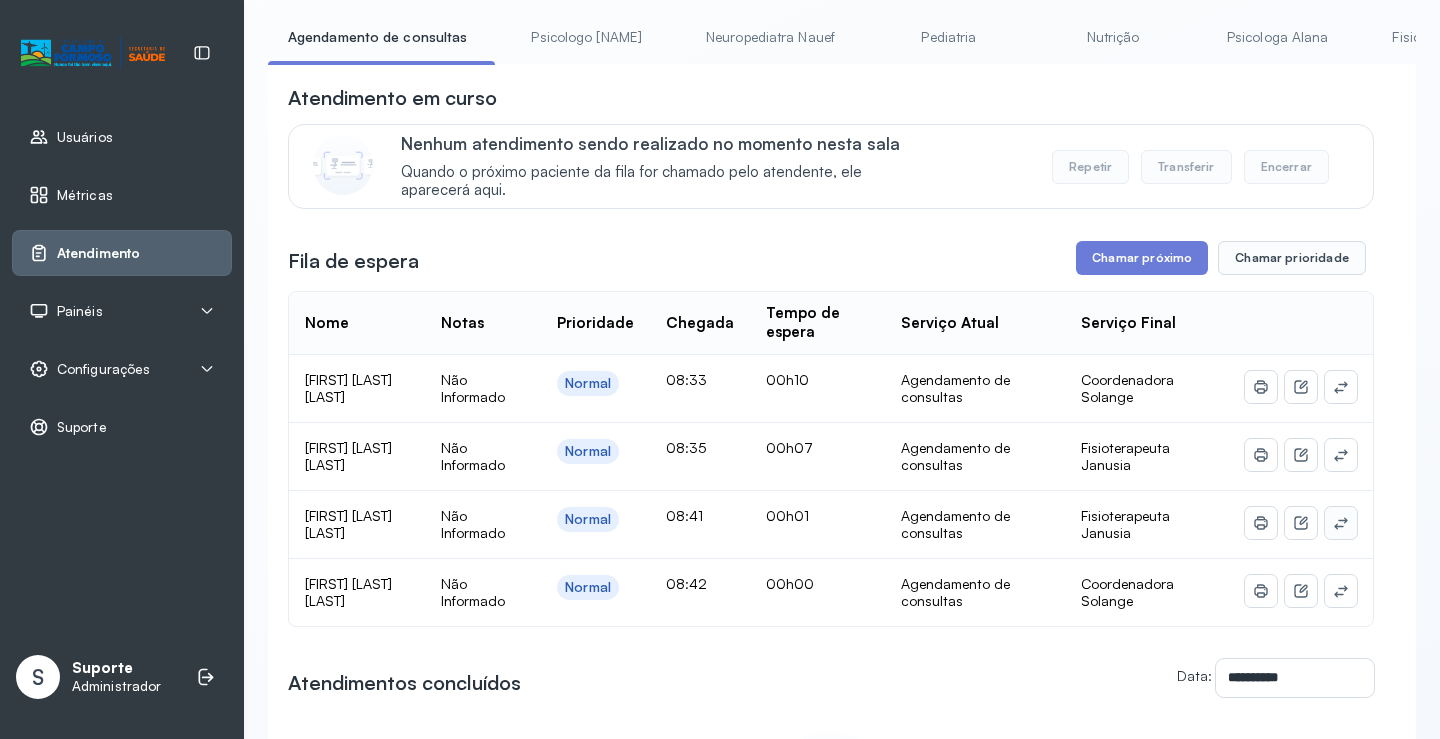 click 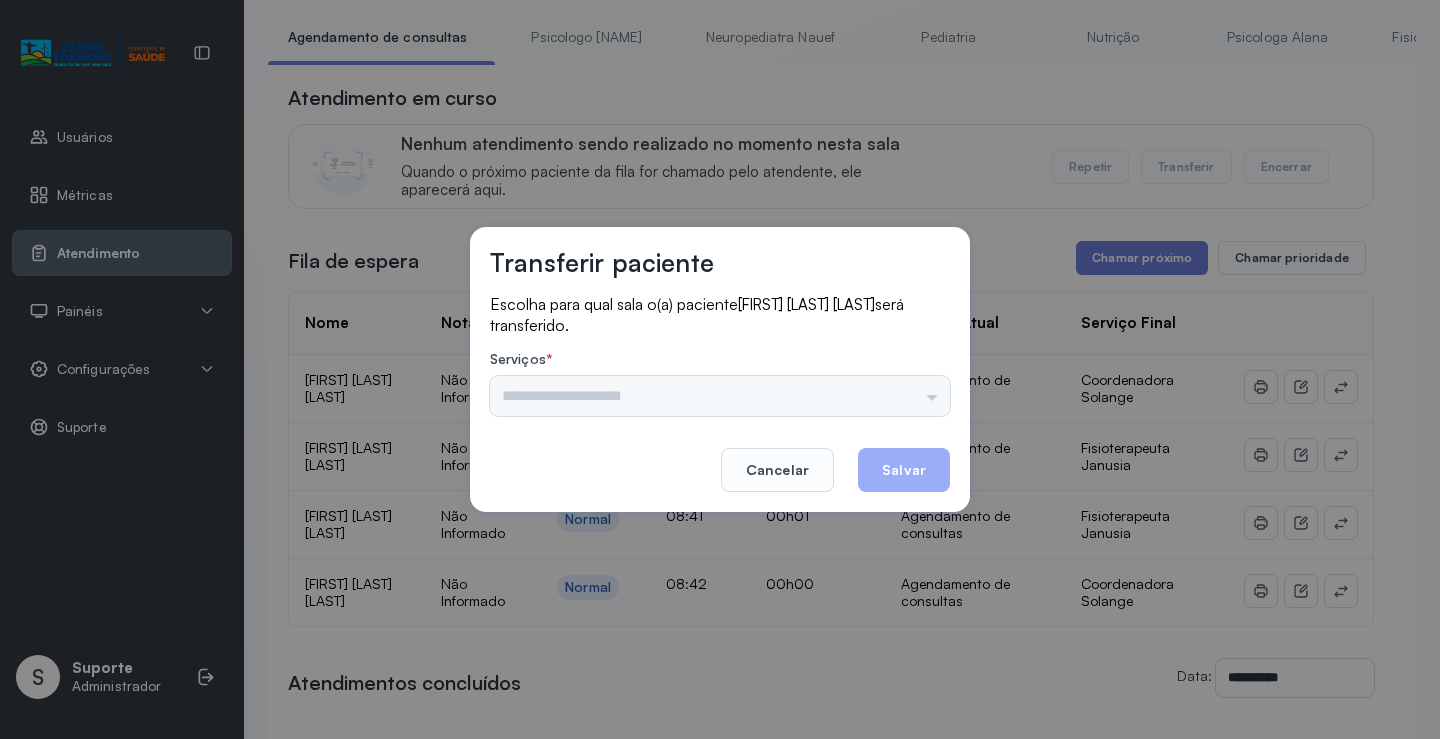 click on "Psicologo Pedro Neuropediatra Nauef Pediatria Nutrição Psicologa Alana Fisioterapeuta Janusia Coordenadora Solange Consultório 2 Assistente Social Triagem Psiquiatra Fisioterapeuta Francyne Fisioterapeuta Morgana Neuropediatra João" at bounding box center [720, 396] 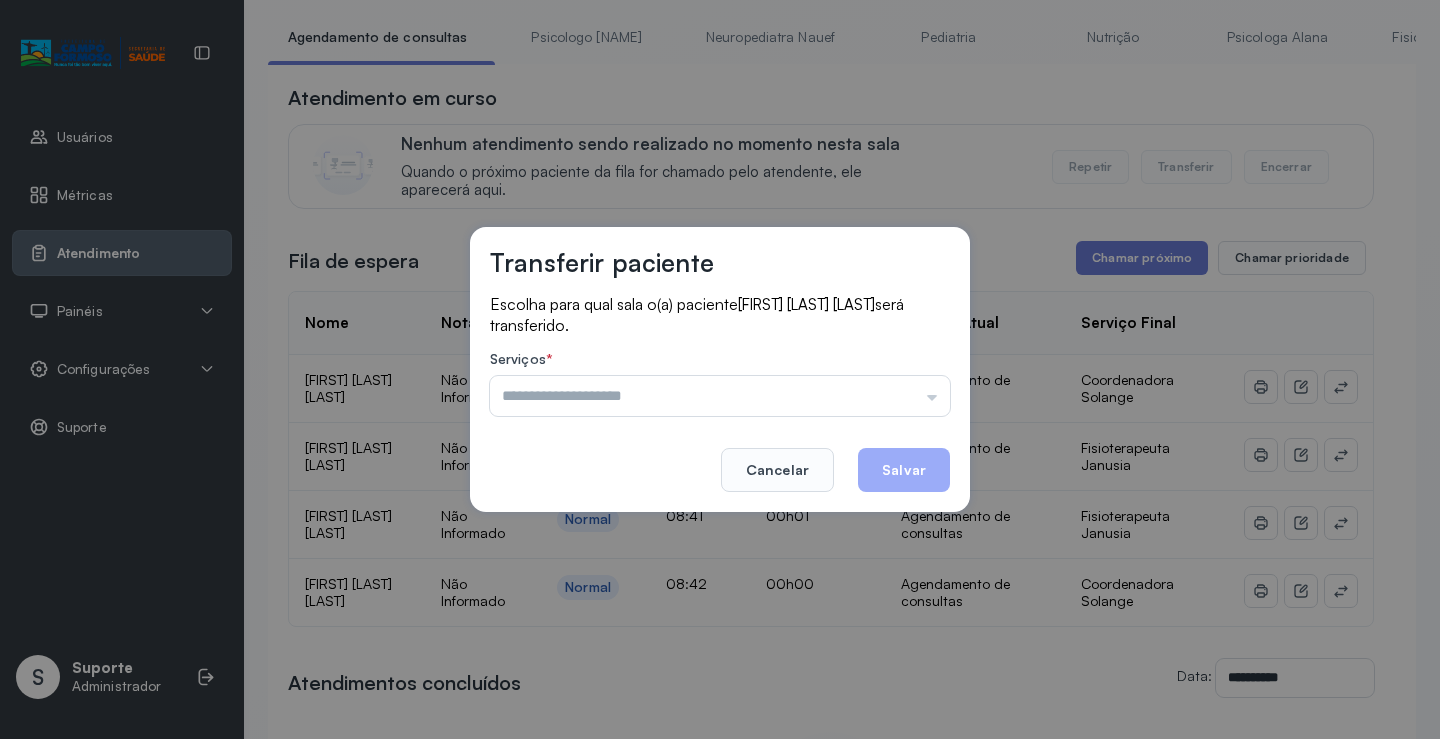 click on "Psicologo Pedro Neuropediatra Nauef Pediatria Nutrição Psicologa Alana Fisioterapeuta Janusia Coordenadora Solange Consultório 2 Assistente Social Triagem Psiquiatra Fisioterapeuta Francyne Fisioterapeuta Morgana Neuropediatra João" at bounding box center (720, 396) 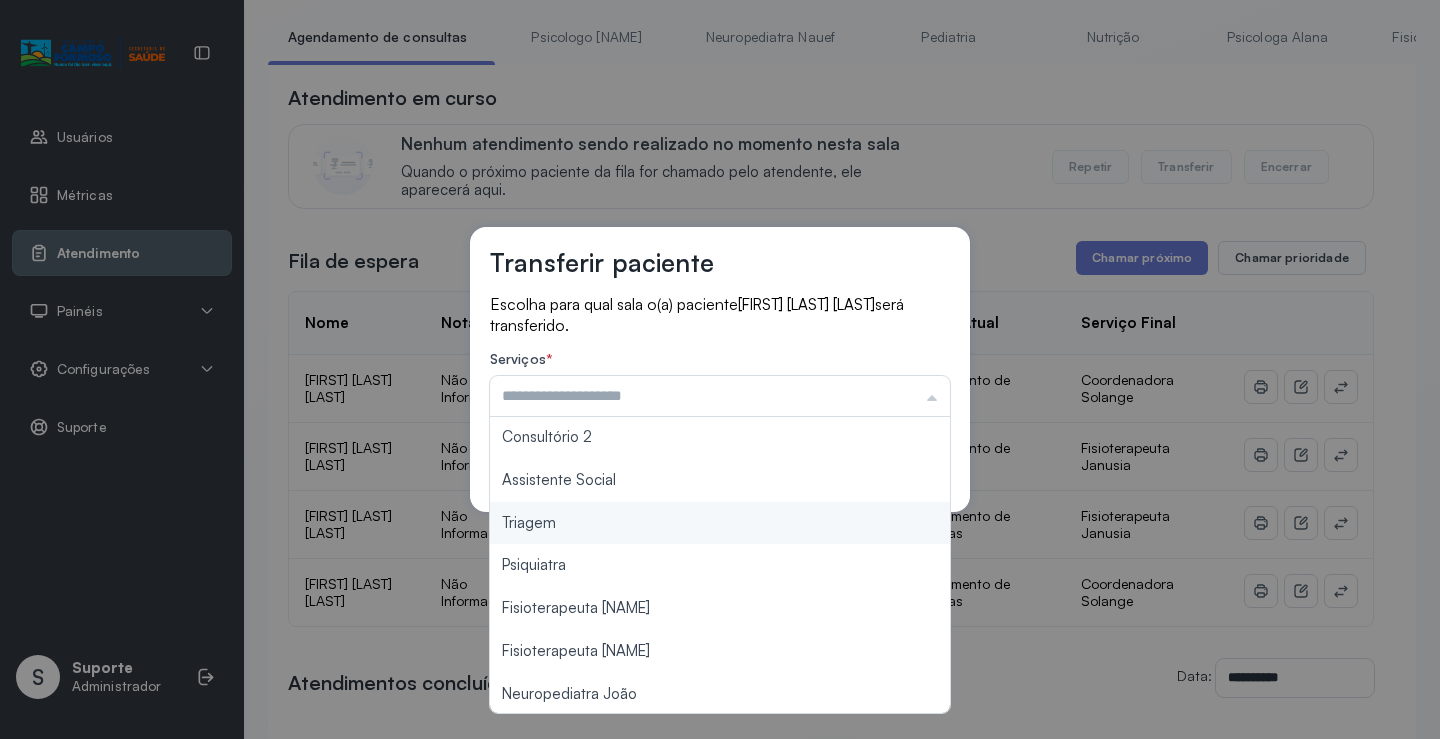 scroll, scrollTop: 0, scrollLeft: 0, axis: both 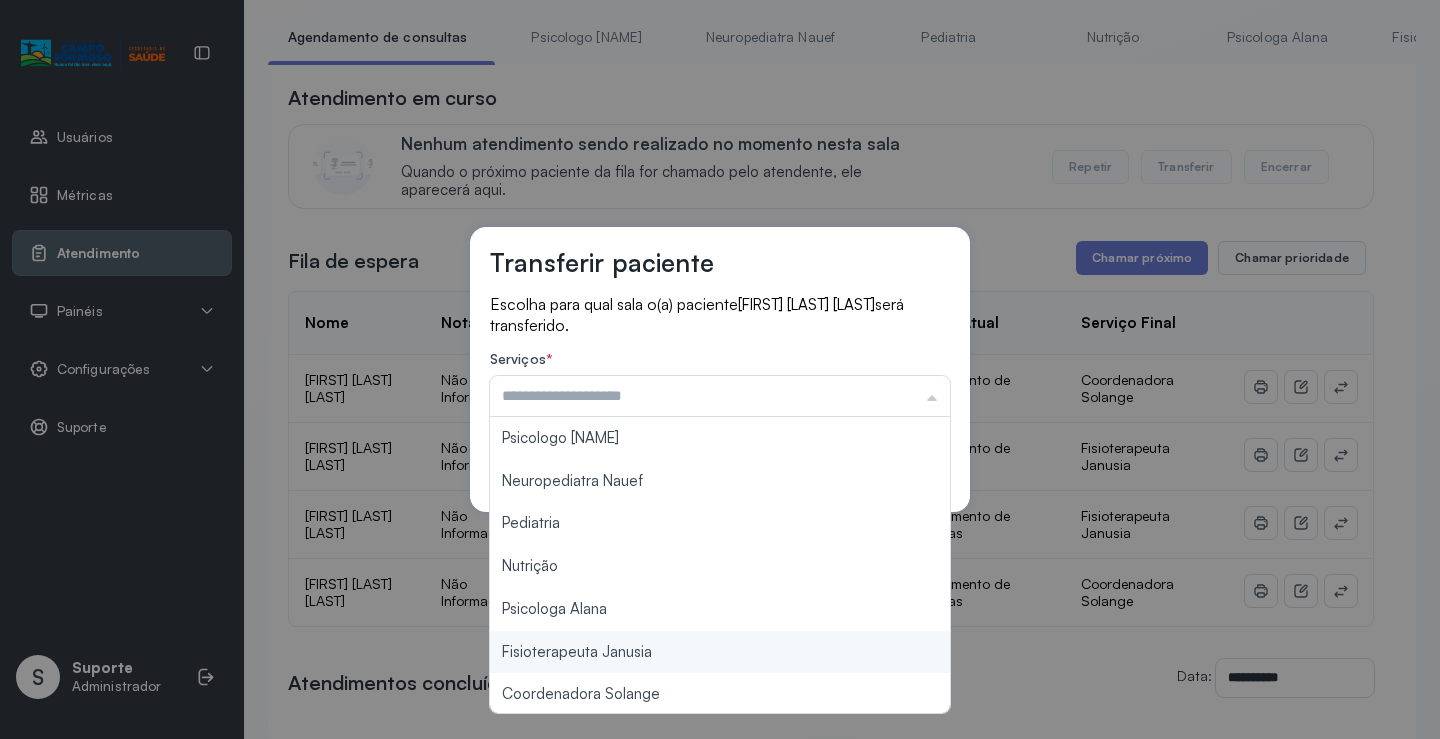 type on "**********" 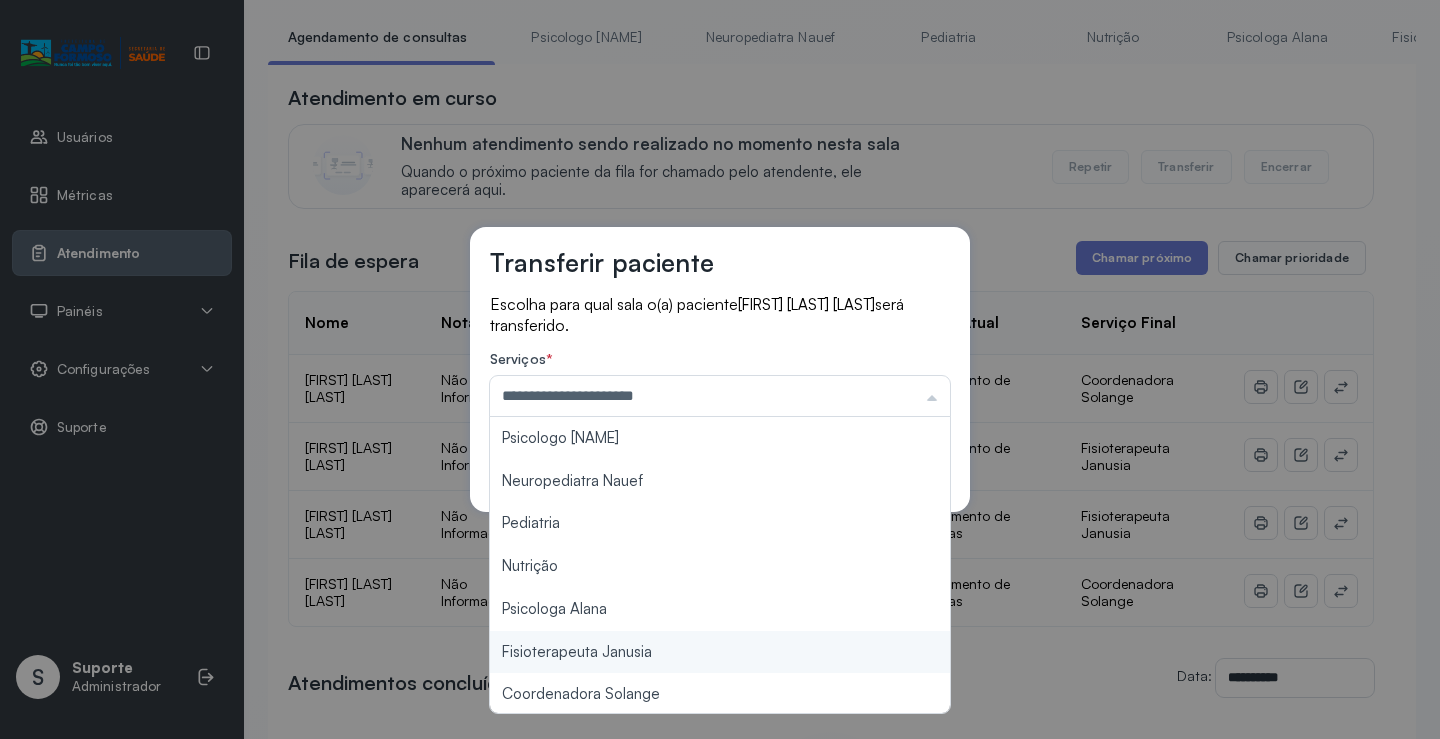 click on "**********" at bounding box center (720, 369) 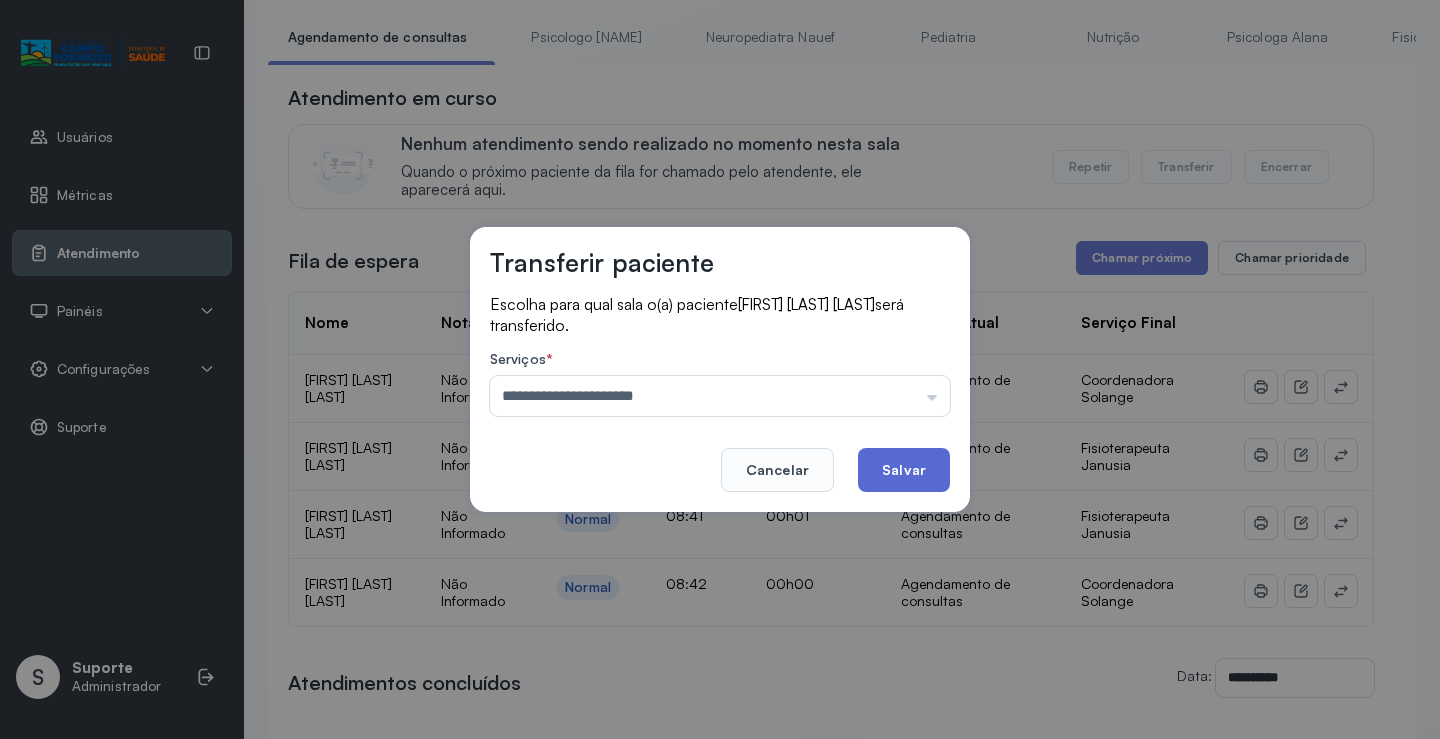 click on "Salvar" 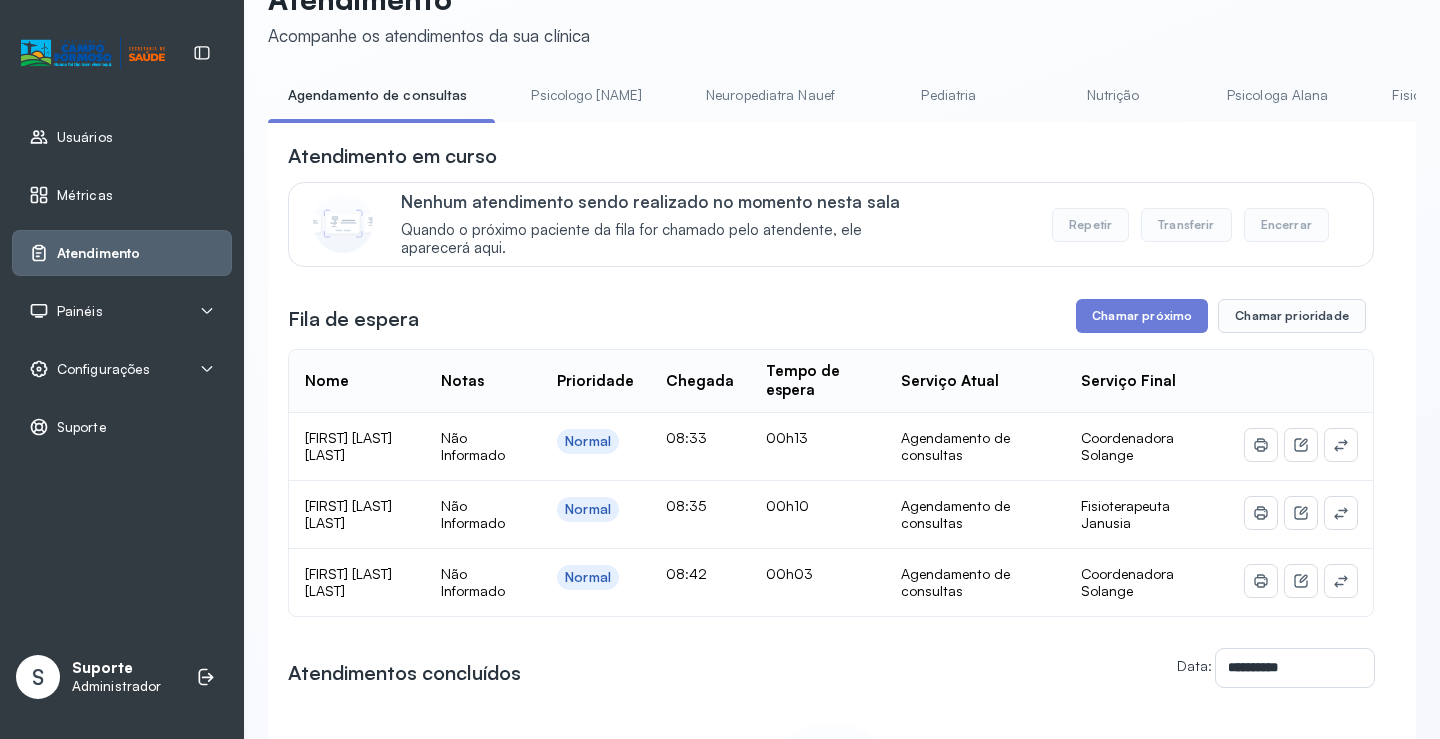 scroll, scrollTop: 101, scrollLeft: 0, axis: vertical 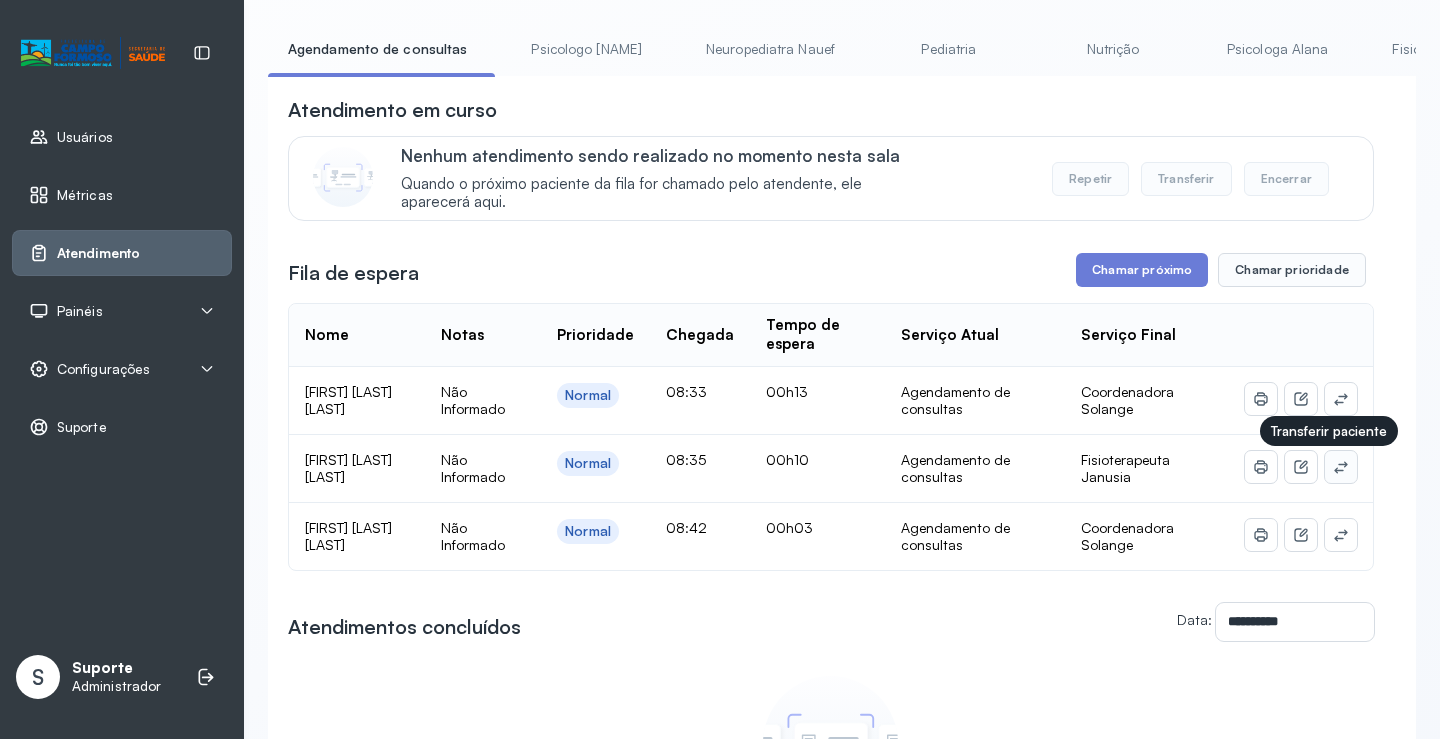 click 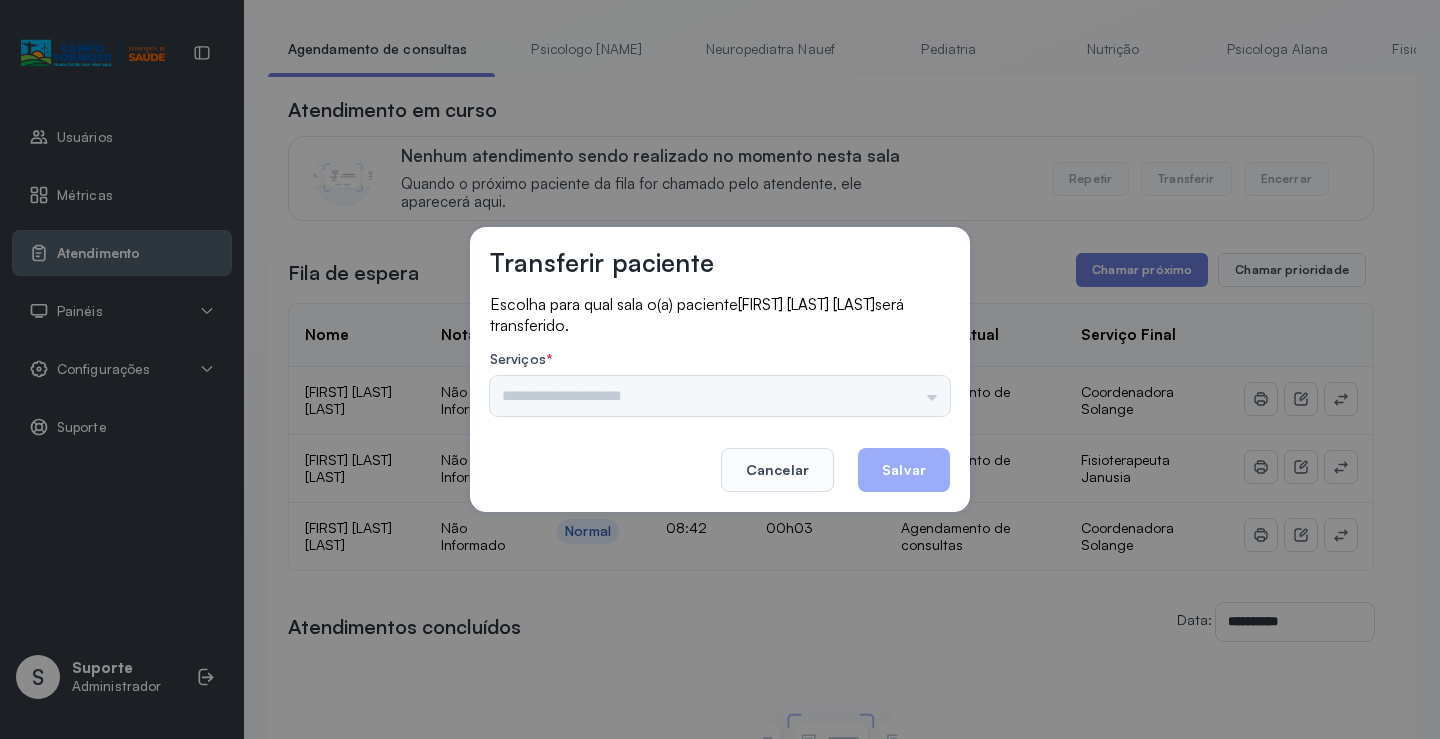 click on "Psicologo Pedro Neuropediatra Nauef Pediatria Nutrição Psicologa Alana Fisioterapeuta Janusia Coordenadora Solange Consultório 2 Assistente Social Triagem Psiquiatra Fisioterapeuta Francyne Fisioterapeuta Morgana Neuropediatra João" at bounding box center (720, 396) 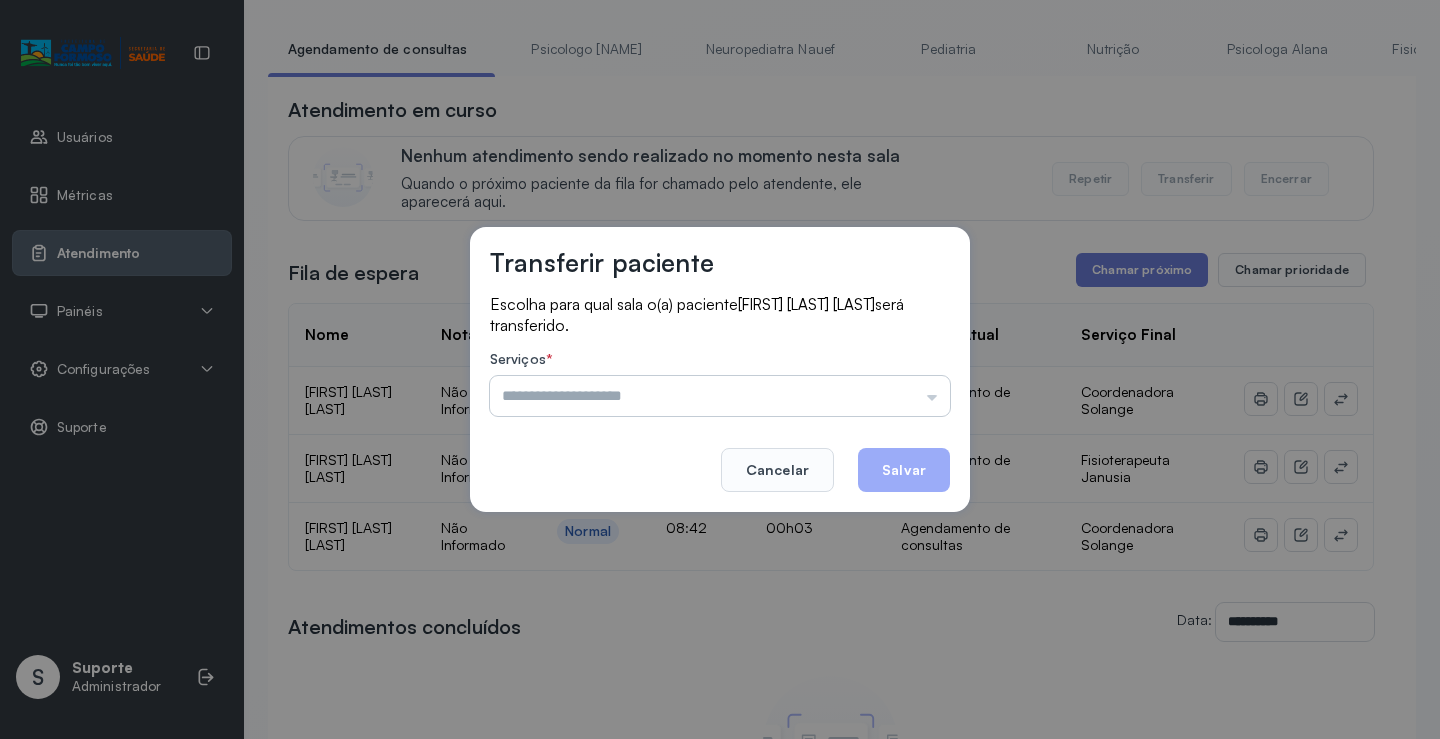 click at bounding box center [720, 396] 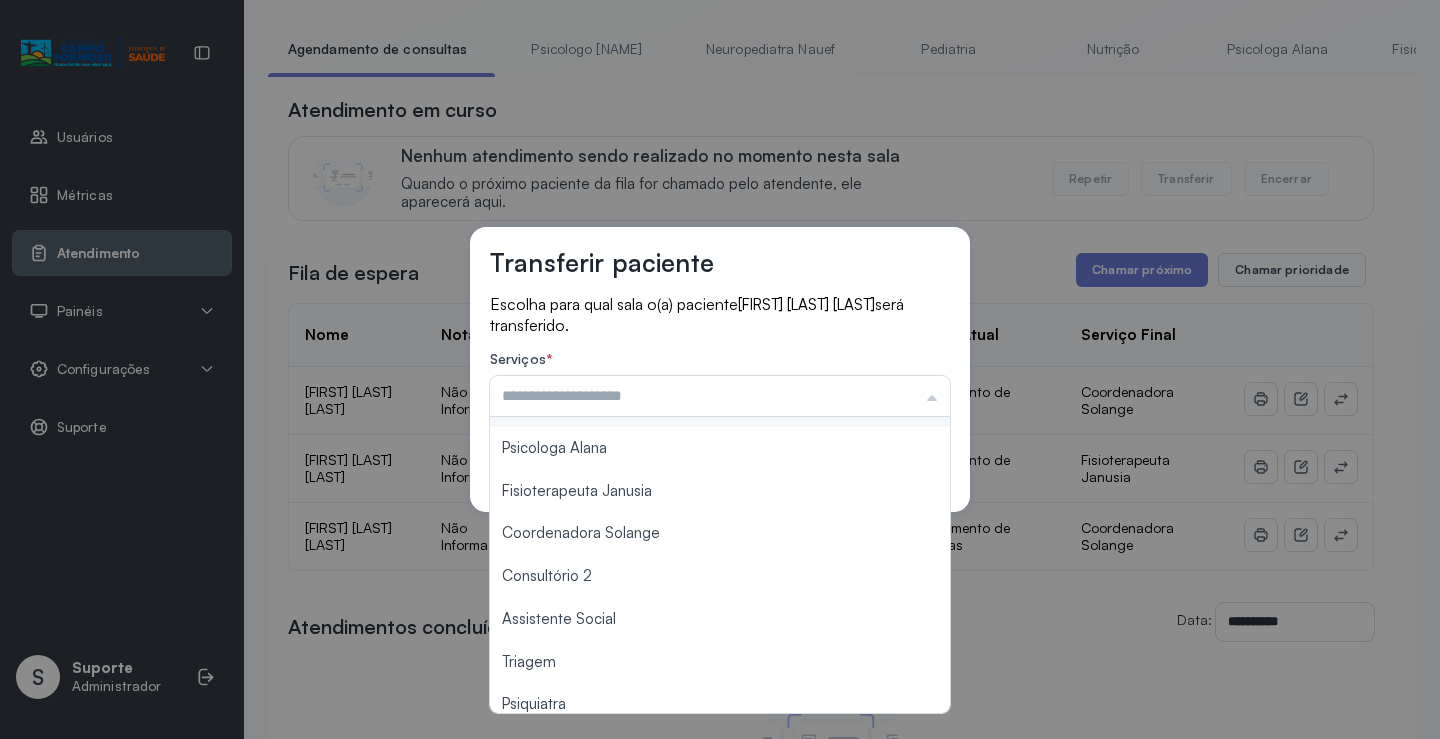scroll, scrollTop: 302, scrollLeft: 0, axis: vertical 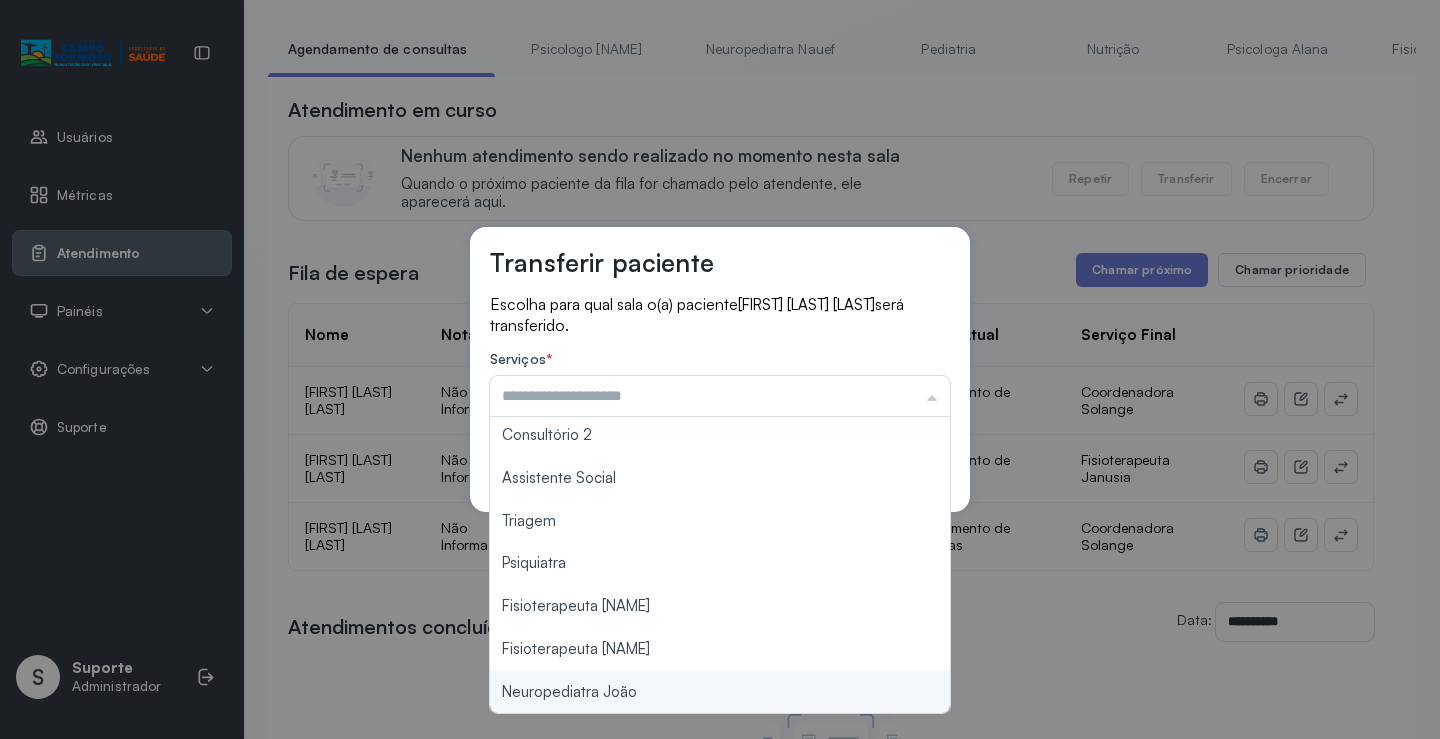 type on "**********" 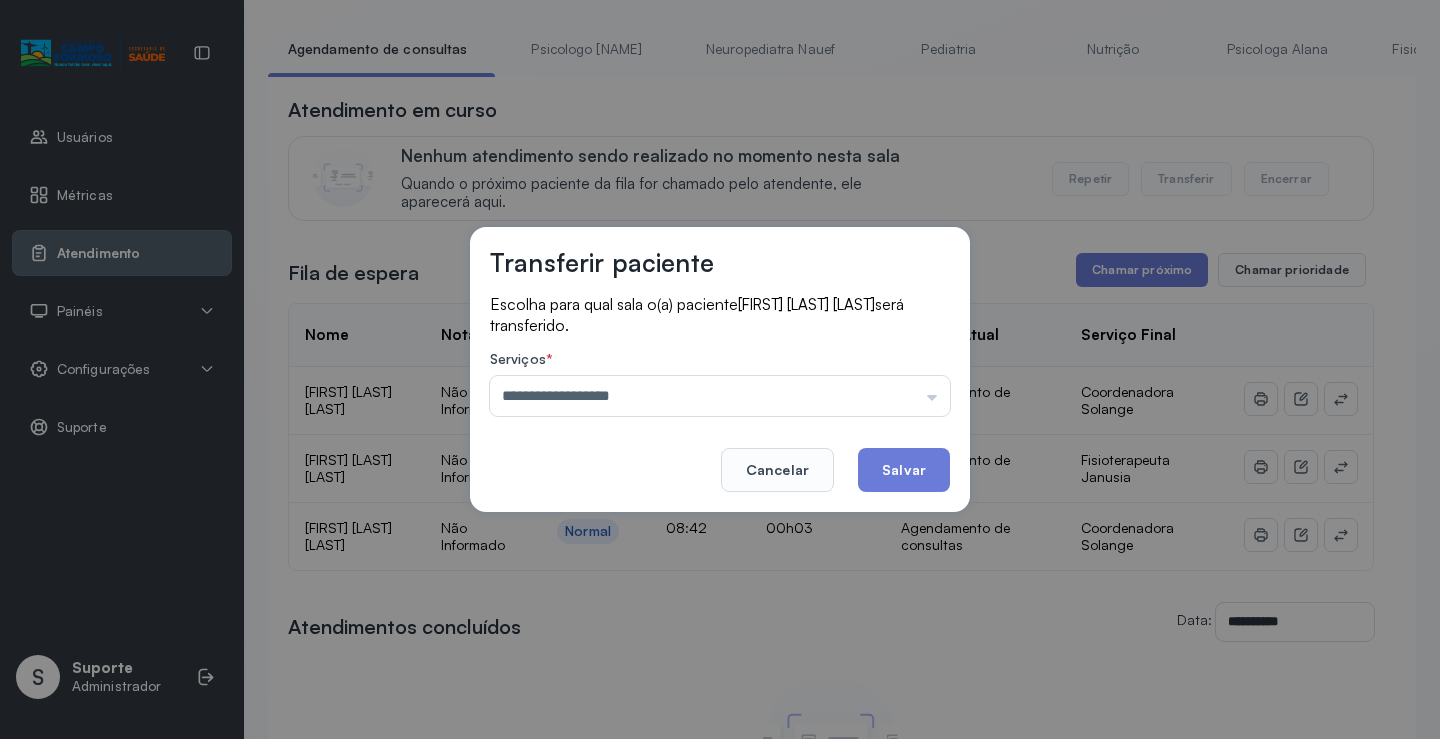 drag, startPoint x: 671, startPoint y: 694, endPoint x: 802, endPoint y: 587, distance: 169.14491 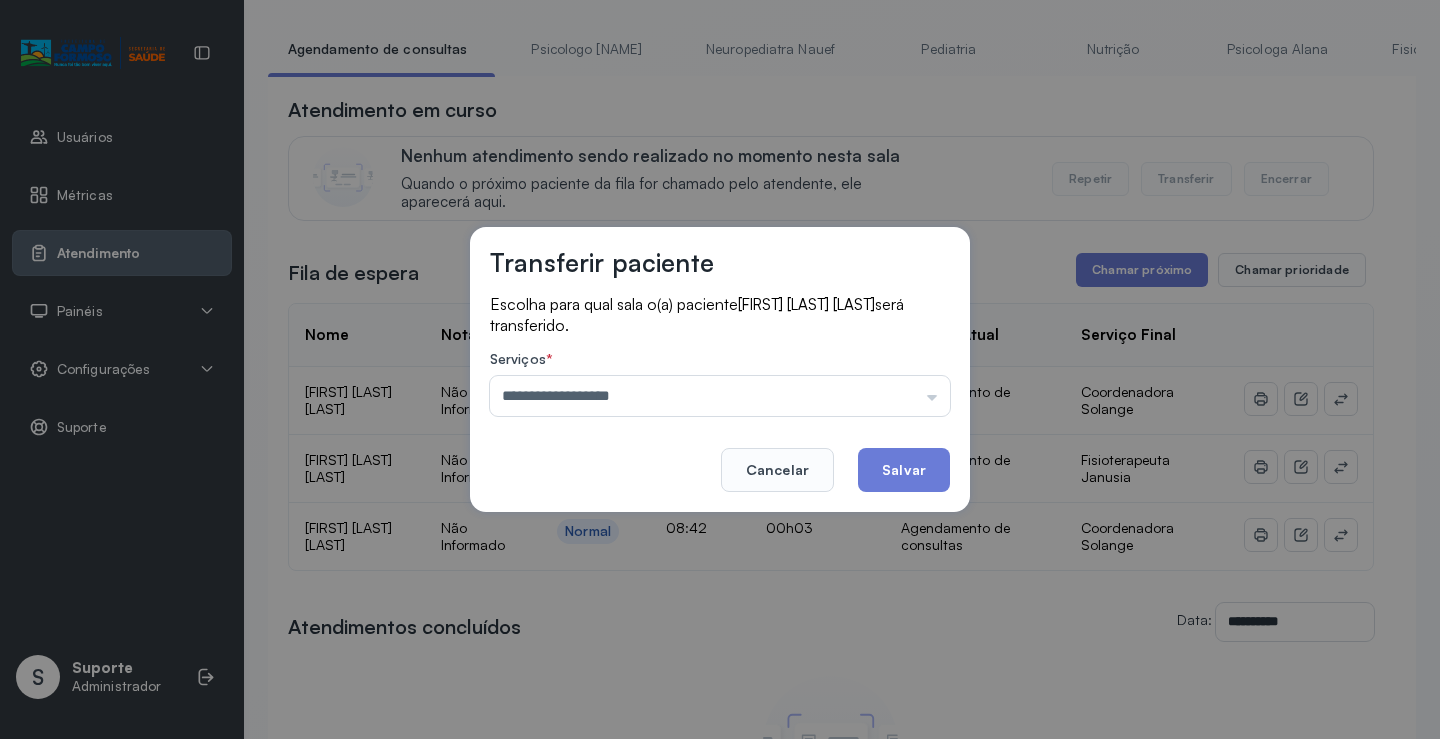 click on "**********" at bounding box center (720, 369) 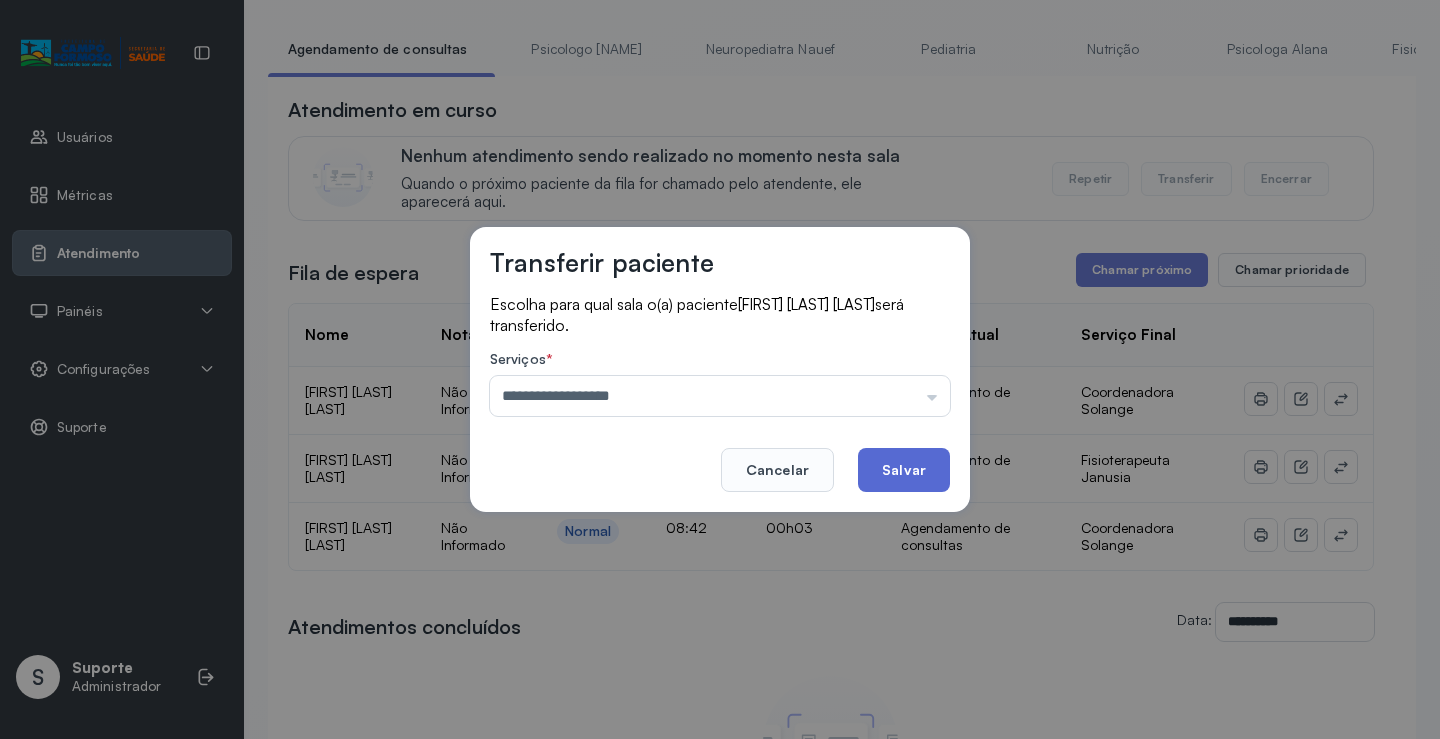 click on "Salvar" 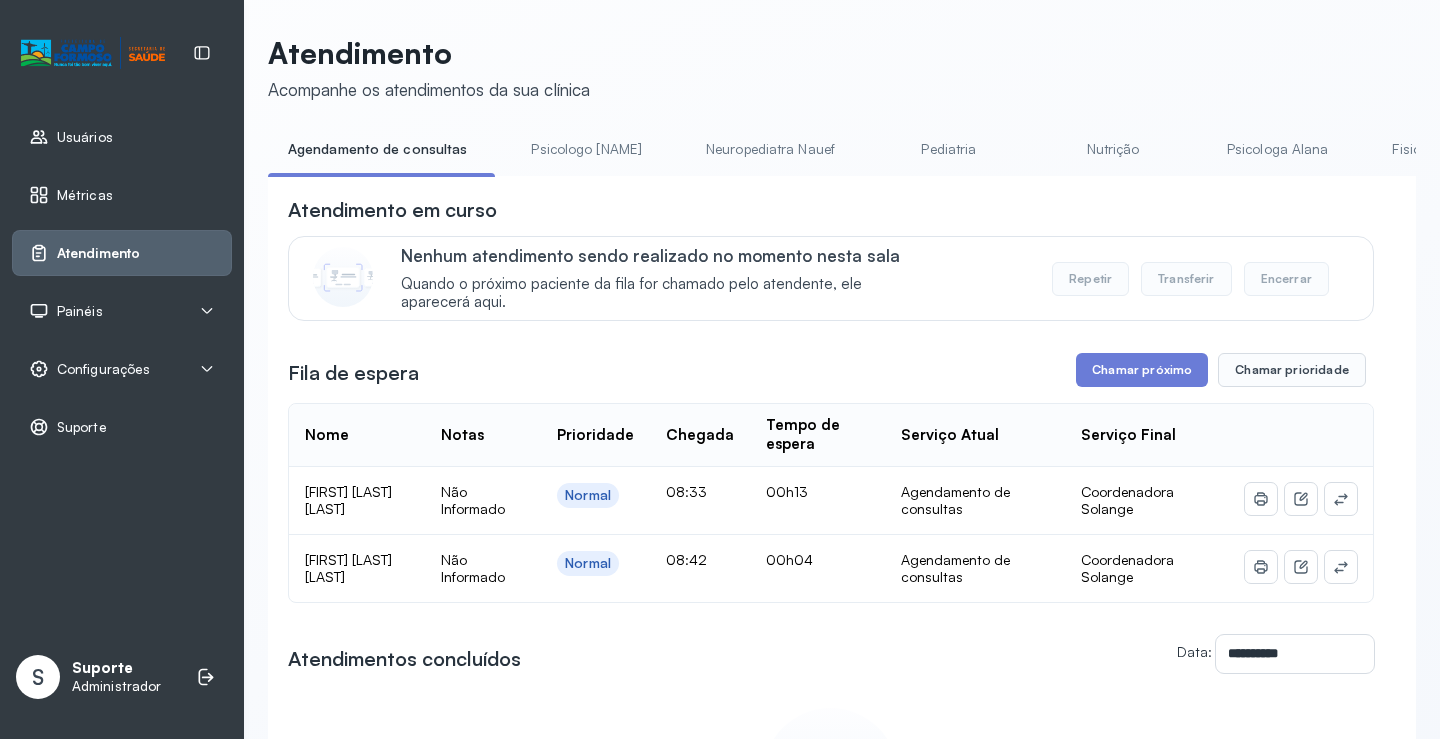 scroll, scrollTop: 101, scrollLeft: 0, axis: vertical 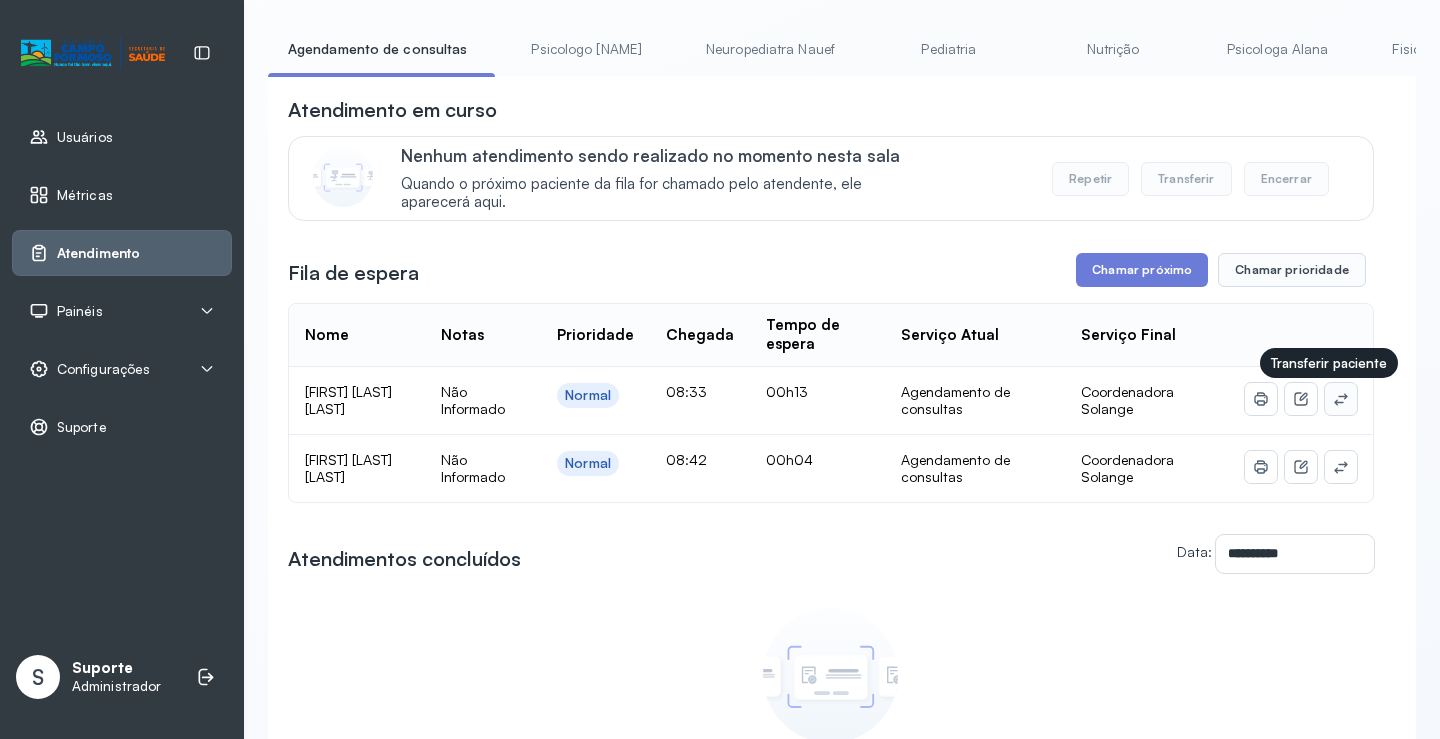click 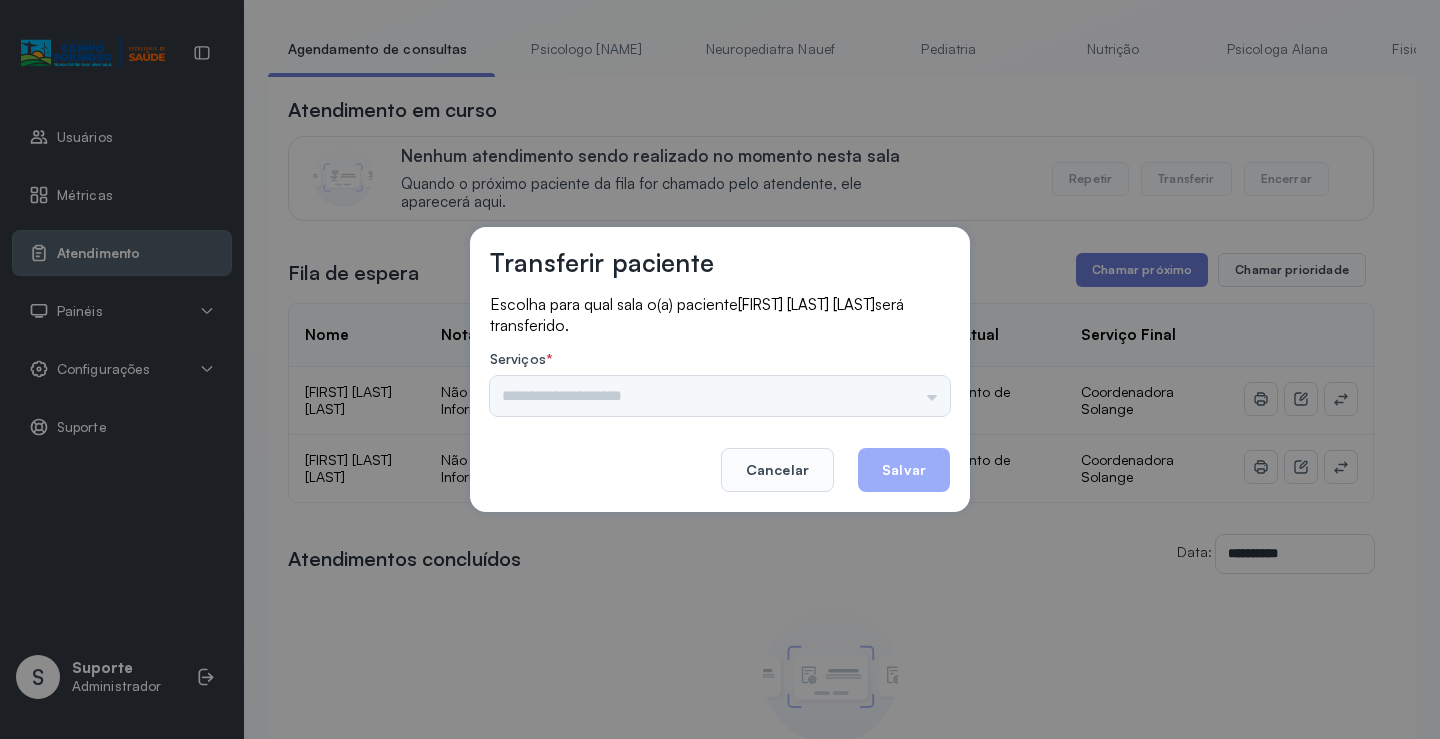 click on "Psicologo Pedro Neuropediatra Nauef Pediatria Nutrição Psicologa Alana Fisioterapeuta Janusia Coordenadora Solange Consultório 2 Assistente Social Triagem Psiquiatra Fisioterapeuta Francyne Fisioterapeuta Morgana Neuropediatra João" at bounding box center (720, 396) 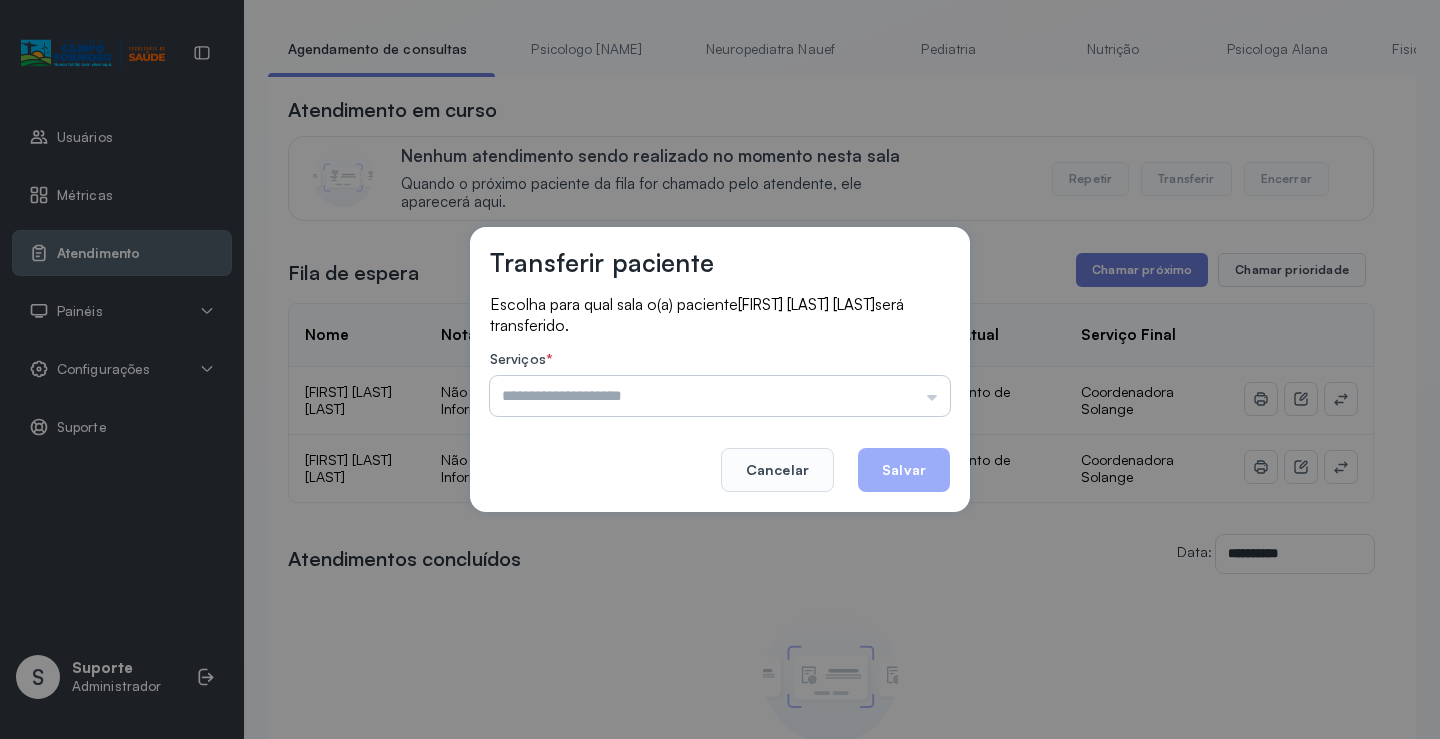 click at bounding box center (720, 396) 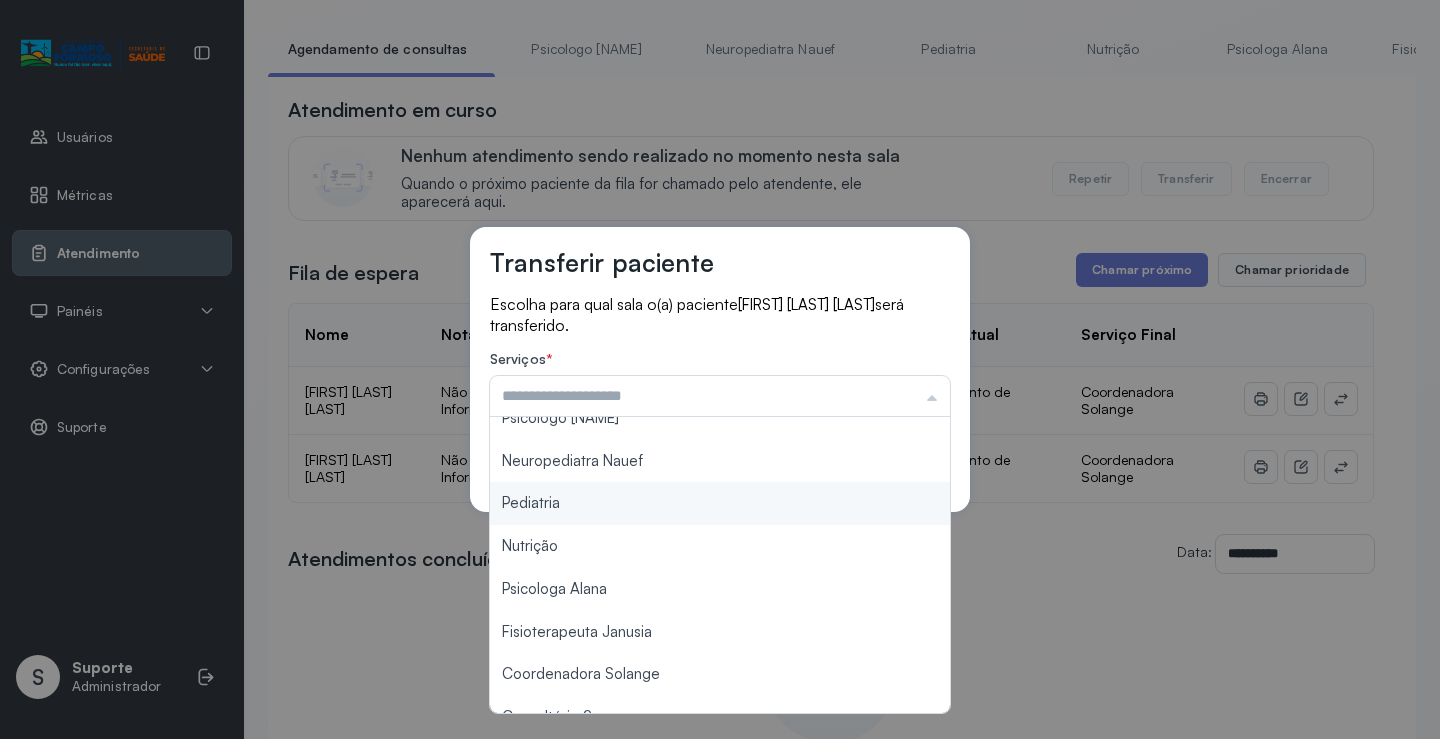 scroll, scrollTop: 0, scrollLeft: 0, axis: both 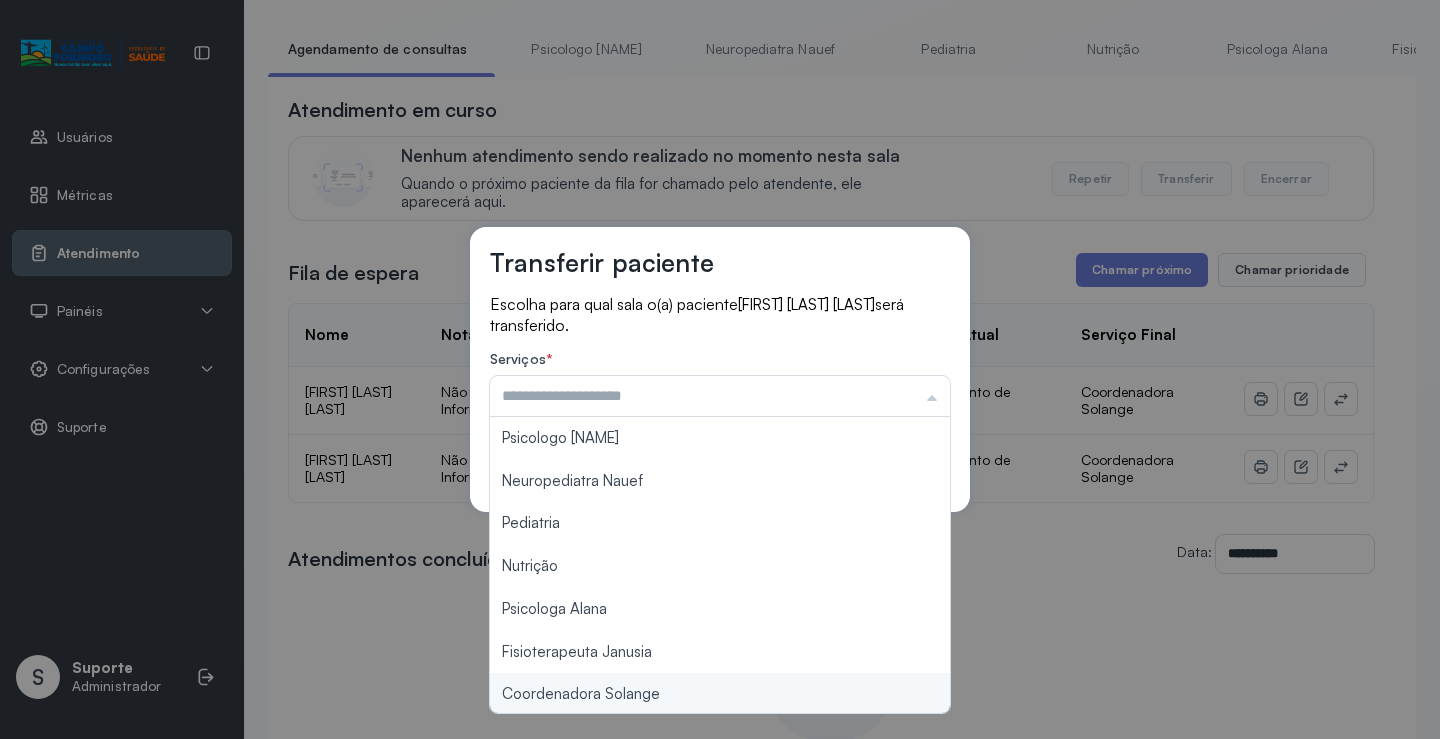 type on "**********" 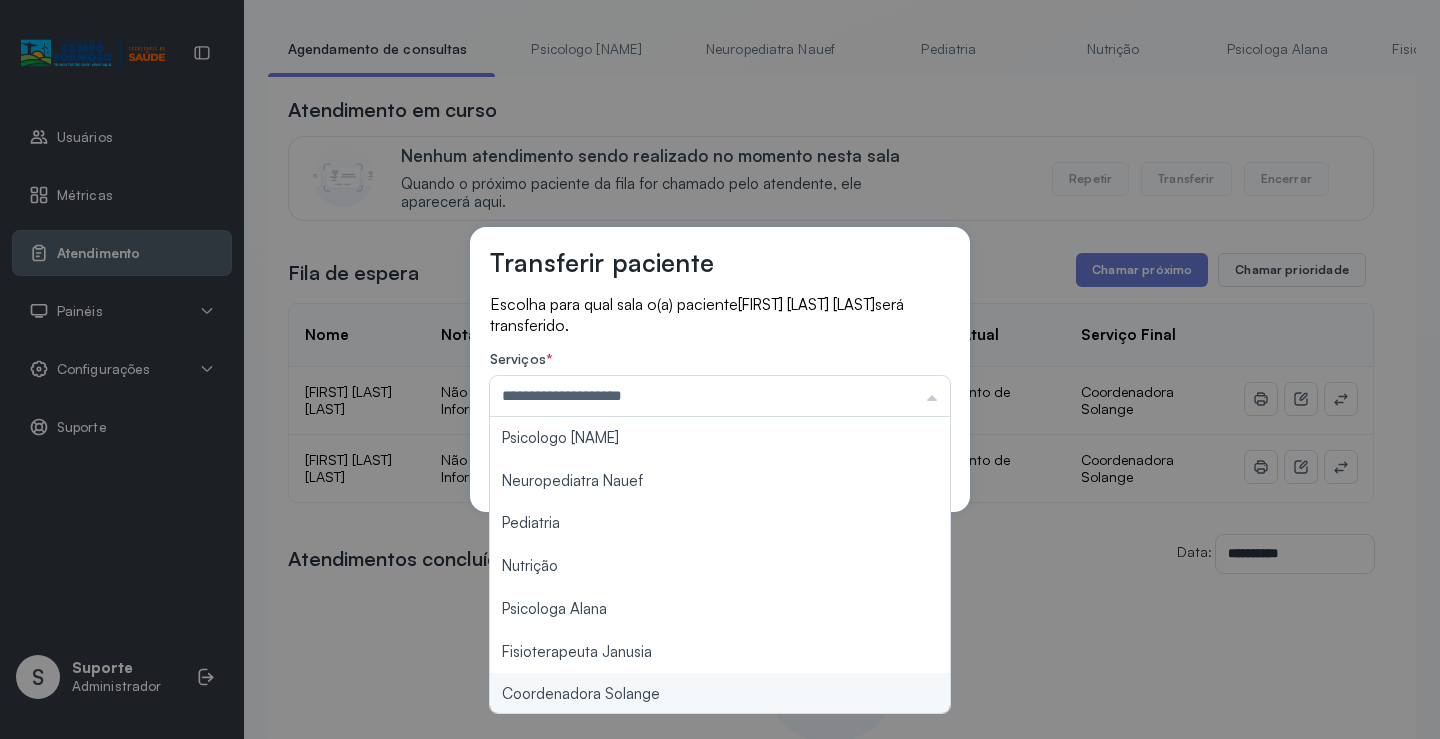 click on "**********" at bounding box center (720, 369) 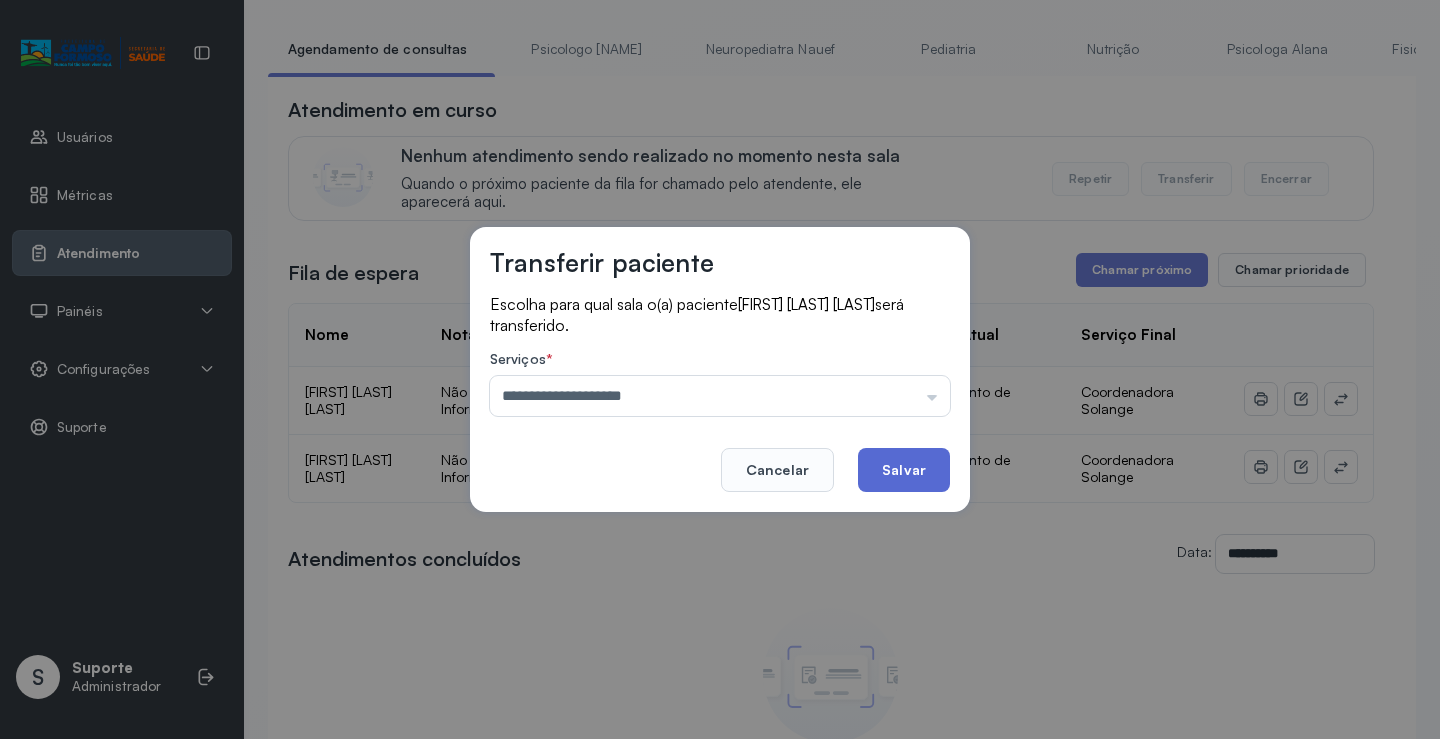 click on "Salvar" 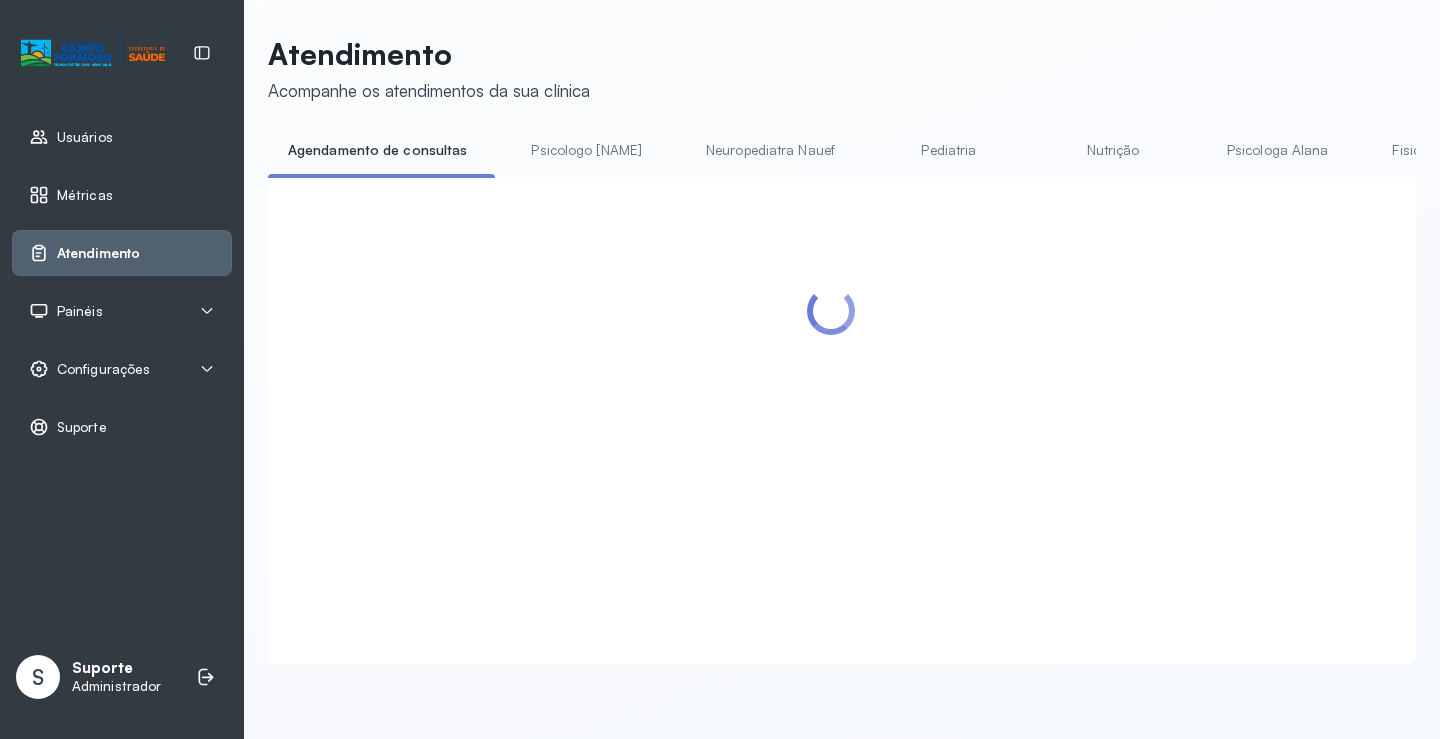 scroll, scrollTop: 101, scrollLeft: 0, axis: vertical 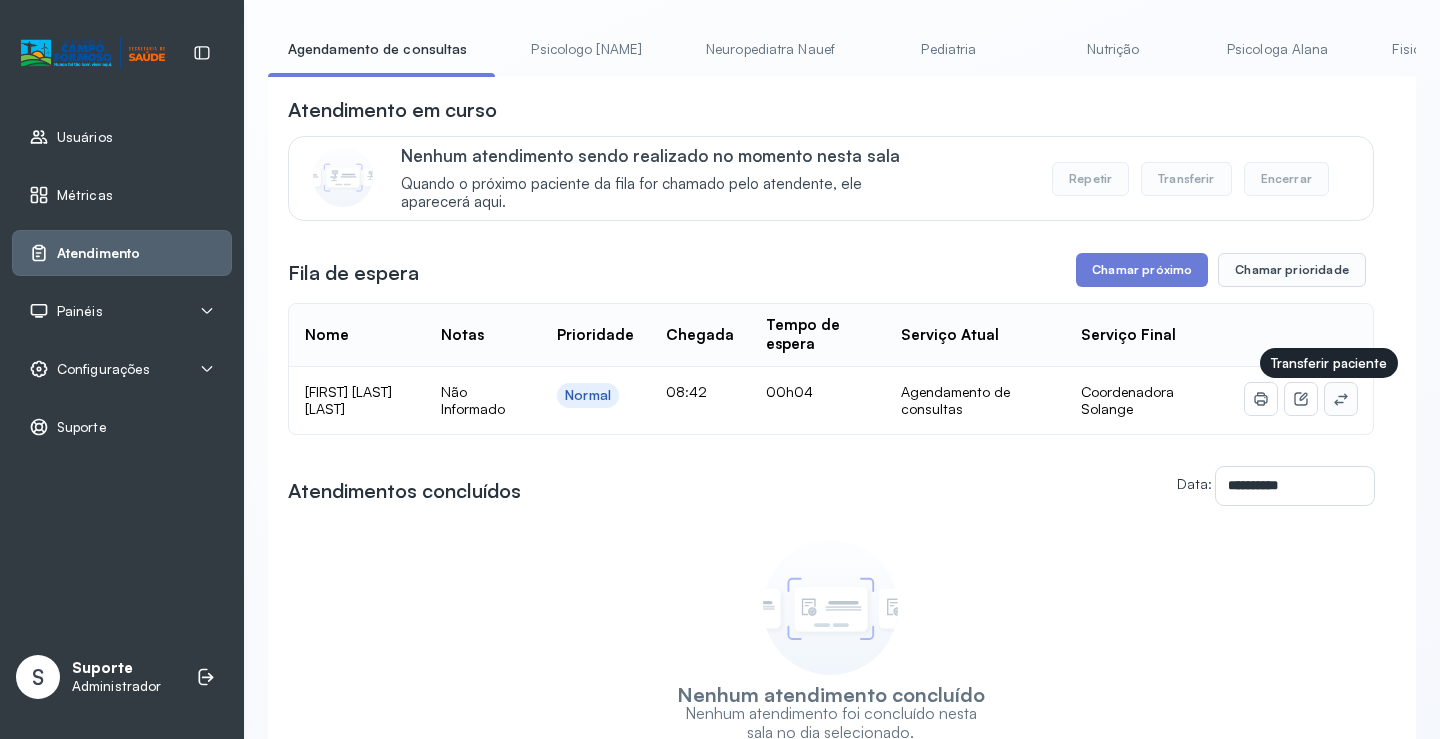 click 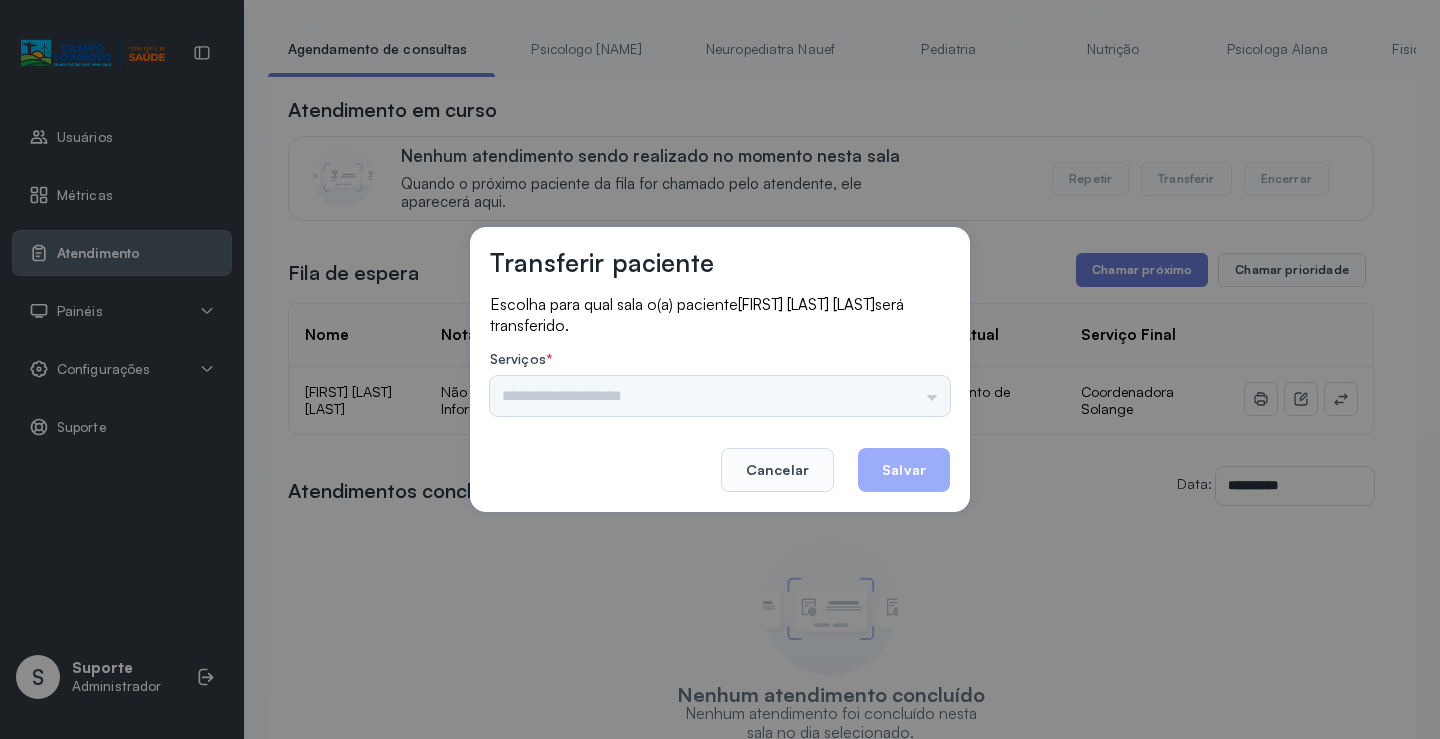 click on "Psicologo Pedro Neuropediatra Nauef Pediatria Nutrição Psicologa Alana Fisioterapeuta Janusia Coordenadora Solange Consultório 2 Assistente Social Triagem Psiquiatra Fisioterapeuta Francyne Fisioterapeuta Morgana Neuropediatra João" at bounding box center [720, 396] 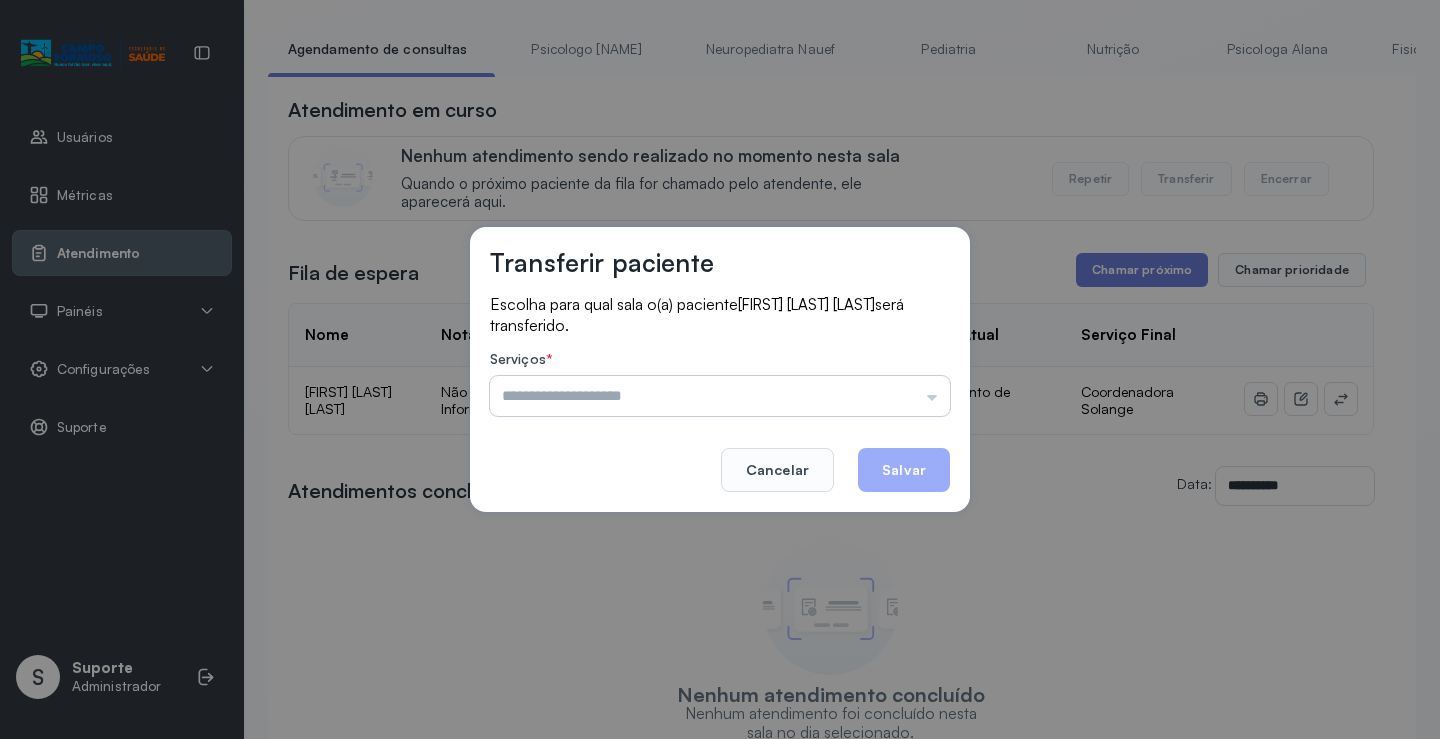 click at bounding box center (720, 396) 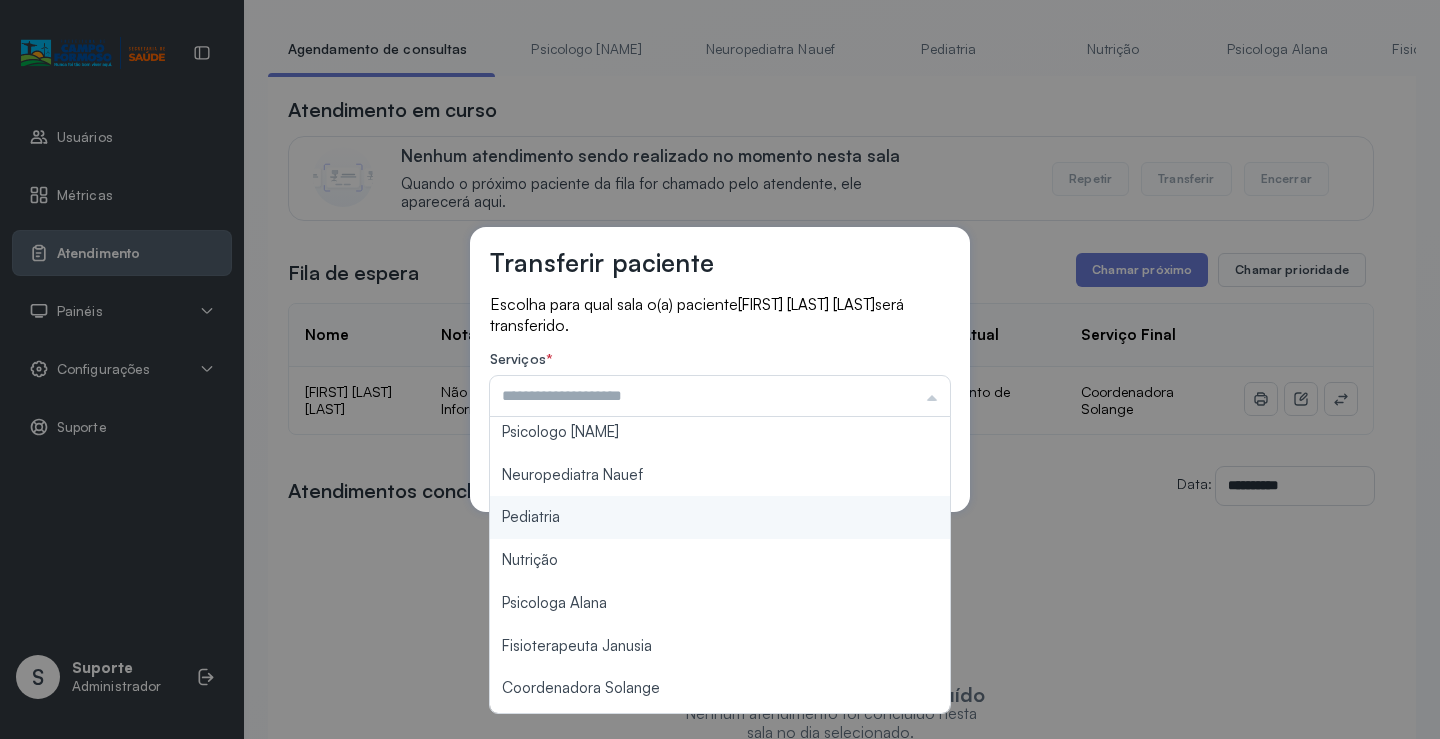 scroll, scrollTop: 0, scrollLeft: 0, axis: both 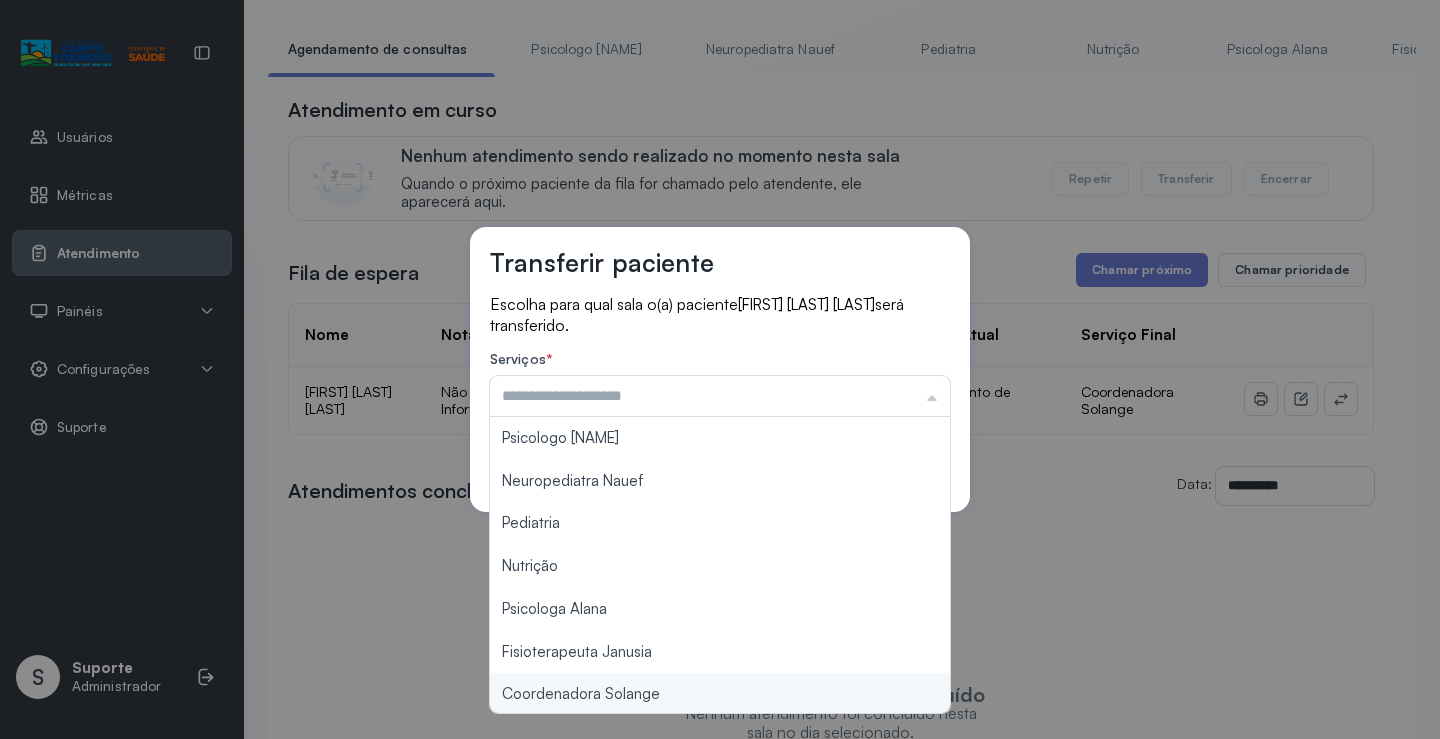 type on "**********" 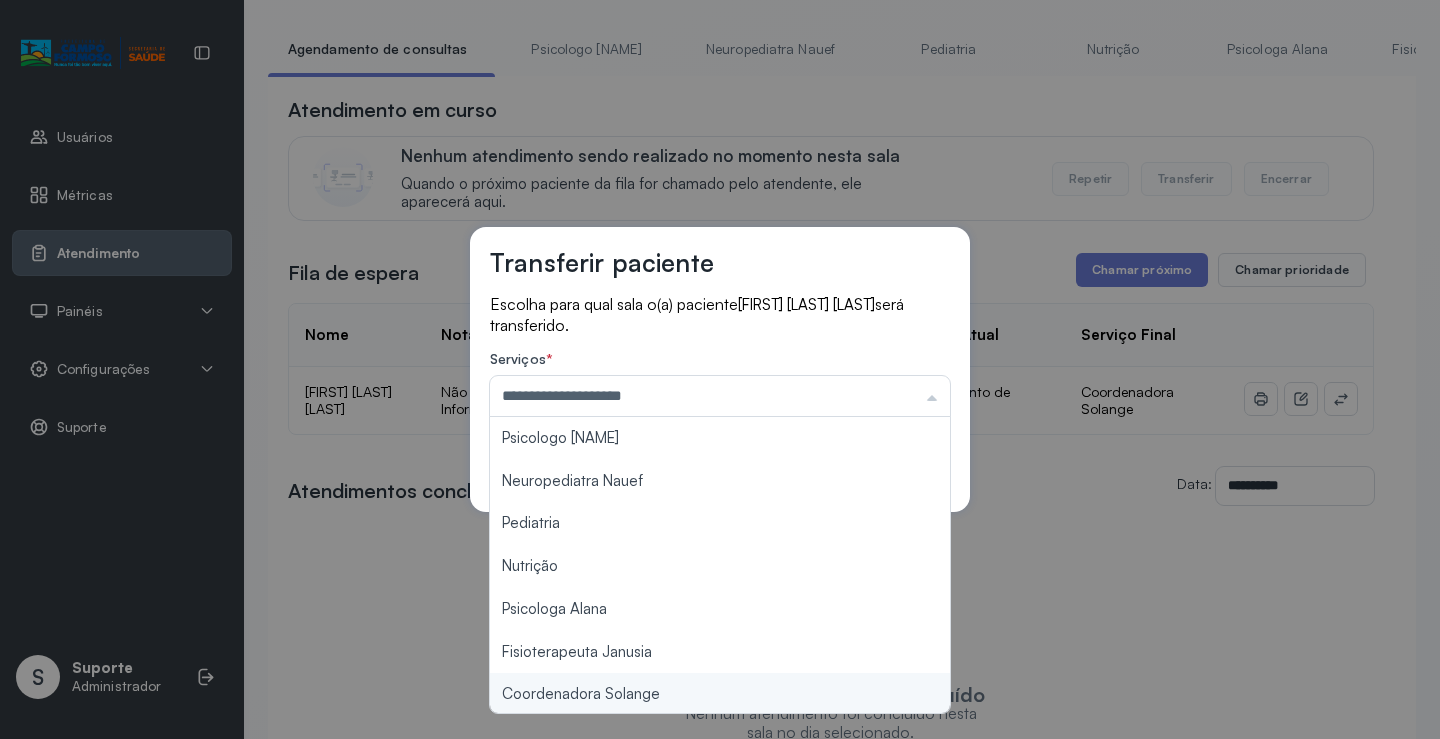 click on "**********" at bounding box center (720, 369) 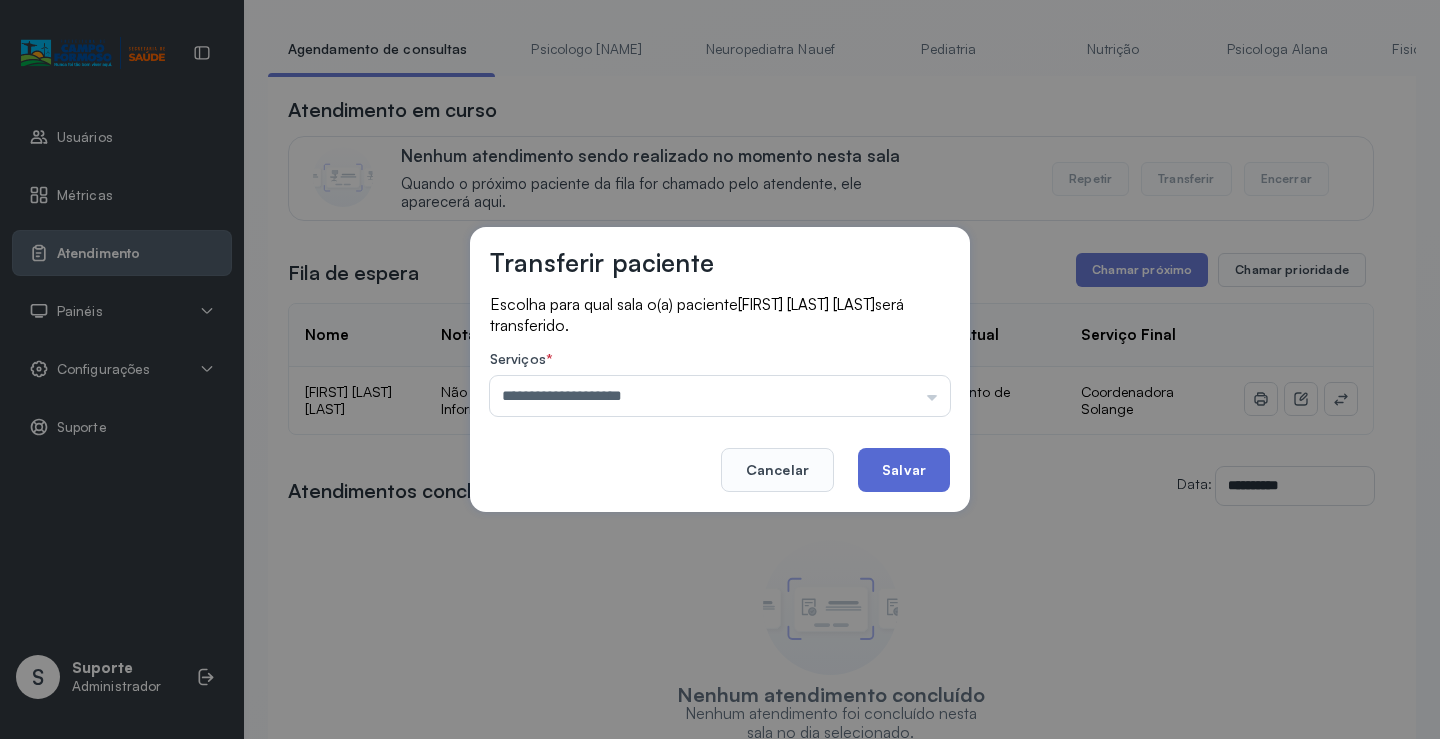 click on "Salvar" 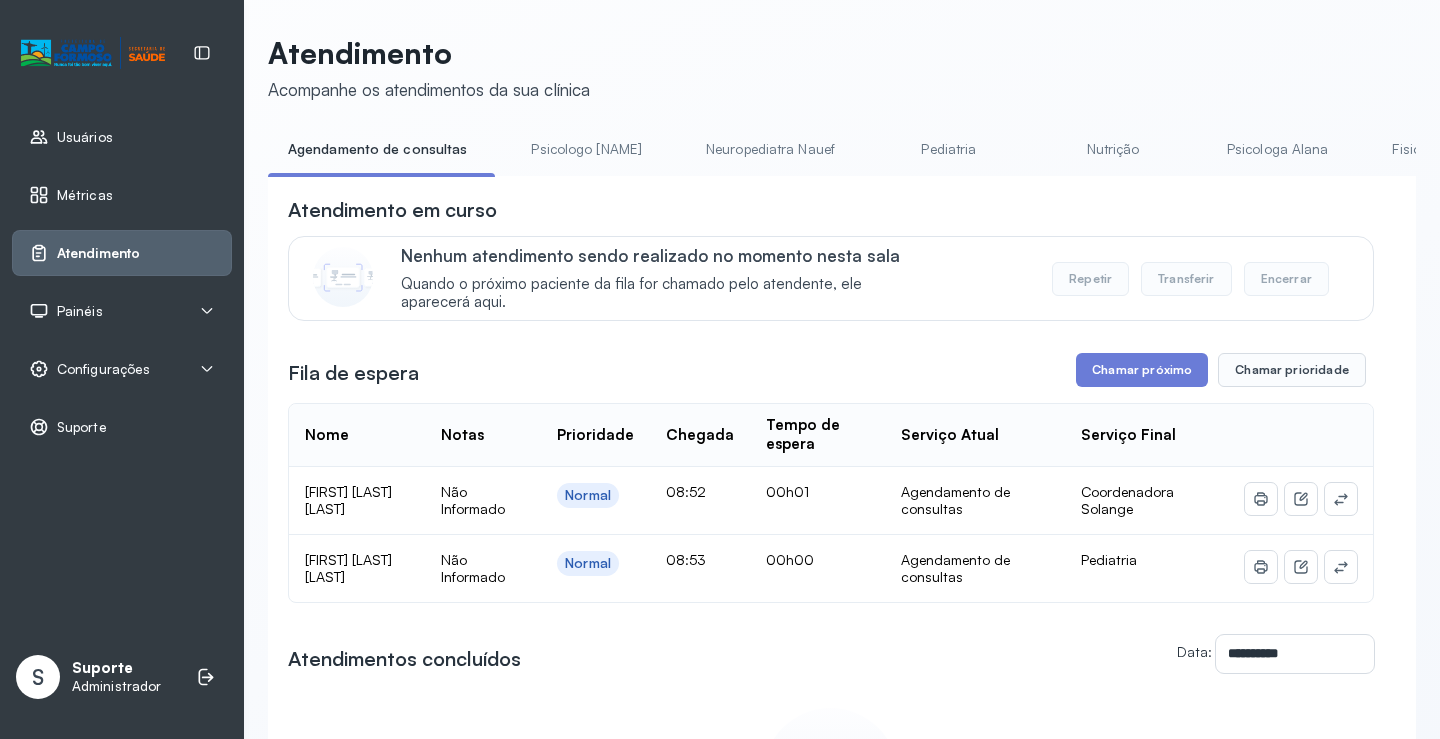 scroll, scrollTop: 101, scrollLeft: 0, axis: vertical 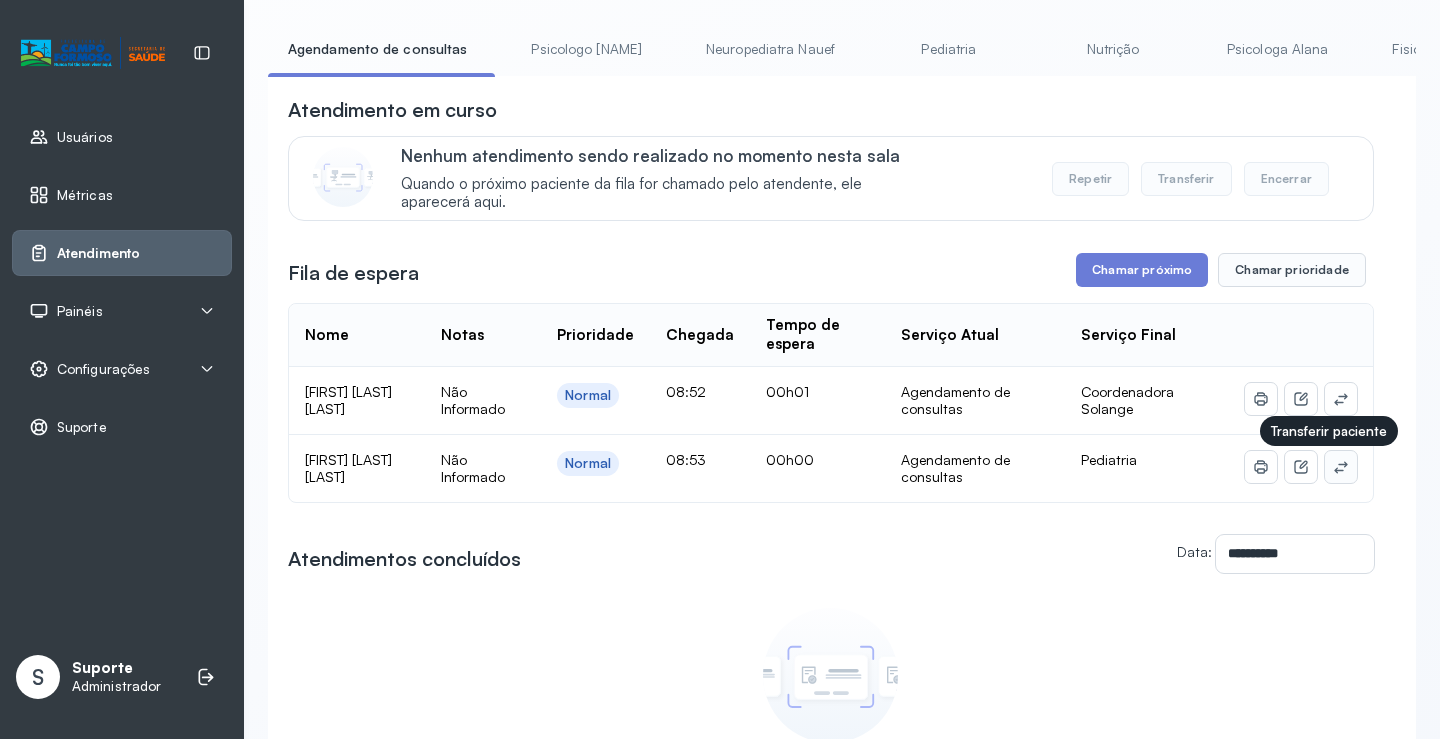 click 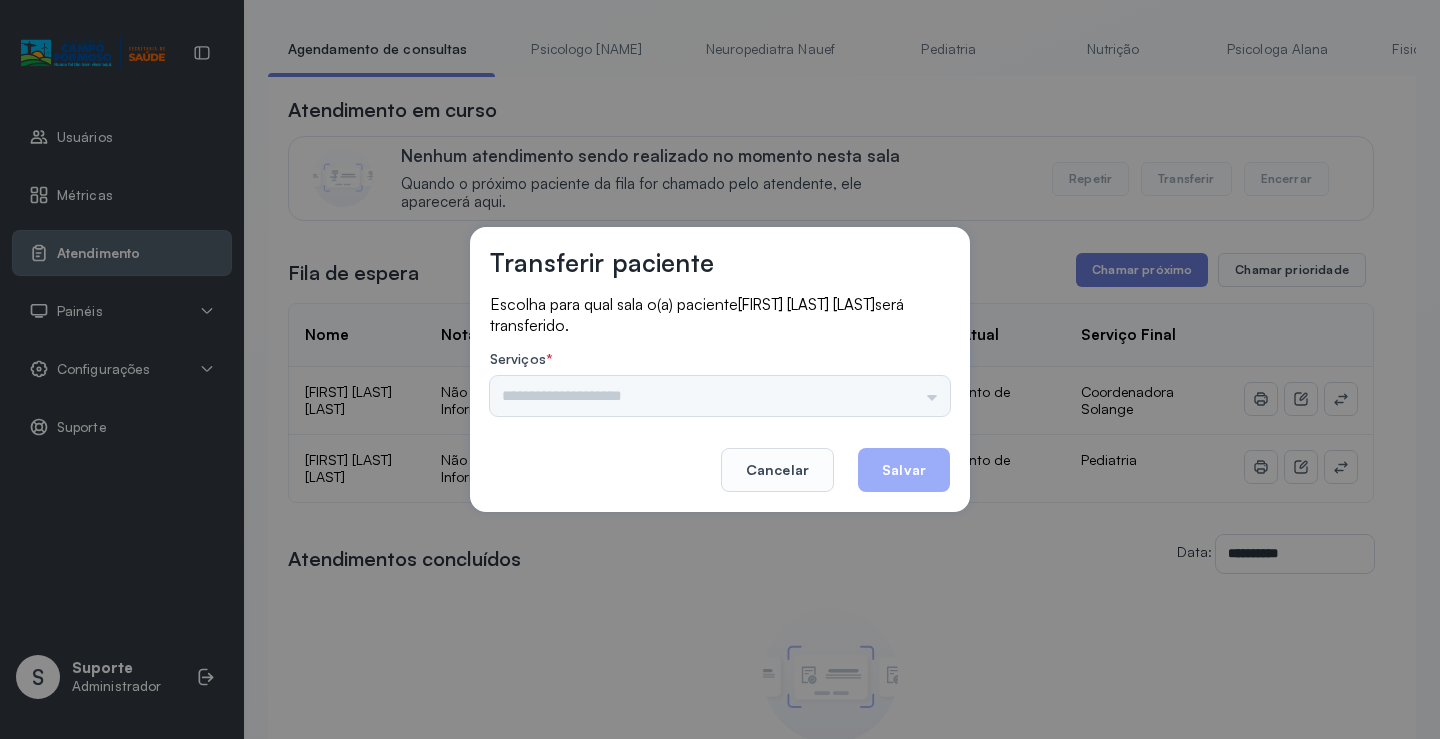 click on "Psicologo Pedro Neuropediatra Nauef Pediatria Nutrição Psicologa Alana Fisioterapeuta Janusia Coordenadora Solange Consultório 2 Assistente Social Triagem Psiquiatra Fisioterapeuta Francyne Fisioterapeuta Morgana Neuropediatra João" at bounding box center (720, 396) 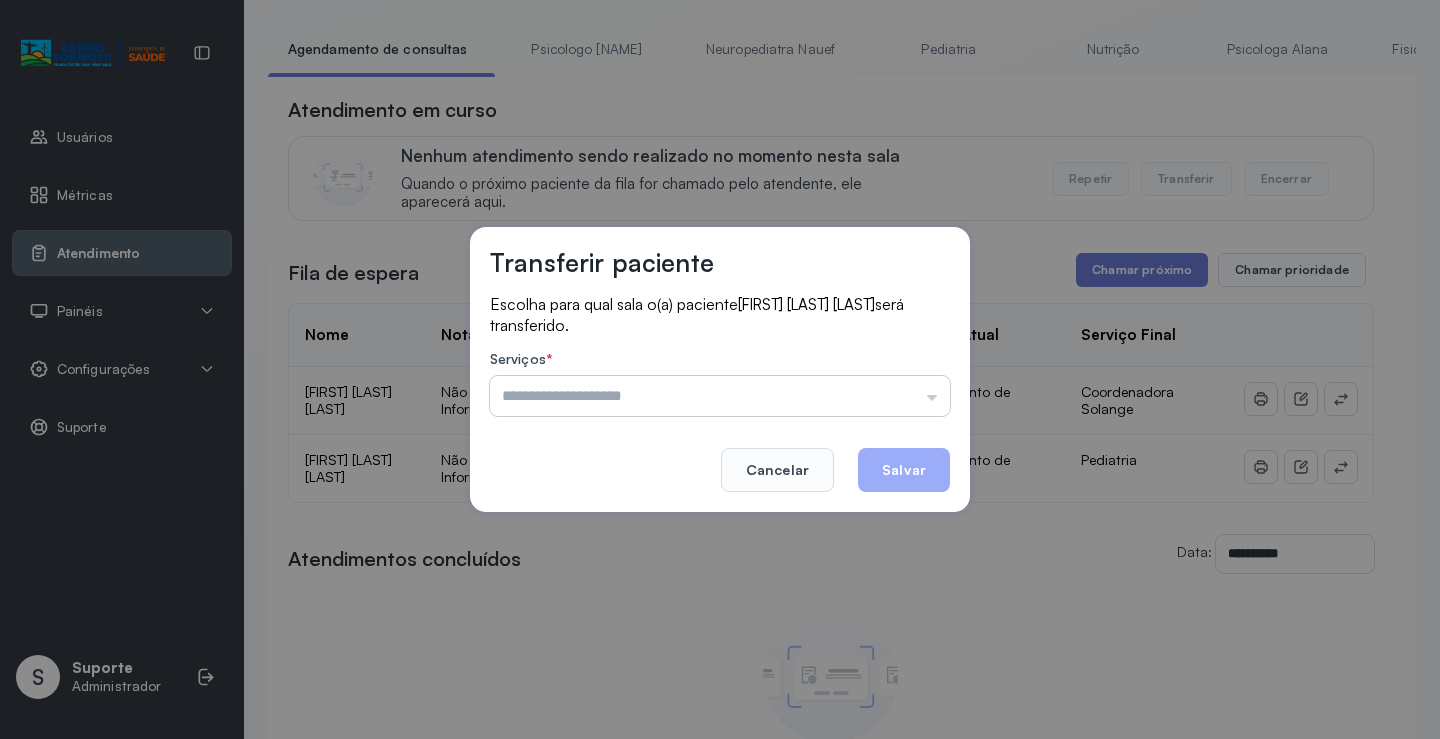 click at bounding box center (720, 396) 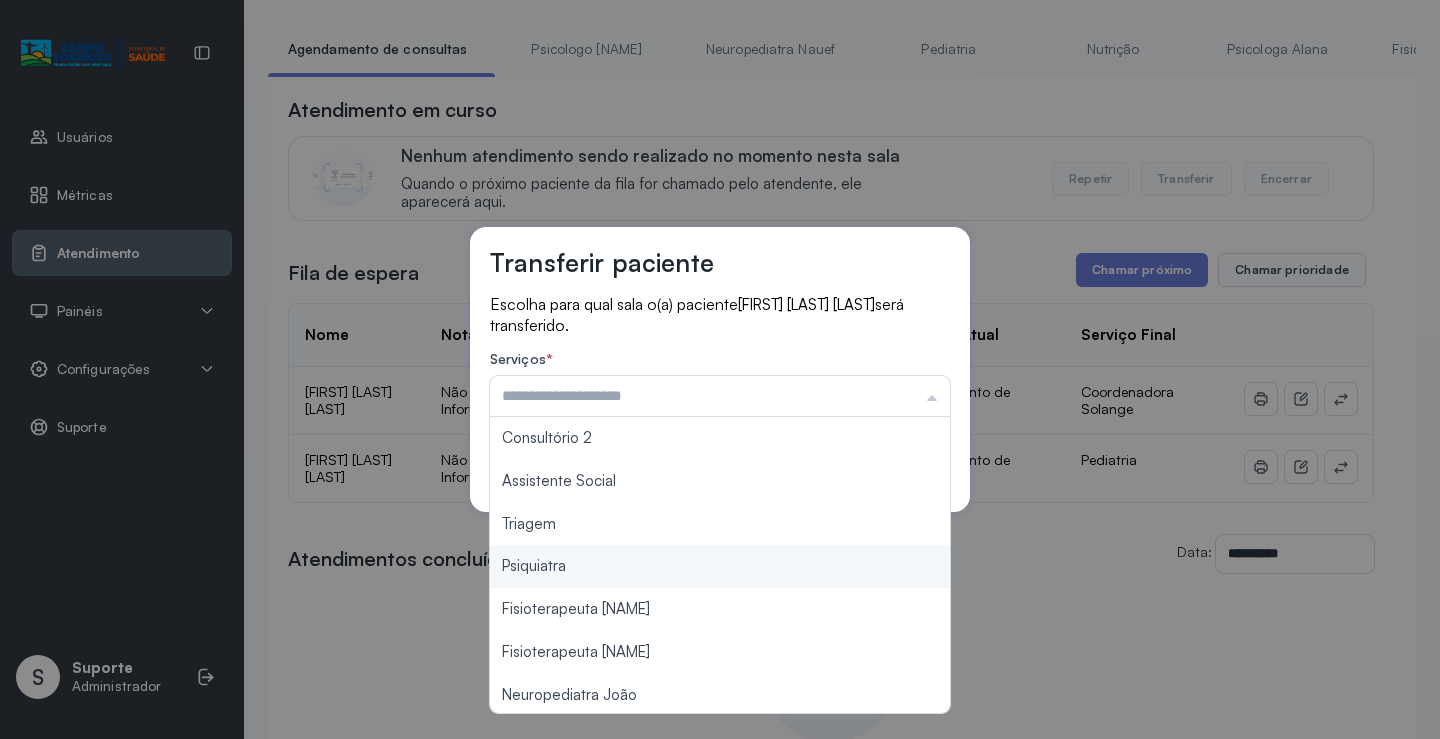 scroll, scrollTop: 303, scrollLeft: 0, axis: vertical 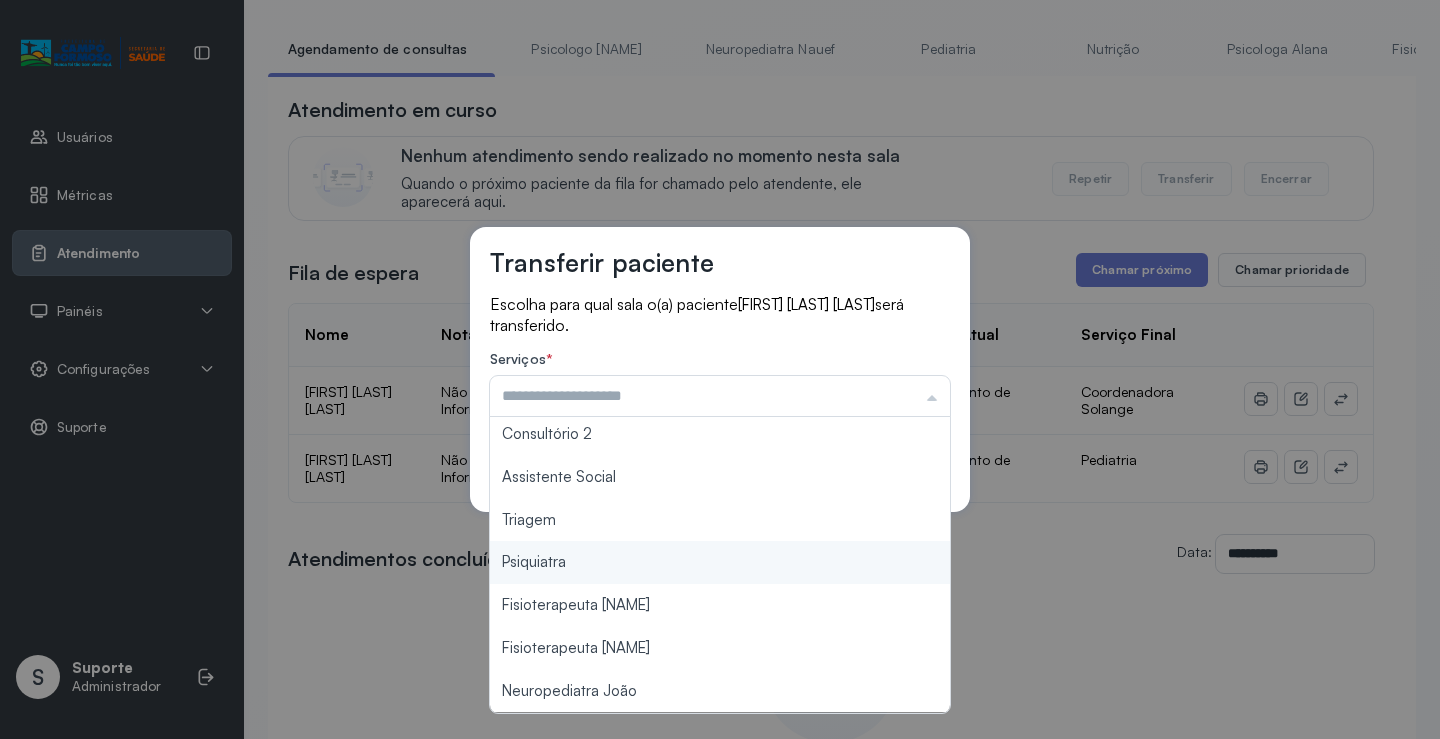 type on "*******" 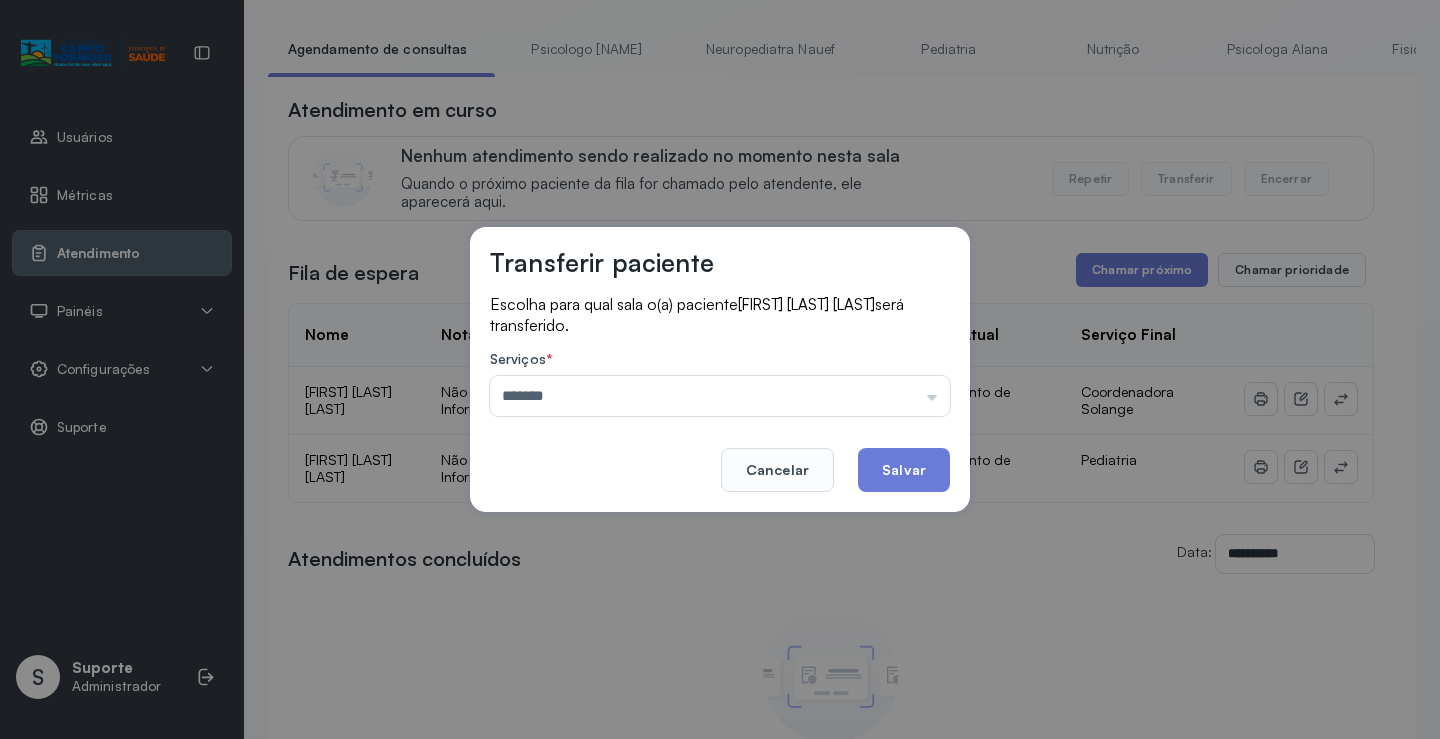 click on "Transferir paciente Escolha para qual sala o(a) paciente  MARIA VITORIA PINTO DE SOUZA  será transferido.  Serviços  *  ******* Psicologo Pedro Neuropediatra Nauef Pediatria Nutrição Psicologa Alana Fisioterapeuta Janusia Coordenadora Solange Consultório 2 Assistente Social Triagem Psiquiatra Fisioterapeuta Francyne Fisioterapeuta Morgana Neuropediatra João Cancelar Salvar" at bounding box center (720, 369) 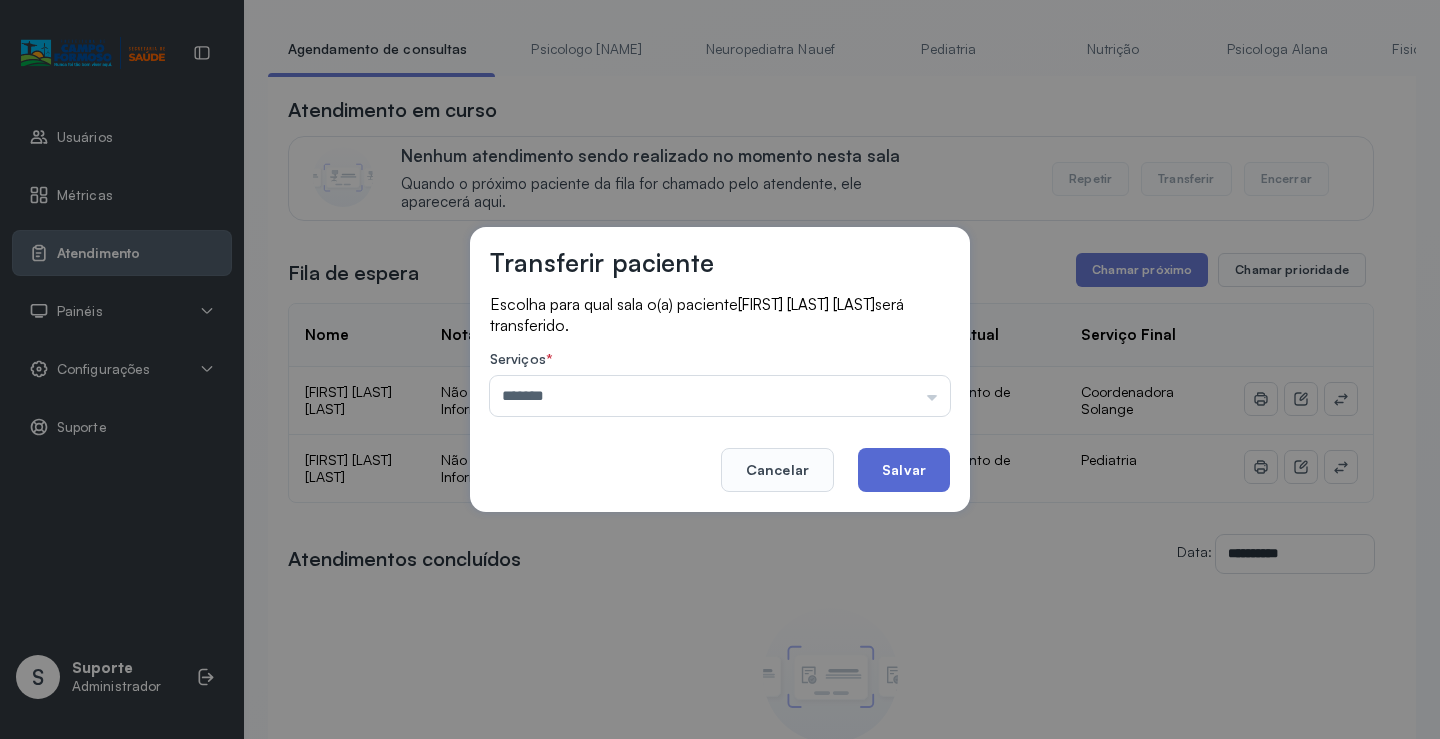 click on "Salvar" 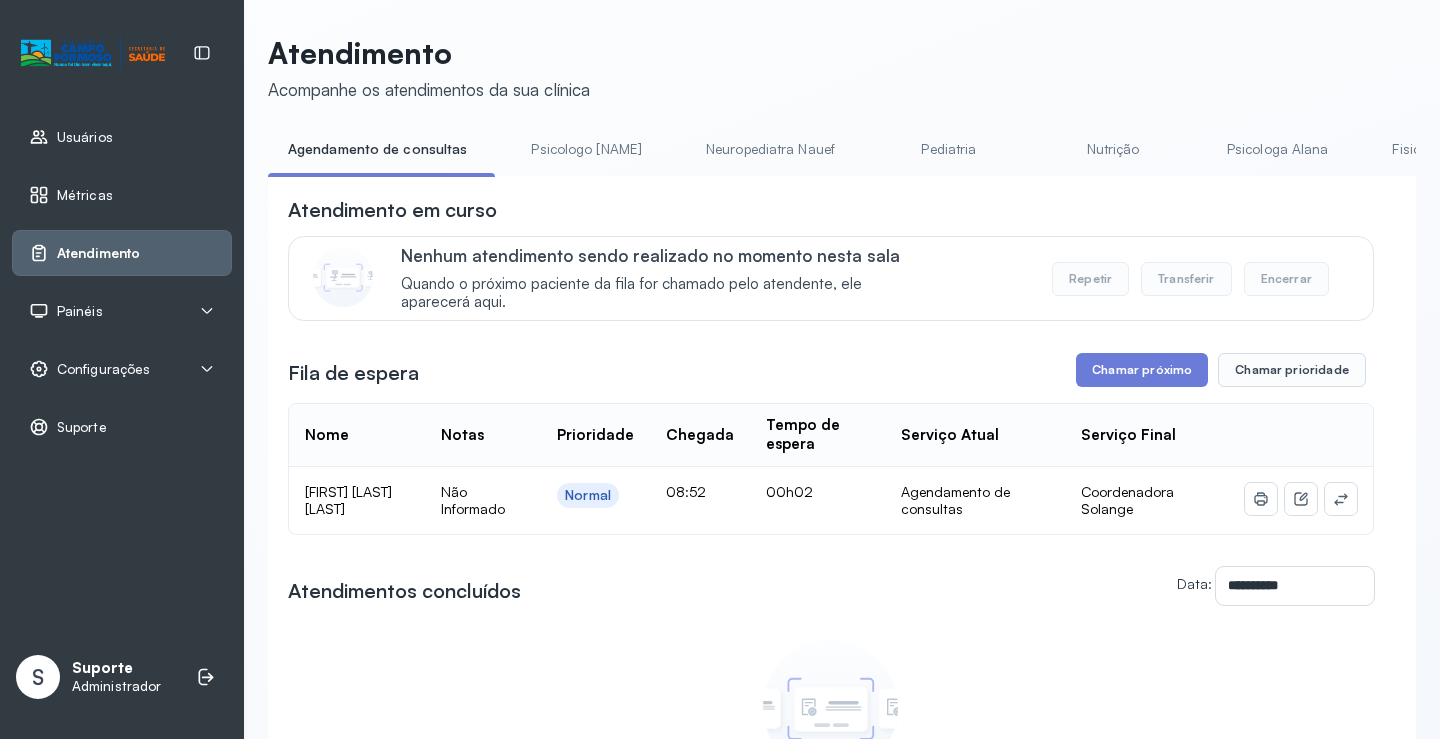 scroll, scrollTop: 101, scrollLeft: 0, axis: vertical 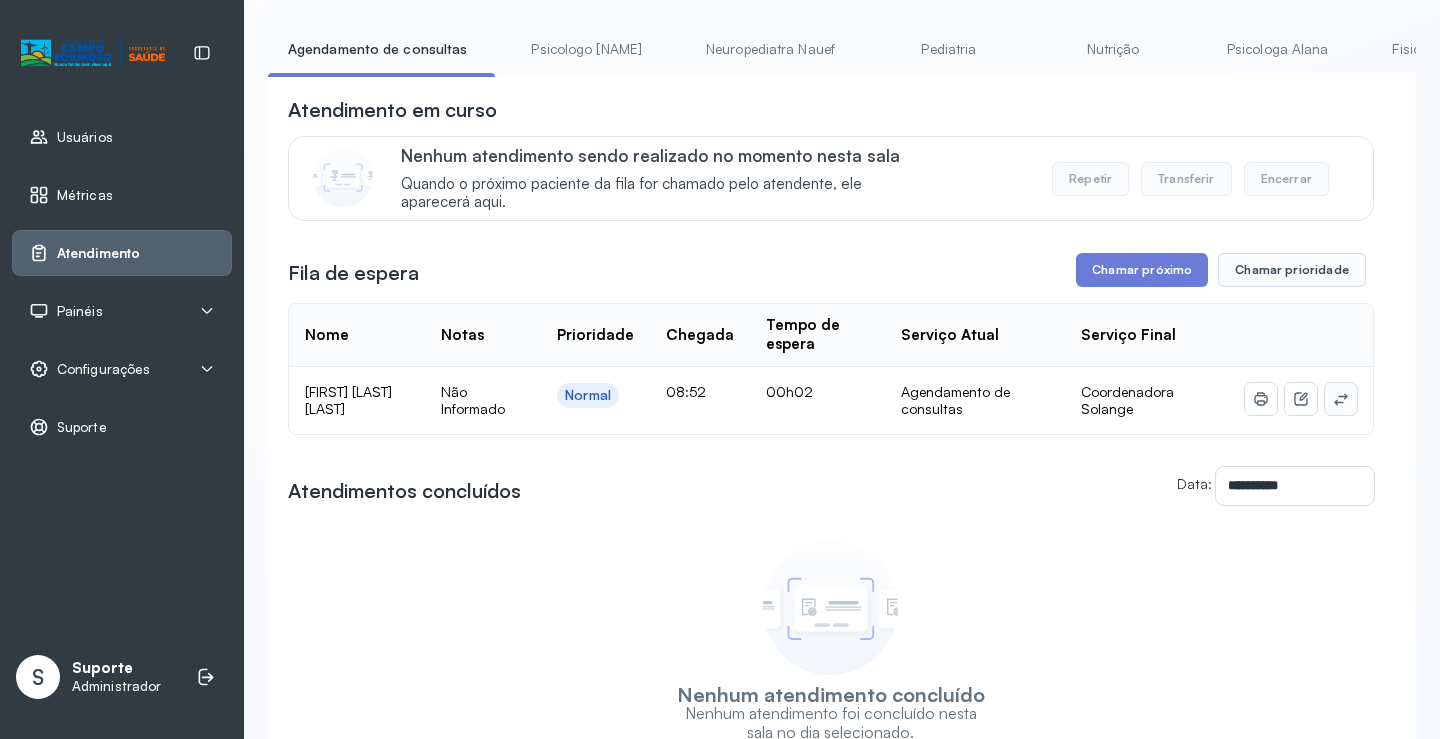 click 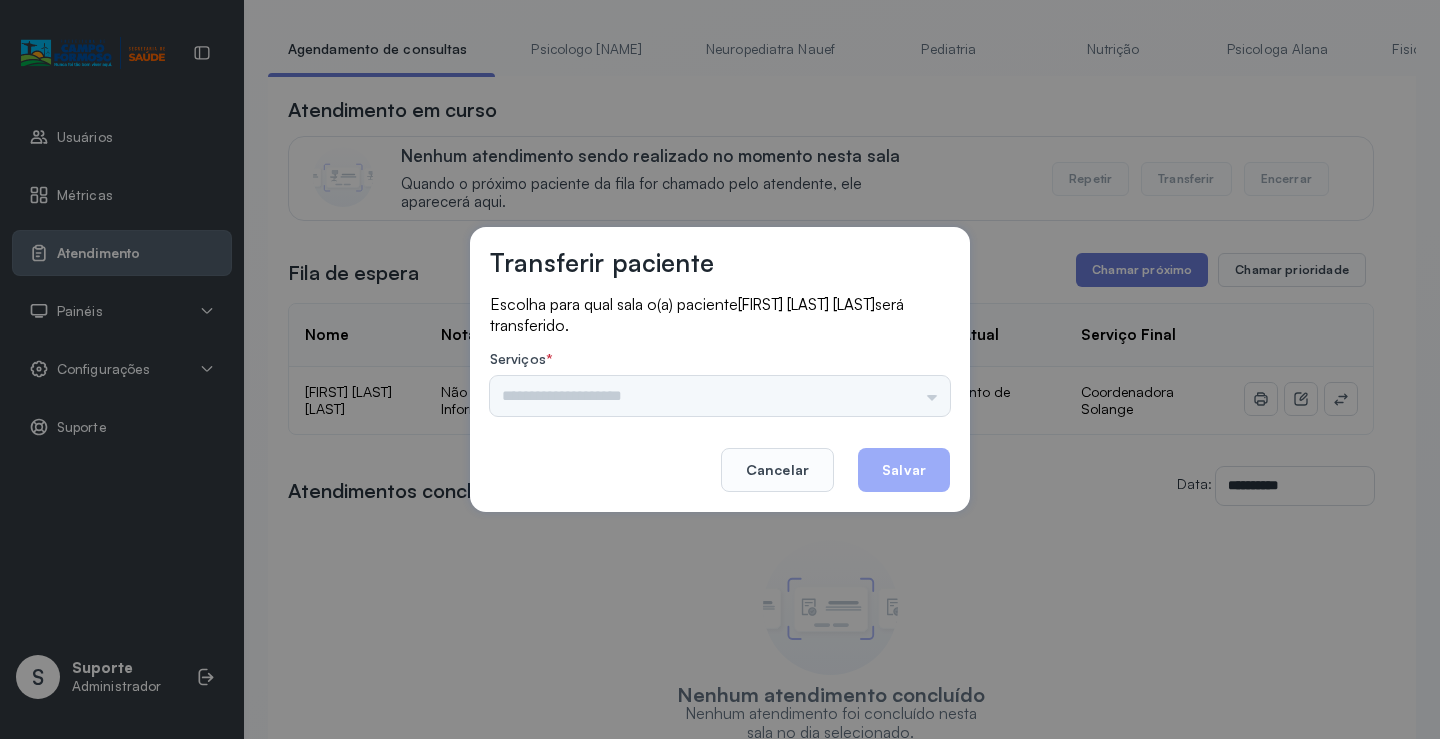 click on "Psicologo Pedro Neuropediatra Nauef Pediatria Nutrição Psicologa Alana Fisioterapeuta Janusia Coordenadora Solange Consultório 2 Assistente Social Triagem Psiquiatra Fisioterapeuta Francyne Fisioterapeuta Morgana Neuropediatra João" at bounding box center (720, 396) 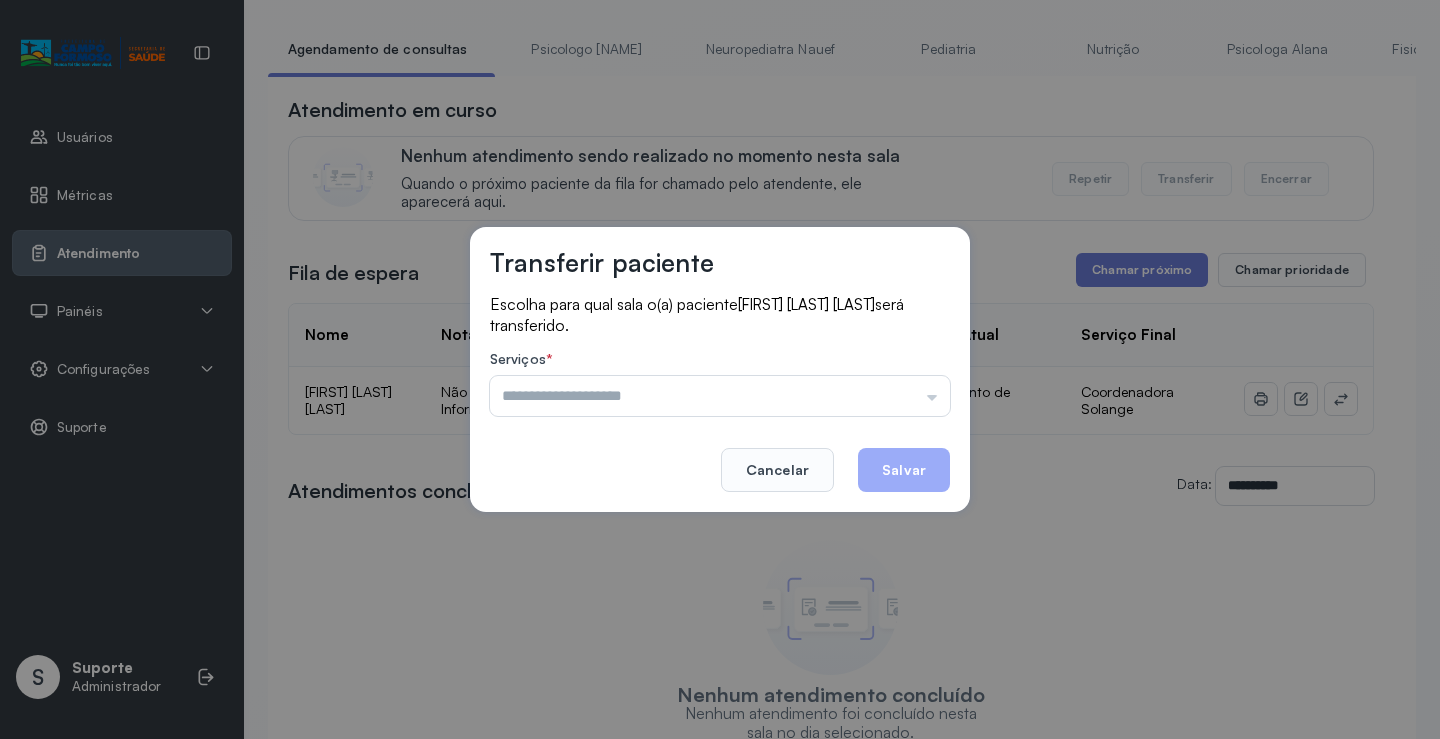 click at bounding box center (720, 396) 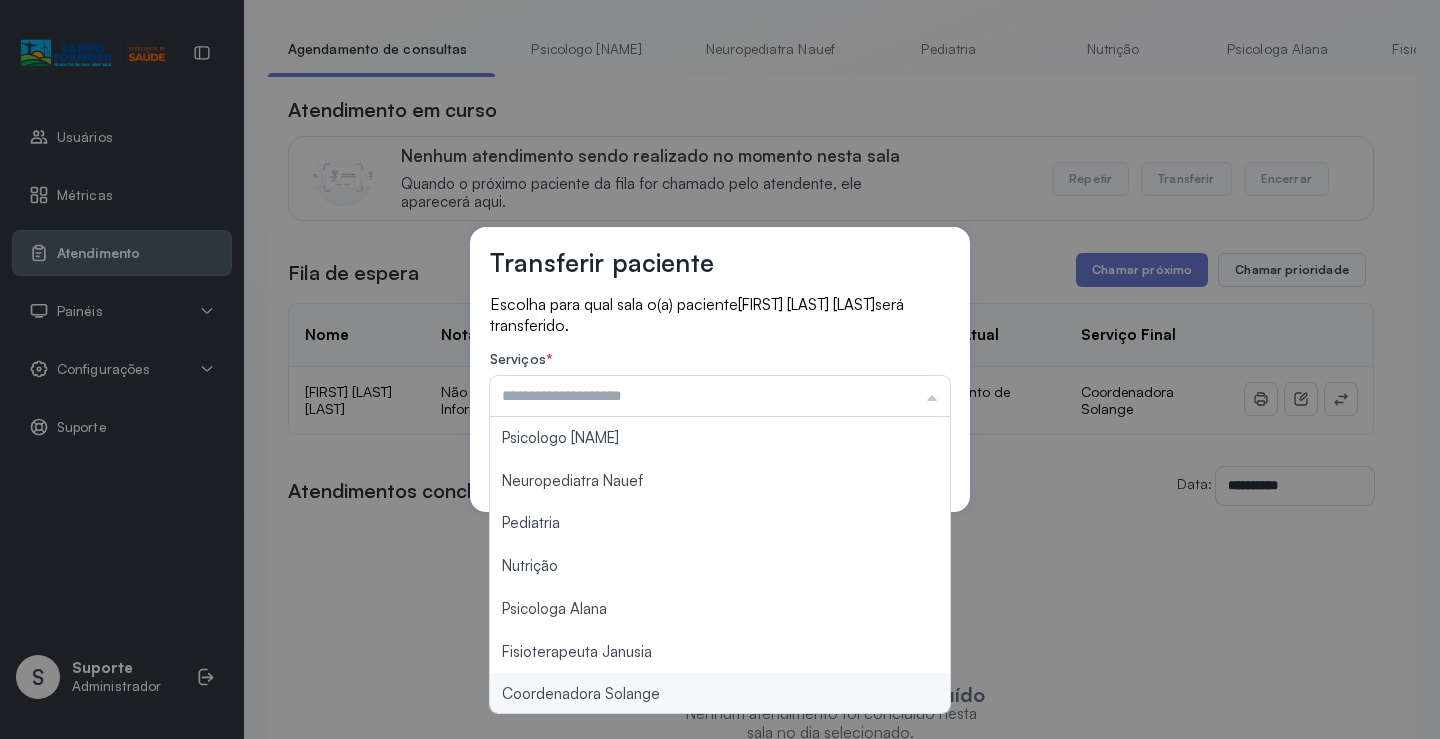 type on "**********" 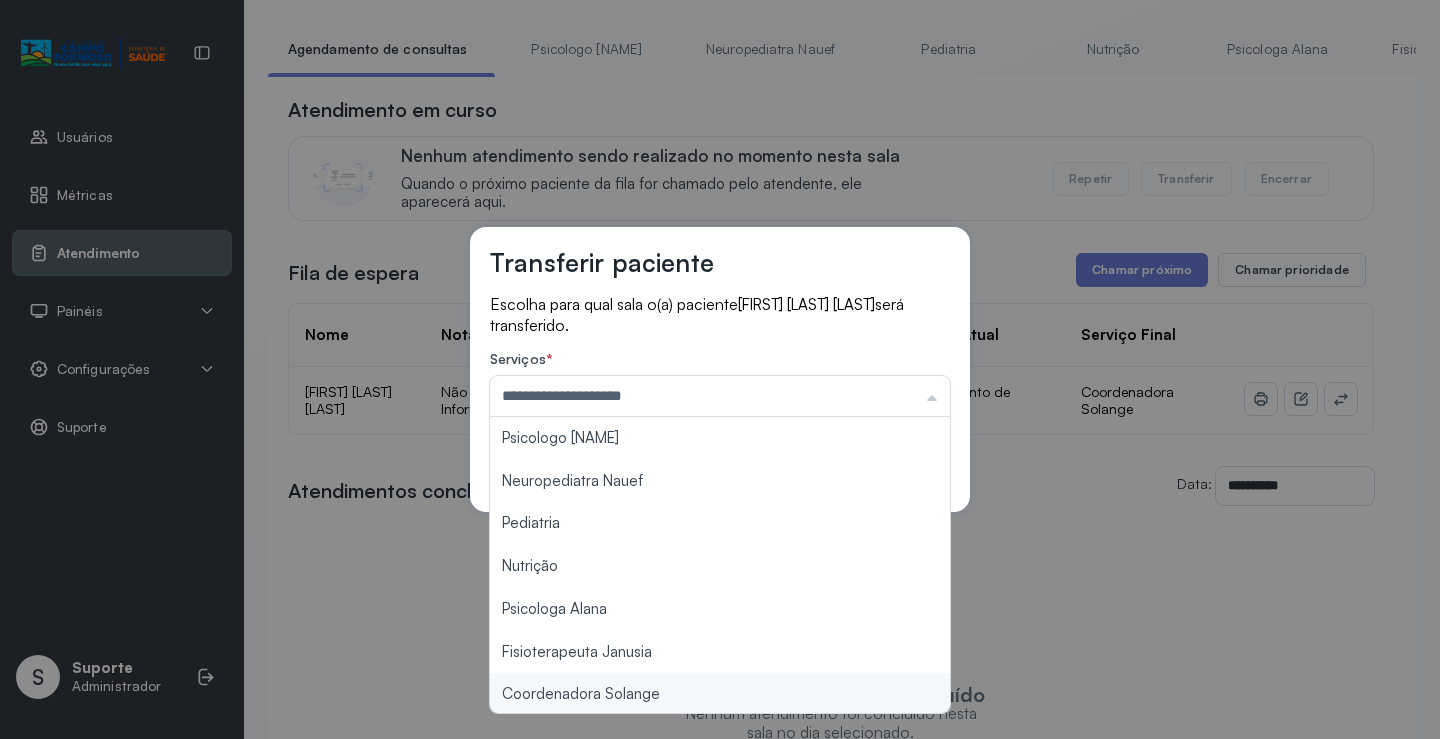 click on "**********" at bounding box center [720, 369] 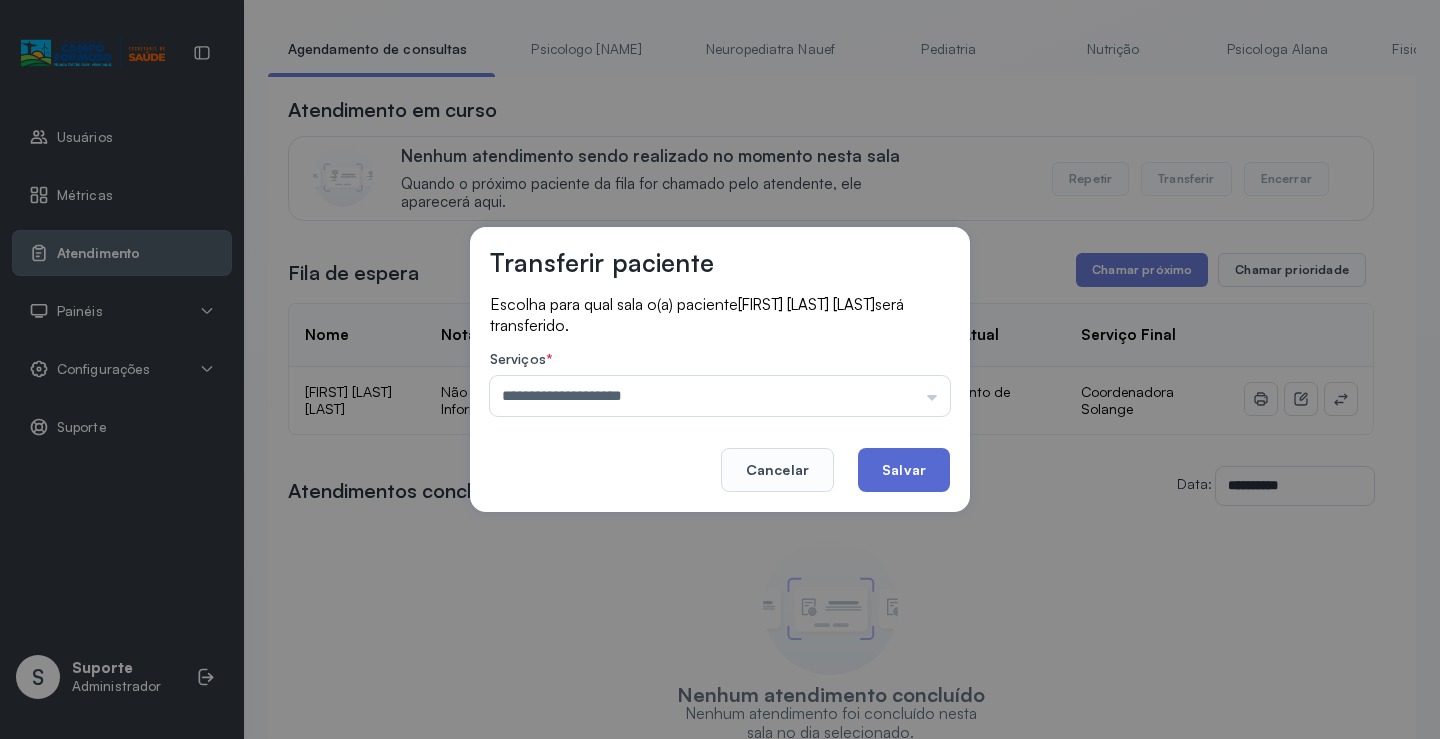 click on "Salvar" 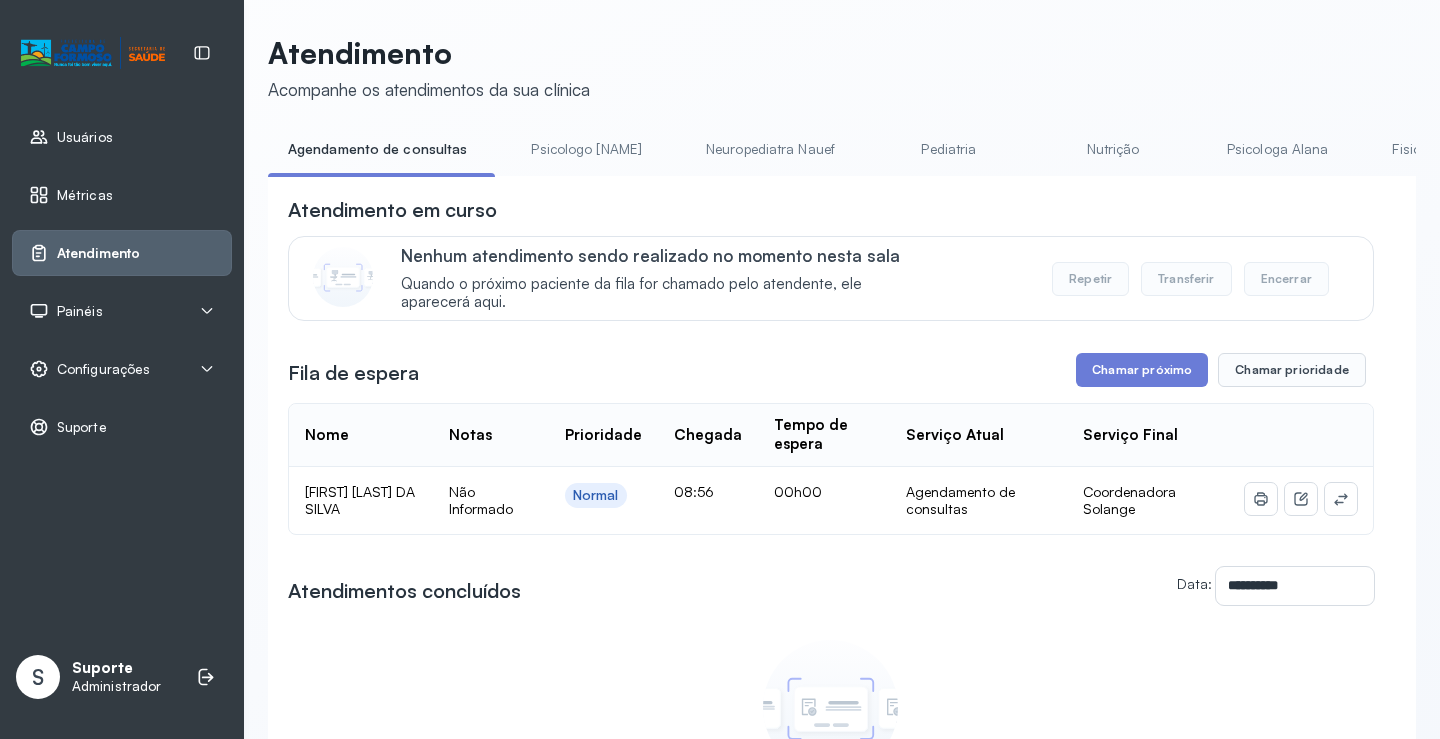 scroll, scrollTop: 101, scrollLeft: 0, axis: vertical 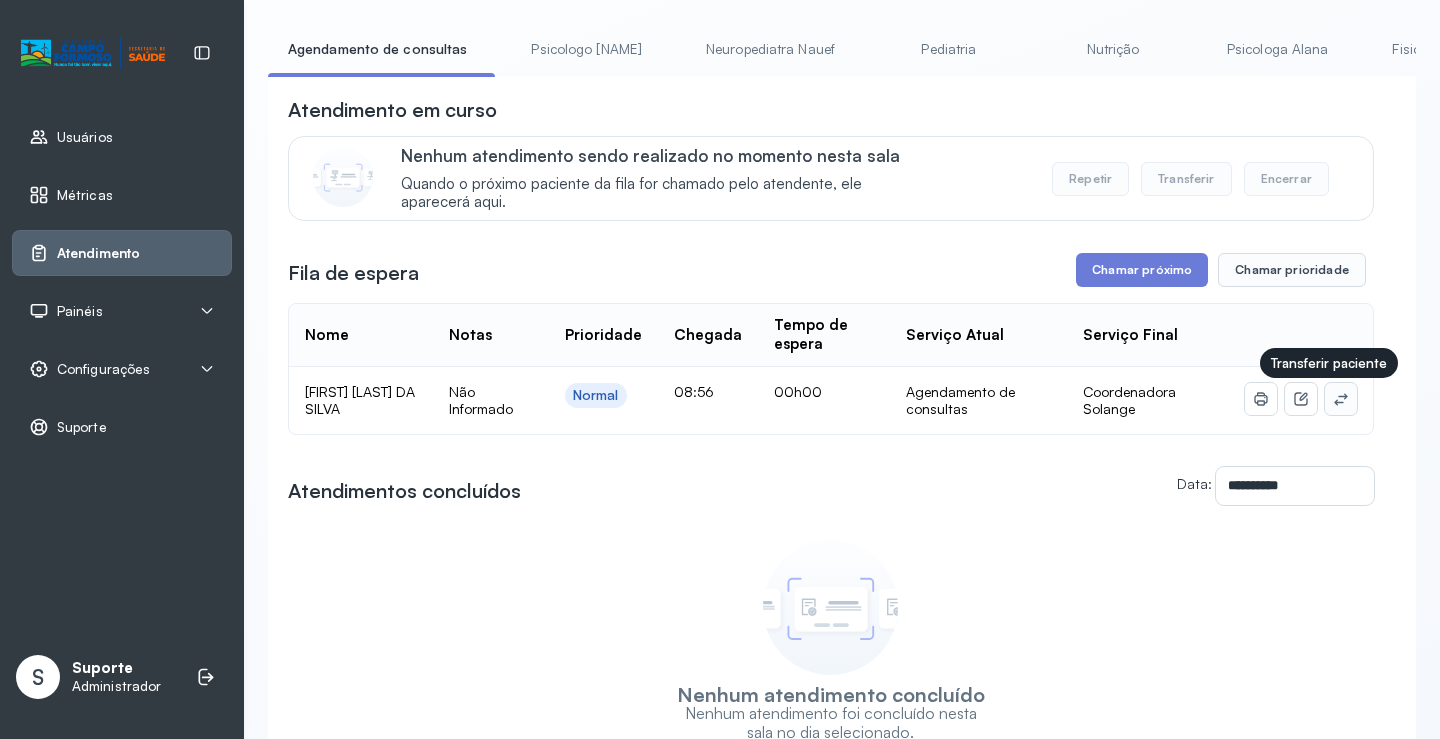 click 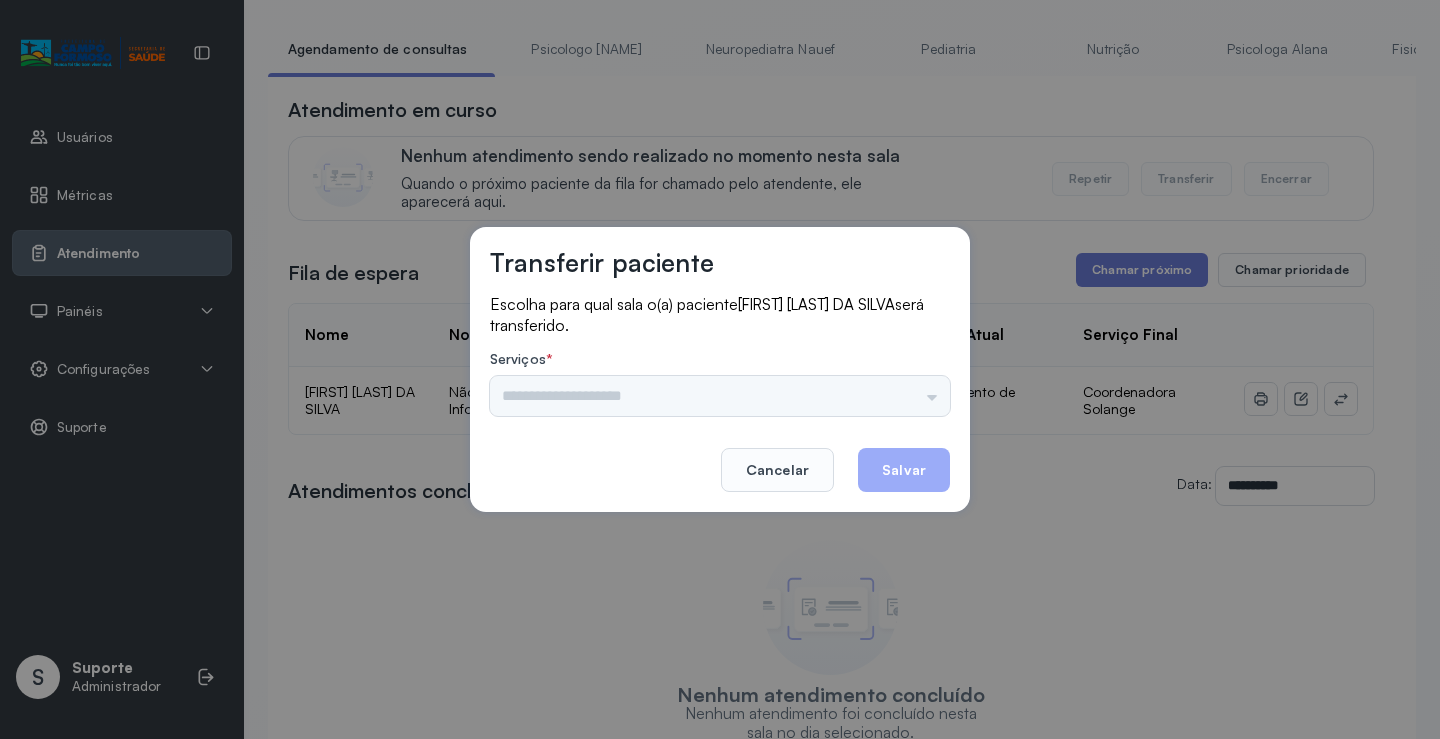 click on "Psicologo Pedro Neuropediatra Nauef Pediatria Nutrição Psicologa Alana Fisioterapeuta Janusia Coordenadora Solange Consultório 2 Assistente Social Triagem Psiquiatra Fisioterapeuta Francyne Fisioterapeuta Morgana Neuropediatra João" at bounding box center [720, 396] 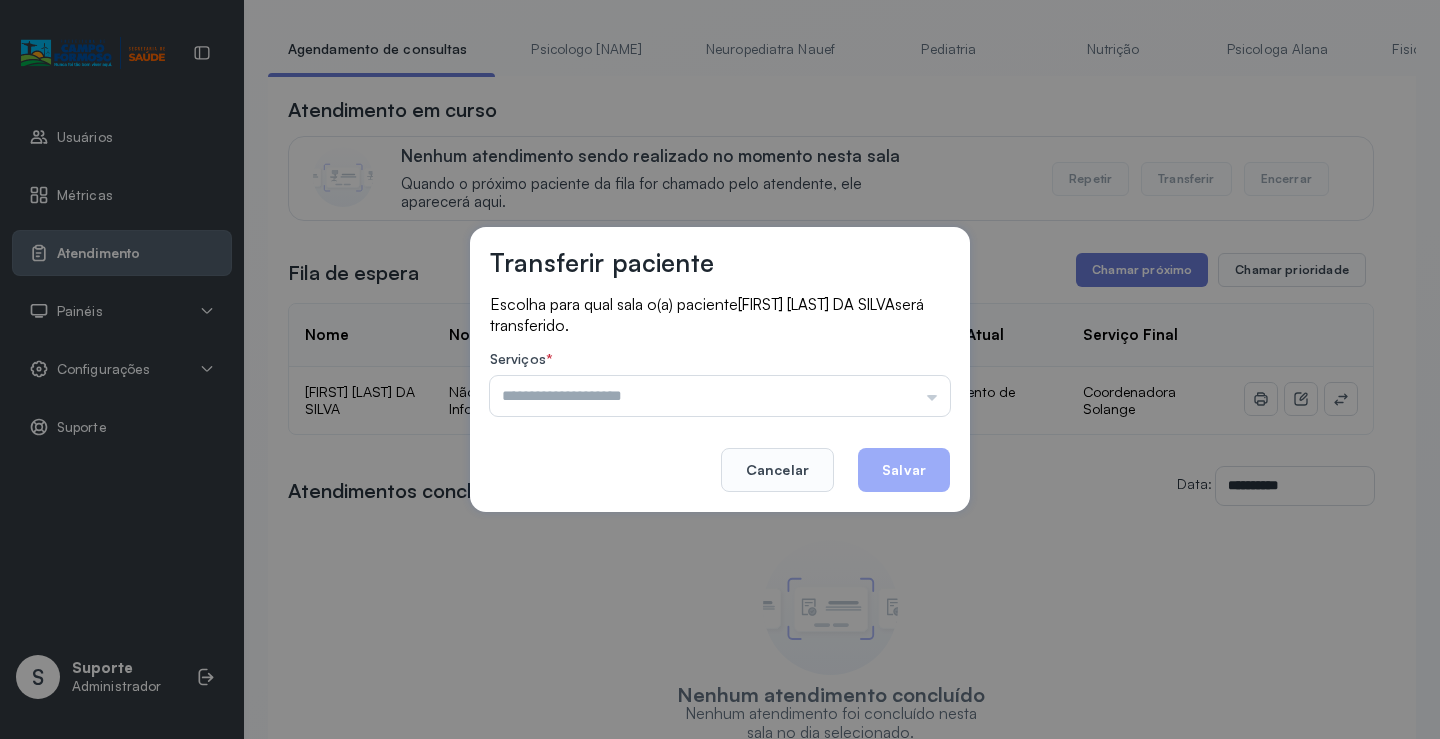 click on "Serviços  *" at bounding box center (720, 361) 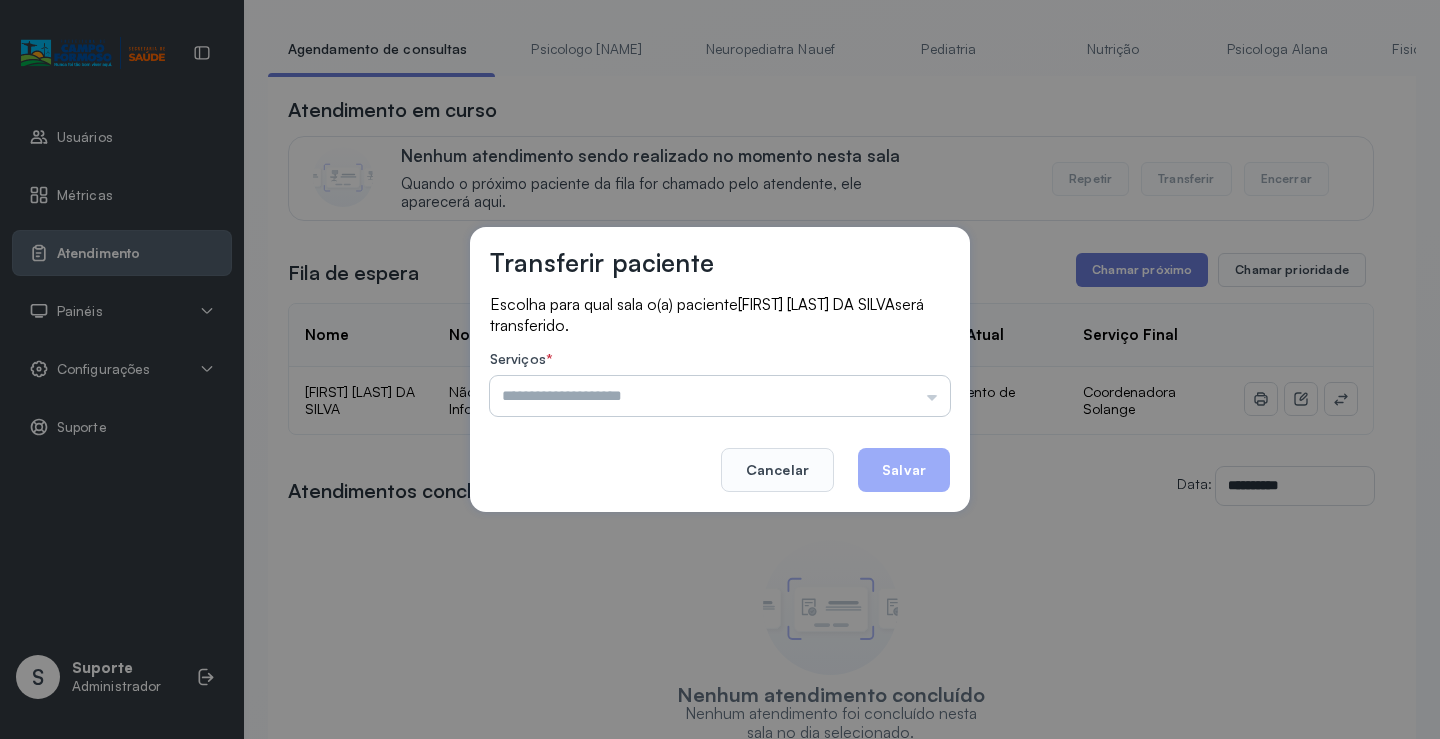 click at bounding box center (720, 396) 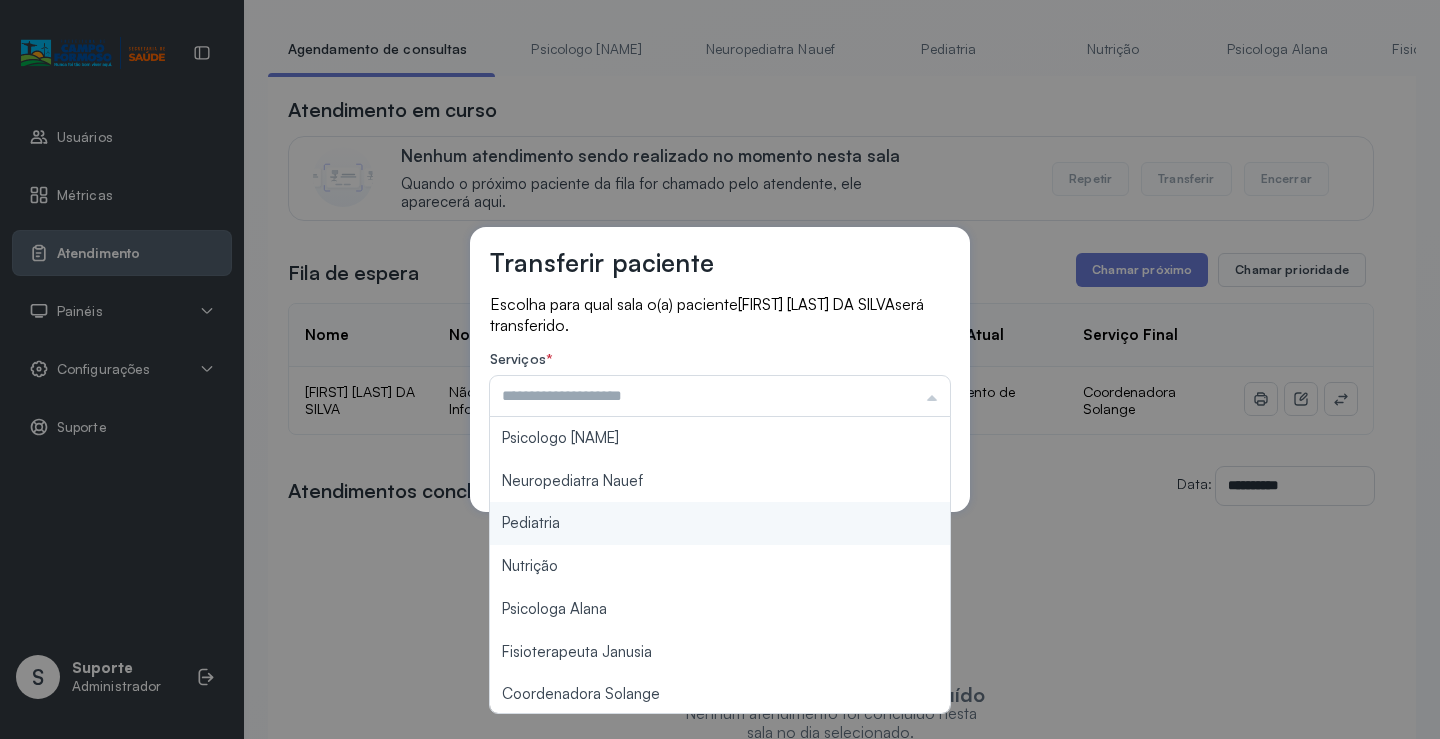 scroll, scrollTop: 100, scrollLeft: 0, axis: vertical 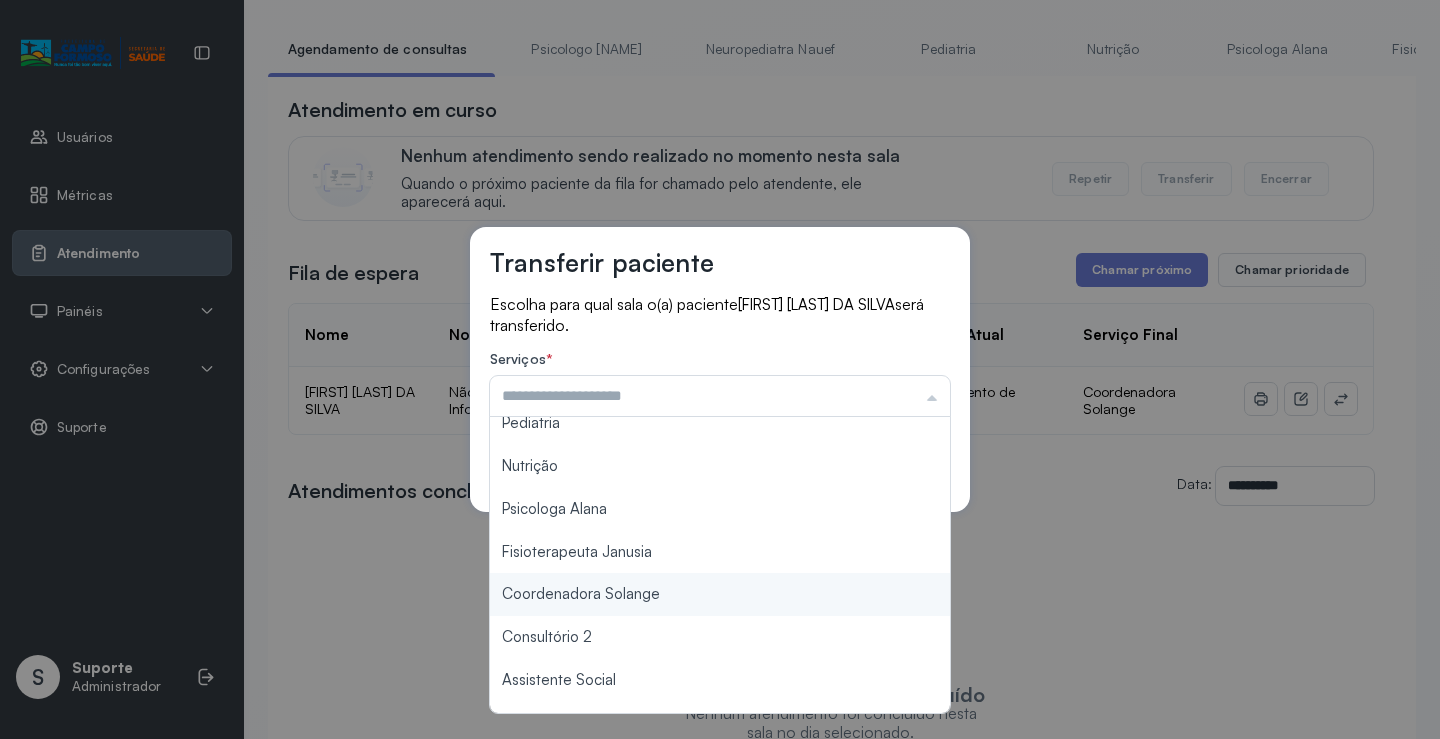 type on "**********" 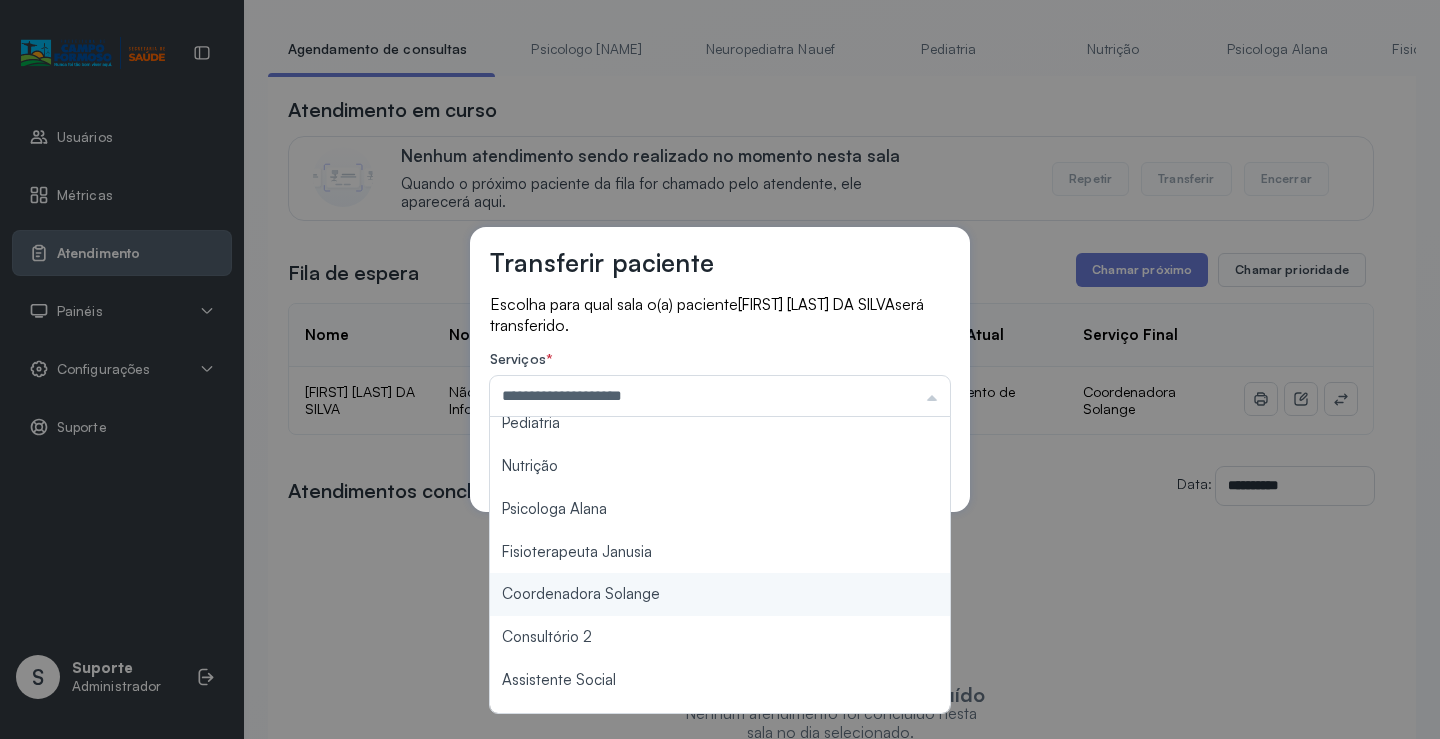 click on "**********" at bounding box center [720, 369] 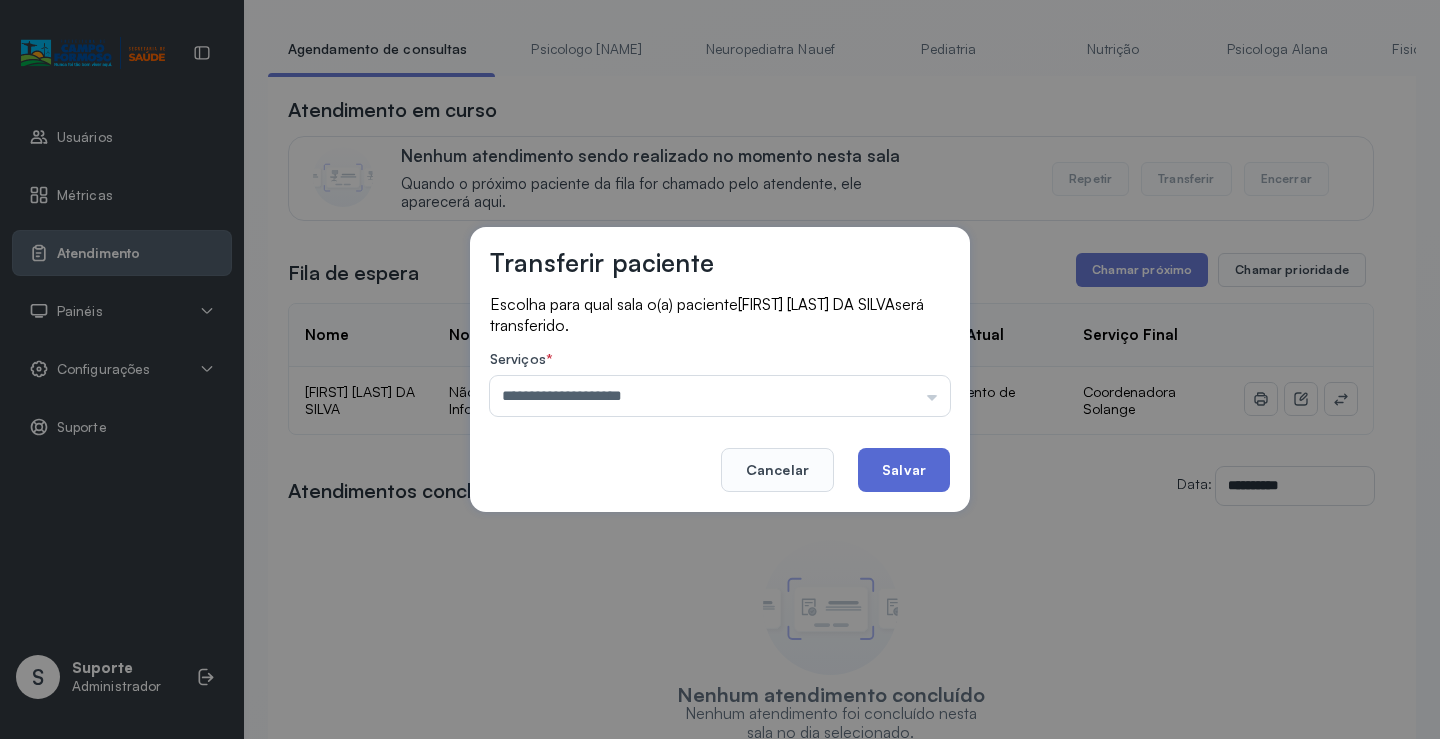 click on "Salvar" 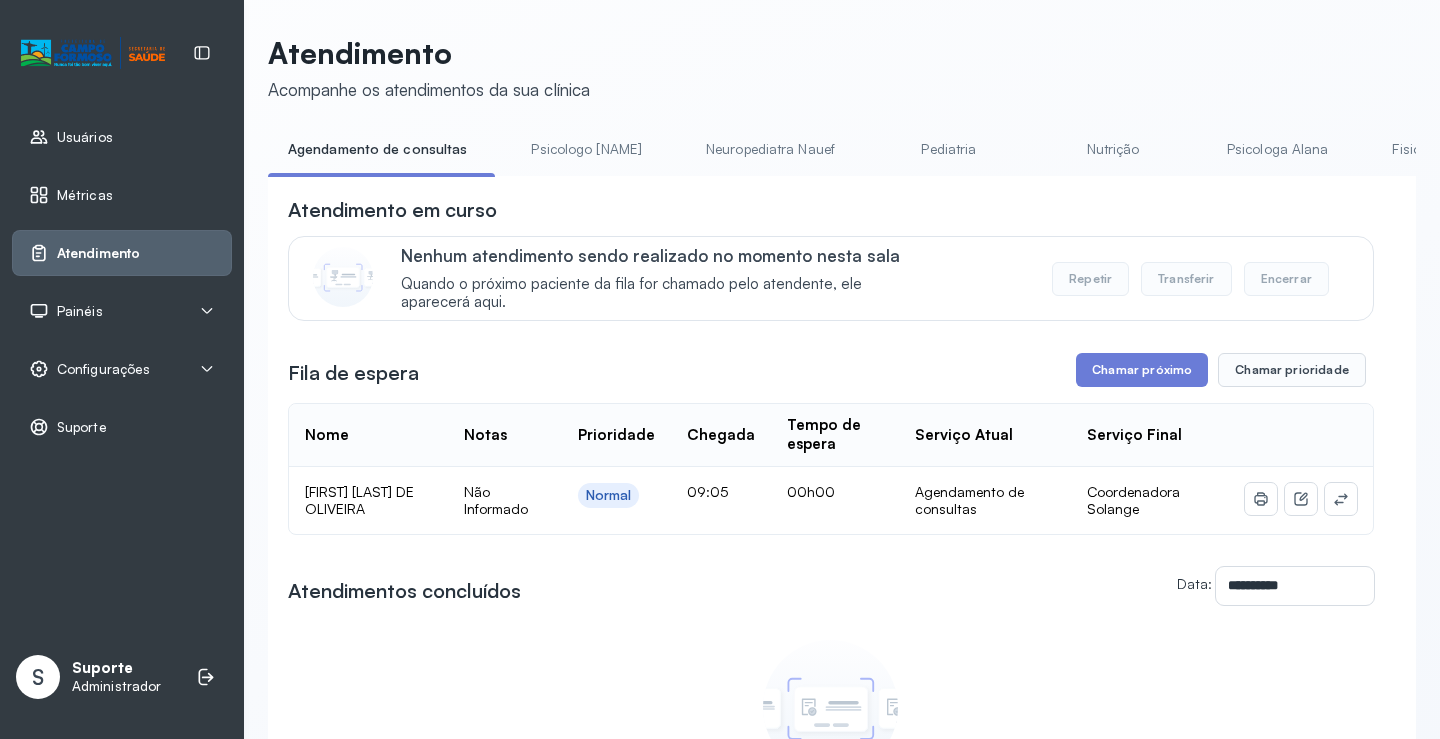 scroll, scrollTop: 101, scrollLeft: 0, axis: vertical 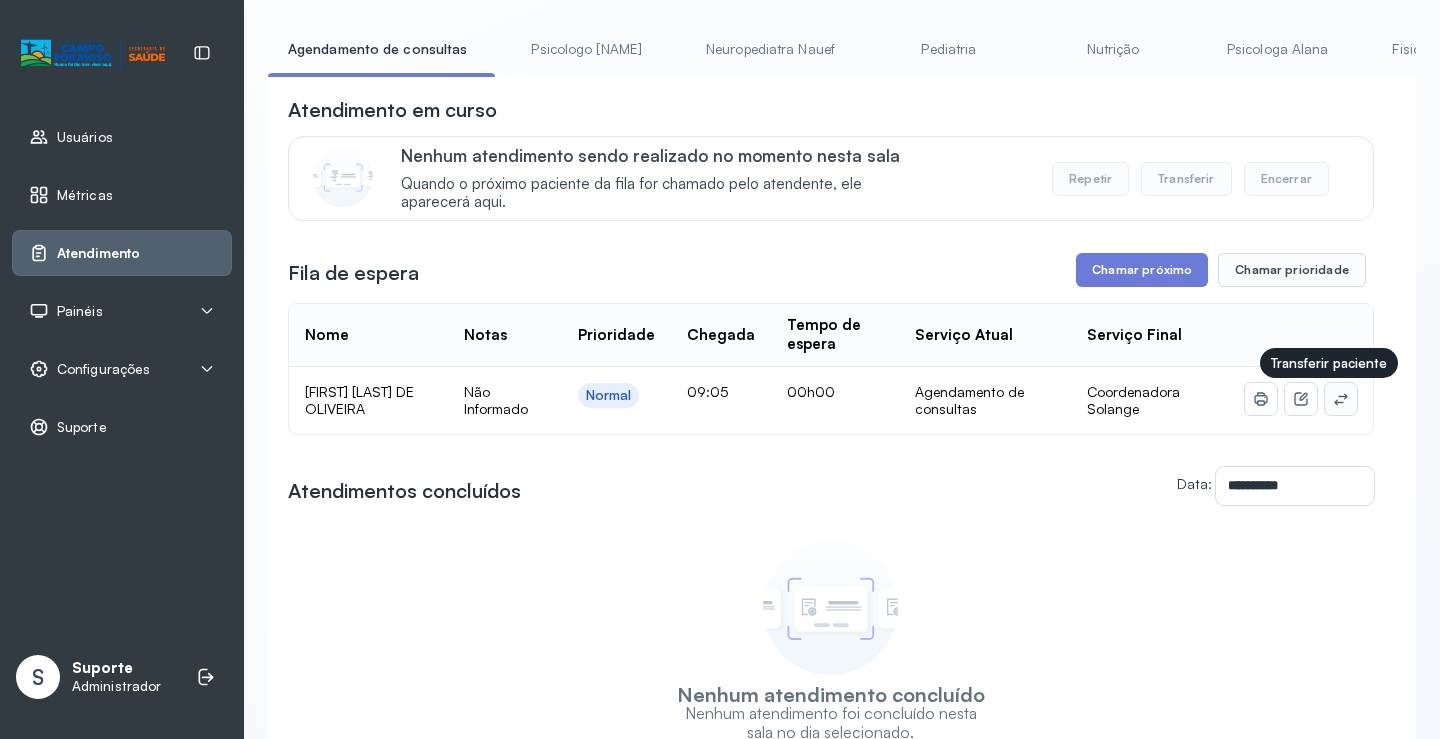 click 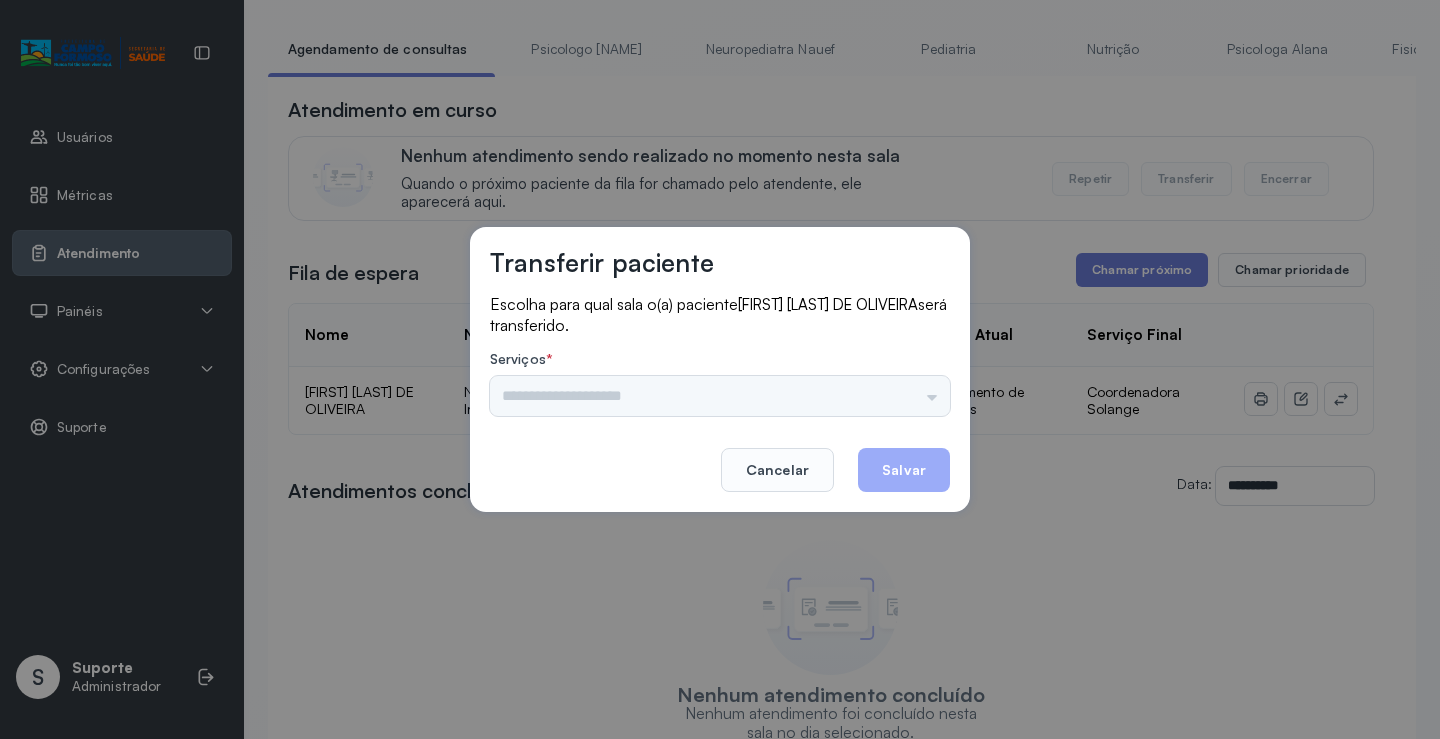click on "Psicologo Pedro Neuropediatra Nauef Pediatria Nutrição Psicologa Alana Fisioterapeuta Janusia Coordenadora Solange Consultório 2 Assistente Social Triagem Psiquiatra Fisioterapeuta Francyne Fisioterapeuta Morgana Neuropediatra João" at bounding box center (720, 396) 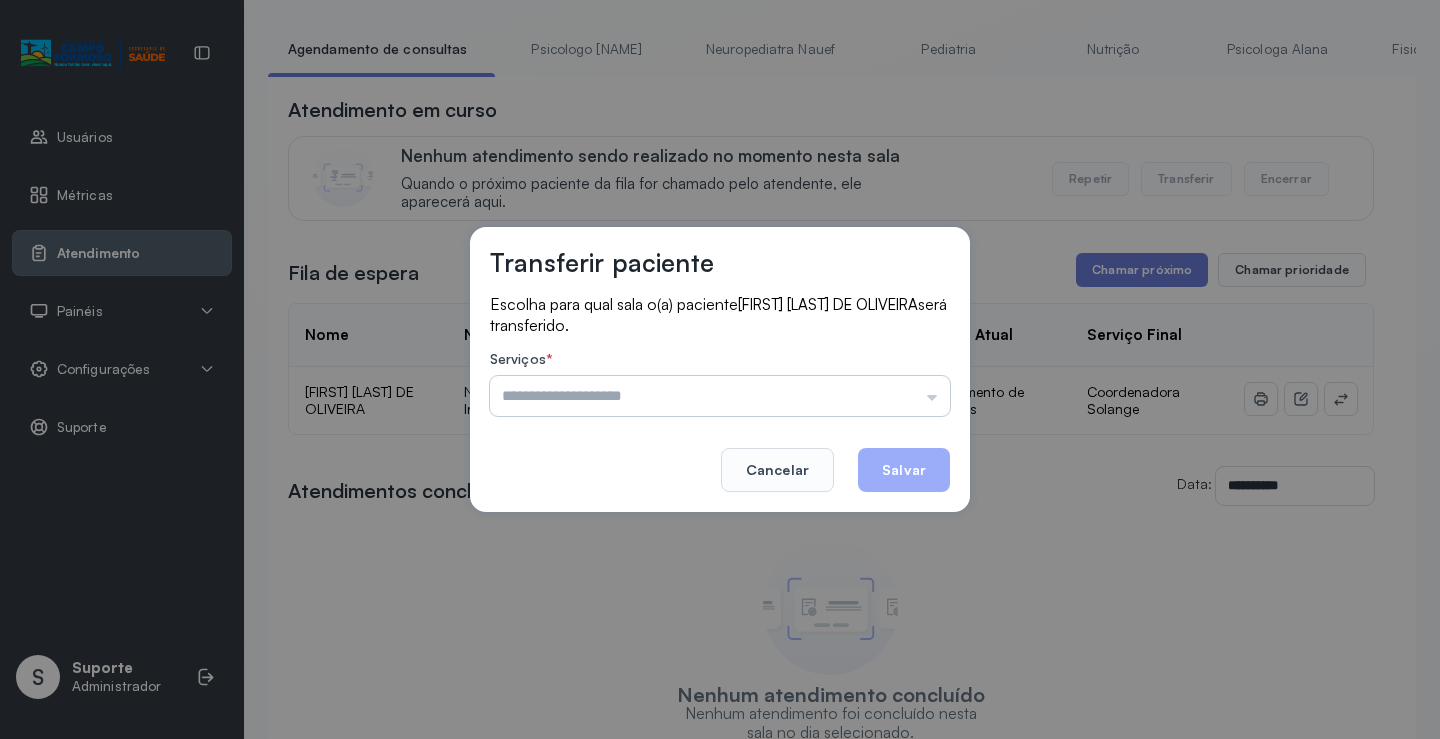 drag, startPoint x: 817, startPoint y: 354, endPoint x: 915, endPoint y: 399, distance: 107.837845 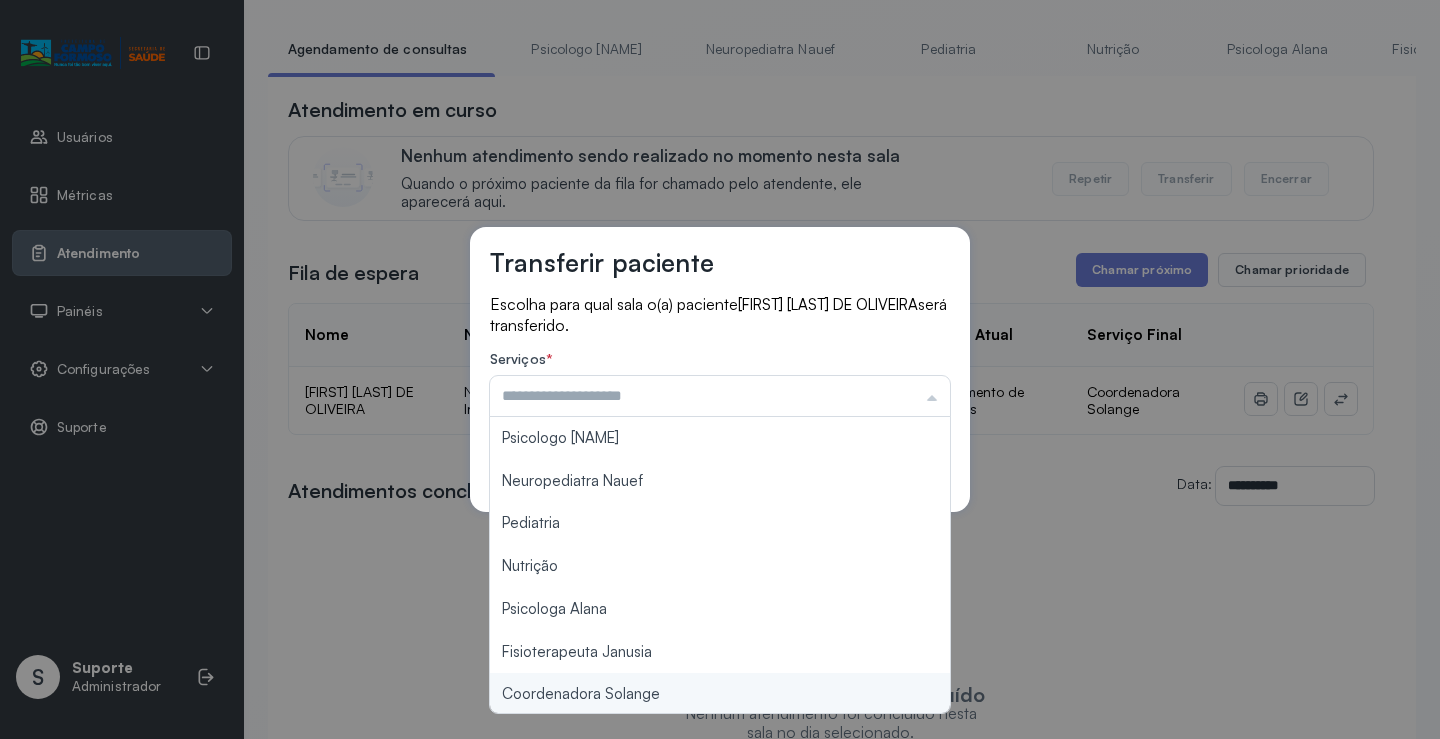 type on "**********" 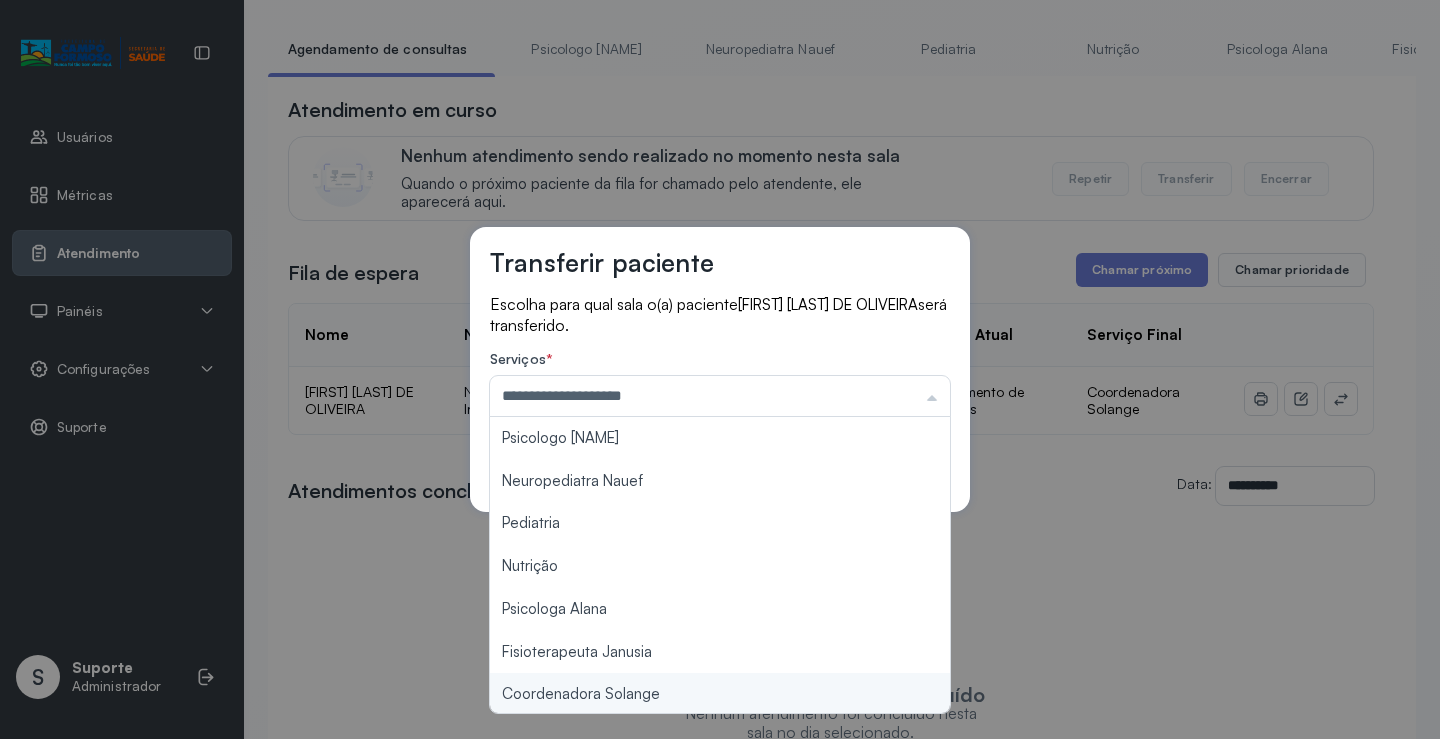 click on "**********" at bounding box center [720, 369] 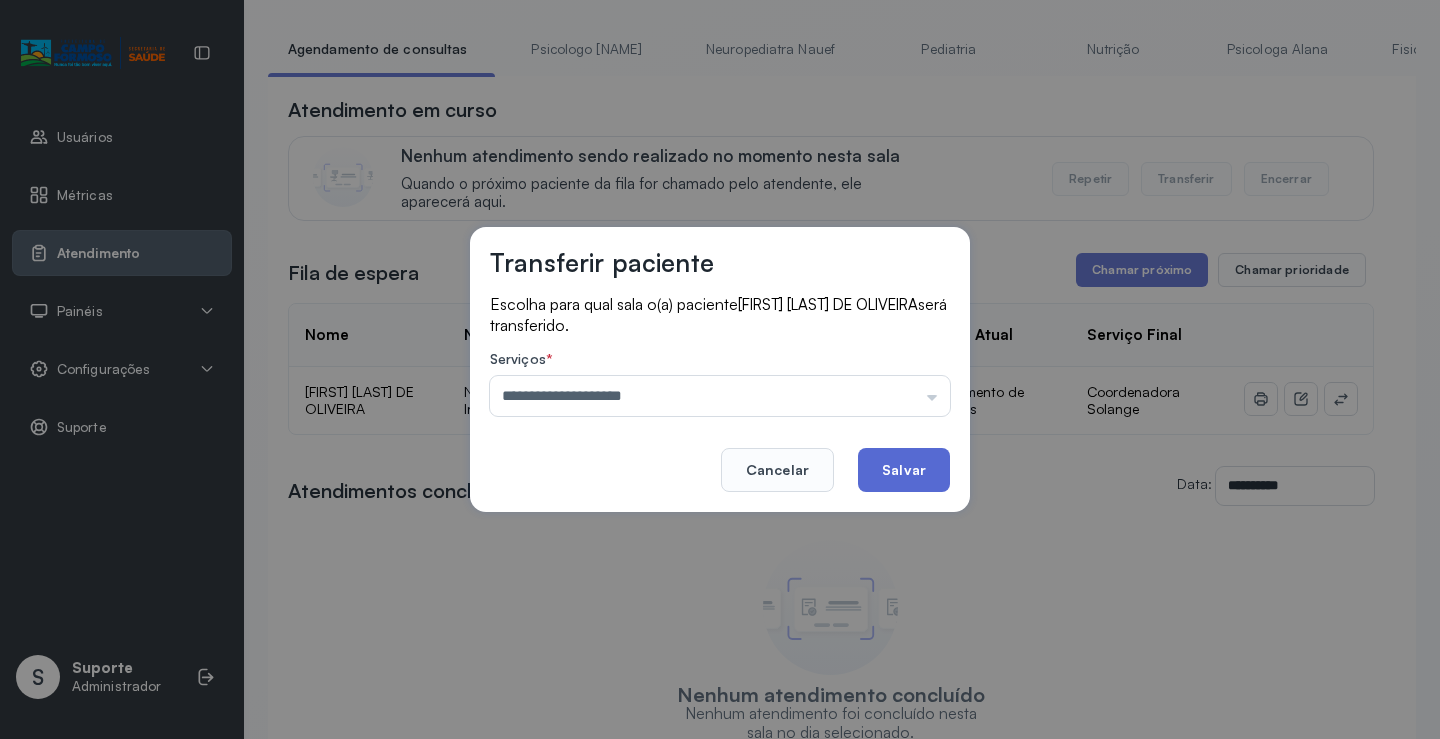 click on "Salvar" 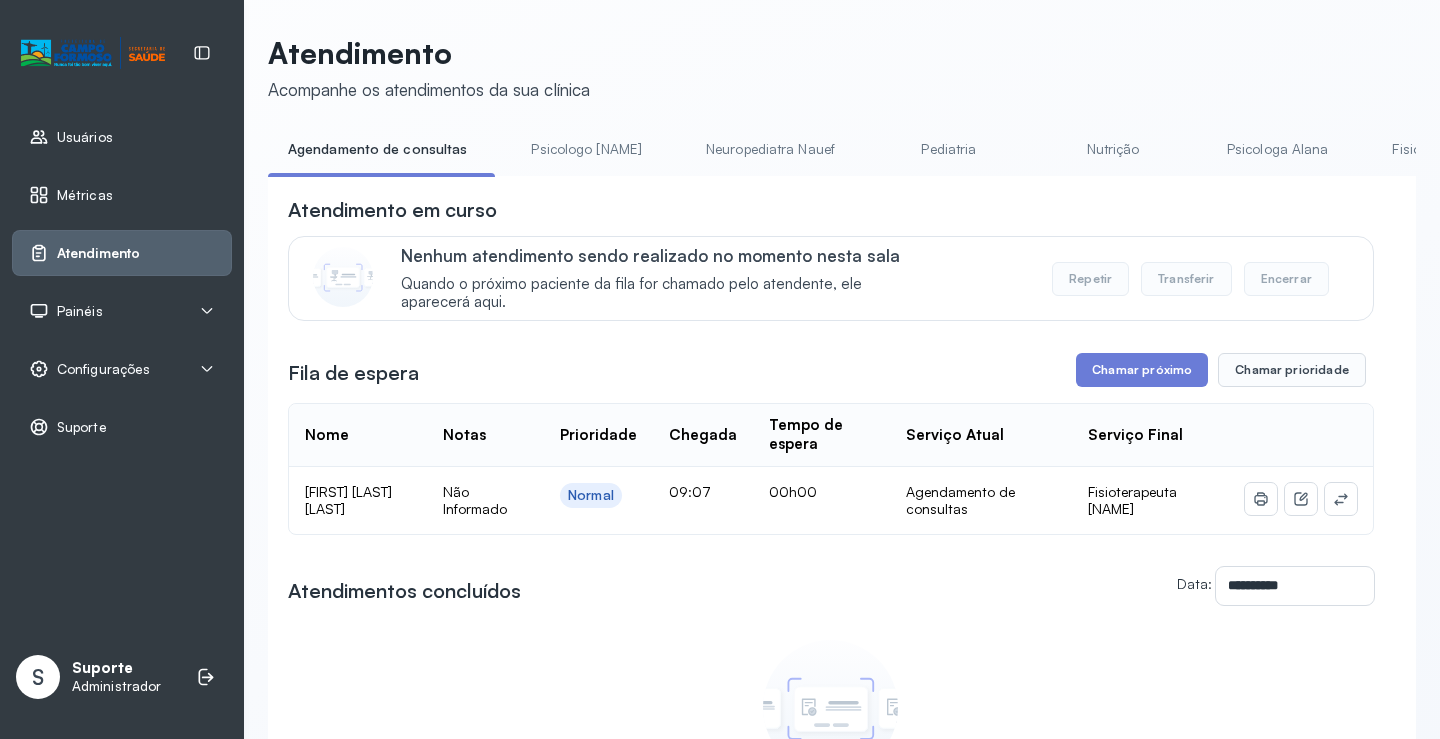 scroll, scrollTop: 101, scrollLeft: 0, axis: vertical 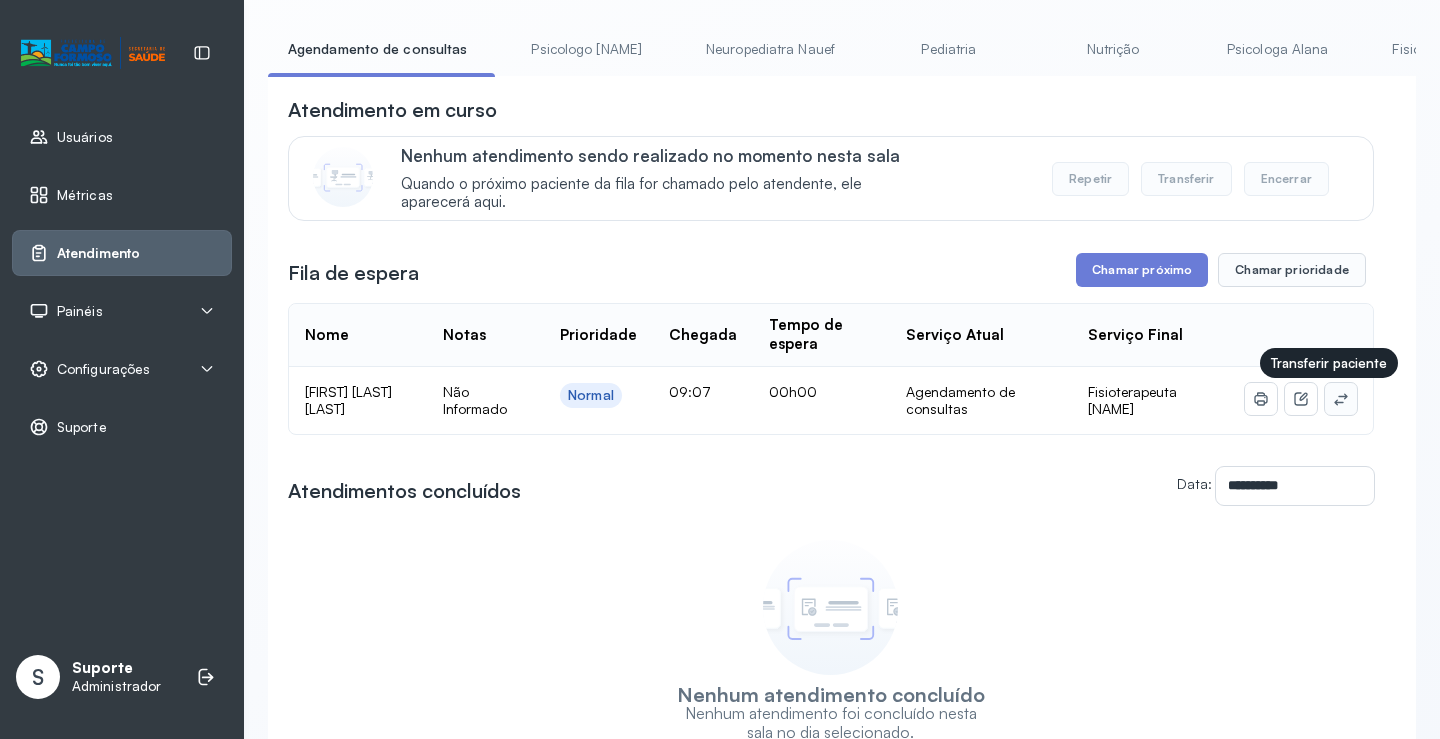 click 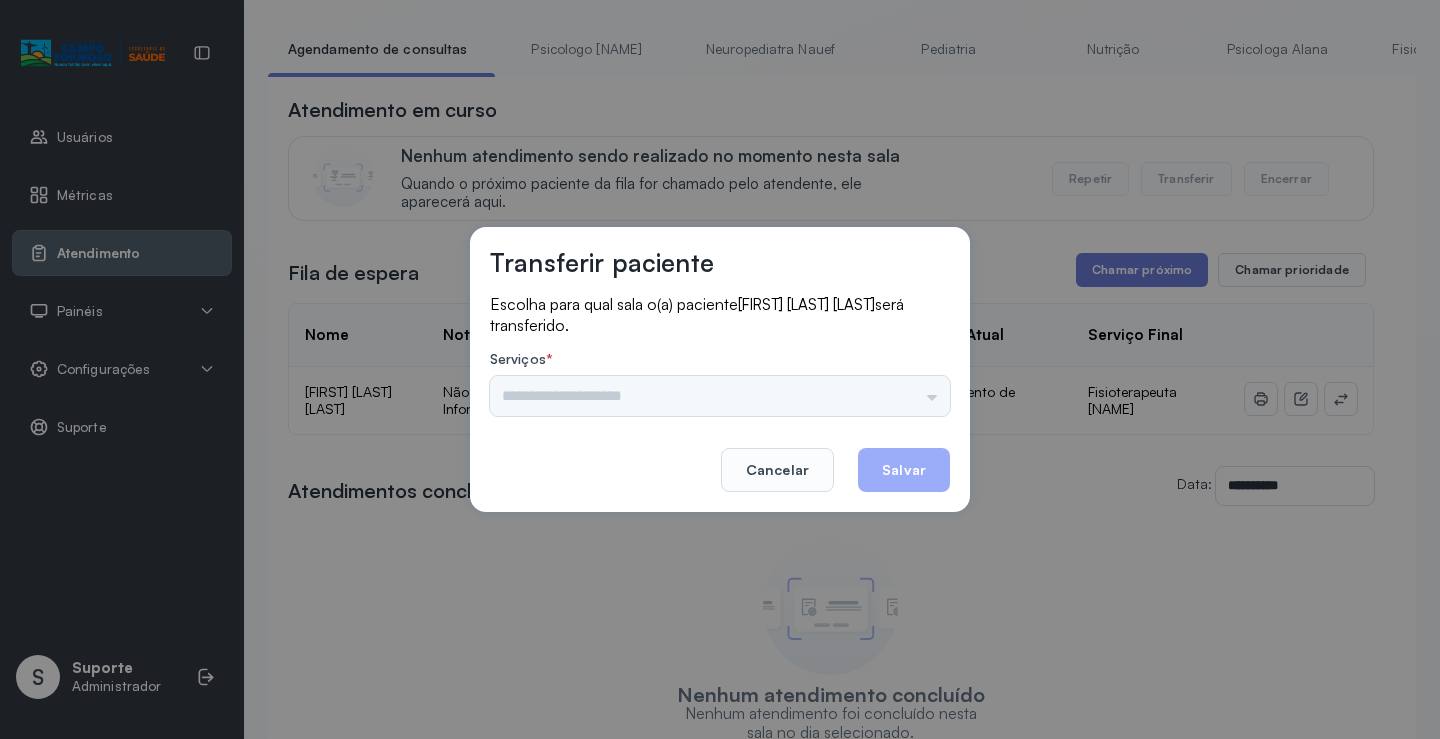 click on "Psicologo Pedro Neuropediatra Nauef Pediatria Nutrição Psicologa Alana Fisioterapeuta Janusia Coordenadora Solange Consultório 2 Assistente Social Triagem Psiquiatra Fisioterapeuta Francyne Fisioterapeuta Morgana Neuropediatra João" at bounding box center (720, 396) 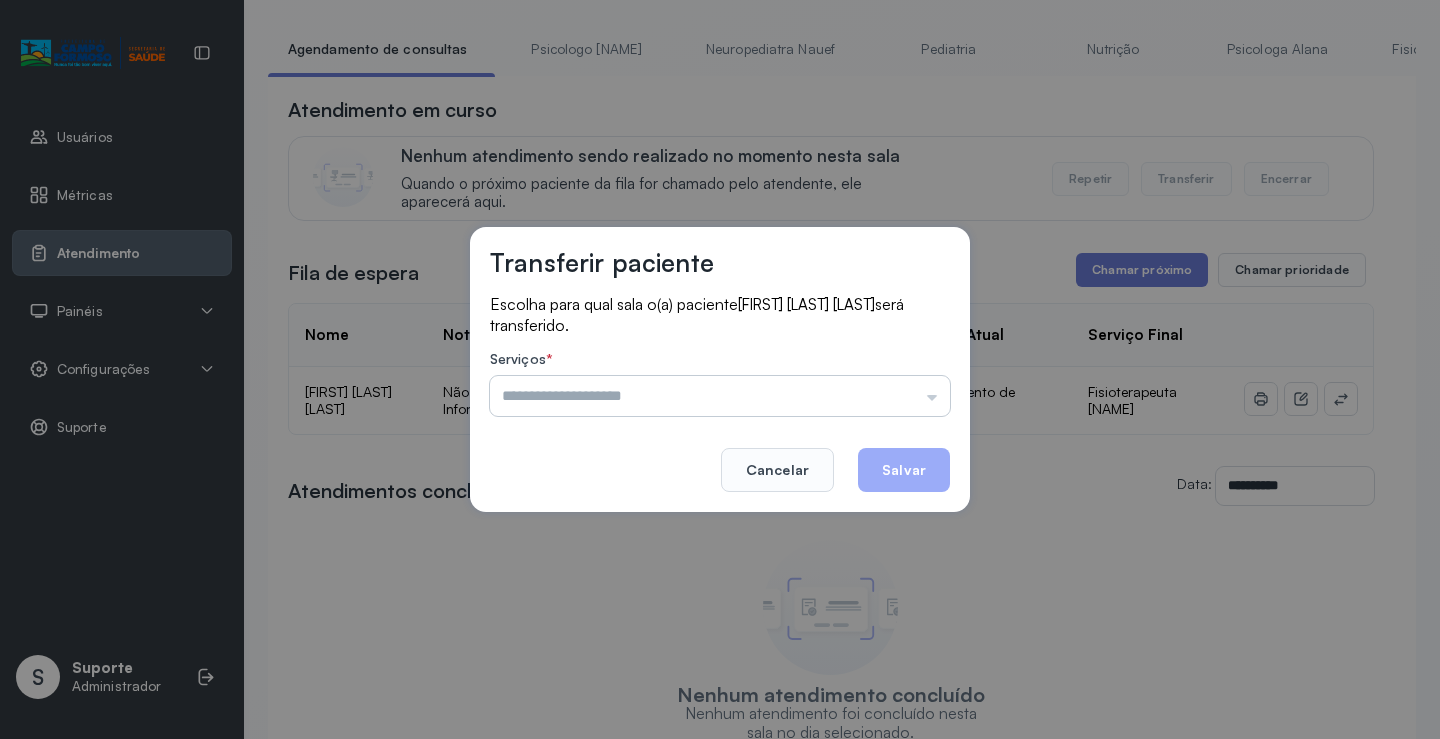 click at bounding box center [720, 396] 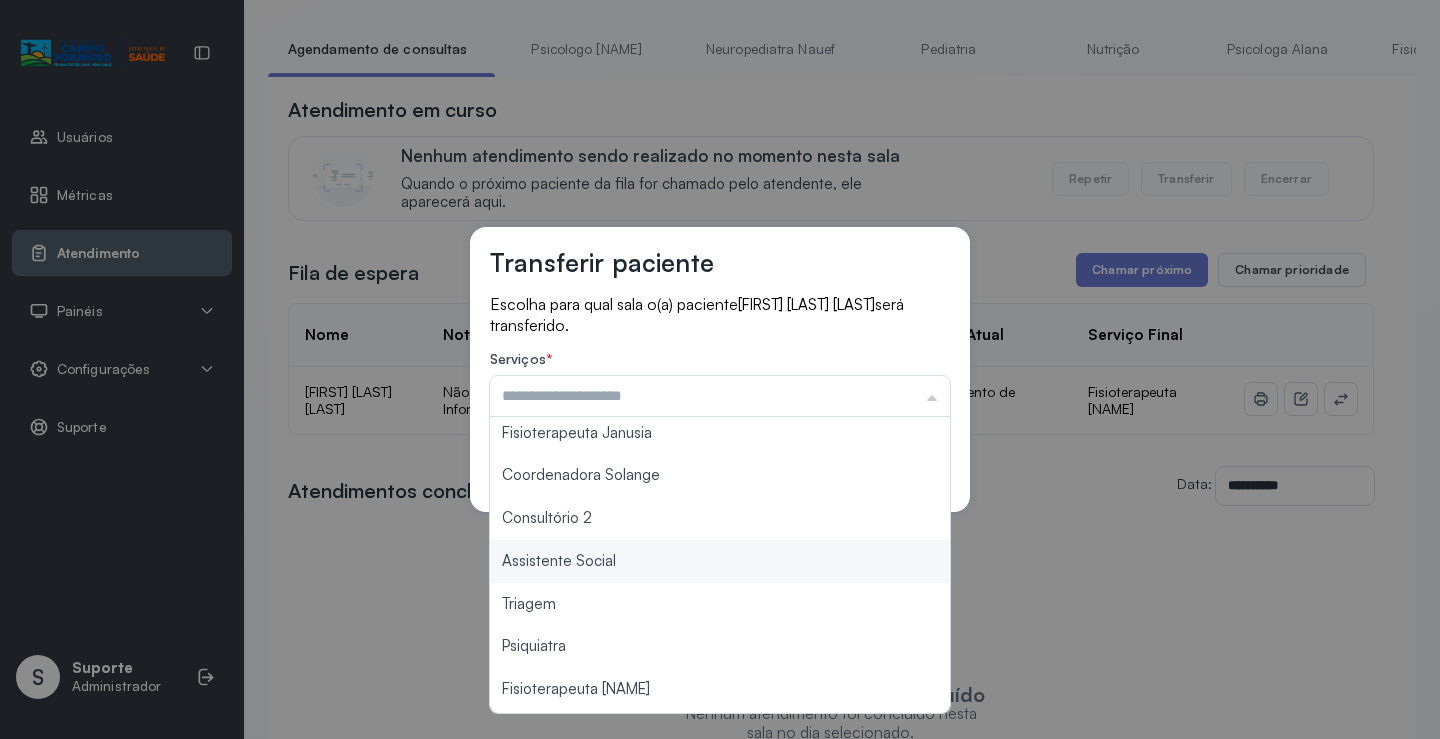 scroll, scrollTop: 300, scrollLeft: 0, axis: vertical 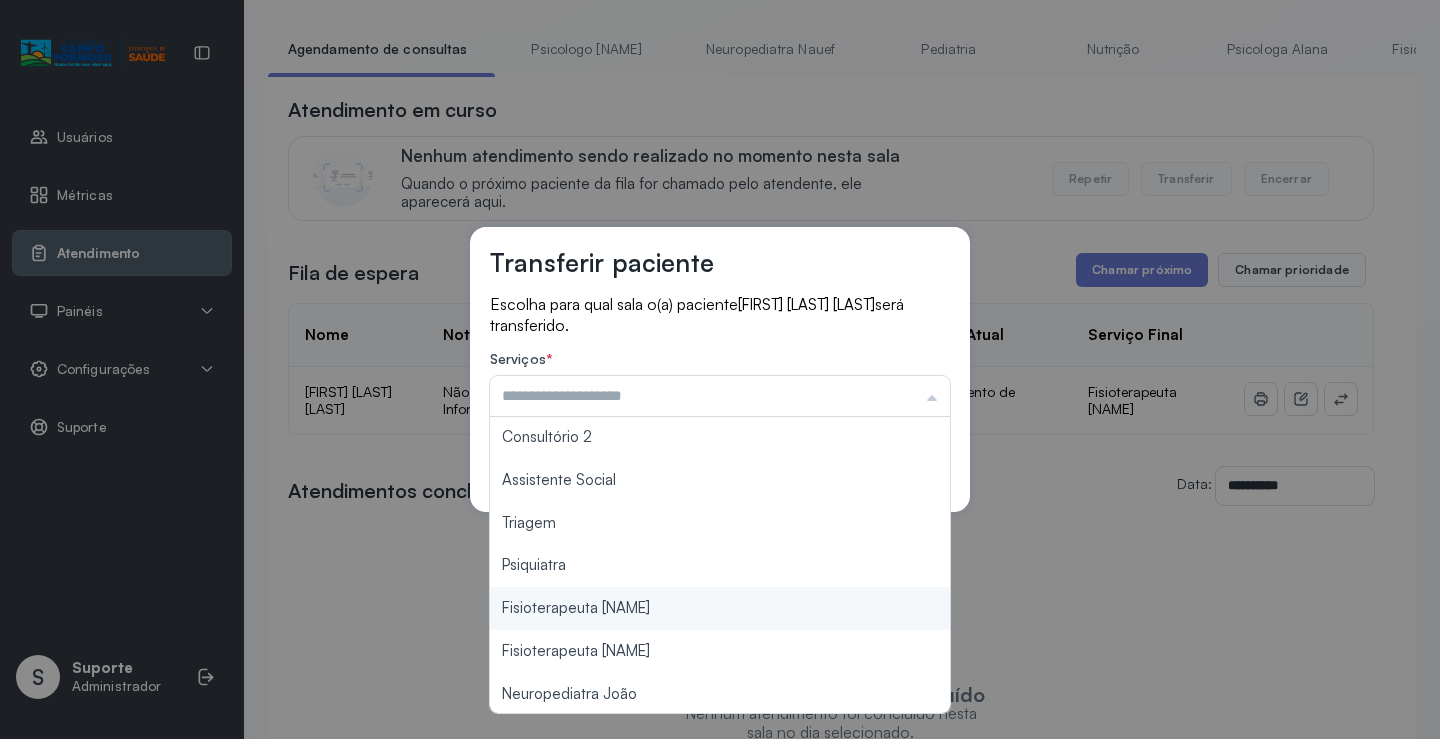 type on "**********" 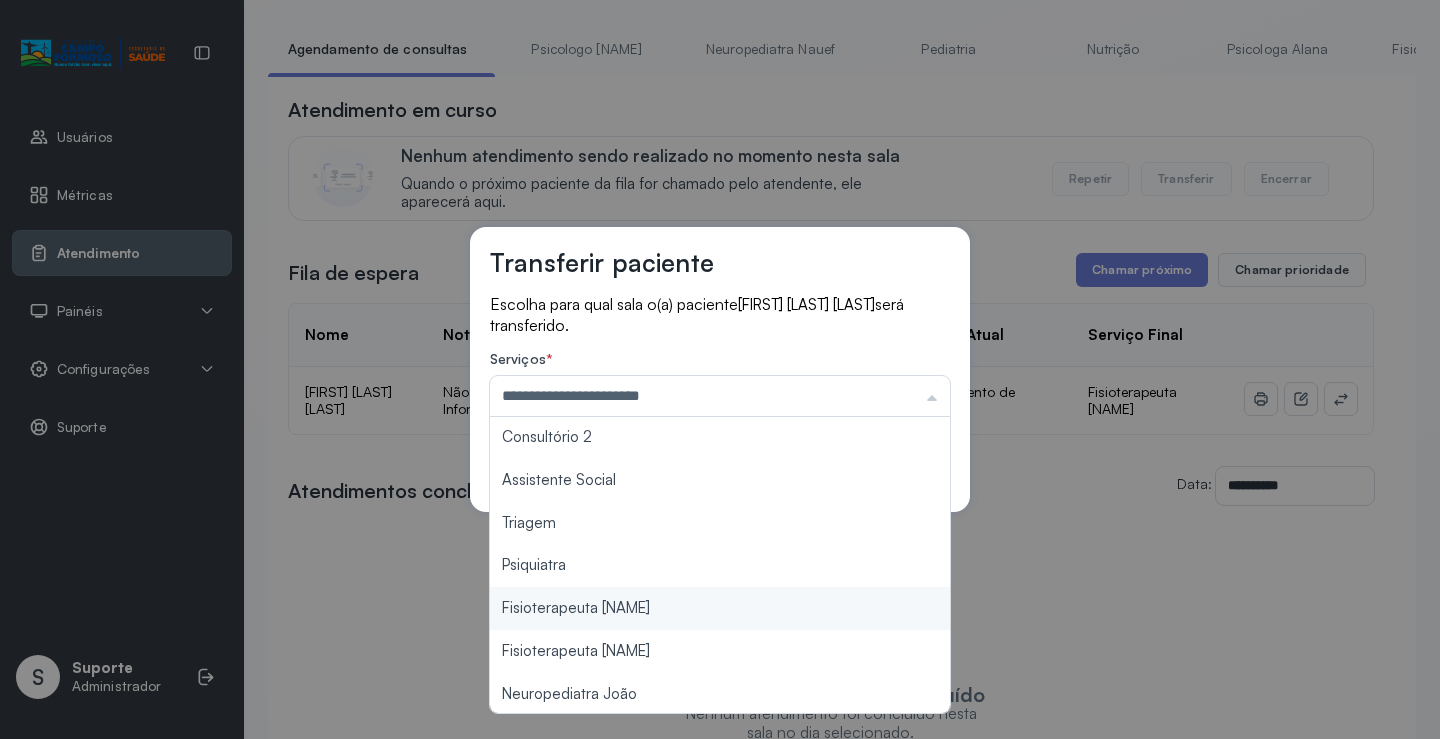 drag, startPoint x: 674, startPoint y: 612, endPoint x: 697, endPoint y: 597, distance: 27.45906 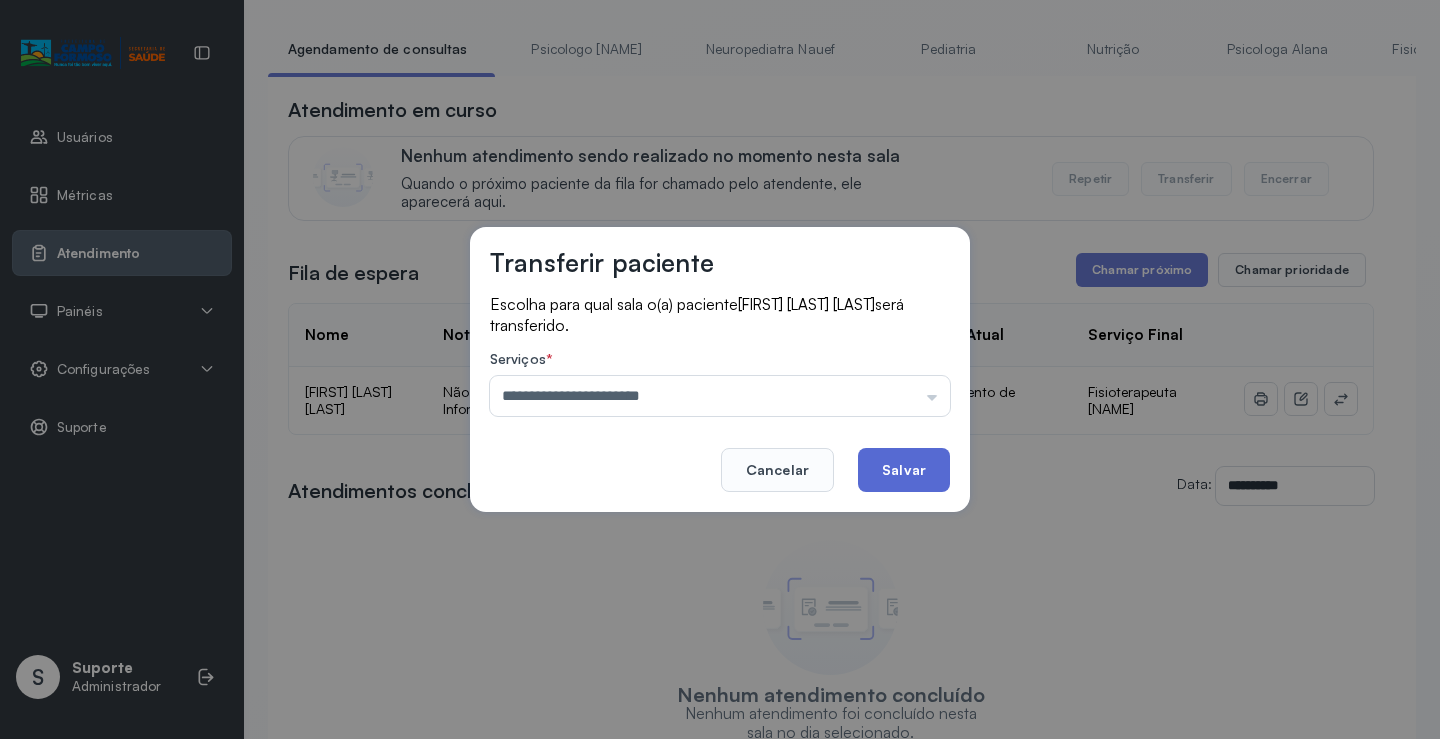 click on "Salvar" 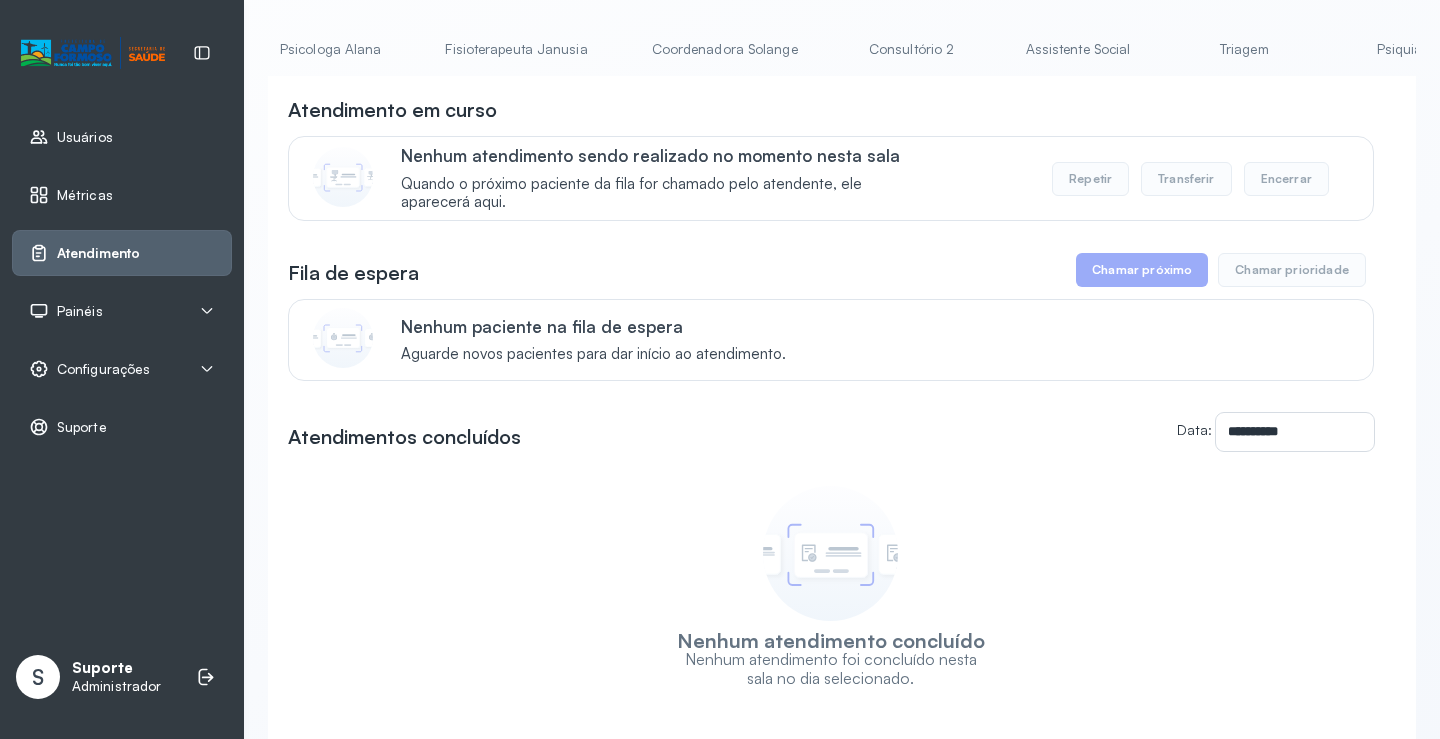 scroll, scrollTop: 0, scrollLeft: 940, axis: horizontal 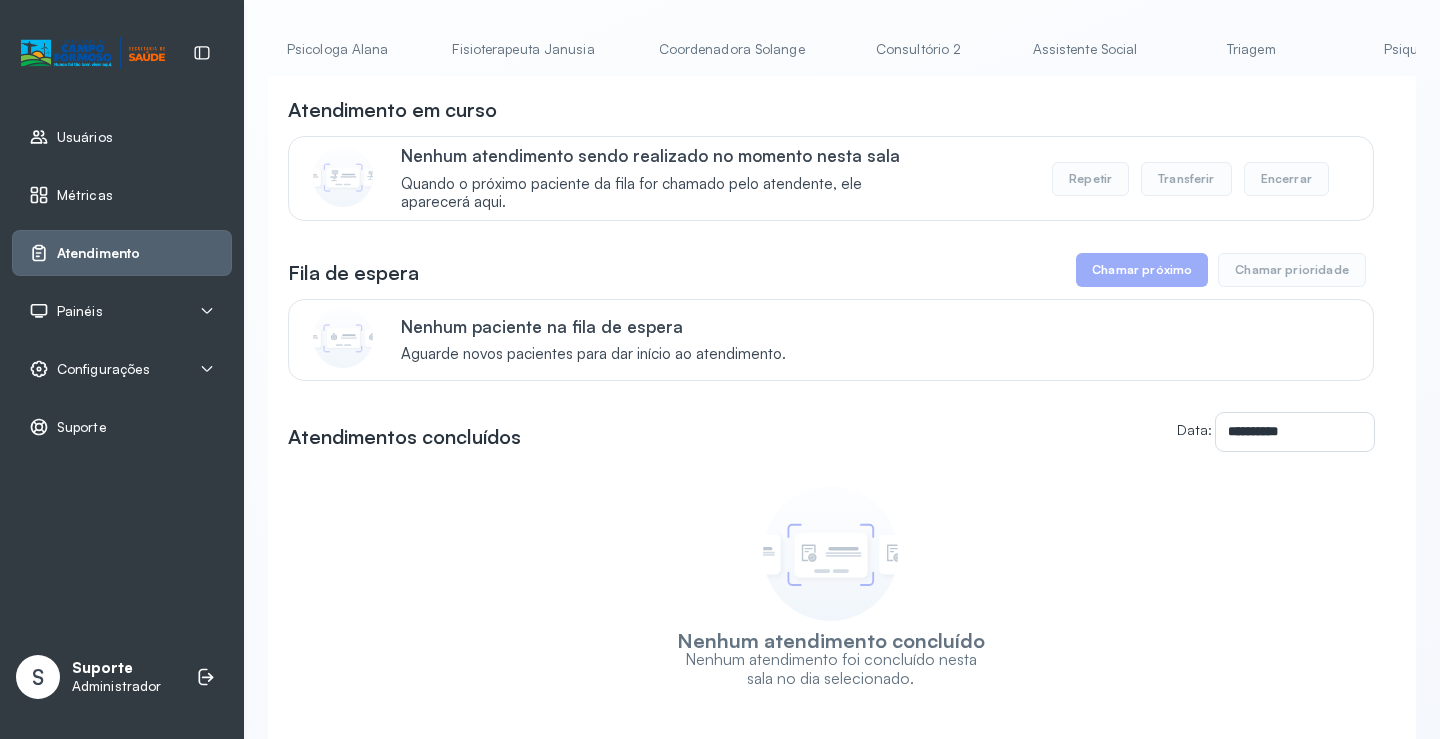 click on "Fisioterapeuta Janusia" at bounding box center [523, 49] 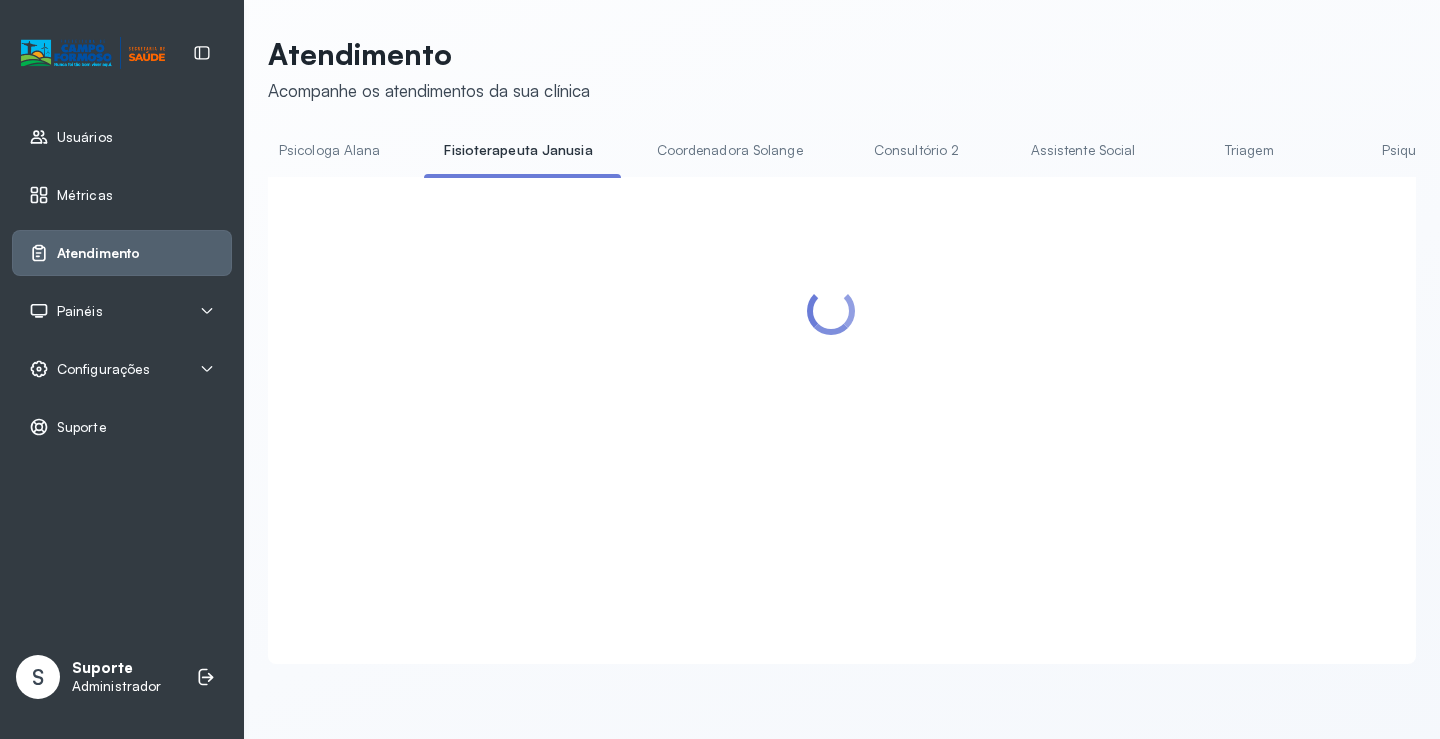 scroll, scrollTop: 101, scrollLeft: 0, axis: vertical 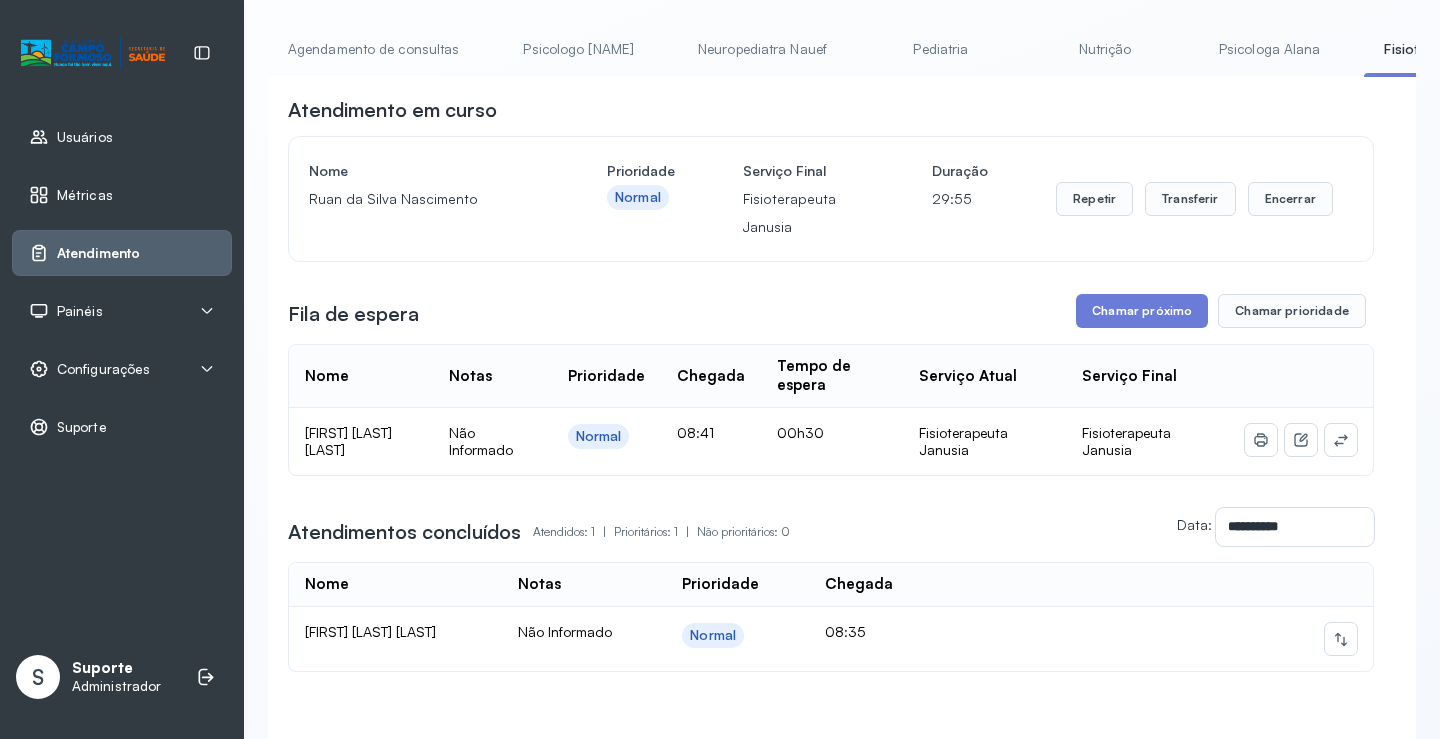 click on "Agendamento de consultas" at bounding box center (373, 49) 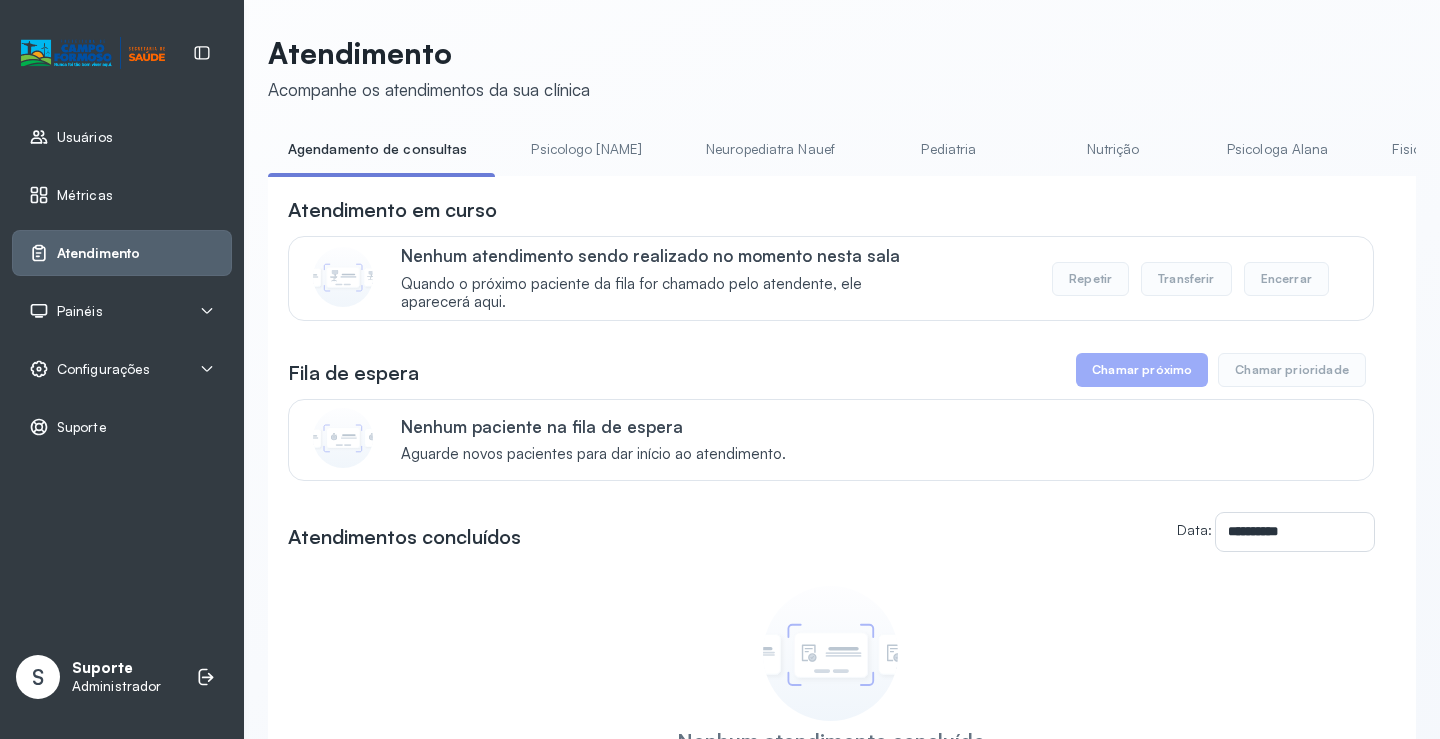 scroll, scrollTop: 101, scrollLeft: 0, axis: vertical 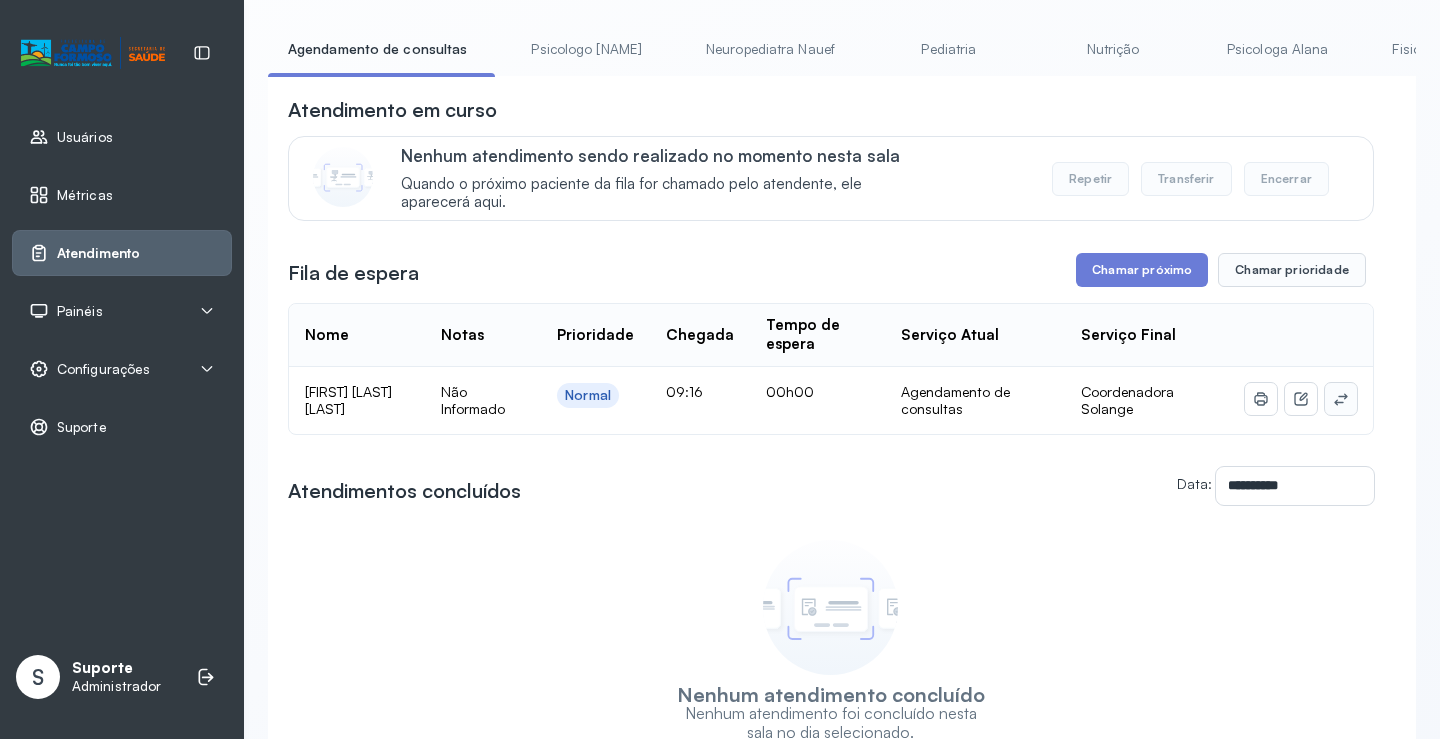 click 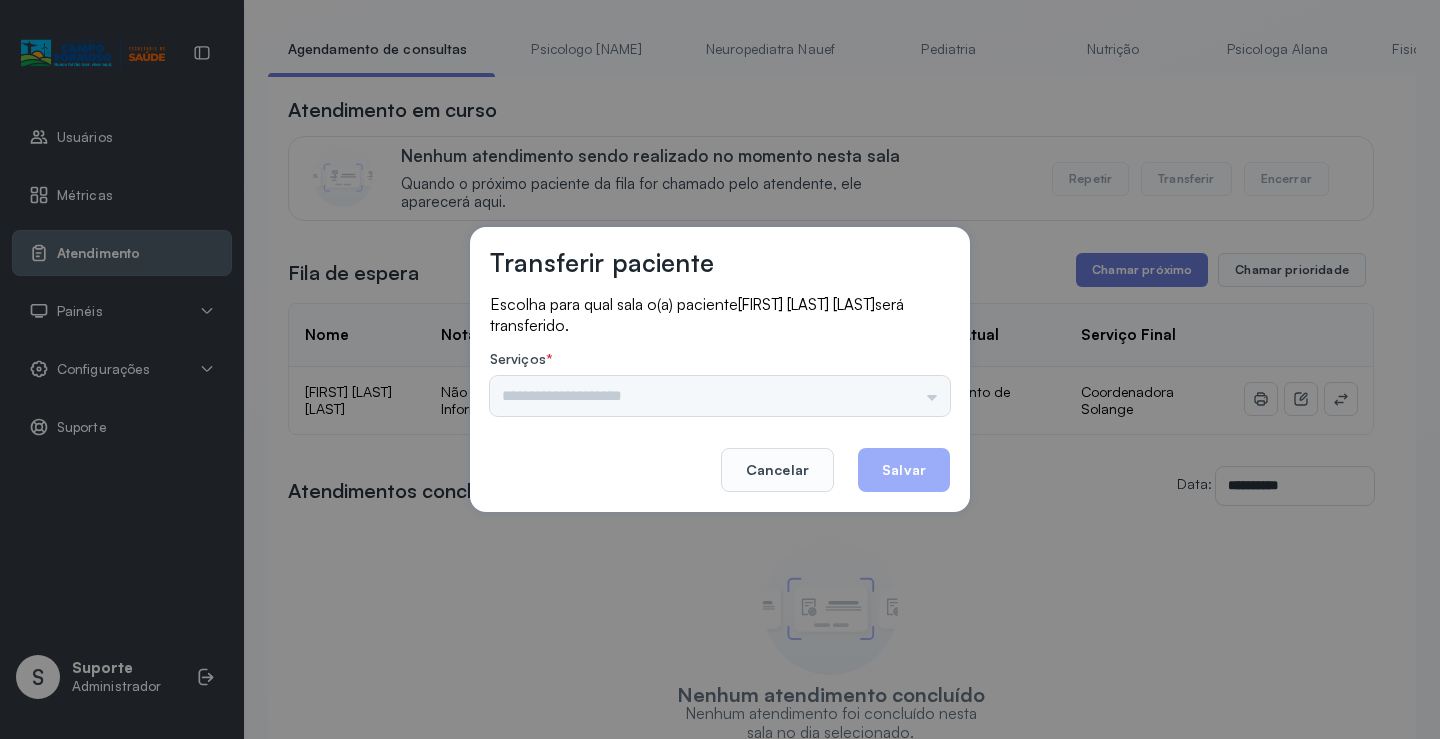 click on "Psicologo Pedro Neuropediatra Nauef Pediatria Nutrição Psicologa Alana Fisioterapeuta Janusia Coordenadora Solange Consultório 2 Assistente Social Triagem Psiquiatra Fisioterapeuta Francyne Fisioterapeuta Morgana Neuropediatra João" at bounding box center [720, 396] 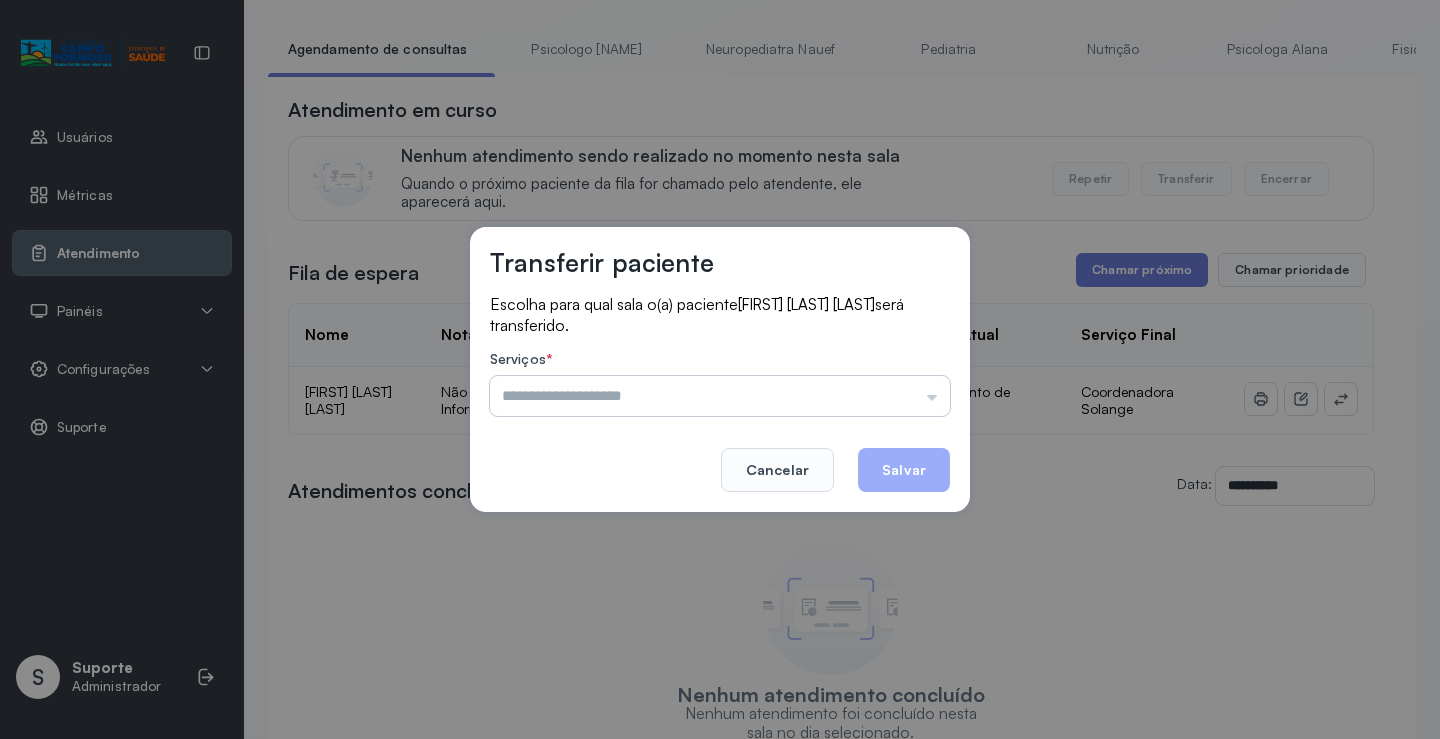 click at bounding box center (720, 396) 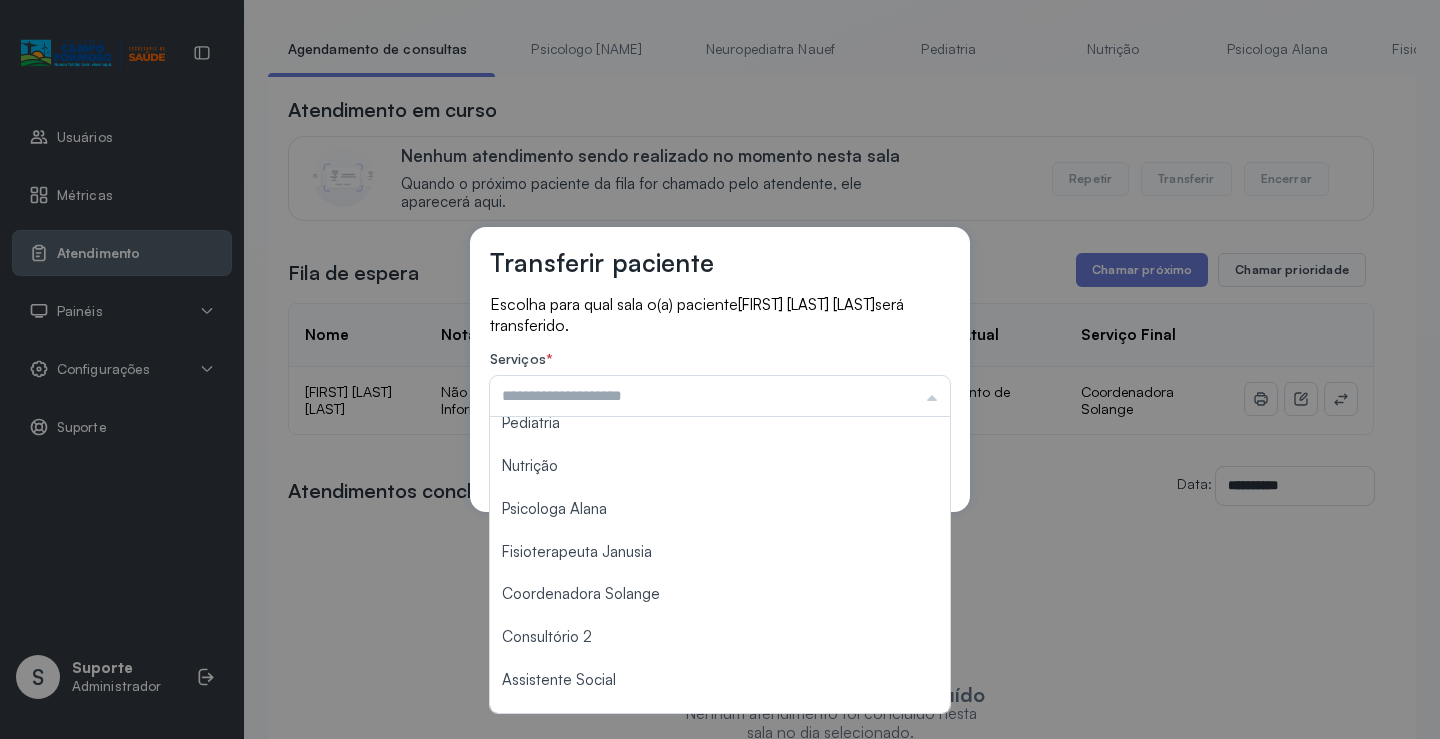 scroll, scrollTop: 0, scrollLeft: 0, axis: both 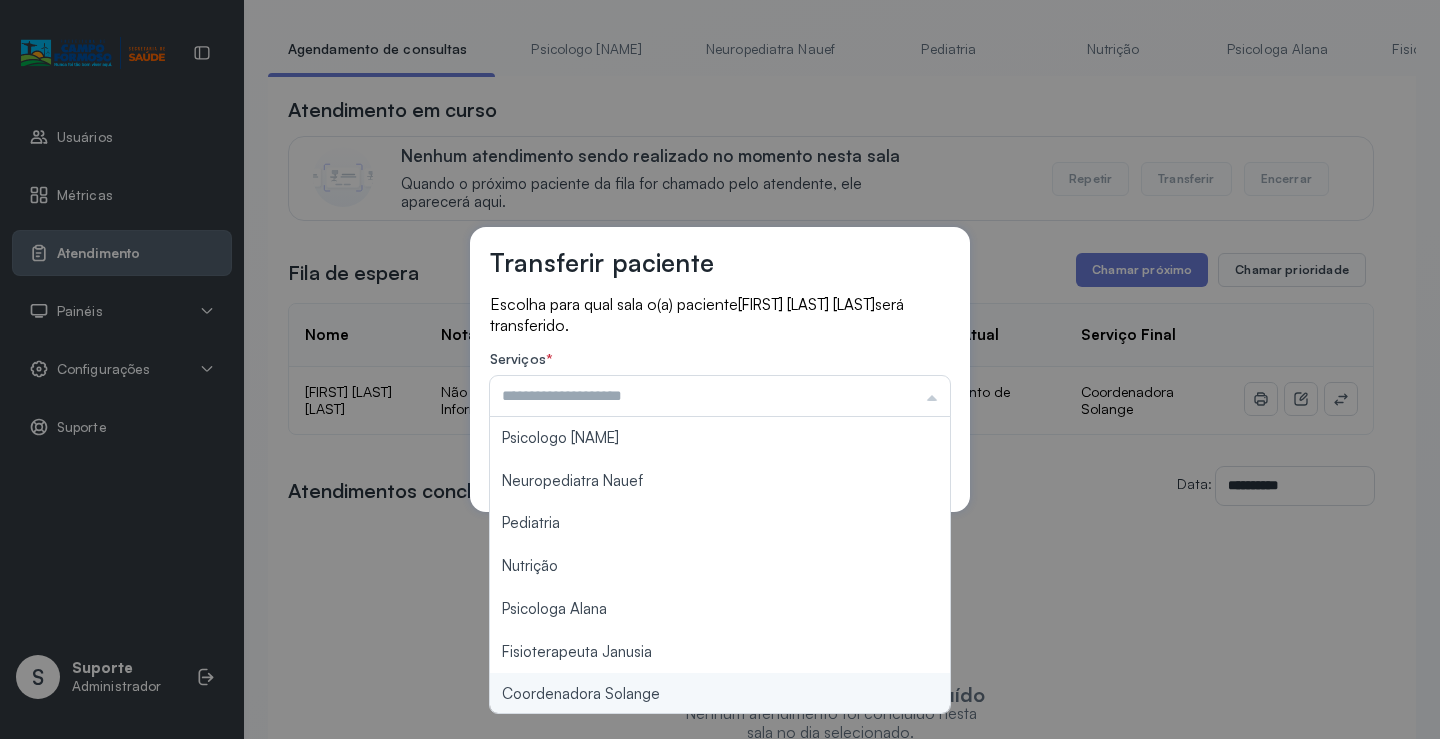 type on "**********" 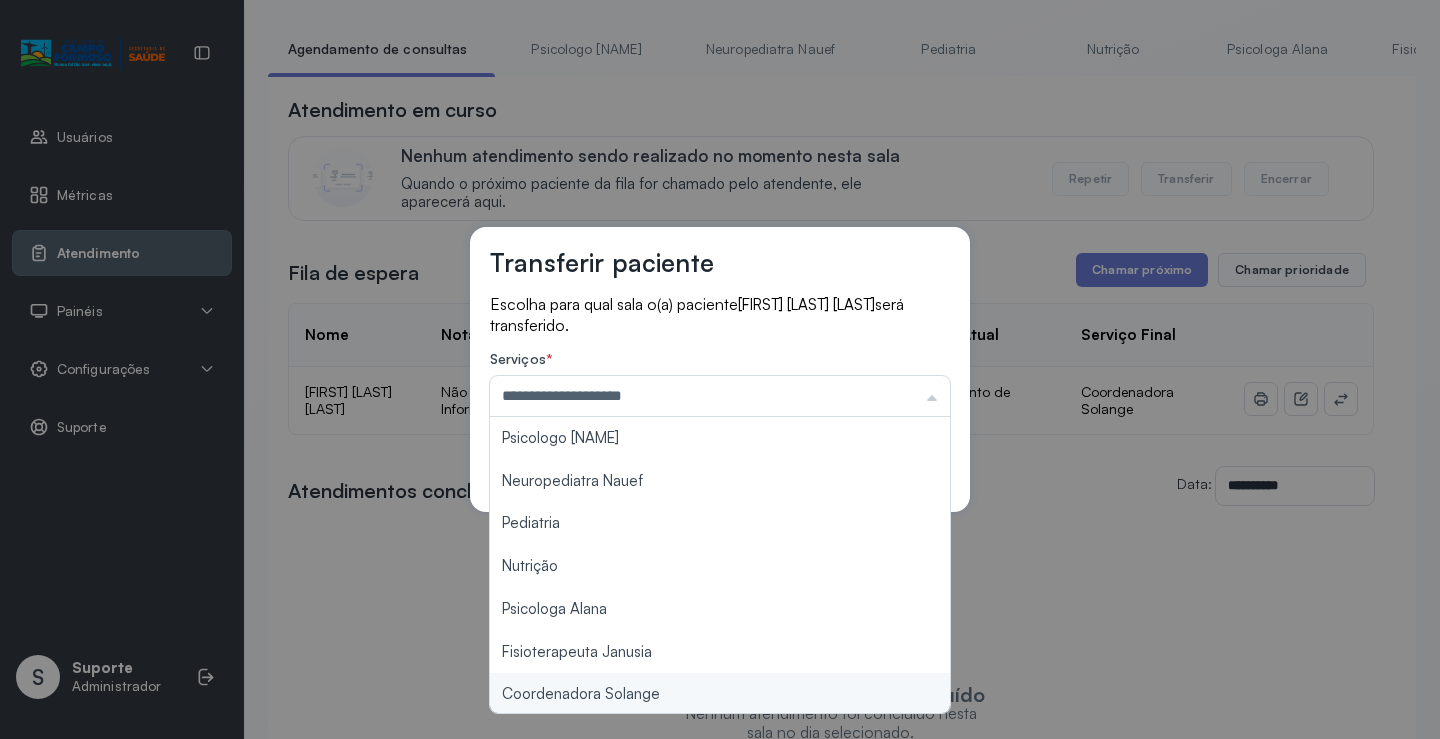 click on "**********" at bounding box center (720, 369) 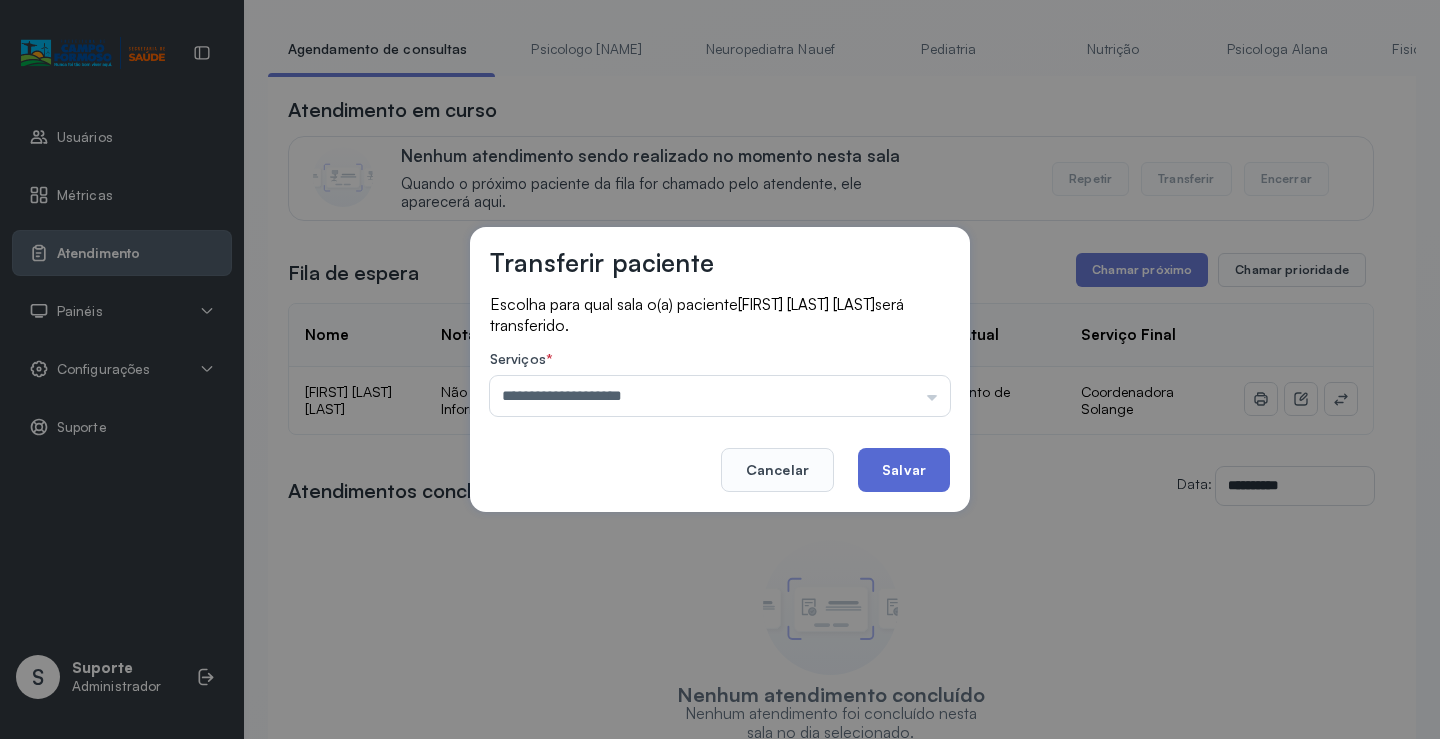 click on "Salvar" 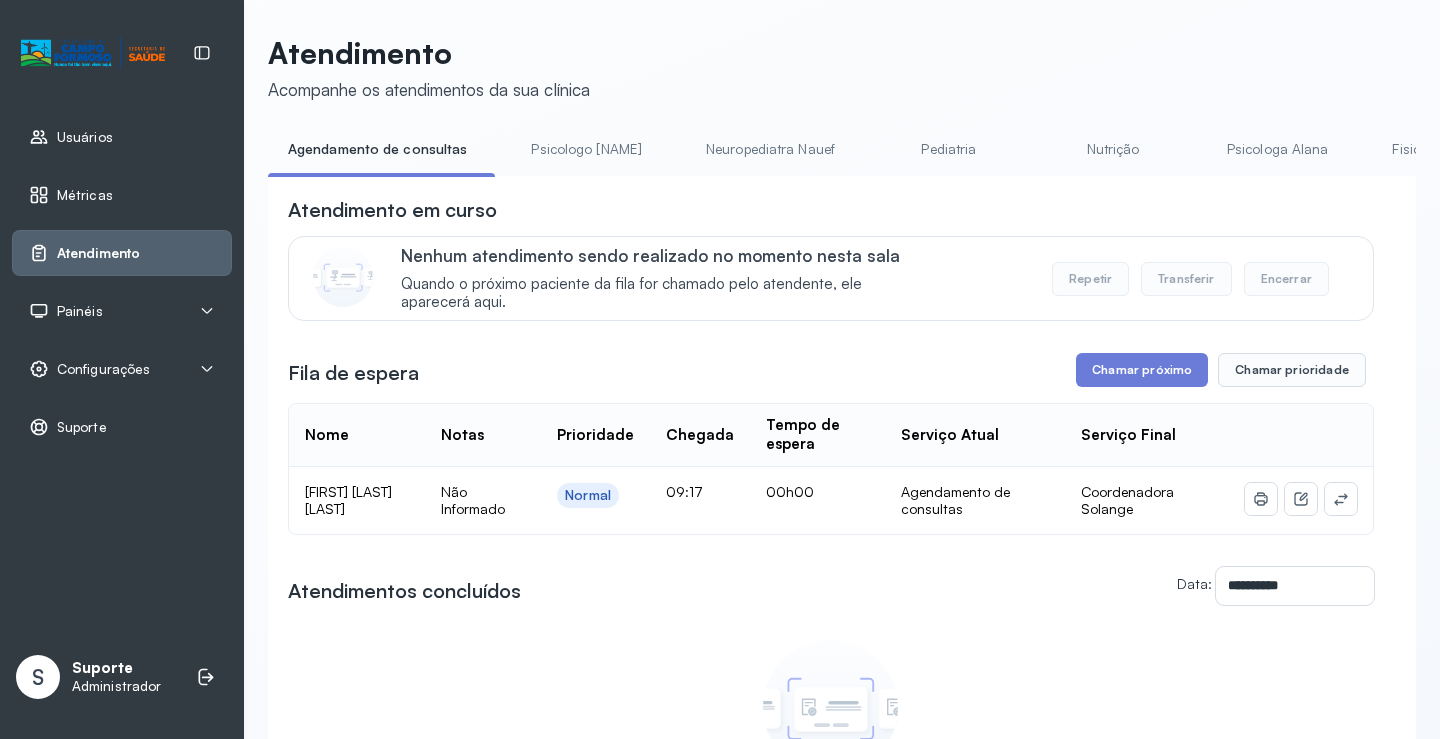 scroll, scrollTop: 101, scrollLeft: 0, axis: vertical 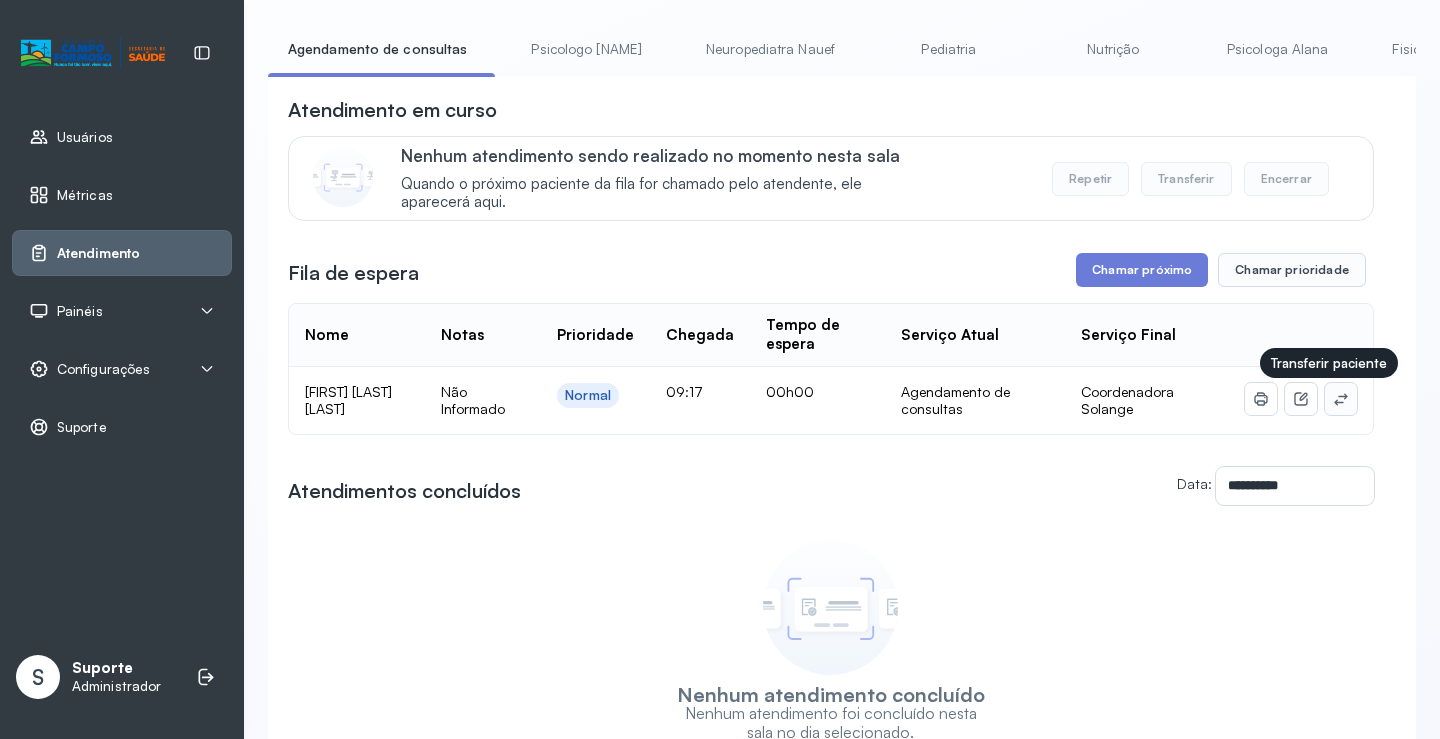 click 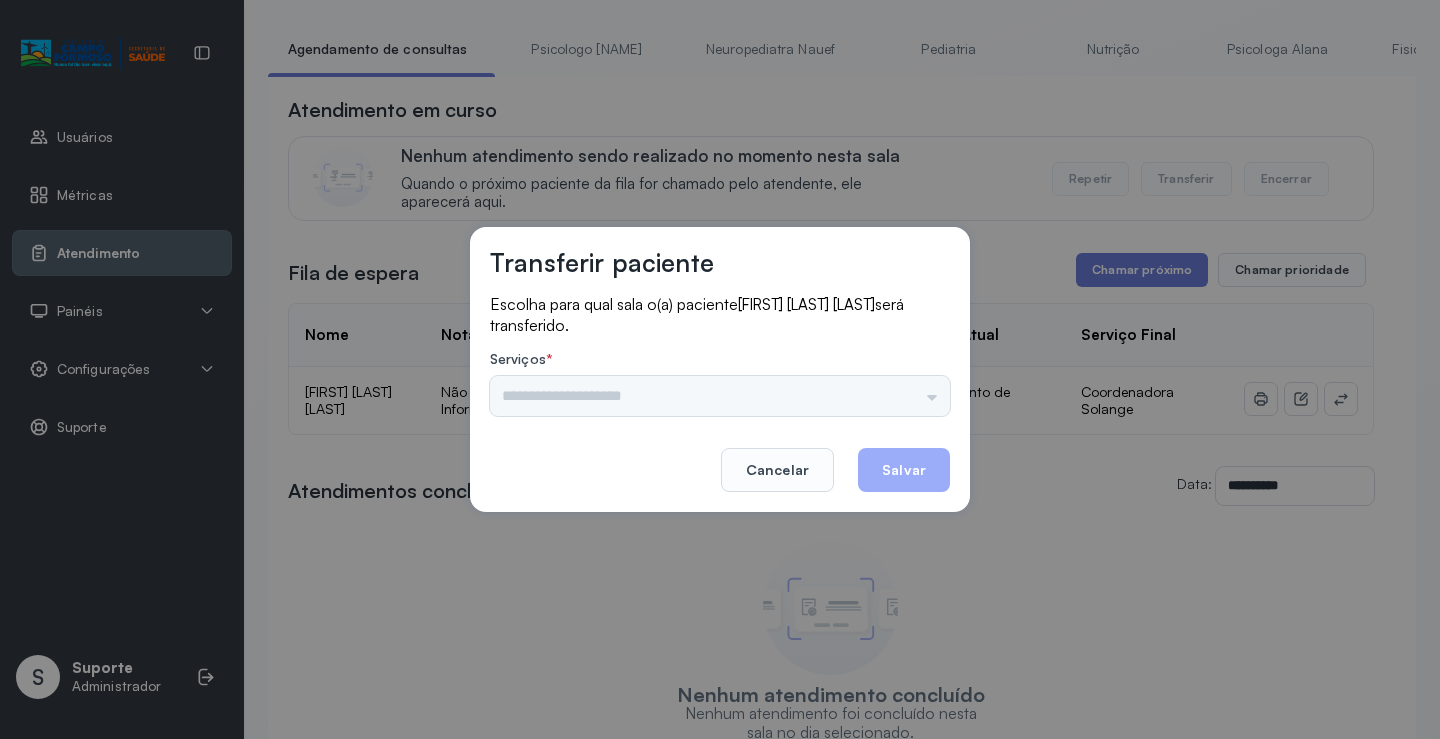 drag, startPoint x: 931, startPoint y: 366, endPoint x: 931, endPoint y: 398, distance: 32 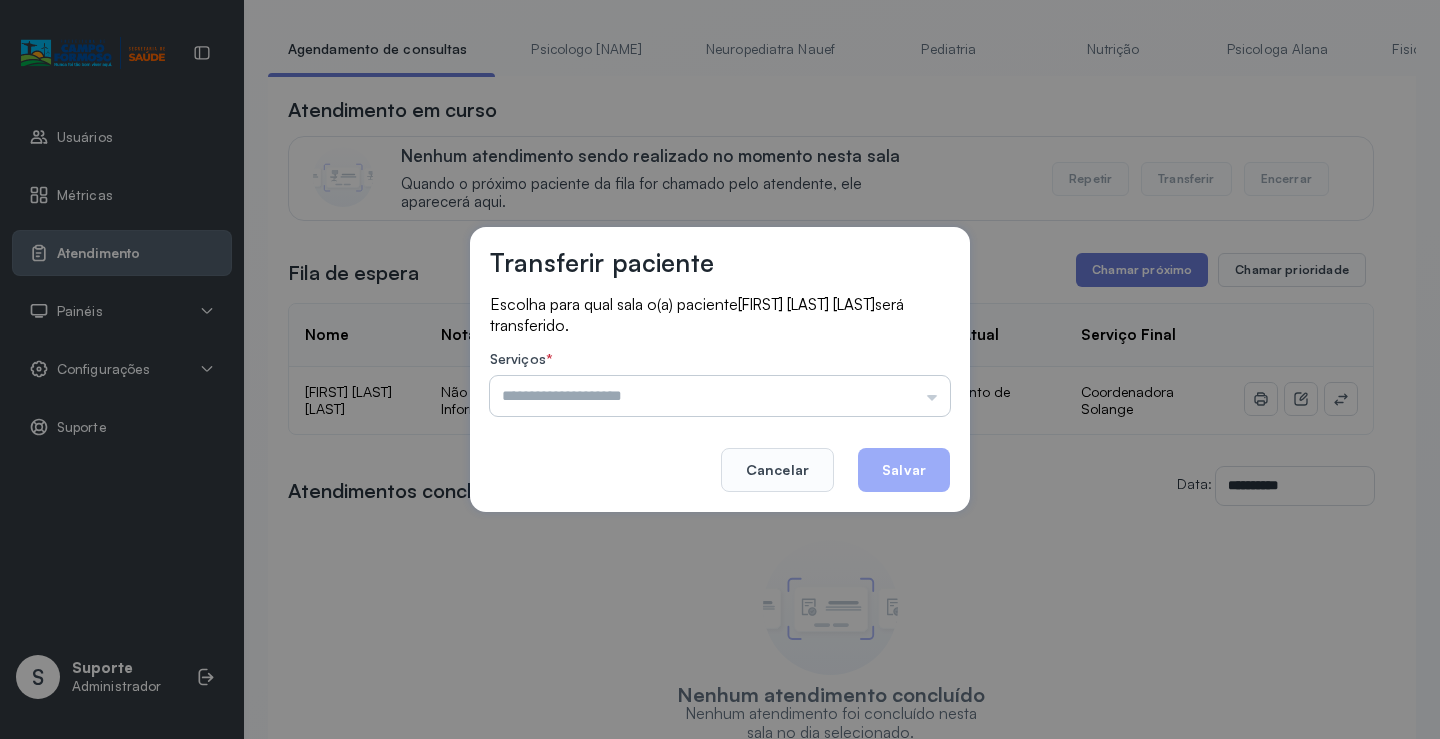 click at bounding box center (720, 396) 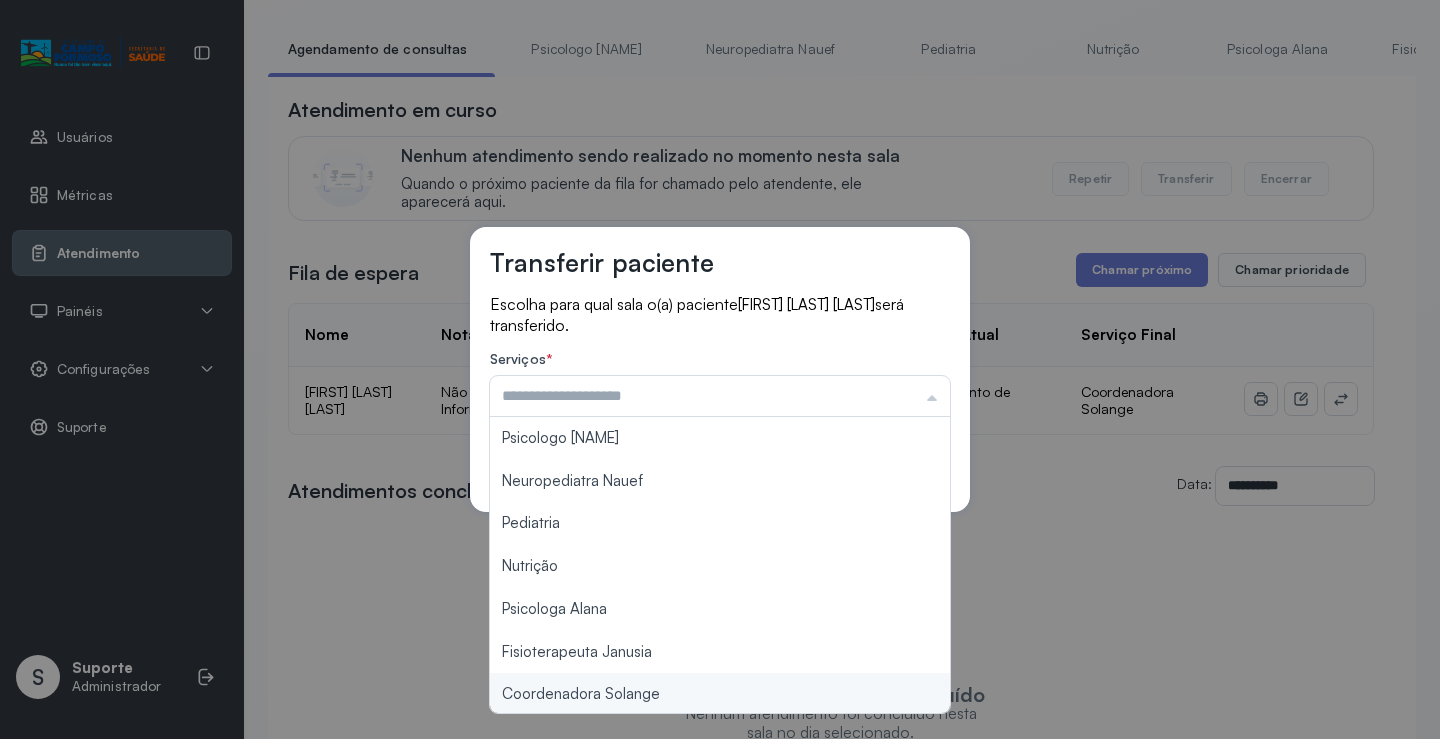 type on "**********" 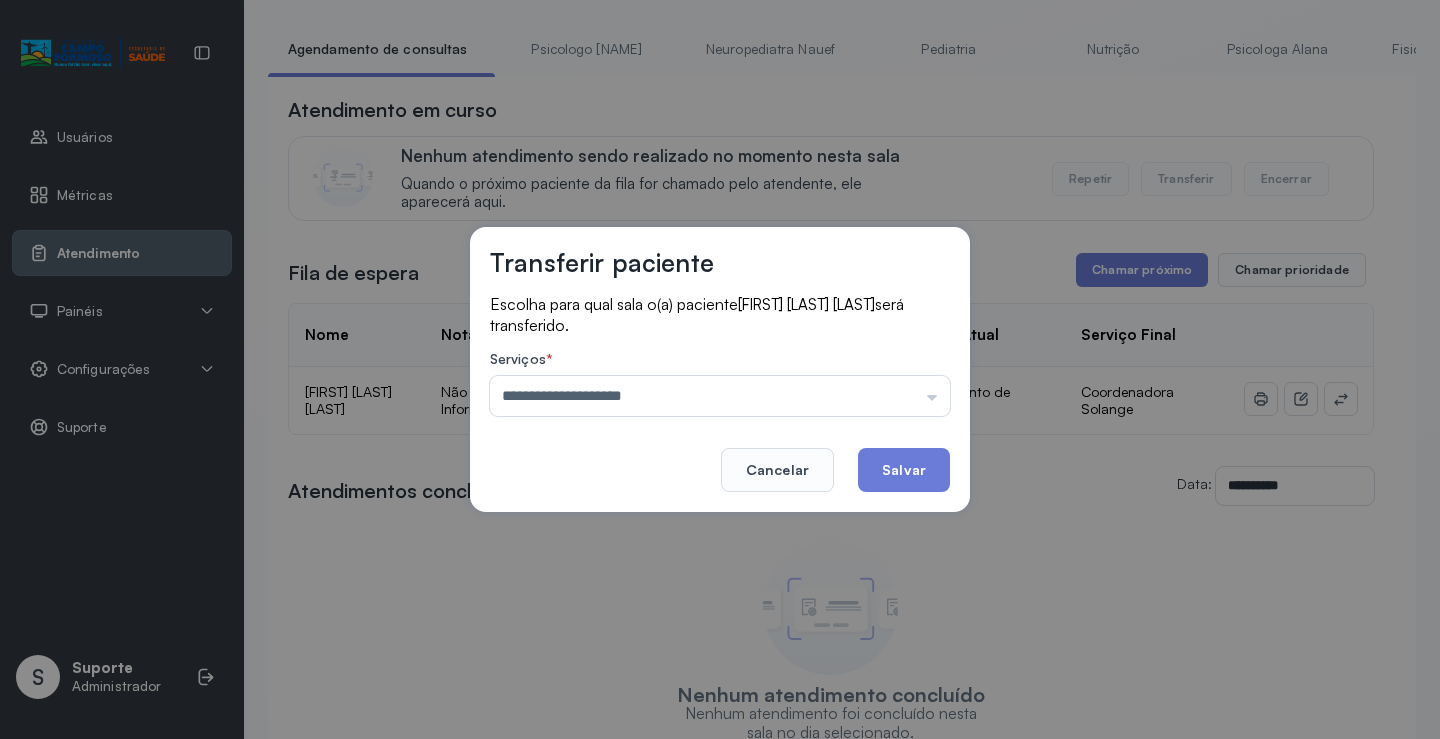 click on "**********" at bounding box center [720, 369] 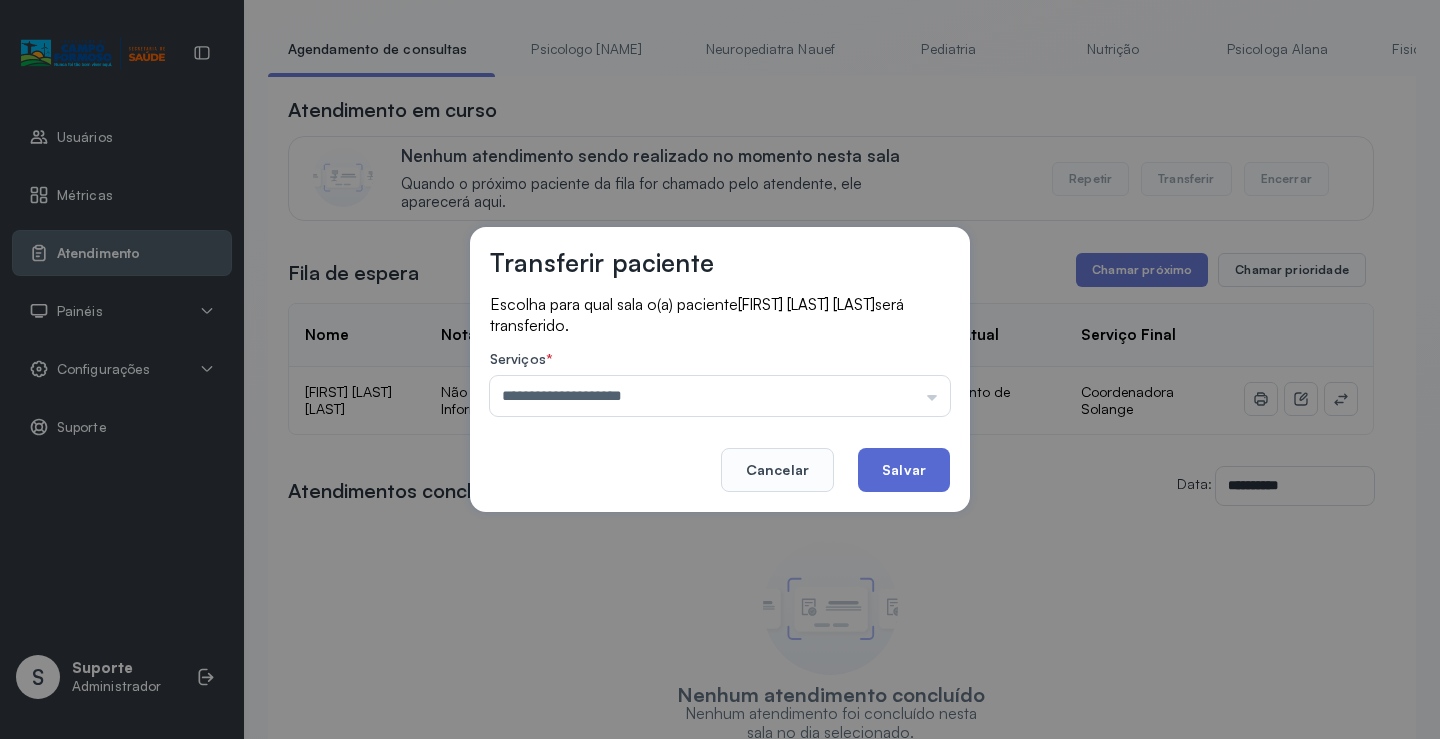 click on "Salvar" 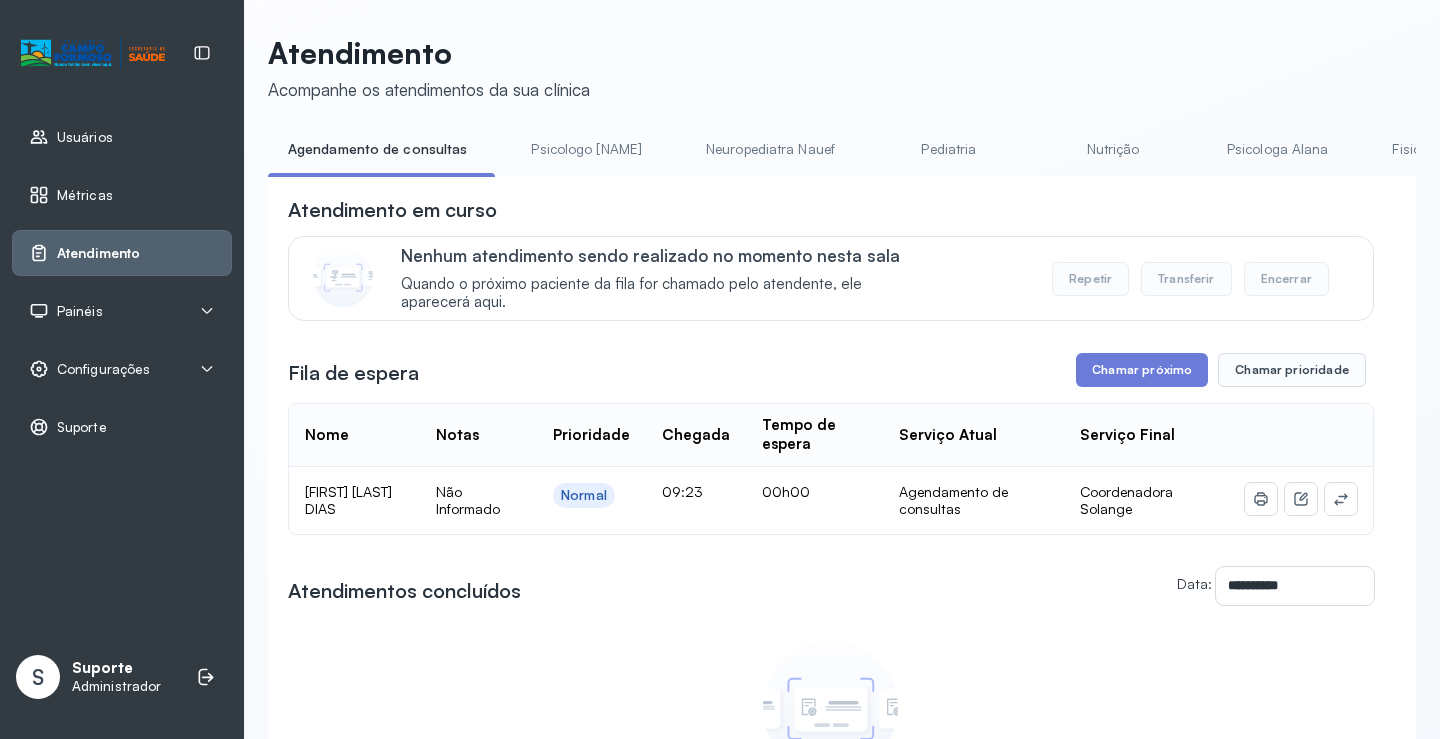 scroll, scrollTop: 101, scrollLeft: 0, axis: vertical 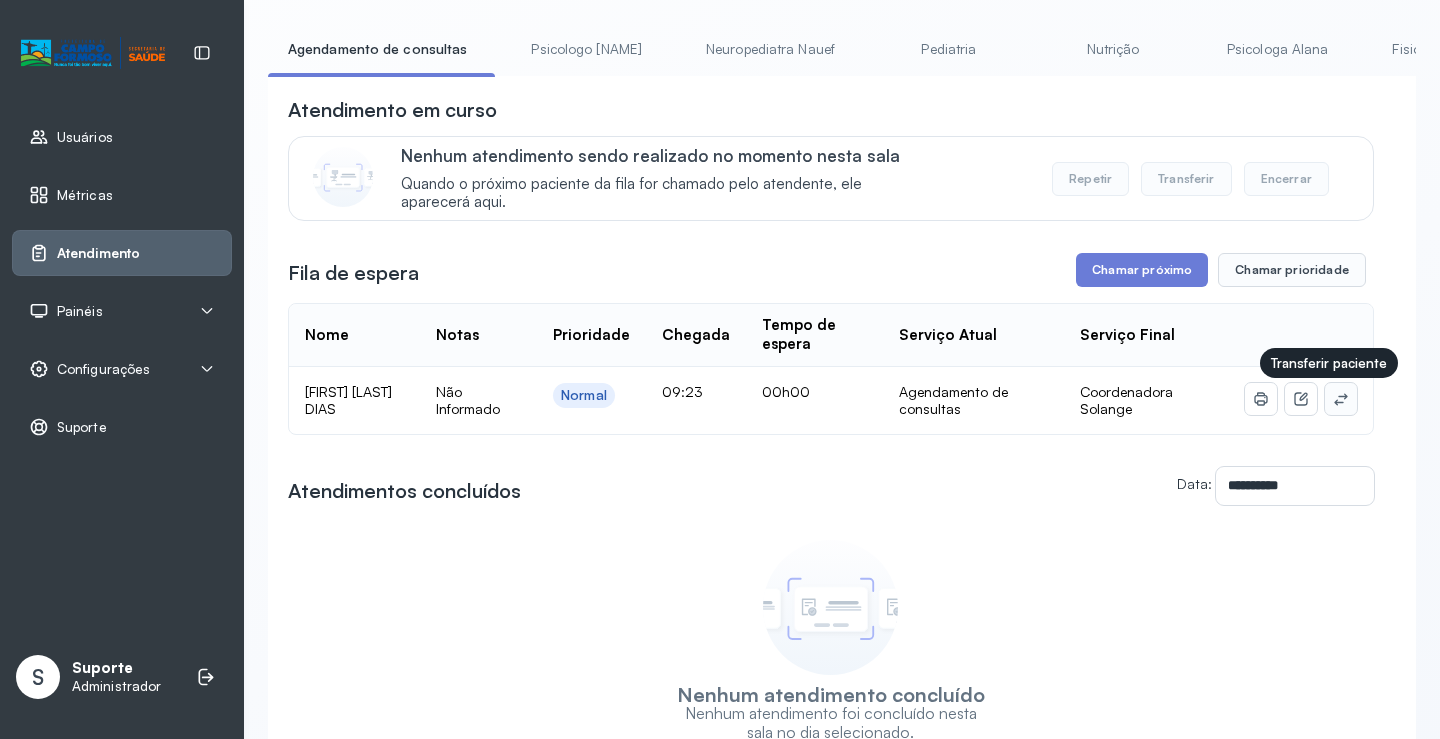 click 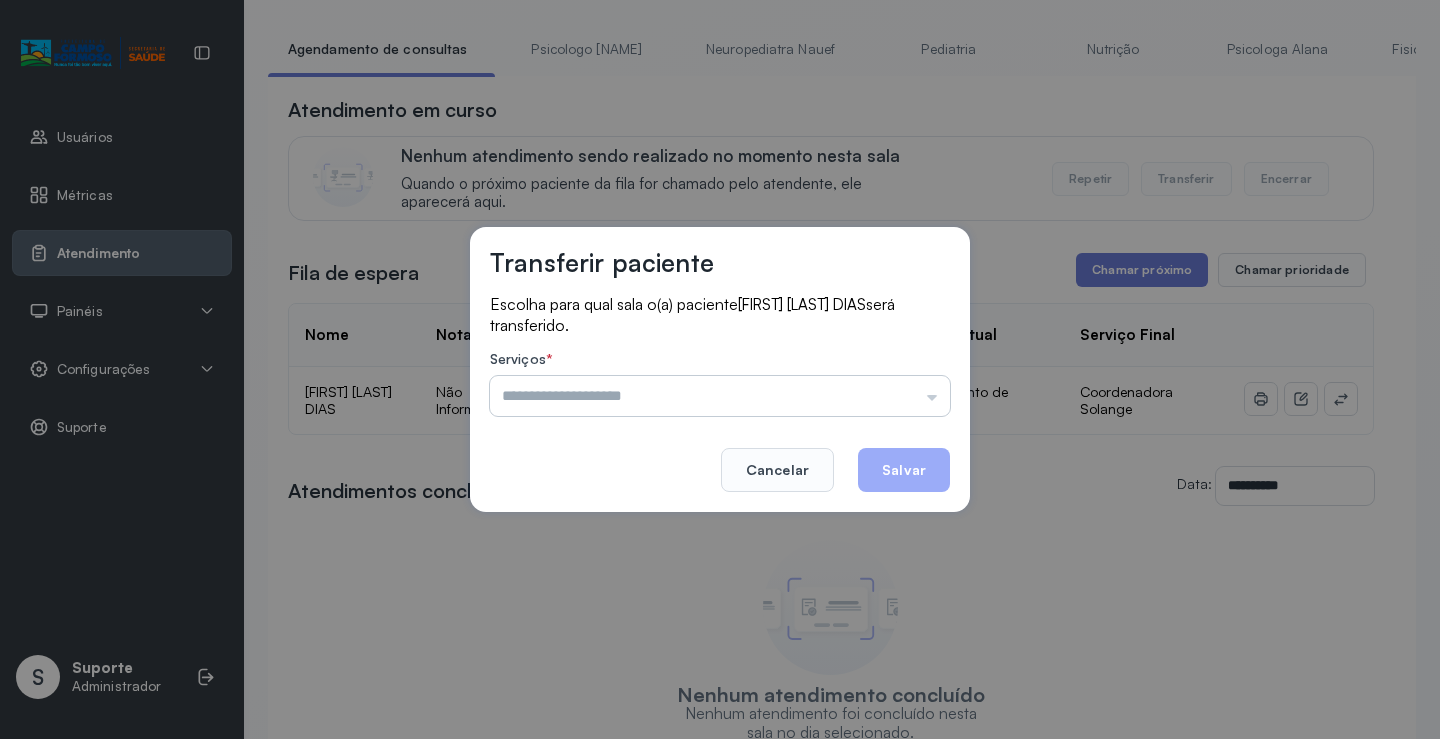 drag, startPoint x: 923, startPoint y: 411, endPoint x: 912, endPoint y: 383, distance: 30.083218 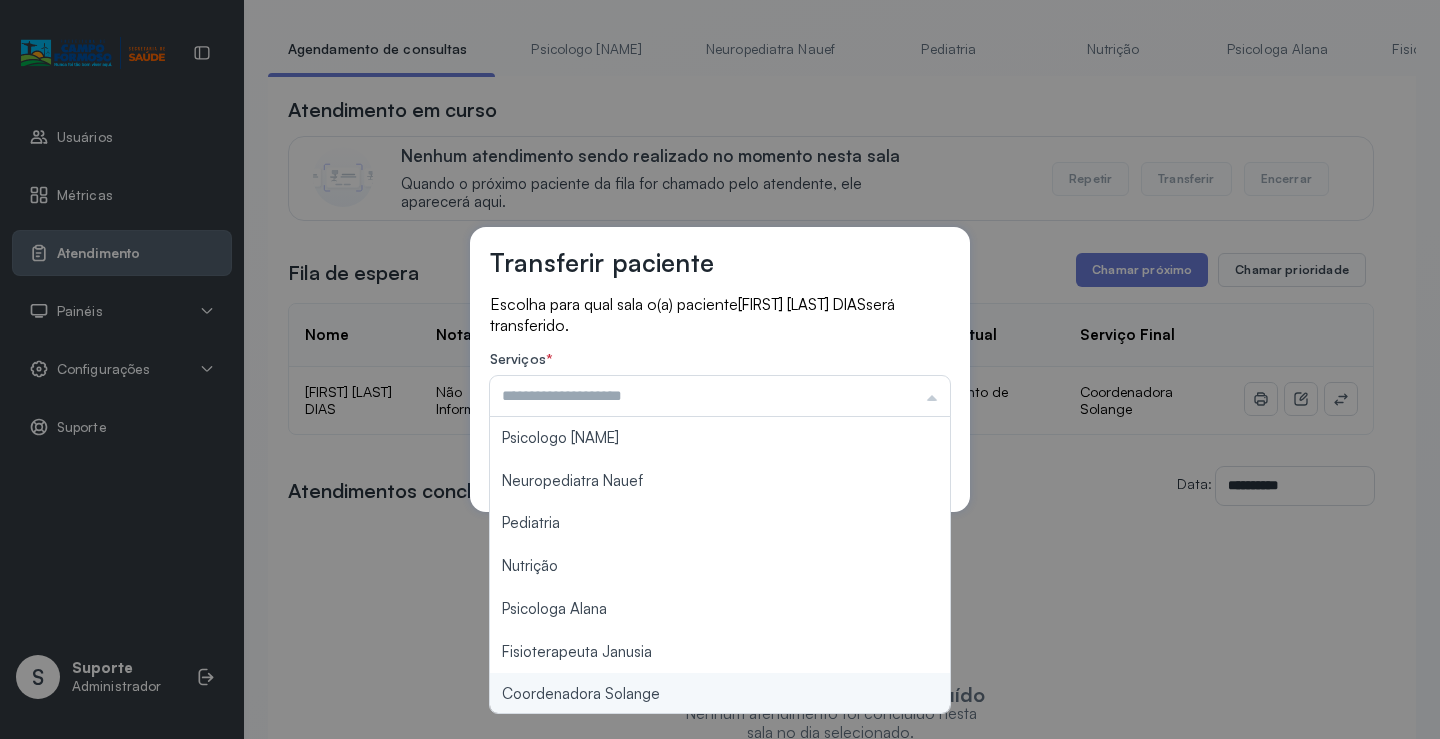 type on "**********" 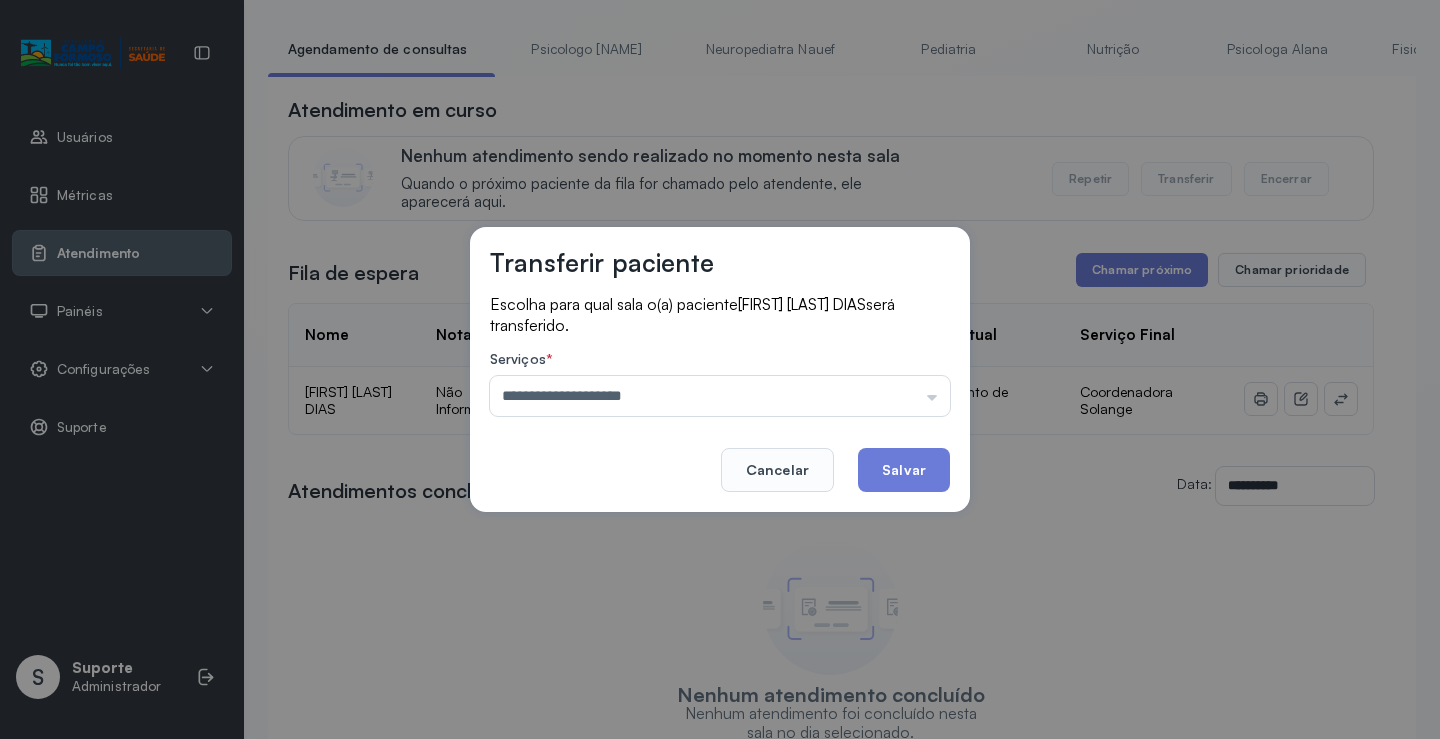 drag, startPoint x: 678, startPoint y: 698, endPoint x: 893, endPoint y: 521, distance: 278.4852 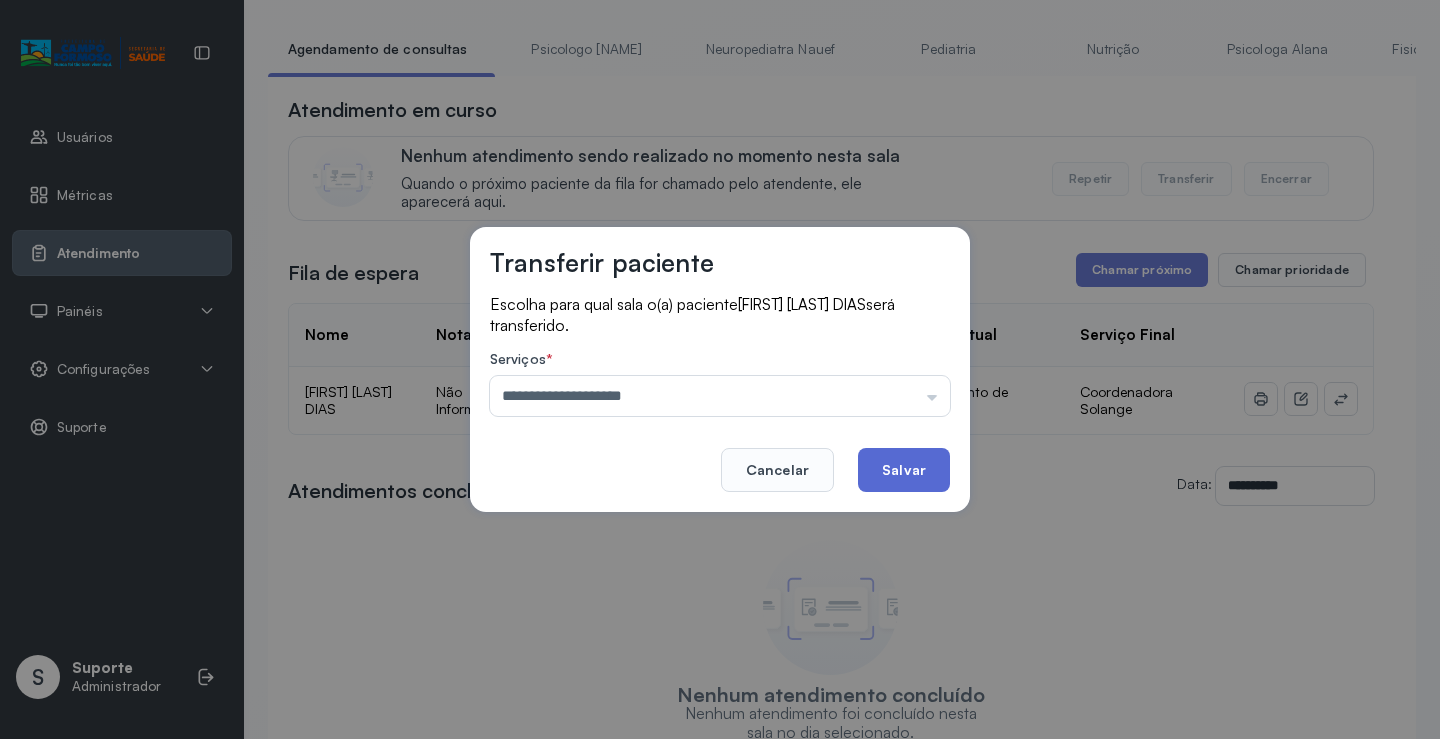 click on "Salvar" 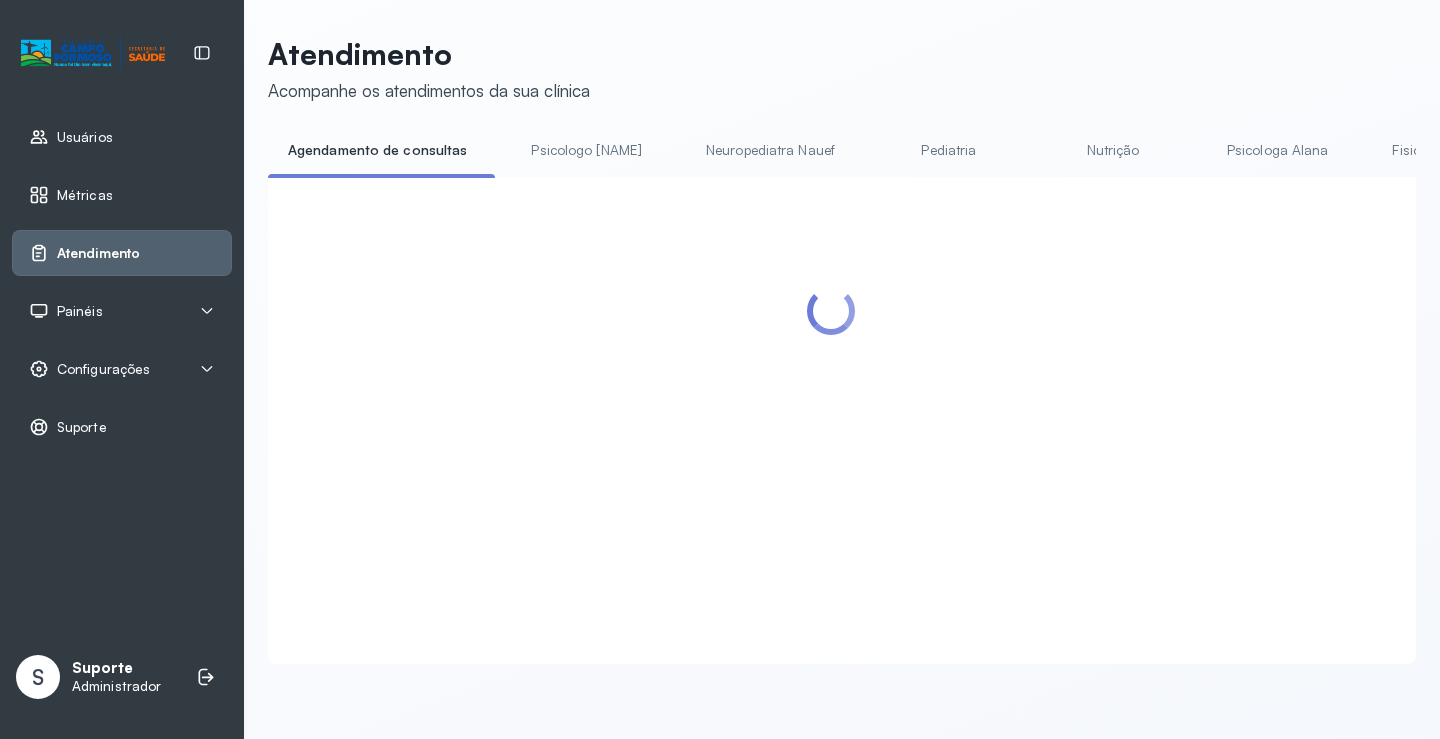 scroll, scrollTop: 101, scrollLeft: 0, axis: vertical 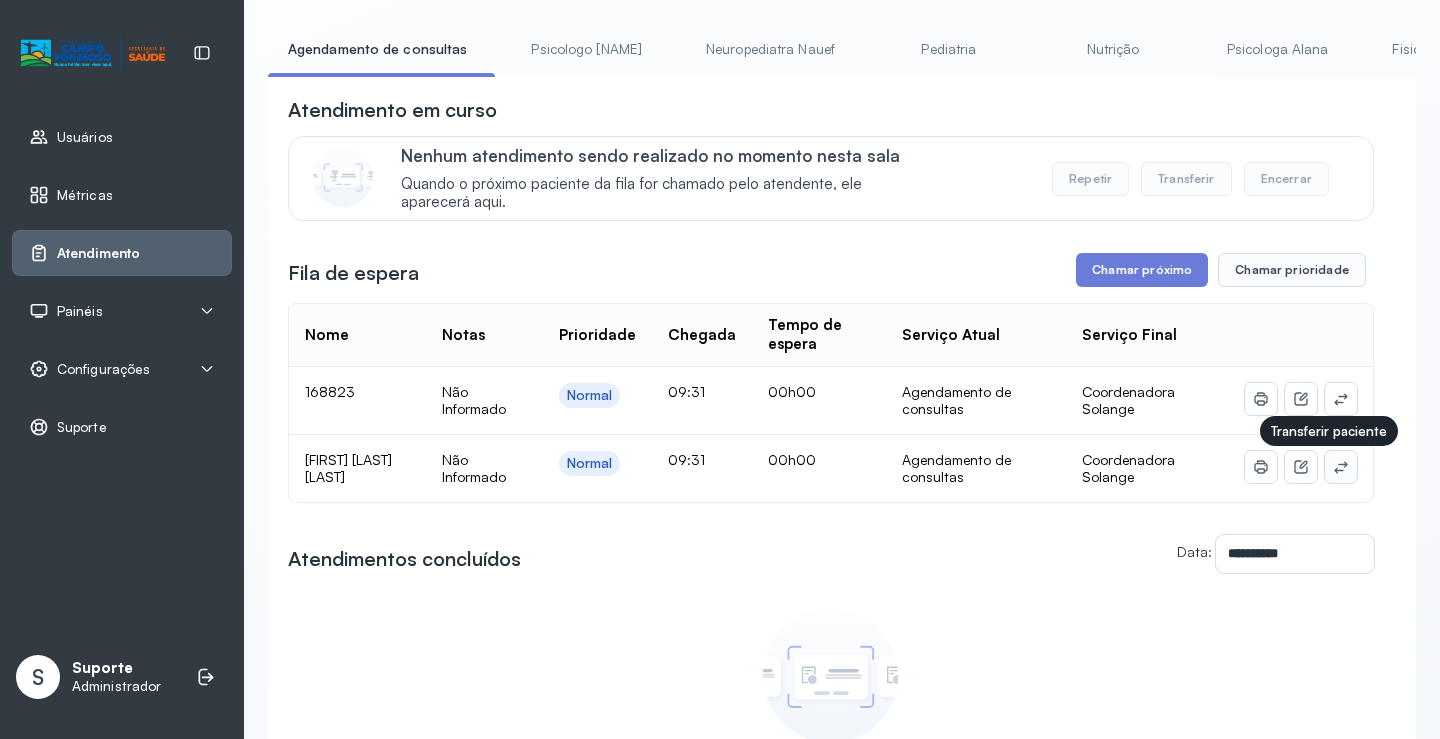 click 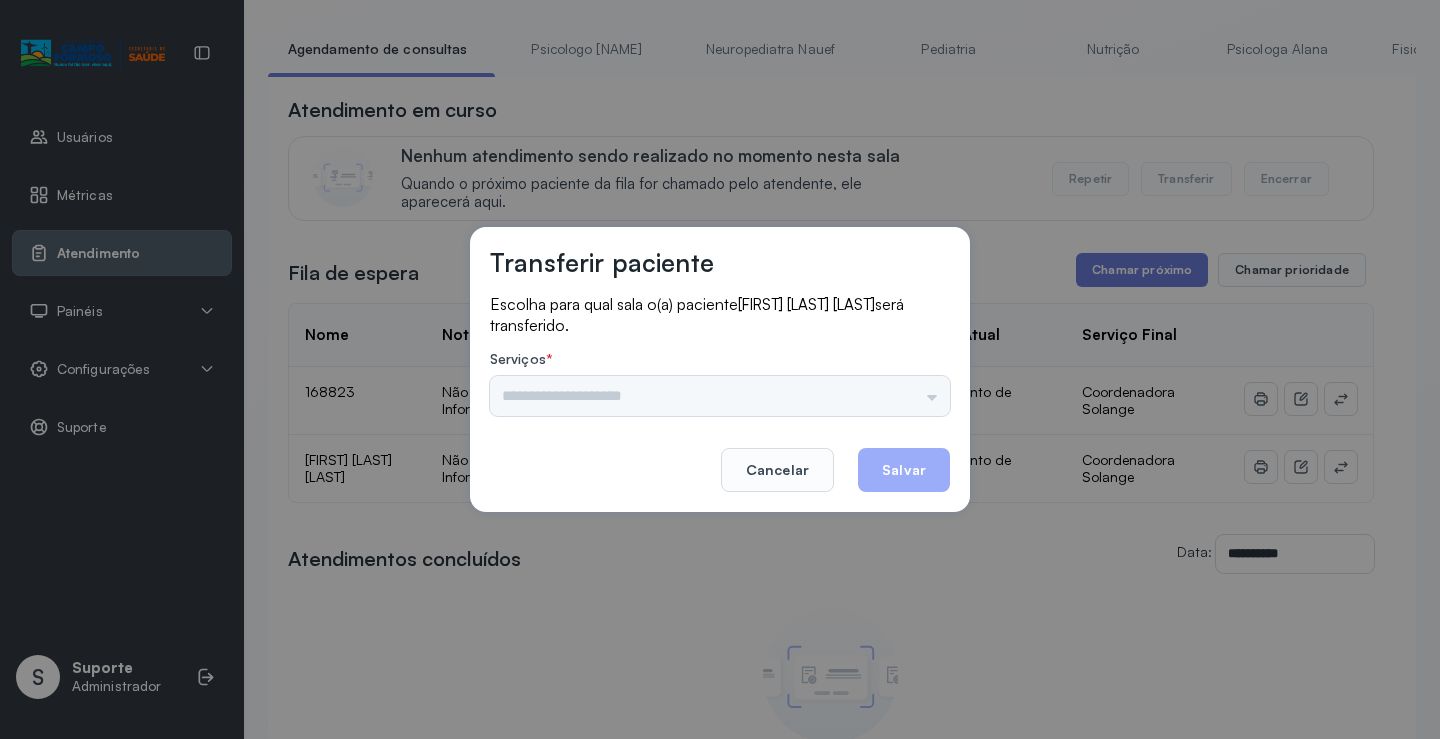 click on "Psicologo Pedro Neuropediatra Nauef Pediatria Nutrição Psicologa Alana Fisioterapeuta Janusia Coordenadora Solange Consultório 2 Assistente Social Triagem Psiquiatra Fisioterapeuta Francyne Fisioterapeuta Morgana Neuropediatra João" at bounding box center (720, 396) 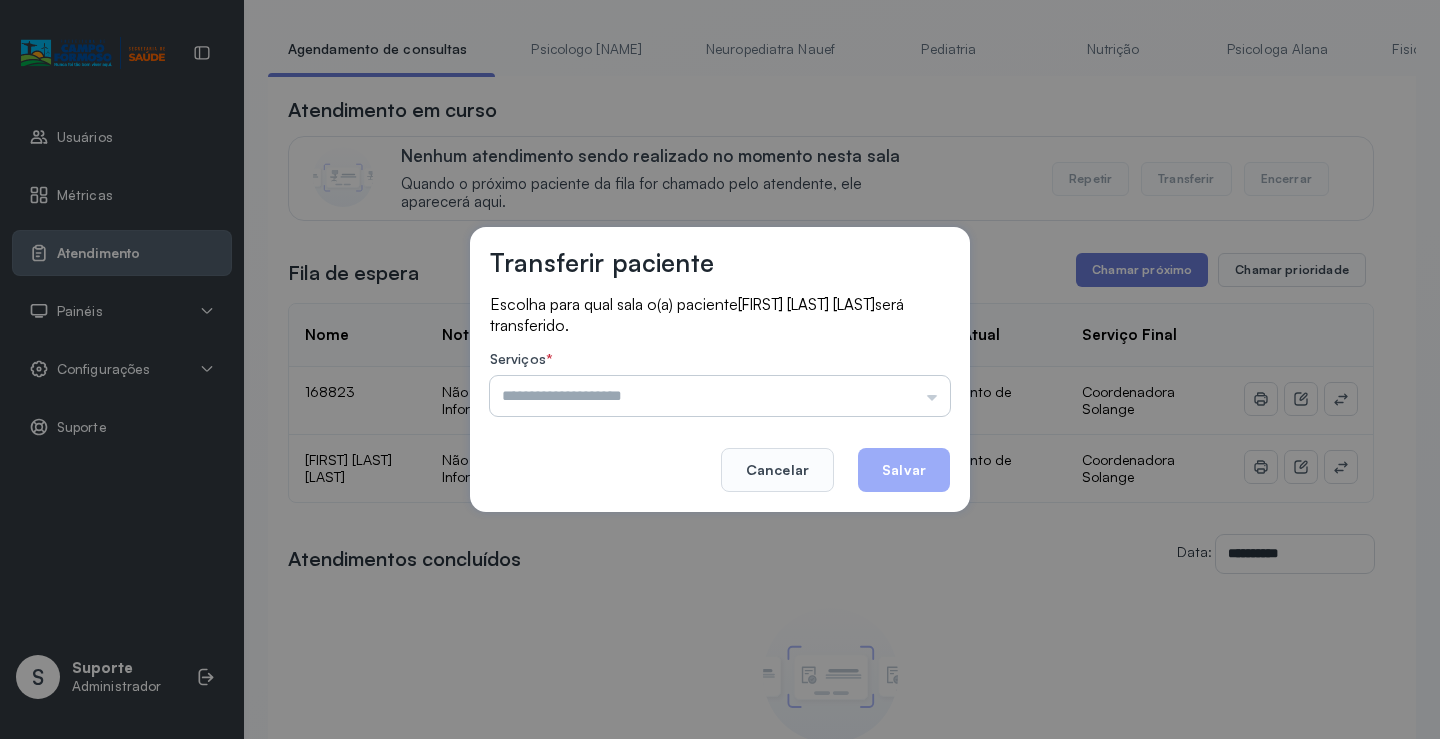 click at bounding box center [720, 396] 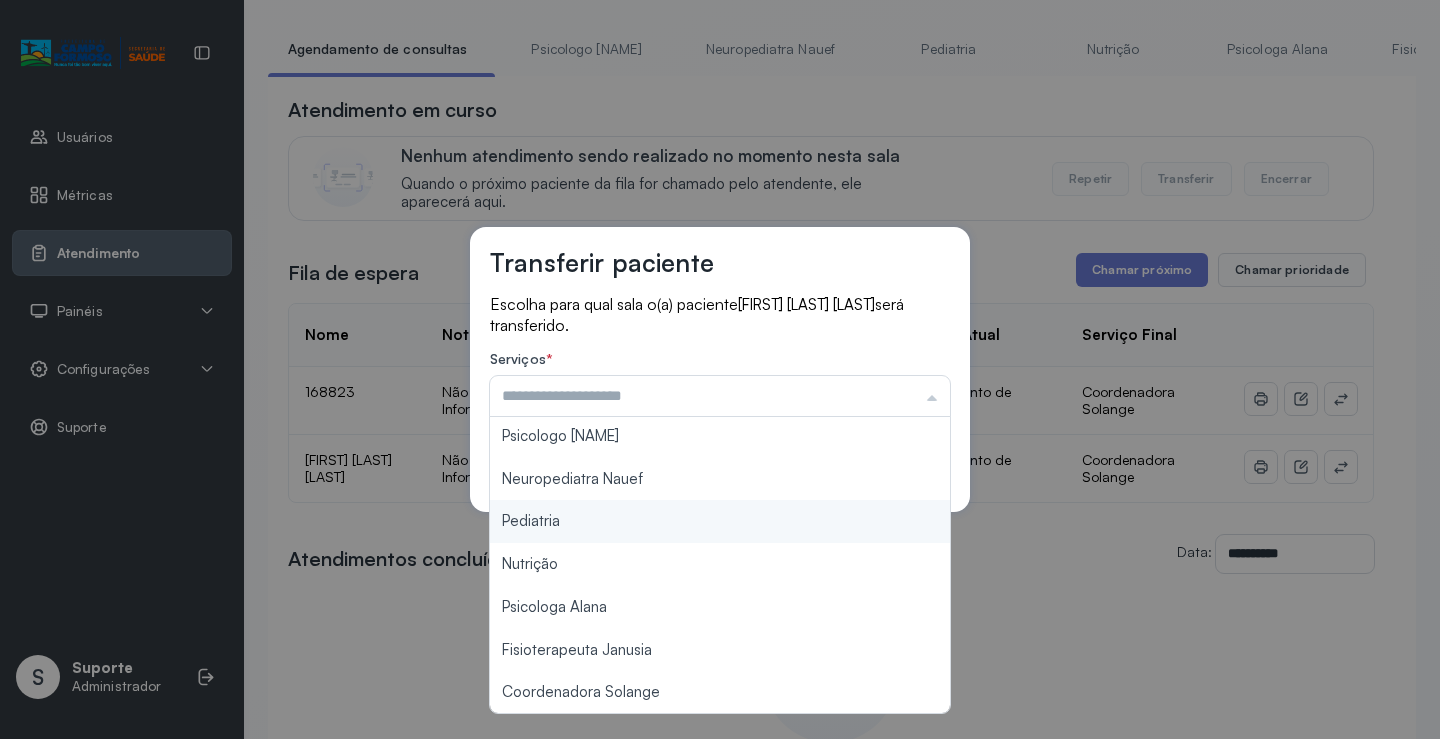scroll, scrollTop: 0, scrollLeft: 0, axis: both 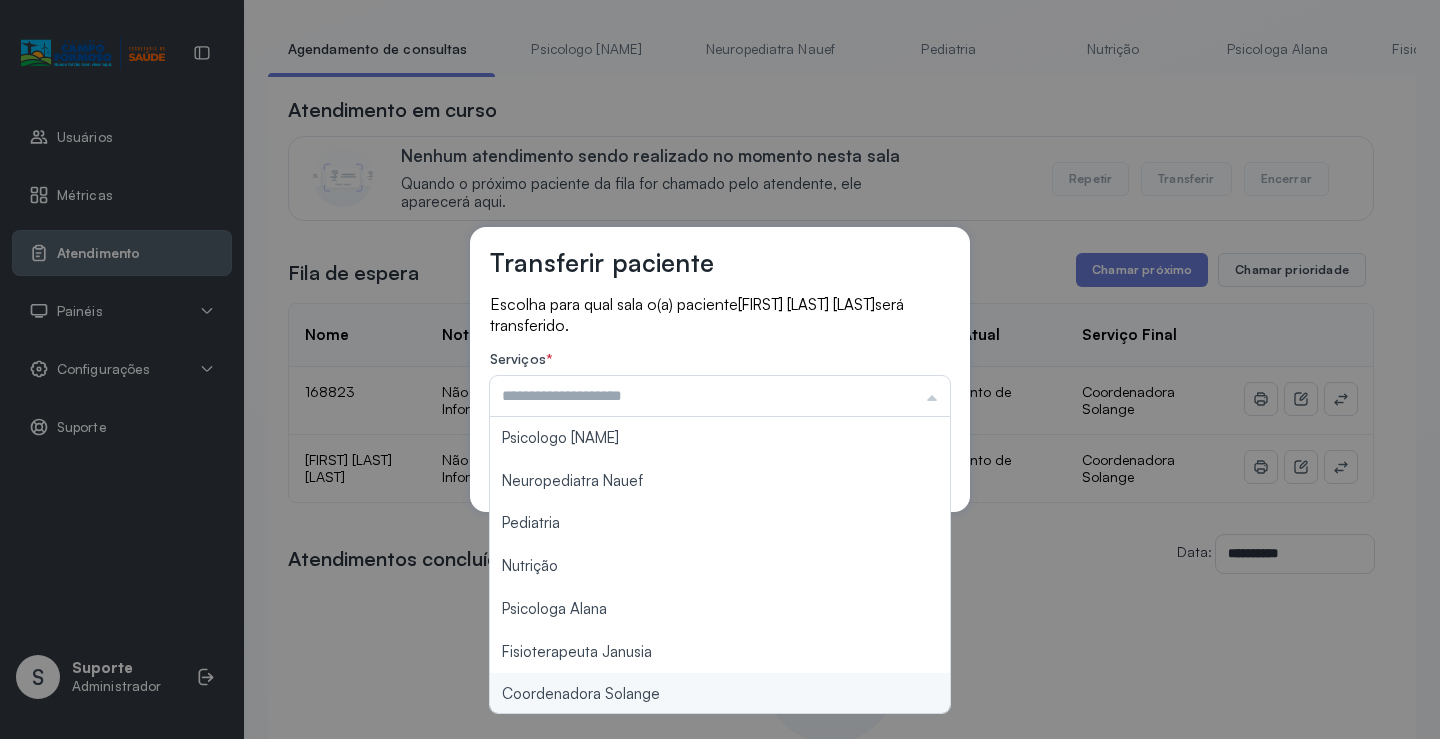 type on "**********" 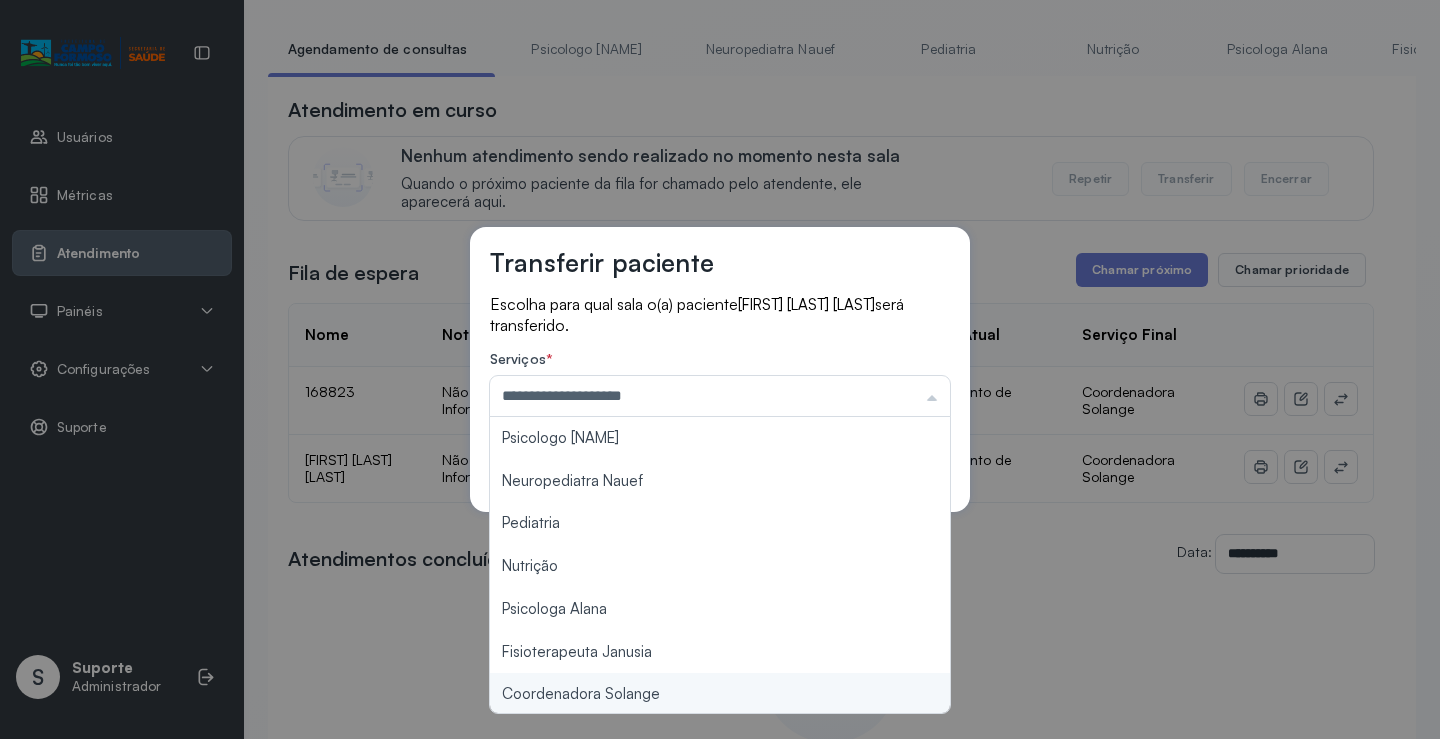 click on "**********" at bounding box center (720, 369) 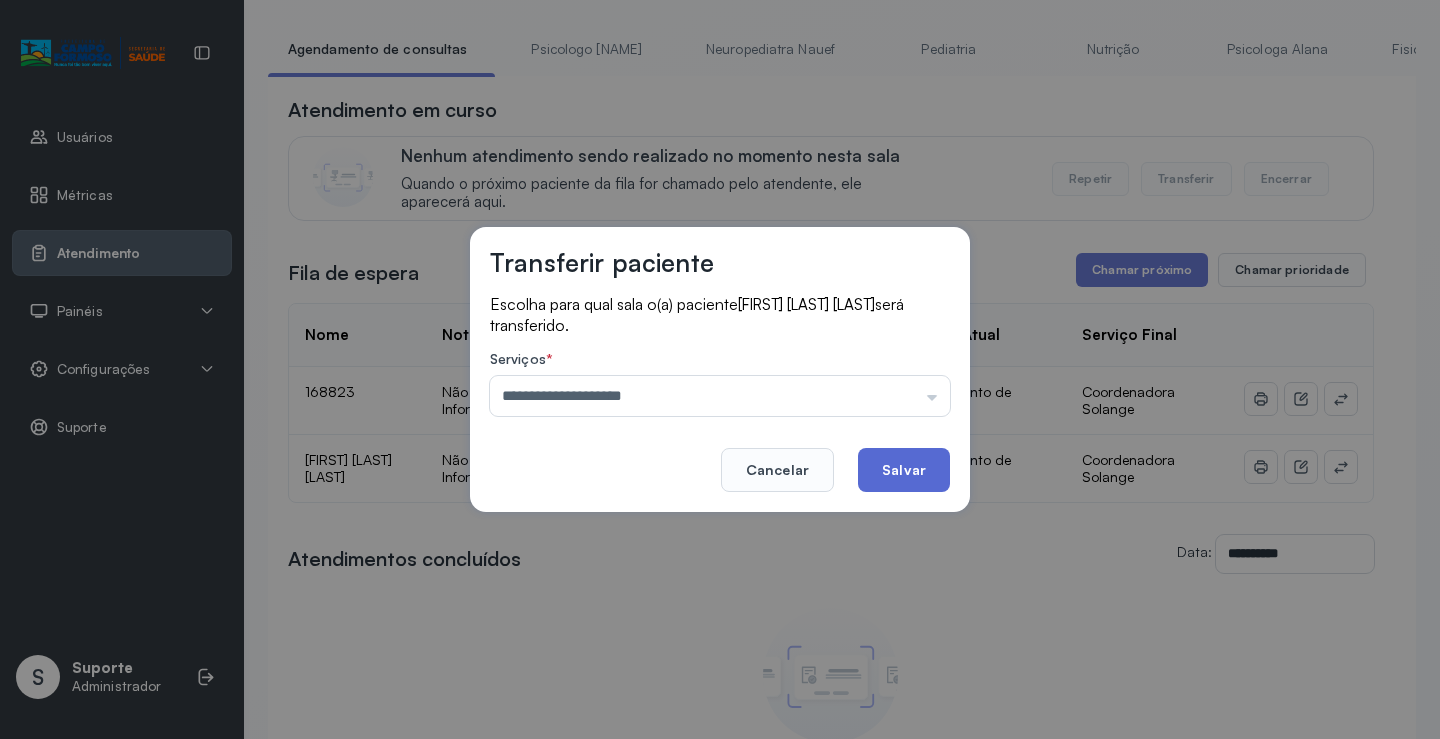 click on "Salvar" 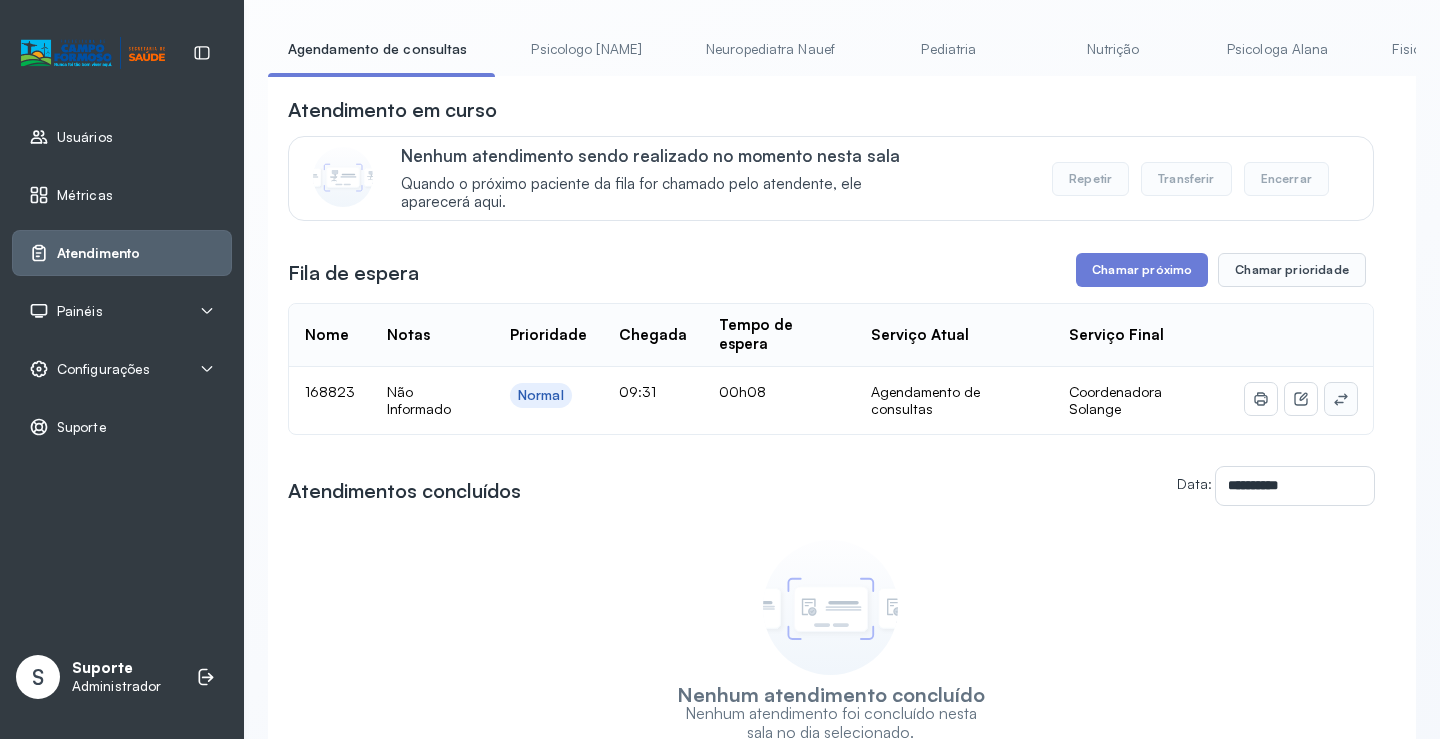 click 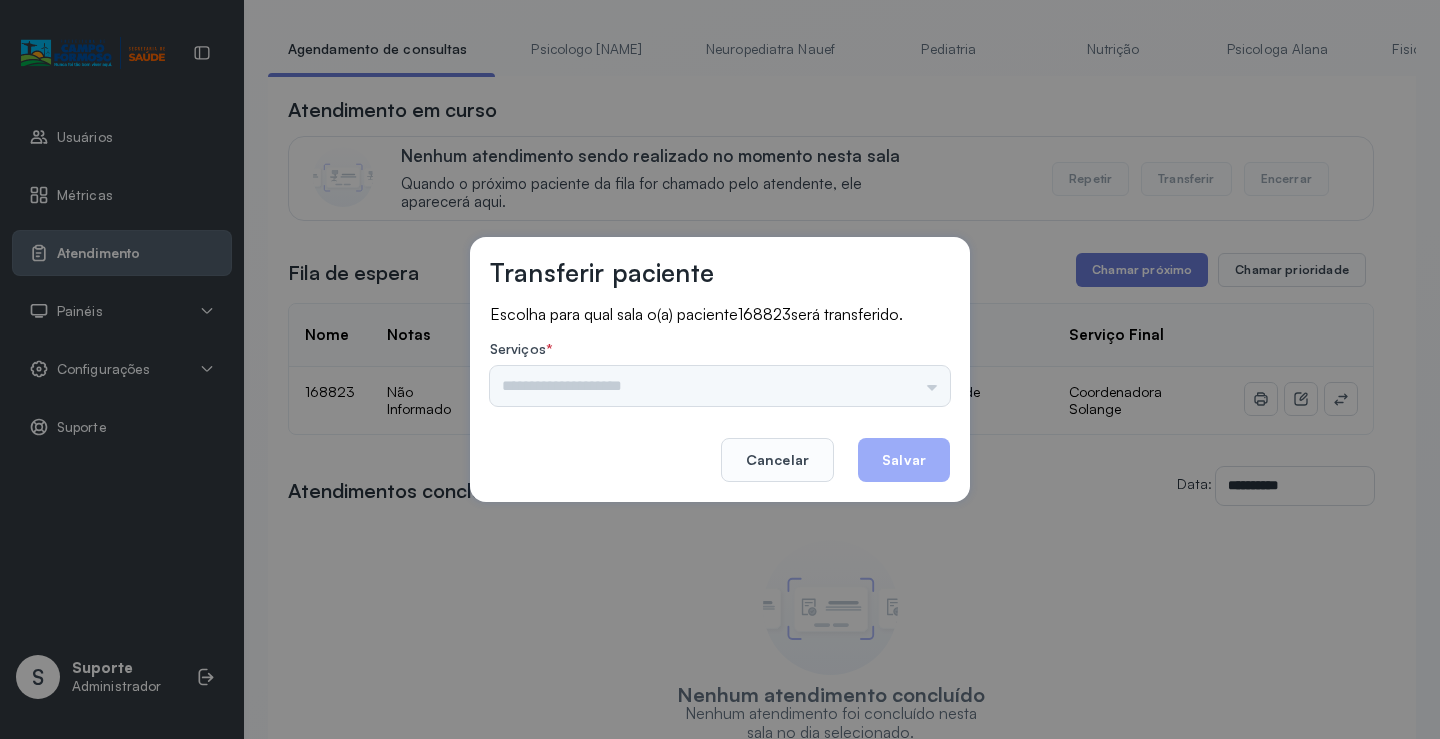 click on "Psicologo Pedro Neuropediatra Nauef Pediatria Nutrição Psicologa Alana Fisioterapeuta Janusia Coordenadora Solange Consultório 2 Assistente Social Triagem Psiquiatra Fisioterapeuta Francyne Fisioterapeuta Morgana Neuropediatra João" at bounding box center (720, 386) 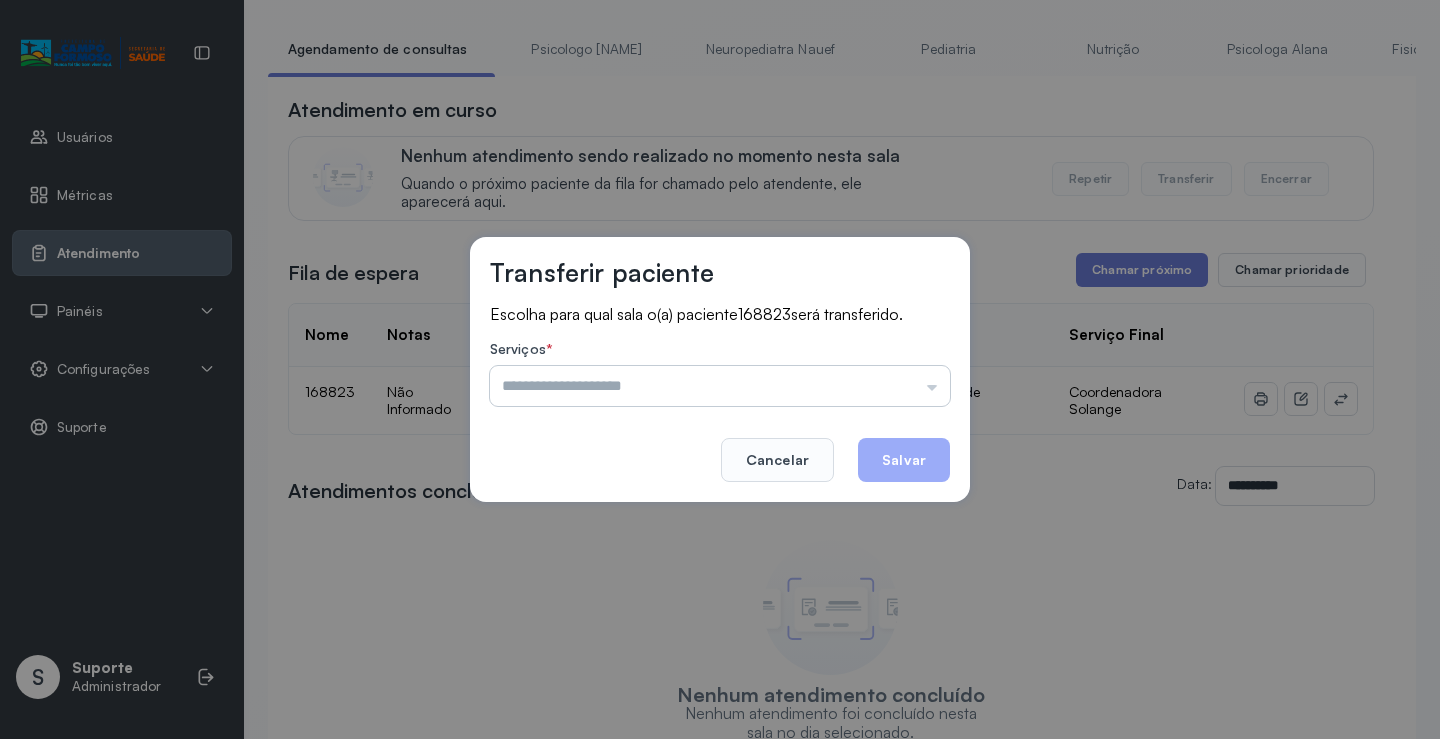 click at bounding box center (720, 386) 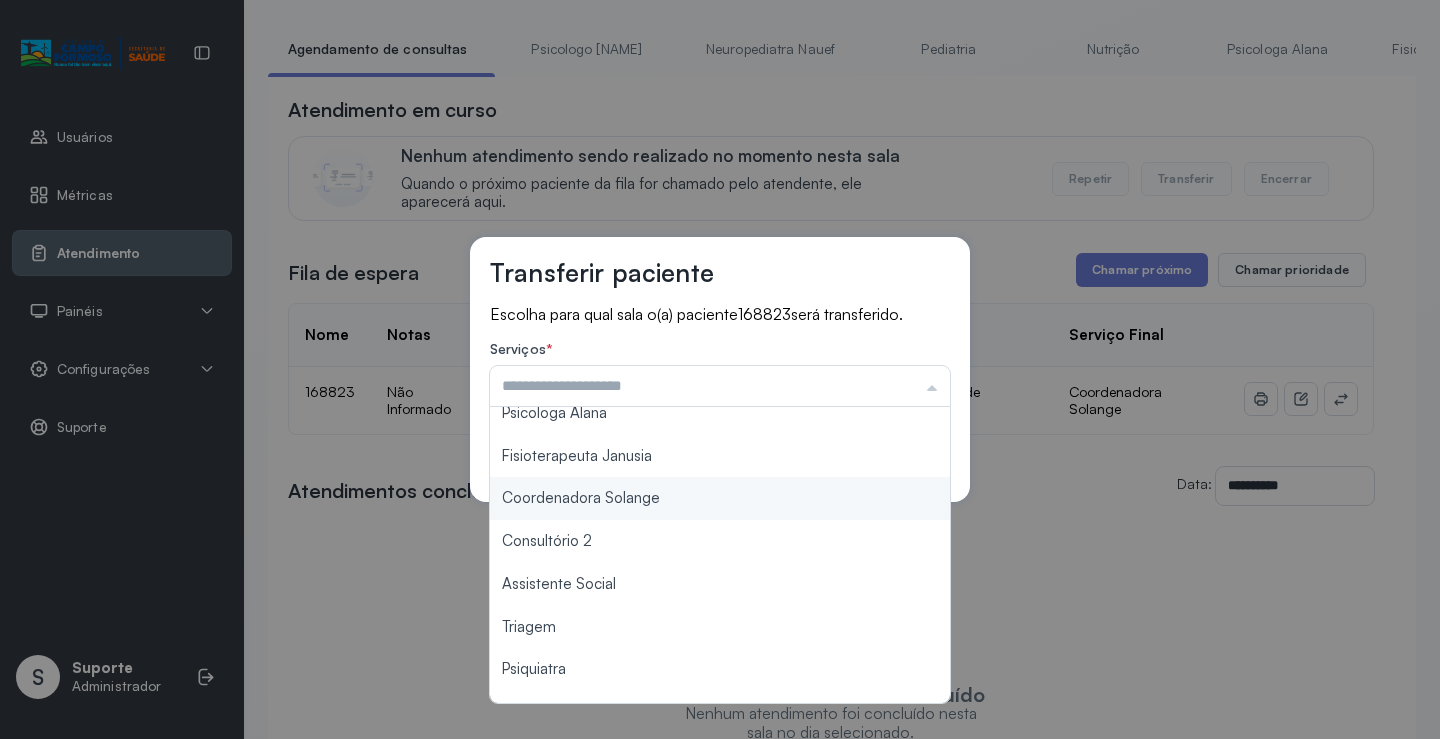 scroll, scrollTop: 302, scrollLeft: 0, axis: vertical 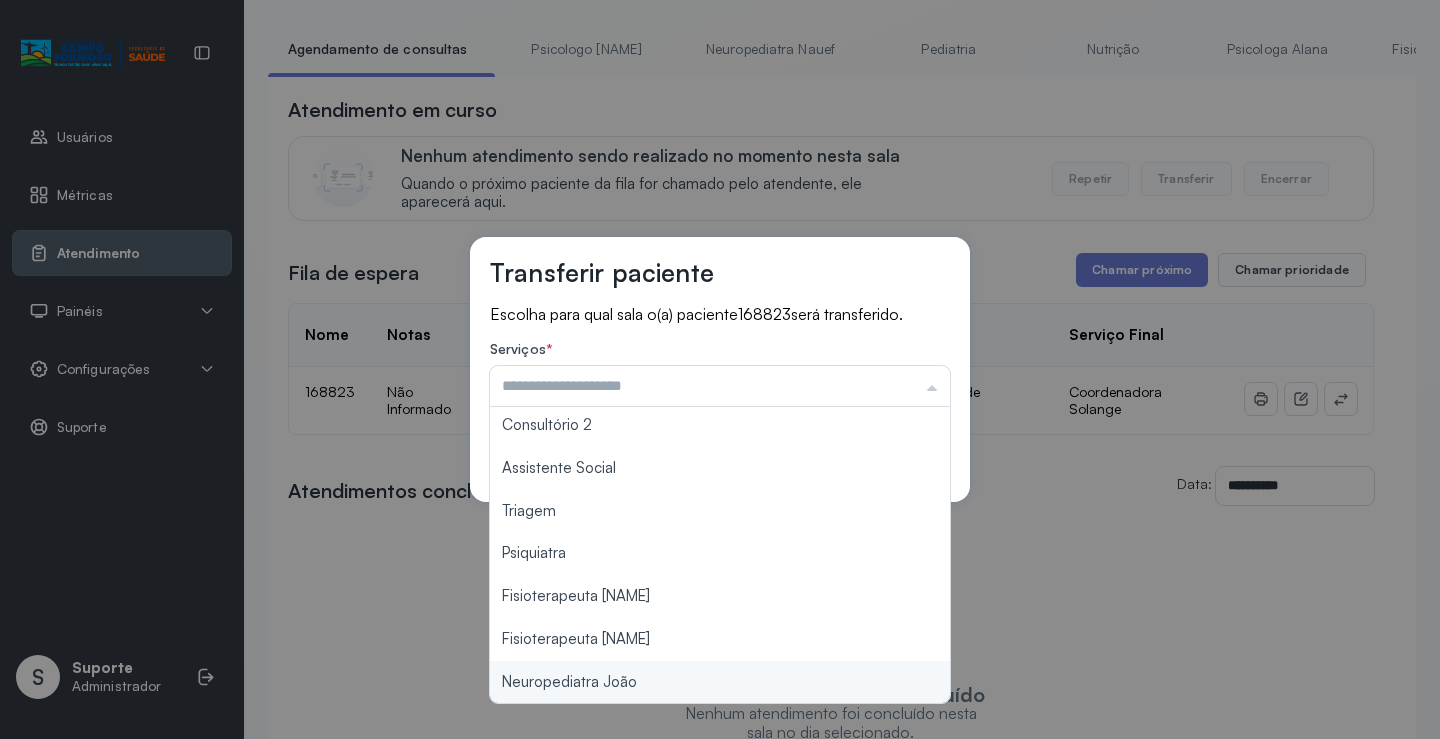 type on "**********" 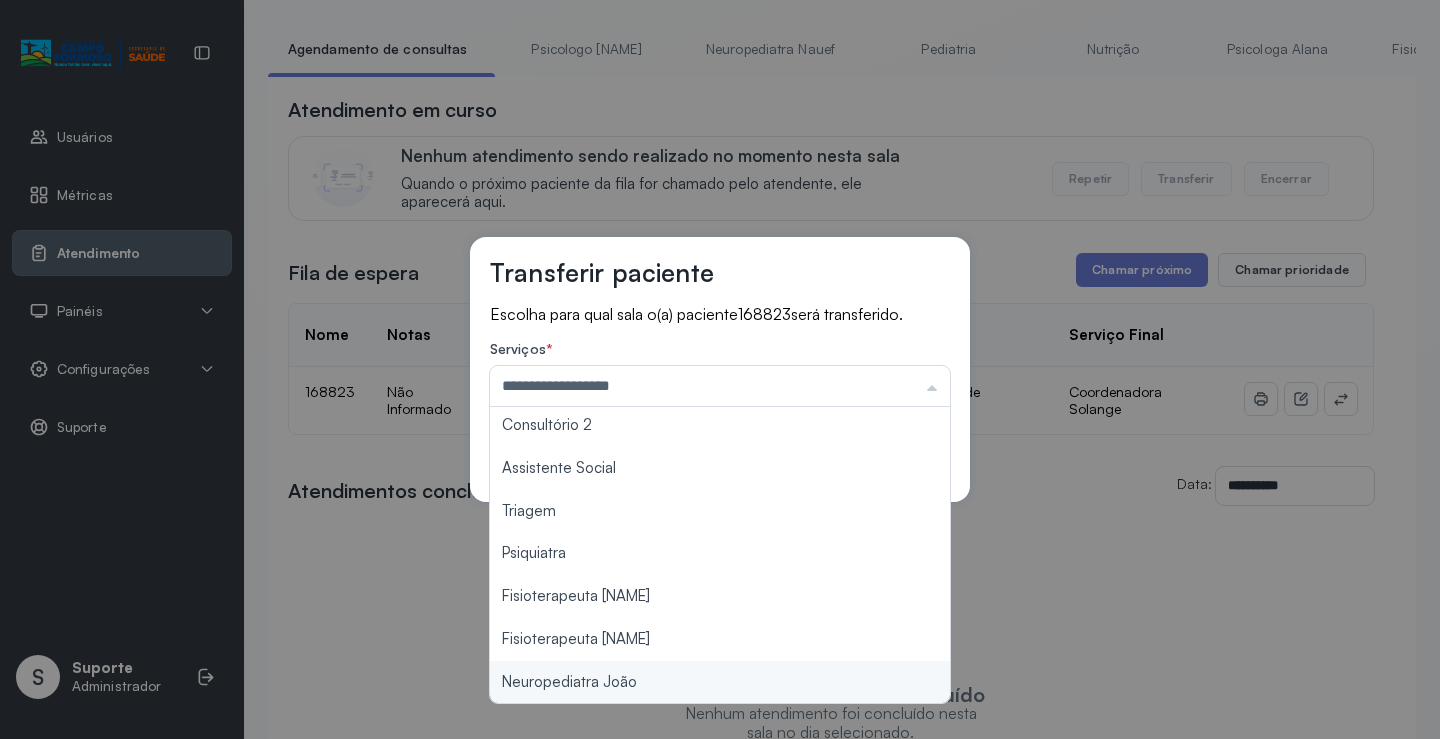 click on "**********" at bounding box center (720, 369) 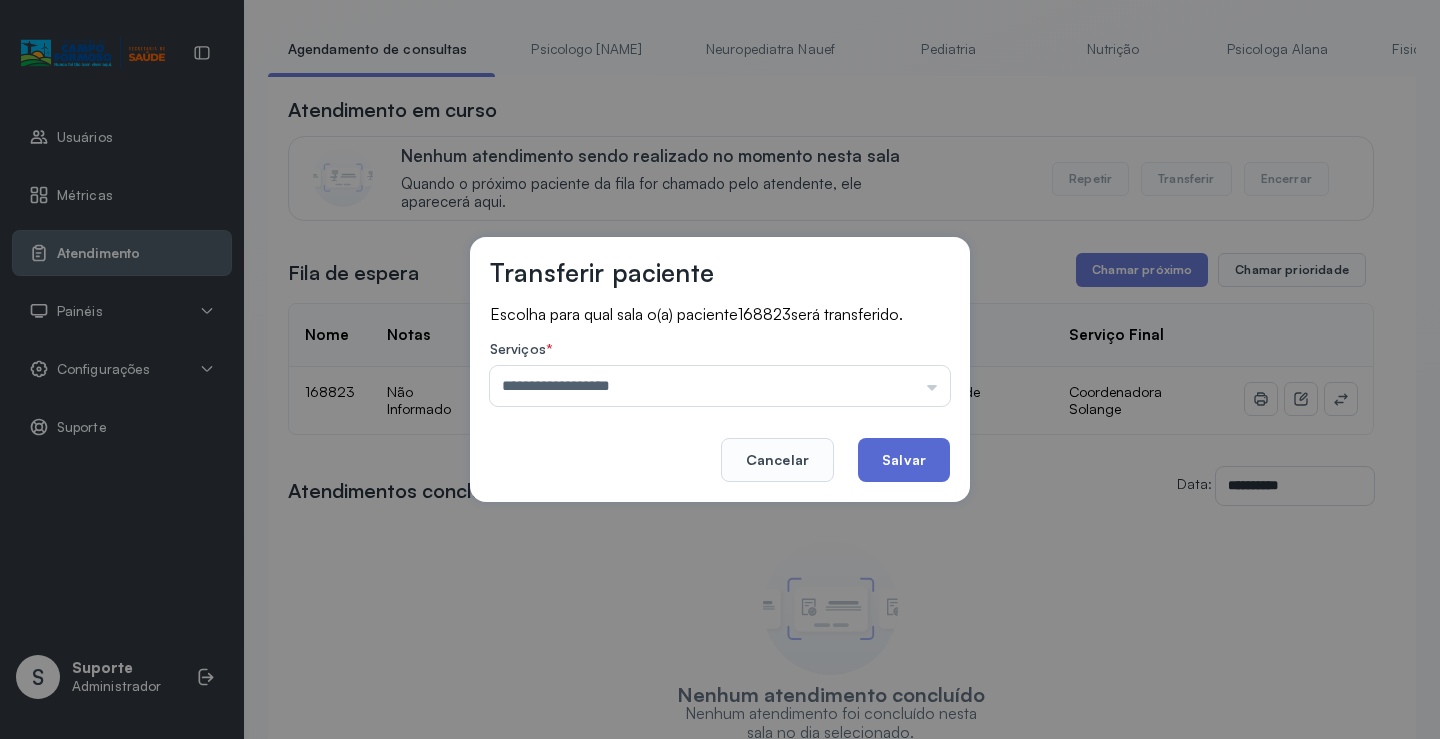 click on "Cancelar Salvar" at bounding box center [720, 446] 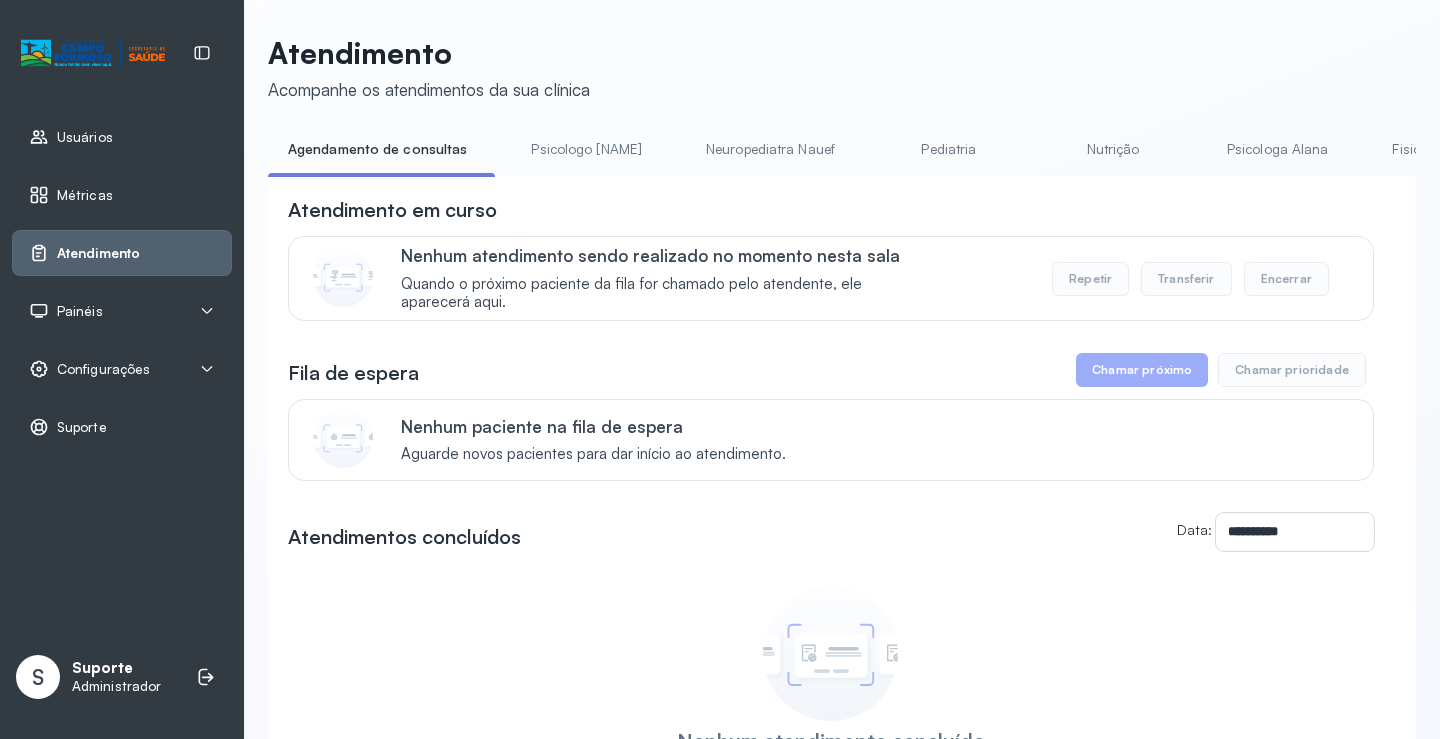 scroll, scrollTop: 101, scrollLeft: 0, axis: vertical 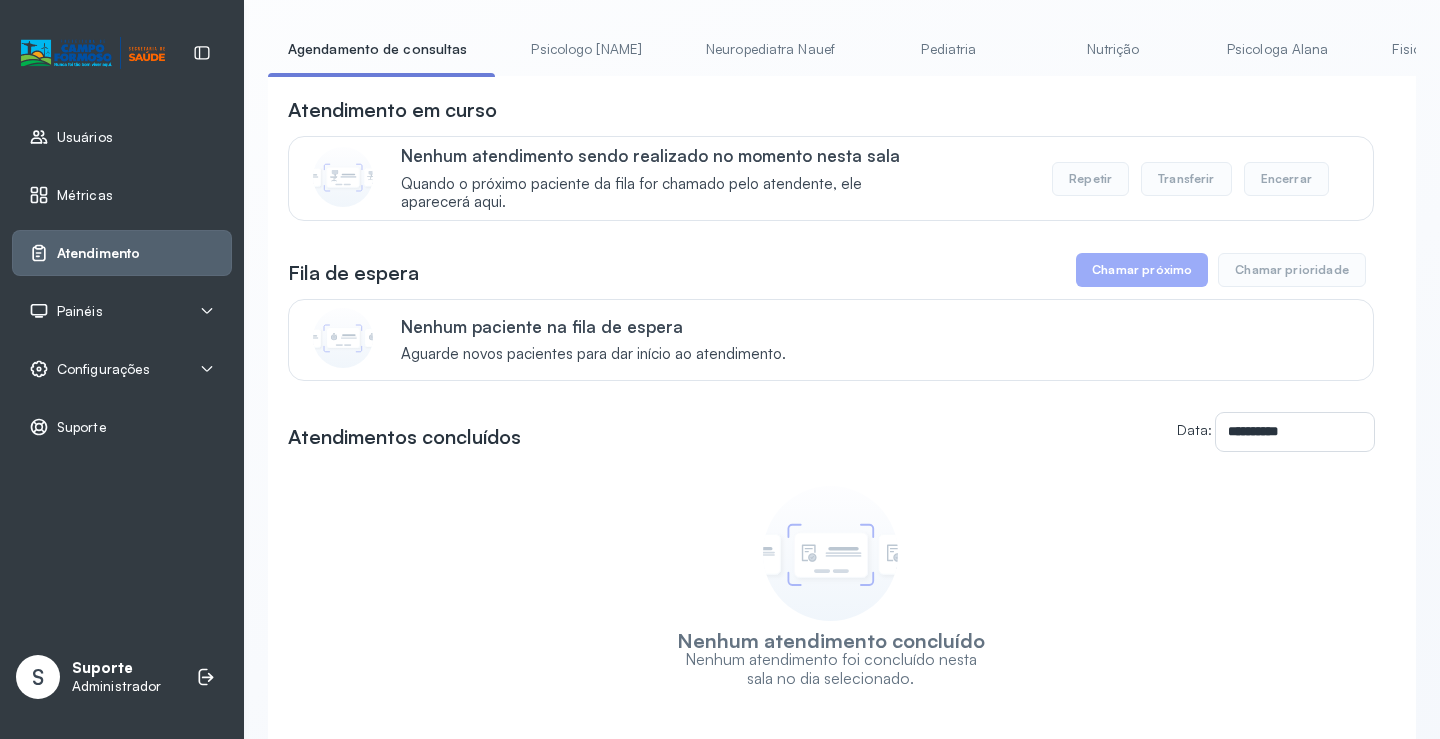 click on "Nutrição" at bounding box center [1113, 49] 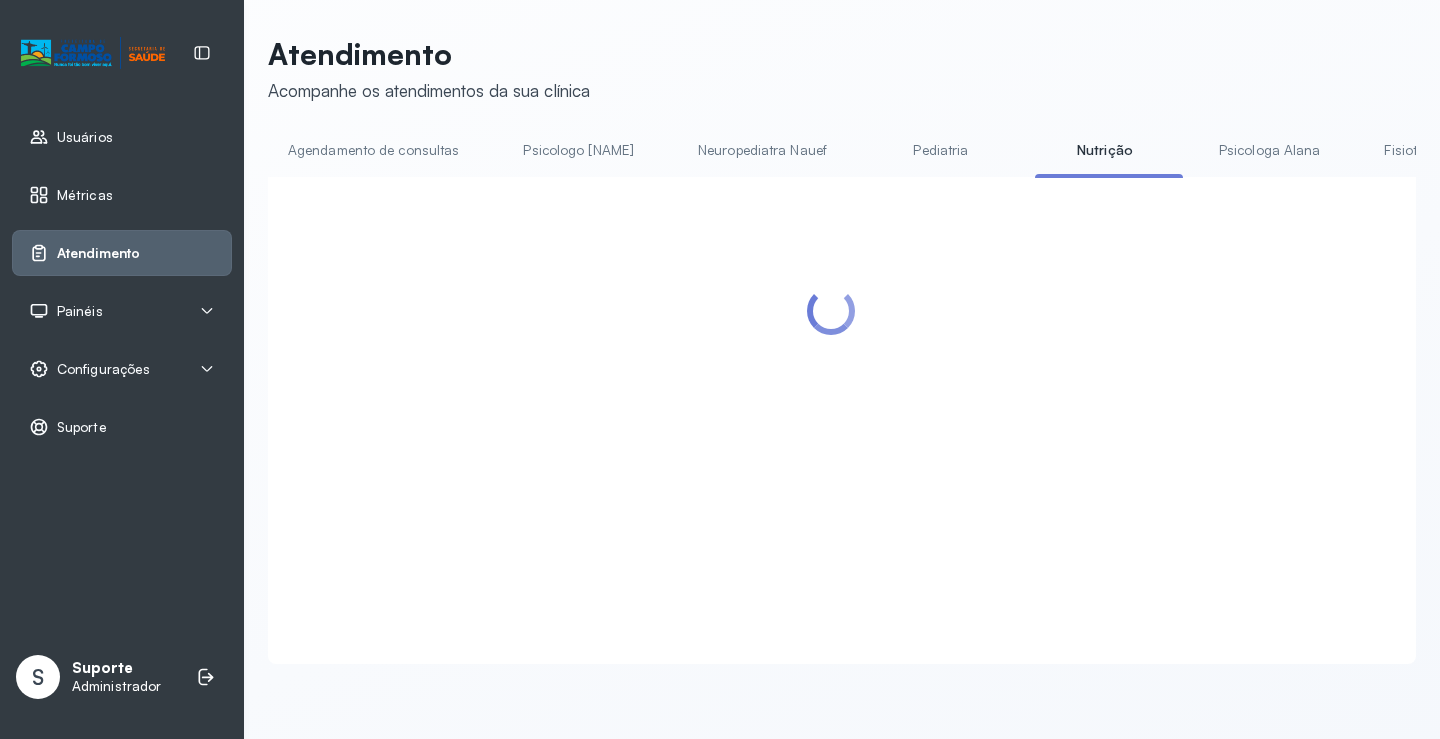 scroll, scrollTop: 101, scrollLeft: 0, axis: vertical 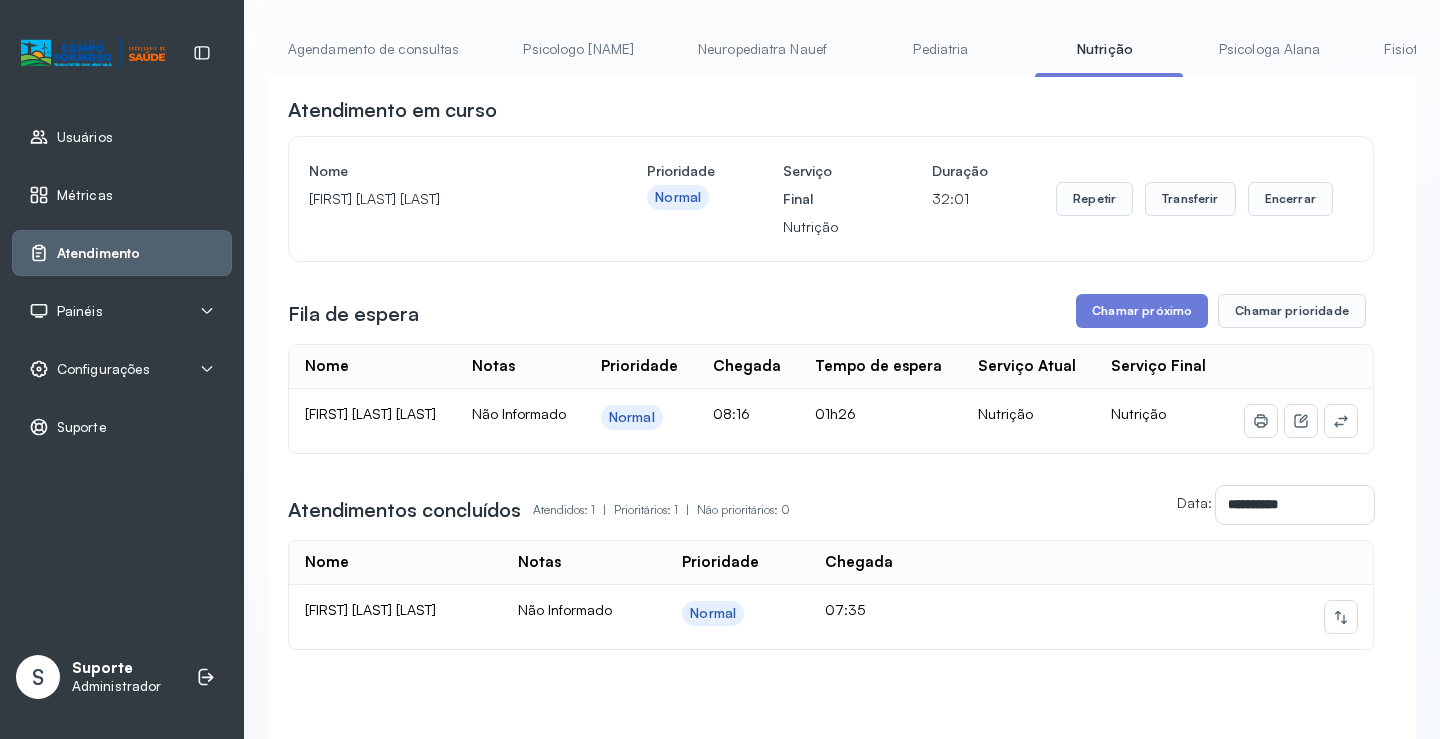 click on "Agendamento de consultas" at bounding box center [373, 49] 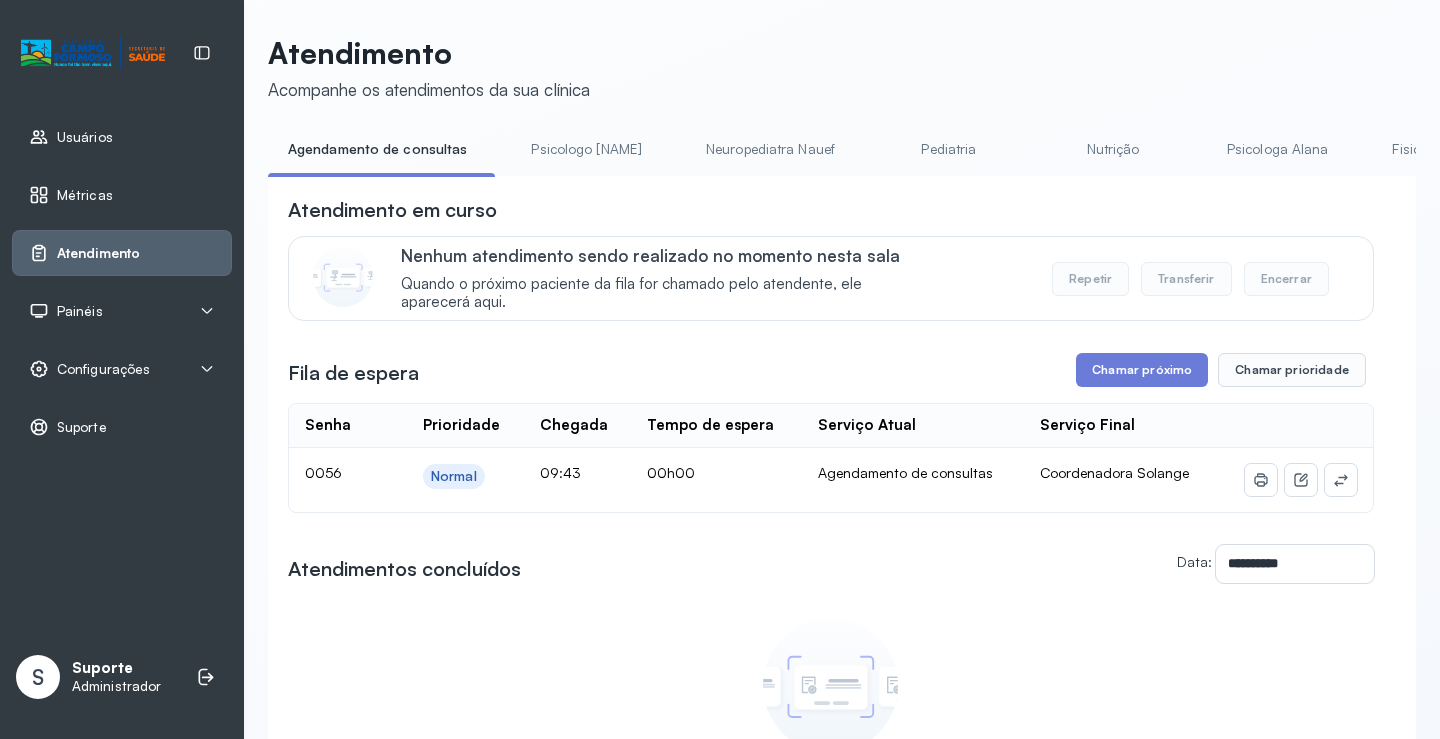 scroll, scrollTop: 101, scrollLeft: 0, axis: vertical 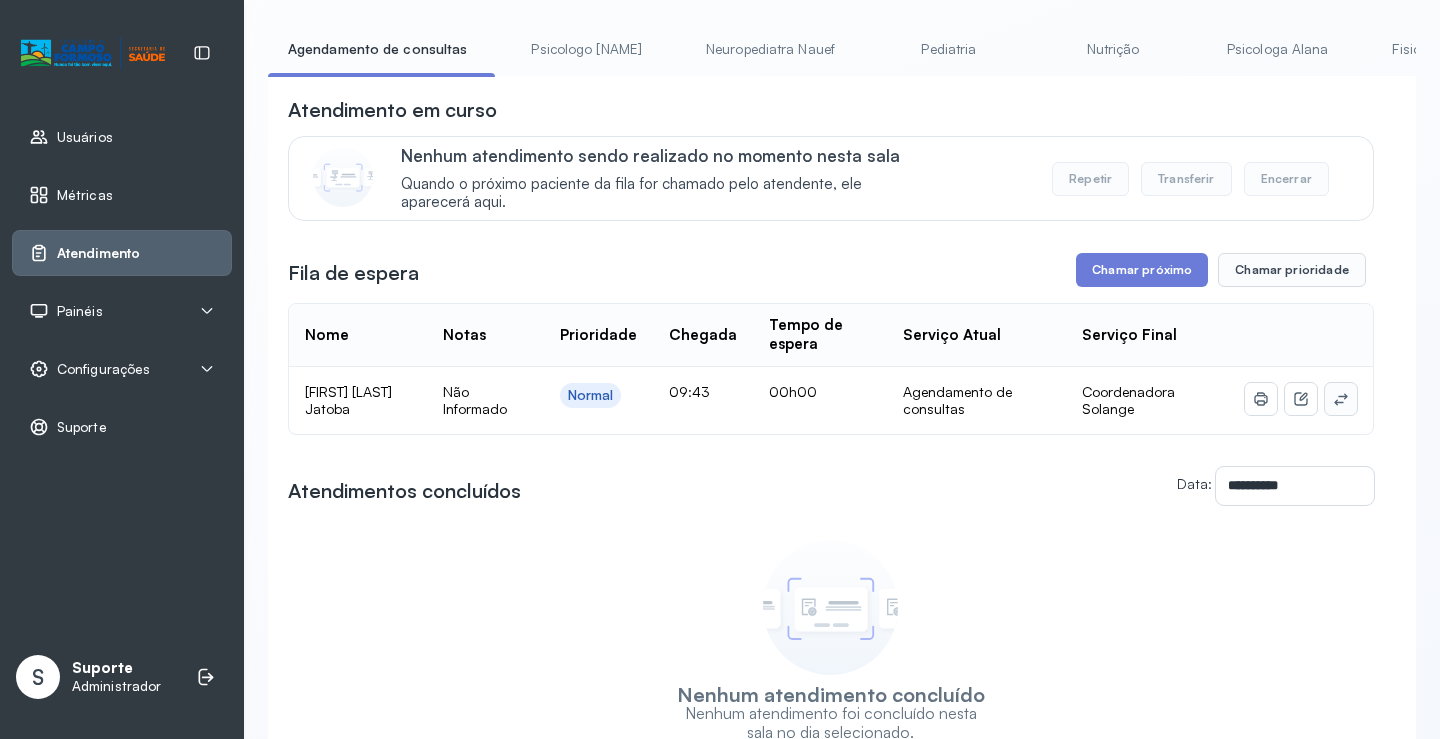 drag, startPoint x: 1317, startPoint y: 380, endPoint x: 1241, endPoint y: 380, distance: 76 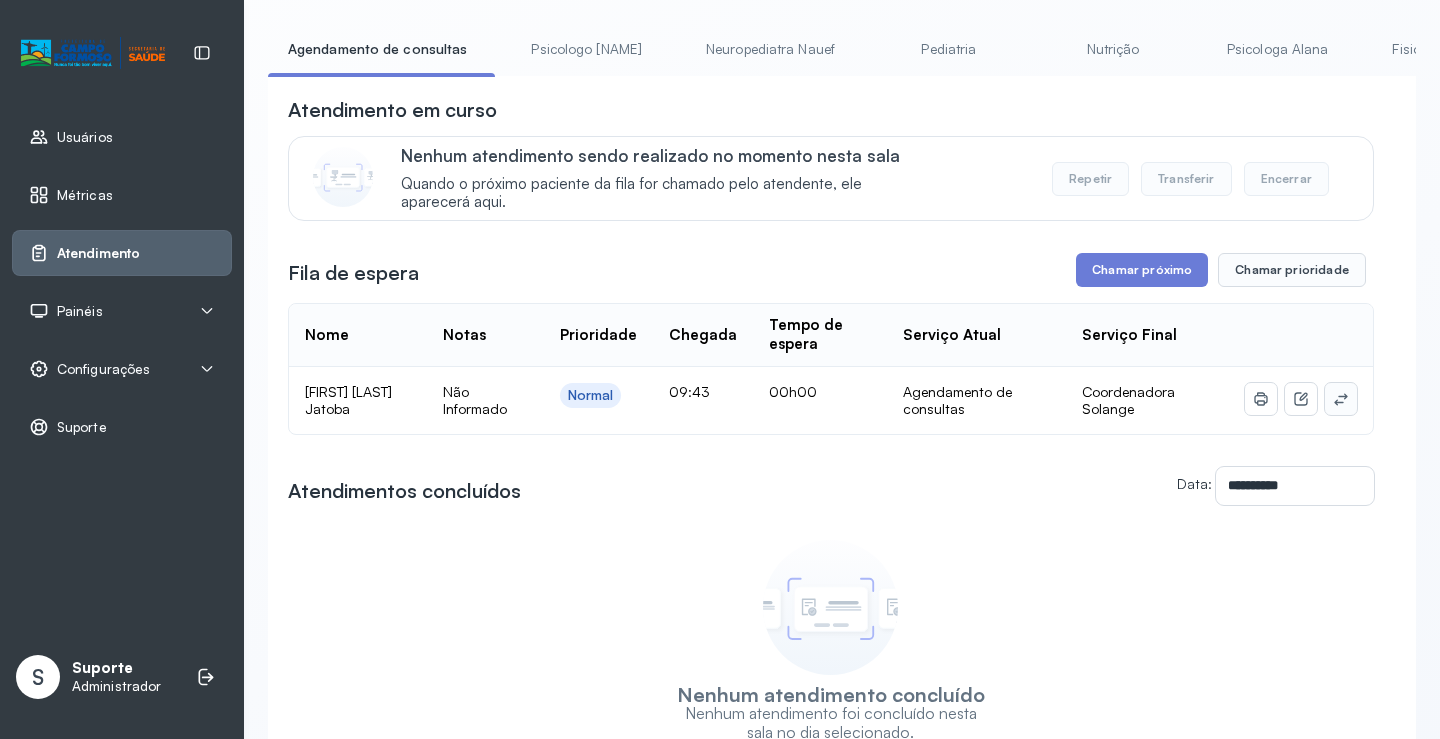 click 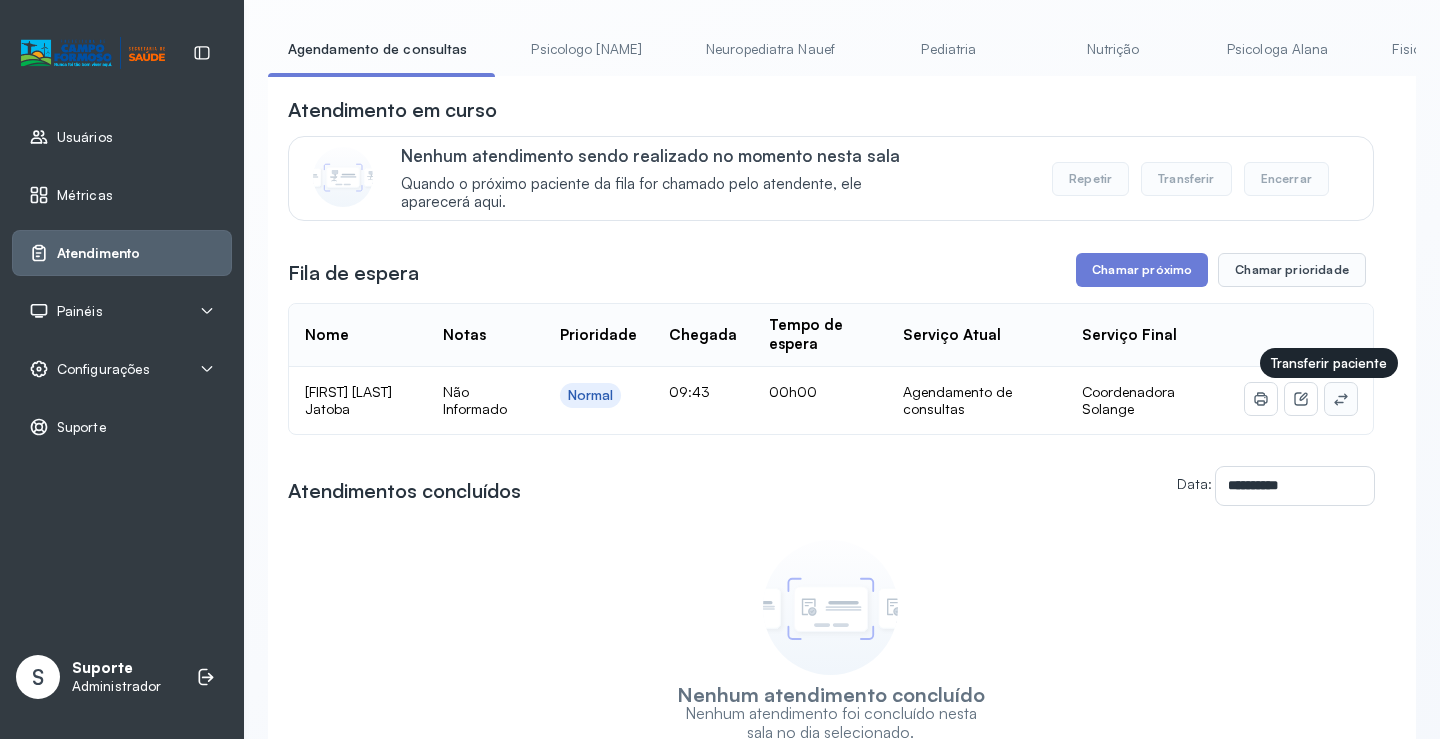 click 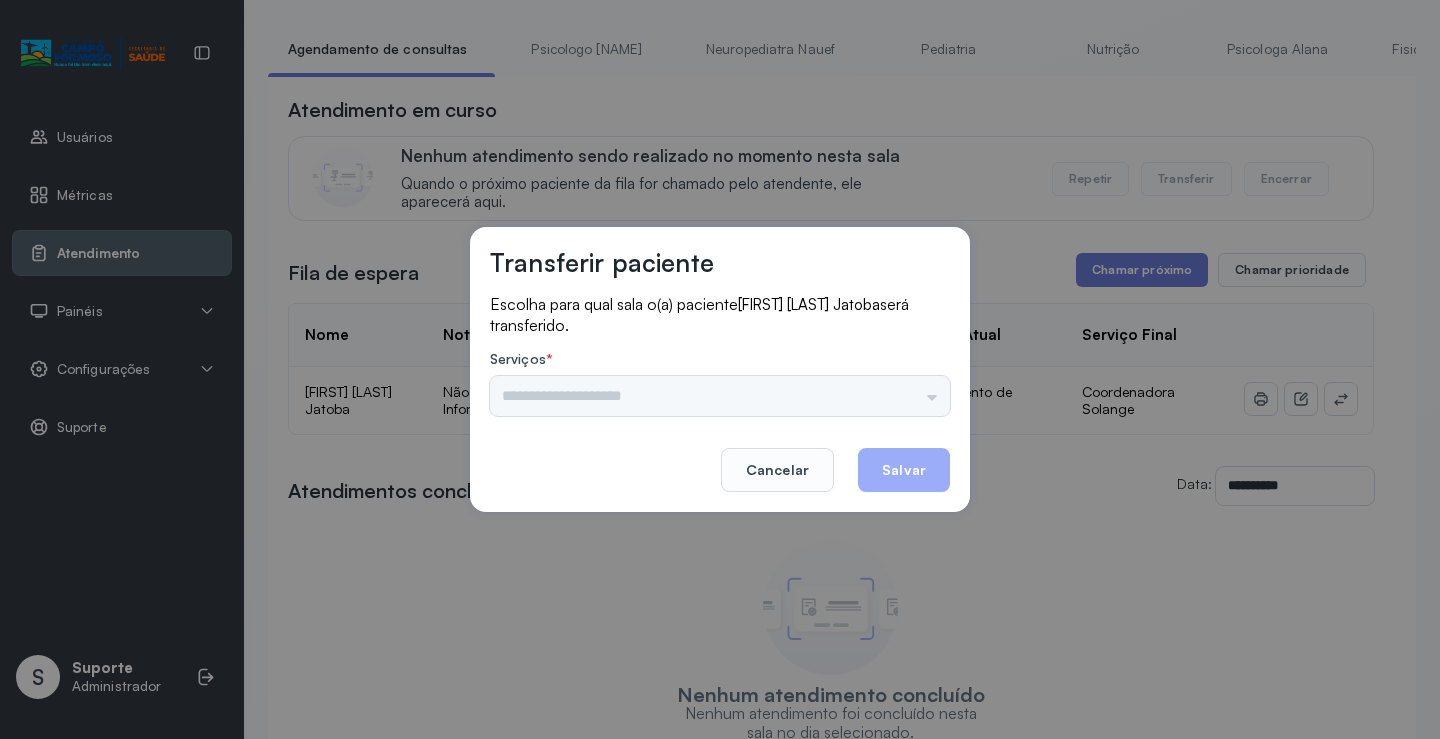 drag, startPoint x: 879, startPoint y: 379, endPoint x: 917, endPoint y: 391, distance: 39.849716 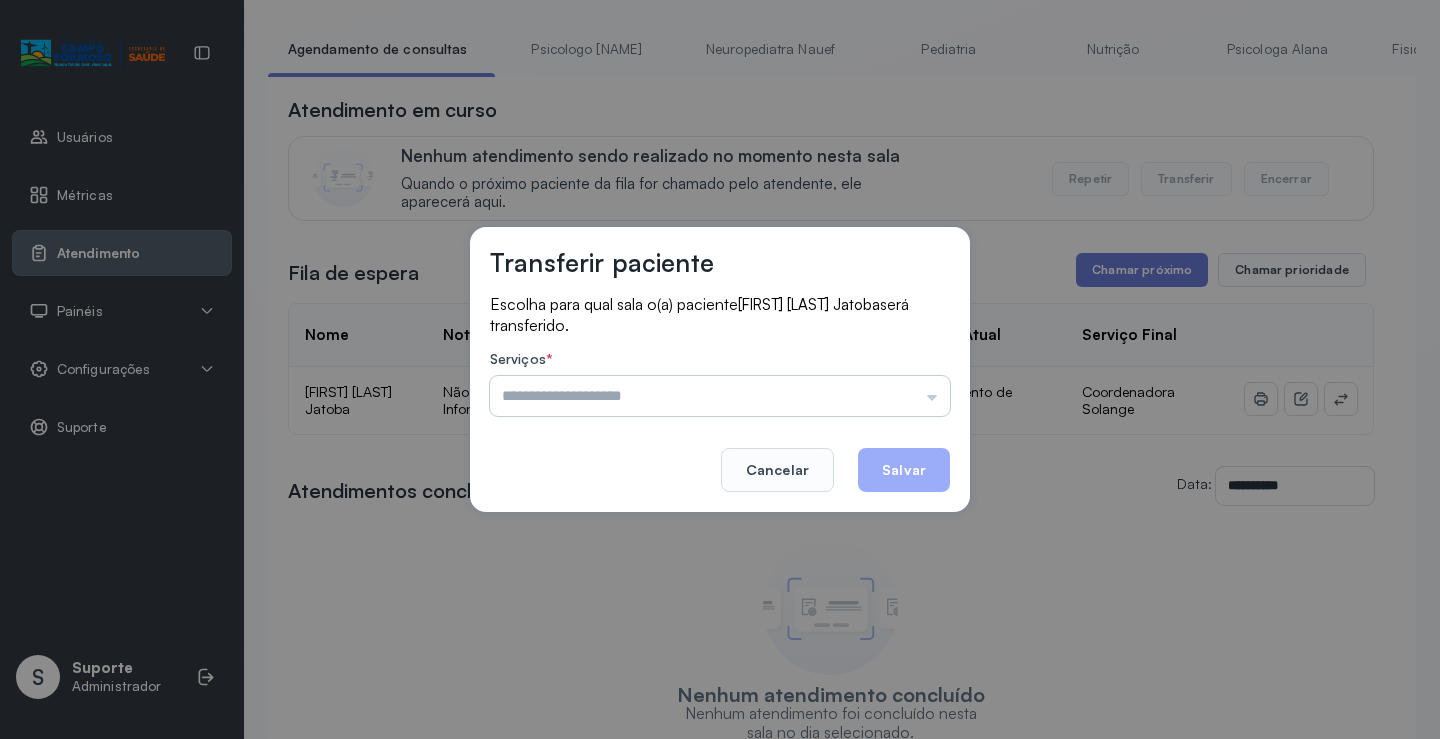 click at bounding box center [720, 396] 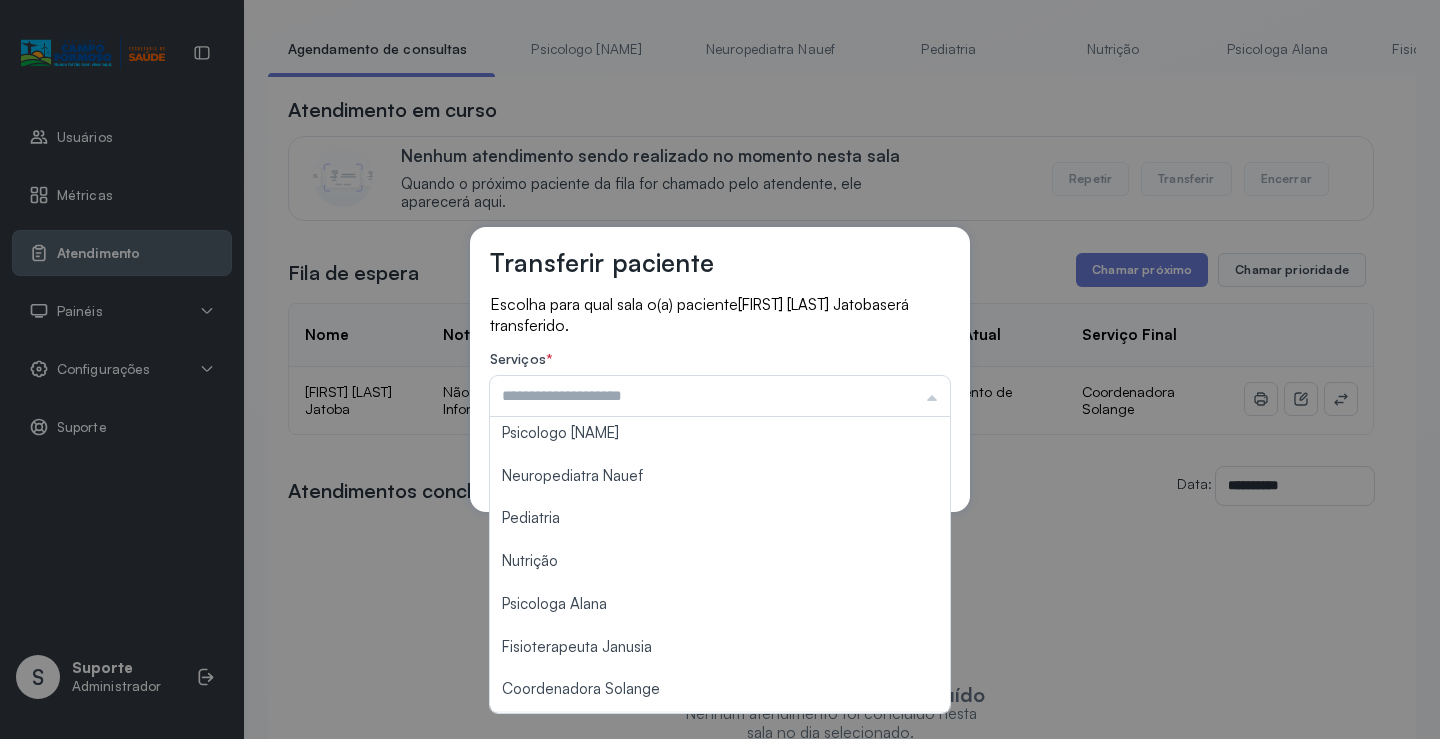 scroll, scrollTop: 0, scrollLeft: 0, axis: both 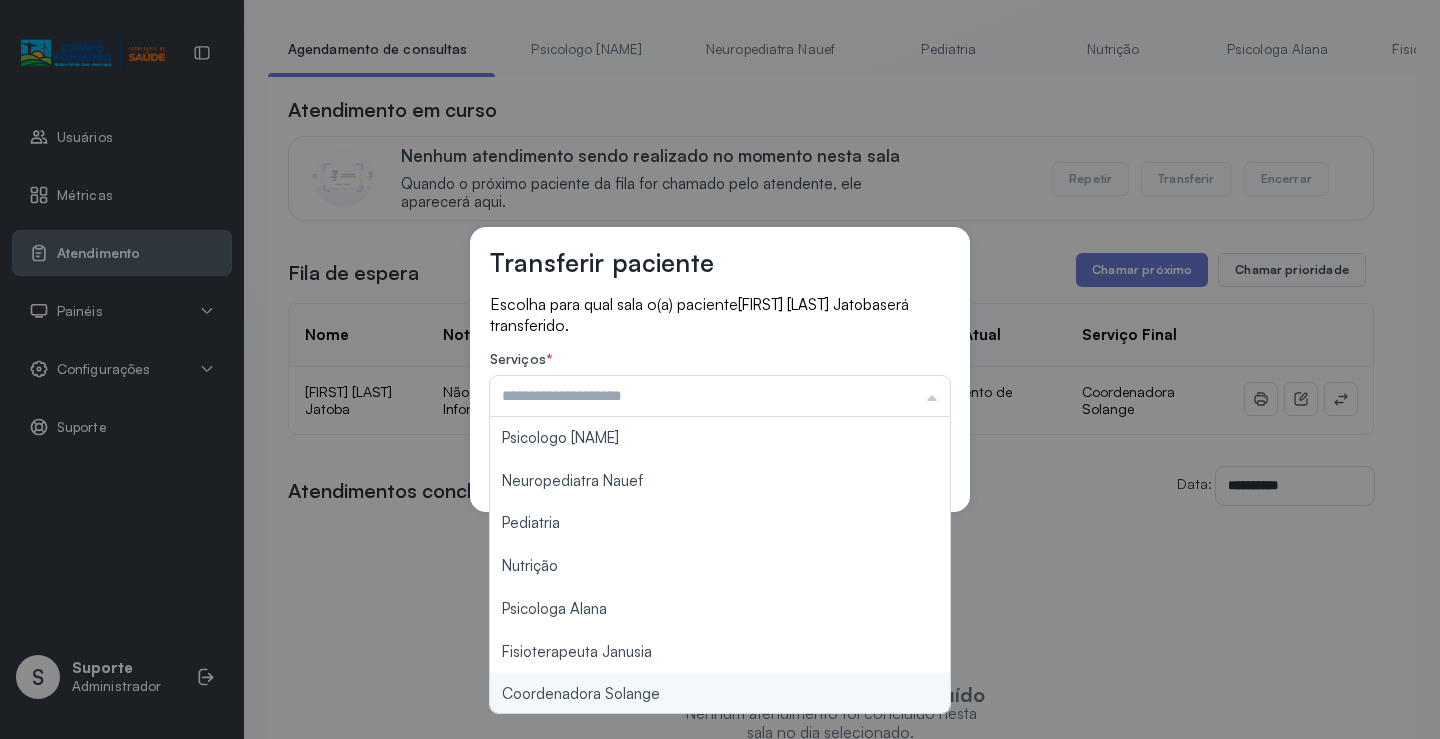type on "**********" 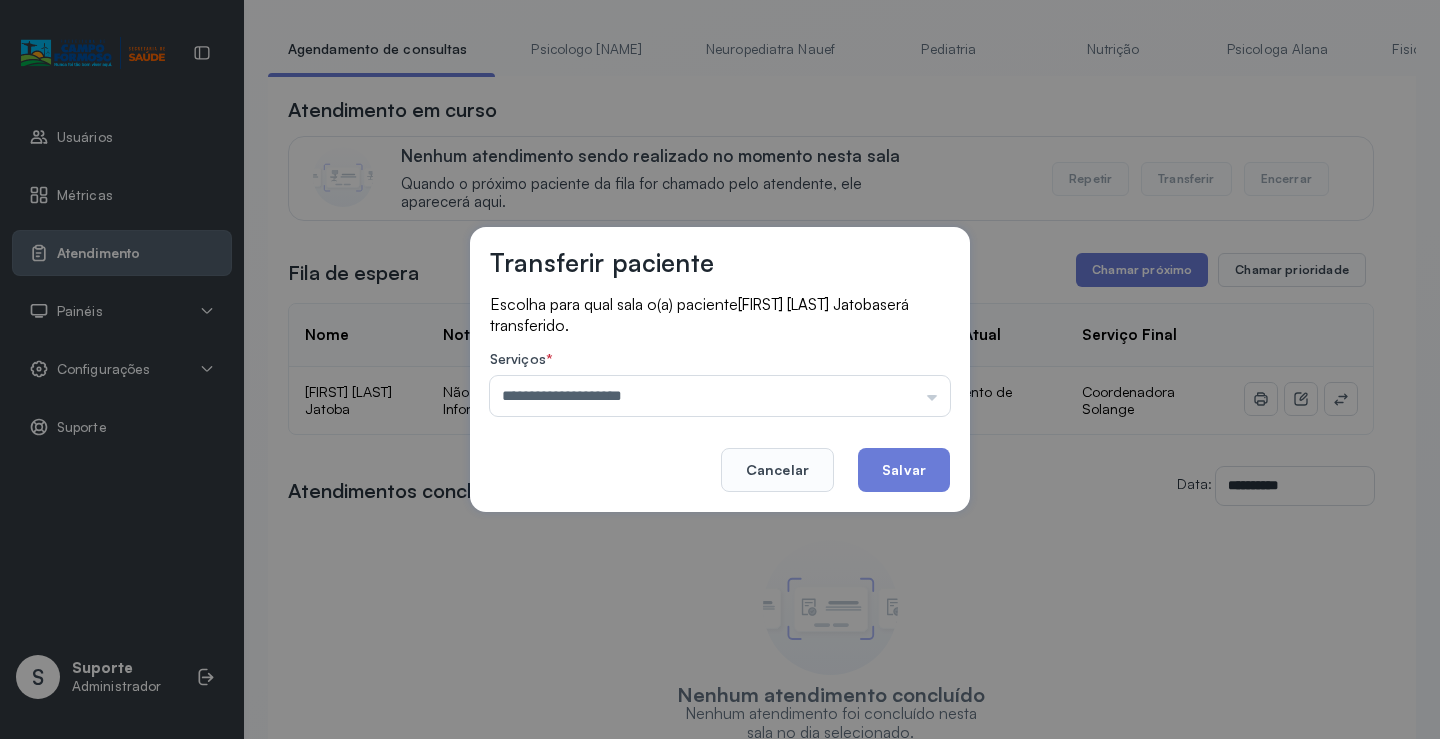 click on "**********" at bounding box center [720, 369] 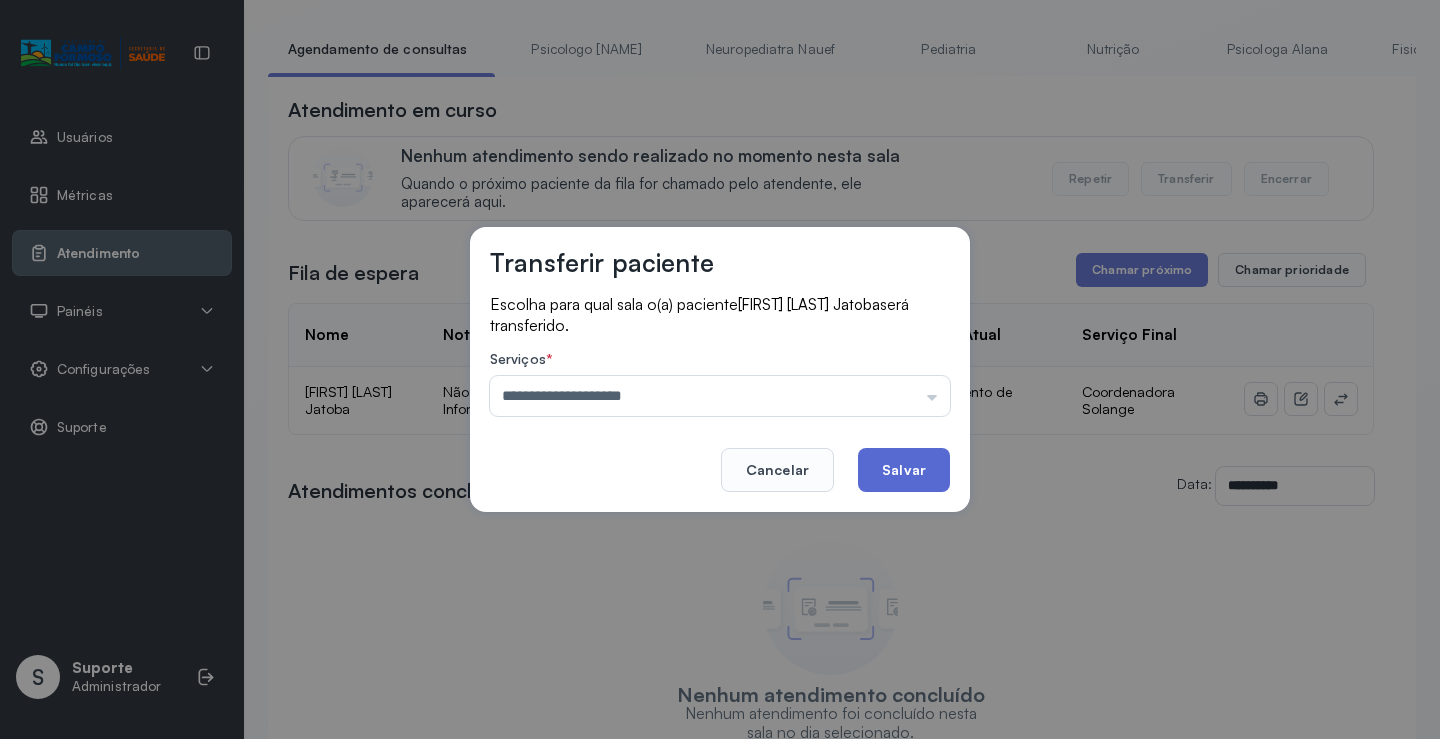 click on "Salvar" 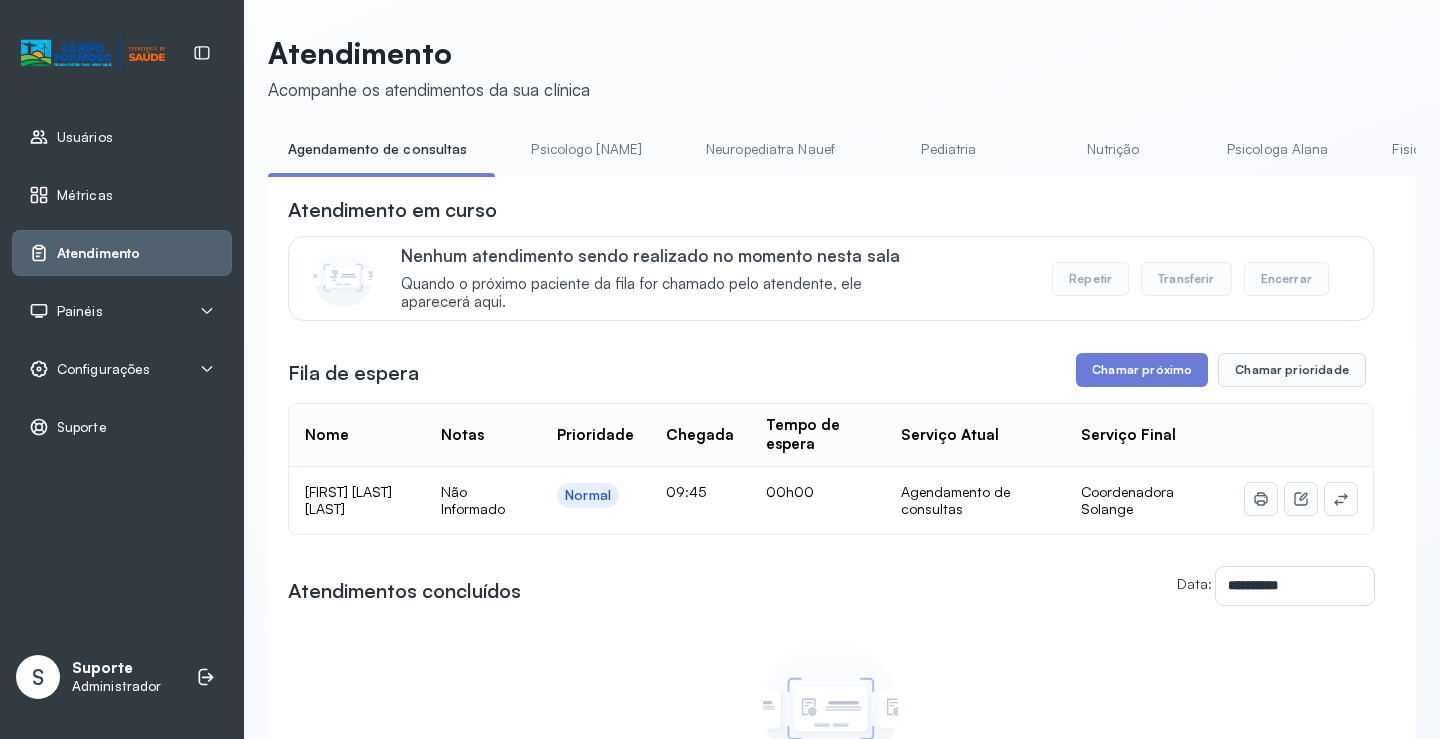 scroll, scrollTop: 101, scrollLeft: 0, axis: vertical 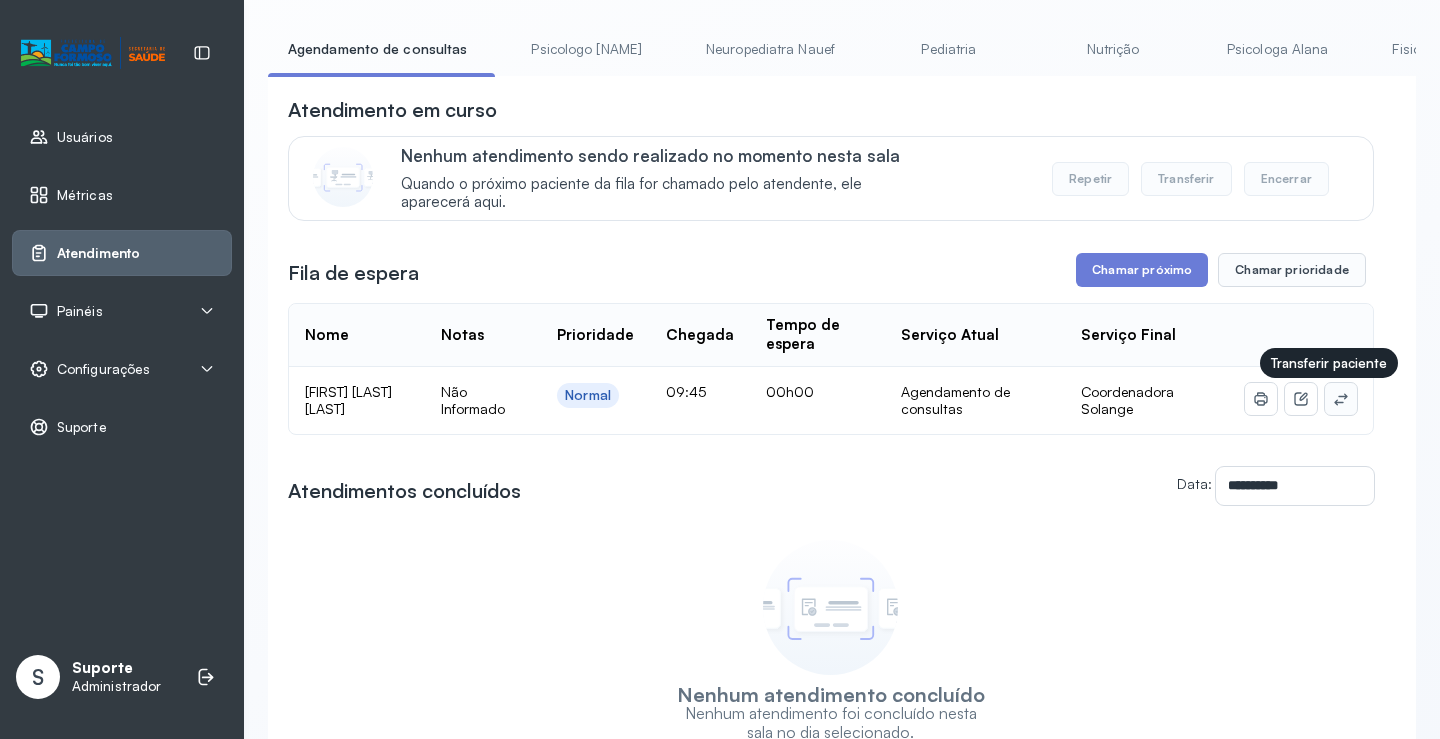 click 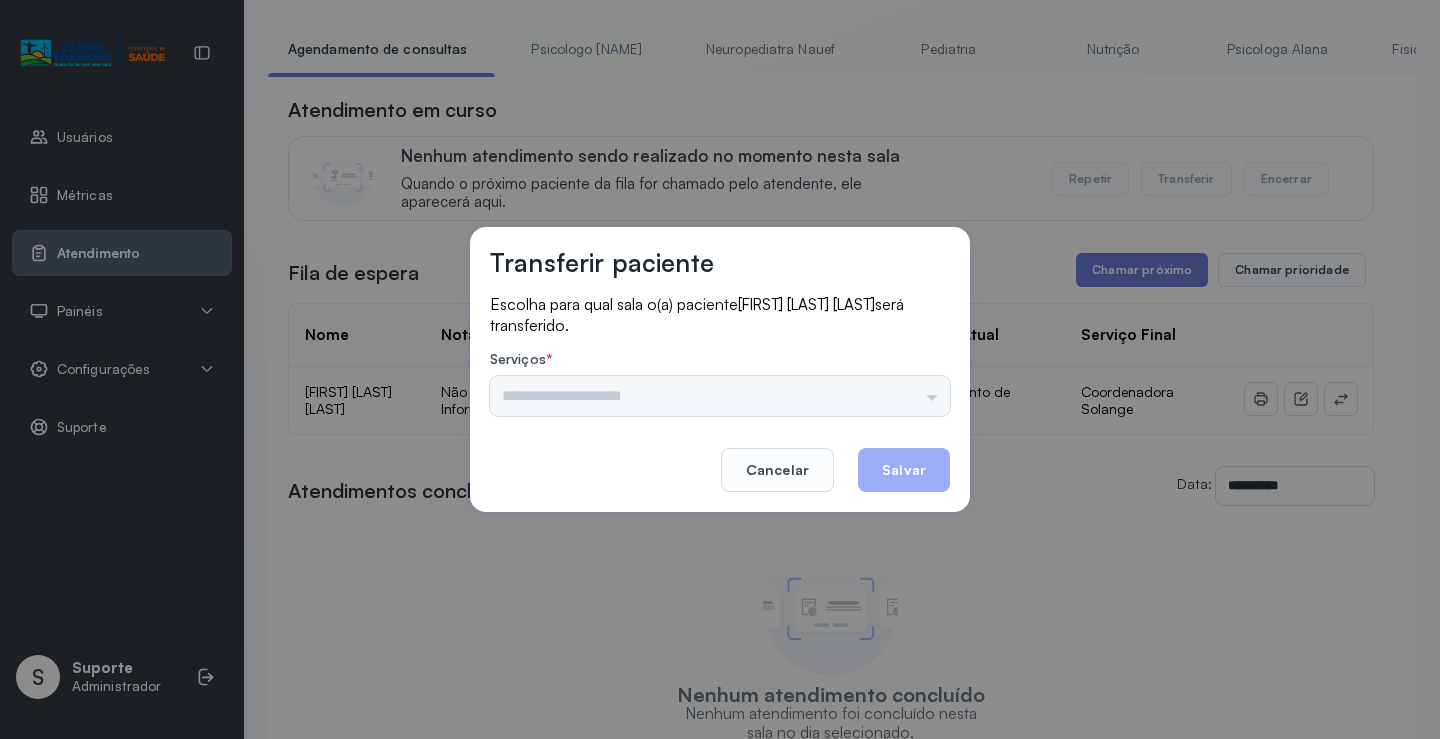 click on "Psicologo Pedro Neuropediatra Nauef Pediatria Nutrição Psicologa Alana Fisioterapeuta Janusia Coordenadora Solange Consultório 2 Assistente Social Triagem Psiquiatra Fisioterapeuta Francyne Fisioterapeuta Morgana Neuropediatra João" at bounding box center [720, 396] 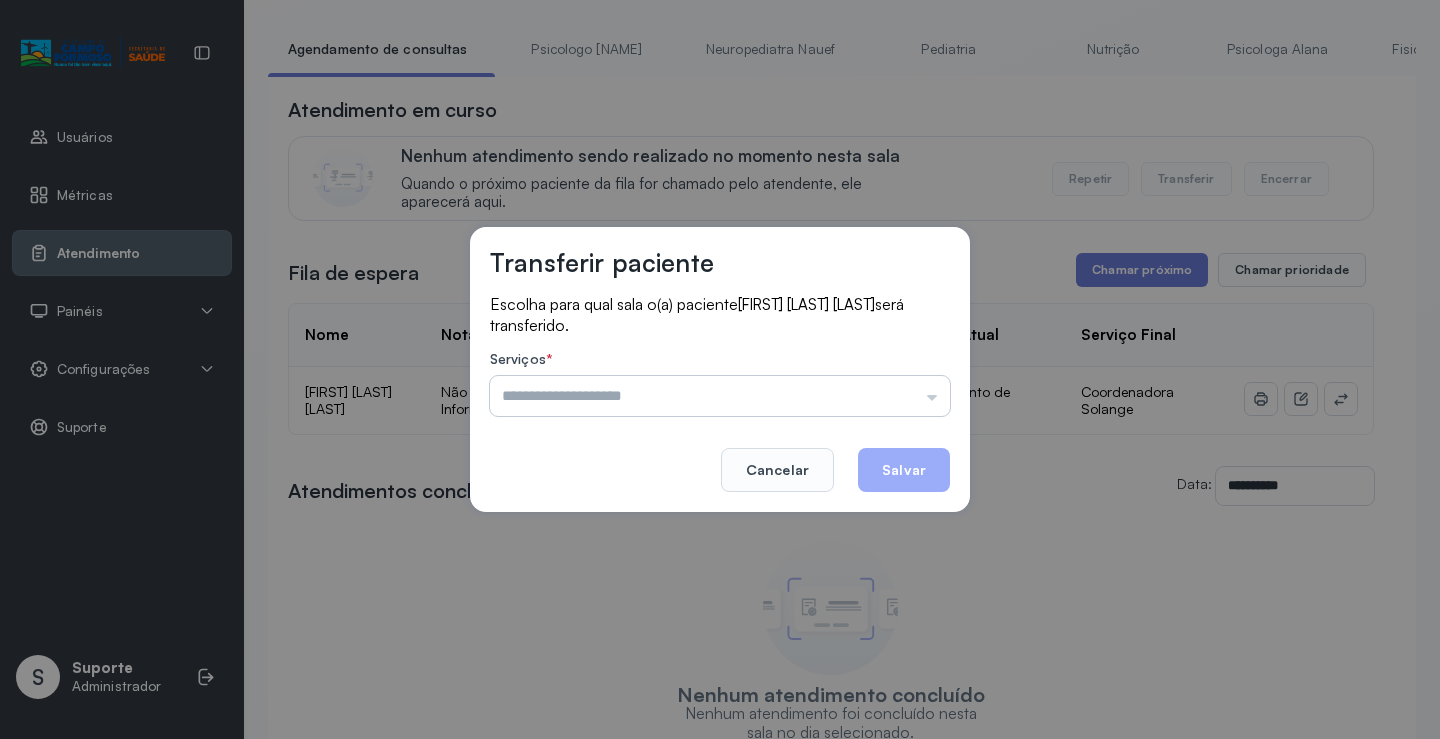 click at bounding box center (720, 396) 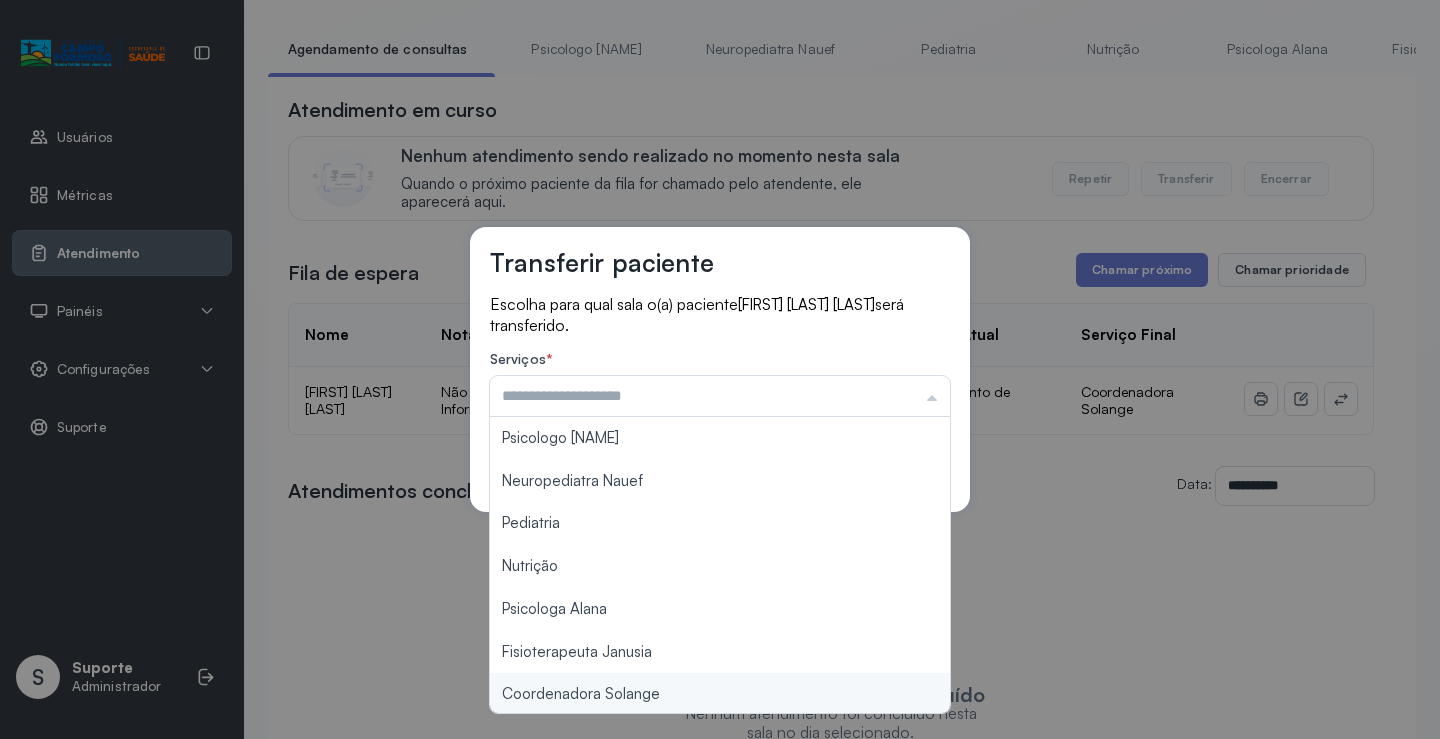type on "**********" 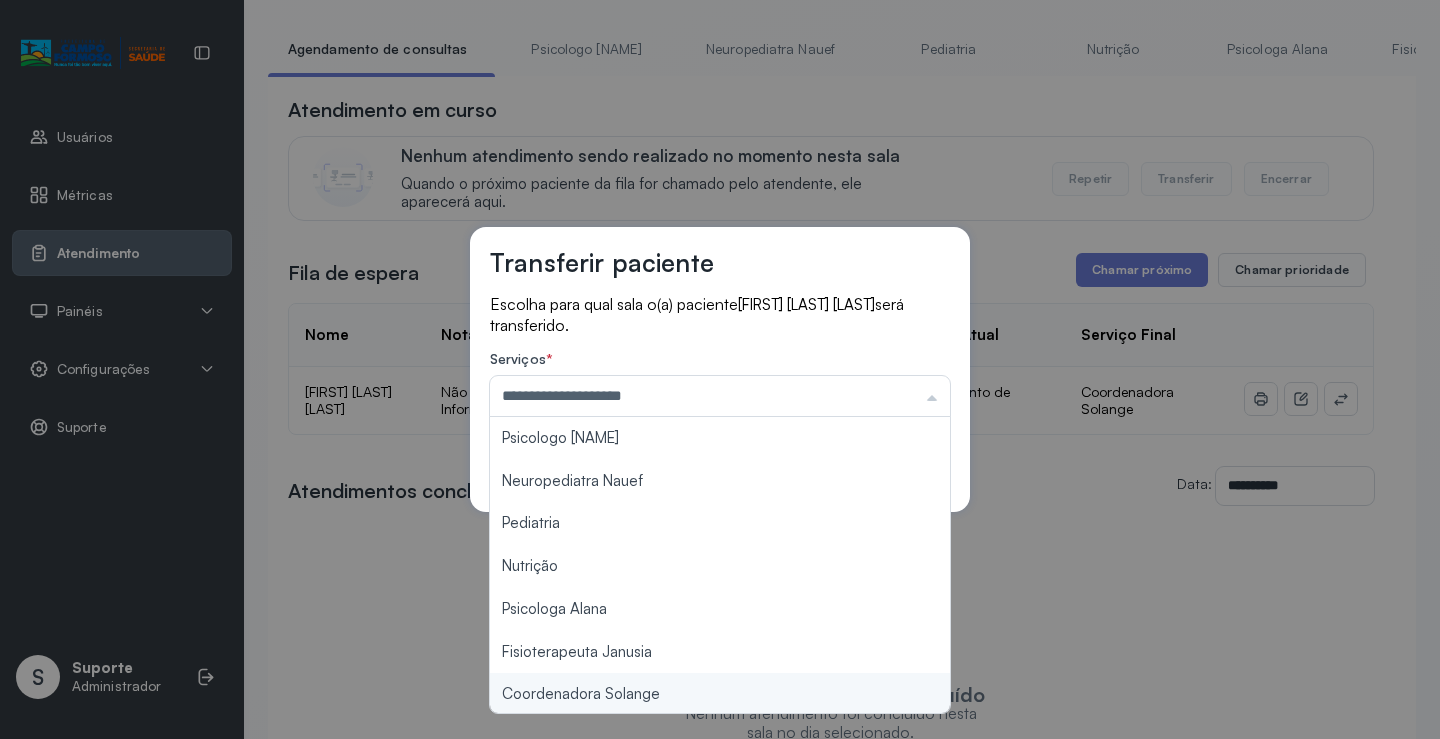 click on "**********" at bounding box center (720, 369) 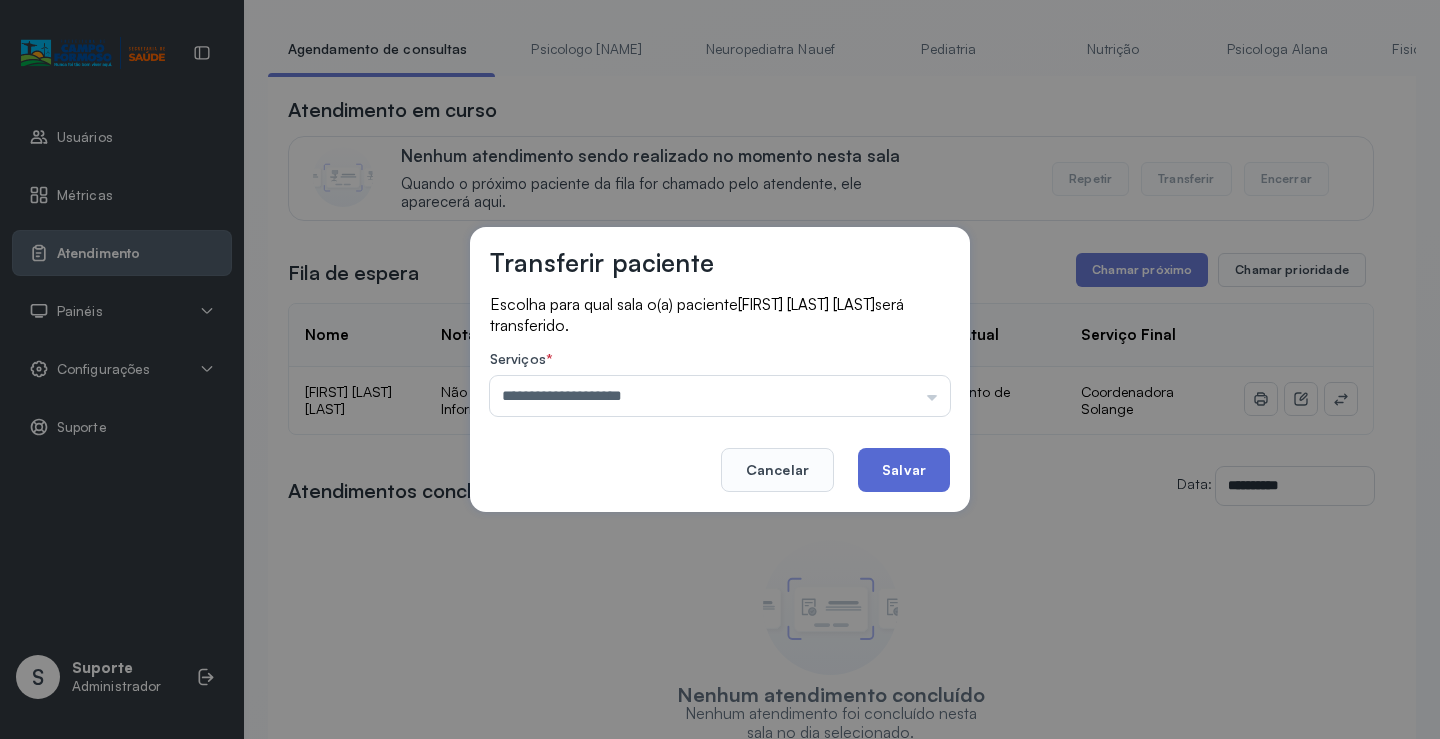 click on "Salvar" 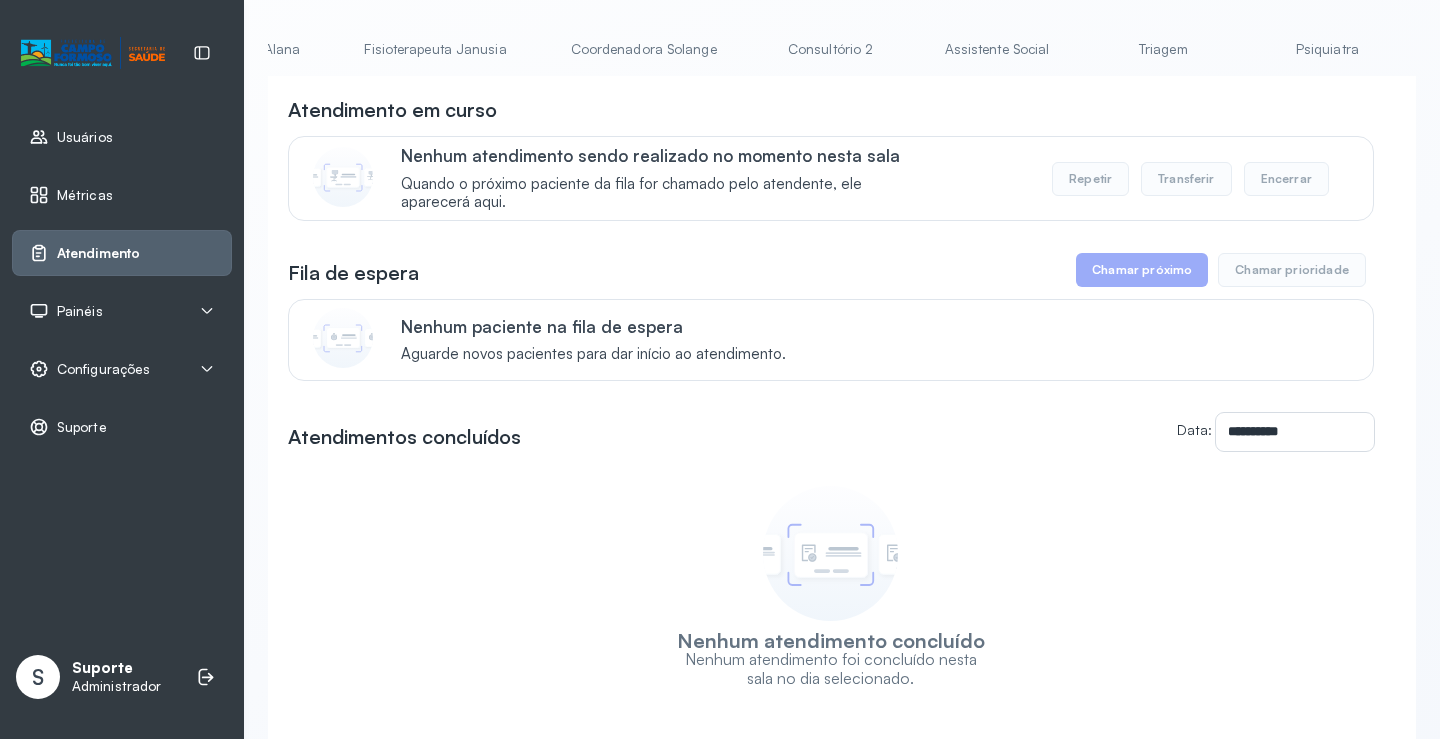scroll, scrollTop: 0, scrollLeft: 1041, axis: horizontal 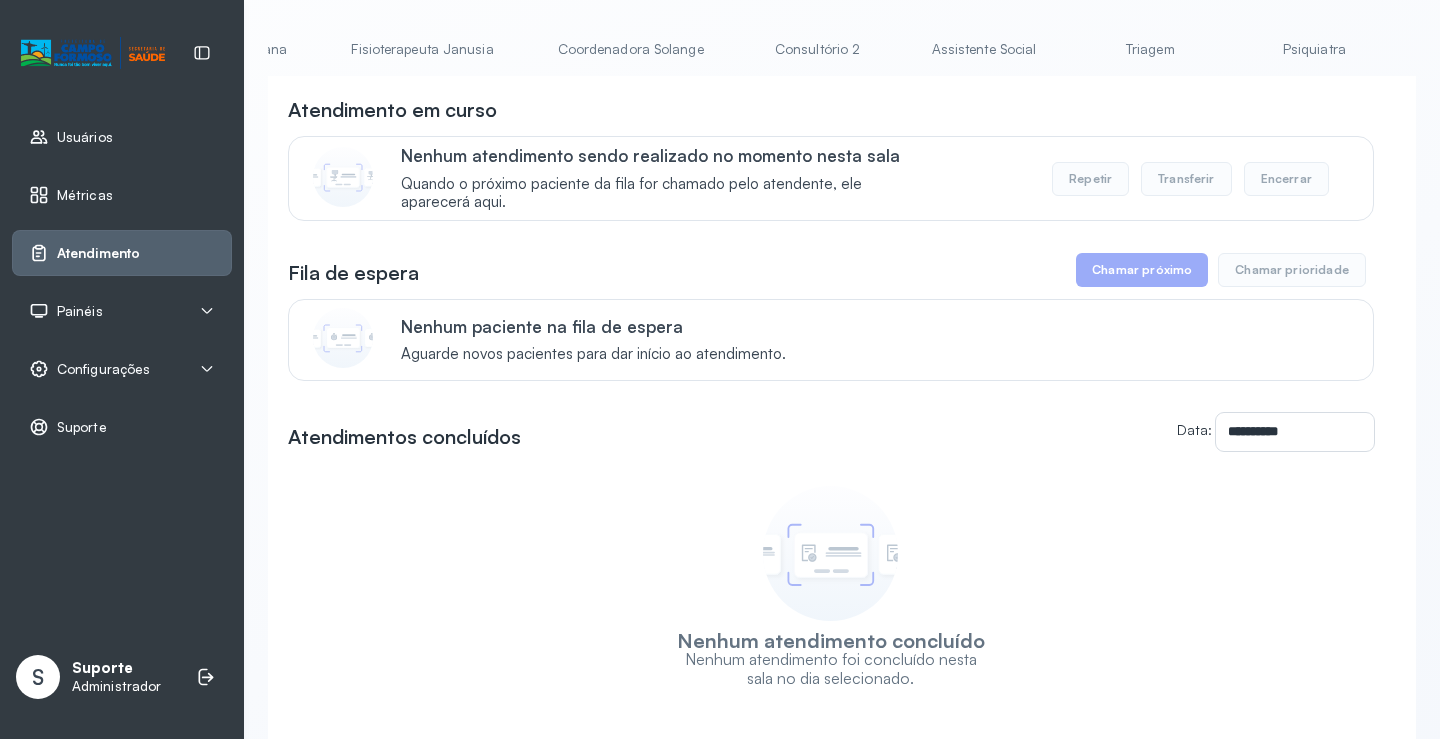 click on "Triagem" at bounding box center [1150, 49] 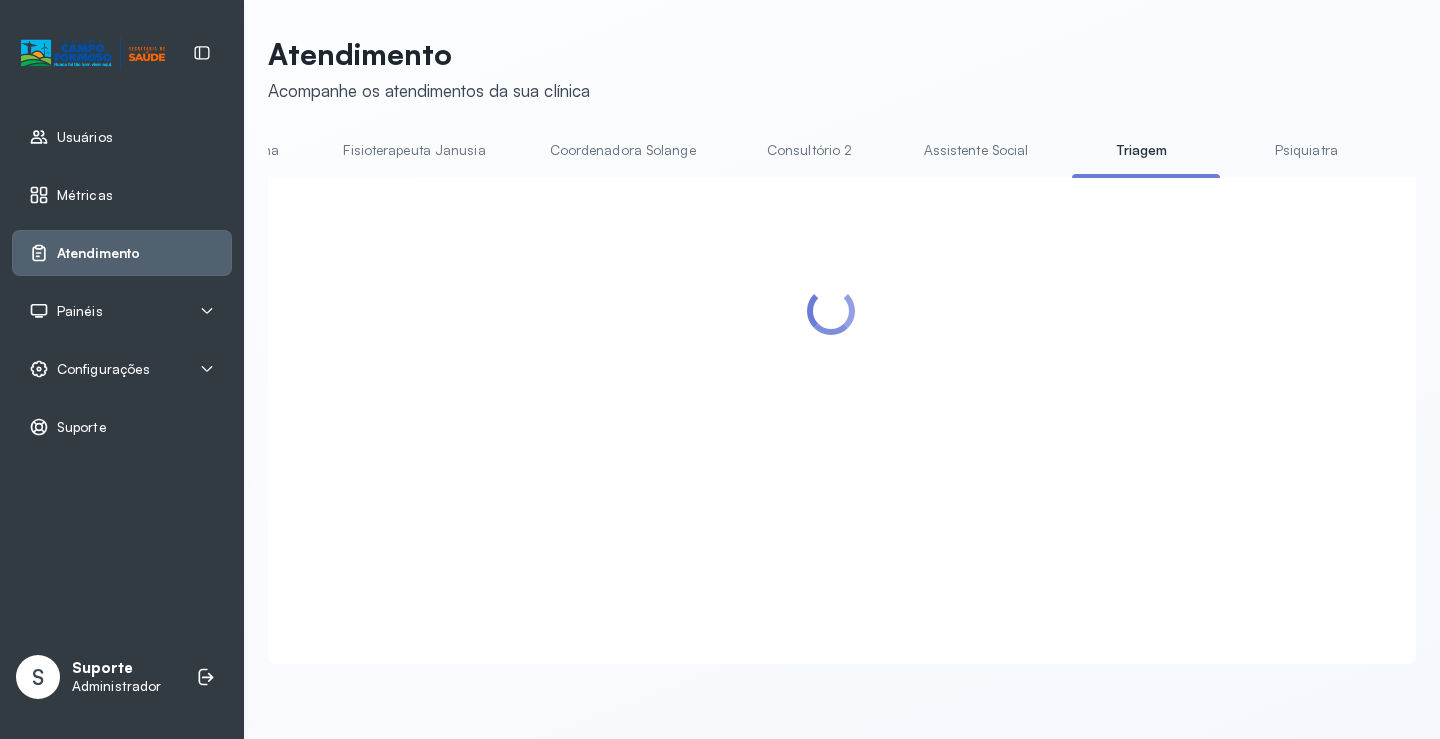 scroll, scrollTop: 101, scrollLeft: 0, axis: vertical 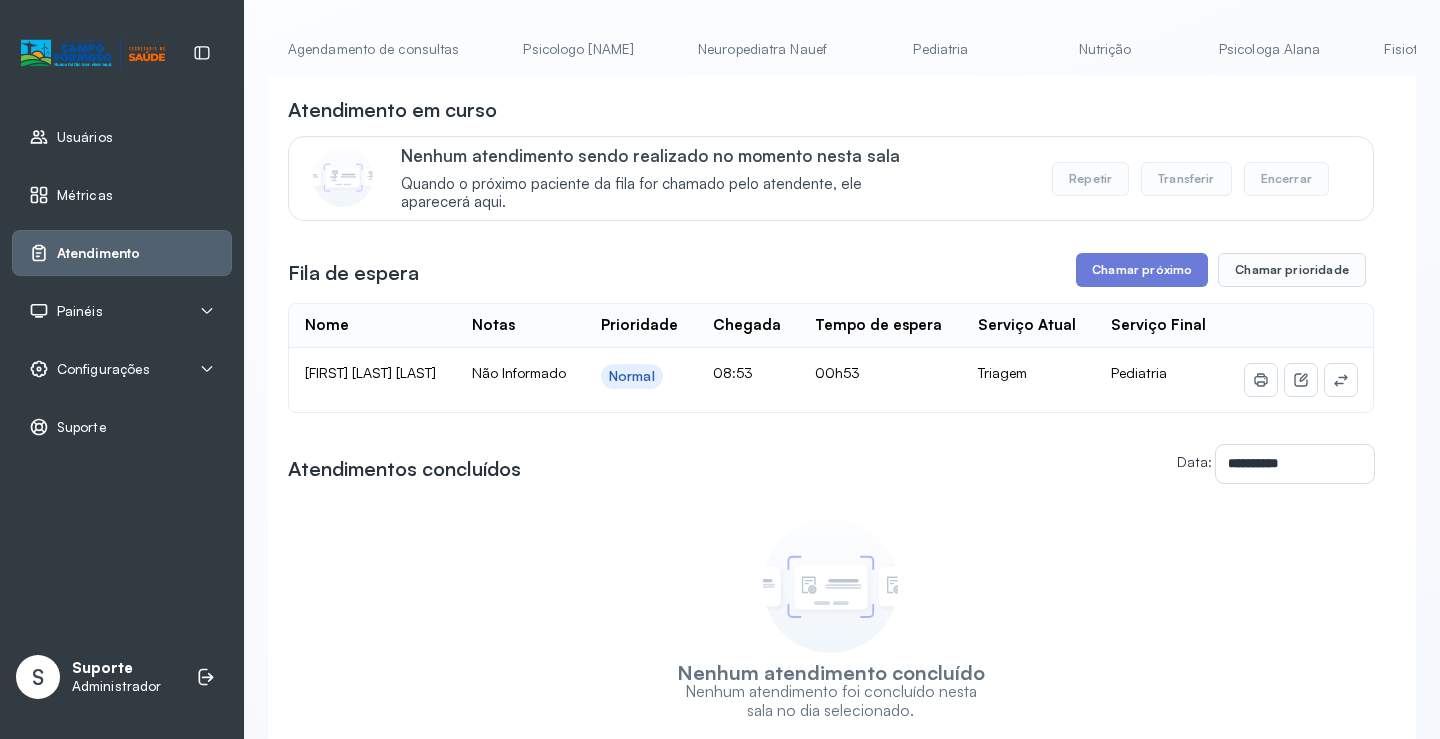 click on "Agendamento de consultas" at bounding box center [373, 49] 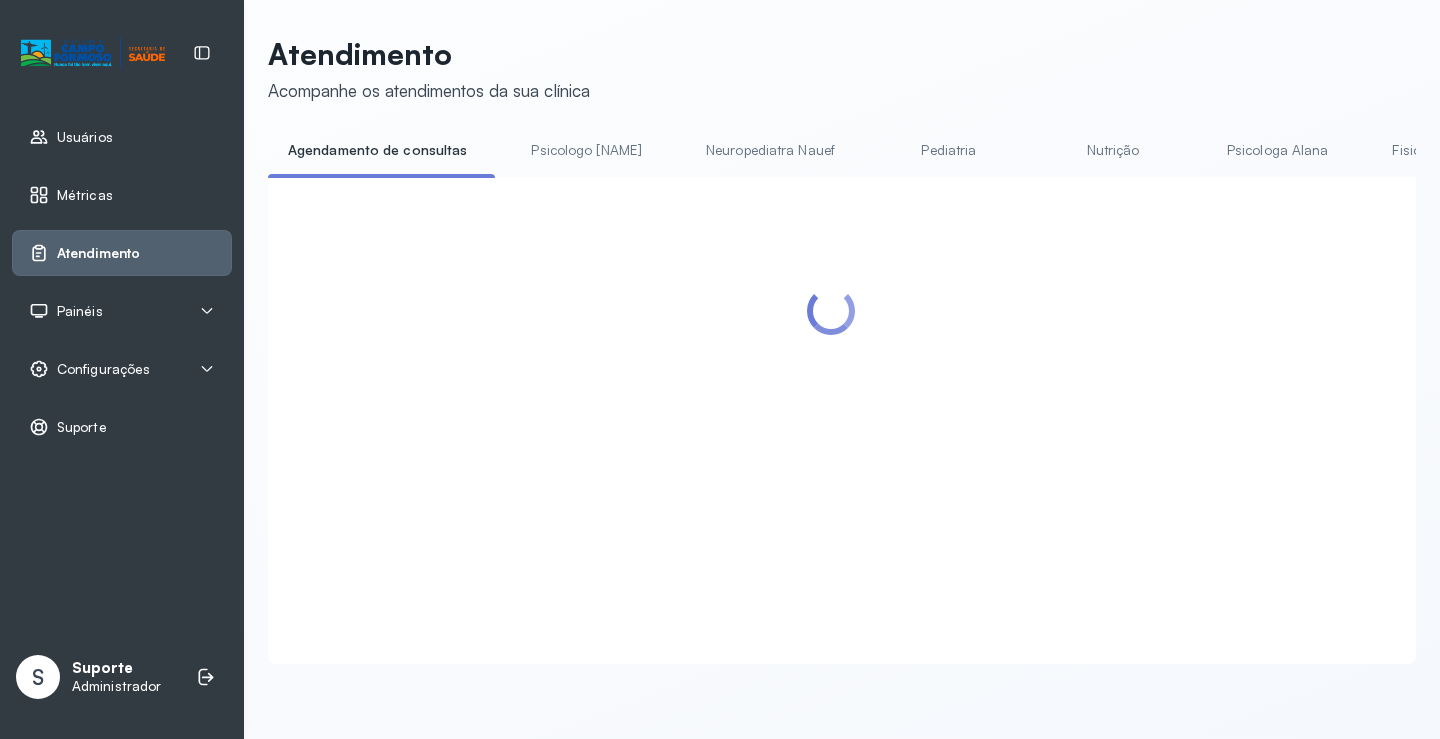 scroll, scrollTop: 1, scrollLeft: 0, axis: vertical 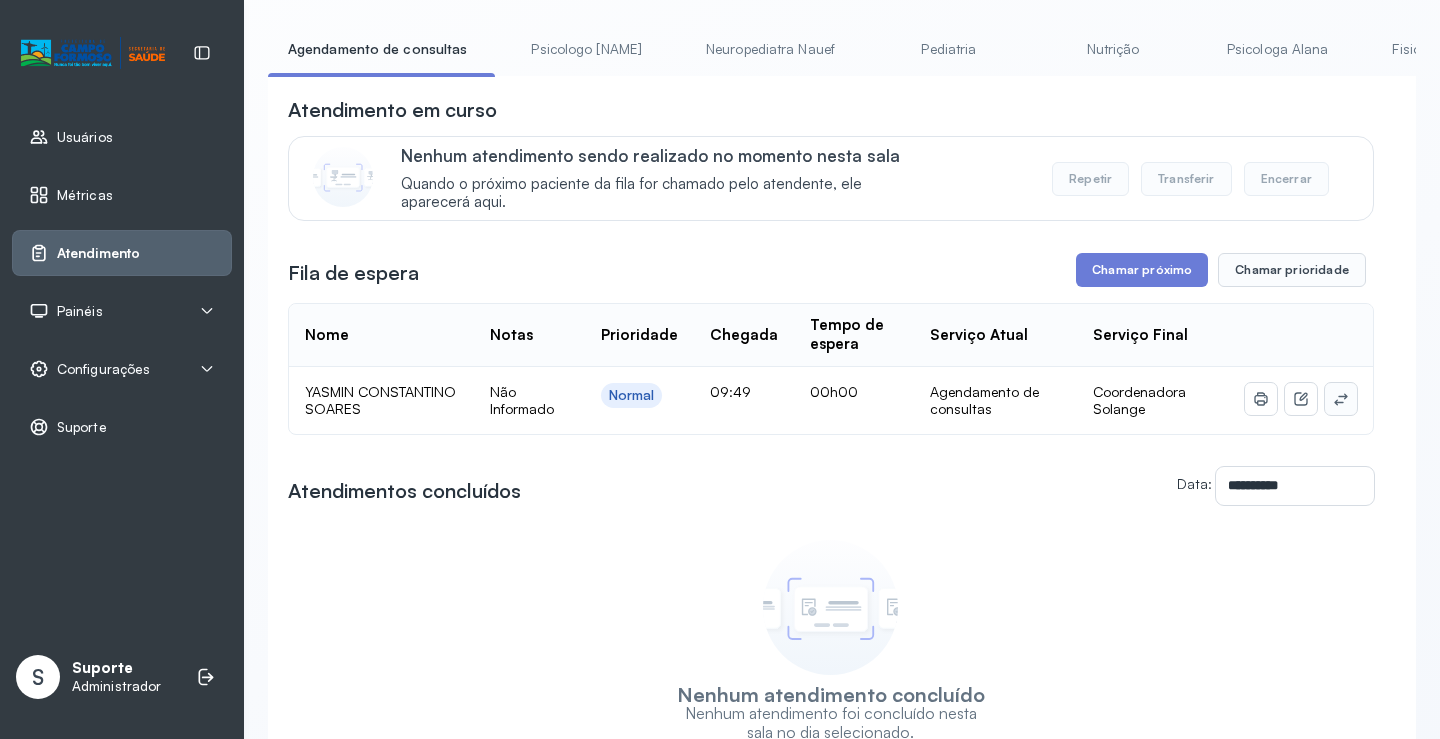 click 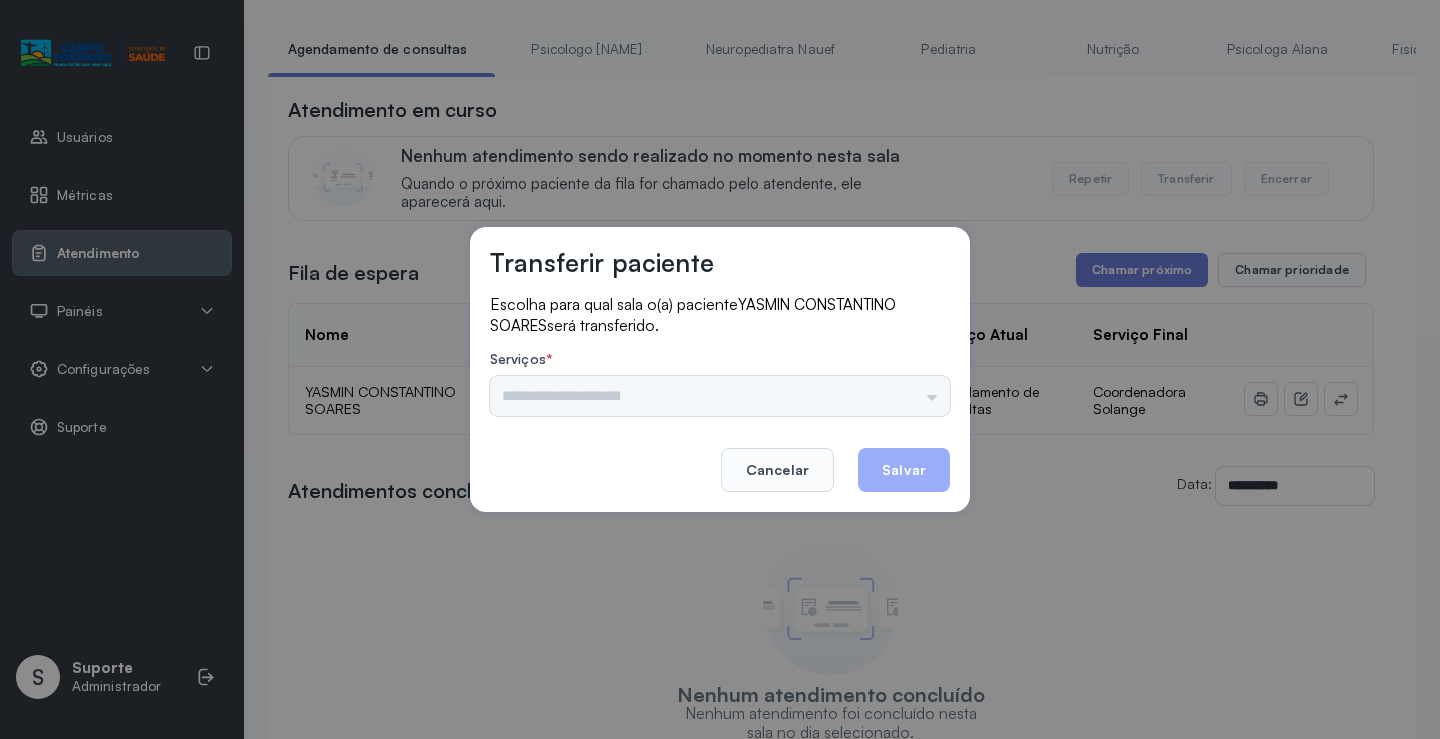 click on "Psicologo Pedro Neuropediatra Nauef Pediatria Nutrição Psicologa Alana Fisioterapeuta Janusia Coordenadora Solange Consultório 2 Assistente Social Triagem Psiquiatra Fisioterapeuta Francyne Fisioterapeuta Morgana Neuropediatra João" at bounding box center (720, 396) 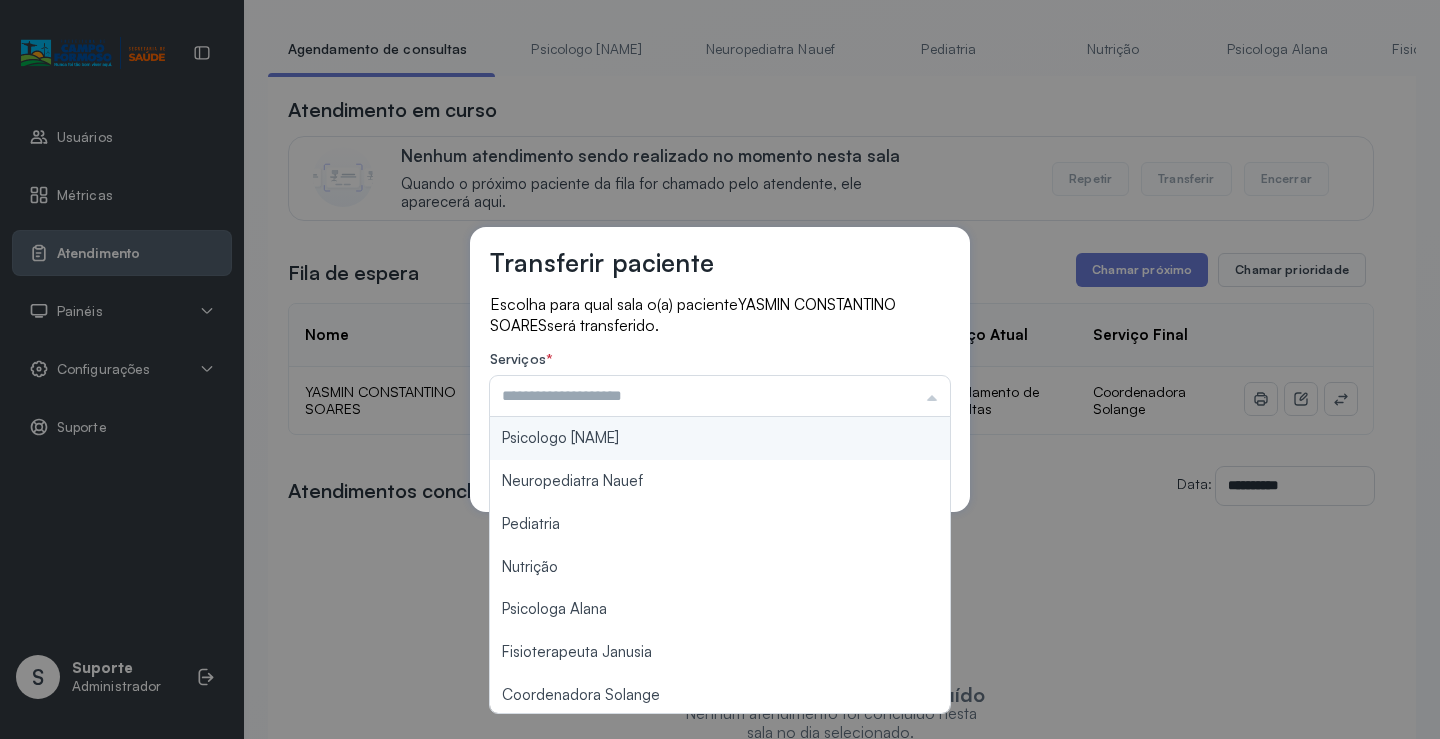 click at bounding box center [720, 396] 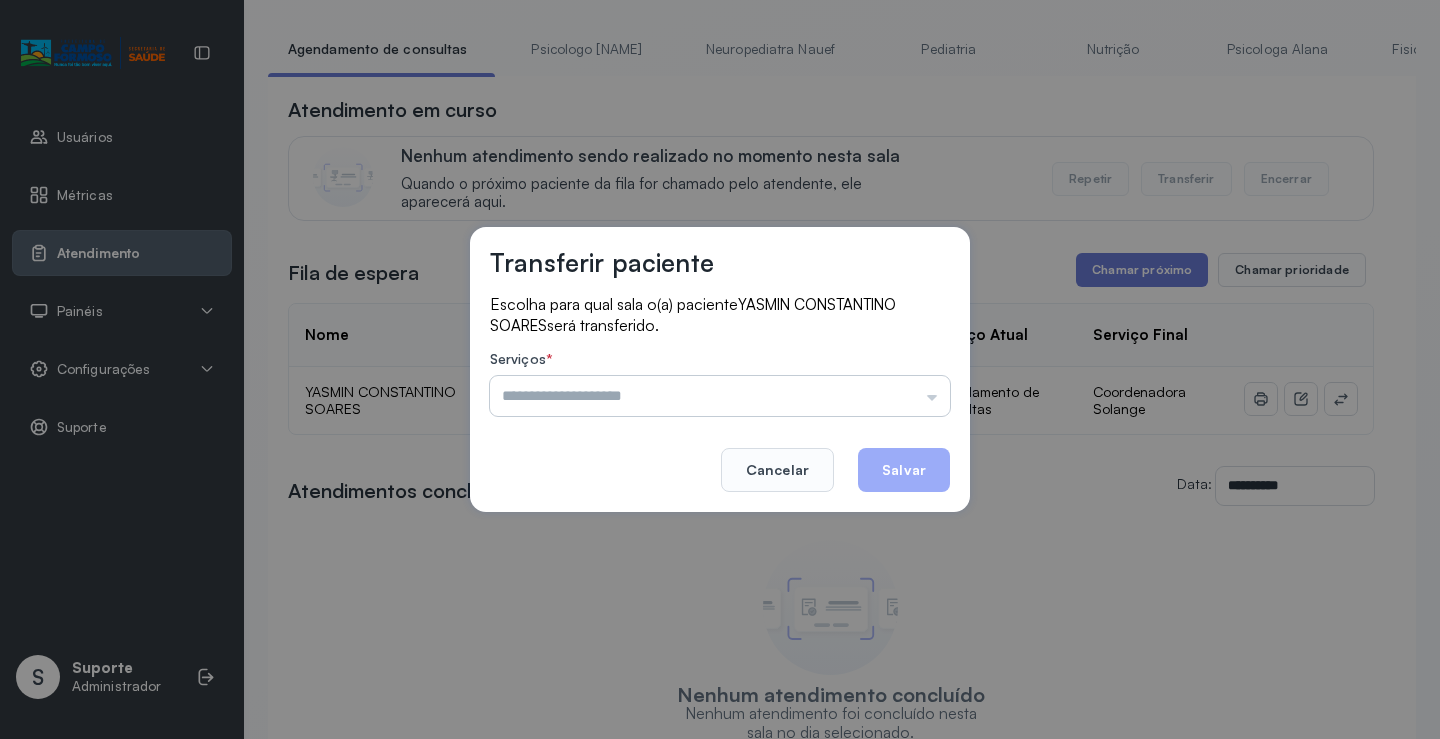 click at bounding box center (720, 396) 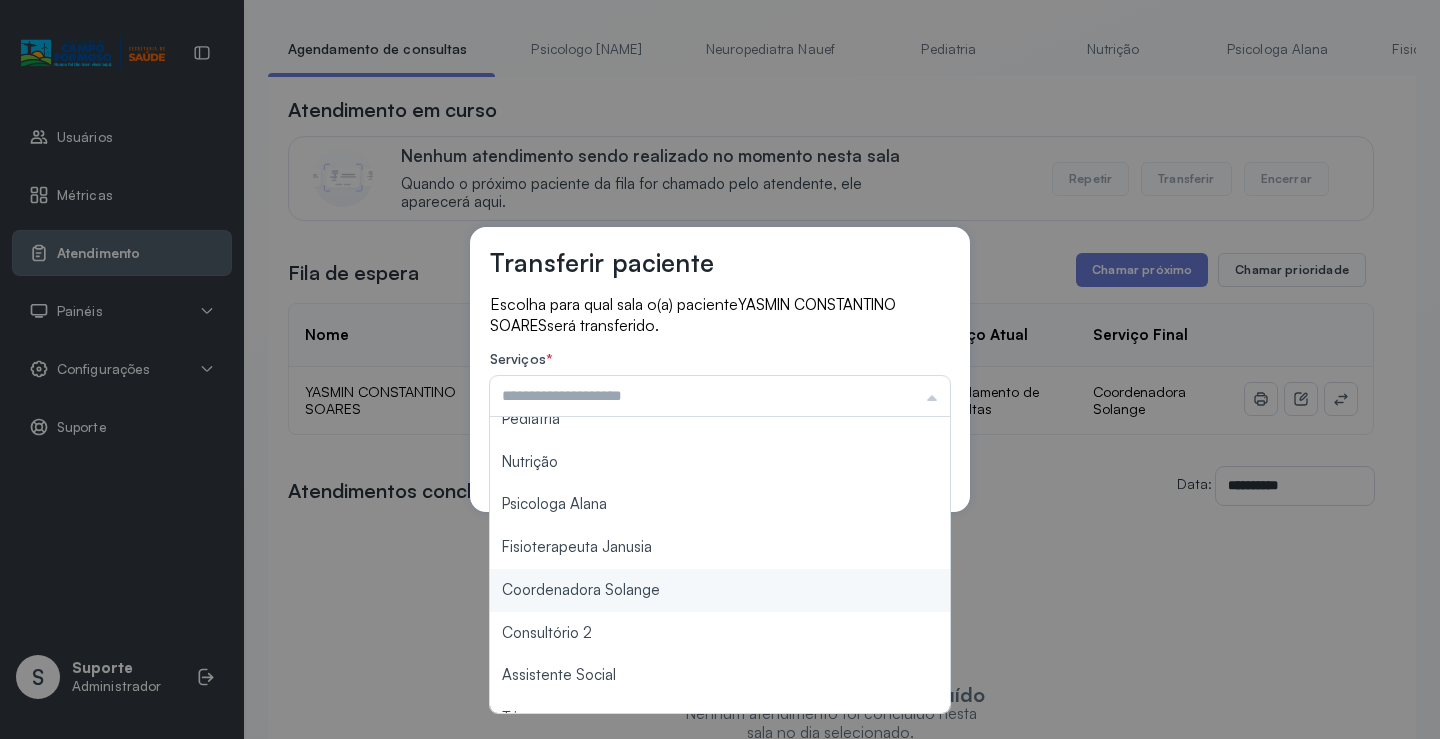 scroll, scrollTop: 103, scrollLeft: 0, axis: vertical 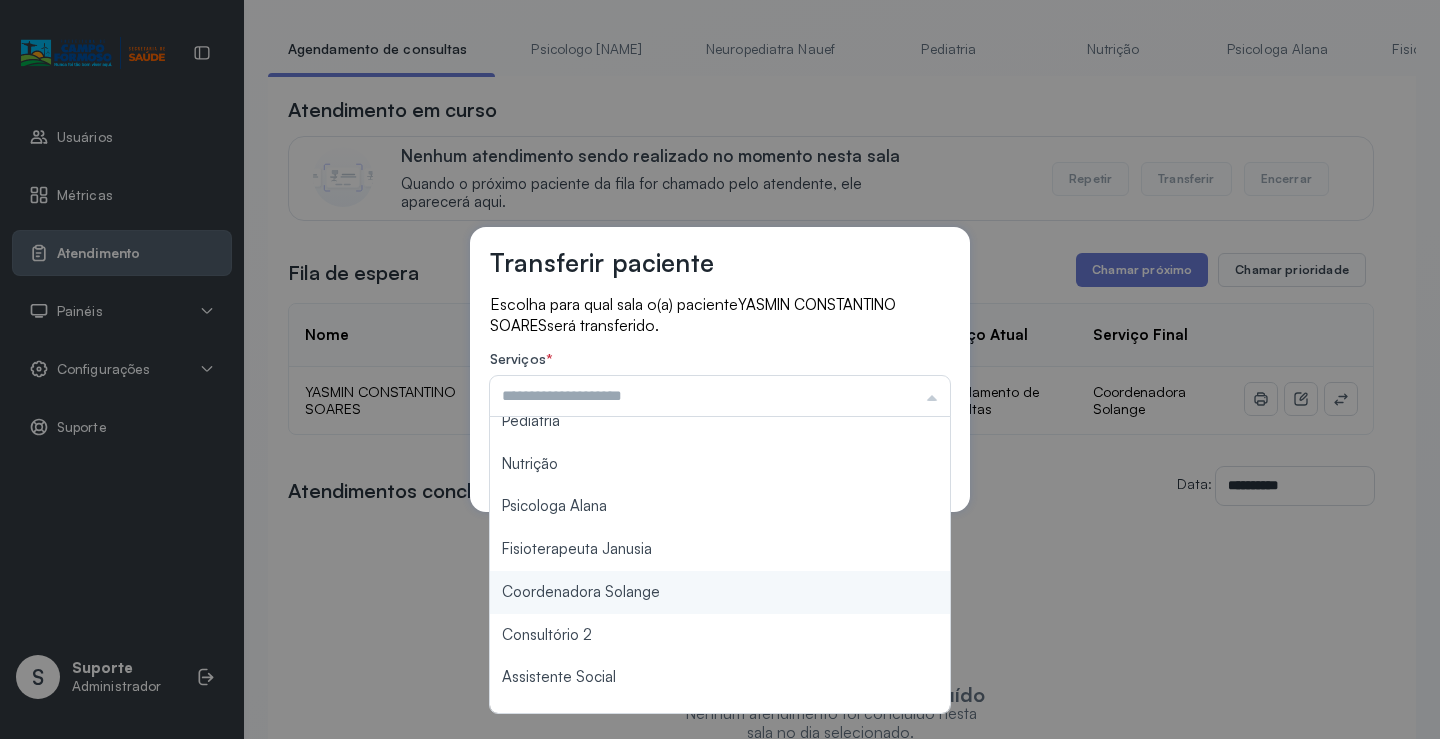 type on "**********" 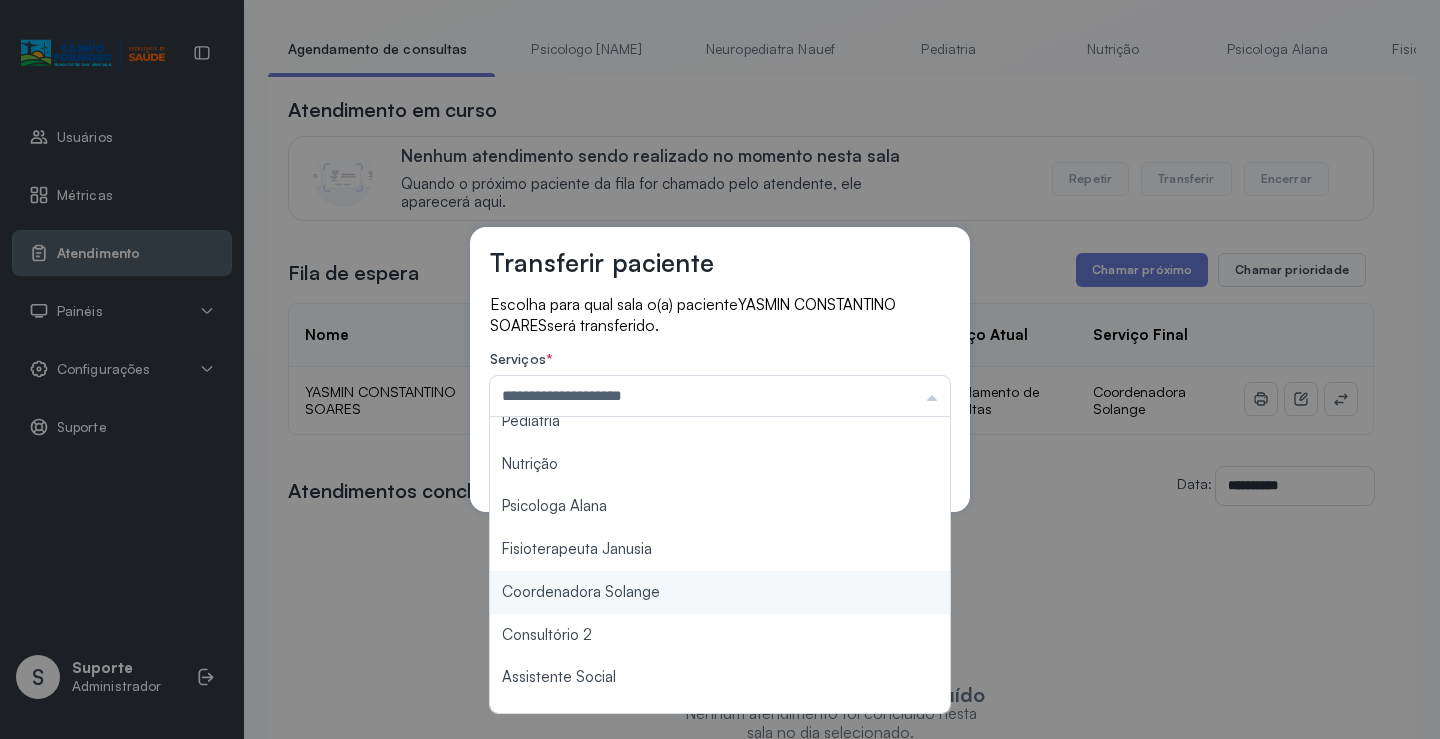 click on "**********" at bounding box center [720, 369] 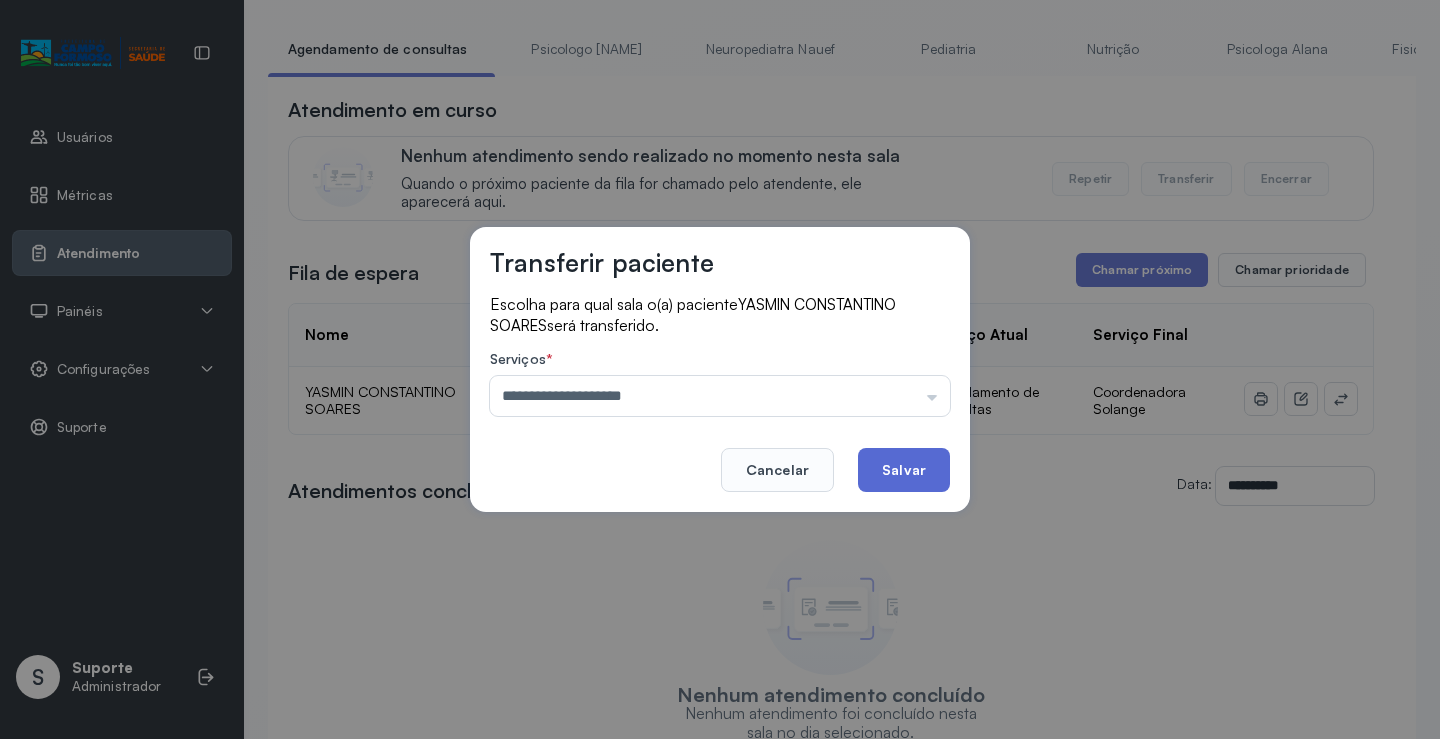 click on "Salvar" 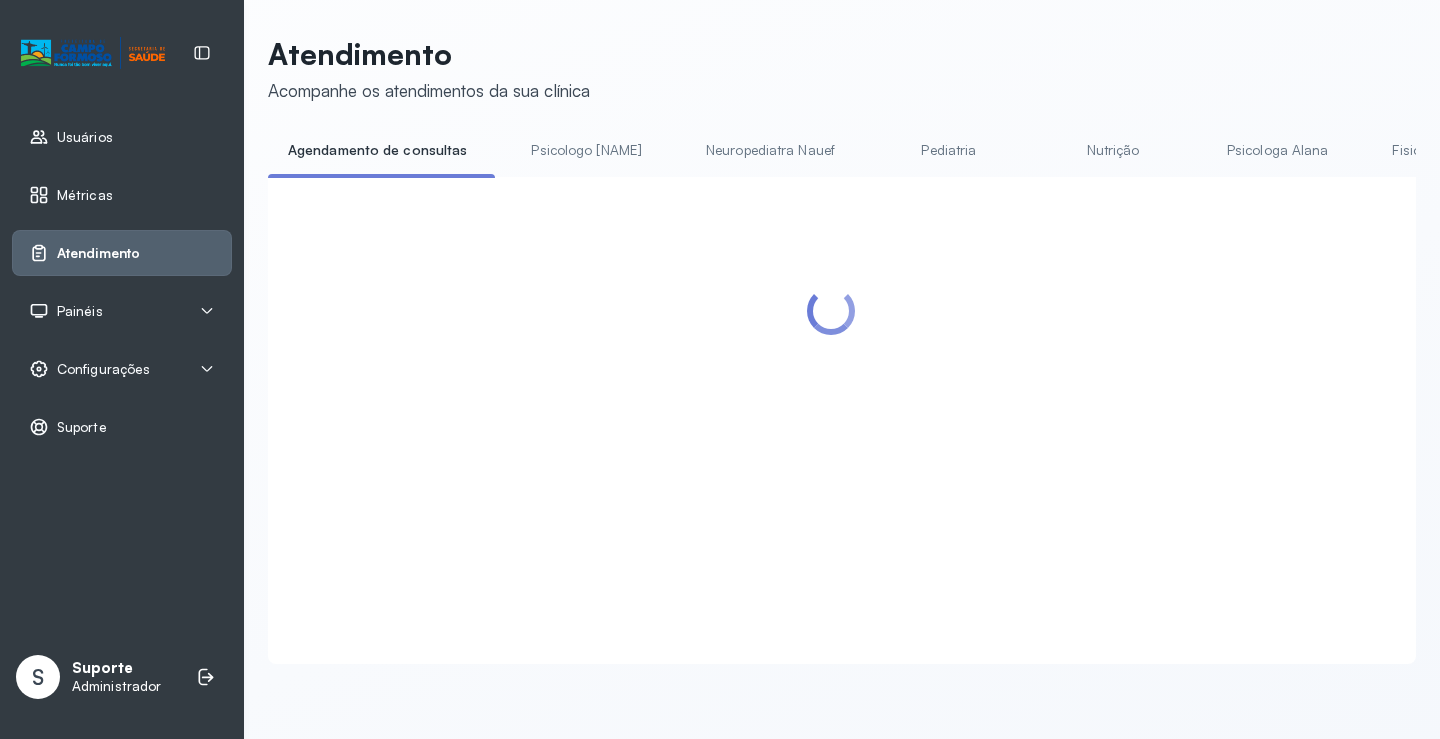 scroll, scrollTop: 101, scrollLeft: 0, axis: vertical 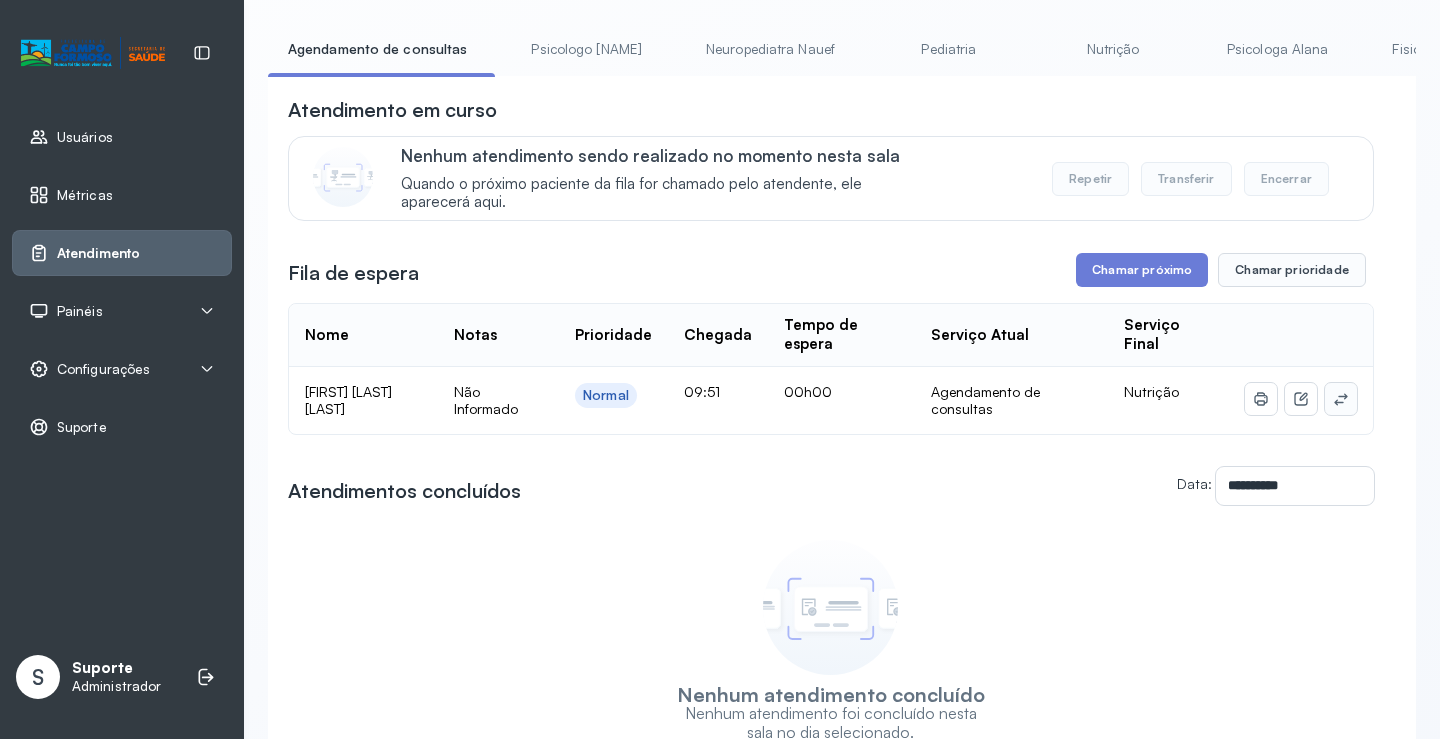 click 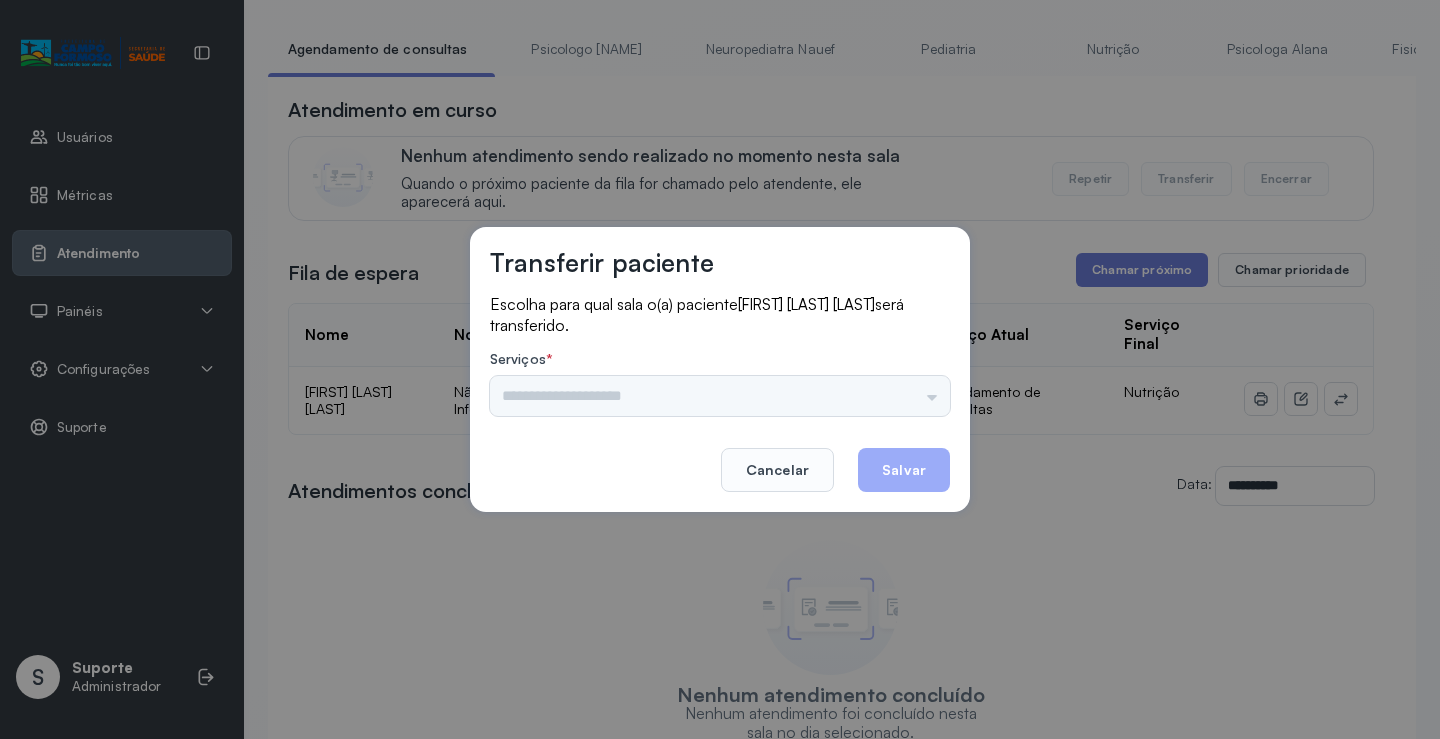 click on "Psicologo Pedro Neuropediatra Nauef Pediatria Nutrição Psicologa Alana Fisioterapeuta Janusia Coordenadora Solange Consultório 2 Assistente Social Triagem Psiquiatra Fisioterapeuta Francyne Fisioterapeuta Morgana Neuropediatra João" at bounding box center (720, 396) 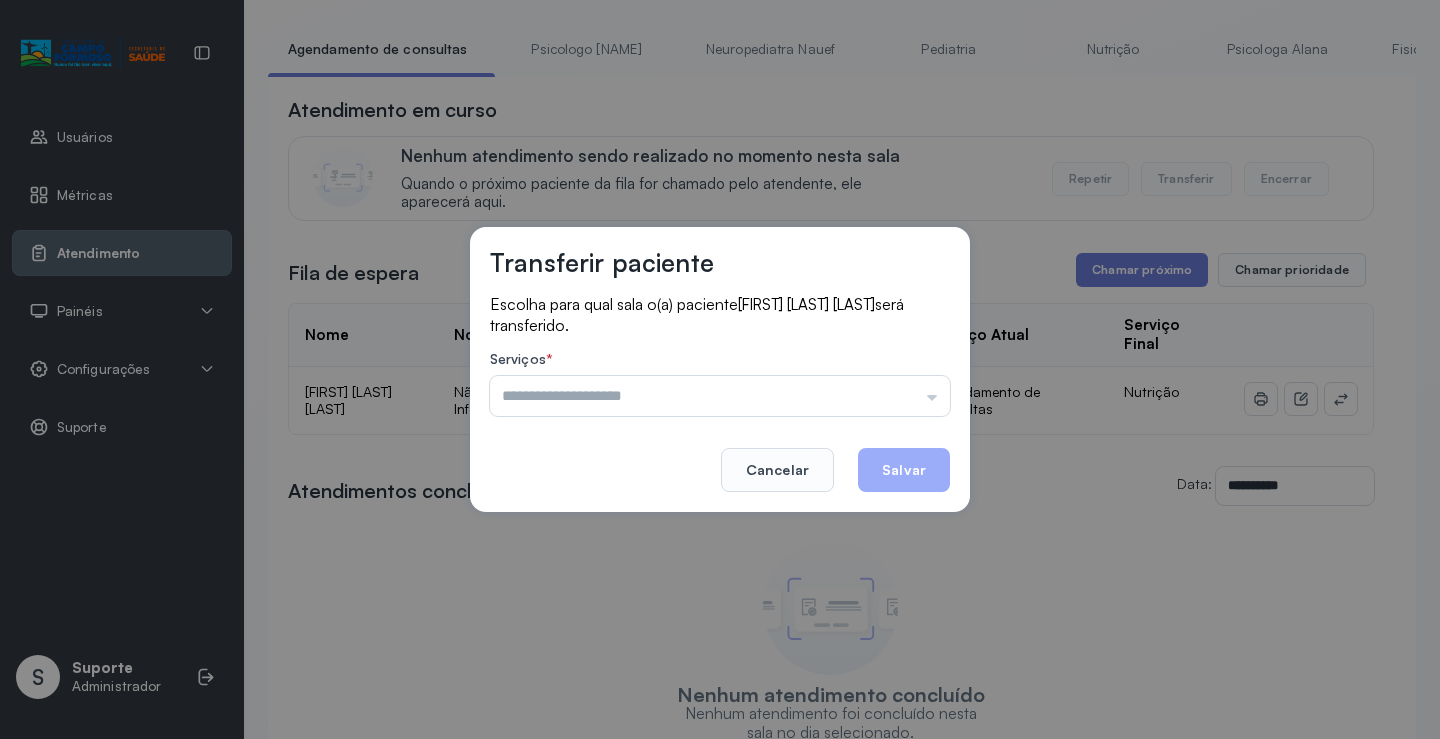 click at bounding box center [720, 396] 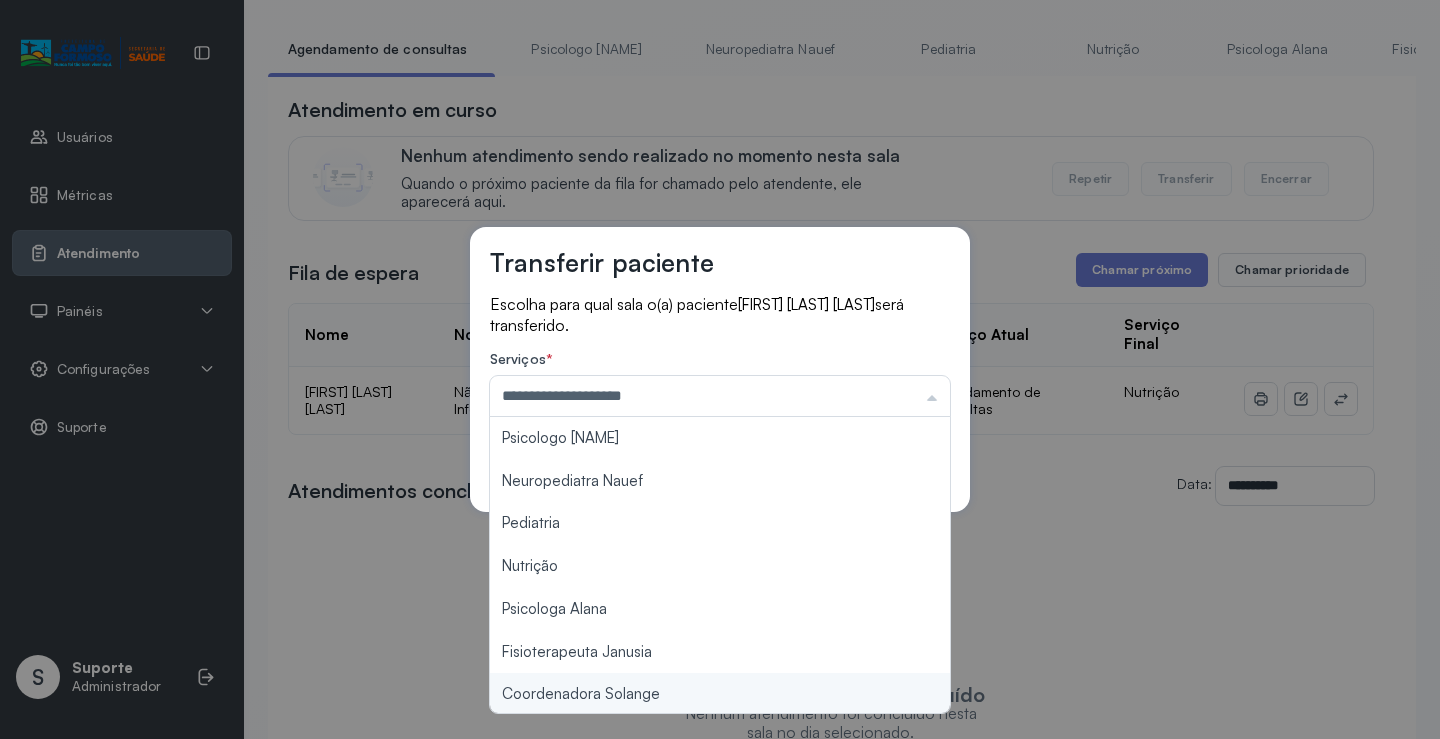 click on "**********" at bounding box center [720, 369] 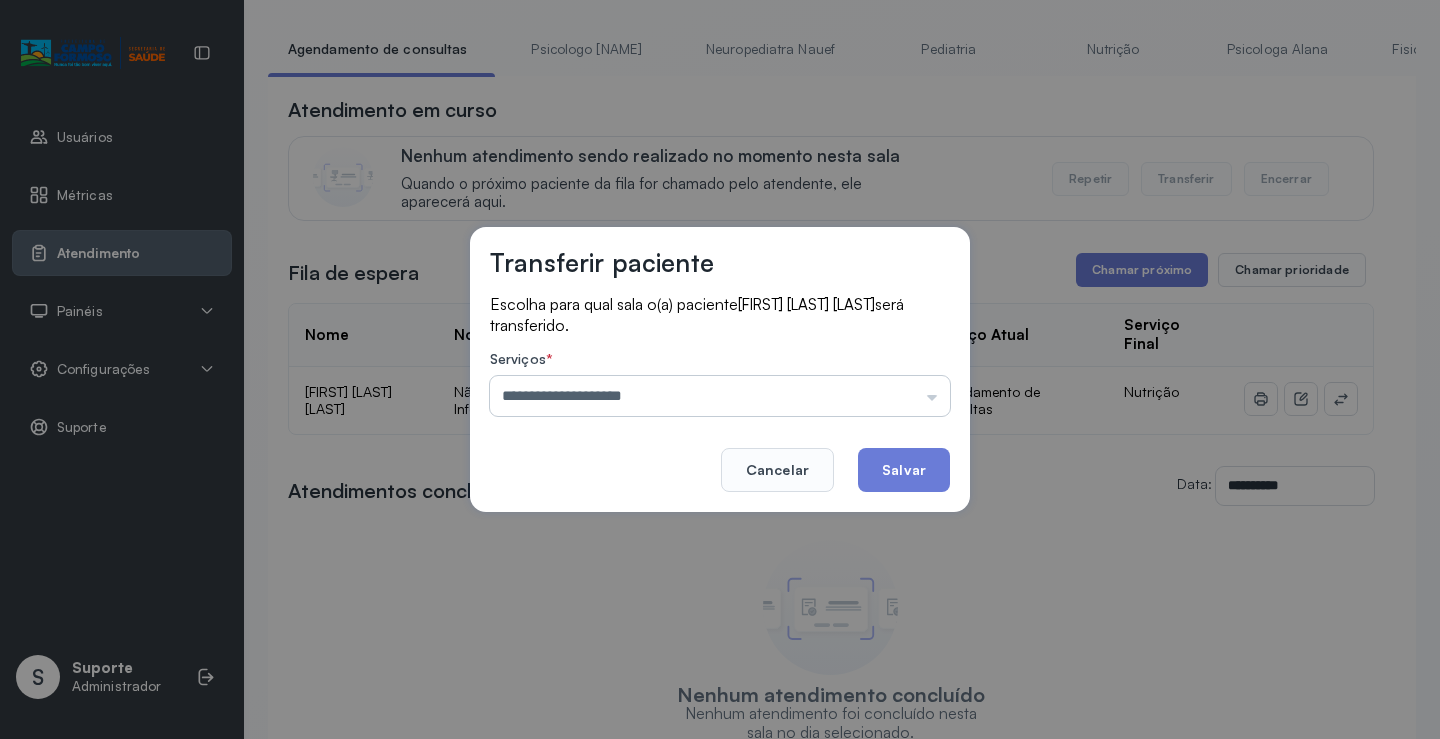 click on "**********" at bounding box center (720, 396) 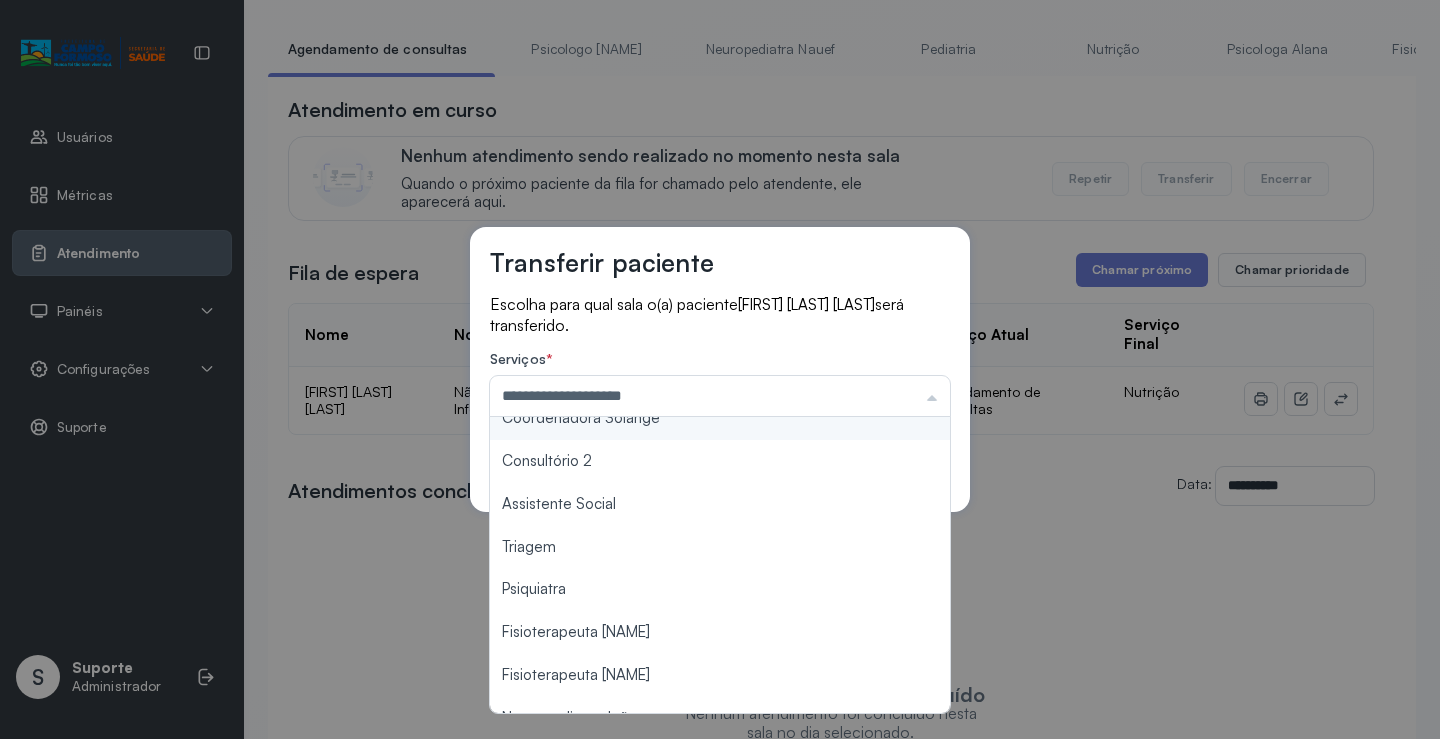 scroll, scrollTop: 302, scrollLeft: 0, axis: vertical 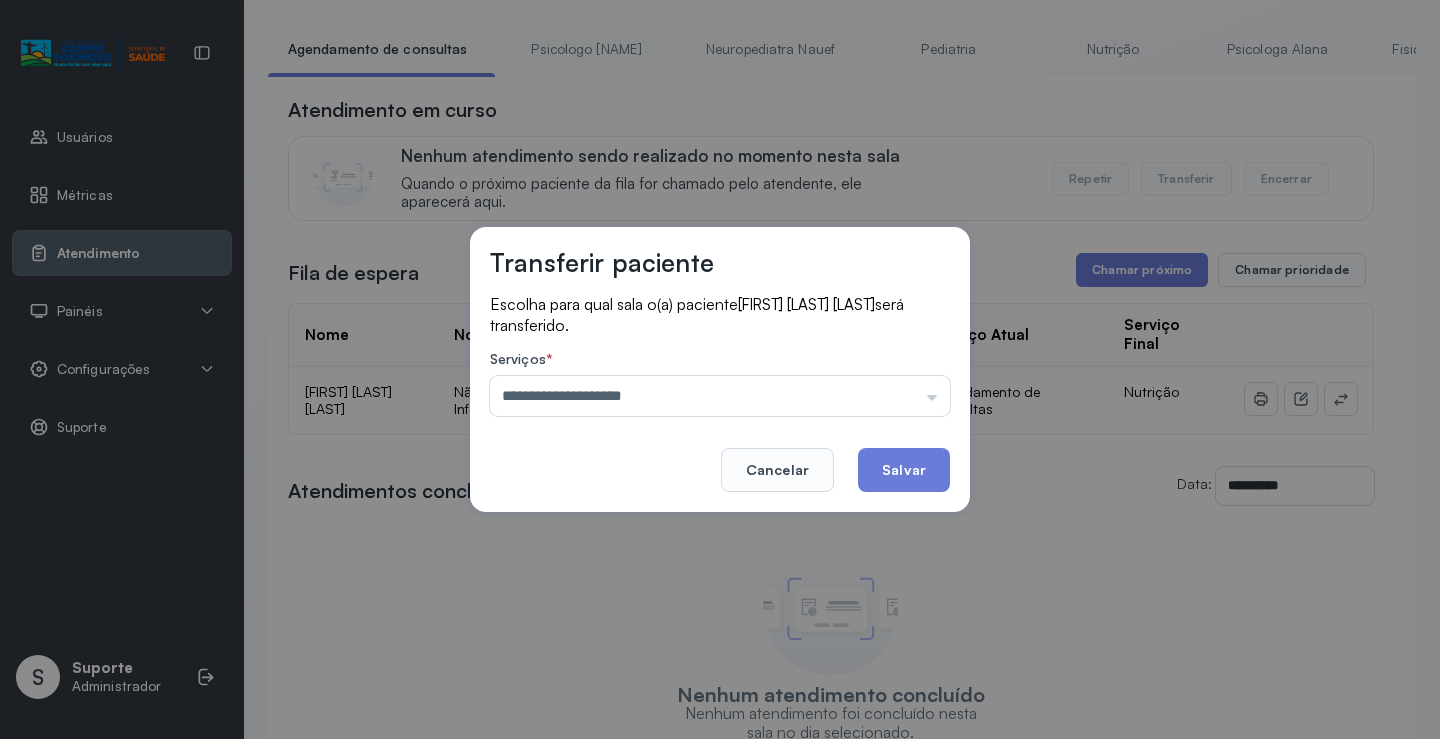 type on "*******" 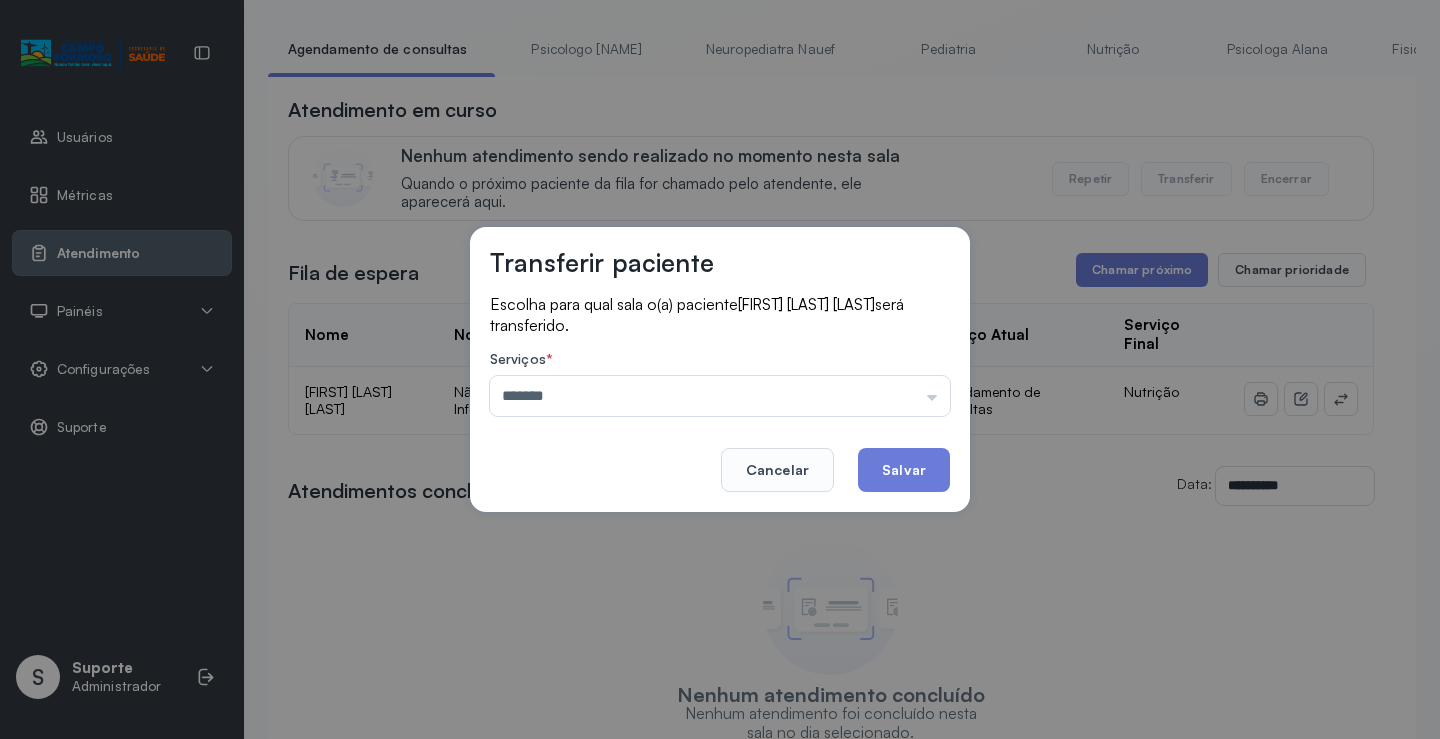 click on "Transferir paciente Escolha para qual sala o(a) paciente  Pedro Vitor Silva Freitas  será transferido.  Serviços  *  ******* Psicologo Pedro Neuropediatra Nauef Pediatria Nutrição Psicologa Alana Fisioterapeuta Janusia Coordenadora Solange Consultório 2 Assistente Social Triagem Psiquiatra Fisioterapeuta Francyne Fisioterapeuta Morgana Neuropediatra João Cancelar Salvar" at bounding box center [720, 369] 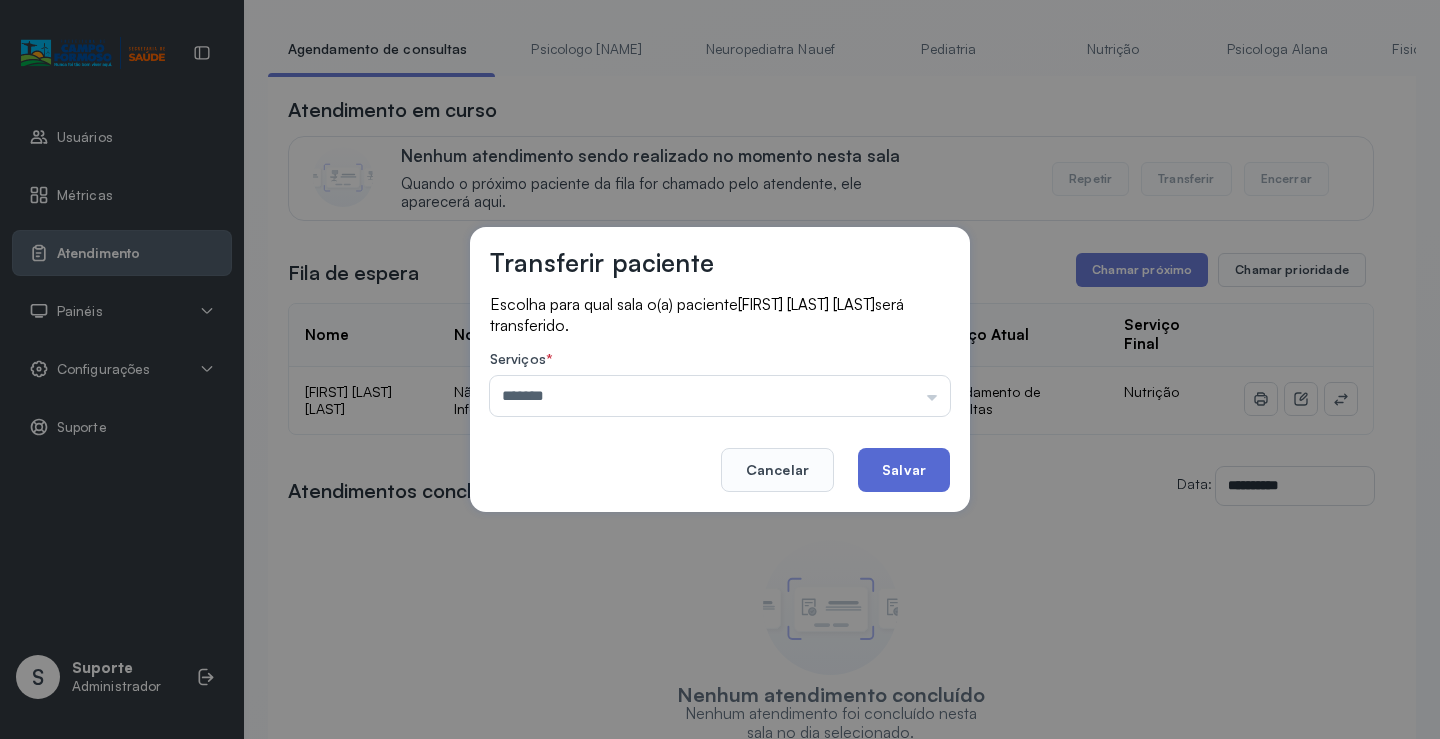 click on "Salvar" 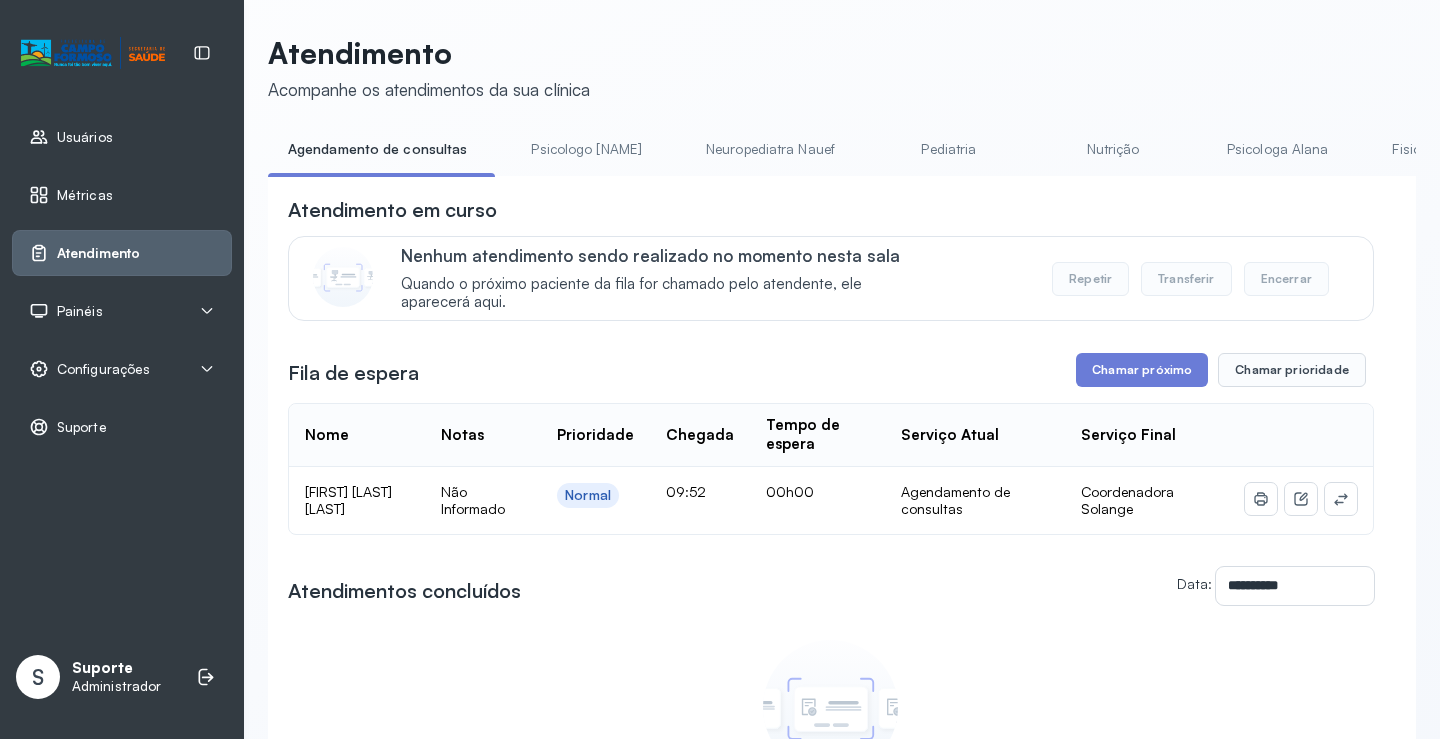 scroll, scrollTop: 101, scrollLeft: 0, axis: vertical 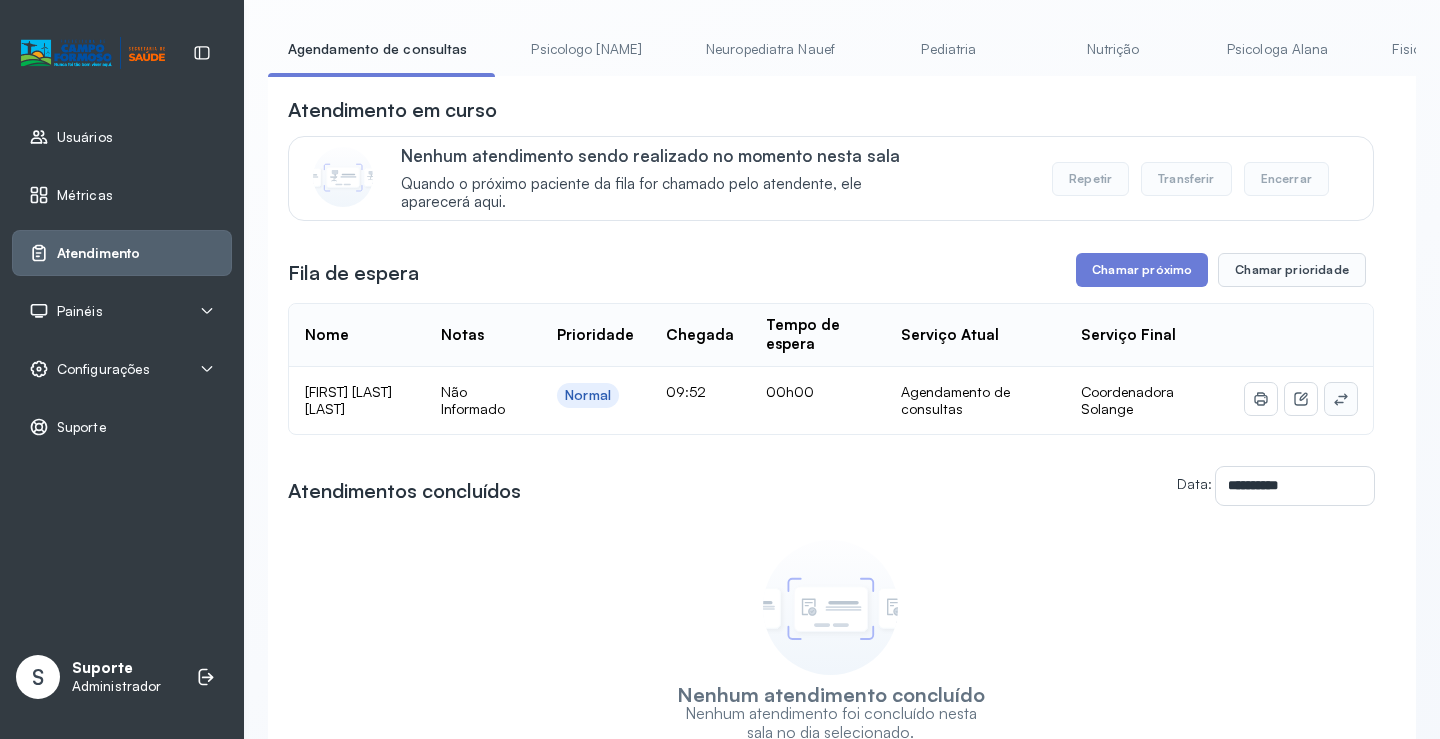 click 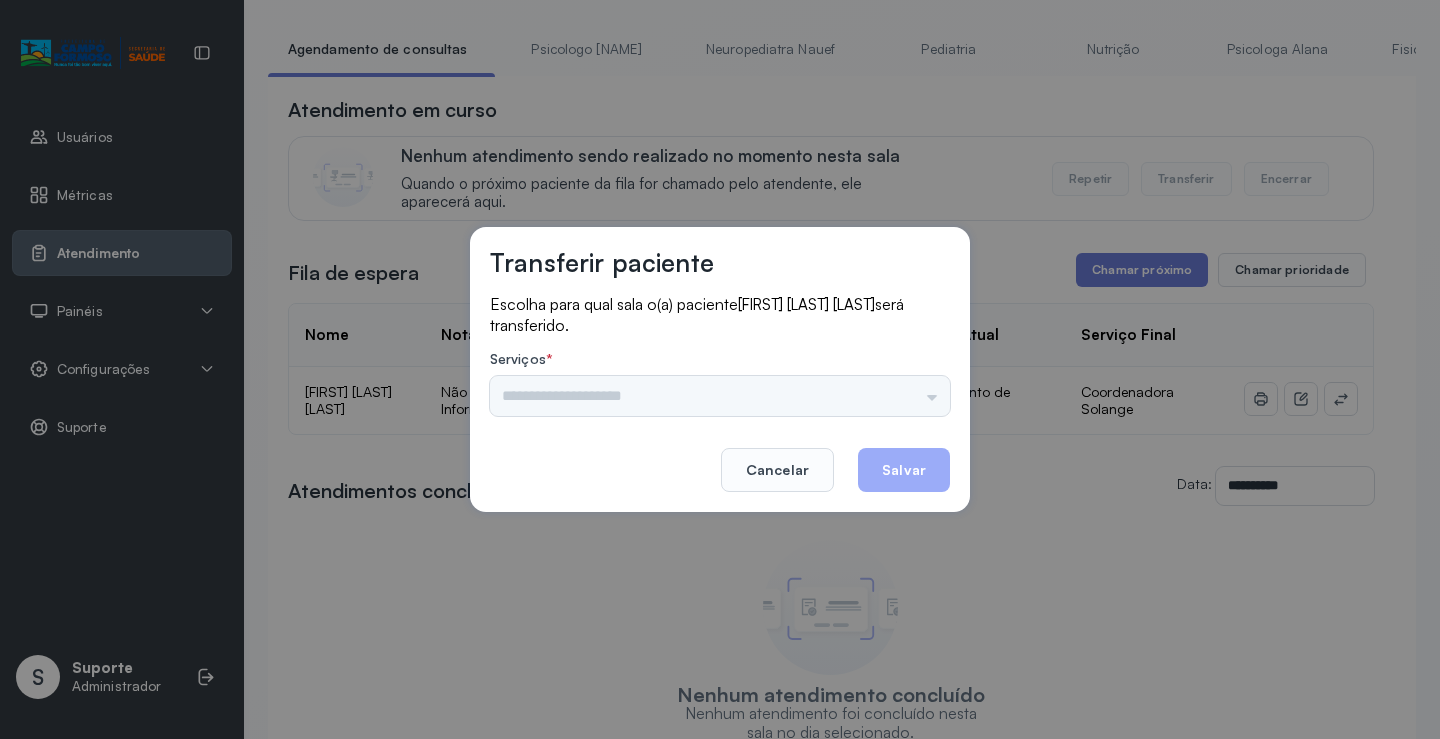 click on "Psicologo Pedro Neuropediatra Nauef Pediatria Nutrição Psicologa Alana Fisioterapeuta Janusia Coordenadora Solange Consultório 2 Assistente Social Triagem Psiquiatra Fisioterapeuta Francyne Fisioterapeuta Morgana Neuropediatra João" at bounding box center (720, 396) 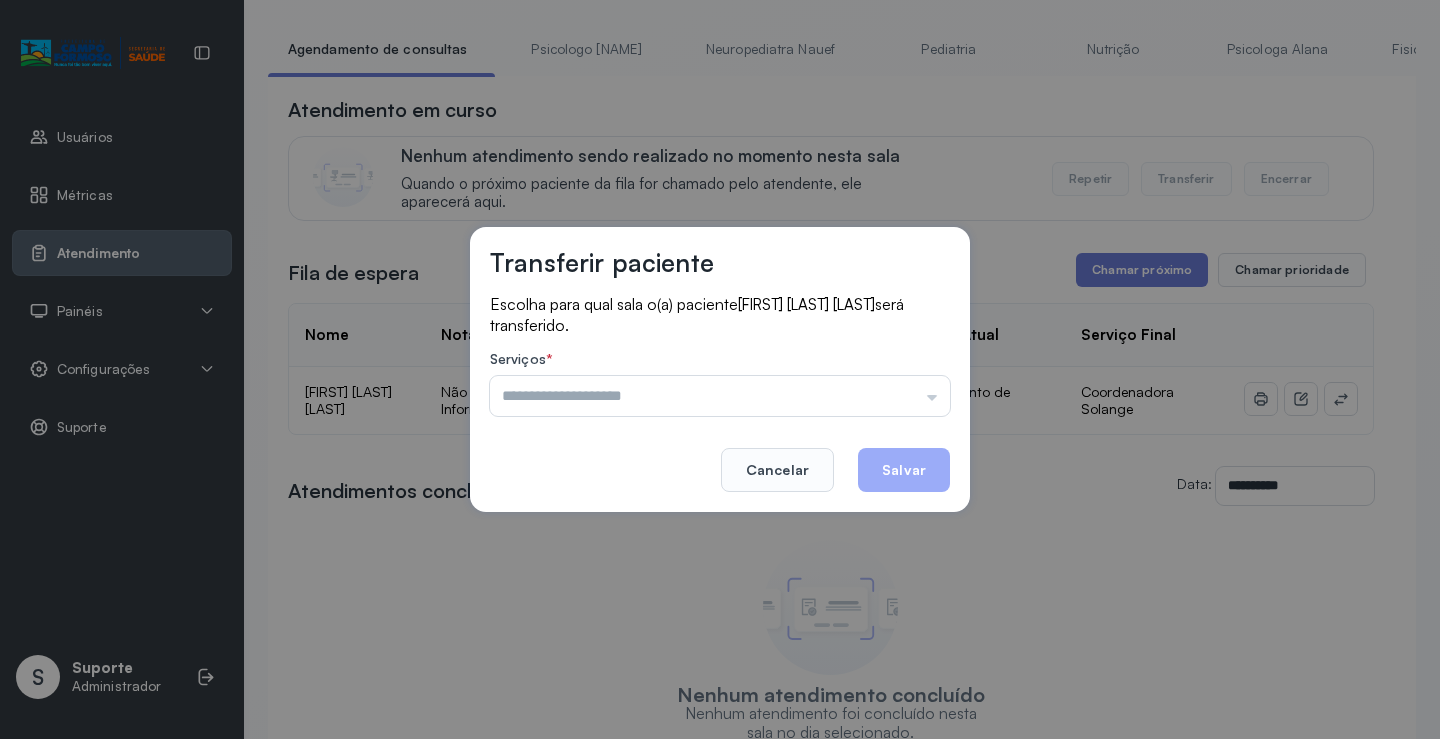 click at bounding box center (720, 396) 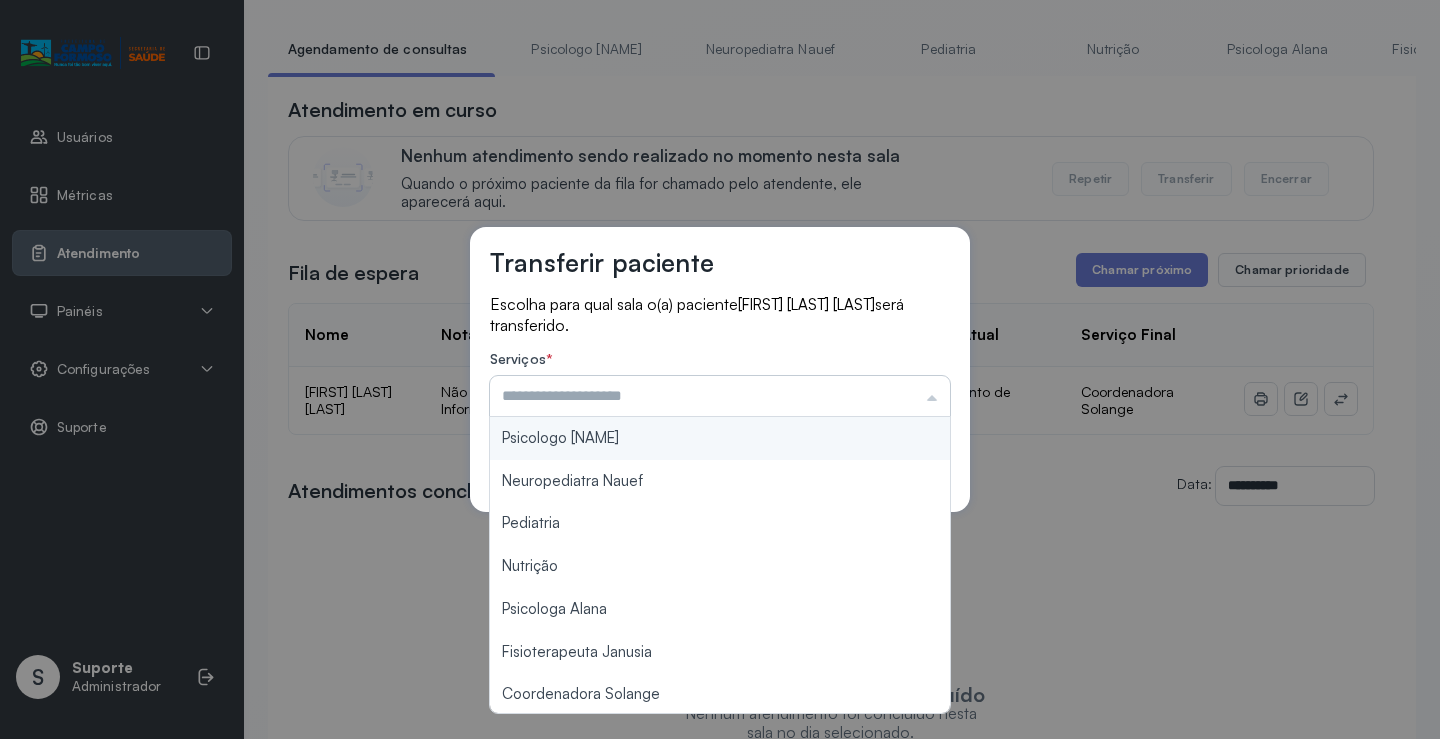 click at bounding box center [720, 396] 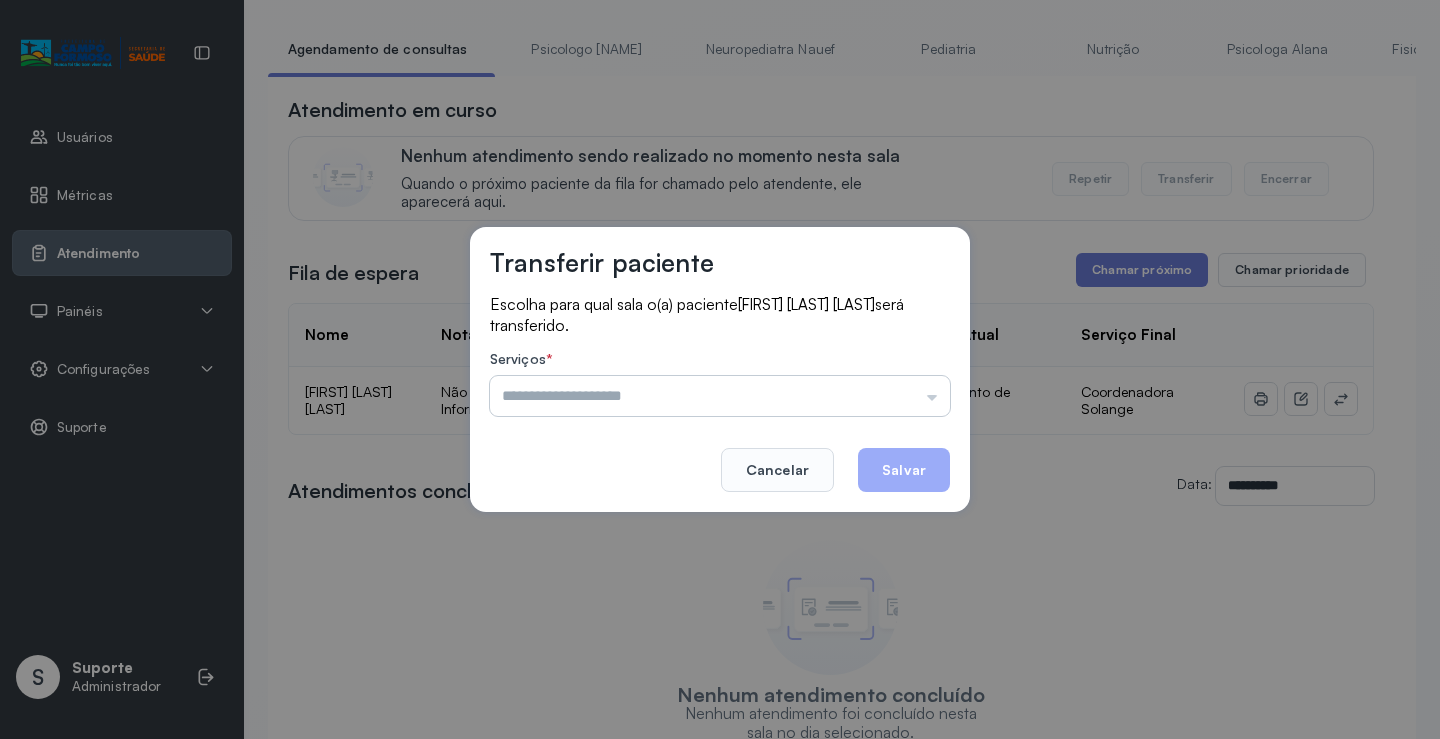 click at bounding box center (720, 396) 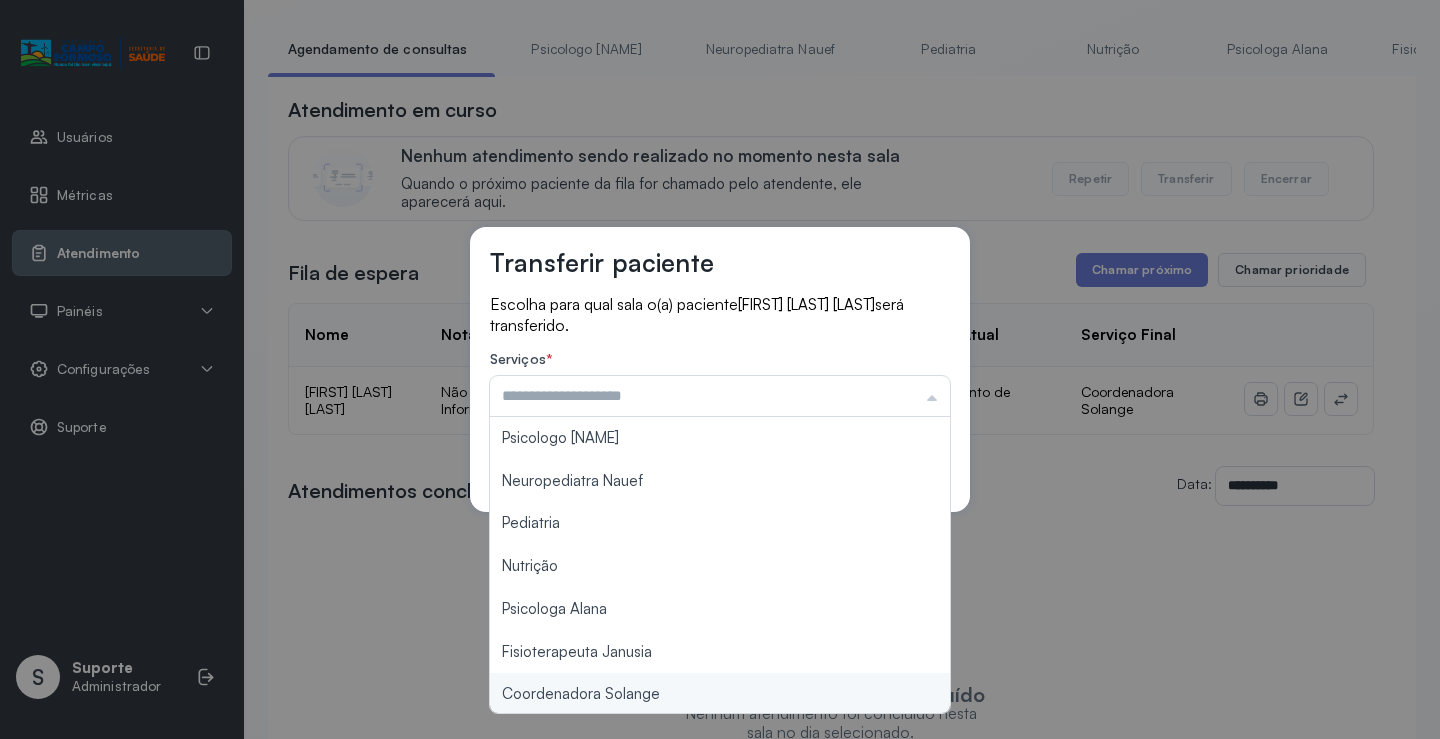 type on "**********" 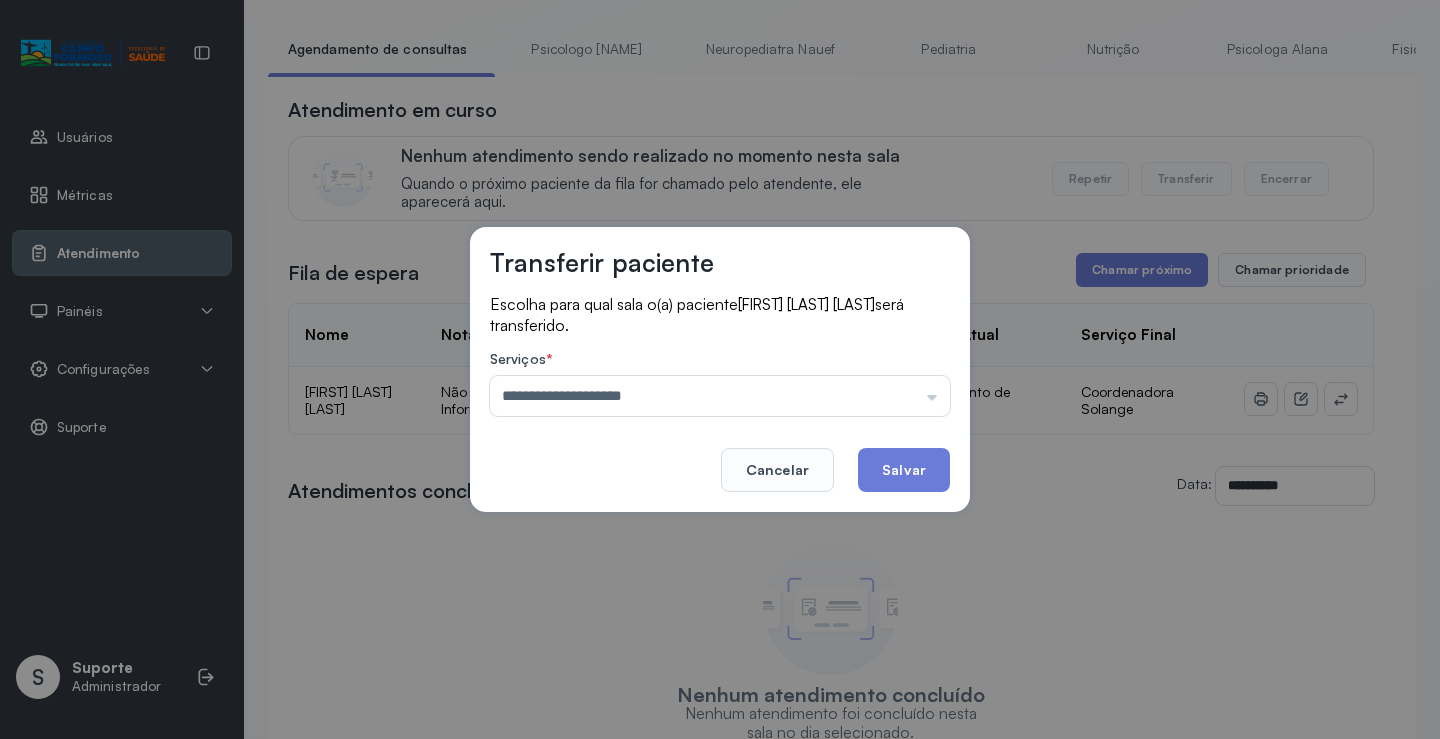 drag, startPoint x: 674, startPoint y: 700, endPoint x: 895, endPoint y: 540, distance: 272.83878 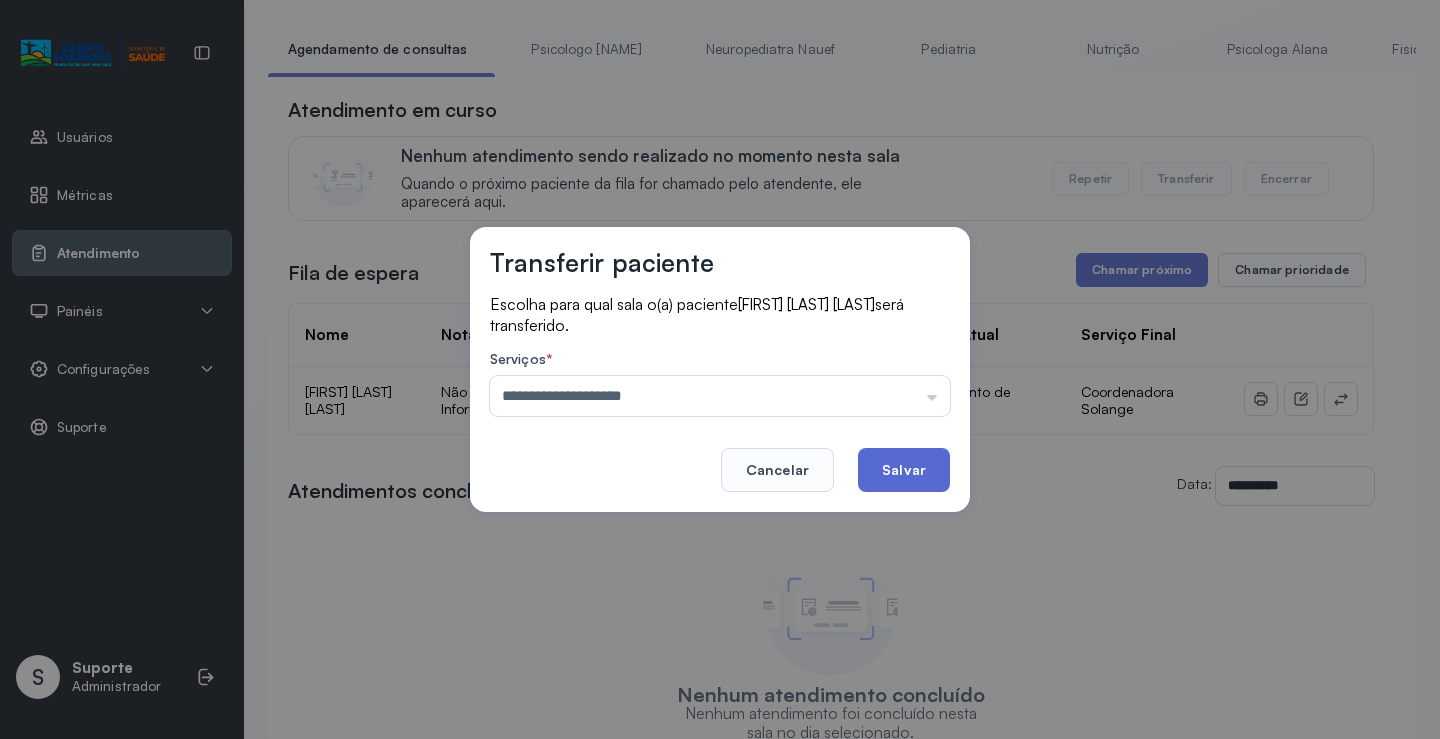 click on "Salvar" 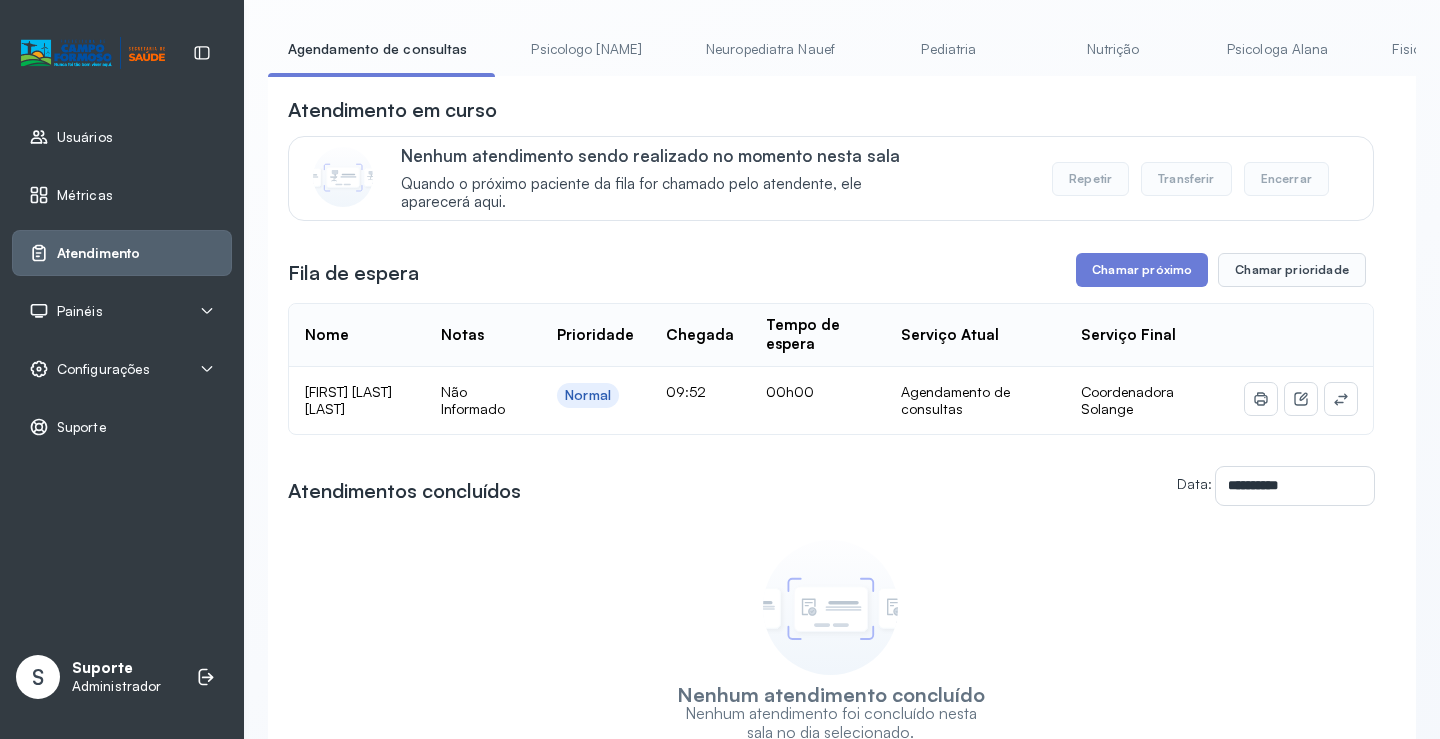 scroll, scrollTop: 1, scrollLeft: 0, axis: vertical 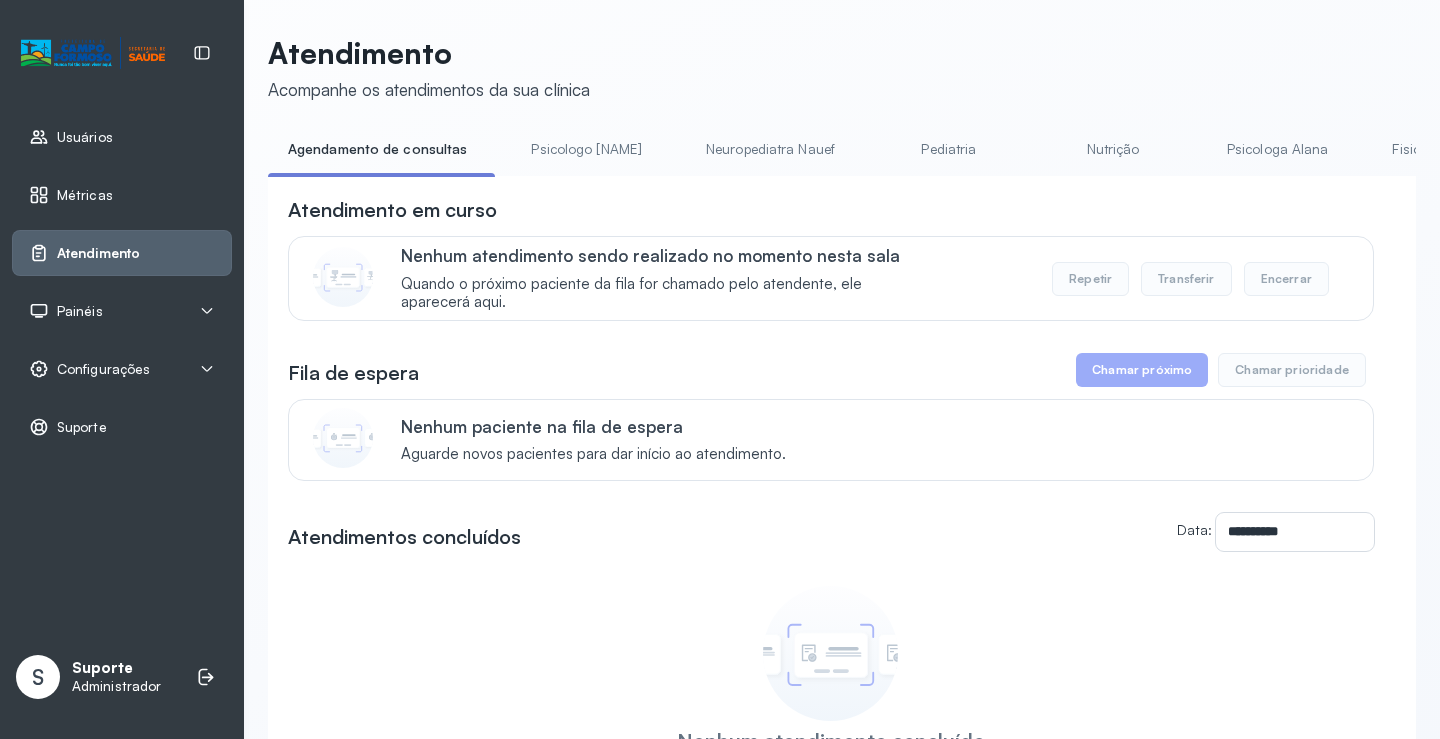click on "Pediatria" at bounding box center [949, 149] 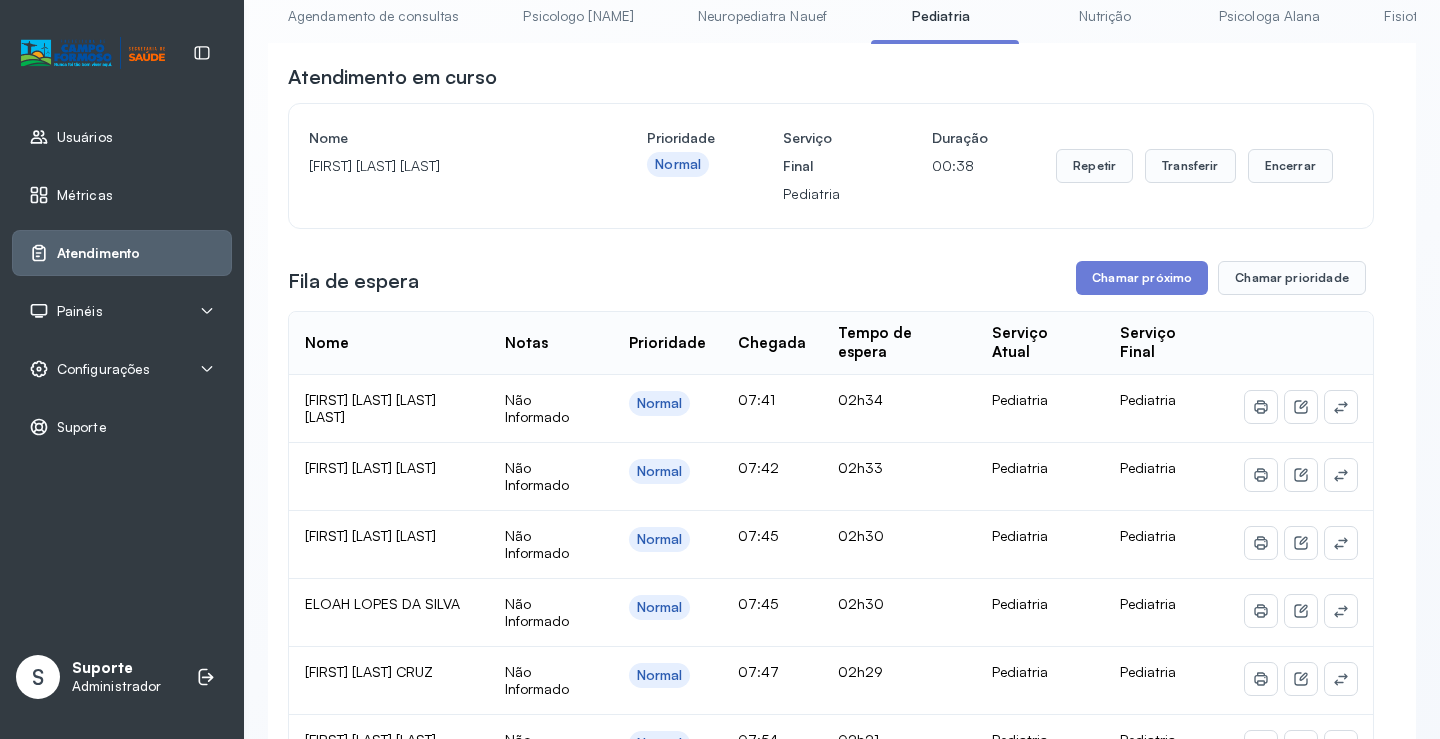 scroll, scrollTop: 0, scrollLeft: 0, axis: both 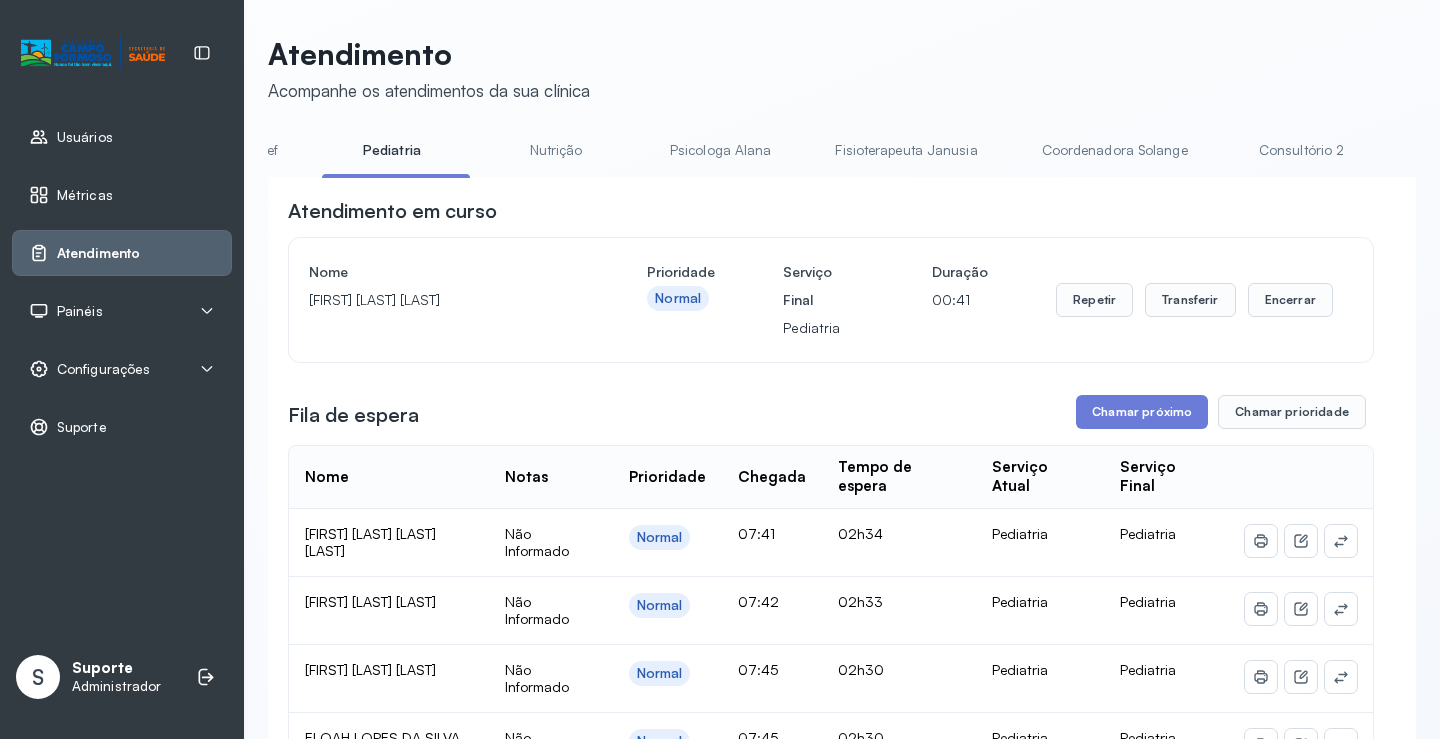 click on "Coordenadora Solange" at bounding box center (1115, 150) 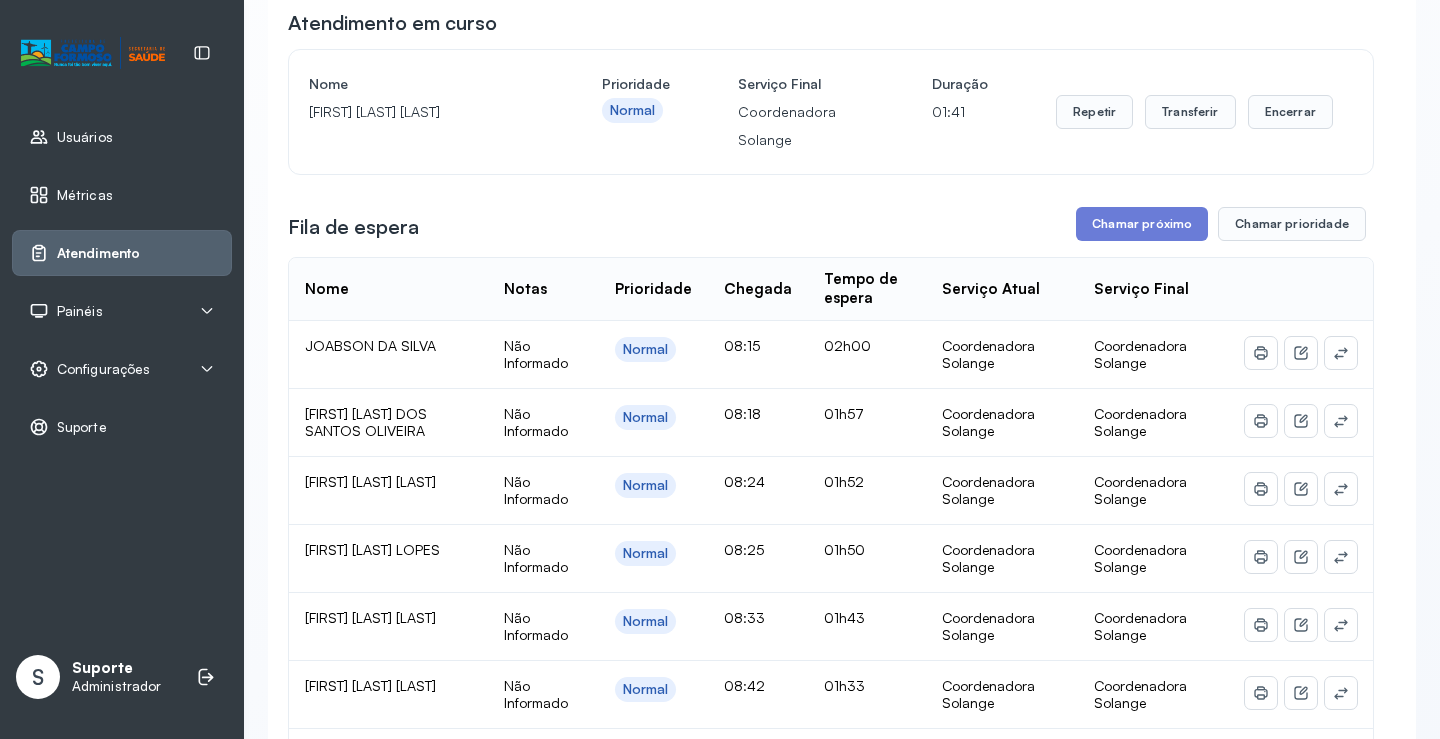 scroll, scrollTop: 300, scrollLeft: 0, axis: vertical 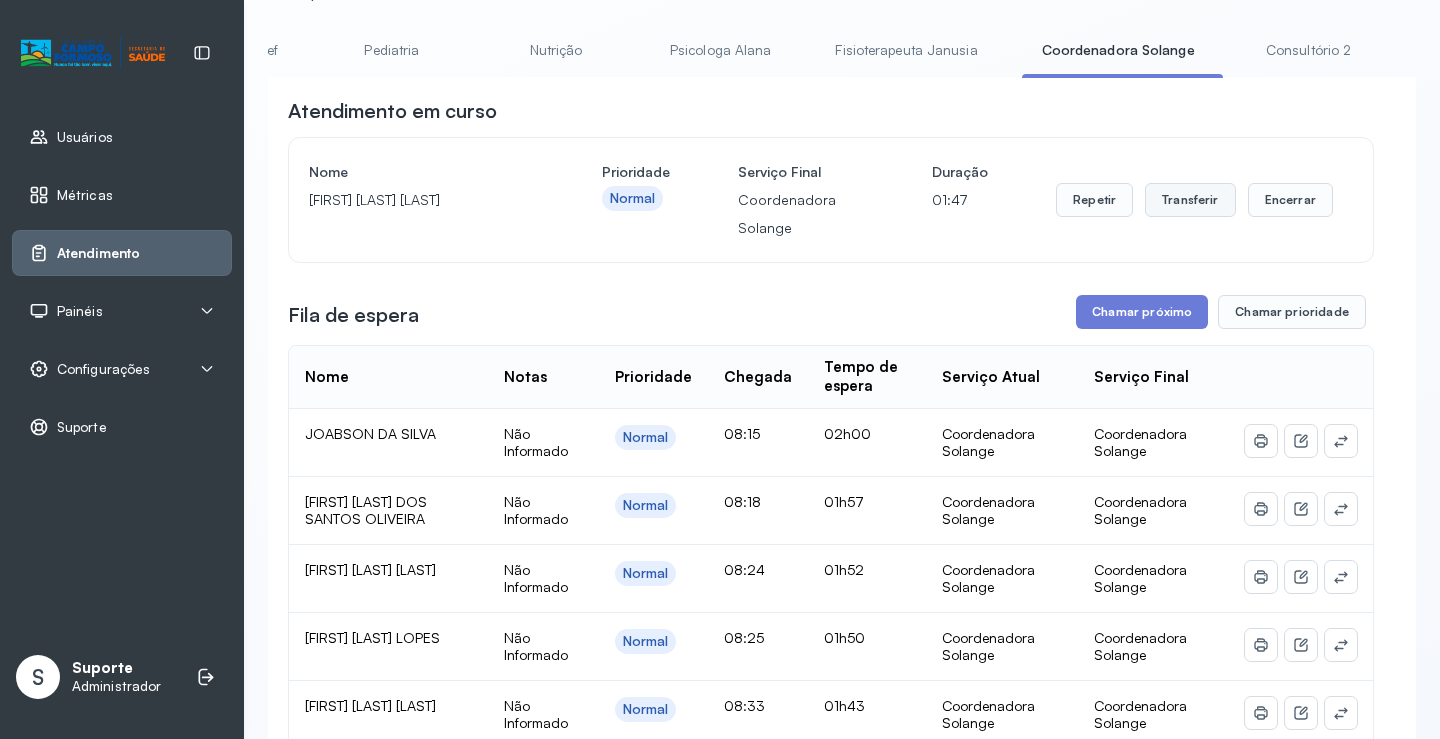click on "Transferir" at bounding box center (1190, 200) 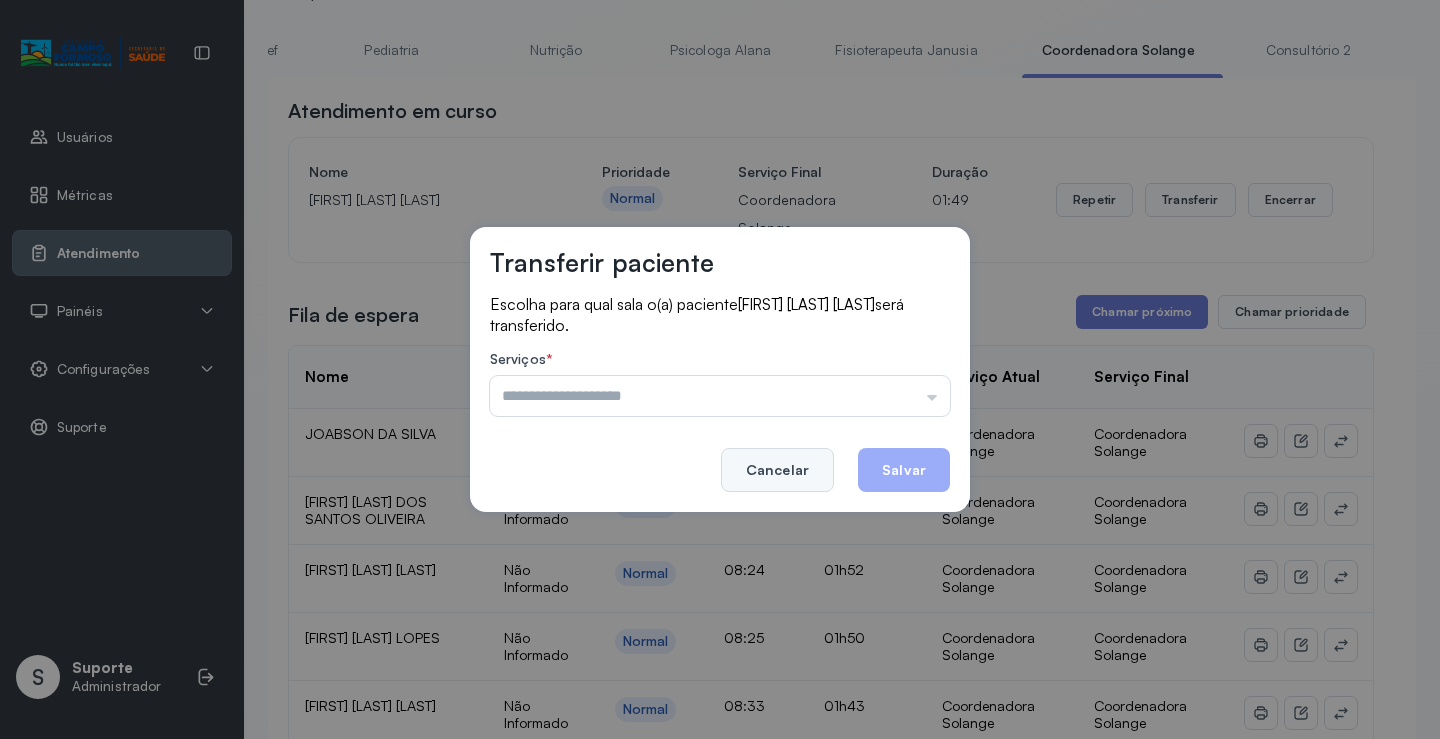click on "Cancelar" 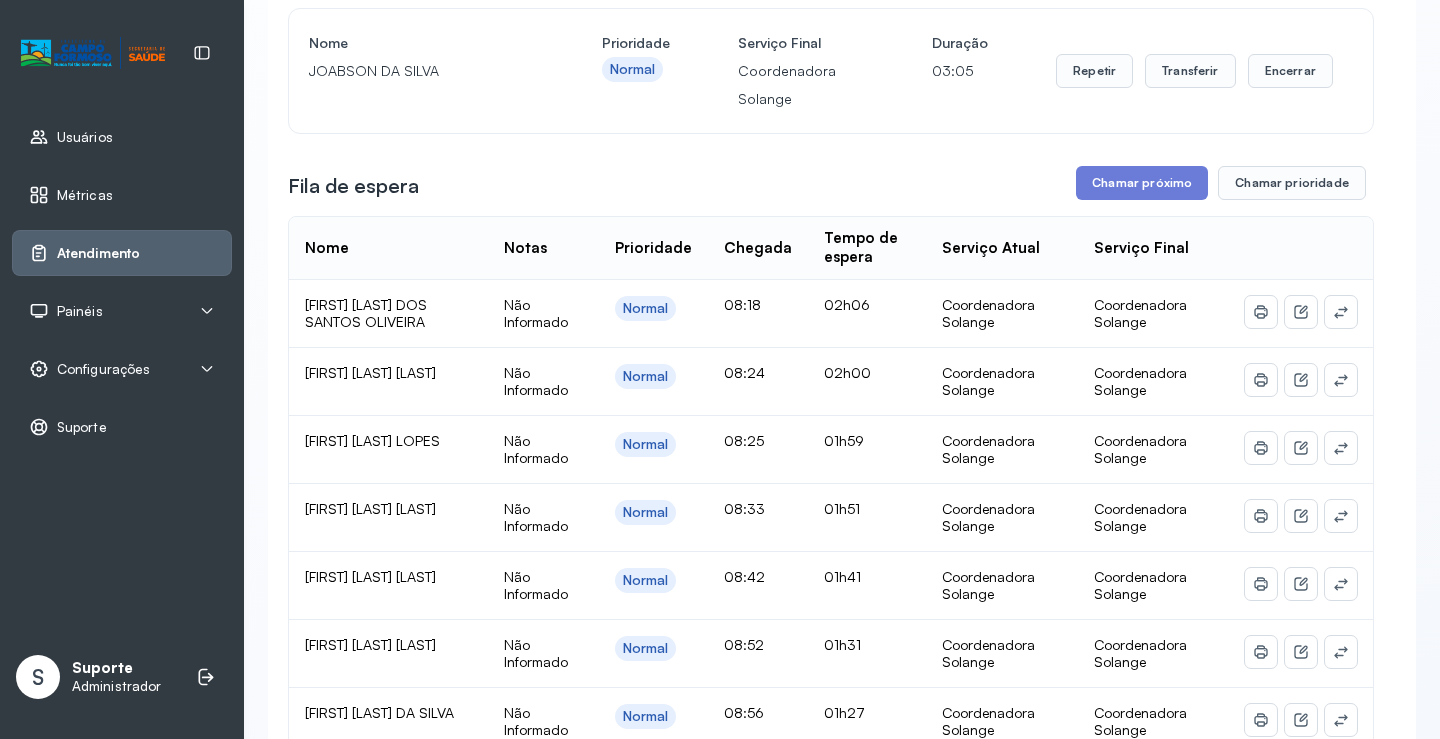 scroll, scrollTop: 0, scrollLeft: 0, axis: both 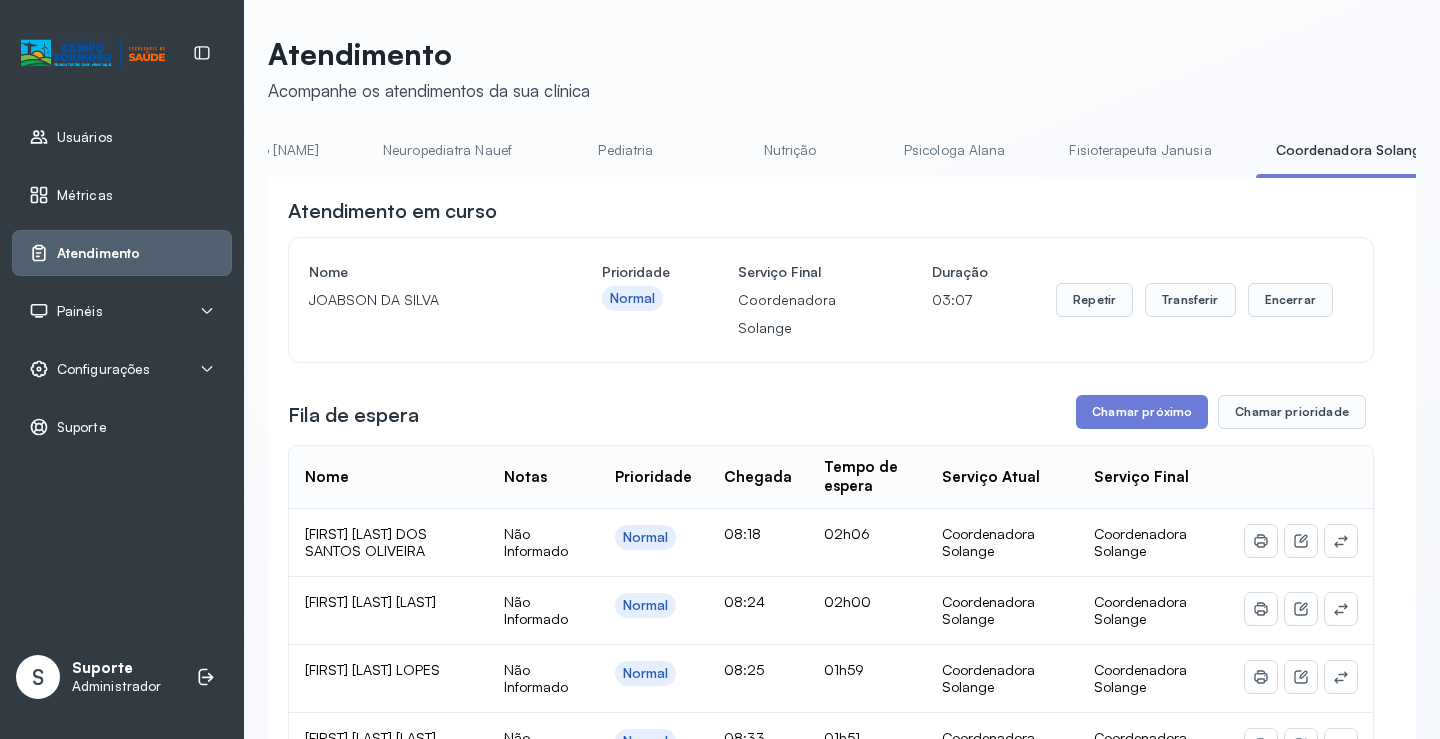 drag, startPoint x: 702, startPoint y: 152, endPoint x: 747, endPoint y: 157, distance: 45.276924 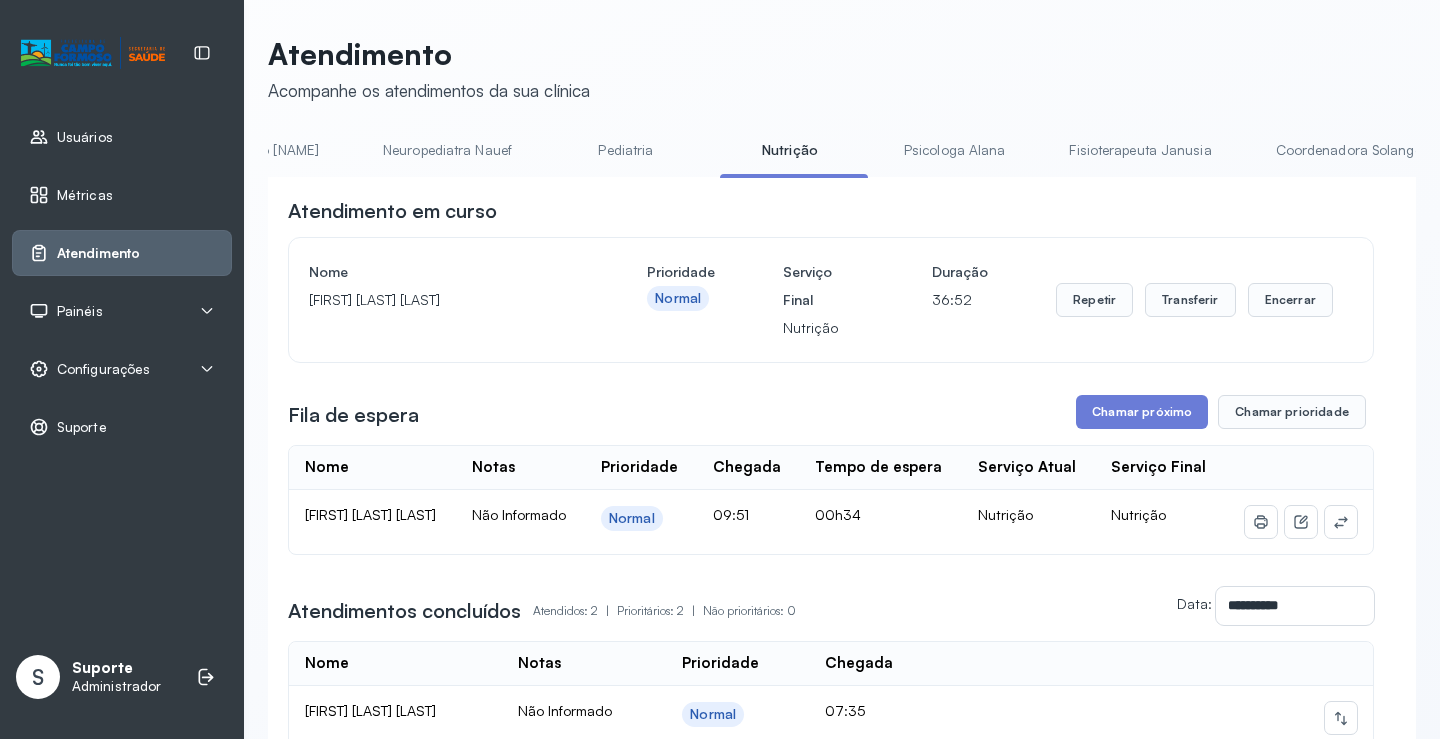 scroll, scrollTop: 0, scrollLeft: 0, axis: both 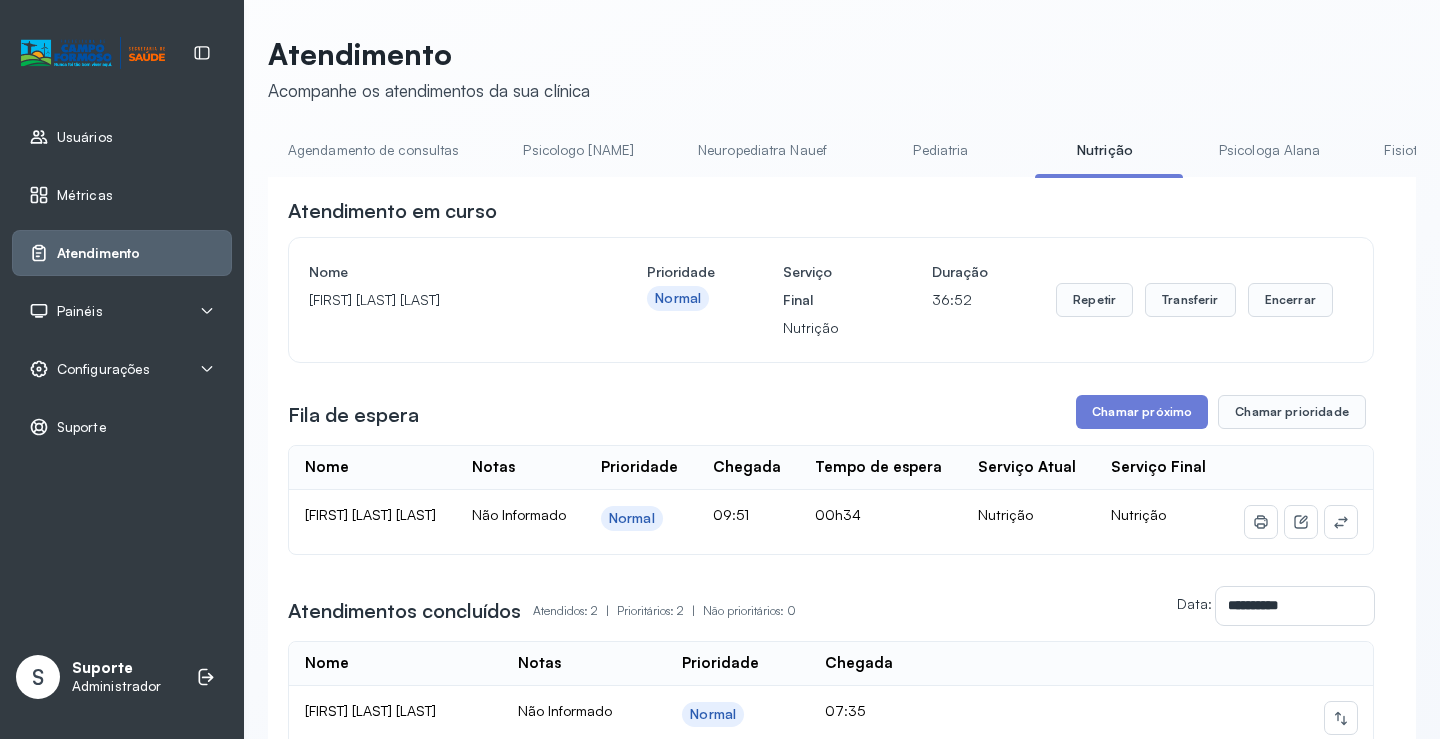 click on "Agendamento de consultas" at bounding box center [373, 150] 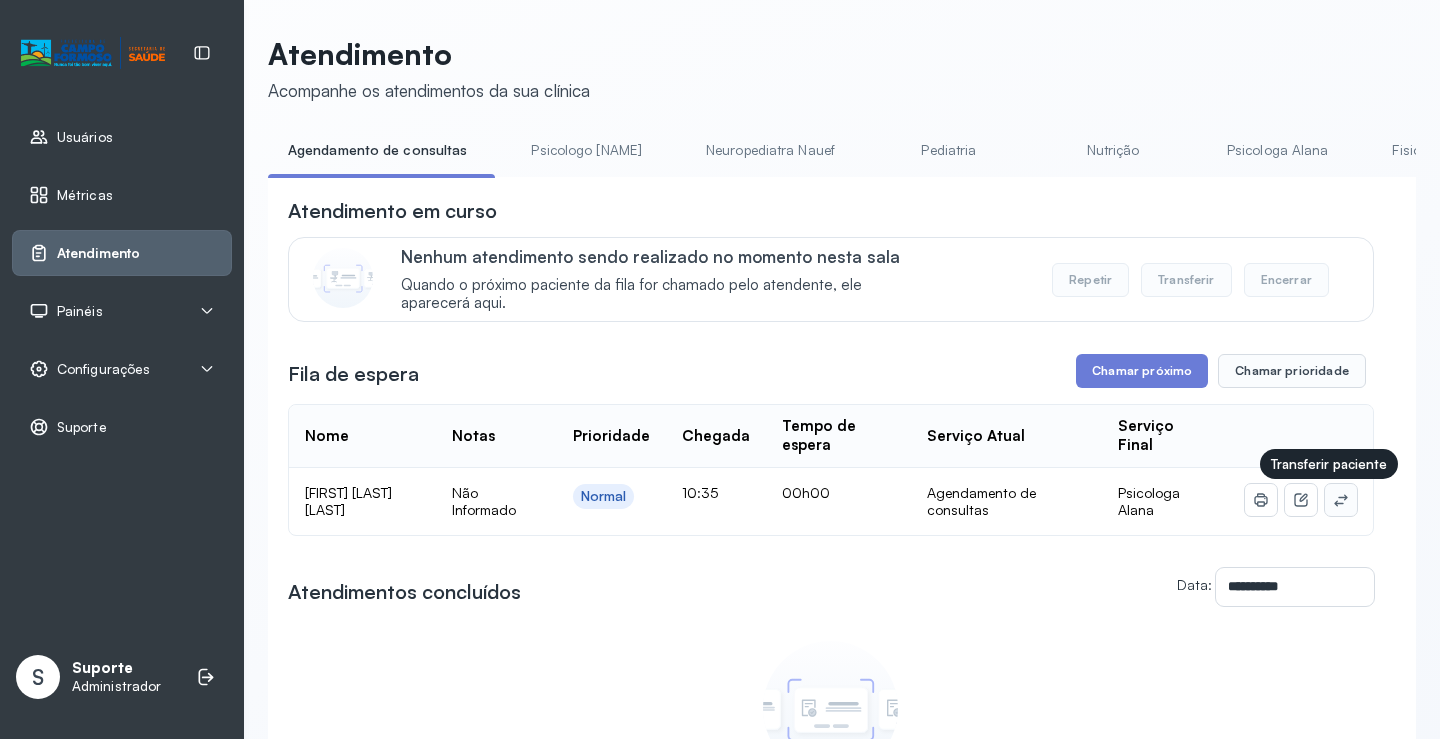 click 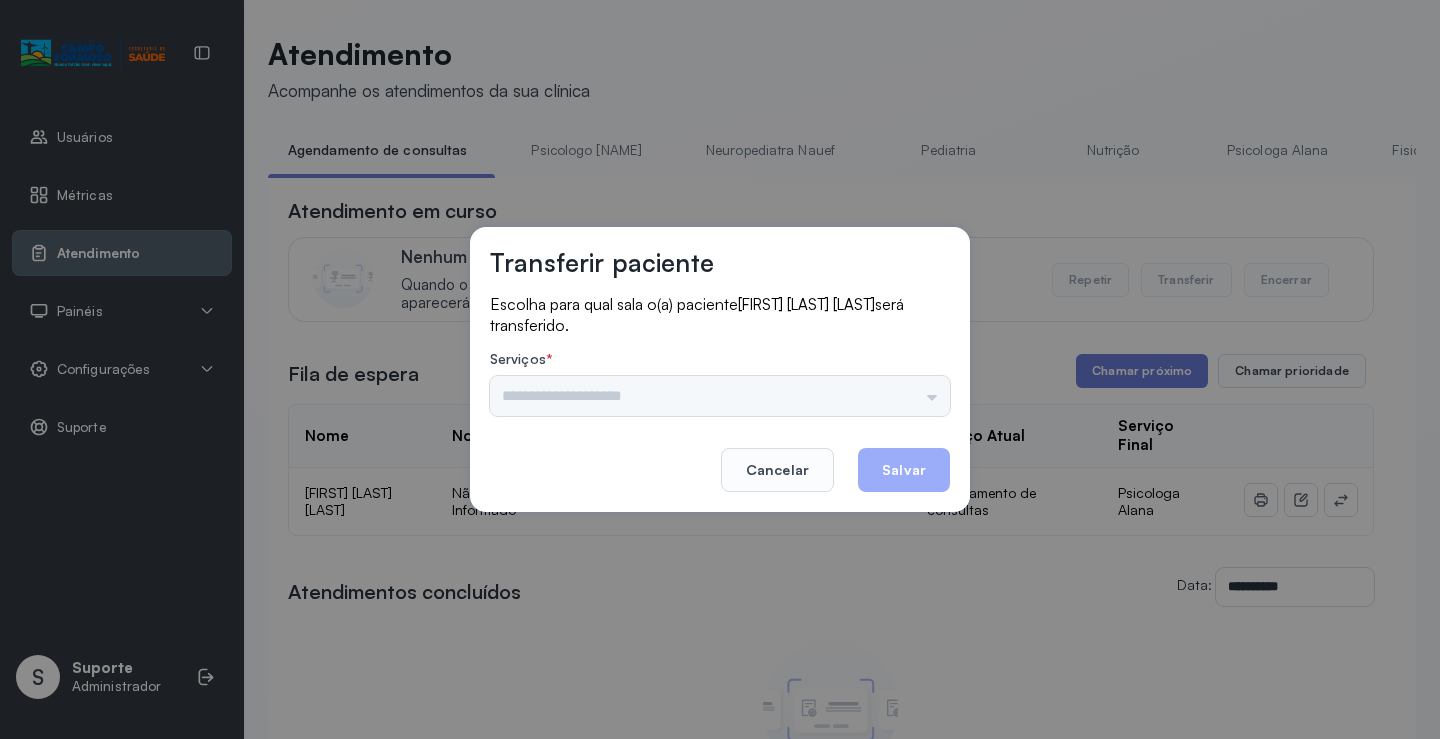 click on "Psicologo Pedro Neuropediatra Nauef Pediatria Nutrição Psicologa Alana Agendamento de consultas Fisioterapeuta Janusia Consultório 2 Assistente Social Triagem Psiquiatra Fisioterapeuta Francyne Fisioterapeuta Morgana Neuropediatra João" at bounding box center [720, 396] 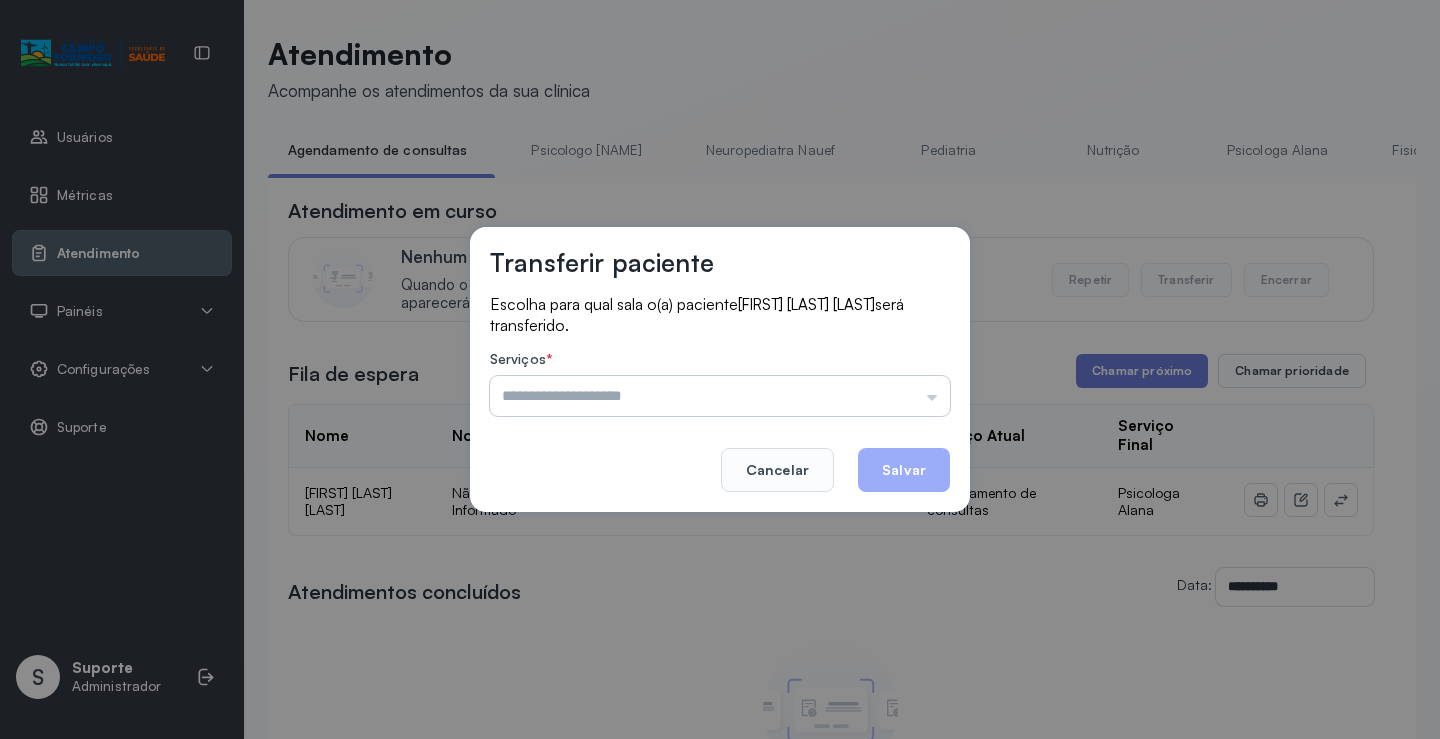 click at bounding box center (720, 396) 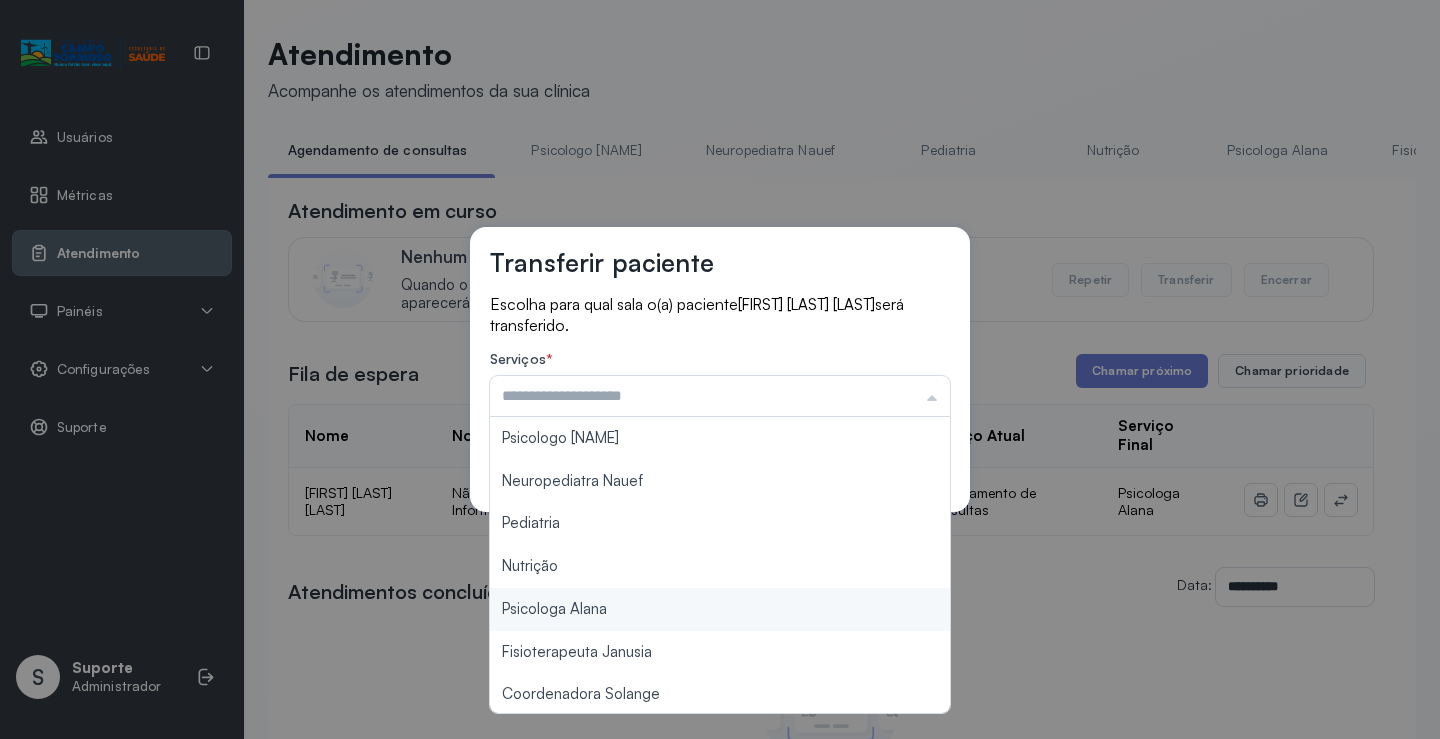 type on "**********" 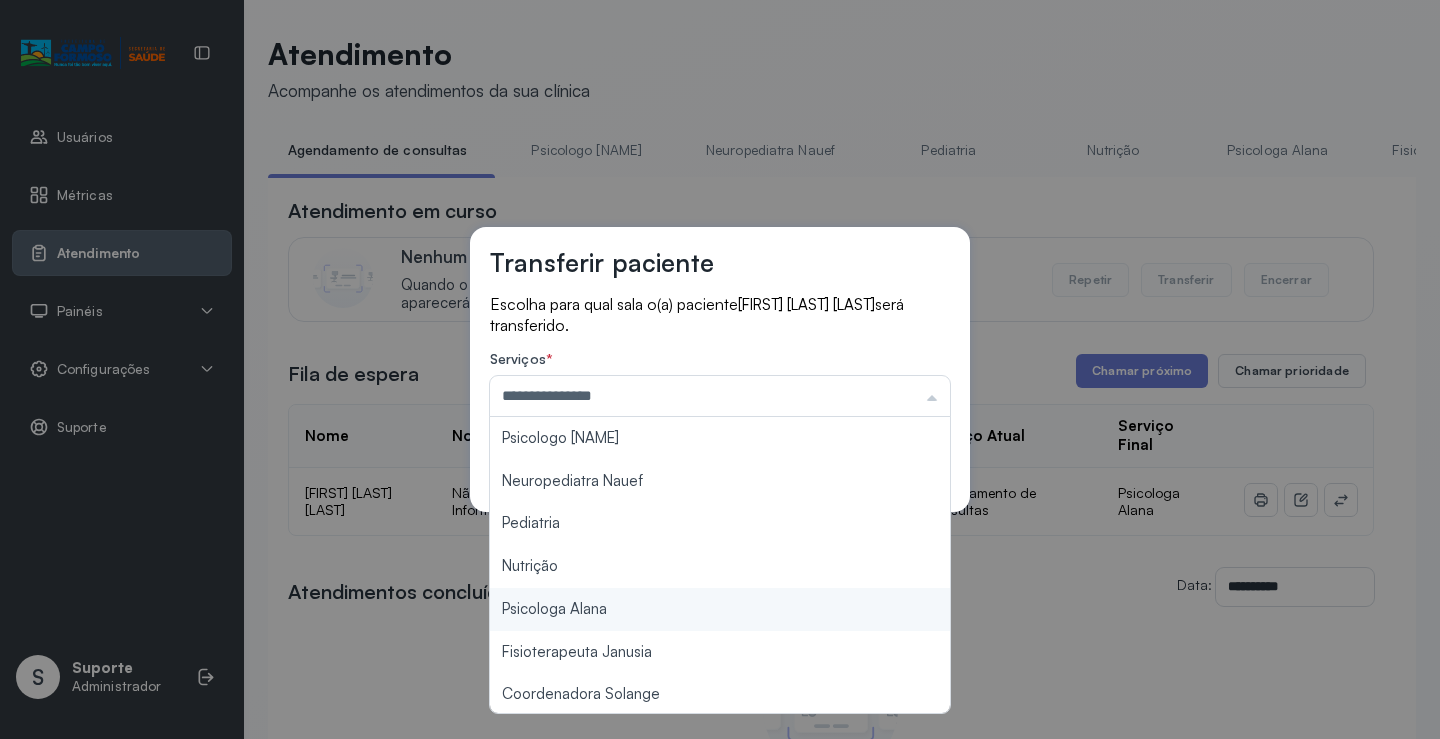 click on "**********" at bounding box center [720, 369] 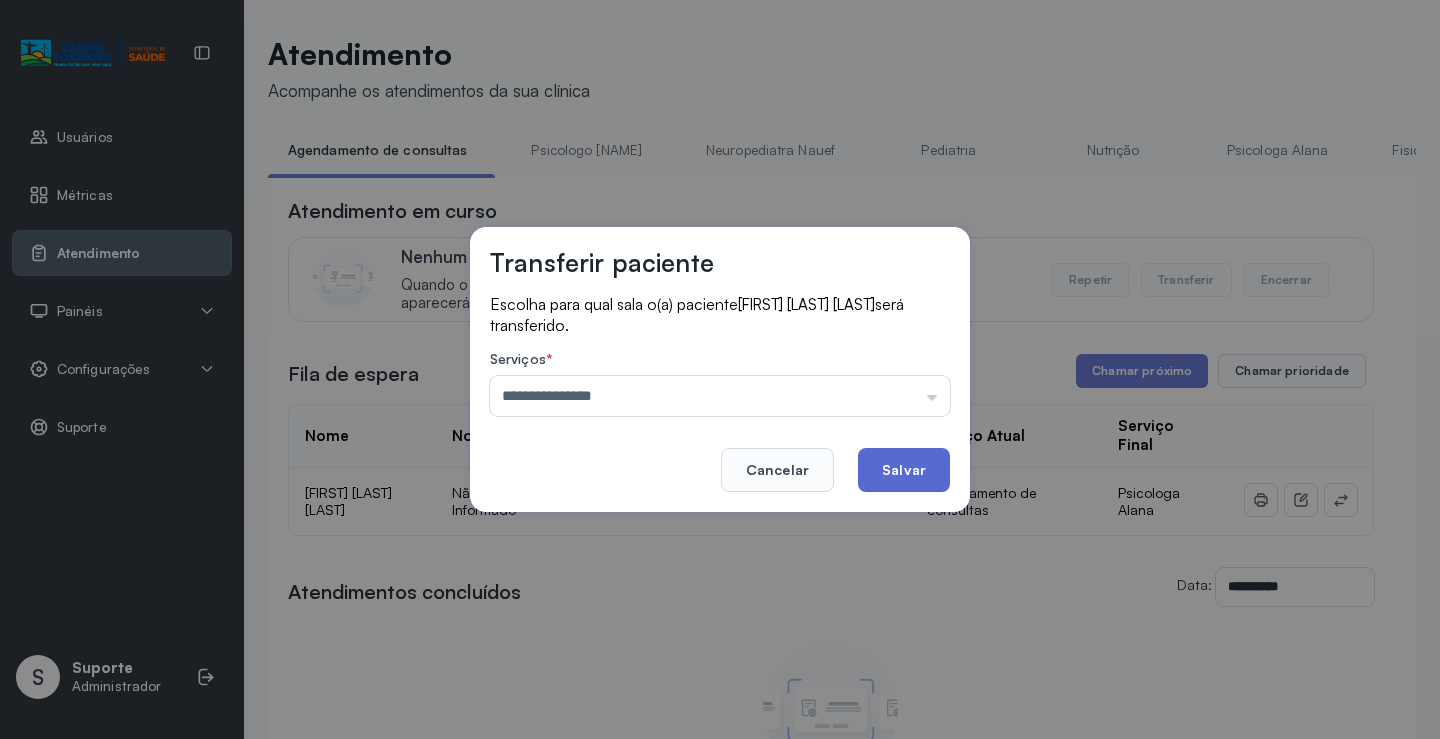 click on "Salvar" 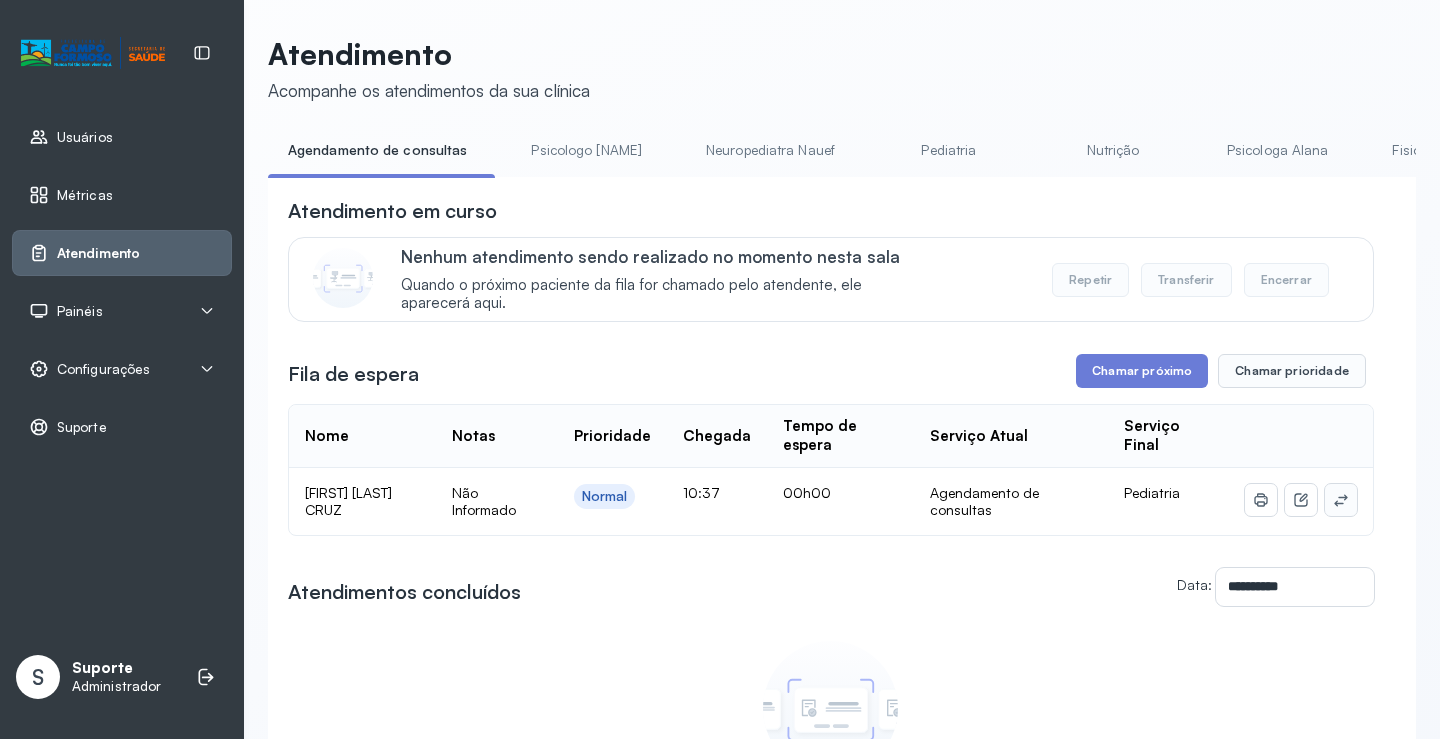 click 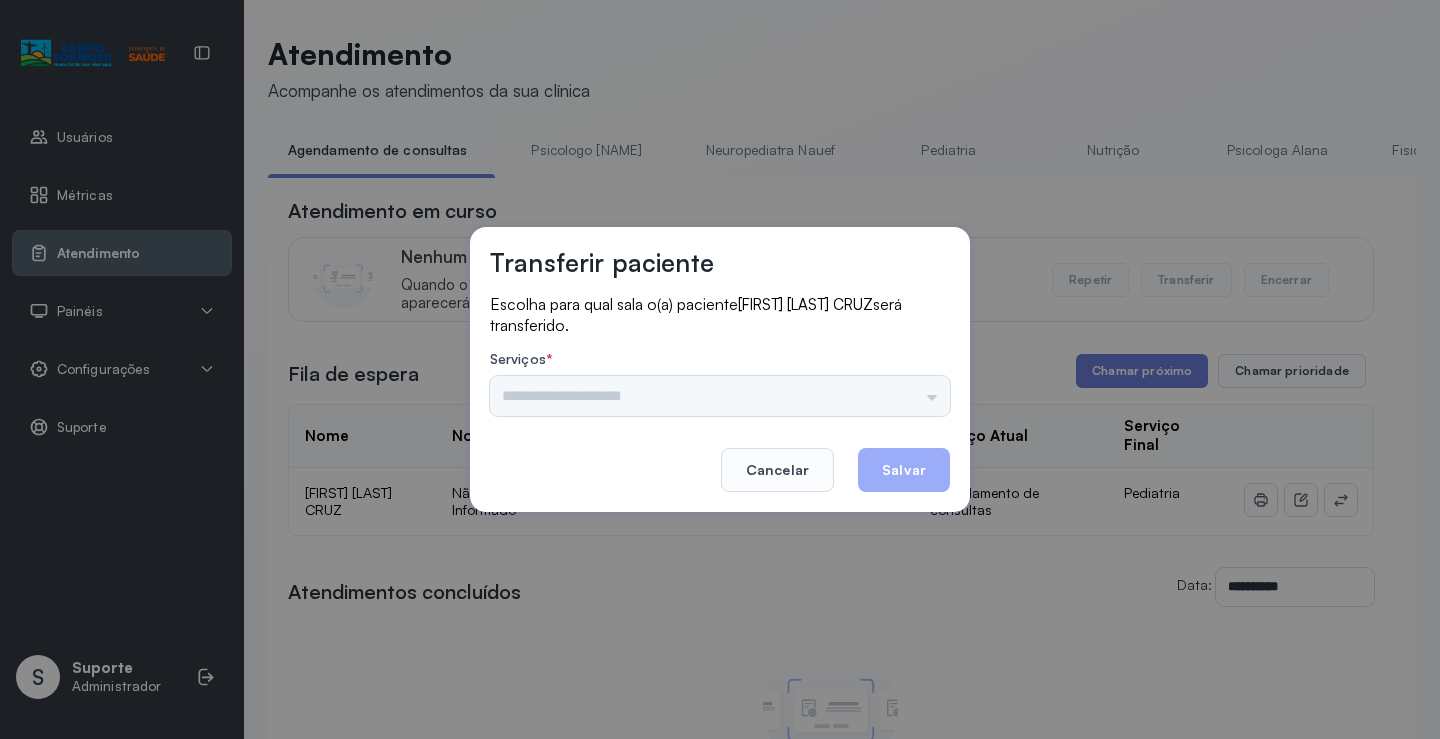 click on "Psicologo Pedro Neuropediatra Nauef Pediatria Nutrição Psicologa Alana Fisioterapeuta Janusia Coordenadora Solange Consultório 2 Assistente Social Triagem Psiquiatra Fisioterapeuta Francyne Fisioterapeuta Morgana Neuropediatra João" at bounding box center (720, 396) 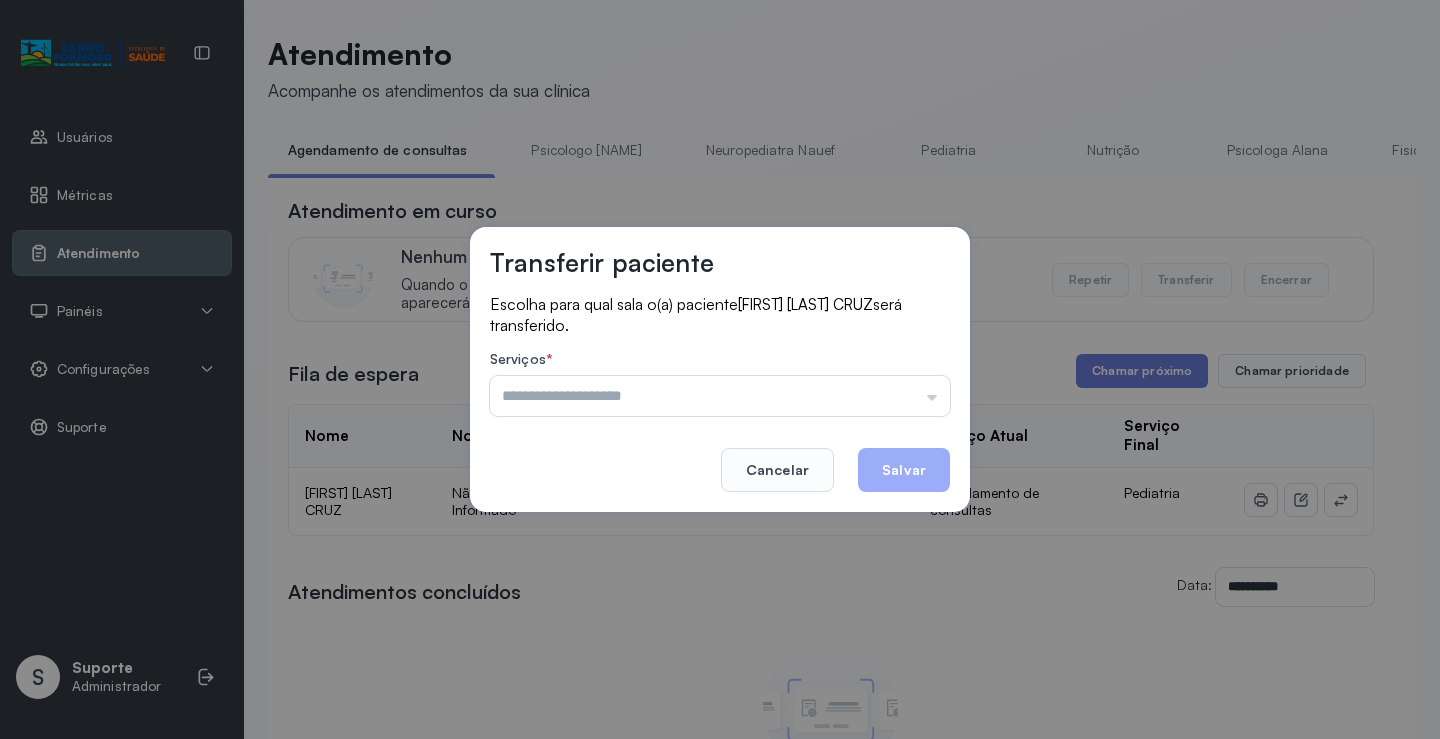 click at bounding box center (720, 396) 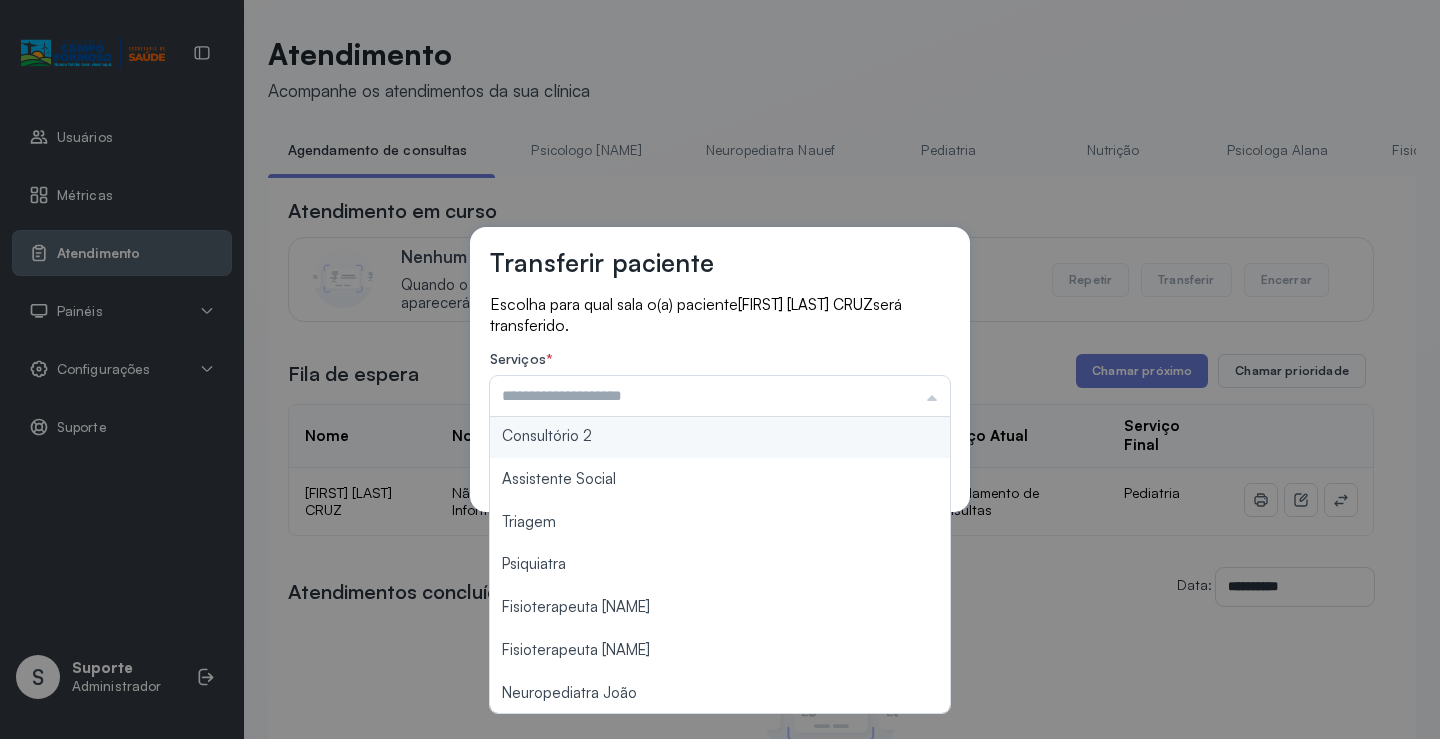 scroll, scrollTop: 302, scrollLeft: 0, axis: vertical 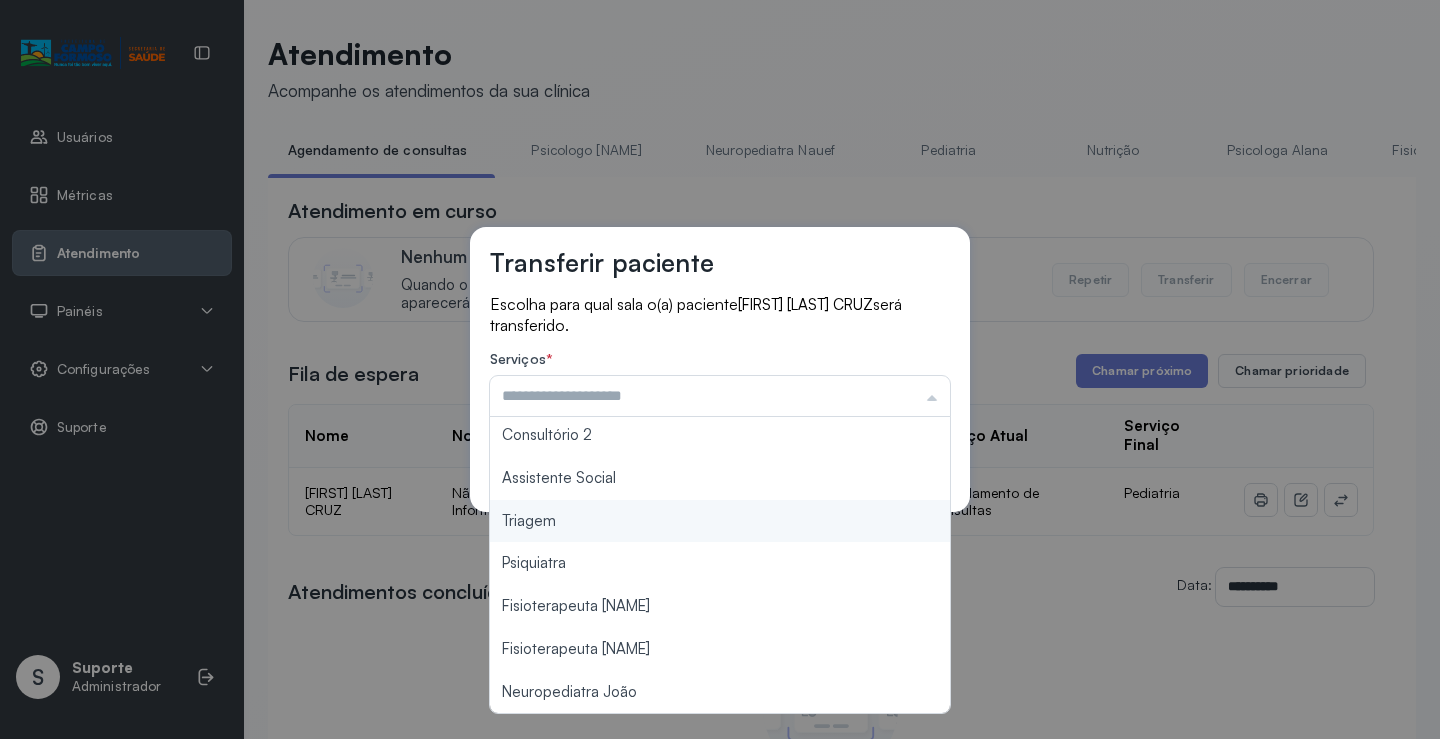 type on "*******" 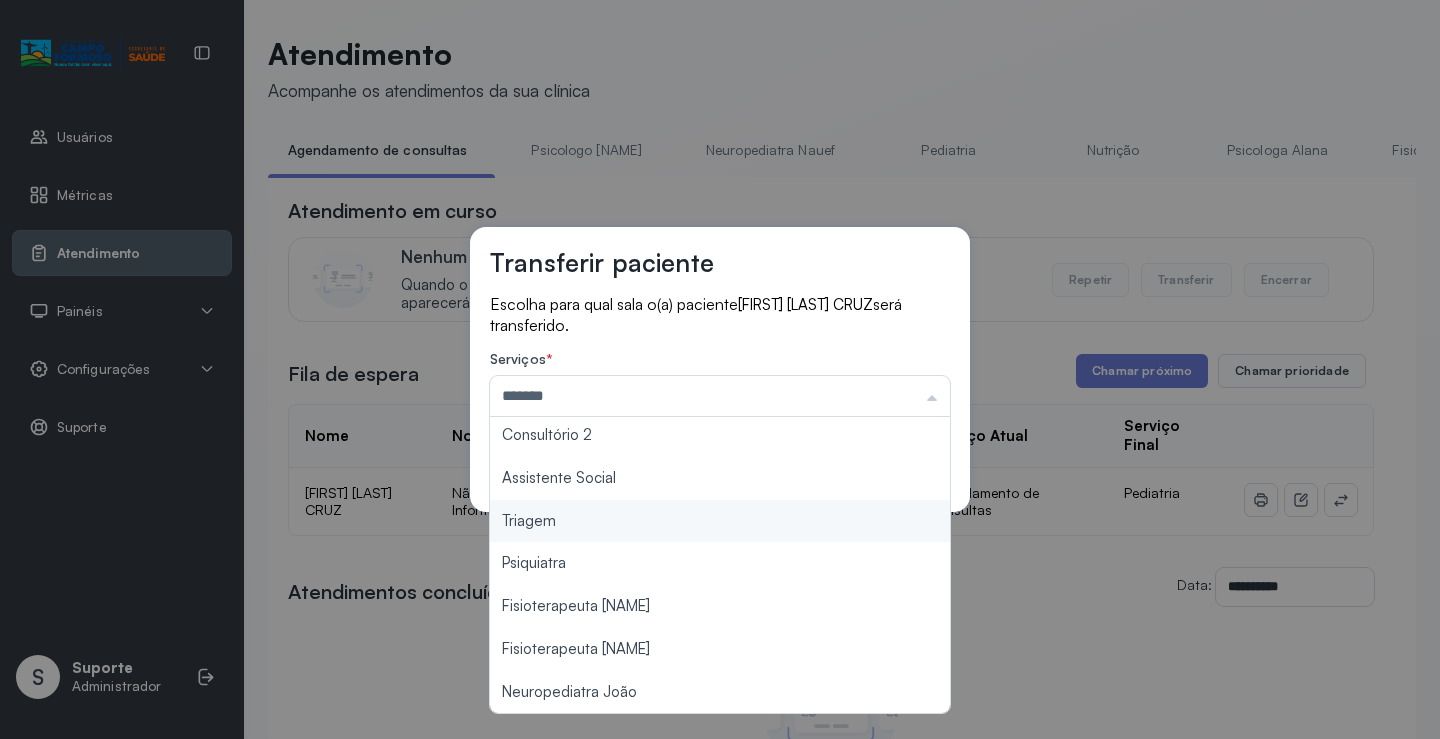 click on "Transferir paciente Escolha para qual sala o(a) paciente  HELENA SANTOS CRUZ  será transferido.  Serviços  *  ******* Psicologo Pedro Neuropediatra Nauef Pediatria Nutrição Psicologa Alana Fisioterapeuta Janusia Coordenadora Solange Consultório 2 Assistente Social Triagem Psiquiatra Fisioterapeuta Francyne Fisioterapeuta Morgana Neuropediatra João Cancelar Salvar" at bounding box center (720, 369) 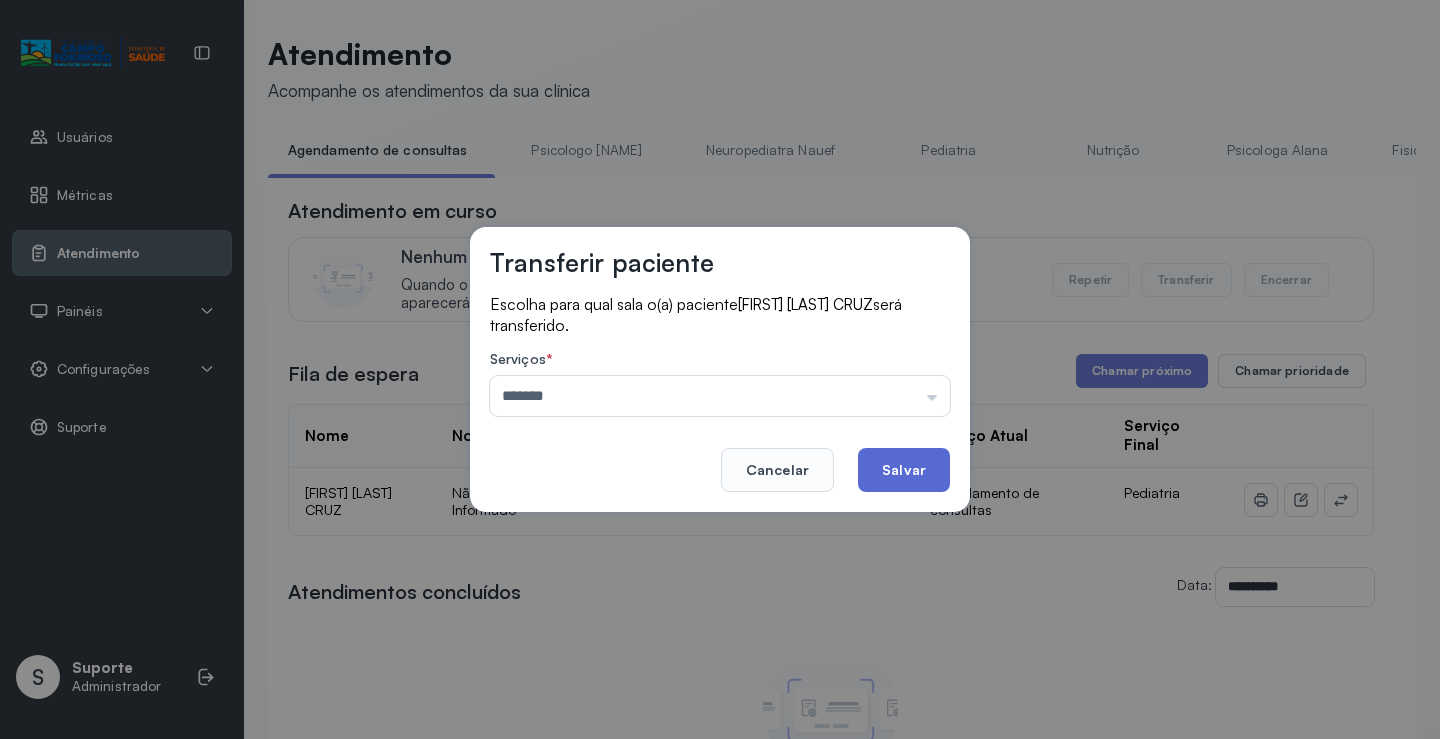 click on "Salvar" 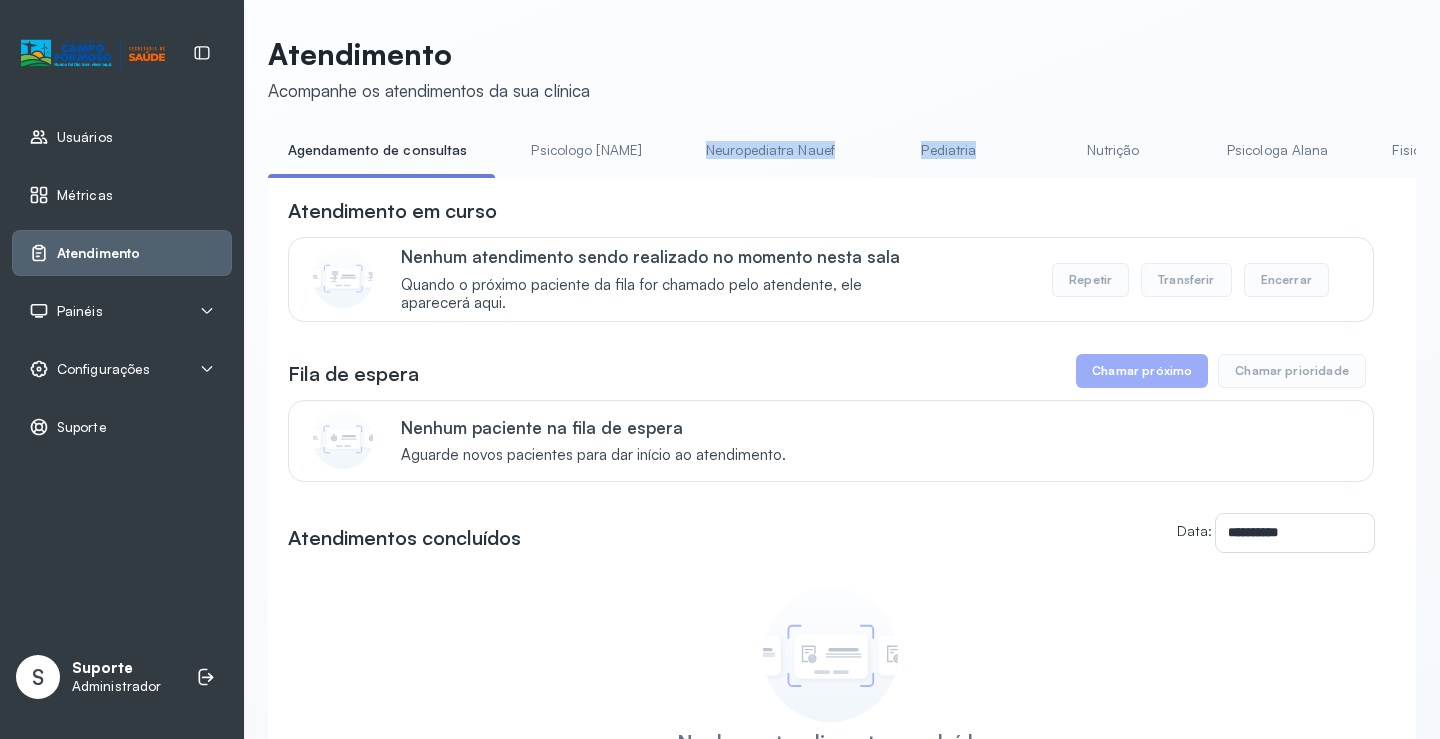 drag, startPoint x: 699, startPoint y: 177, endPoint x: 1043, endPoint y: 196, distance: 344.52432 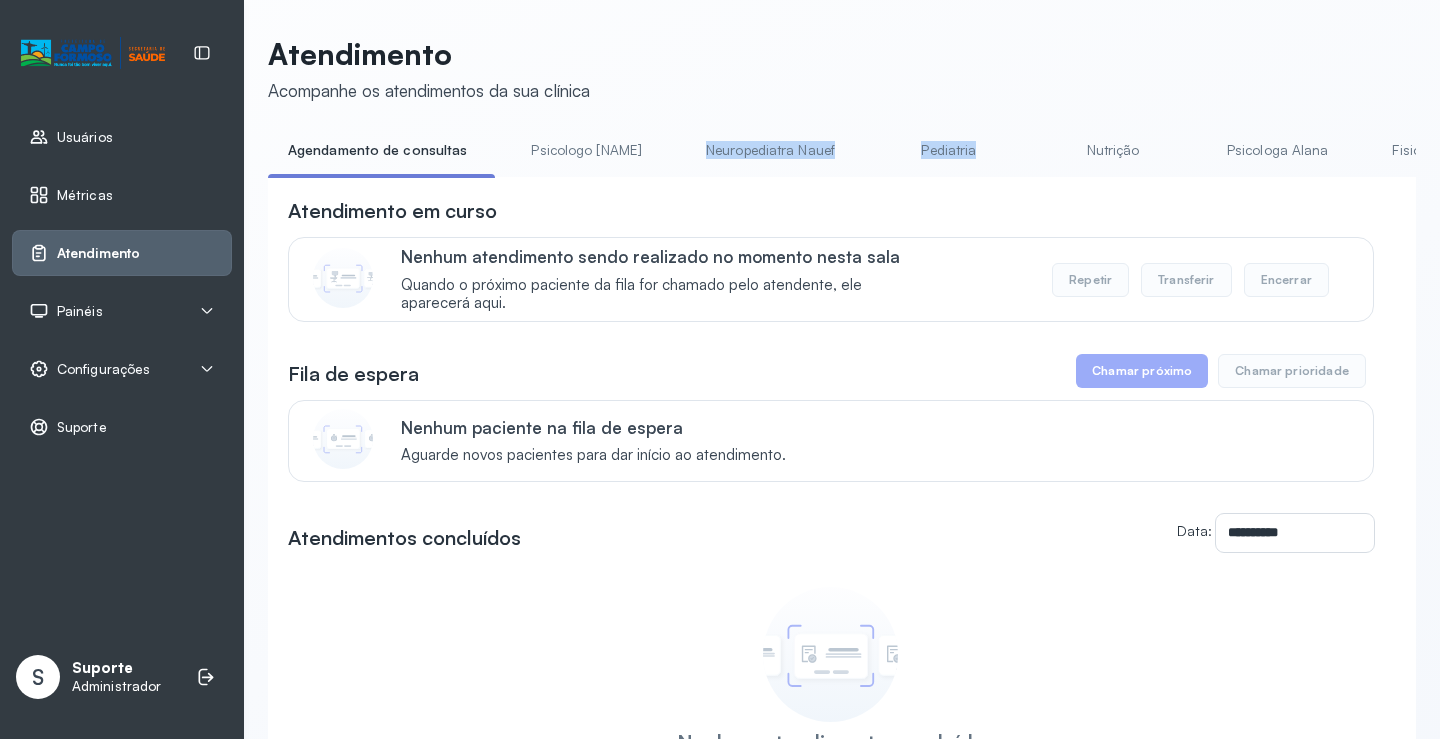 click on "**********" 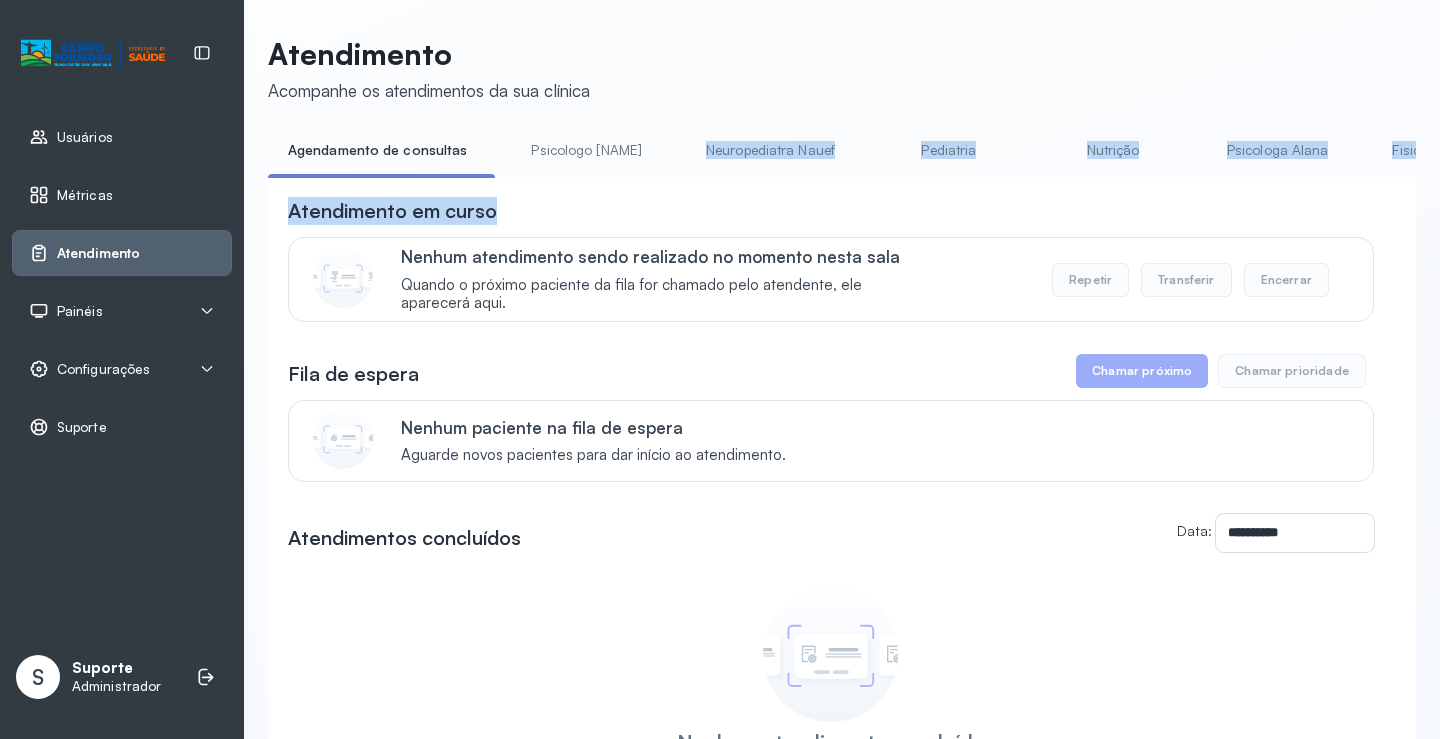 drag, startPoint x: 1043, startPoint y: 196, endPoint x: 823, endPoint y: 198, distance: 220.0091 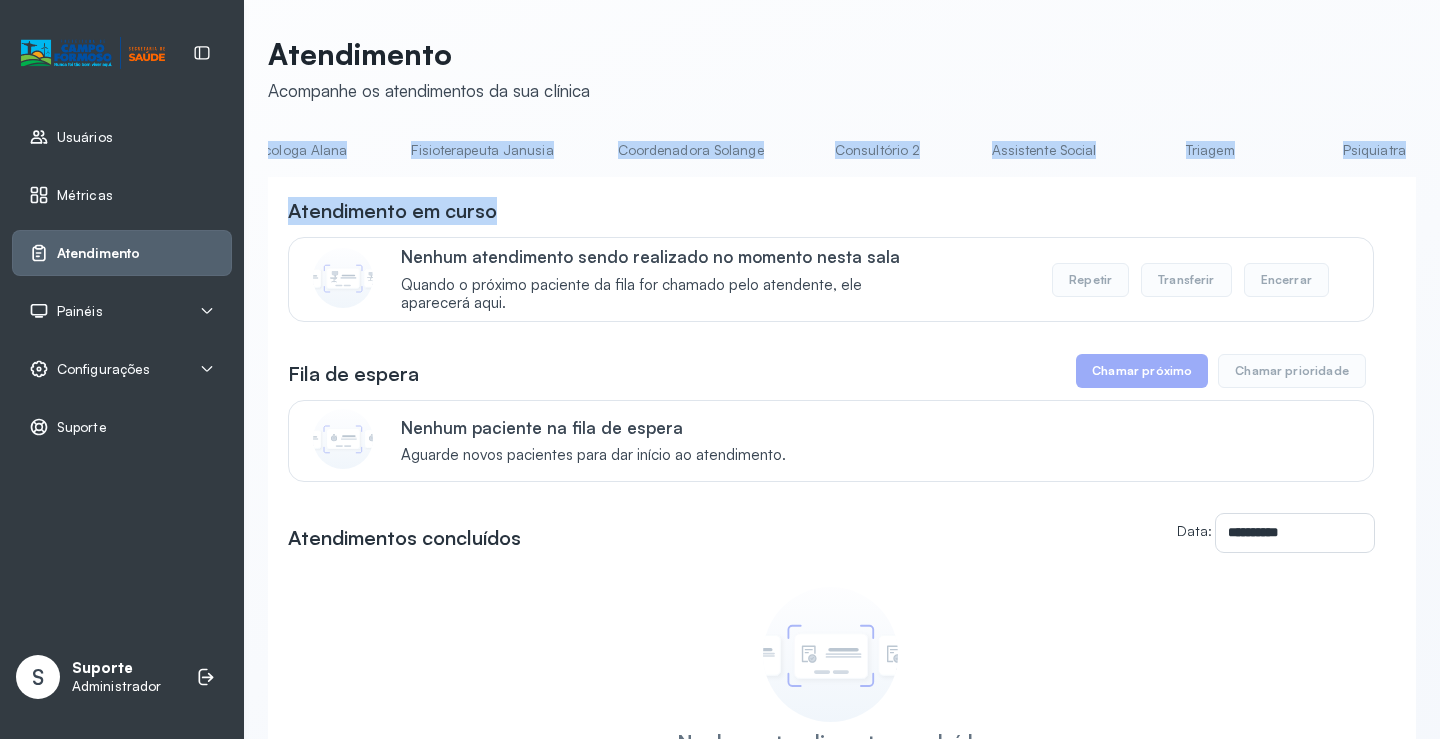 scroll, scrollTop: 0, scrollLeft: 983, axis: horizontal 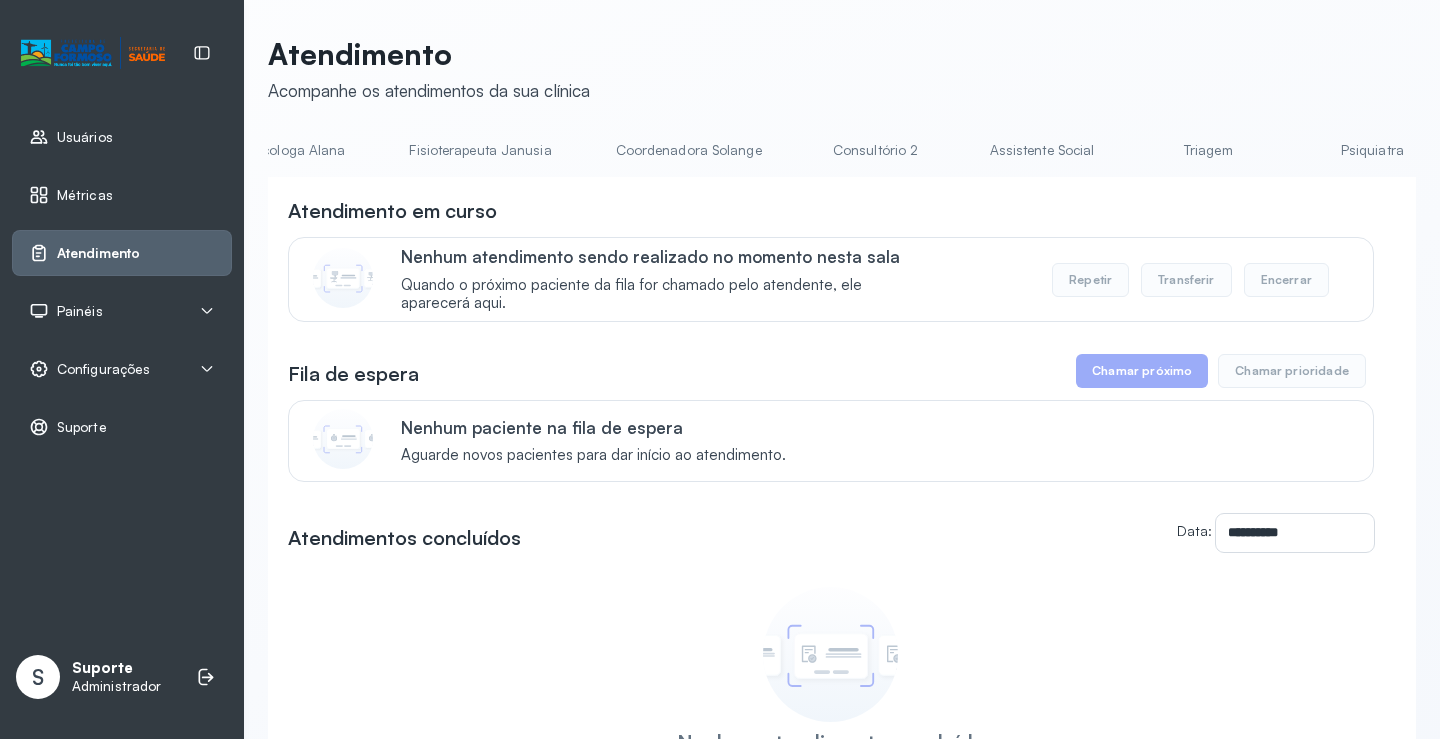 click on "Atendimento em curso Nenhum atendimento sendo realizado no momento nesta sala Quando o próximo paciente da fila for chamado pelo atendente, ele aparecerá aqui. Repetir Transferir Encerrar" at bounding box center (831, 259) 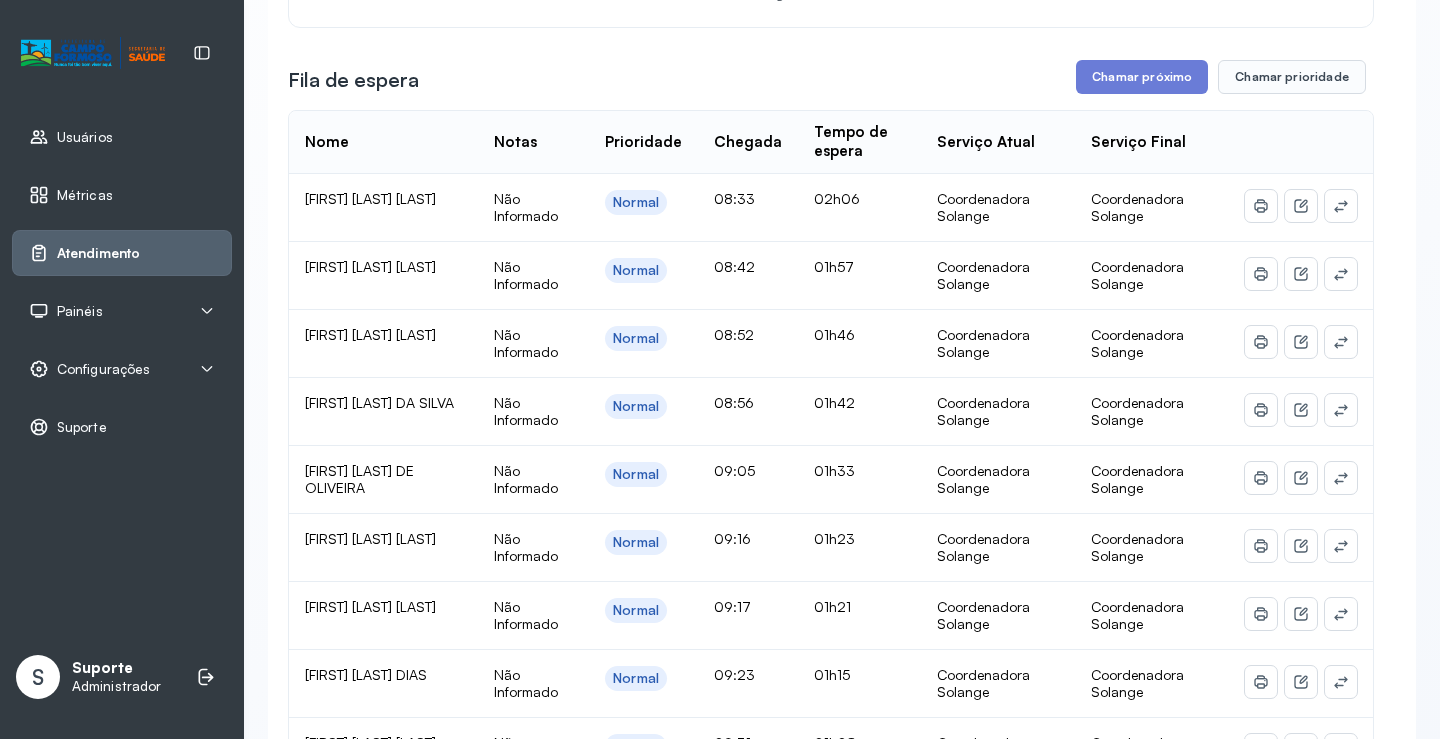scroll, scrollTop: 300, scrollLeft: 0, axis: vertical 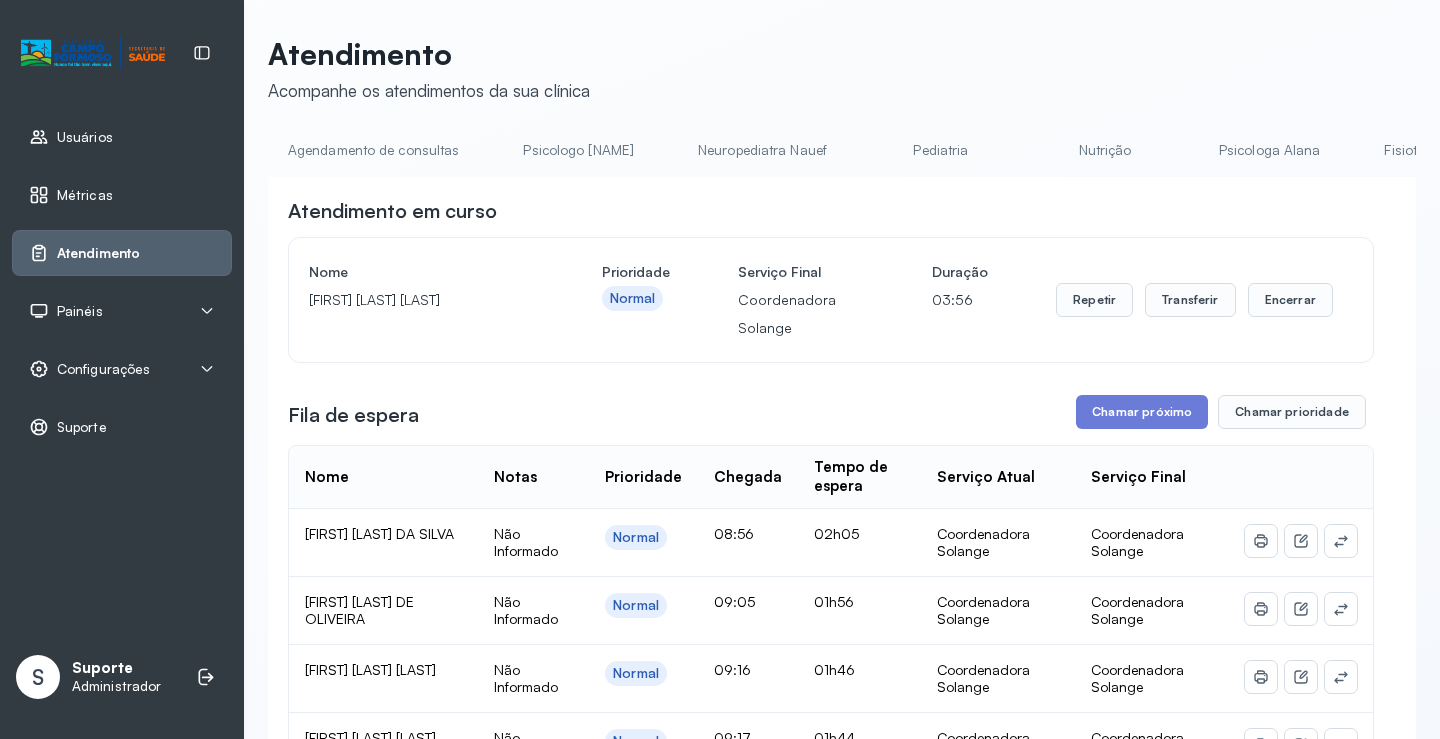 click on "Agendamento de consultas" at bounding box center (373, 150) 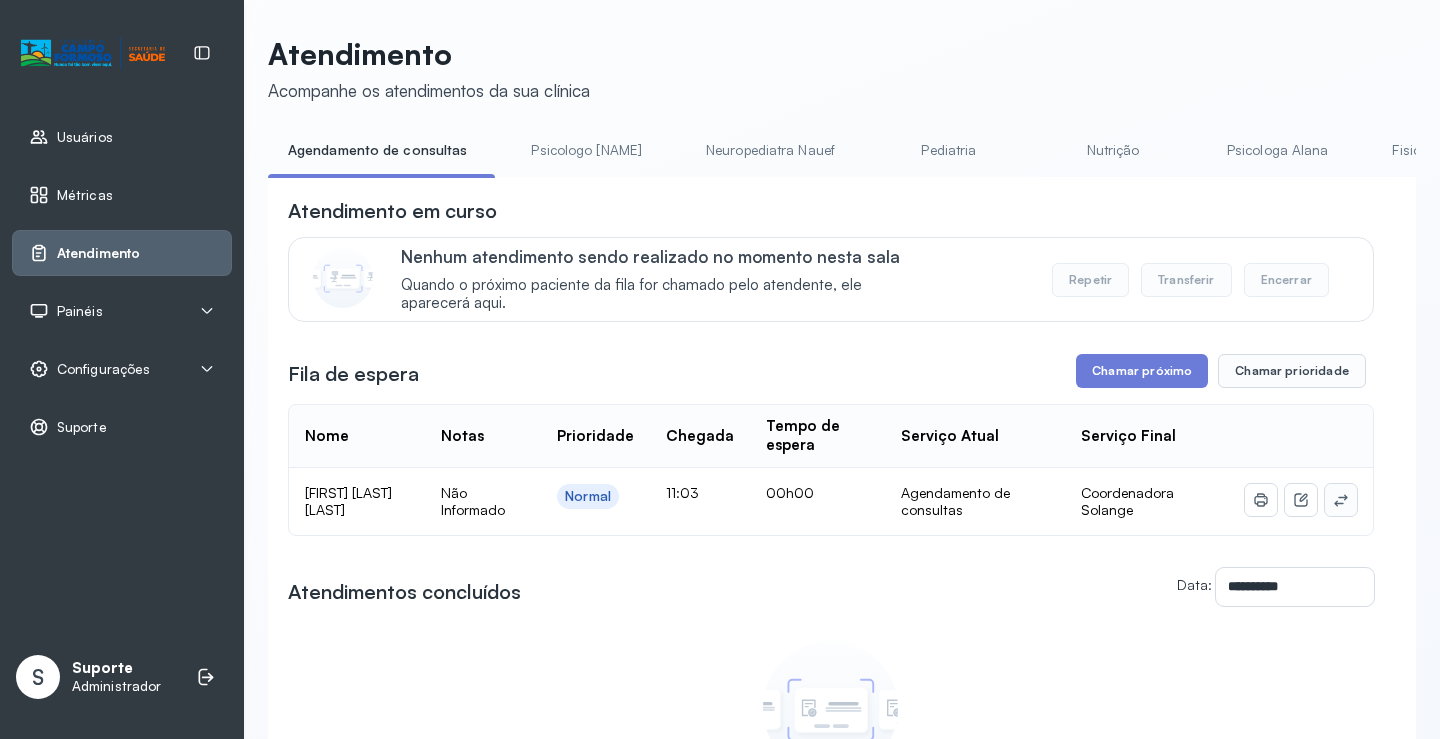 click 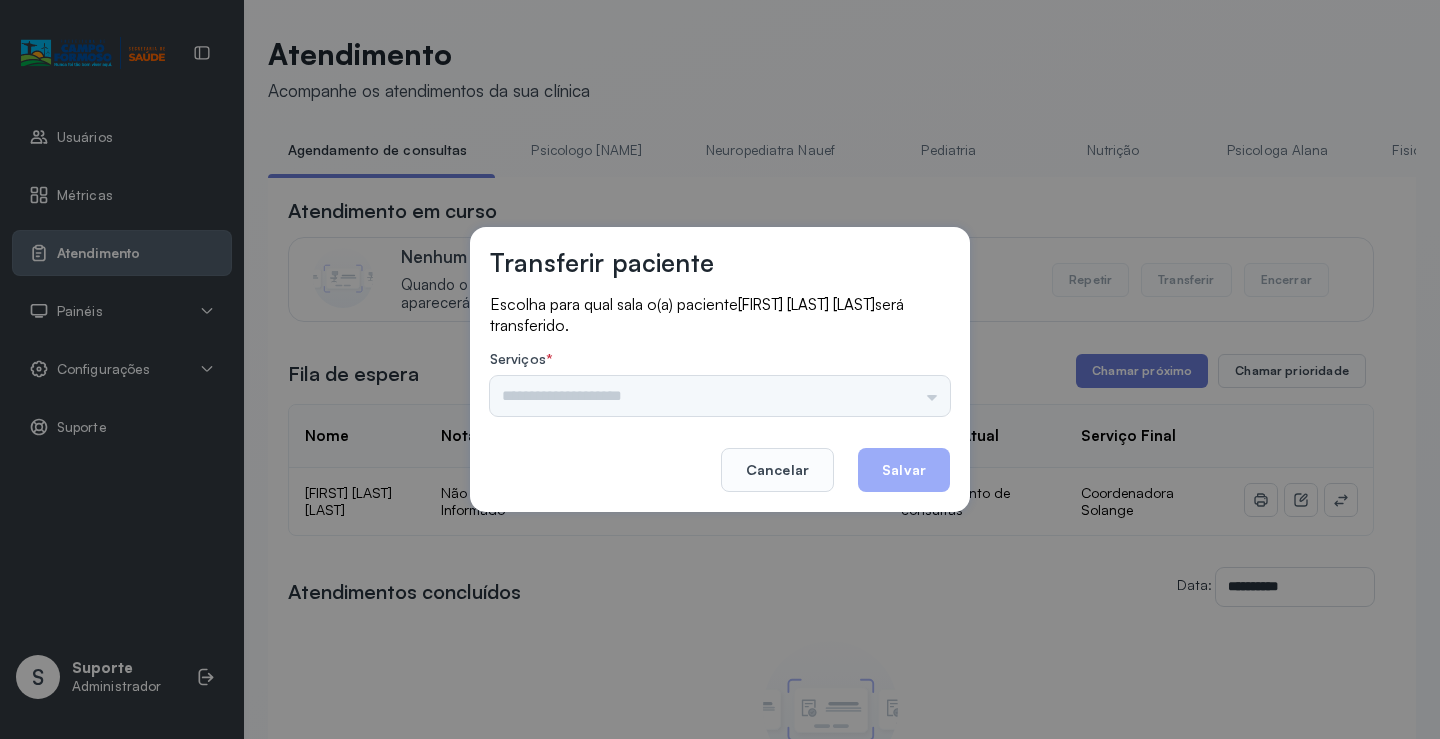 drag, startPoint x: 852, startPoint y: 390, endPoint x: 923, endPoint y: 395, distance: 71.17584 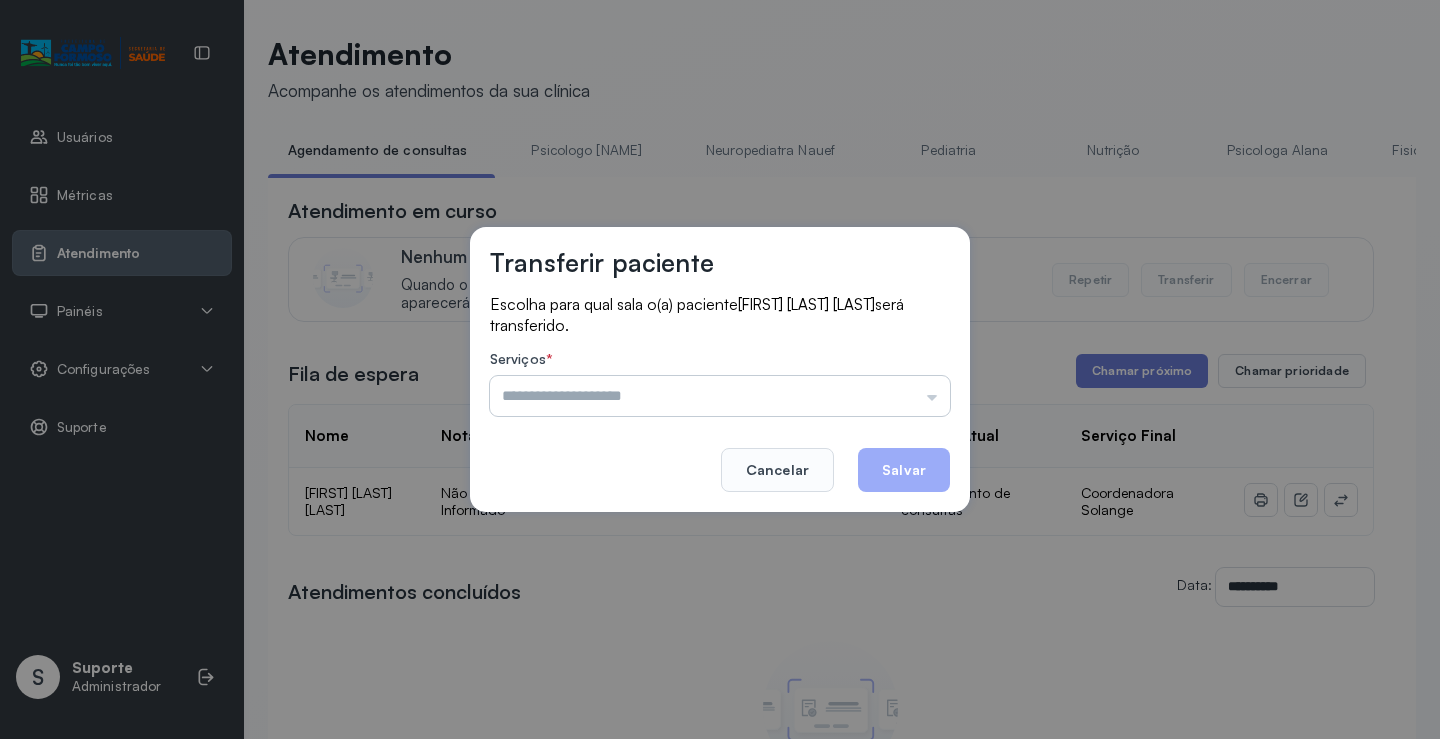click at bounding box center [720, 396] 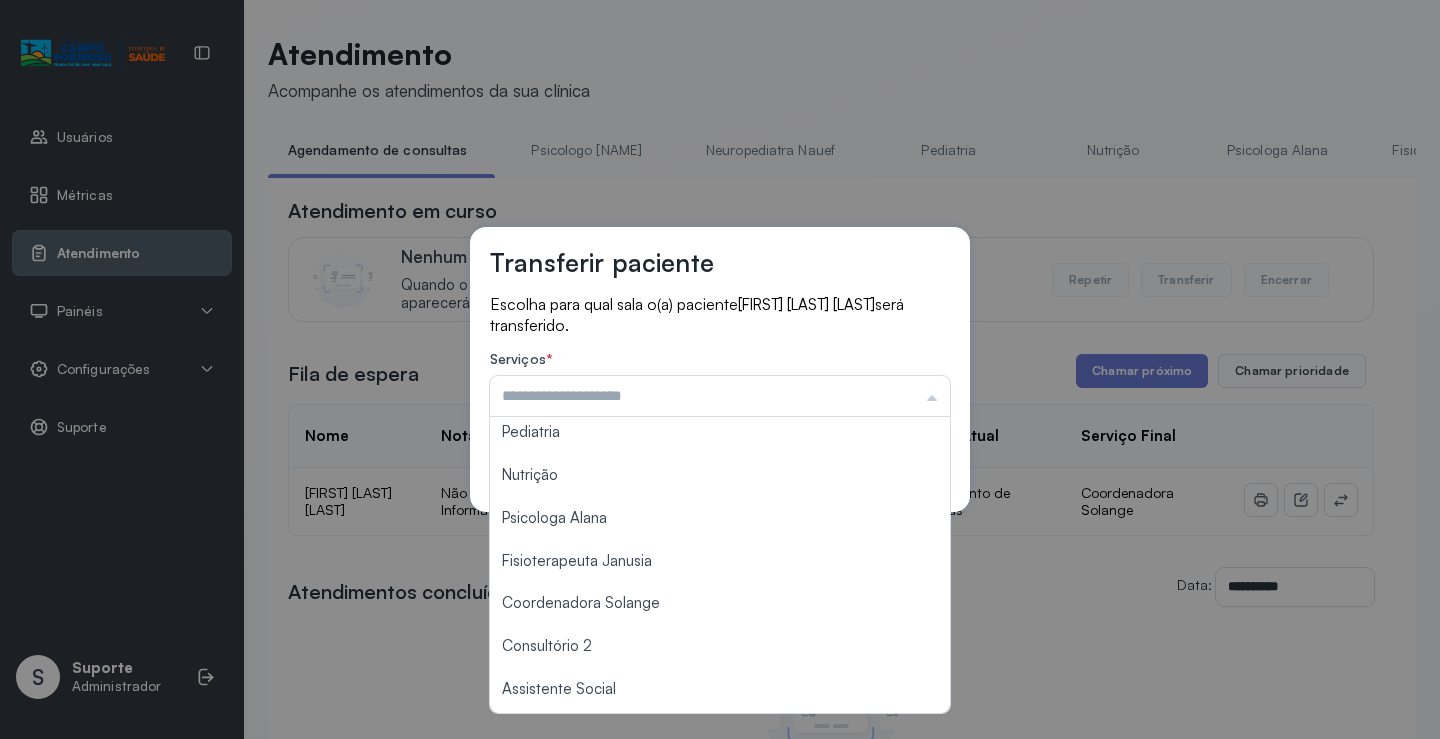 scroll, scrollTop: 3, scrollLeft: 0, axis: vertical 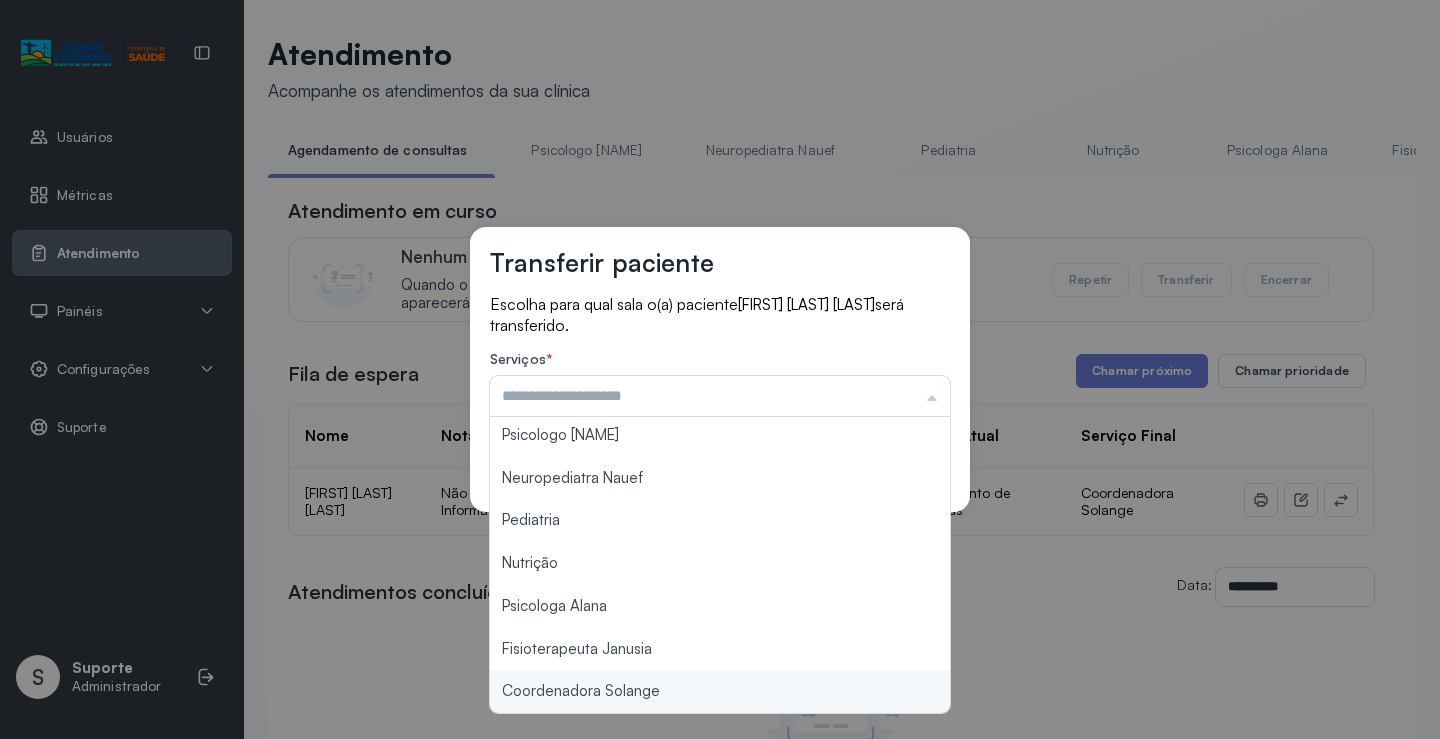type on "**********" 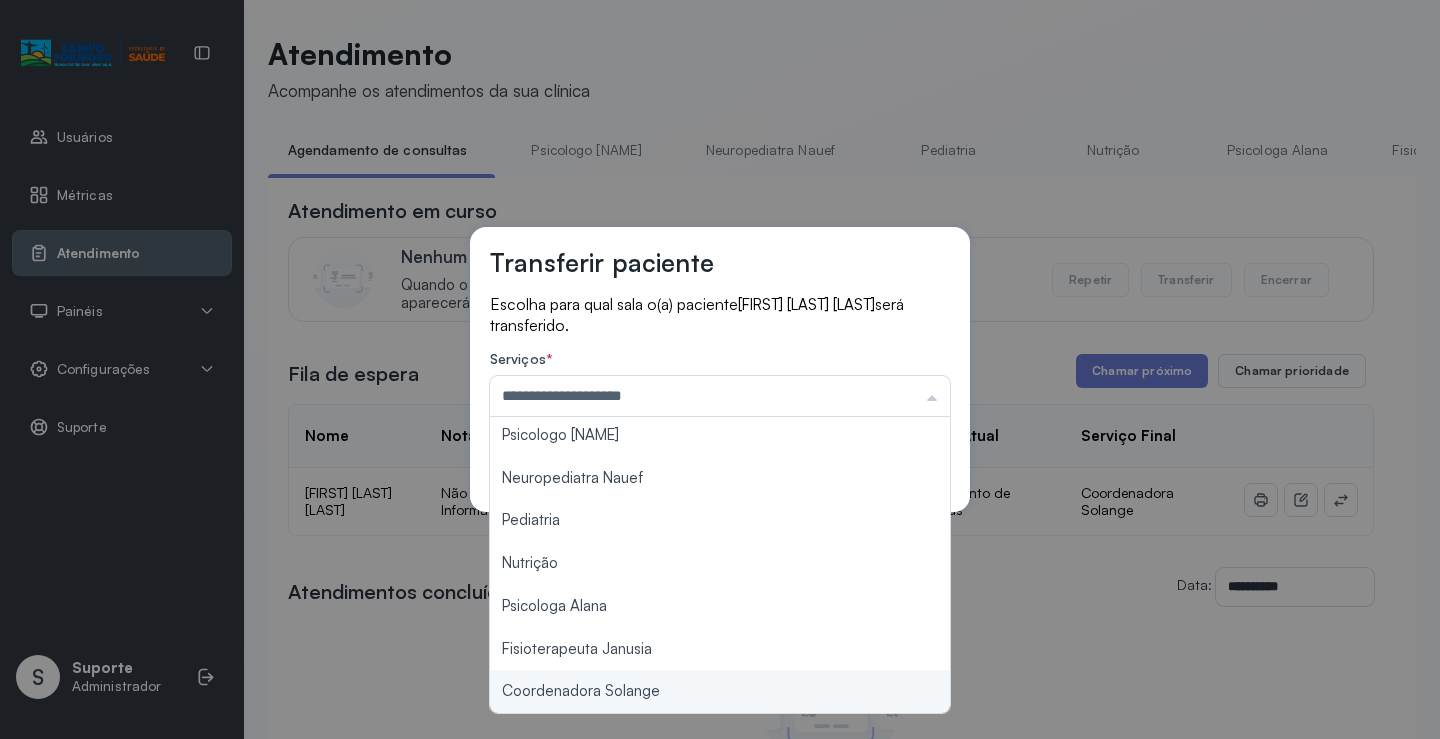 click on "**********" at bounding box center [720, 369] 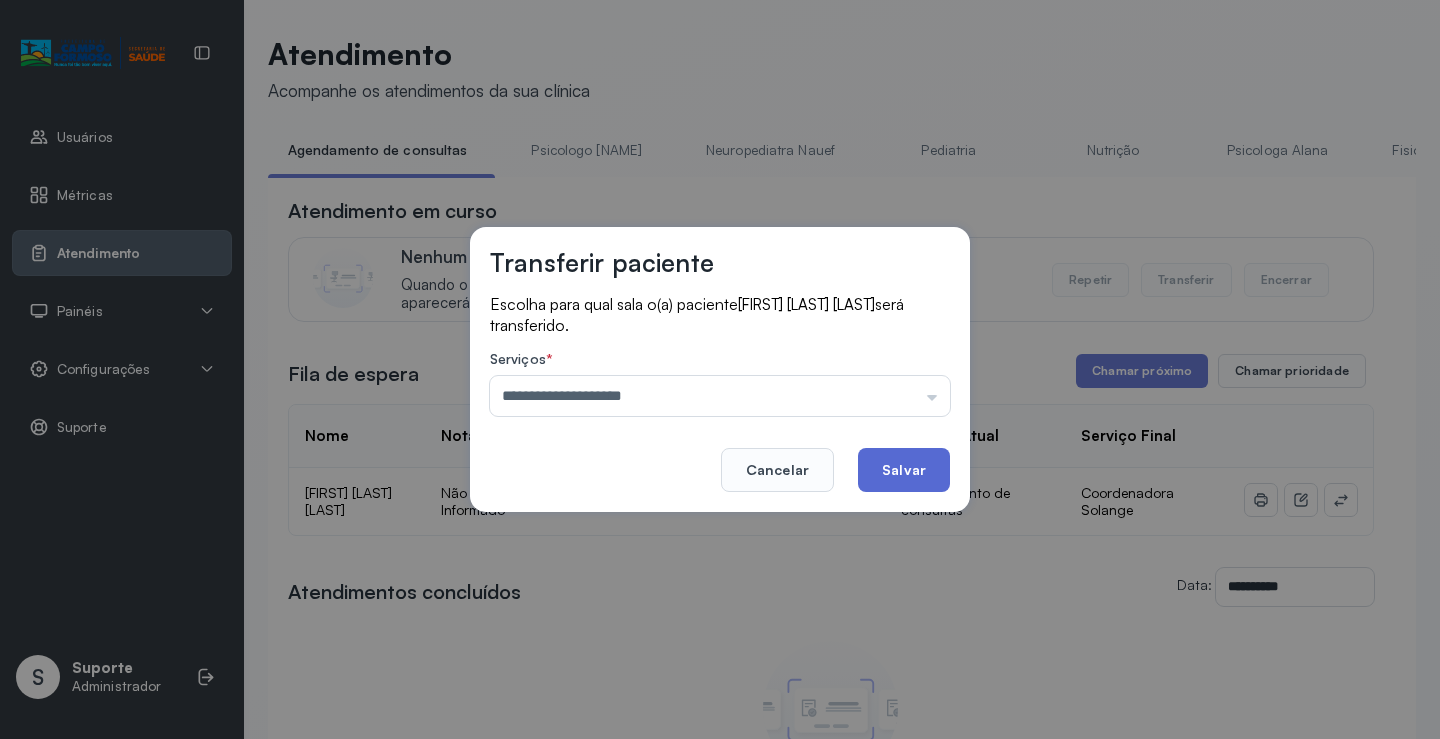 click on "Salvar" 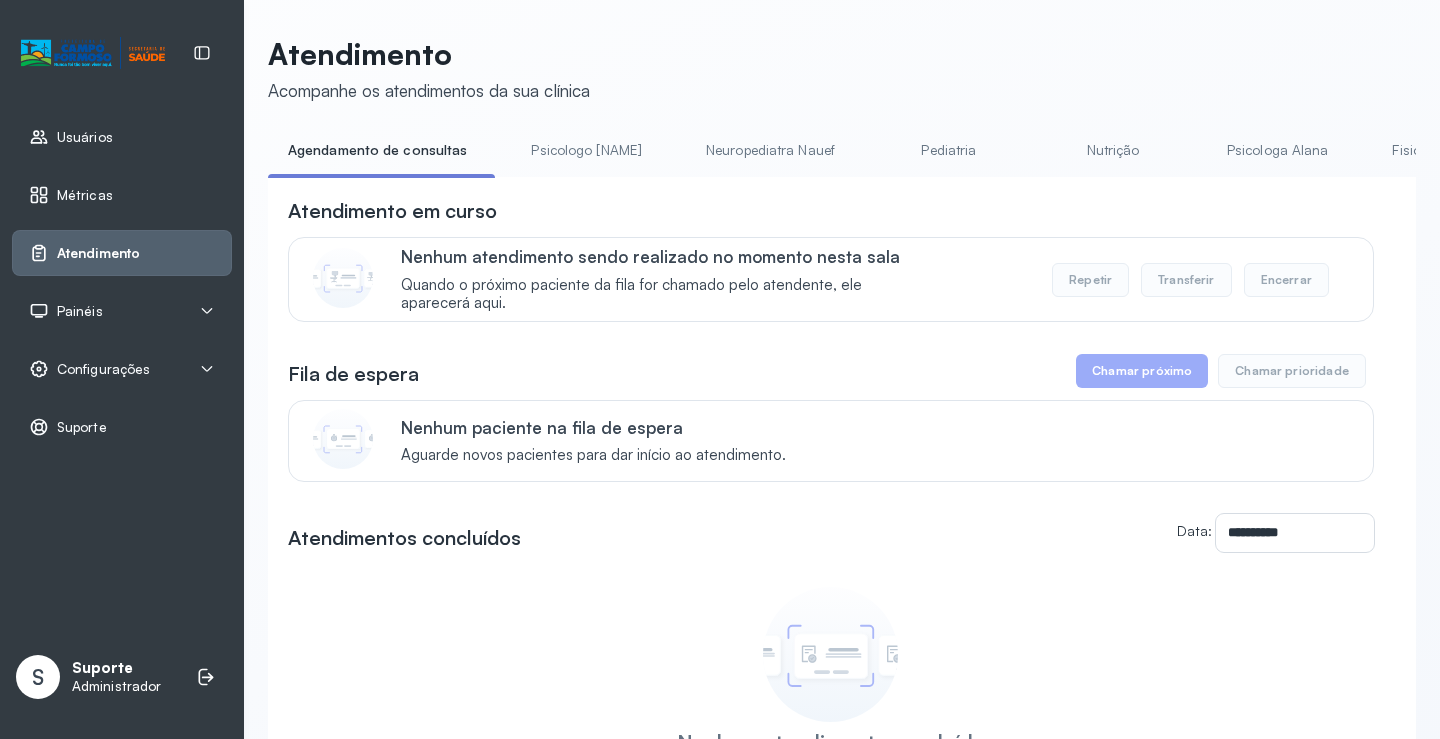 click on "Pediatria" at bounding box center [949, 150] 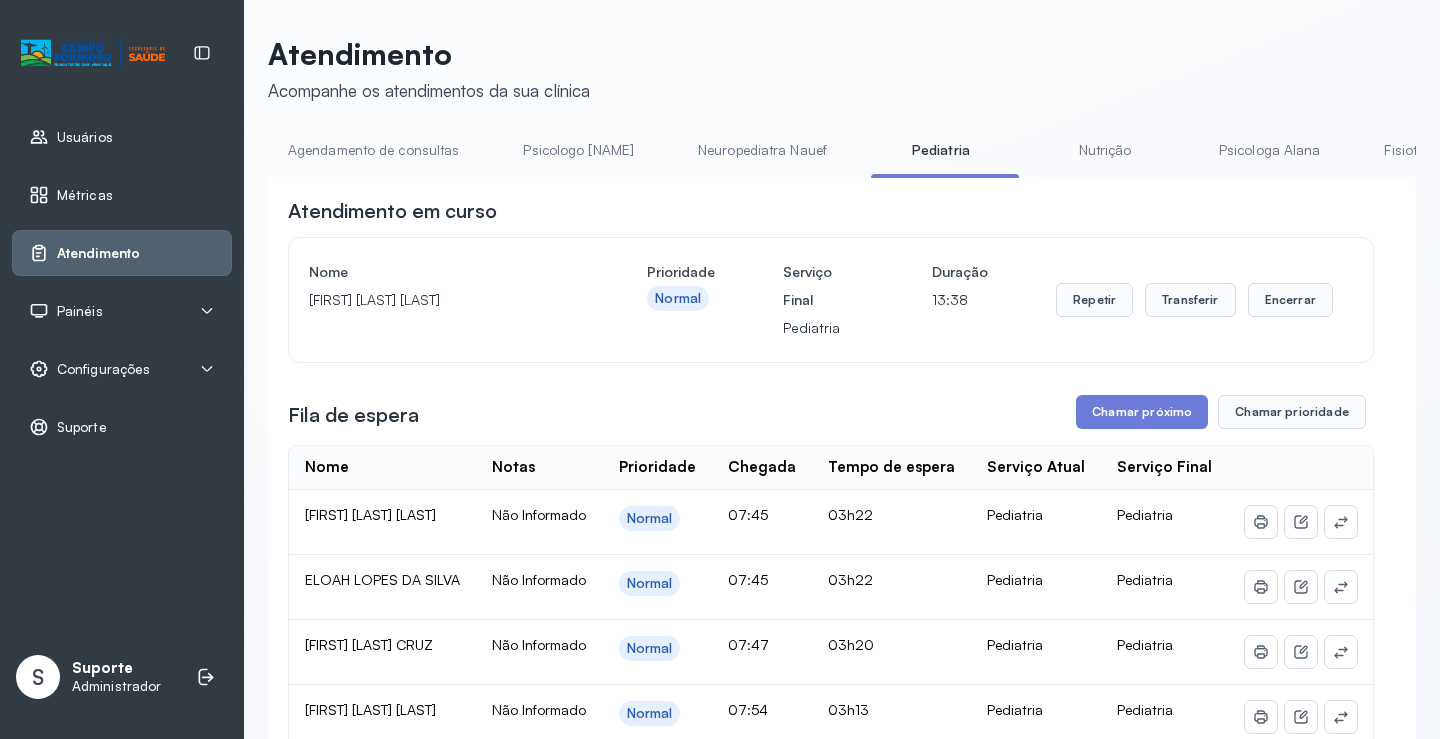 scroll, scrollTop: 100, scrollLeft: 0, axis: vertical 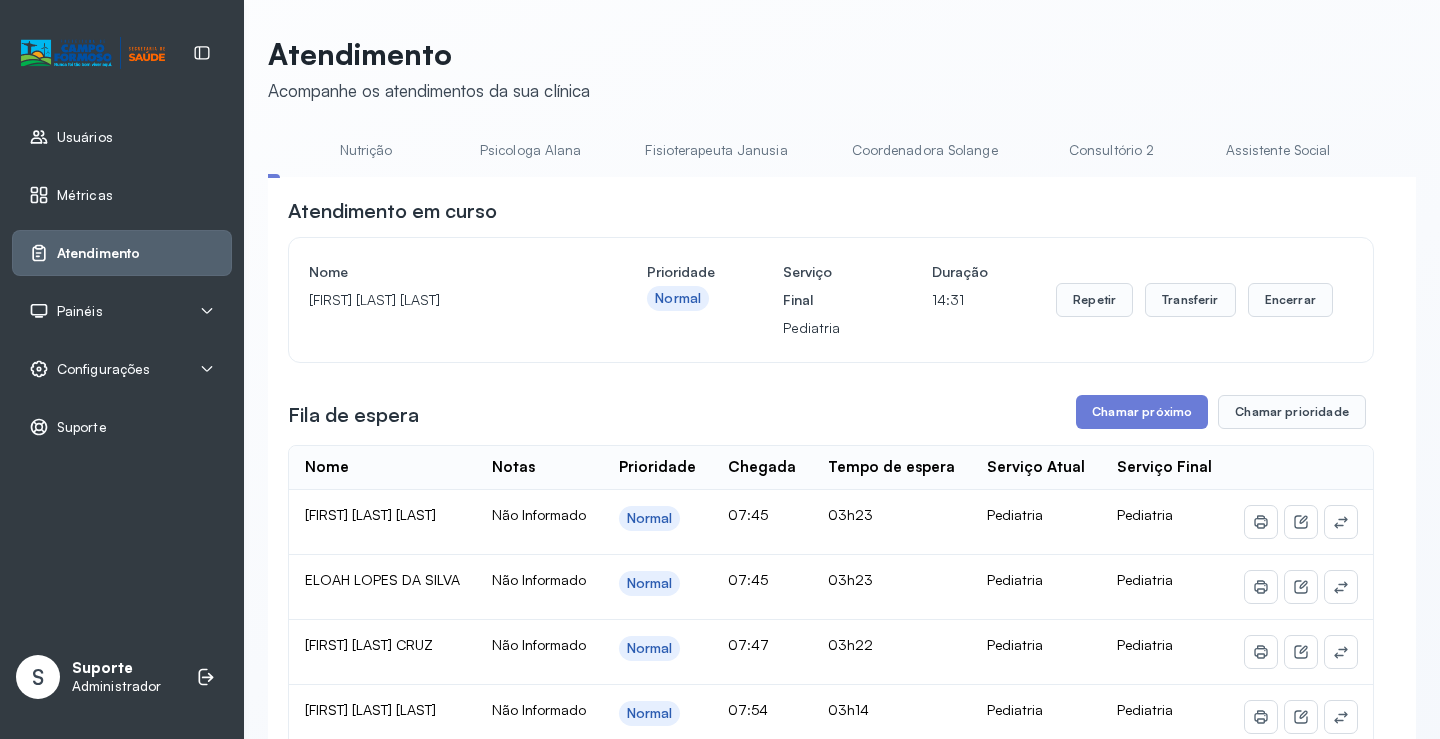 click on "Coordenadora Solange" at bounding box center (925, 150) 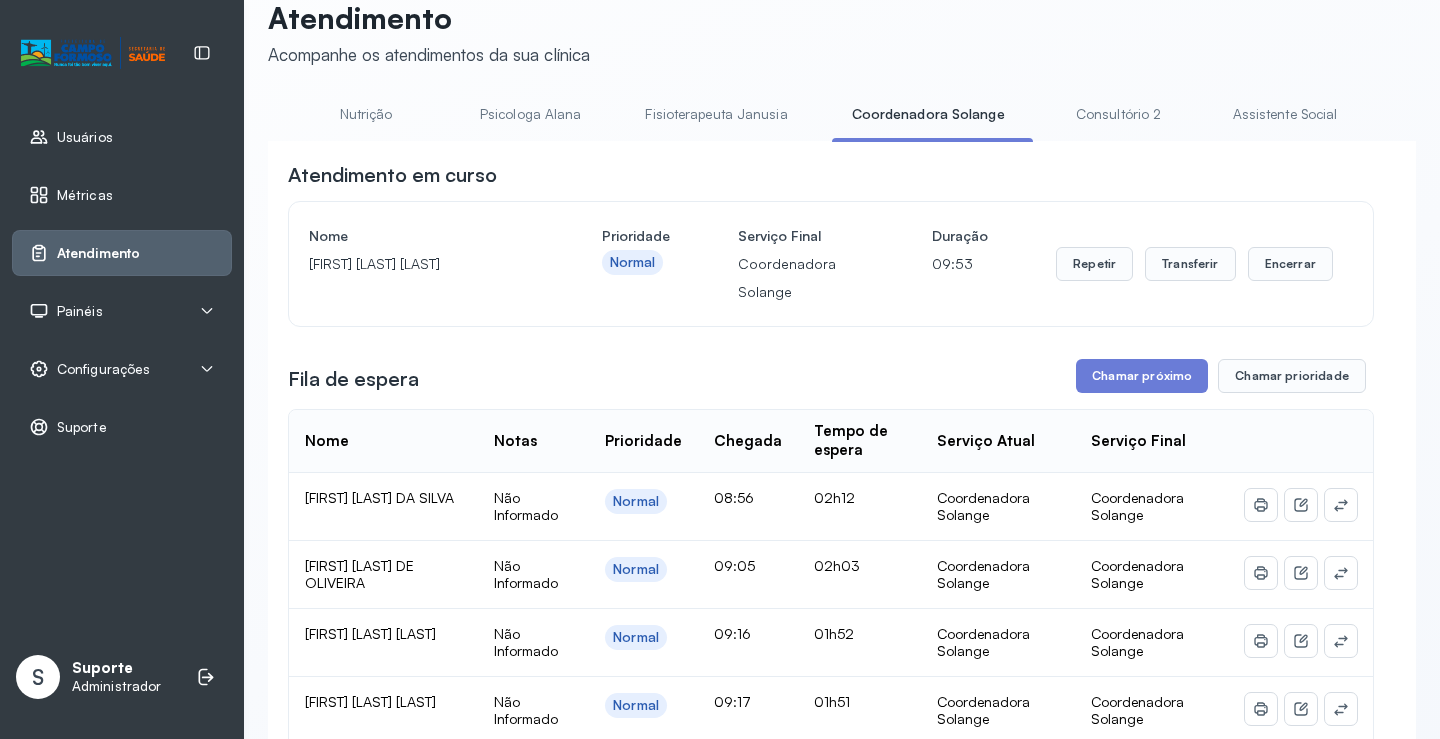 scroll, scrollTop: 100, scrollLeft: 0, axis: vertical 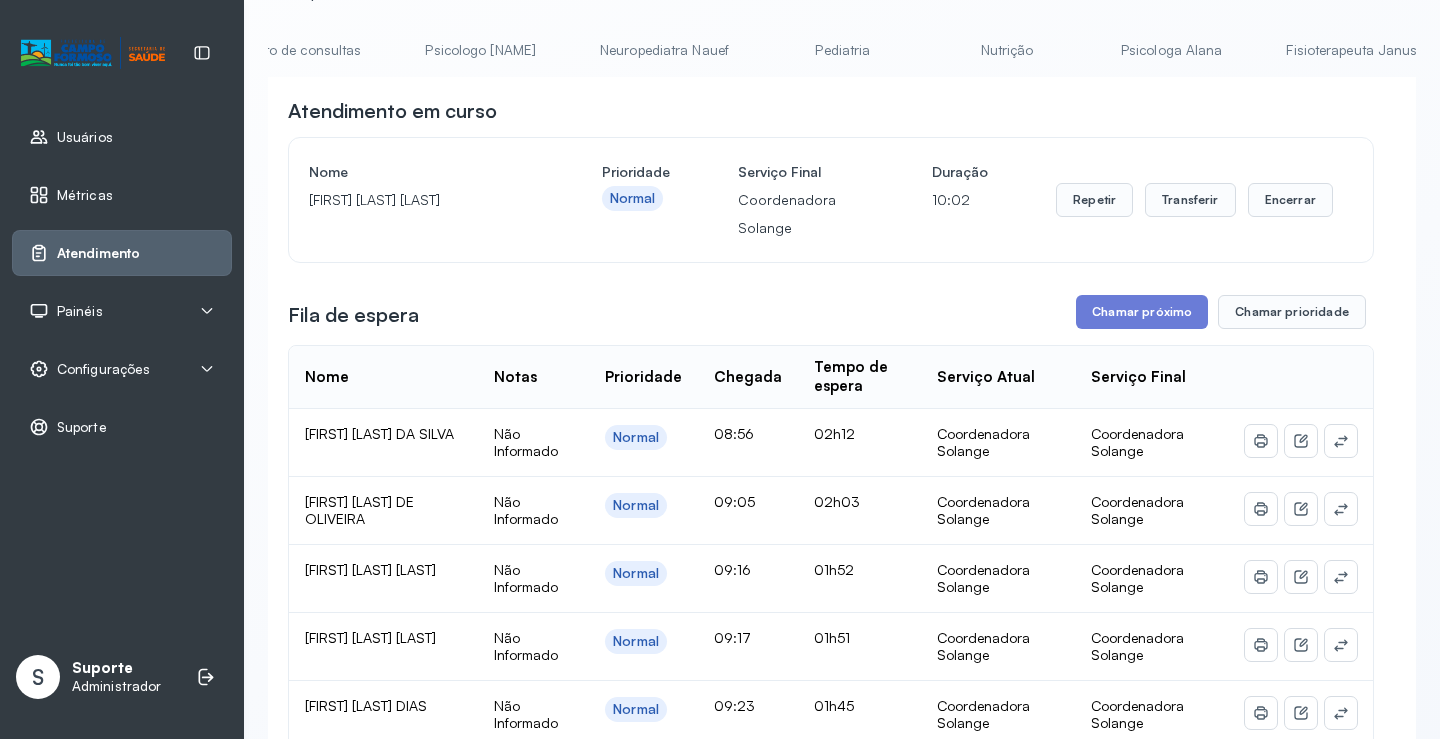 click on "Pediatria" at bounding box center [843, 50] 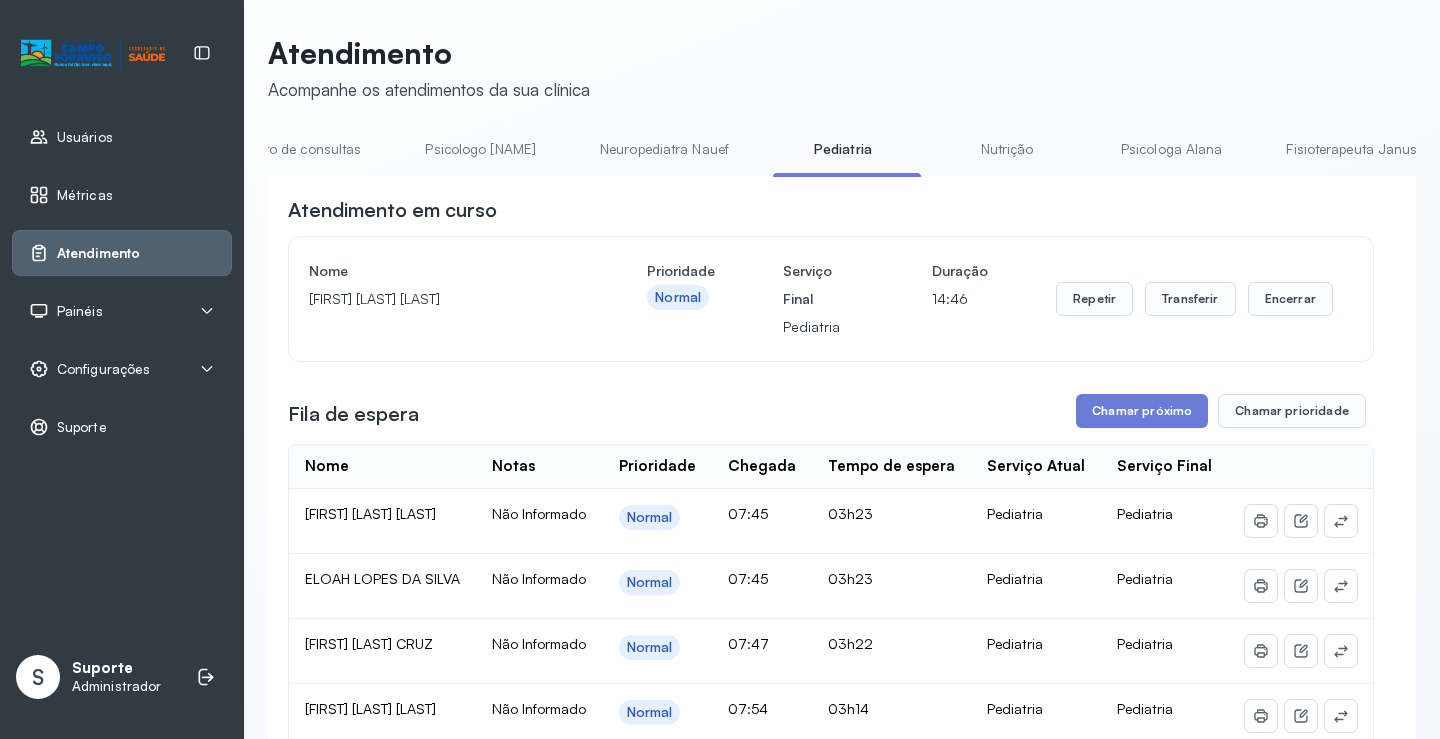 scroll, scrollTop: 100, scrollLeft: 0, axis: vertical 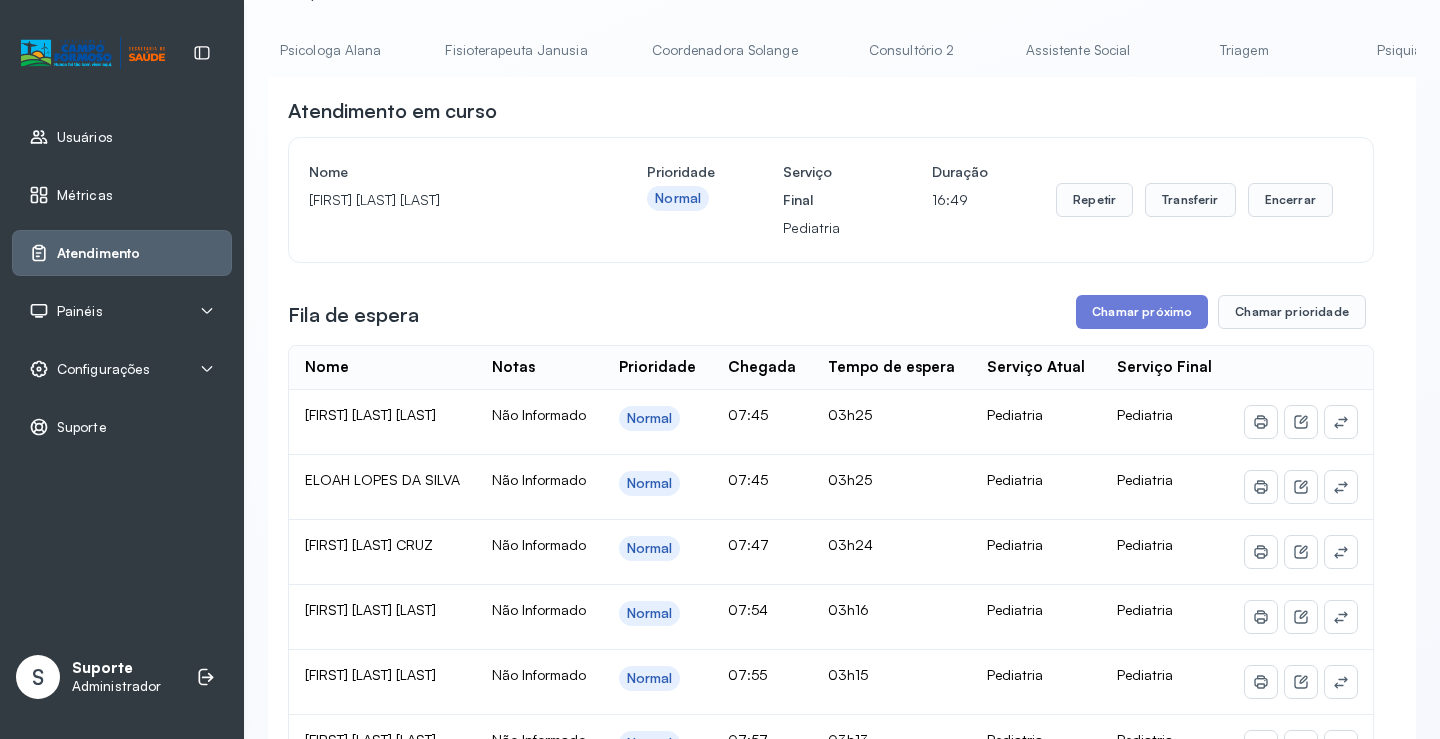 drag, startPoint x: 734, startPoint y: 32, endPoint x: 737, endPoint y: 42, distance: 10.440307 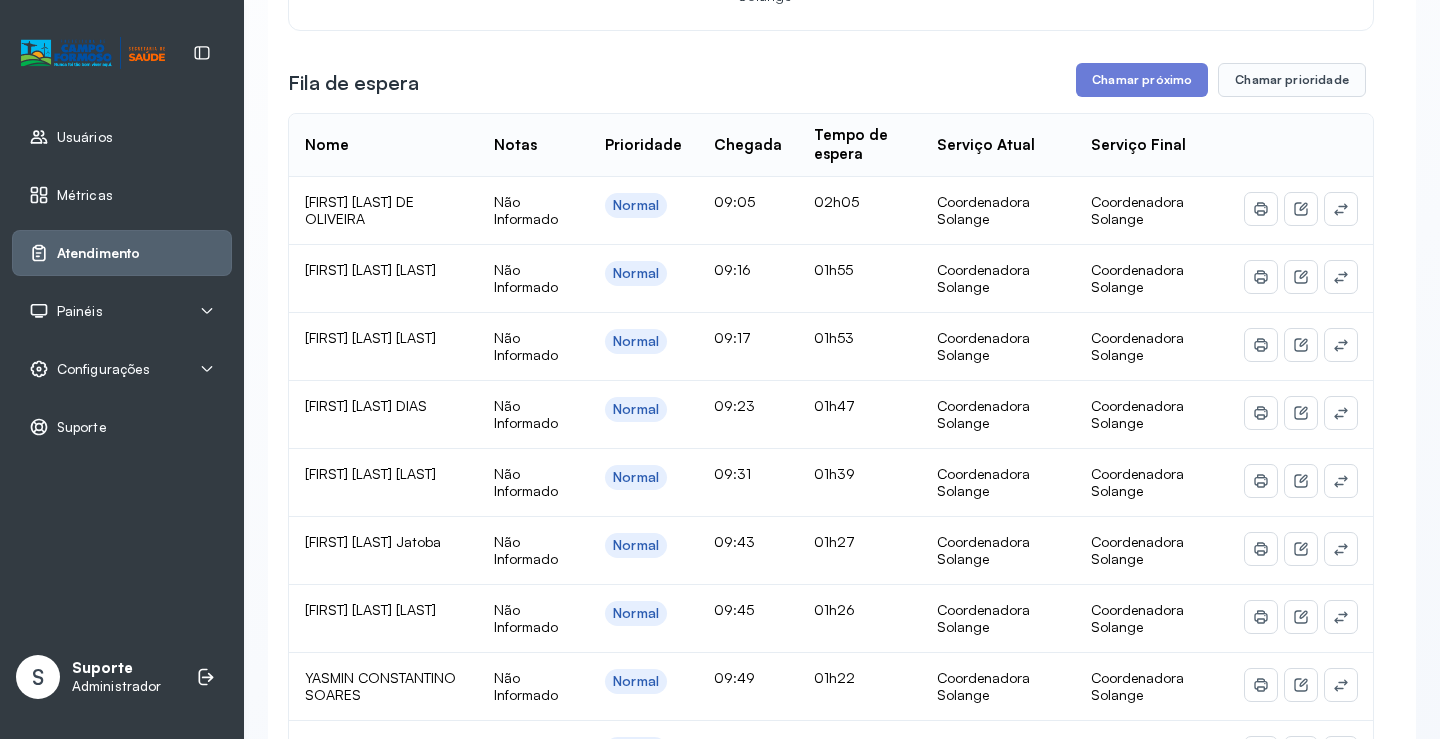 scroll, scrollTop: 400, scrollLeft: 0, axis: vertical 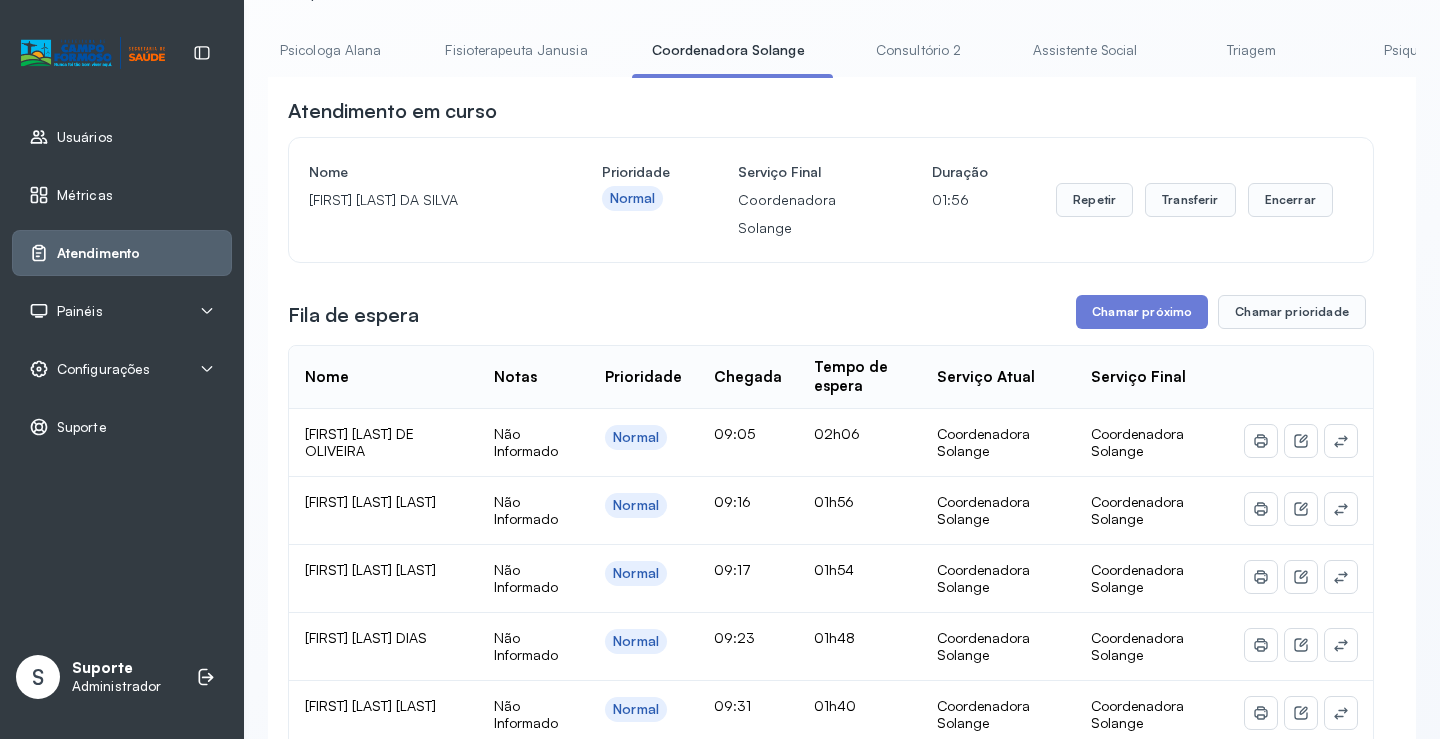 click on "Triagem" at bounding box center (1251, 50) 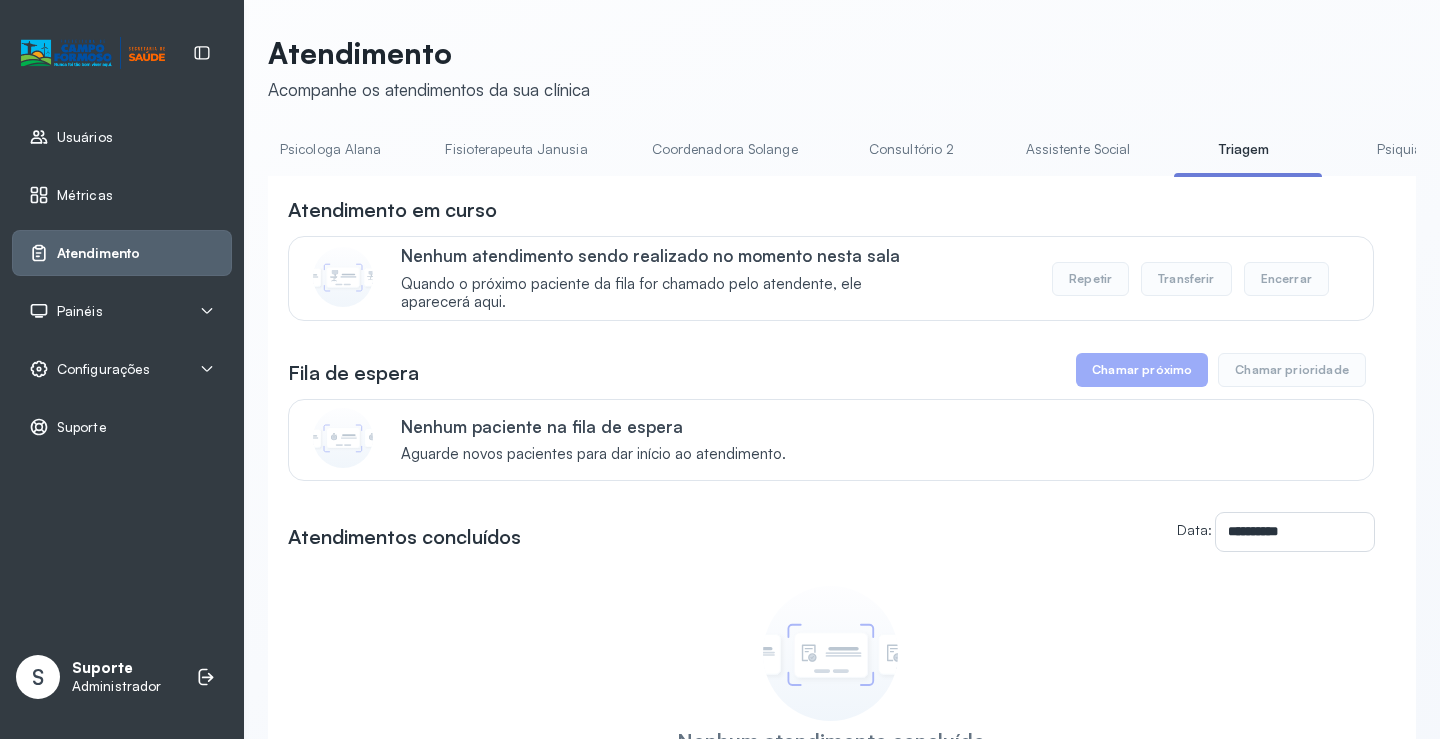 scroll, scrollTop: 100, scrollLeft: 0, axis: vertical 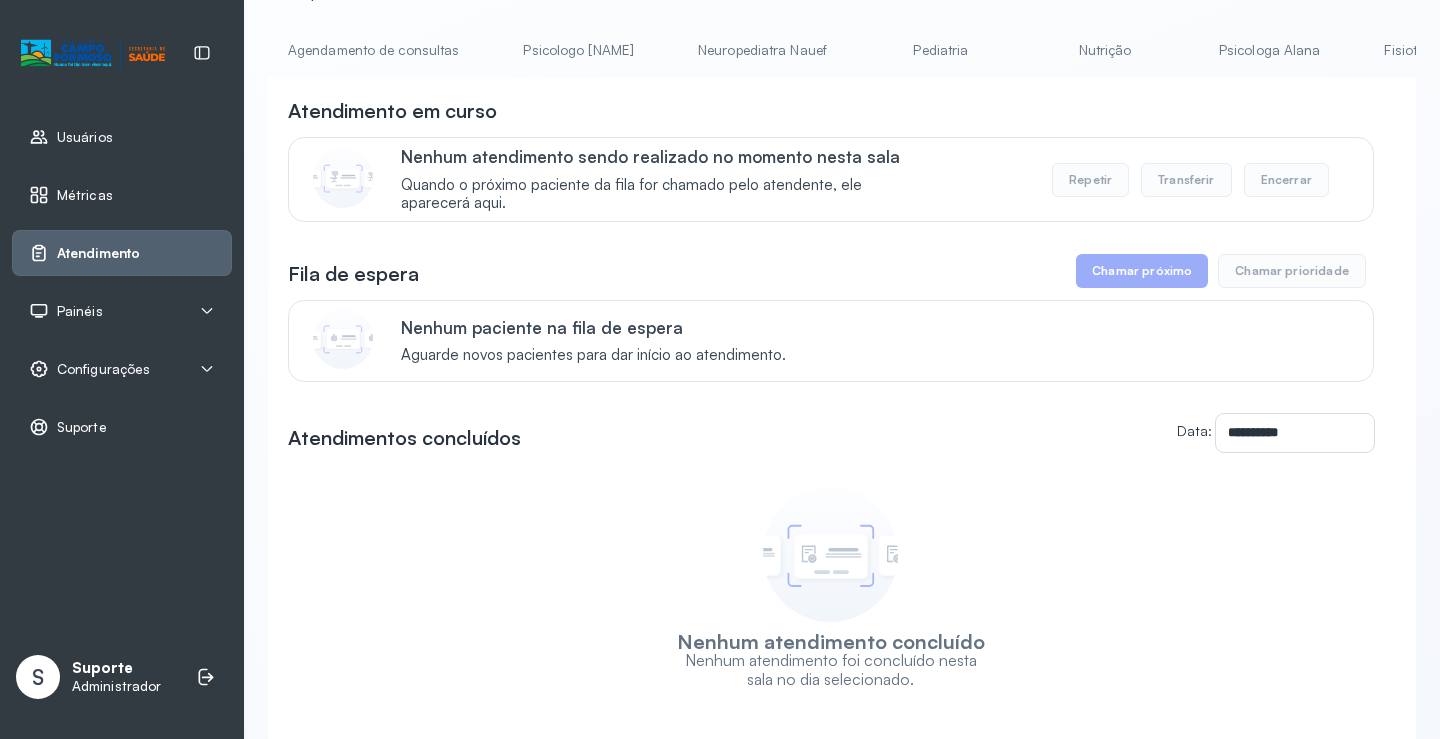 click on "Pediatria" at bounding box center [941, 50] 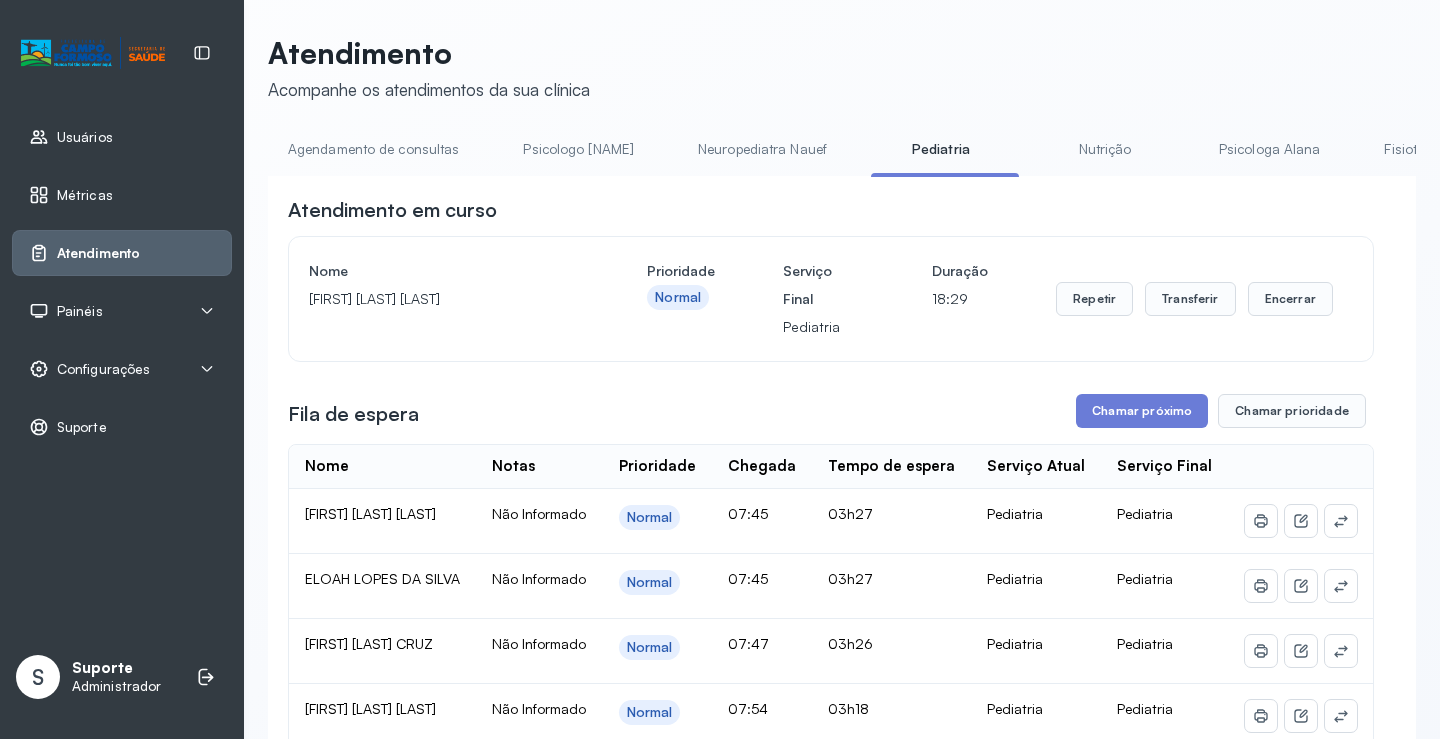 scroll, scrollTop: 100, scrollLeft: 0, axis: vertical 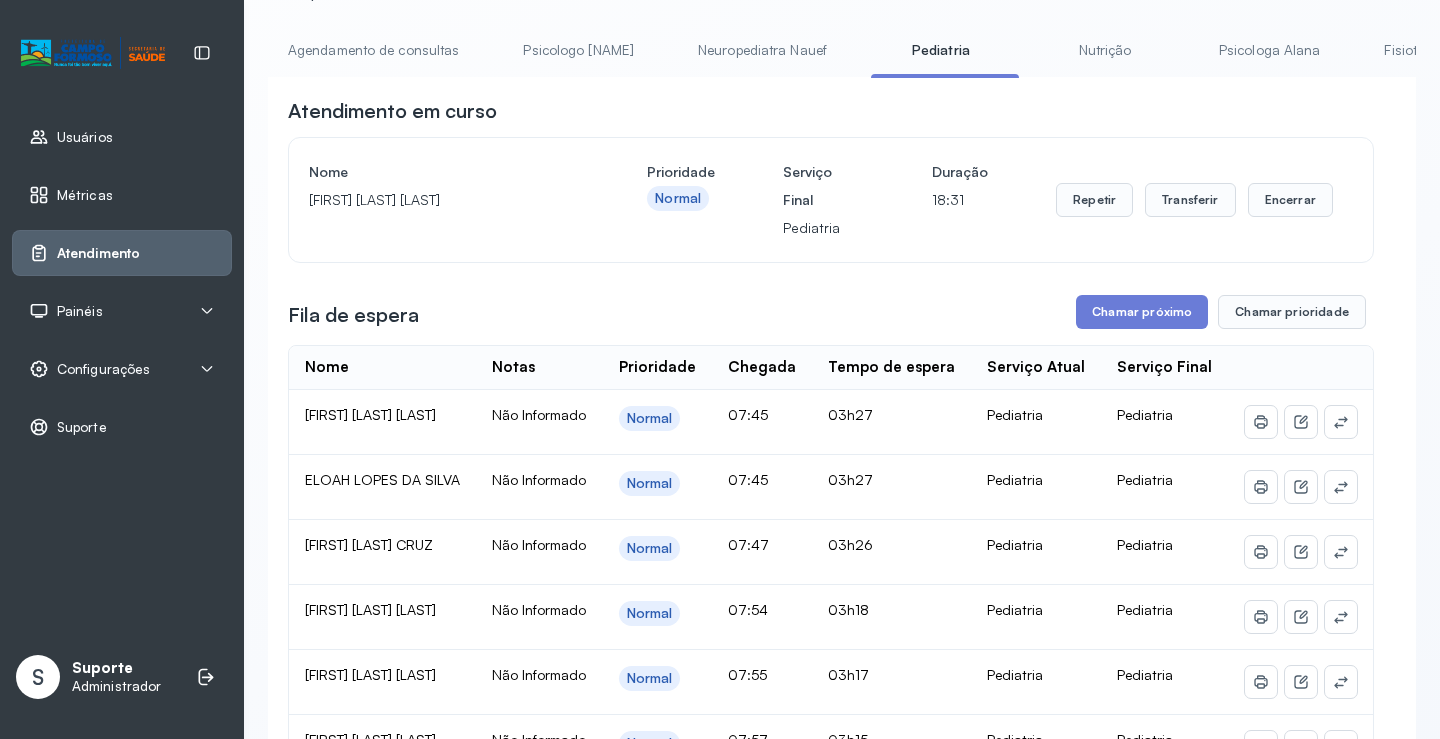 click on "Agendamento de consultas" at bounding box center [373, 50] 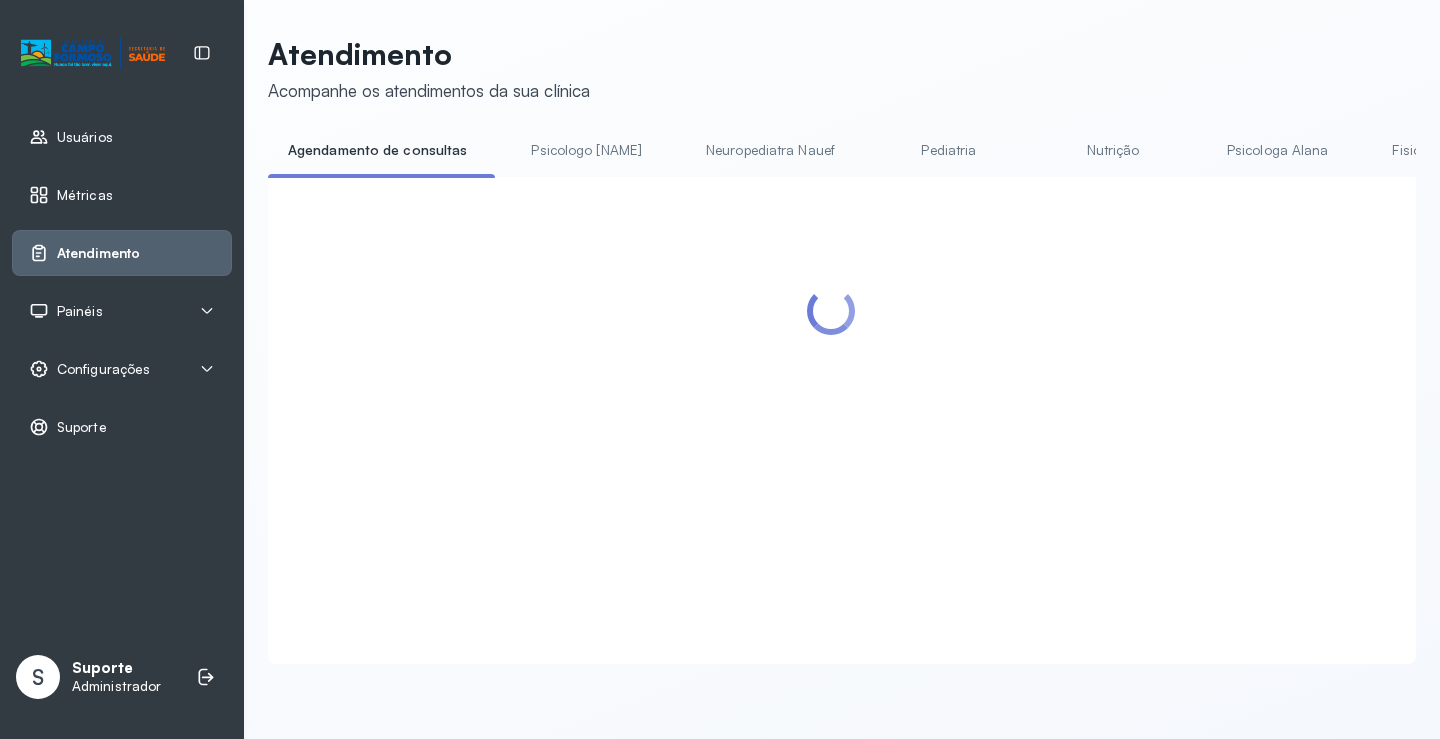 scroll, scrollTop: 1, scrollLeft: 0, axis: vertical 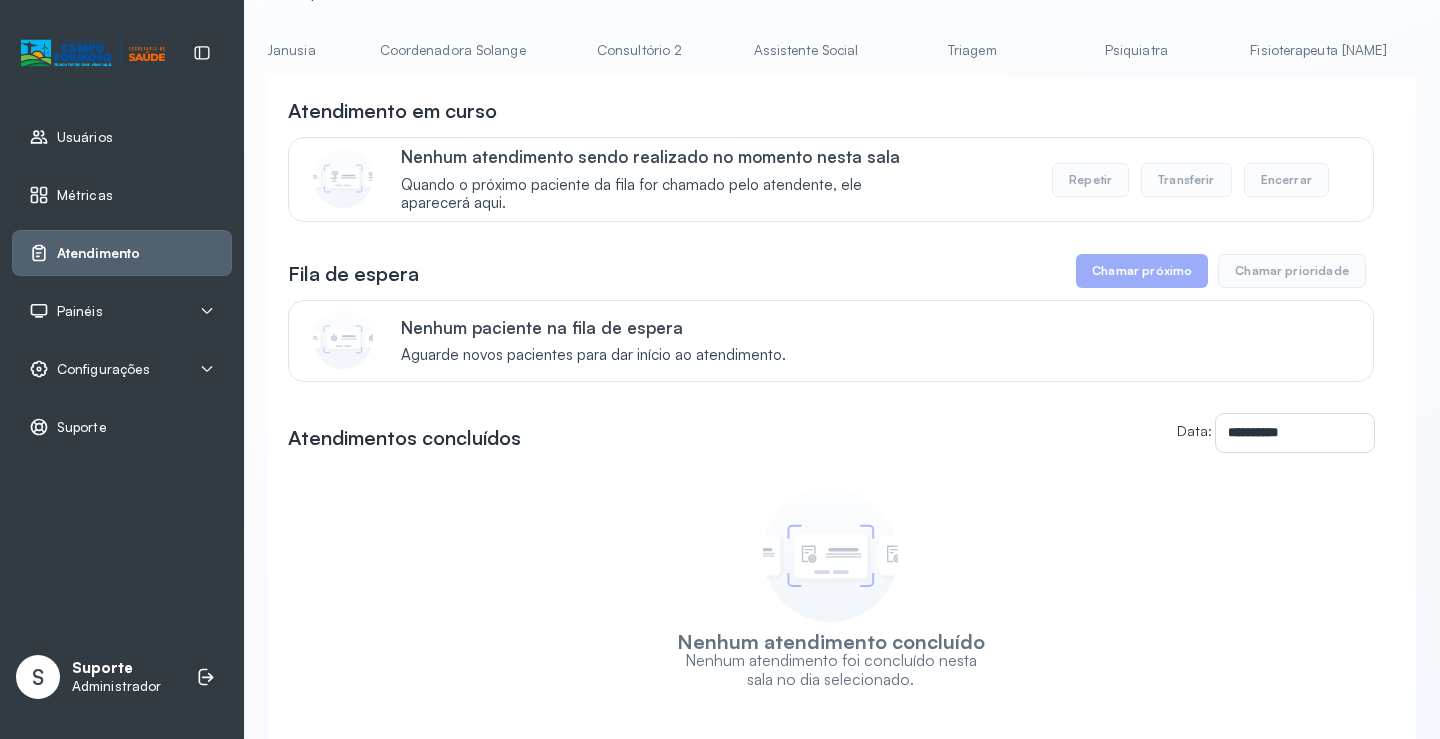 click on "Coordenadora Solange" at bounding box center [453, 50] 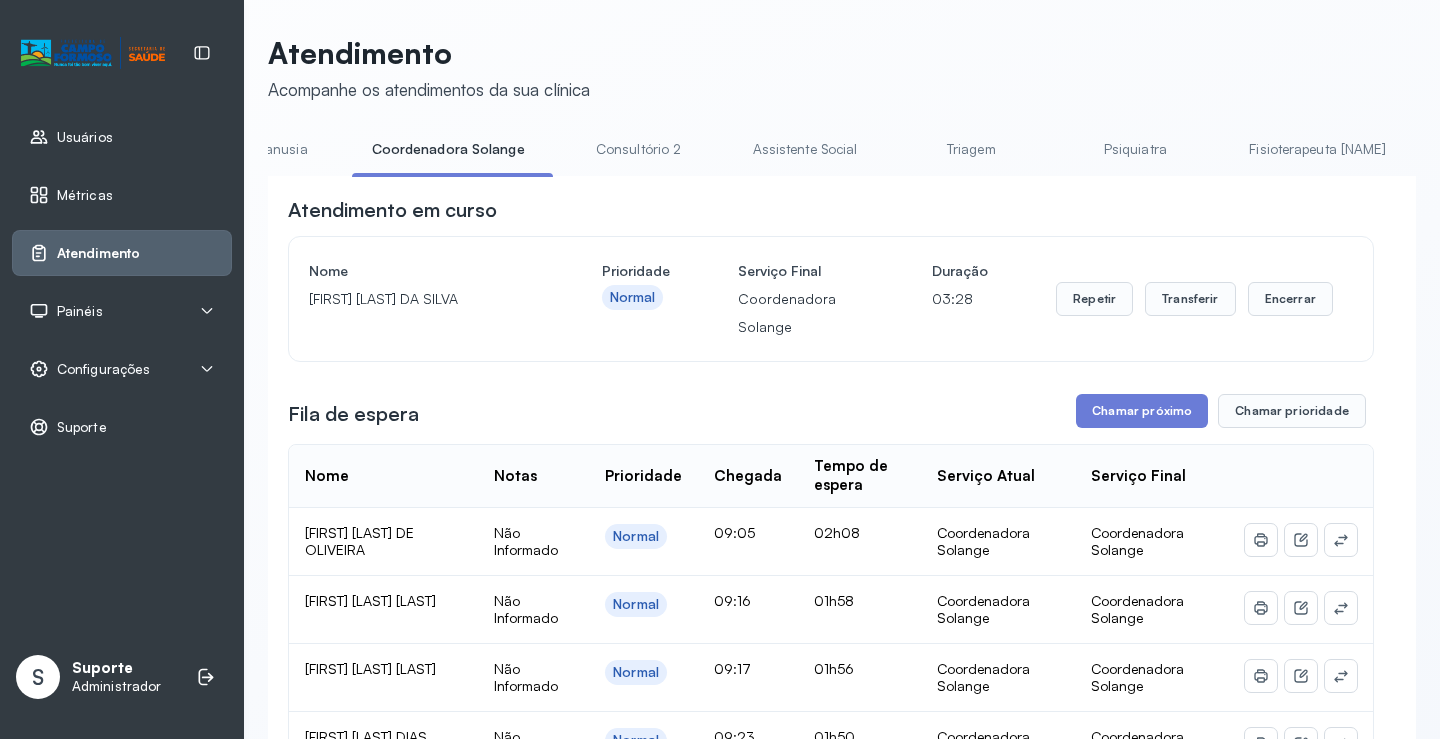 scroll, scrollTop: 100, scrollLeft: 0, axis: vertical 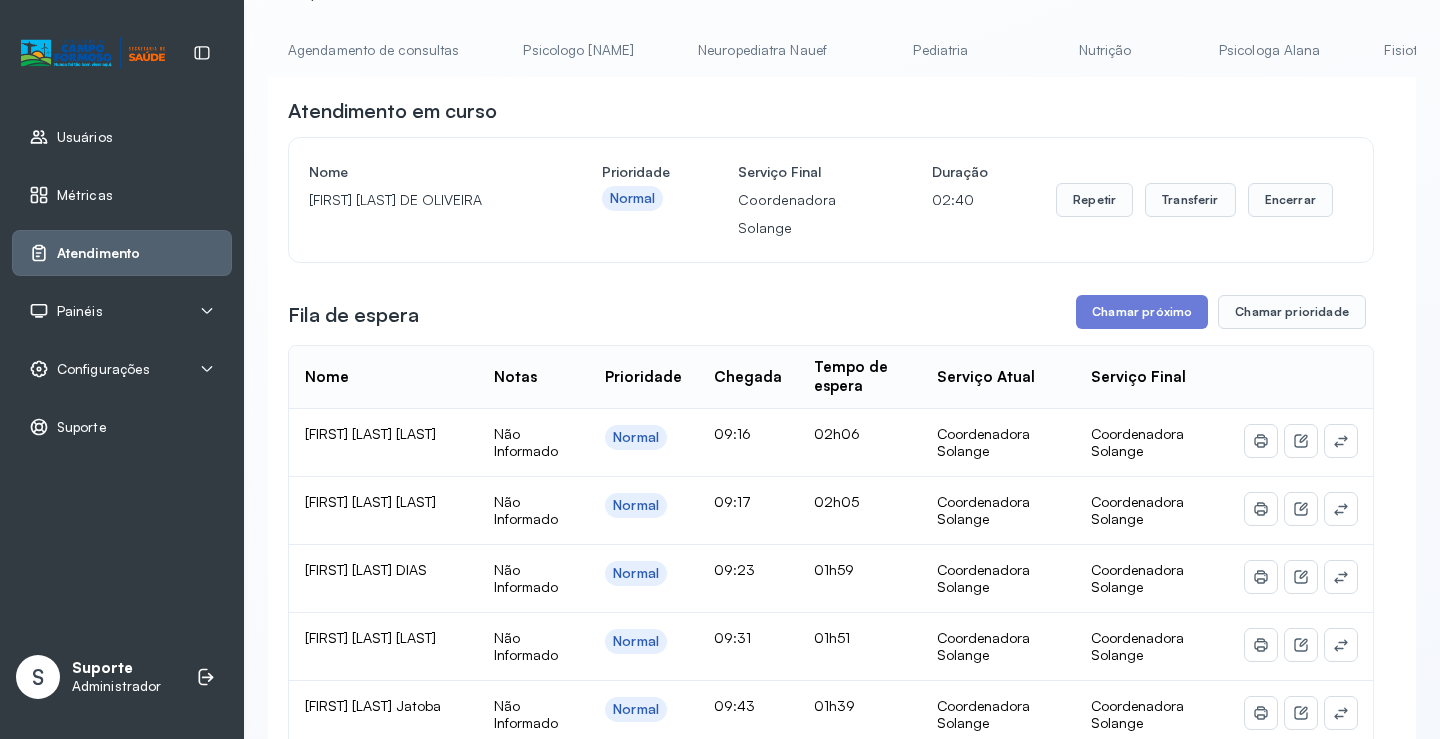 click on "Agendamento de consultas" at bounding box center [373, 50] 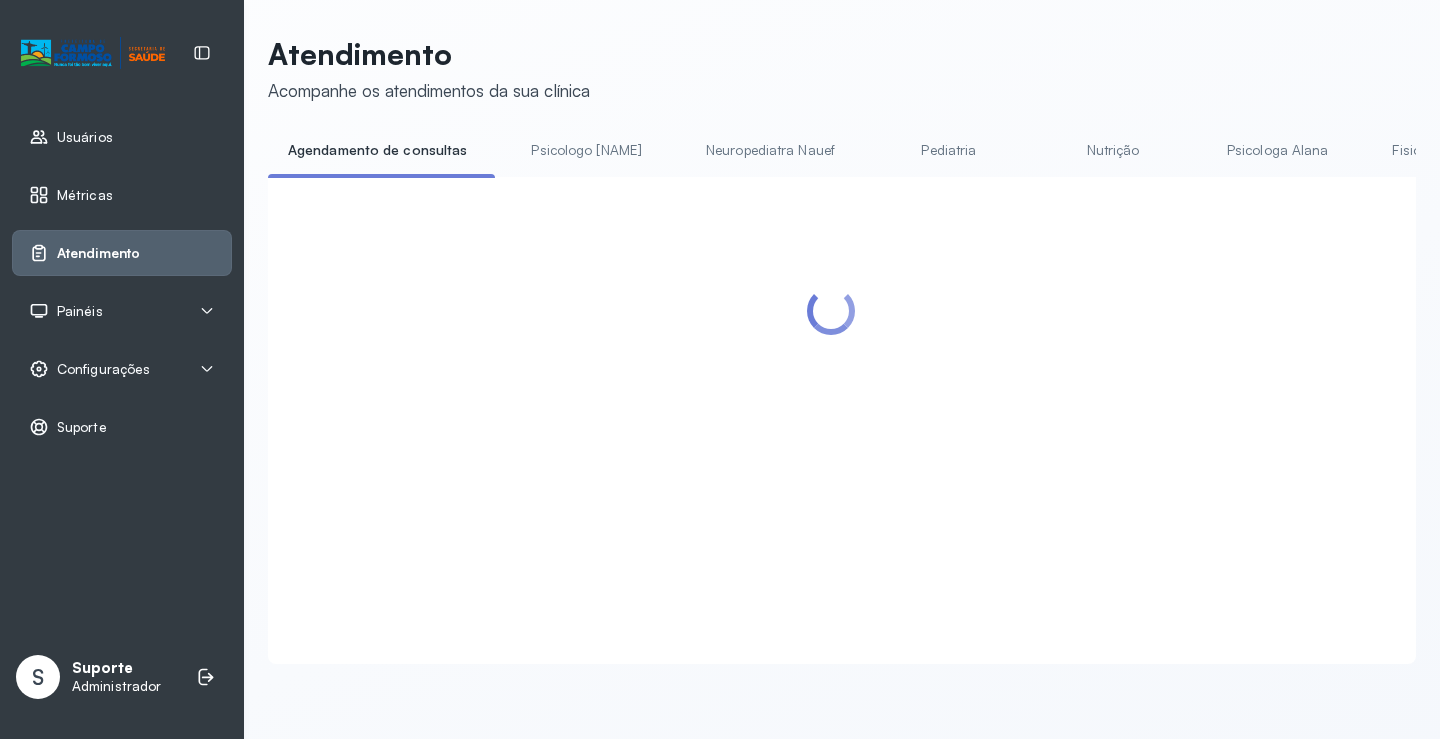 scroll, scrollTop: 1, scrollLeft: 0, axis: vertical 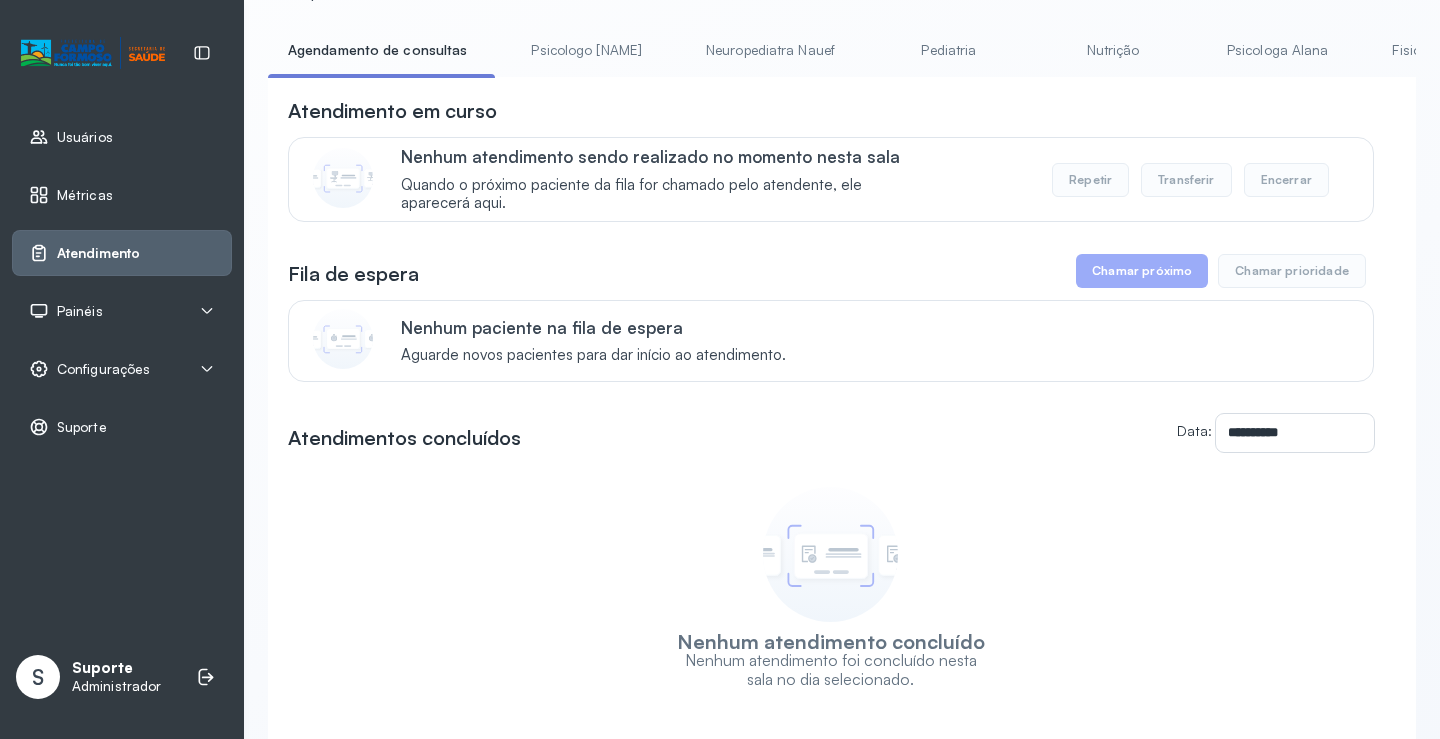 click on "Pediatria" at bounding box center (949, 50) 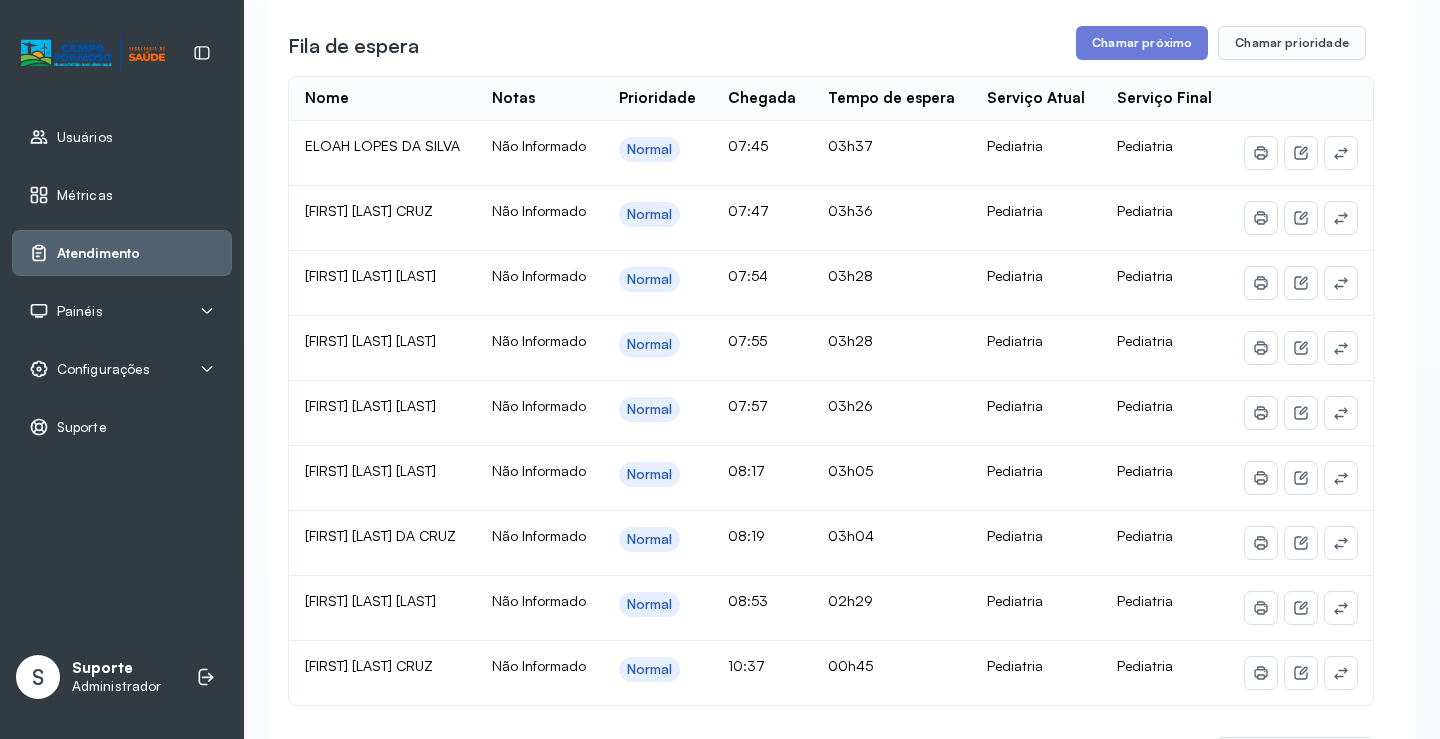 scroll, scrollTop: 400, scrollLeft: 0, axis: vertical 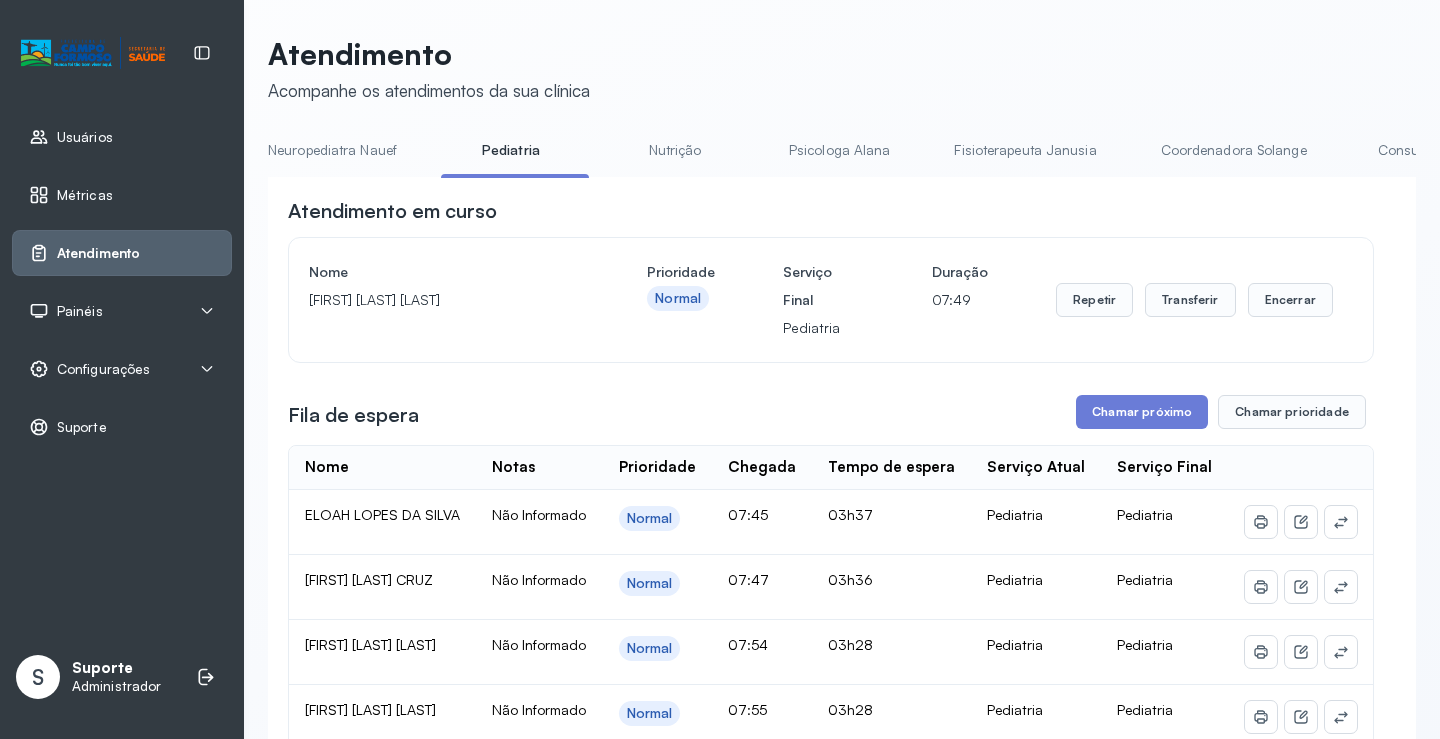 click on "Coordenadora Solange" at bounding box center (1234, 150) 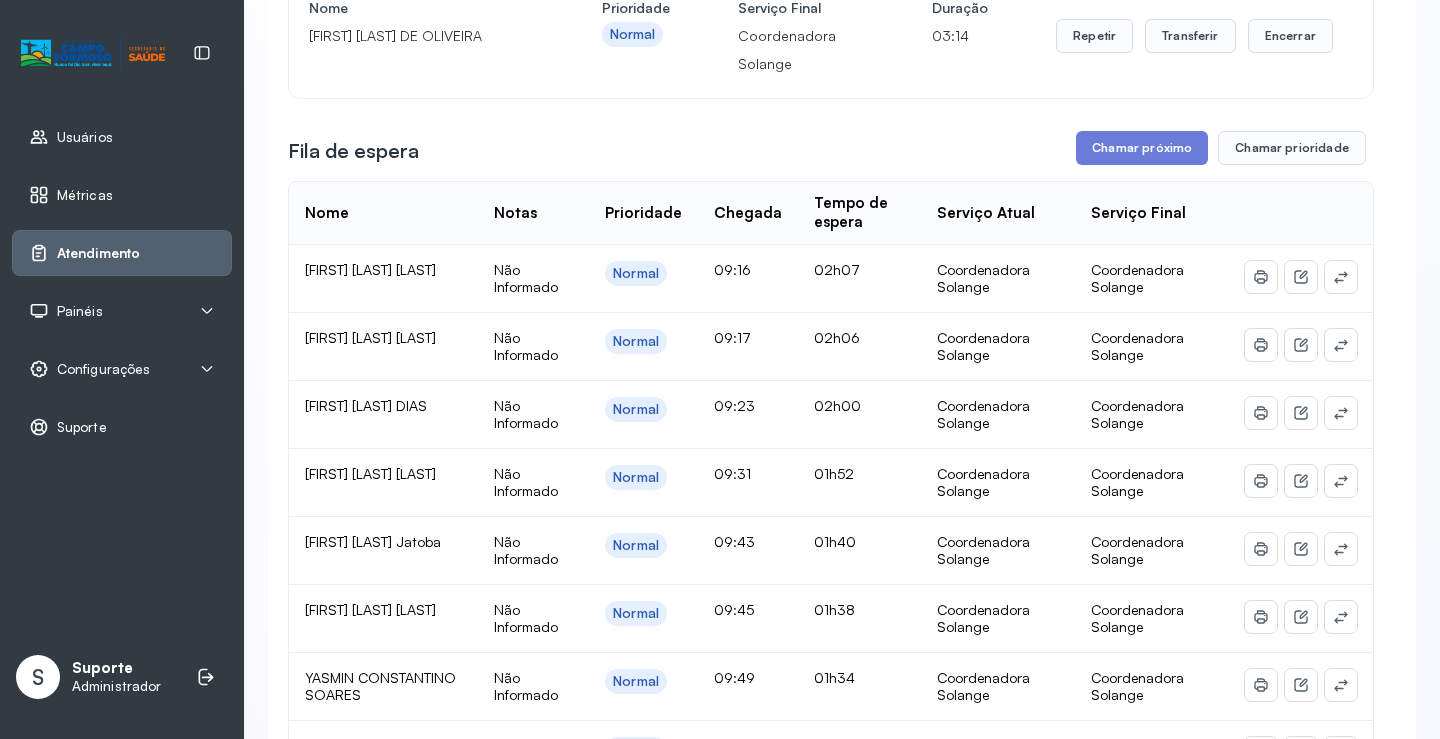 scroll, scrollTop: 300, scrollLeft: 0, axis: vertical 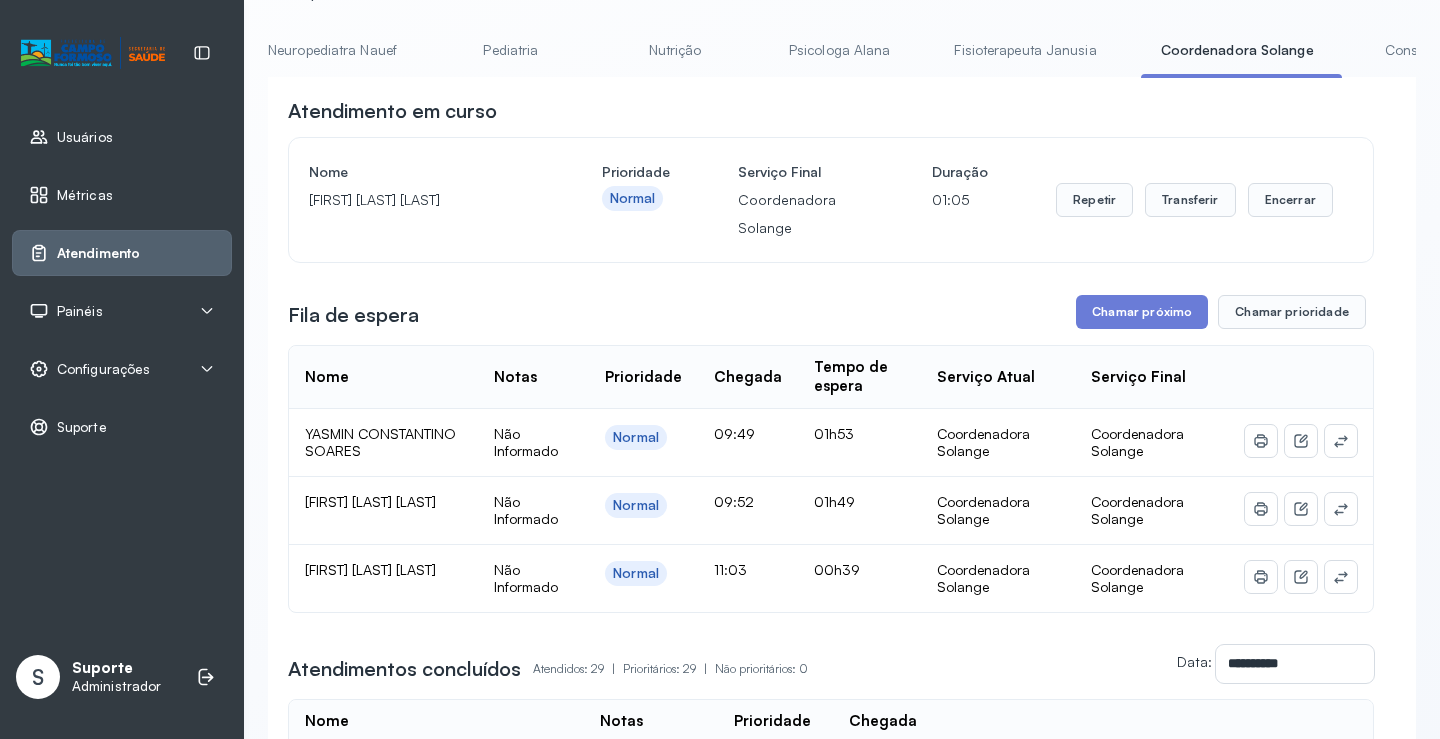click on "Pediatria" at bounding box center [511, 50] 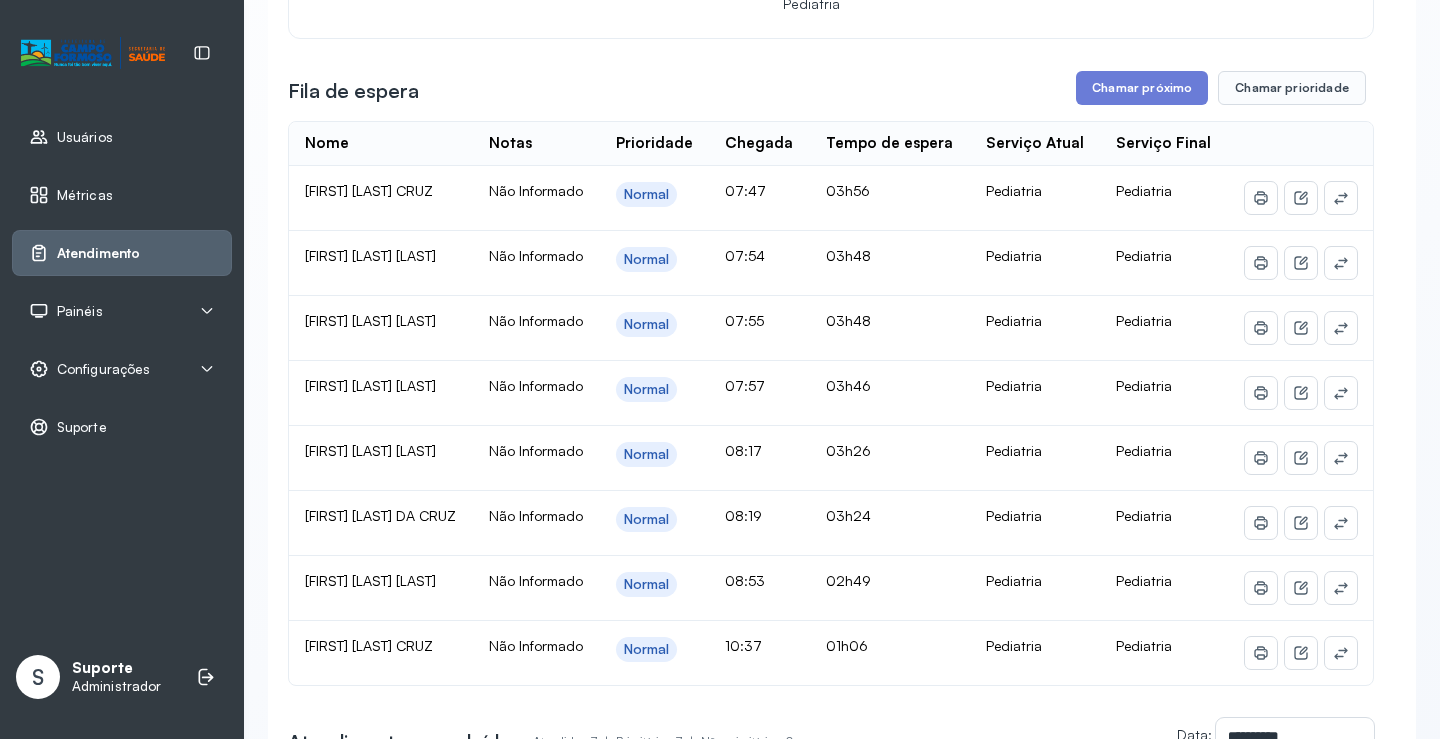 scroll, scrollTop: 400, scrollLeft: 0, axis: vertical 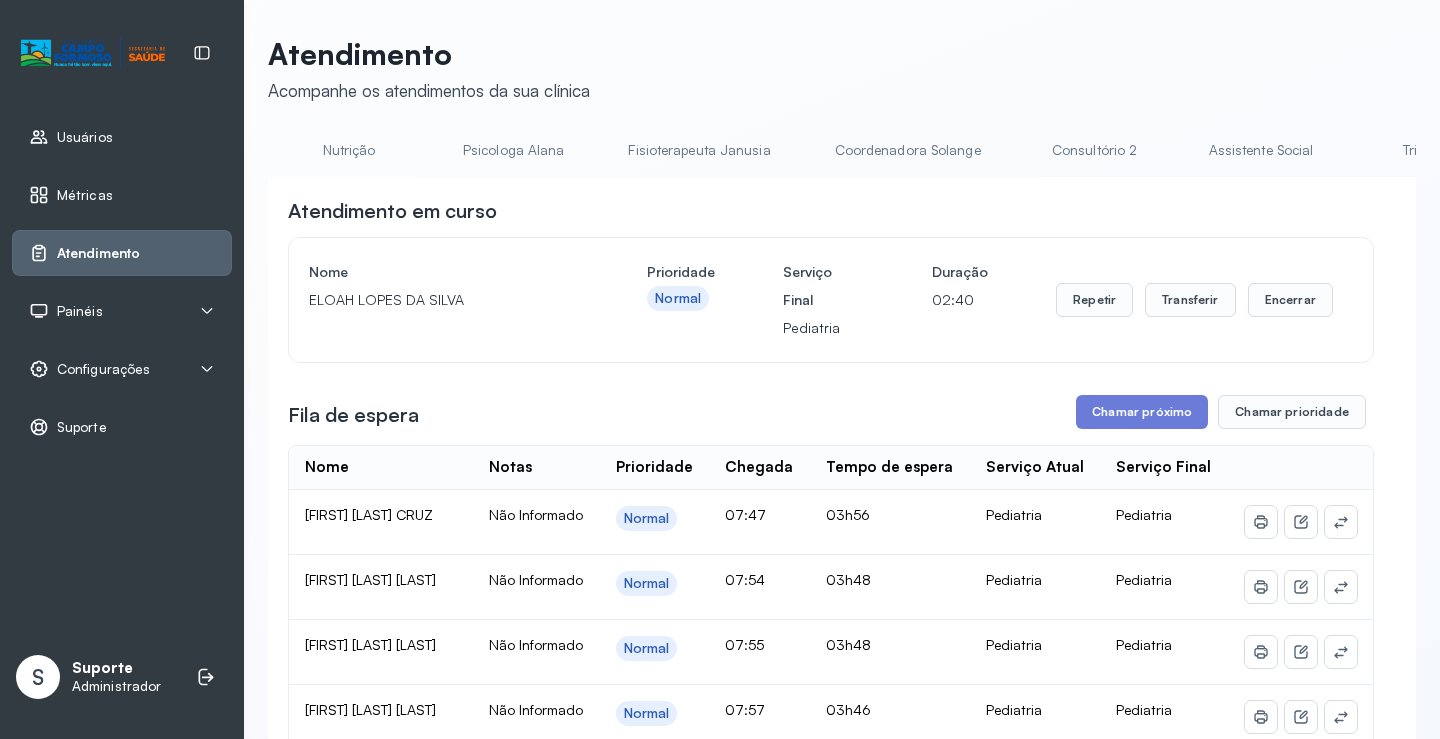 click on "Coordenadora Solange" at bounding box center (908, 150) 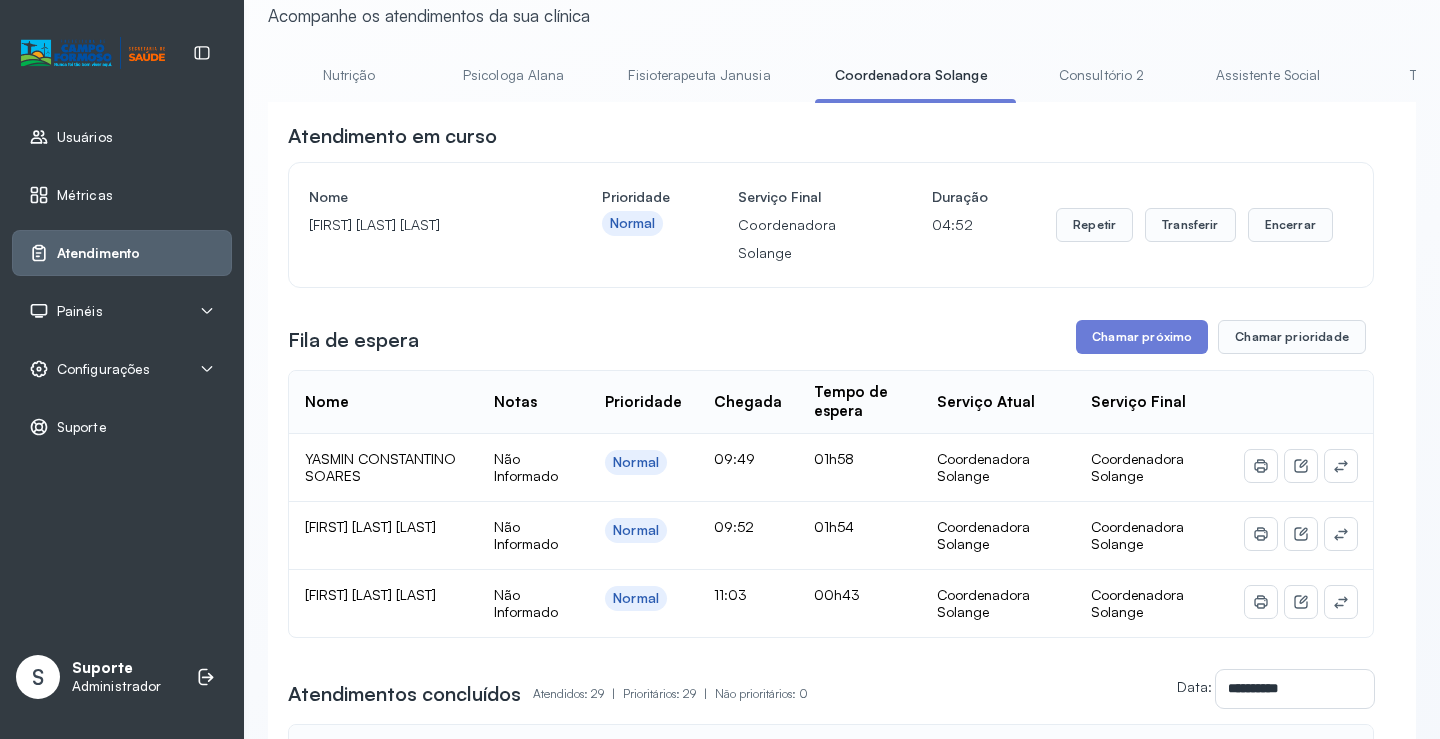 scroll, scrollTop: 200, scrollLeft: 0, axis: vertical 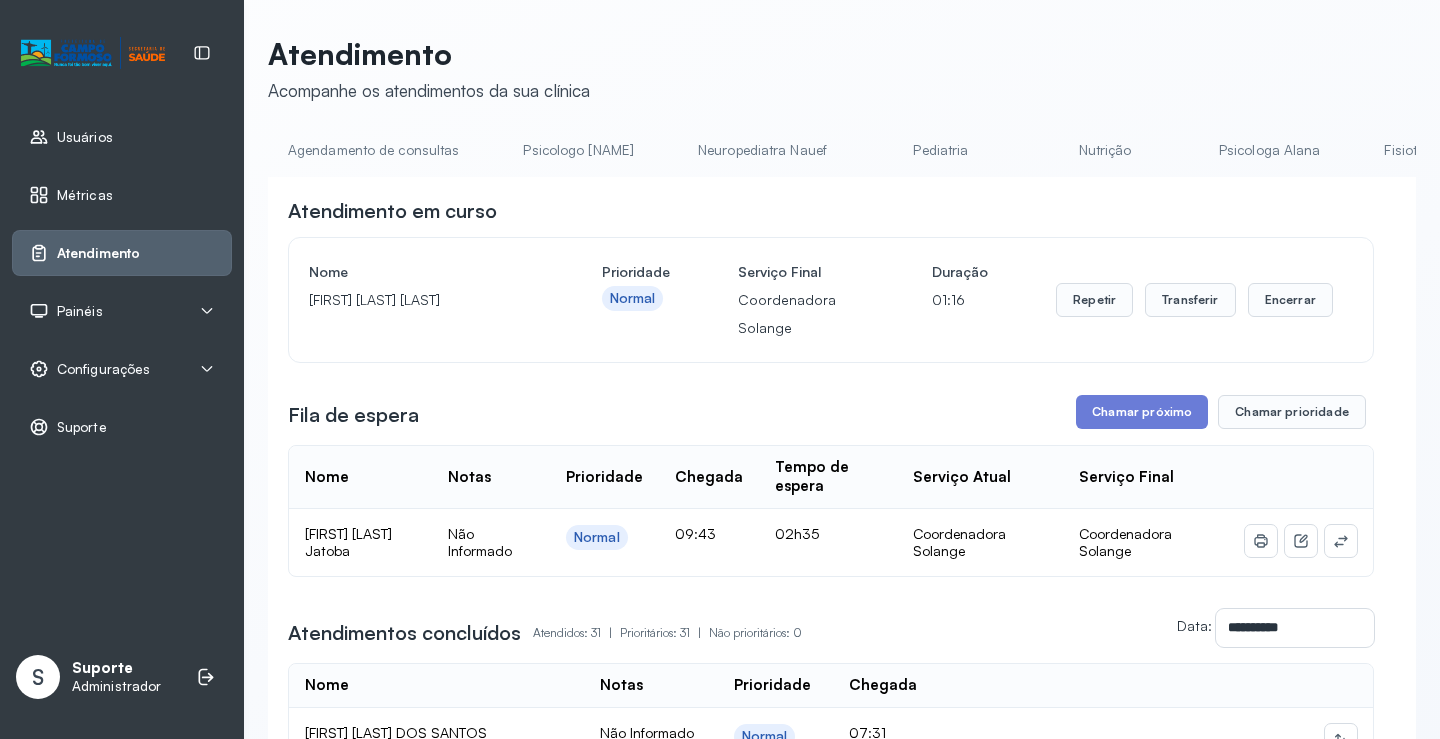 click on "Agendamento de consultas" at bounding box center [373, 150] 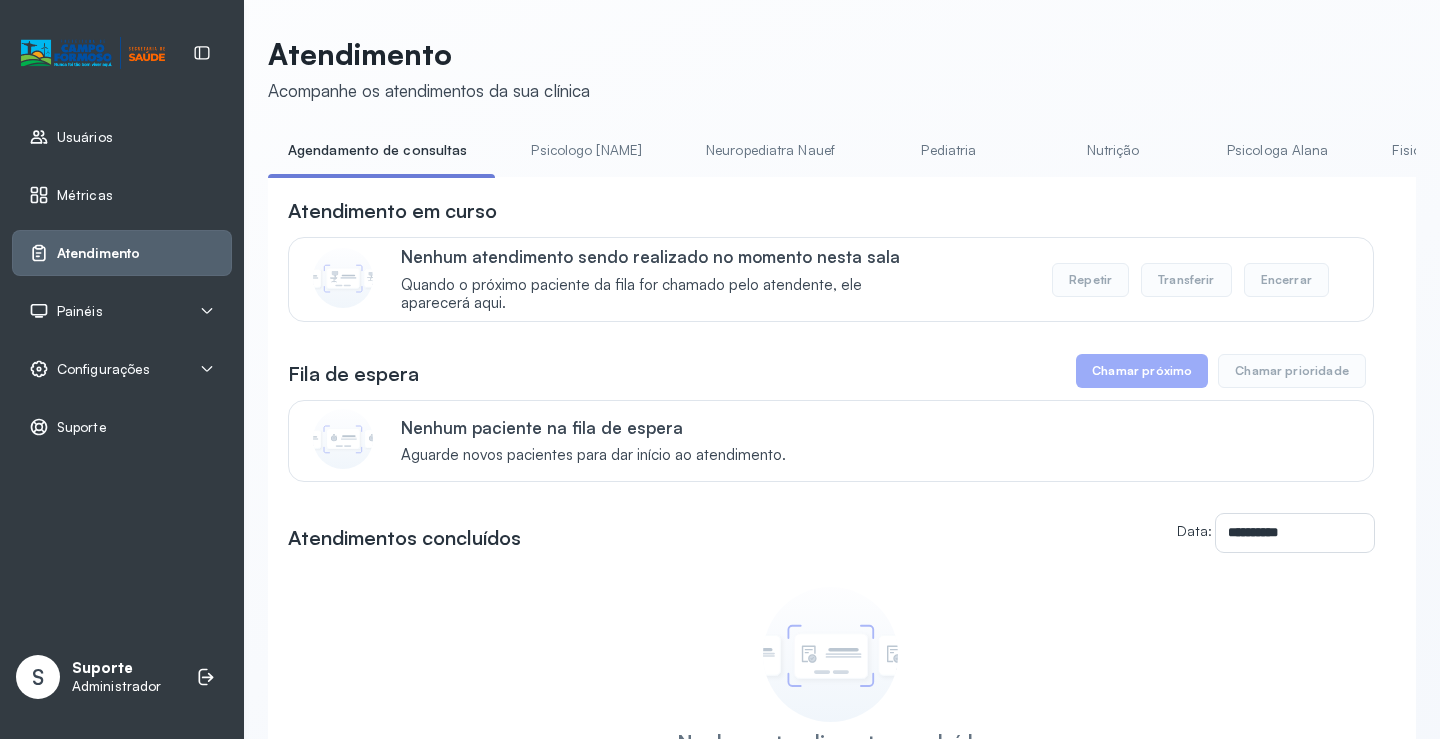 click on "Pediatria" at bounding box center (949, 150) 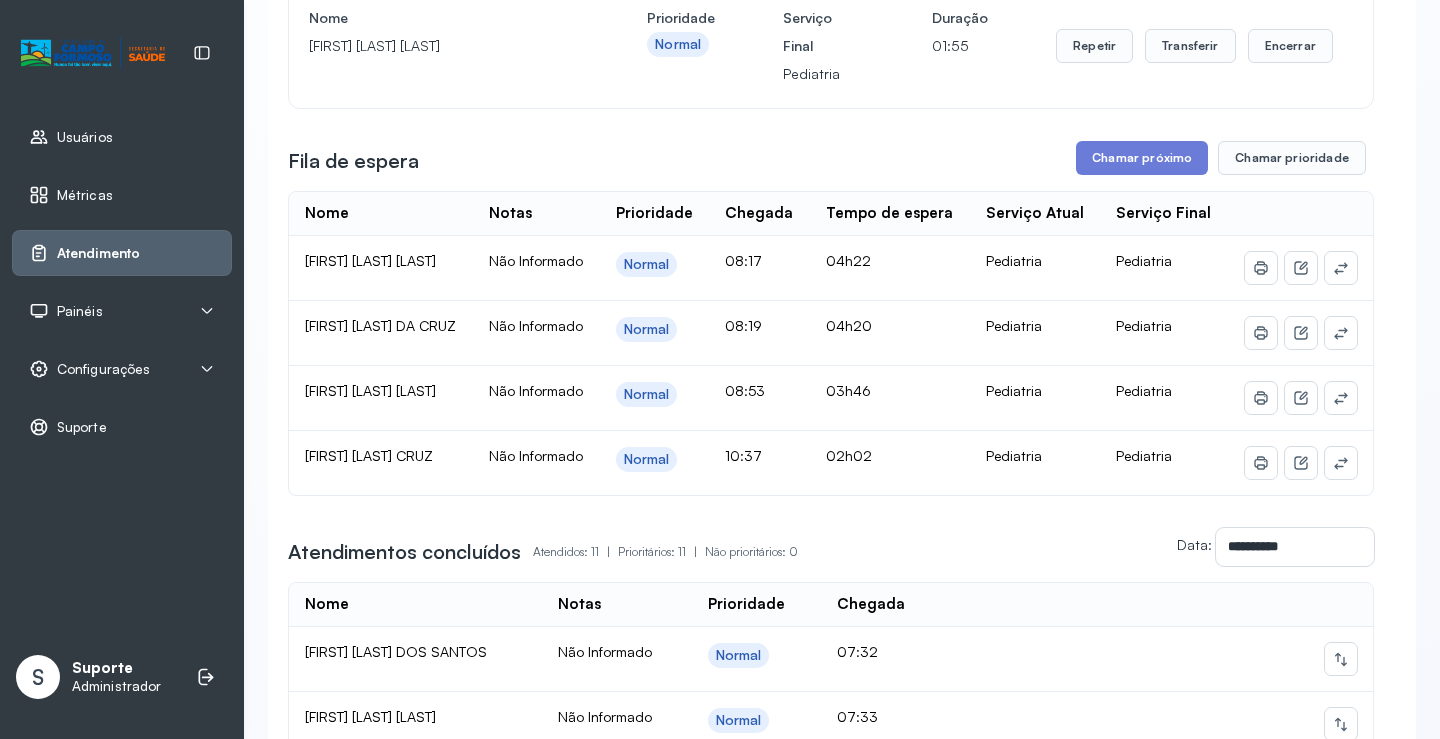 scroll, scrollTop: 300, scrollLeft: 0, axis: vertical 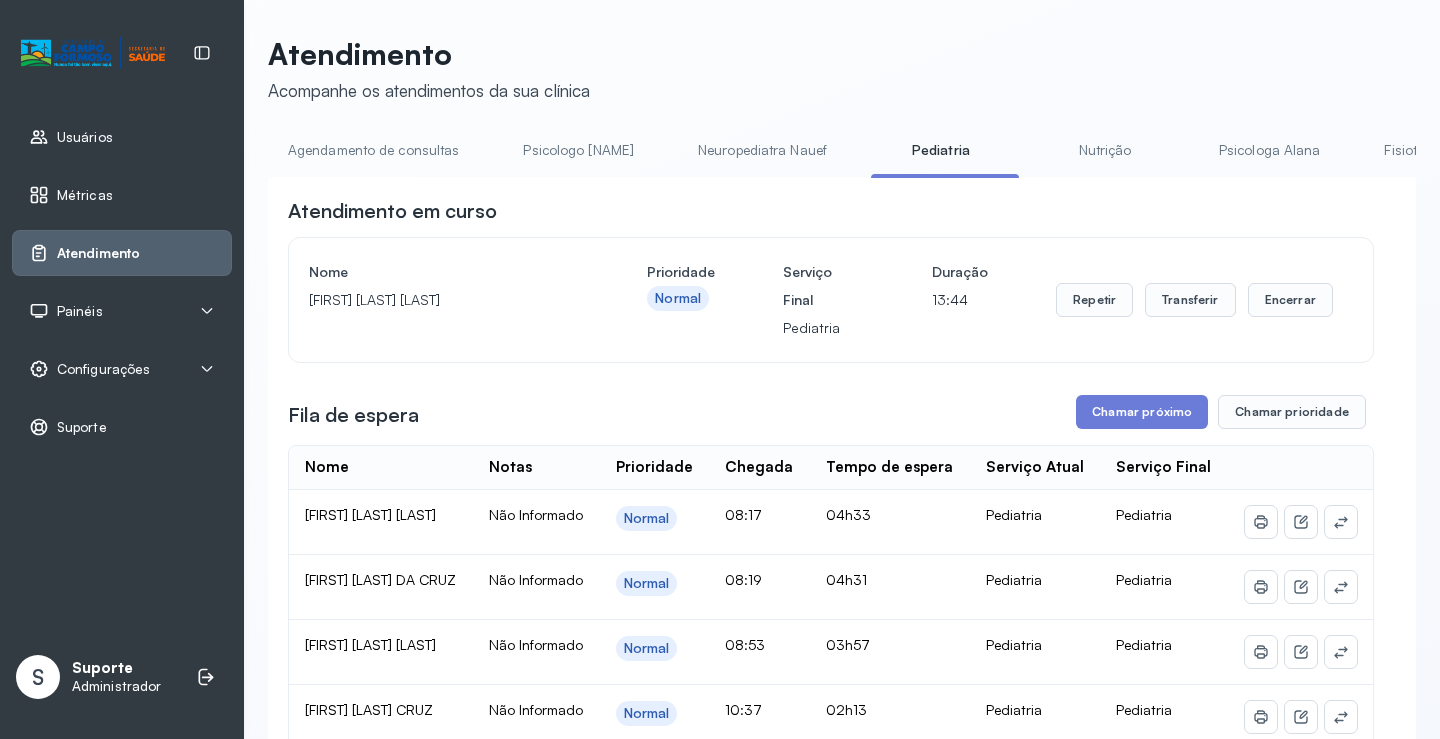 click on "Agendamento de consultas" at bounding box center [373, 150] 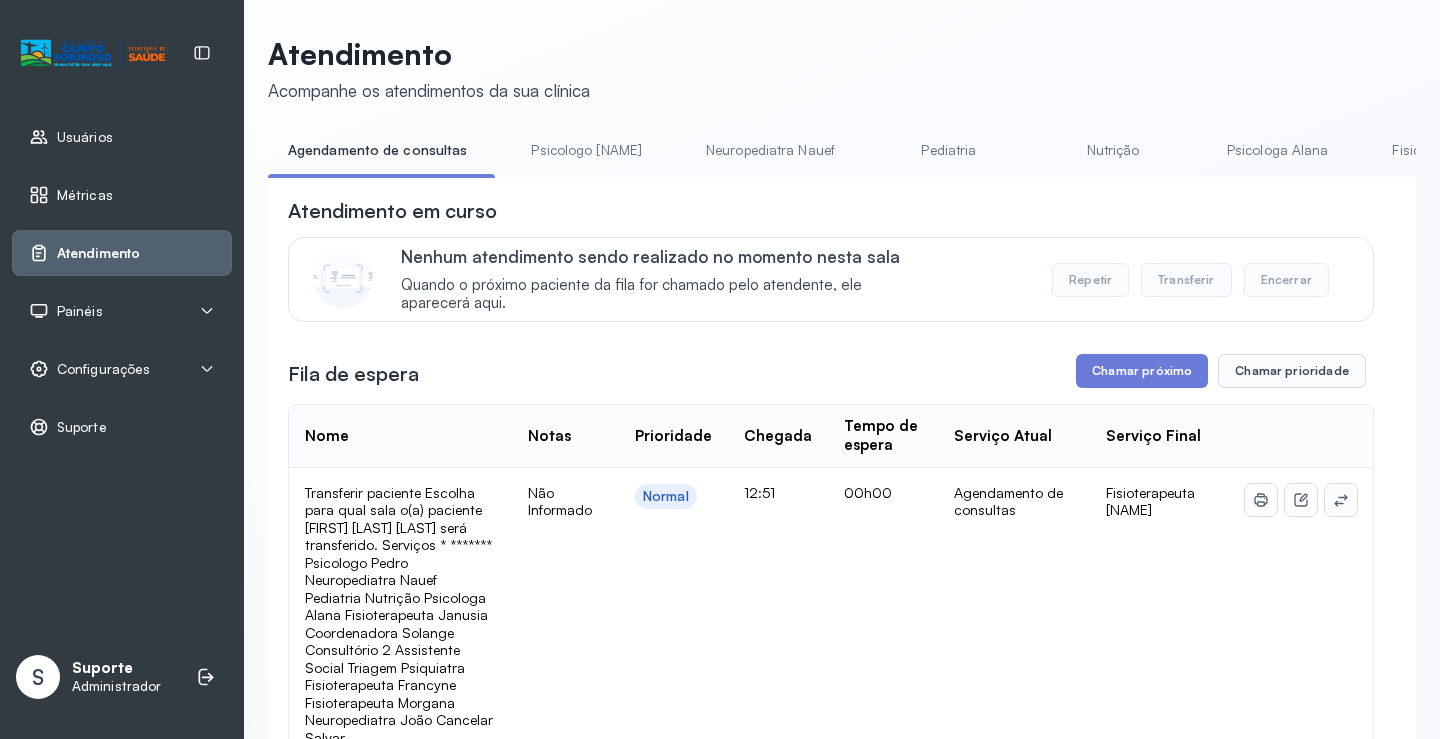click 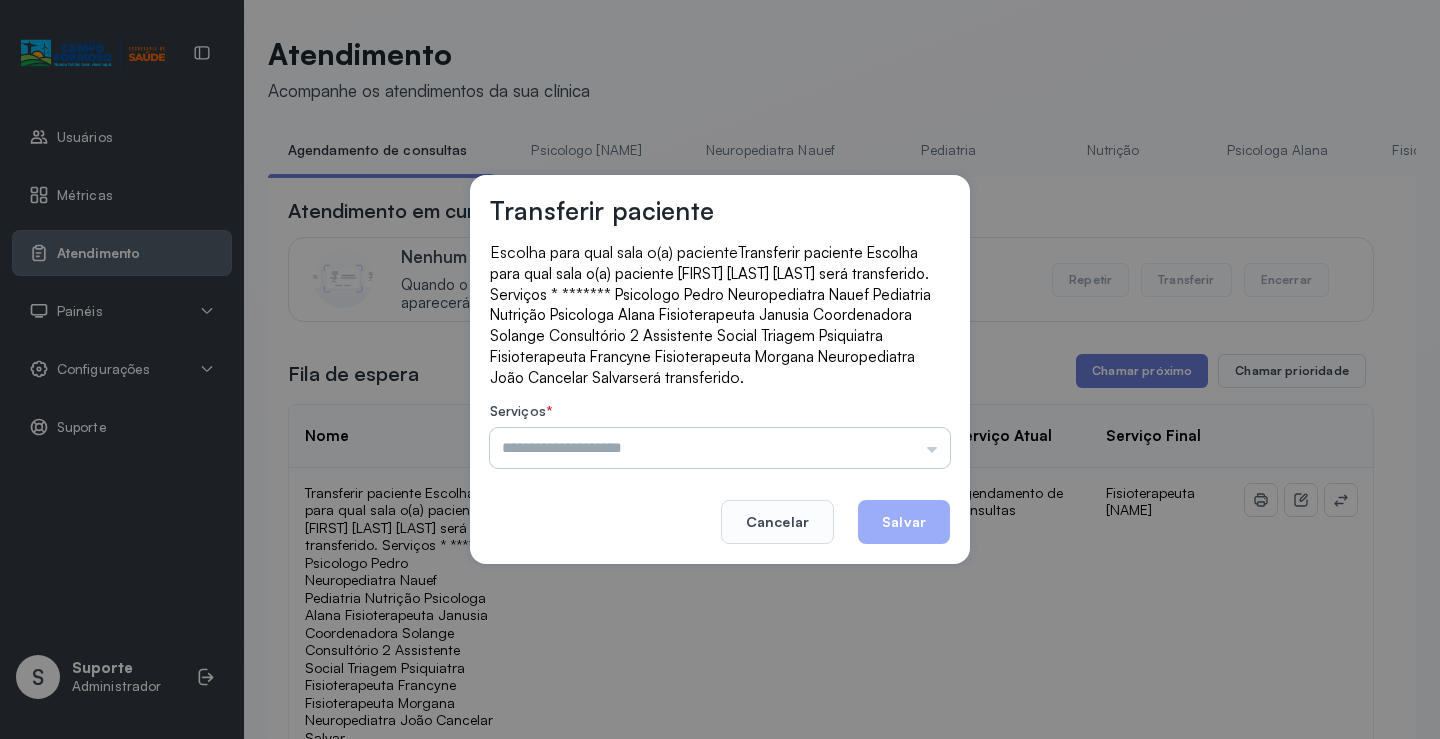 drag, startPoint x: 912, startPoint y: 377, endPoint x: 916, endPoint y: 391, distance: 14.56022 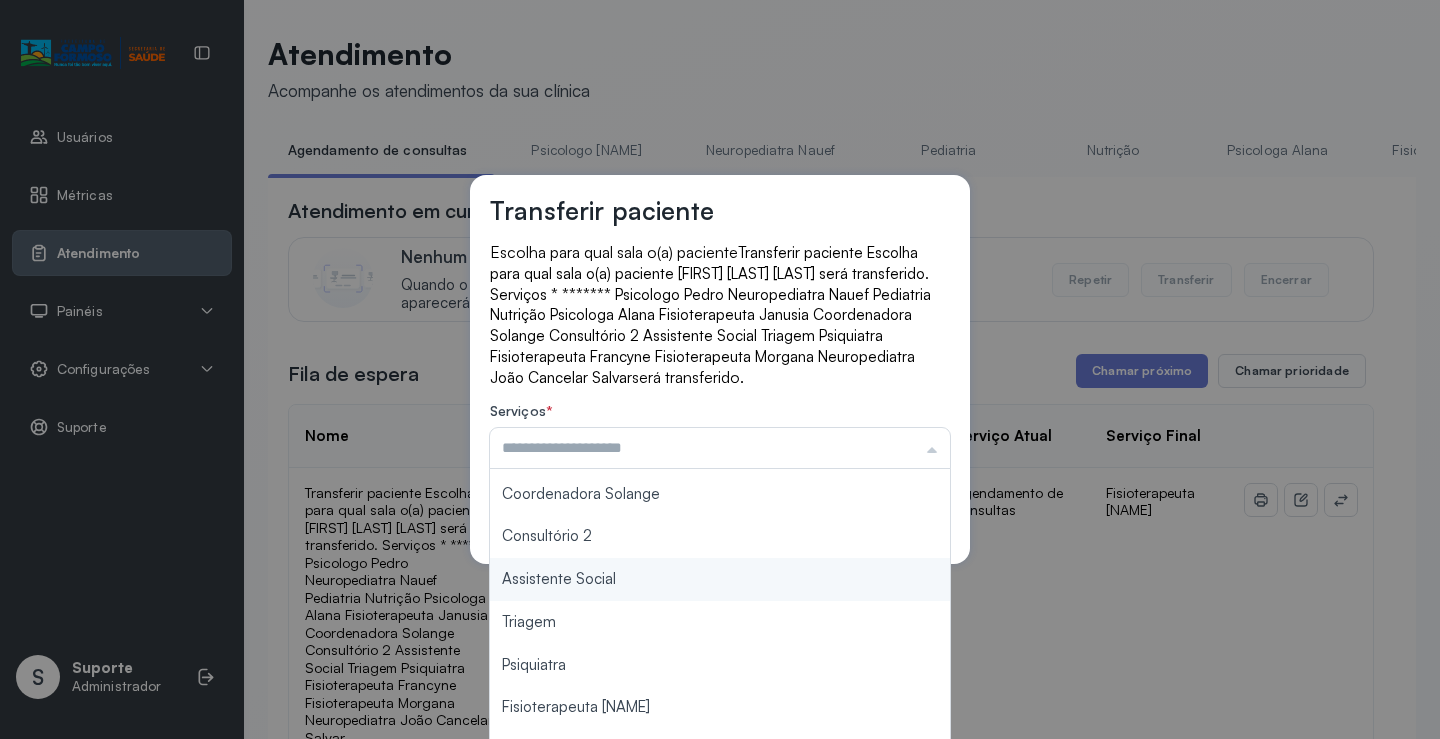 scroll, scrollTop: 303, scrollLeft: 0, axis: vertical 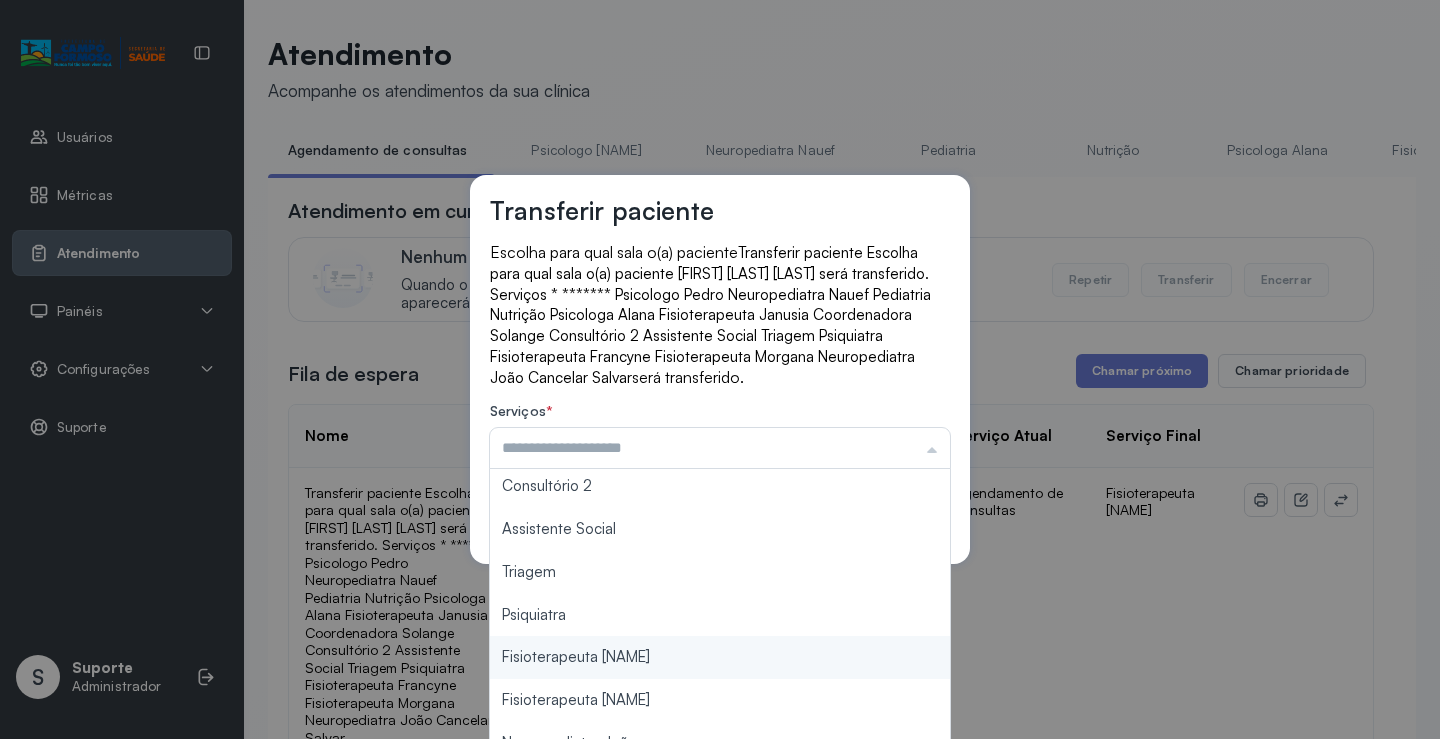 type on "**********" 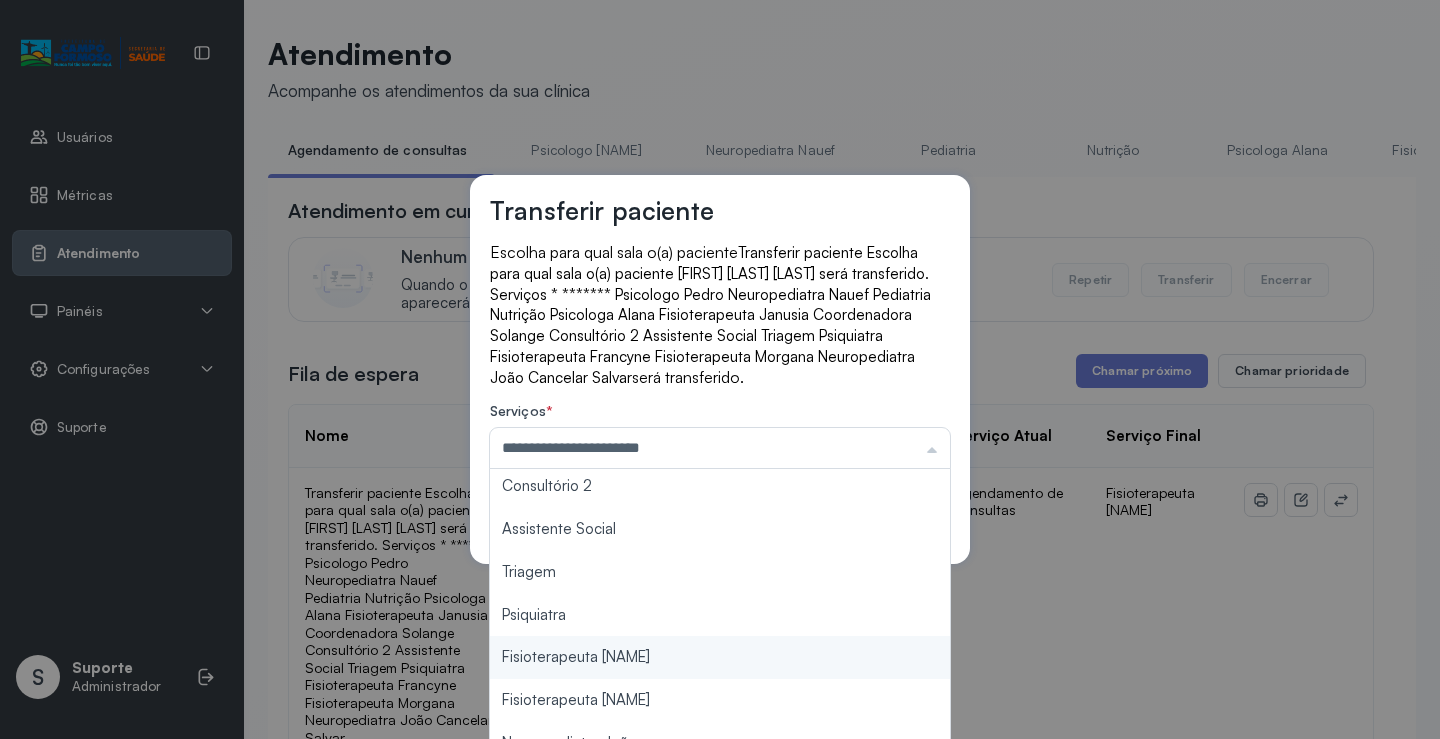 click on "**********" at bounding box center [720, 369] 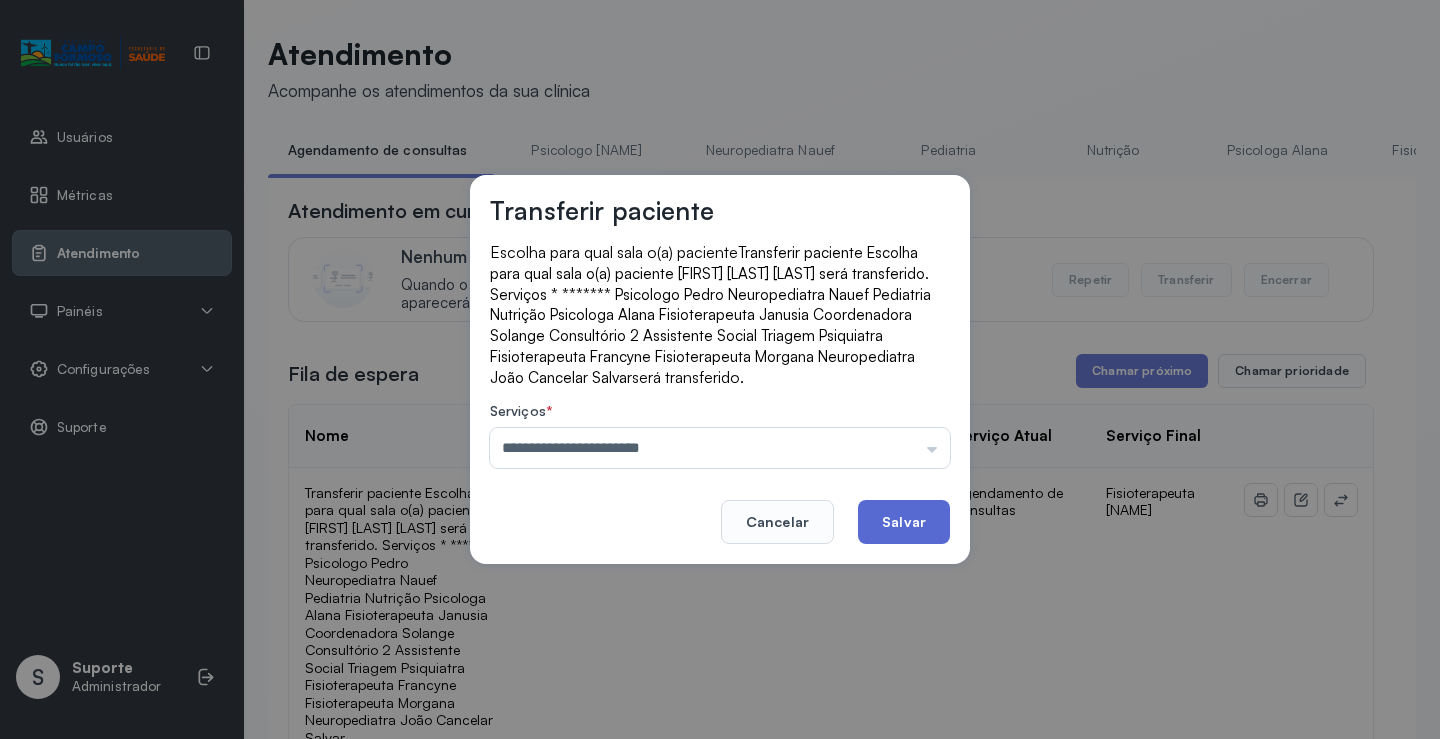 click on "Salvar" 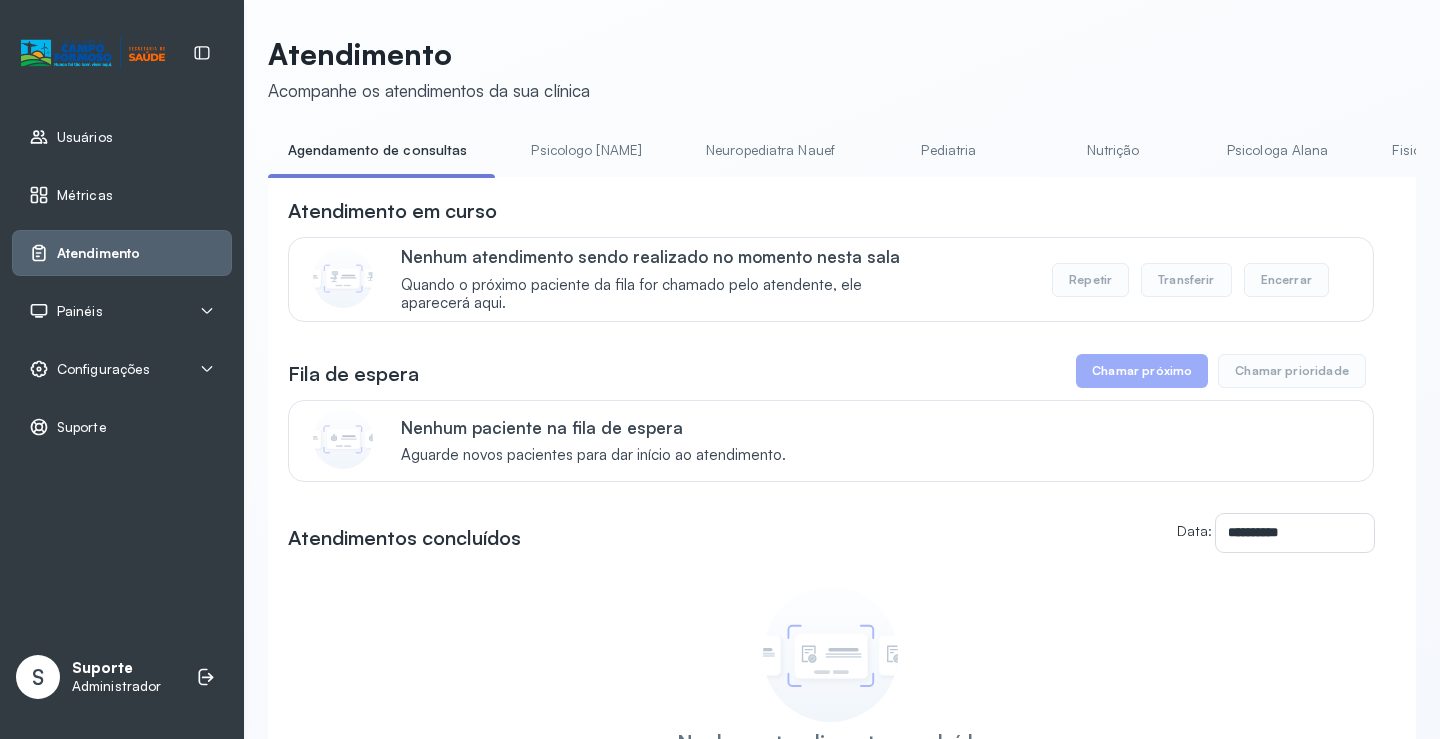 click on "Pediatria" at bounding box center (949, 150) 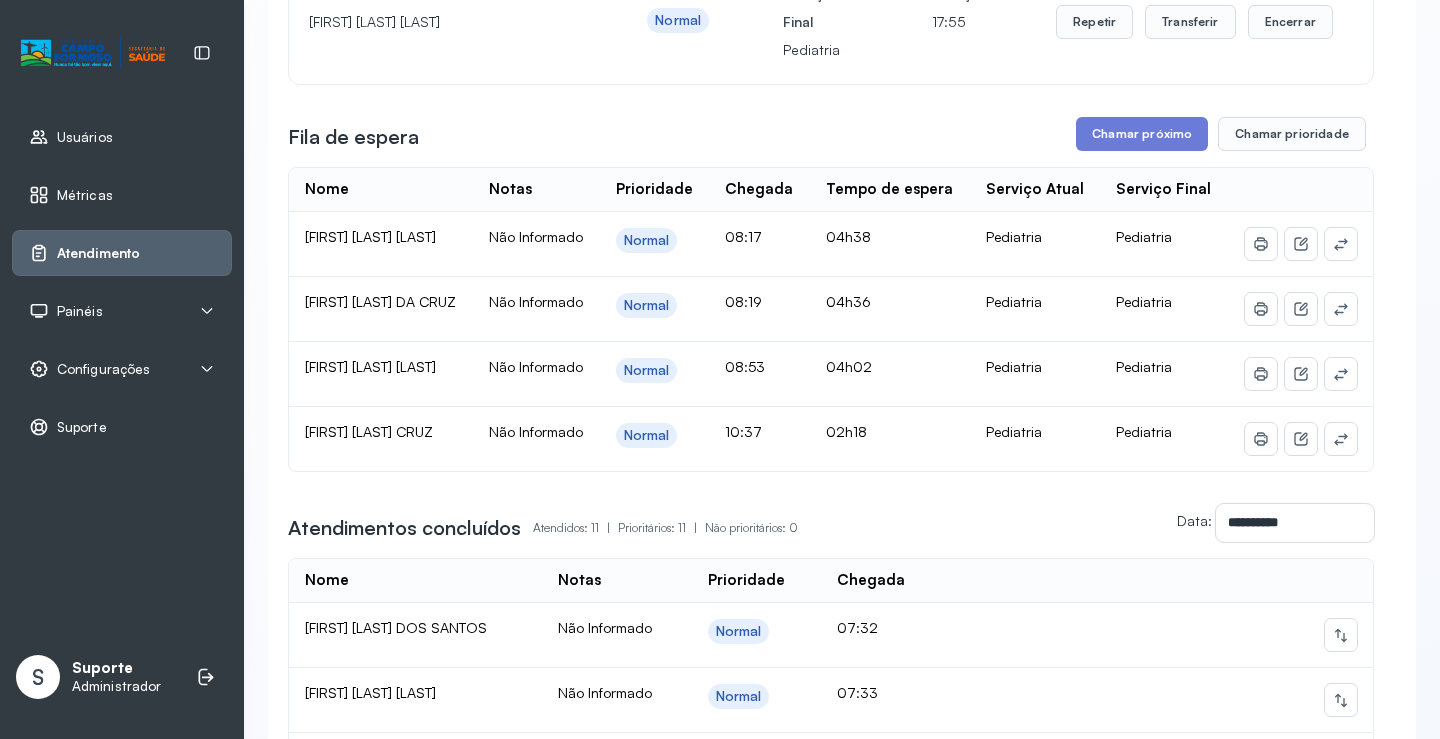 scroll, scrollTop: 300, scrollLeft: 0, axis: vertical 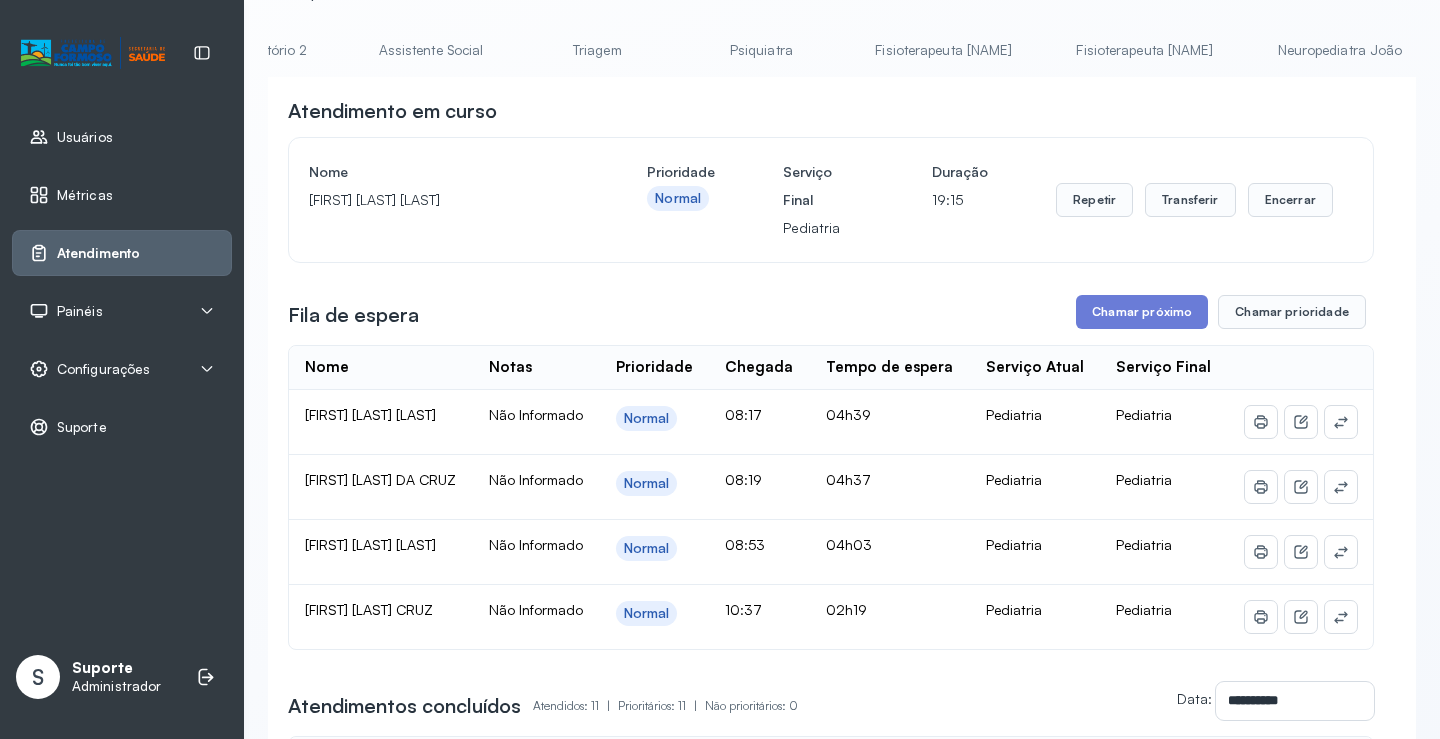 click on "Fisioterapeuta Francyne" at bounding box center (943, 50) 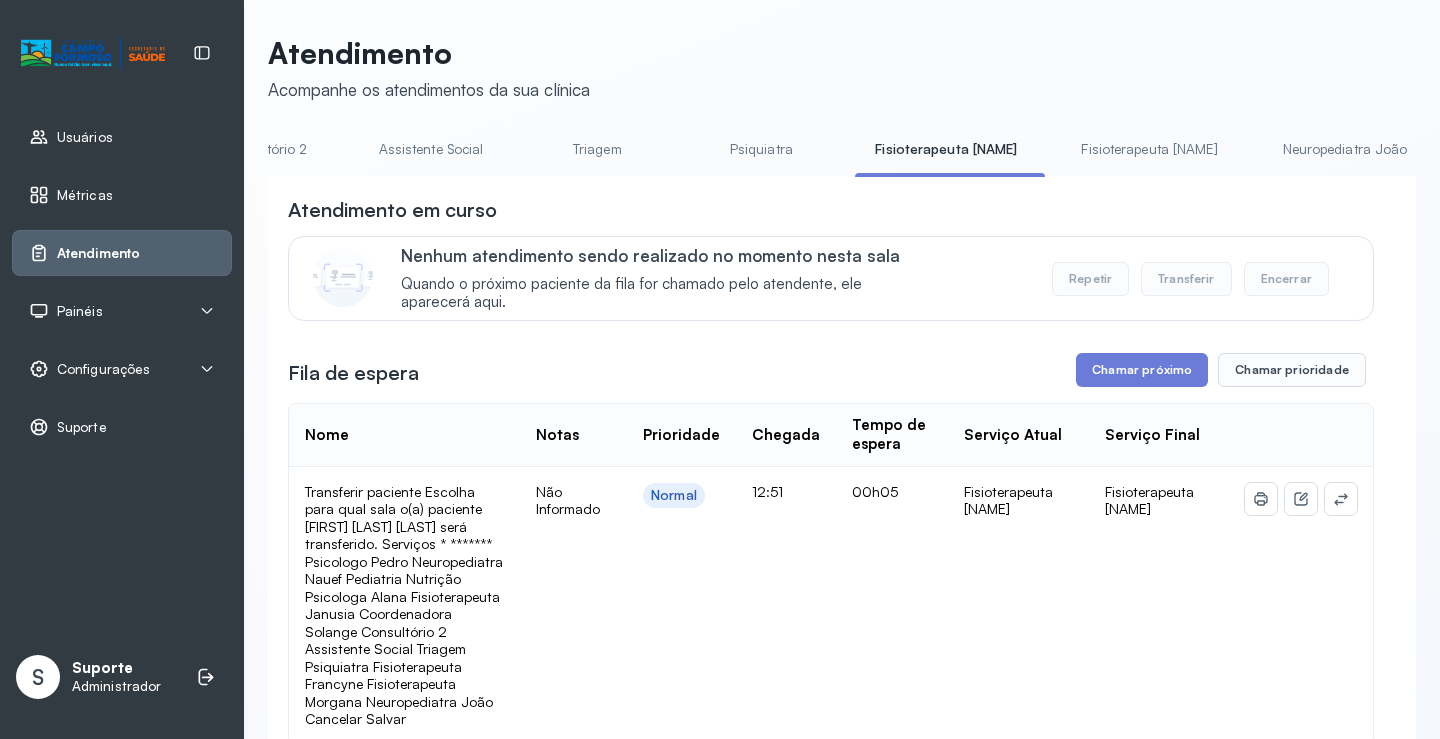 scroll, scrollTop: 100, scrollLeft: 0, axis: vertical 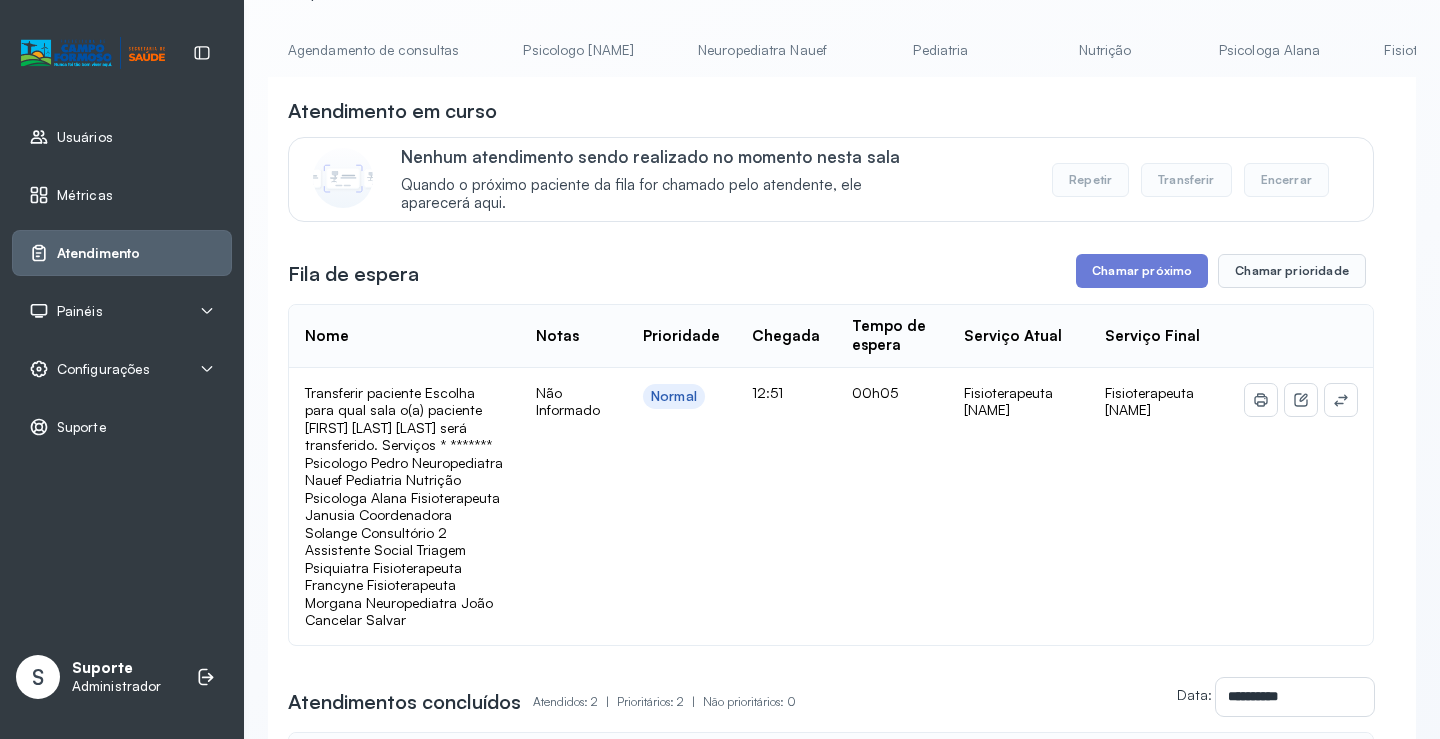 click on "Agendamento de consultas" at bounding box center [373, 50] 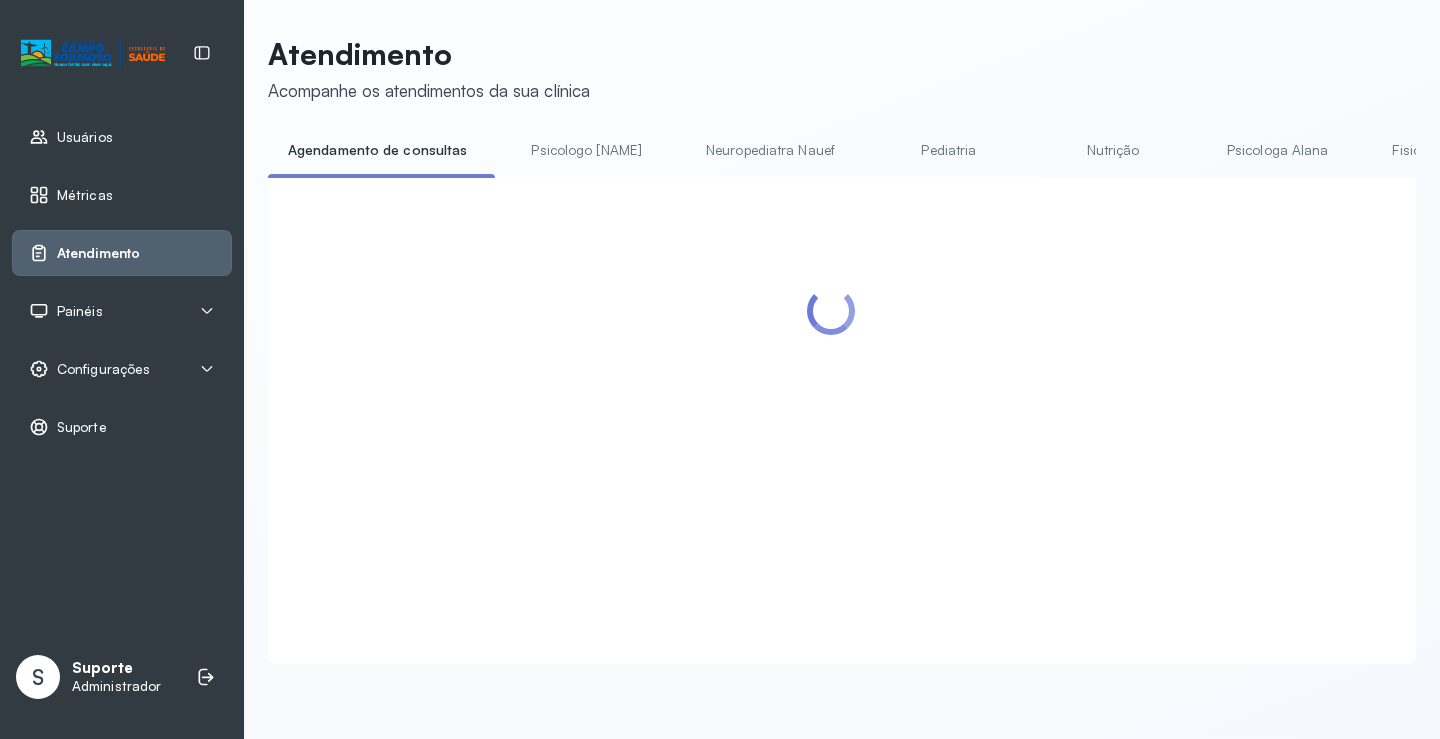 scroll, scrollTop: 1, scrollLeft: 0, axis: vertical 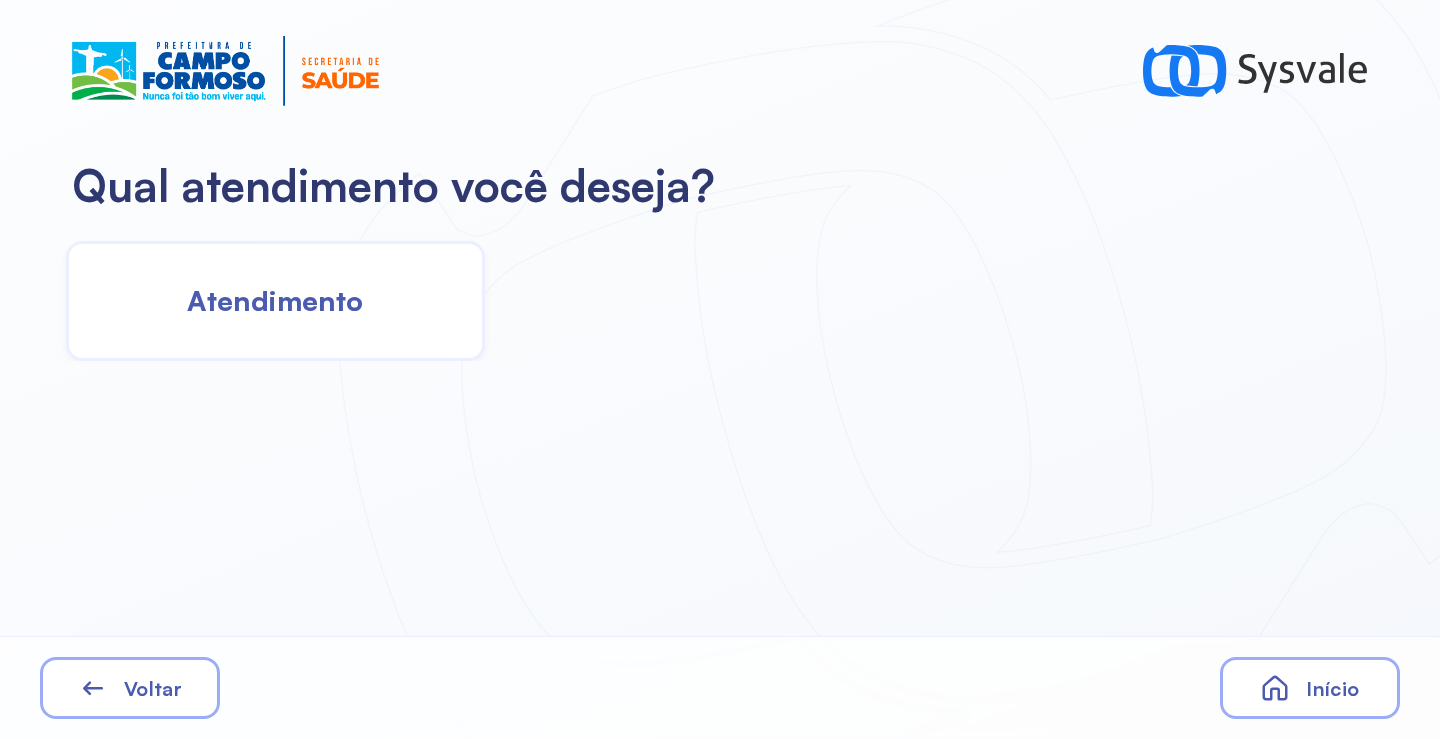 click on "Atendimento" 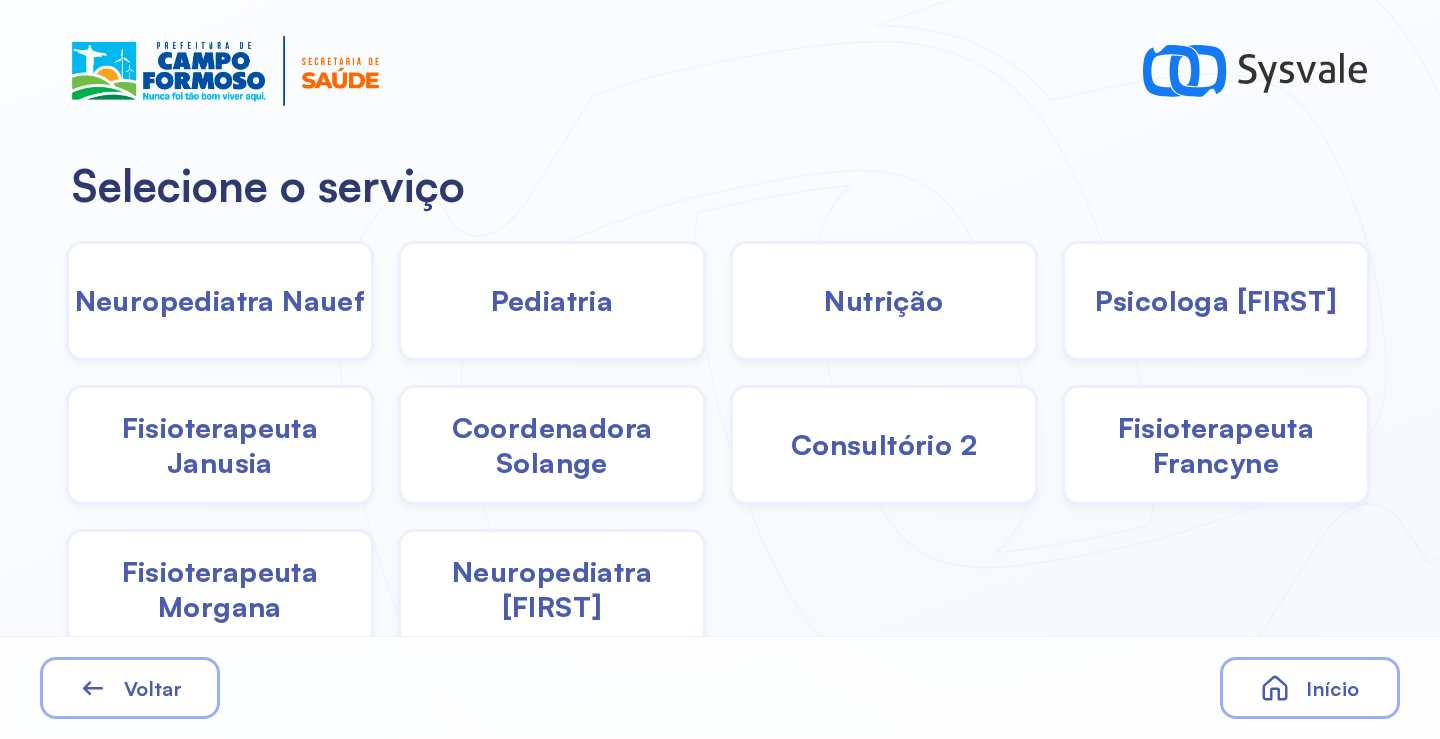 click on "Psicologa [FIRST]" at bounding box center [1216, 300] 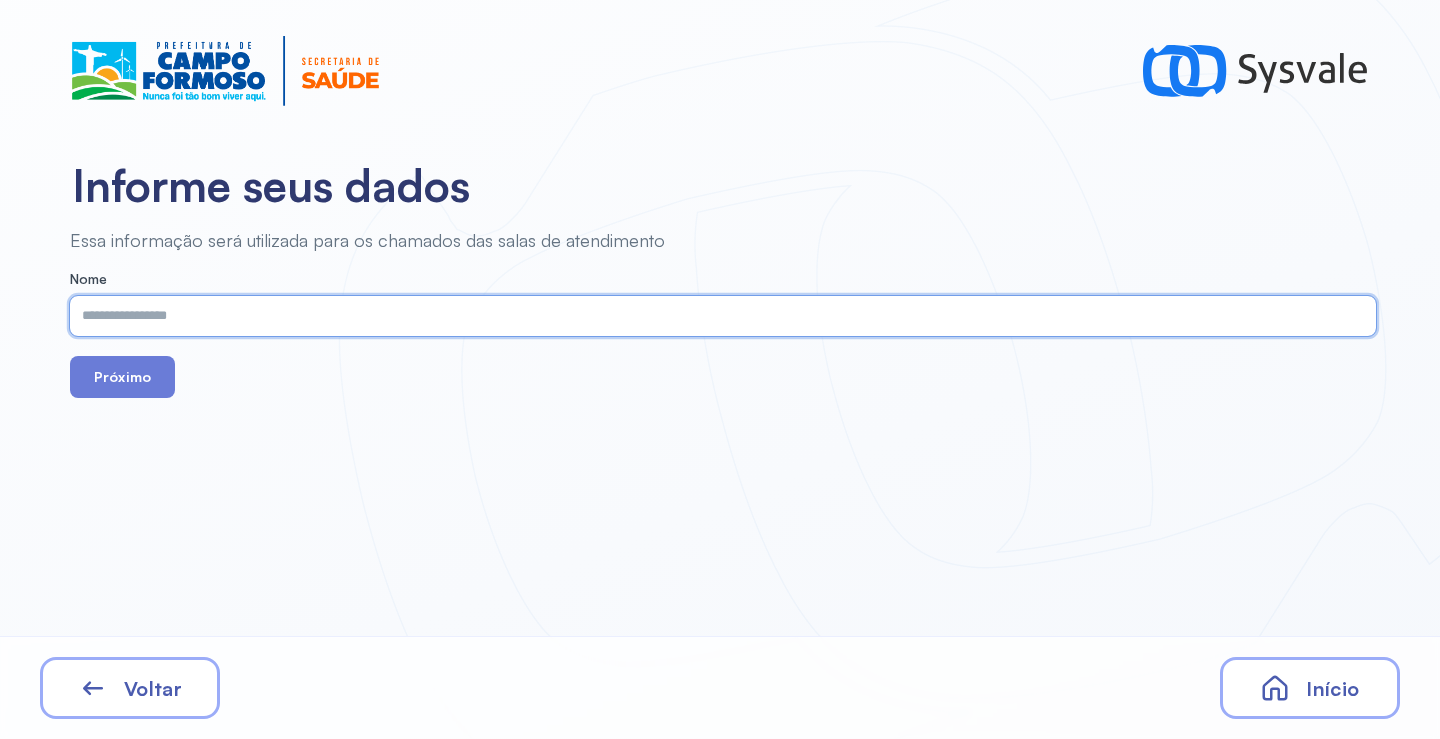 paste on "**********" 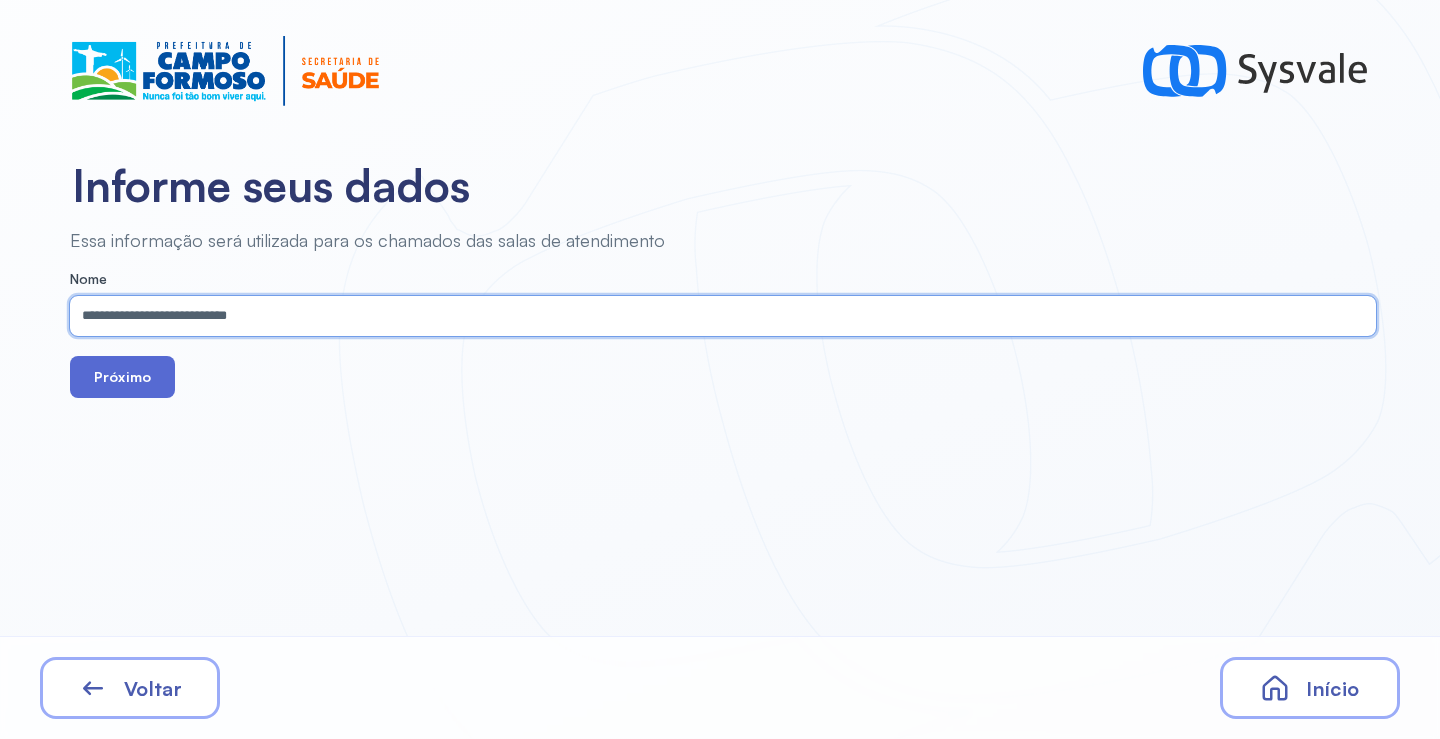 type on "**********" 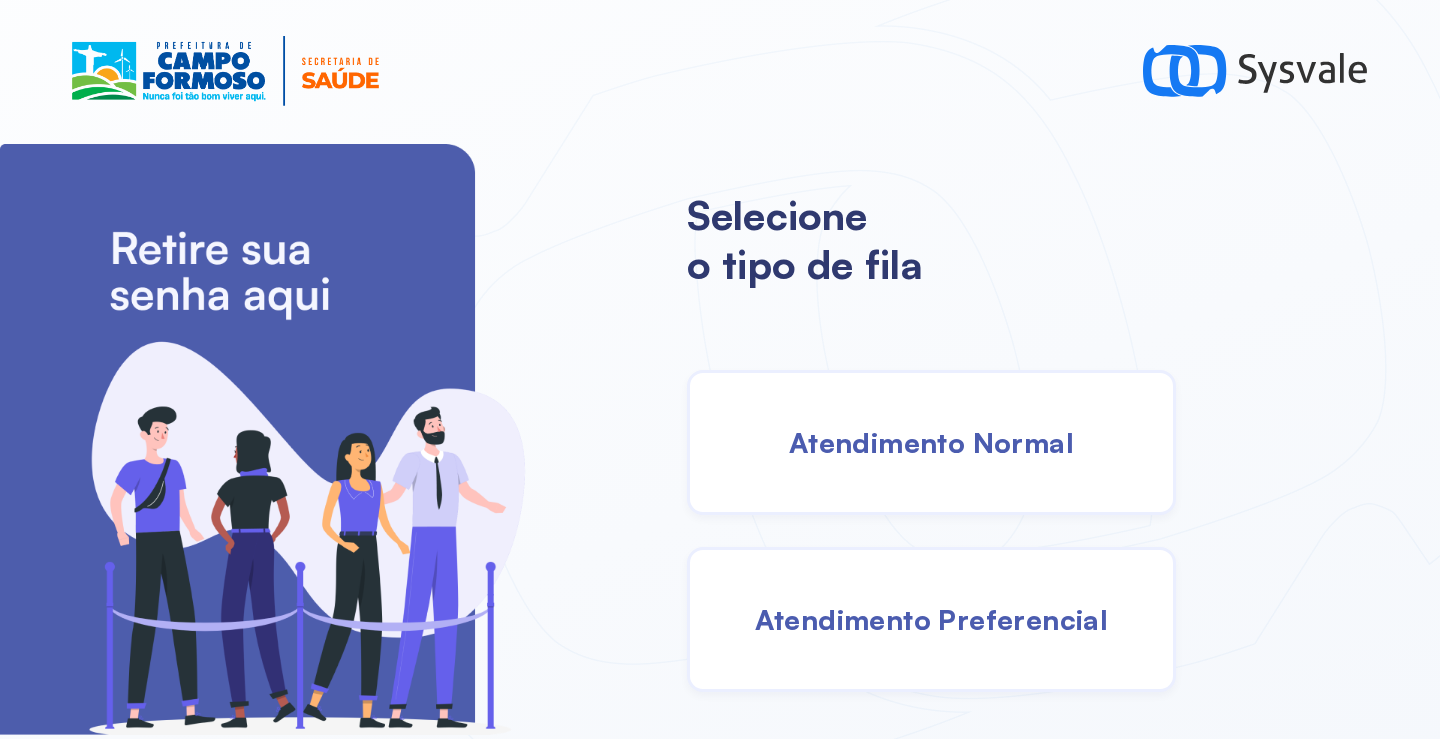 click on "Atendimento Normal" at bounding box center [931, 442] 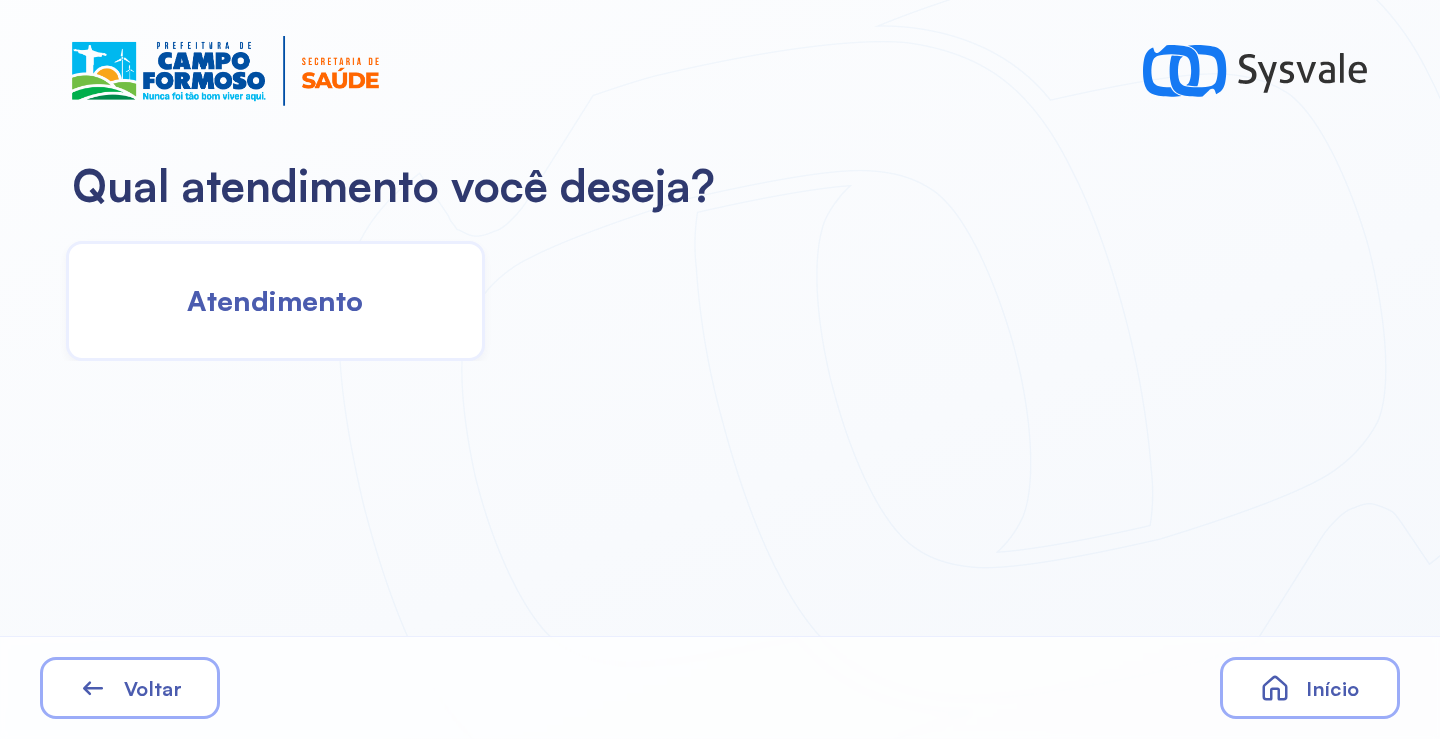 click on "Atendimento" at bounding box center (275, 300) 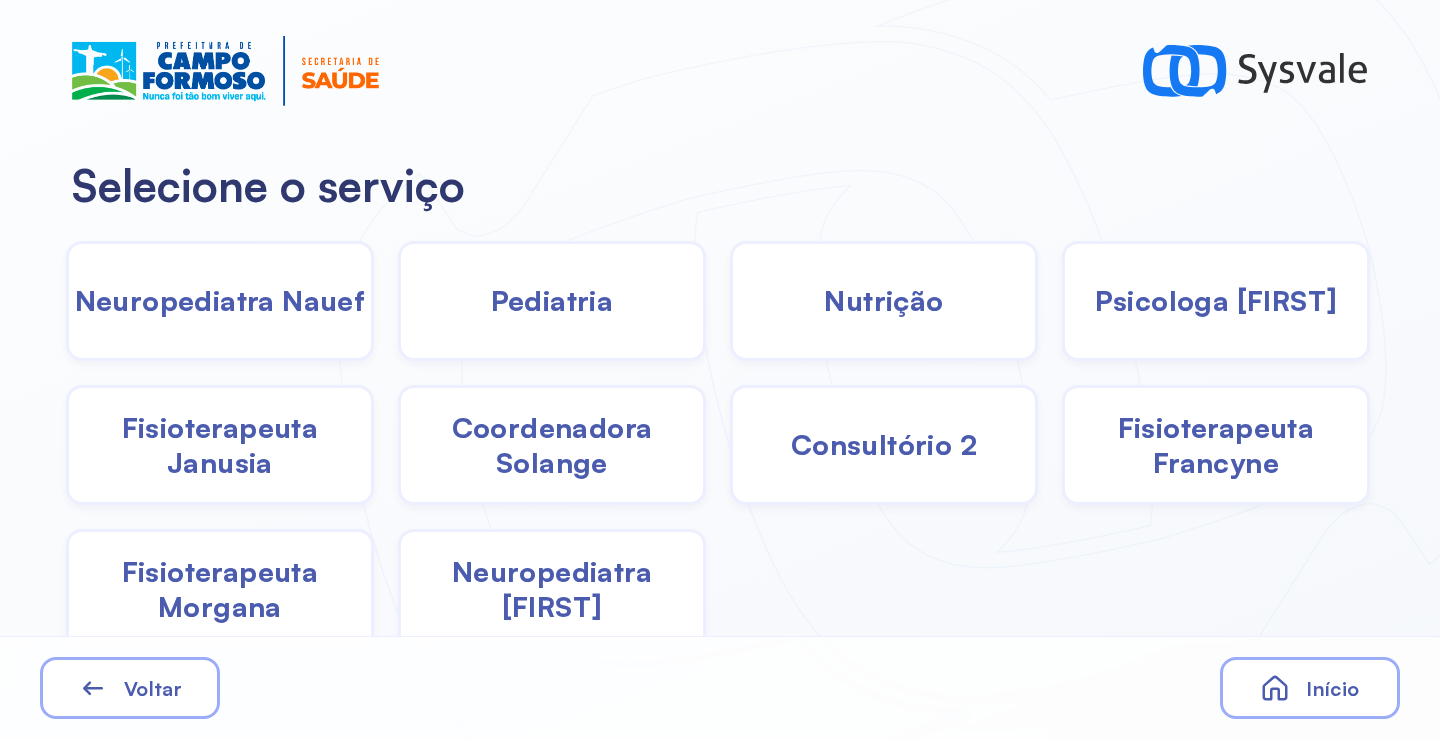 click on "Pediatria" at bounding box center [552, 300] 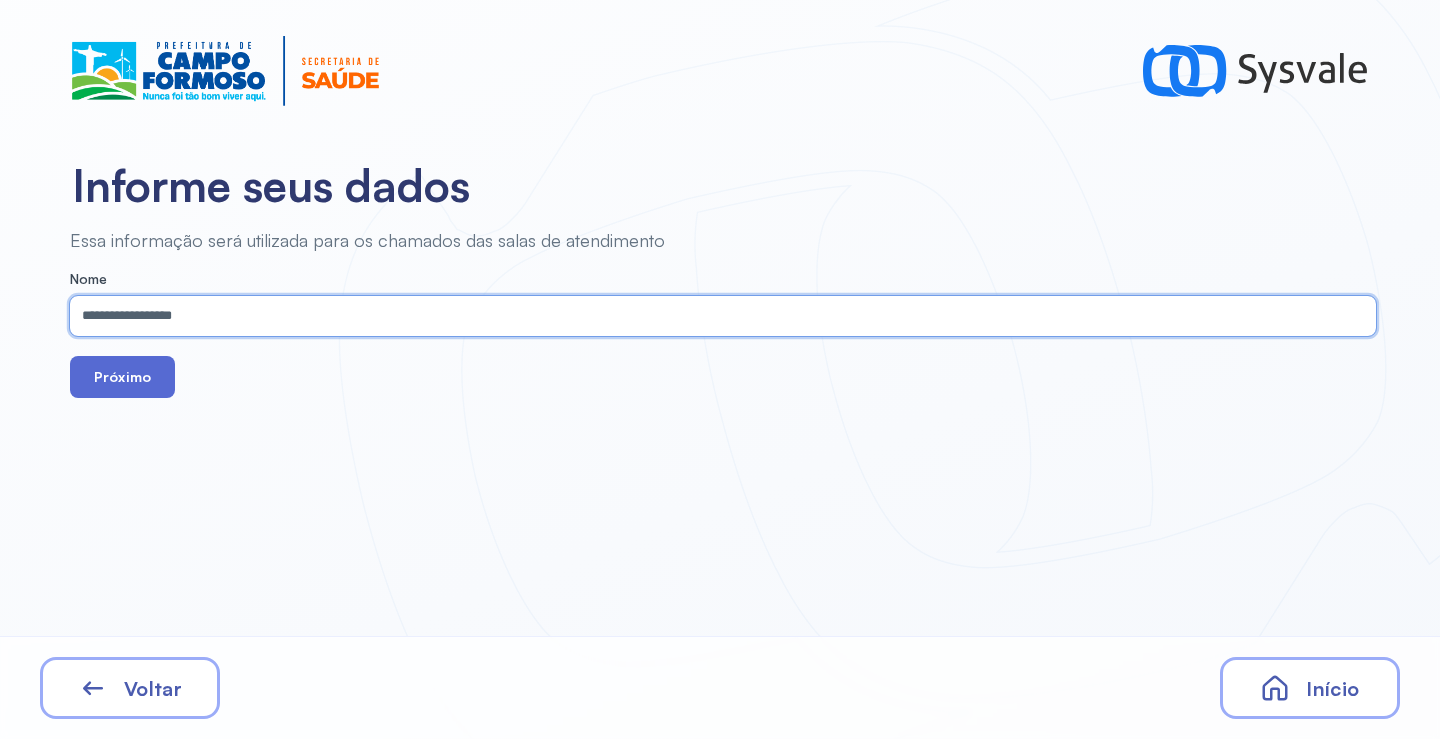 type on "**********" 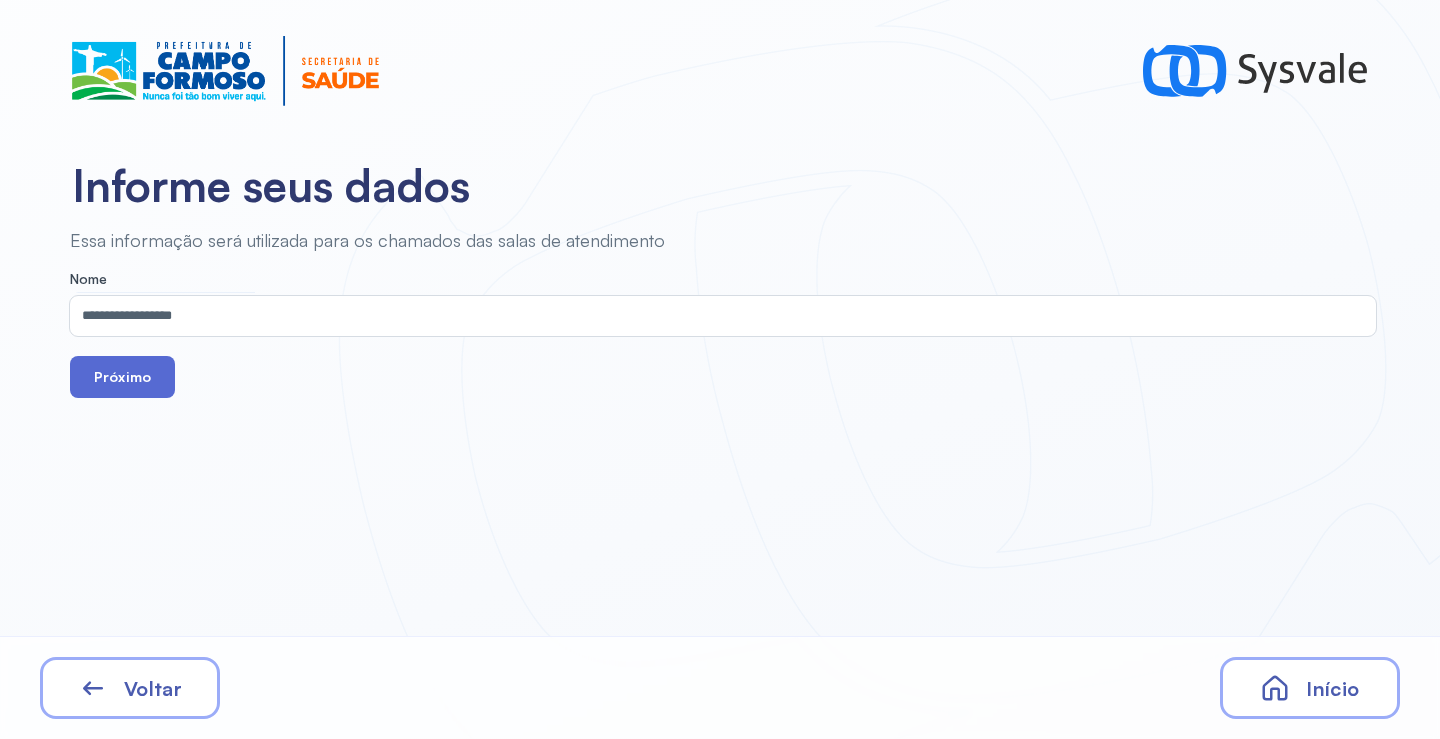 click on "Próximo" at bounding box center [122, 377] 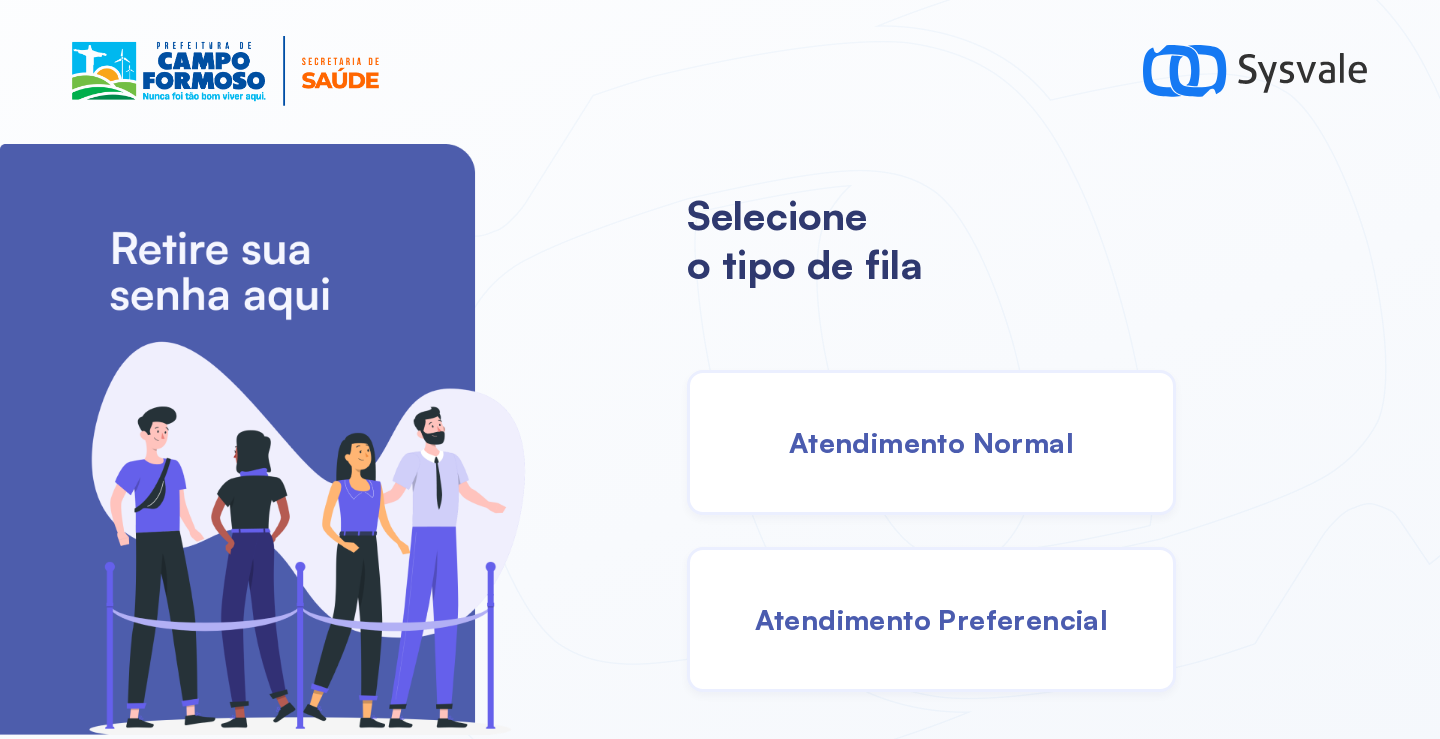 click on "Atendimento Normal" at bounding box center (931, 442) 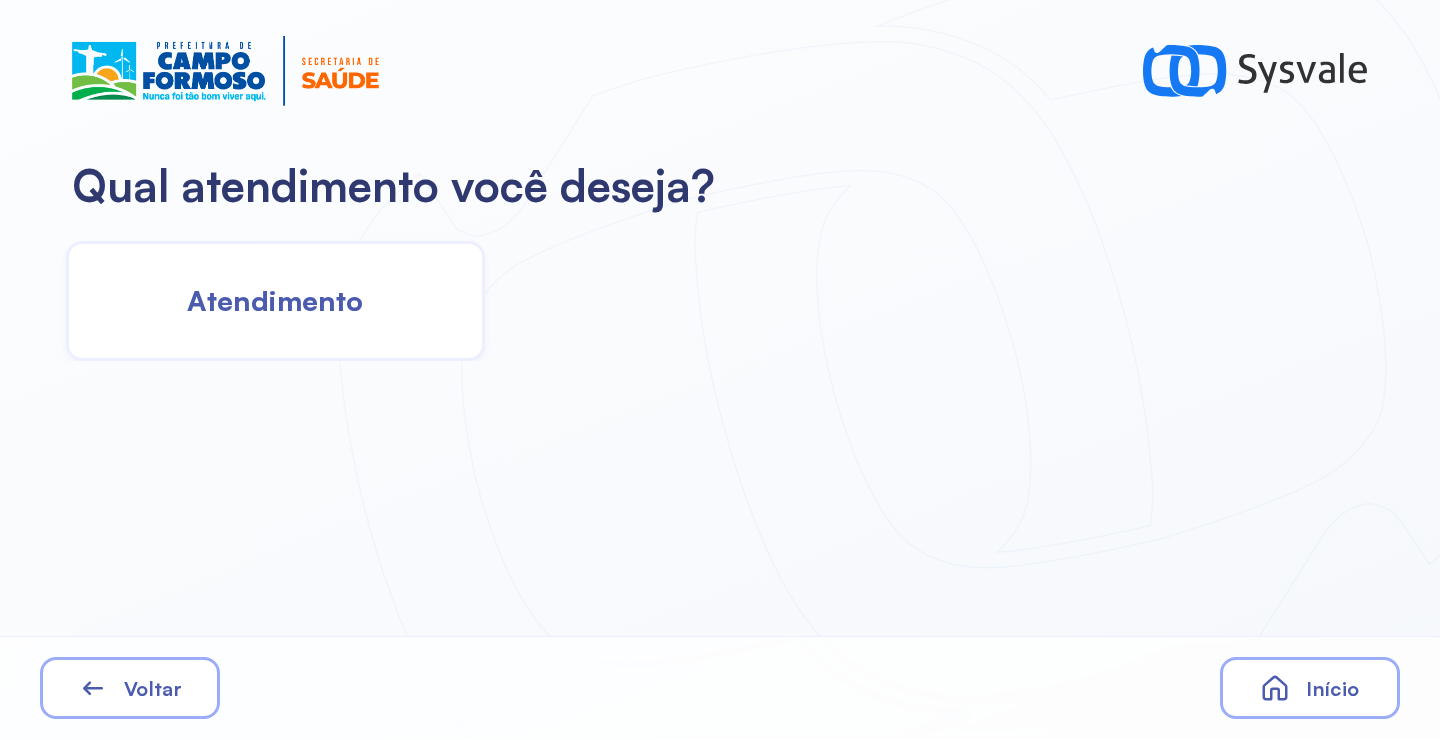 click on "Atendimento" 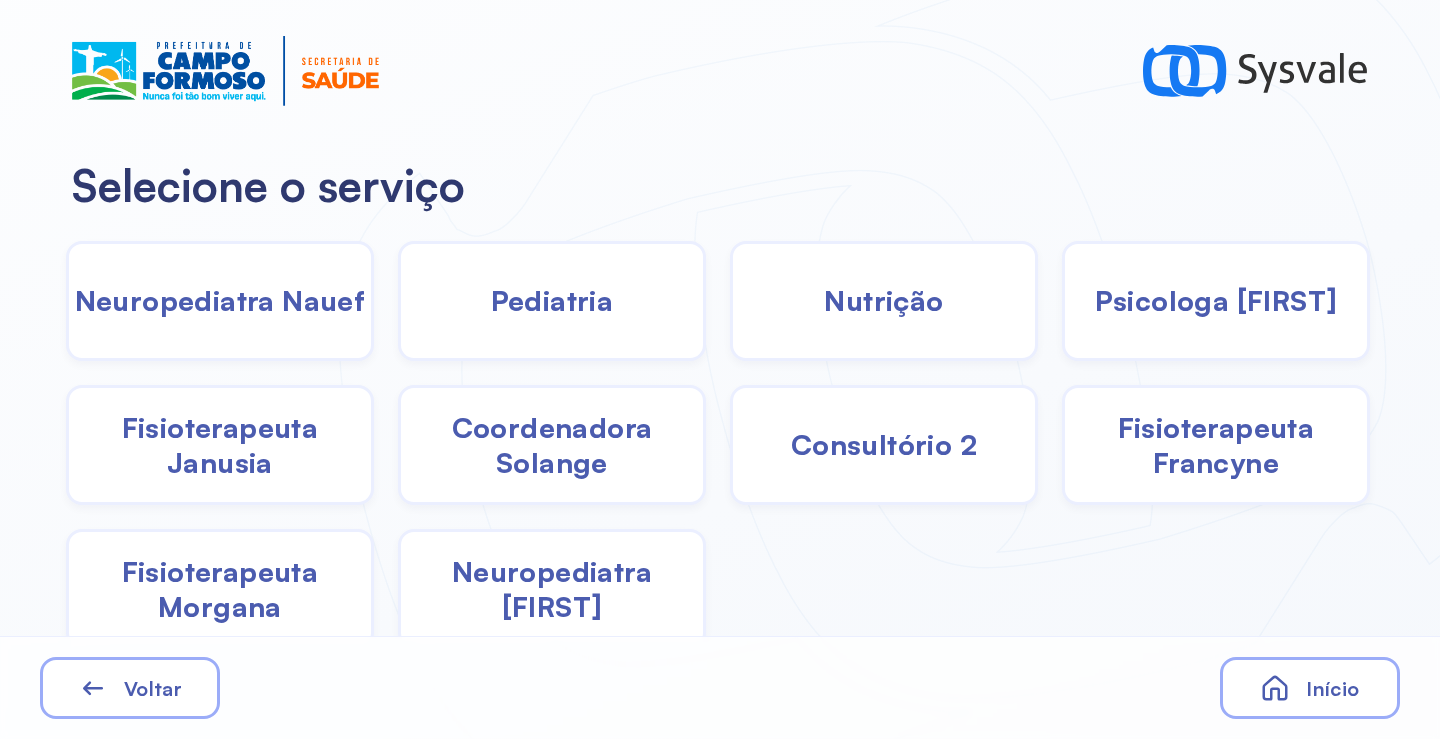 click on "Coordenadora Solange" 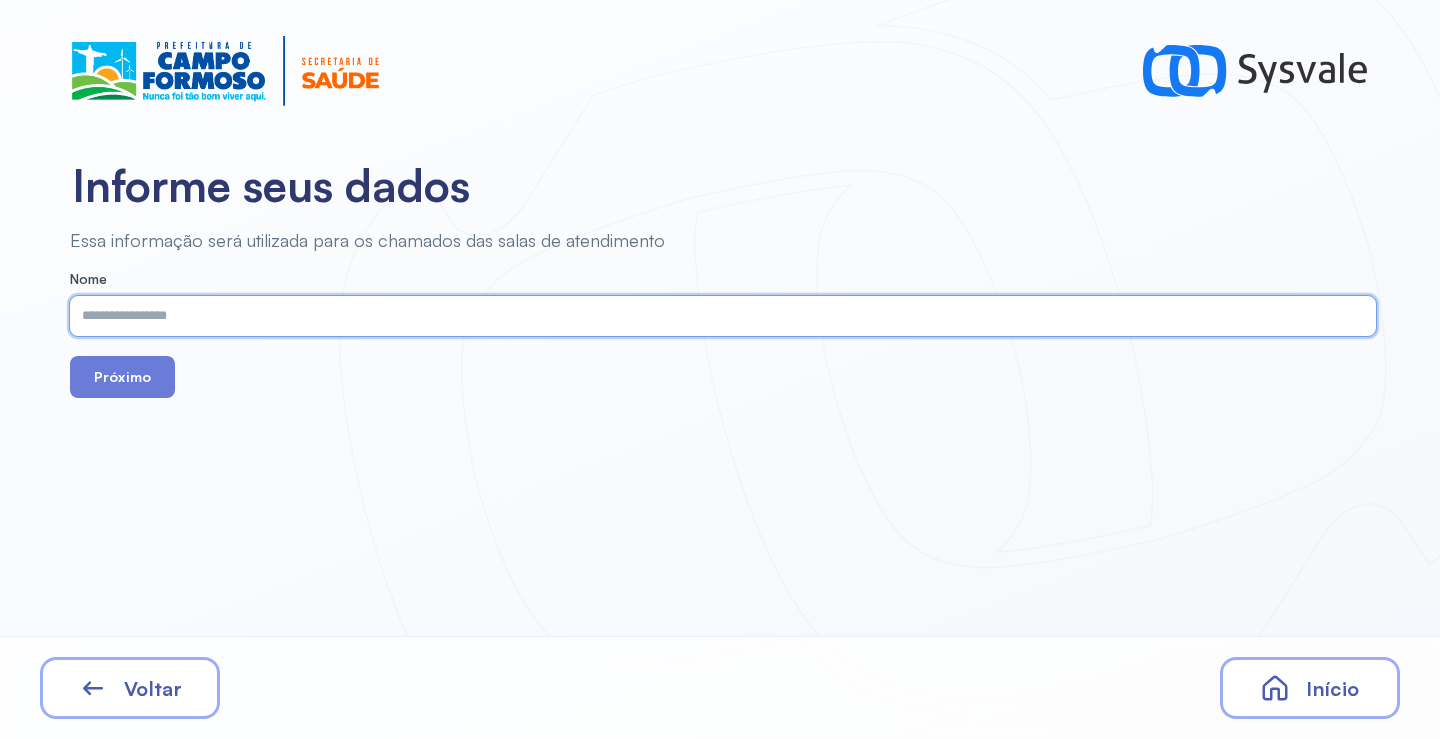 paste on "**********" 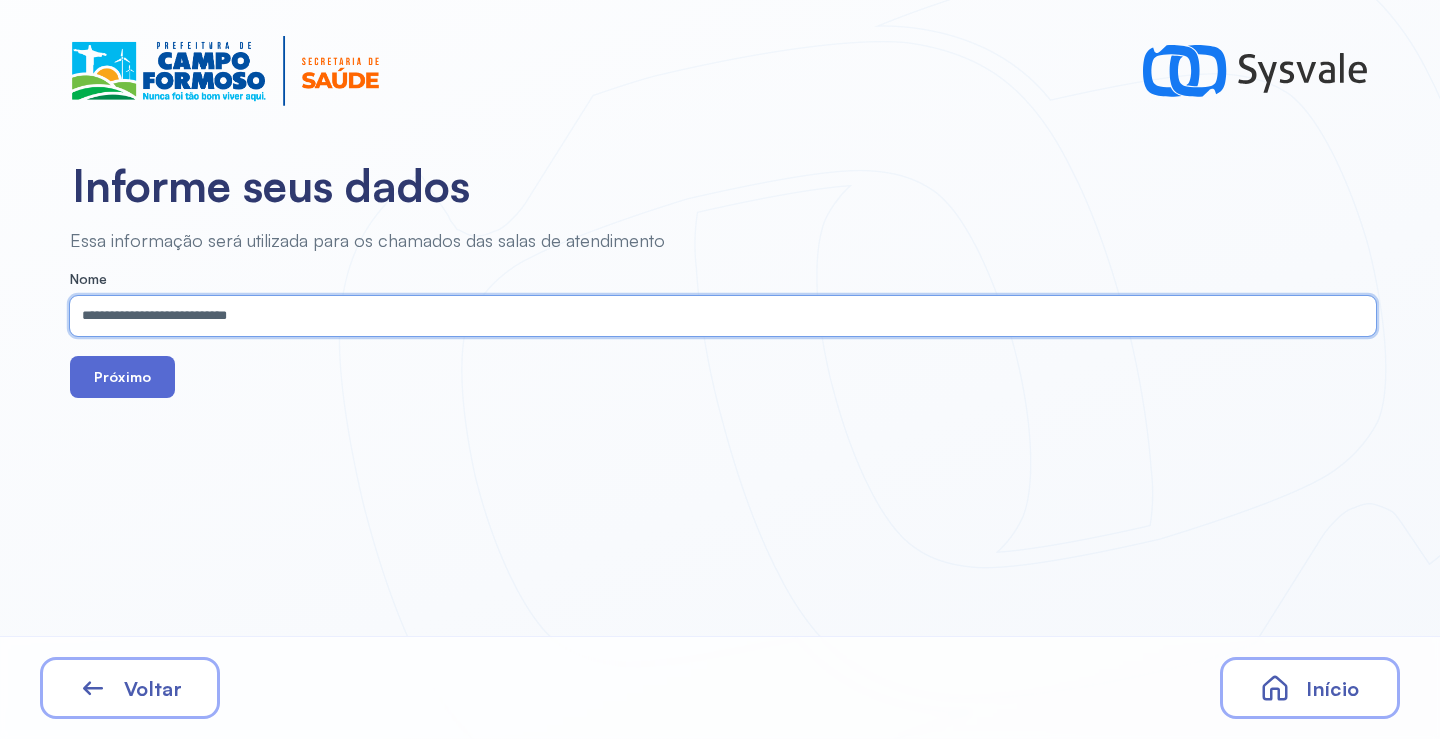 type on "**********" 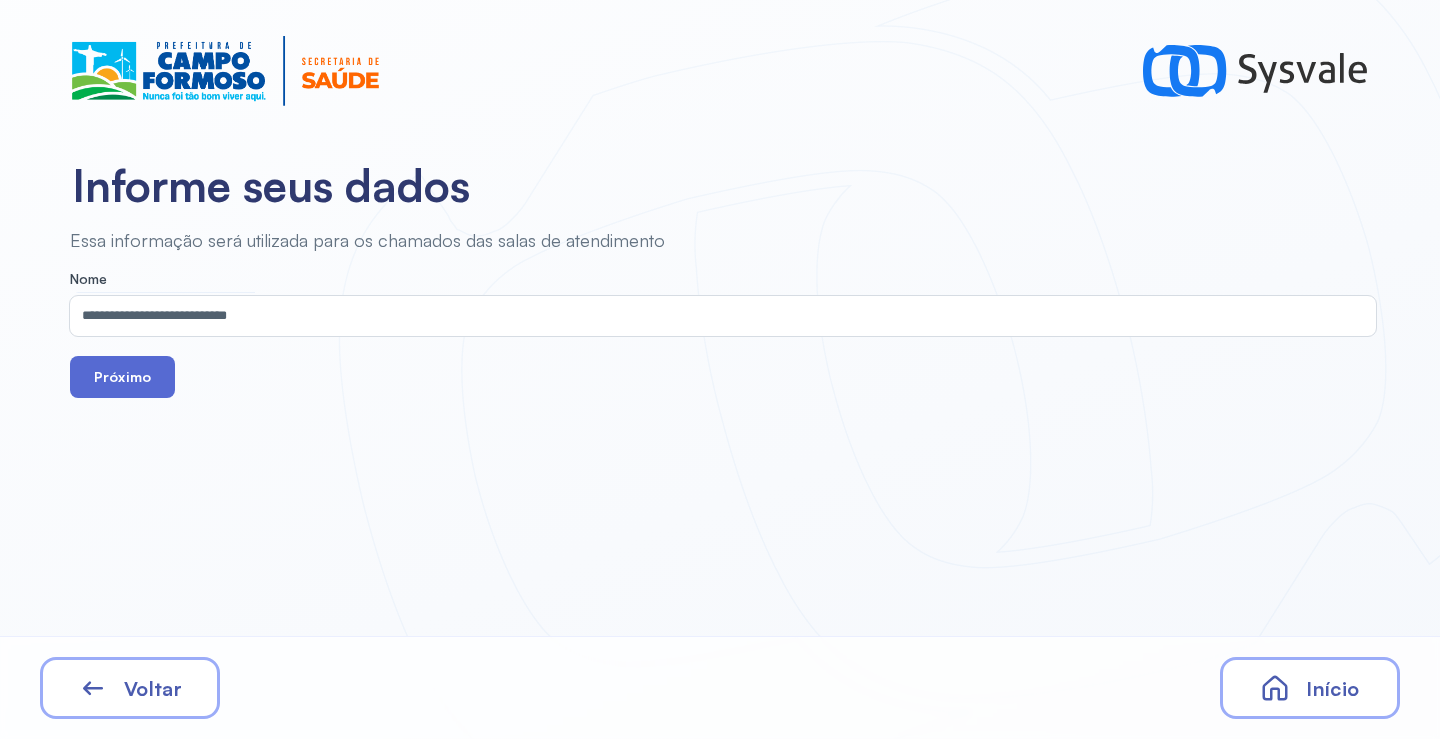 click on "Próximo" at bounding box center (122, 377) 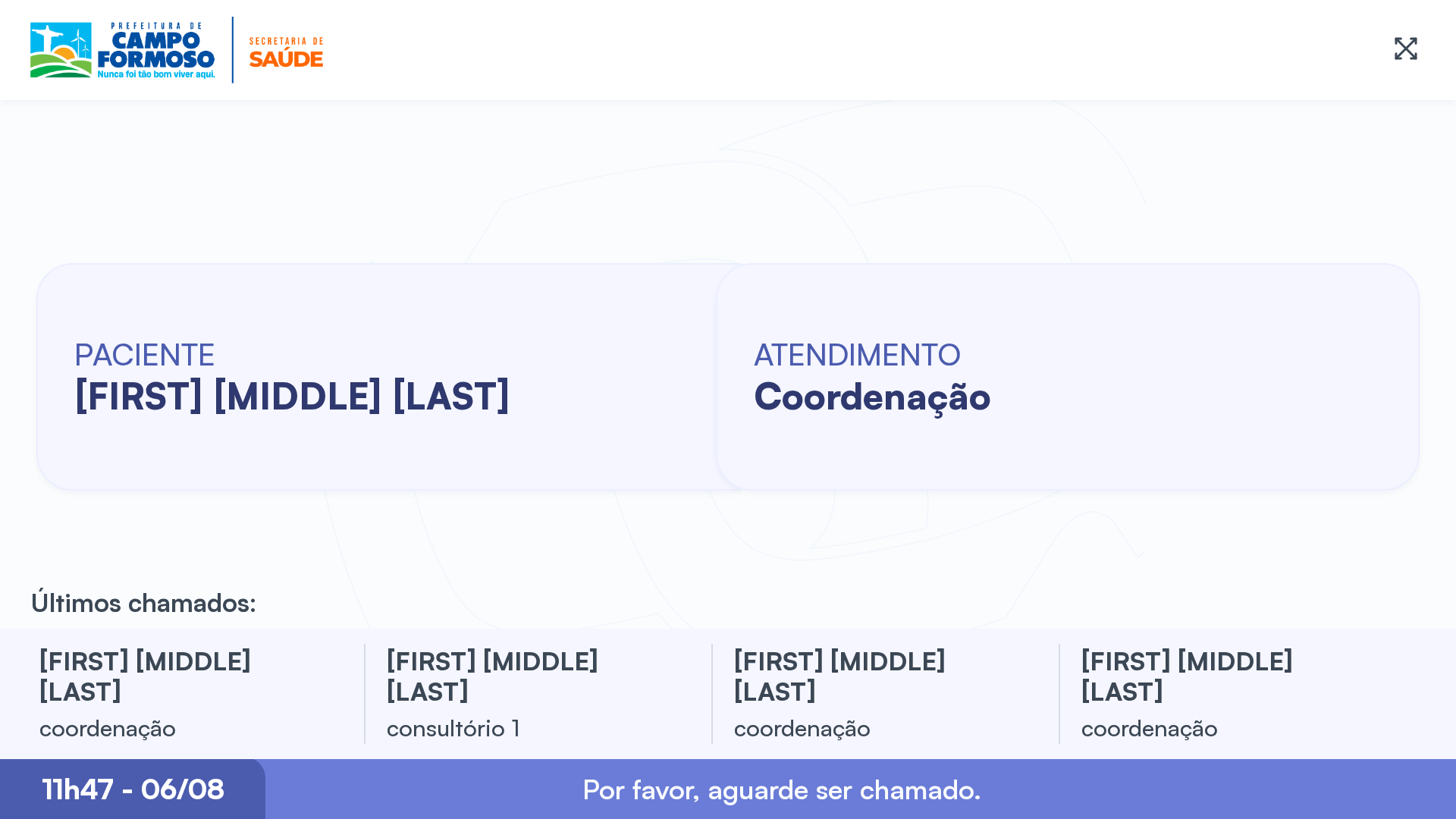 scroll, scrollTop: 0, scrollLeft: 0, axis: both 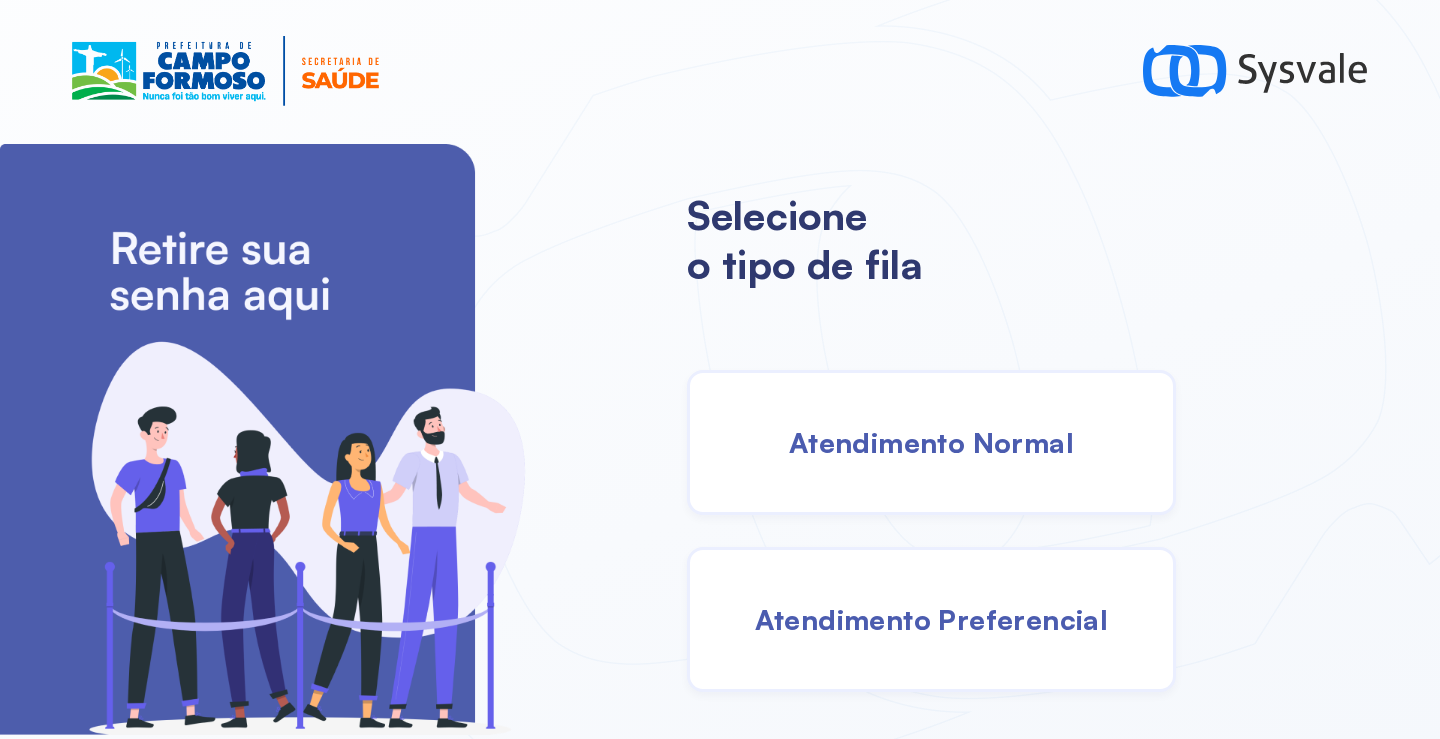 click on "Atendimento Normal" at bounding box center (931, 442) 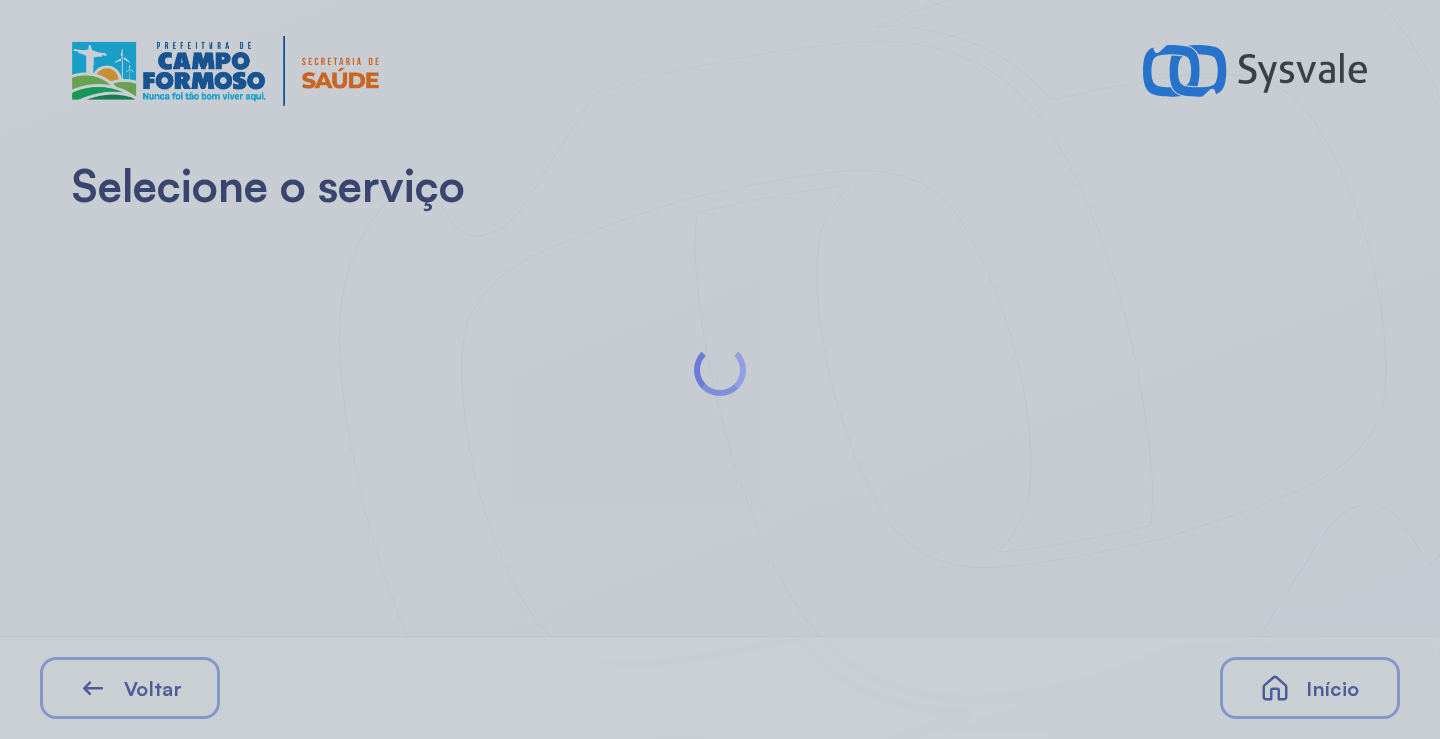 scroll, scrollTop: 0, scrollLeft: 0, axis: both 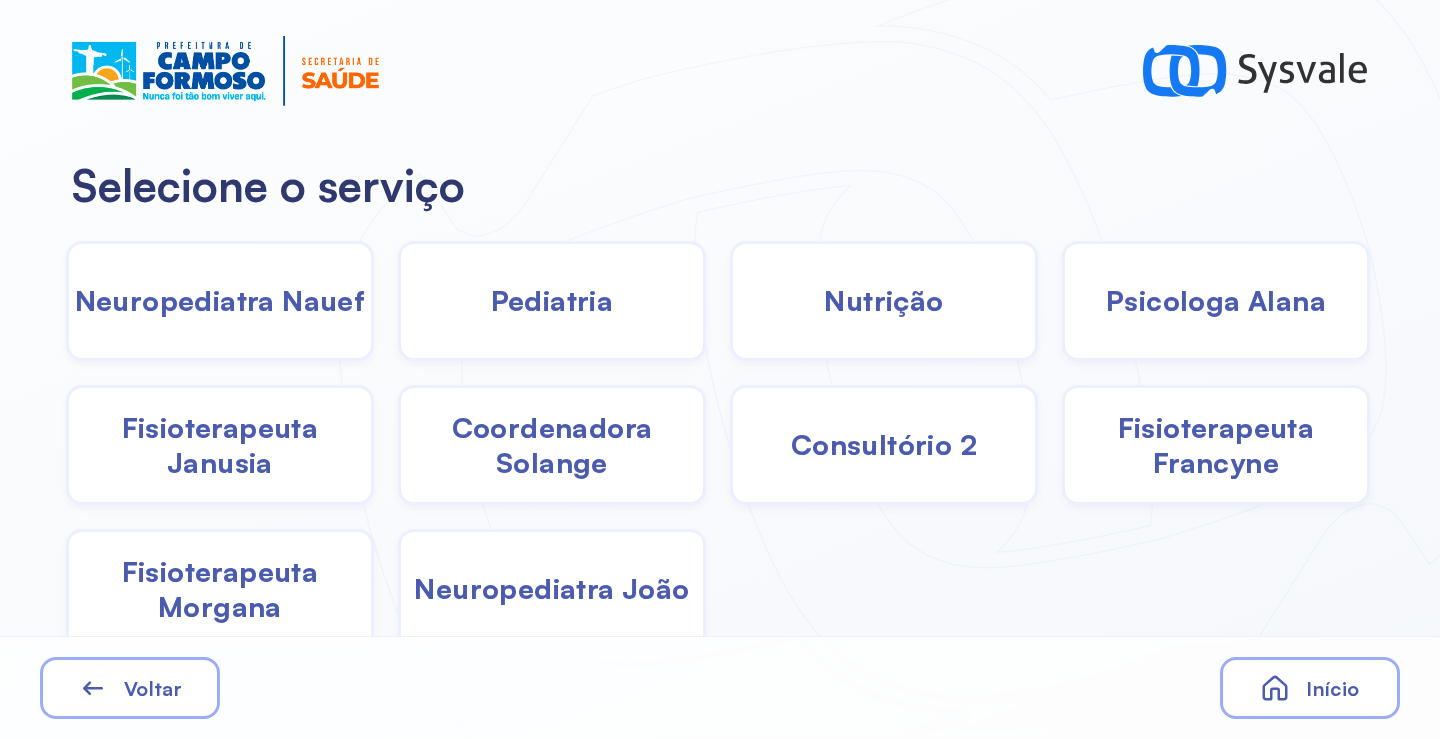 click on "Fisioterapeuta Francyne" at bounding box center (1216, 445) 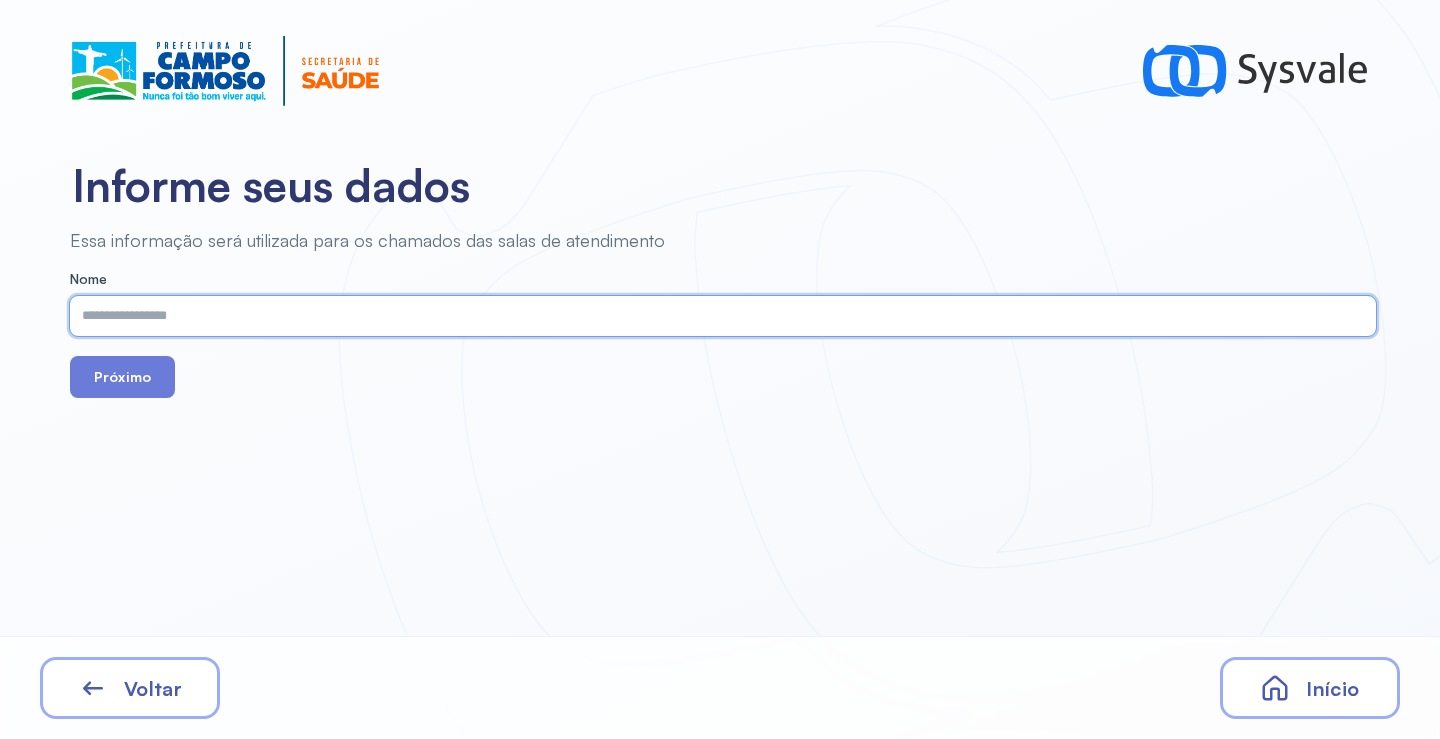 paste on "**********" 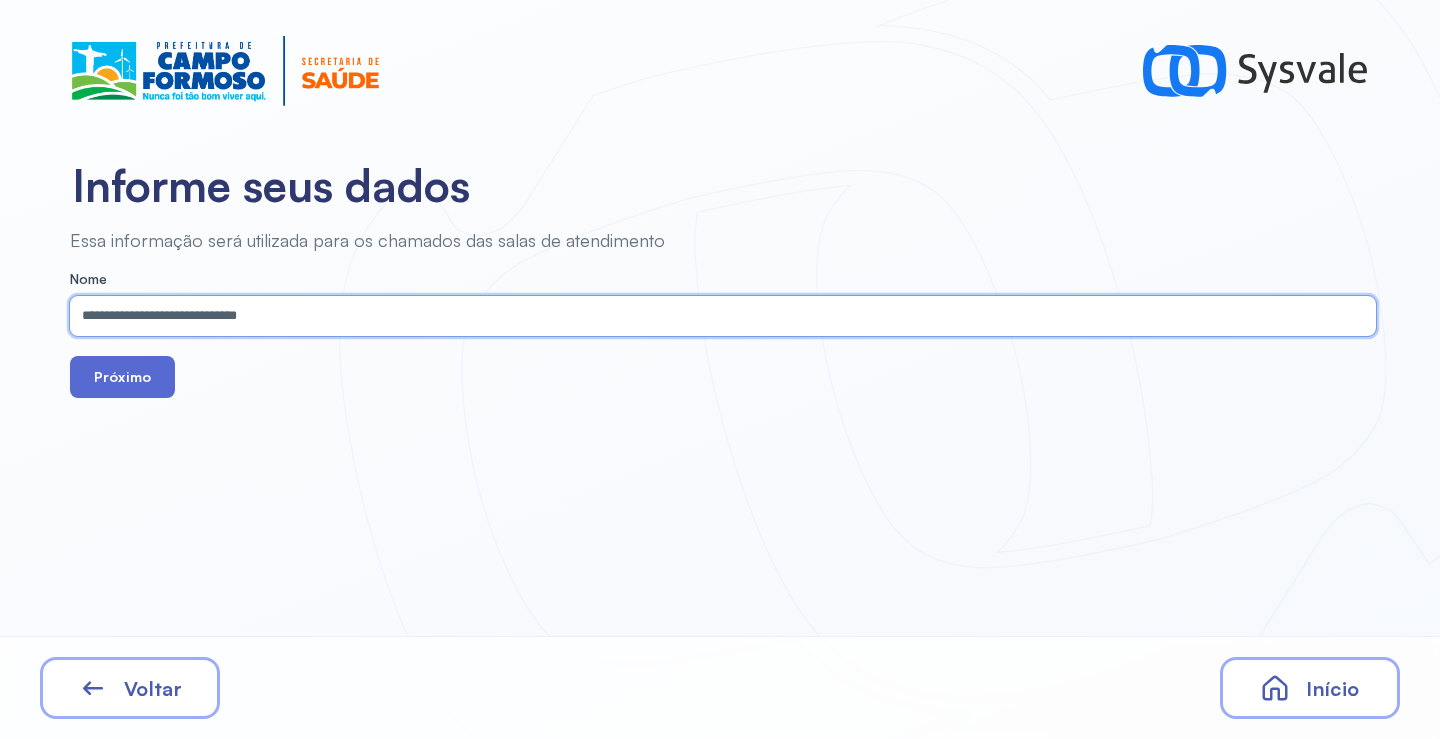 type on "**********" 